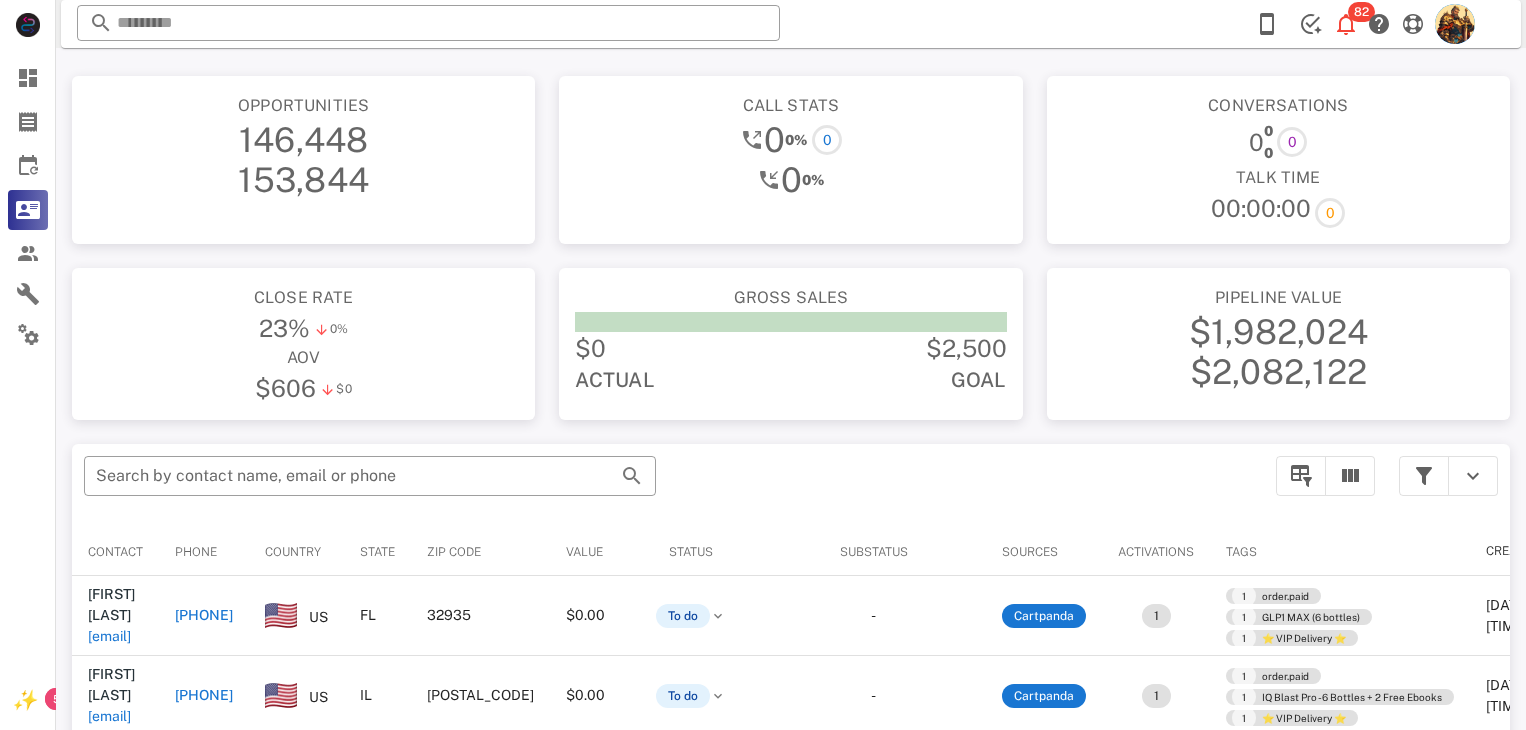 scroll, scrollTop: 47, scrollLeft: 0, axis: vertical 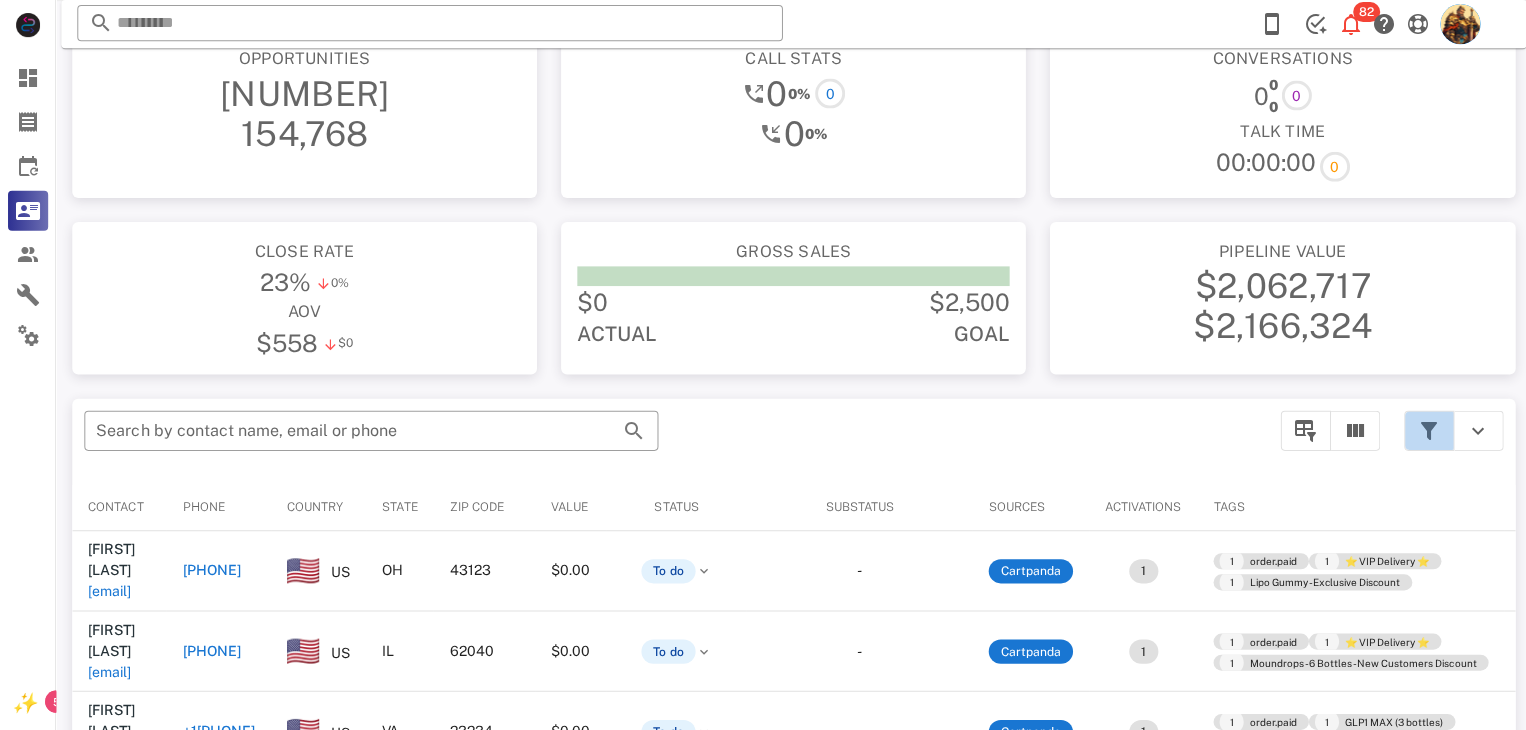 click at bounding box center (1424, 429) 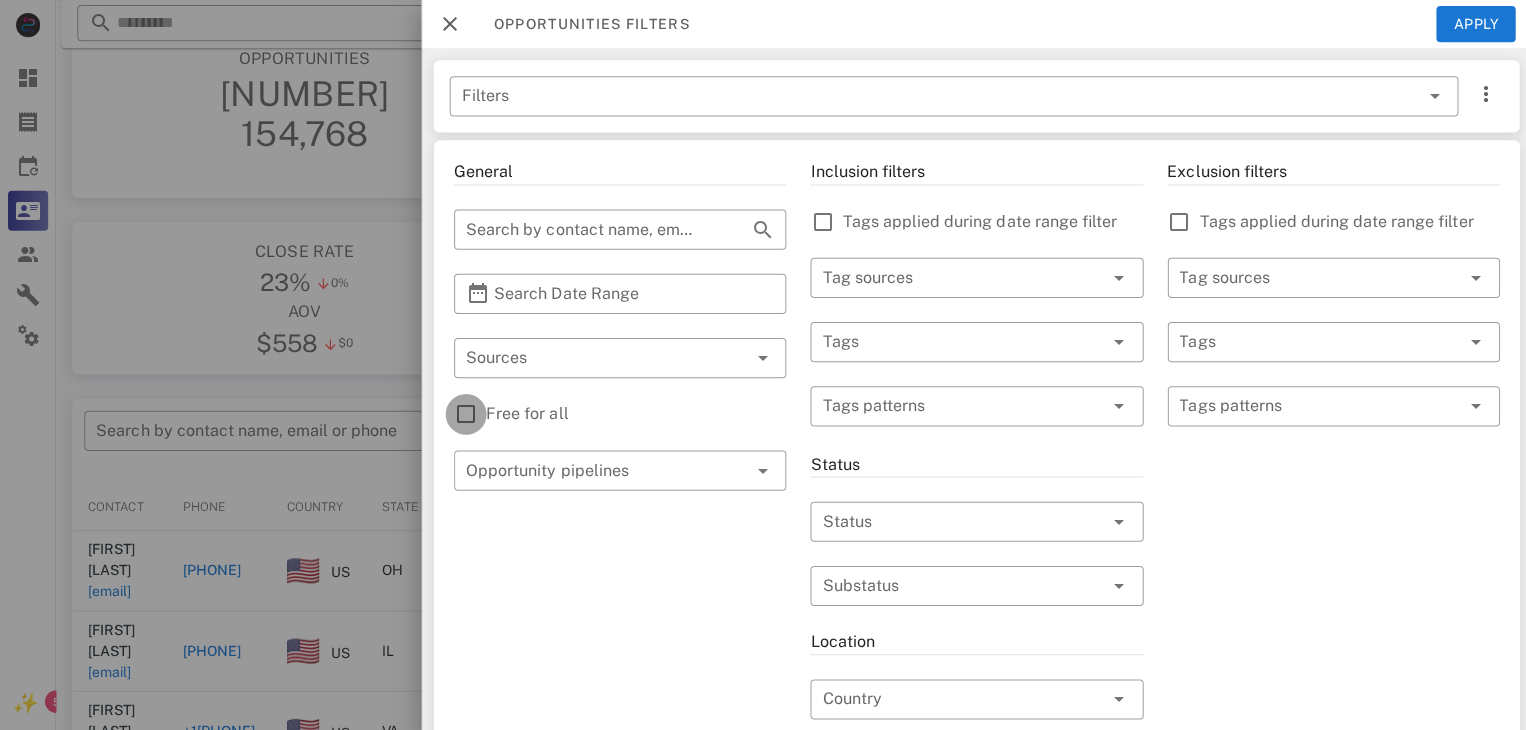 click at bounding box center [464, 413] 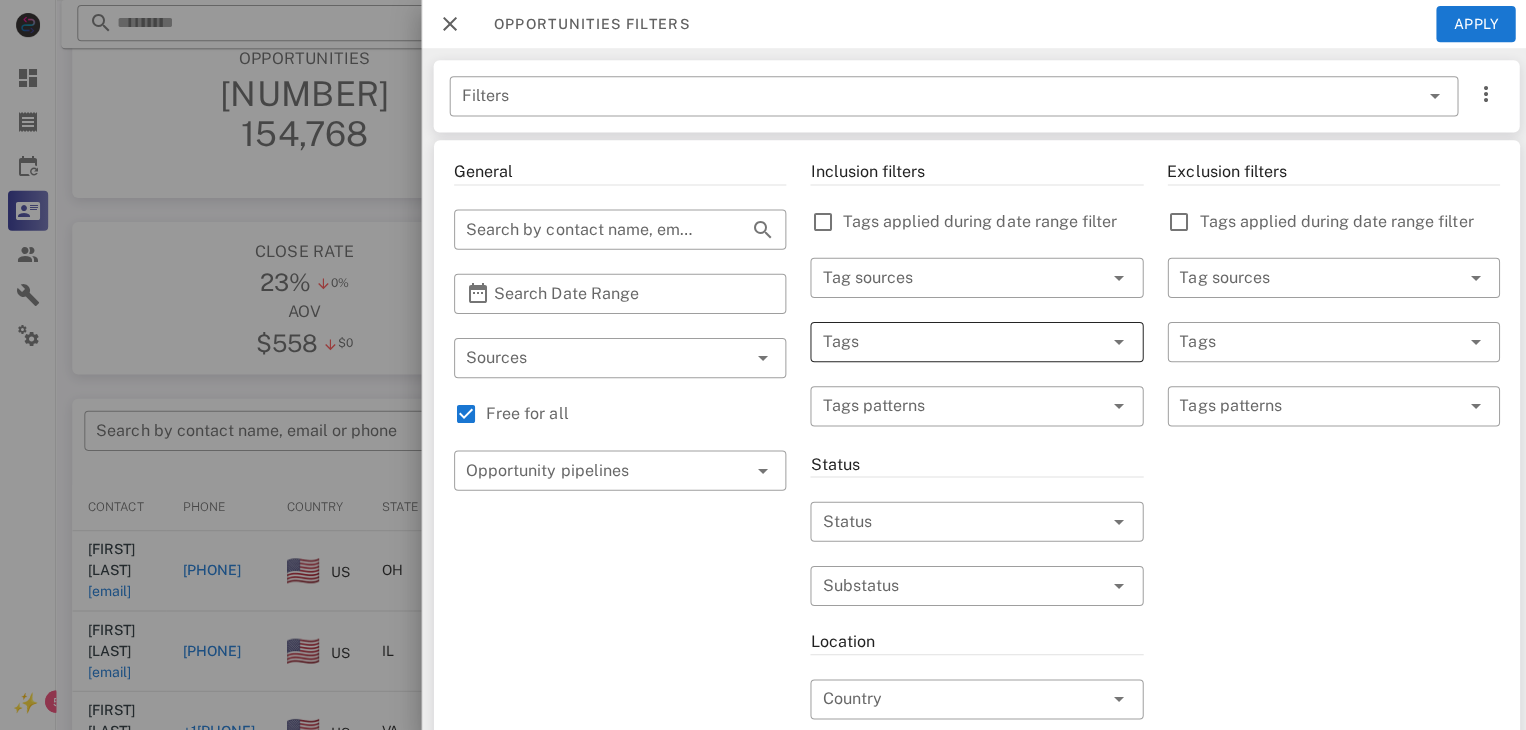 click at bounding box center [944, 341] 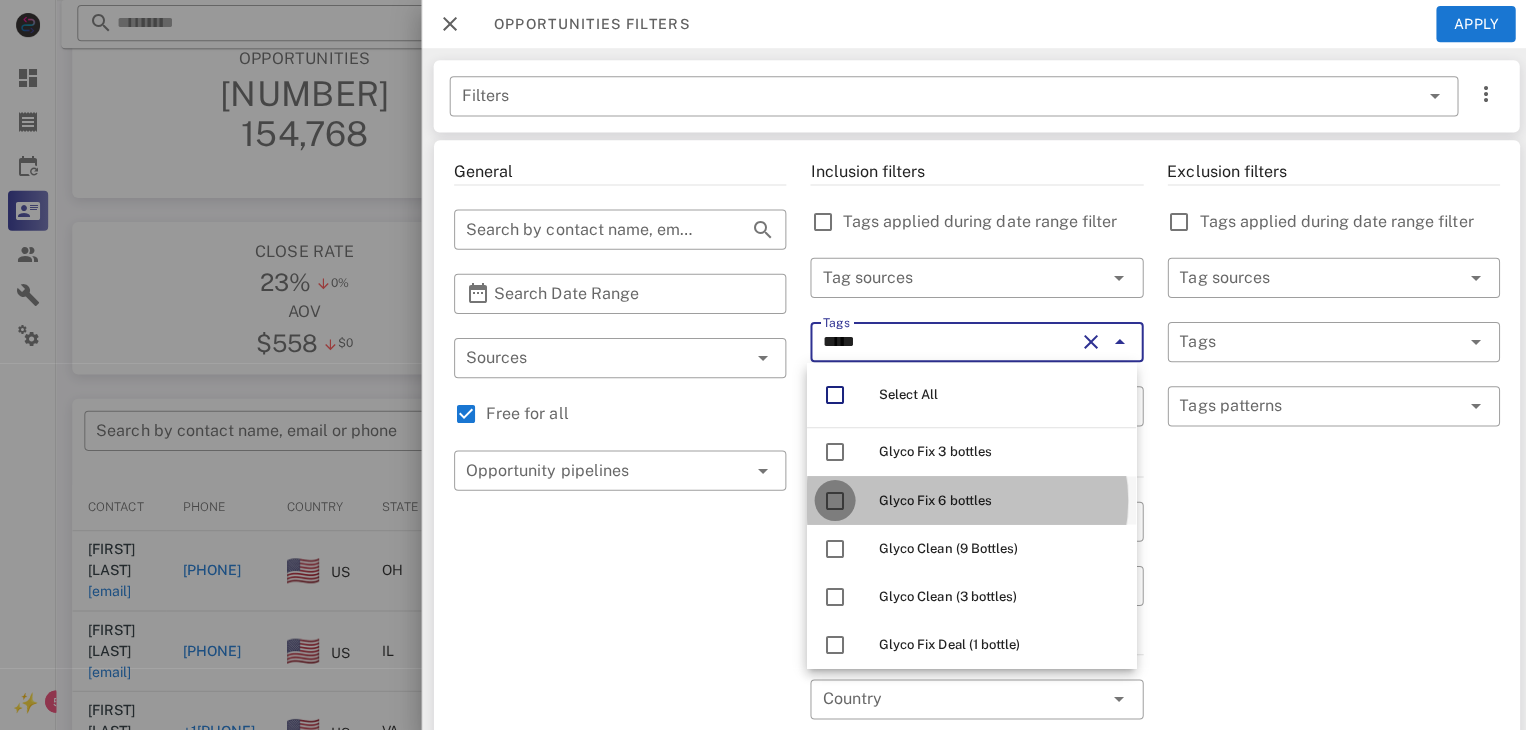 click at bounding box center (832, 499) 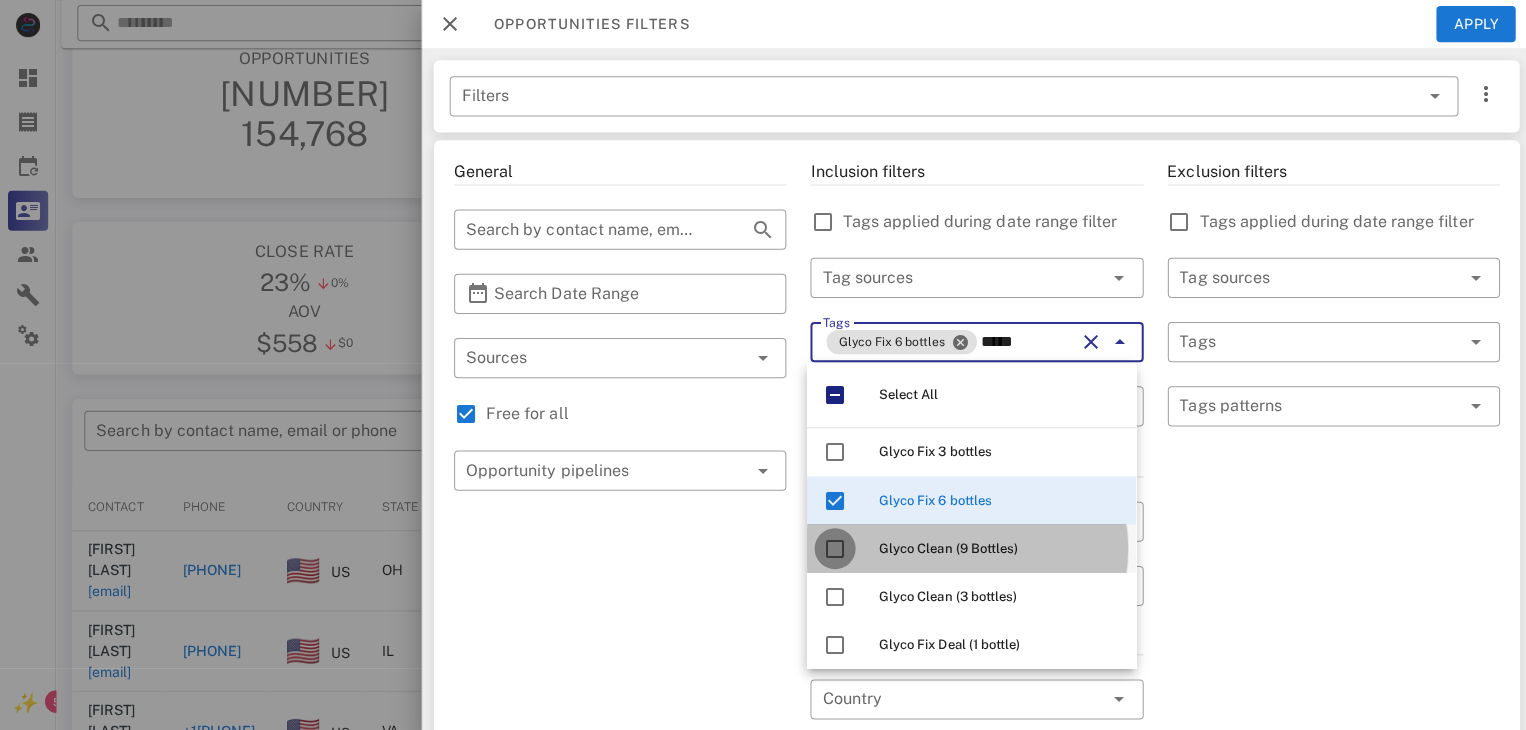 click at bounding box center [832, 547] 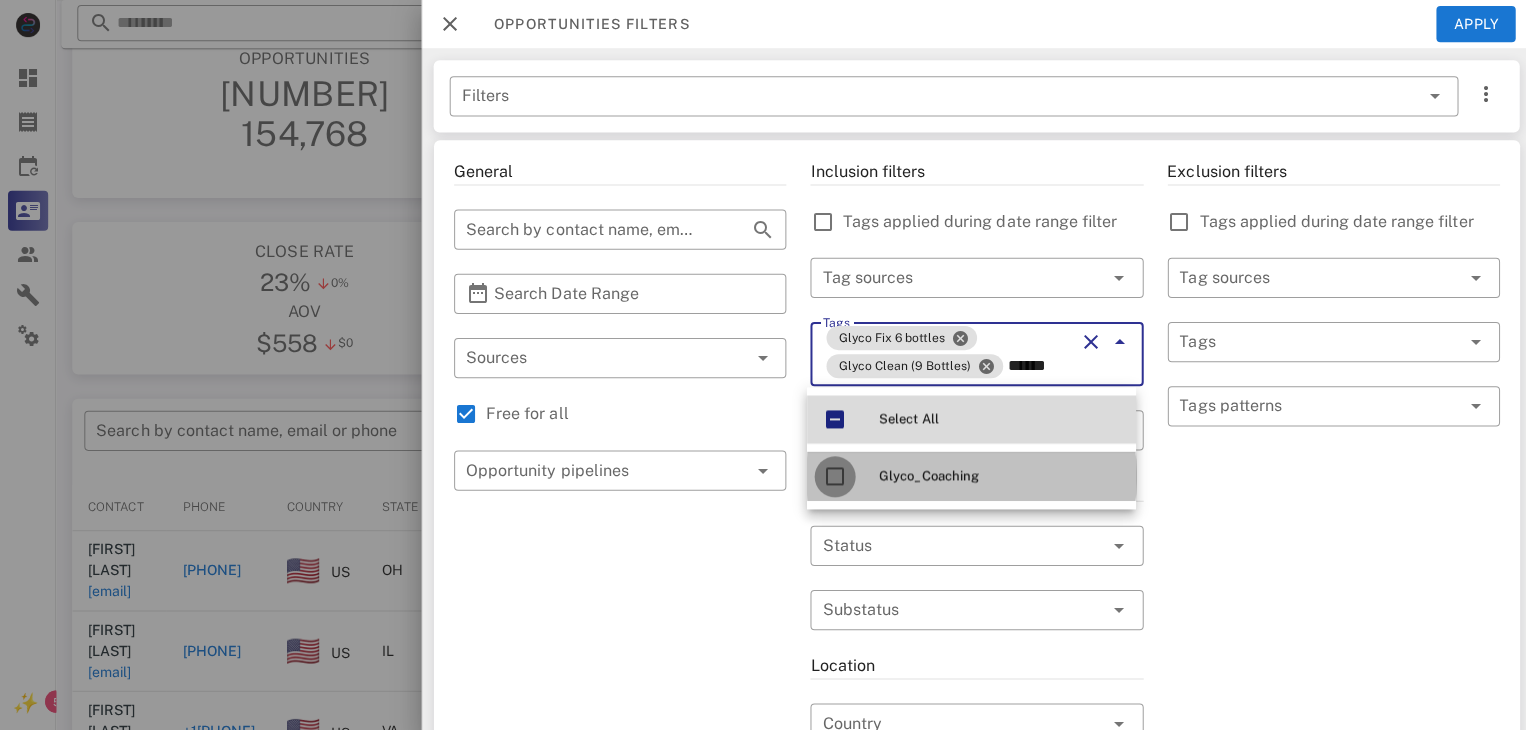 click at bounding box center [832, 475] 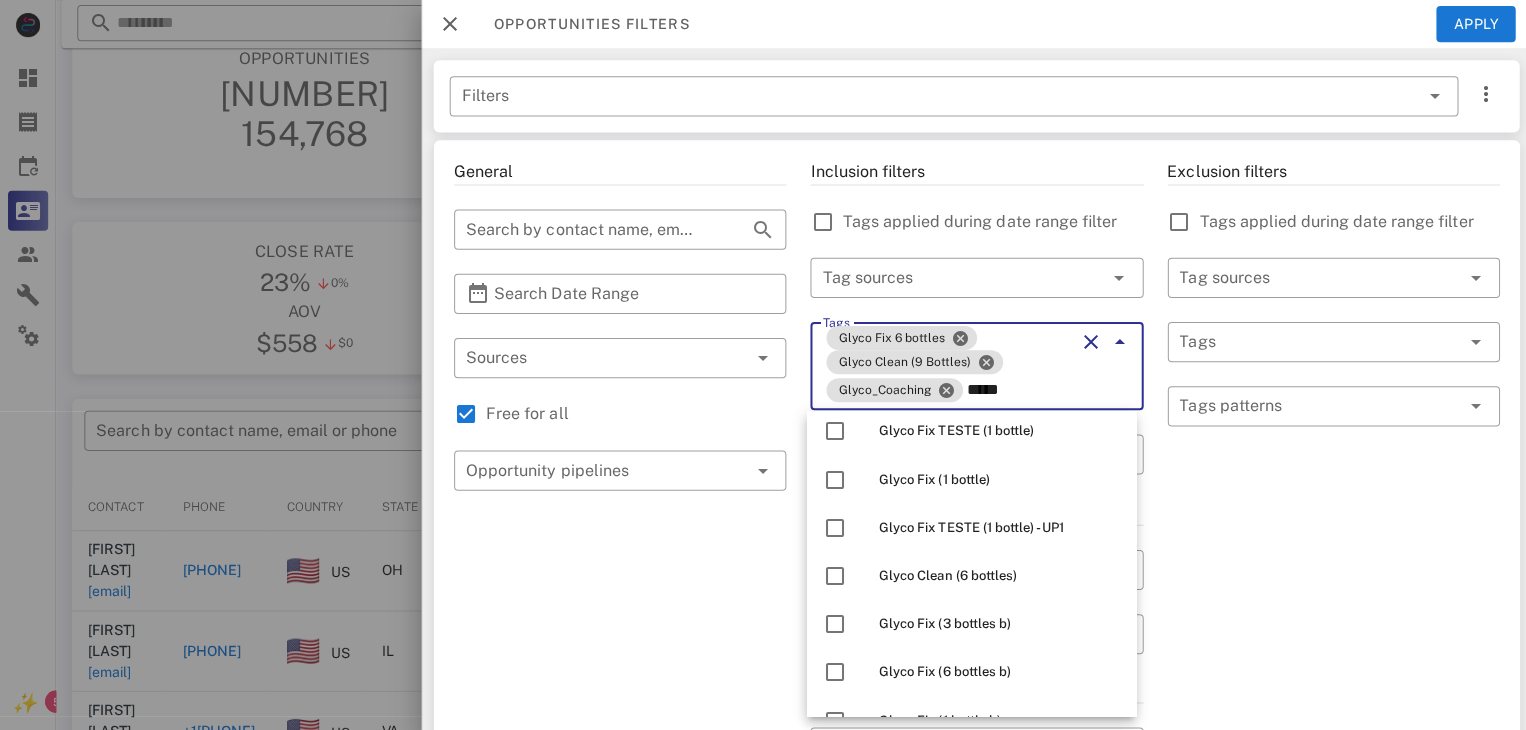 scroll, scrollTop: 366, scrollLeft: 0, axis: vertical 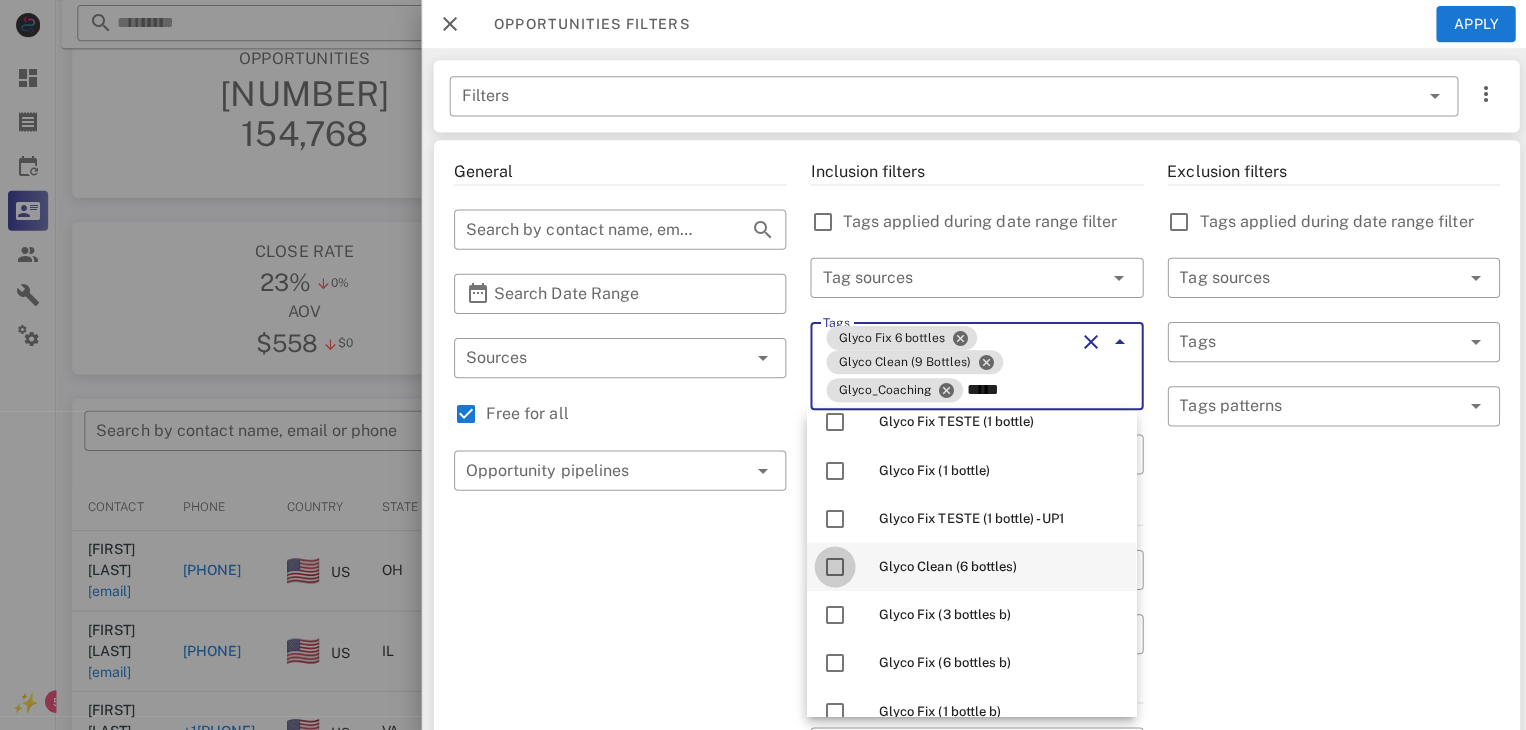 click at bounding box center [832, 565] 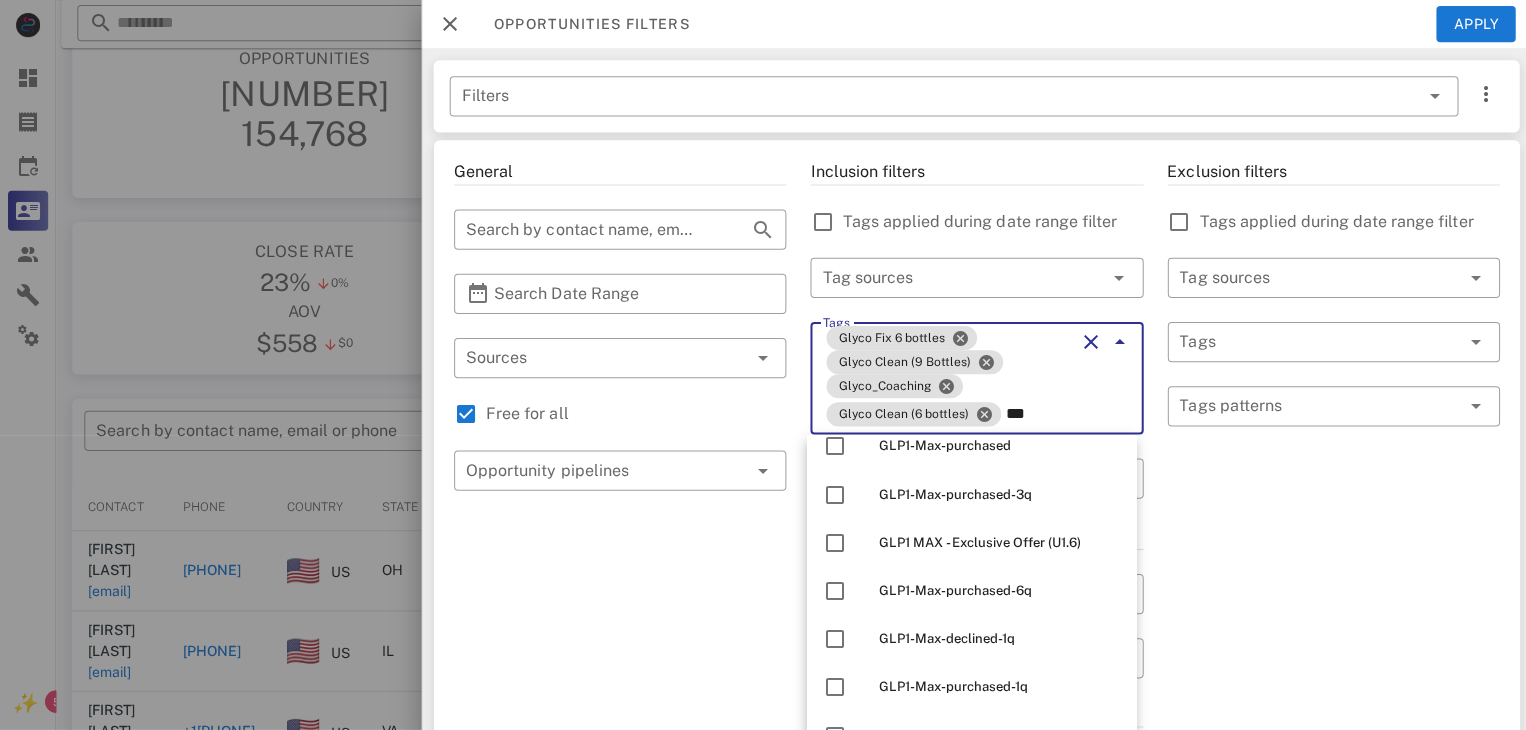 scroll, scrollTop: 0, scrollLeft: 0, axis: both 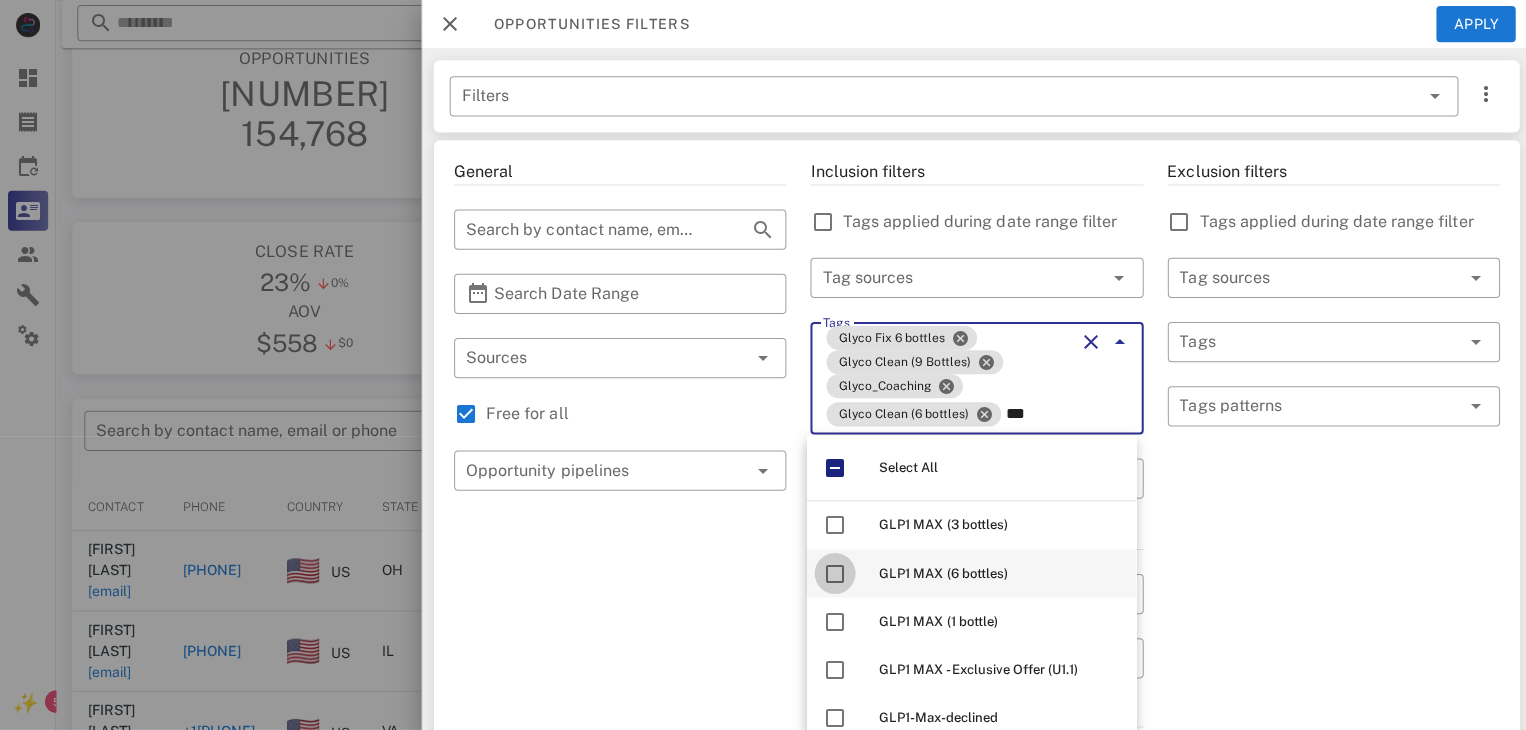 click at bounding box center [832, 571] 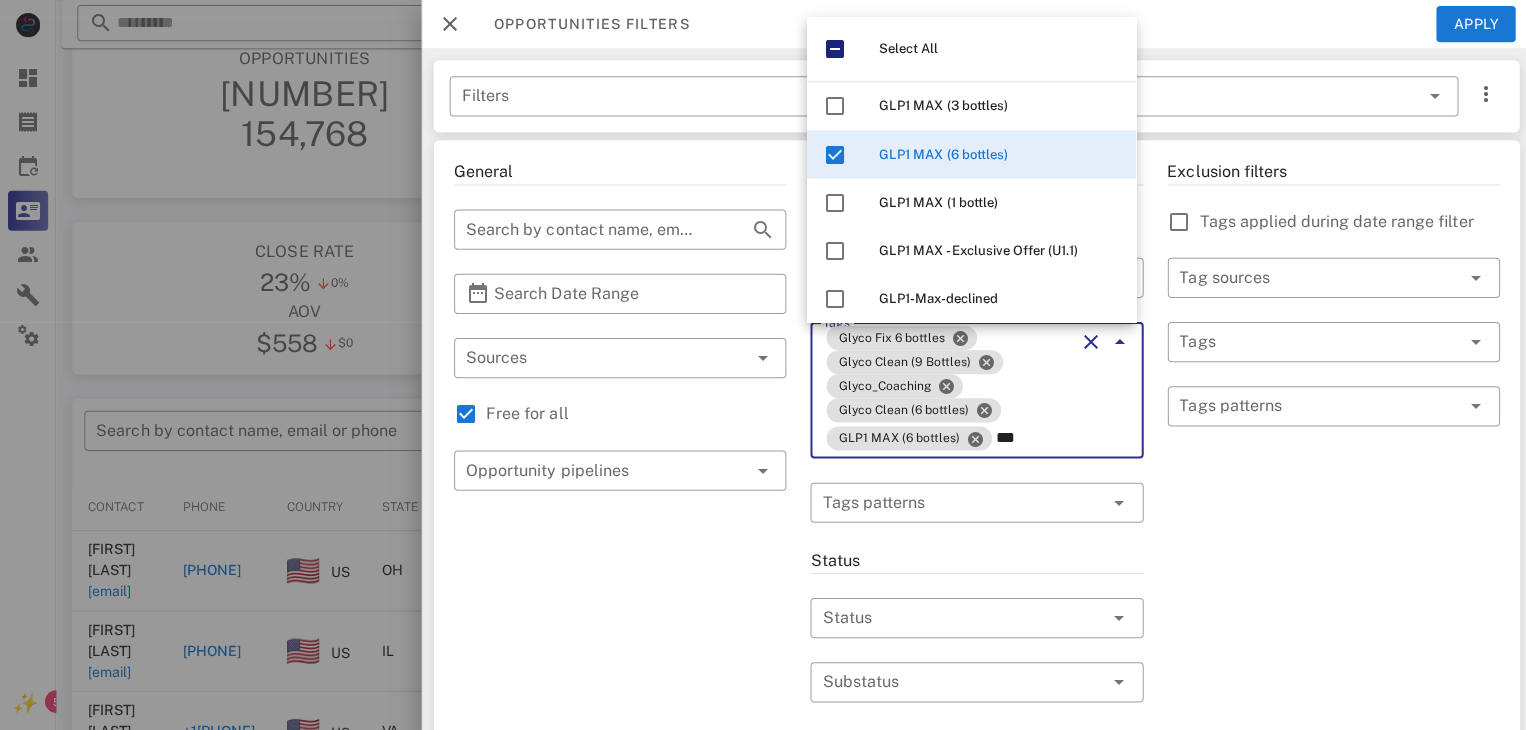 type on "***" 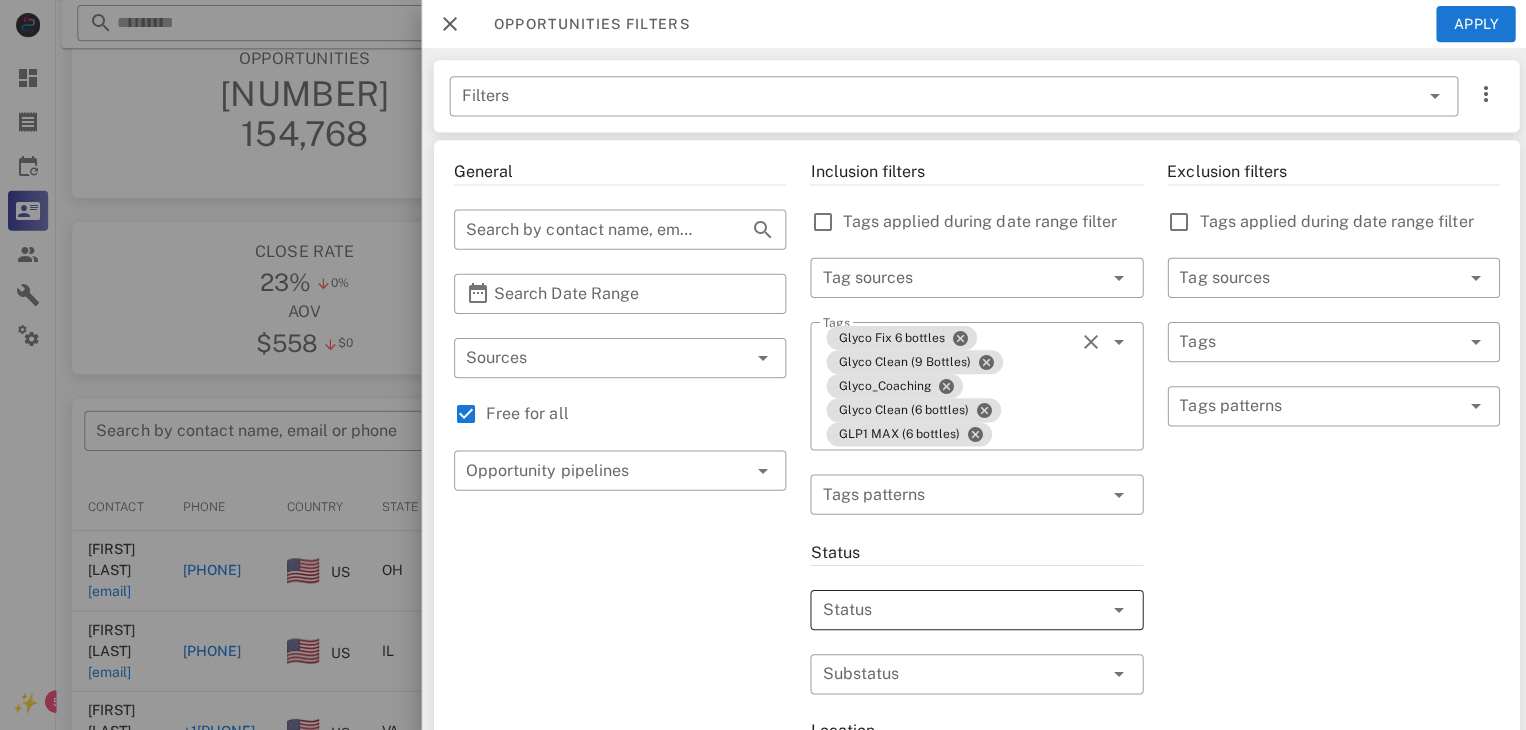 click at bounding box center [944, 608] 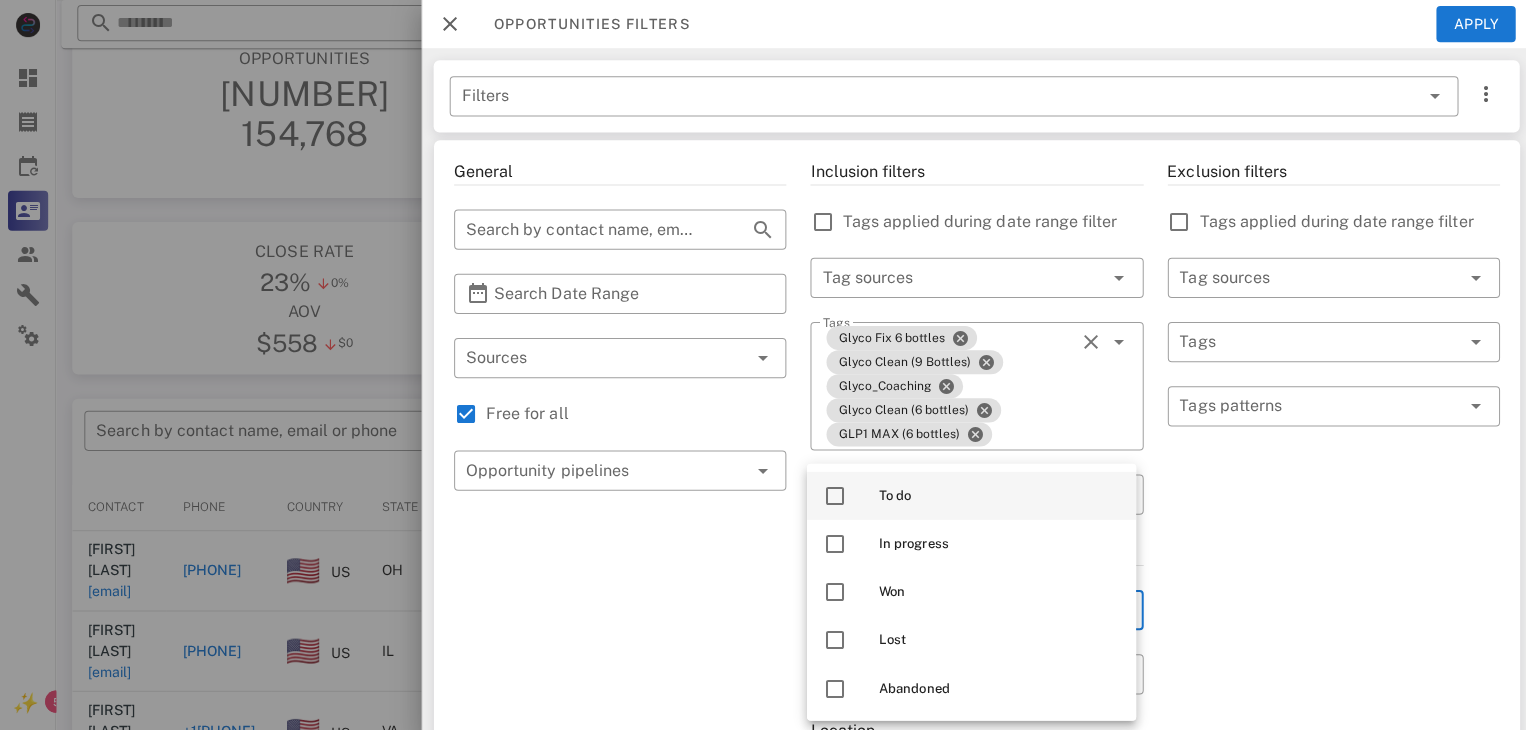 click at bounding box center (832, 494) 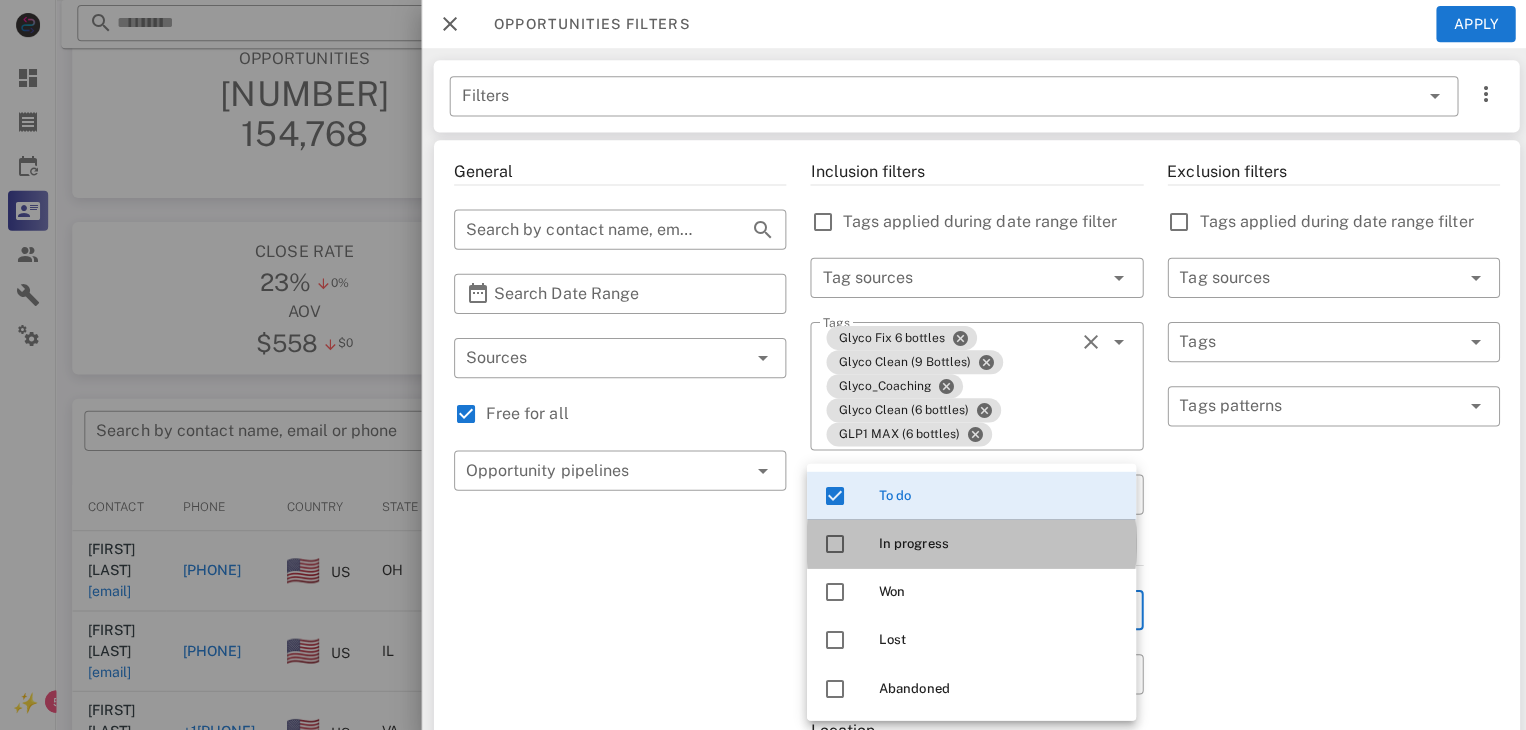 click at bounding box center [832, 542] 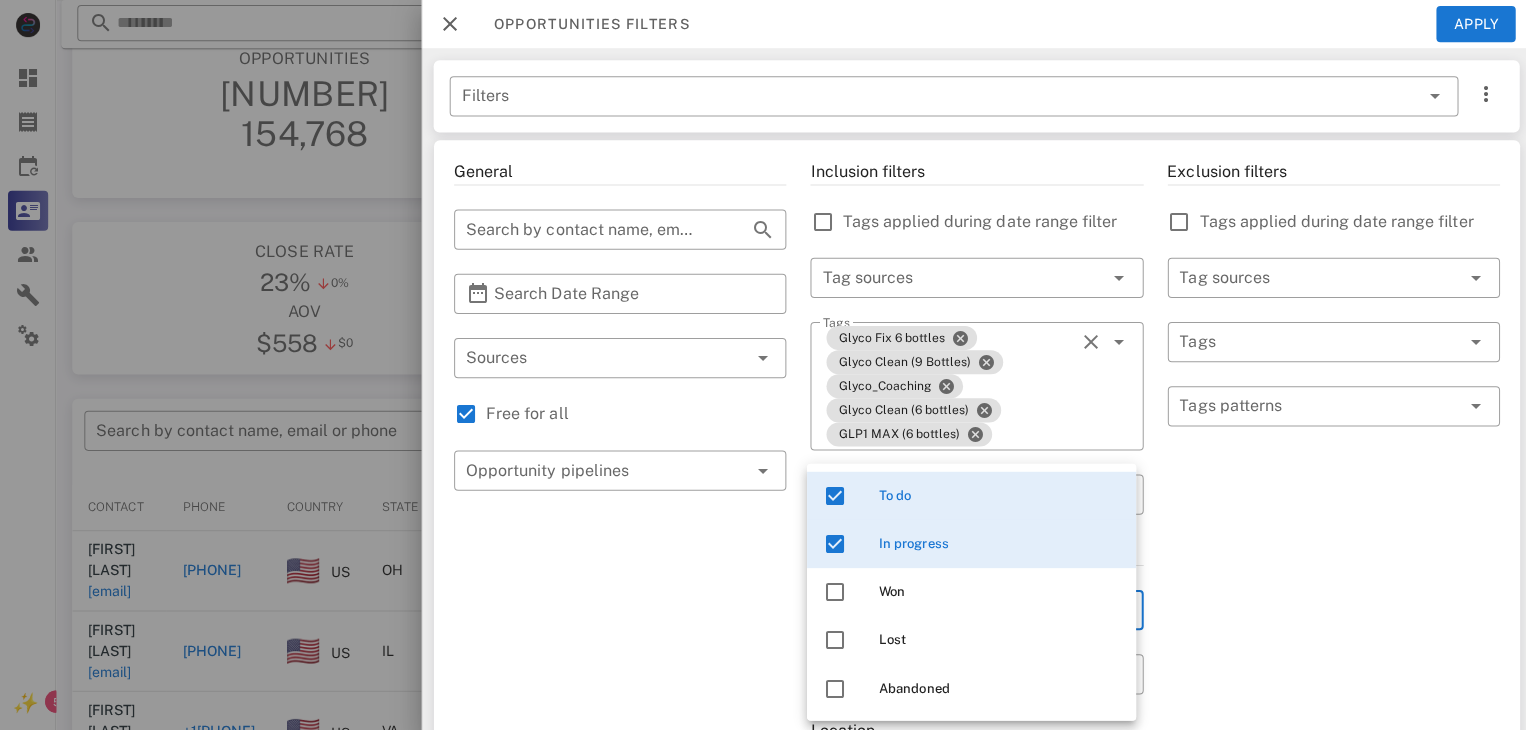 click on "Exclusion filters Tags applied during date range filter ​ Tag sources ​ Tags ​ Tags patterns" at bounding box center [1328, 753] 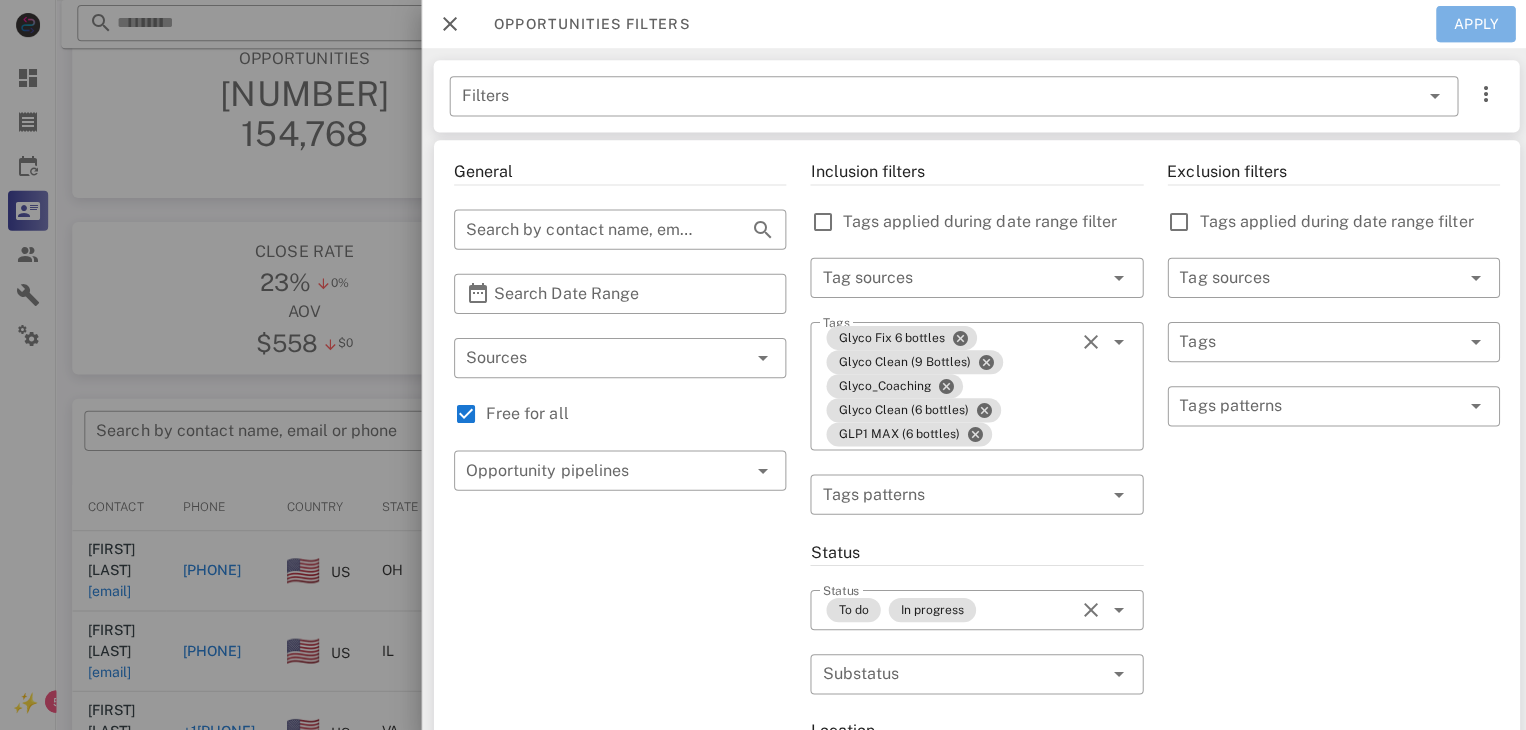 click on "Apply" at bounding box center (1471, 24) 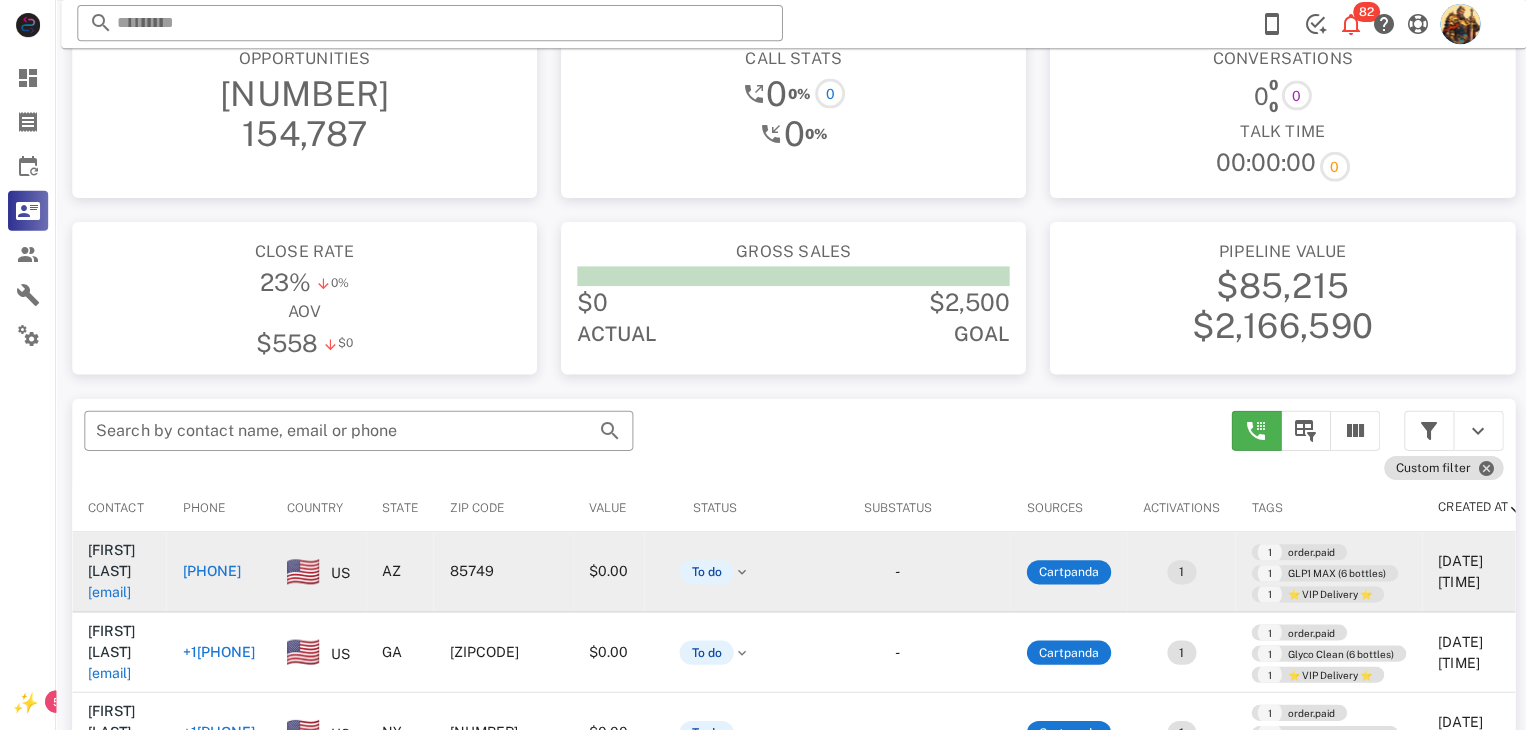 click on "[EMAIL]" at bounding box center (109, 590) 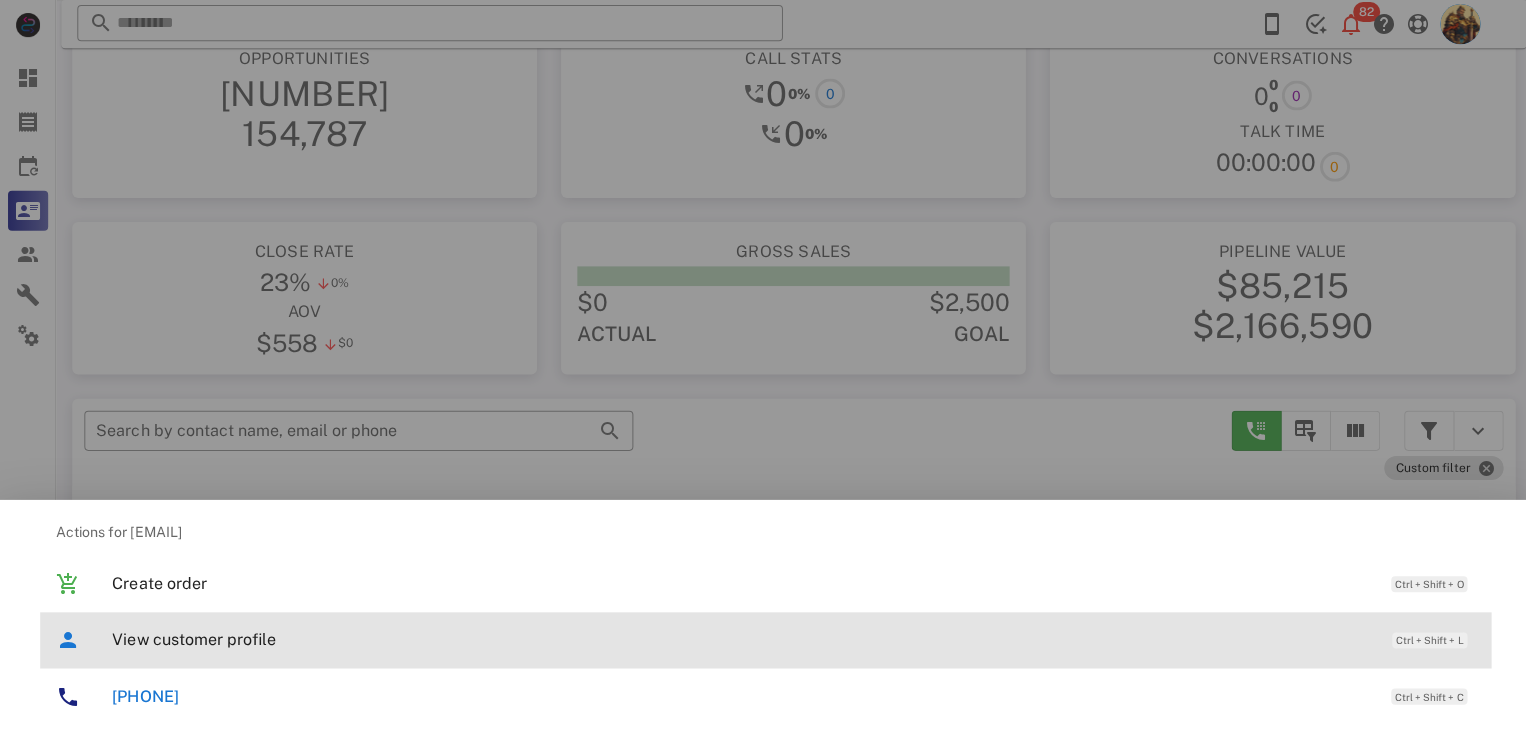 click on "View customer profile" at bounding box center [739, 637] 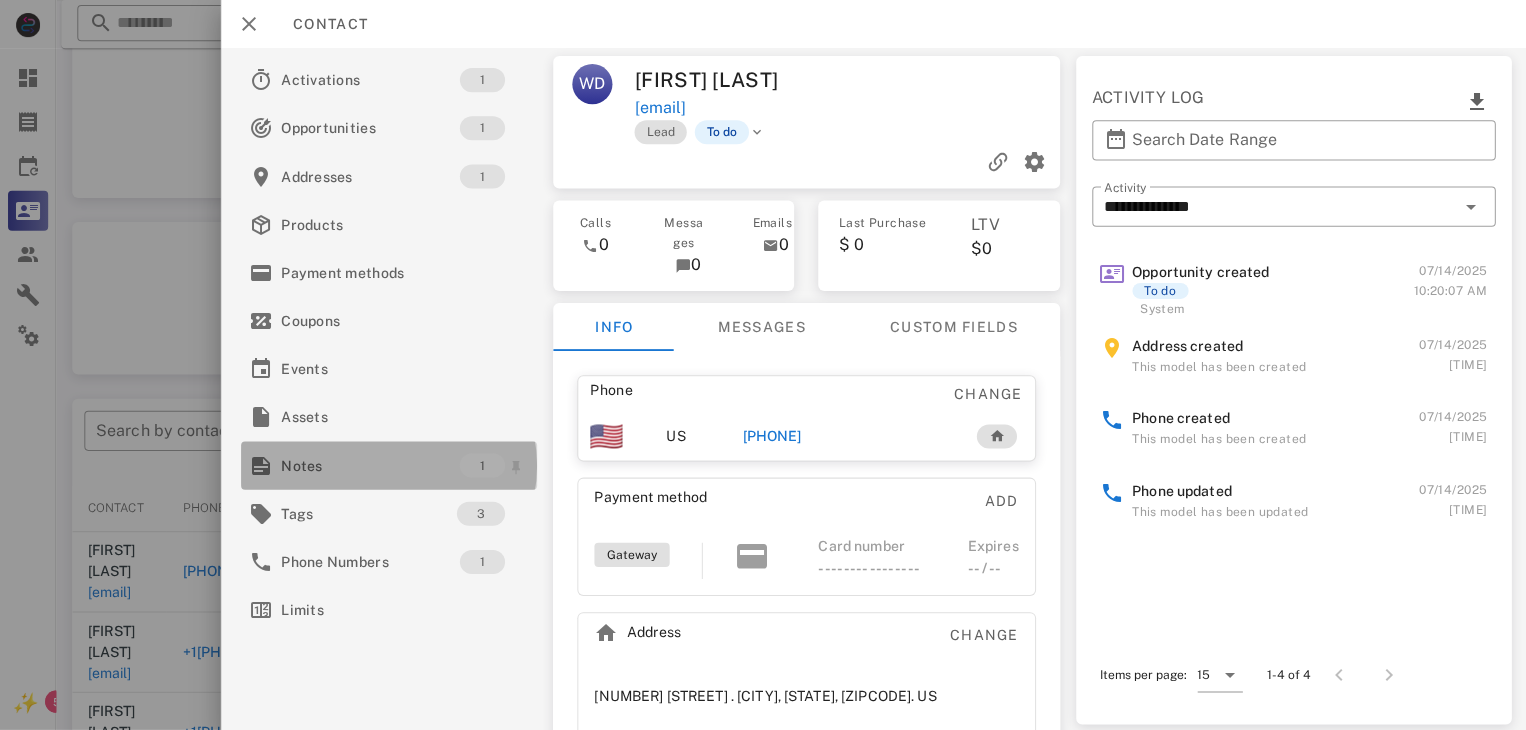 click on "Notes" at bounding box center (369, 464) 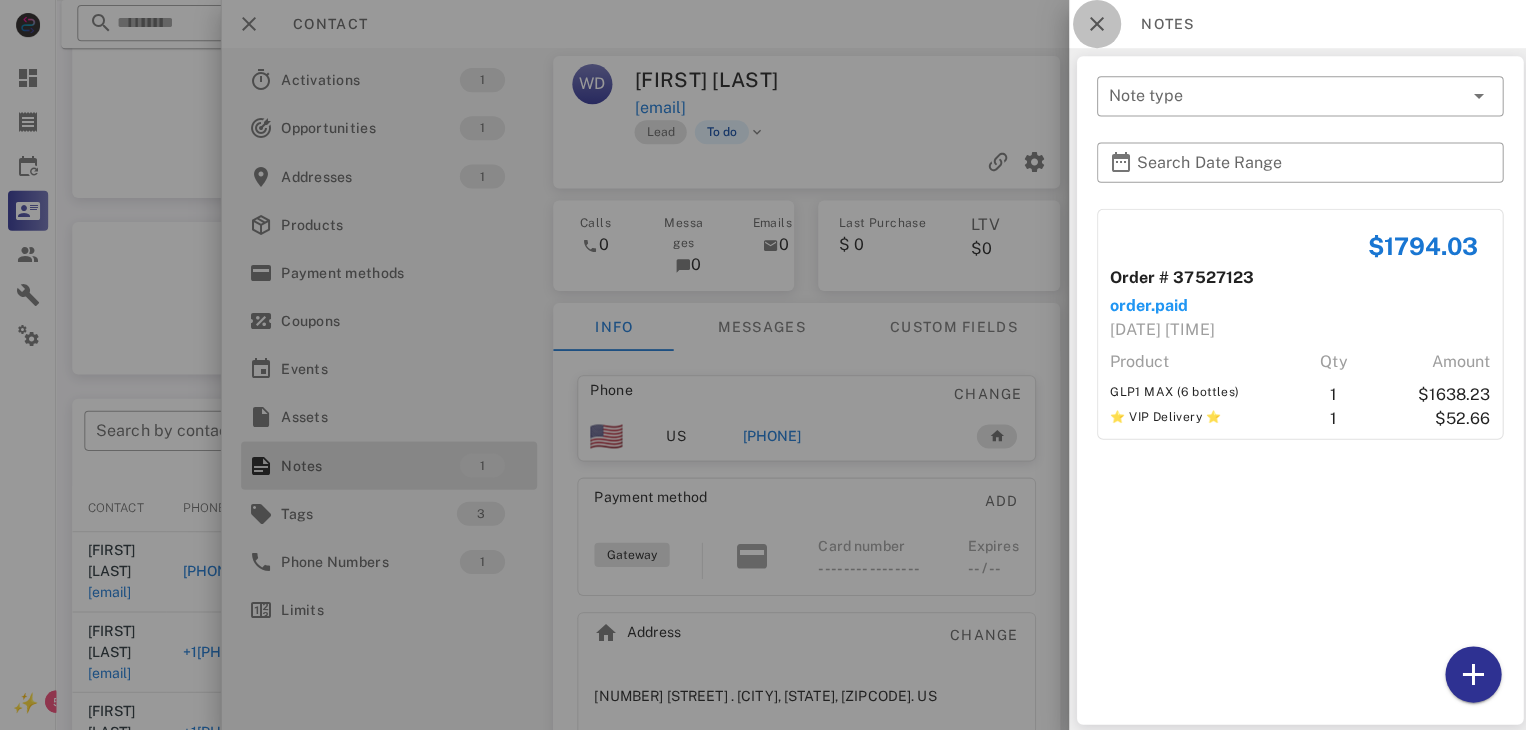 click at bounding box center [1093, 24] 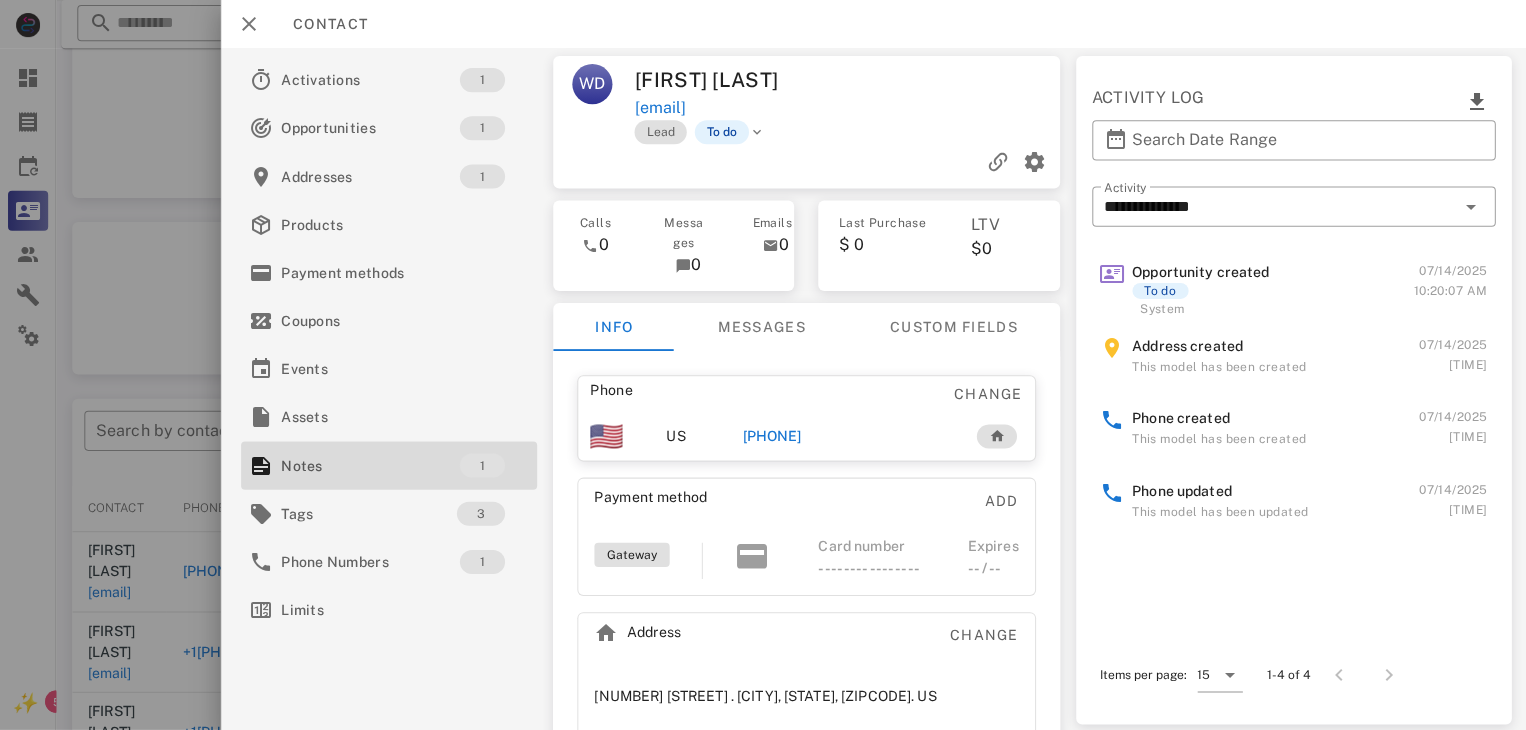 click on "[PHONE]" at bounding box center (769, 435) 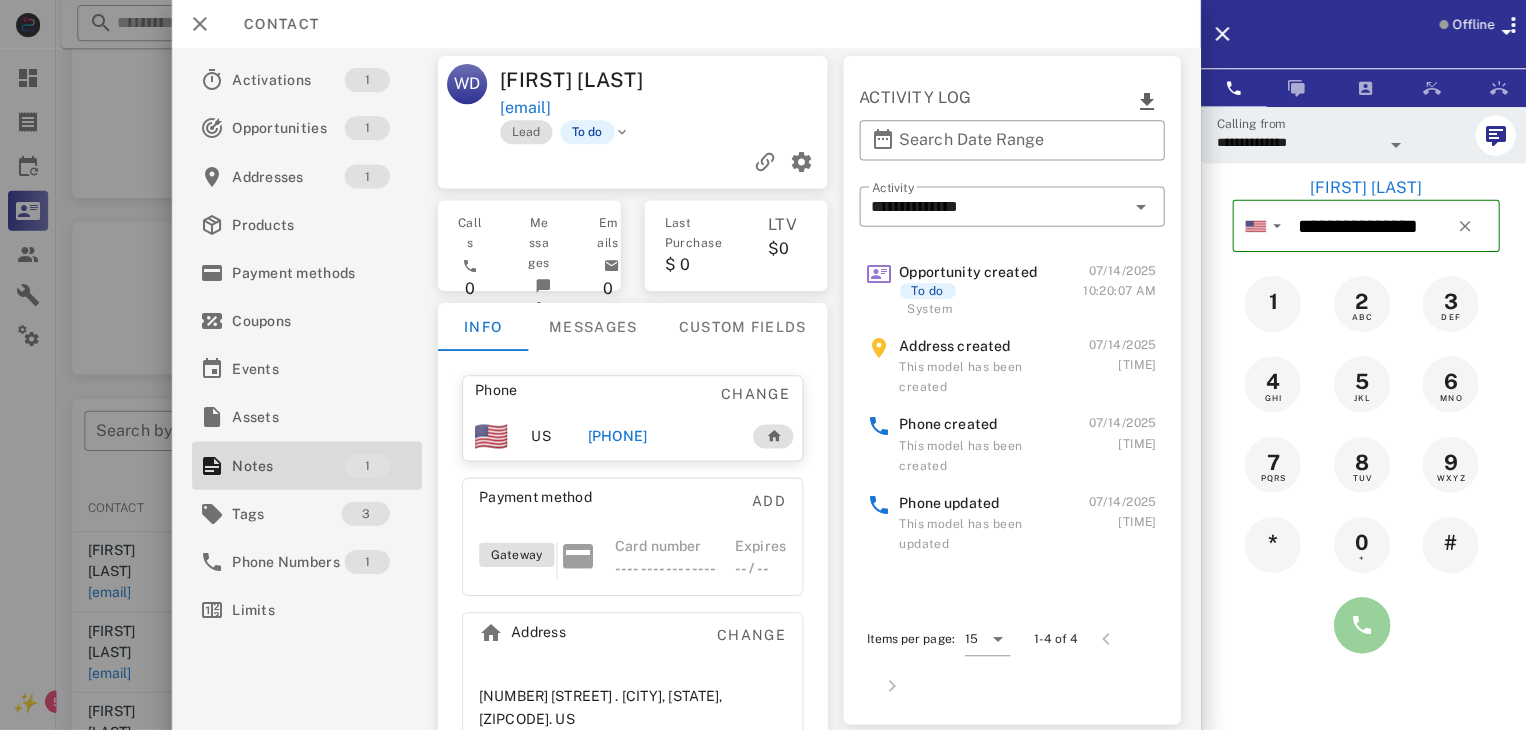 click at bounding box center [1357, 623] 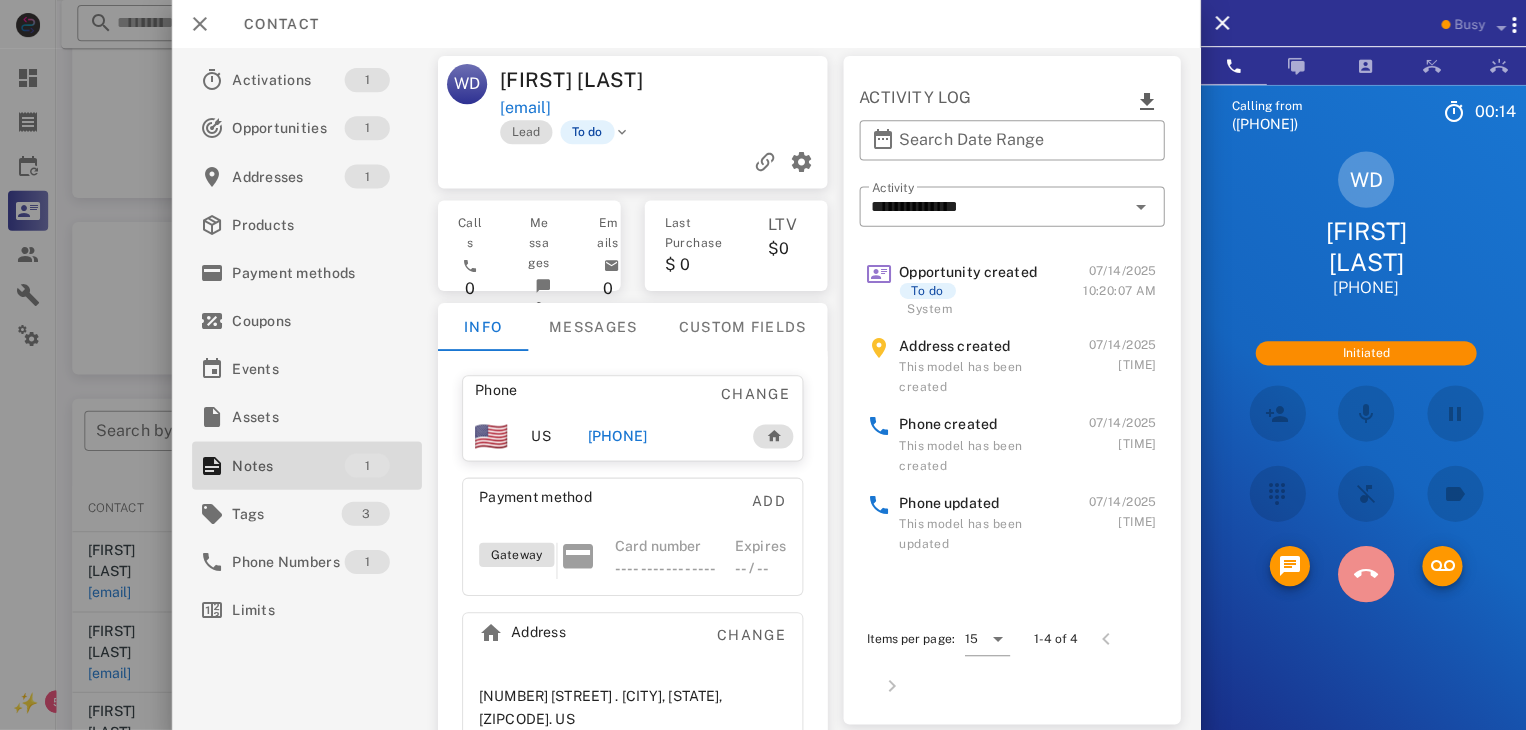 click at bounding box center [1361, 572] 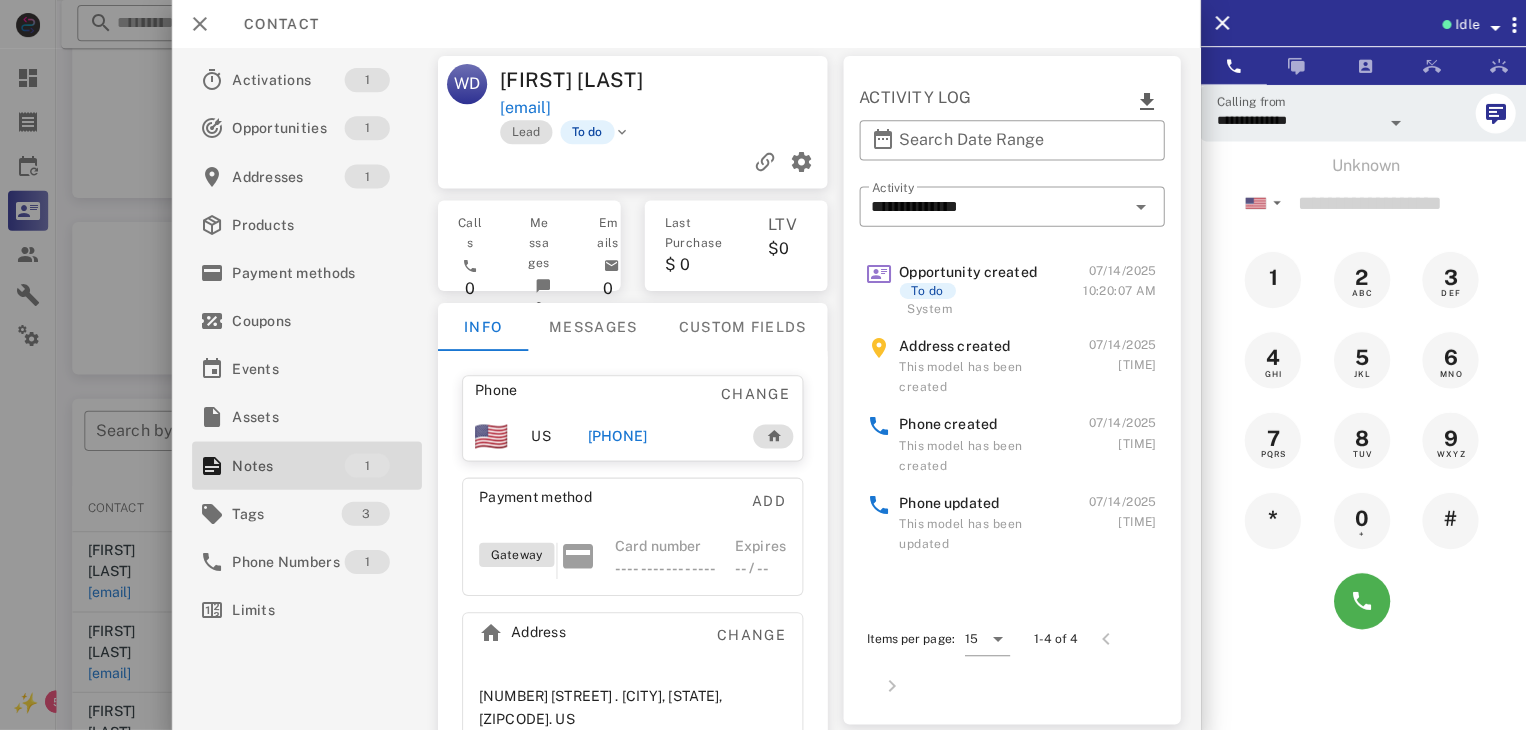 click at bounding box center [763, 365] 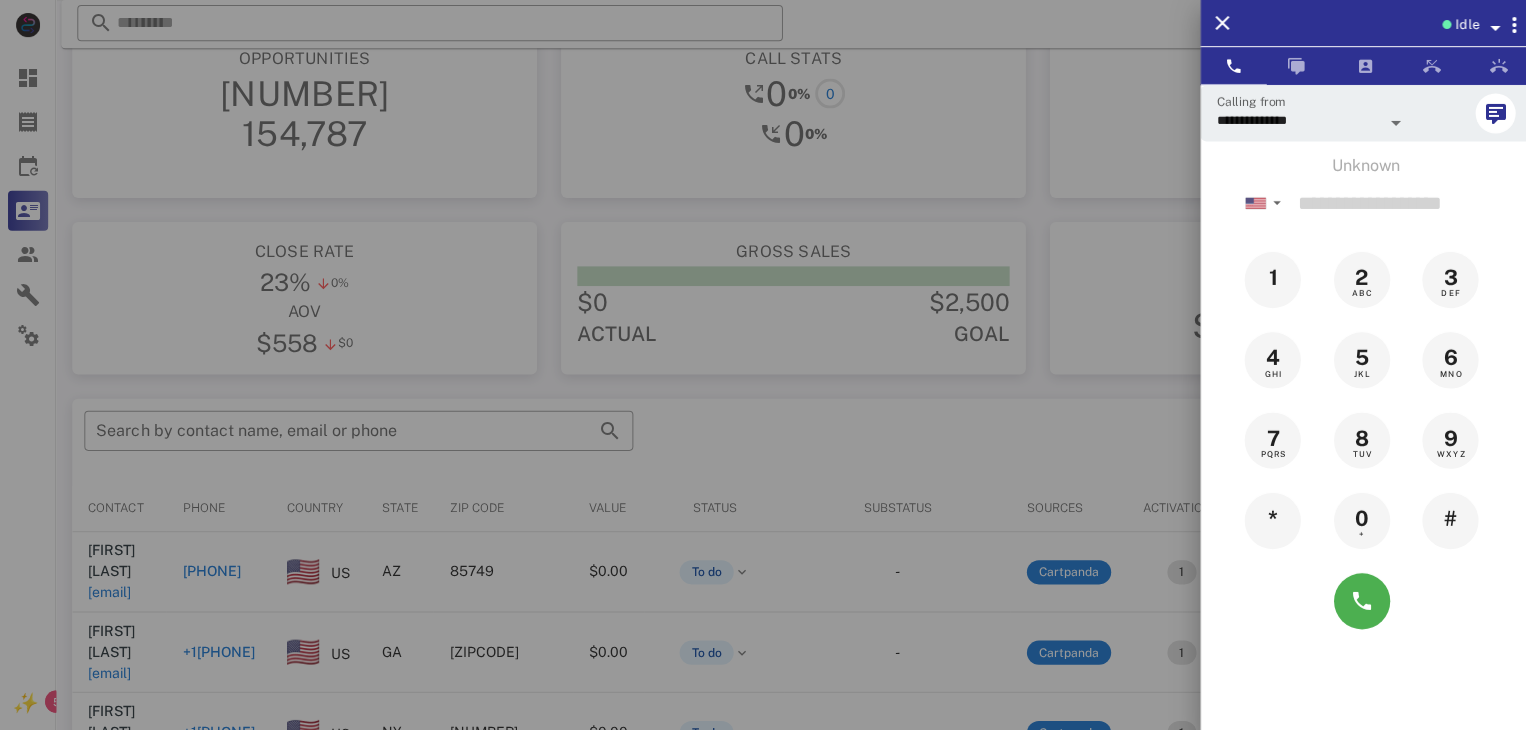 click at bounding box center (763, 365) 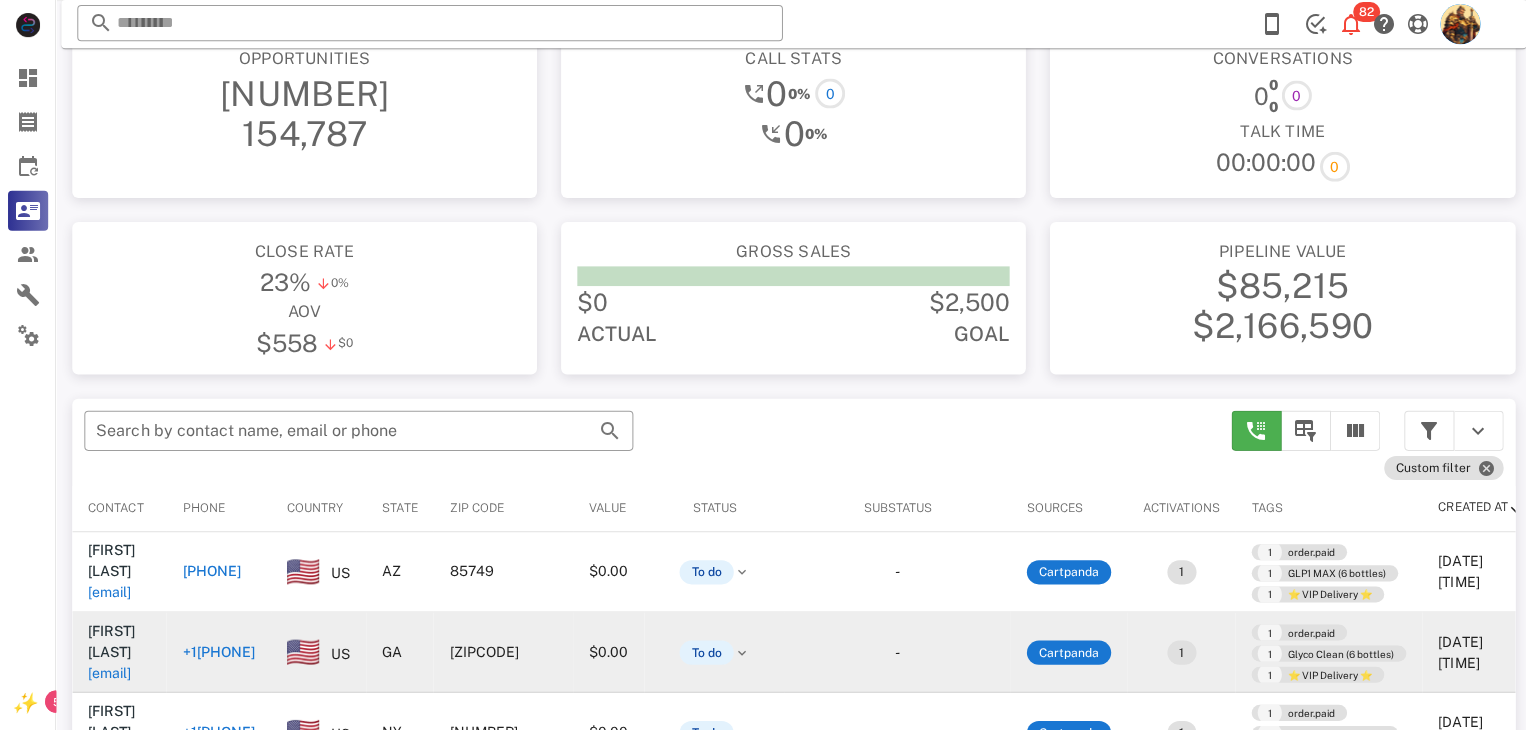 click on "[EMAIL]" at bounding box center (109, 670) 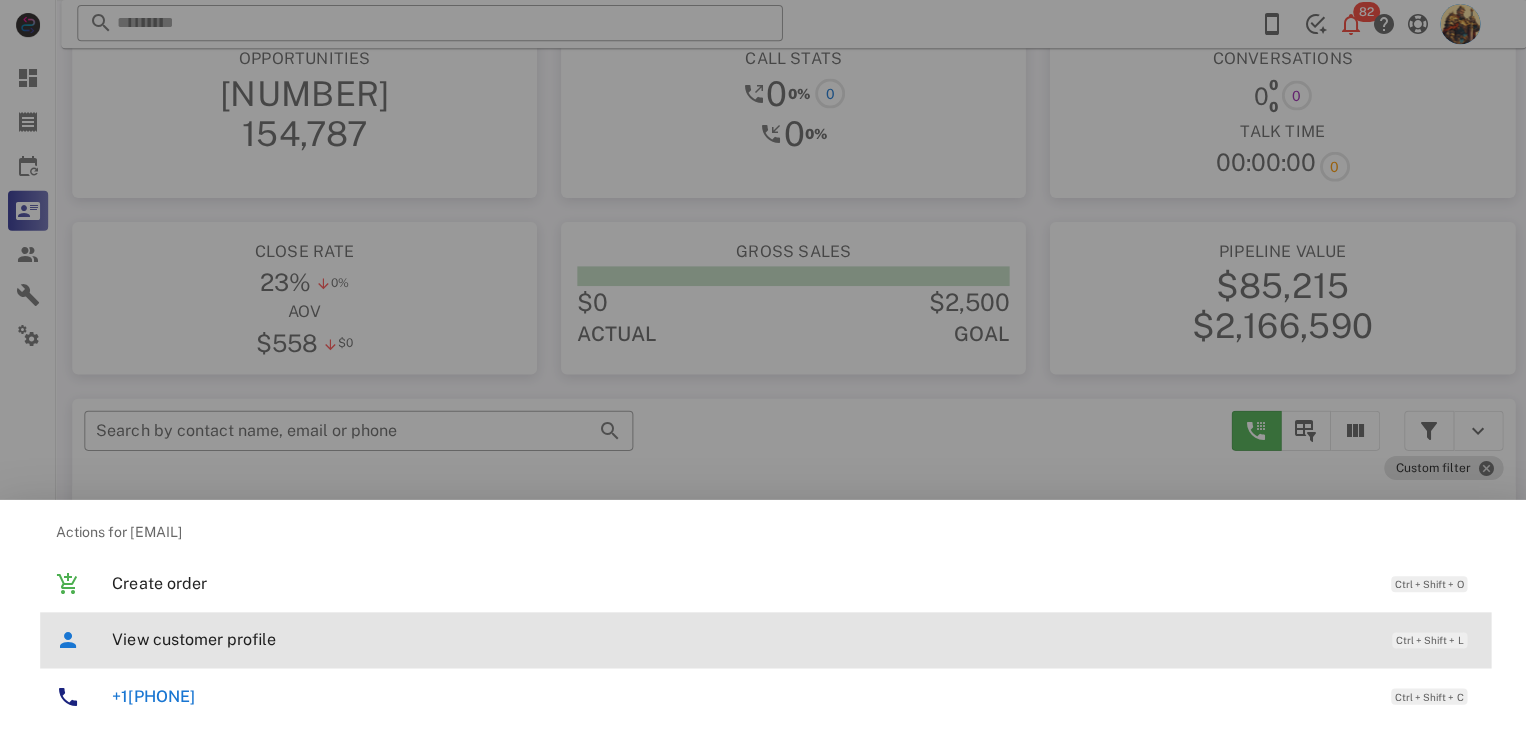 click on "View customer profile" at bounding box center [739, 637] 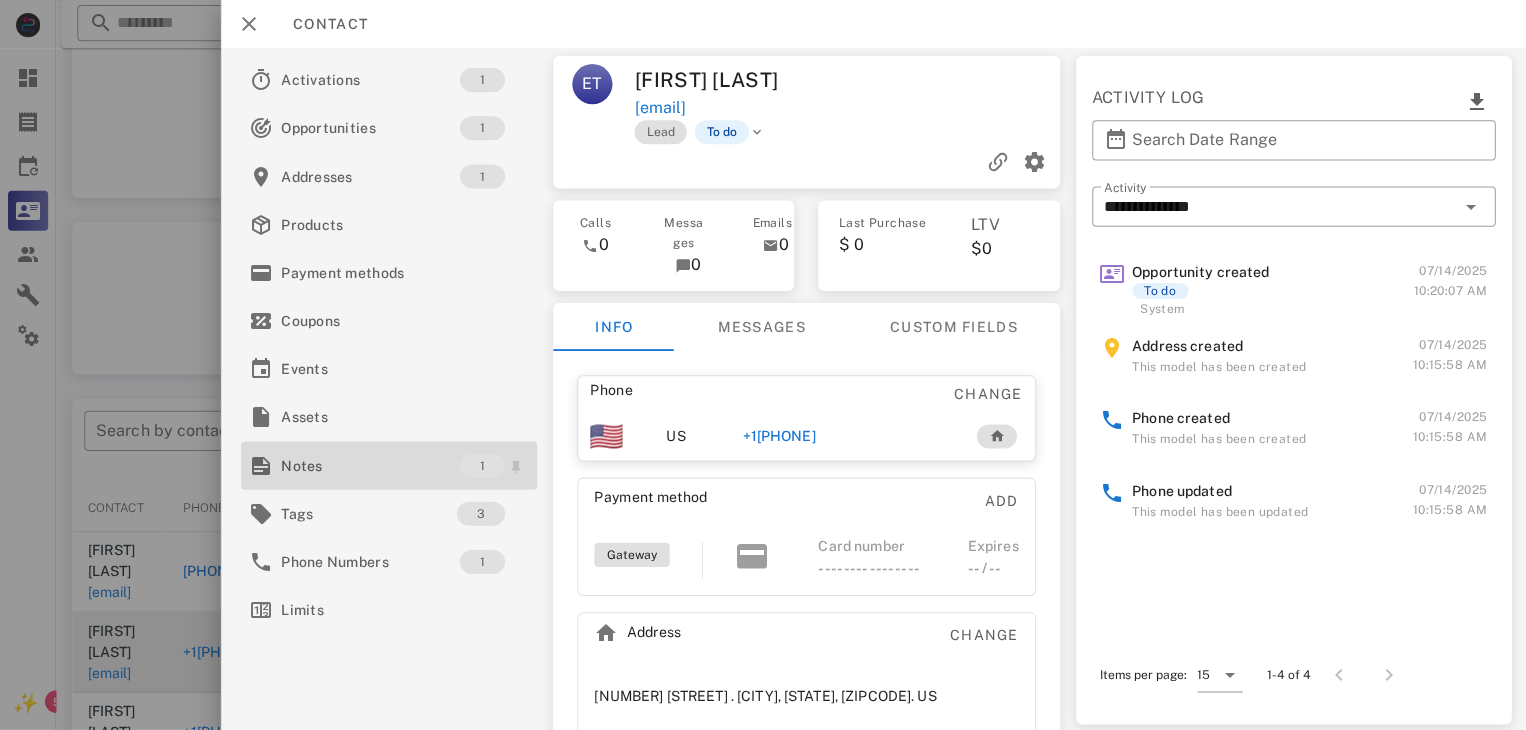 click on "Notes" at bounding box center [369, 464] 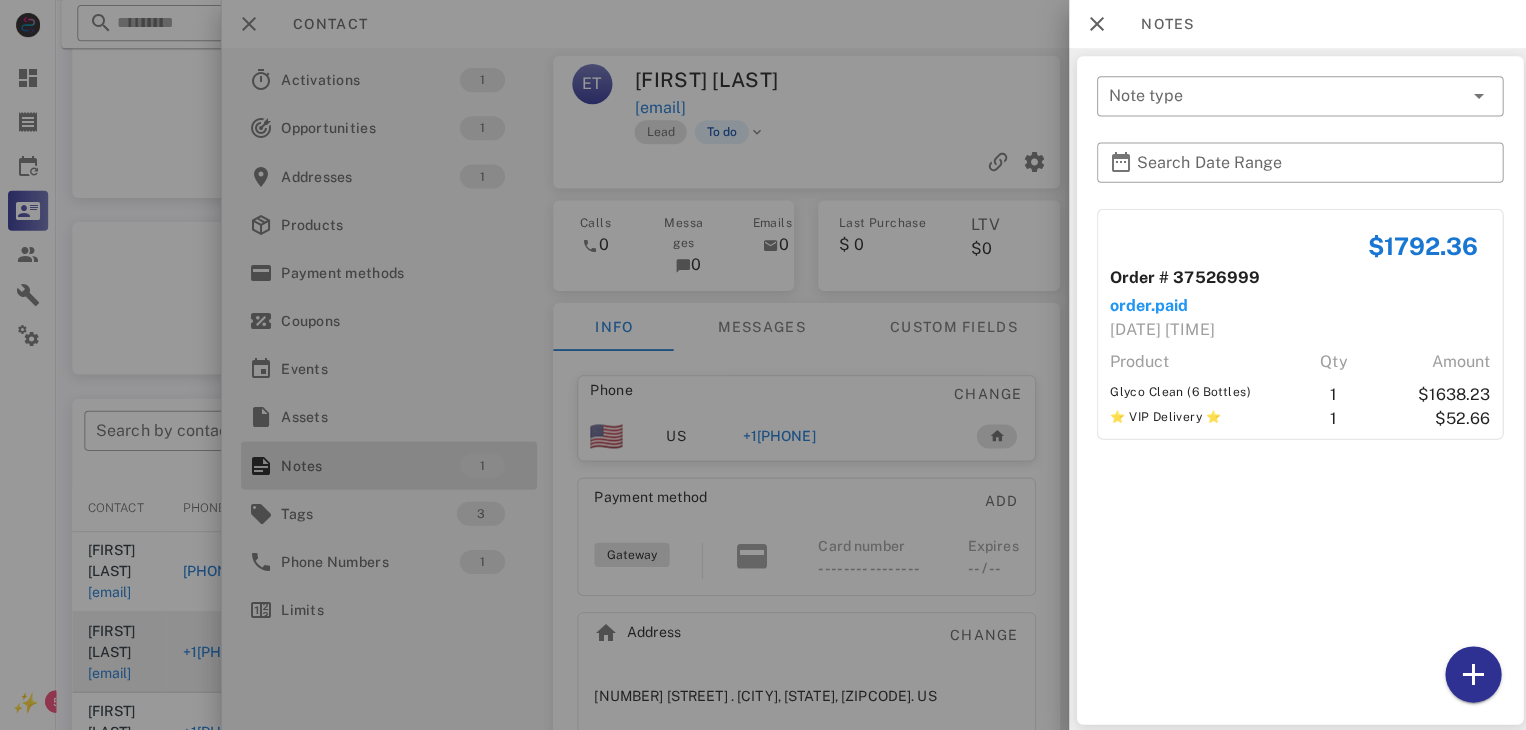 click at bounding box center (763, 365) 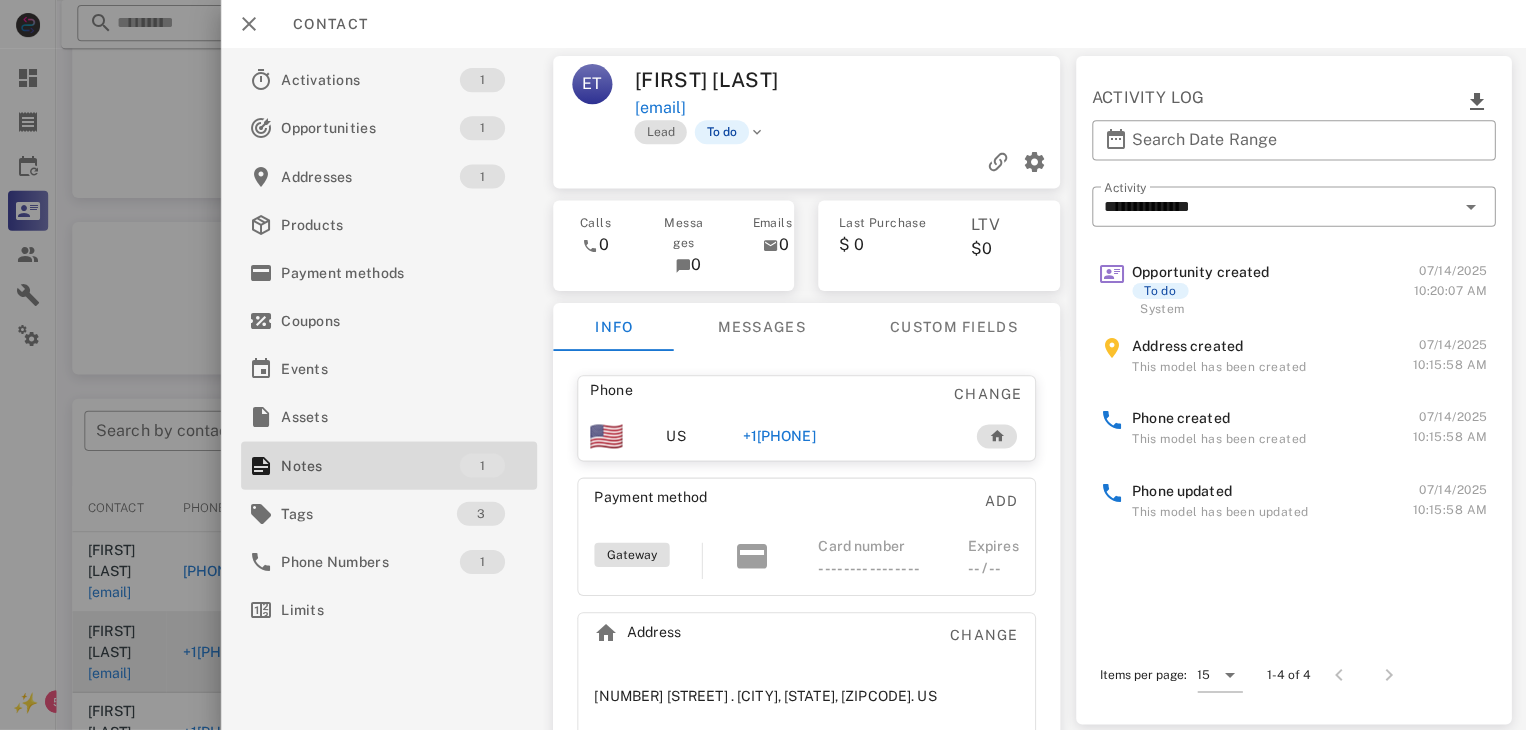 click on "[PHONE]" at bounding box center [776, 435] 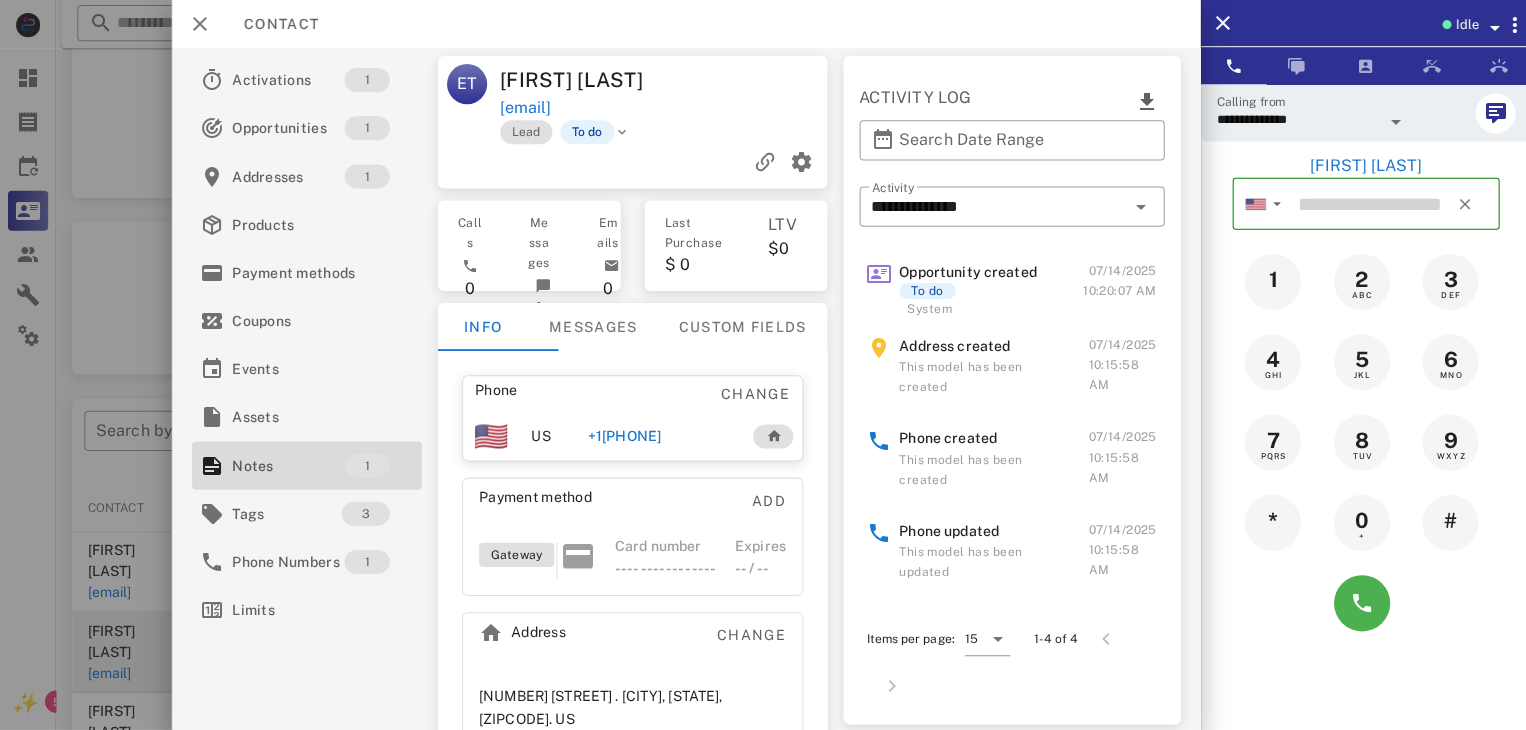 type on "**********" 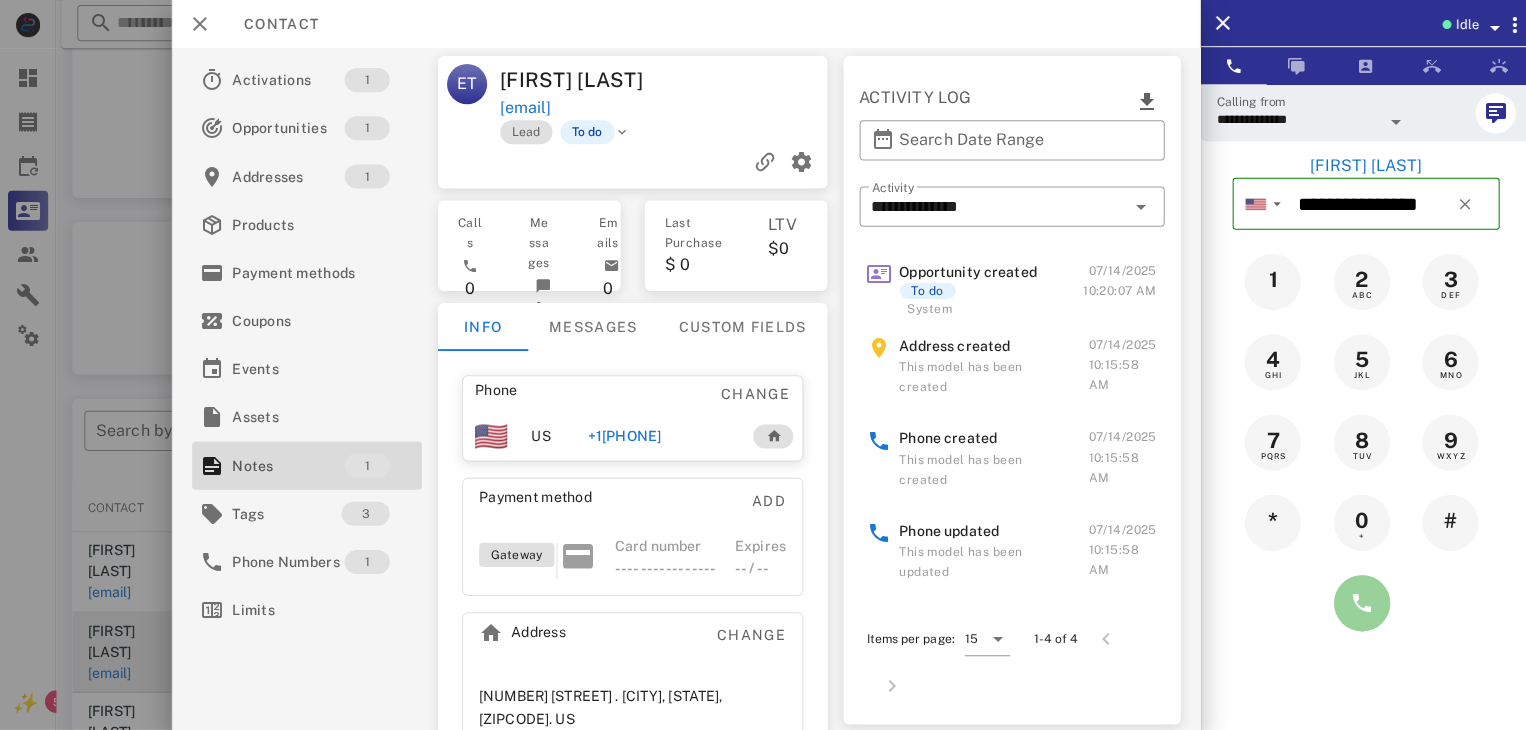 click at bounding box center [1357, 601] 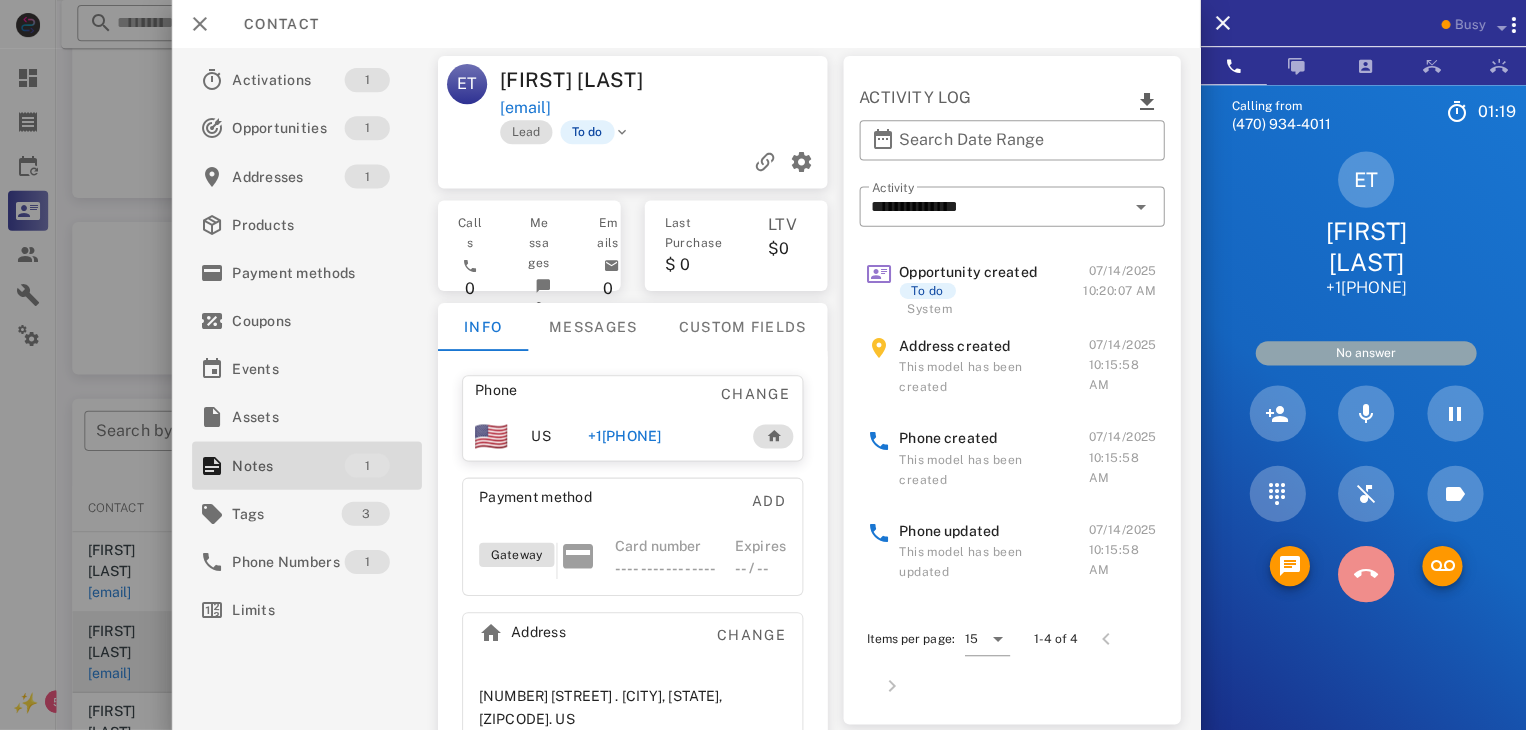 click at bounding box center (1361, 572) 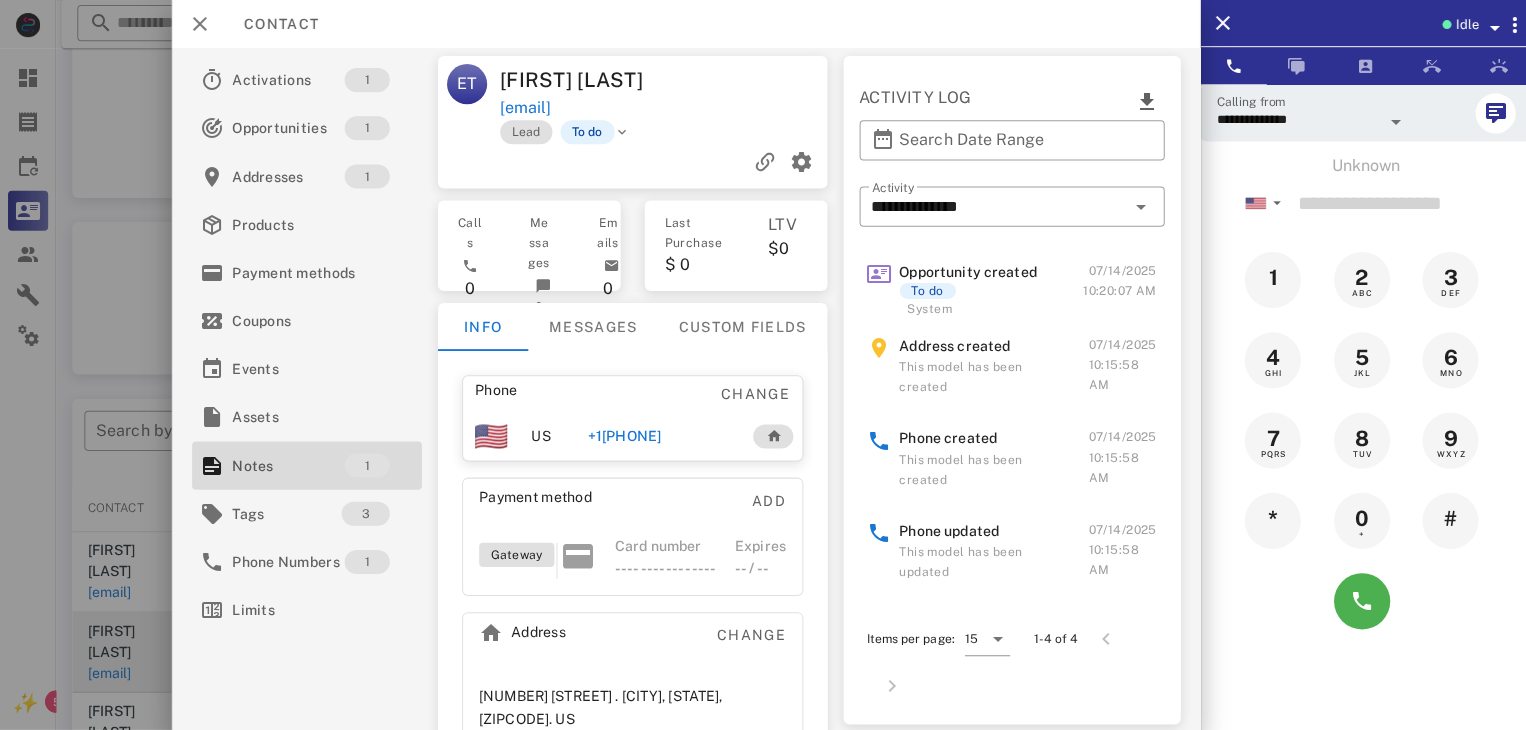 click at bounding box center [763, 365] 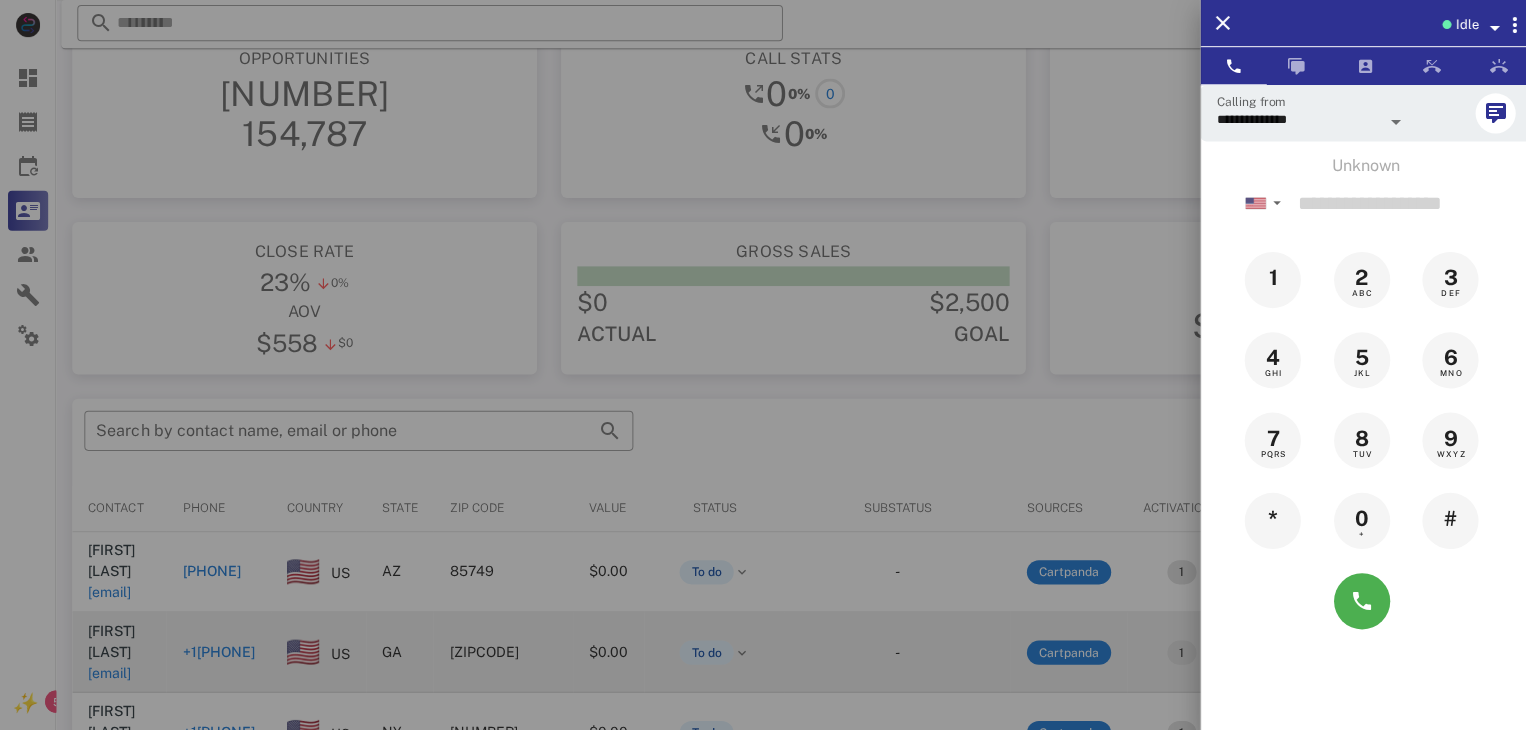 click at bounding box center (763, 365) 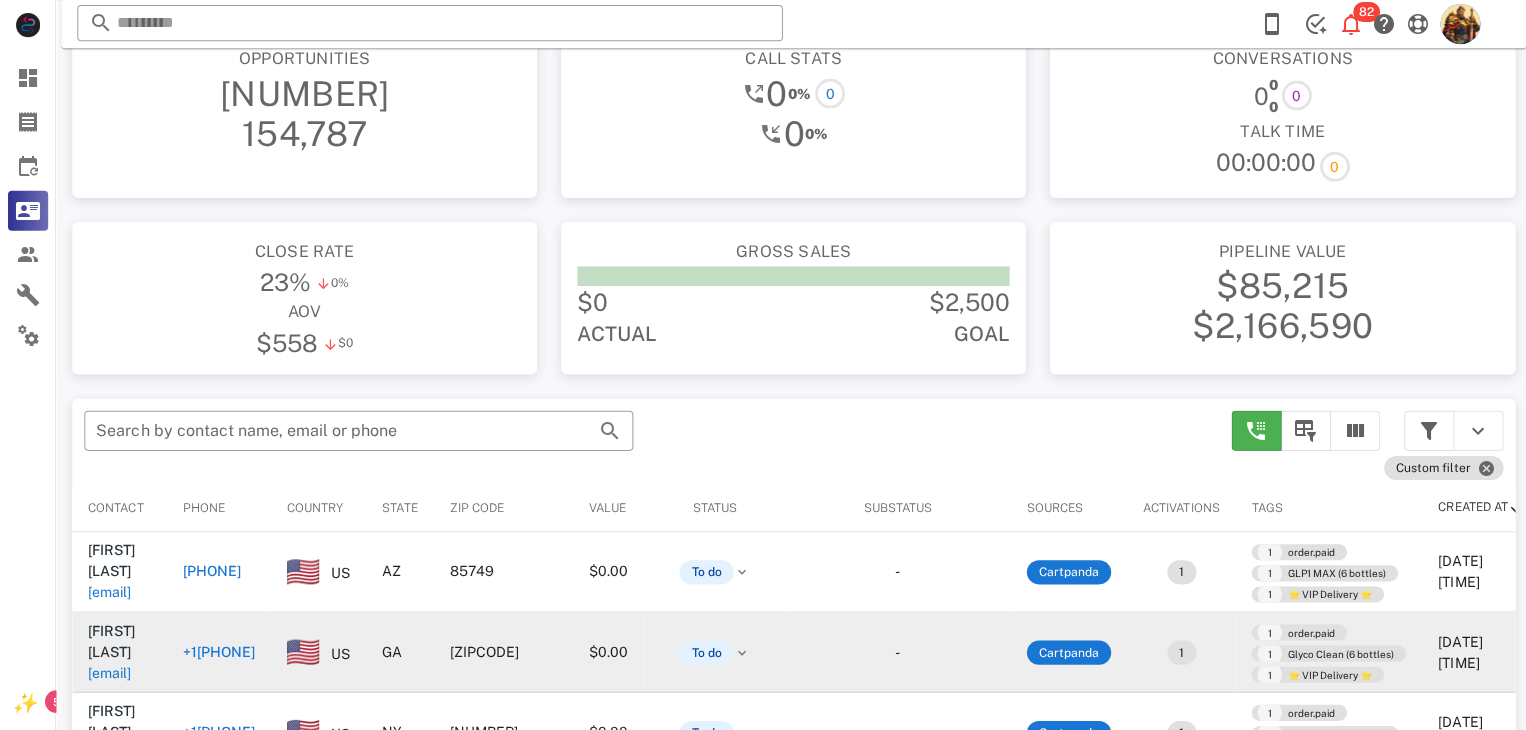 click on "danehring30@gmail.com" at bounding box center (109, 750) 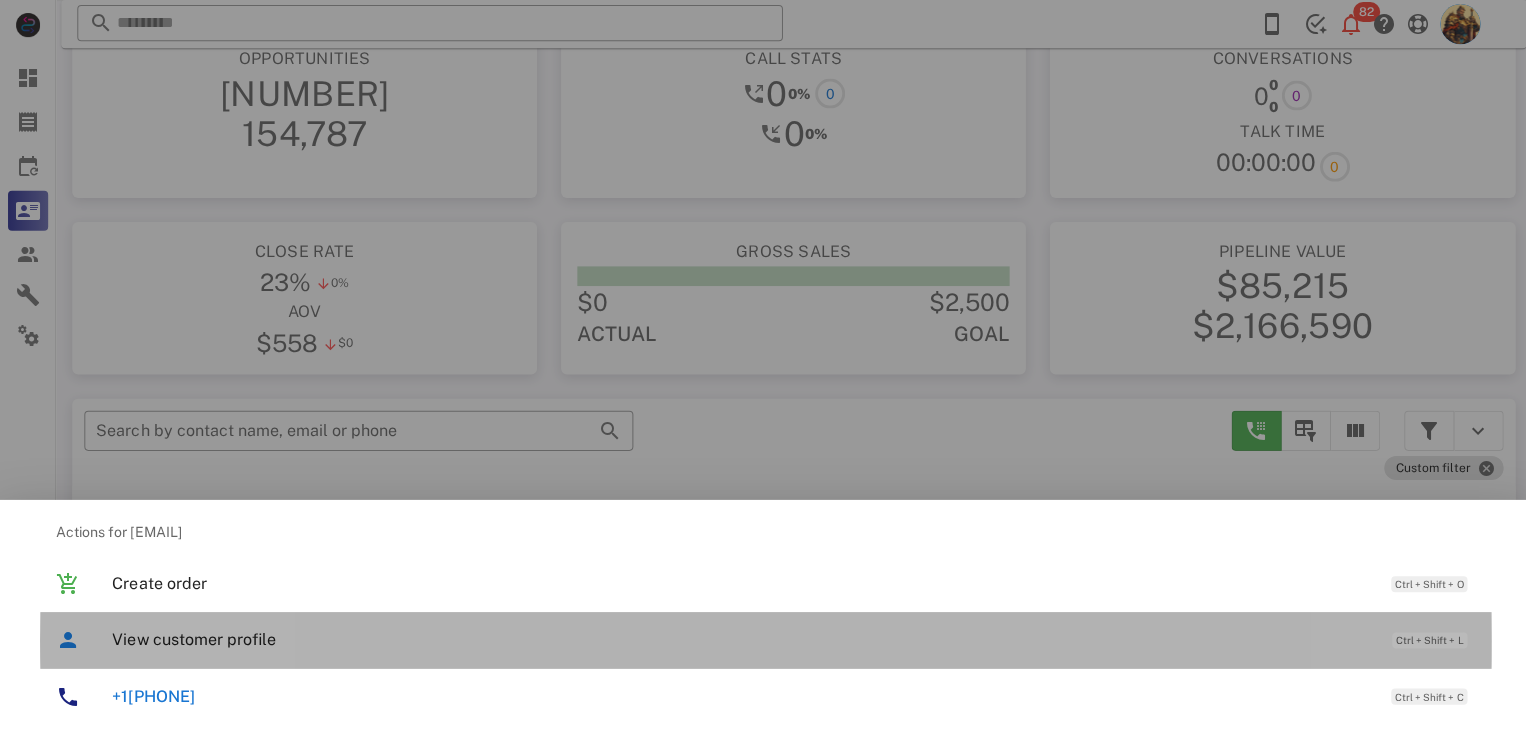 click on "View customer profile" at bounding box center (739, 637) 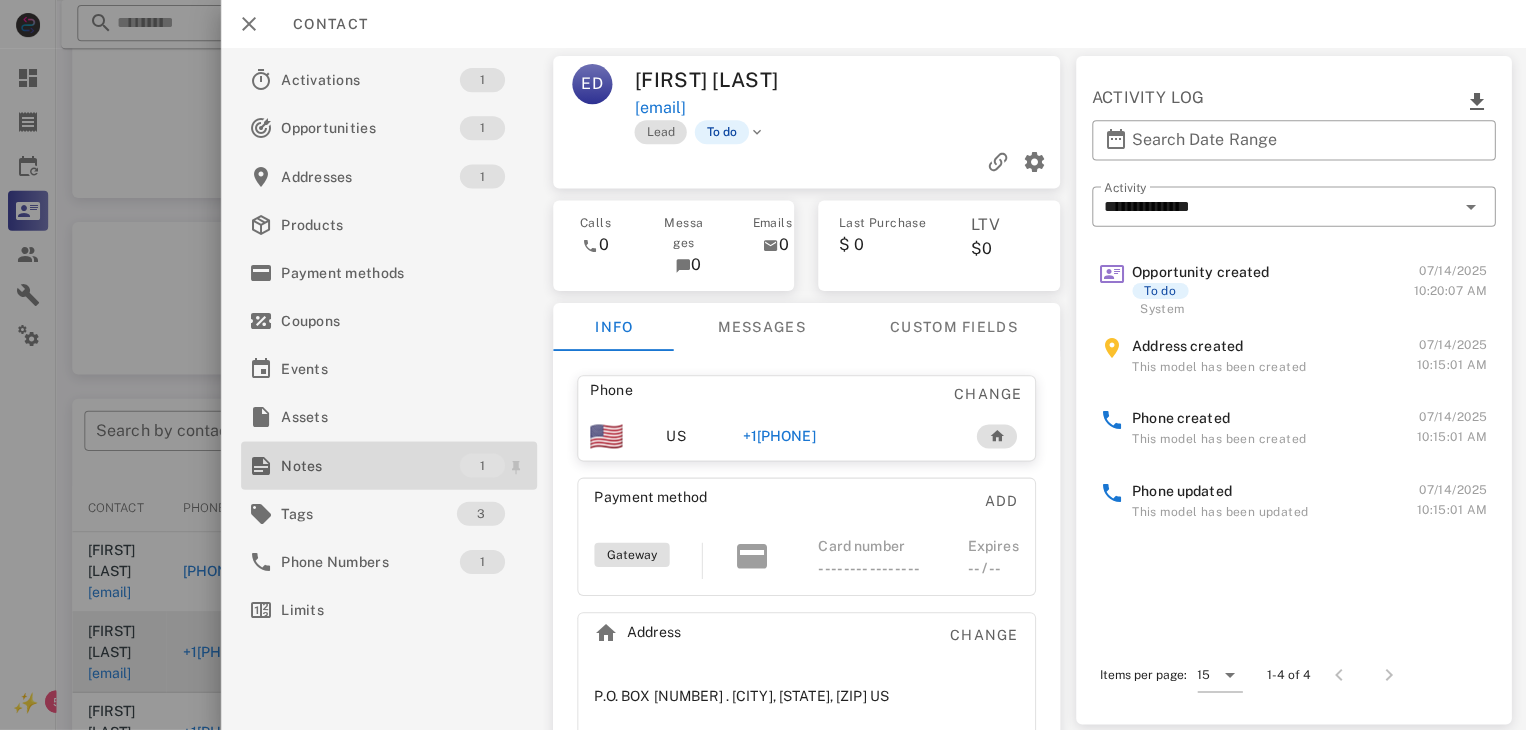 click on "Notes" at bounding box center [369, 464] 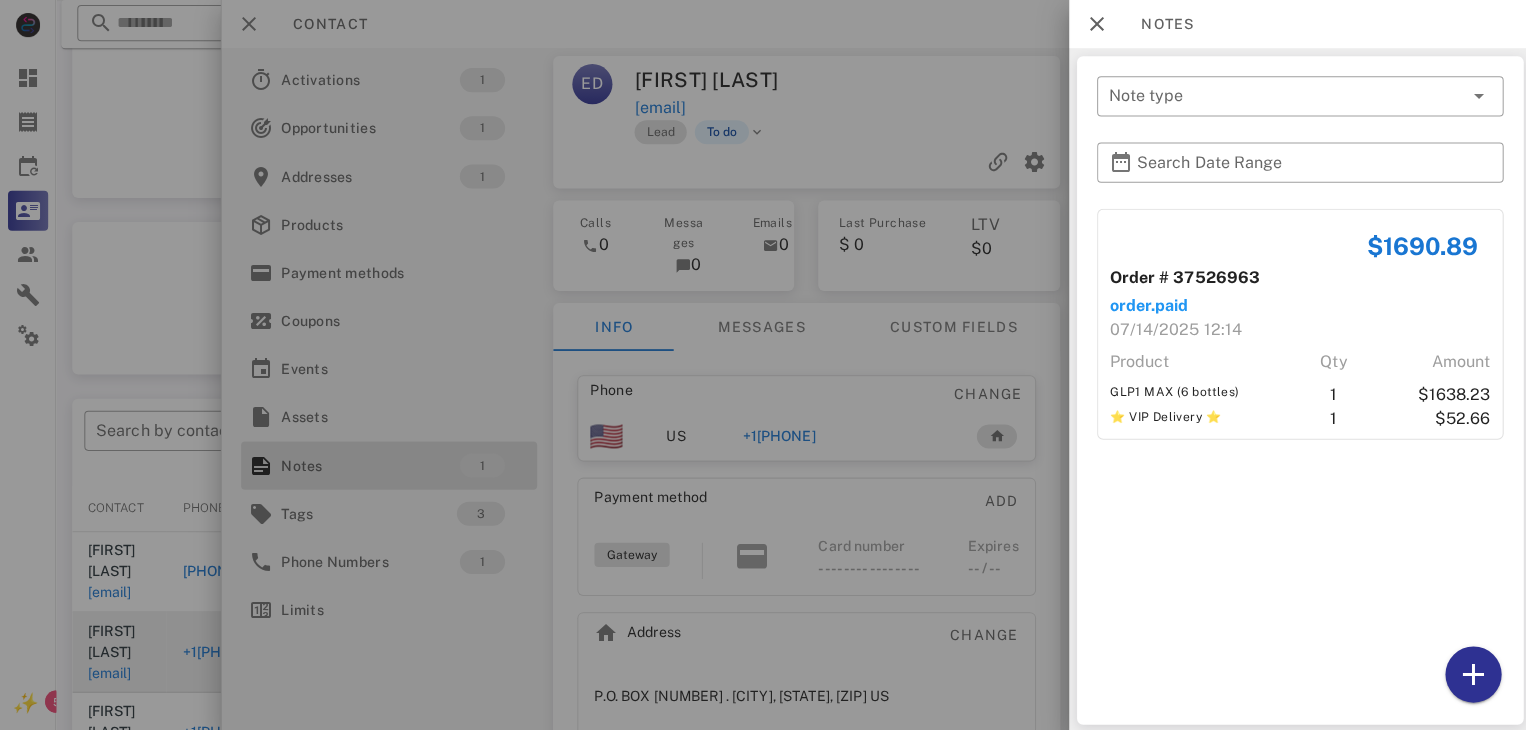click at bounding box center (763, 365) 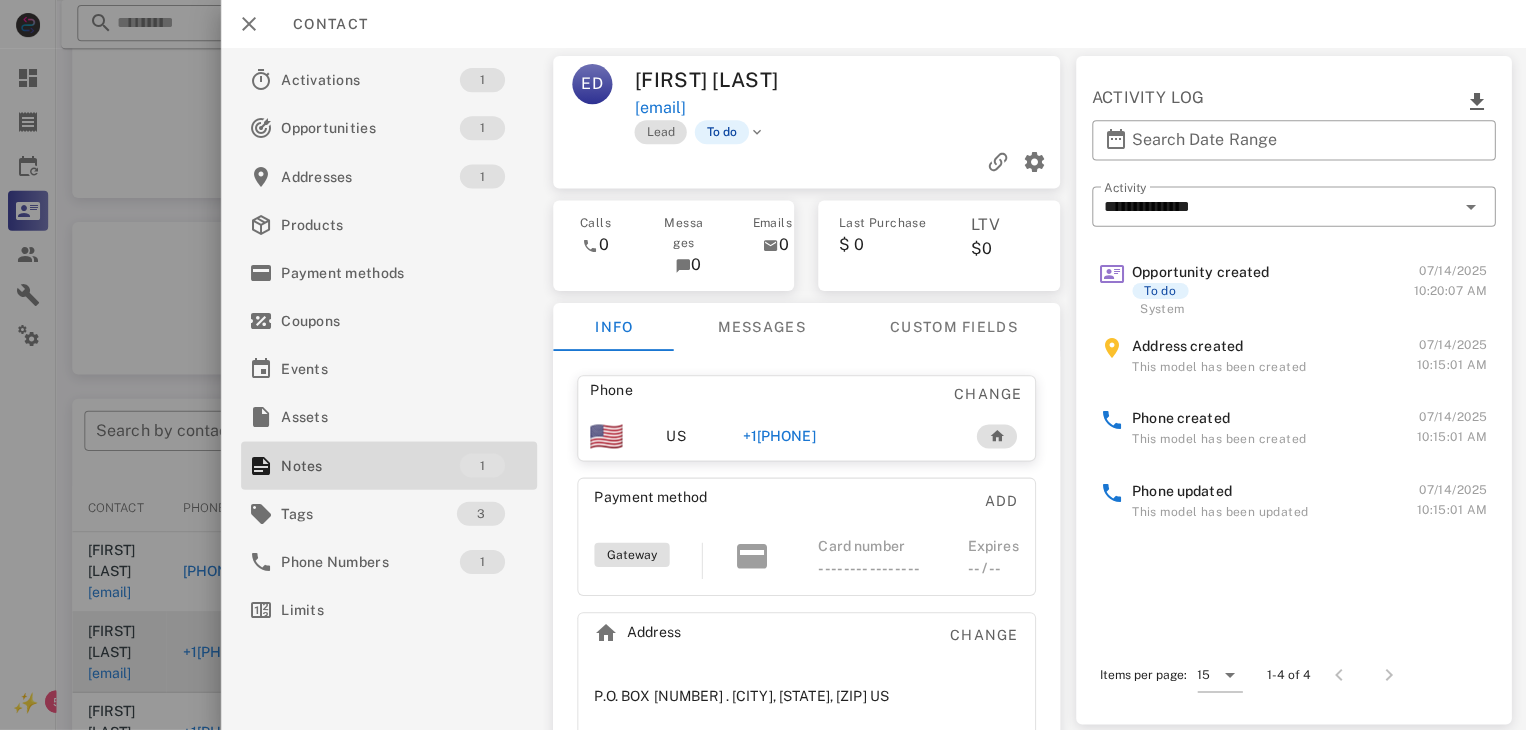 click on "+15184692561" at bounding box center [776, 435] 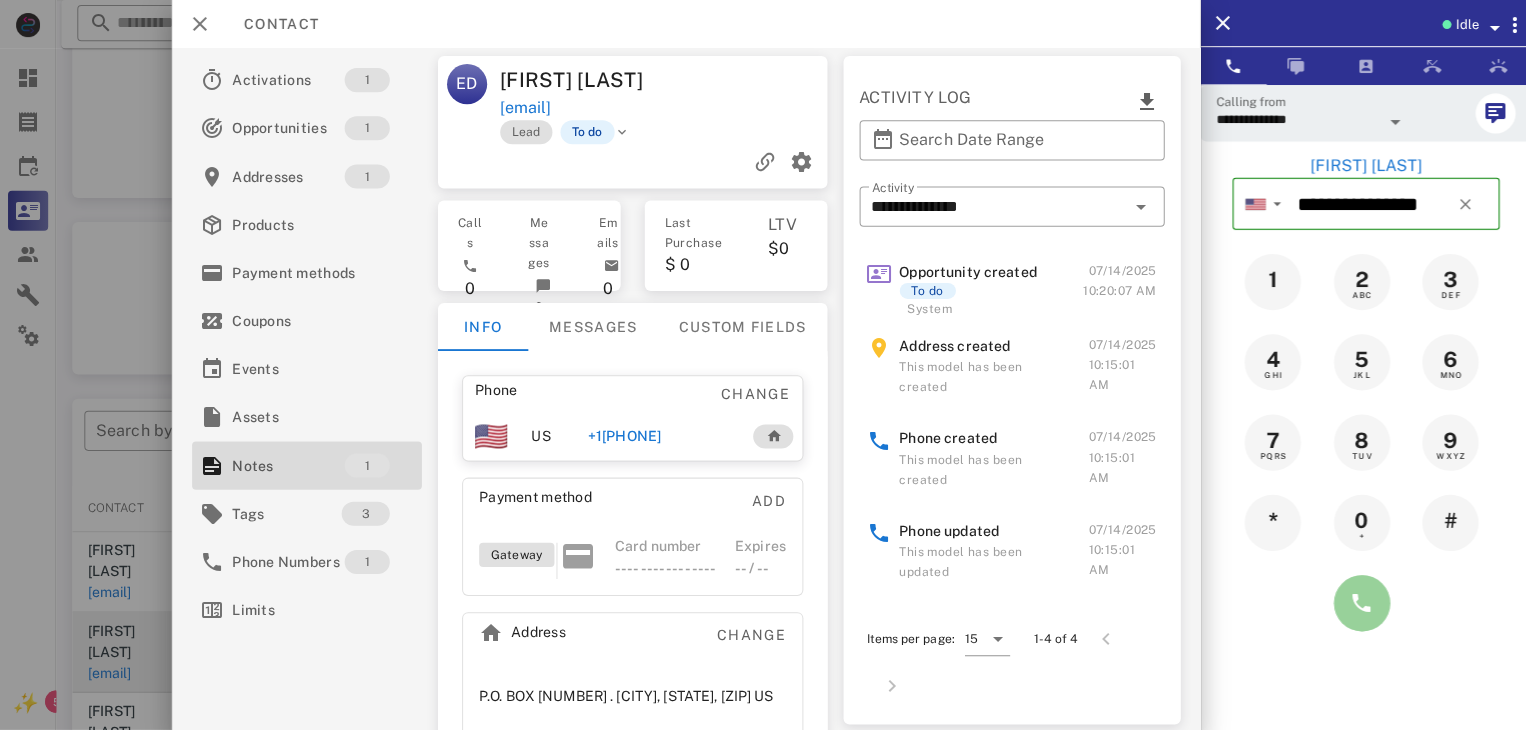 click at bounding box center [1357, 601] 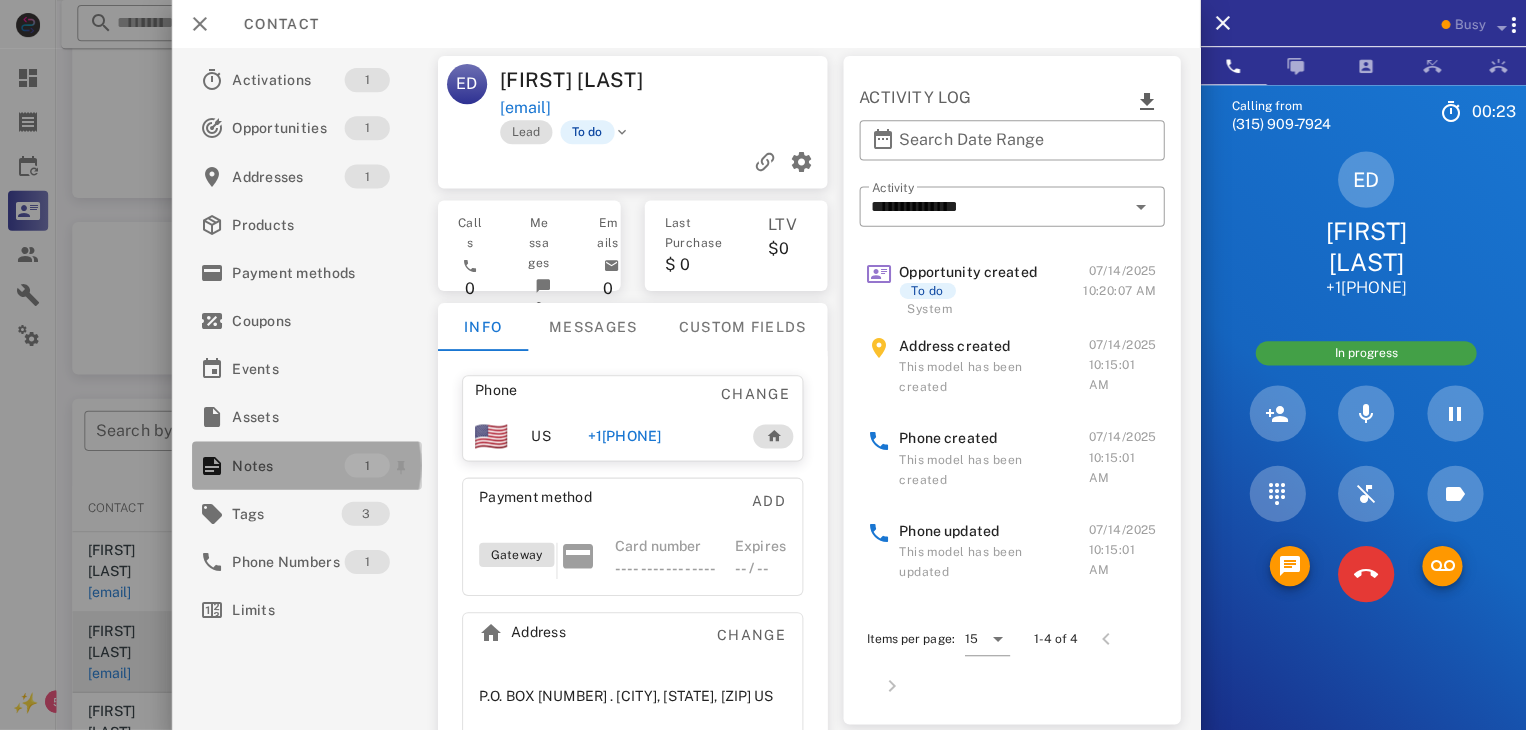 click on "Notes" at bounding box center [287, 464] 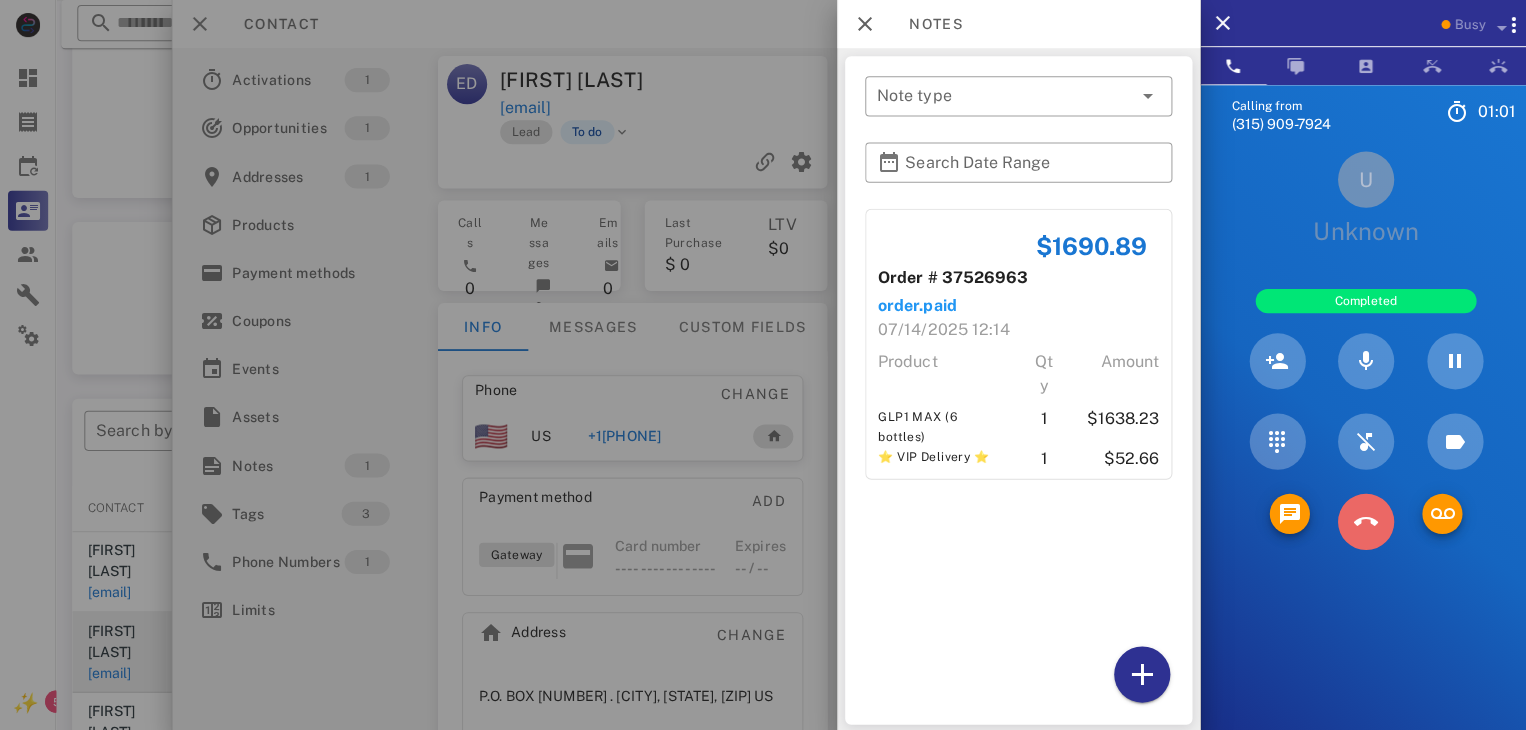click at bounding box center [1361, 520] 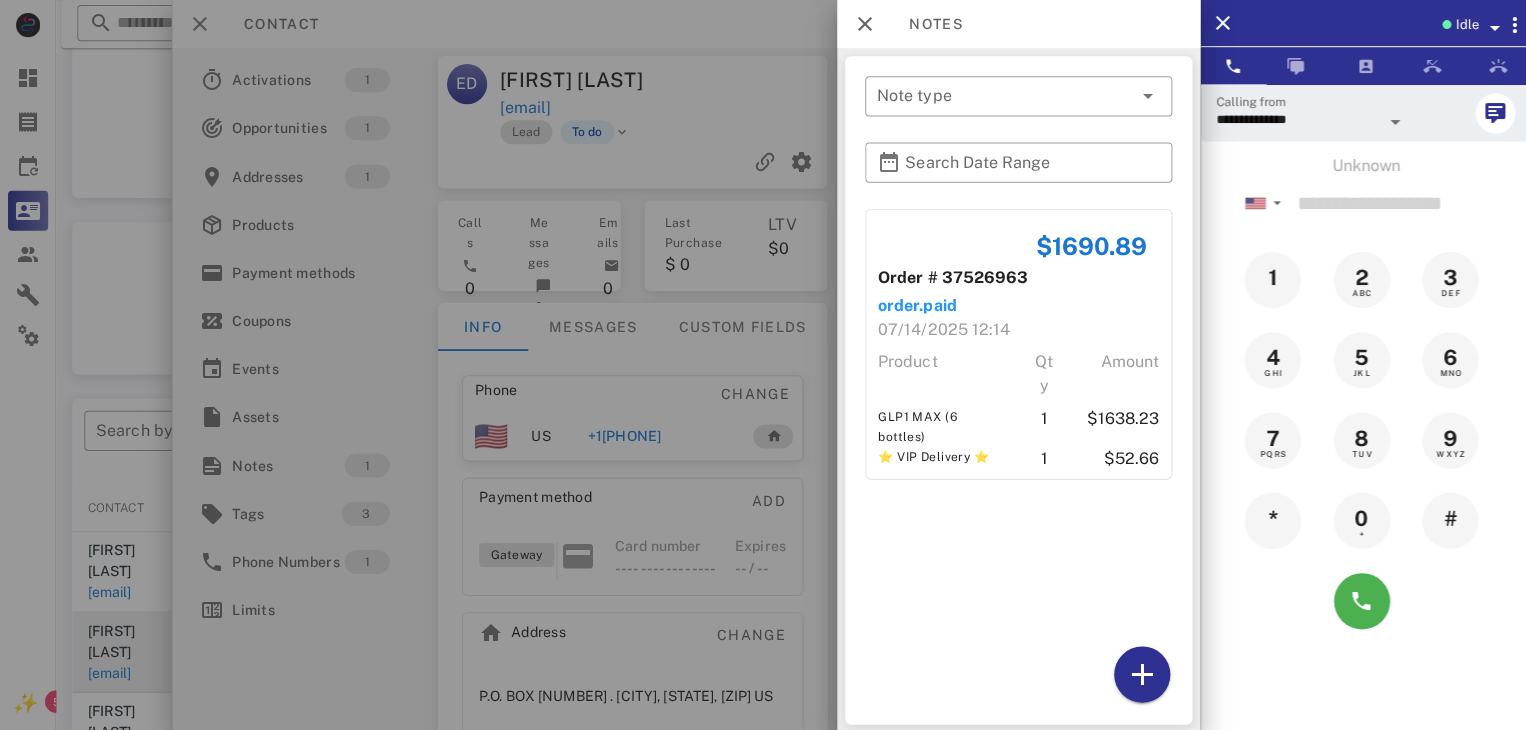 click at bounding box center (763, 365) 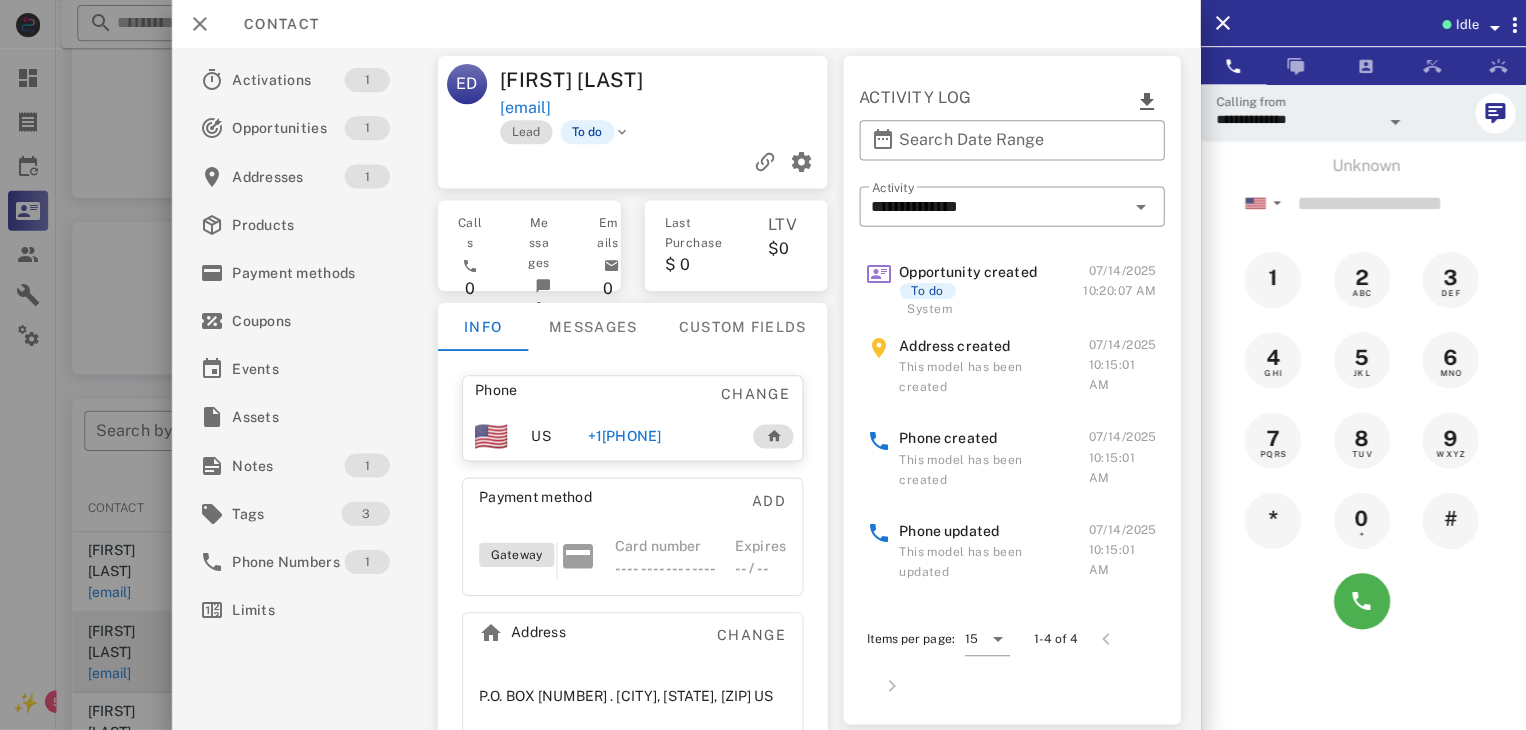 click on "+15184692561" at bounding box center (621, 435) 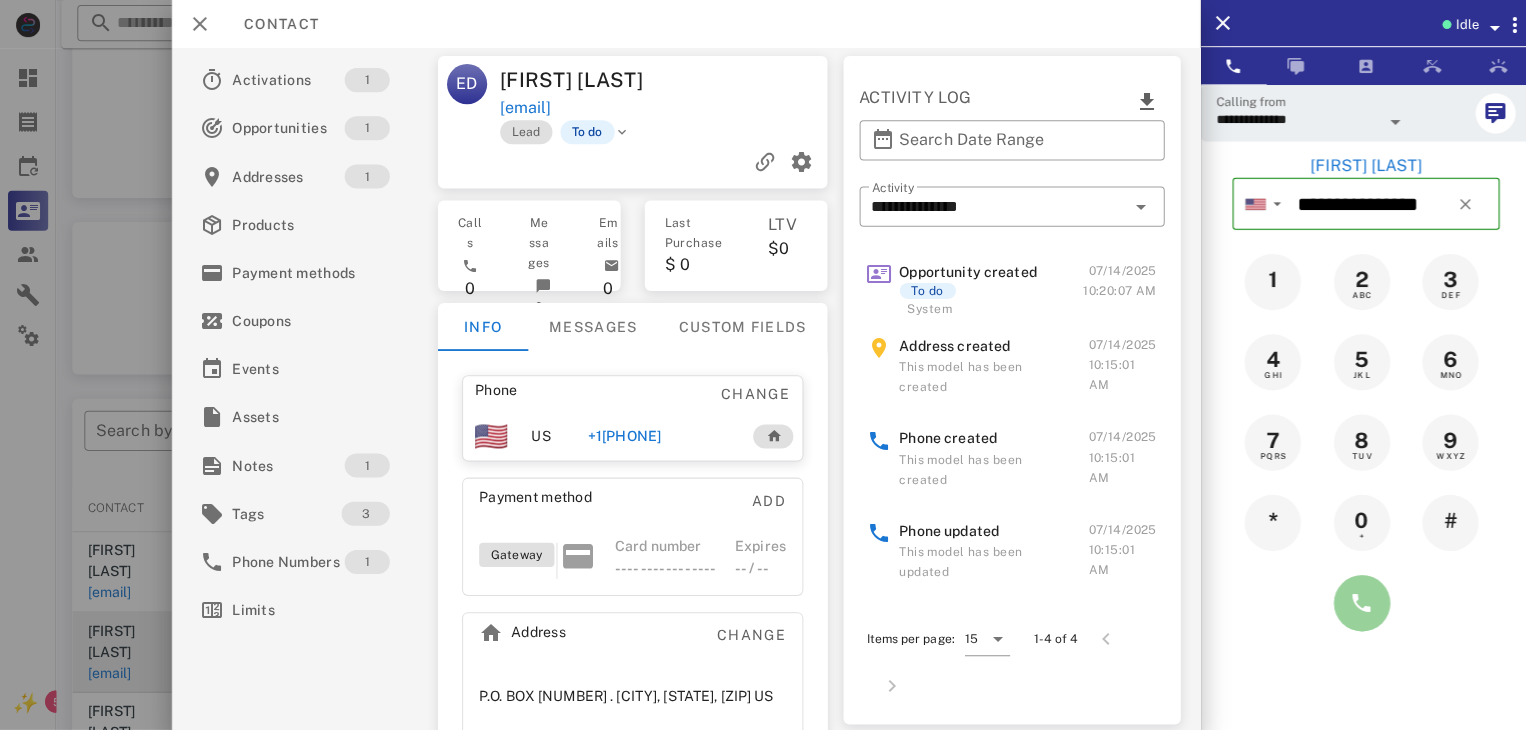 click at bounding box center (1357, 601) 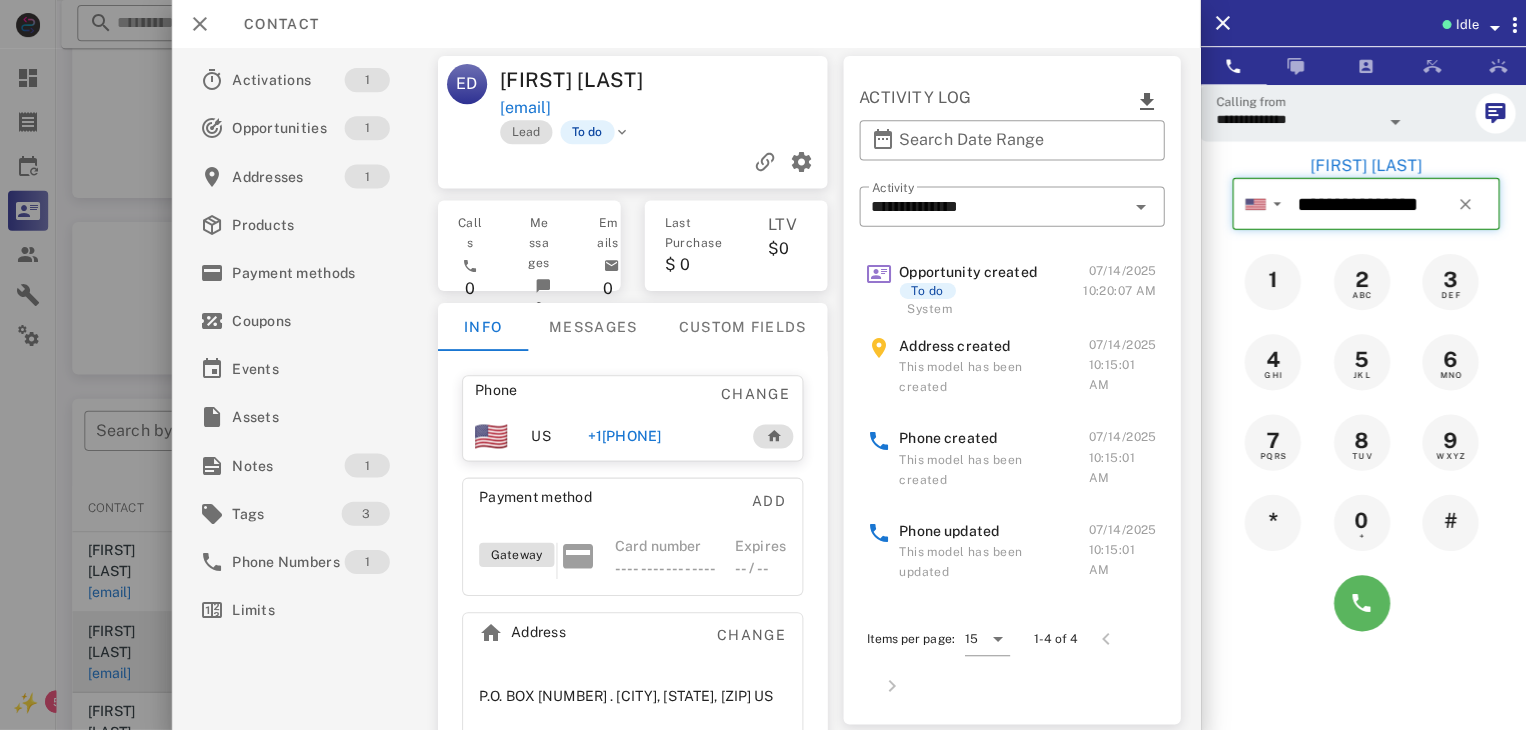type 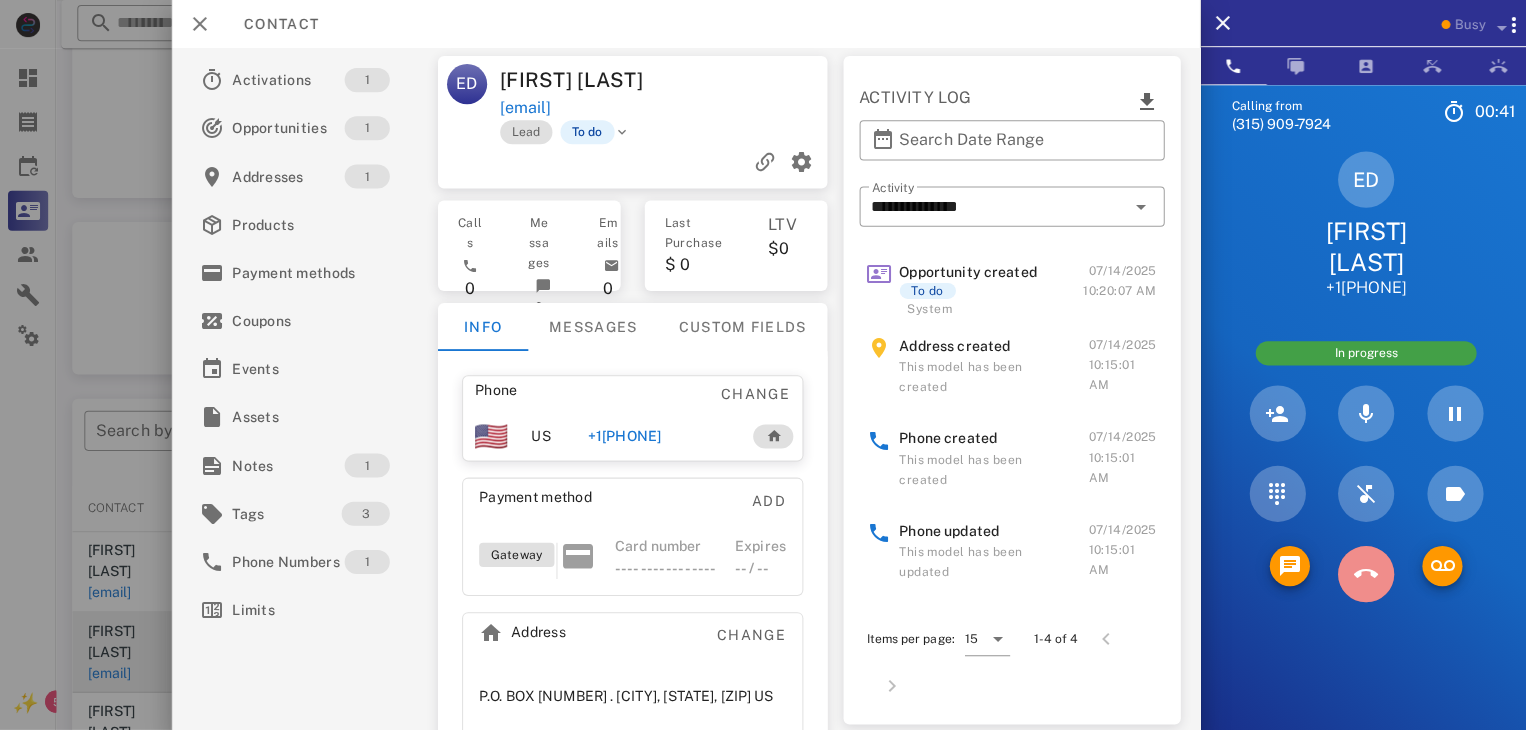 click at bounding box center [1361, 572] 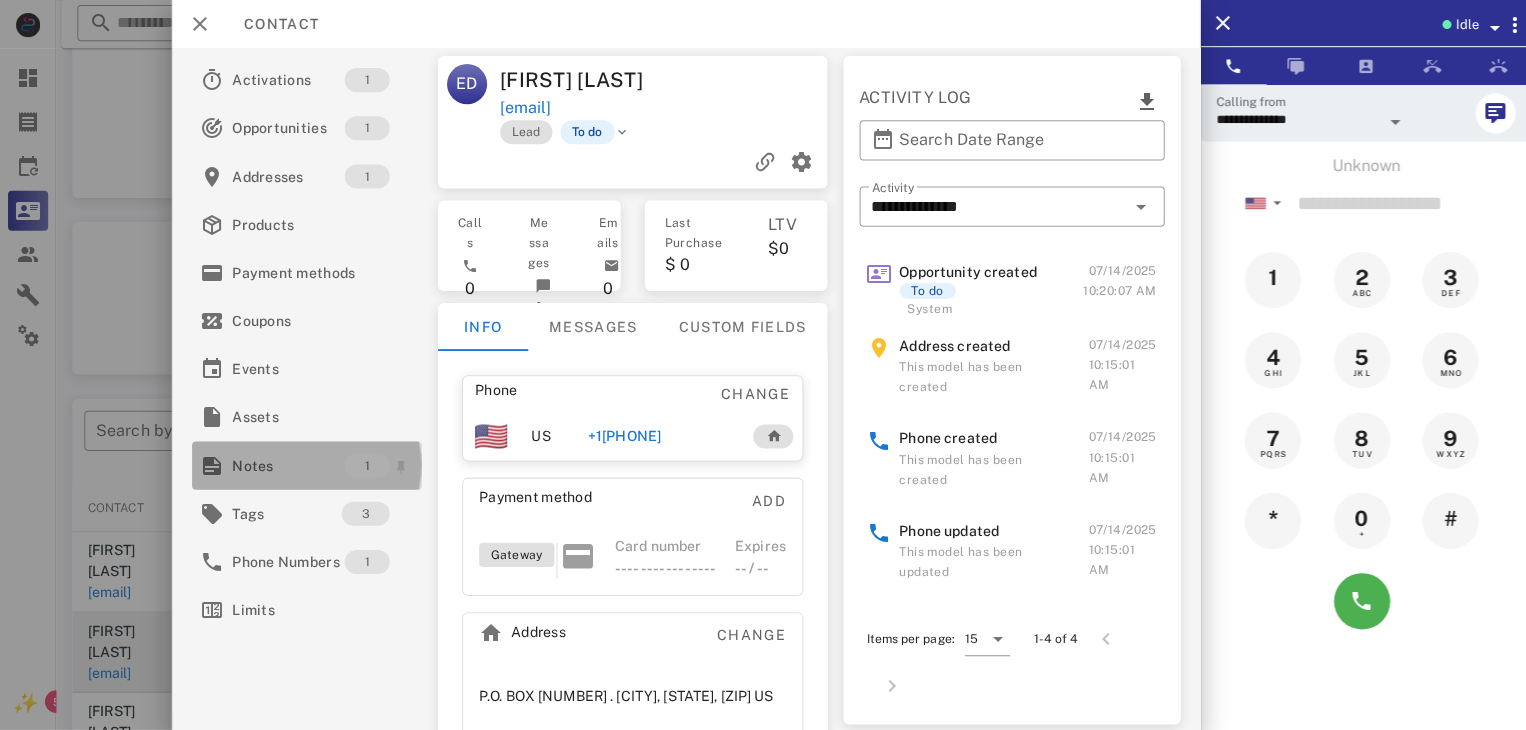 click on "Notes" at bounding box center (287, 464) 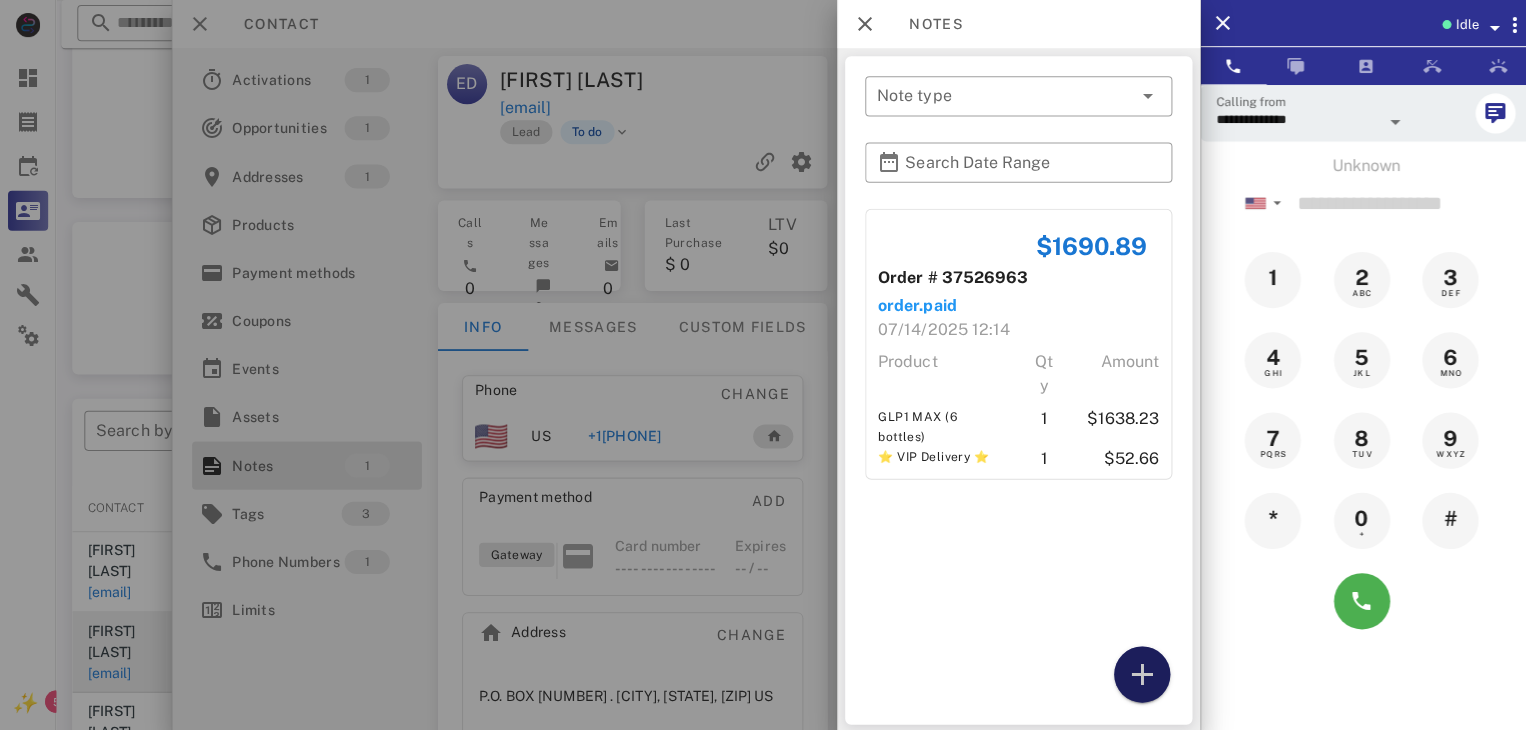 click at bounding box center (1138, 672) 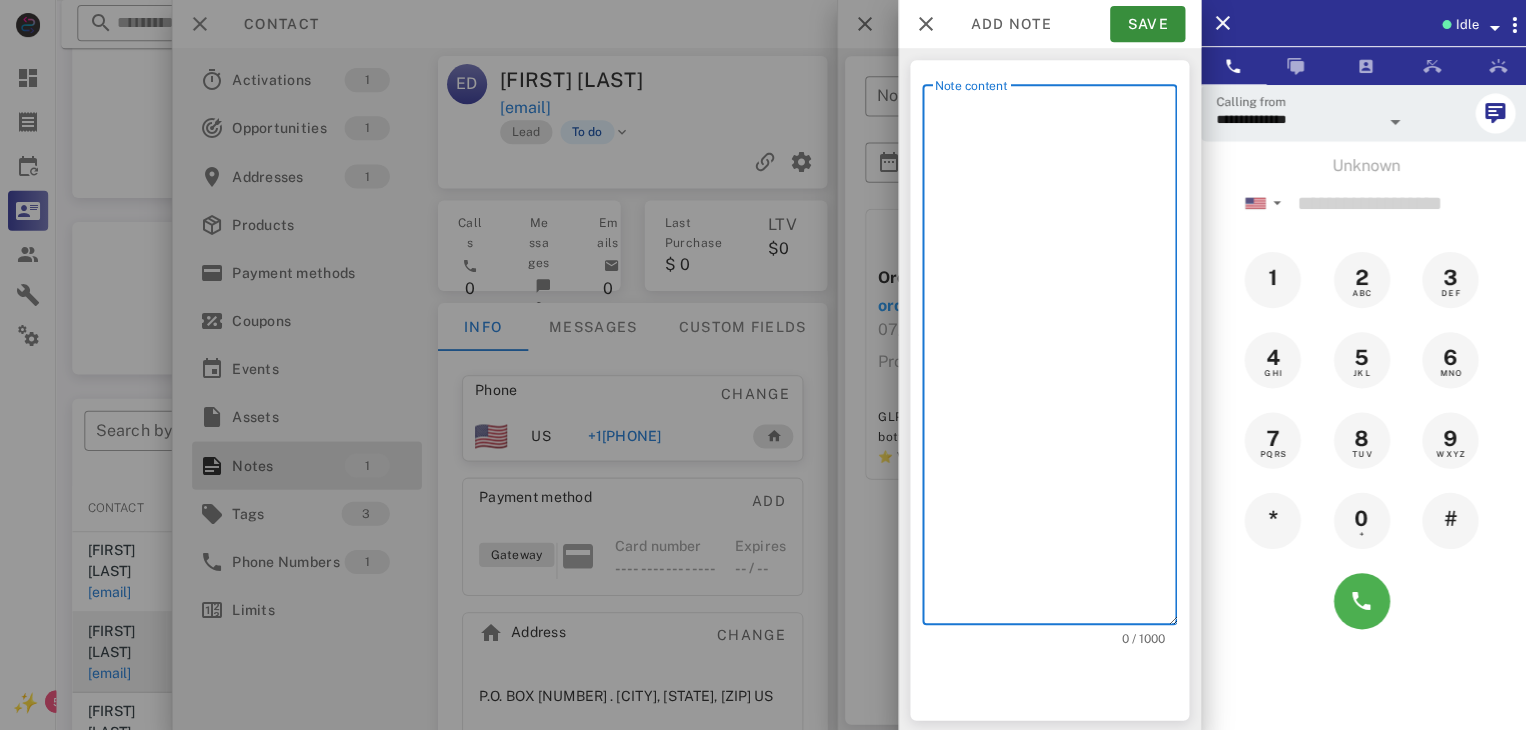 click on "Note content" at bounding box center (1052, 358) 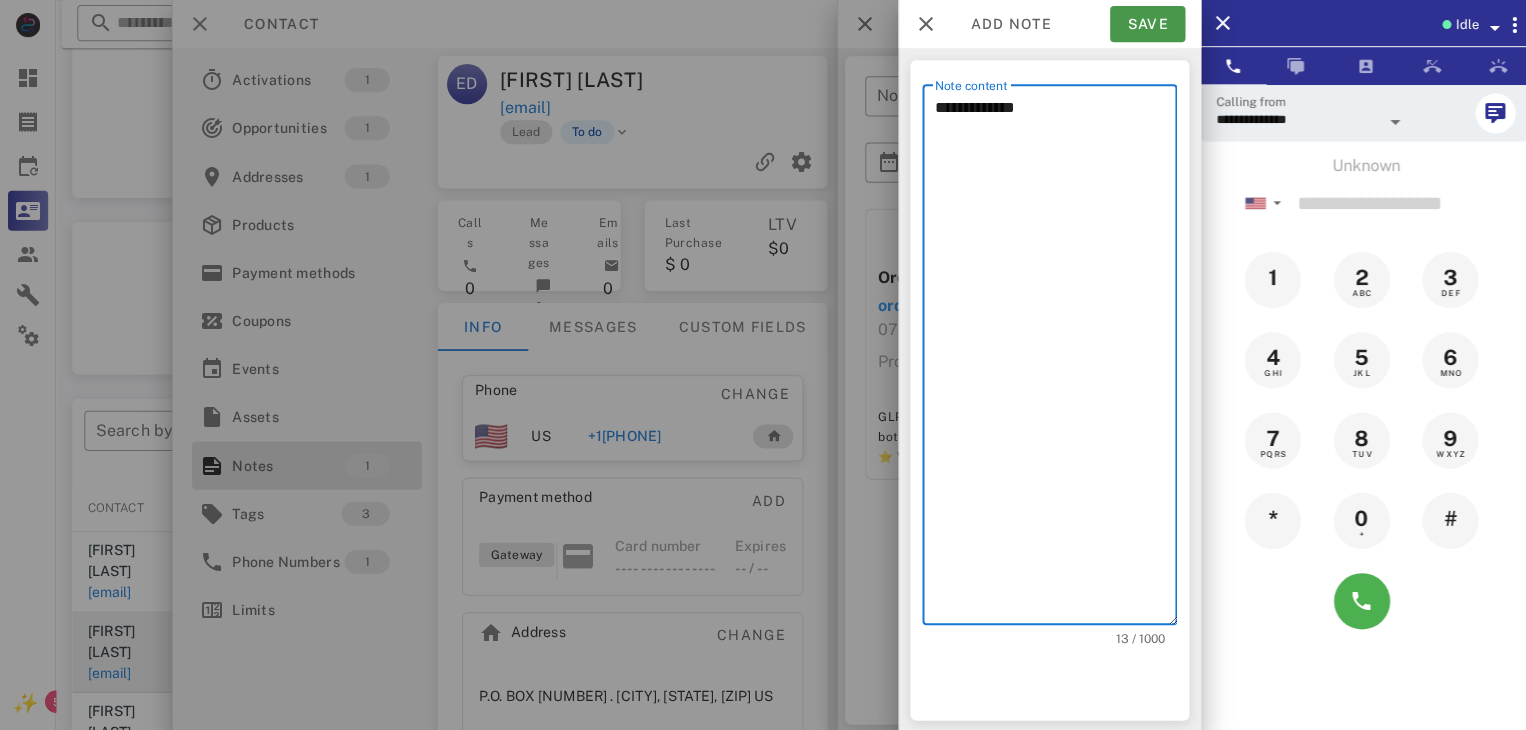 type on "**********" 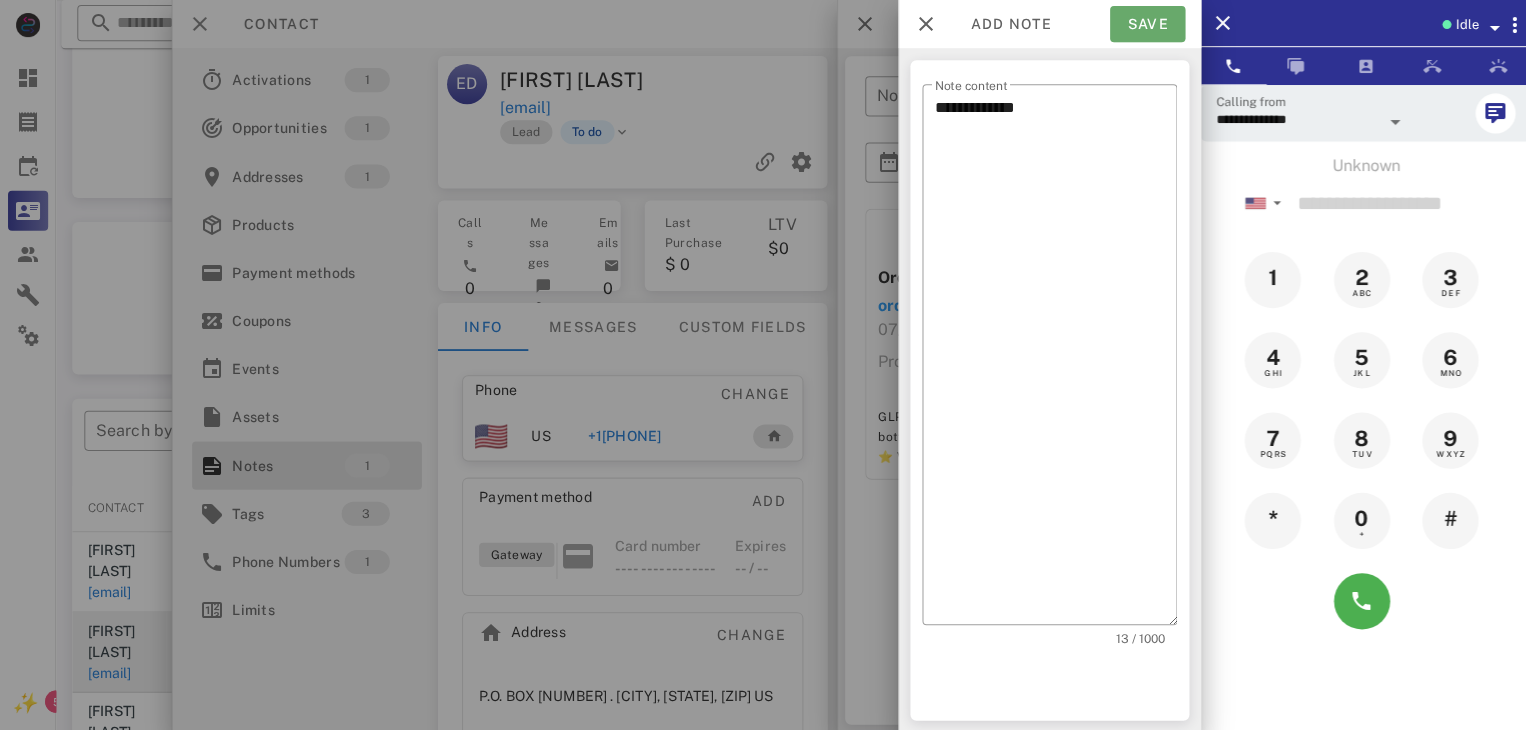 click on "Save" at bounding box center (1143, 24) 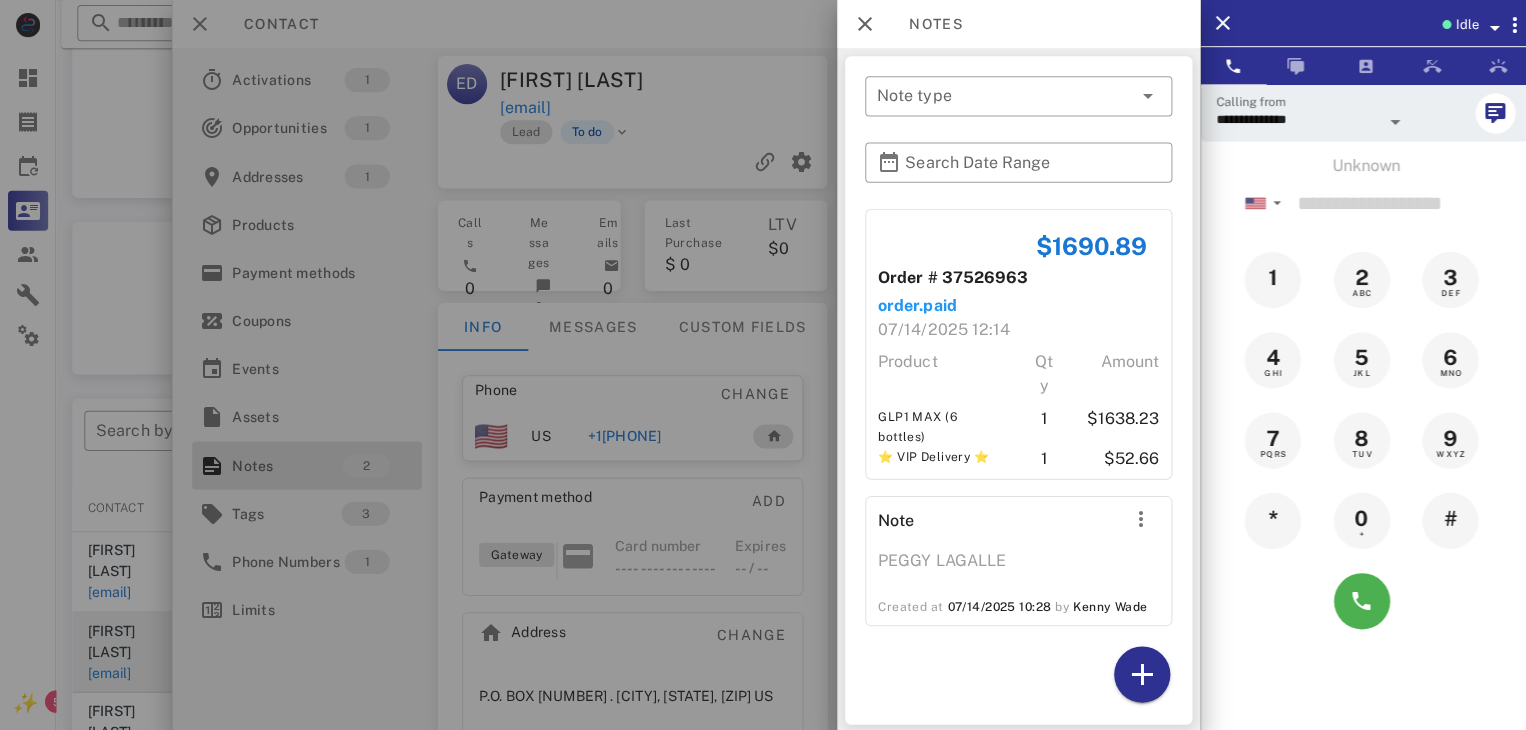click at bounding box center (763, 365) 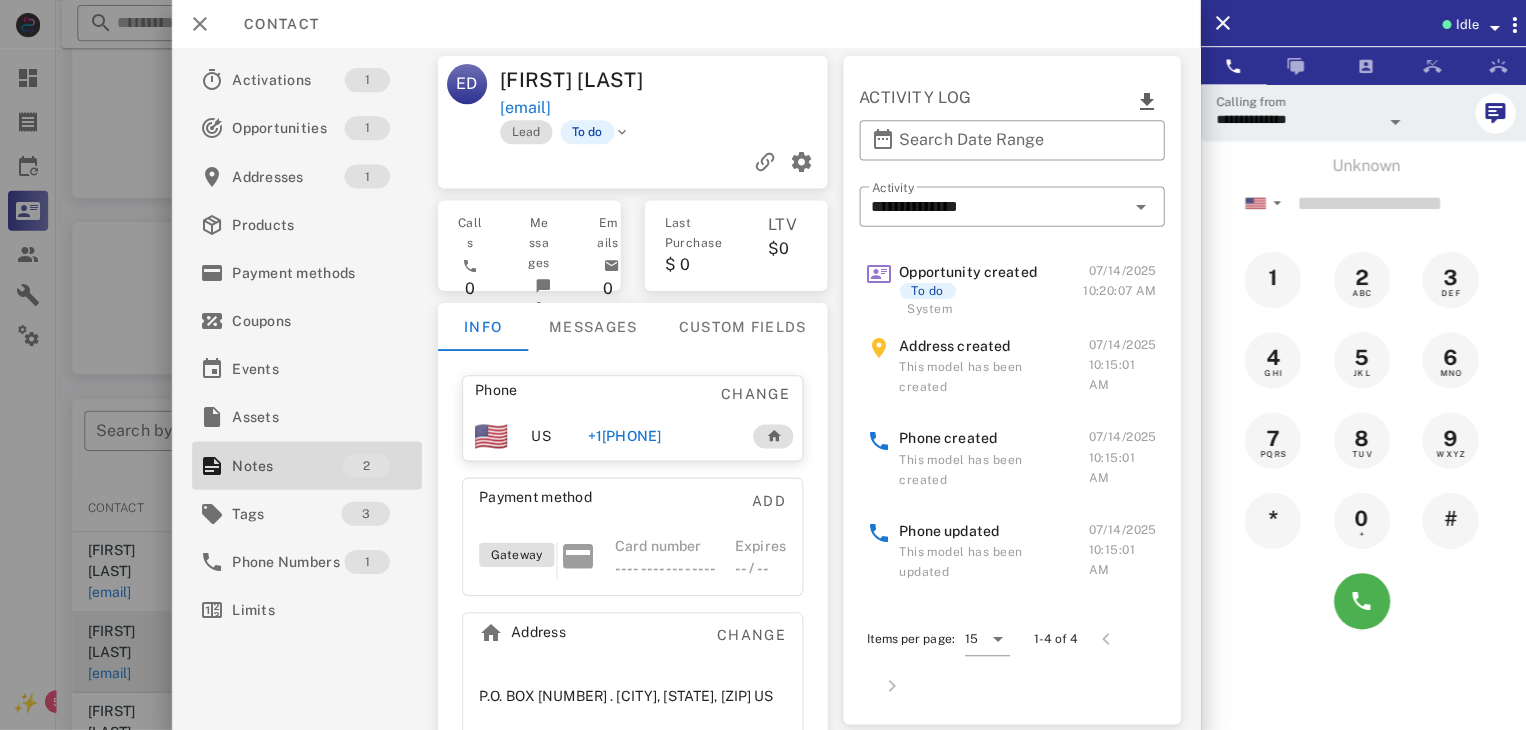 click at bounding box center [763, 365] 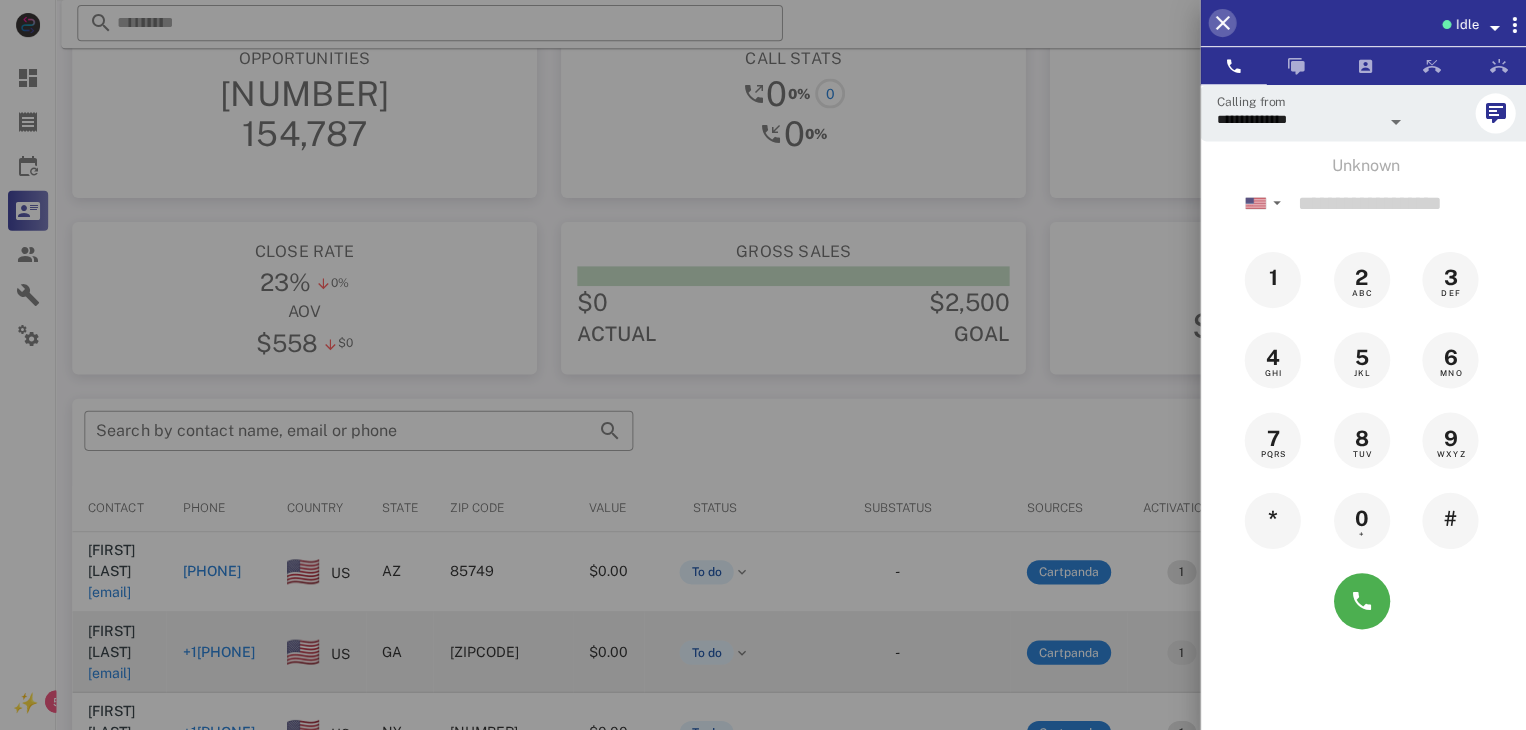 click at bounding box center [1218, 23] 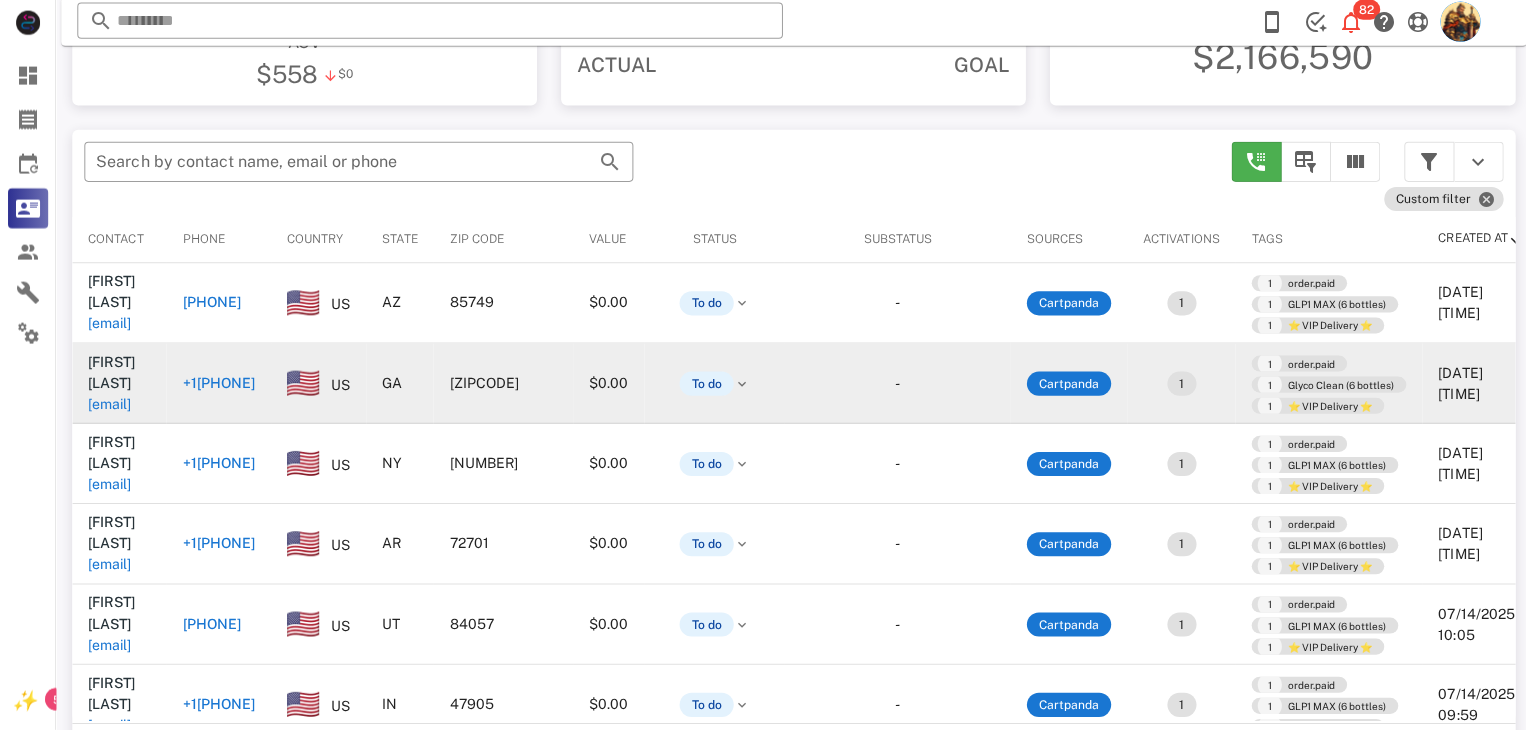 scroll, scrollTop: 312, scrollLeft: 0, axis: vertical 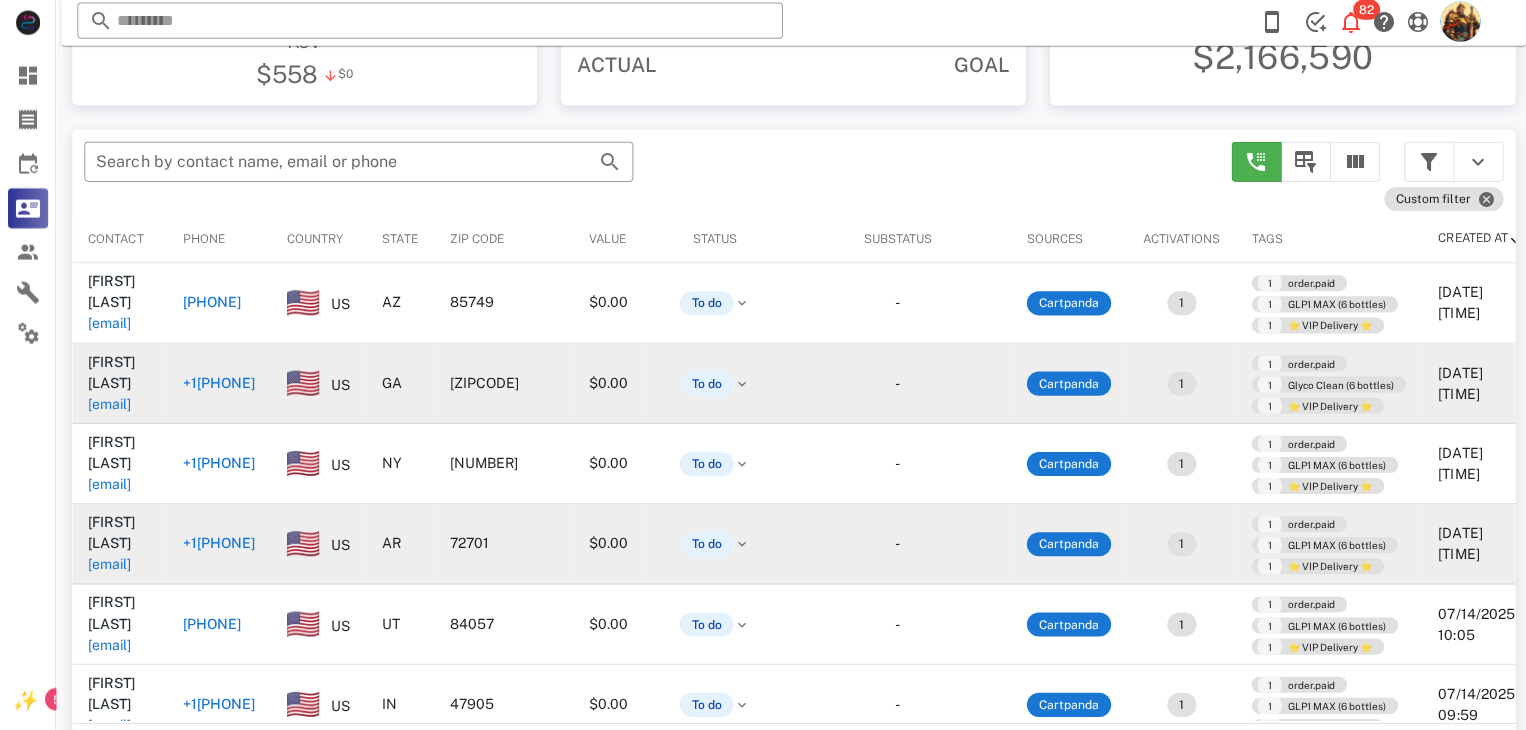 click on "lindagjames@live.com" at bounding box center [109, 565] 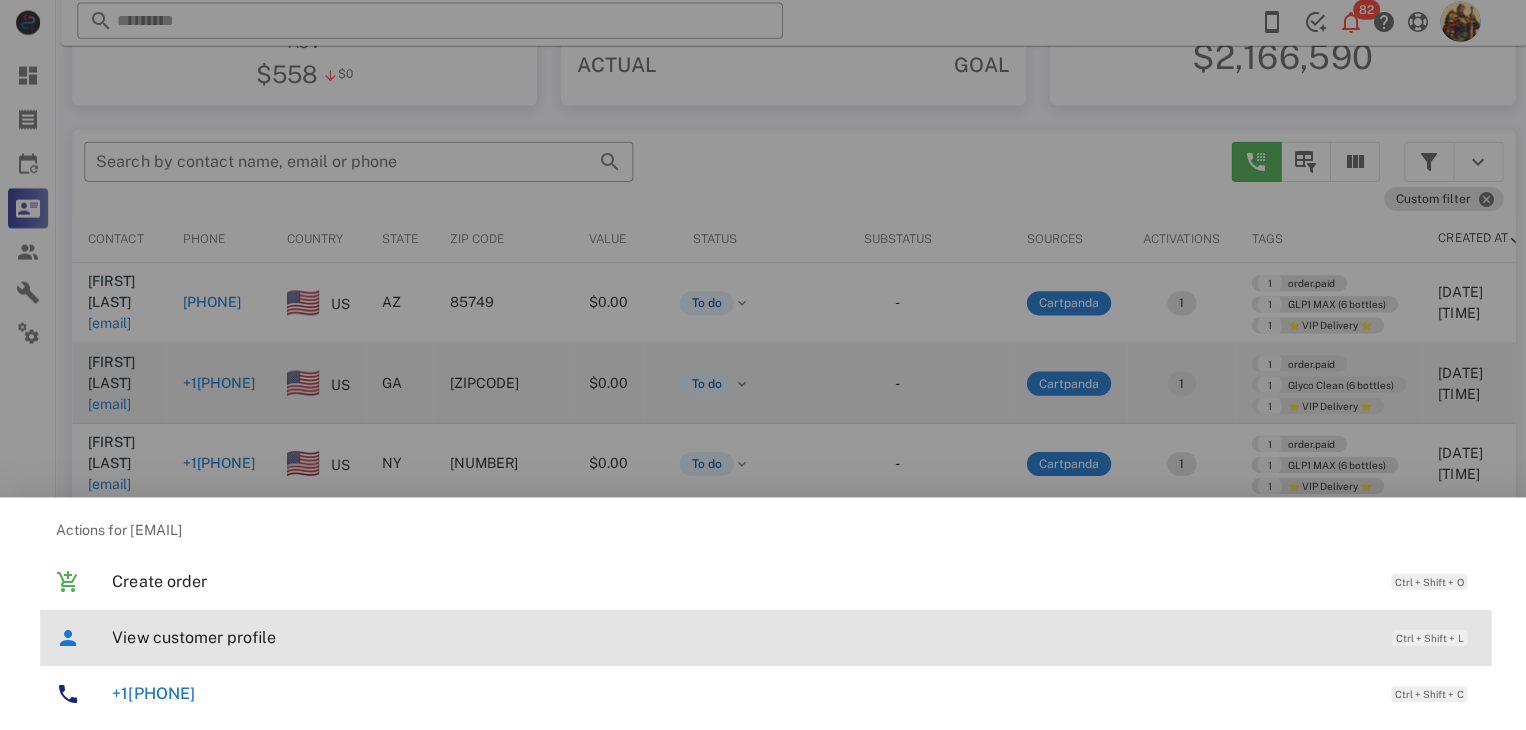 click on "View customer profile" at bounding box center [739, 637] 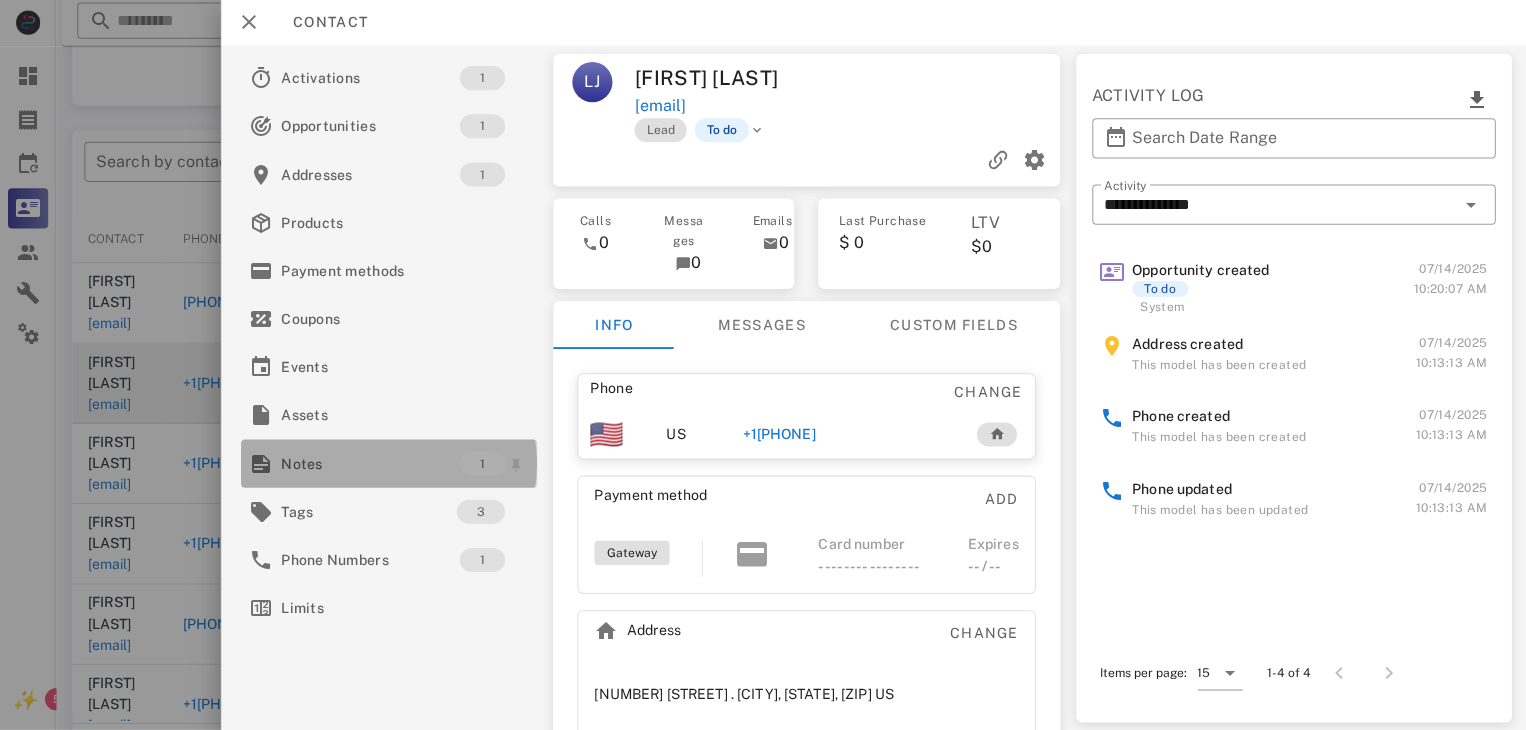 click on "Notes" at bounding box center (369, 464) 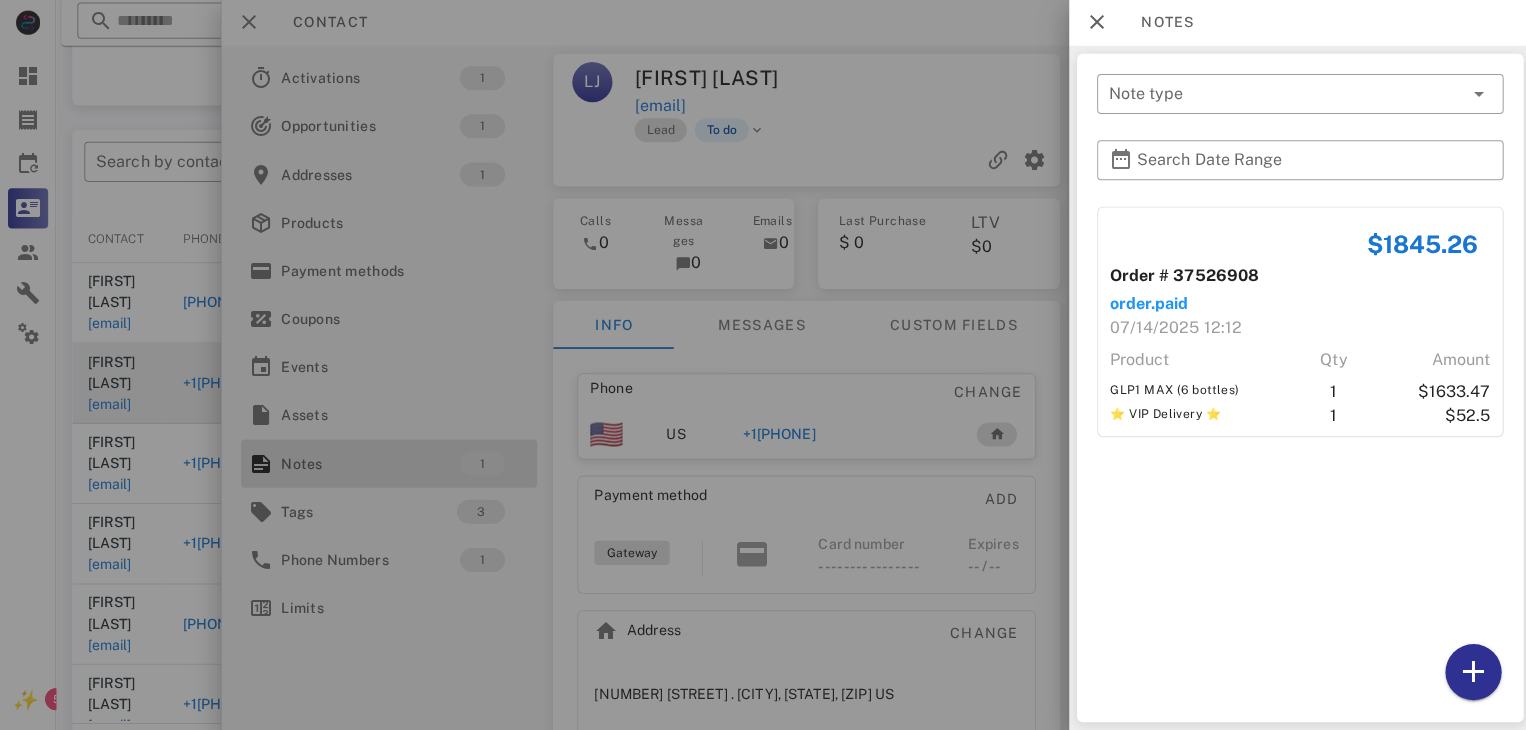 click at bounding box center [763, 365] 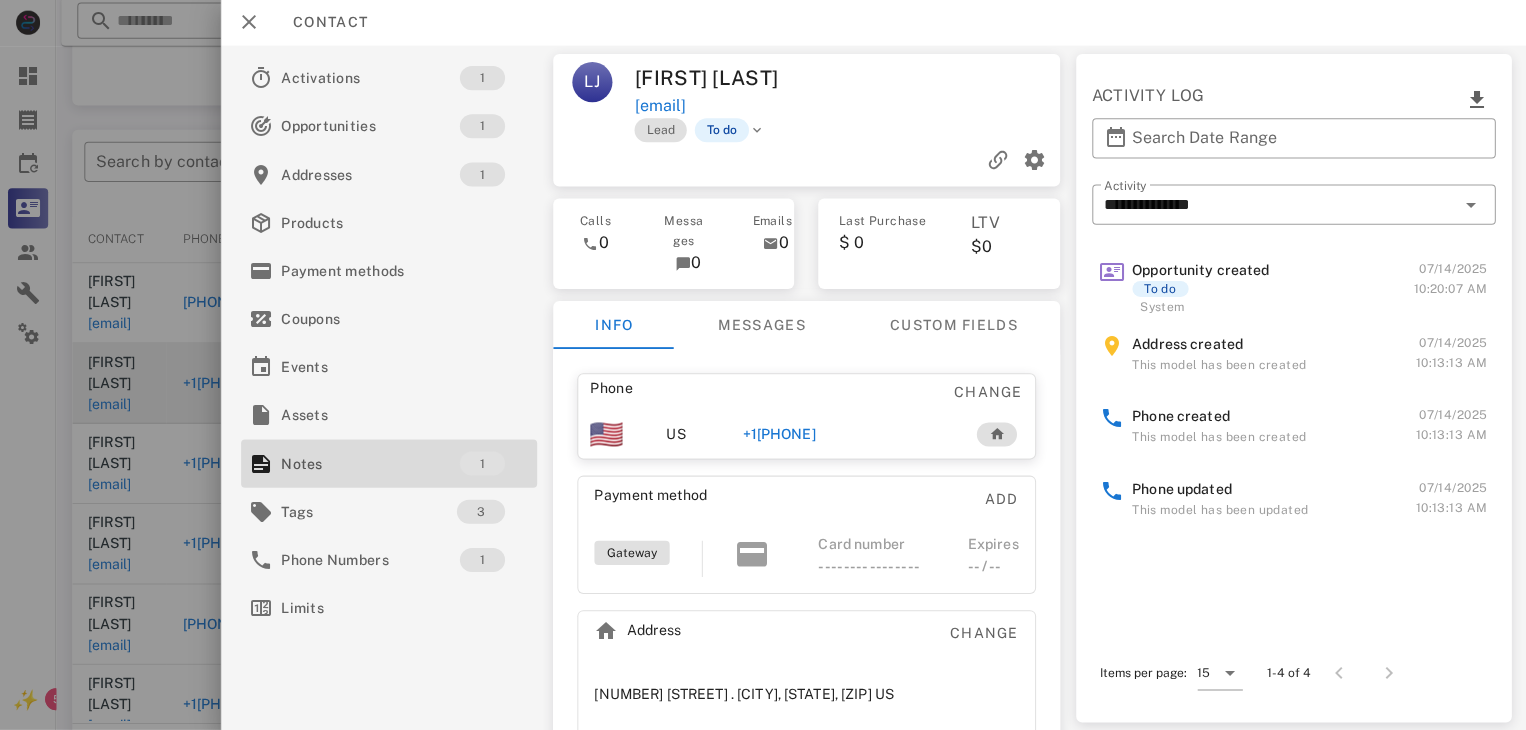 click on "+14792001067" at bounding box center [776, 435] 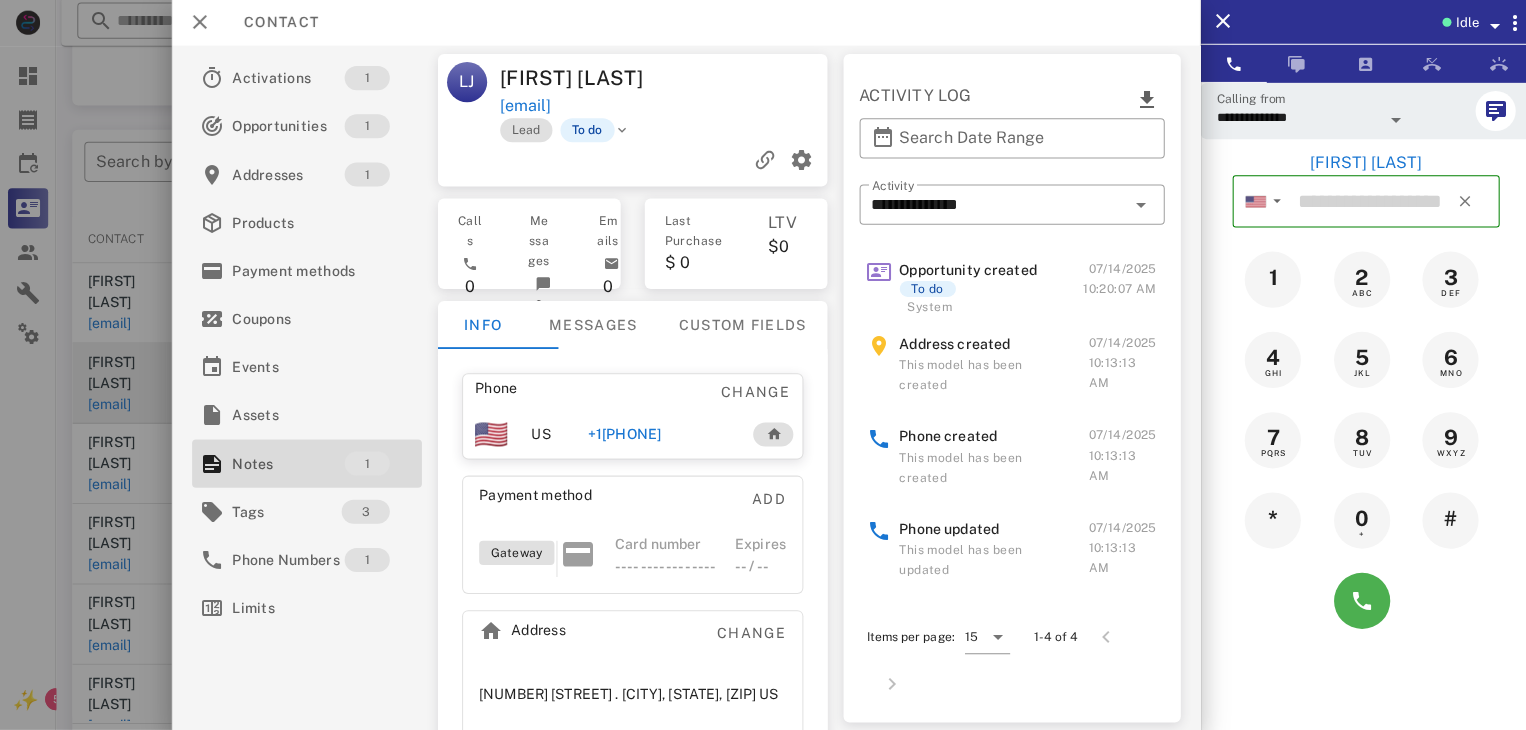type on "**********" 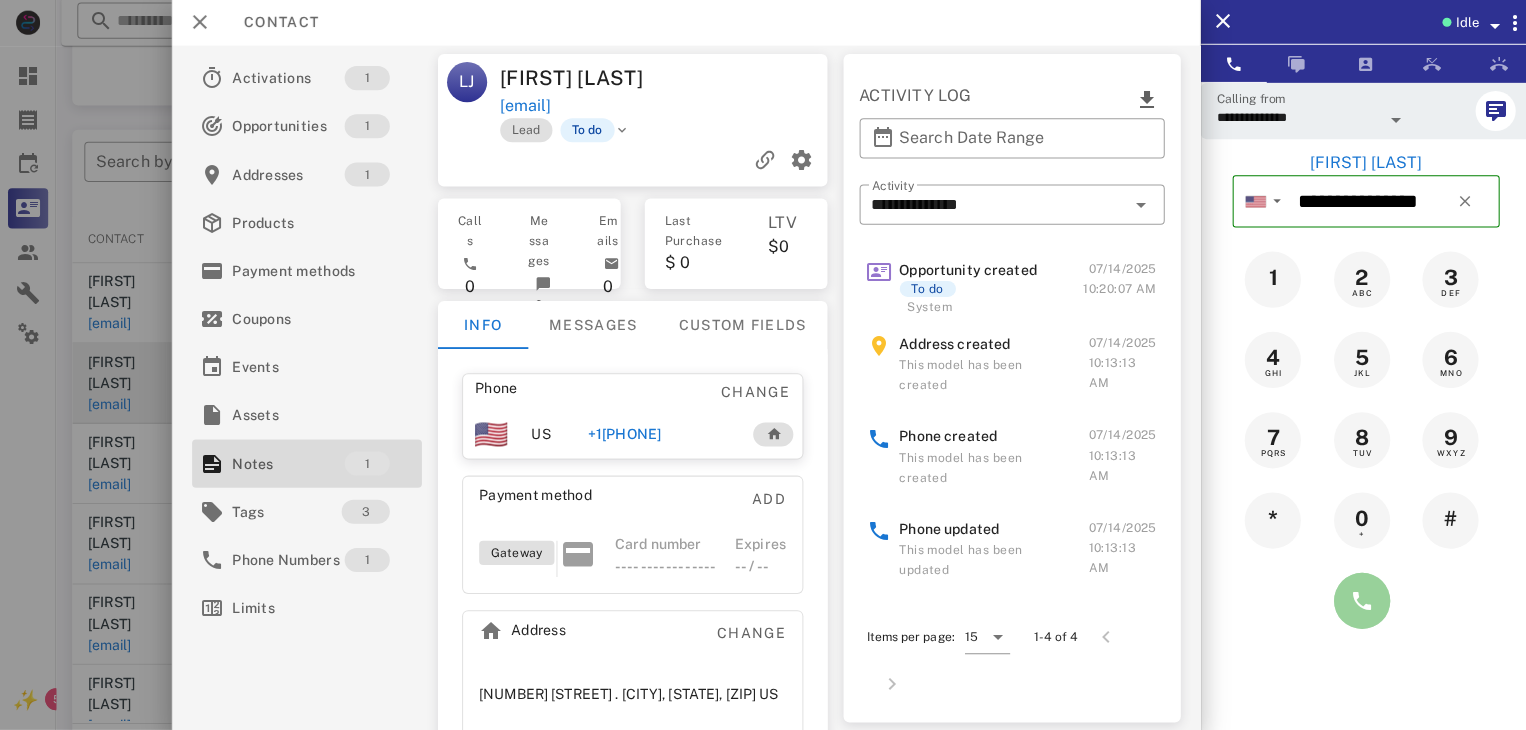 click at bounding box center [1357, 601] 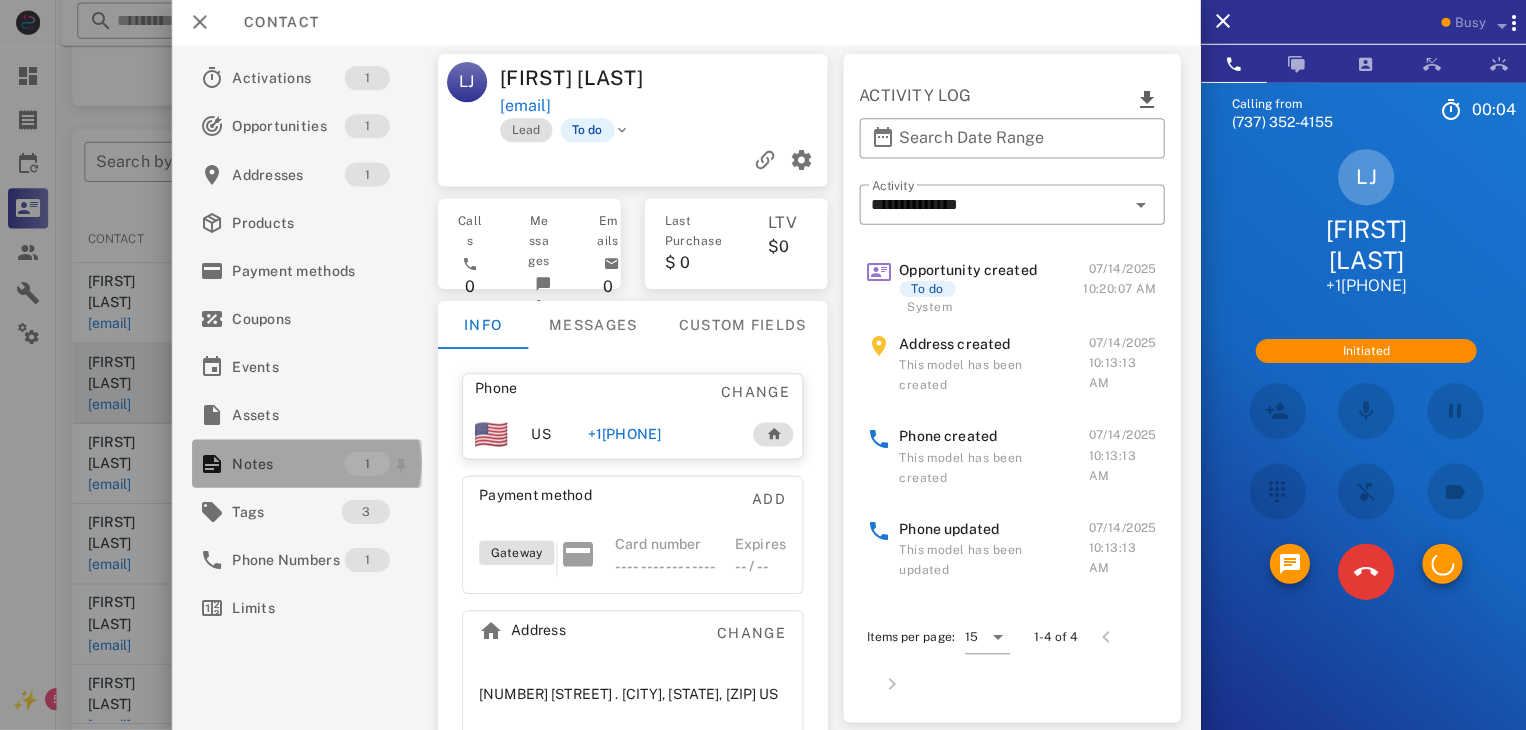 click on "Notes" at bounding box center (287, 464) 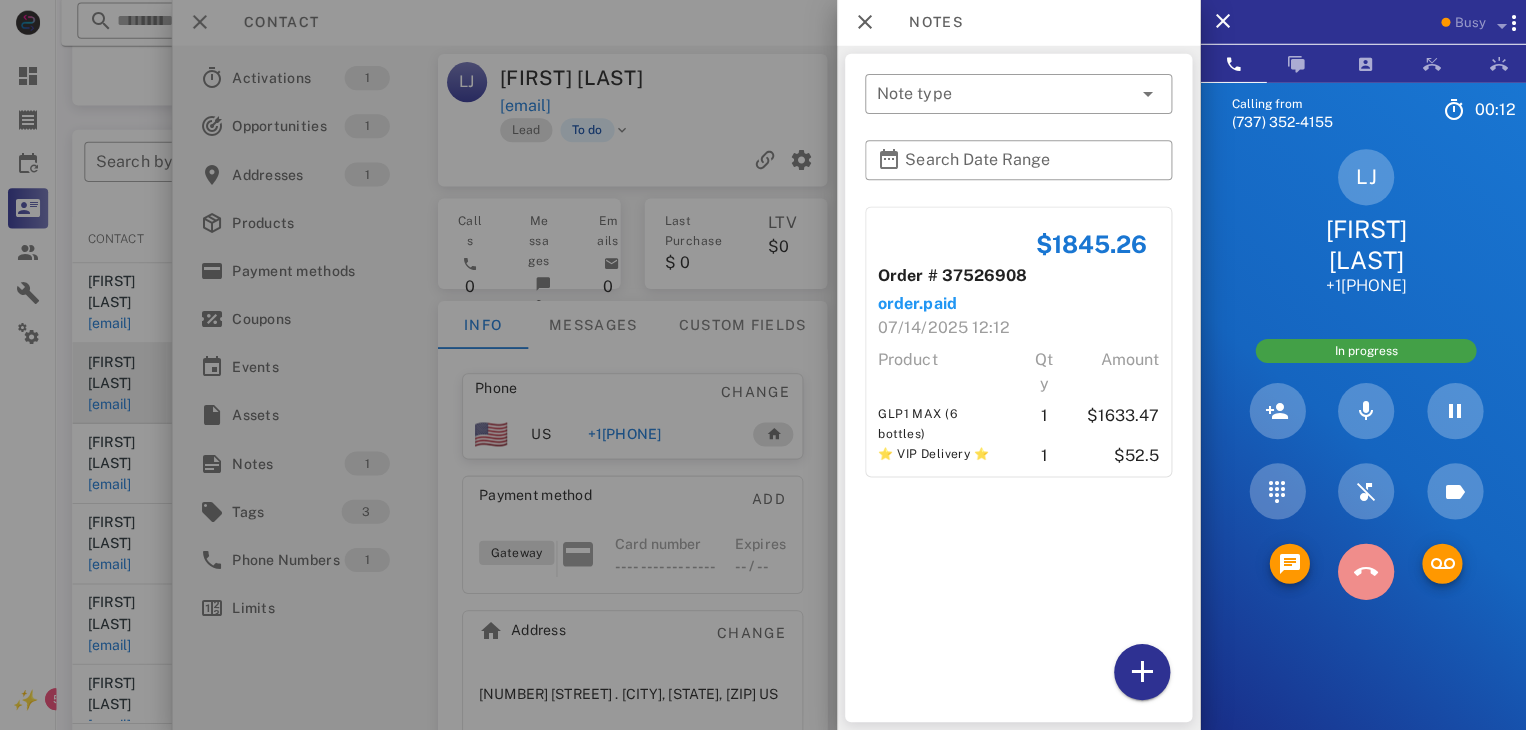 click at bounding box center (1361, 572) 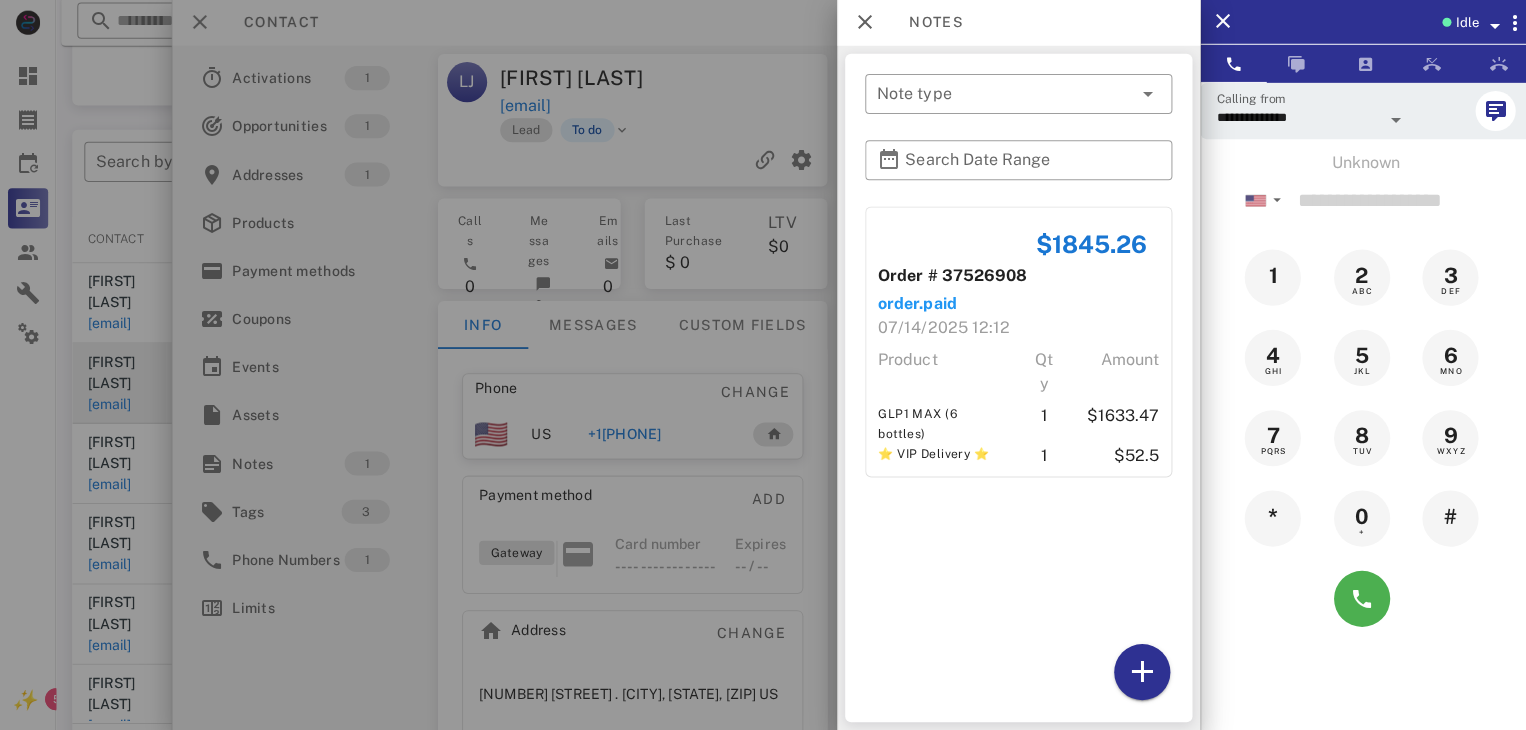 click at bounding box center [763, 365] 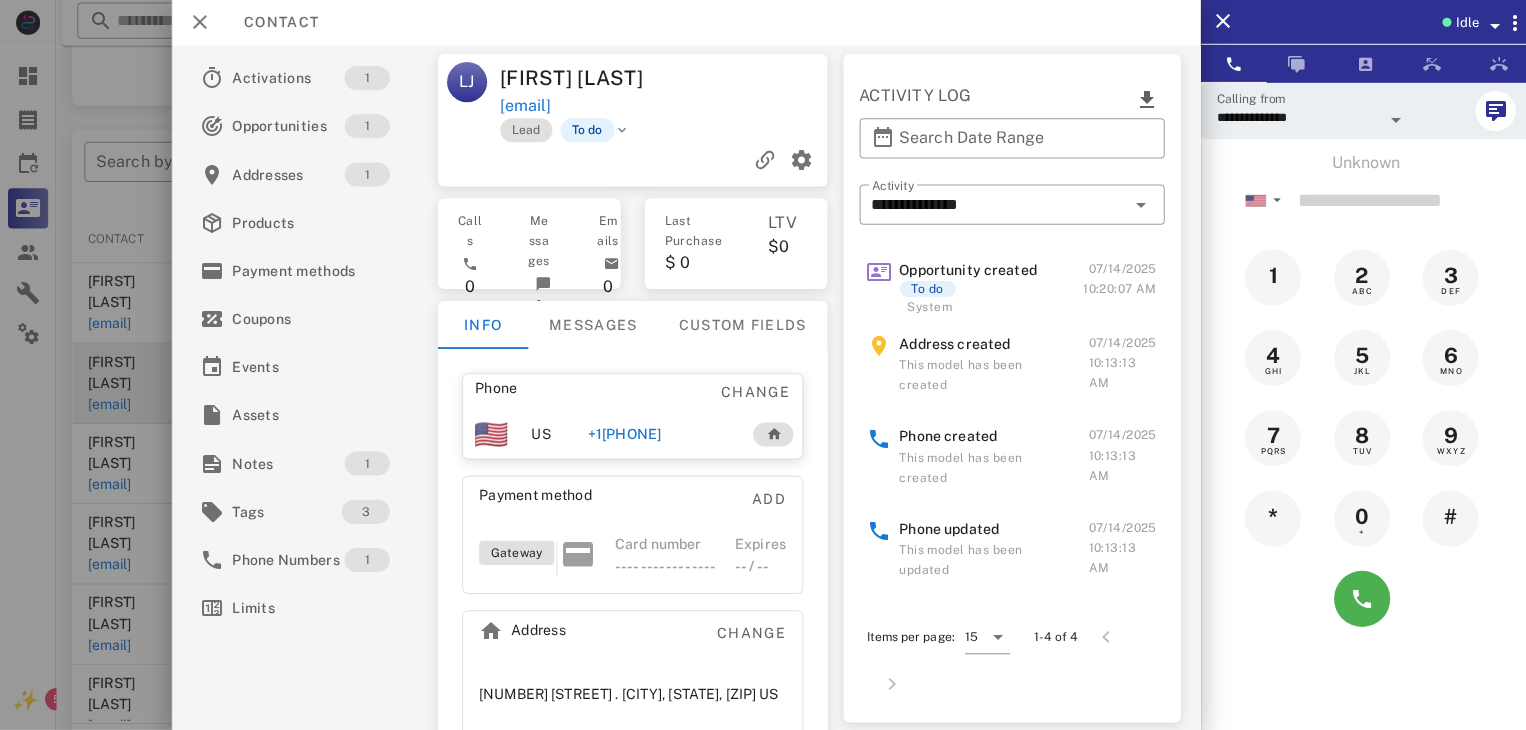 click at bounding box center (763, 365) 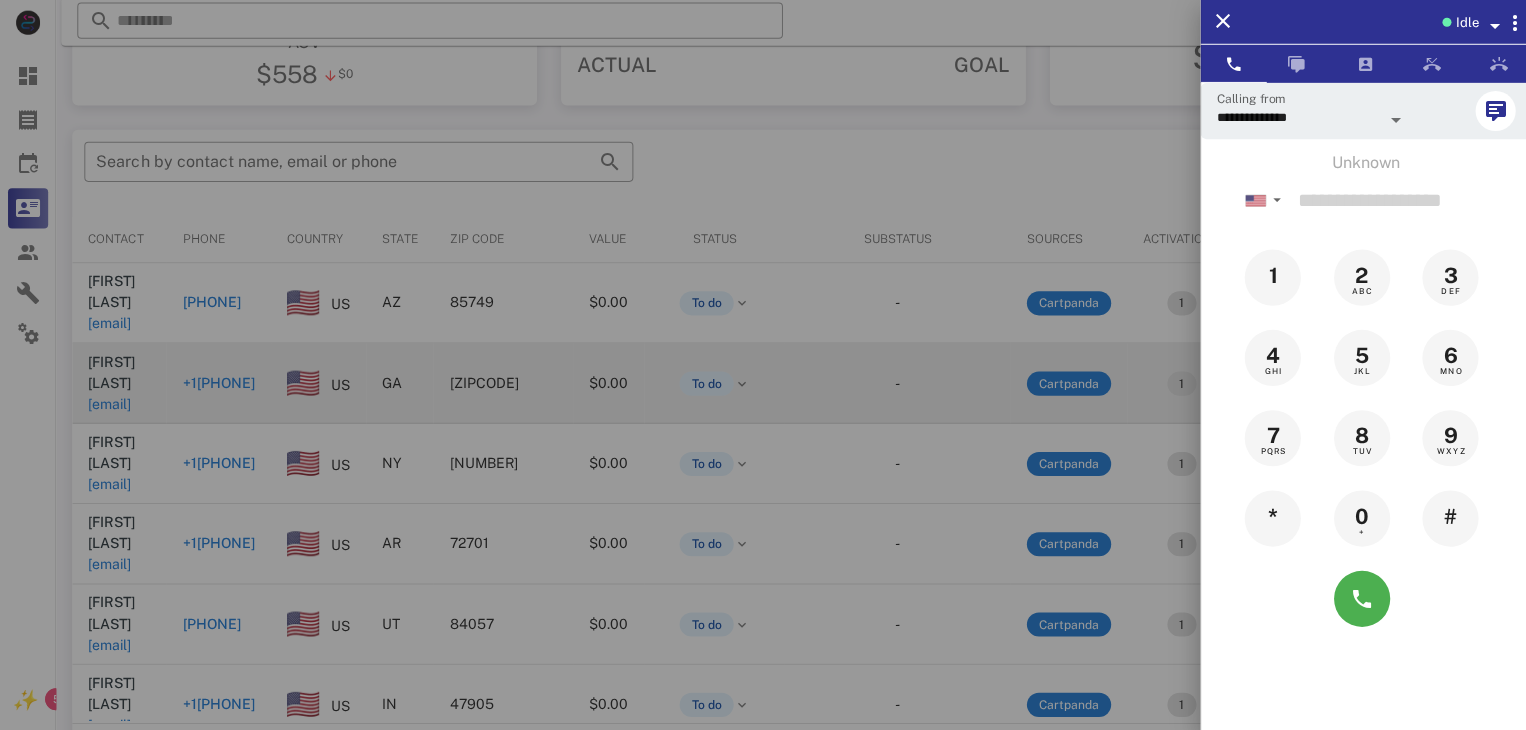 click at bounding box center [763, 365] 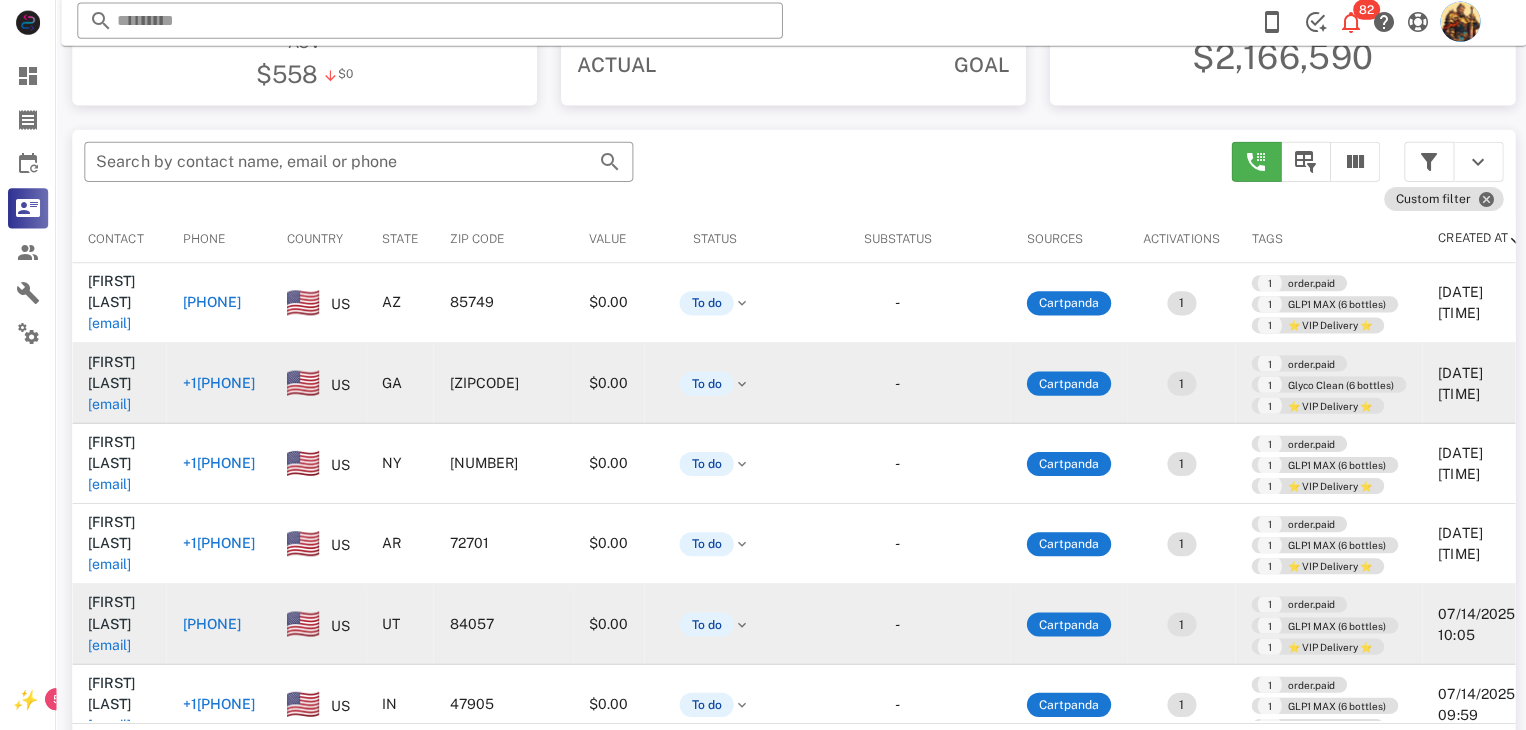 click on "dede0125@aol.com" at bounding box center (109, 645) 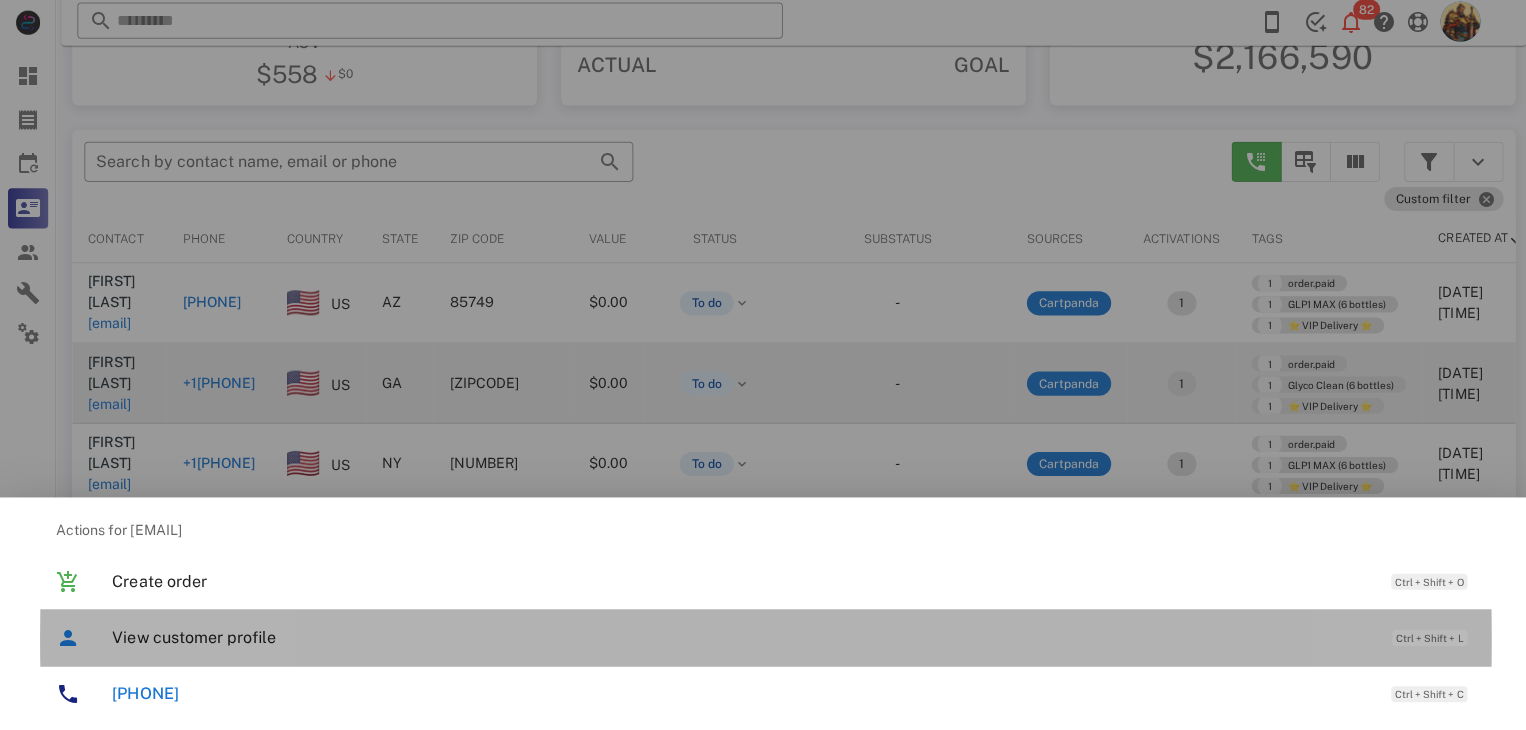click on "View customer profile Ctrl + Shift + L" at bounding box center [791, 637] 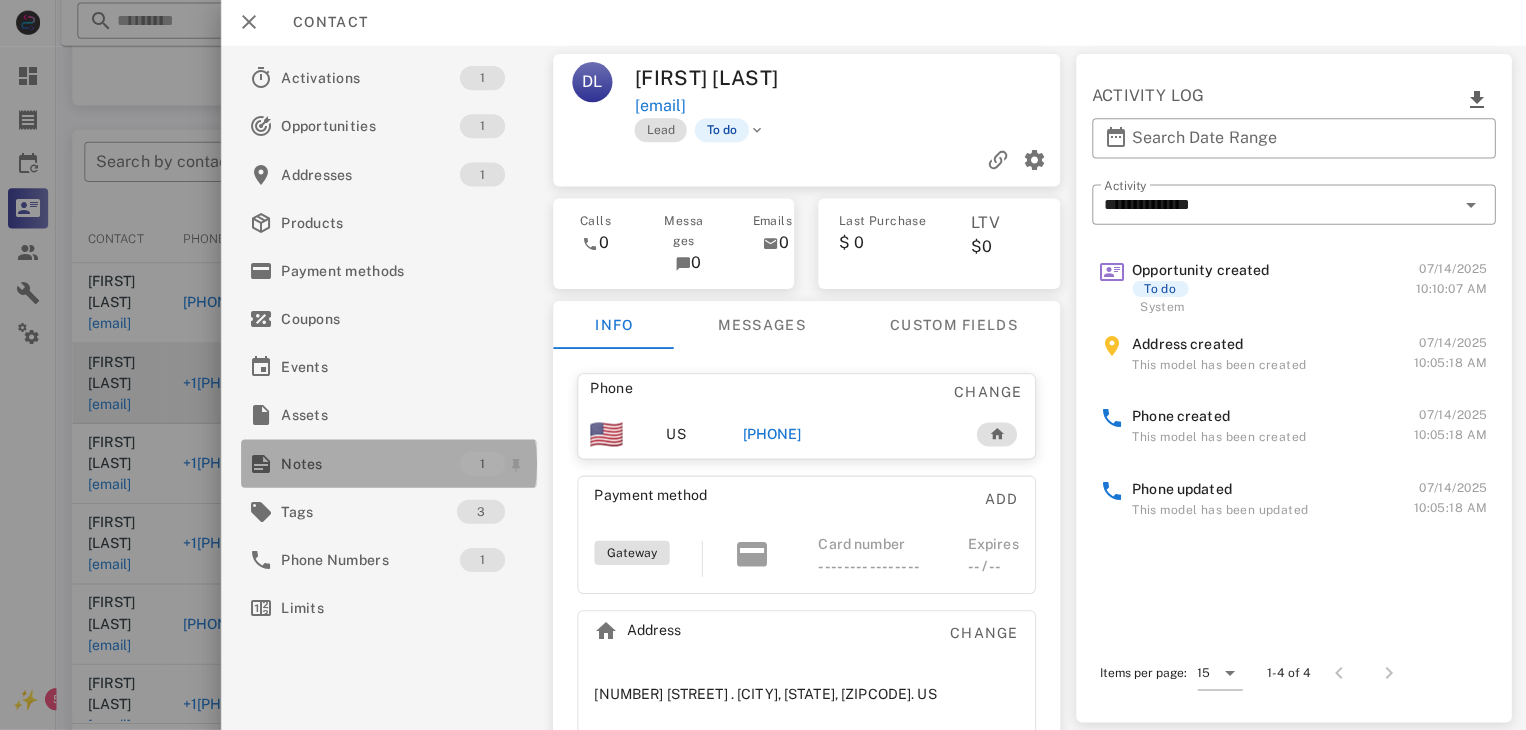 click on "Notes" at bounding box center (369, 464) 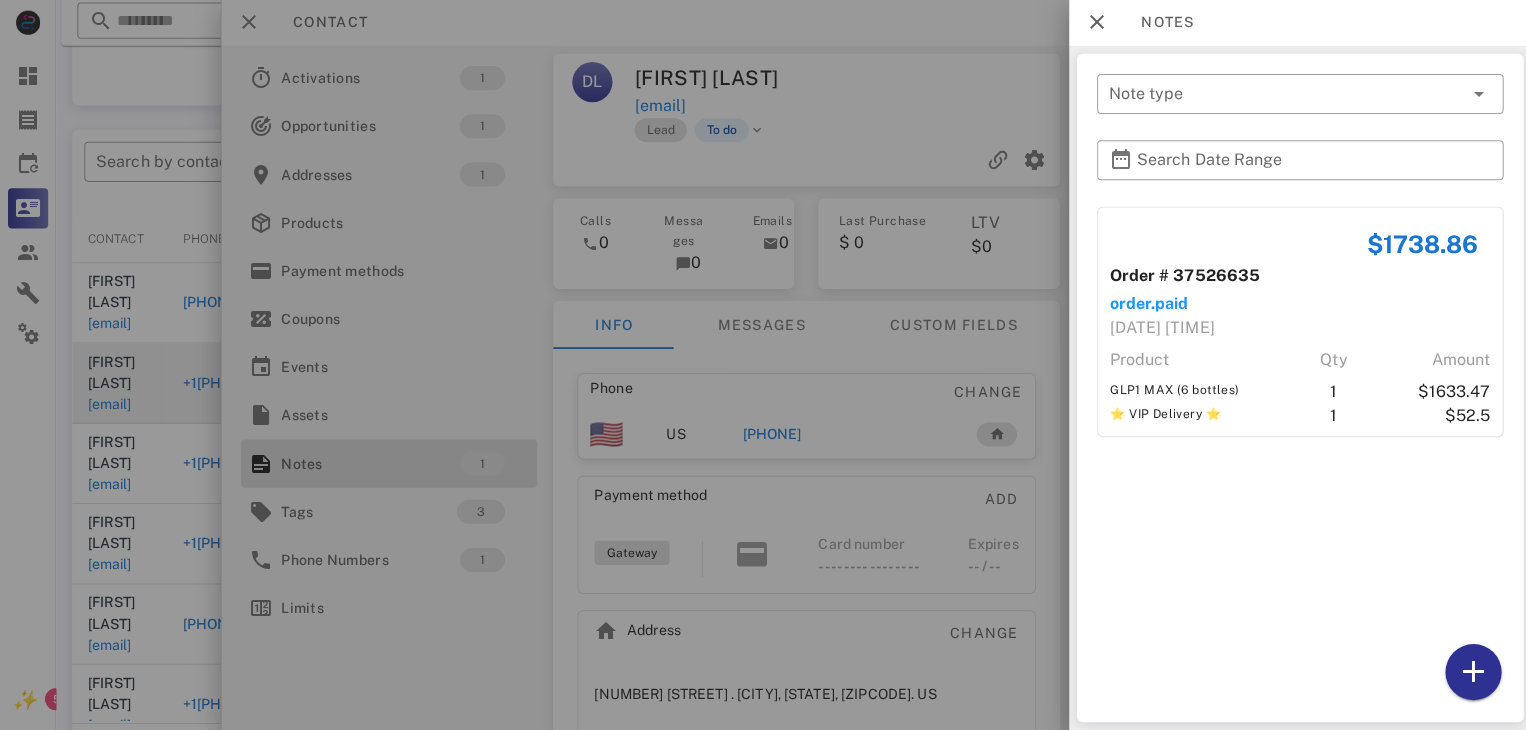 click at bounding box center [763, 365] 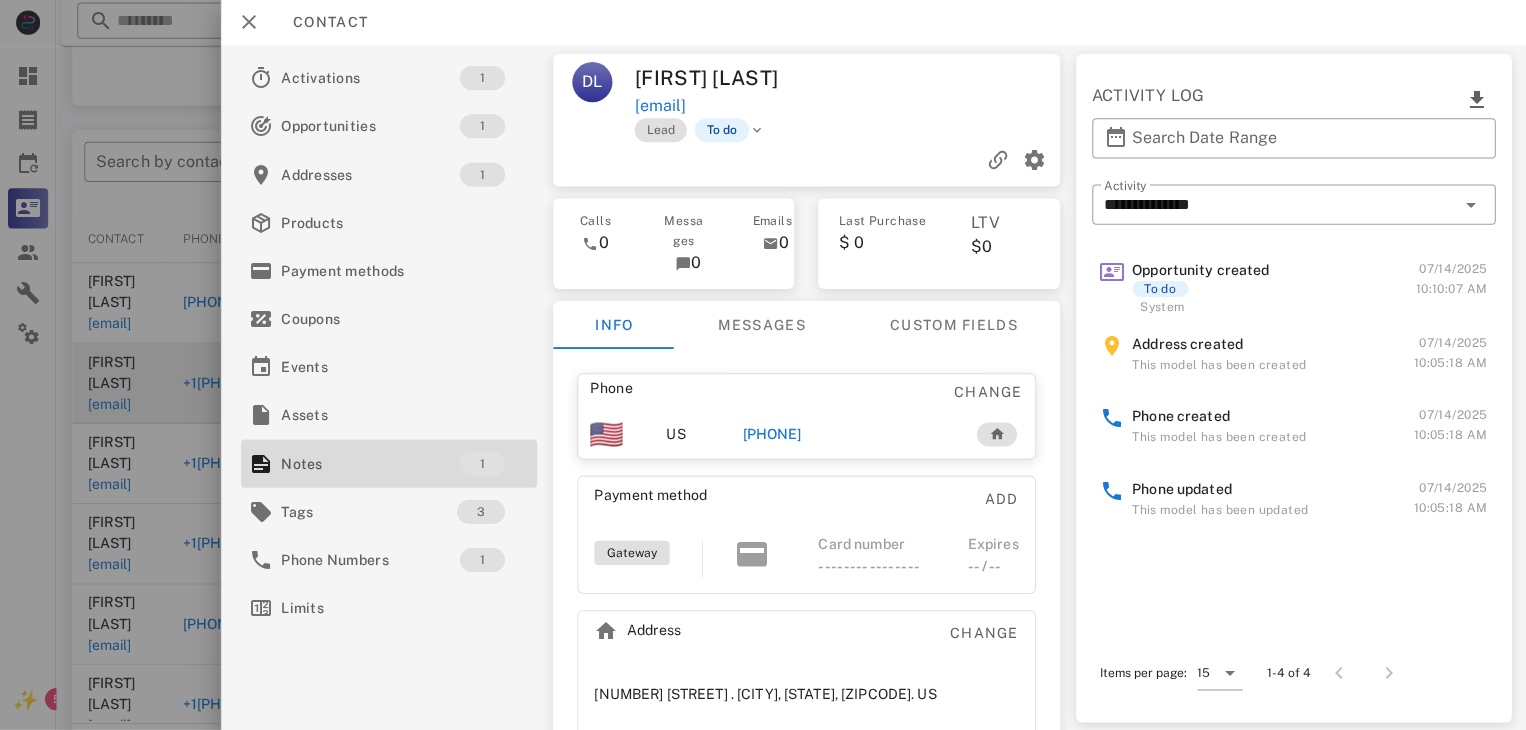 click on "+18012293968" at bounding box center [769, 435] 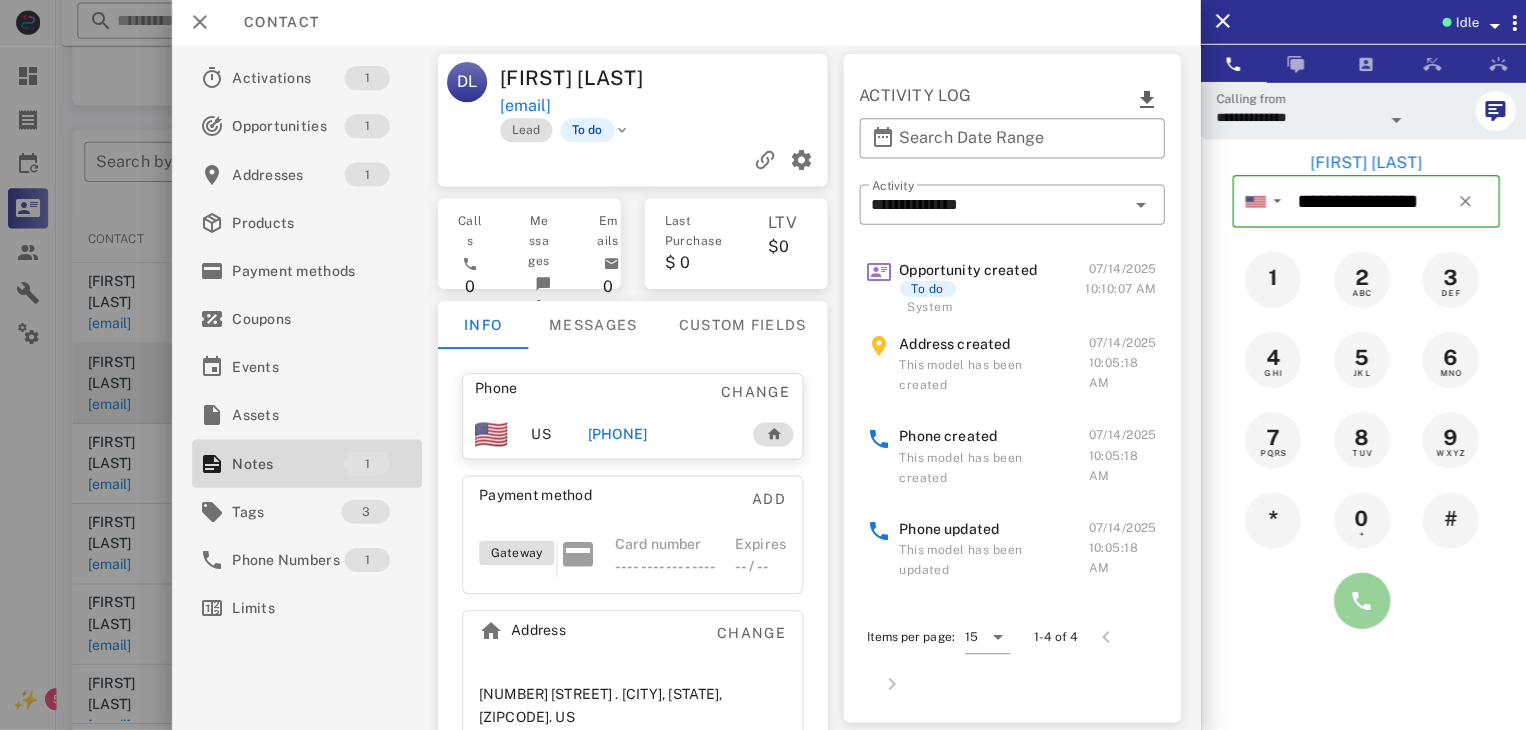 click at bounding box center [1357, 601] 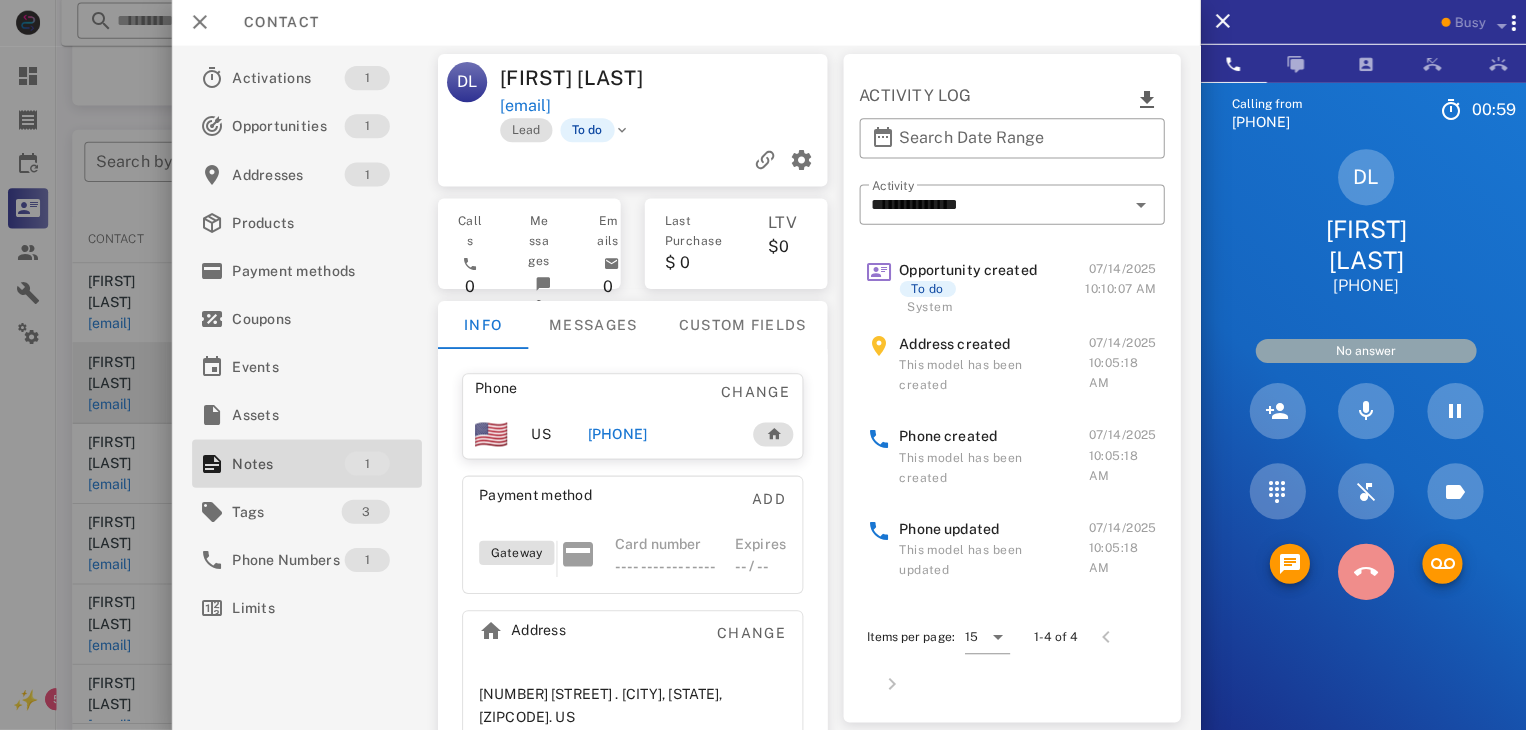 click at bounding box center [1361, 572] 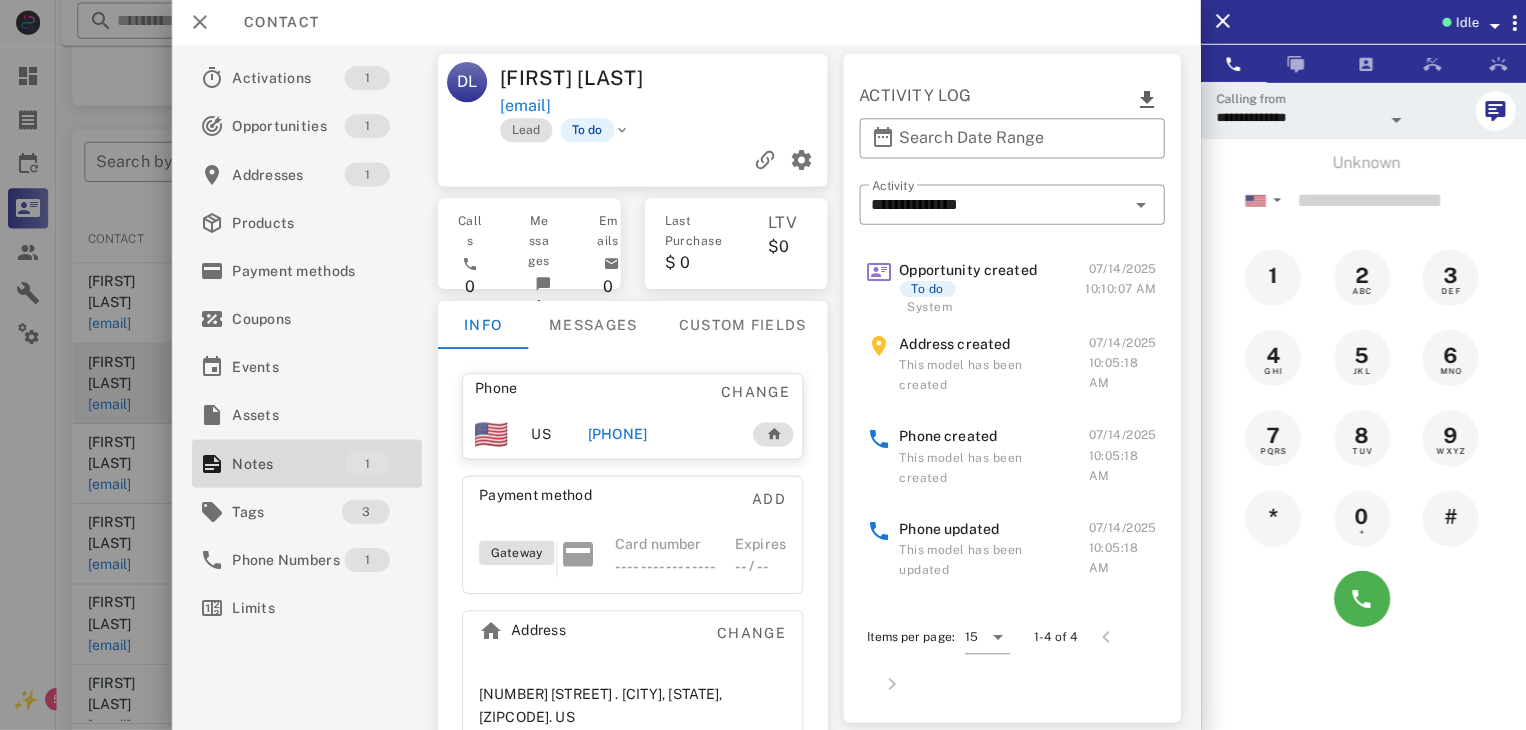 click at bounding box center [763, 365] 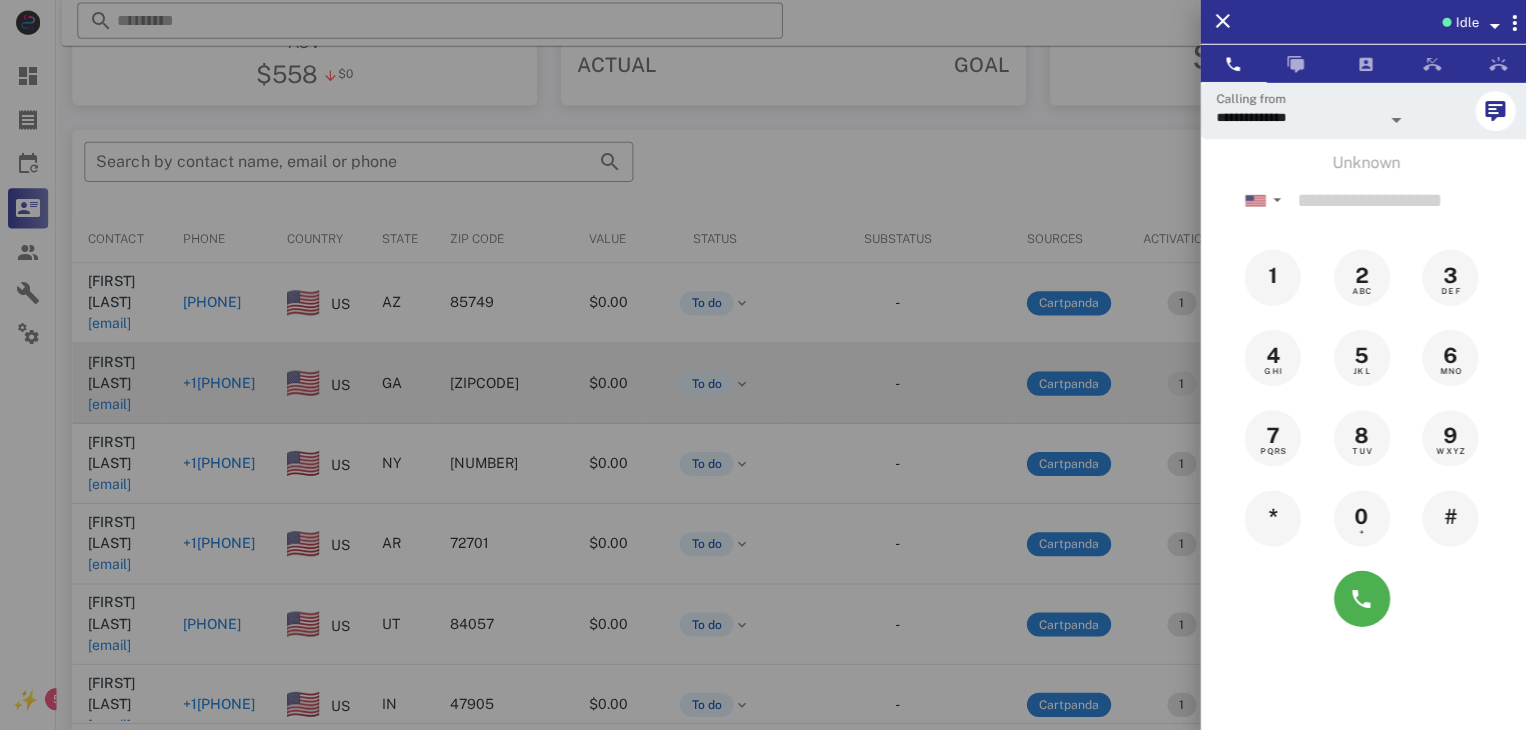 click at bounding box center (763, 365) 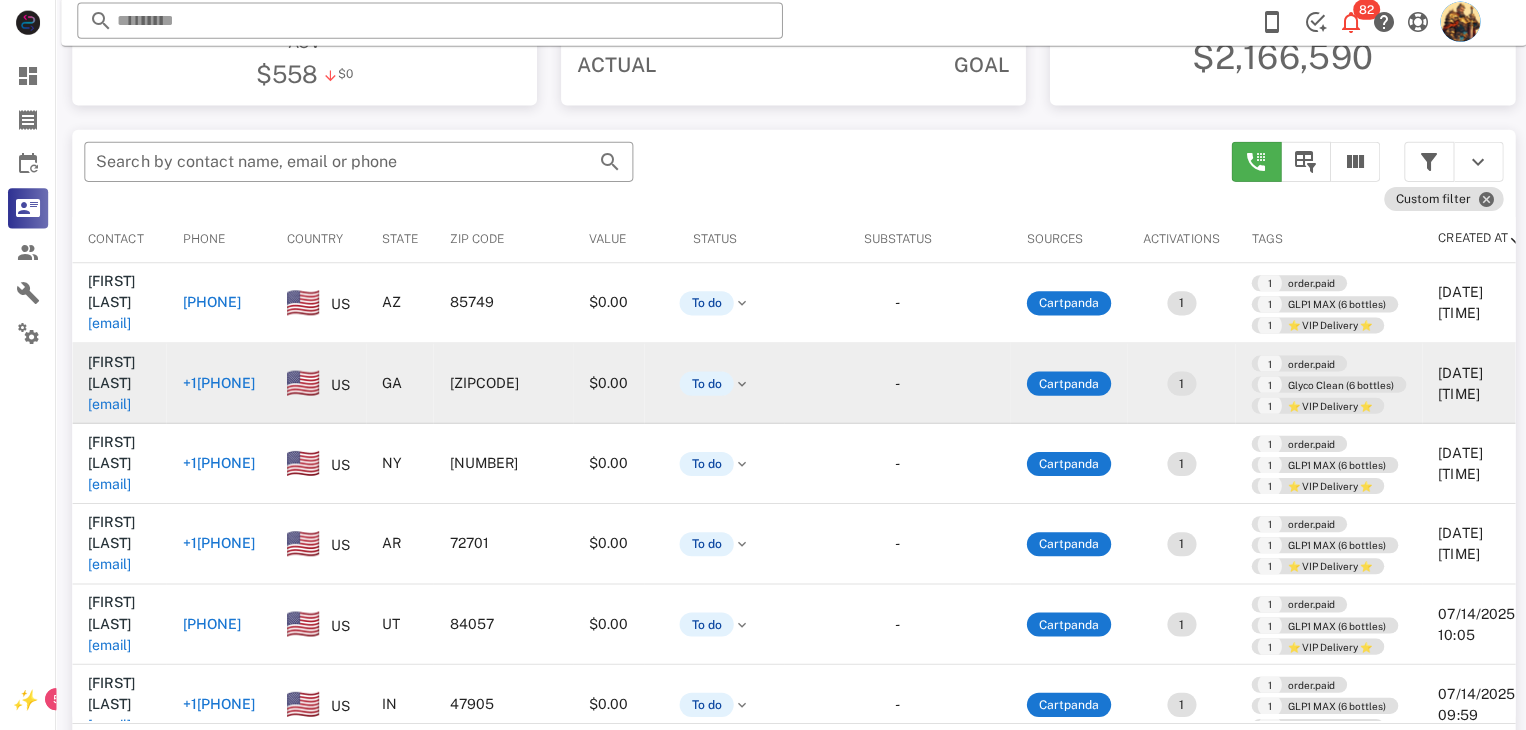 click on "bellf@purdue.edu" at bounding box center (109, 725) 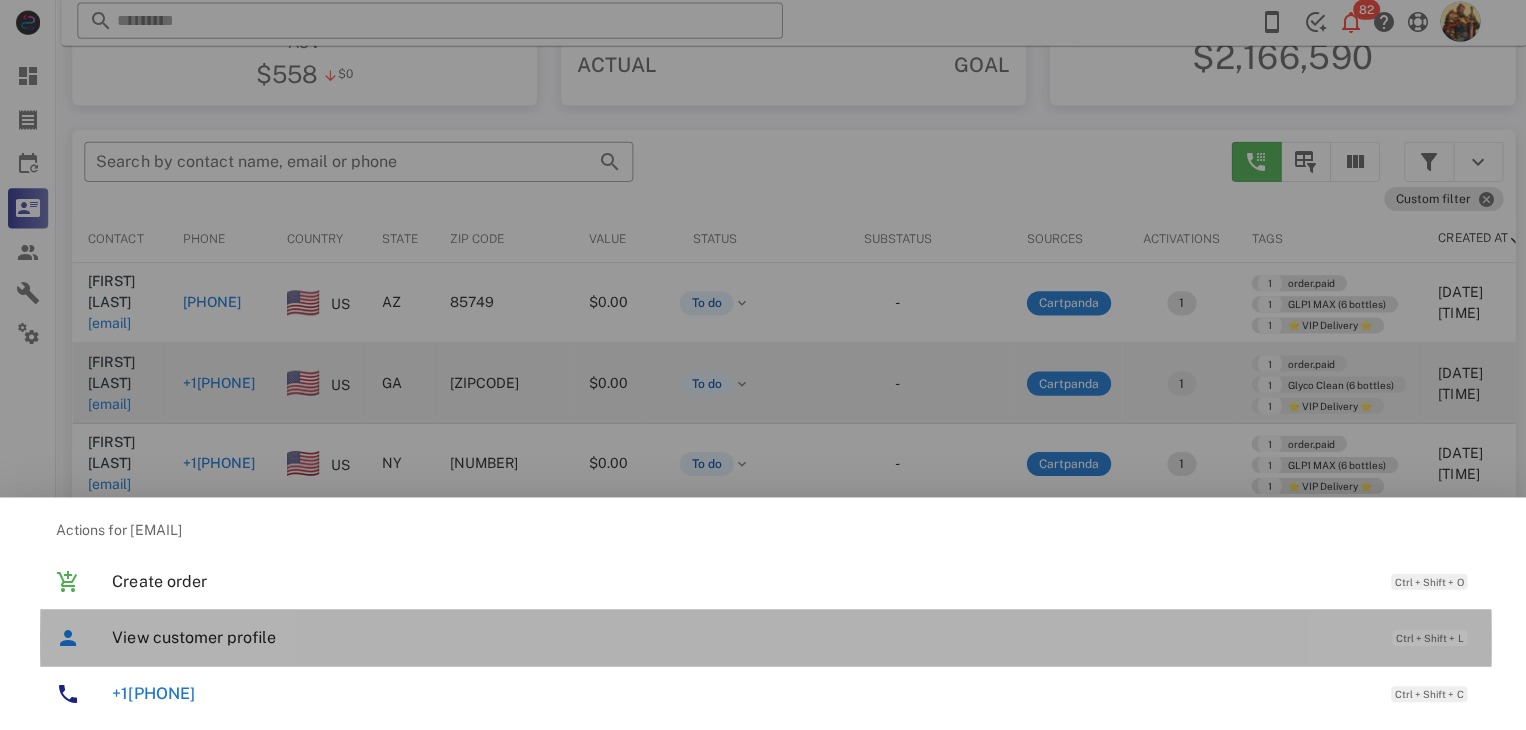 click on "View customer profile" at bounding box center (739, 637) 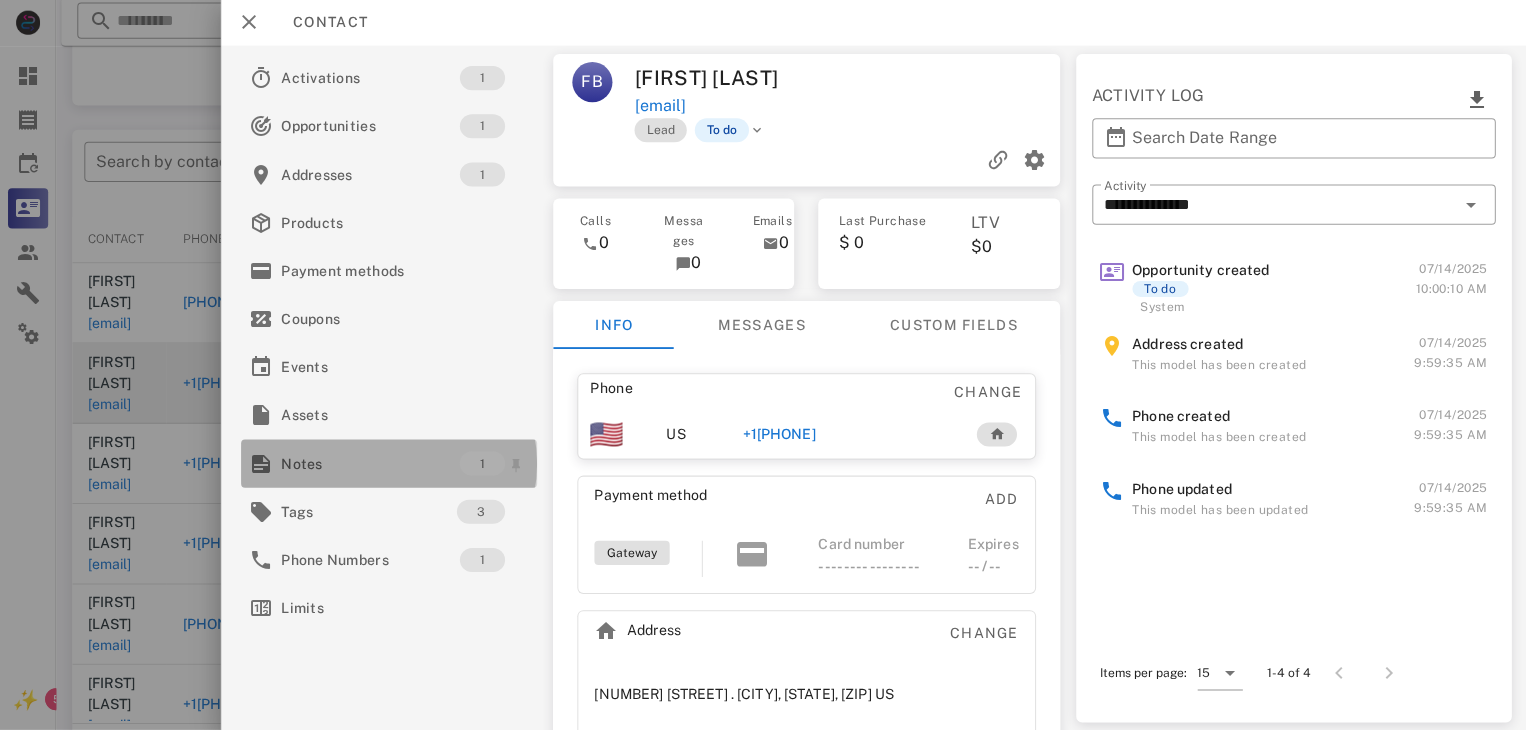 click on "Notes" at bounding box center (369, 464) 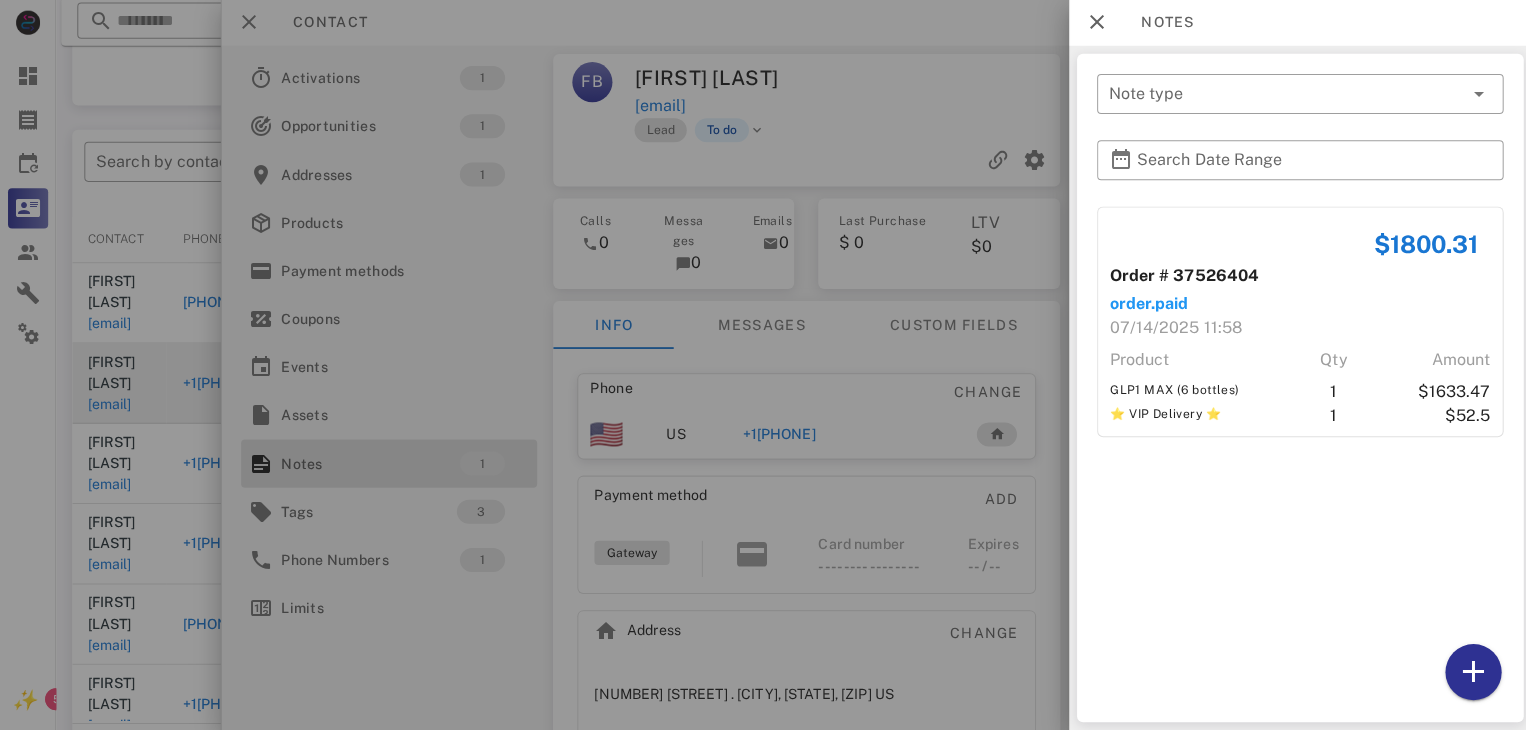 click at bounding box center (763, 365) 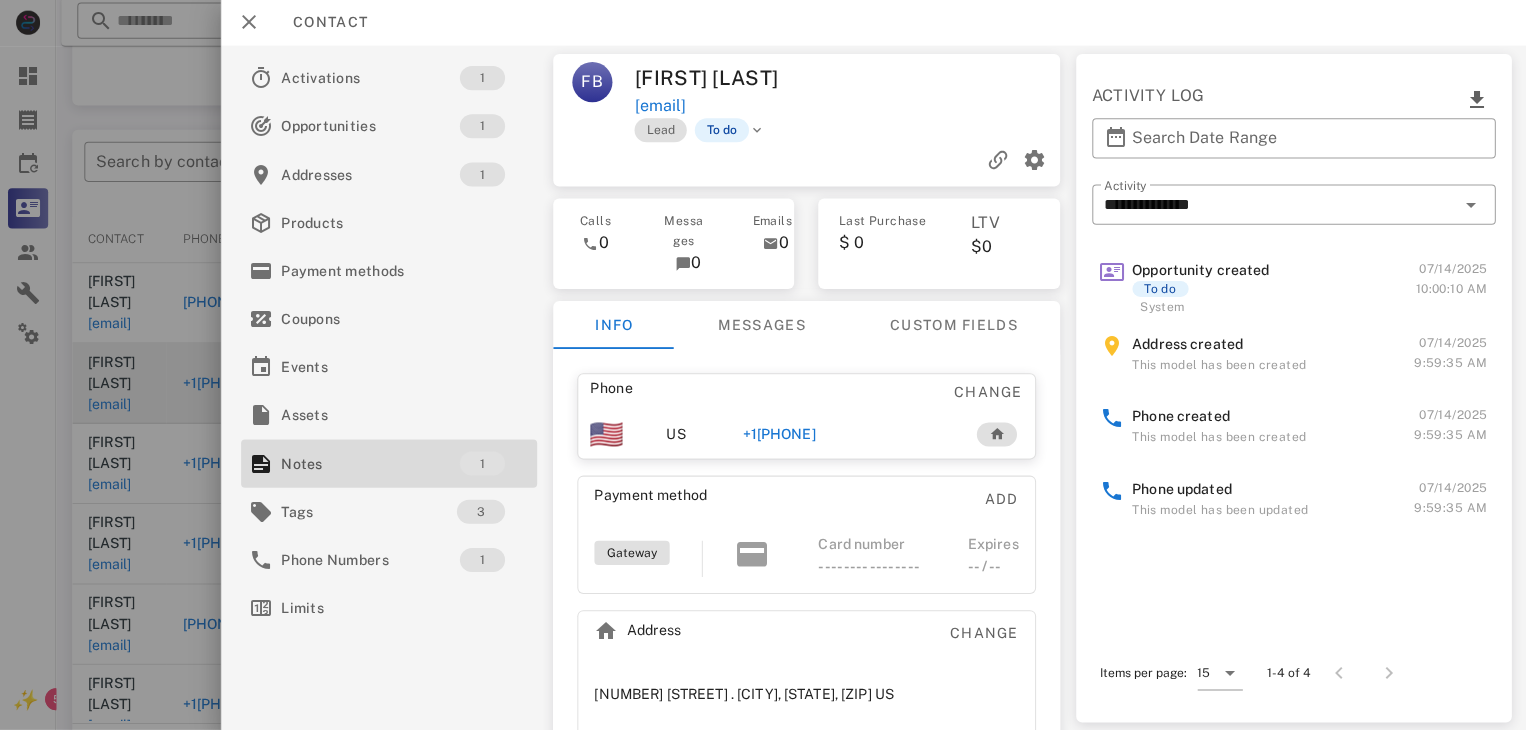 click on "+17654919484" at bounding box center [776, 435] 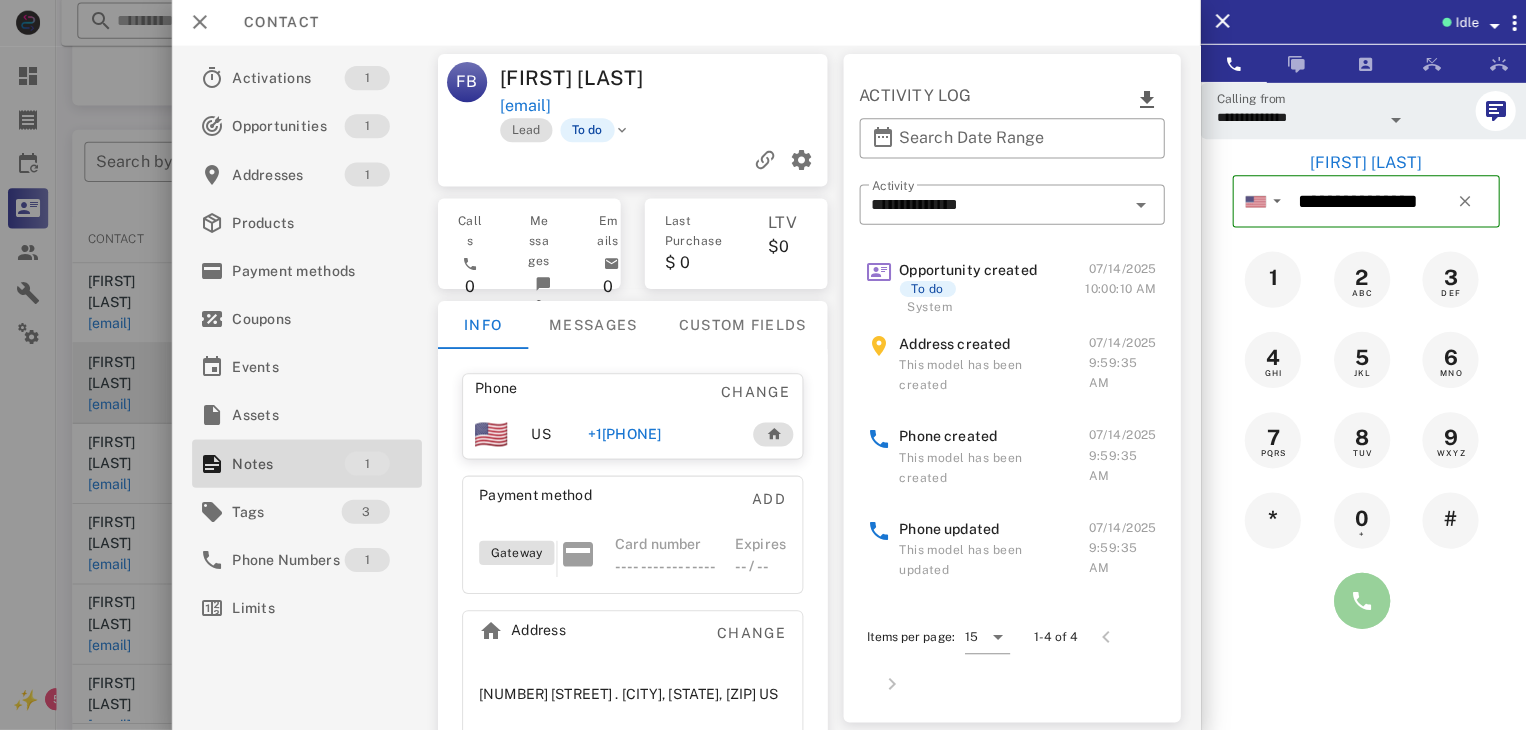 click at bounding box center [1357, 601] 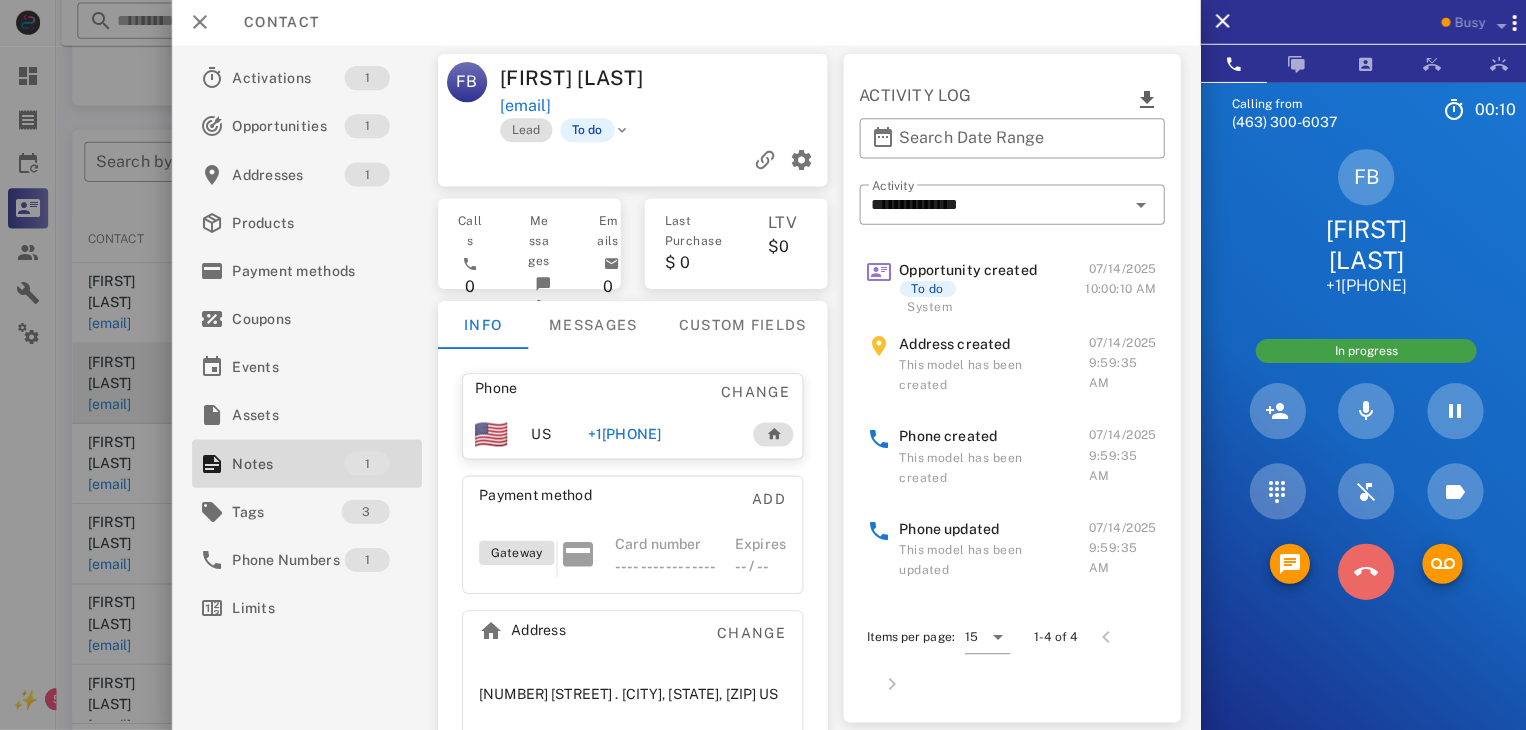 click at bounding box center [1361, 572] 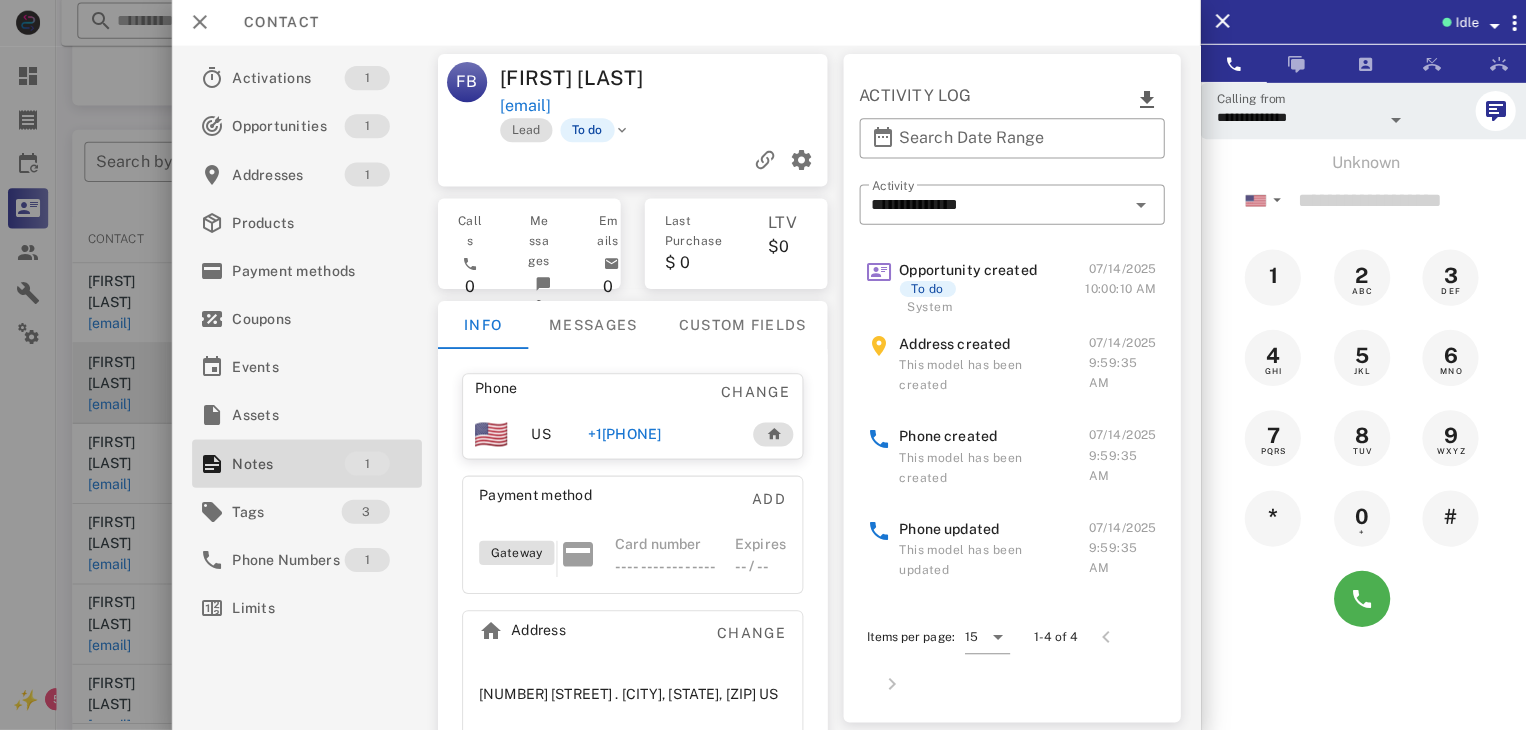 click at bounding box center (763, 365) 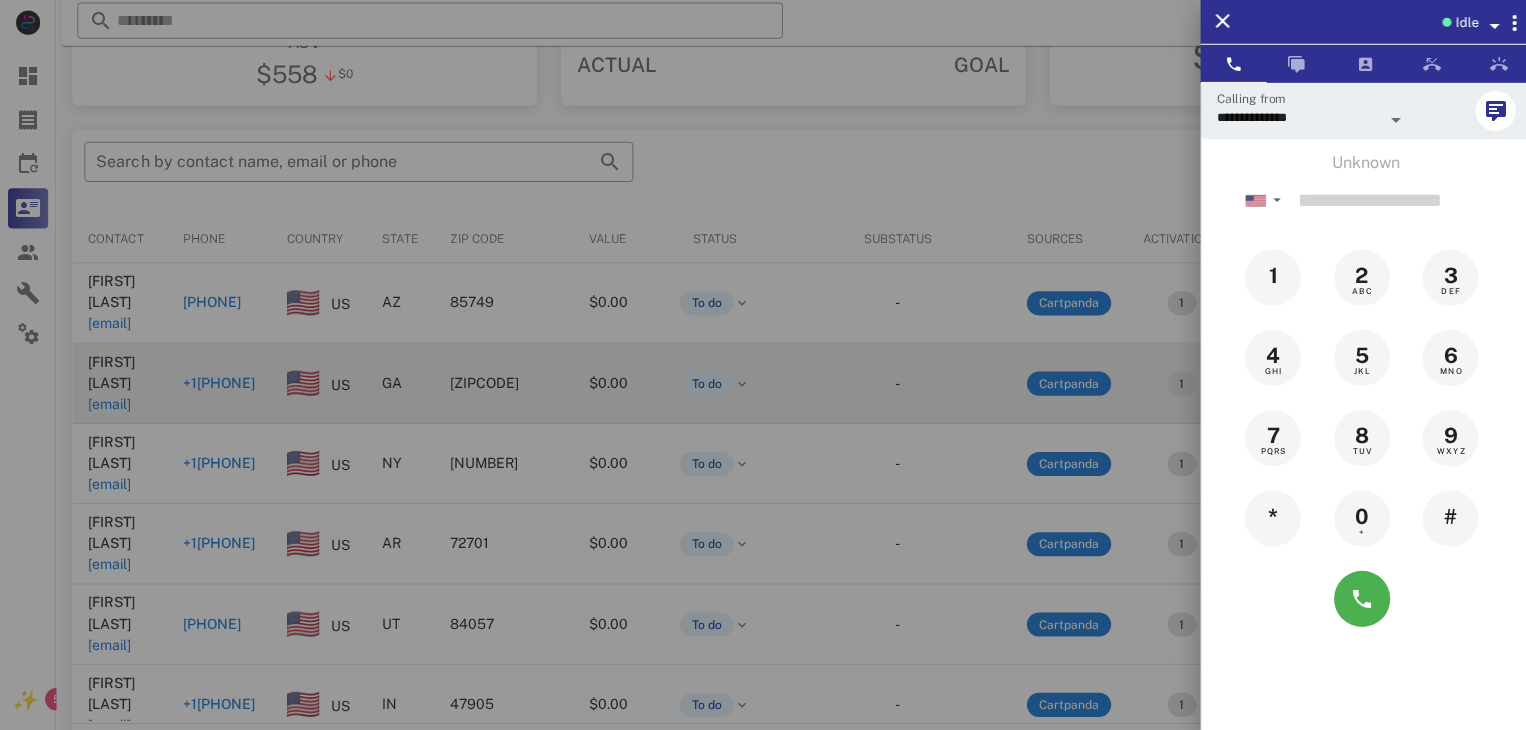 click at bounding box center (763, 365) 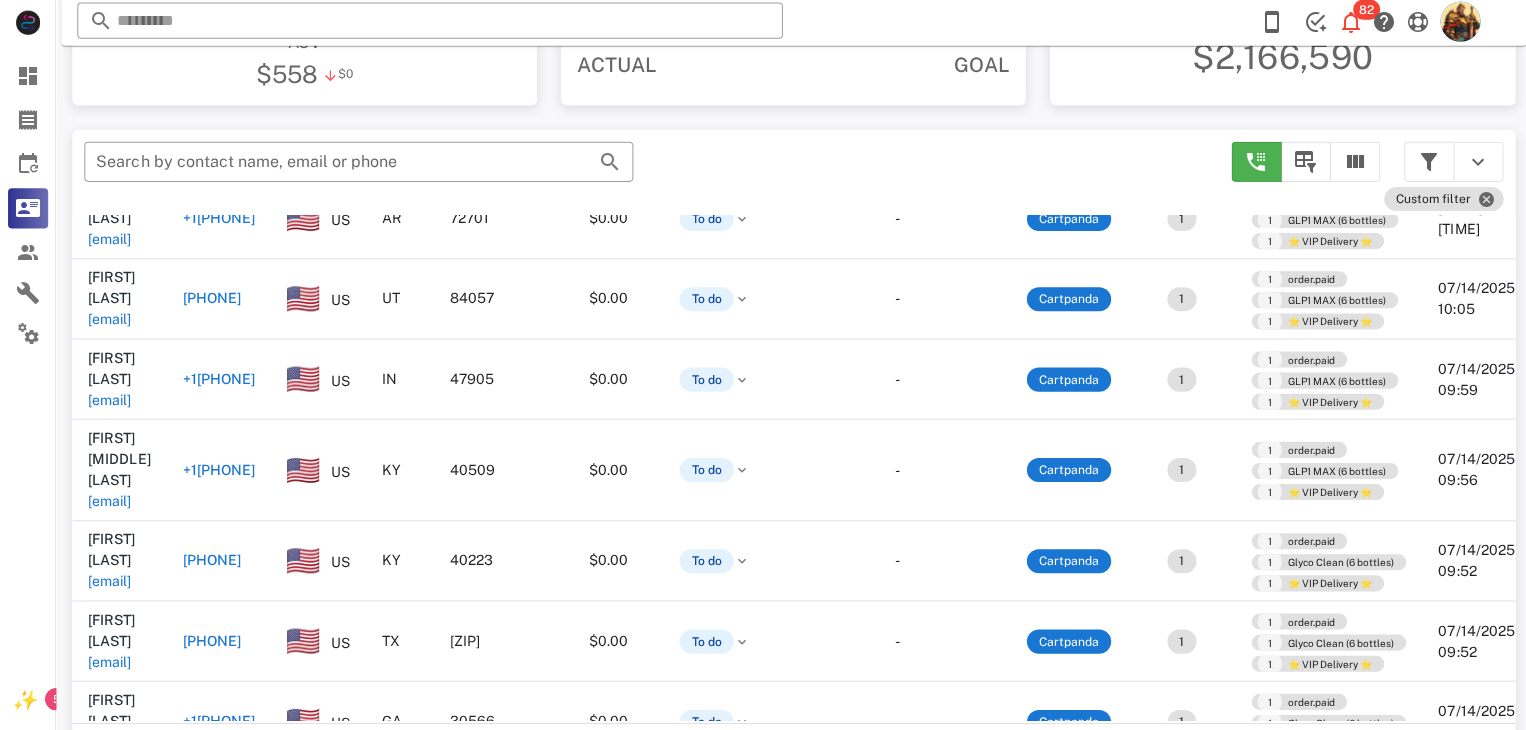 scroll, scrollTop: 327, scrollLeft: 0, axis: vertical 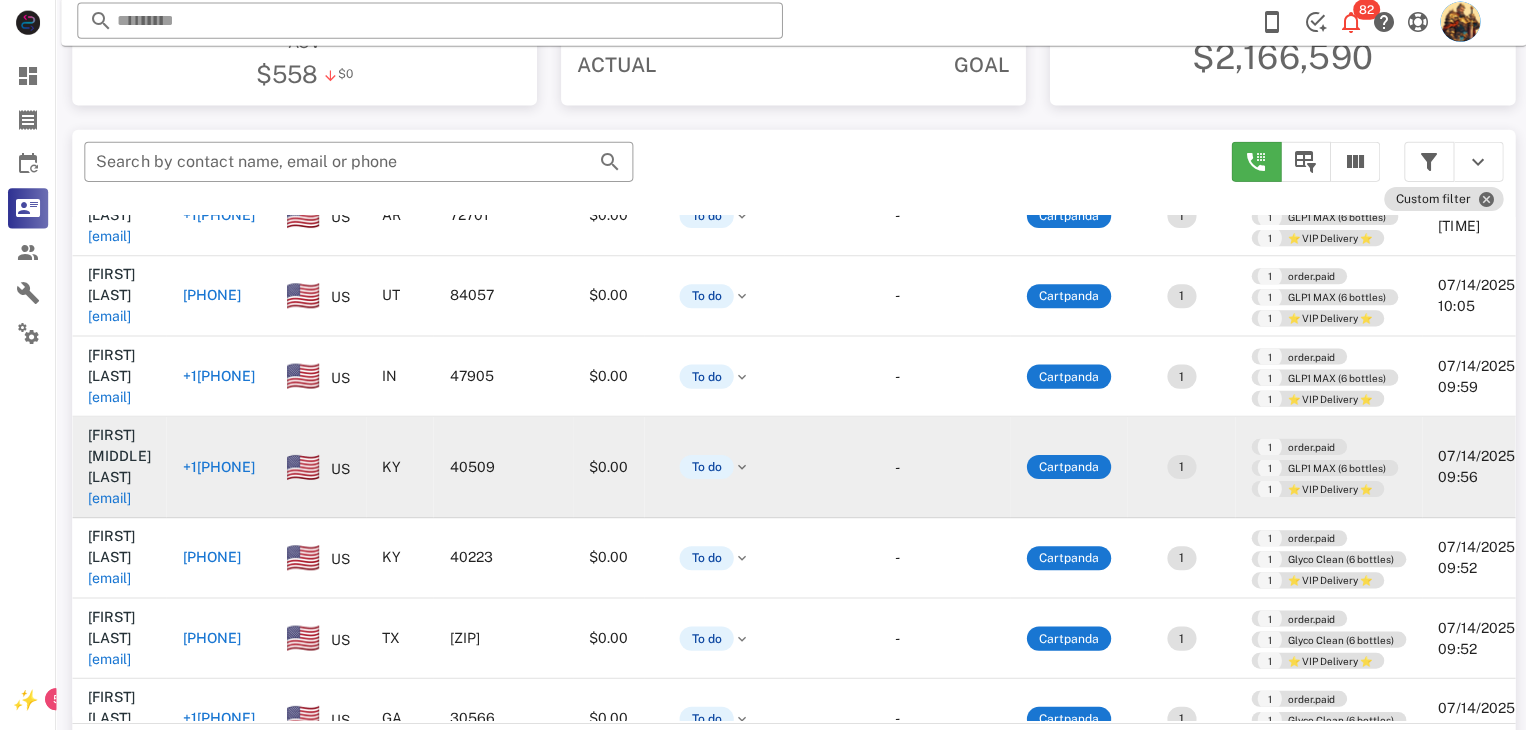 click on "[EMAIL]" at bounding box center (109, 499) 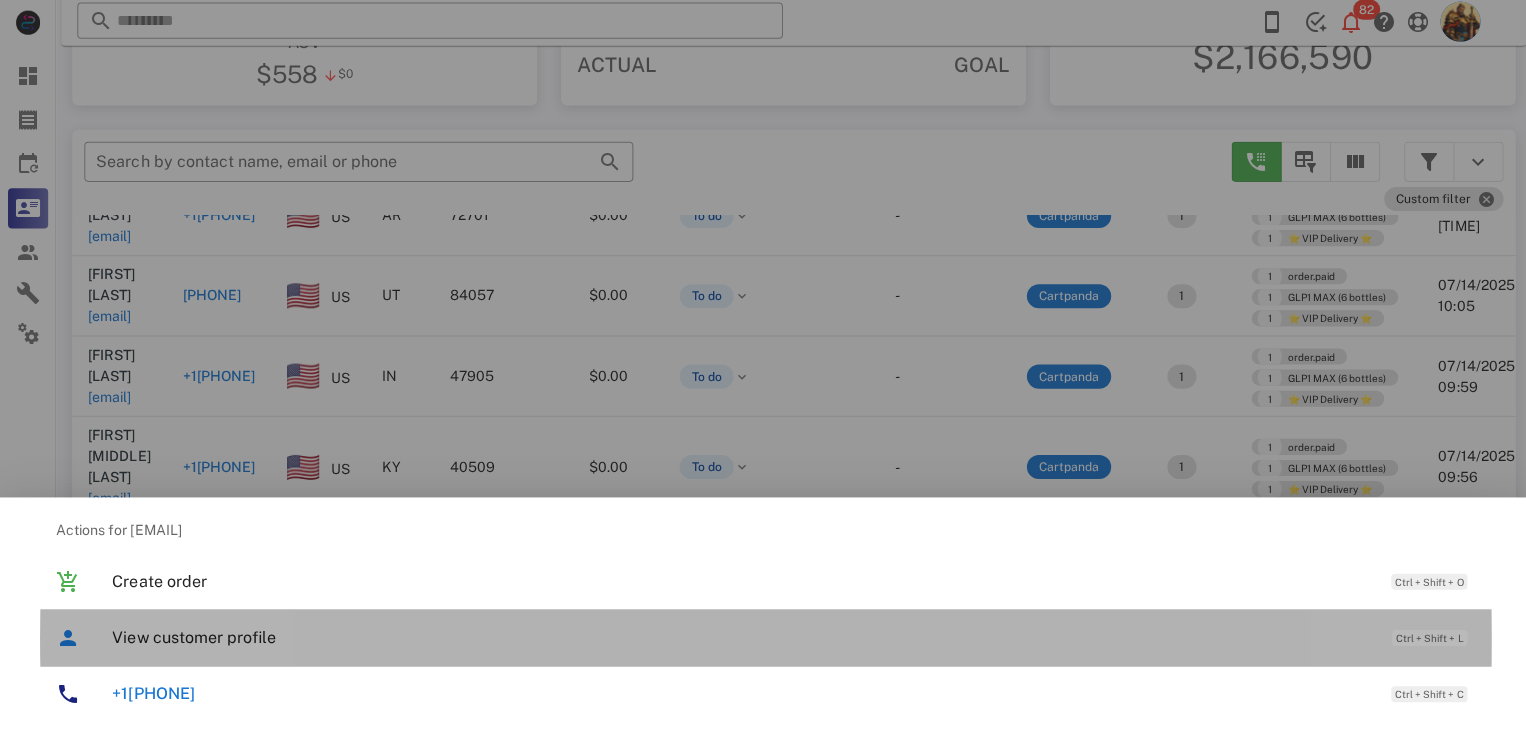 click on "View customer profile Ctrl + Shift + L" at bounding box center [791, 637] 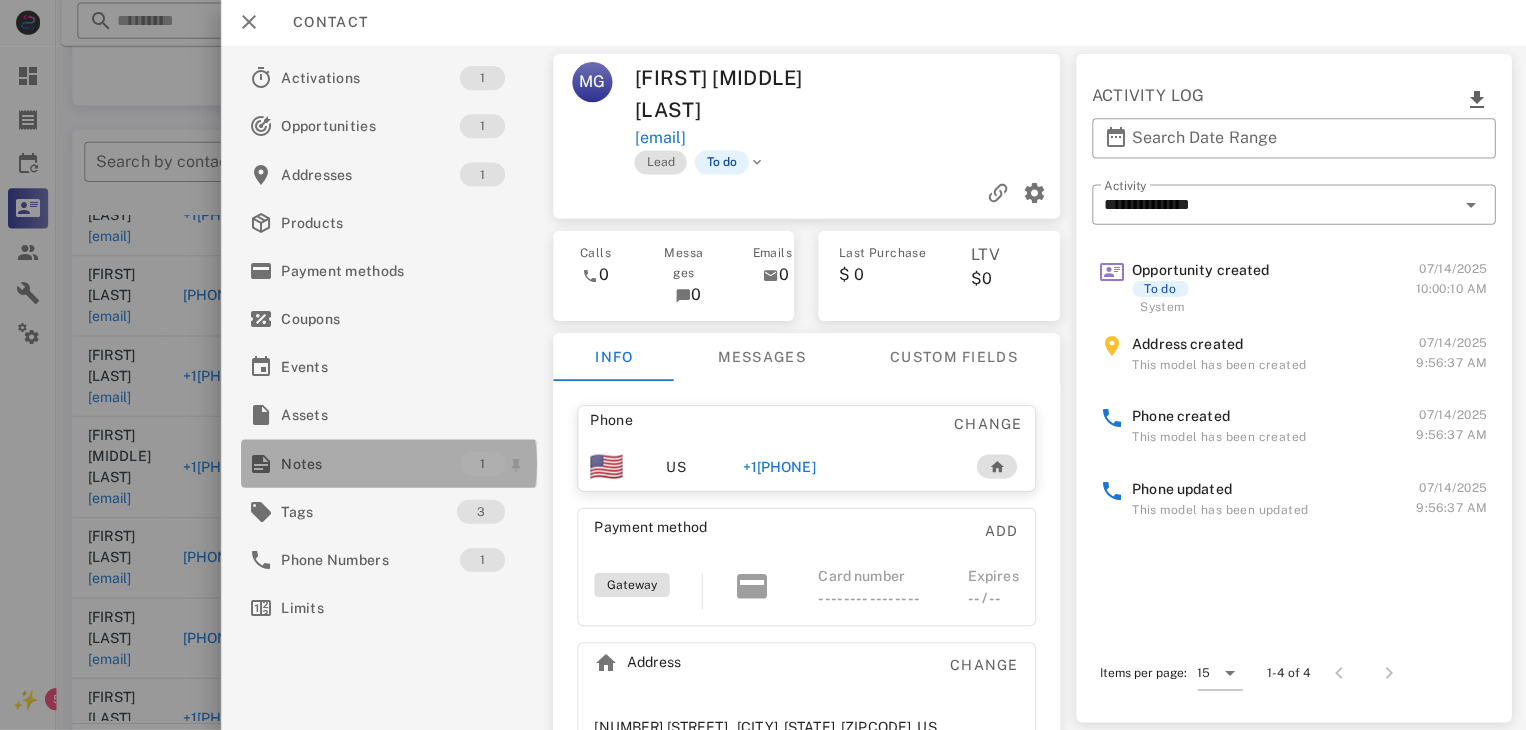 click on "Notes" at bounding box center [369, 464] 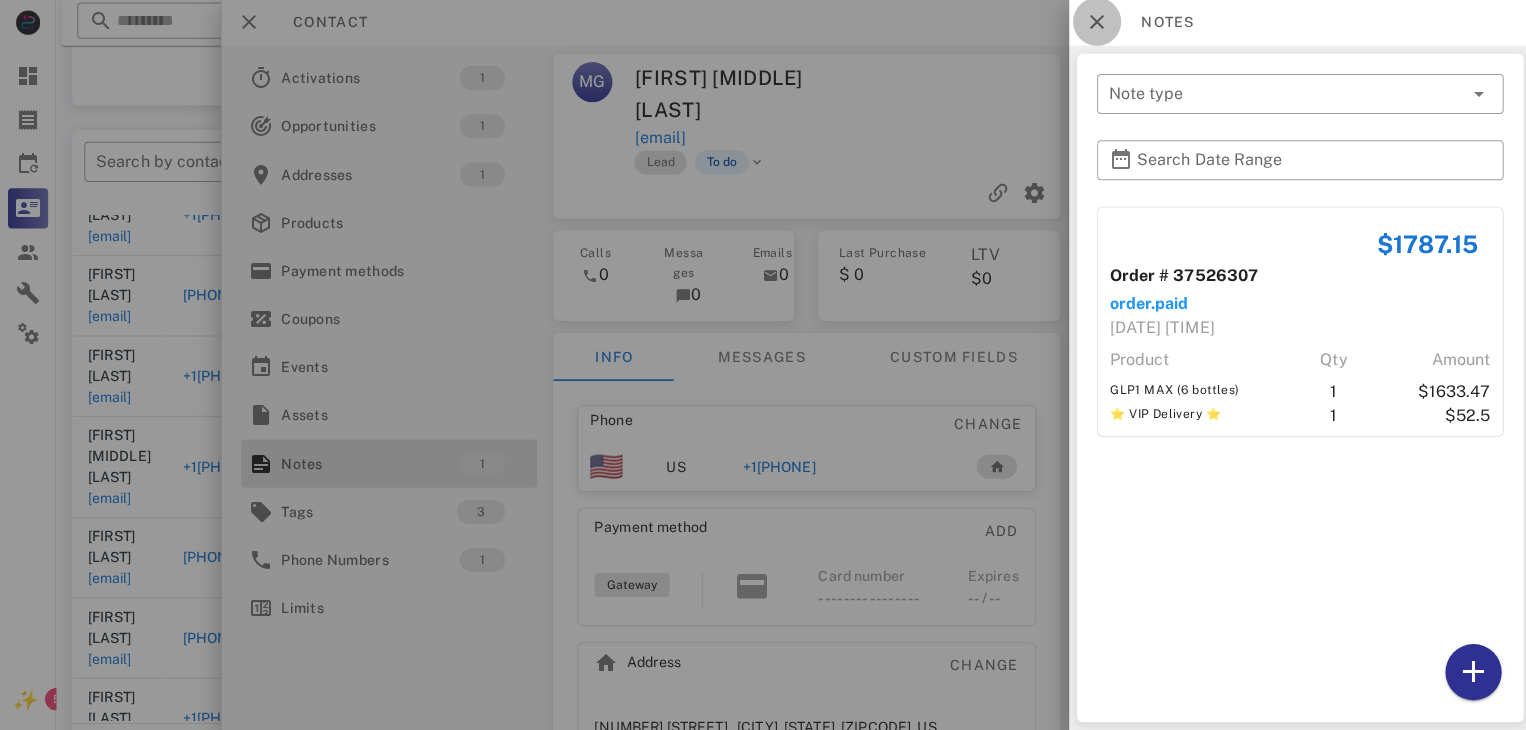 click at bounding box center [1093, 24] 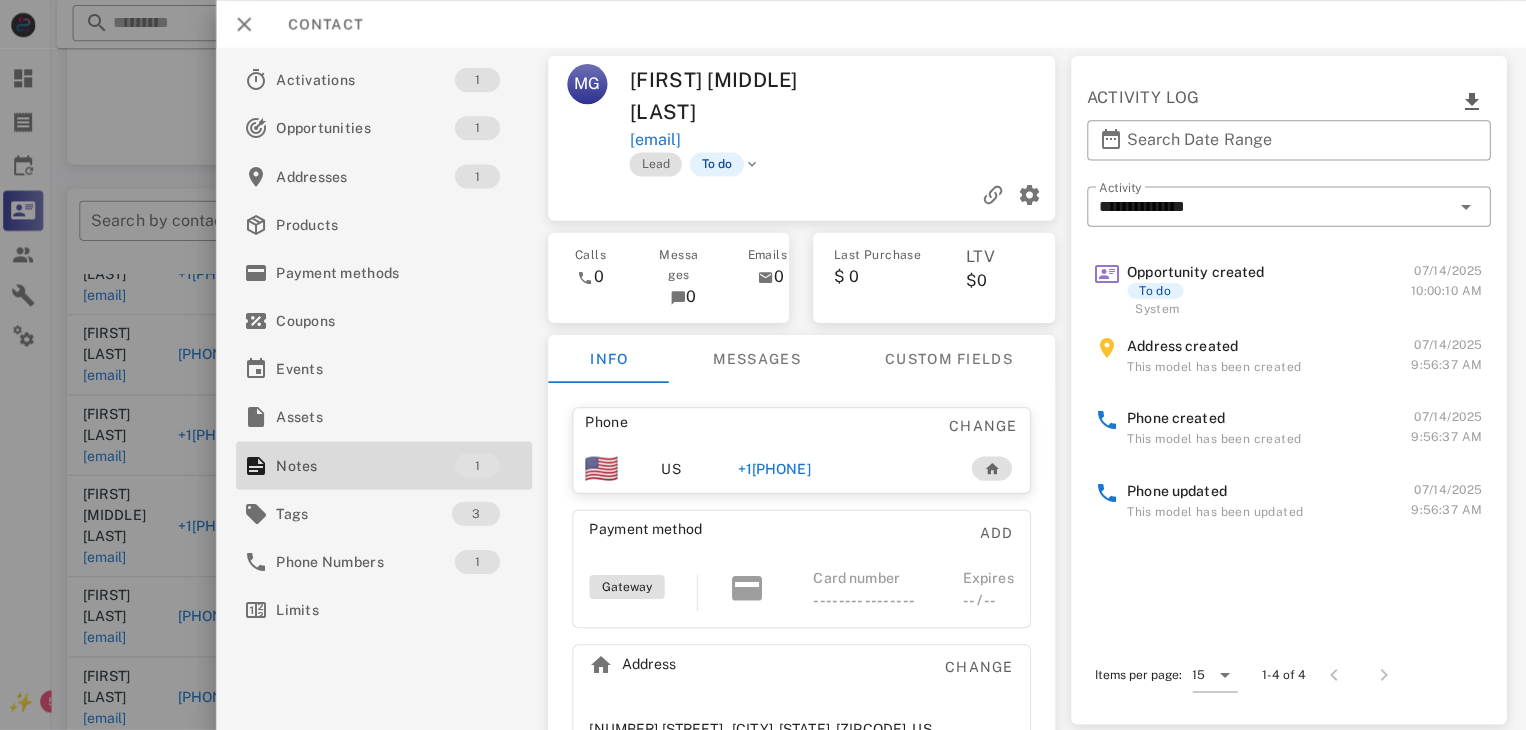 scroll, scrollTop: 224, scrollLeft: 0, axis: vertical 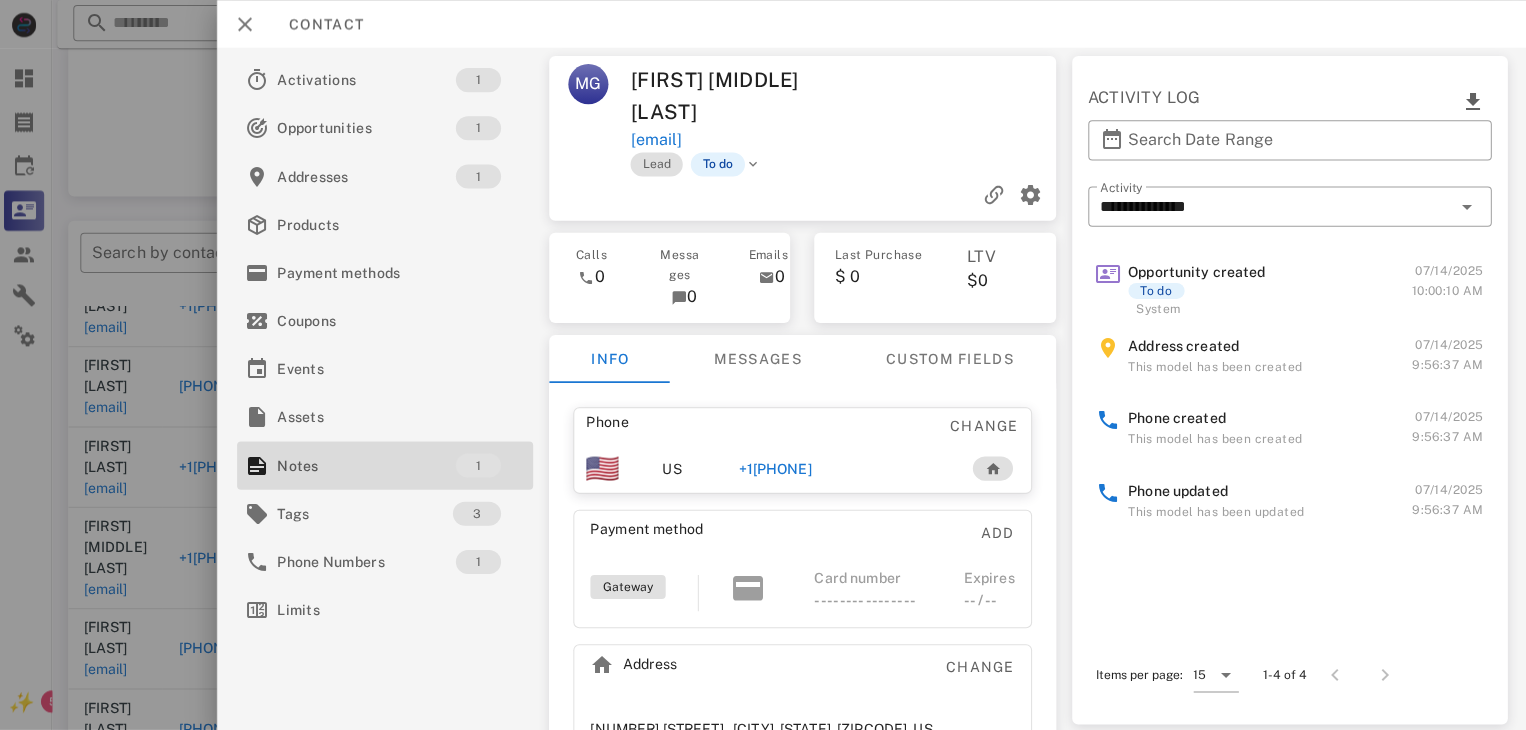 click on "[PHONE]" at bounding box center (776, 467) 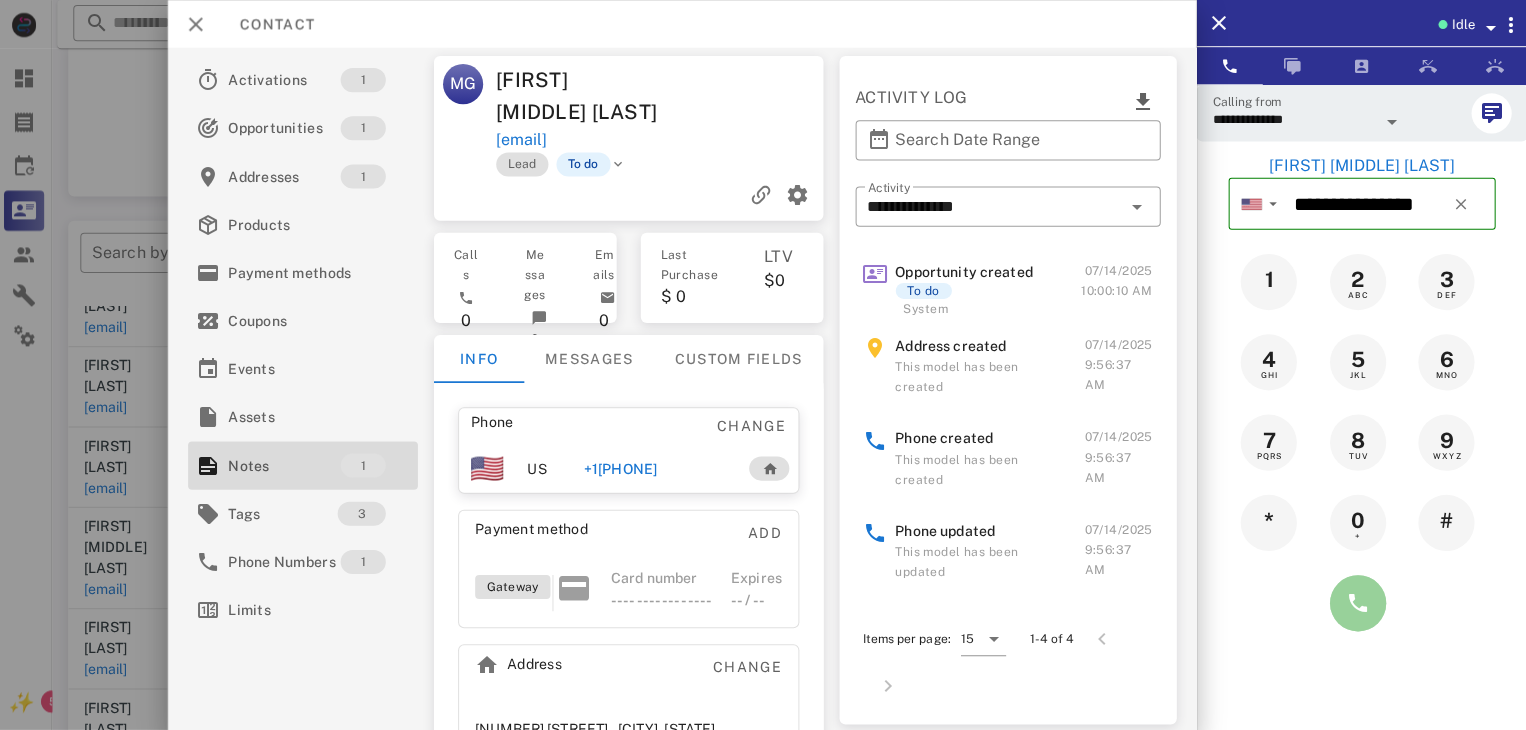 click at bounding box center [1357, 601] 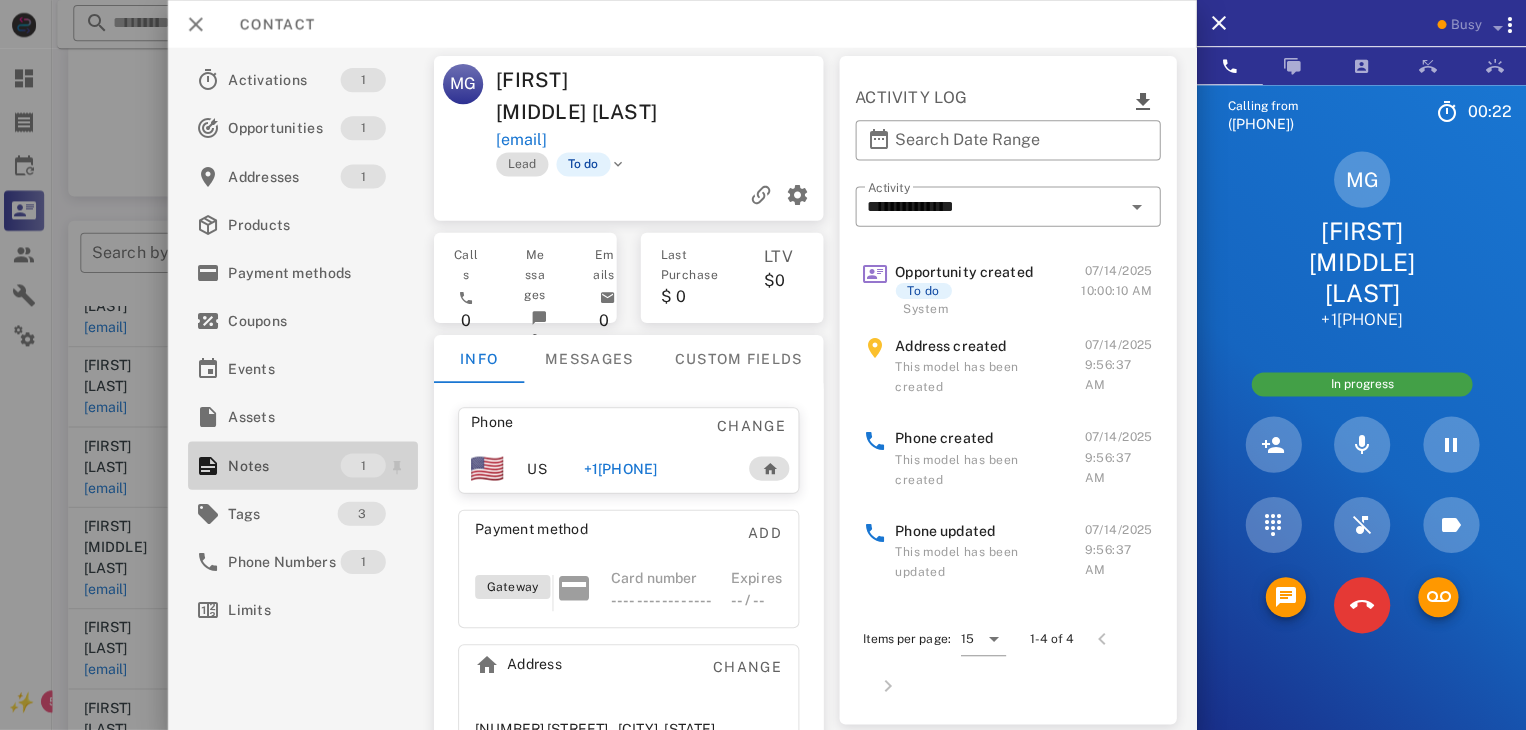 click on "Notes" at bounding box center (287, 464) 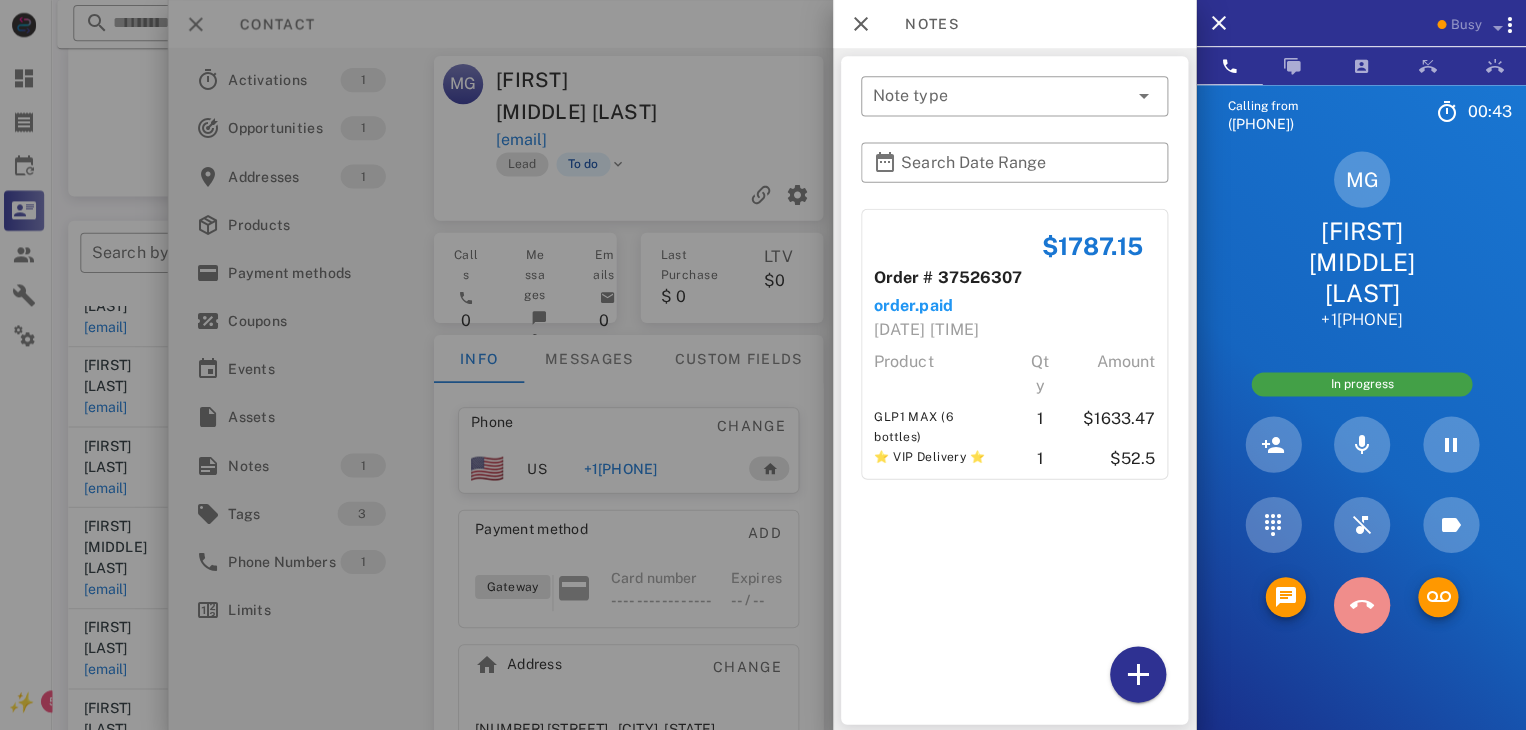 click at bounding box center [1361, 603] 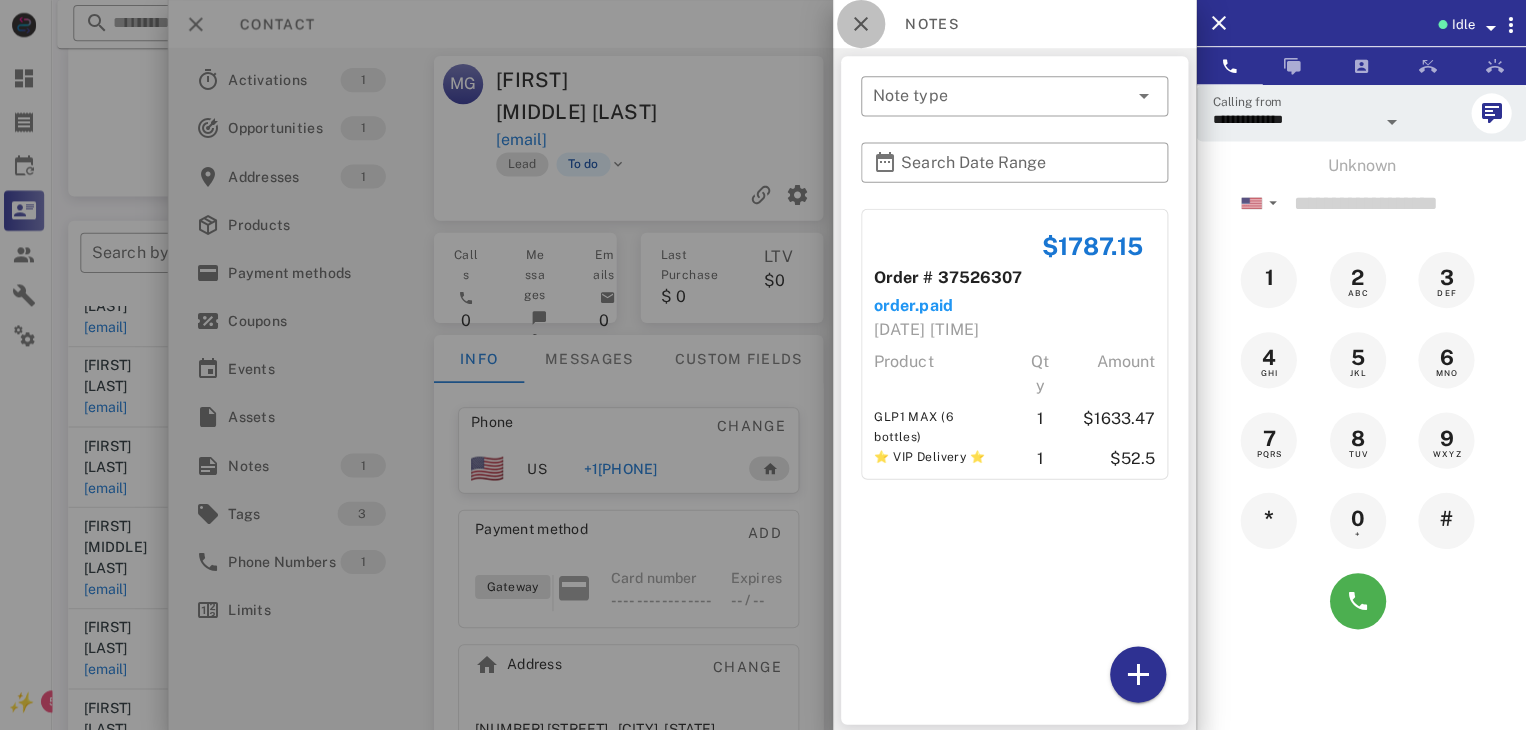 click at bounding box center [862, 24] 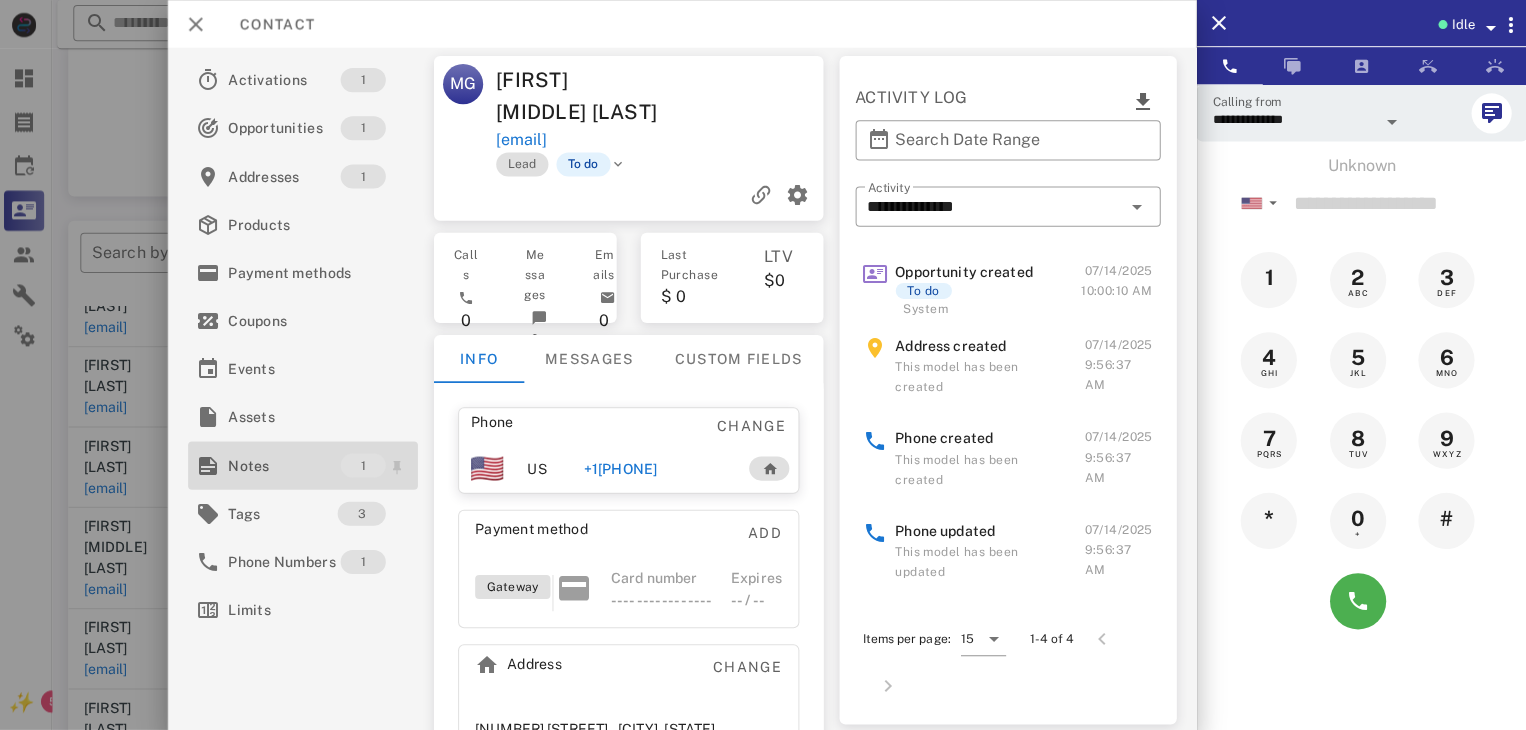 click on "Notes" at bounding box center [287, 464] 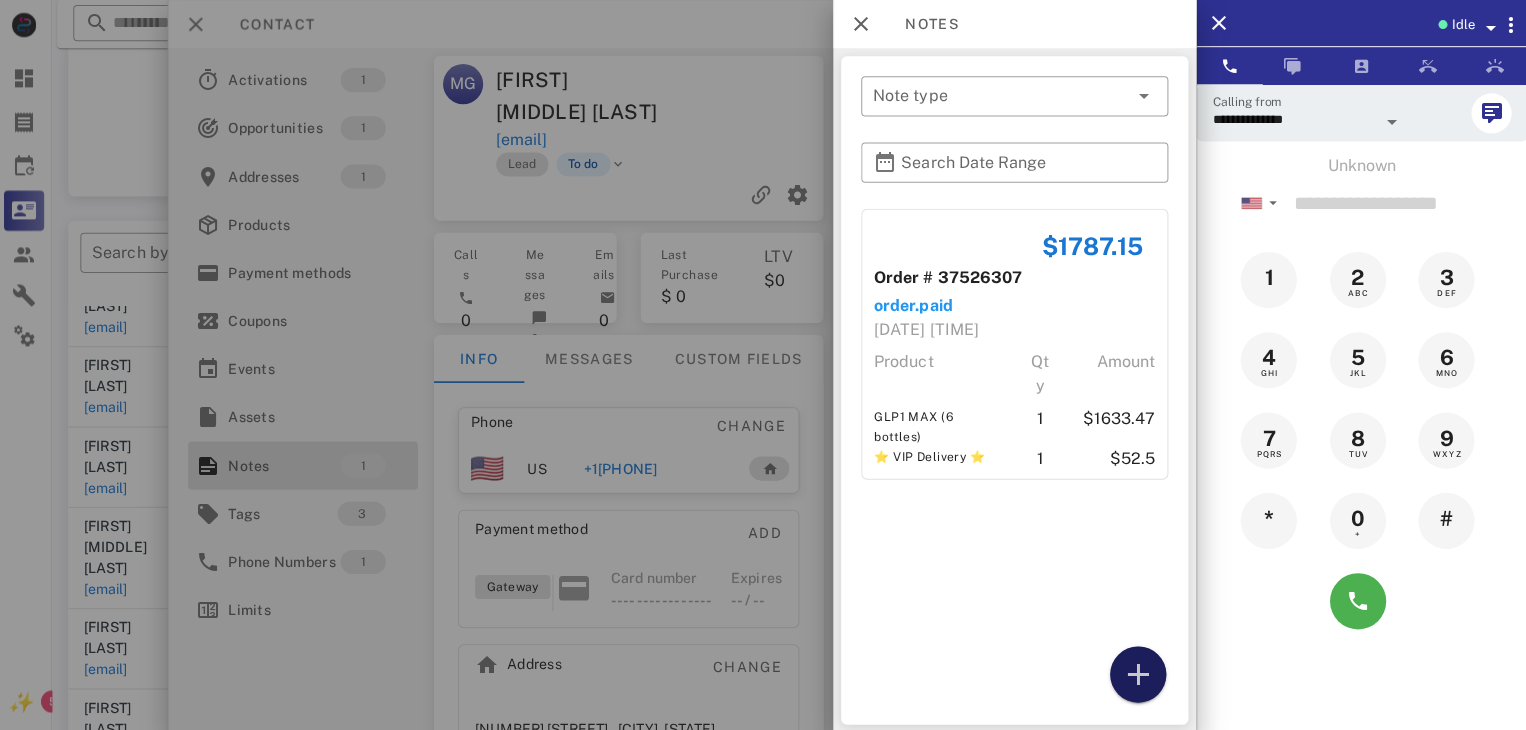 click at bounding box center (1138, 672) 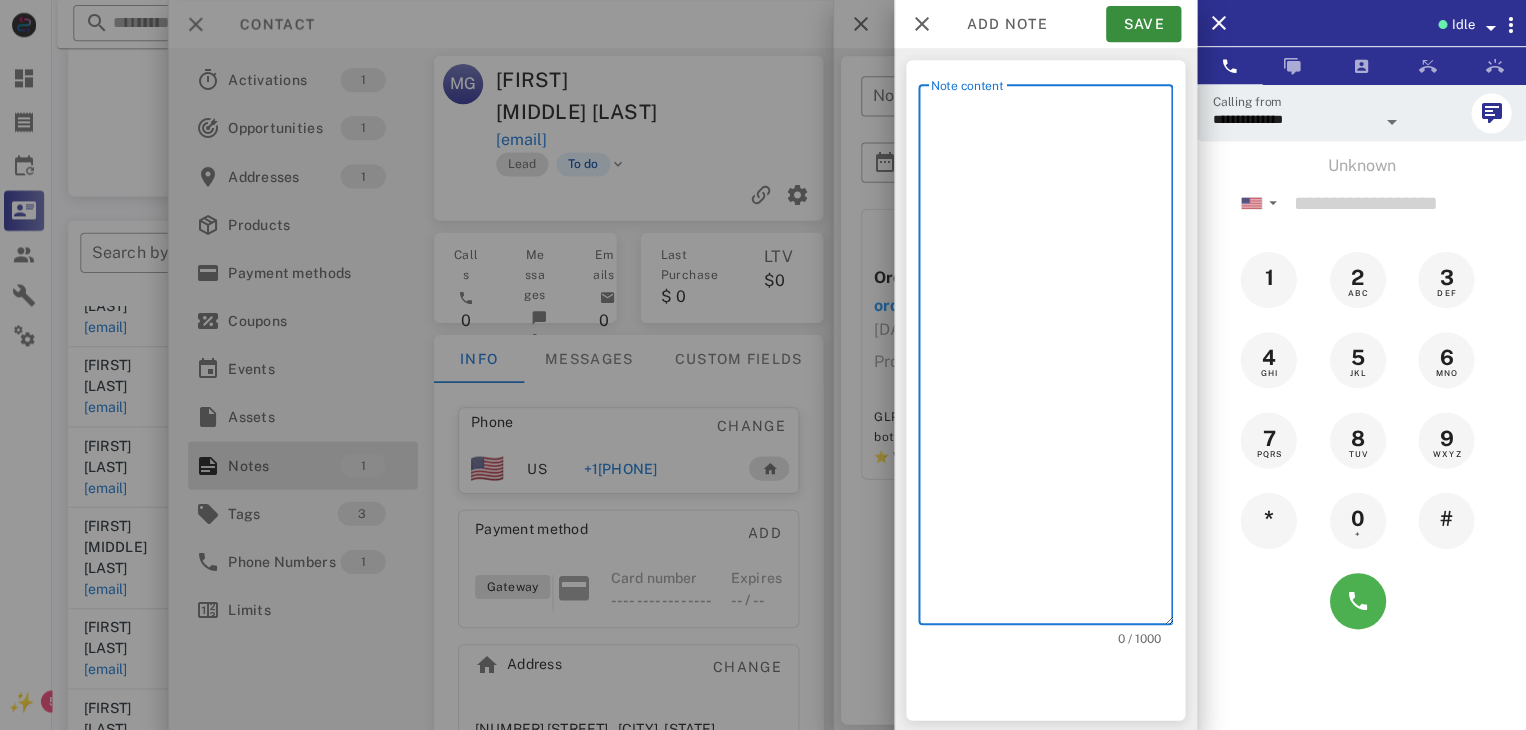 click on "Note content" at bounding box center [1052, 358] 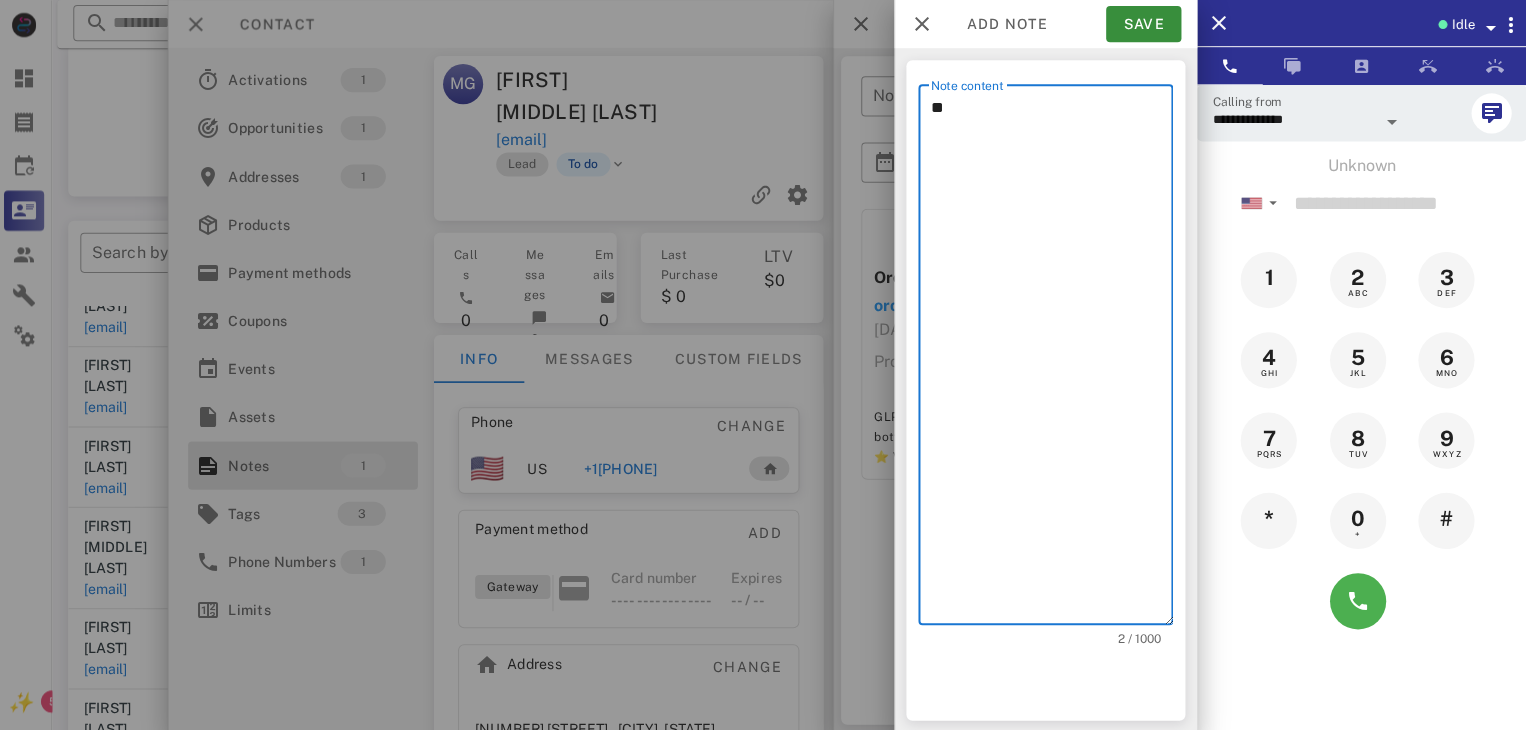 type on "*" 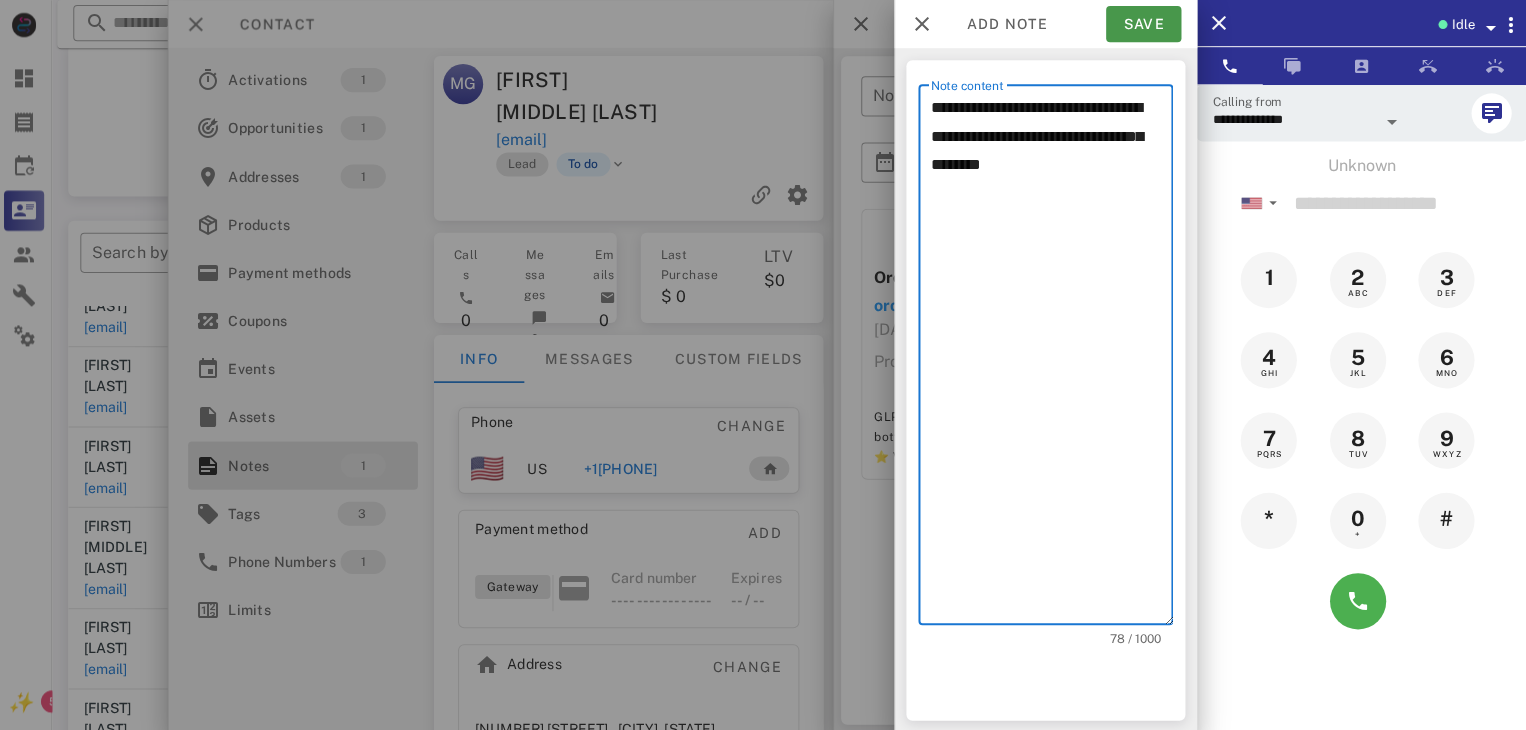 type on "**********" 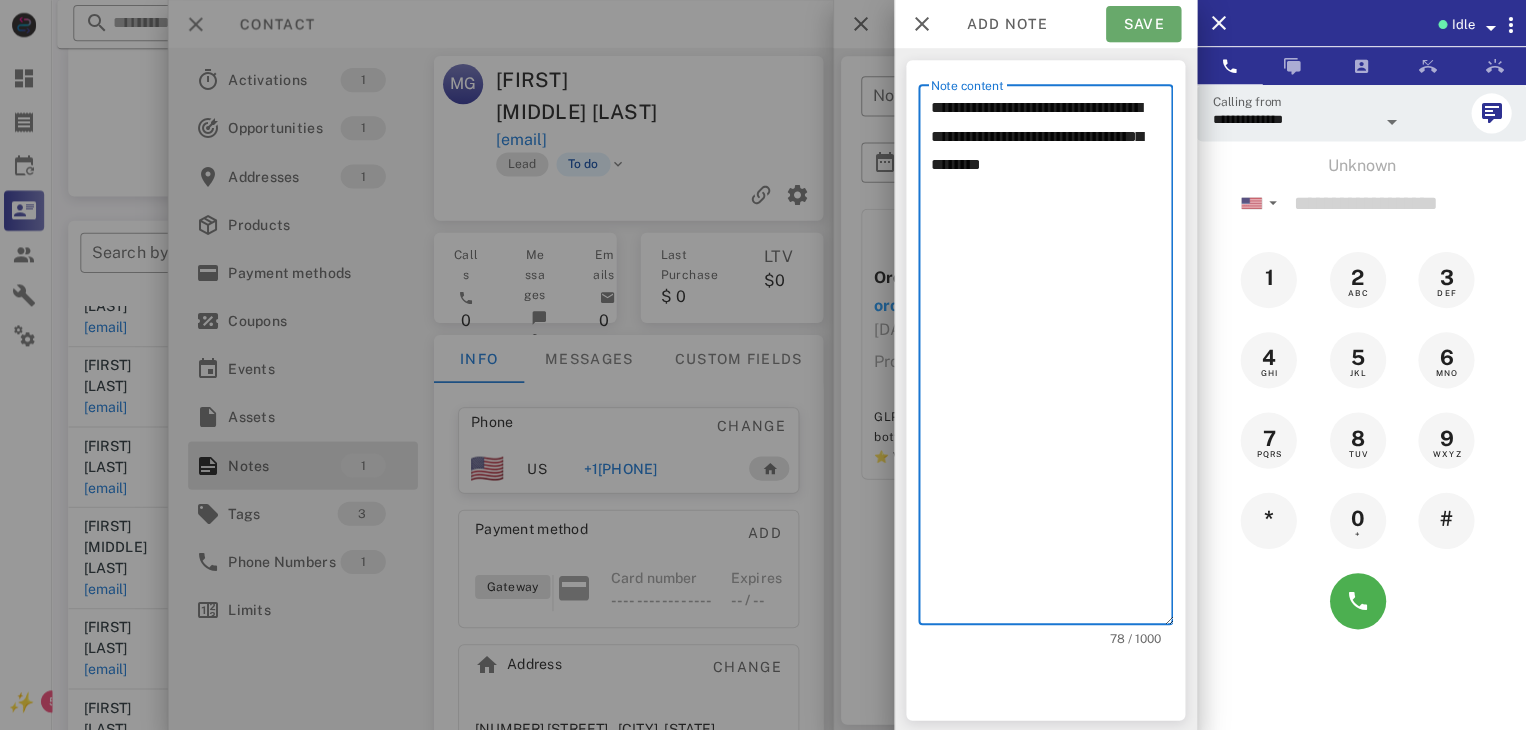 click on "Save" at bounding box center [1143, 24] 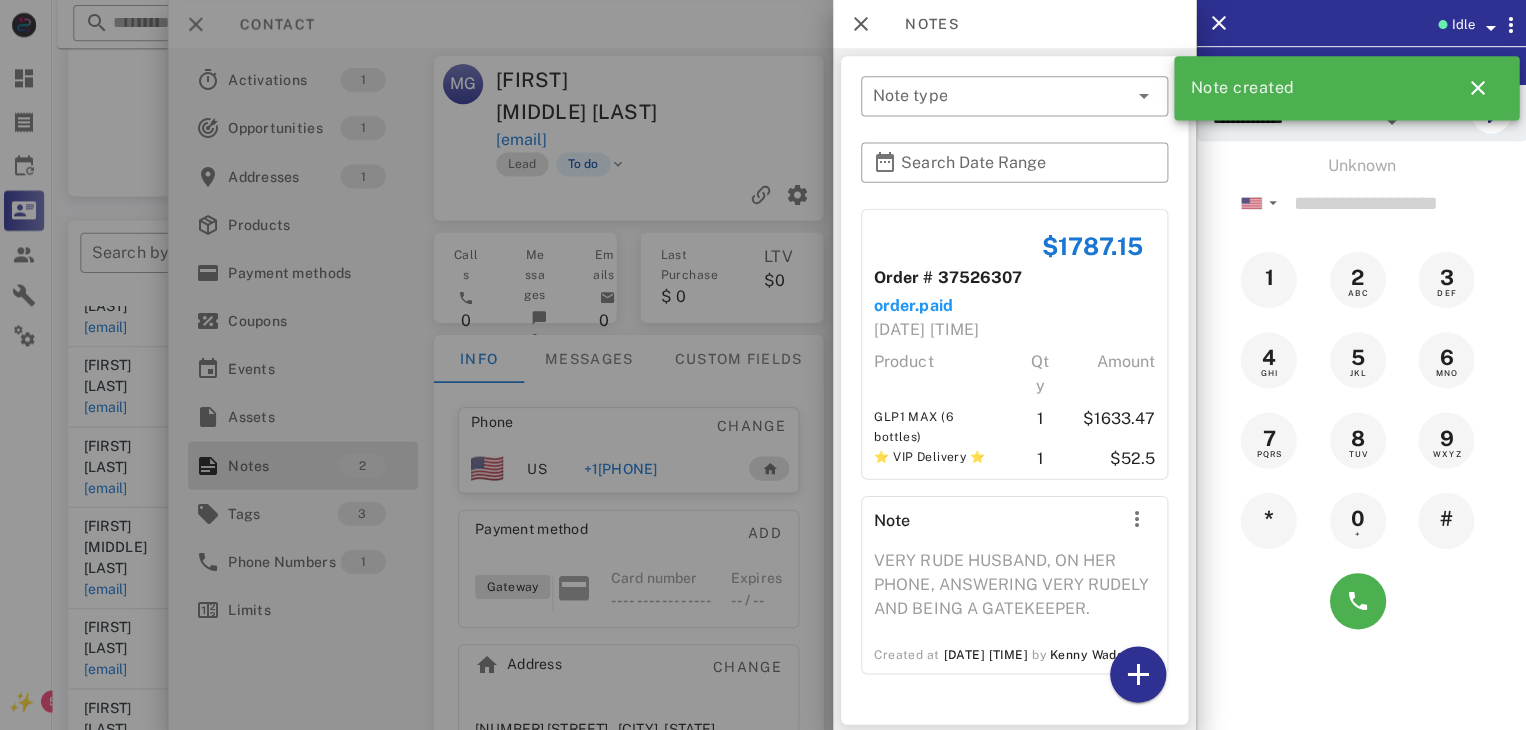 click at bounding box center (763, 365) 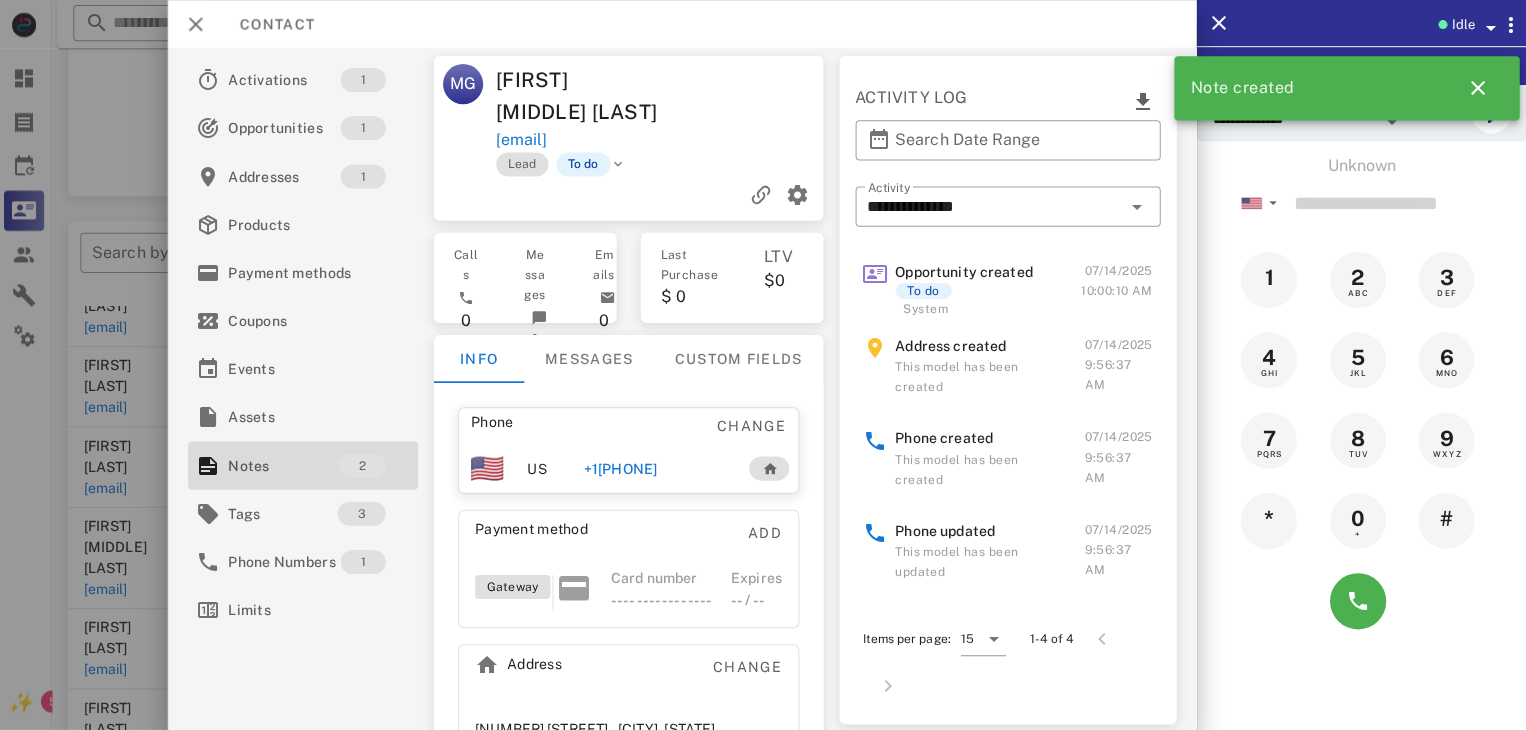 click at bounding box center (763, 365) 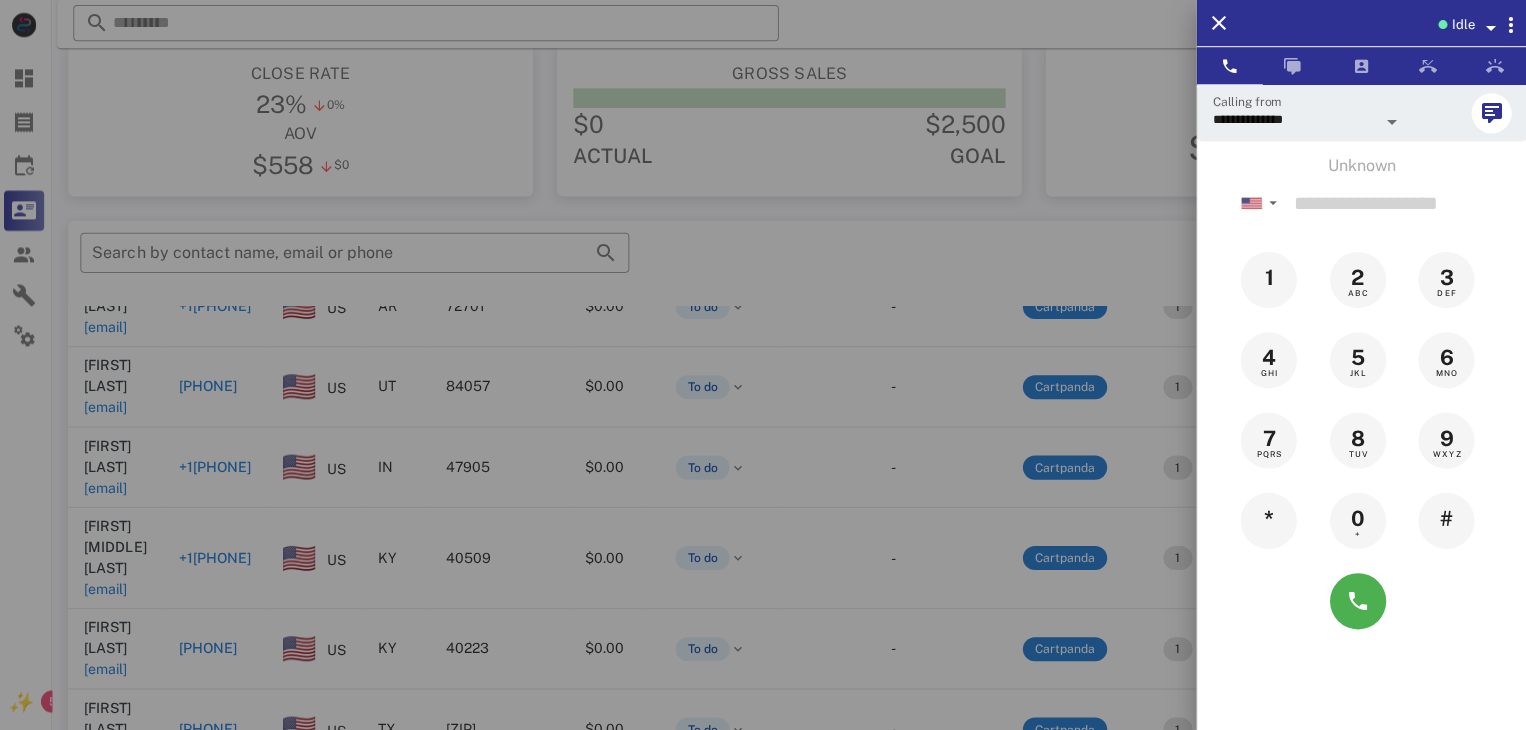 click at bounding box center (763, 365) 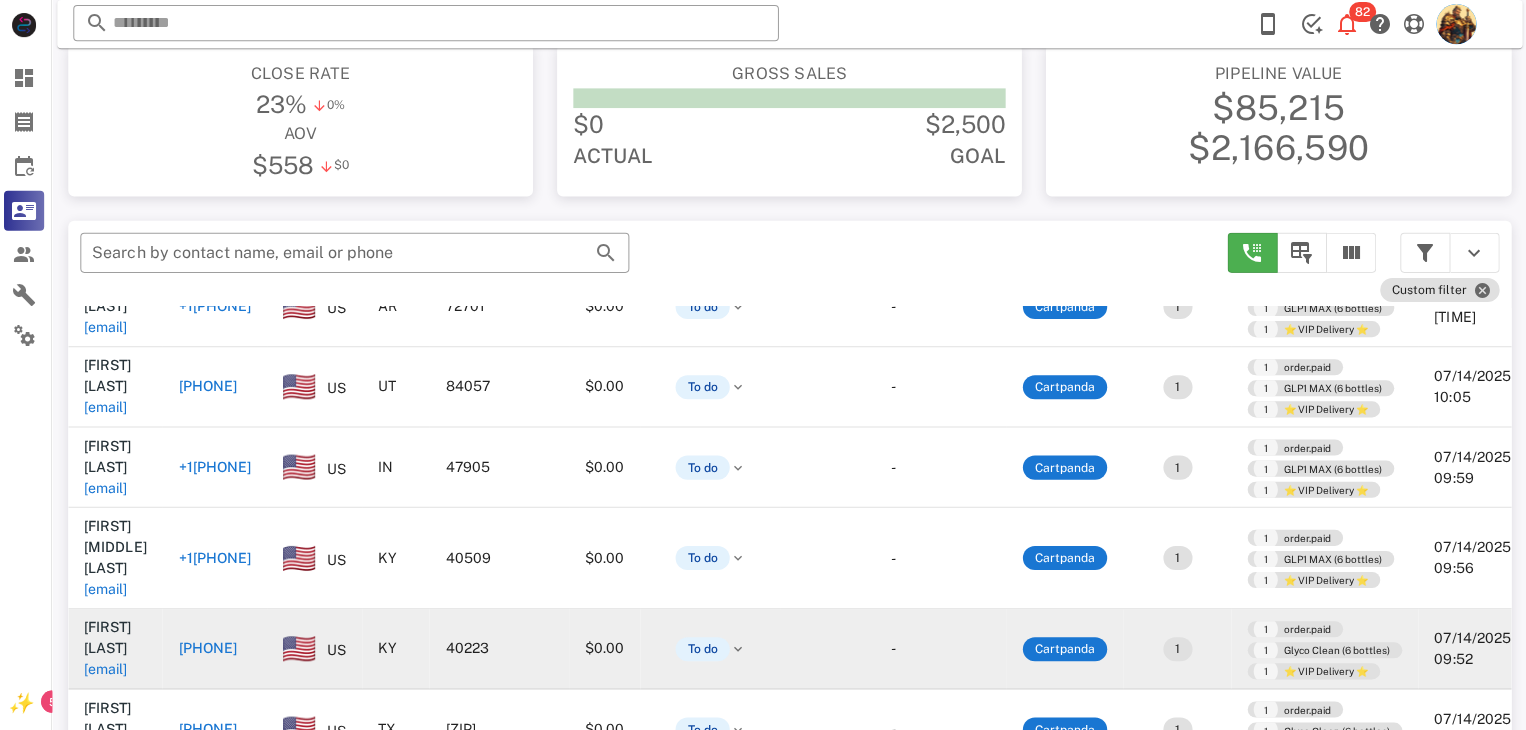 click on "[EMAIL]" at bounding box center (109, 667) 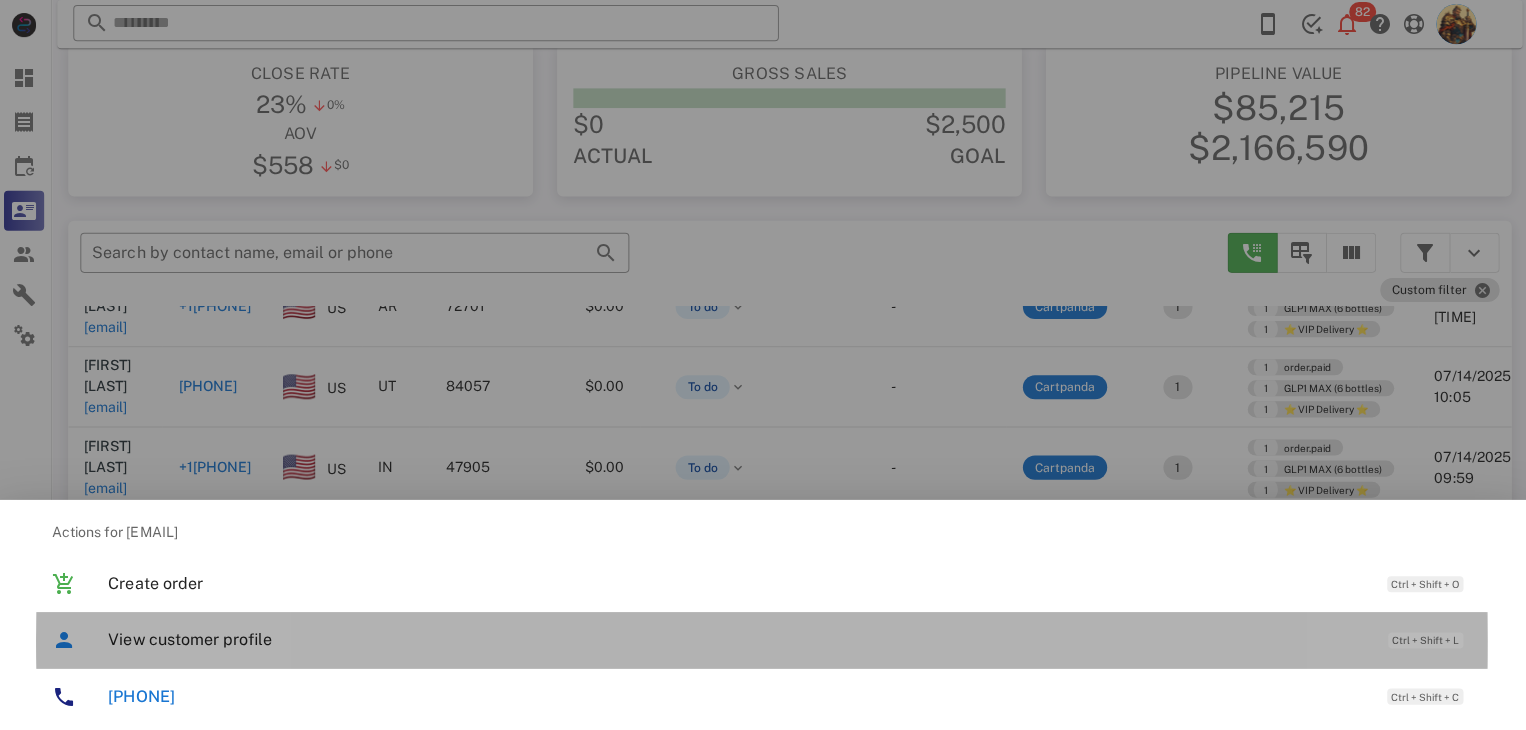 click on "View customer profile" at bounding box center [739, 637] 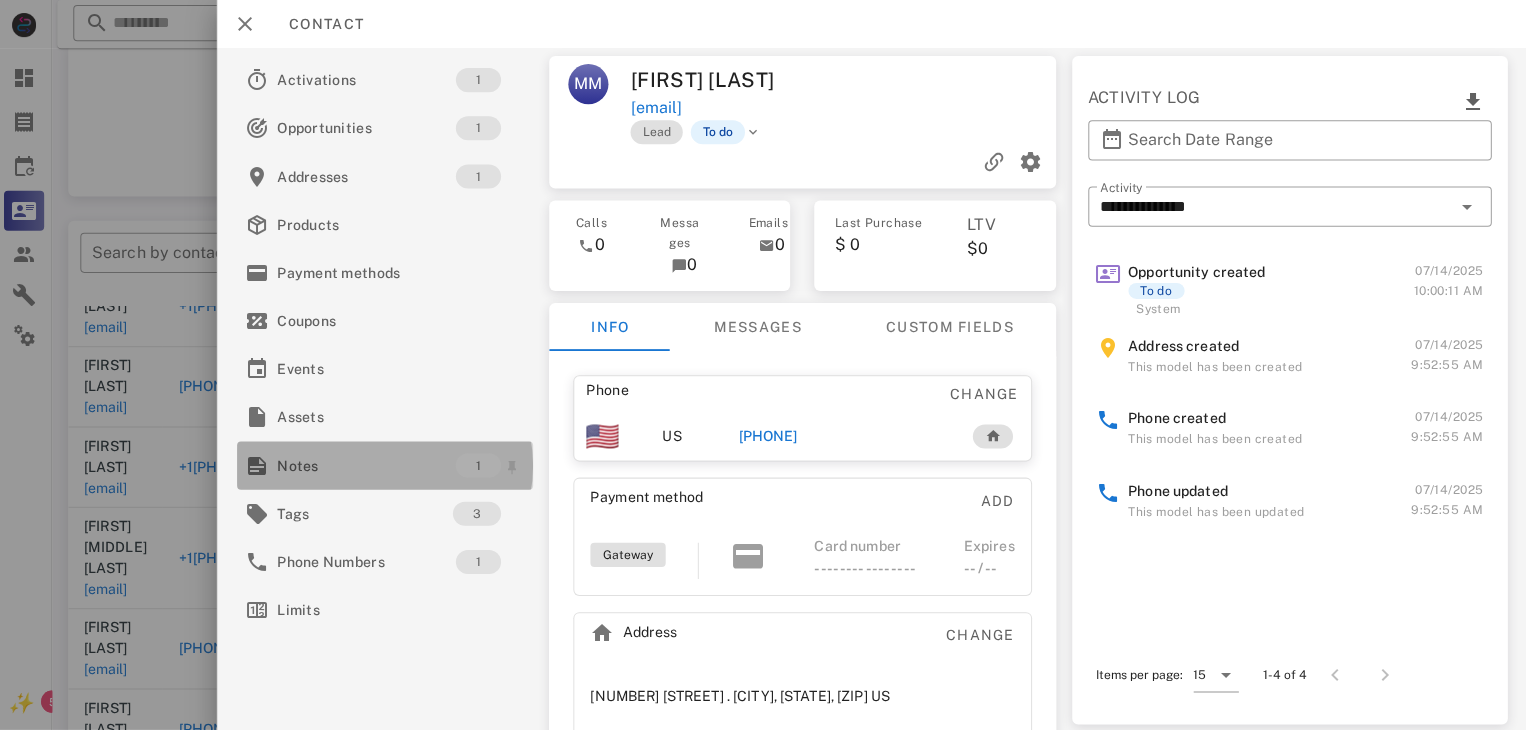 click on "Notes" at bounding box center (369, 464) 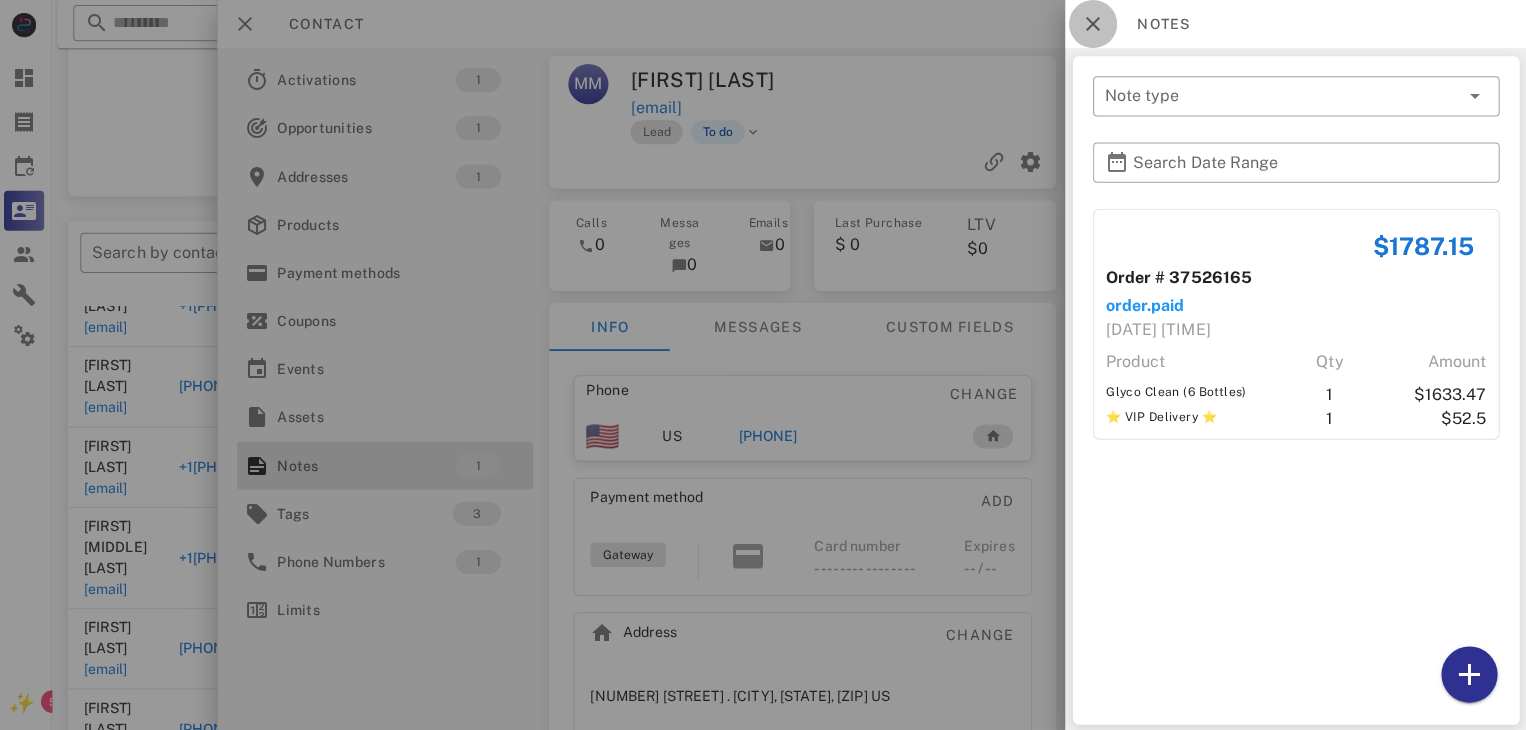 click at bounding box center (1093, 24) 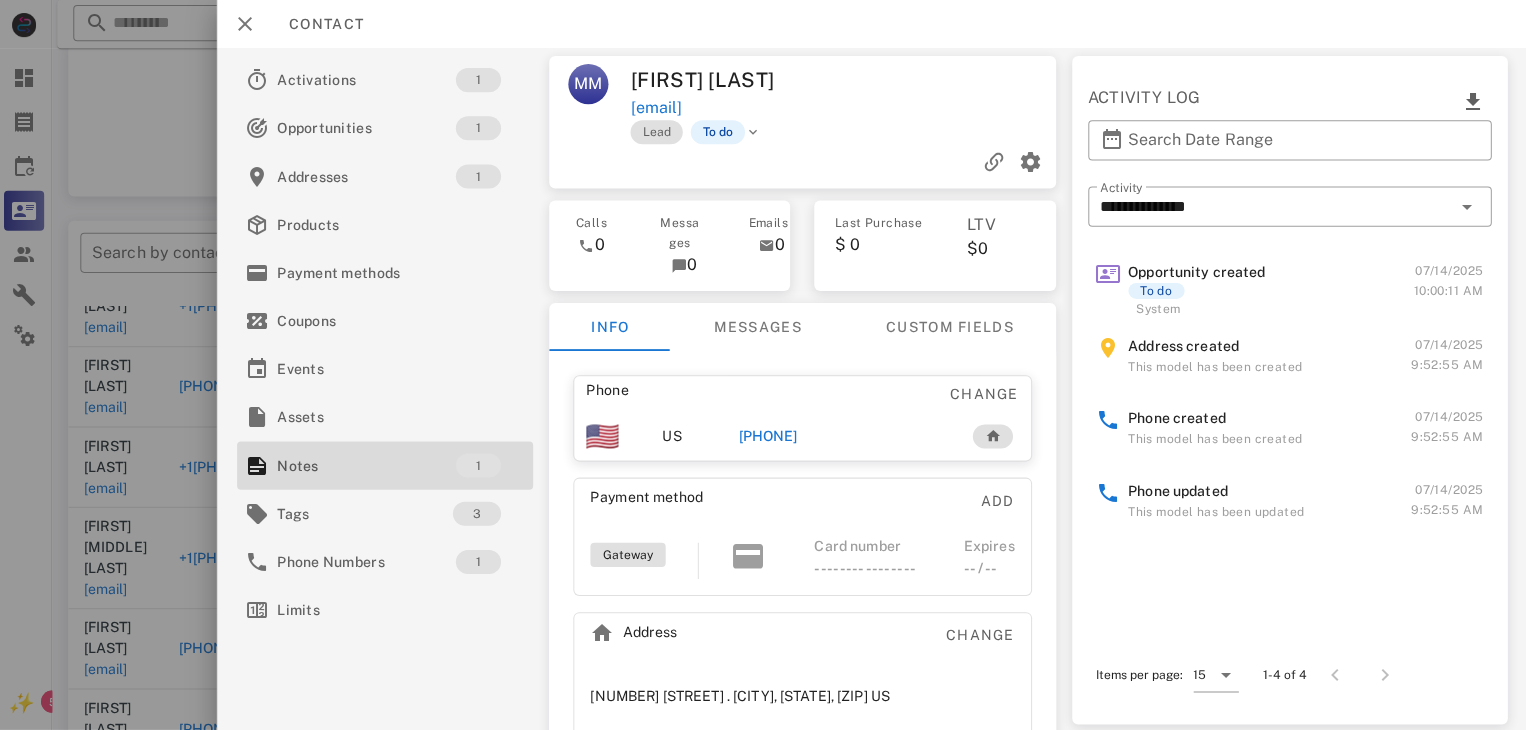 click on "[PHONE]" at bounding box center [769, 435] 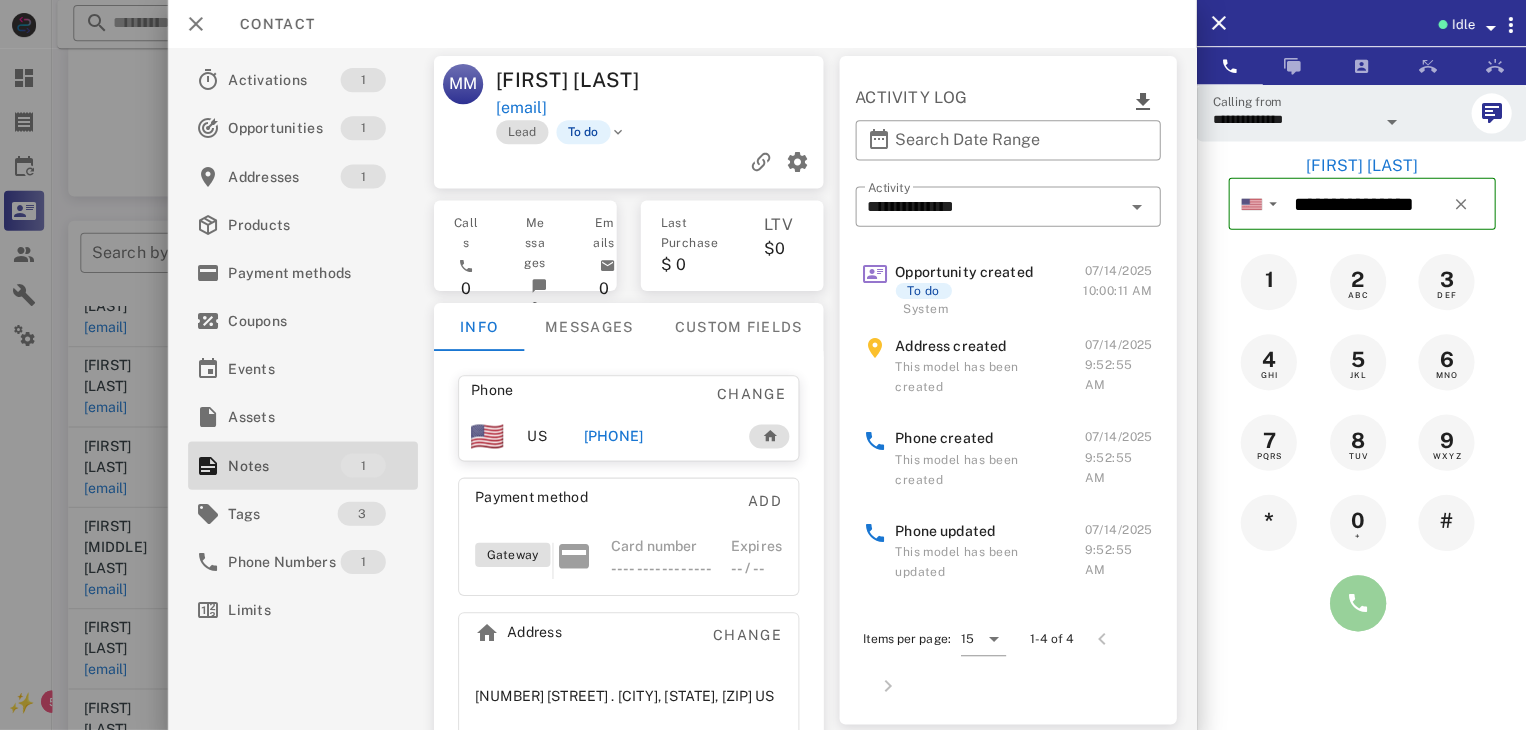click at bounding box center (1357, 601) 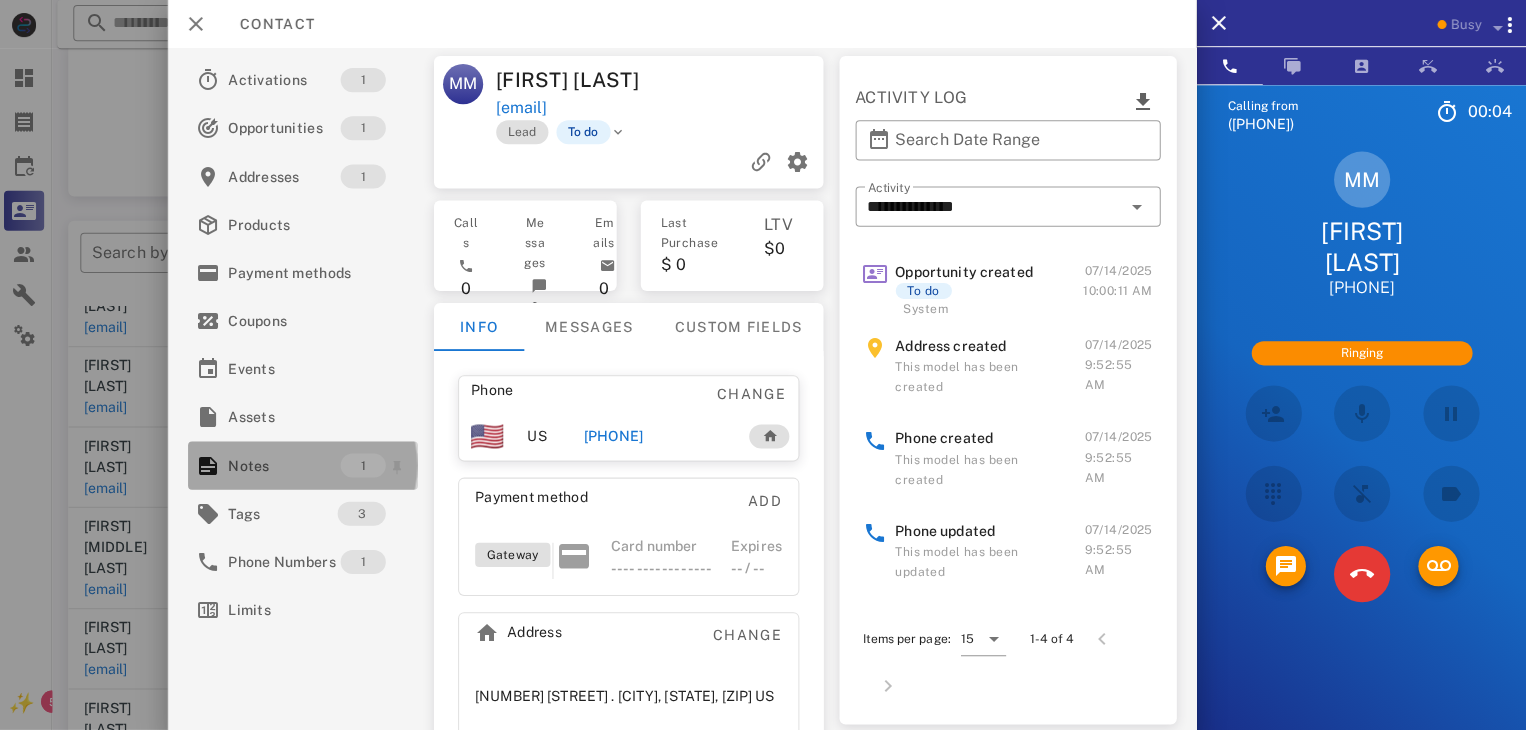 click on "Notes" at bounding box center (287, 464) 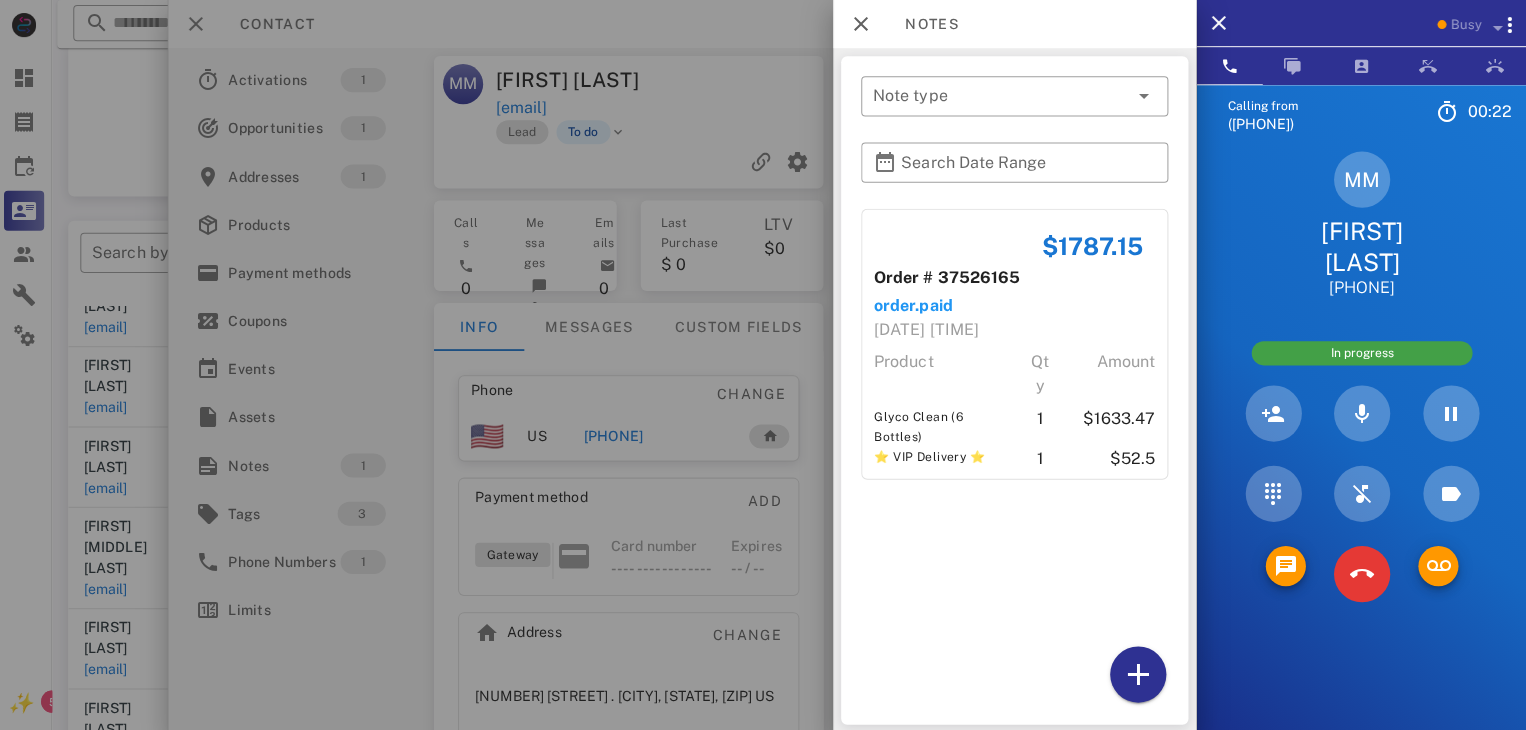 drag, startPoint x: 1363, startPoint y: 582, endPoint x: 1369, endPoint y: 606, distance: 24.738634 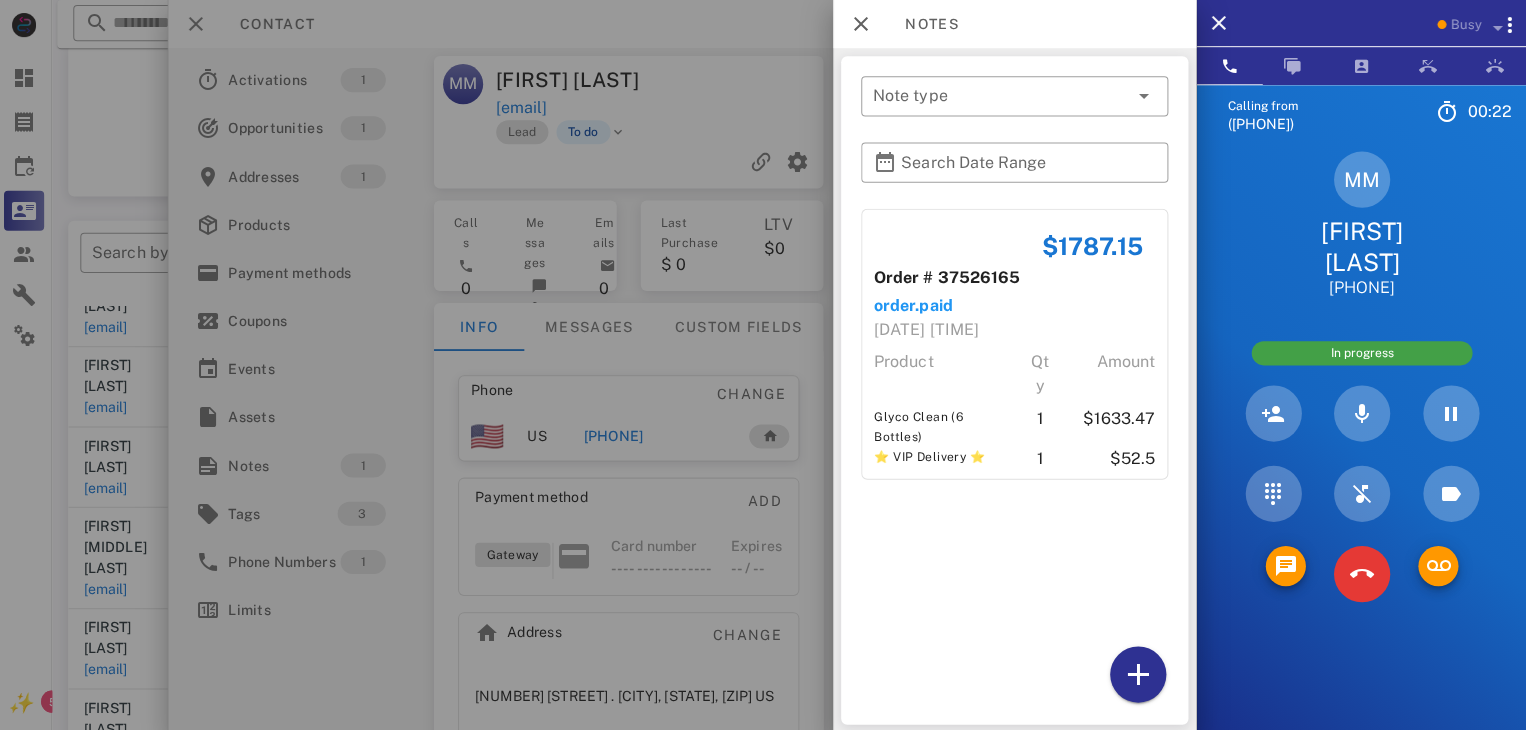 click at bounding box center [1361, 572] 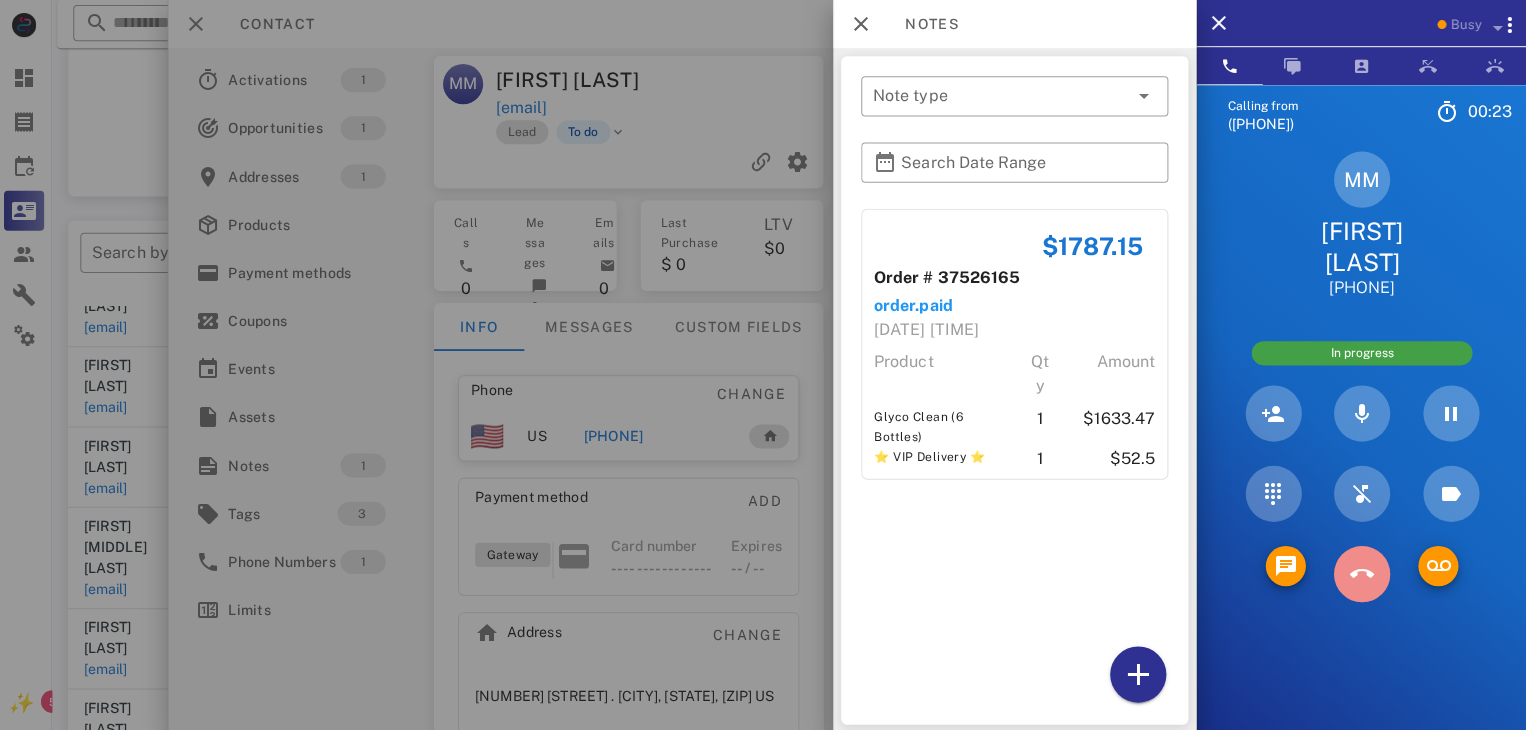 click at bounding box center (1361, 572) 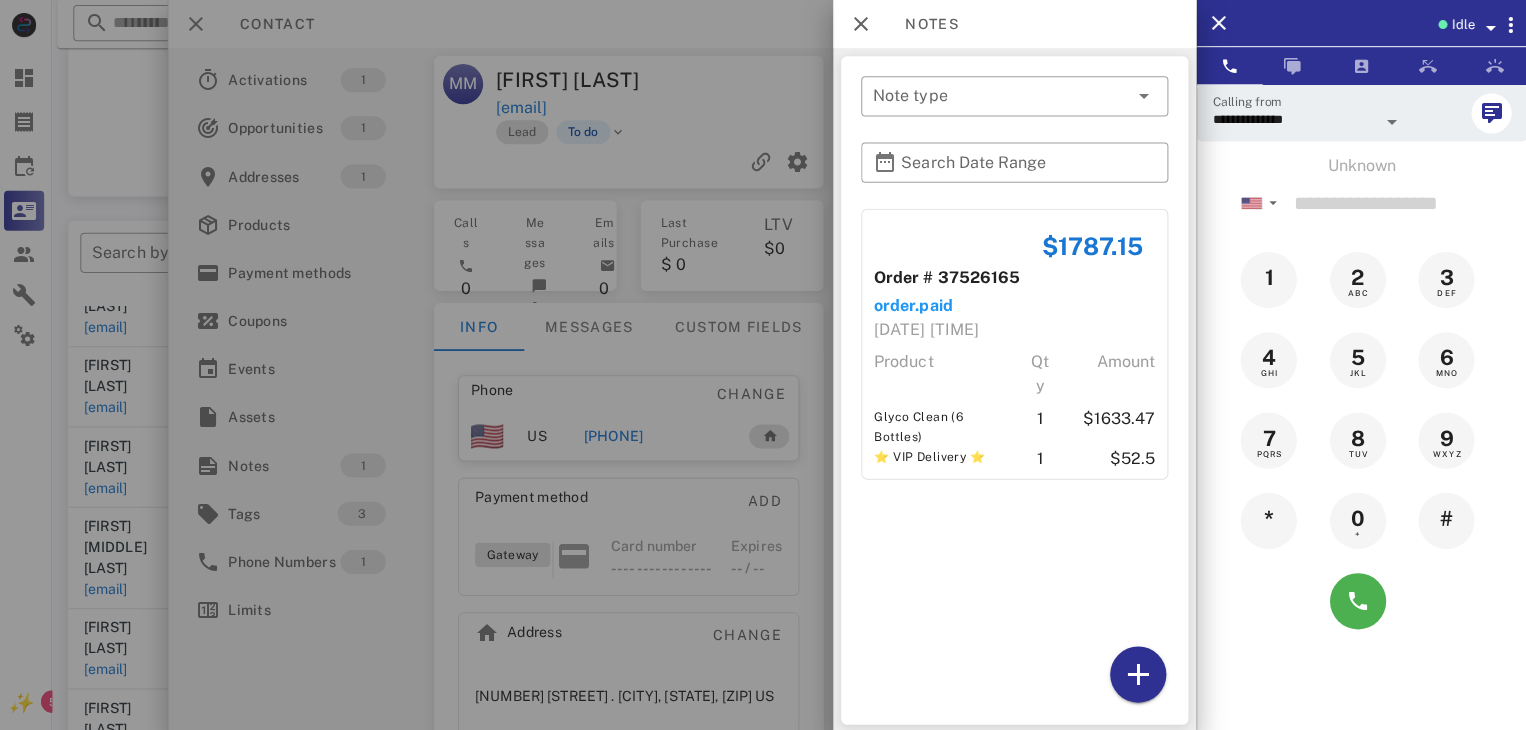 click at bounding box center (763, 365) 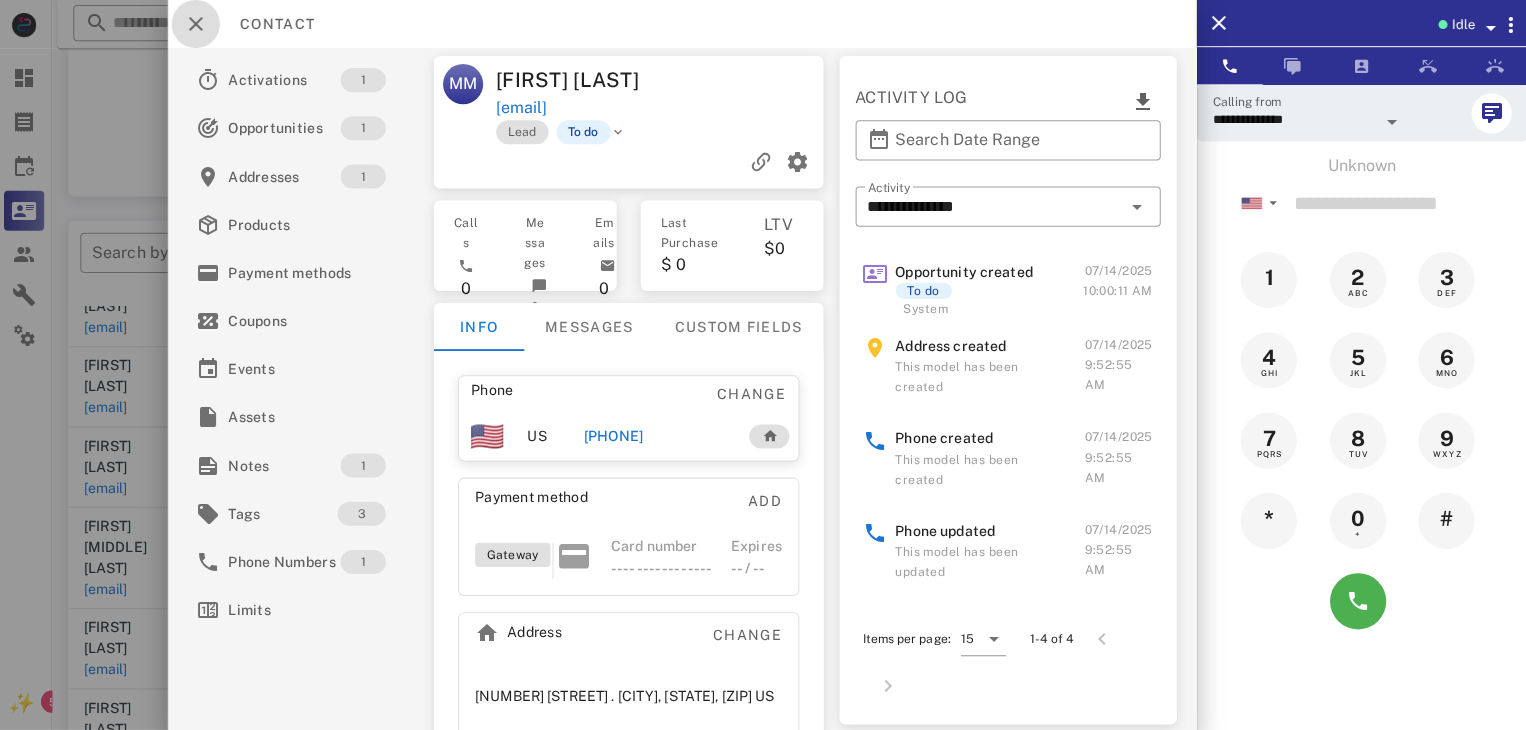 click at bounding box center [199, 24] 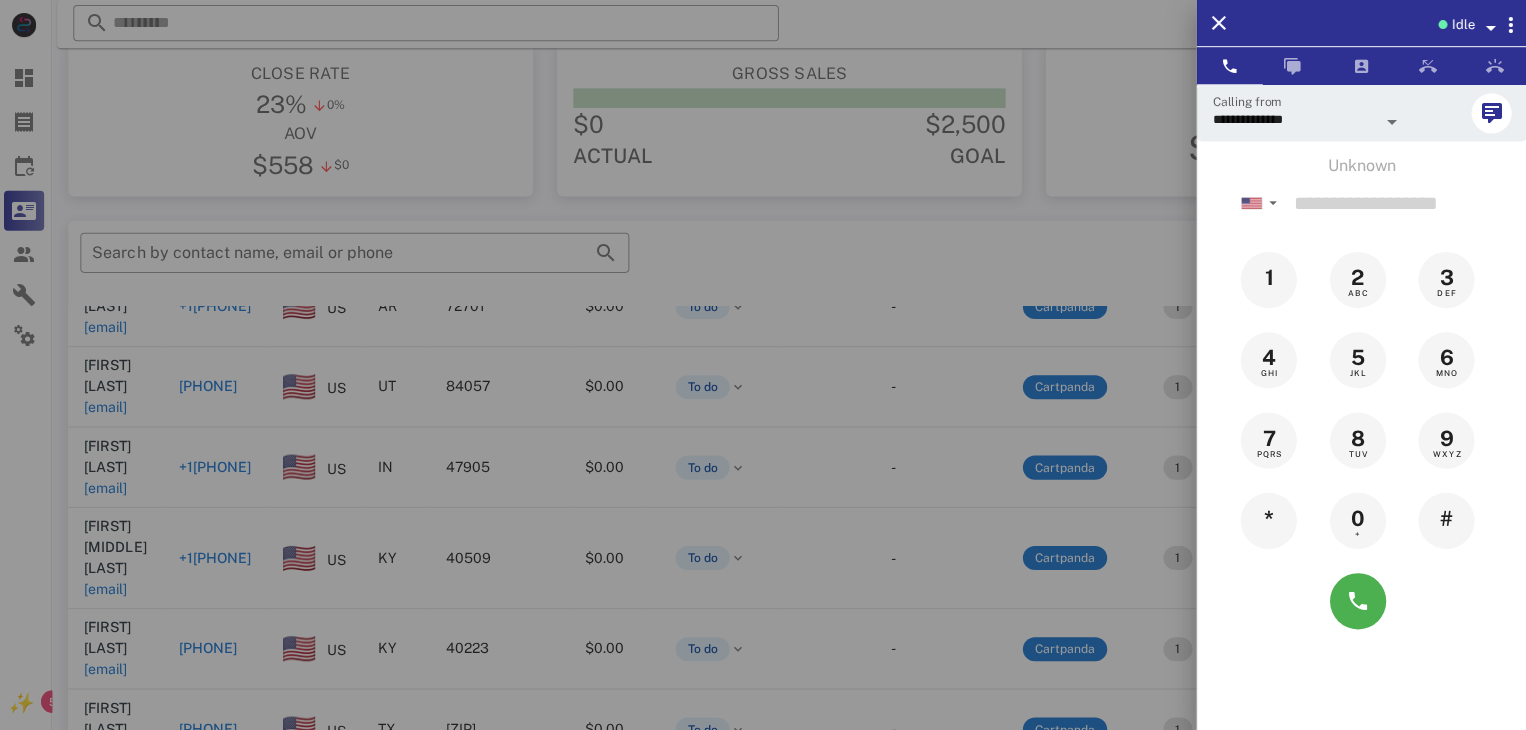 click at bounding box center (763, 365) 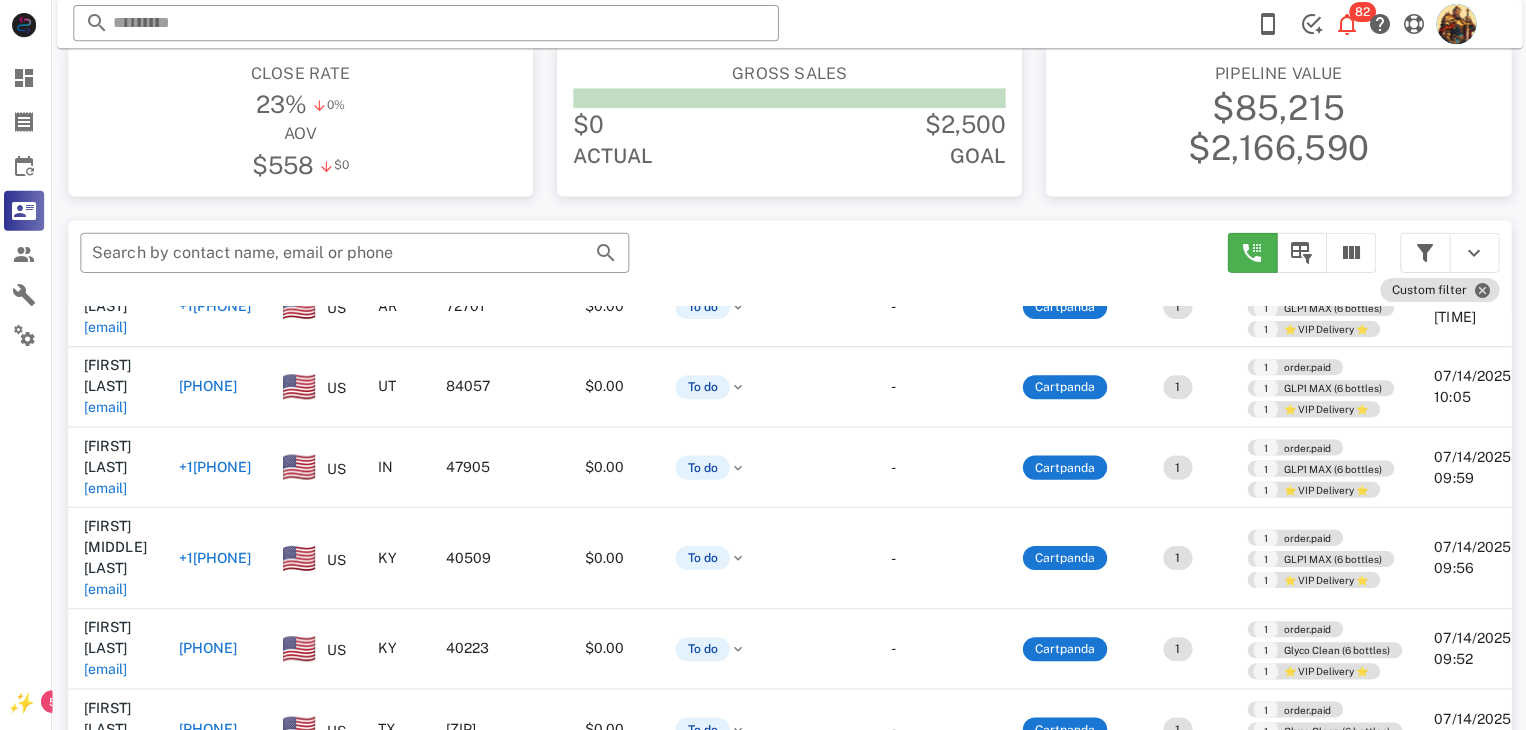 click on "[EMAIL]" at bounding box center (109, 587) 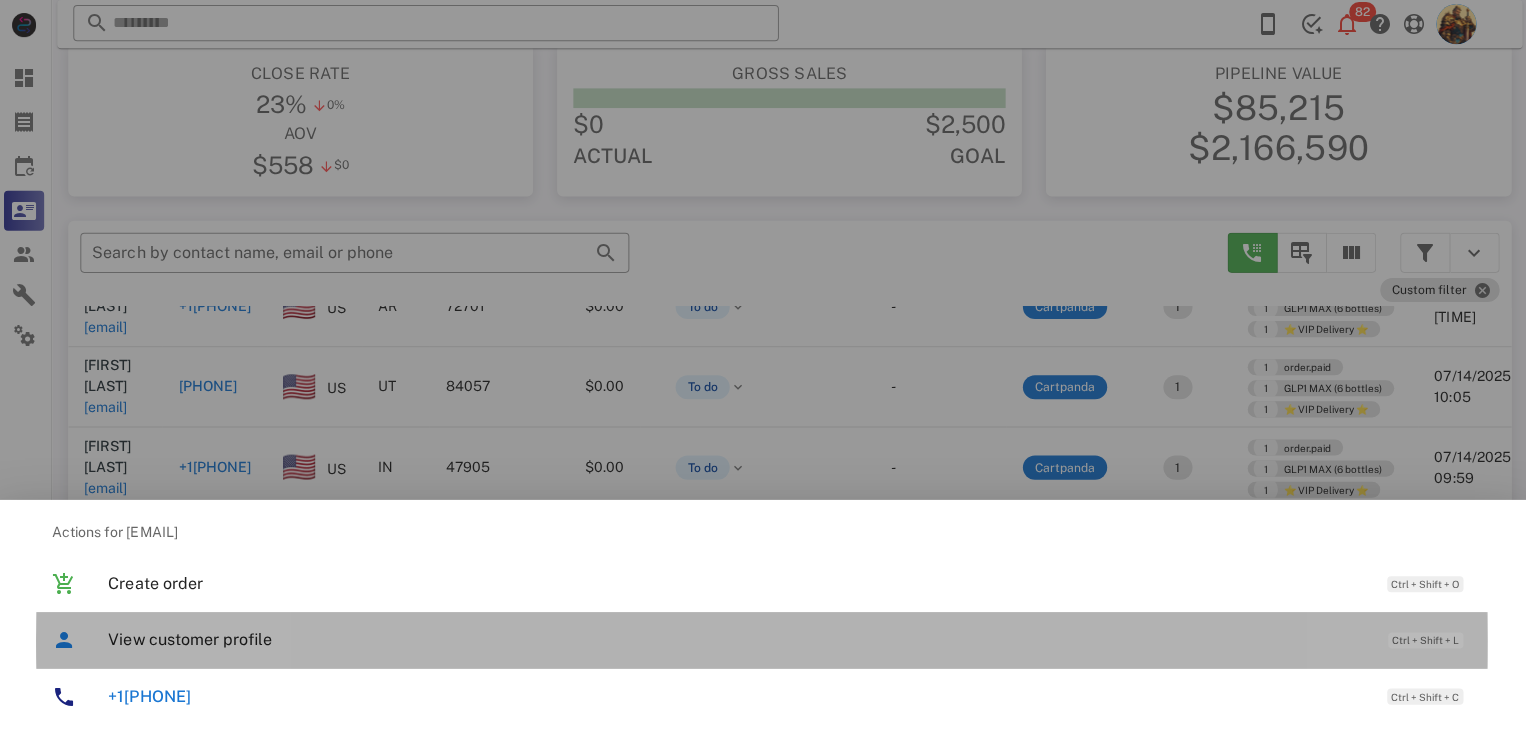 click on "View customer profile Ctrl + Shift + L" at bounding box center (791, 637) 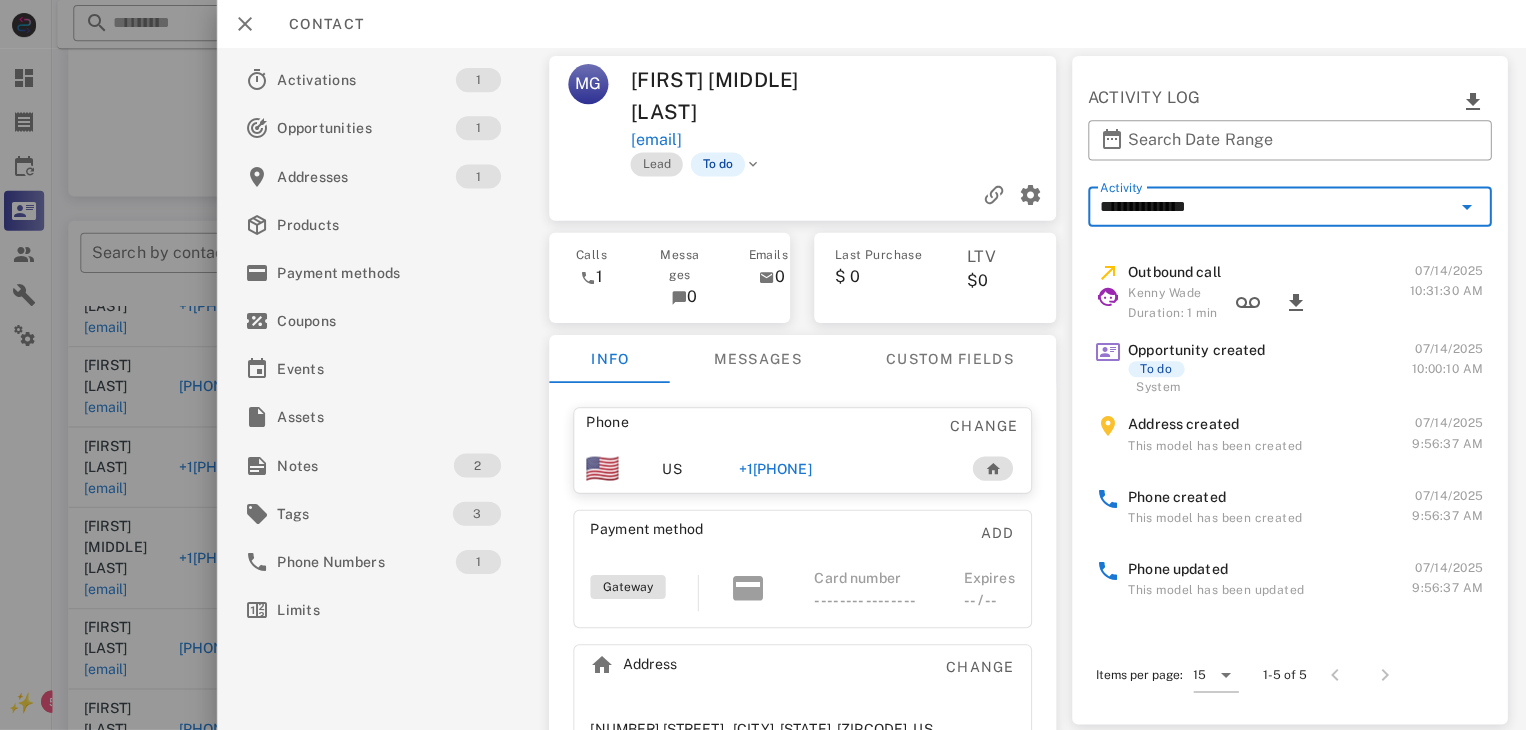click on "**********" at bounding box center (1275, 206) 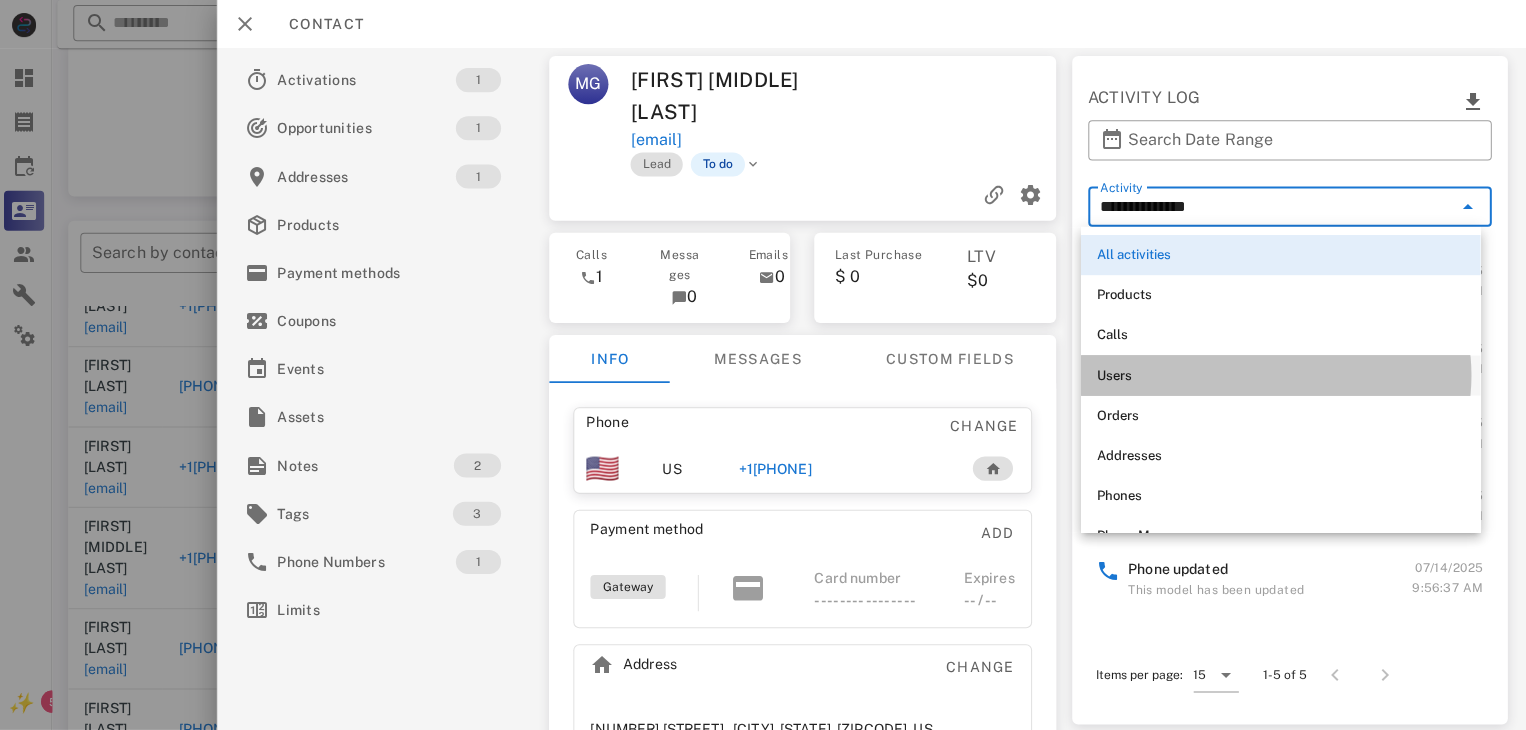 click on "Users" at bounding box center (1280, 374) 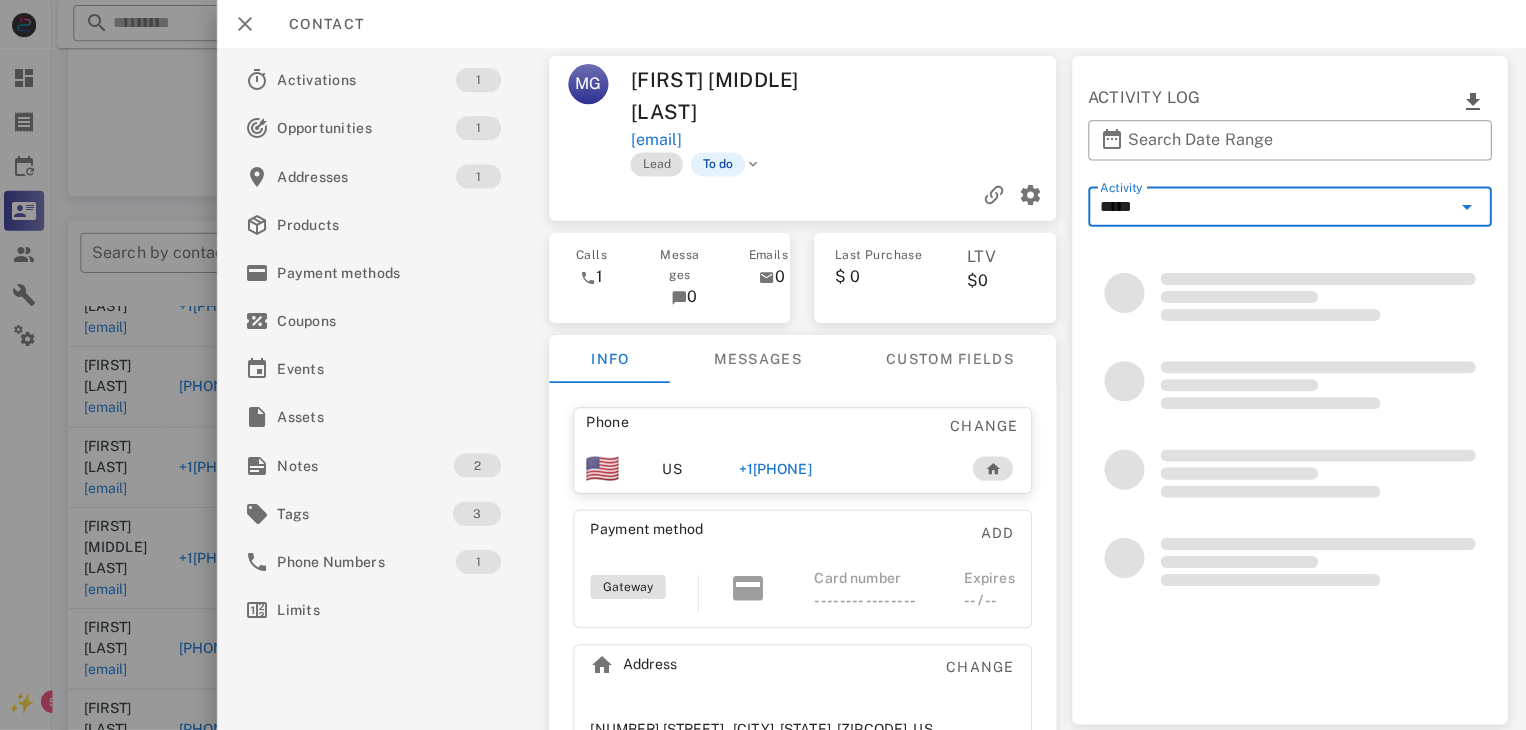 click on "Activity *****" at bounding box center (1289, 206) 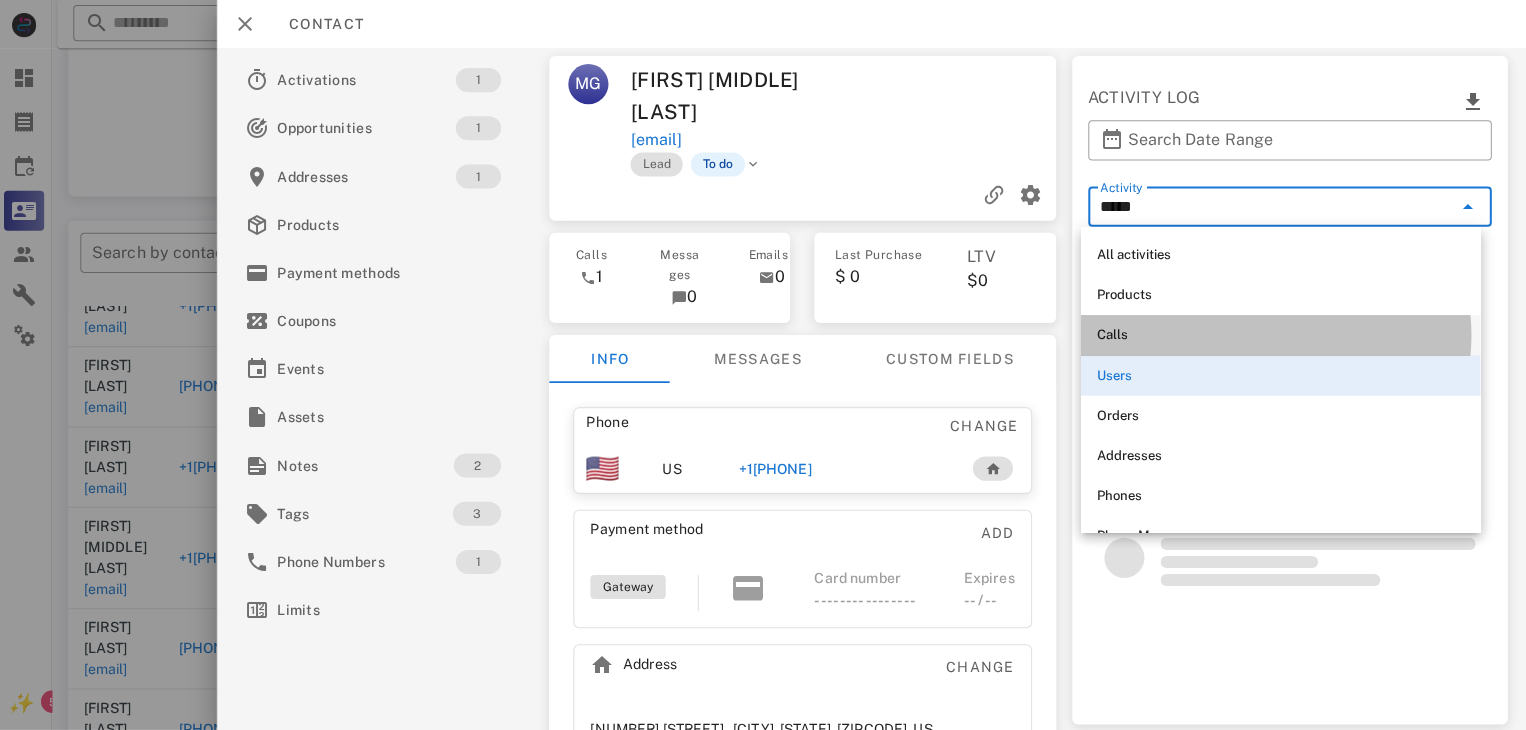 click on "Calls" at bounding box center [1280, 334] 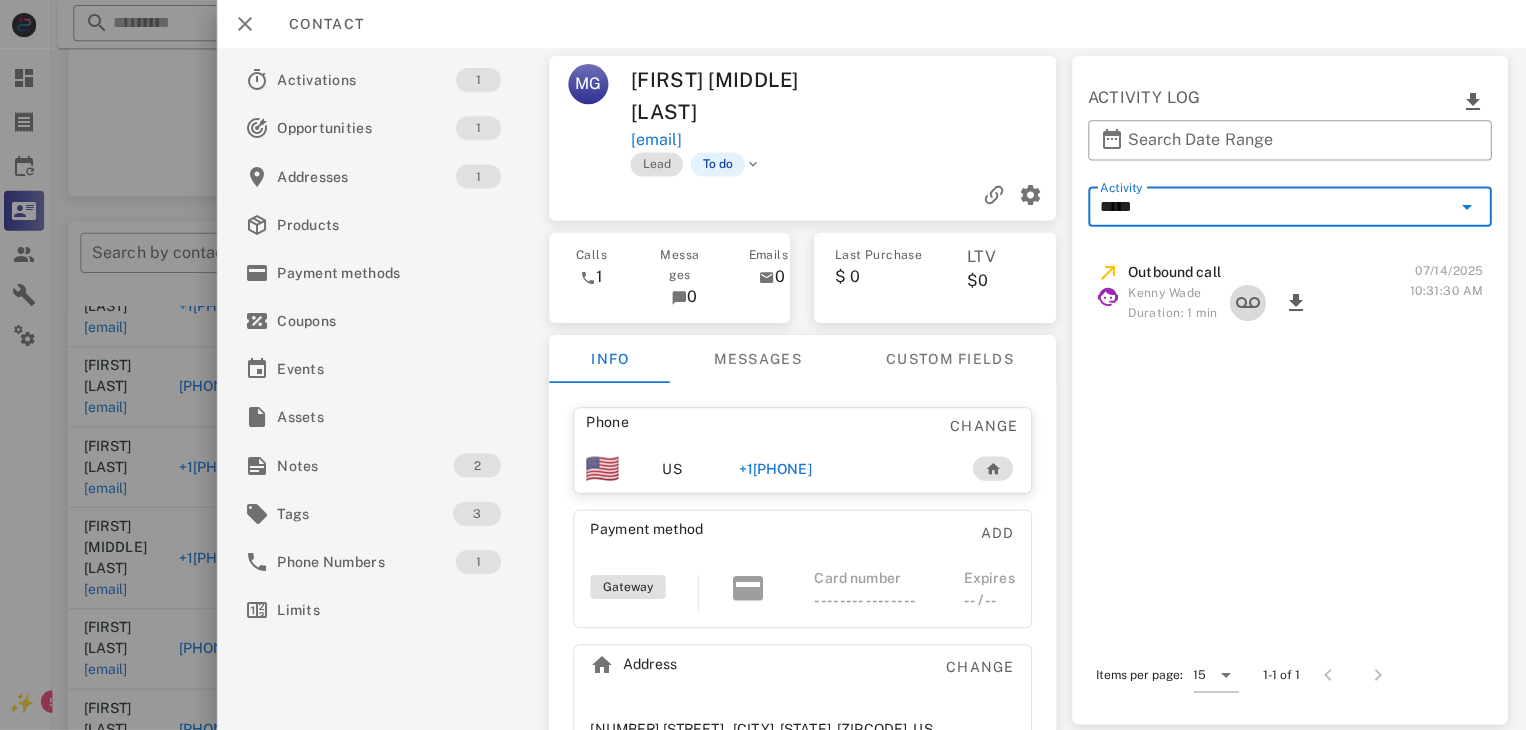 click at bounding box center [1247, 302] 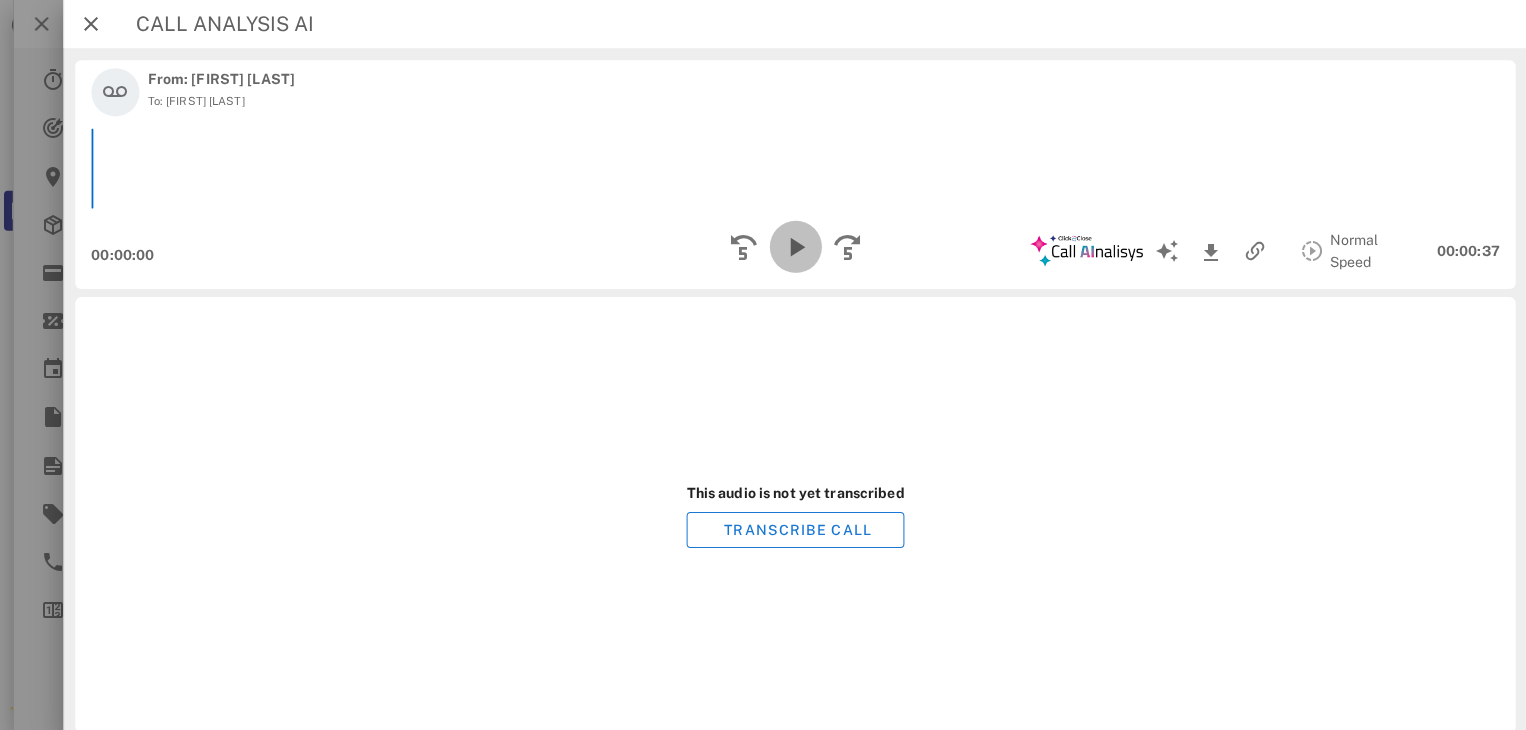 click at bounding box center (796, 246) 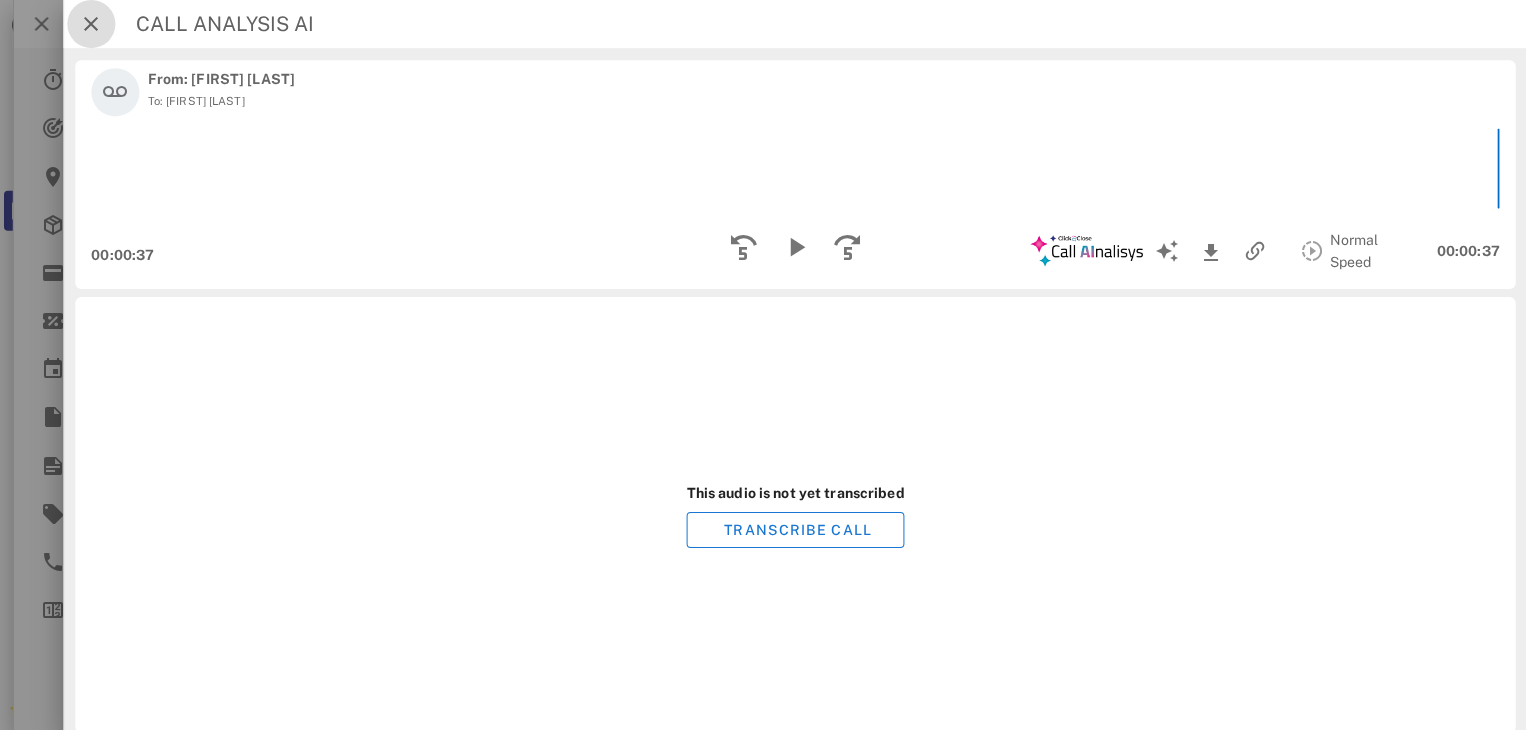 click at bounding box center (95, 24) 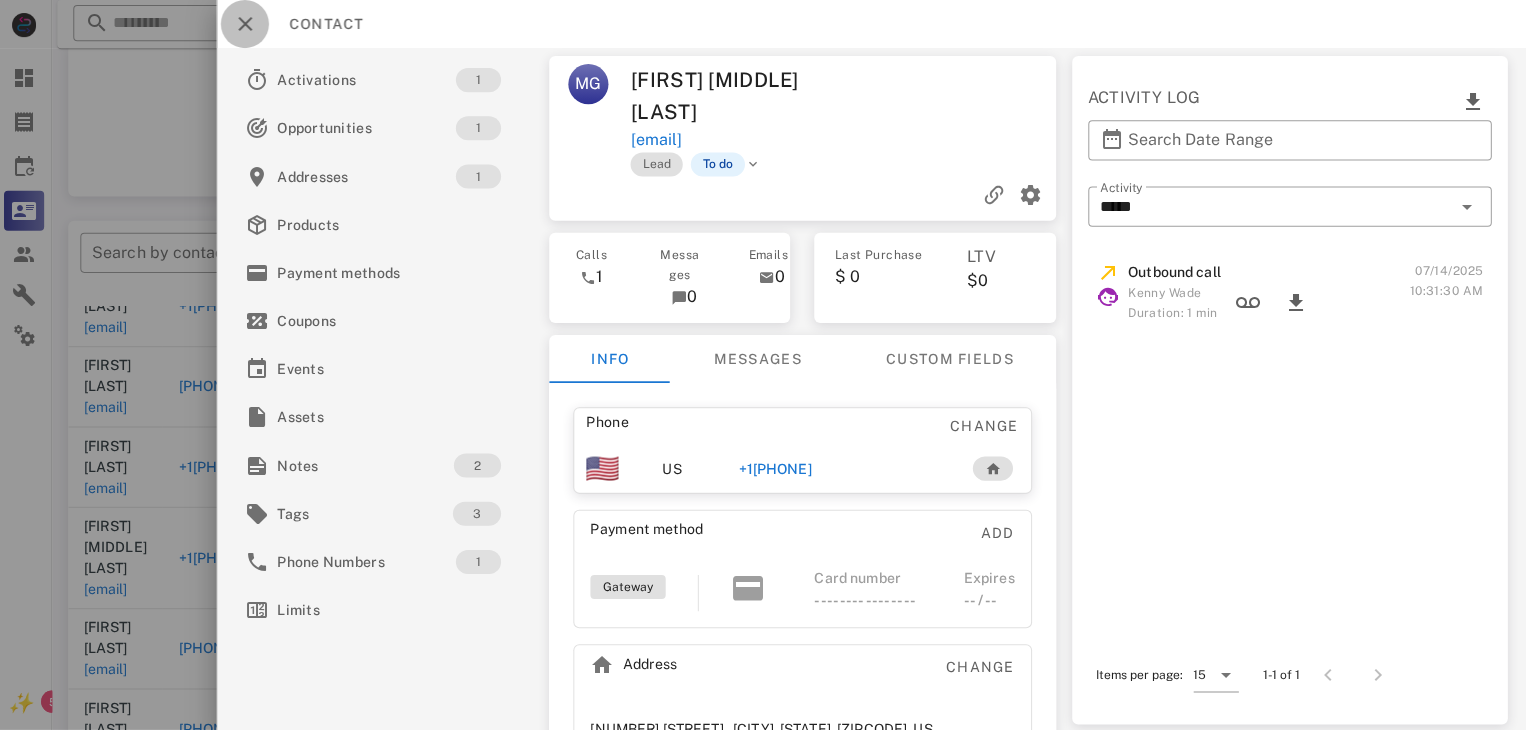 click at bounding box center [248, 24] 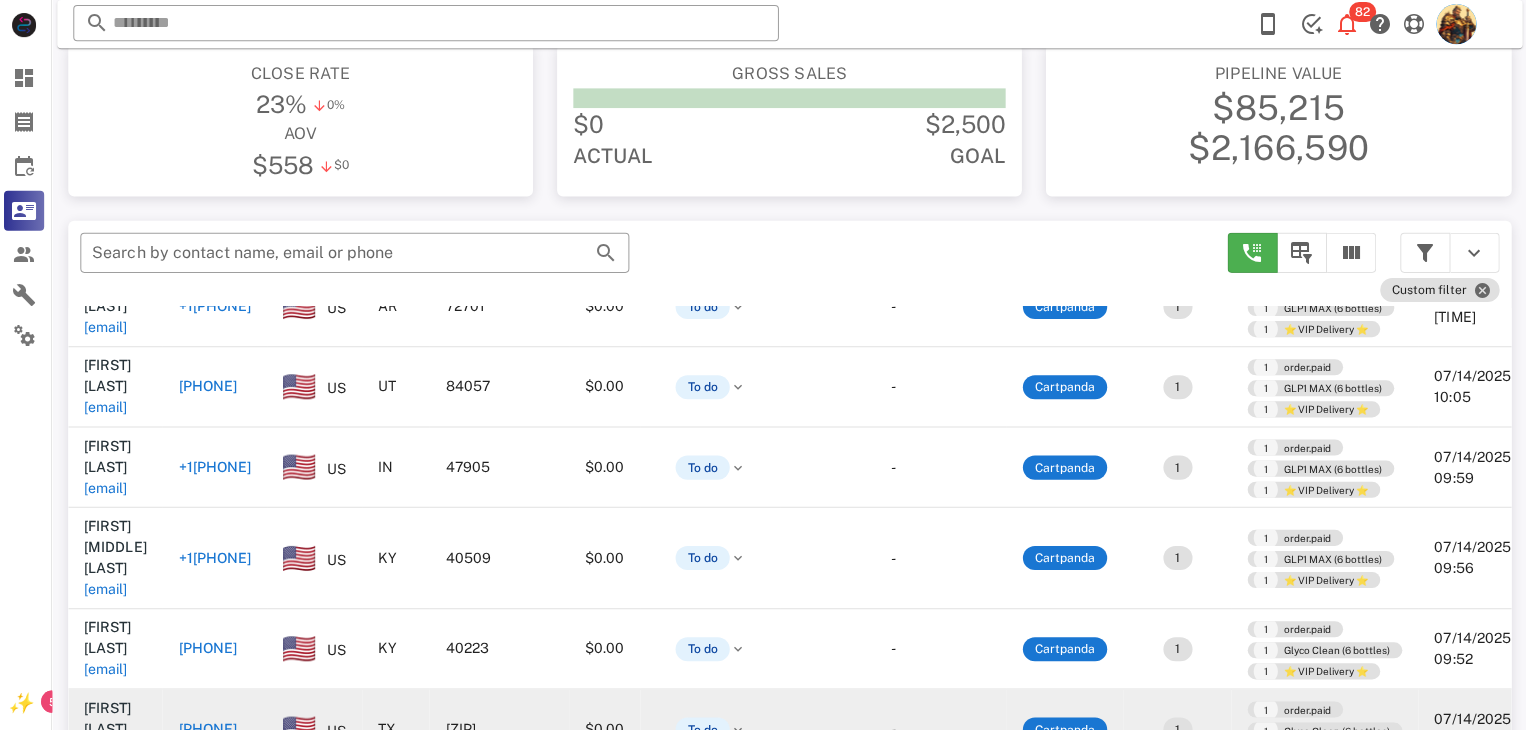 click on "[EMAIL]" at bounding box center [109, 747] 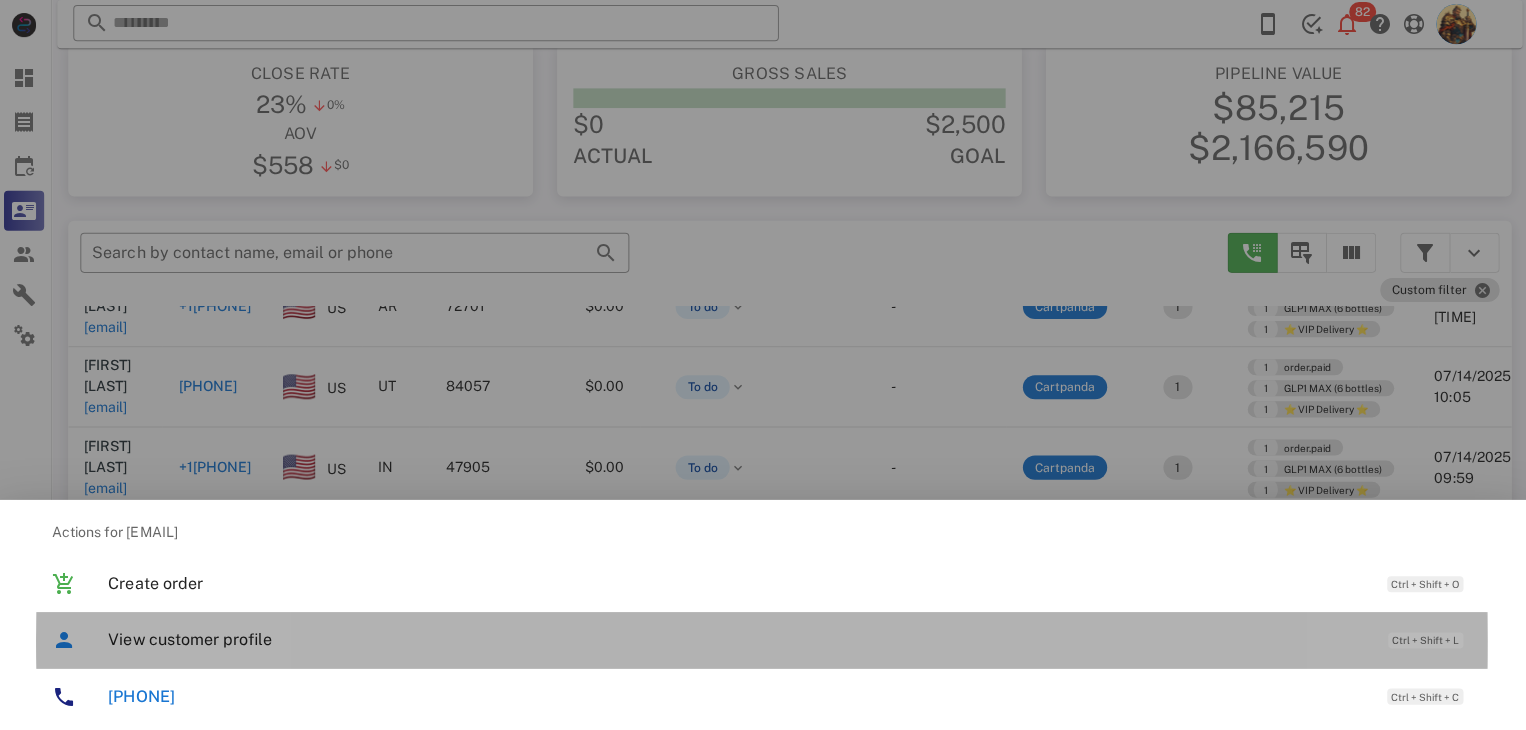 click on "View customer profile" at bounding box center (739, 637) 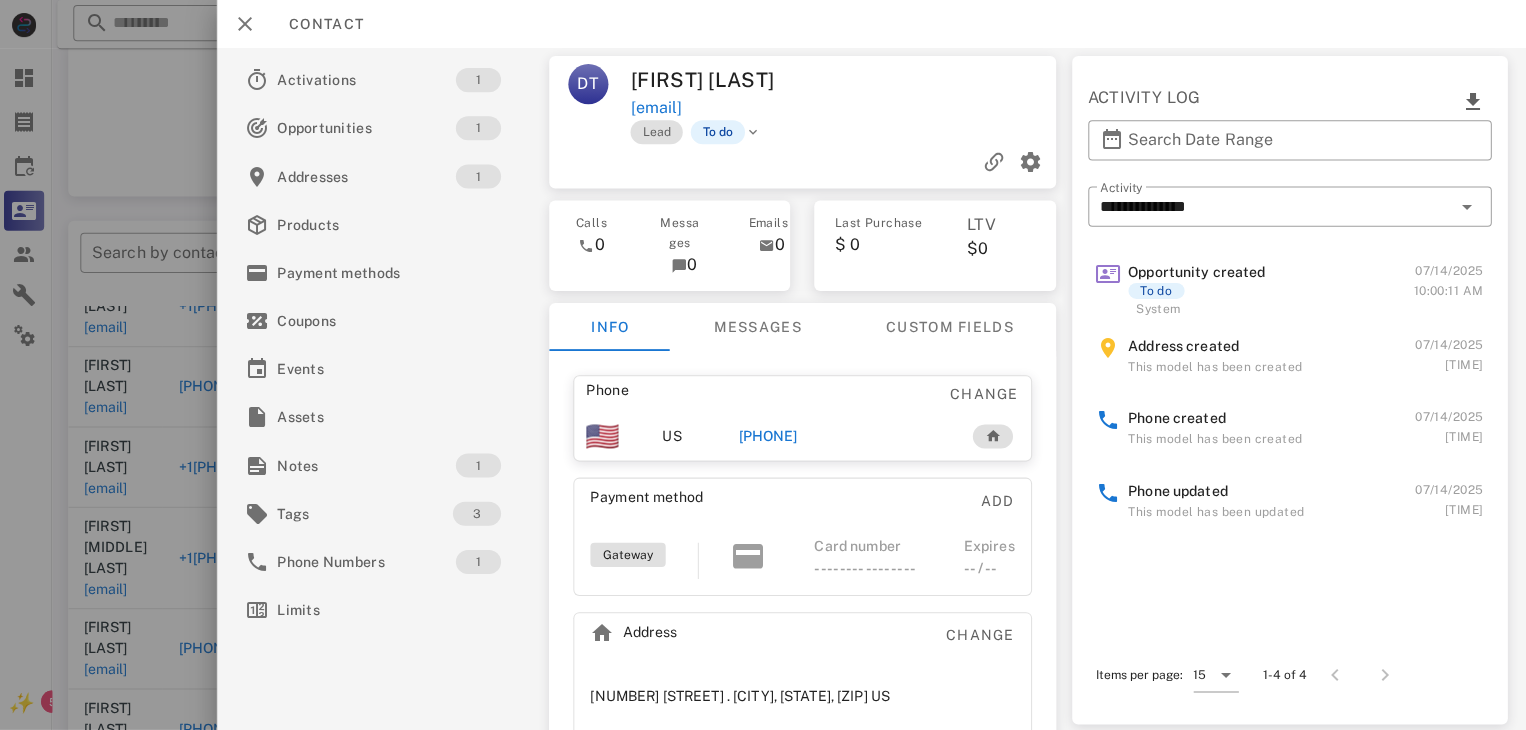 click on "[PHONE]" at bounding box center (769, 435) 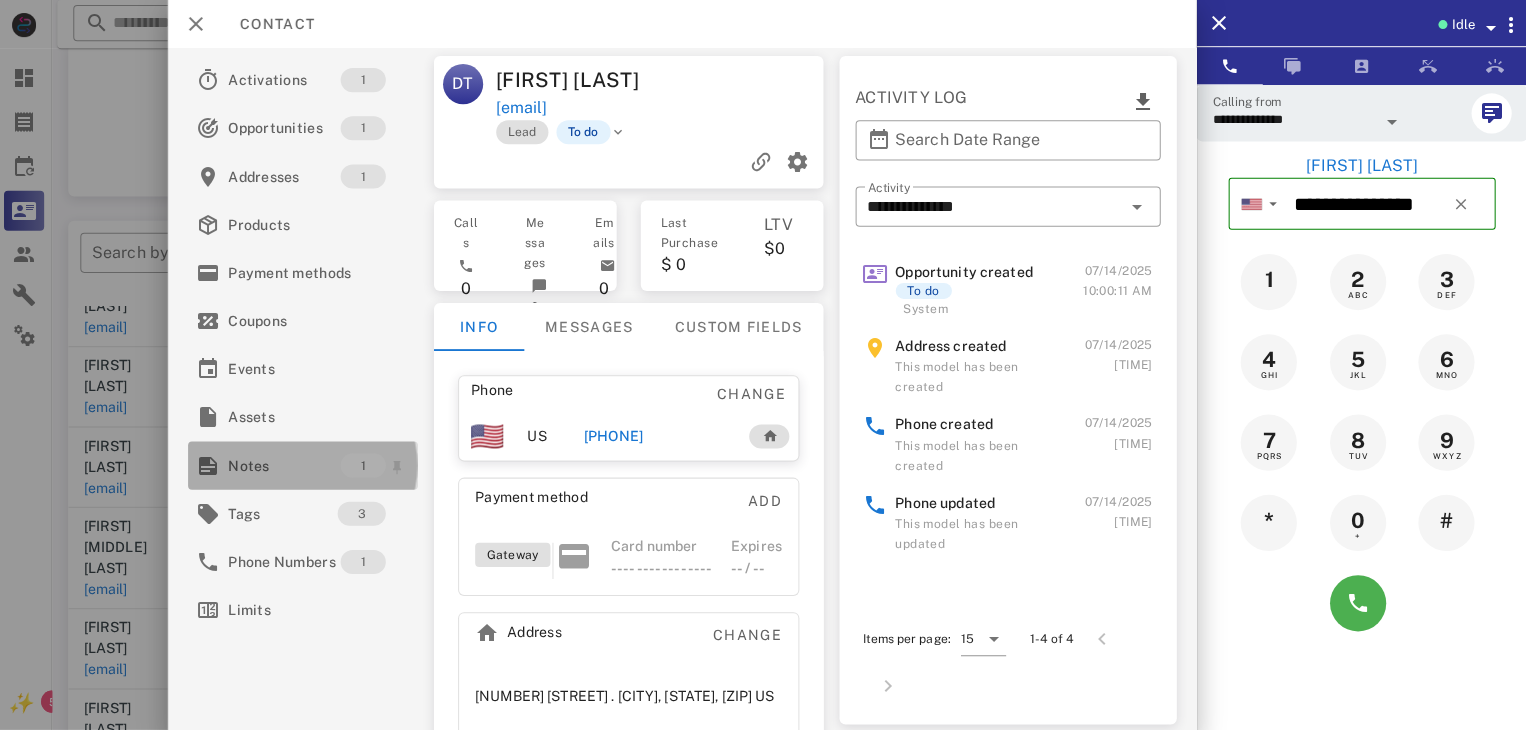click on "Notes" at bounding box center (287, 464) 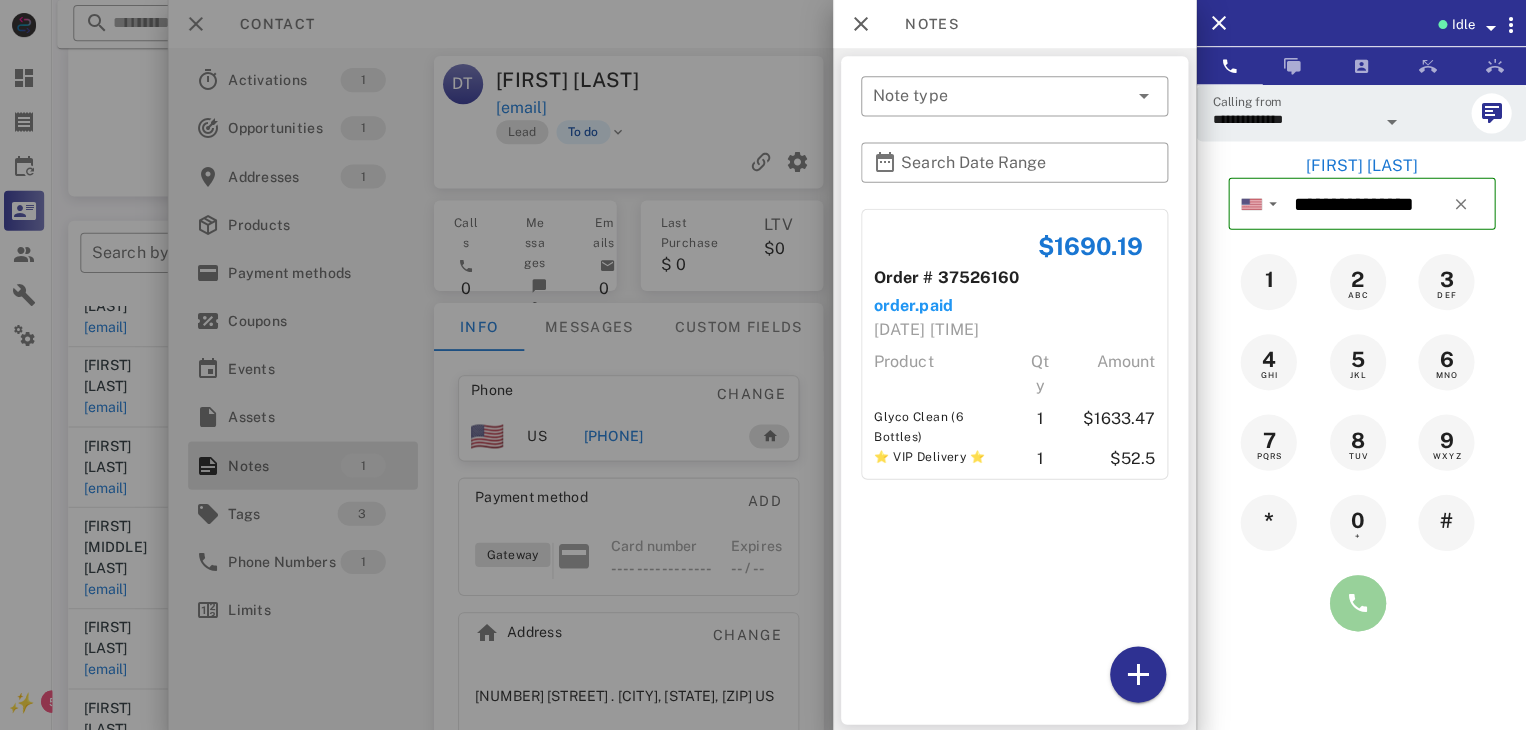 click at bounding box center [1357, 601] 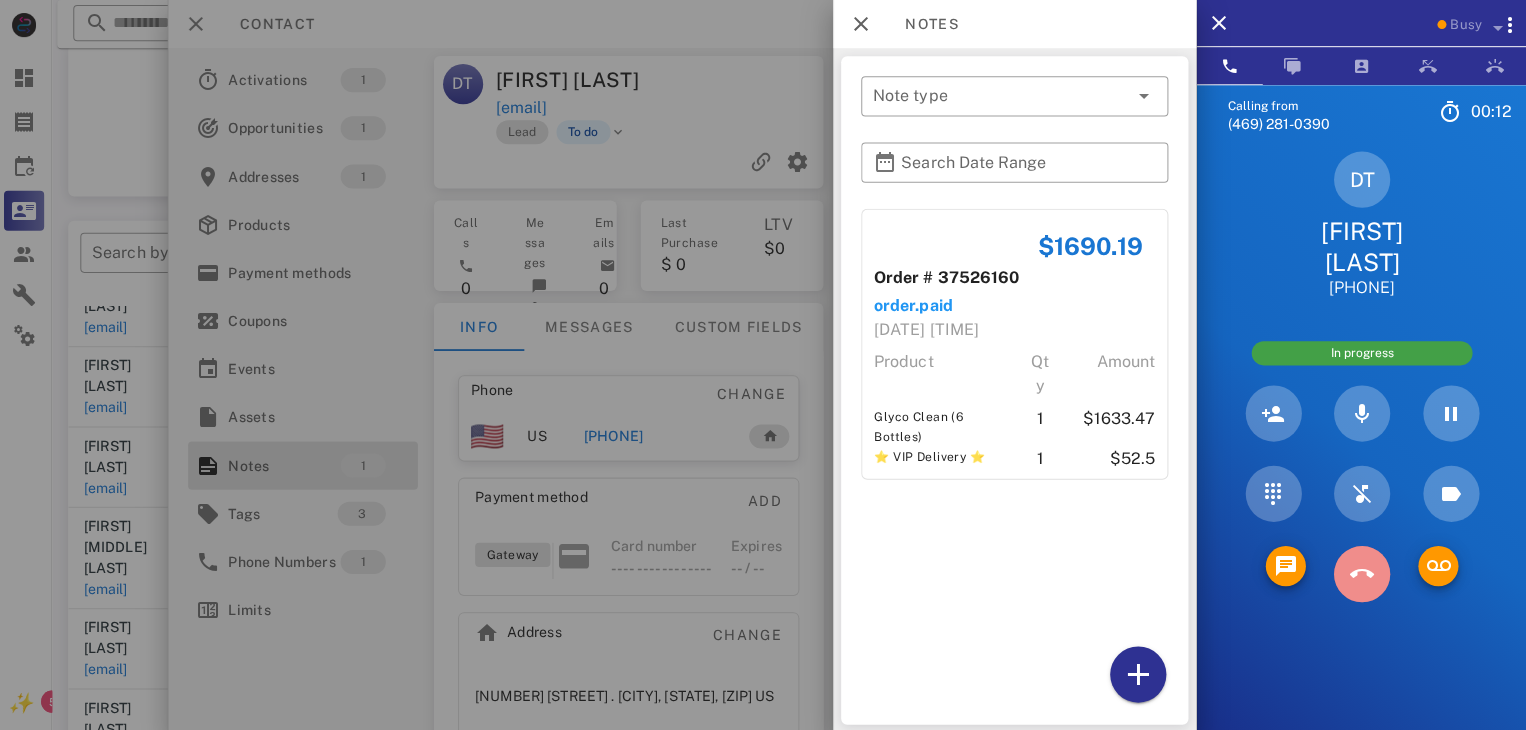 click at bounding box center [1361, 572] 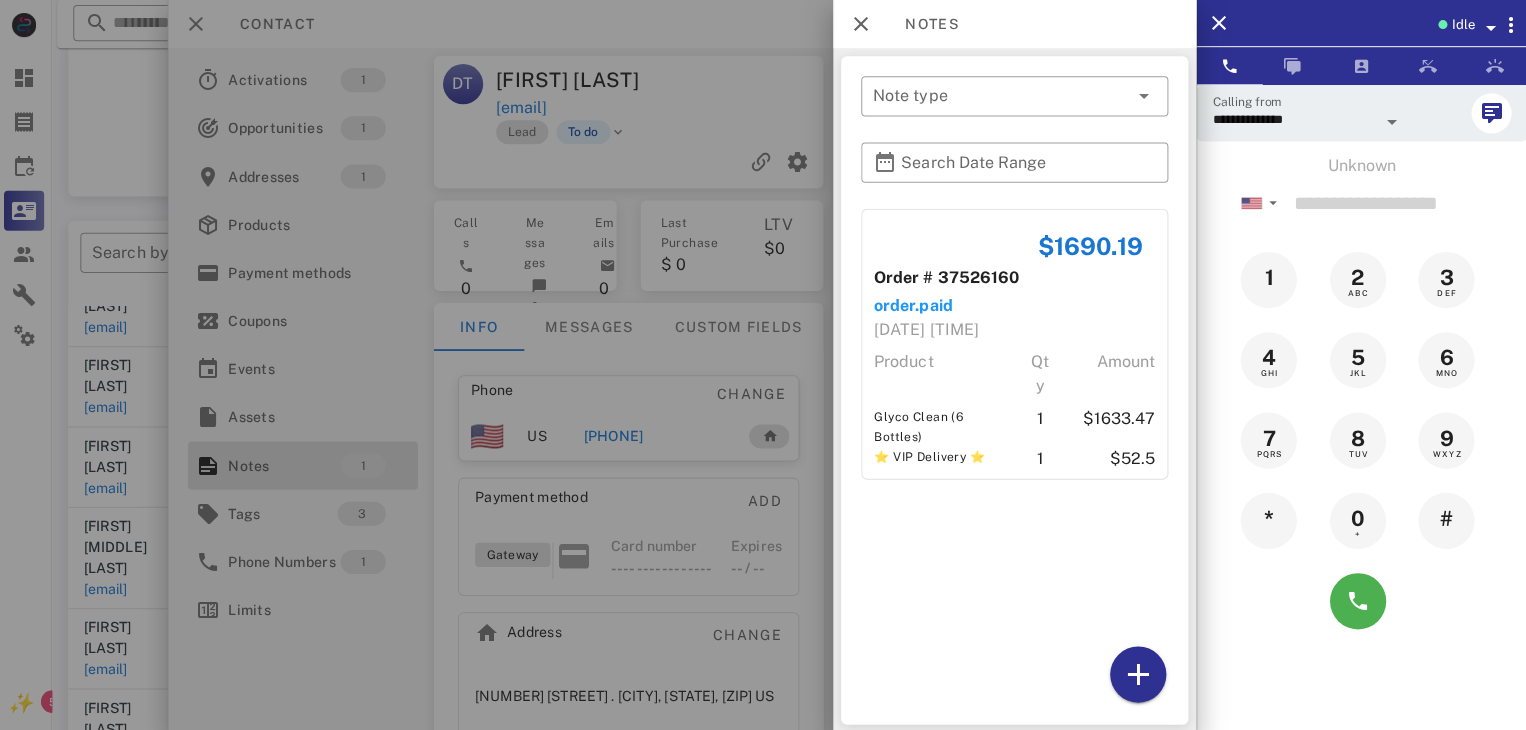 click at bounding box center [763, 365] 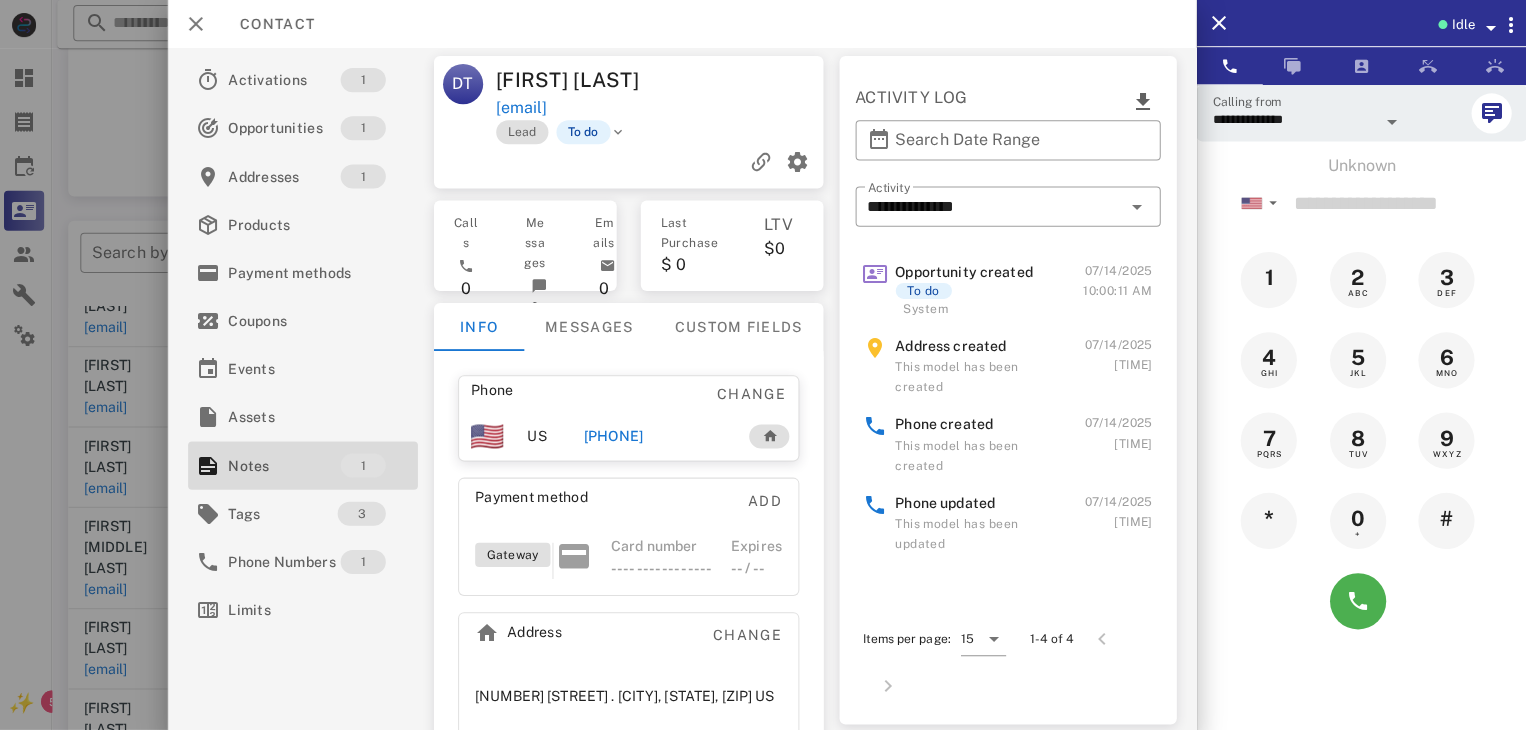 drag, startPoint x: 30, startPoint y: 535, endPoint x: 27, endPoint y: 559, distance: 24.186773 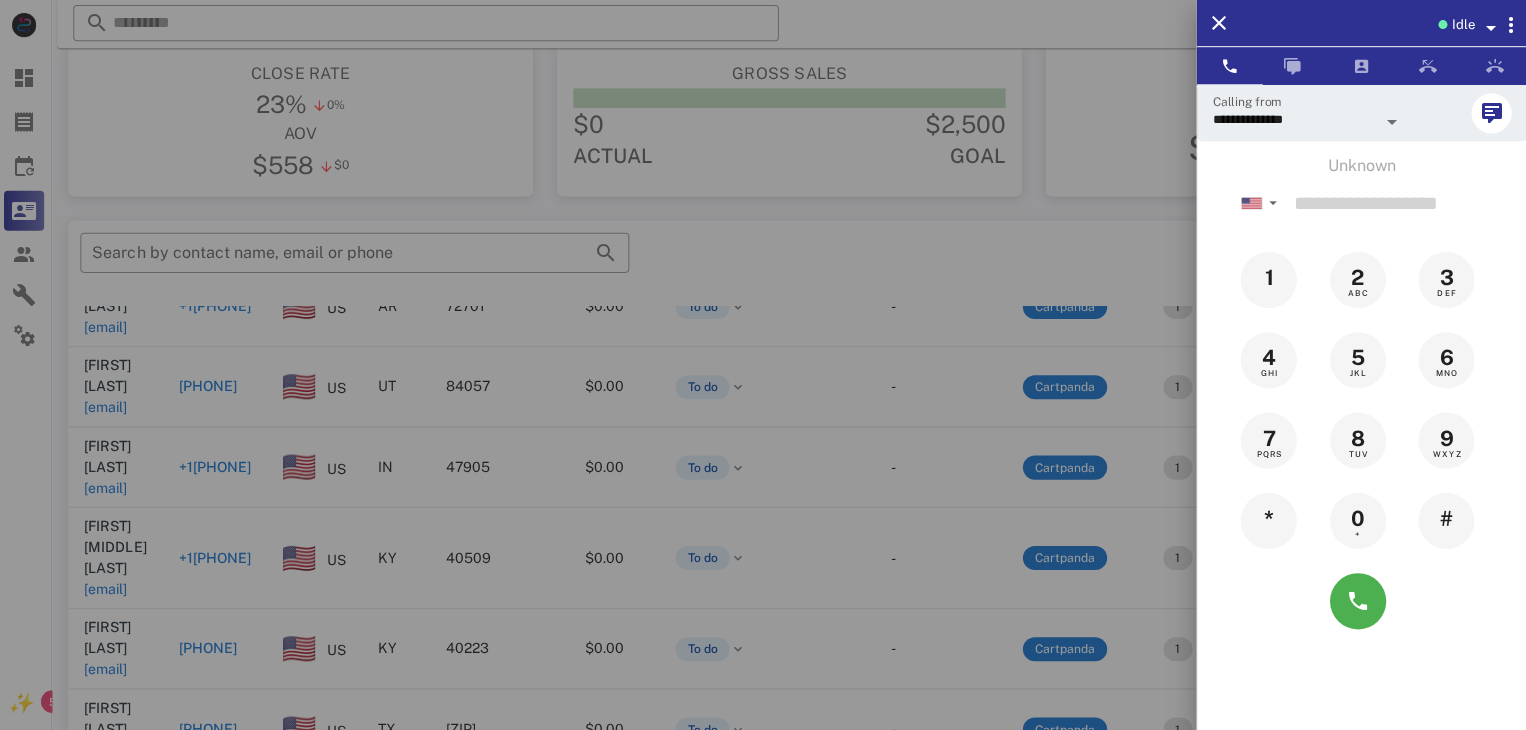 click at bounding box center (763, 365) 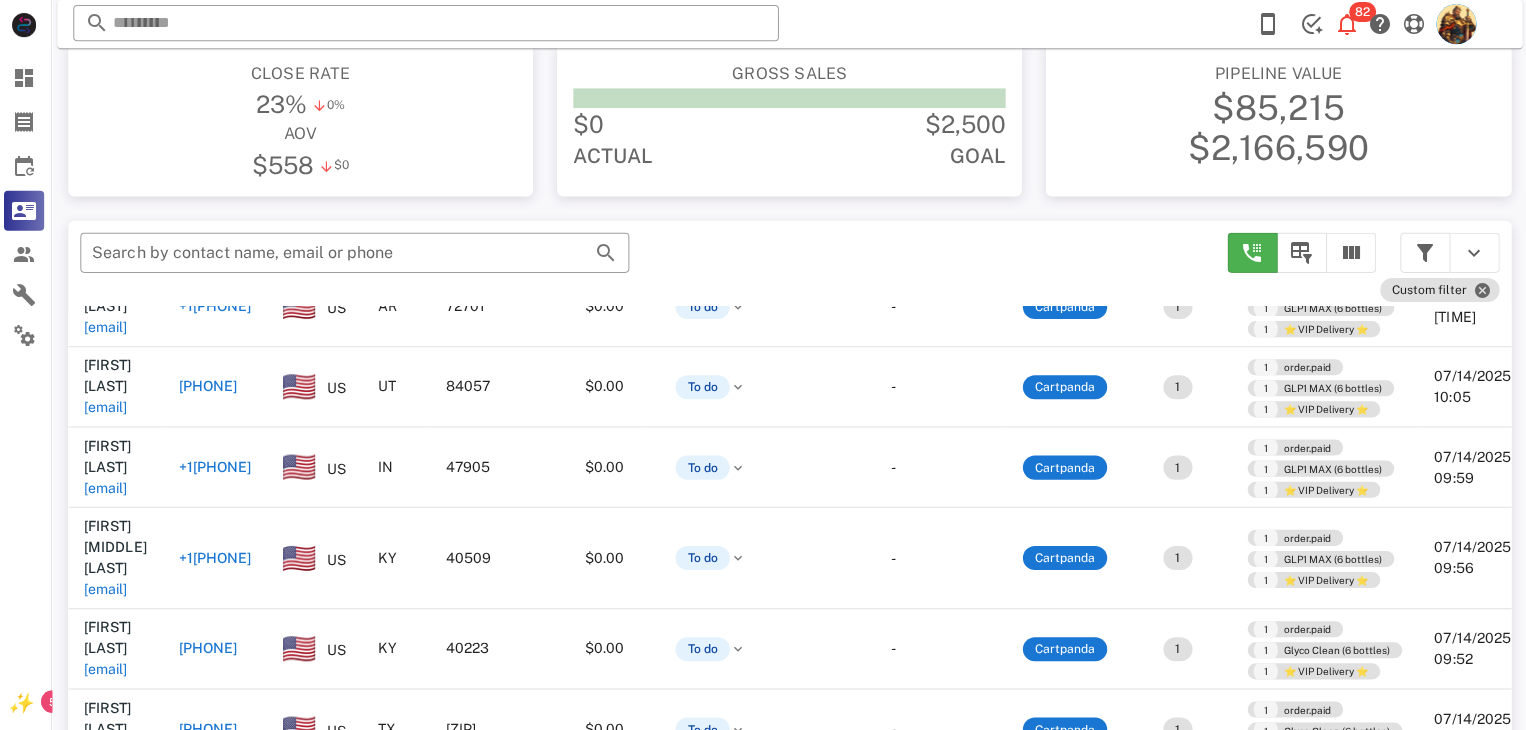 click on "[EMAIL]" at bounding box center (109, 827) 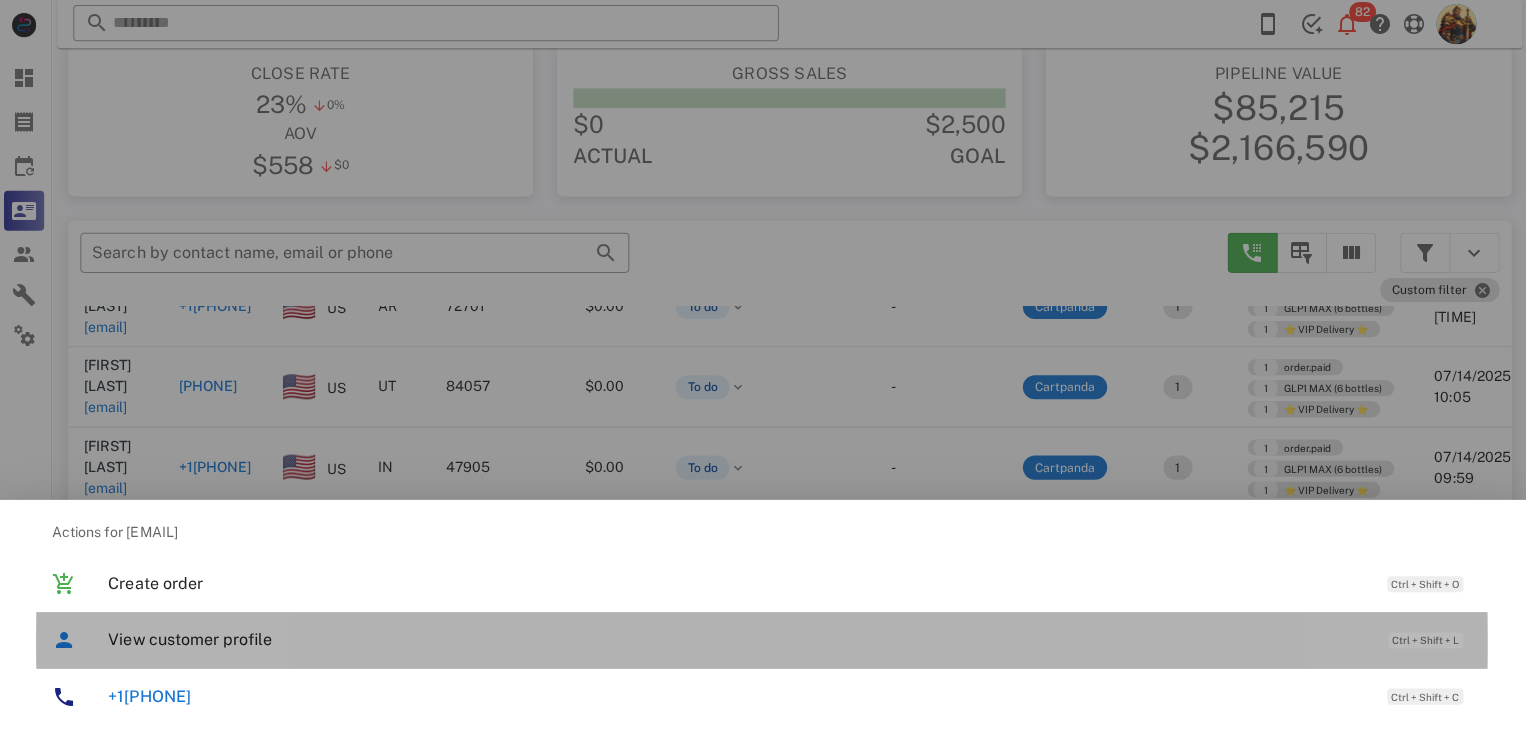 click on "View customer profile" at bounding box center (739, 637) 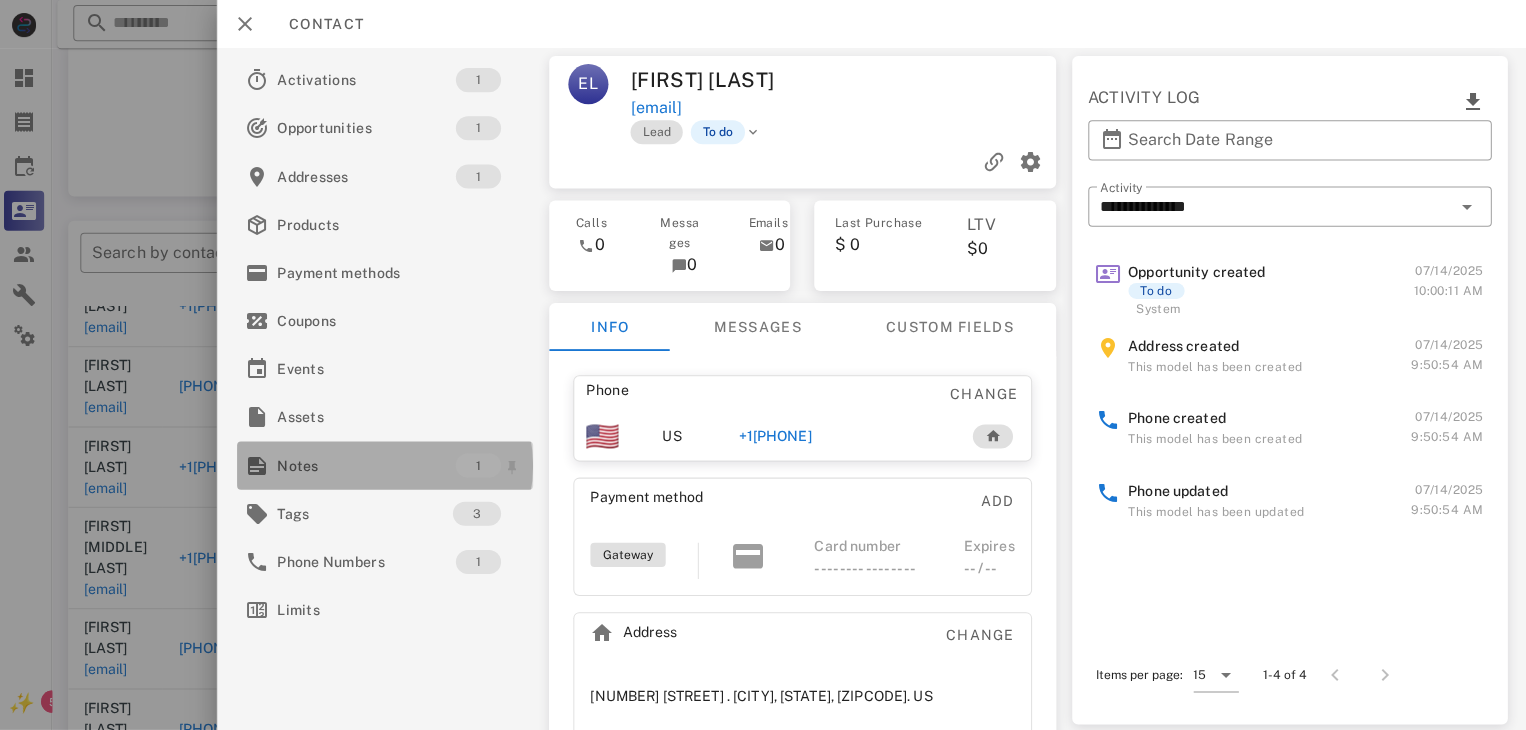 click on "Notes" at bounding box center (369, 464) 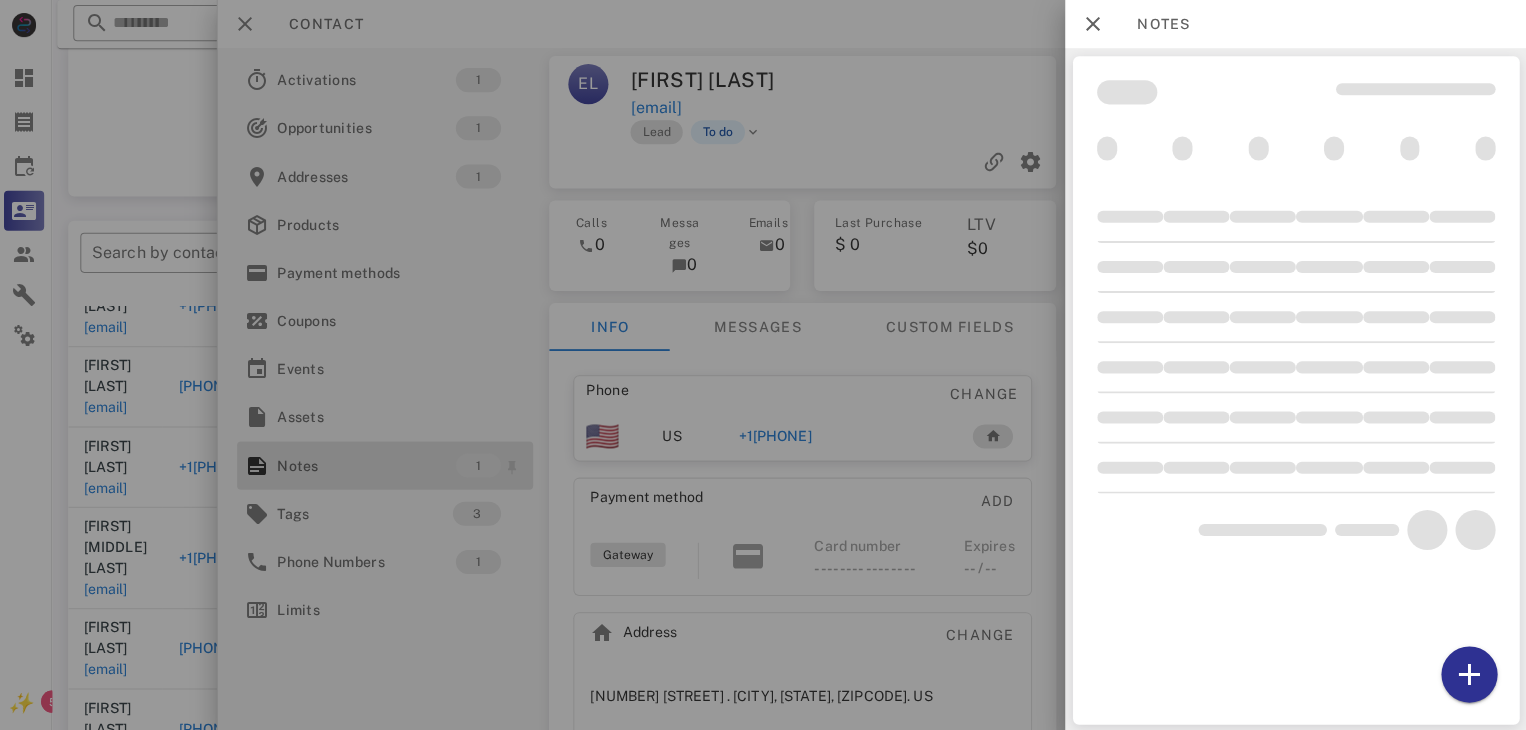 click at bounding box center [763, 365] 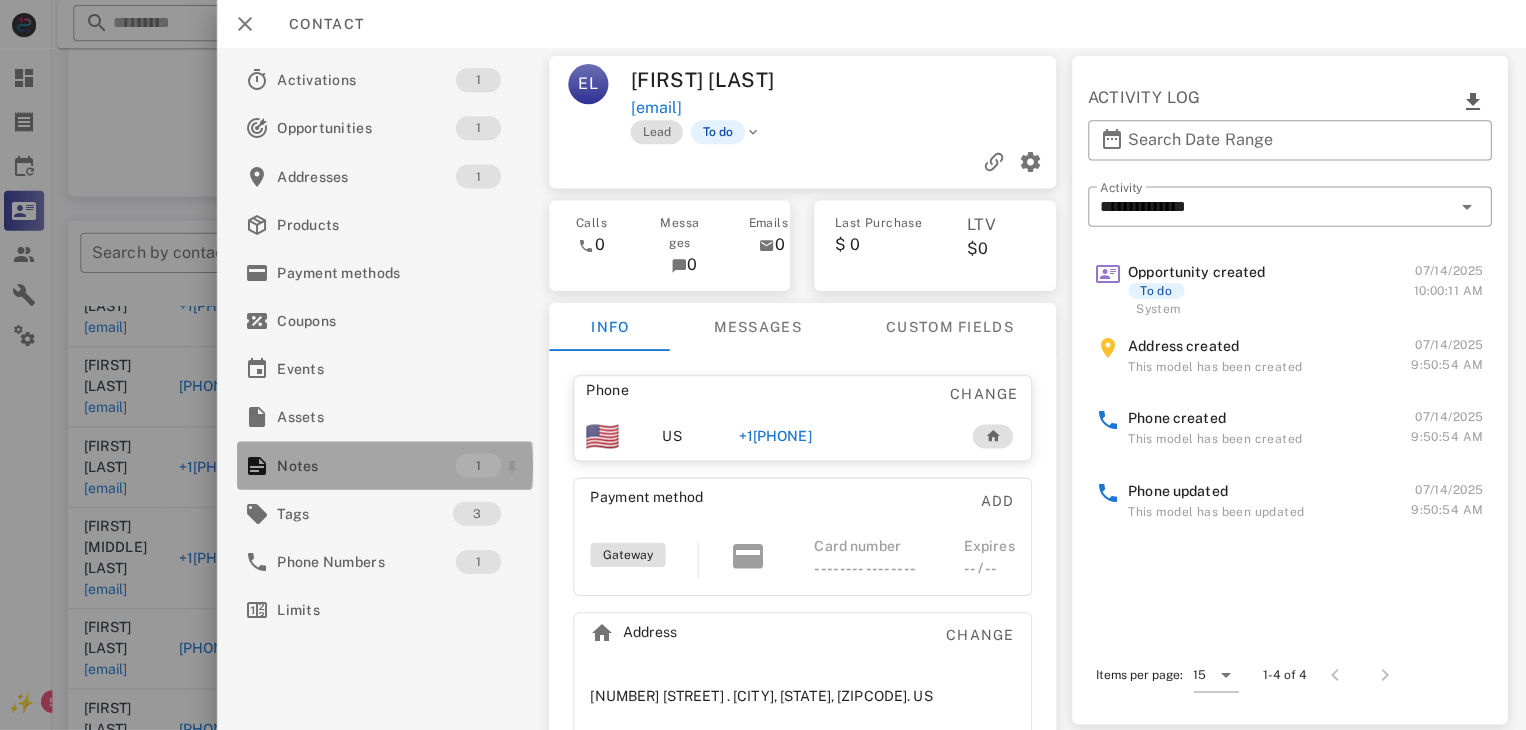 click on "Notes" at bounding box center [369, 464] 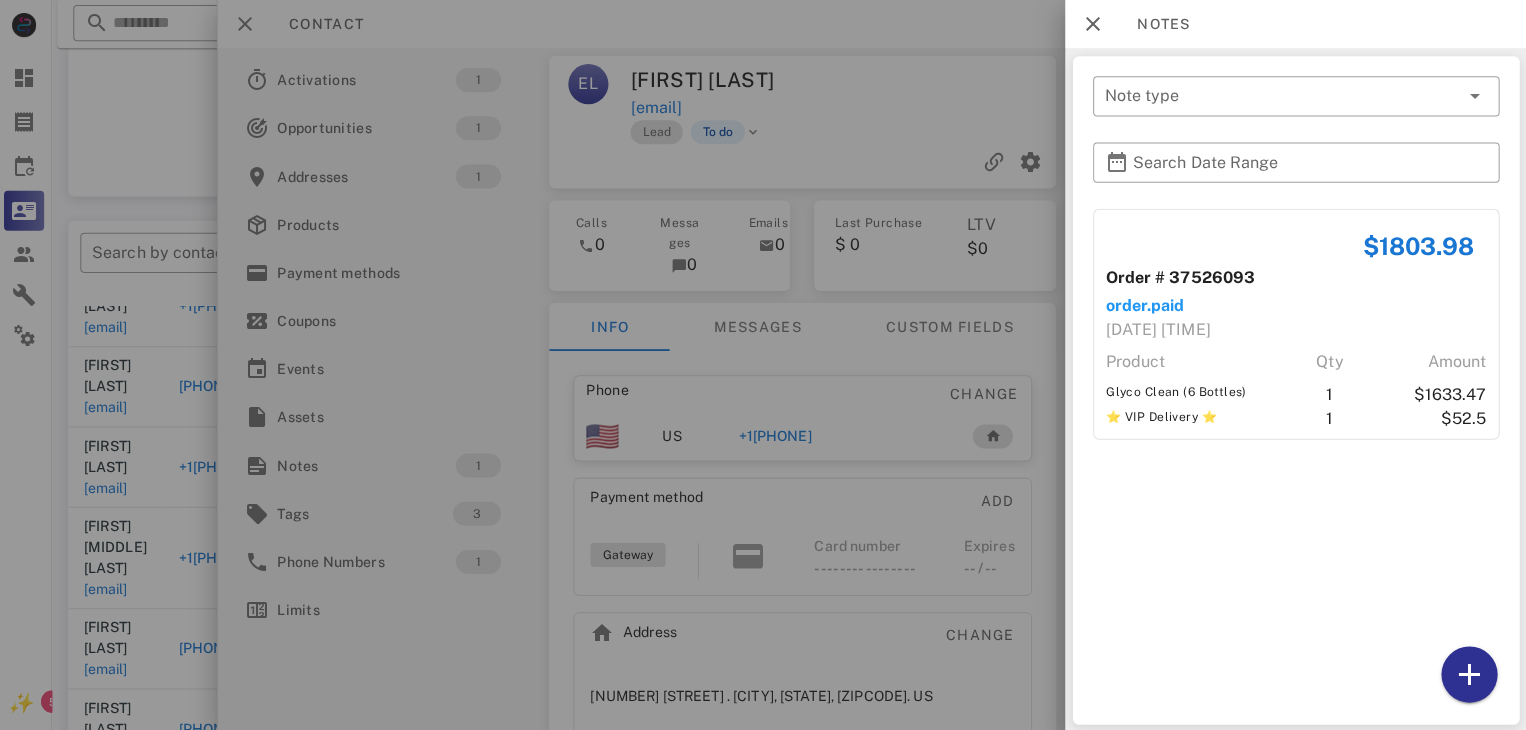 click at bounding box center (763, 365) 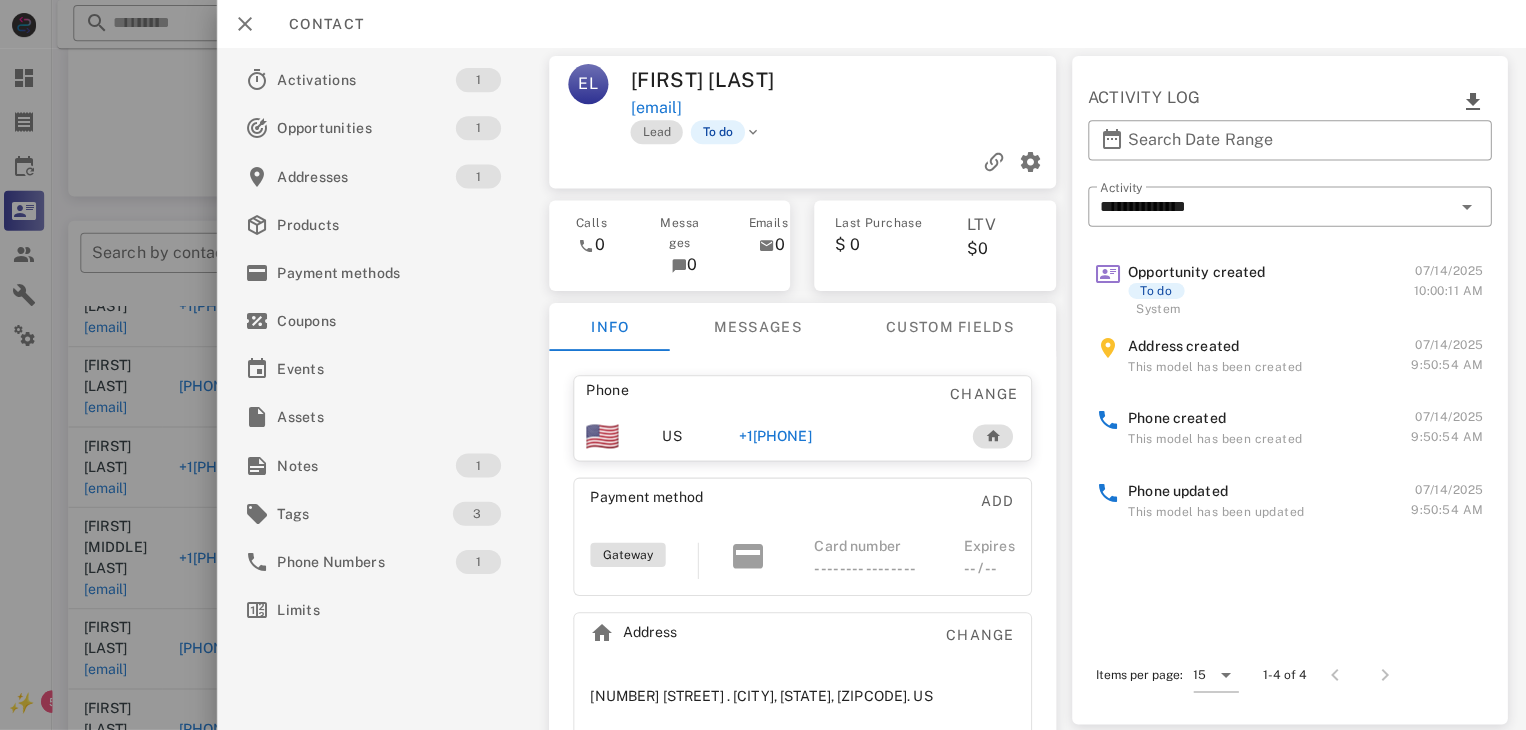 click on "[PHONE]" at bounding box center (776, 435) 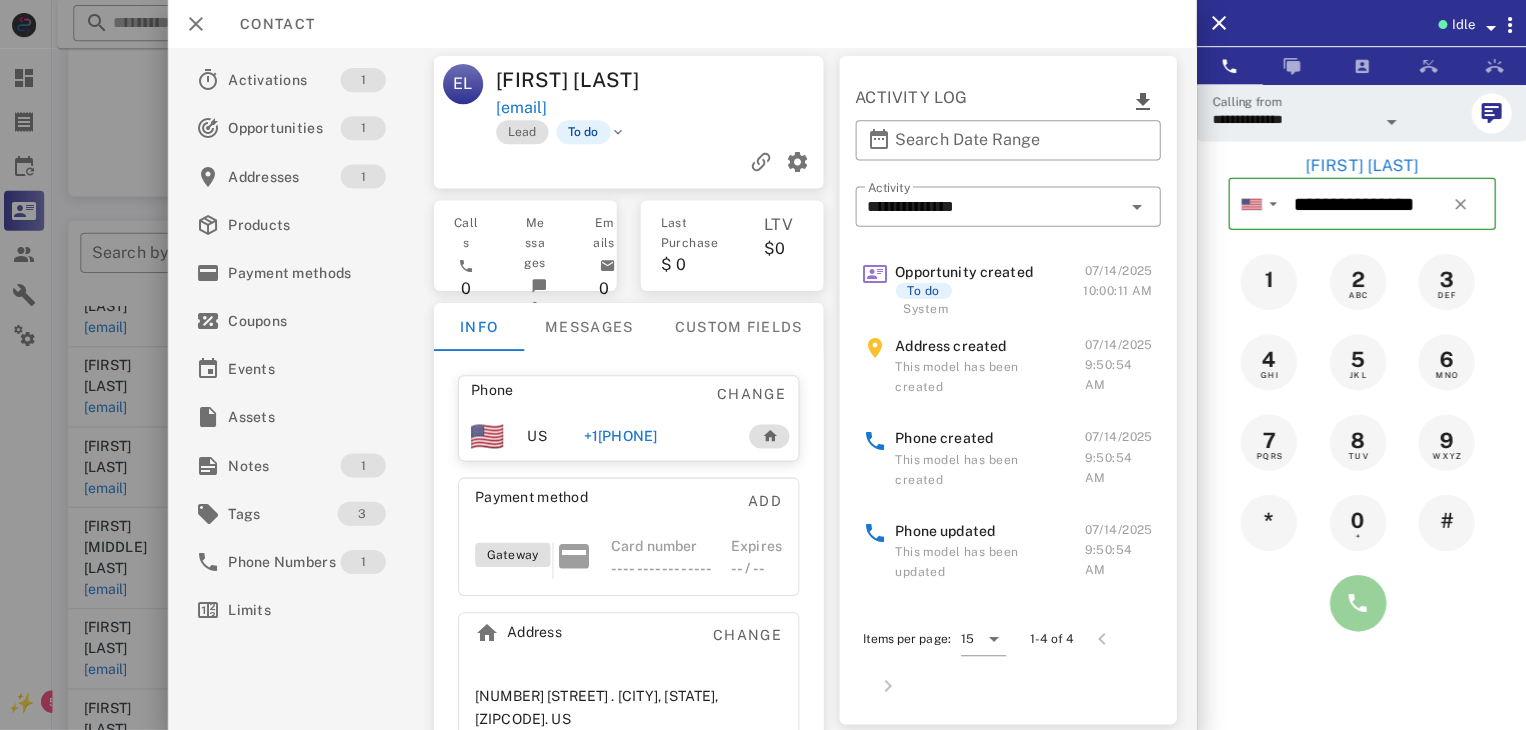 click at bounding box center (1357, 601) 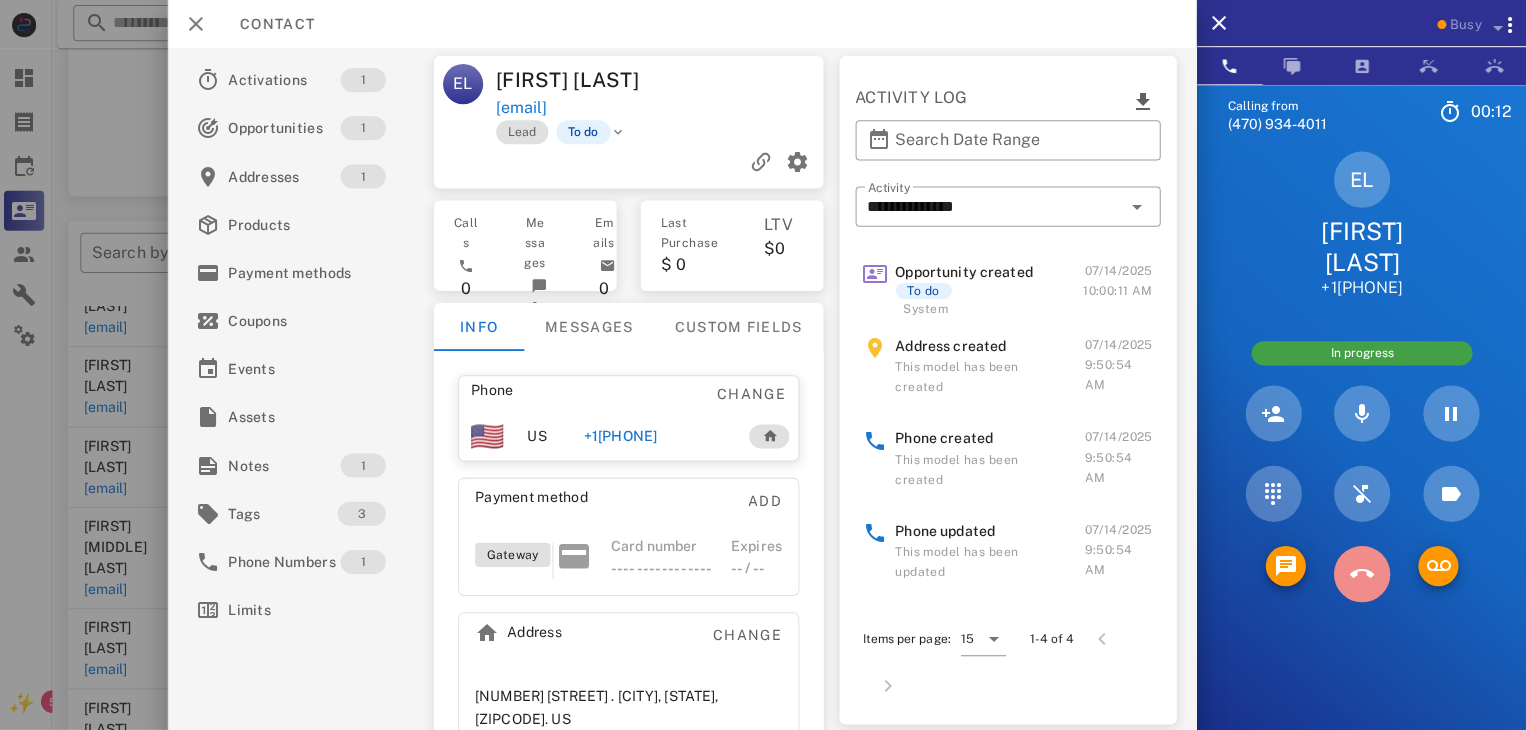 click at bounding box center (1361, 572) 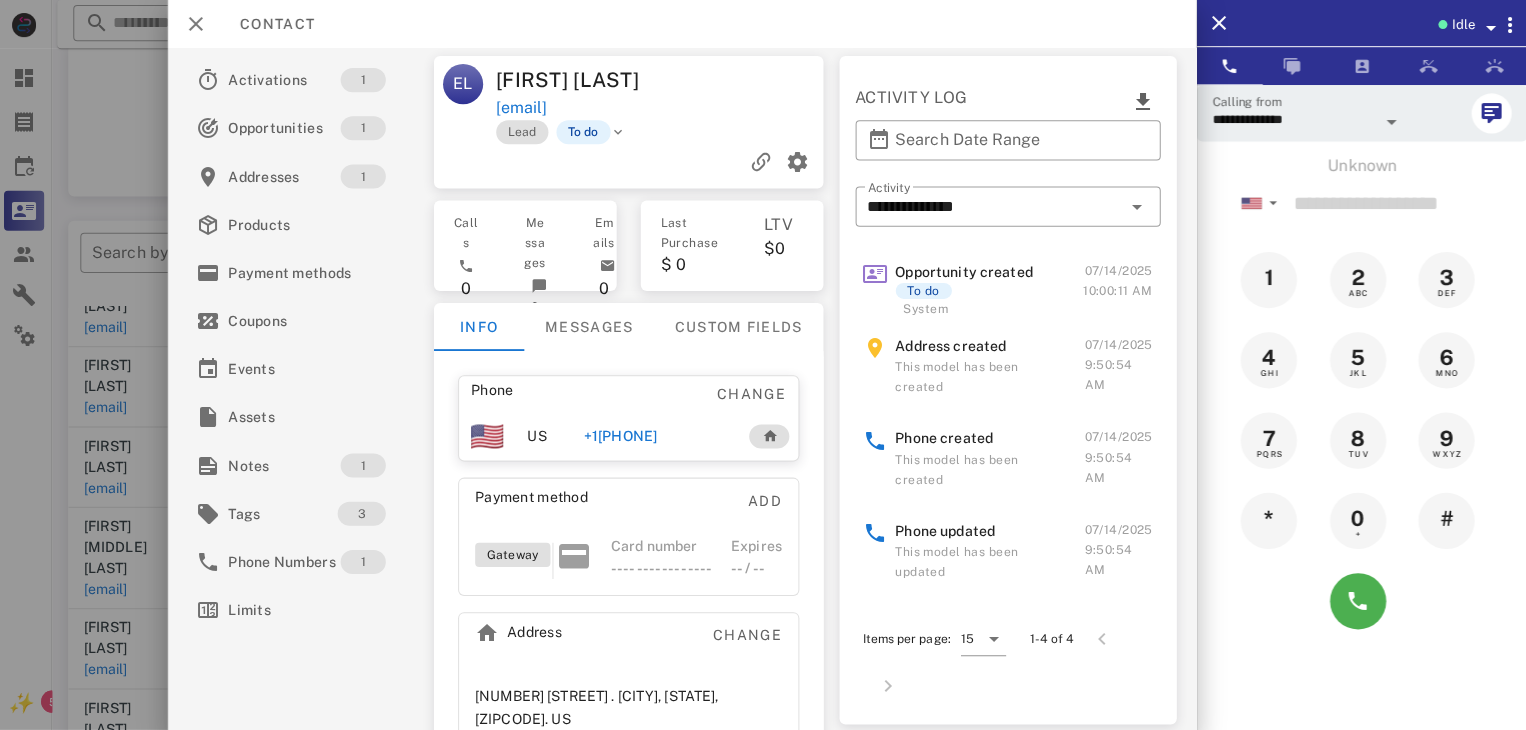 click at bounding box center [763, 365] 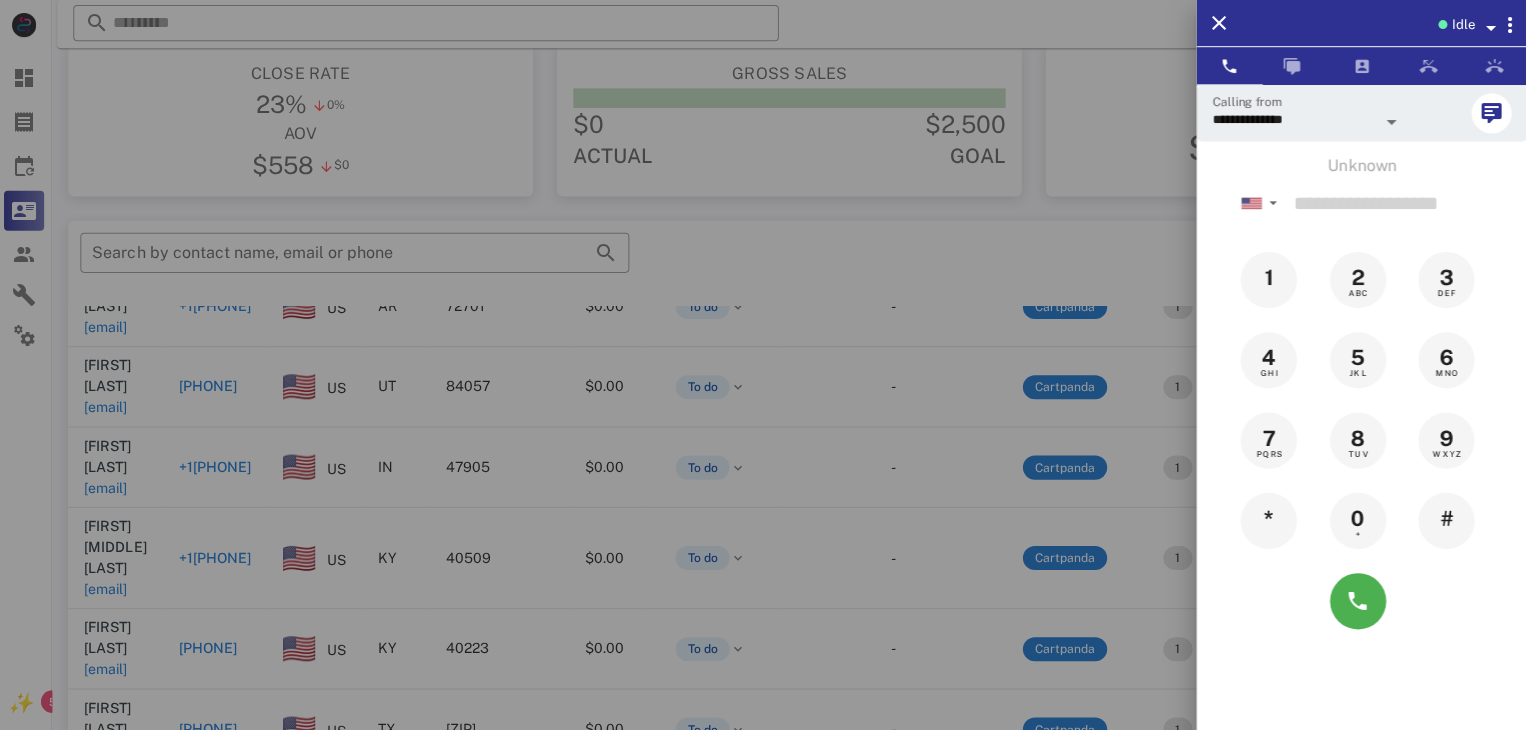 click at bounding box center (763, 365) 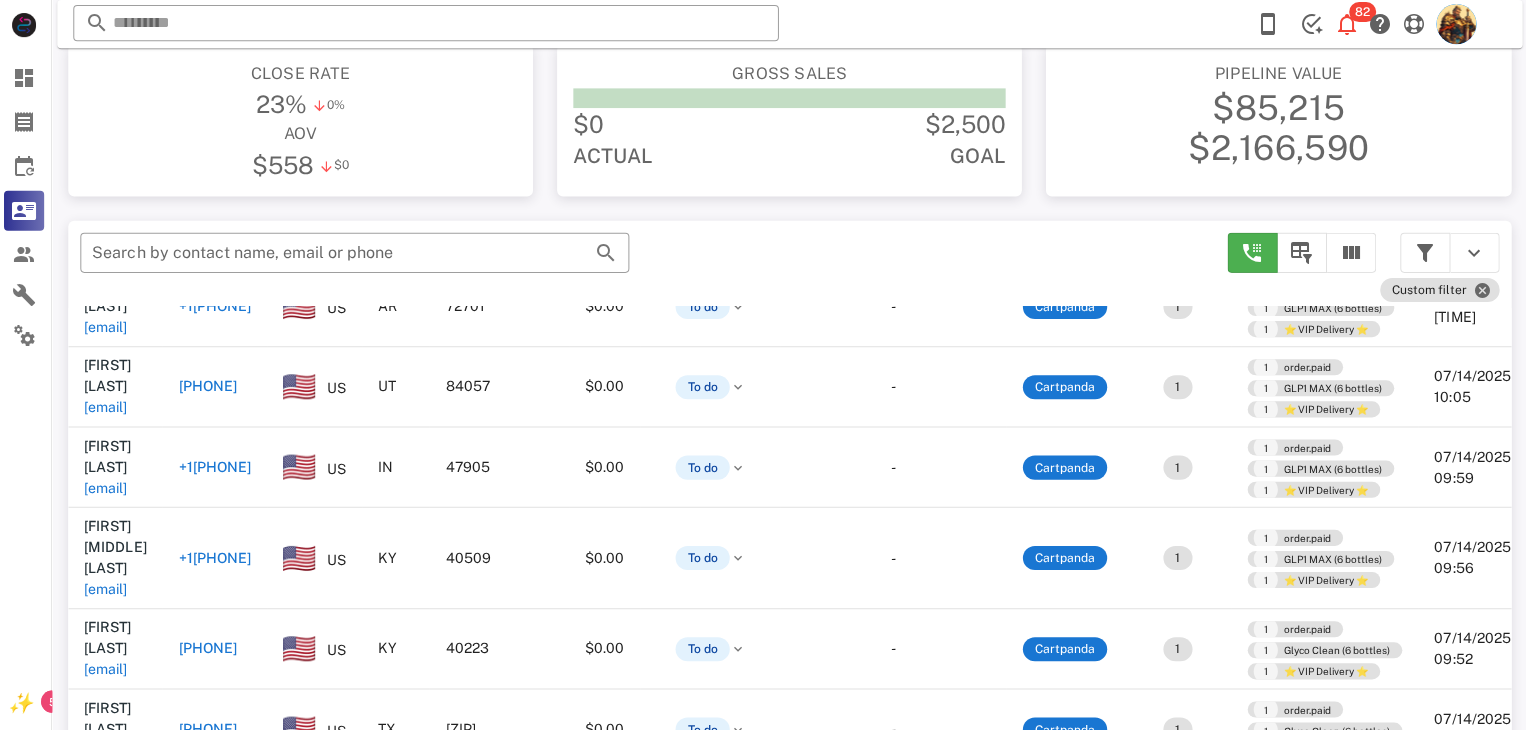 click on "[EMAIL]" at bounding box center (109, 928) 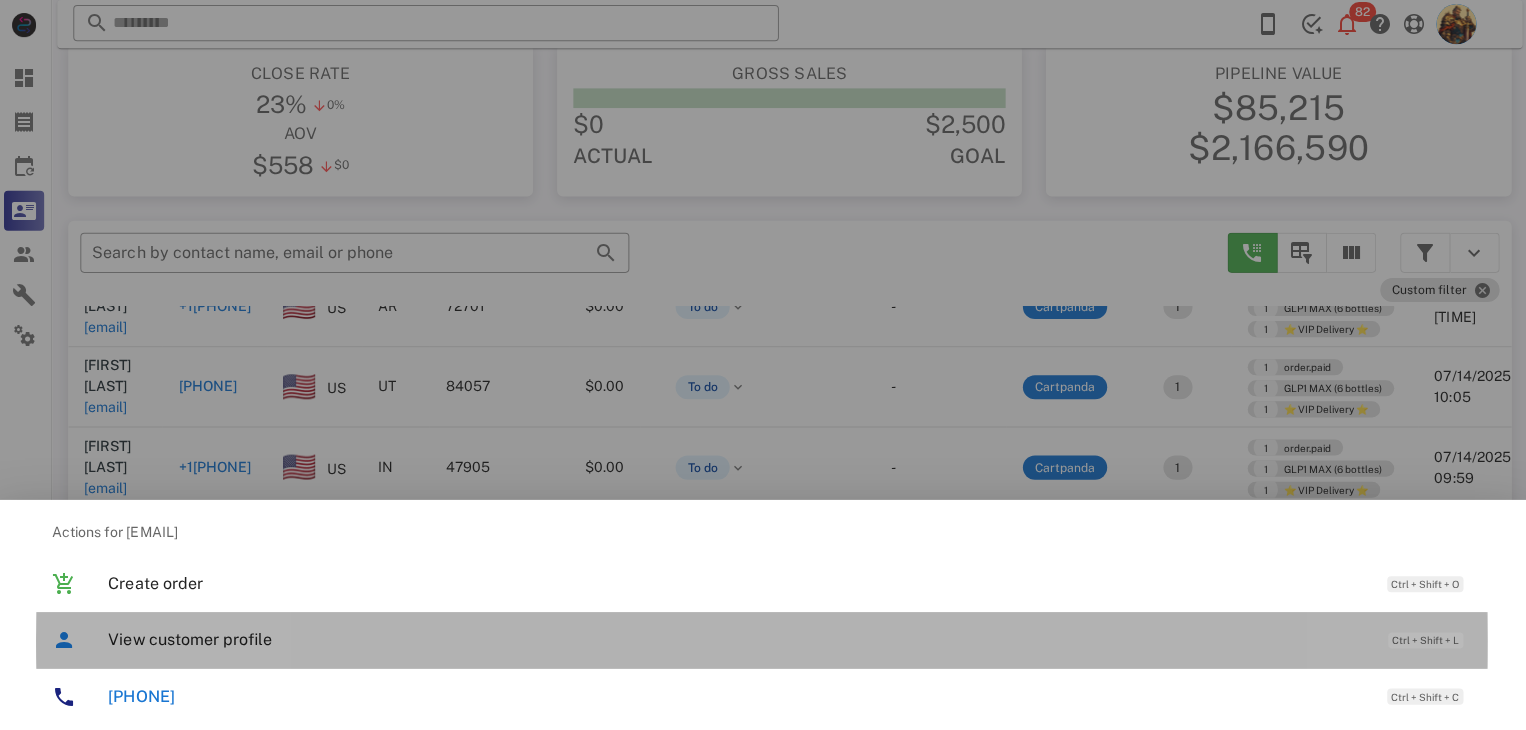 click on "View customer profile" at bounding box center (739, 637) 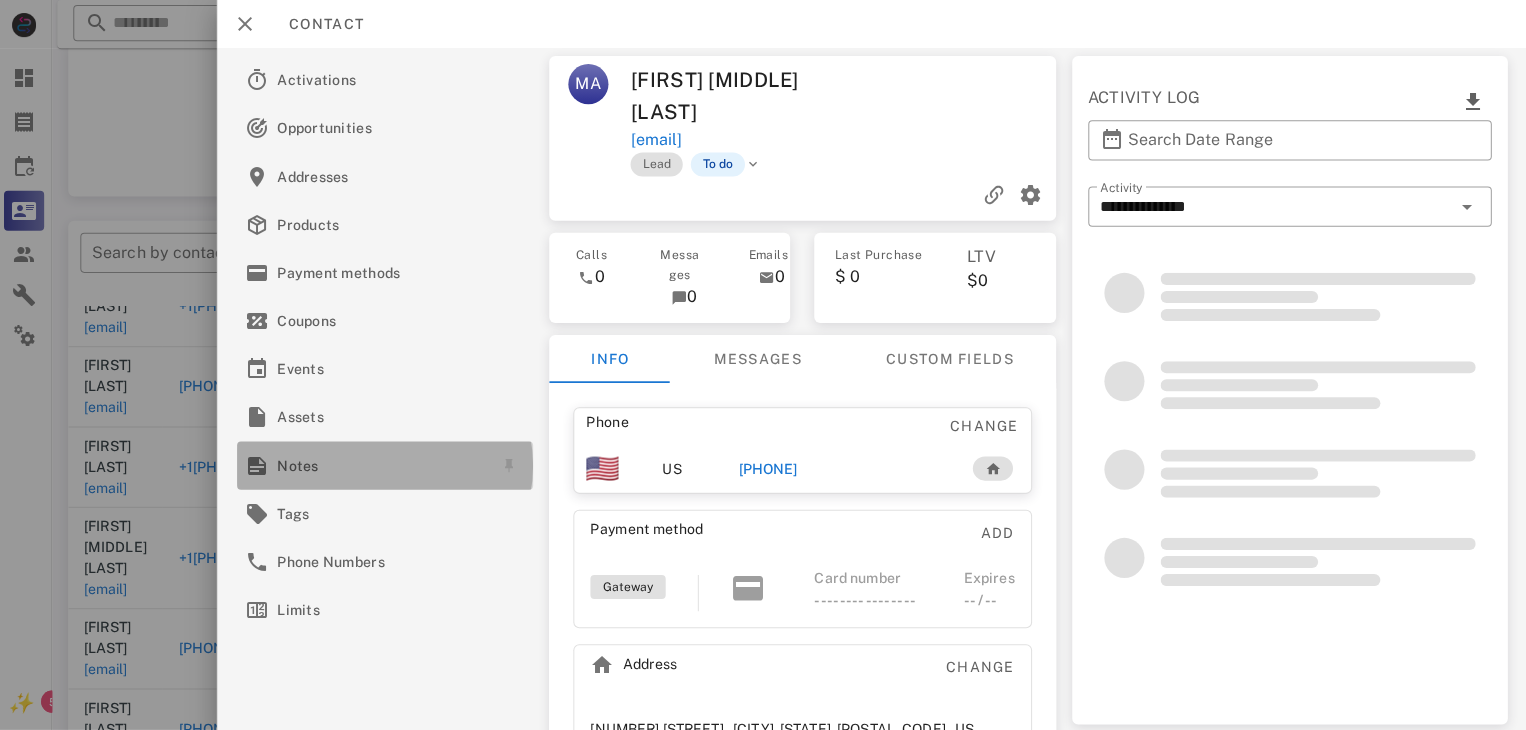 click on "Notes" at bounding box center [383, 464] 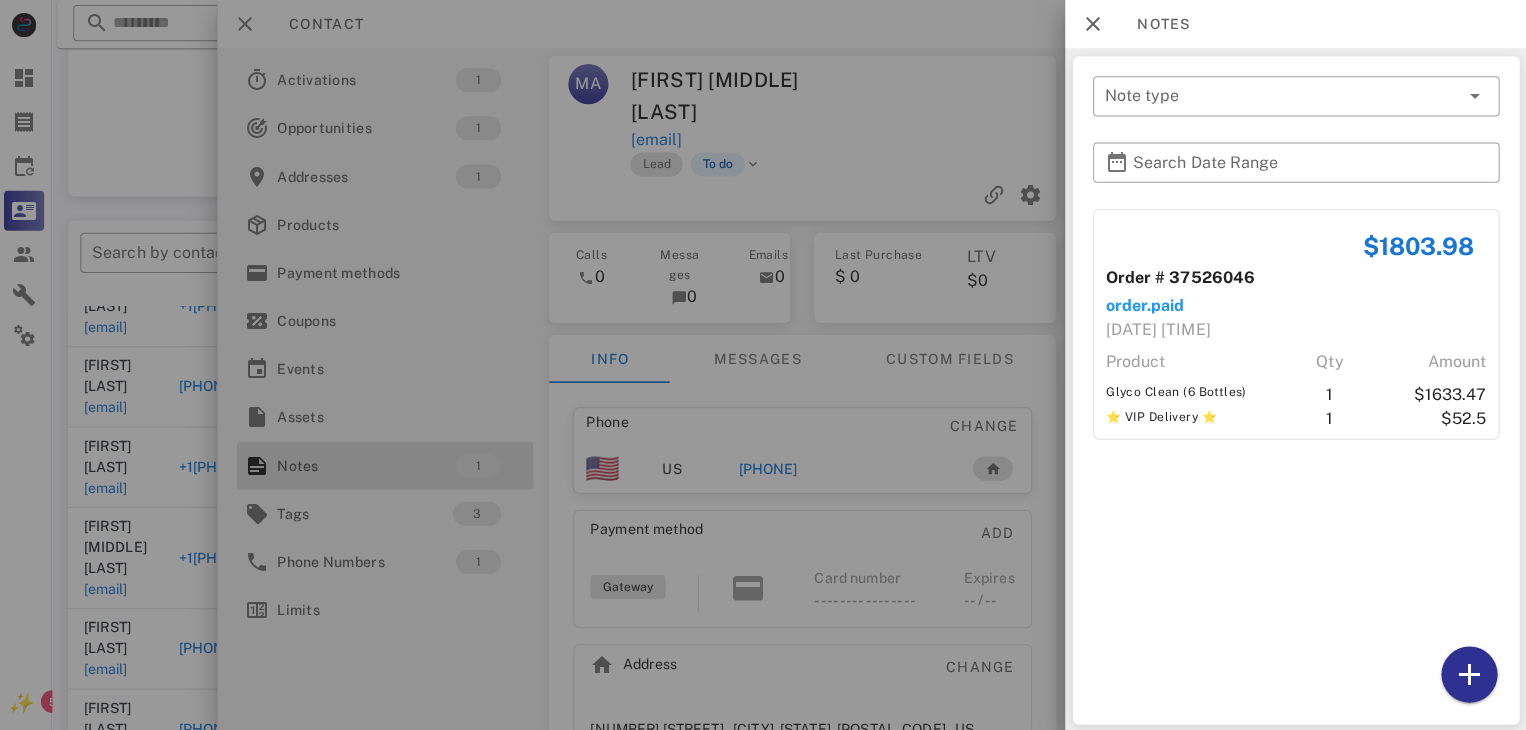 click at bounding box center (763, 365) 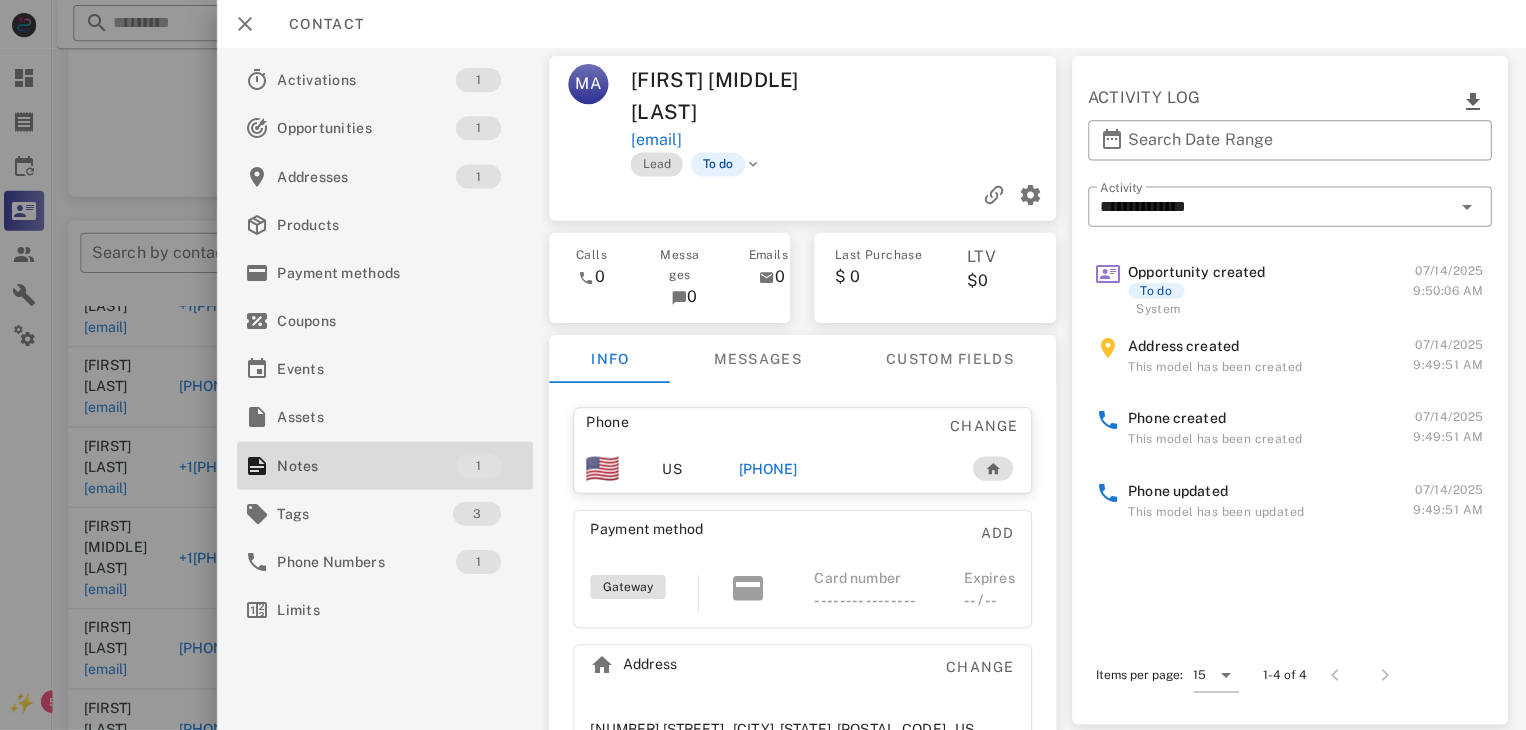 click on "[PHONE]" at bounding box center (841, 467) 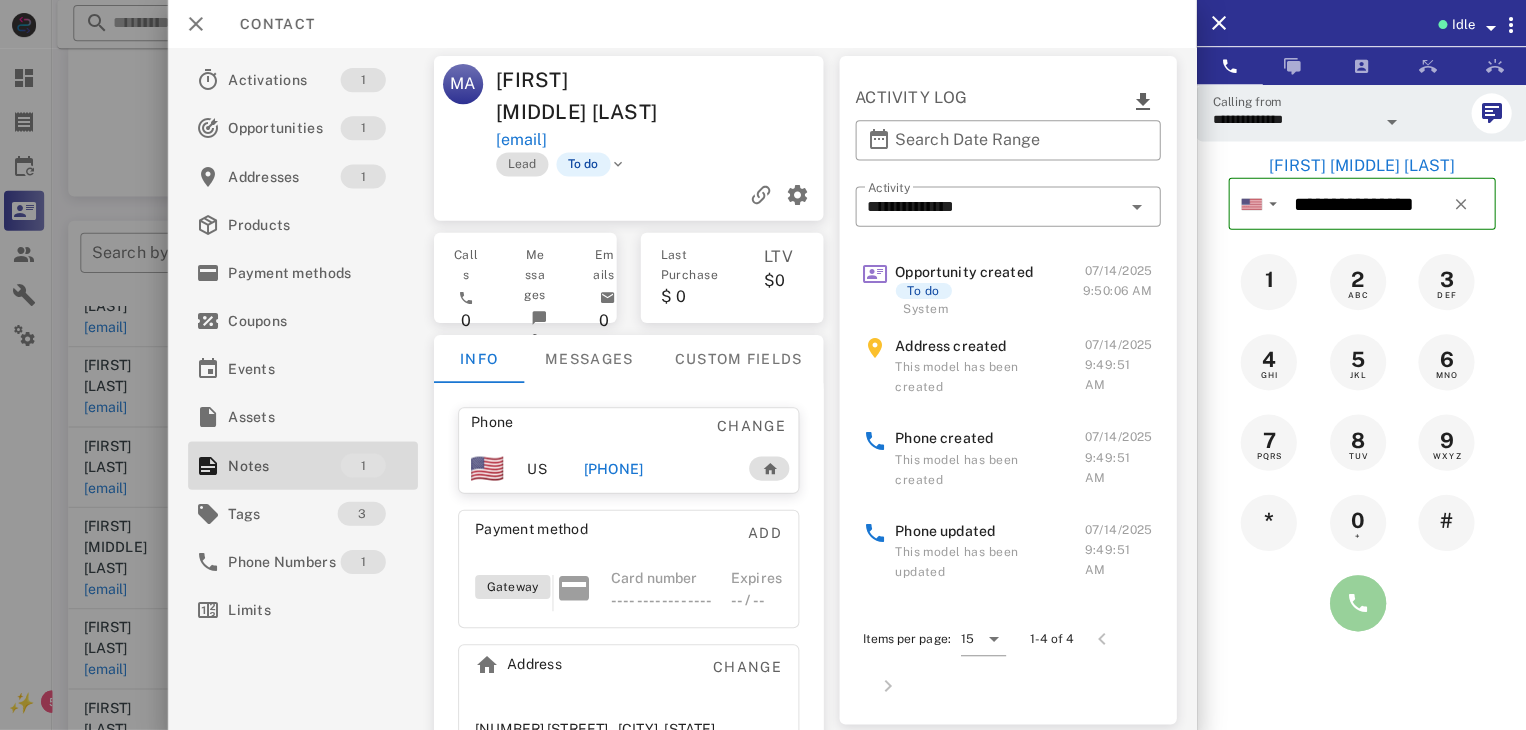 click at bounding box center [1357, 601] 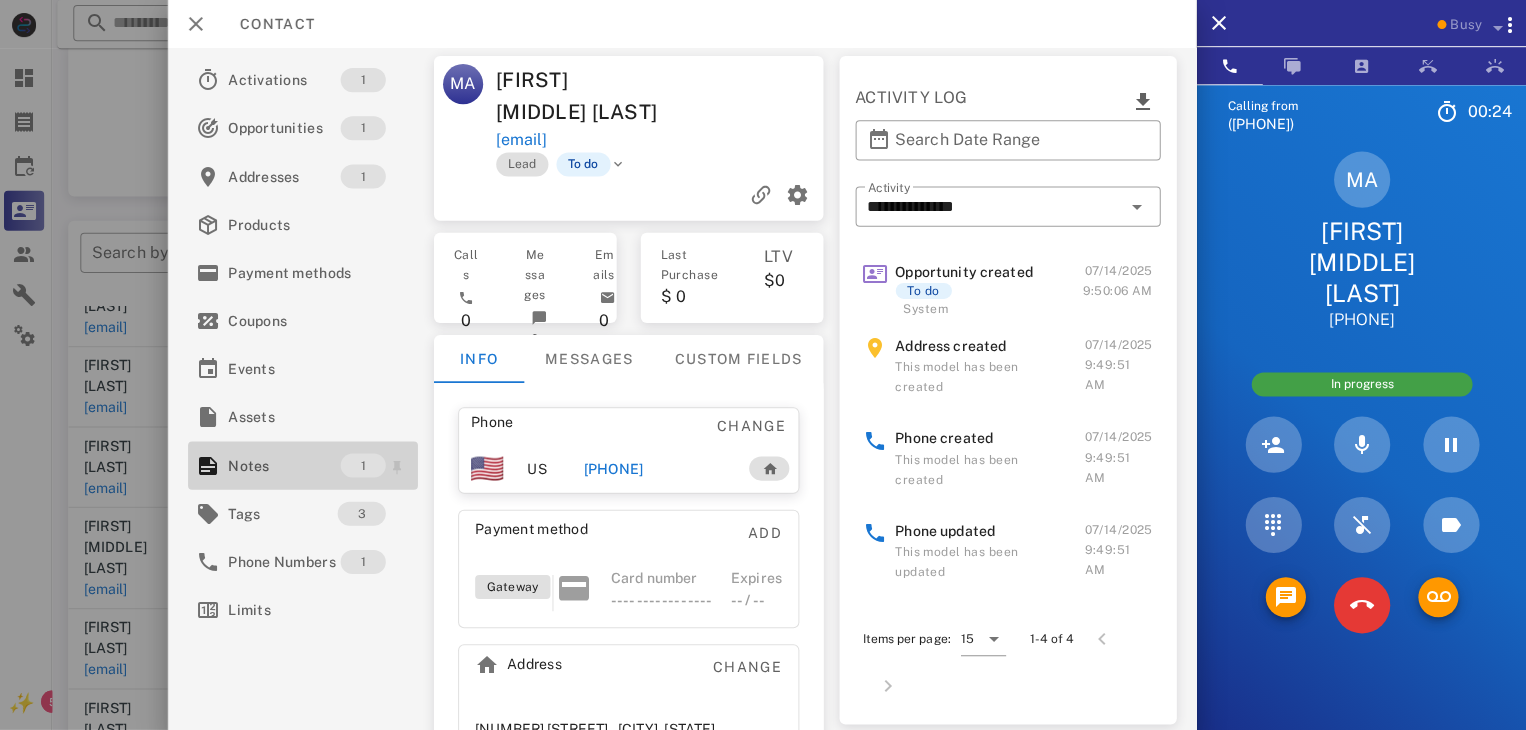 click on "Notes" at bounding box center [287, 464] 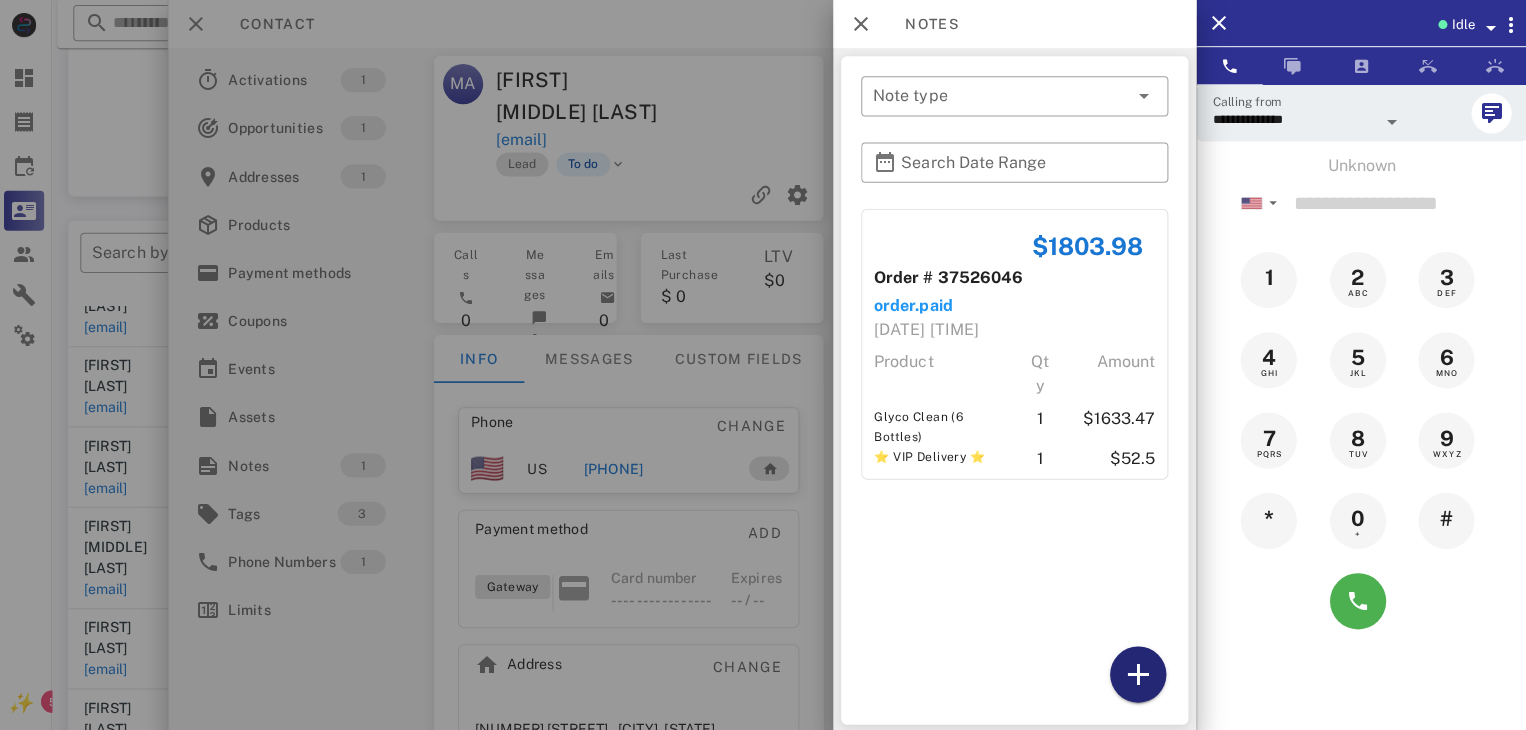click at bounding box center [1138, 672] 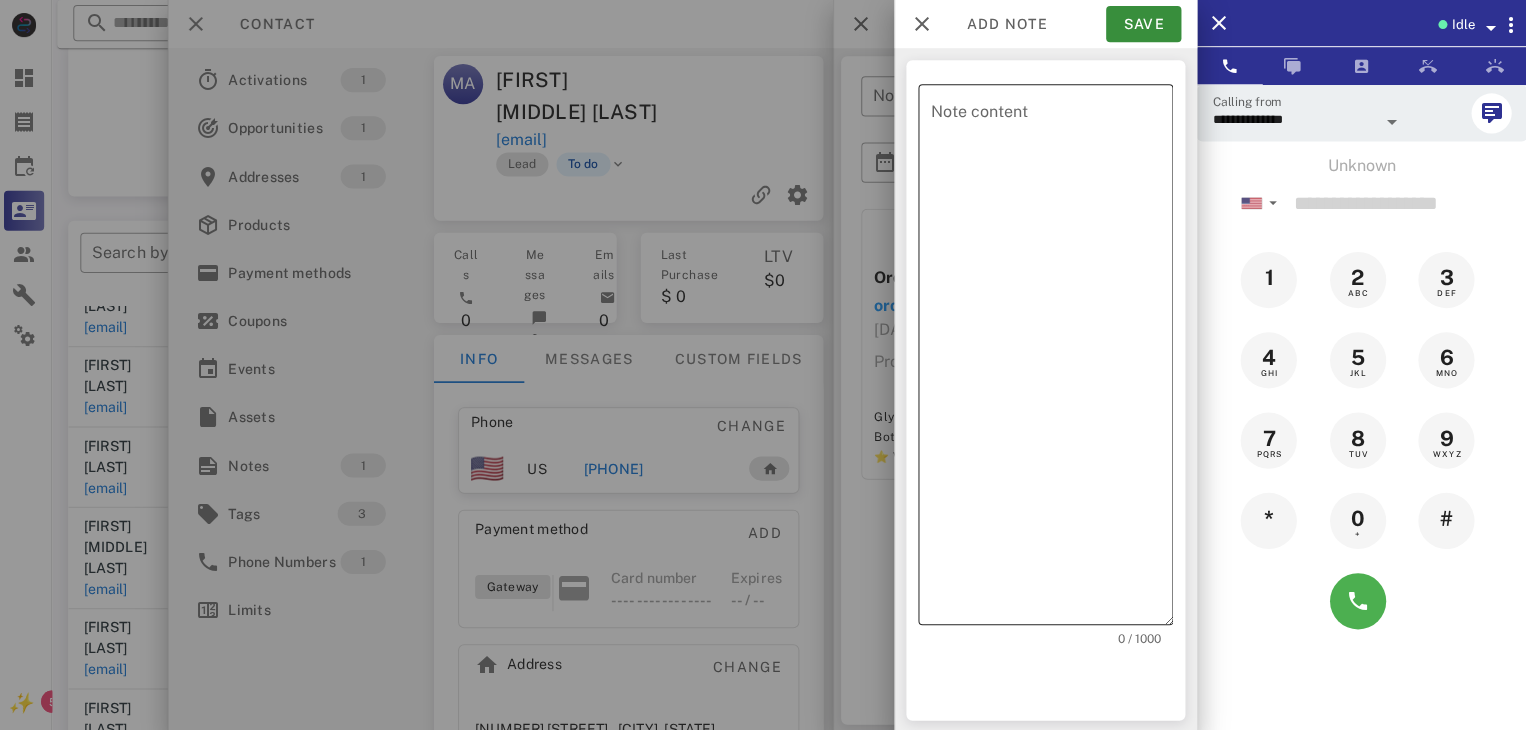 click on "Note content" at bounding box center [1052, 358] 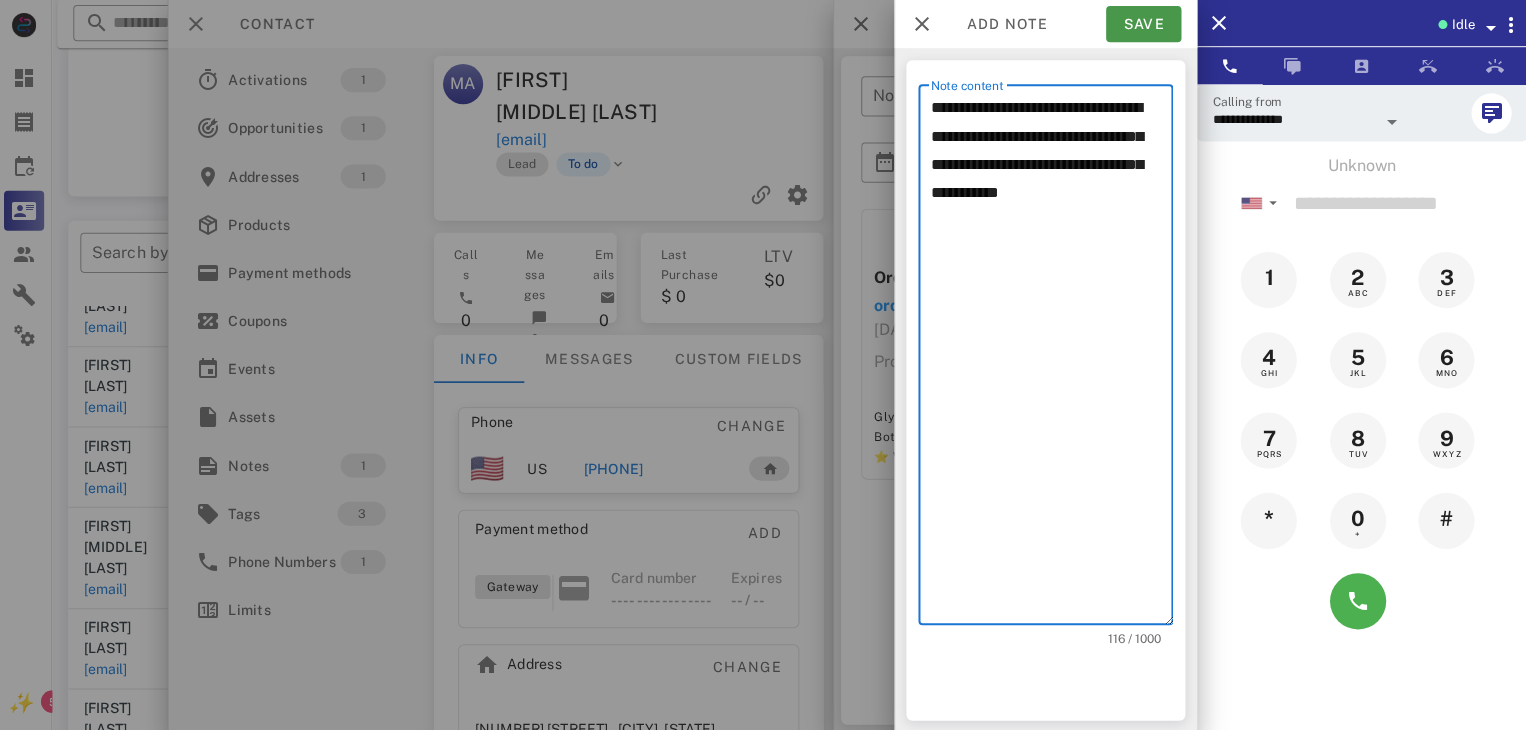 type on "**********" 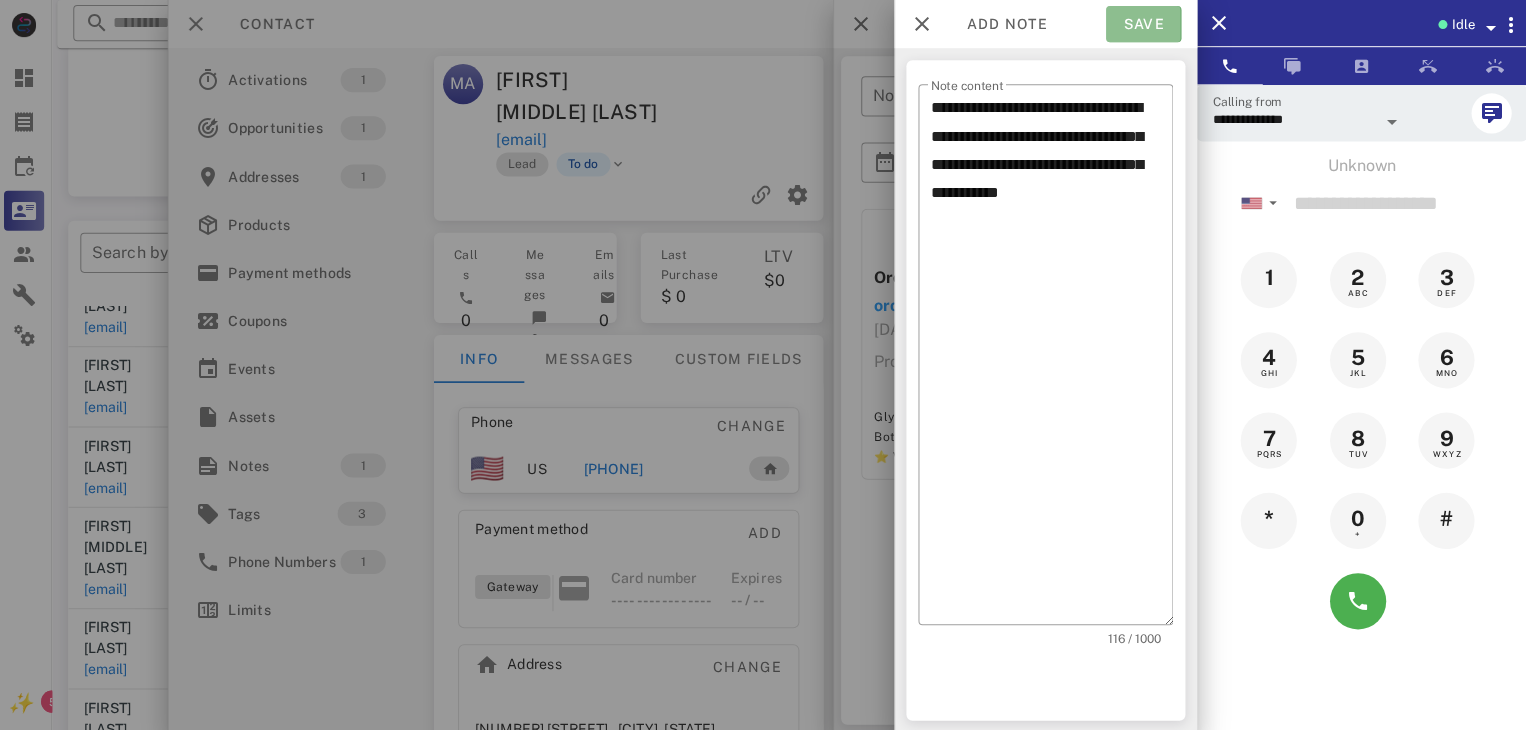 click on "Save" at bounding box center [1143, 24] 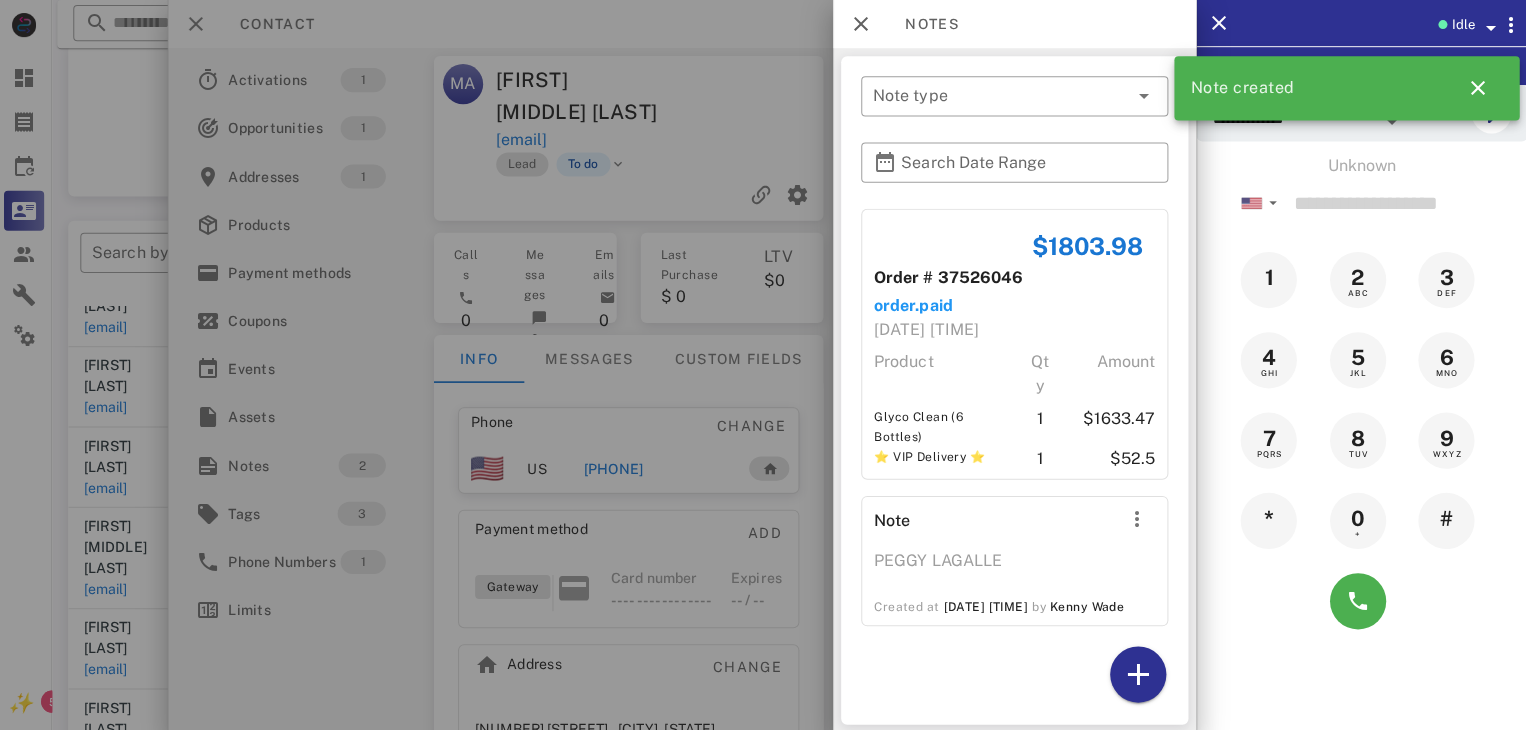 click at bounding box center (763, 365) 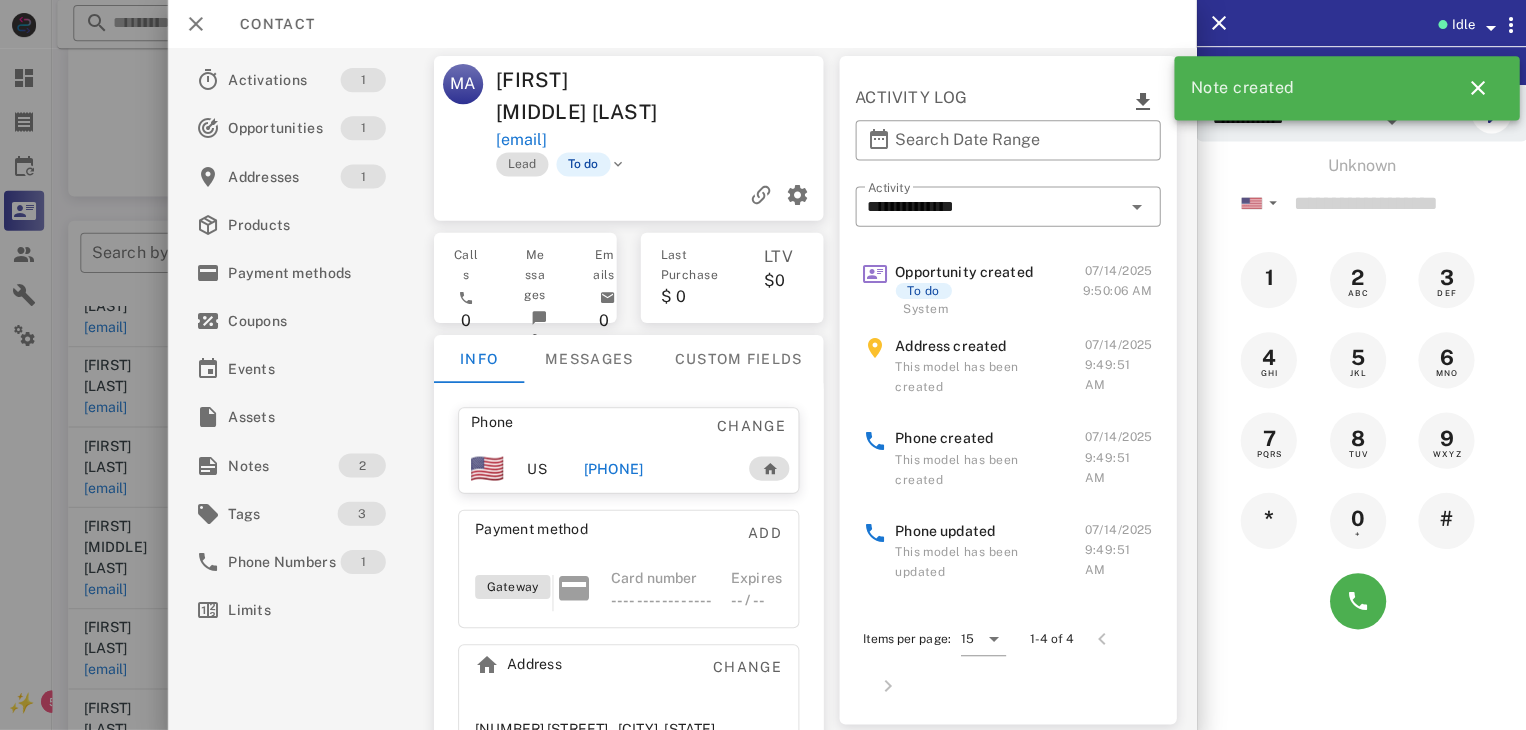 click at bounding box center (763, 365) 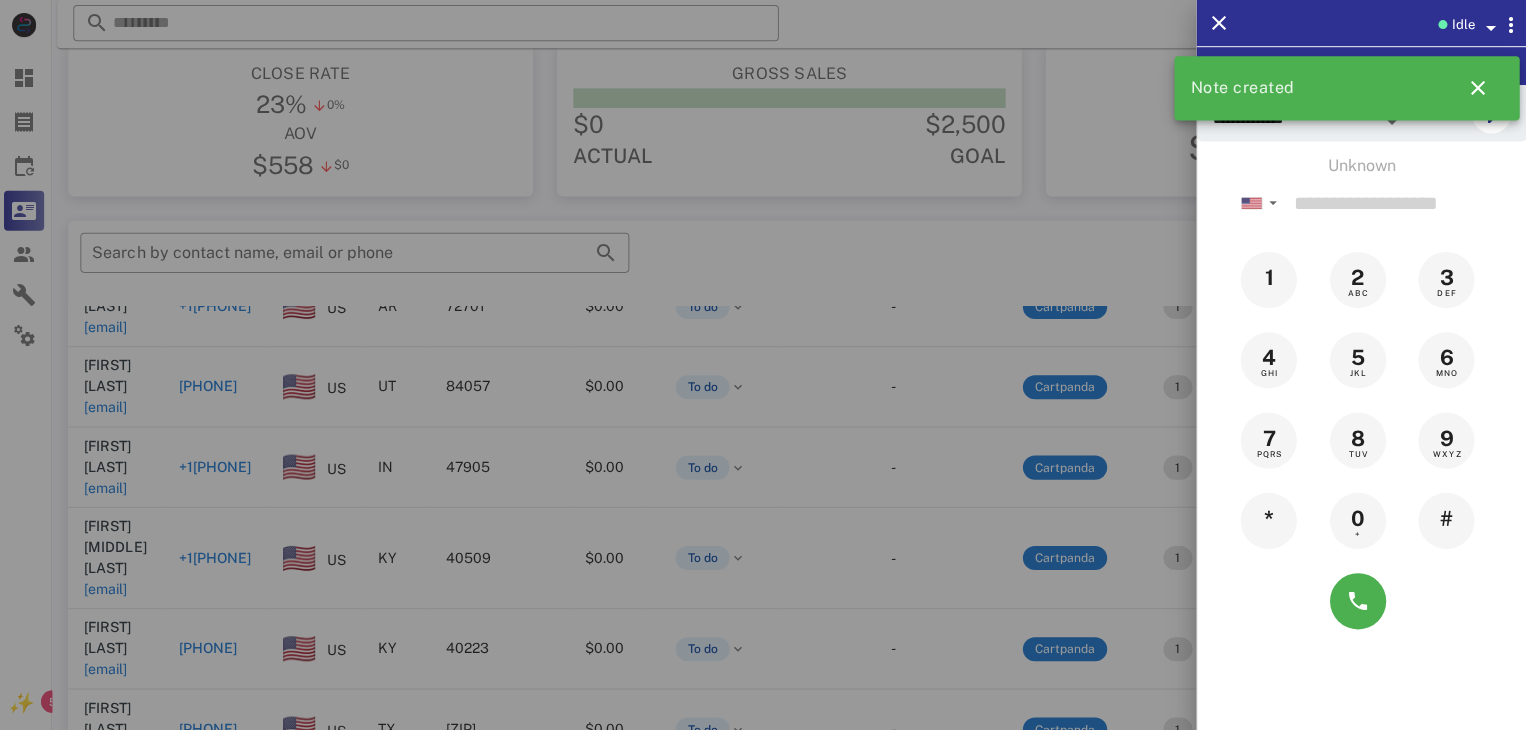 click at bounding box center [763, 365] 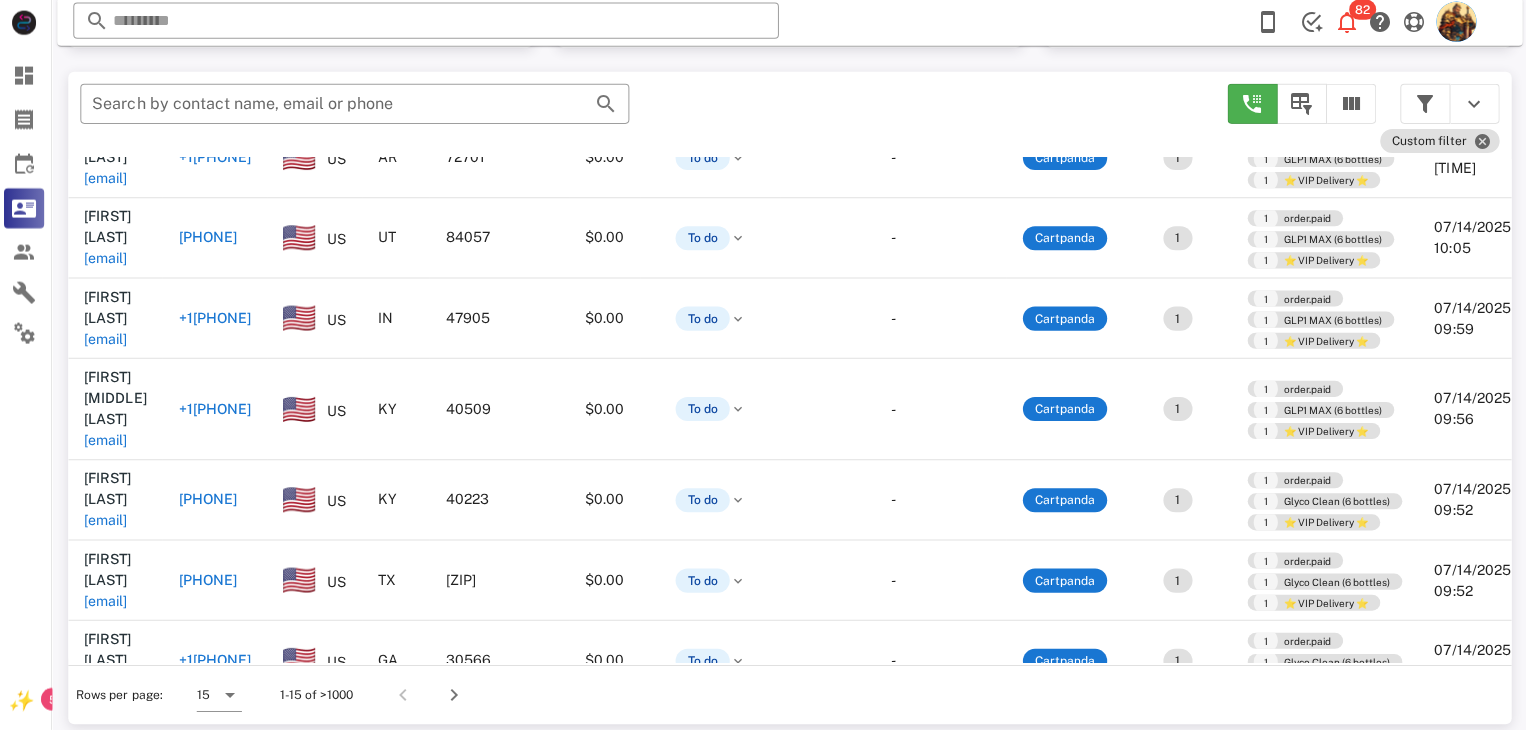 scroll, scrollTop: 380, scrollLeft: 0, axis: vertical 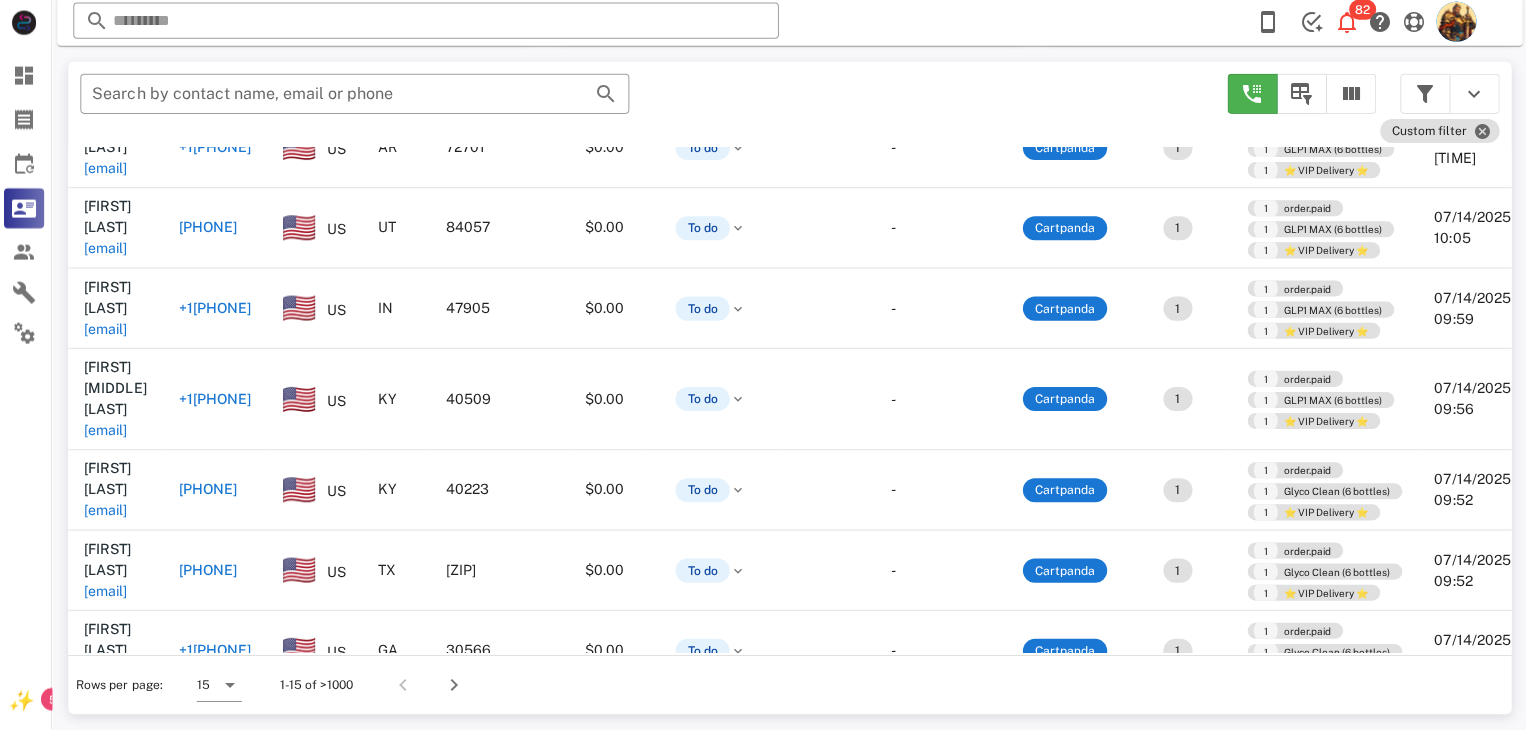 click on "[EMAIL]" at bounding box center [109, 852] 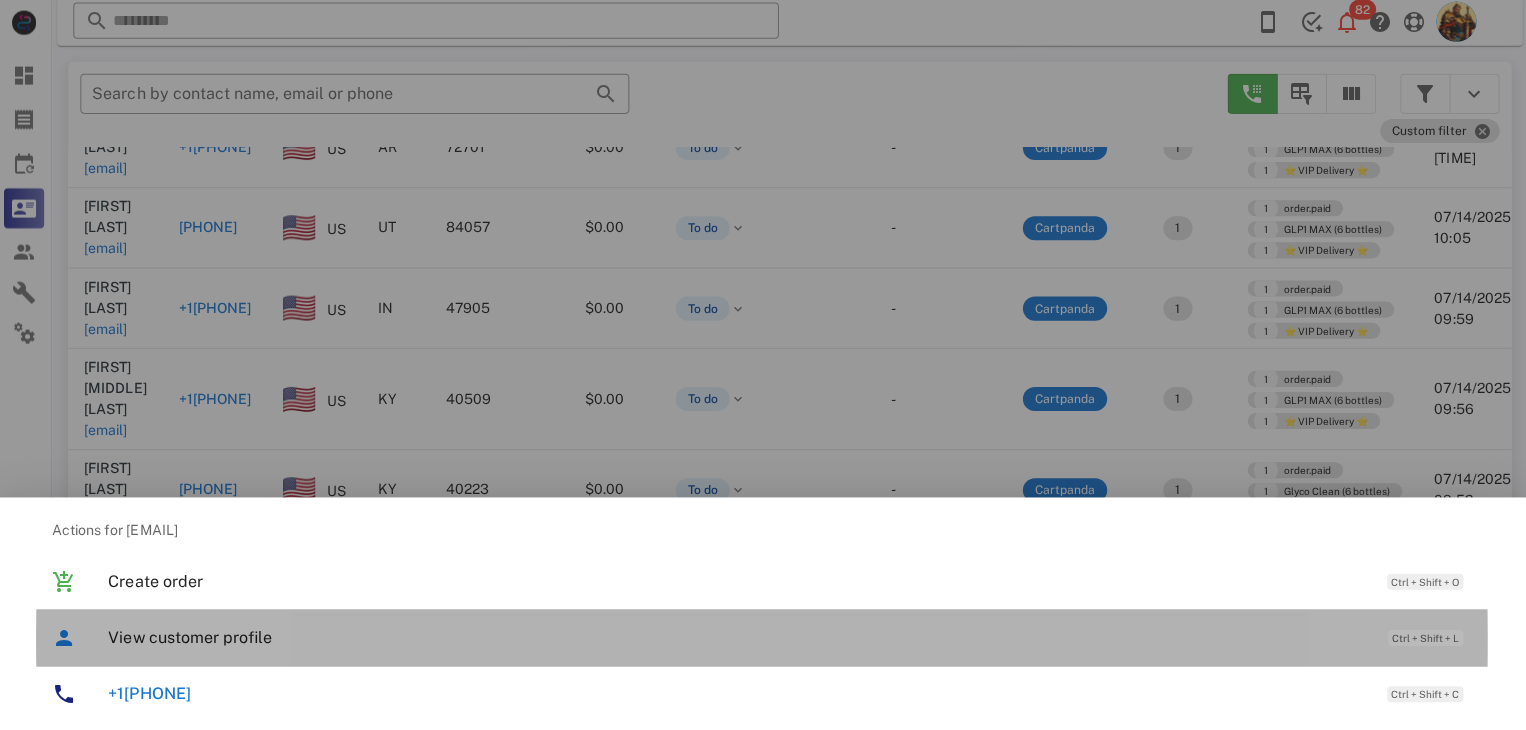 click on "View customer profile" at bounding box center [739, 637] 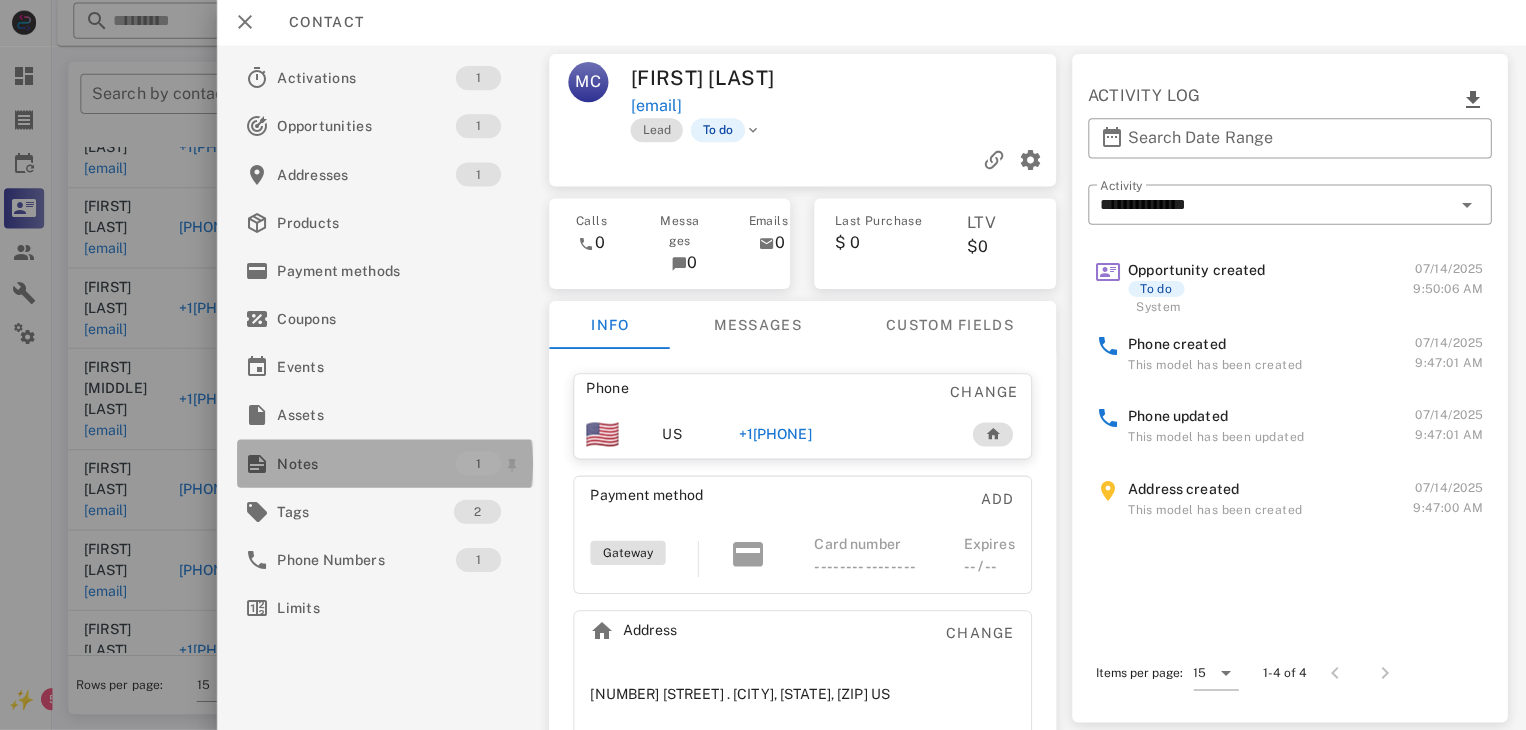 click on "Notes" at bounding box center (369, 464) 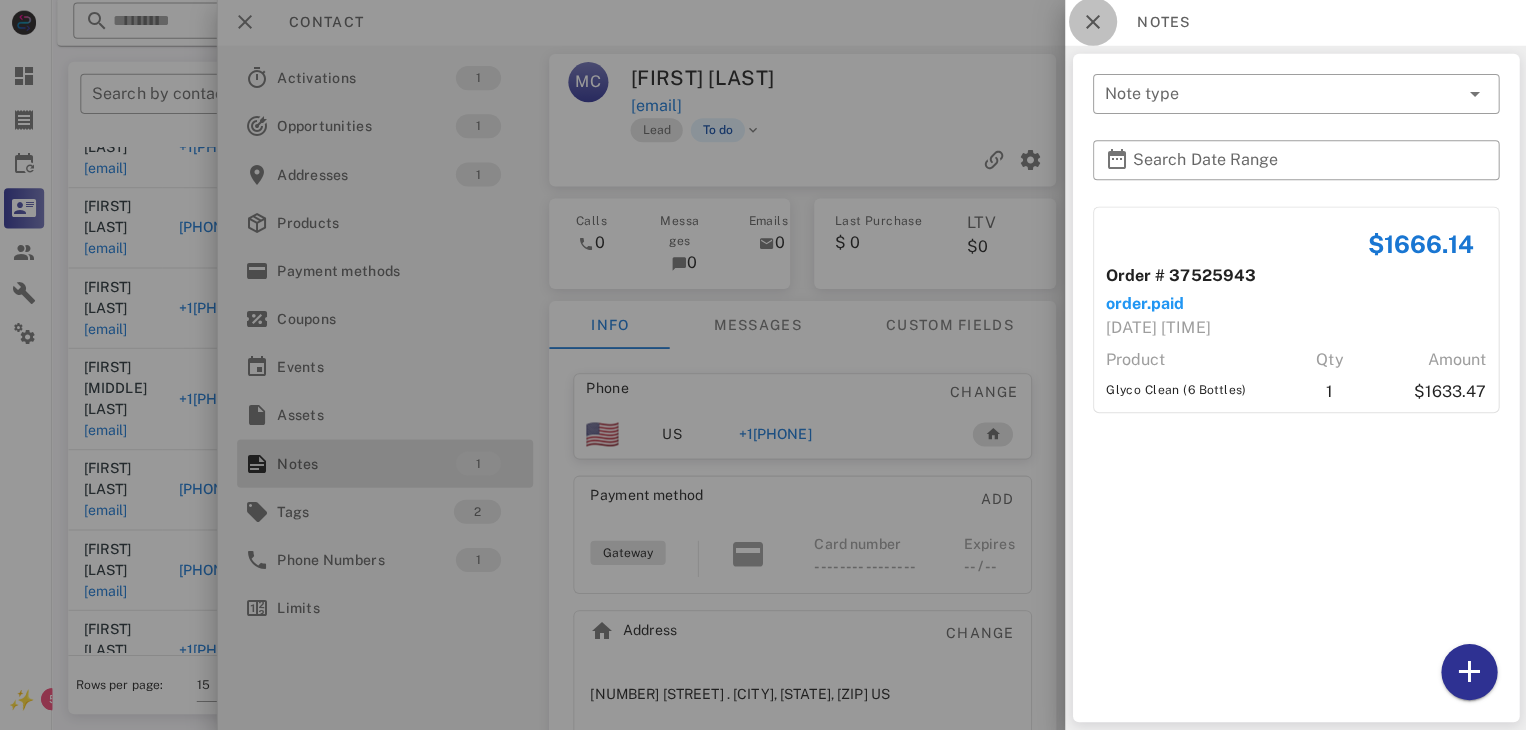 click at bounding box center (1093, 24) 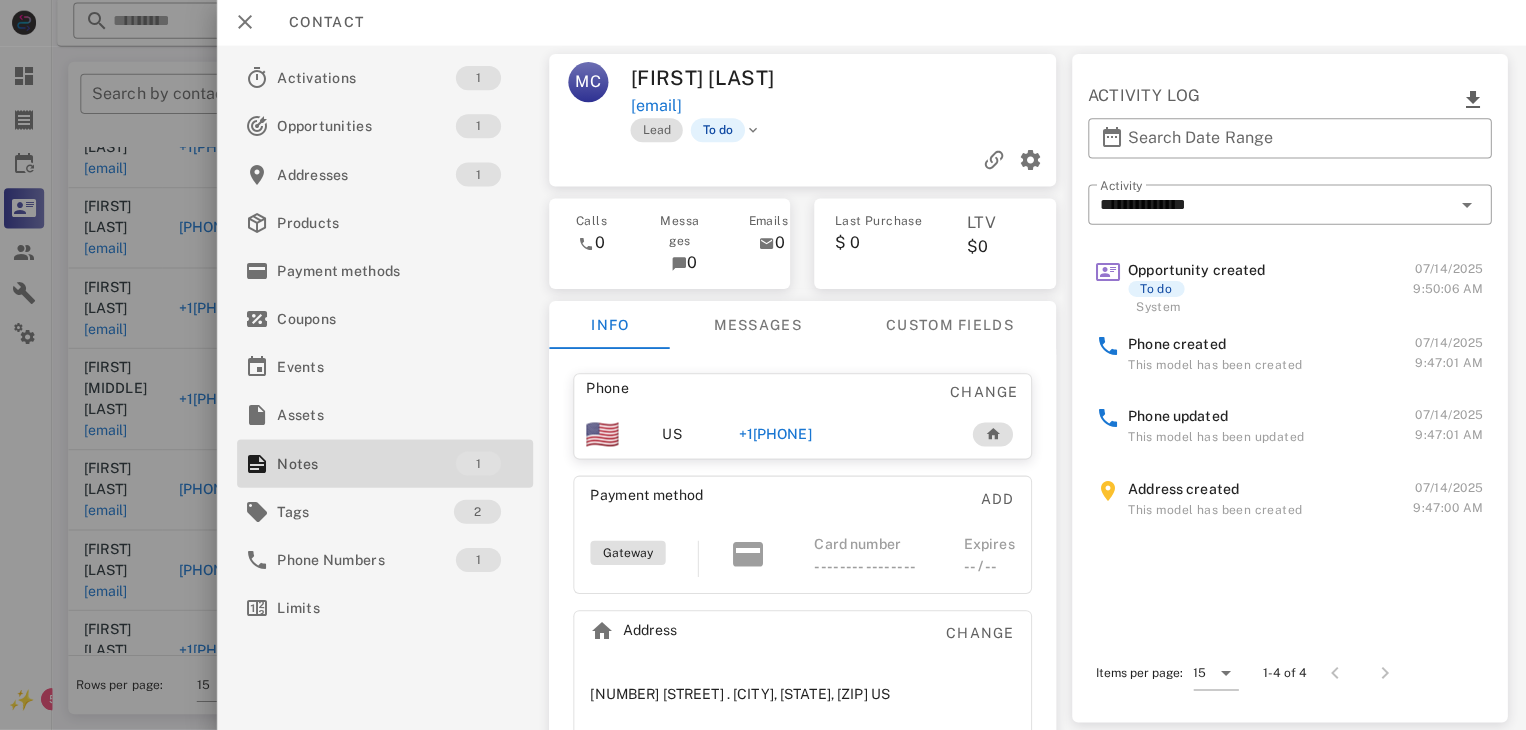 click on "[PHONE]" at bounding box center [776, 435] 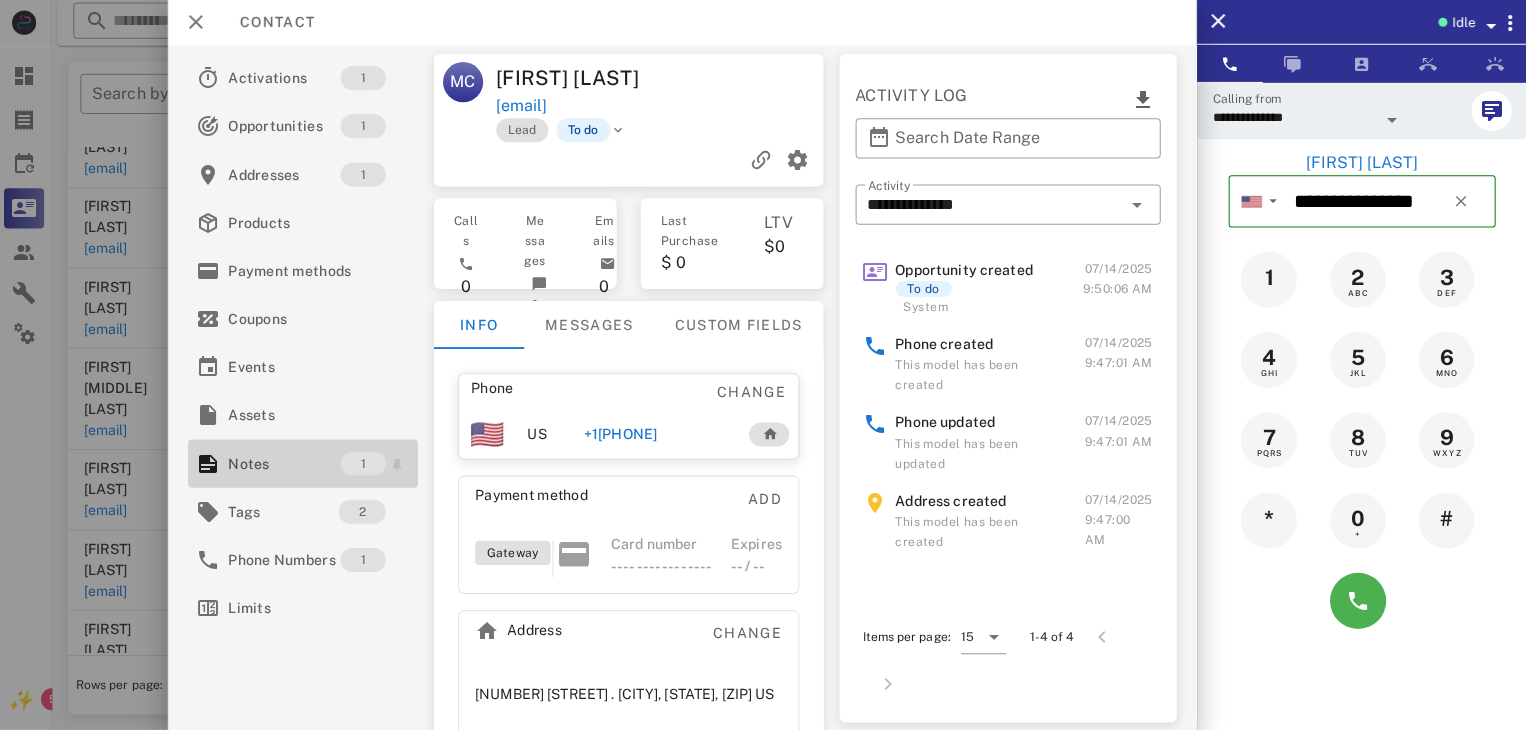 click on "Notes" at bounding box center [287, 464] 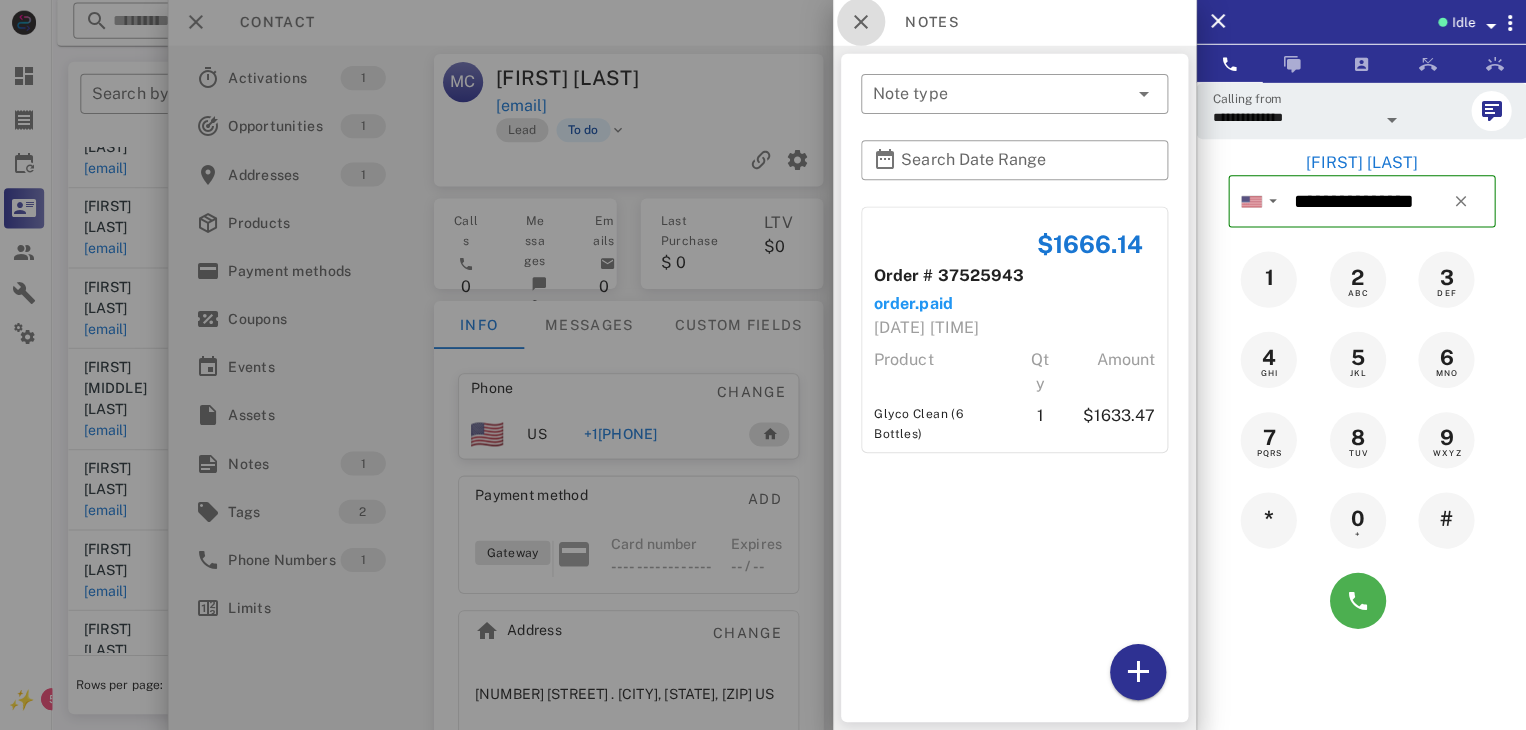 click at bounding box center [862, 24] 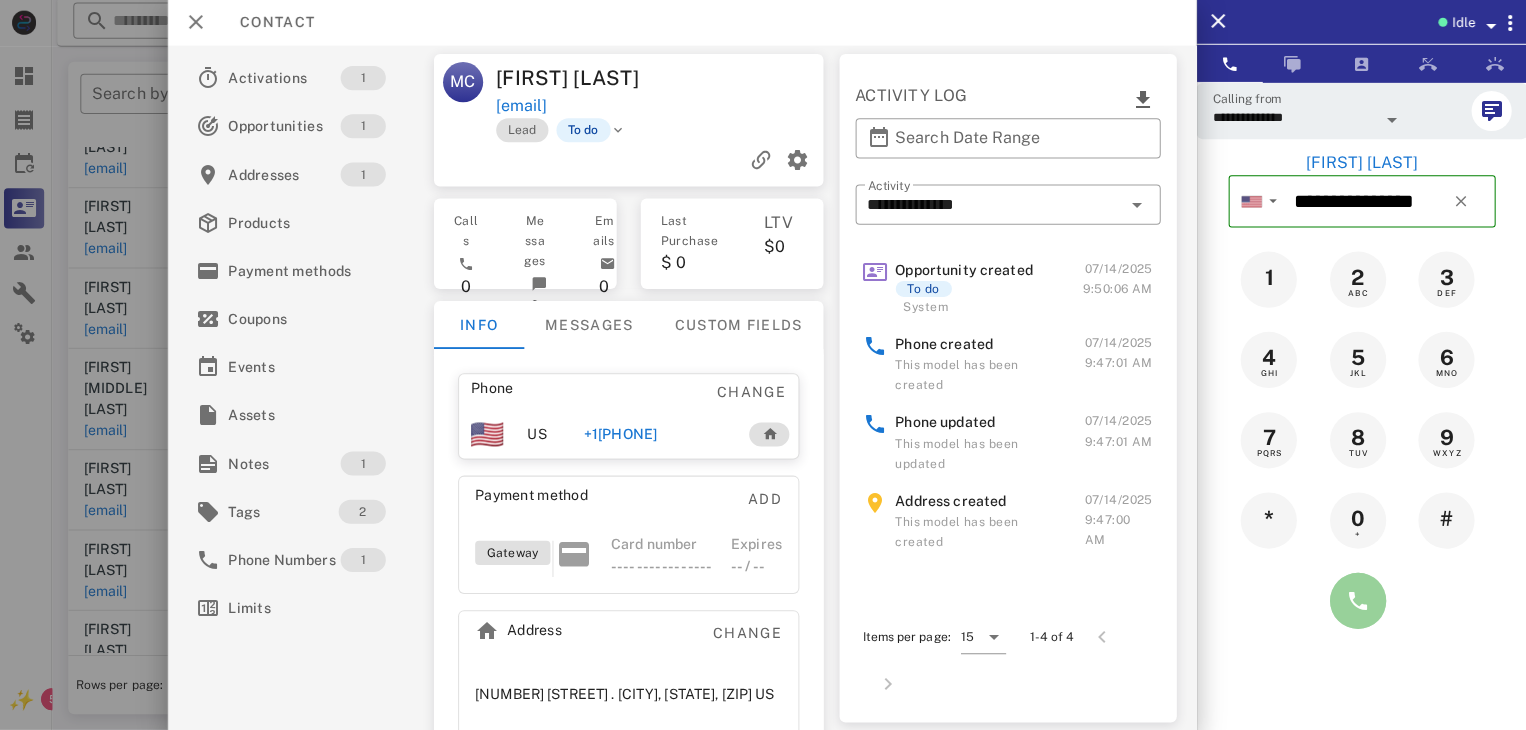click at bounding box center (1357, 601) 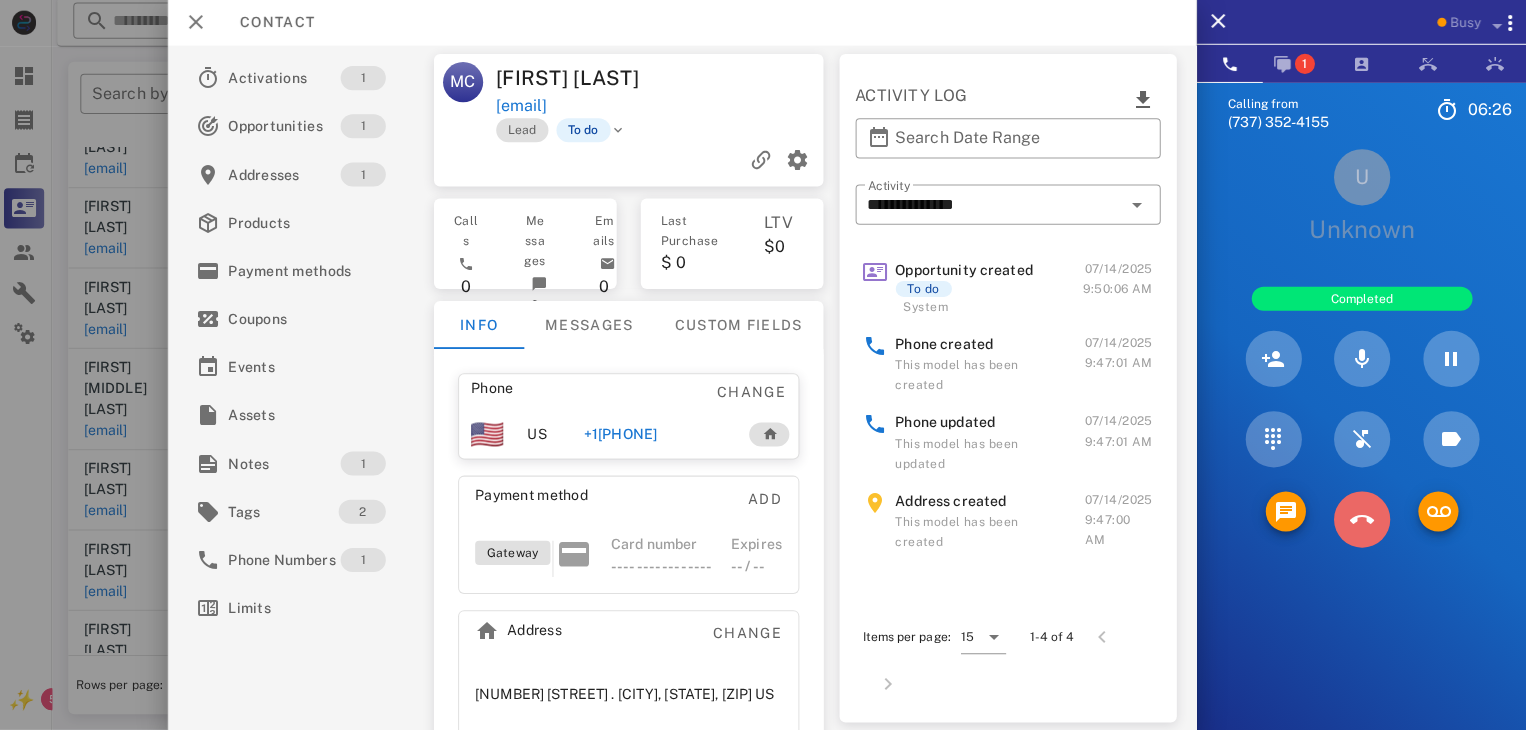 click at bounding box center (1361, 520) 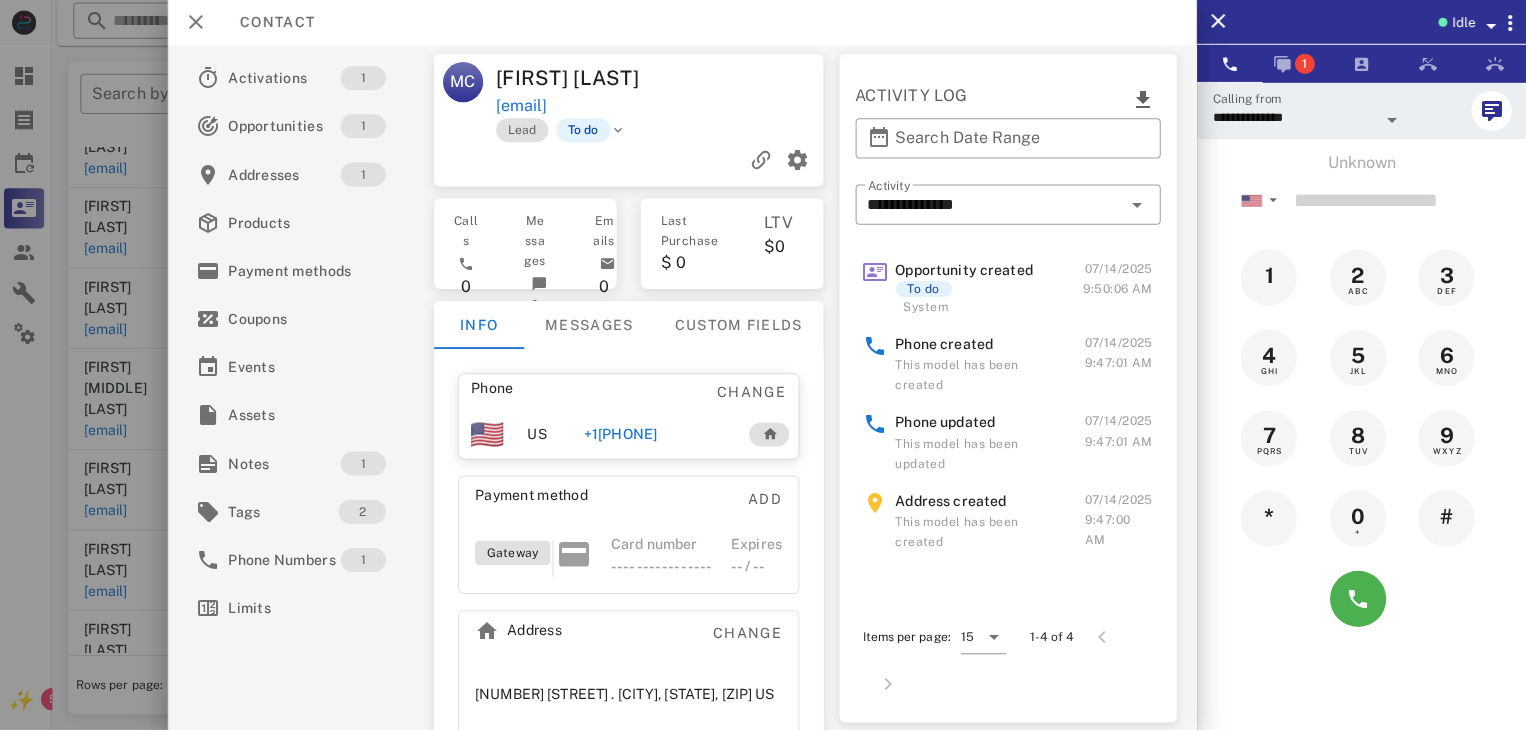 click on "[PHONE]" at bounding box center [621, 435] 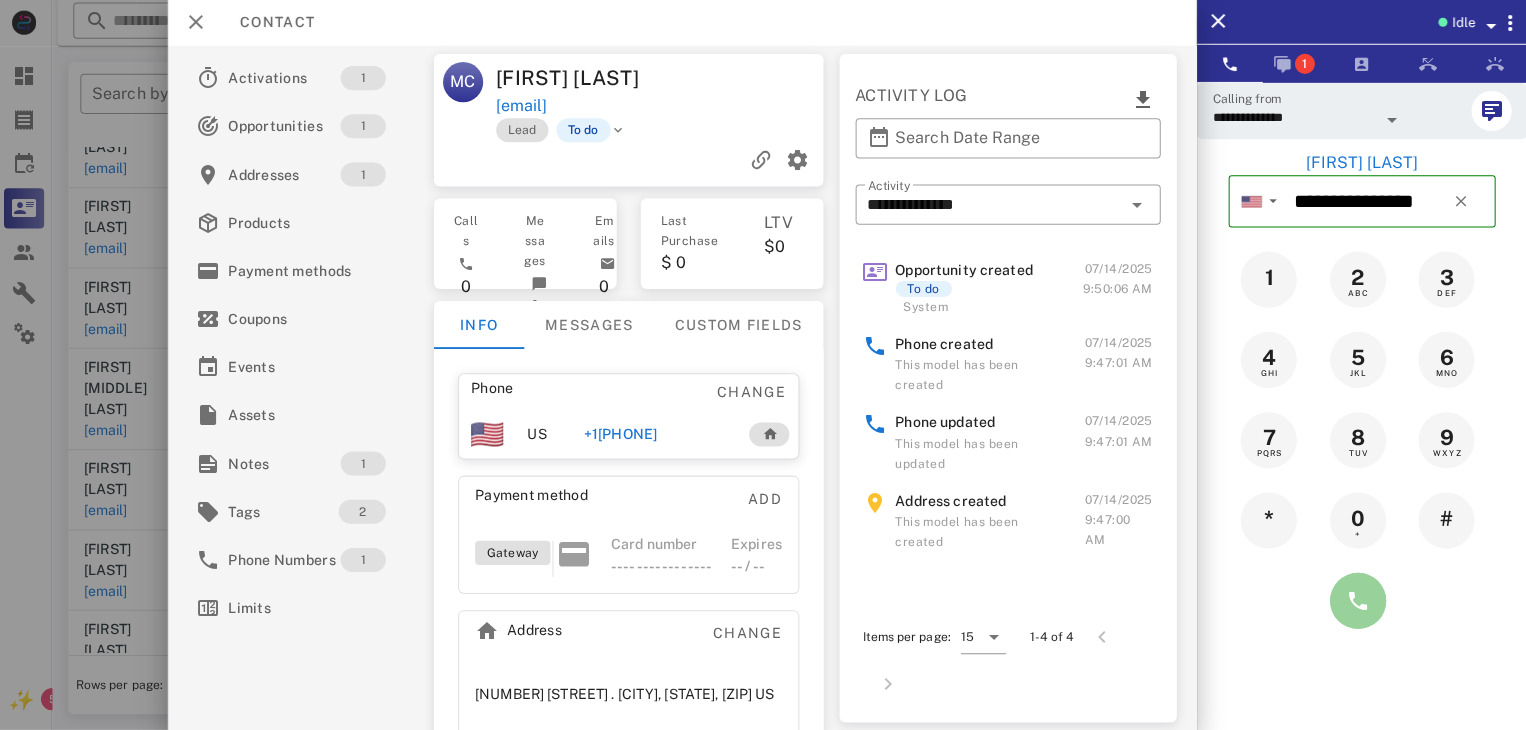click at bounding box center [1357, 601] 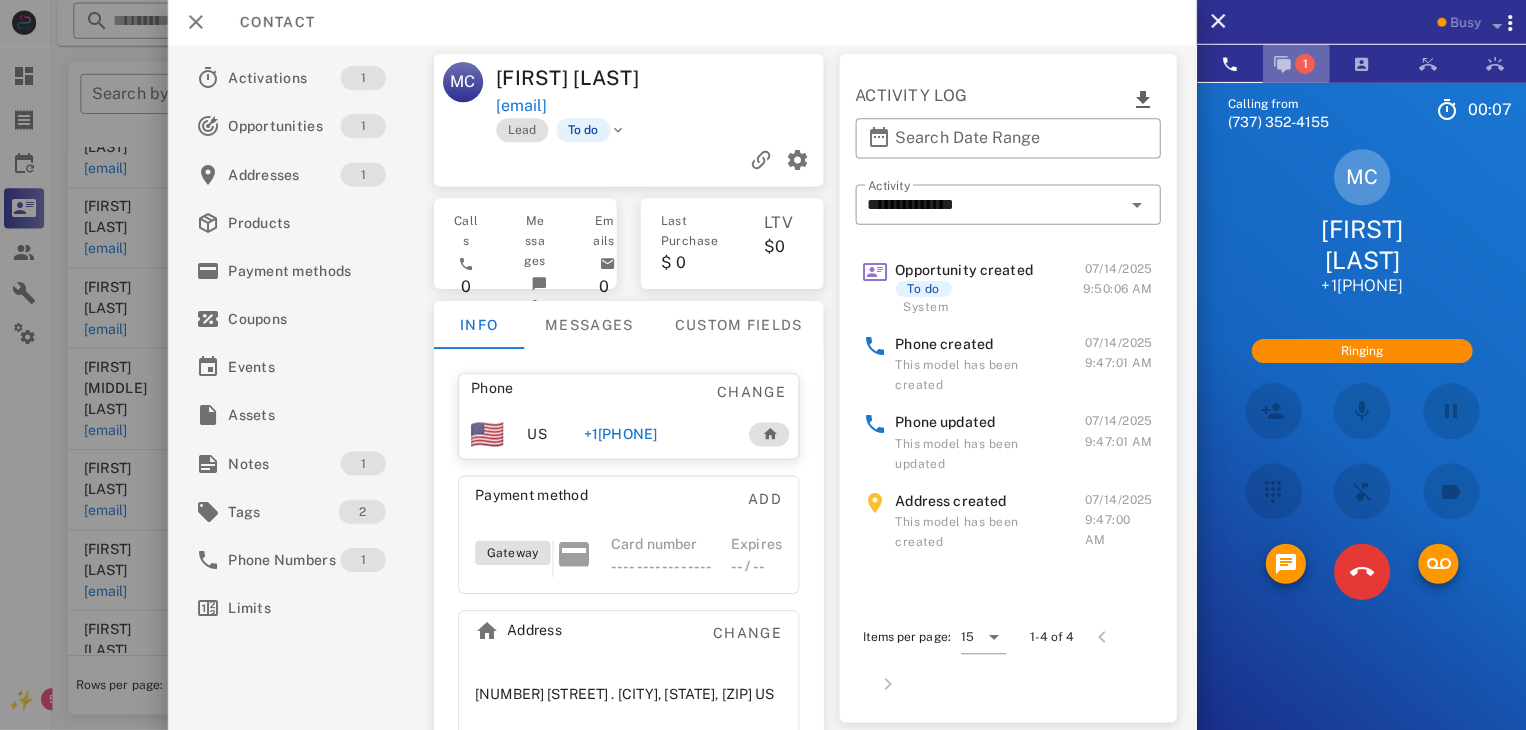 click at bounding box center (1281, 66) 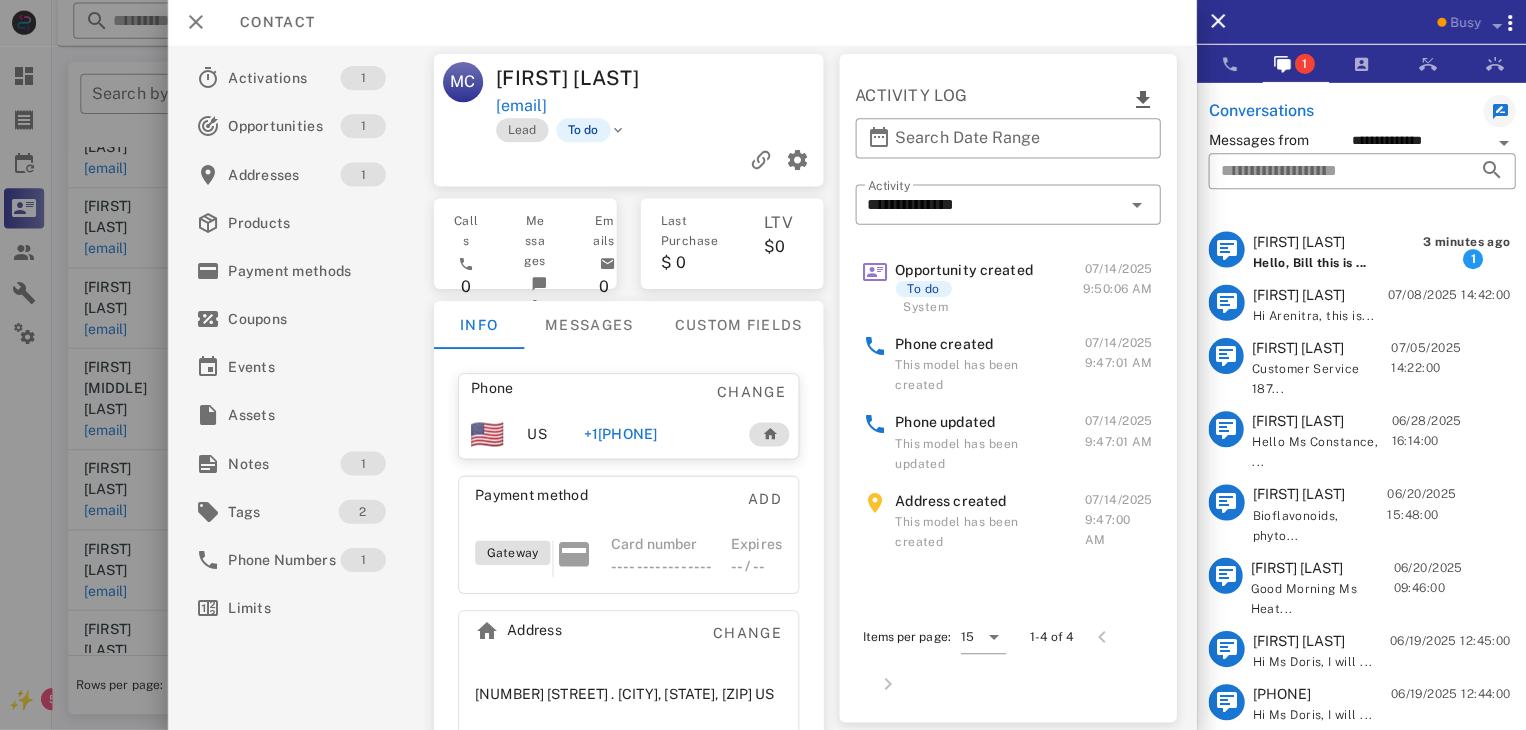 click on "Hello, Bill this is ..." at bounding box center [1308, 264] 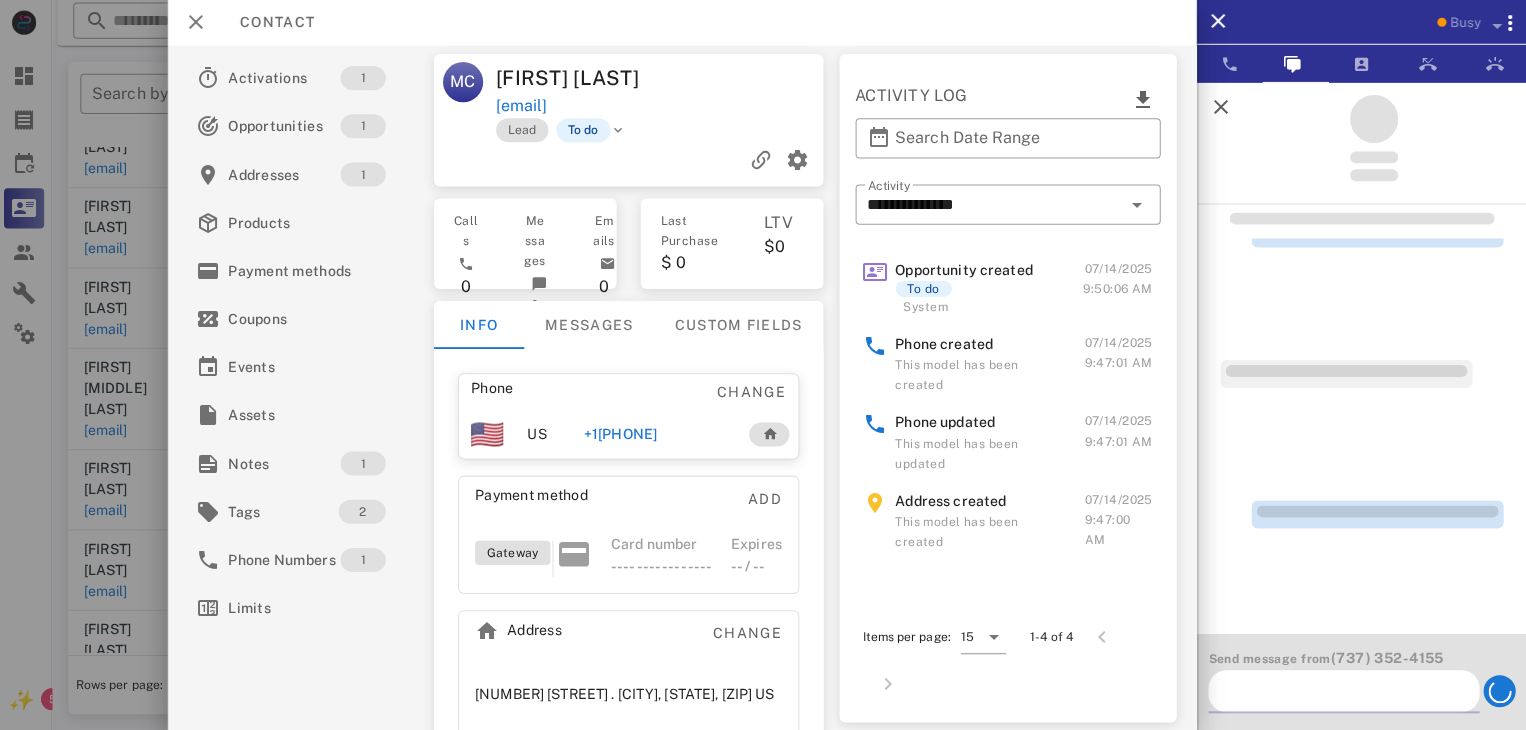 scroll, scrollTop: 0, scrollLeft: 0, axis: both 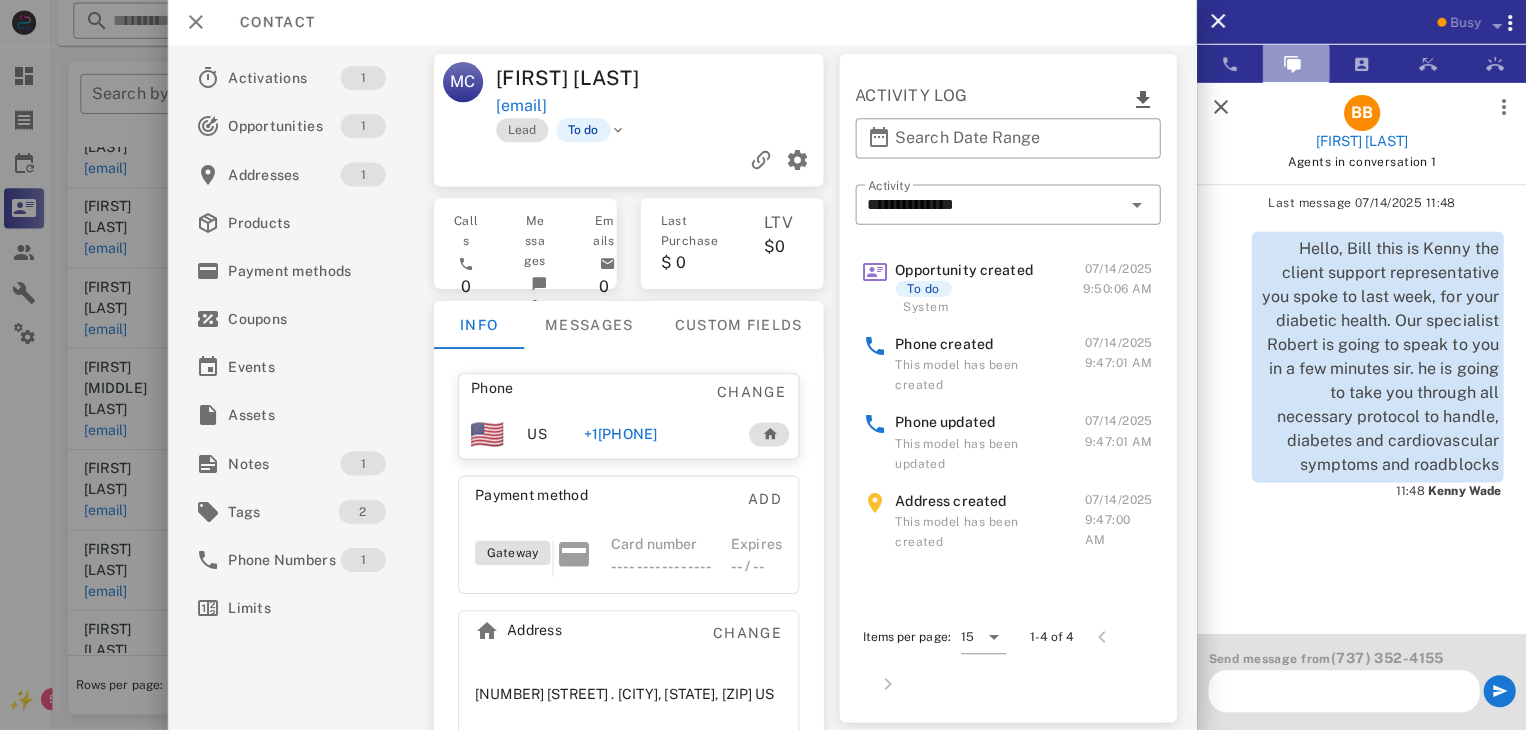 click at bounding box center [1291, 66] 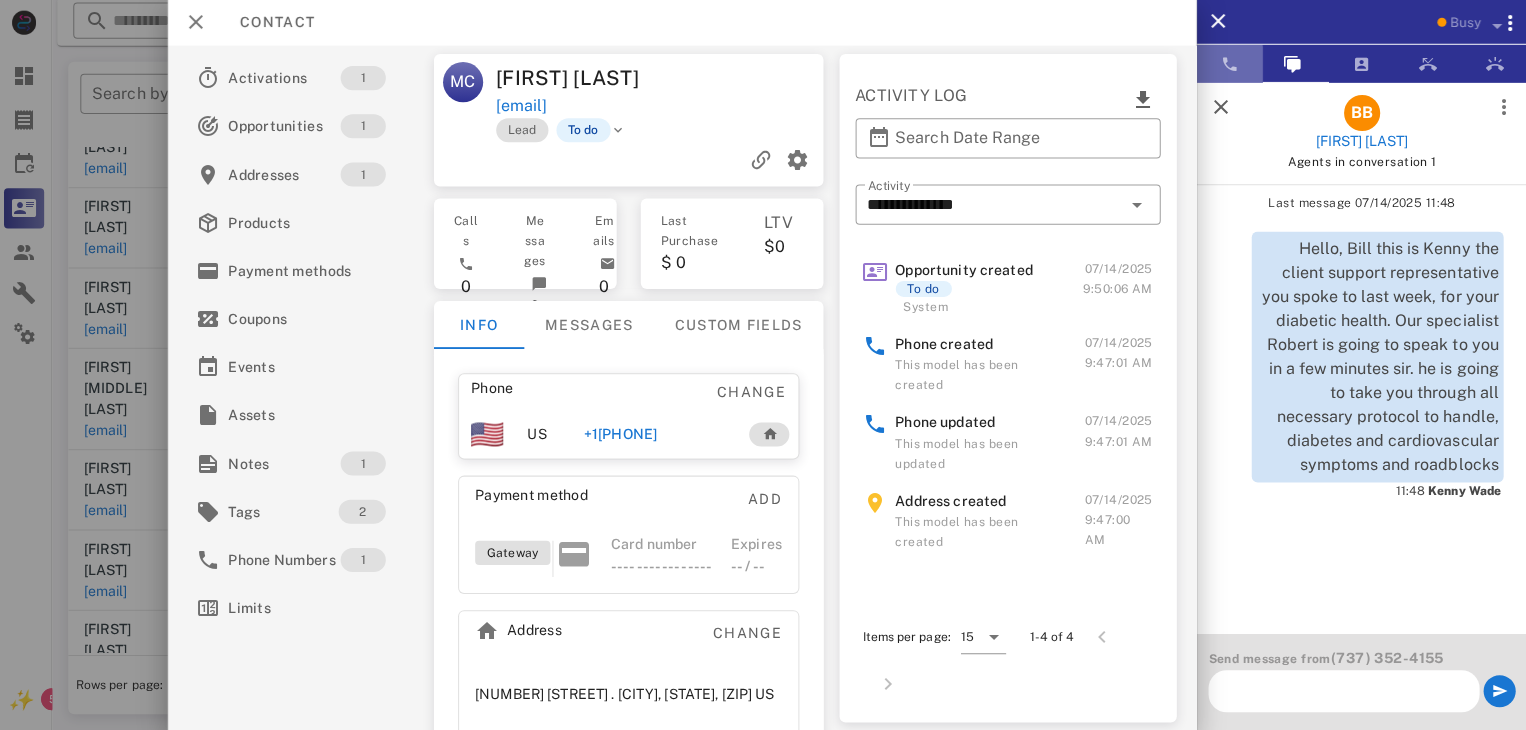 click at bounding box center (1229, 66) 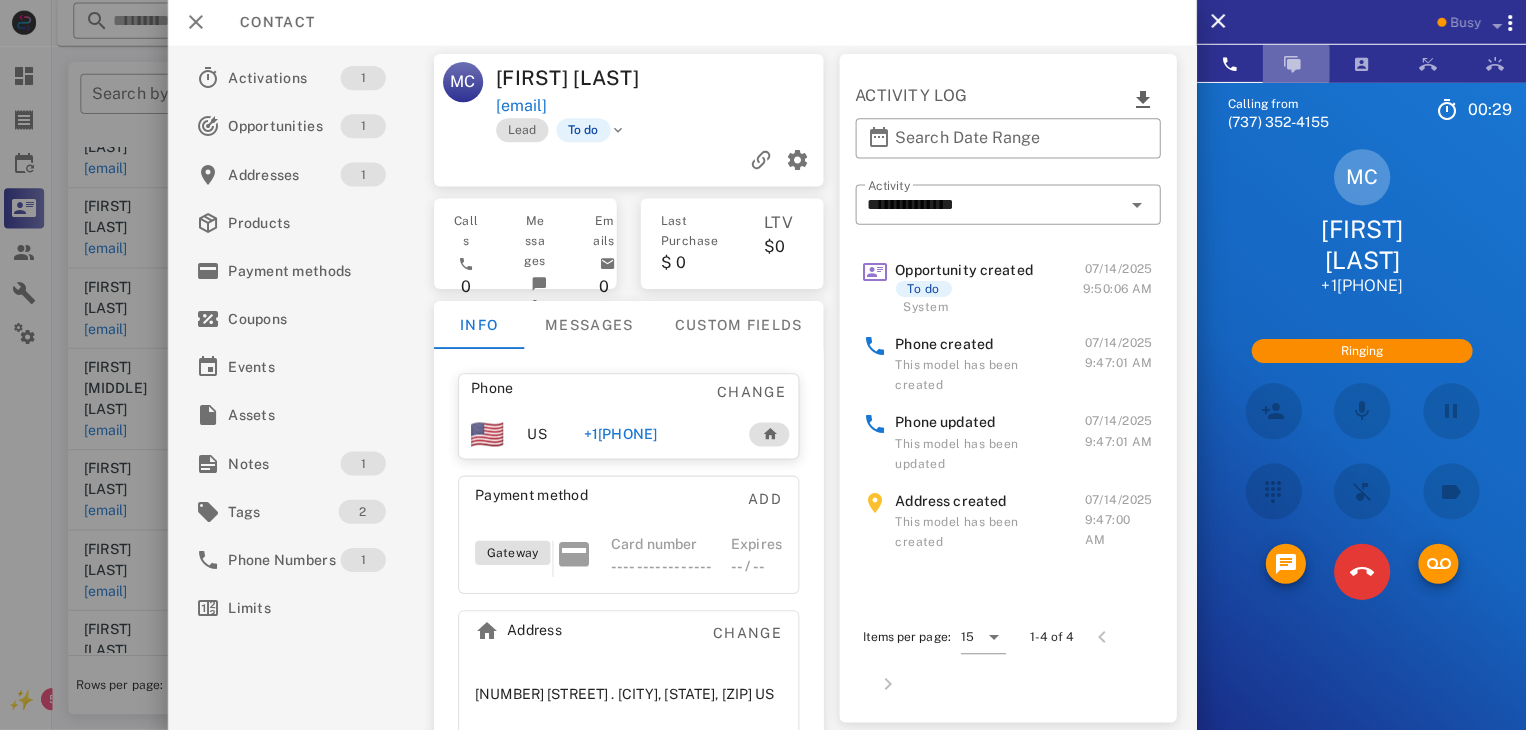 click at bounding box center (1291, 66) 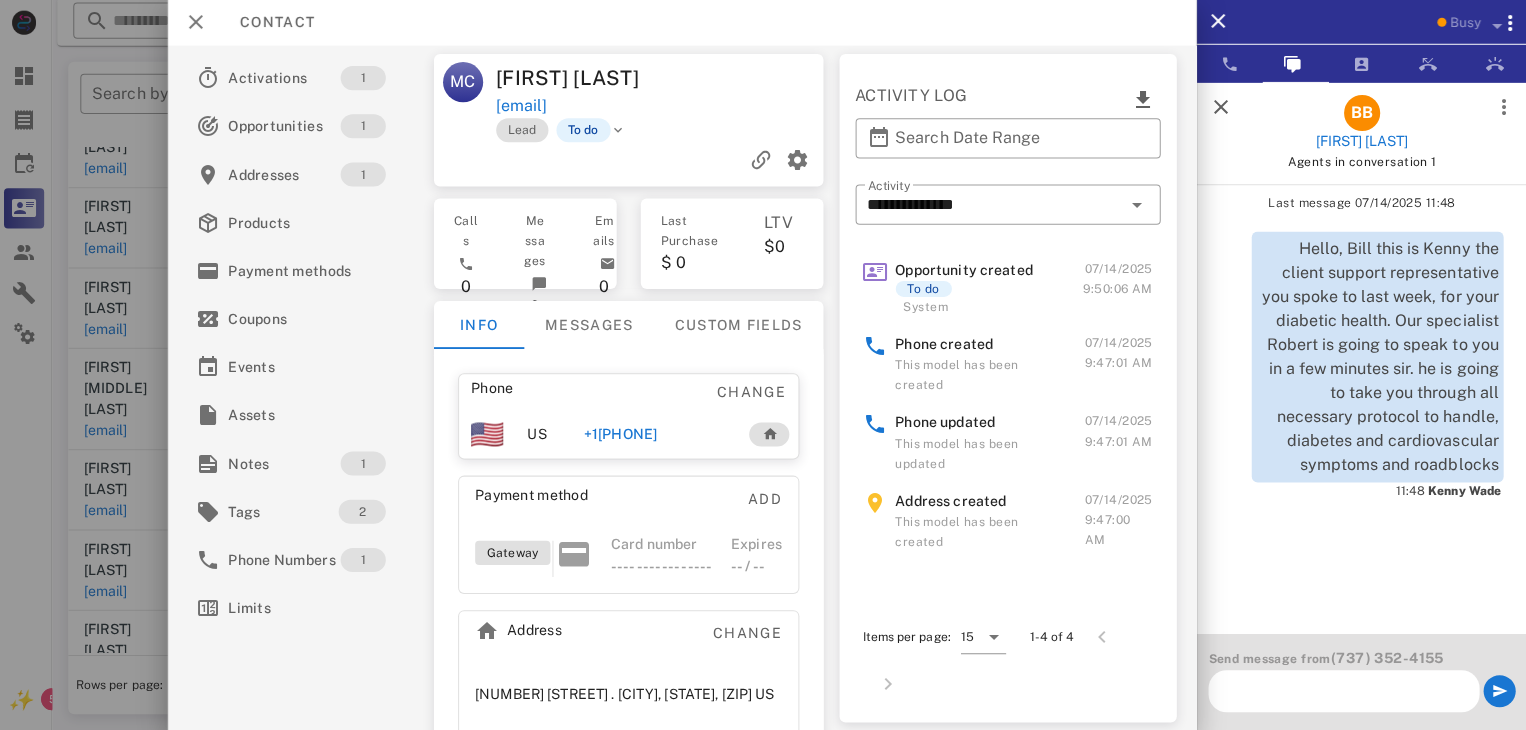 click at bounding box center [1220, 109] 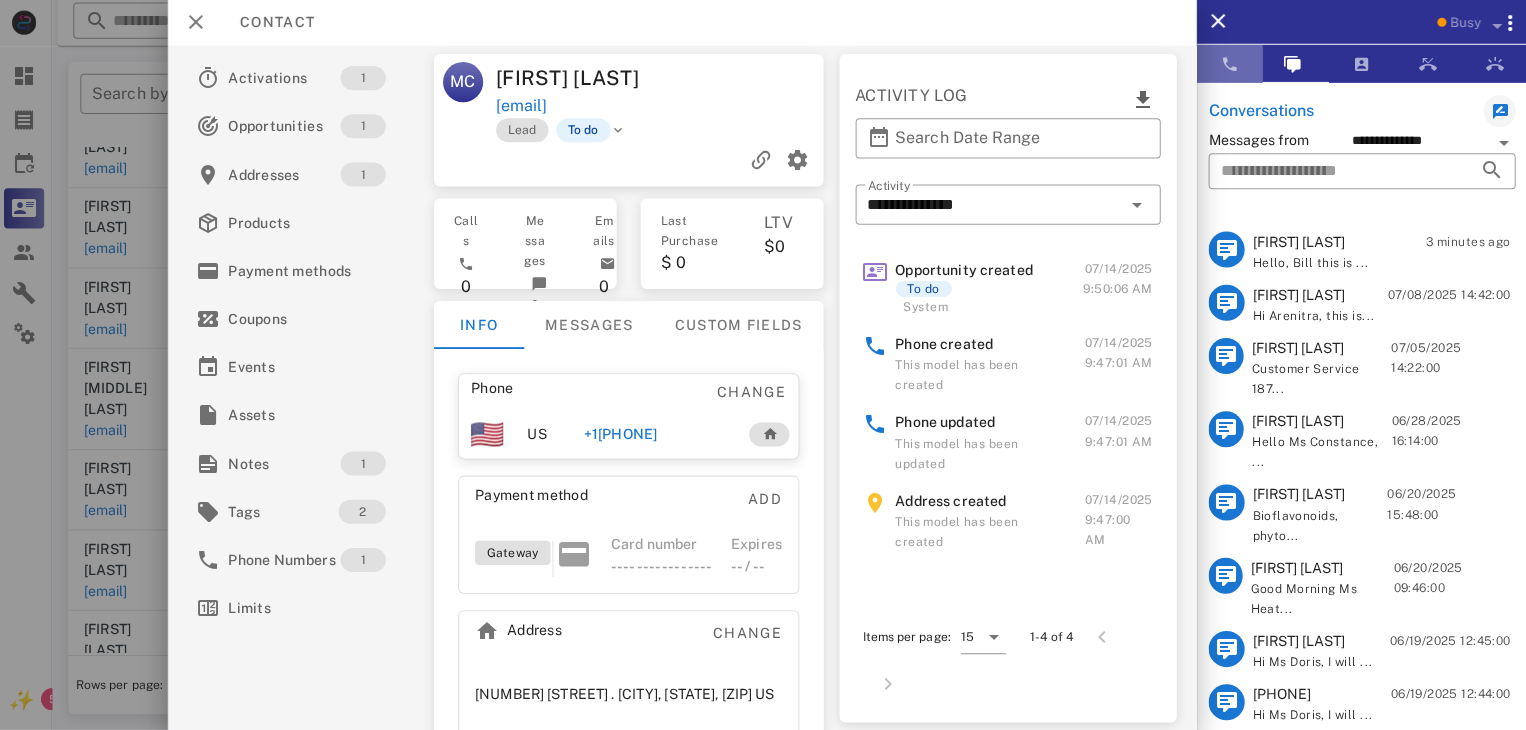 click at bounding box center [1229, 66] 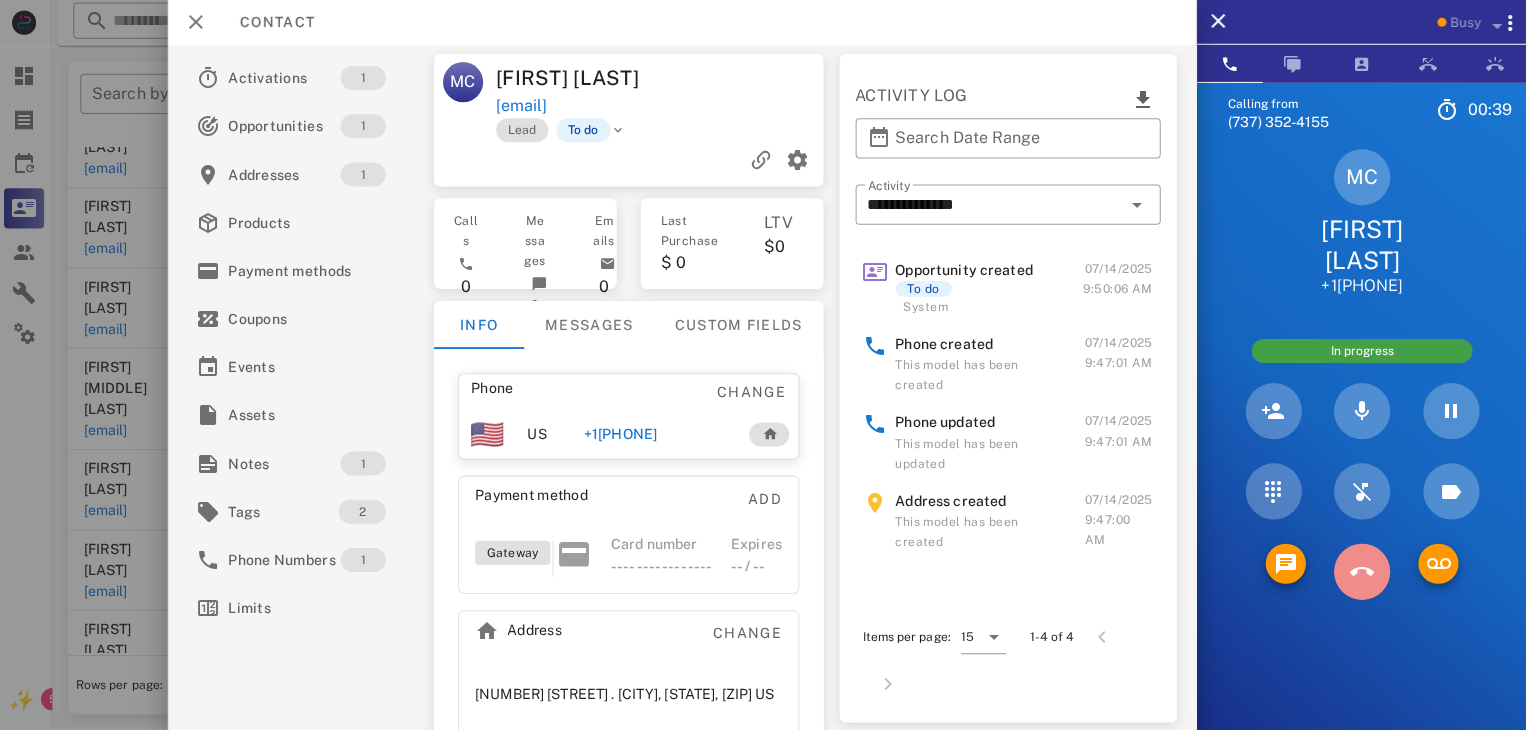 click at bounding box center [1361, 572] 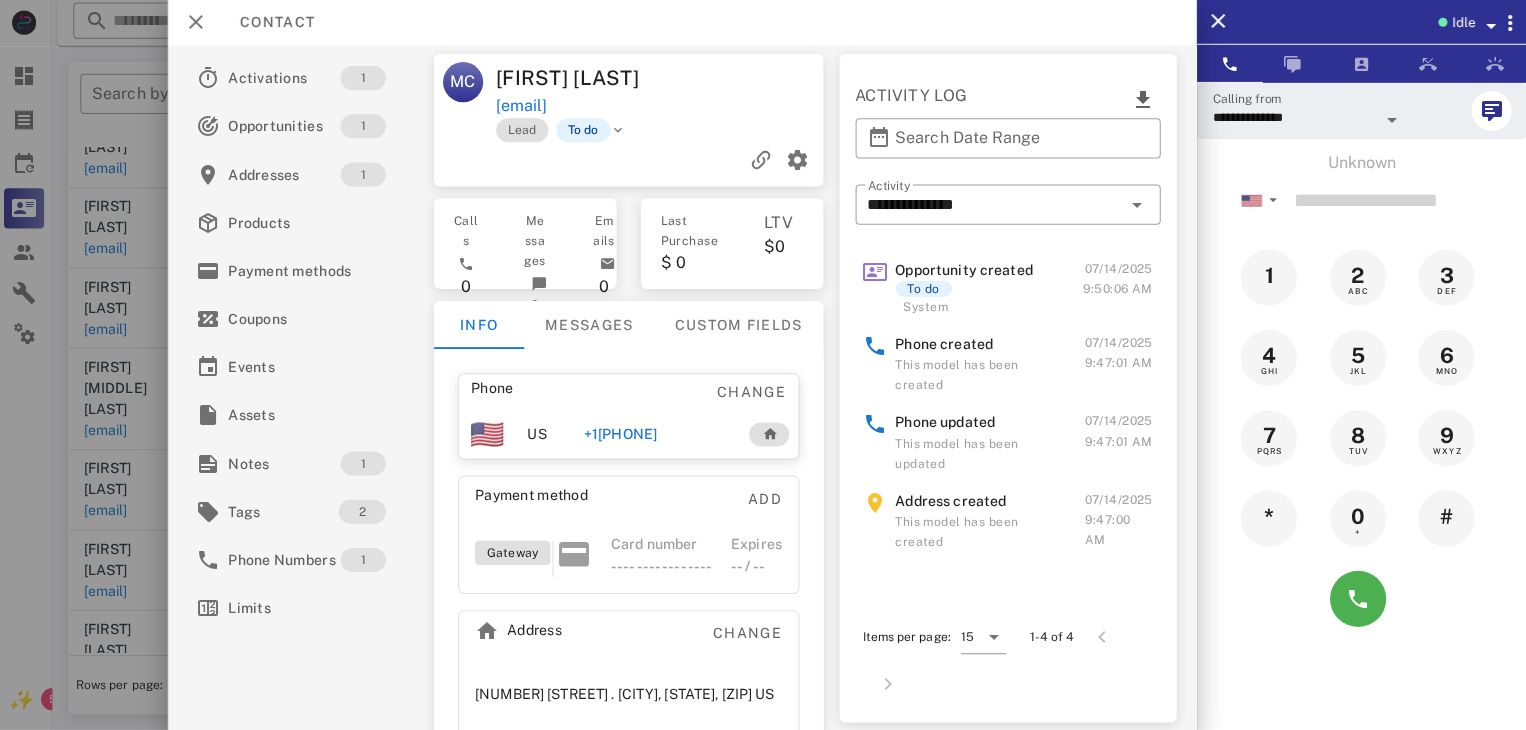 click at bounding box center [763, 365] 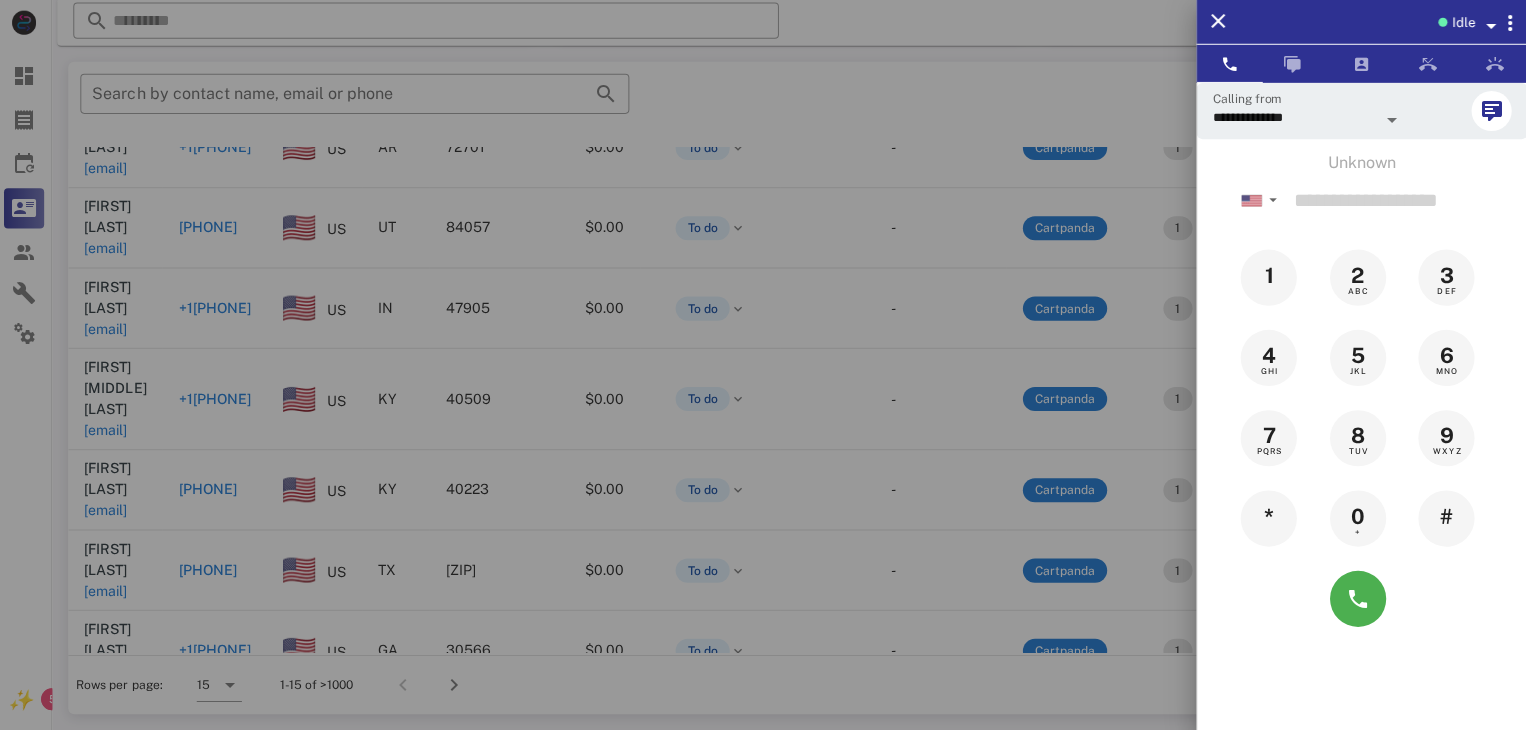 click at bounding box center (763, 365) 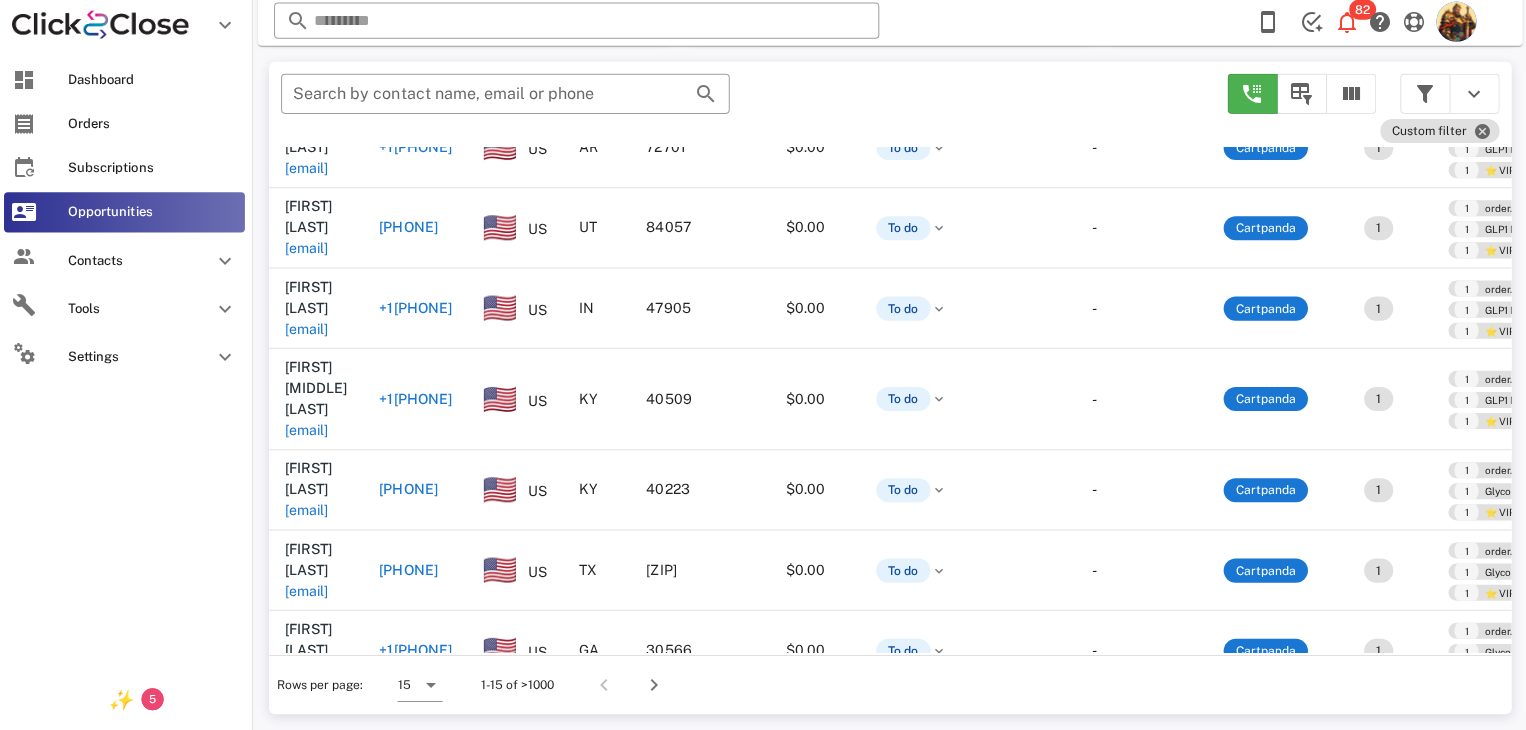 click on "Dashboard Orders Subscriptions Opportunities Contacts Tools Settings" at bounding box center (128, 362) 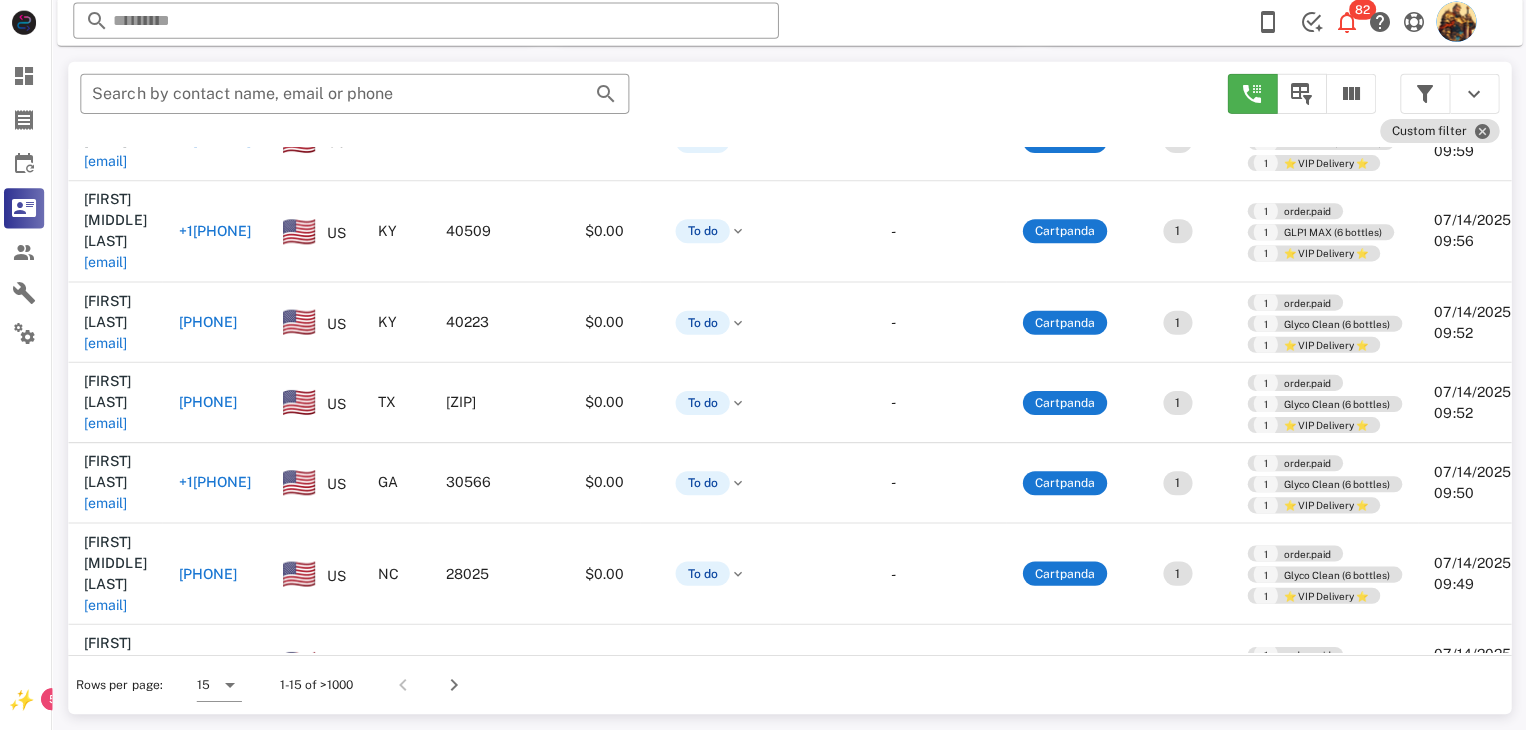 scroll, scrollTop: 496, scrollLeft: 0, axis: vertical 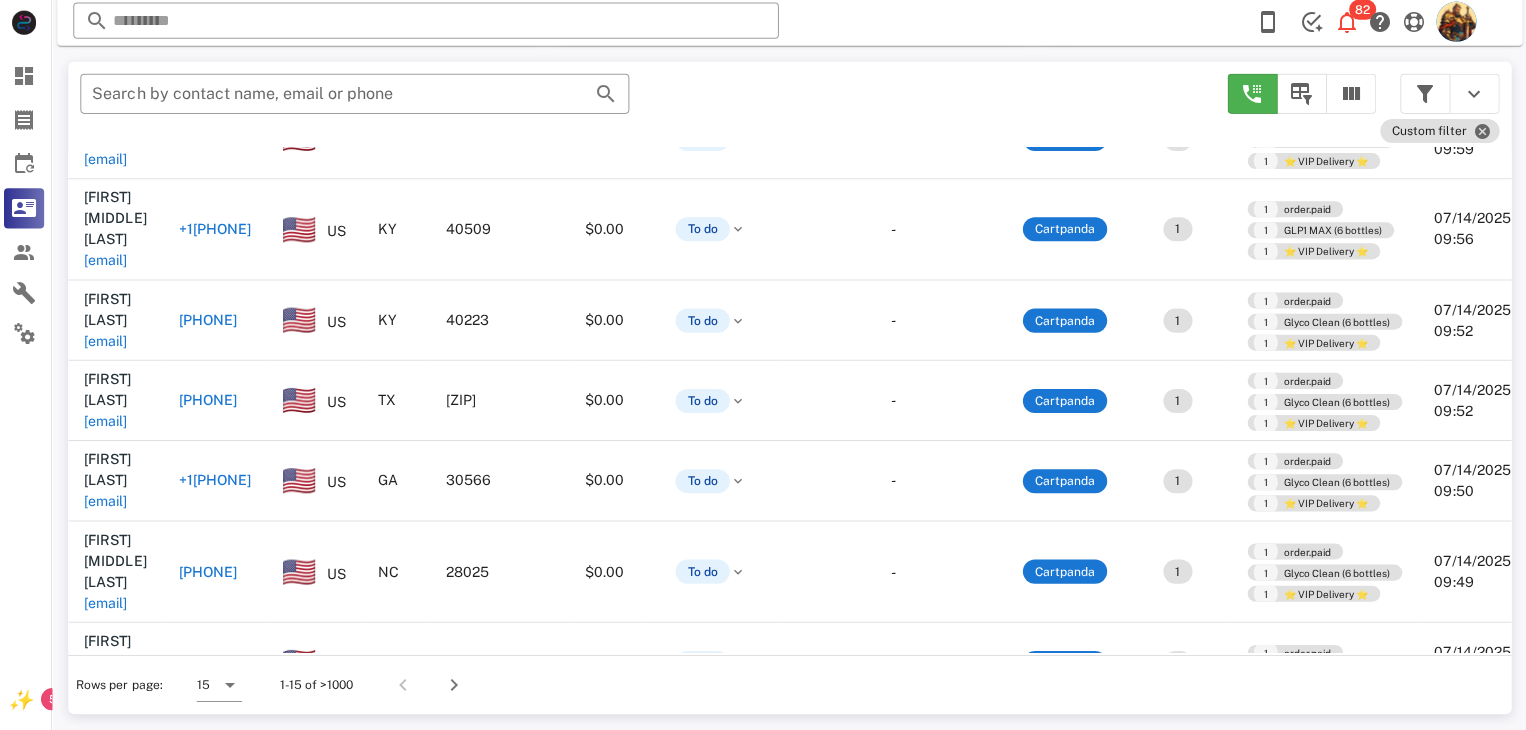 click on "campinglady@sbcglobal.net" at bounding box center (109, 763) 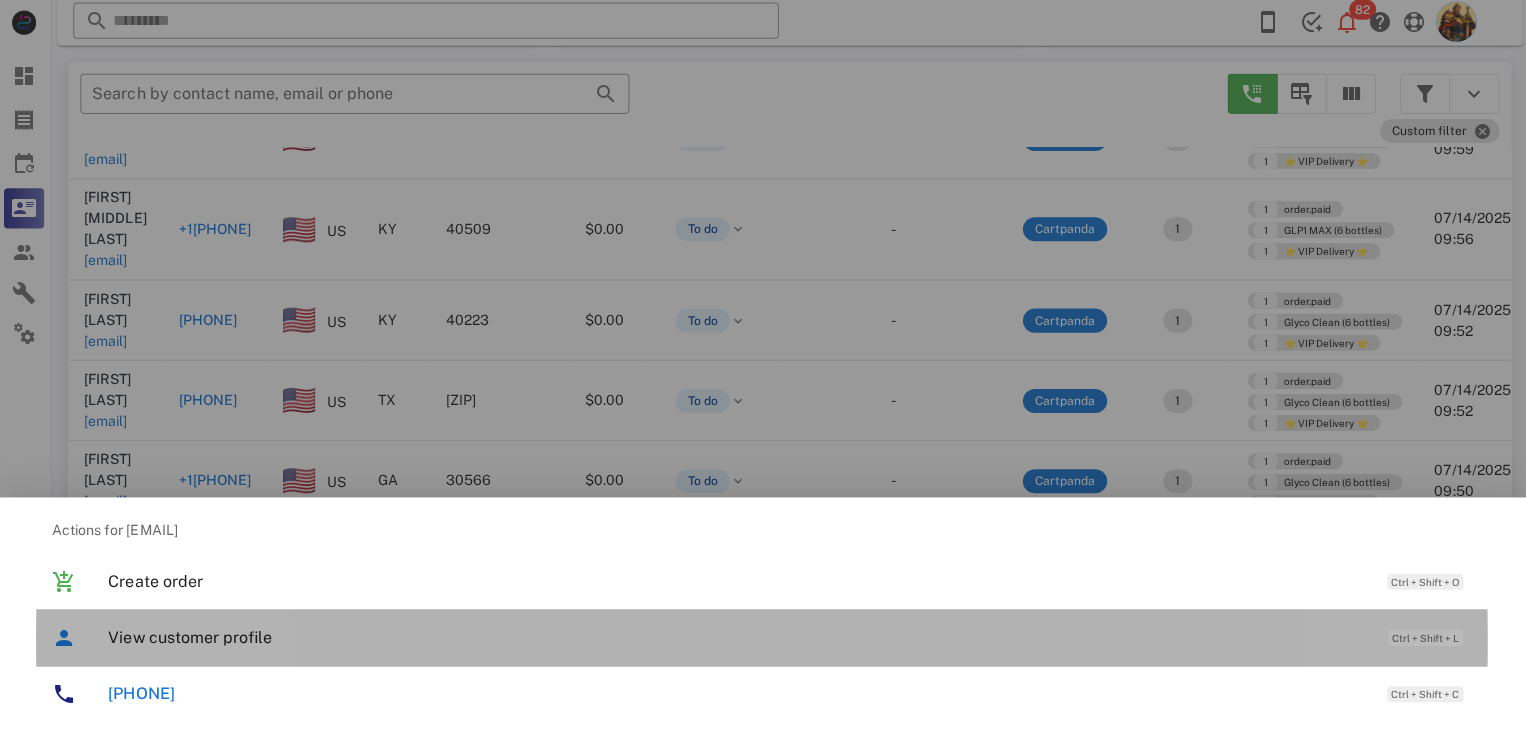 click on "View customer profile" at bounding box center [739, 637] 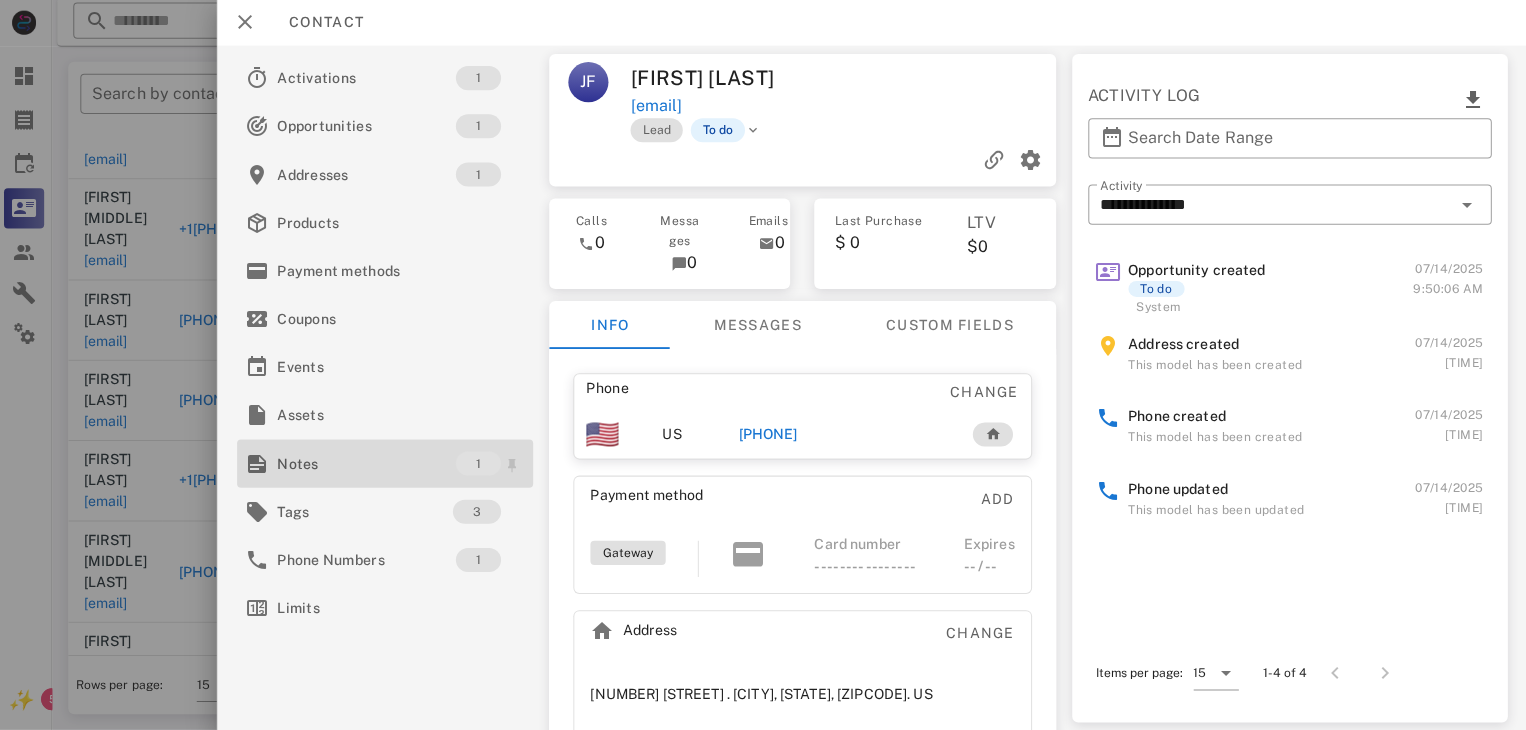 click on "Notes" at bounding box center [369, 464] 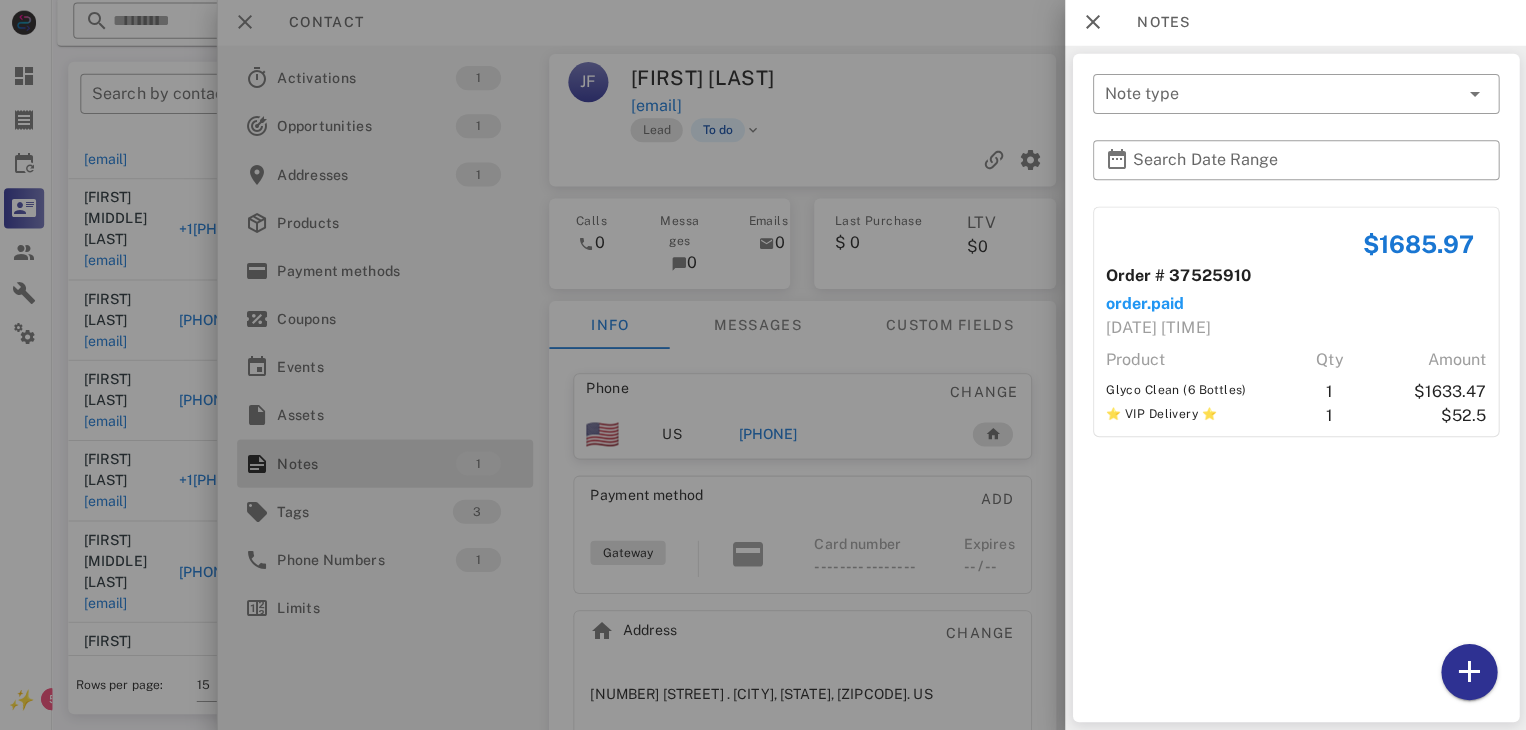 click at bounding box center (763, 365) 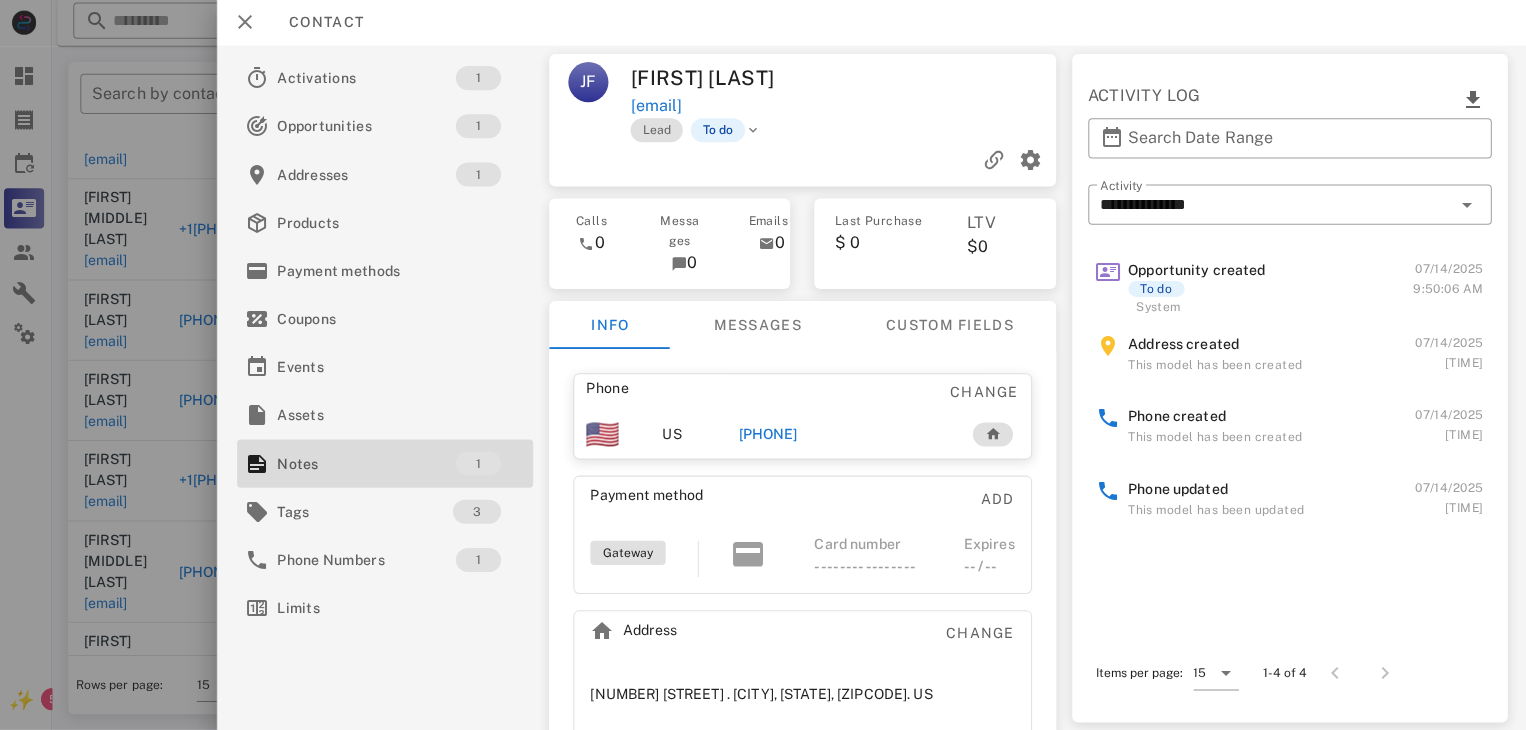 click on "+15179143303" at bounding box center (769, 435) 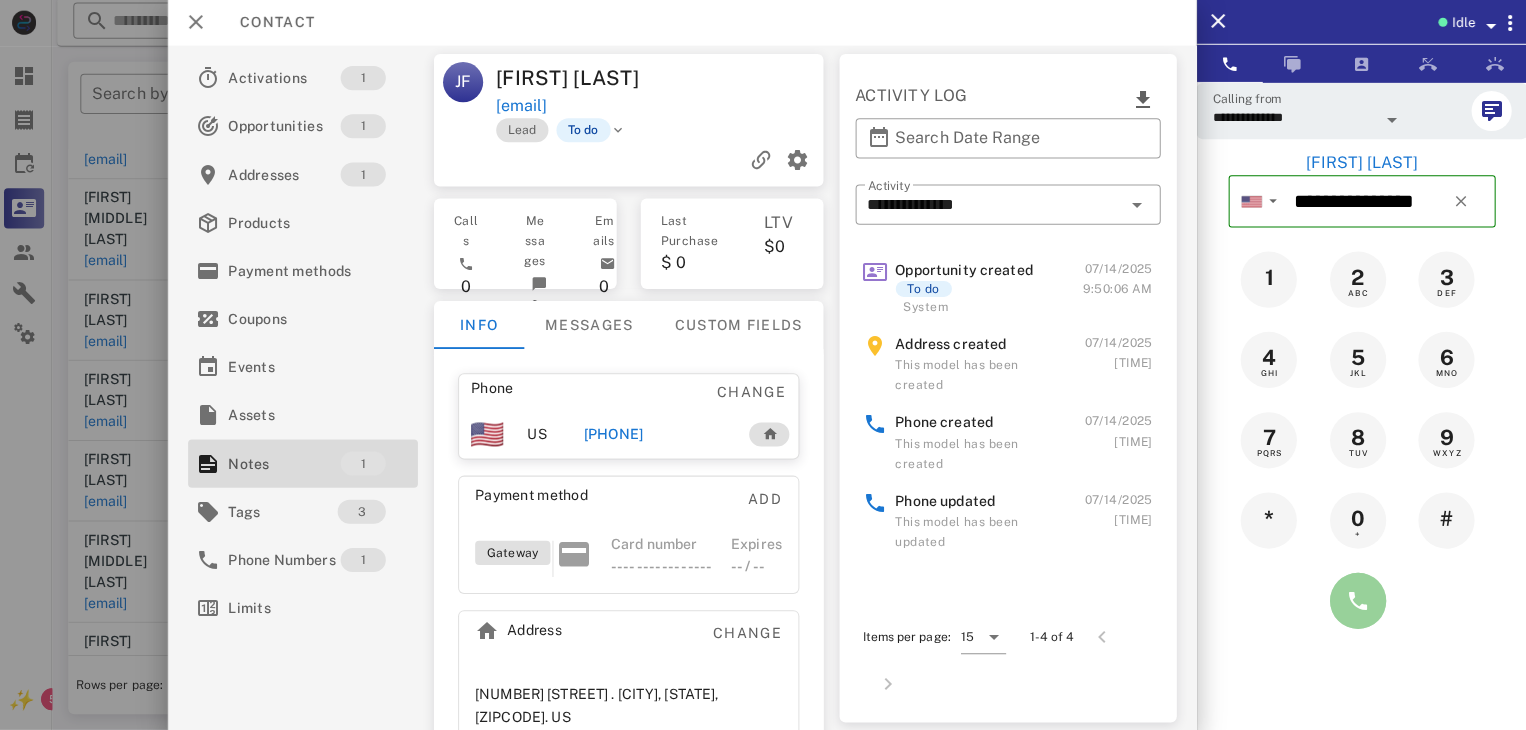 click at bounding box center [1357, 601] 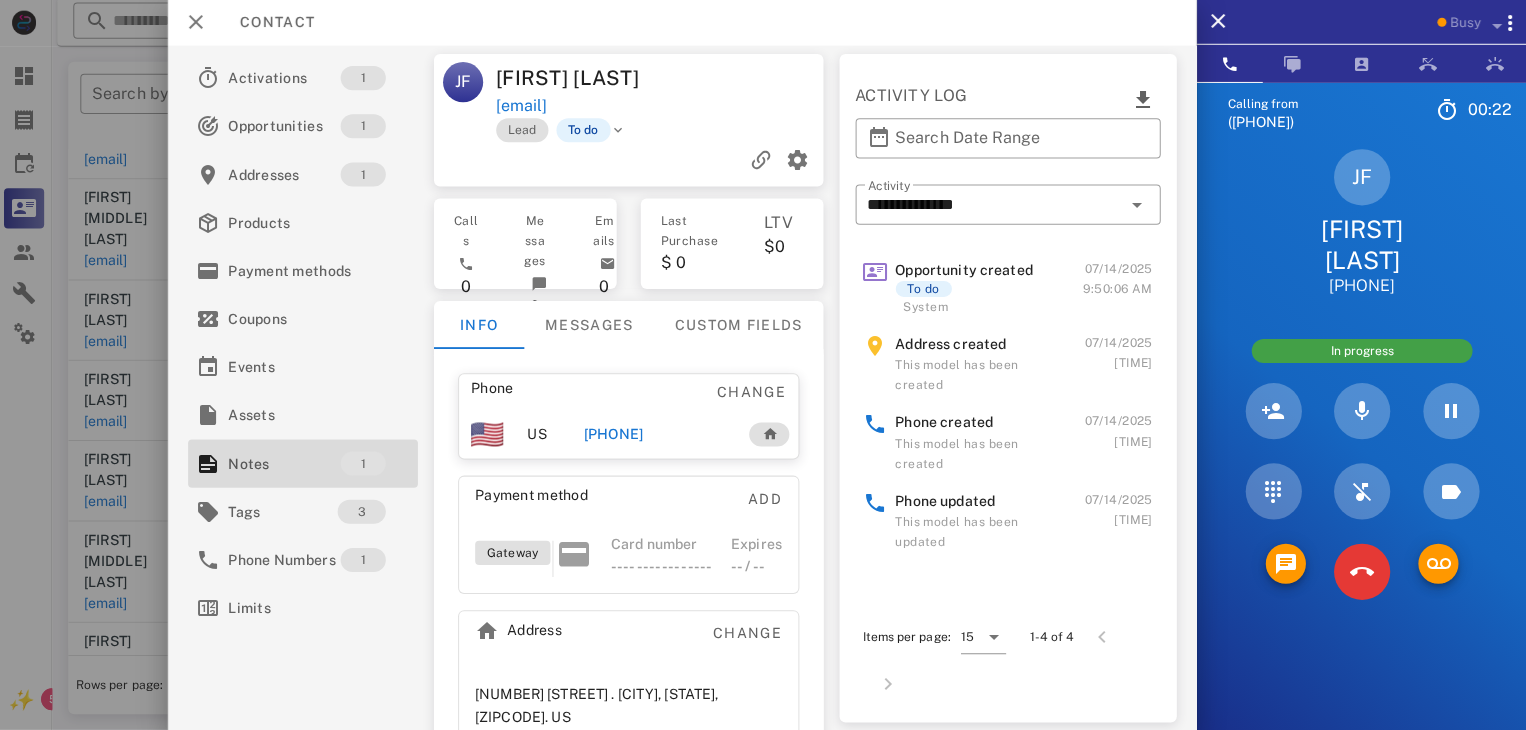 click at bounding box center [1361, 572] 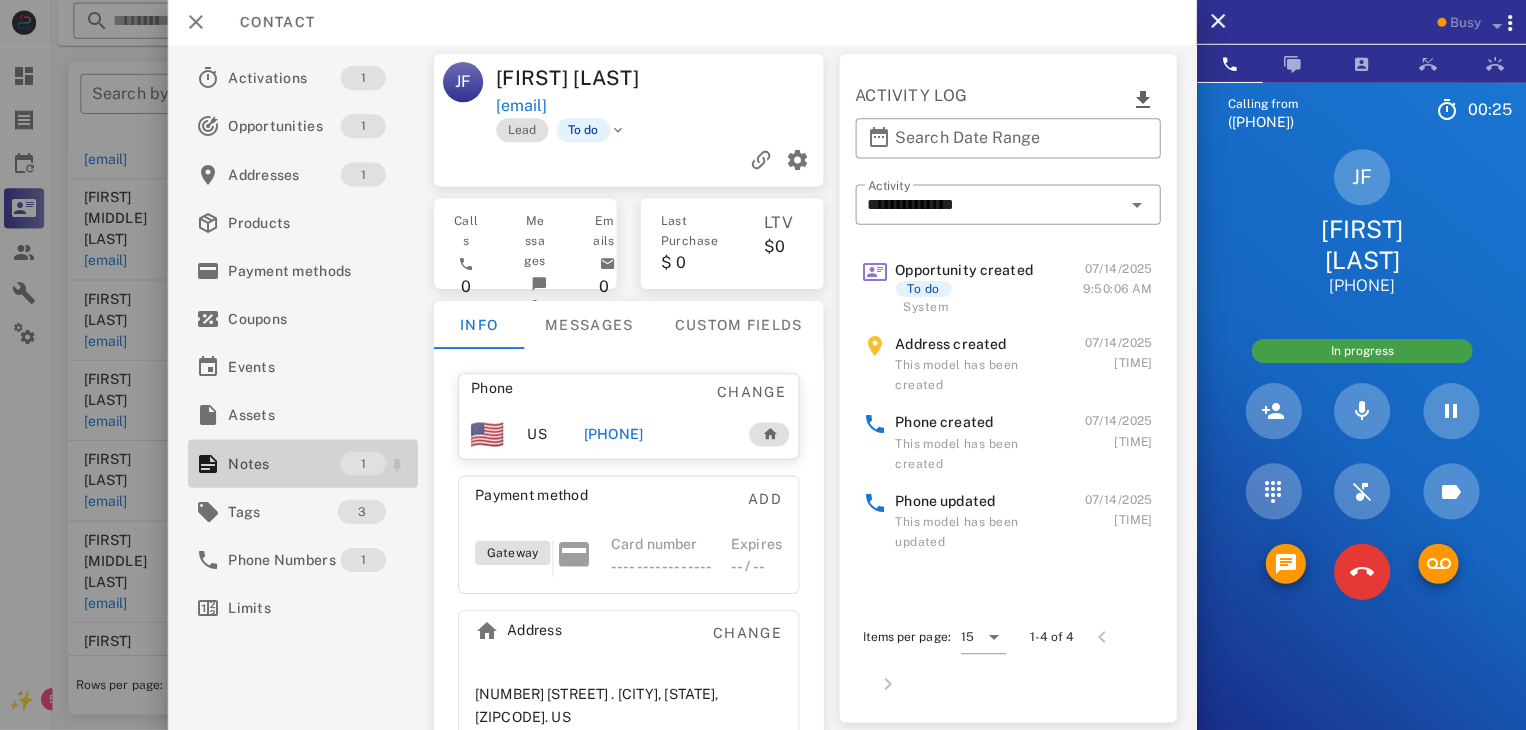 click on "Notes" at bounding box center [287, 464] 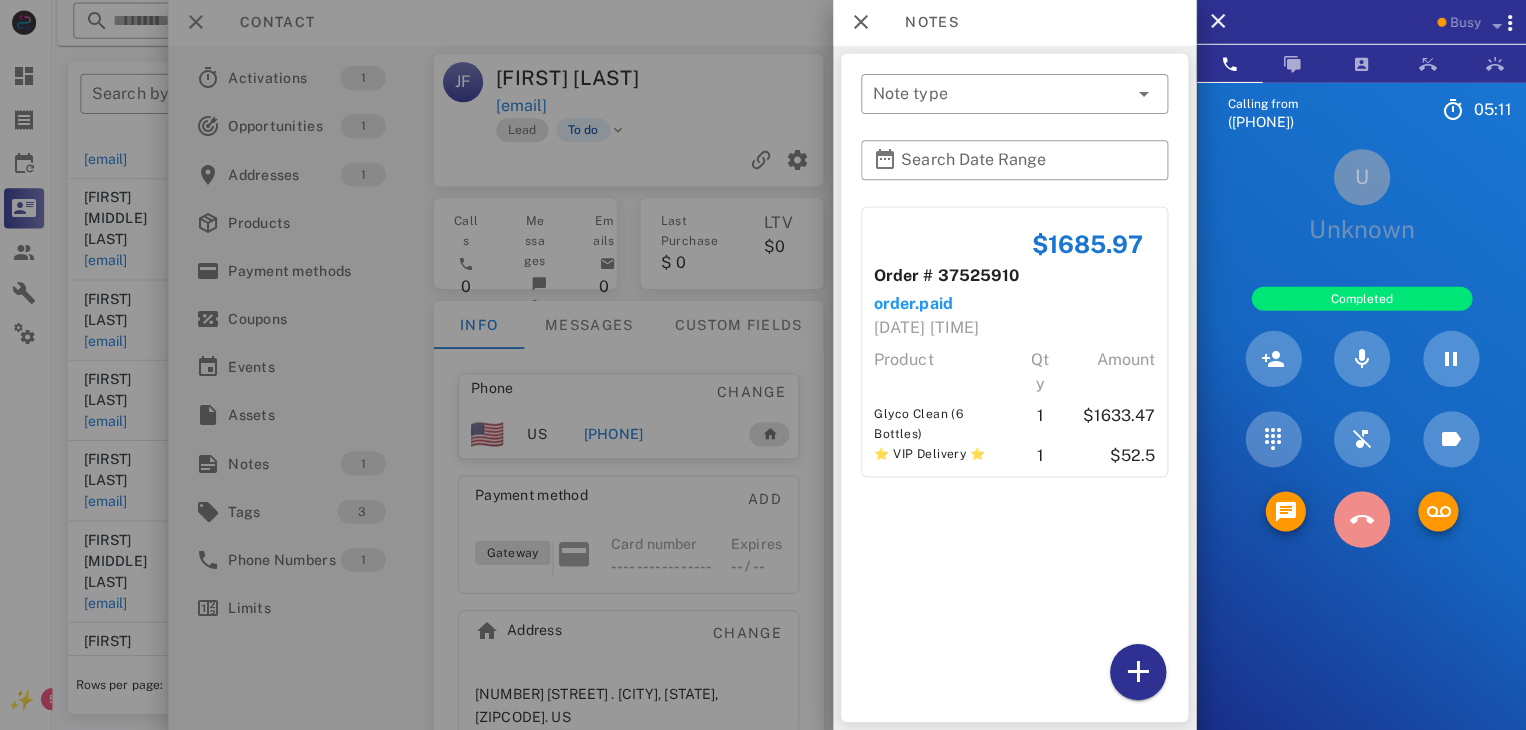 click at bounding box center [1361, 520] 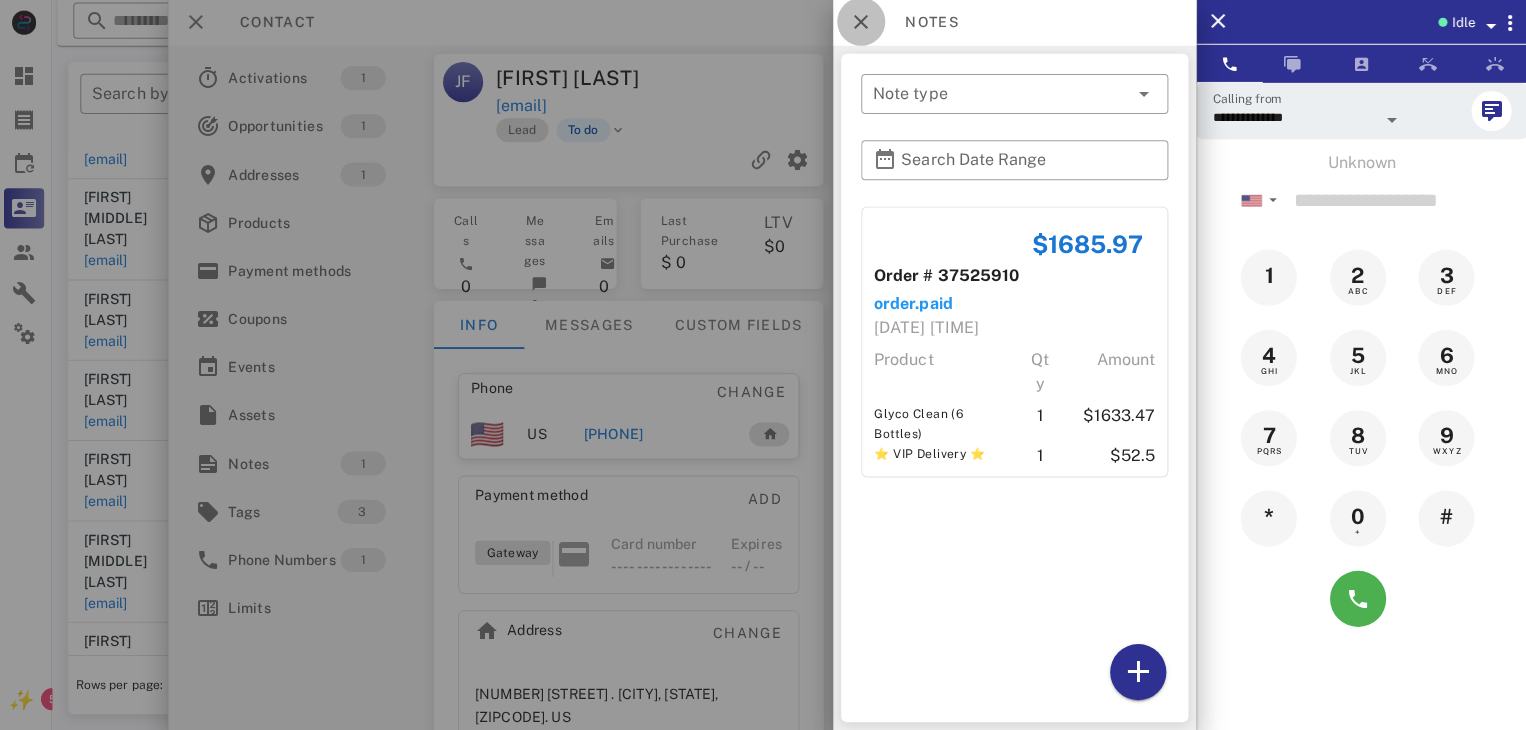 click at bounding box center [862, 24] 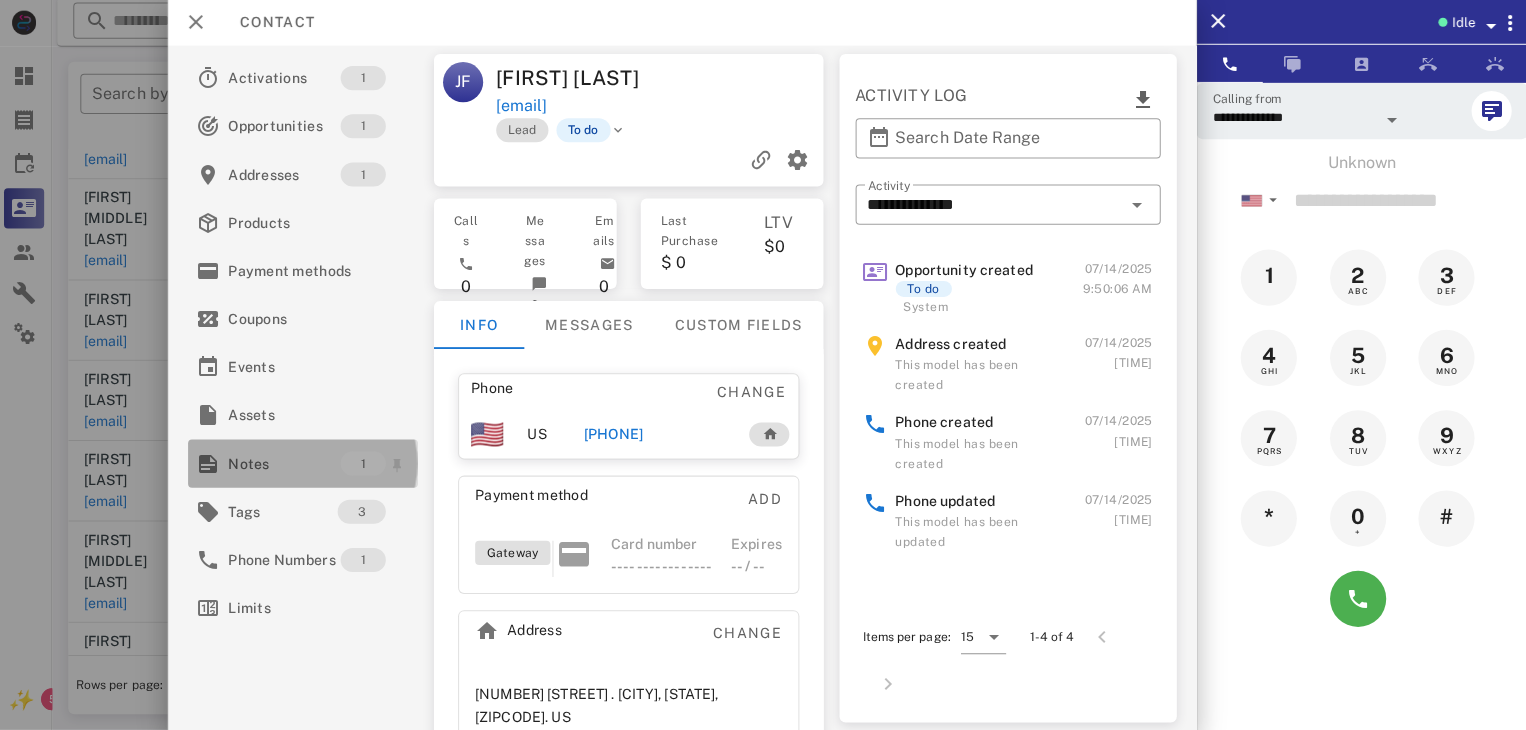 click on "Notes" at bounding box center (287, 464) 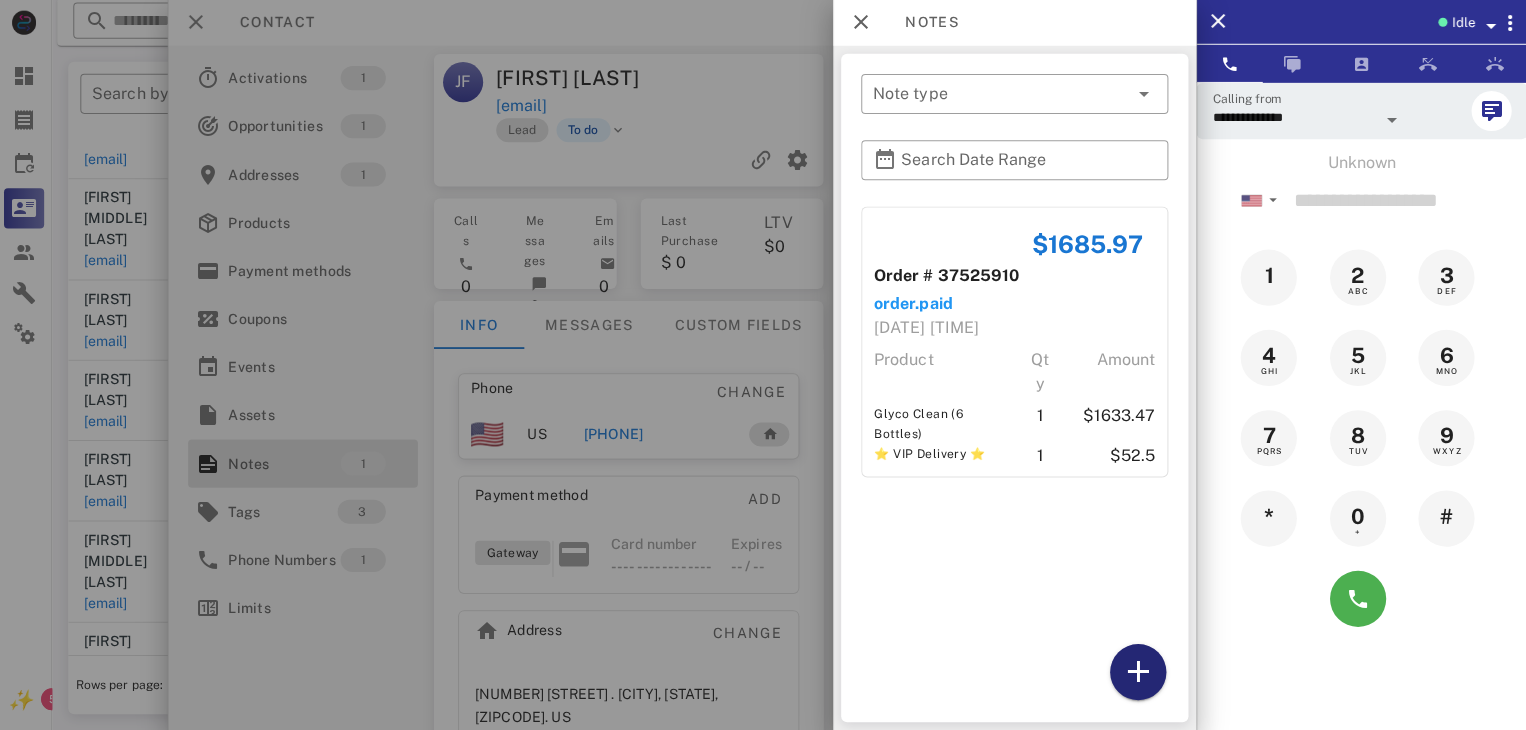 click at bounding box center [1138, 672] 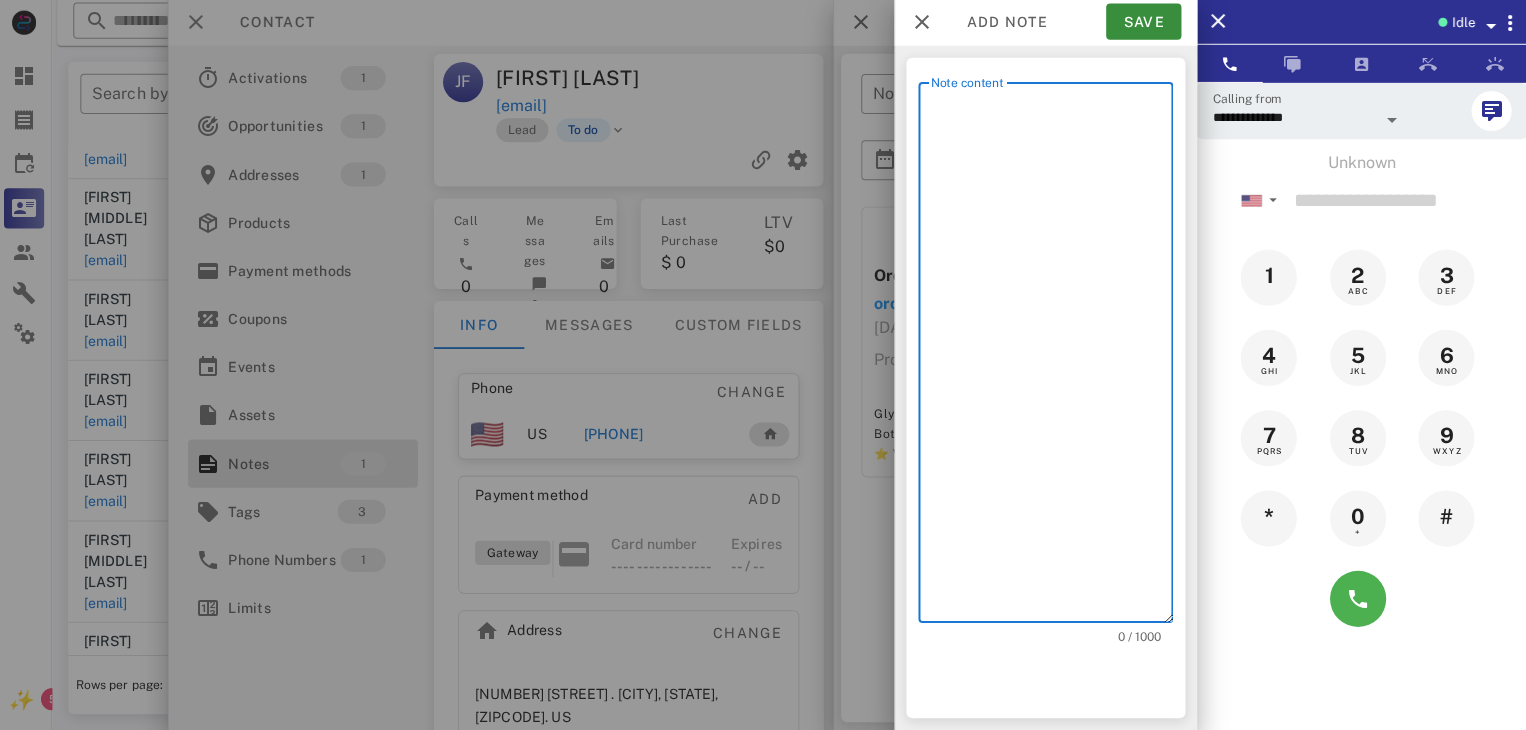 click on "Note content" at bounding box center (1052, 358) 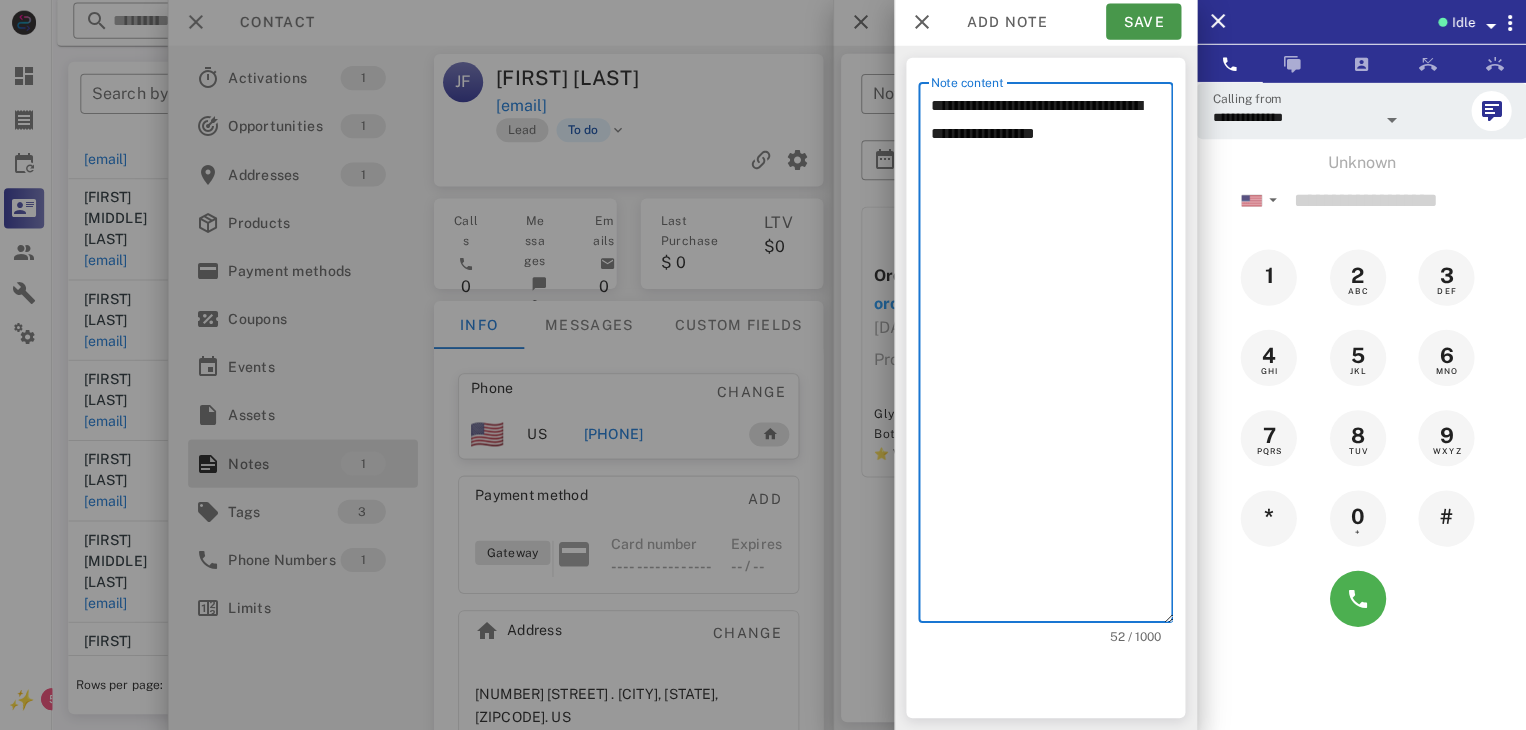 type on "**********" 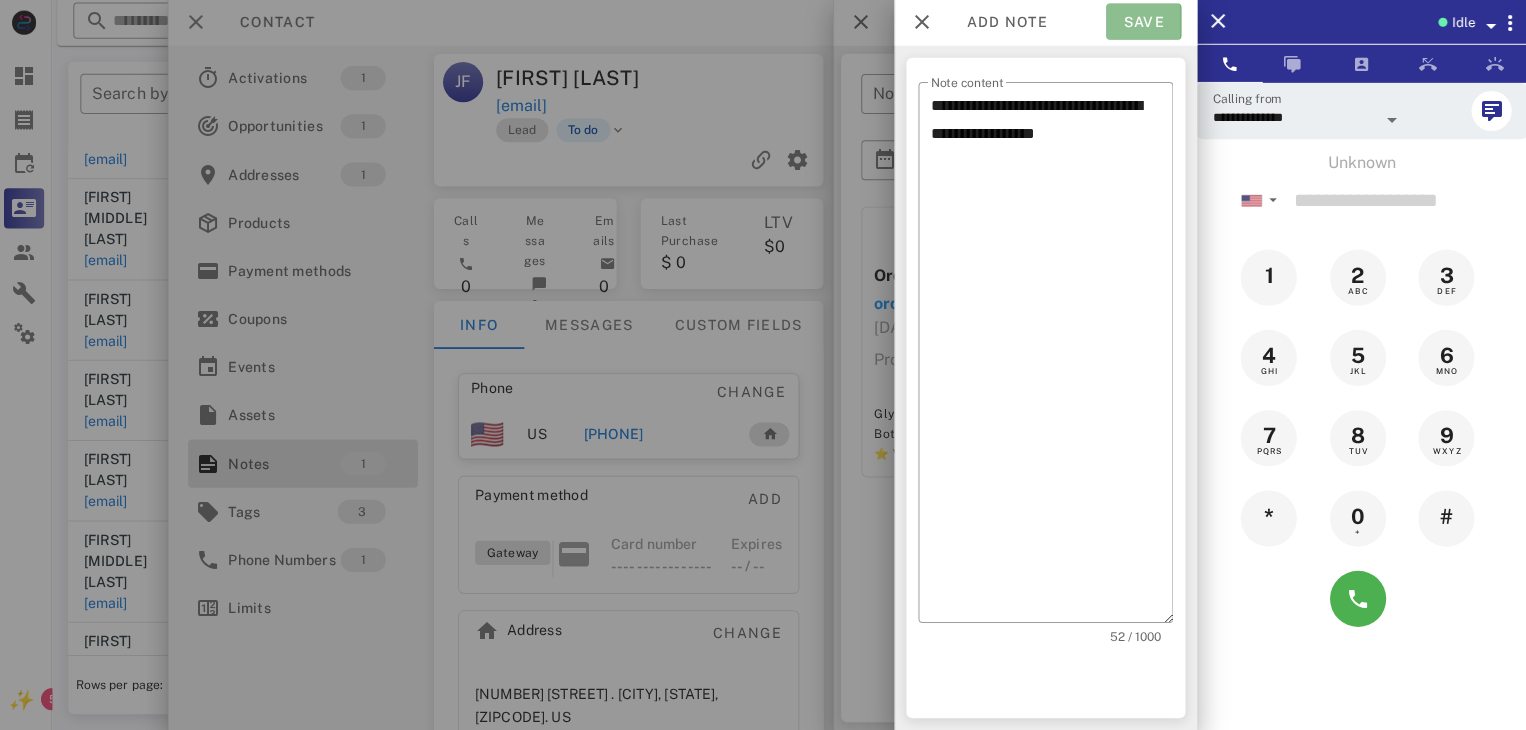 click on "Save" at bounding box center (1143, 24) 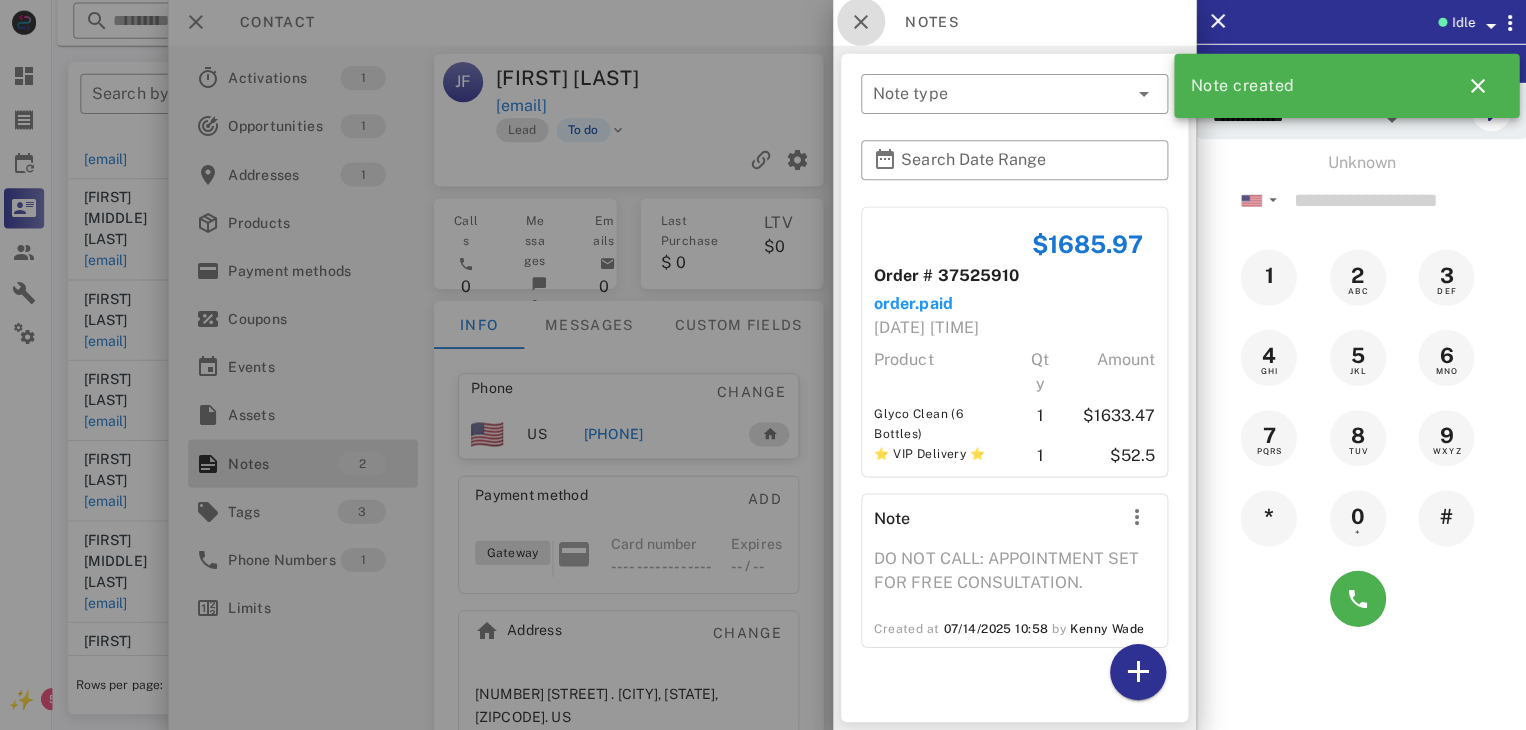 click at bounding box center (862, 24) 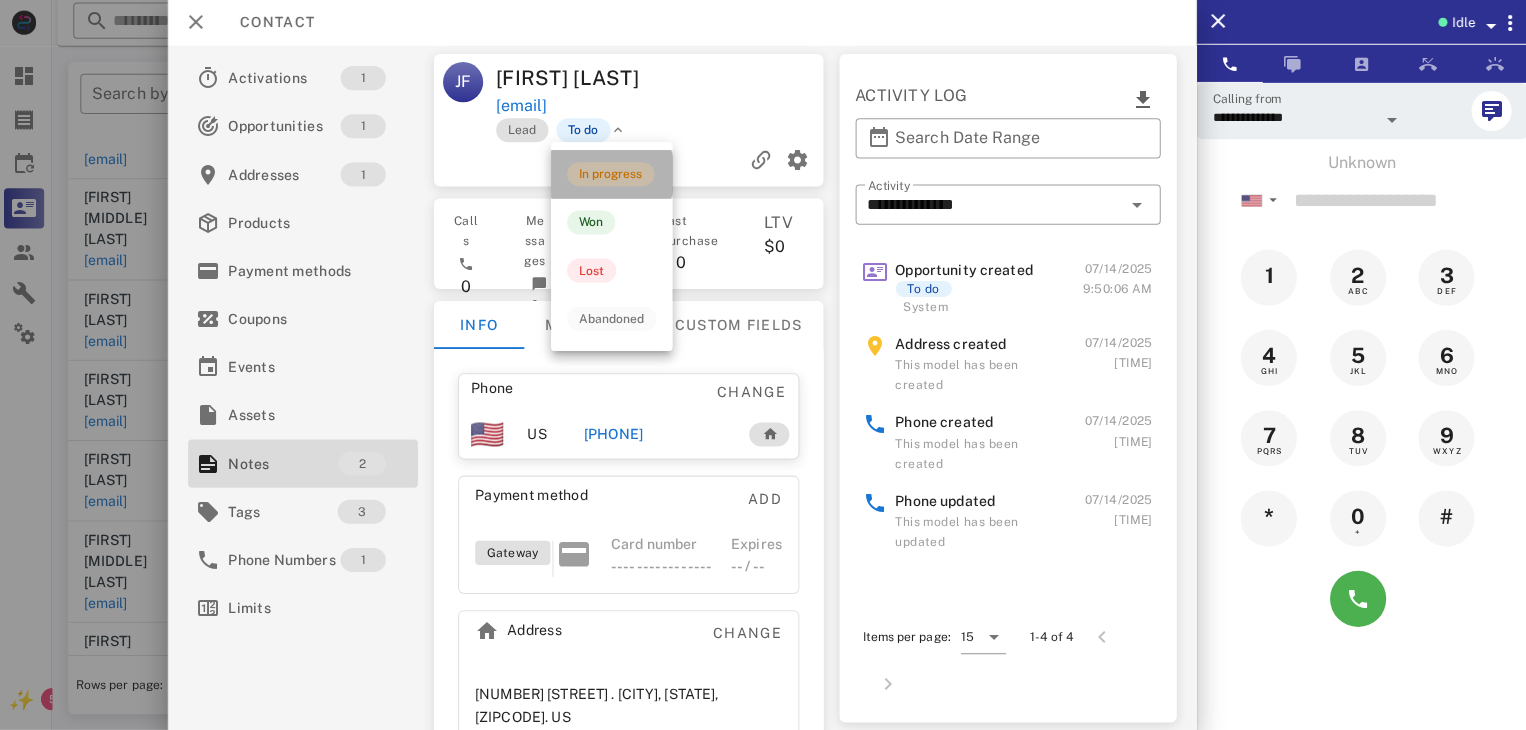 click on "In progress" at bounding box center [612, 176] 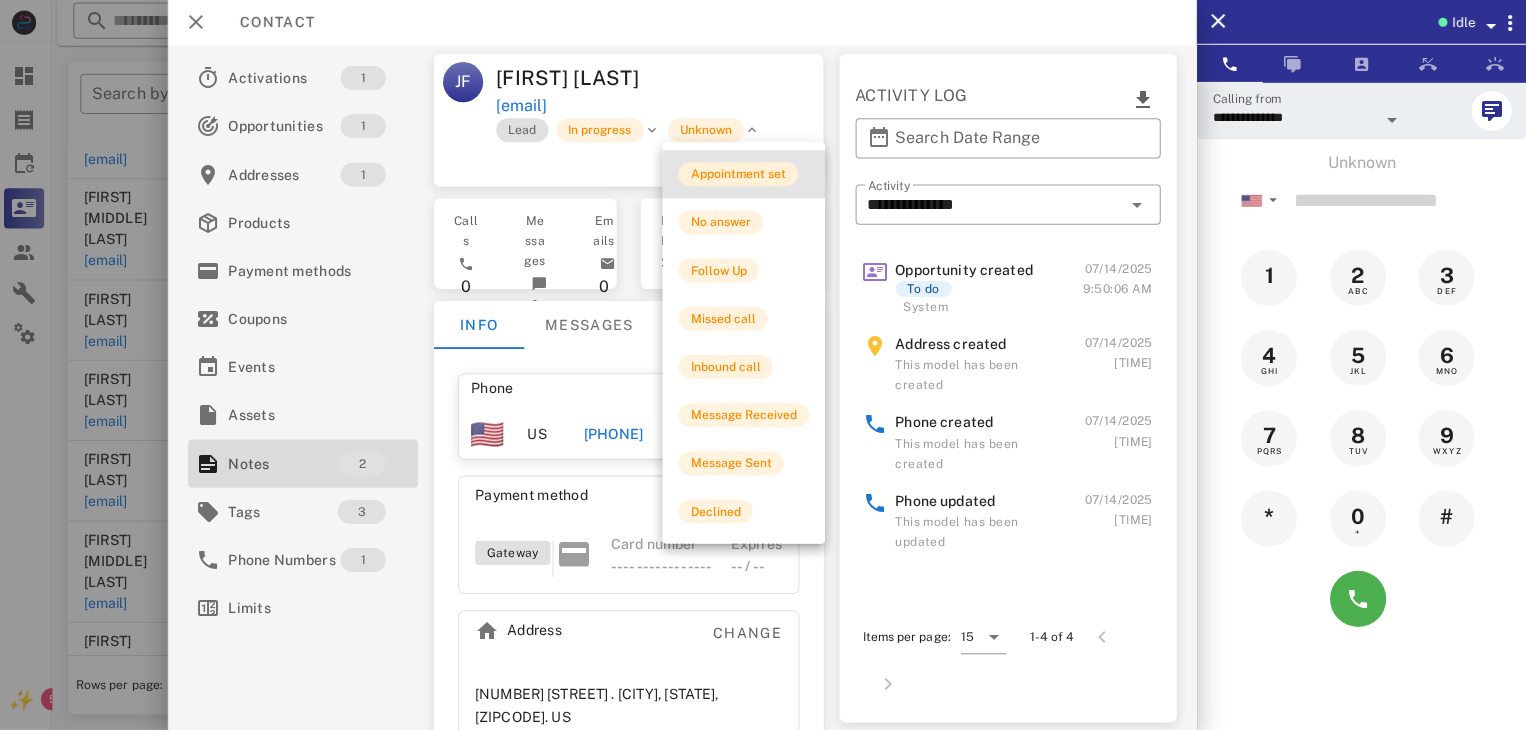 click on "Appointment set" at bounding box center (739, 176) 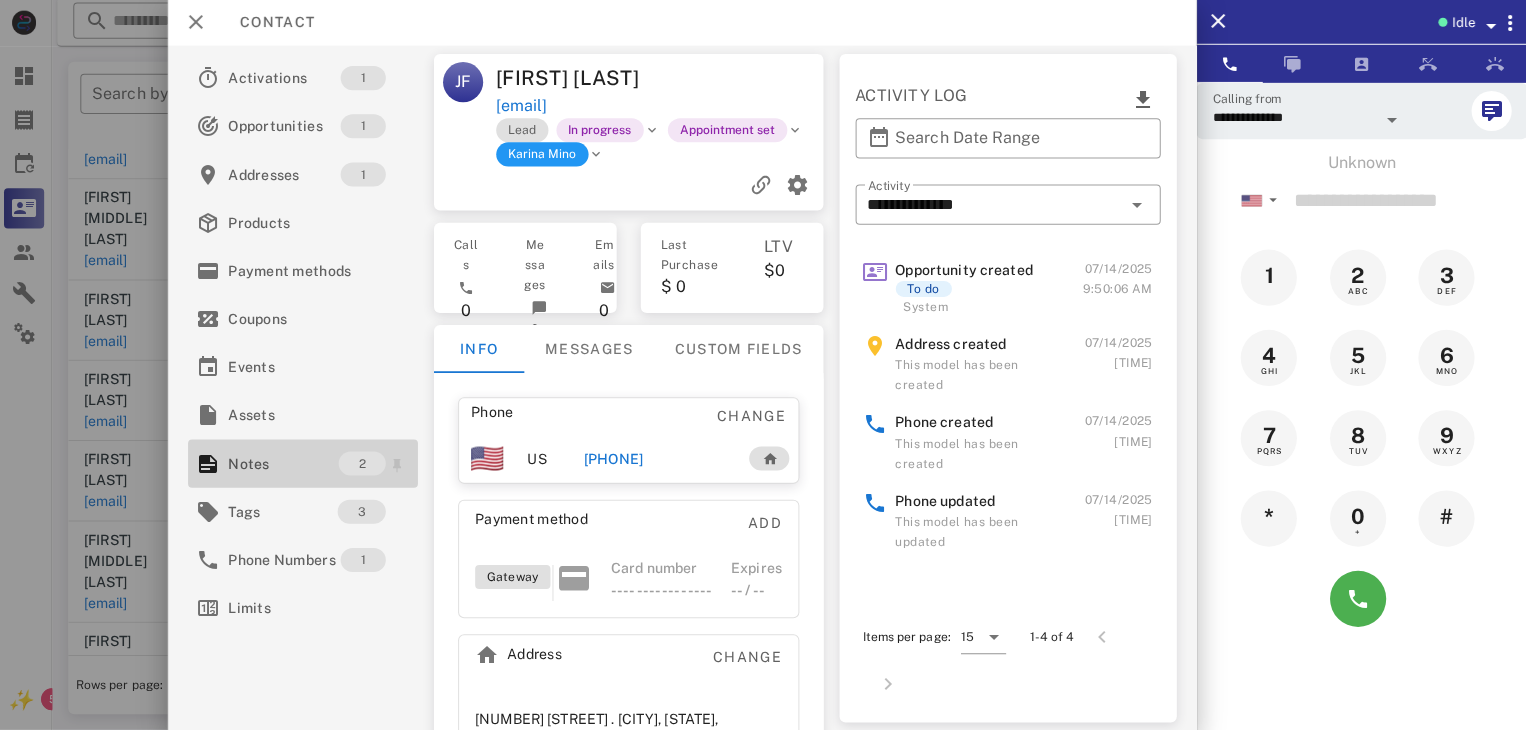 click on "Notes  2" at bounding box center [305, 464] 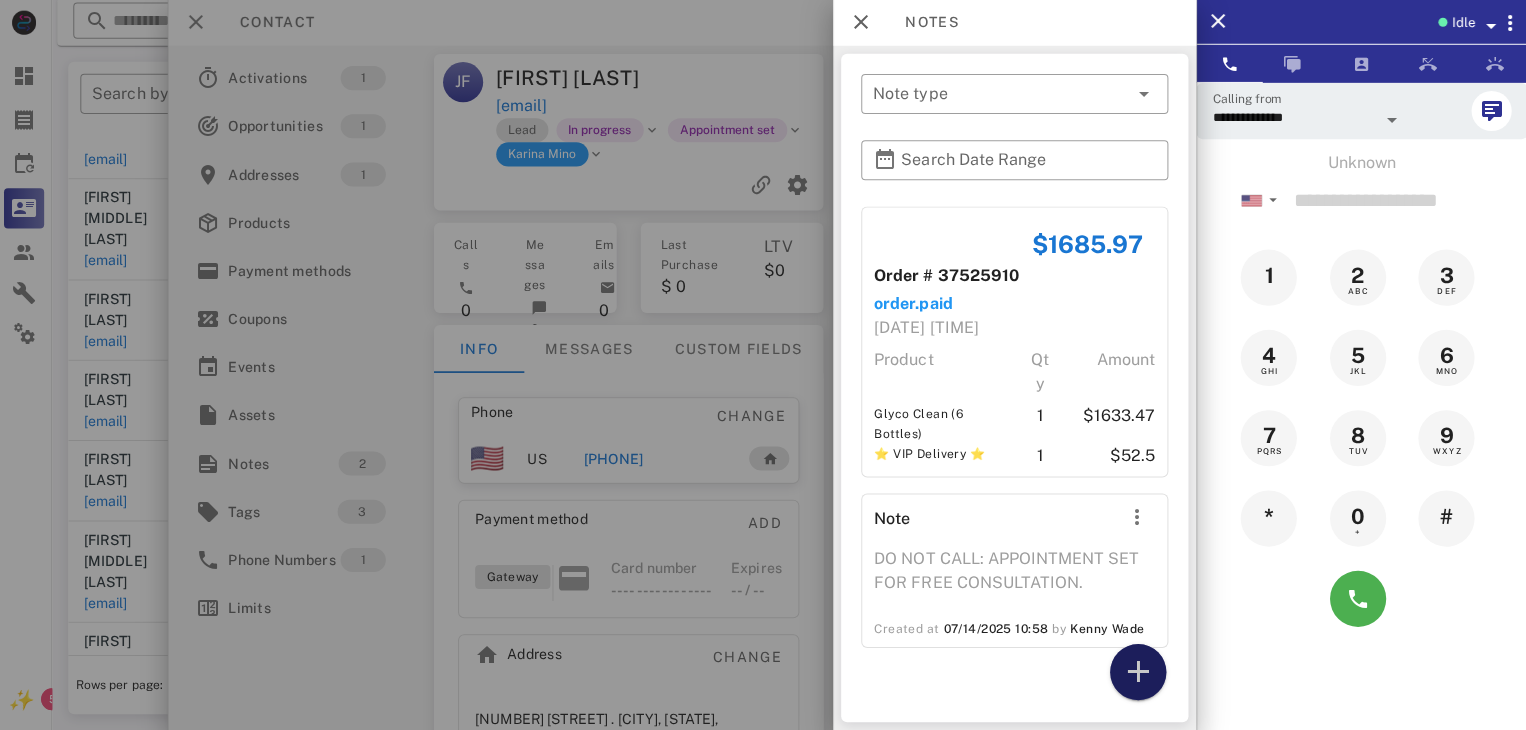 click at bounding box center (1138, 672) 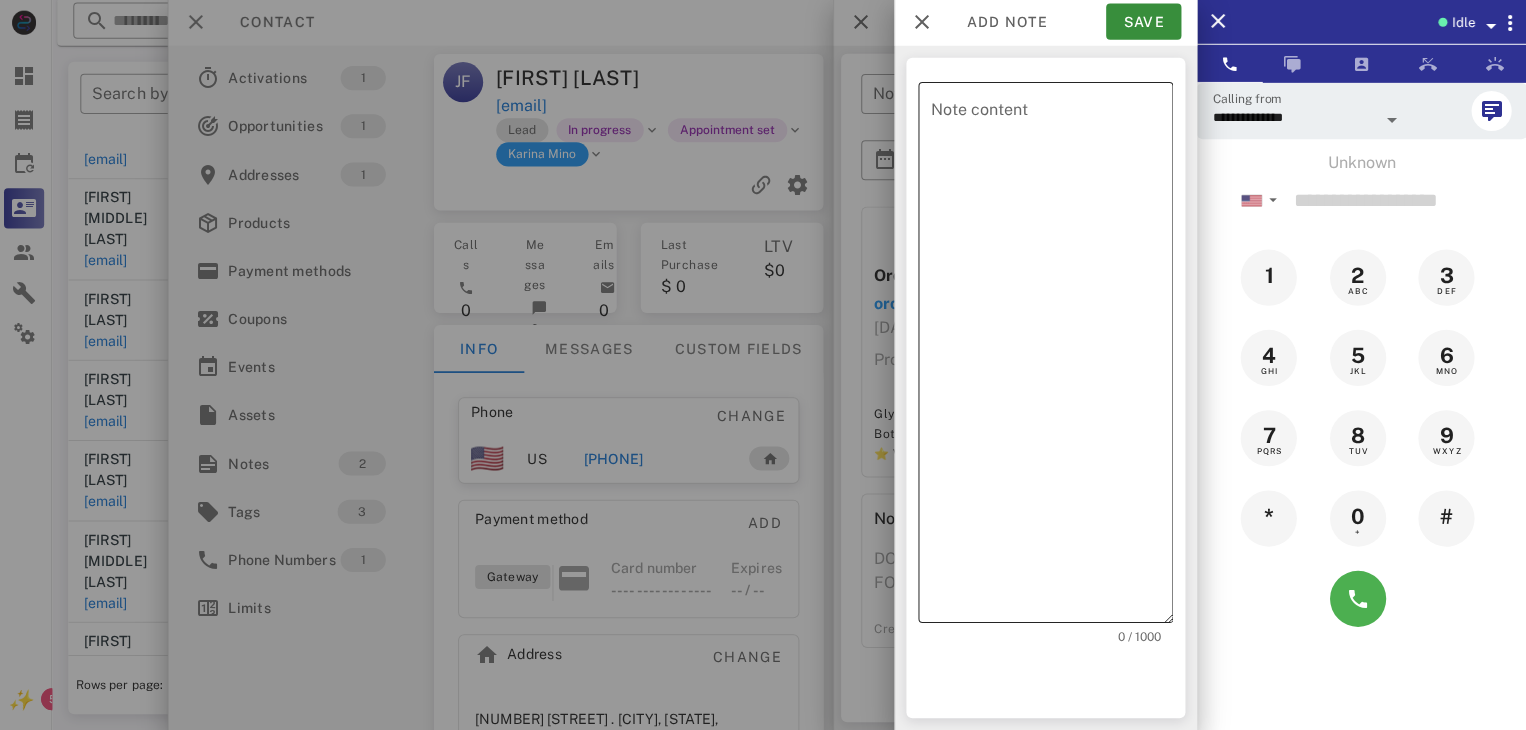 click on "Note content" at bounding box center (1052, 358) 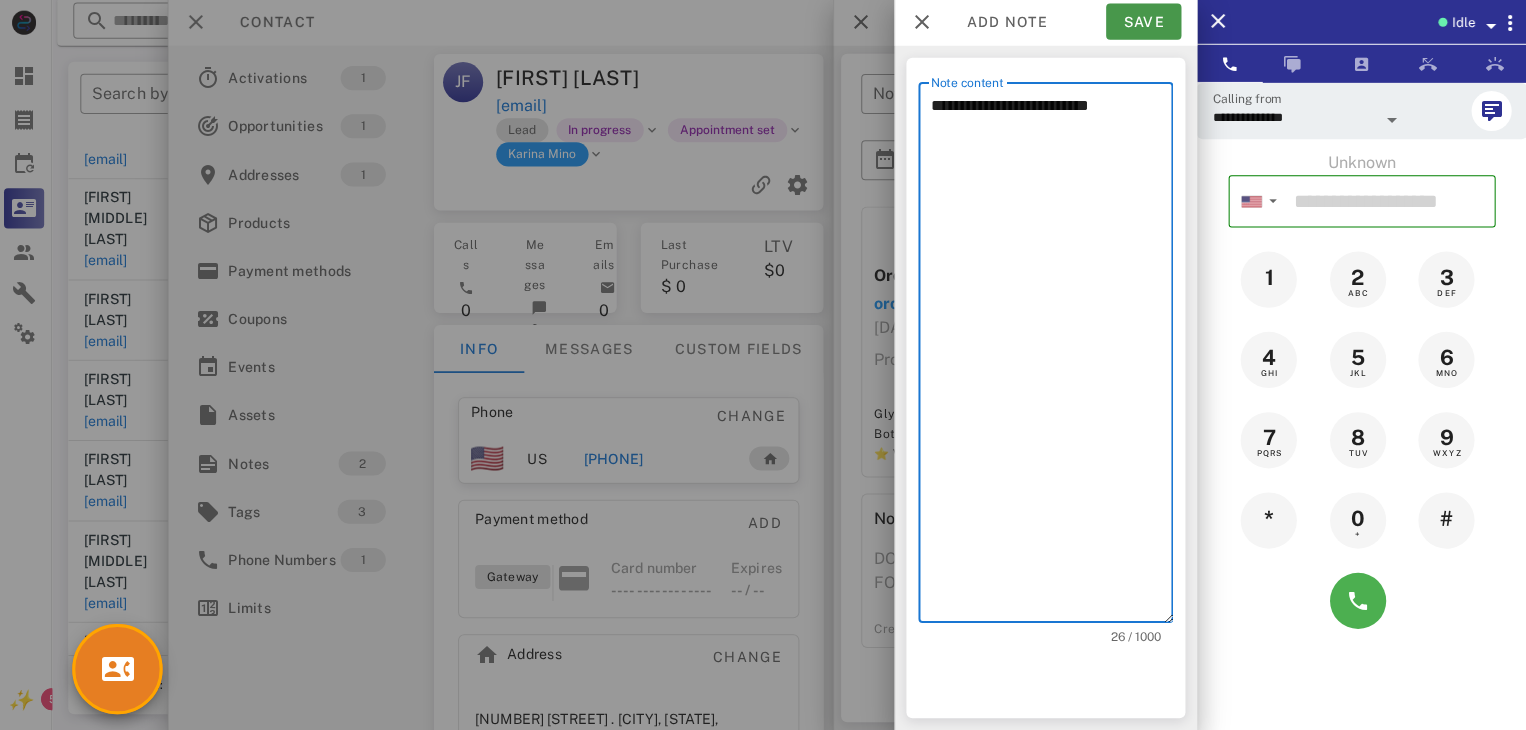 type on "**********" 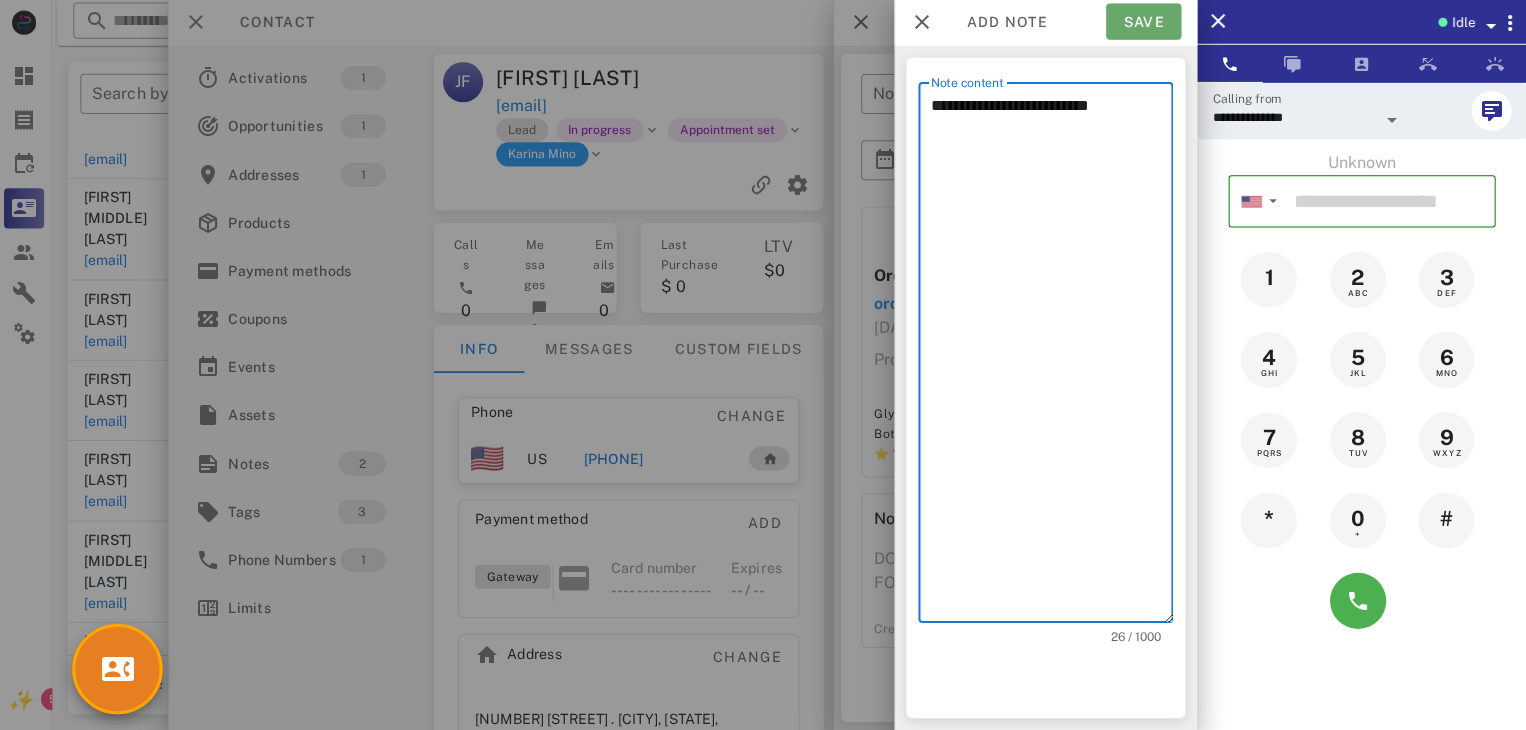 click on "Save" at bounding box center [1143, 24] 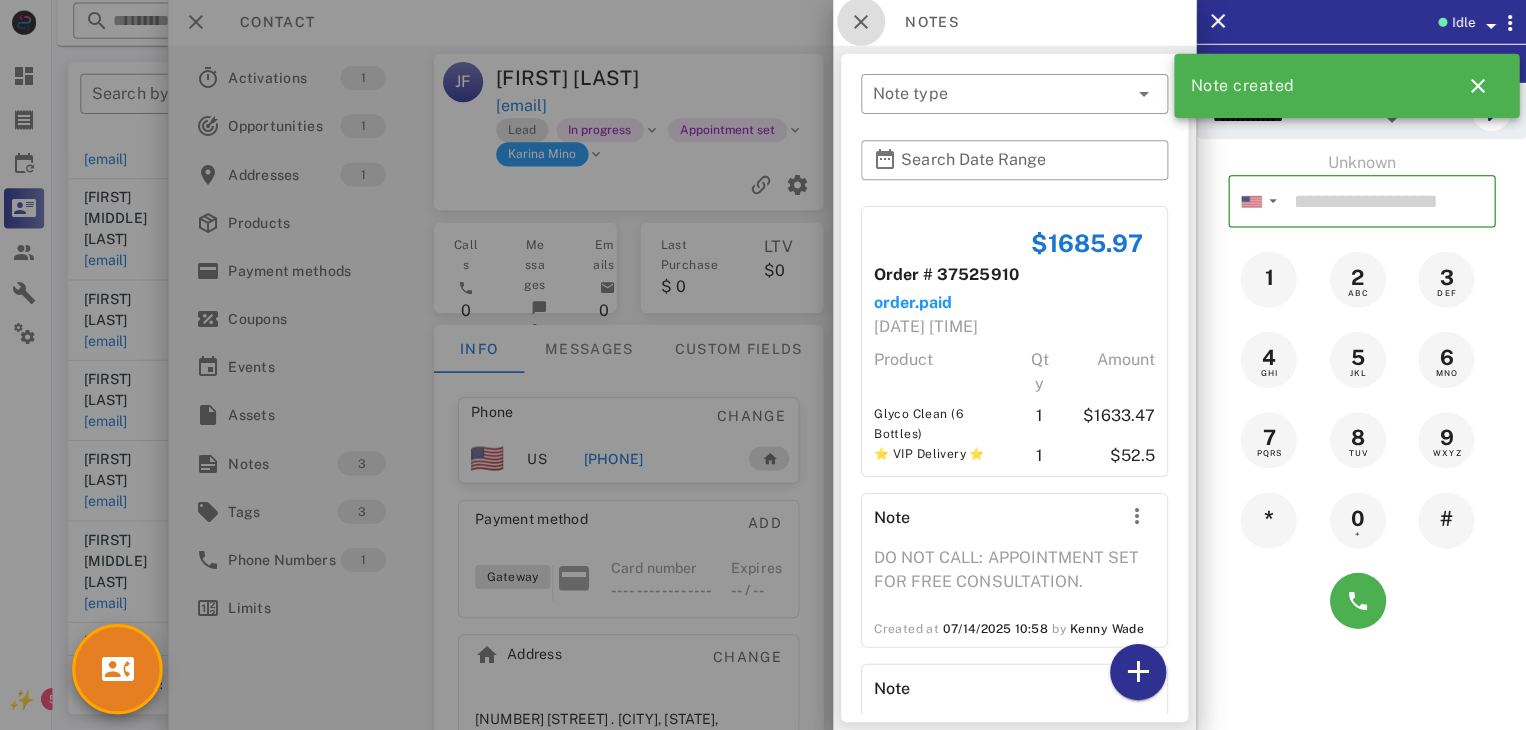 click at bounding box center (862, 24) 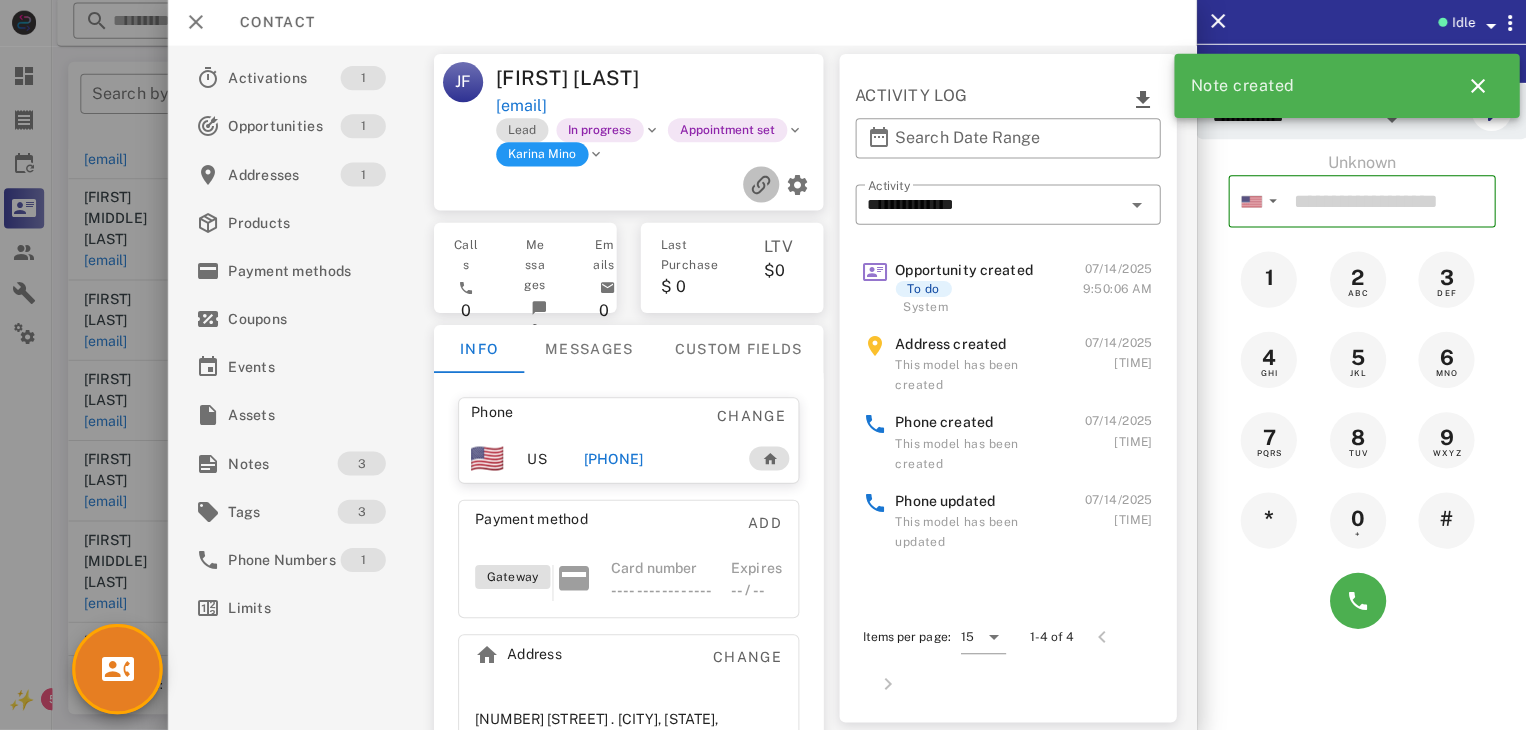 click at bounding box center (762, 186) 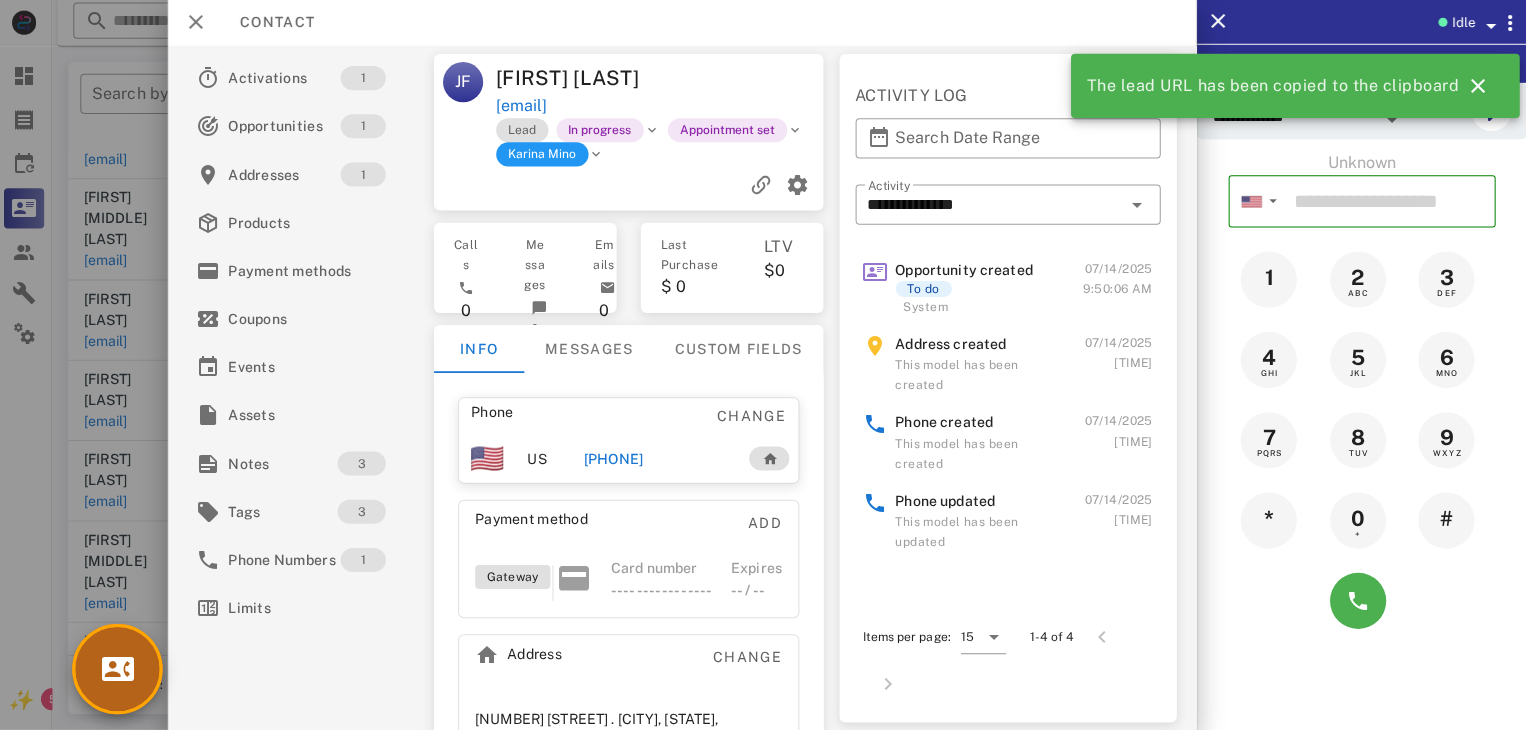 click at bounding box center [121, 669] 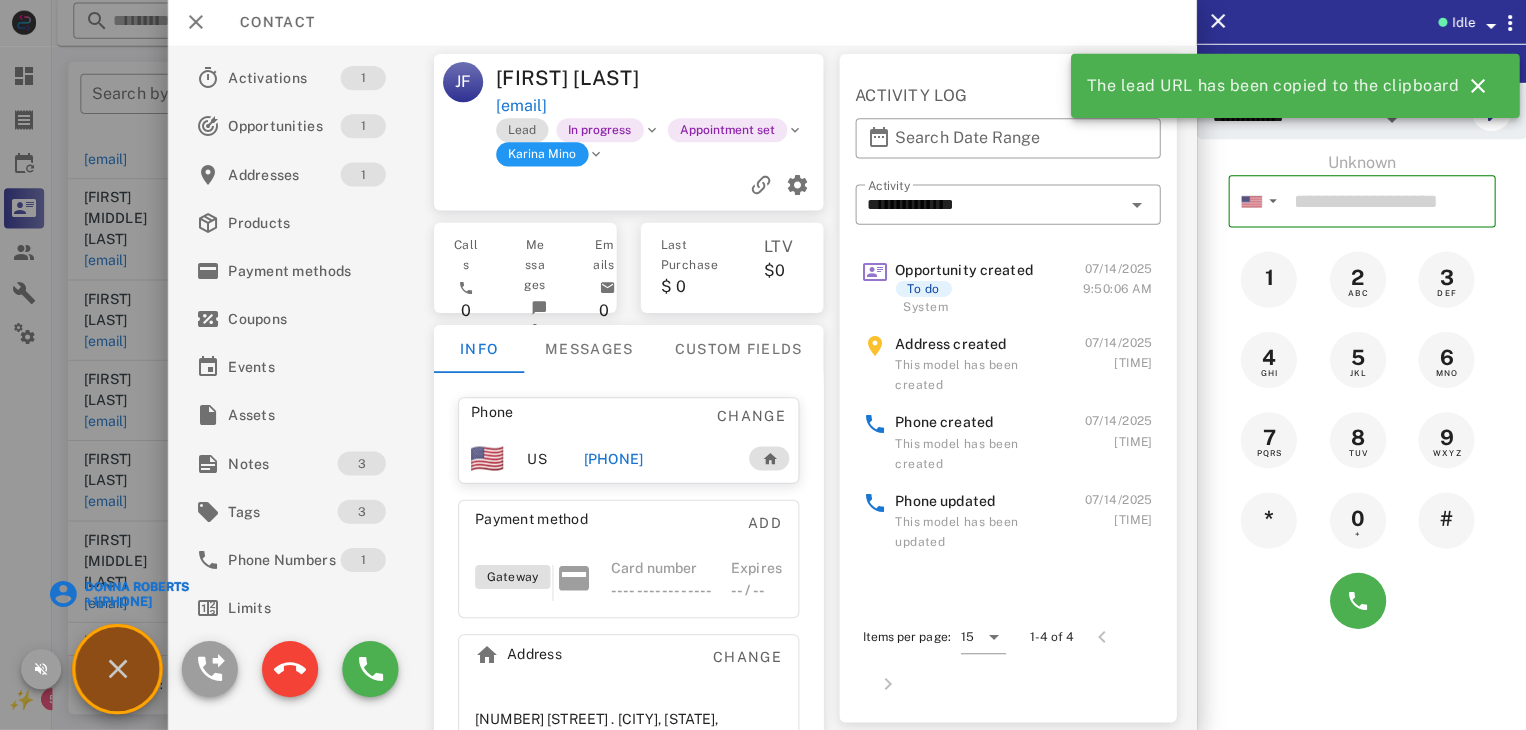 click on "Donna Roberts" at bounding box center (139, 587) 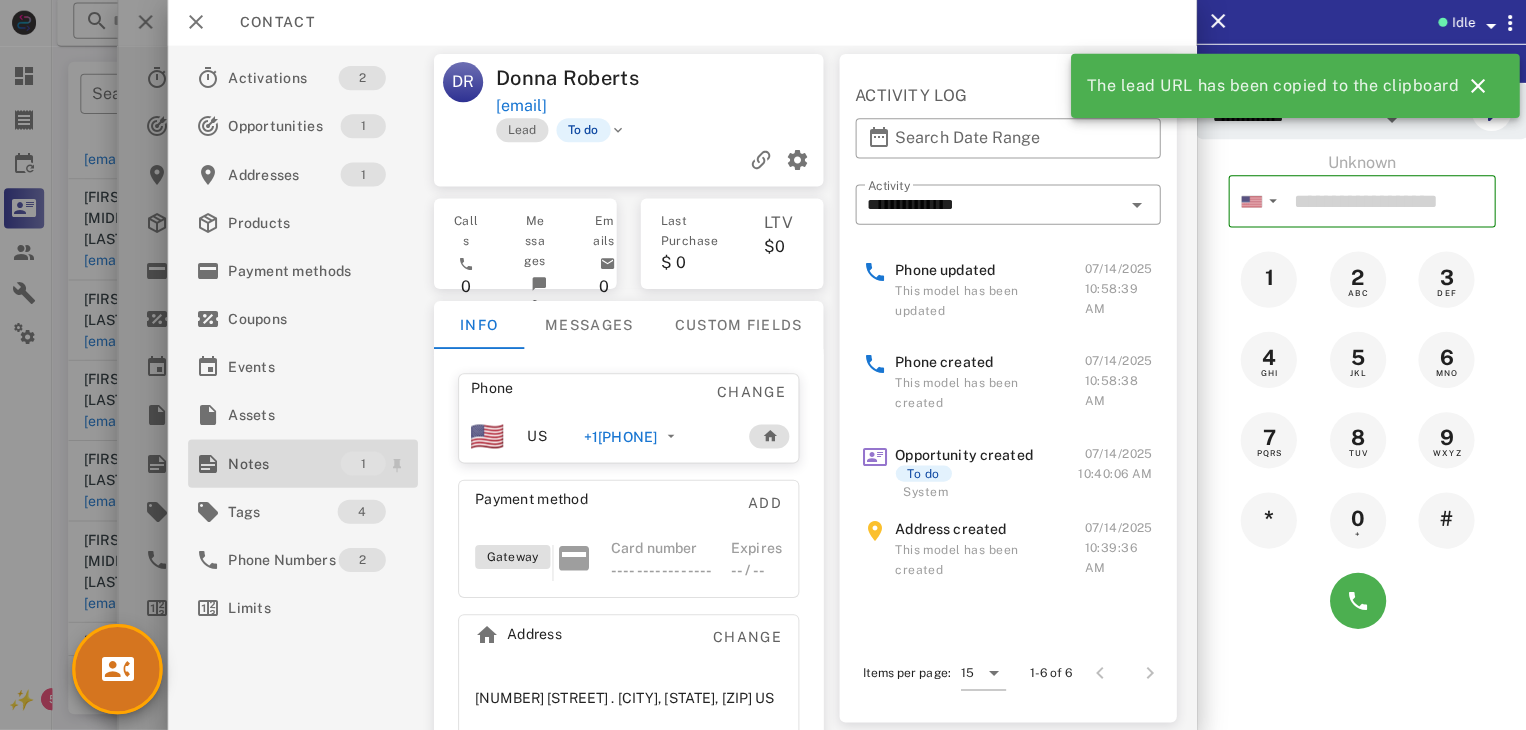 click on "Notes" at bounding box center [287, 464] 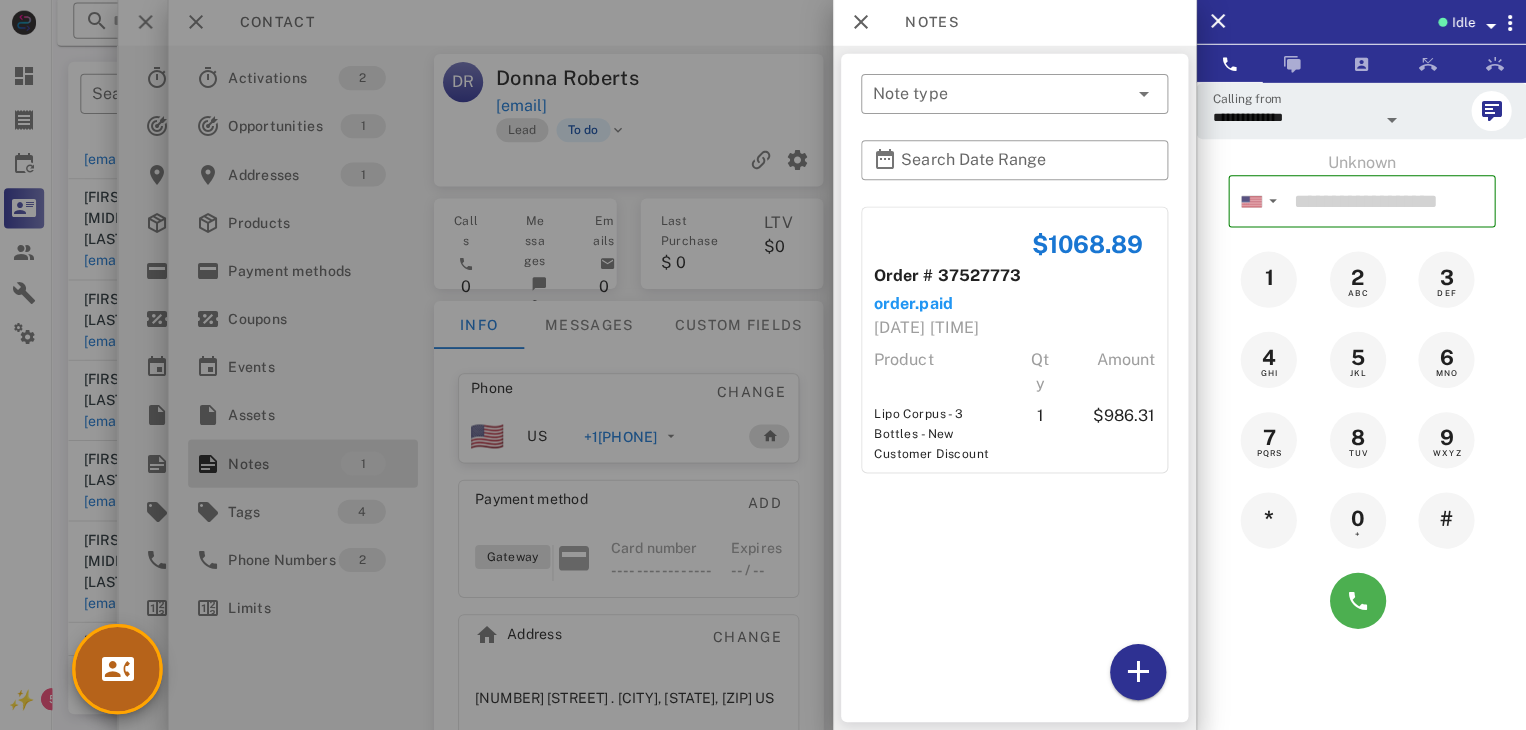 click at bounding box center [121, 669] 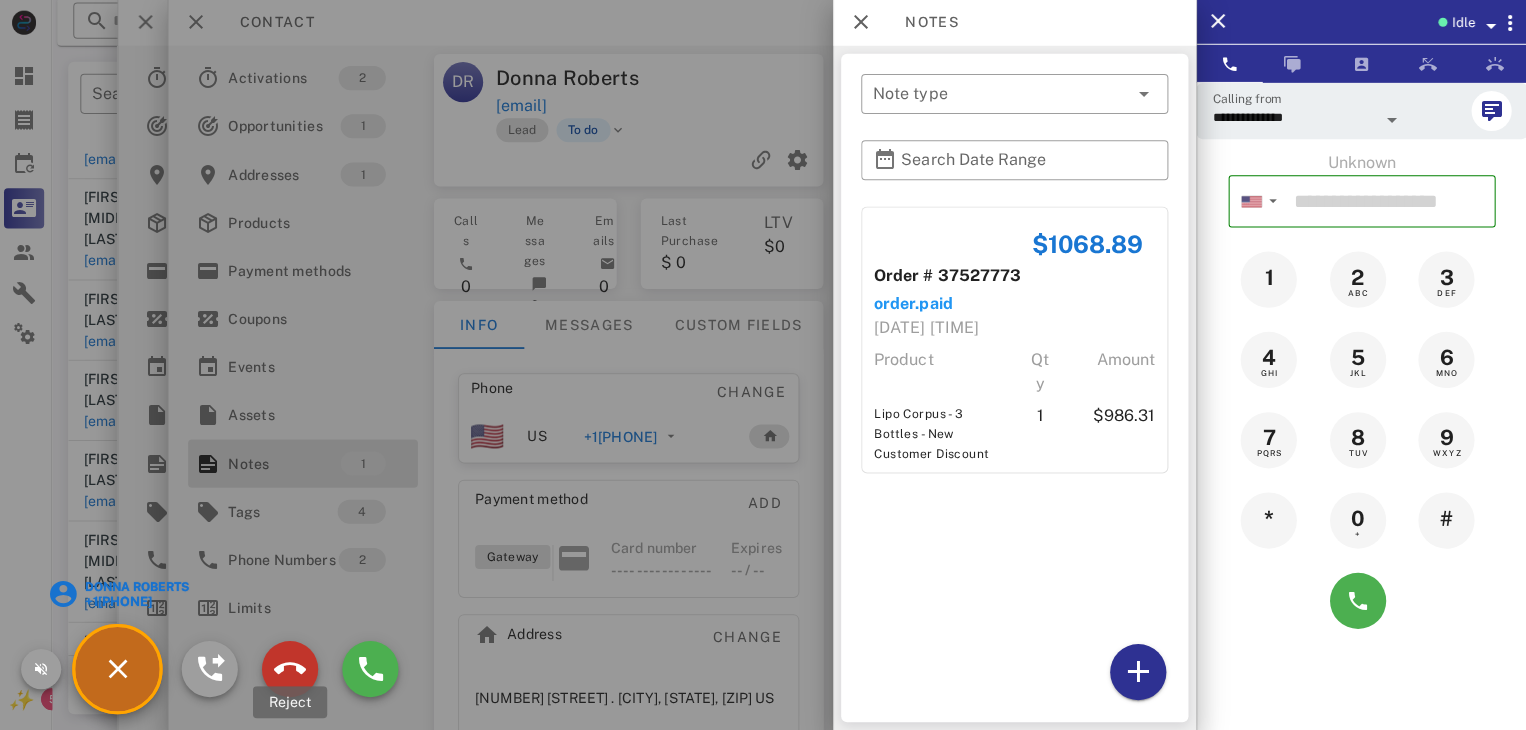 click at bounding box center (293, 669) 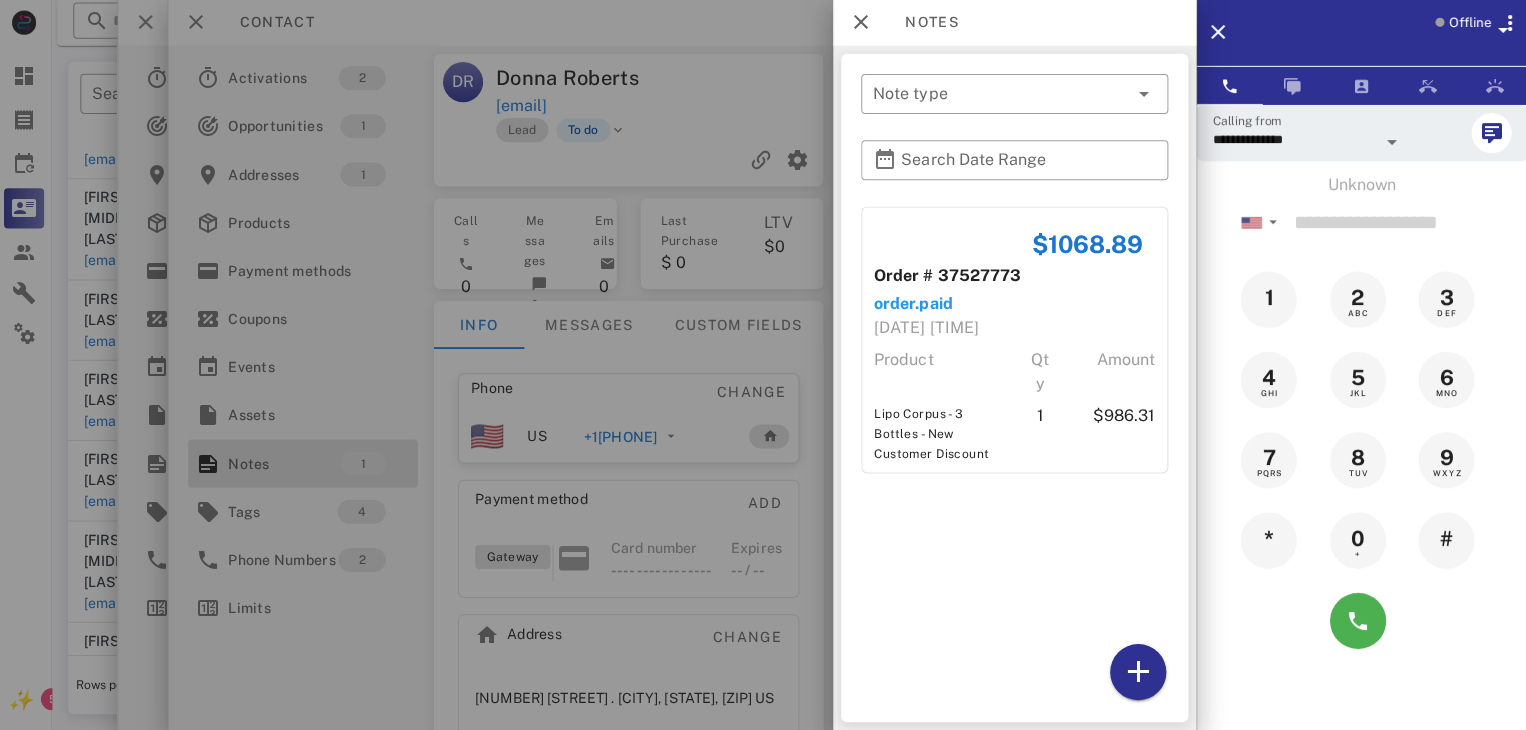 click at bounding box center (763, 365) 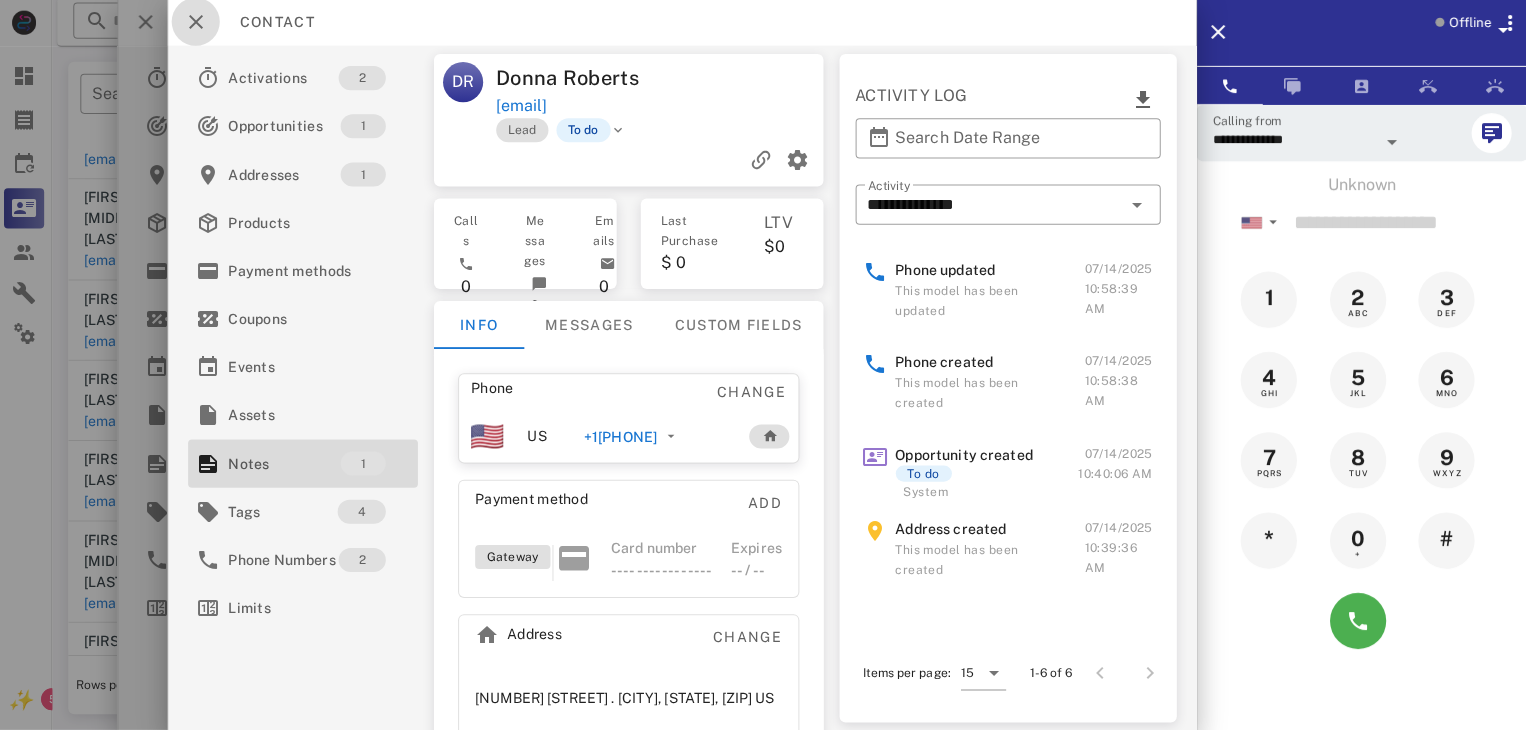 click at bounding box center (199, 24) 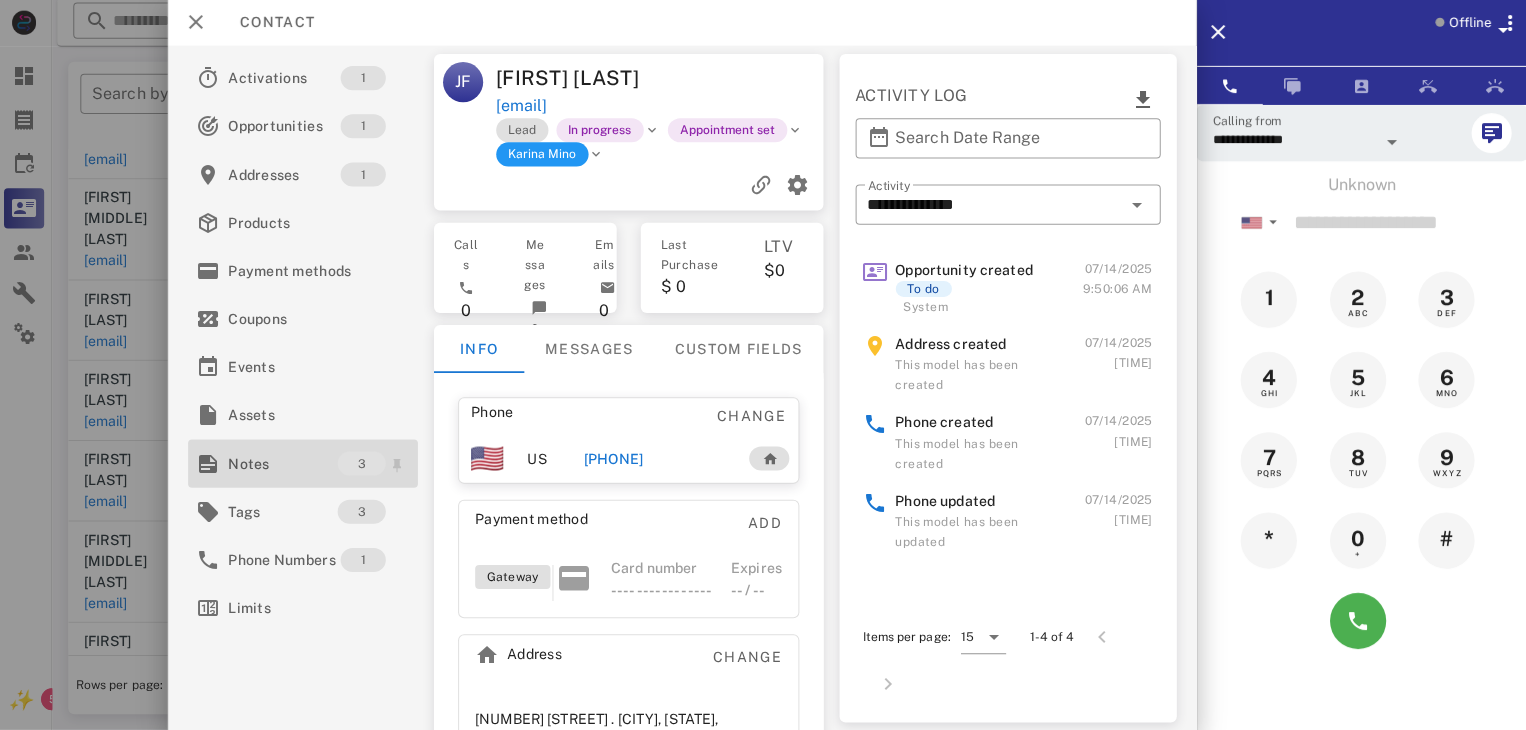 click on "Notes" at bounding box center (285, 464) 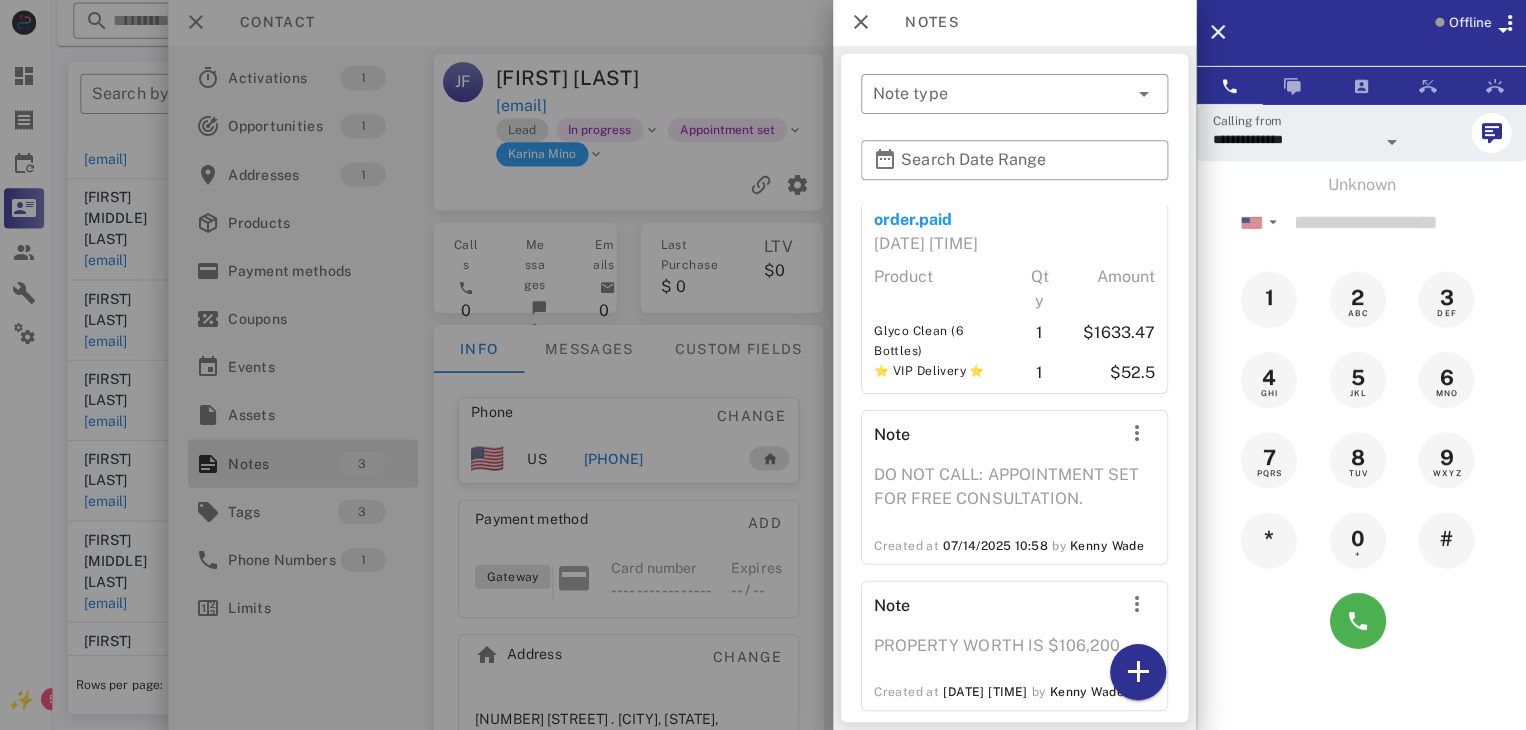 scroll, scrollTop: 108, scrollLeft: 0, axis: vertical 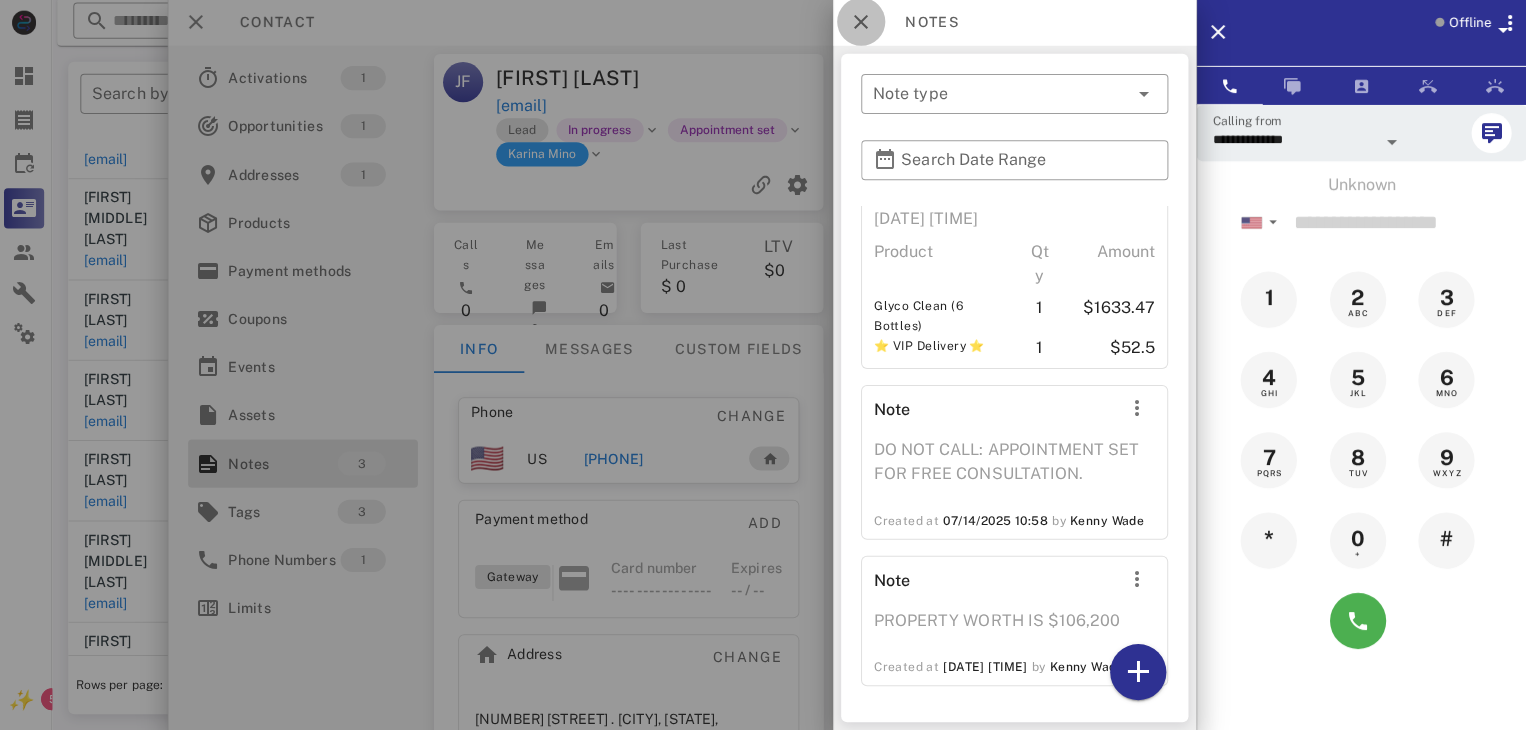 click at bounding box center [862, 24] 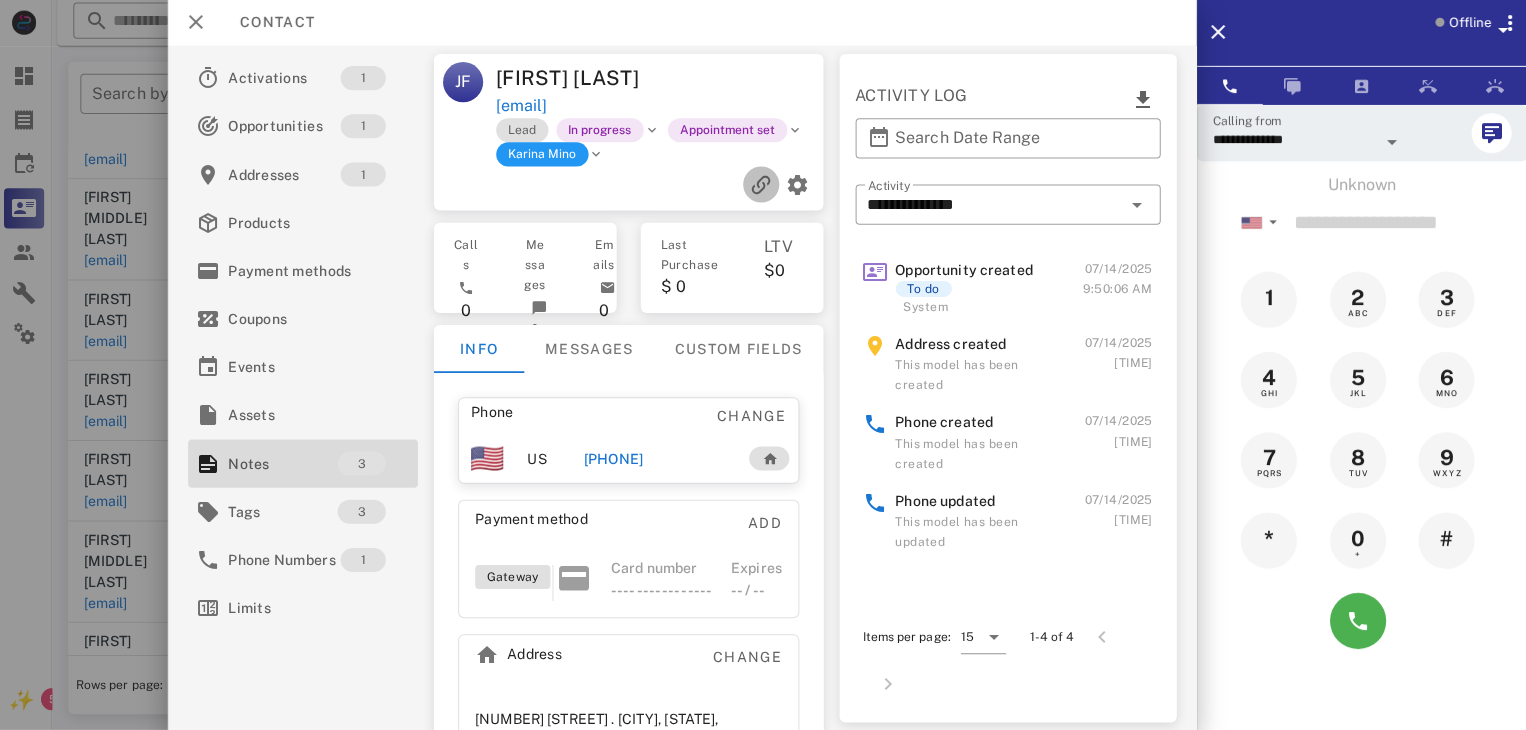 click at bounding box center [762, 186] 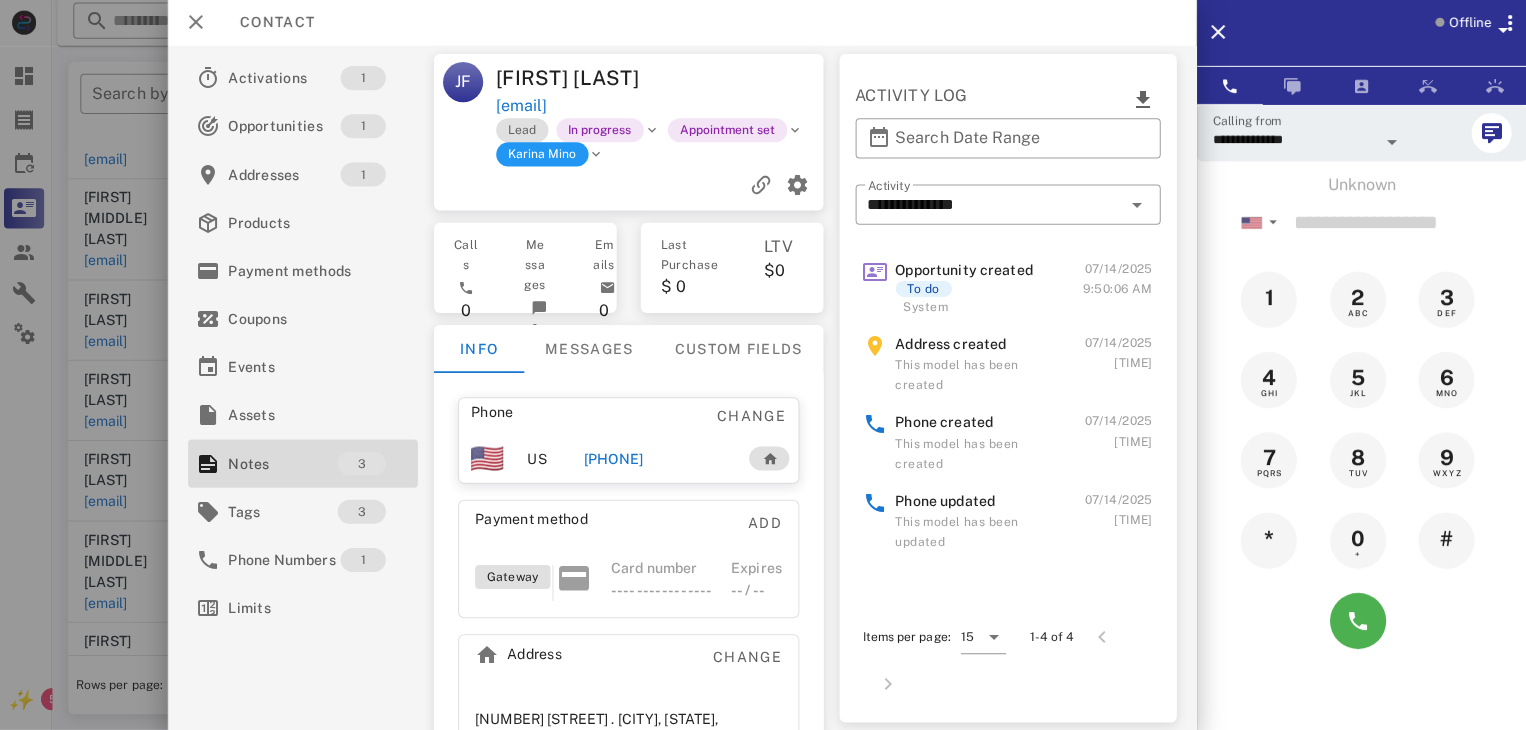 click at bounding box center [763, 365] 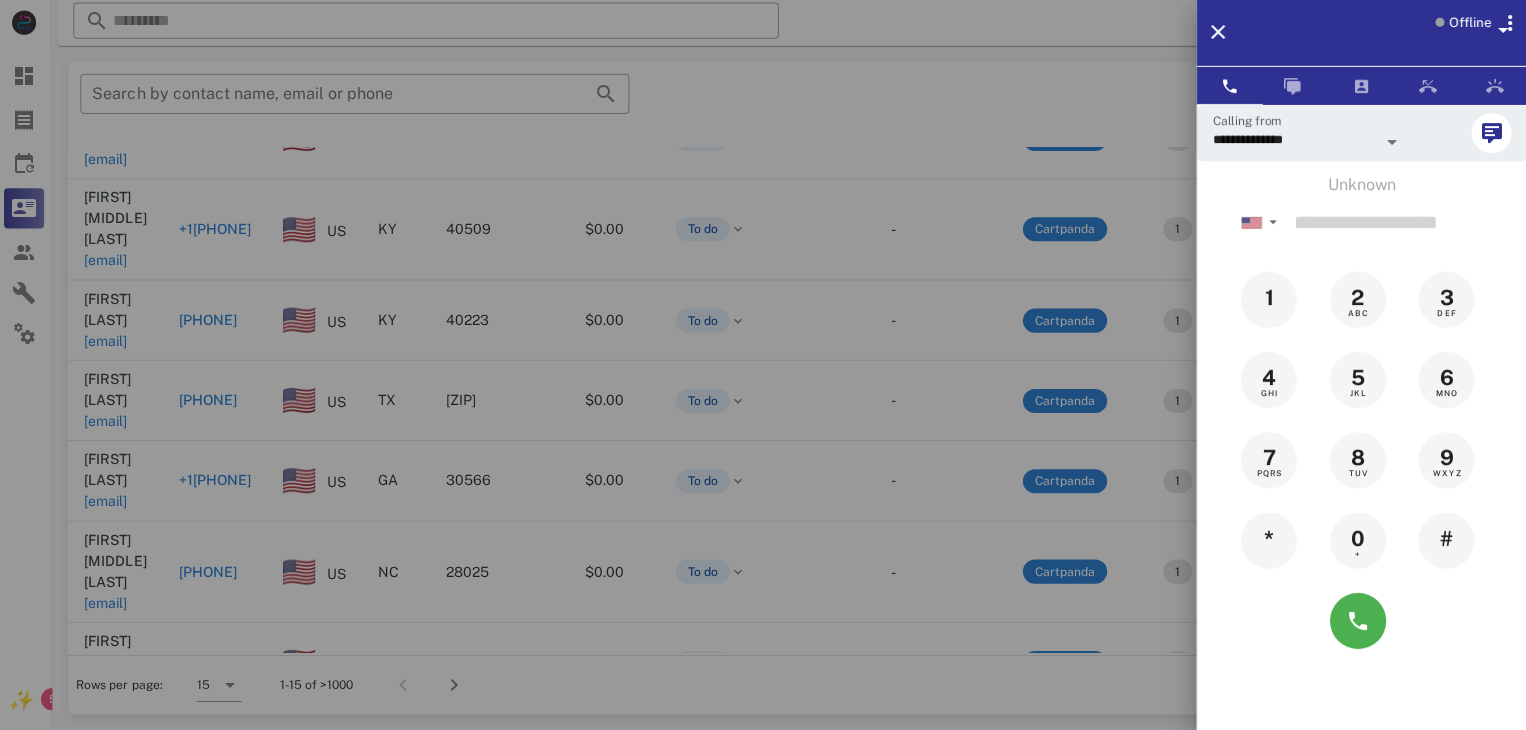 click at bounding box center (763, 365) 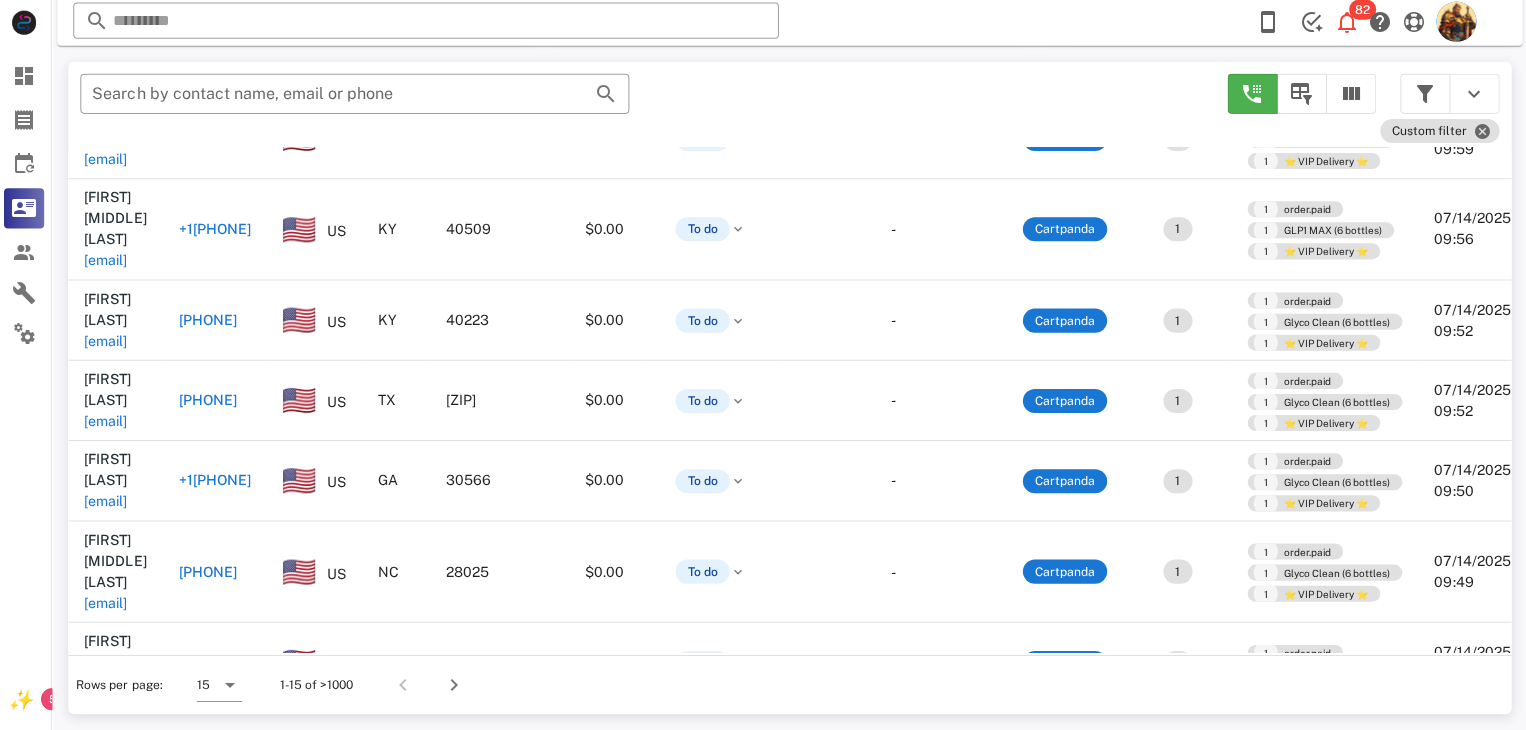 click on "[EMAIL]" at bounding box center [109, 843] 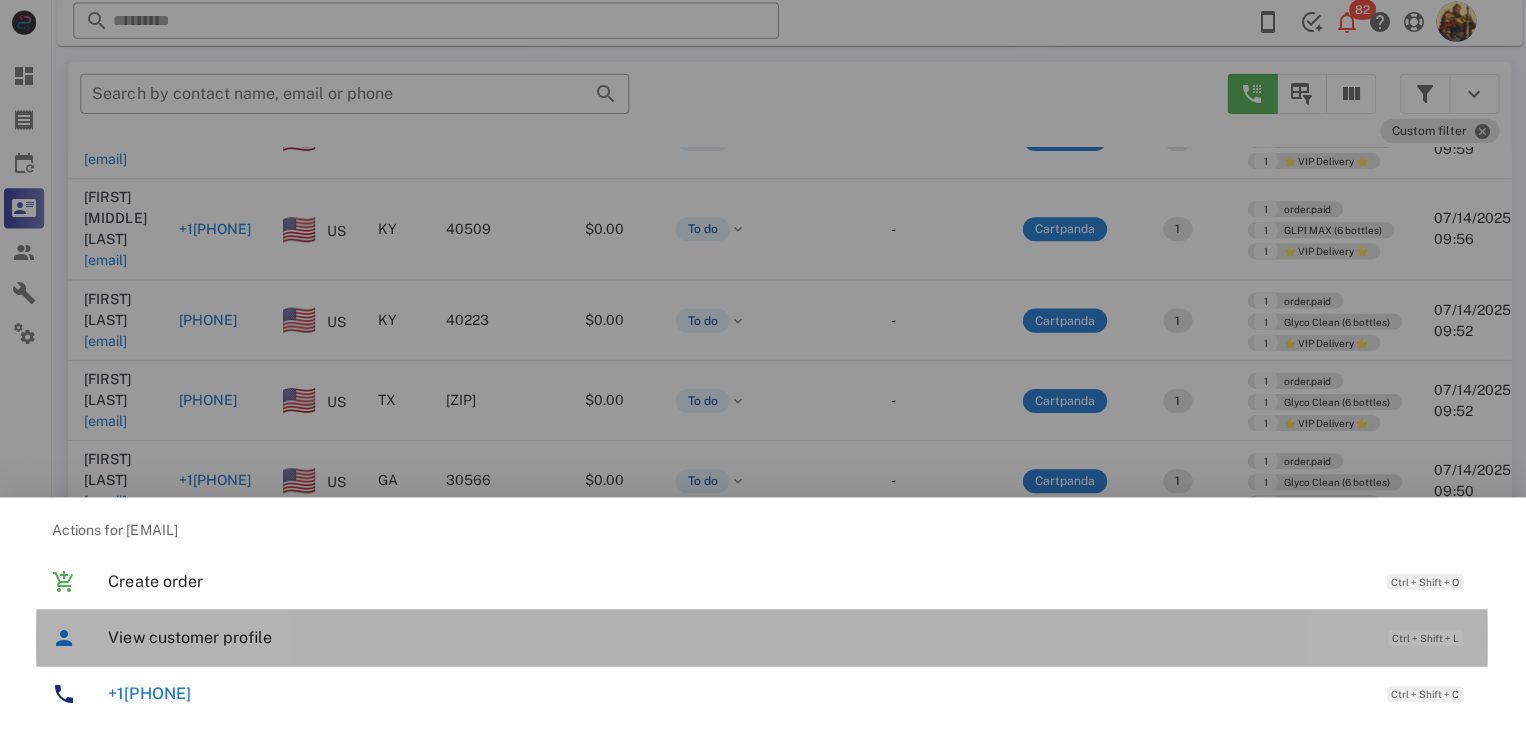 click on "View customer profile" at bounding box center (739, 637) 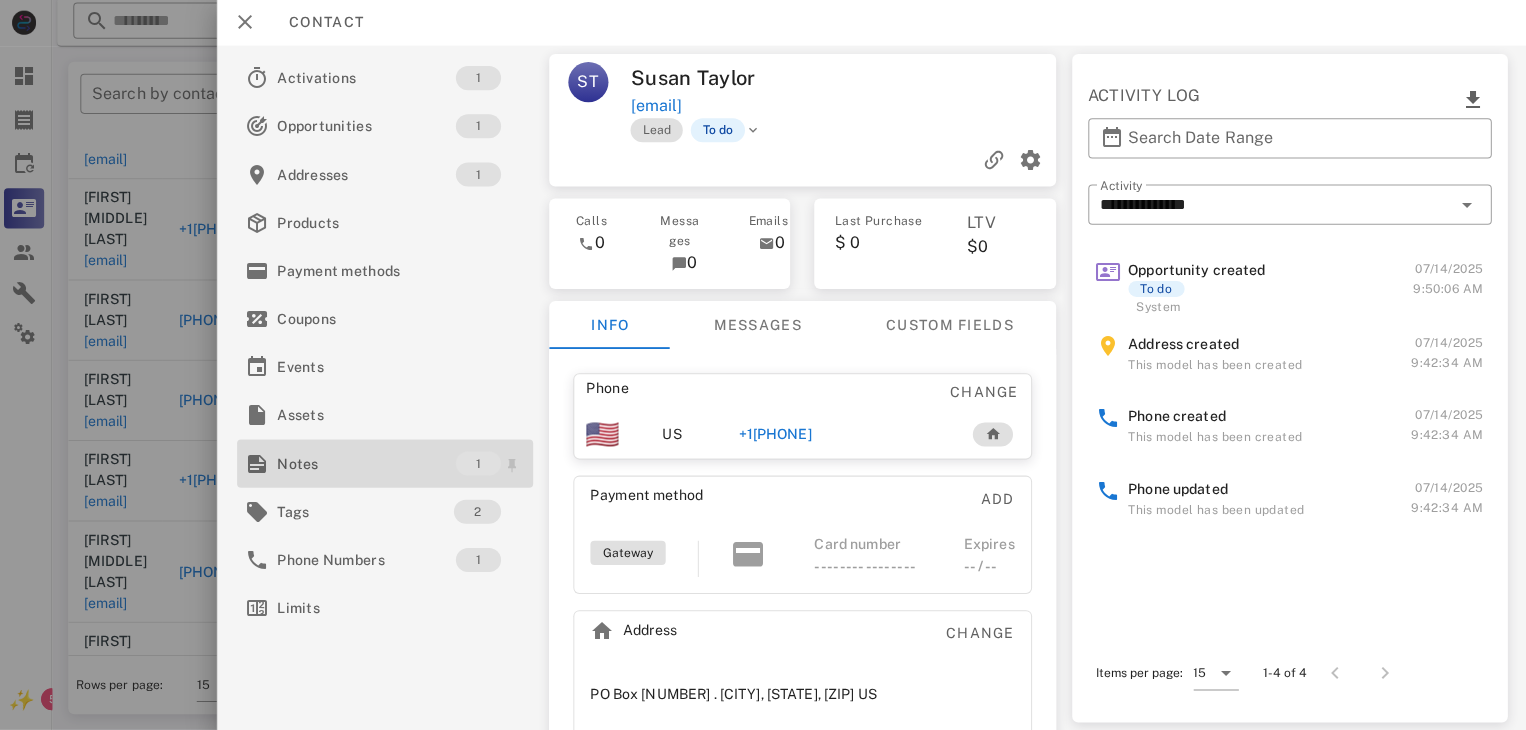 click on "Notes" at bounding box center (369, 464) 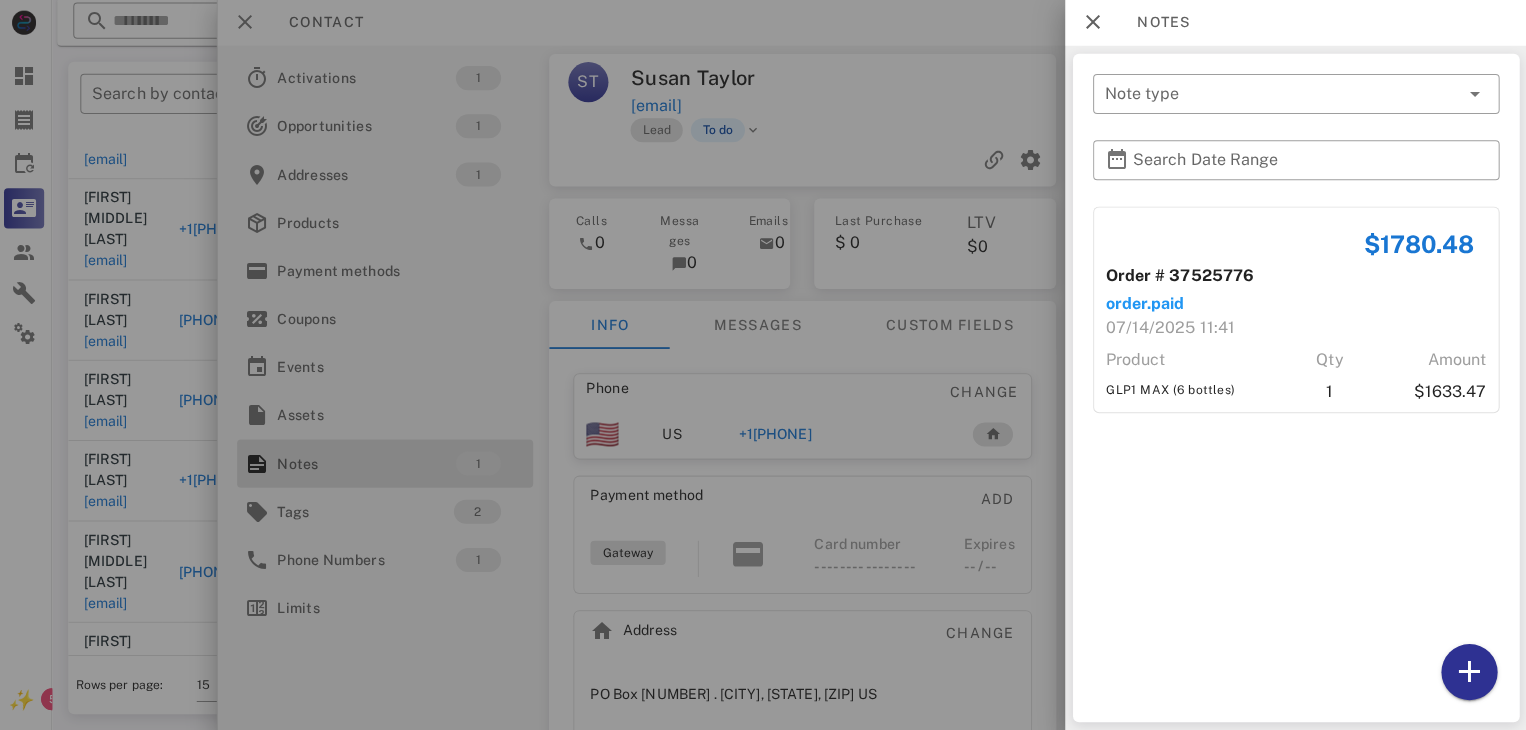 click at bounding box center [763, 365] 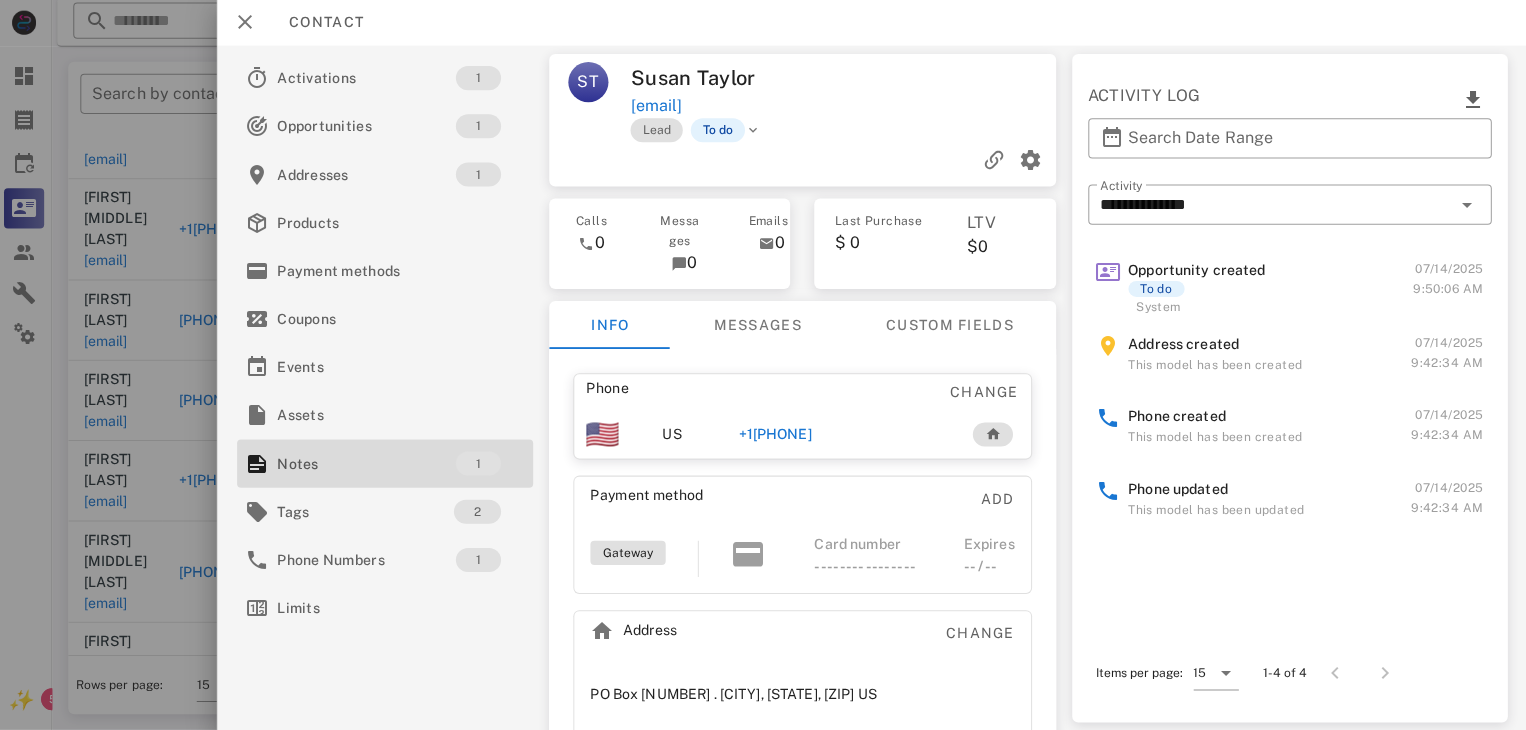 click on "[PHONE]" at bounding box center (776, 435) 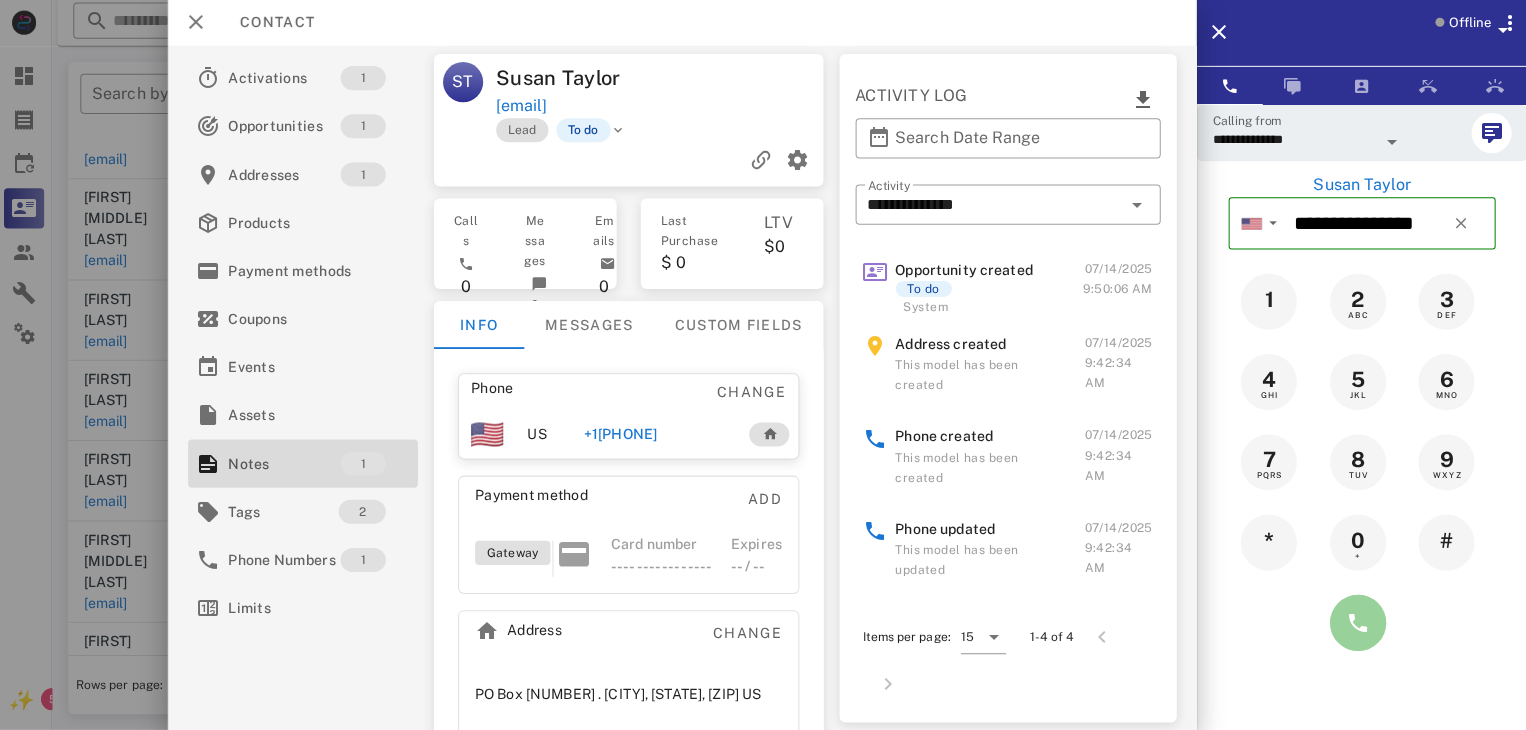 click at bounding box center [1357, 623] 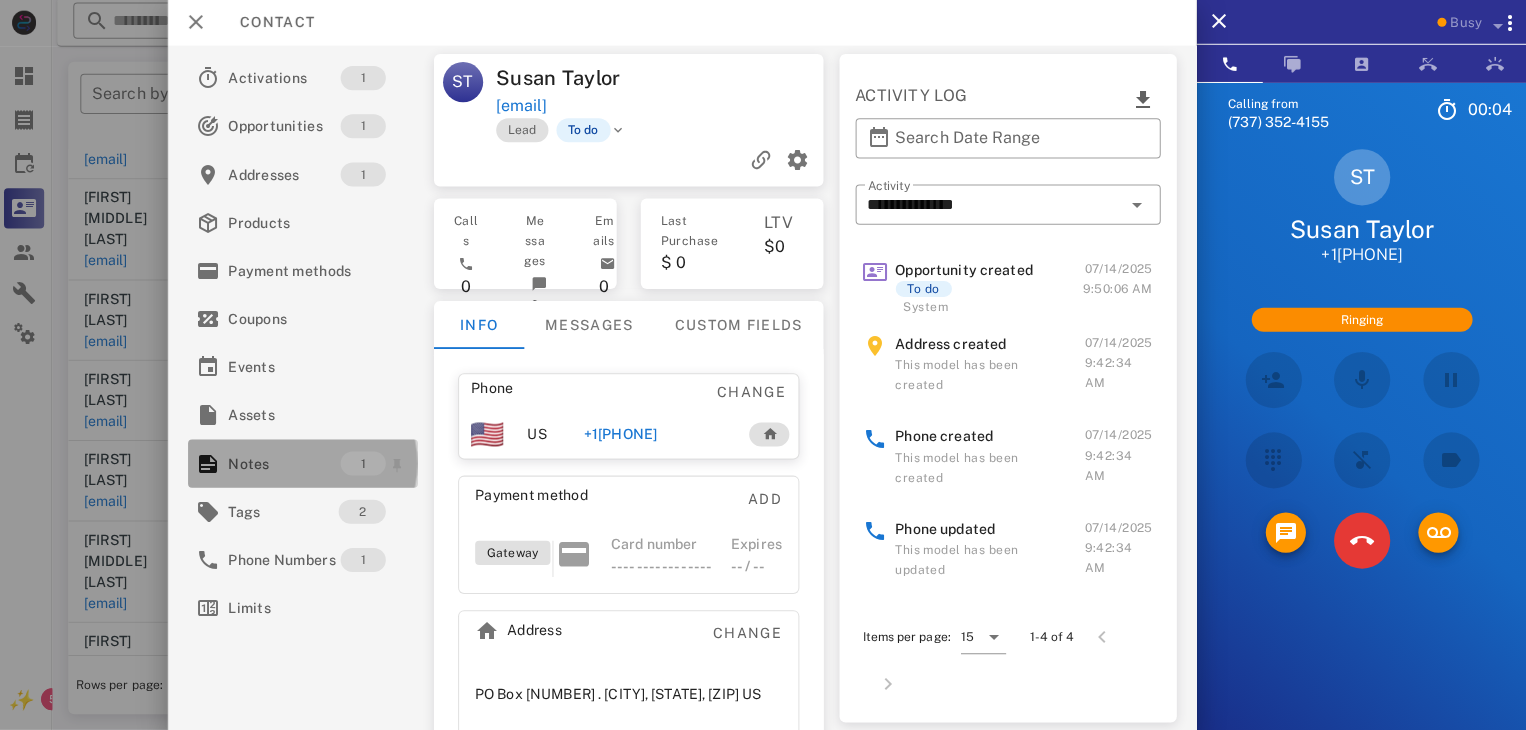 click on "Notes" at bounding box center [287, 464] 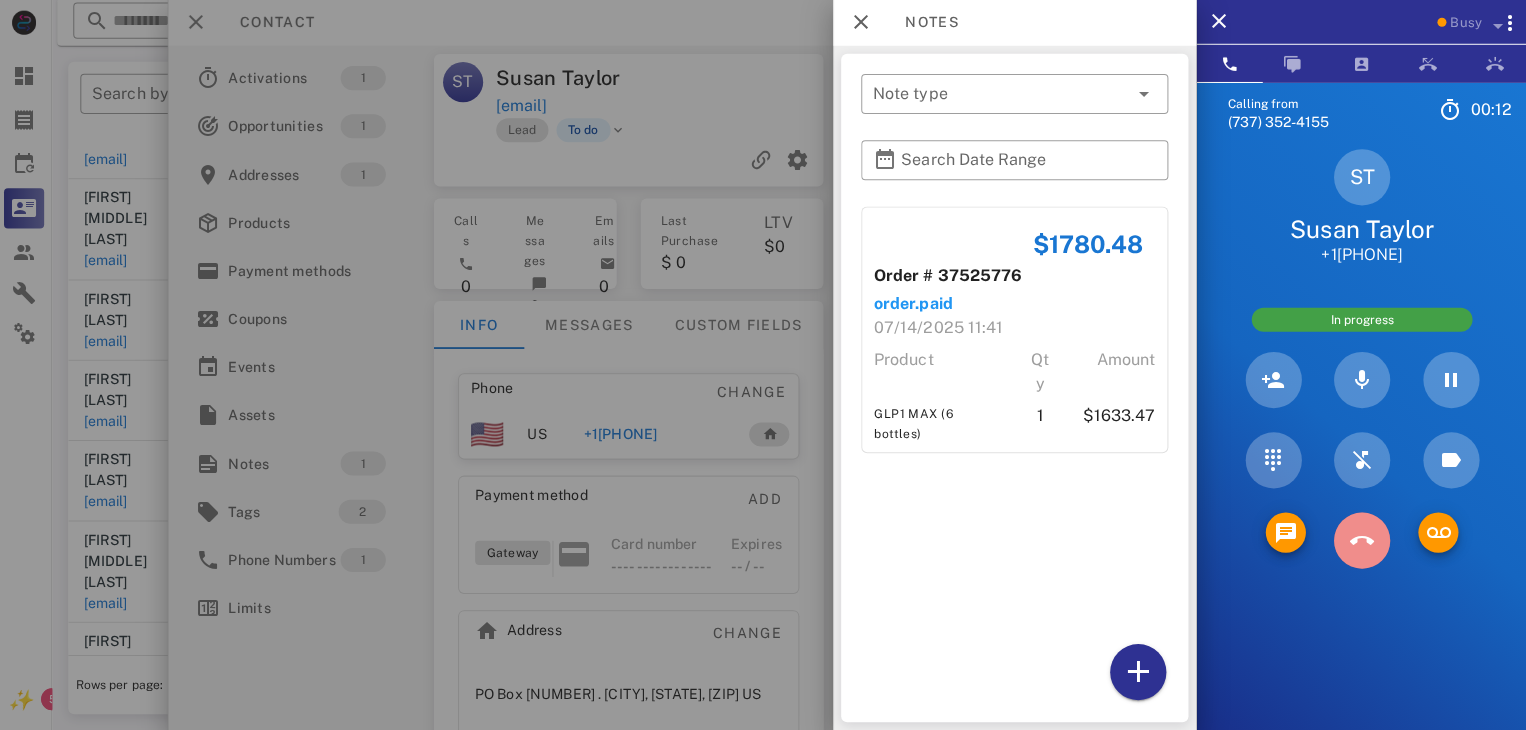 click at bounding box center [1361, 541] 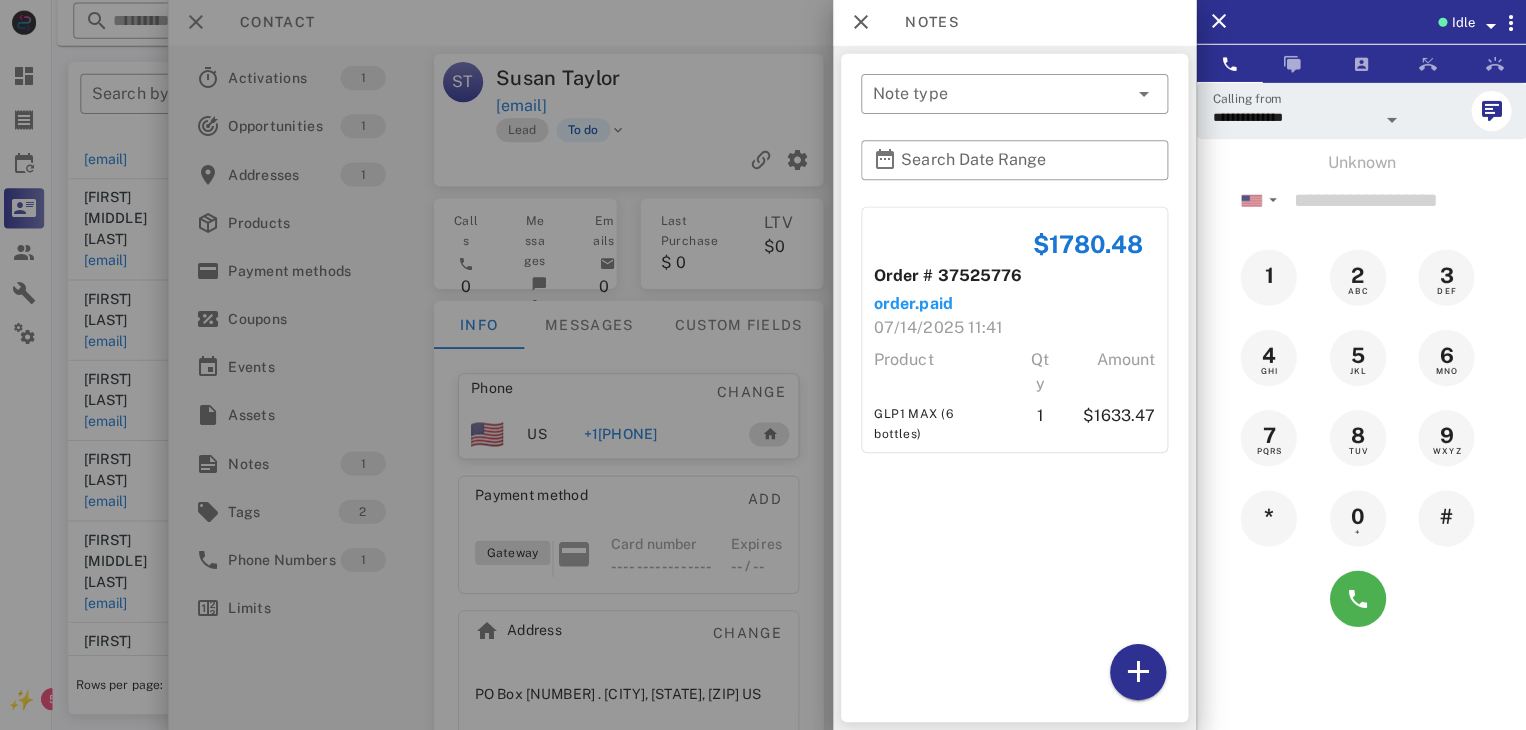 click at bounding box center (763, 365) 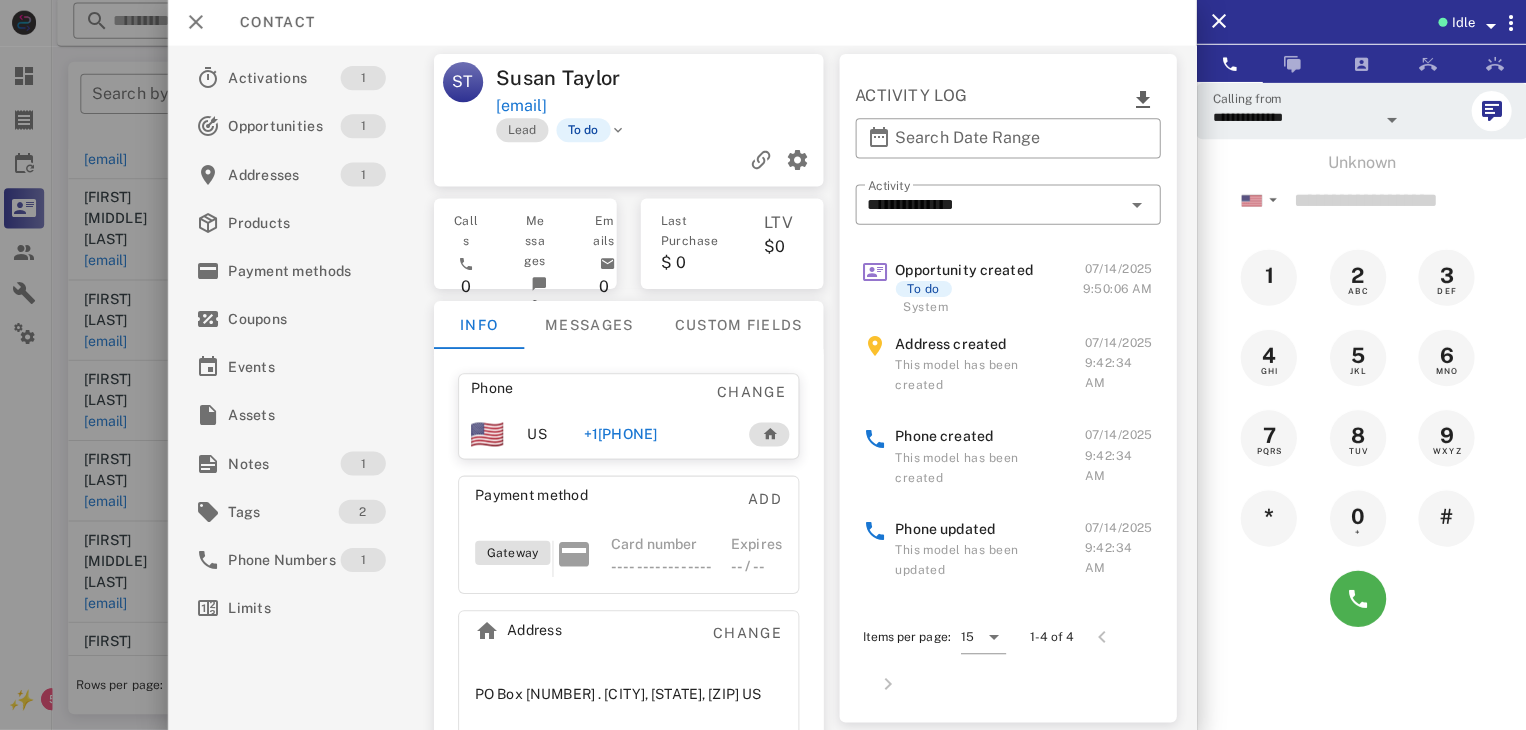 click at bounding box center (763, 365) 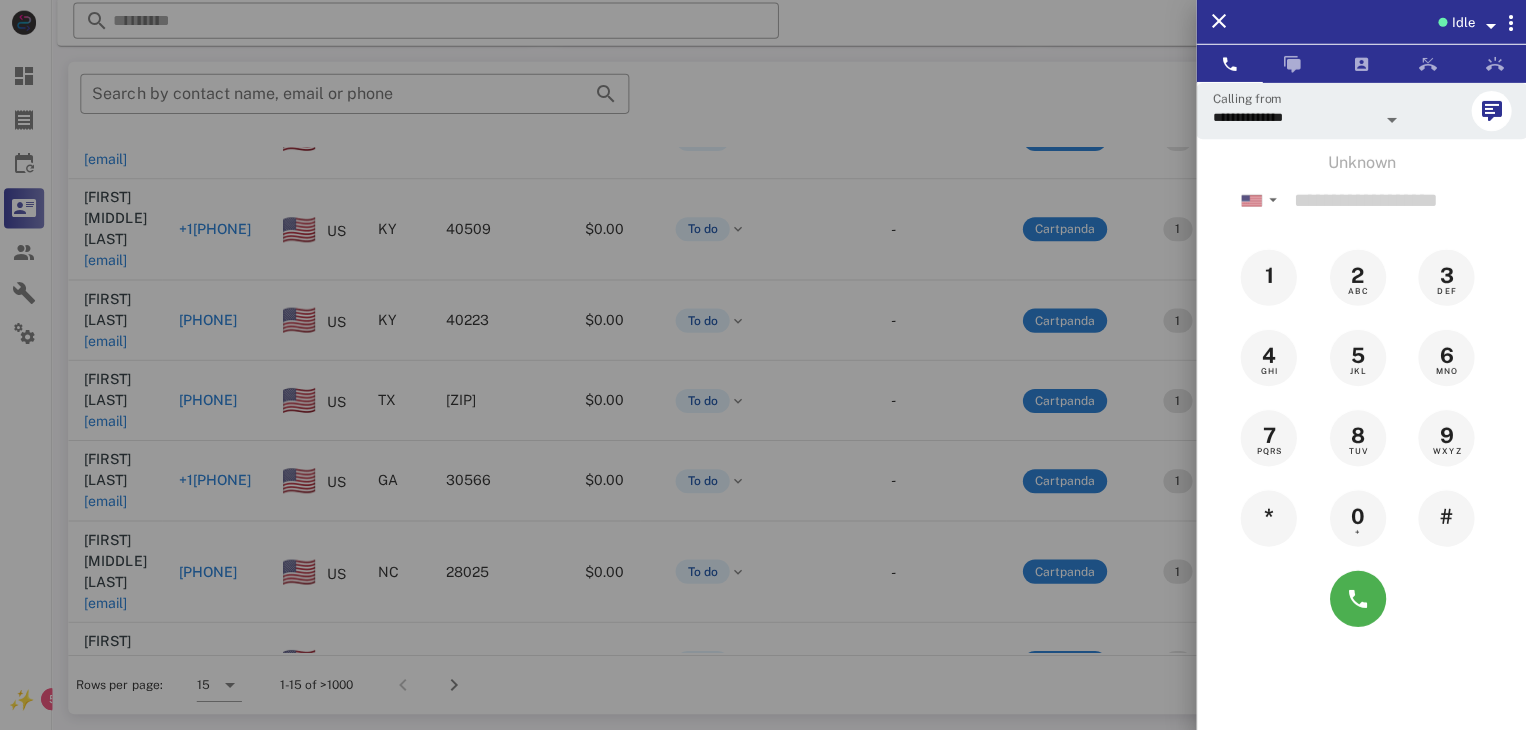 click at bounding box center (763, 365) 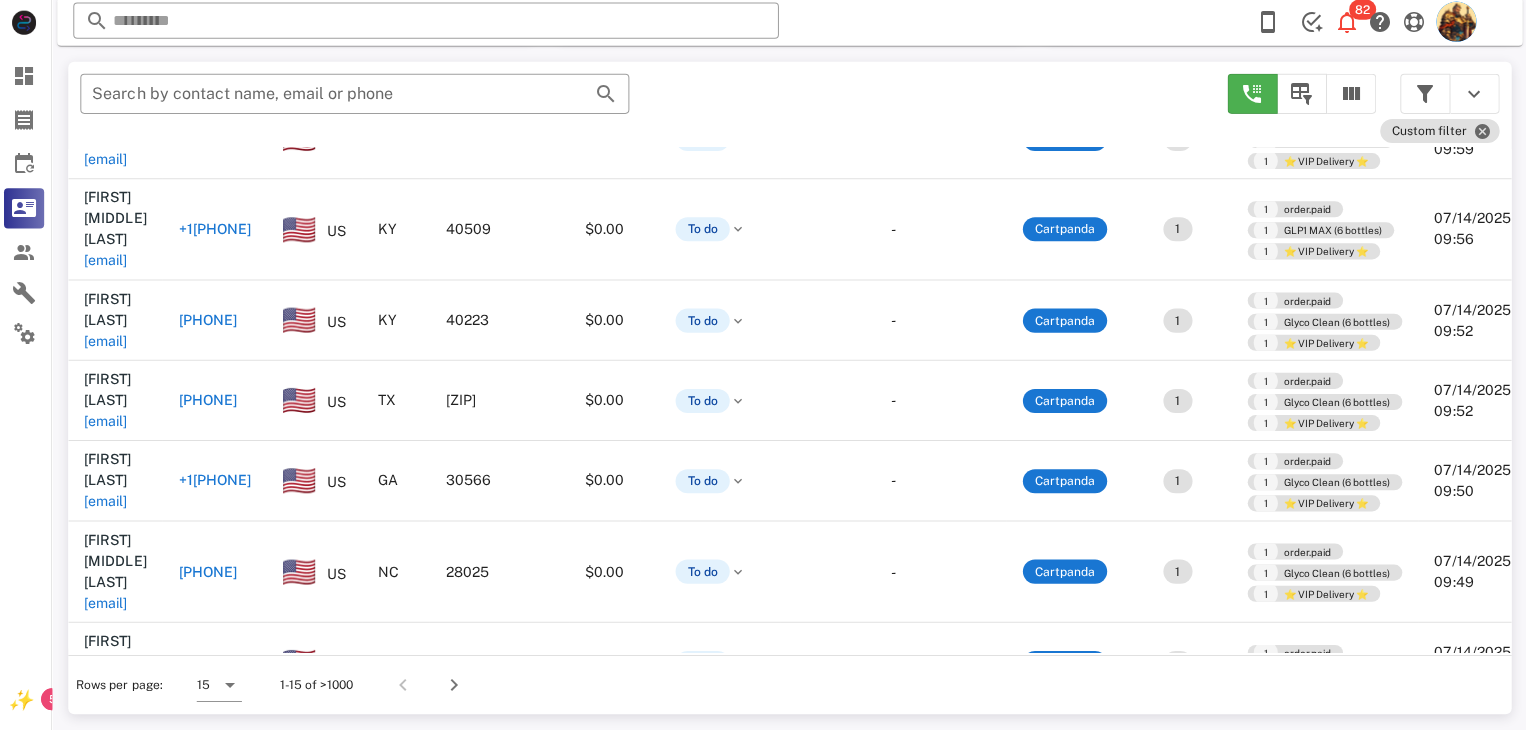 click on "[EMAIL]" at bounding box center [109, 923] 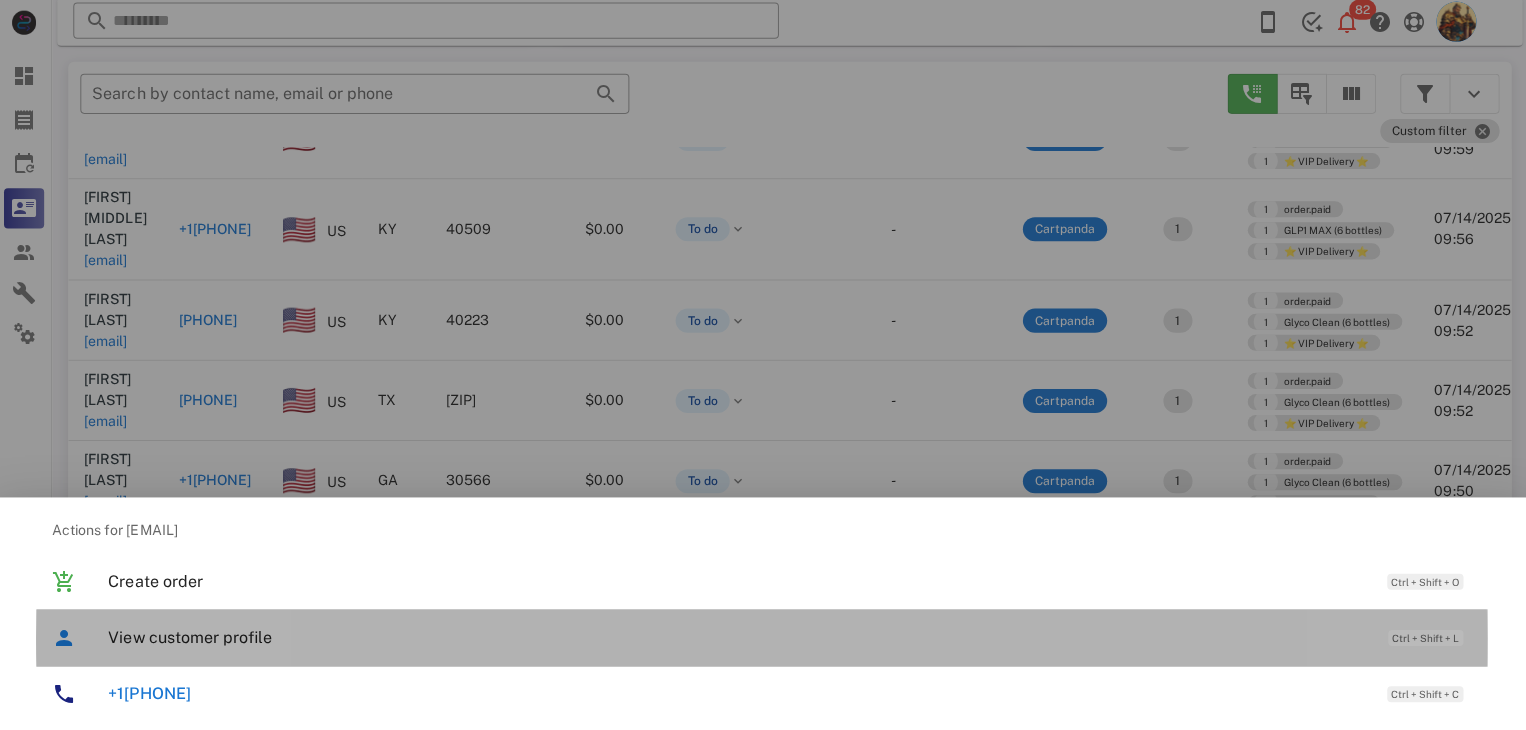 click on "View customer profile" at bounding box center [739, 637] 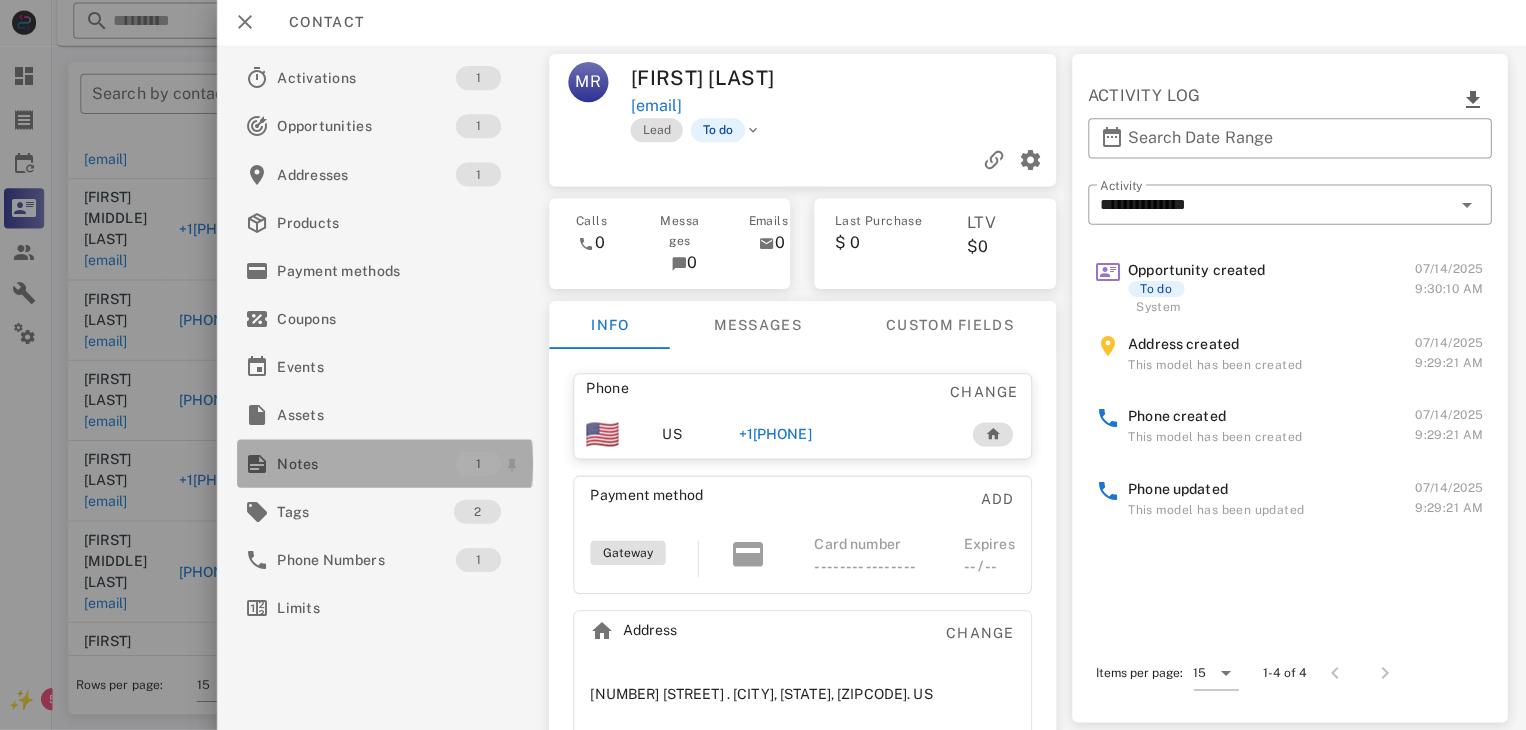 click on "Notes" at bounding box center (369, 464) 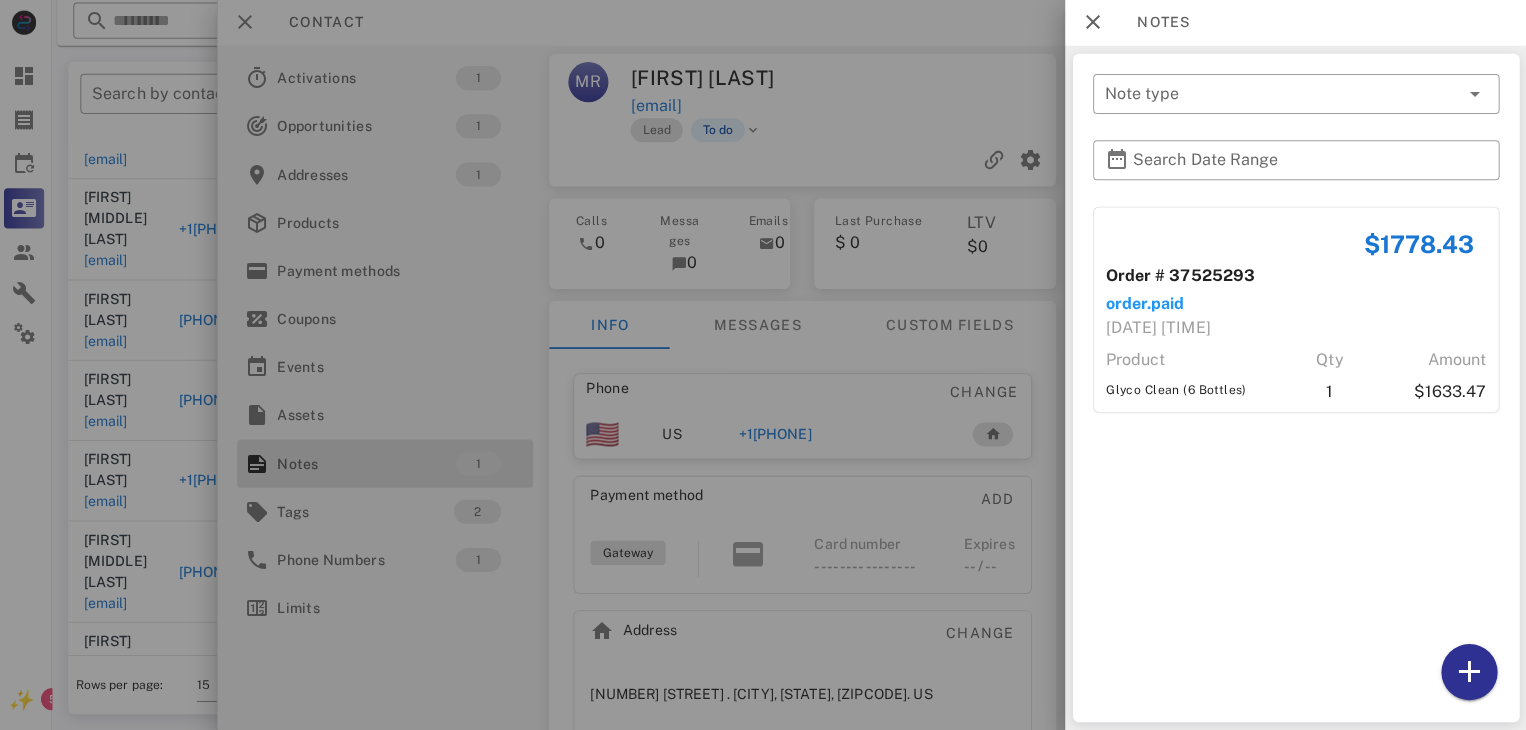 click at bounding box center [763, 365] 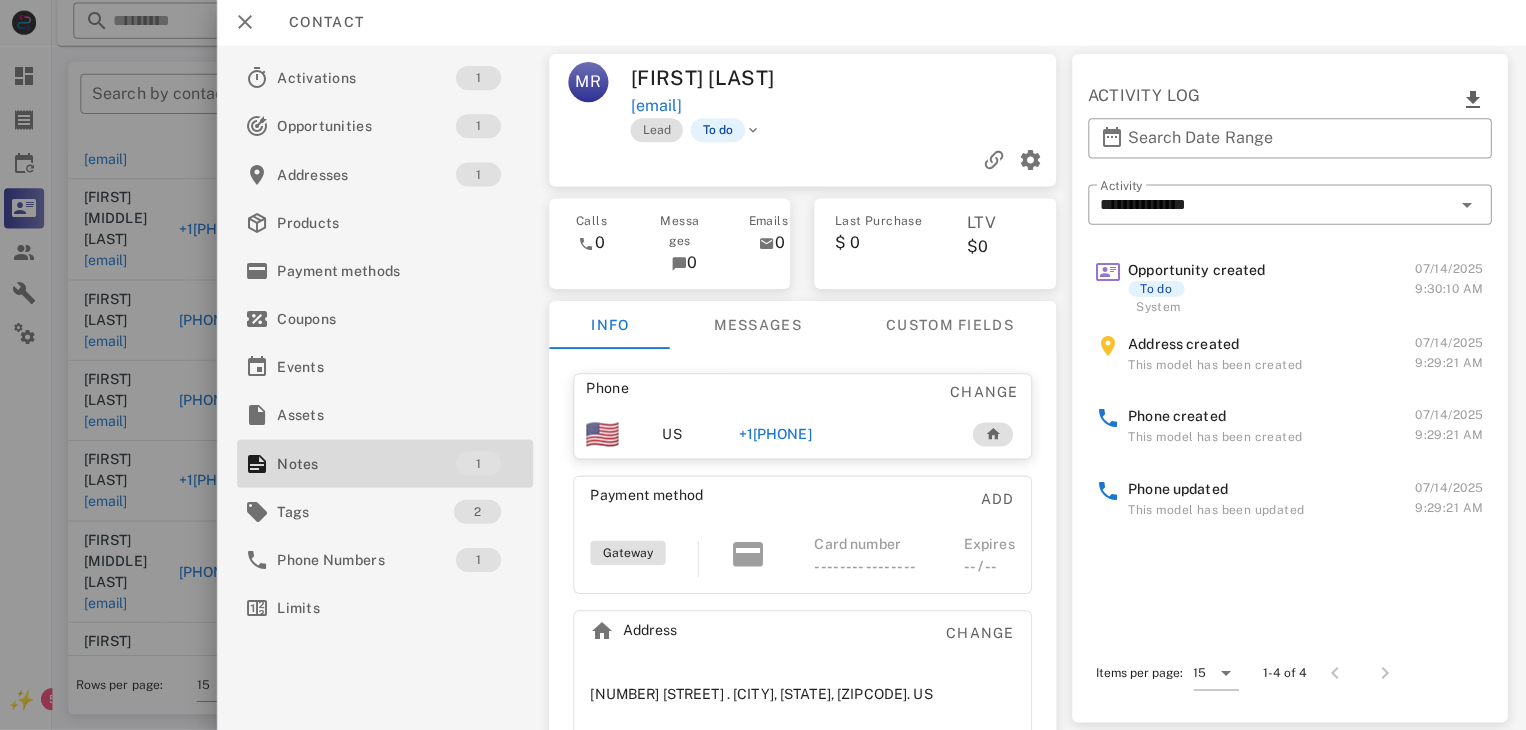 click on "[PHONE]" at bounding box center [776, 435] 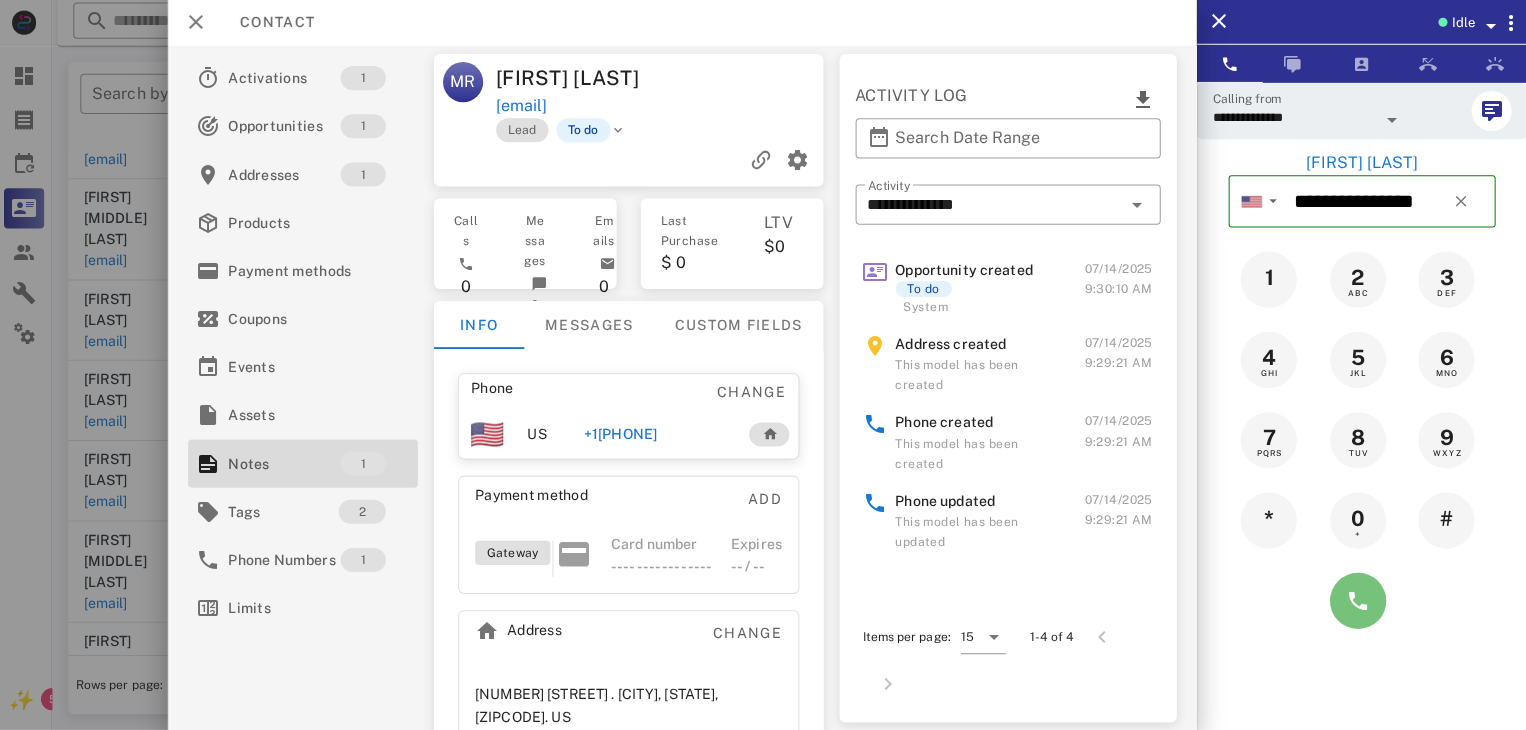 click at bounding box center [1357, 601] 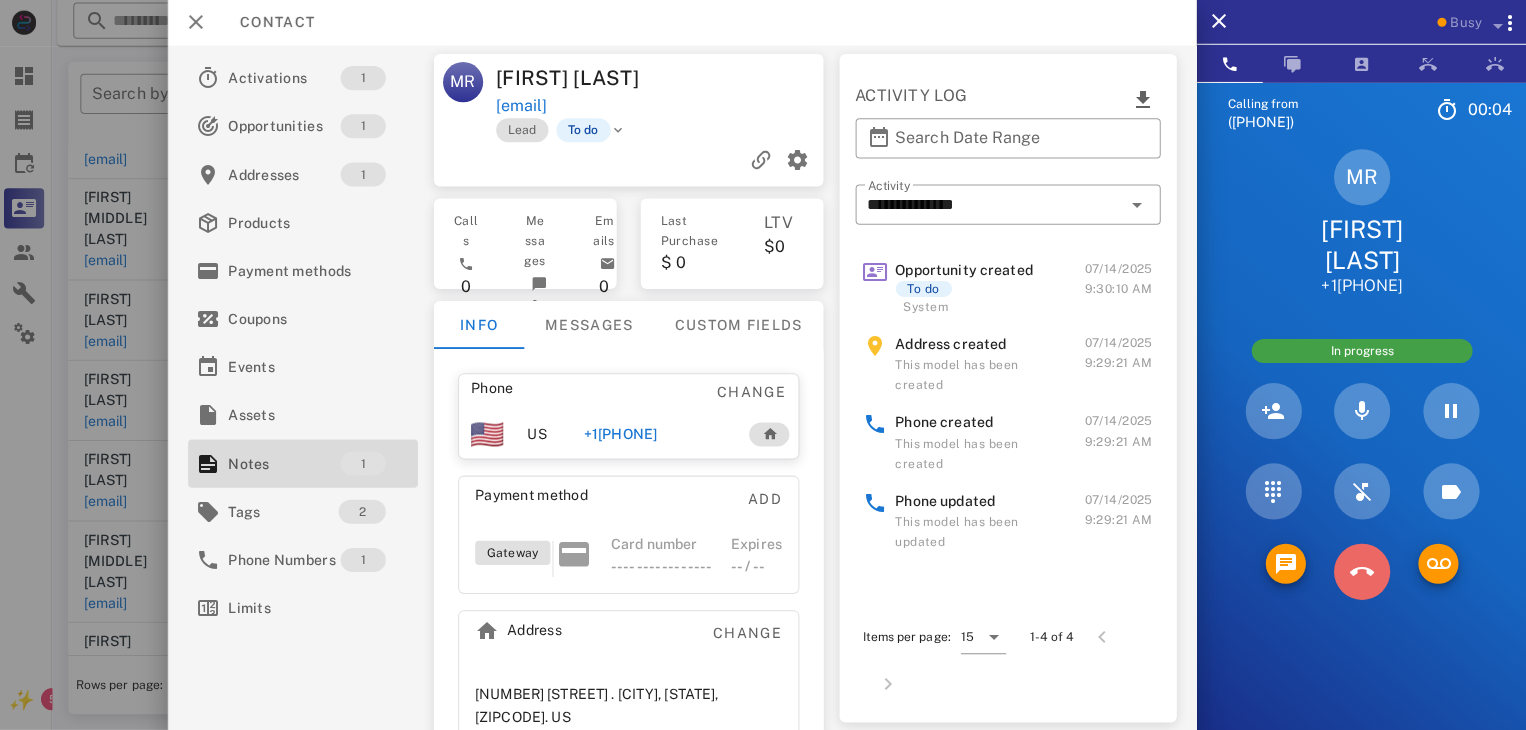 click at bounding box center [1361, 572] 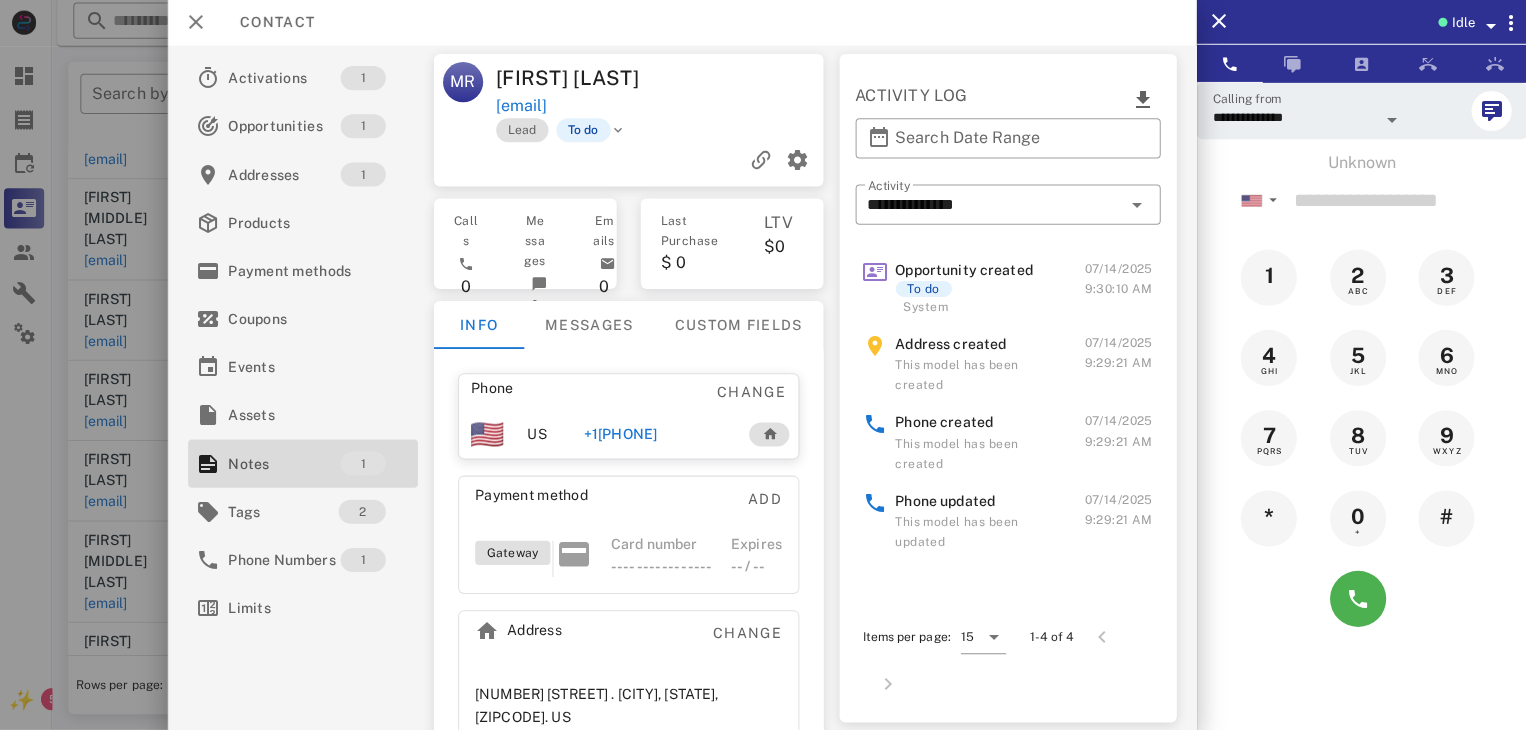 click at bounding box center (763, 365) 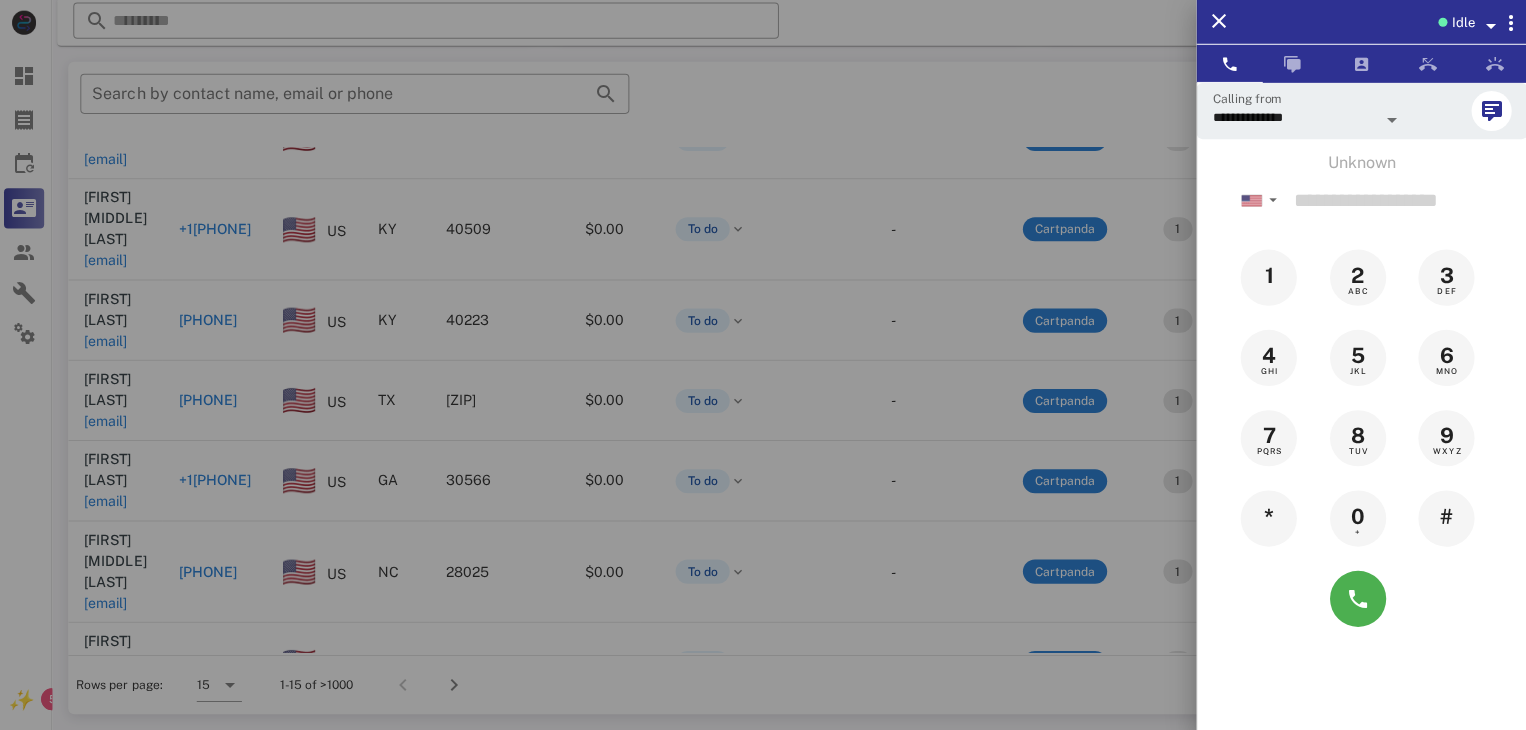 click at bounding box center (763, 365) 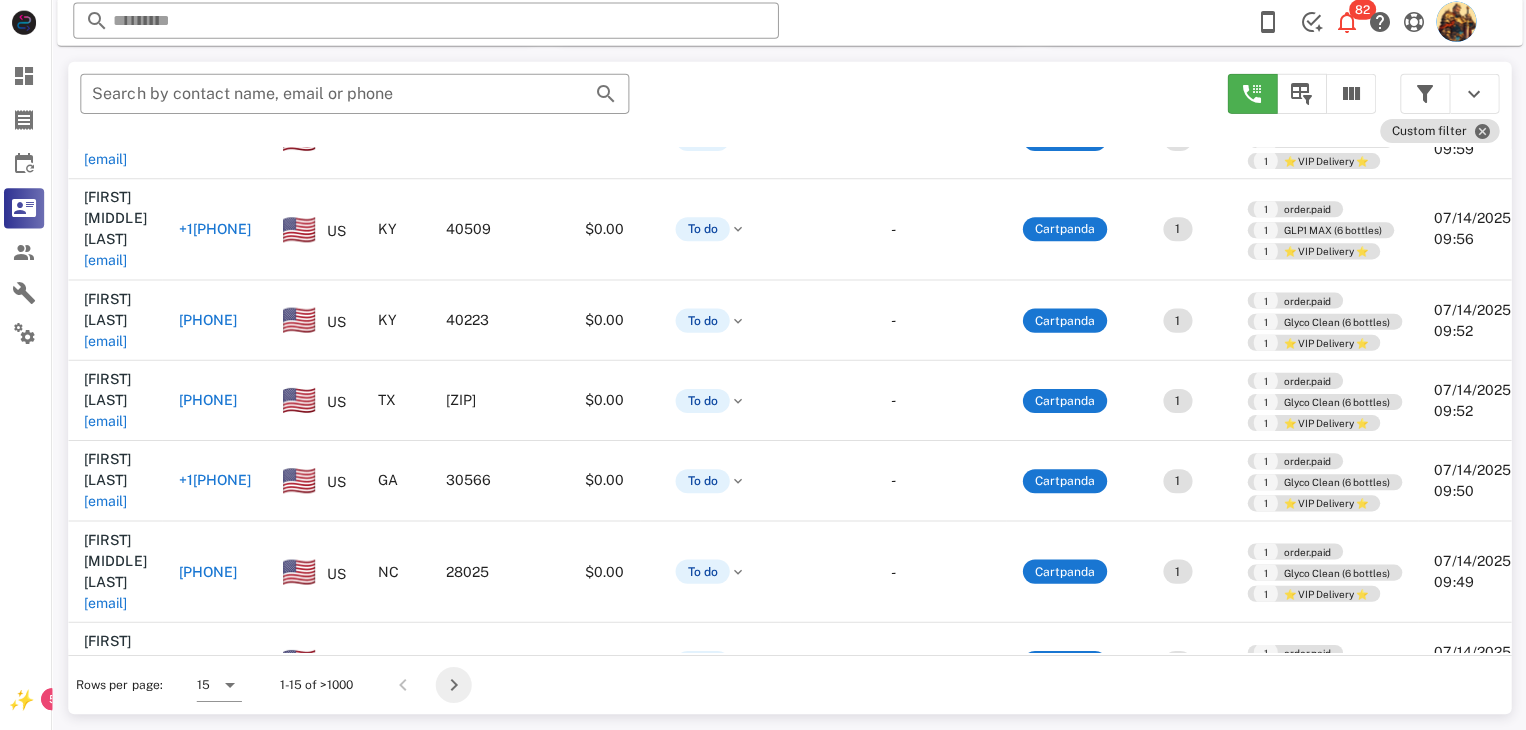 click at bounding box center (456, 685) 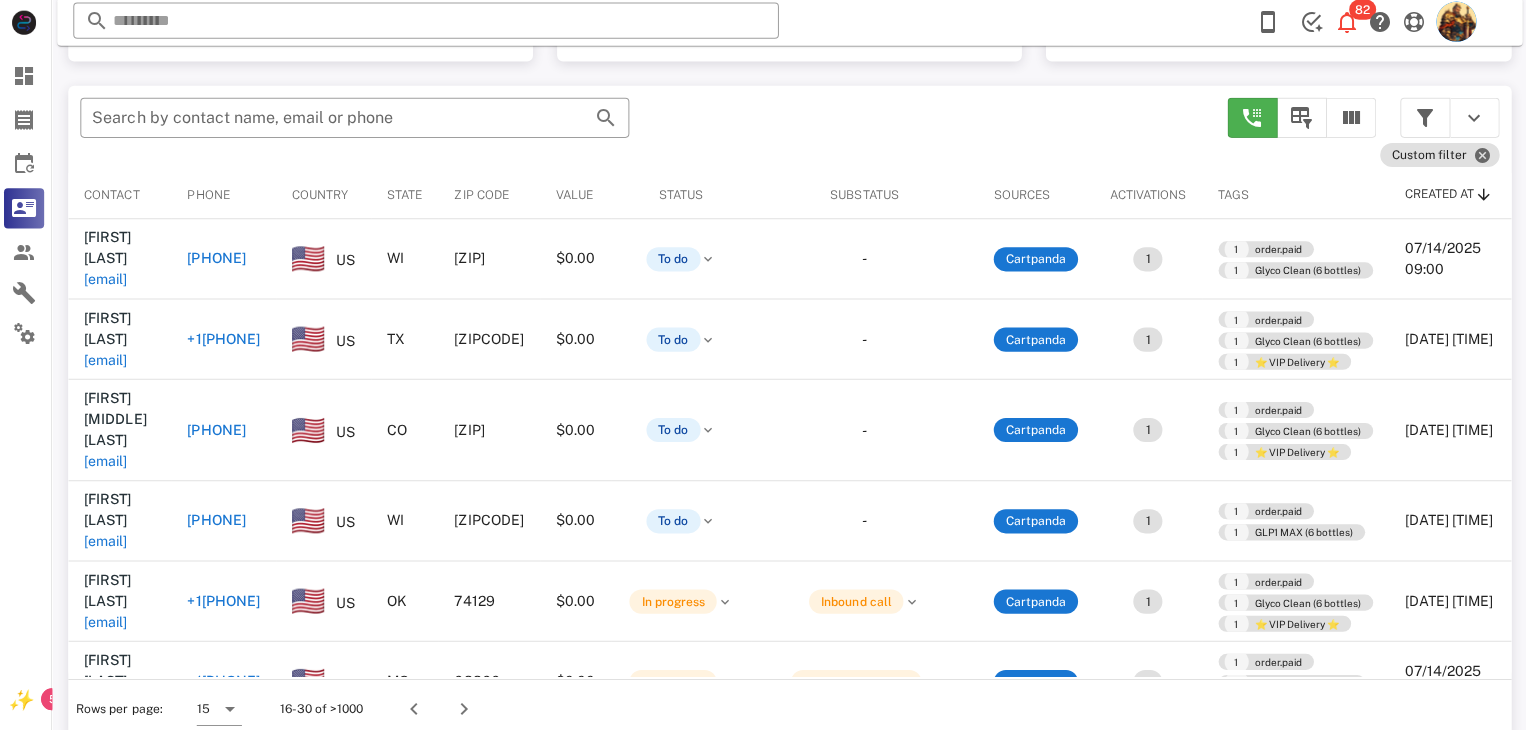 scroll, scrollTop: 380, scrollLeft: 0, axis: vertical 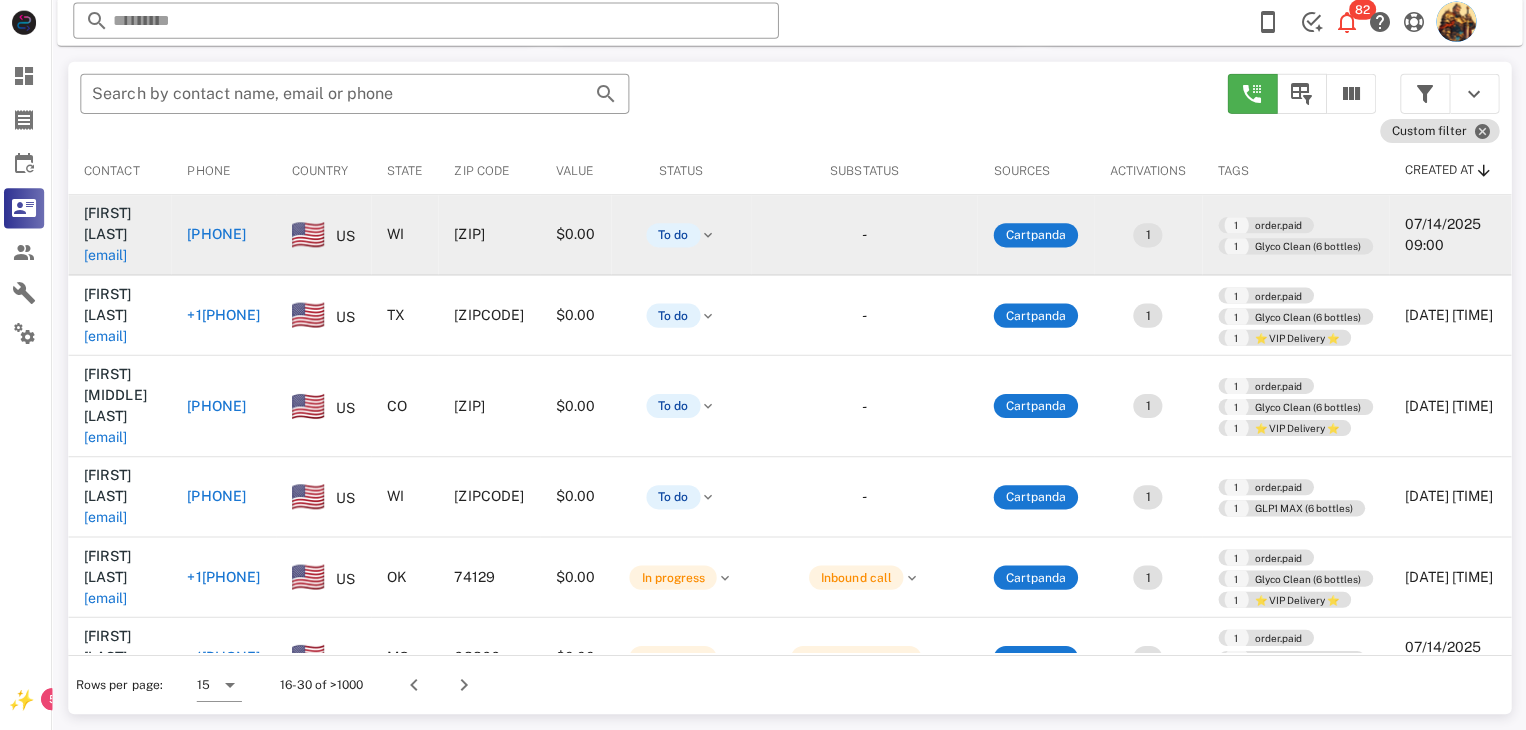 click on "sheia7115@gmail.com" at bounding box center [109, 257] 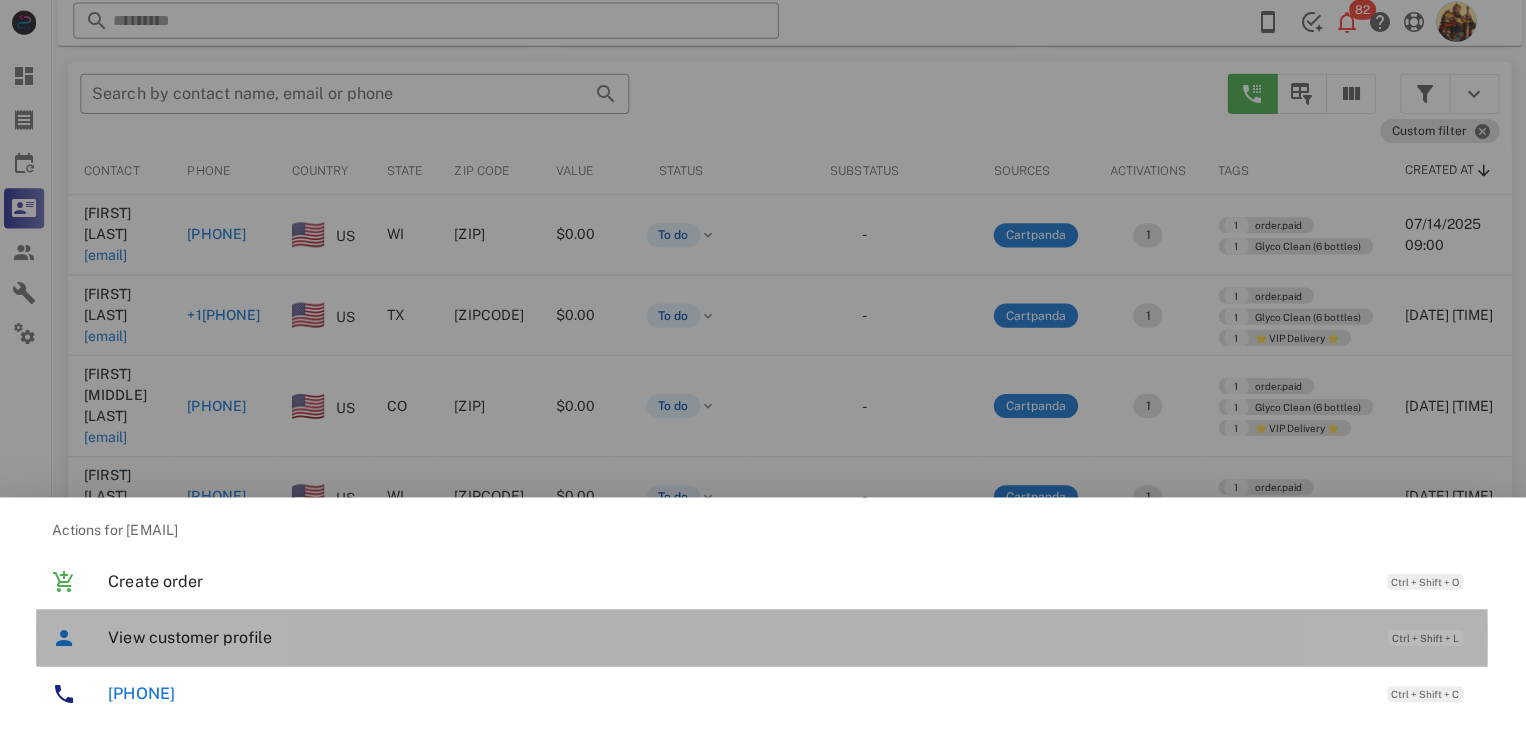 click on "View customer profile" at bounding box center [739, 637] 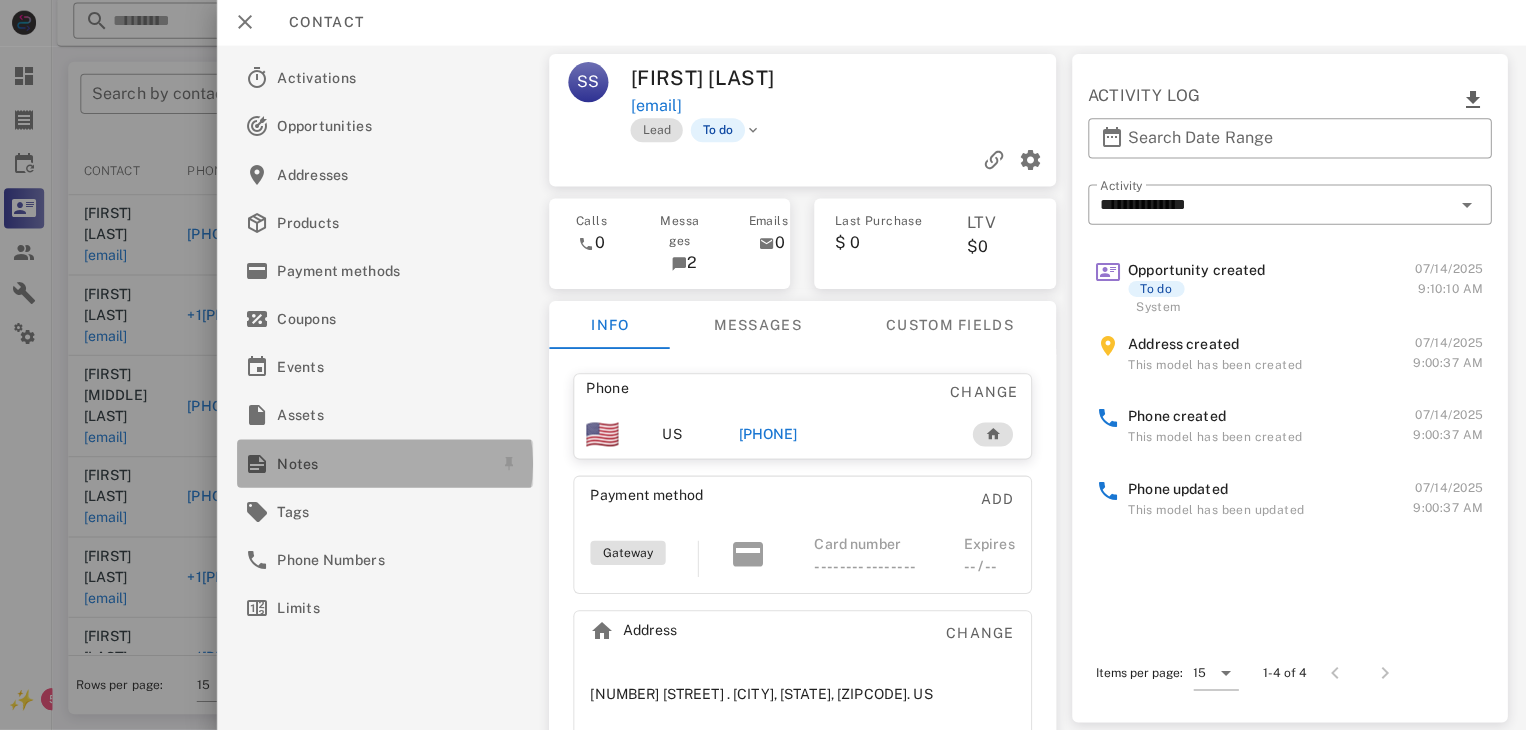 click on "Notes" at bounding box center (383, 464) 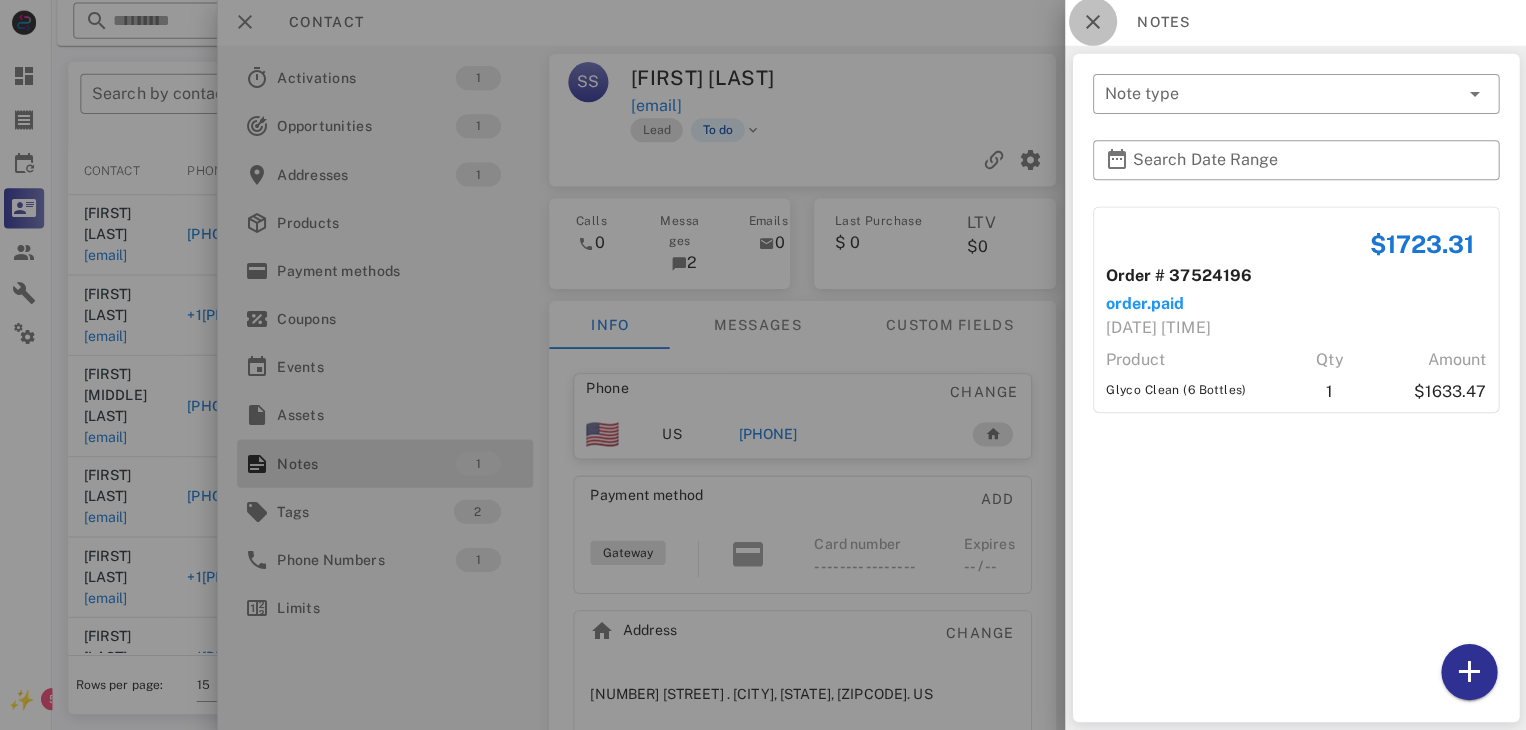 click at bounding box center [1093, 24] 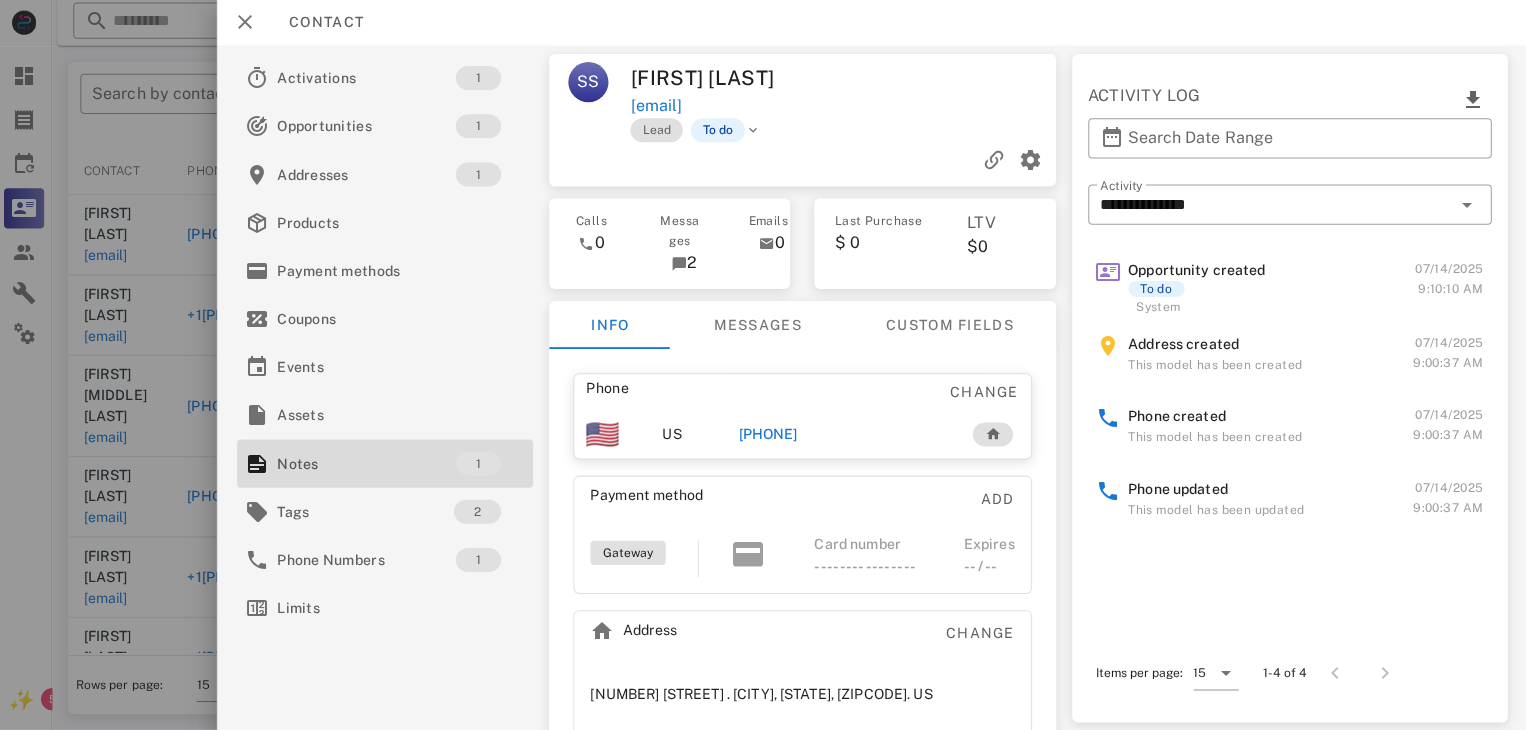 click on "+16084751705" at bounding box center [769, 435] 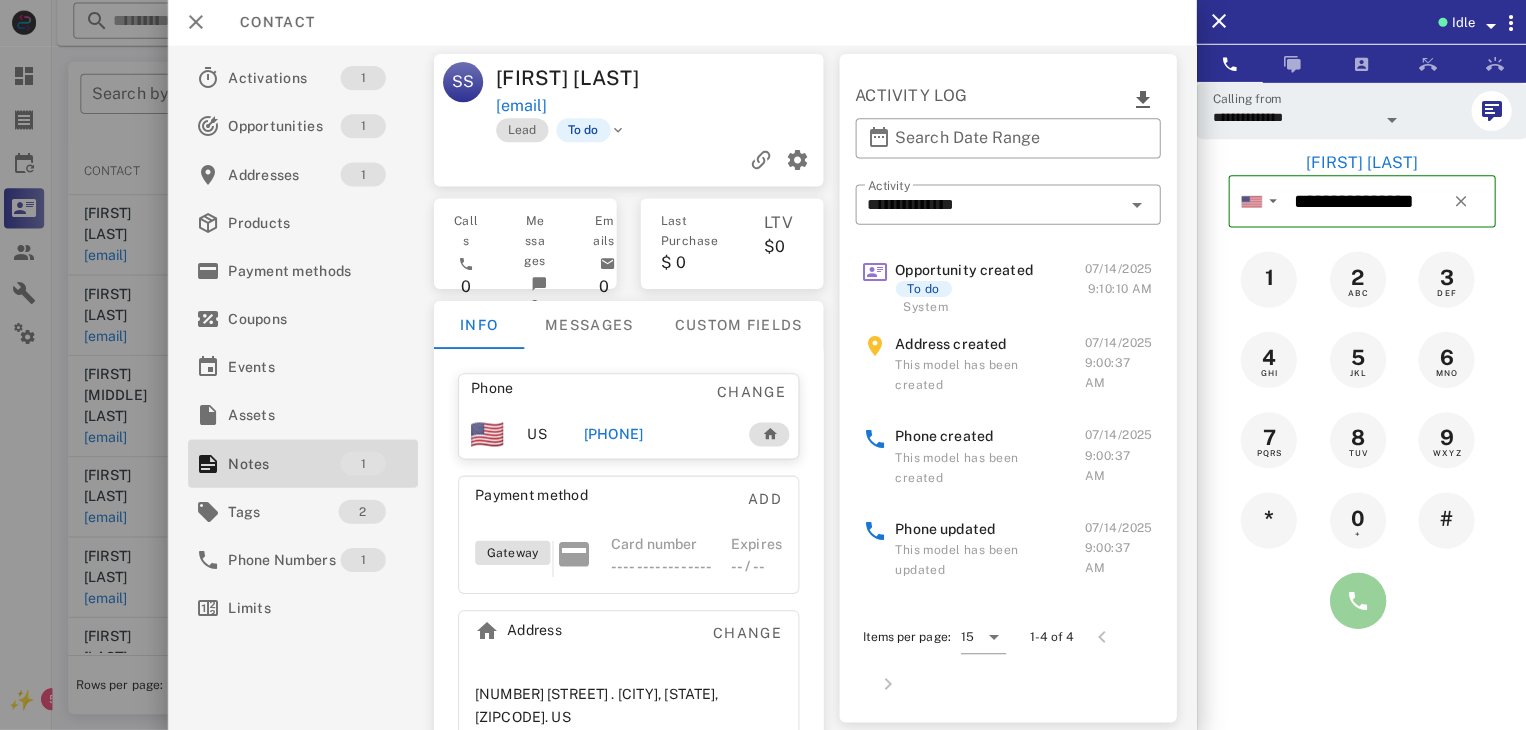 click at bounding box center (1357, 601) 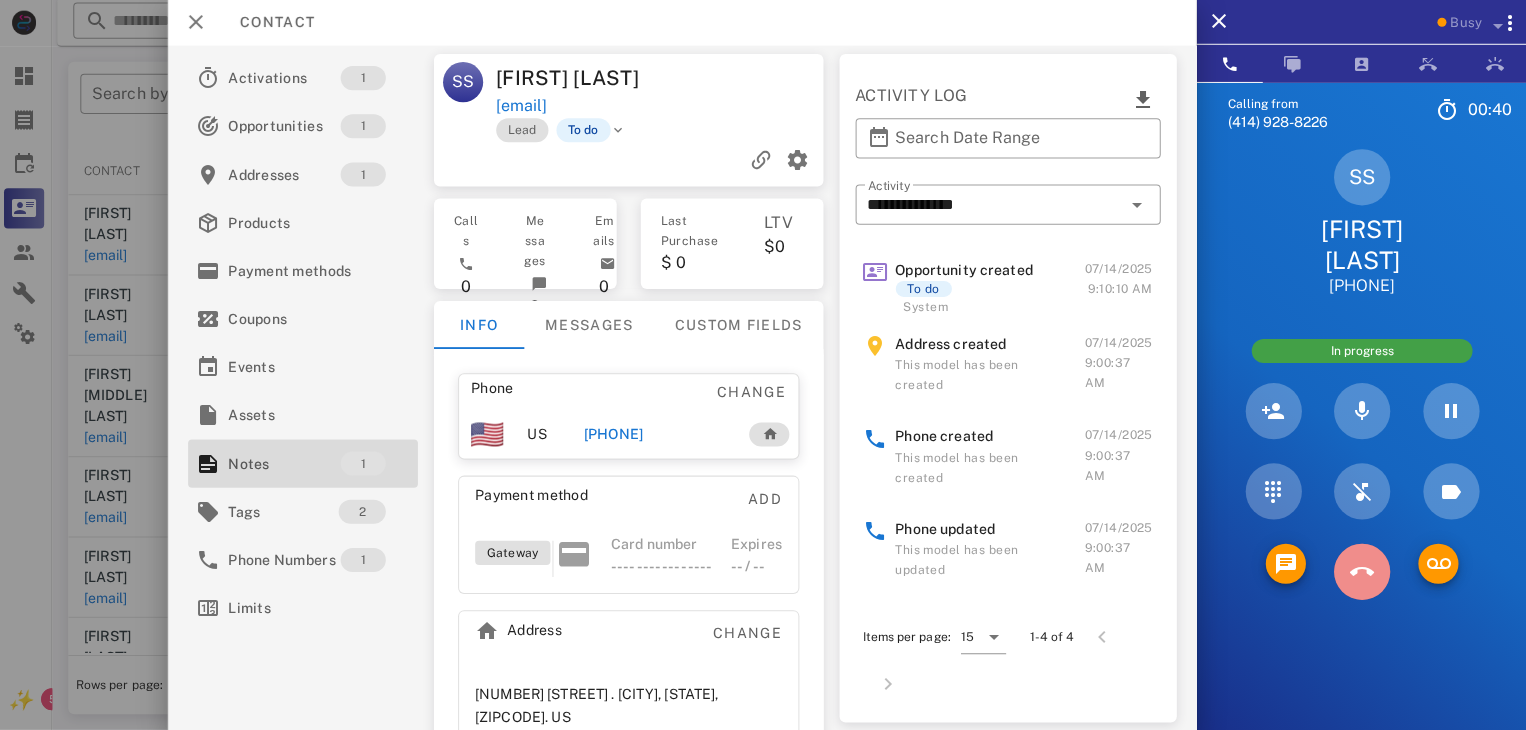 click at bounding box center [1361, 572] 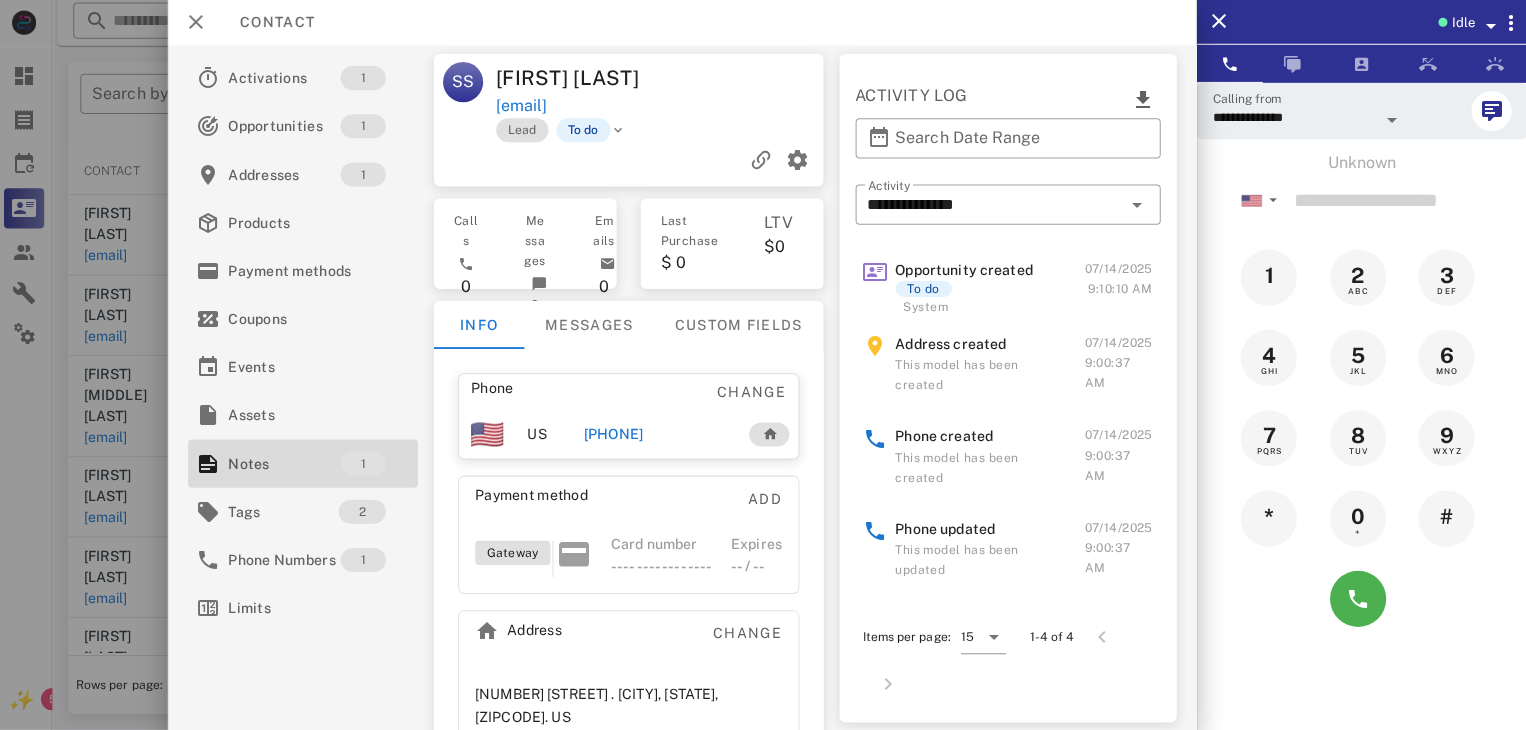 click at bounding box center (763, 365) 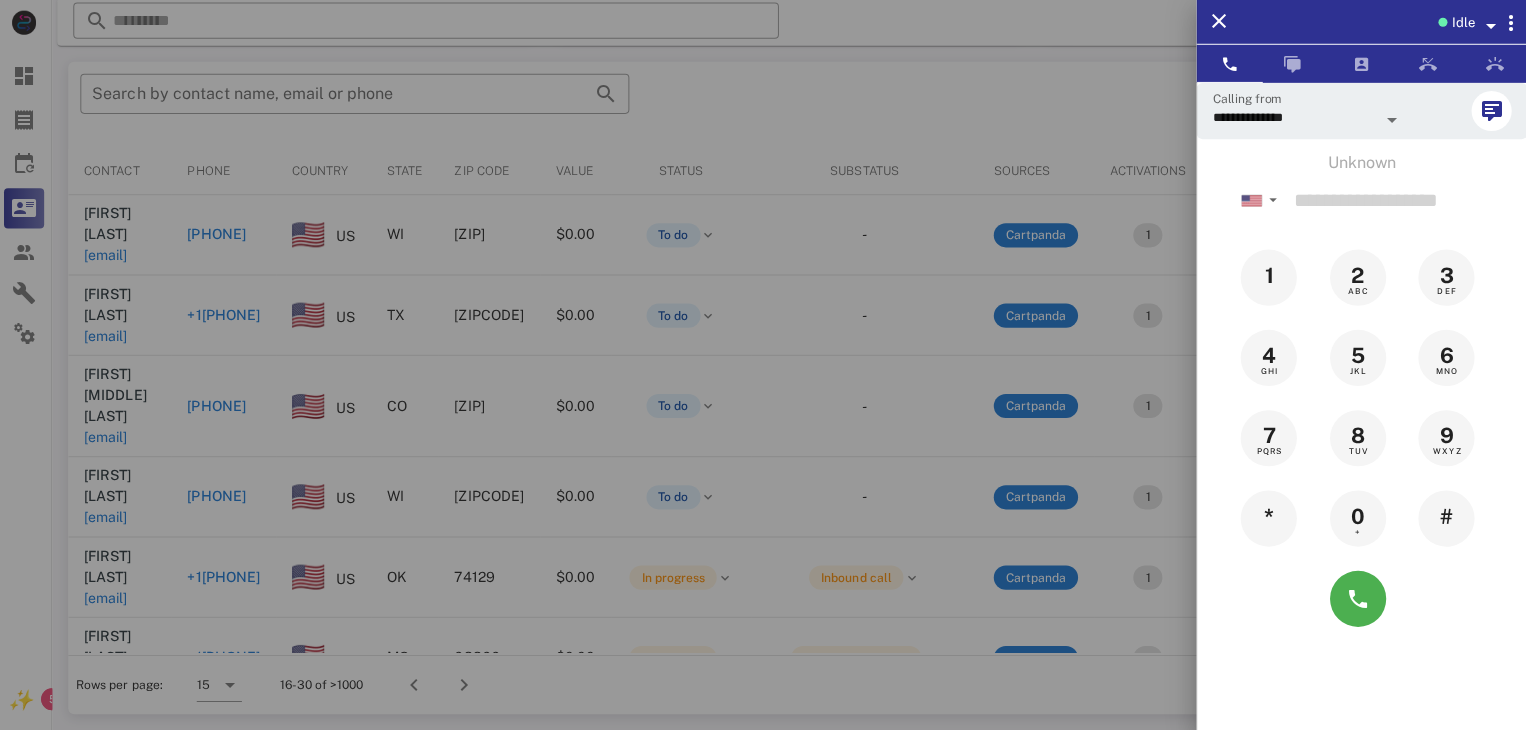 click at bounding box center (763, 365) 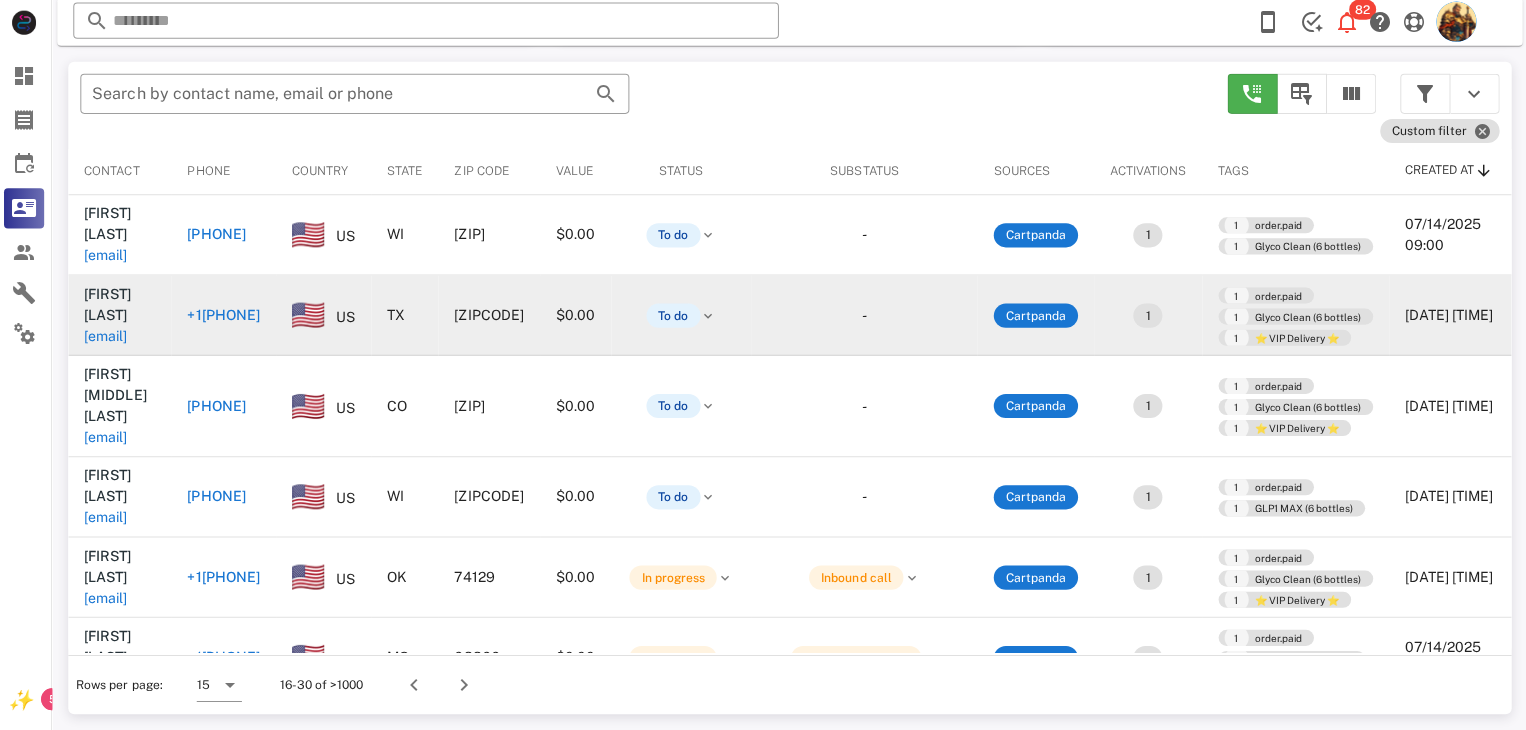 click on "sandracarrales6@gmail.com" at bounding box center [109, 337] 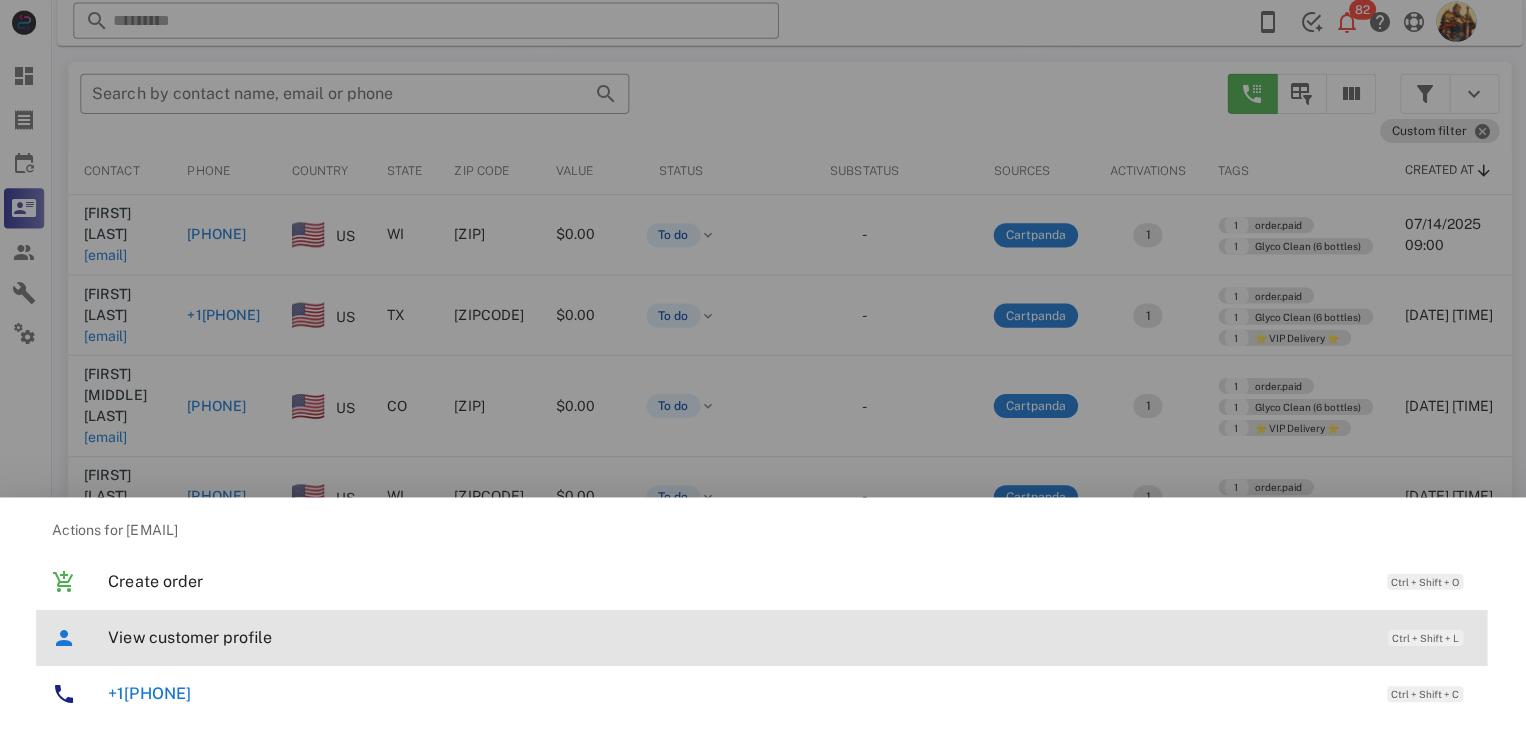 click on "View customer profile" at bounding box center (739, 637) 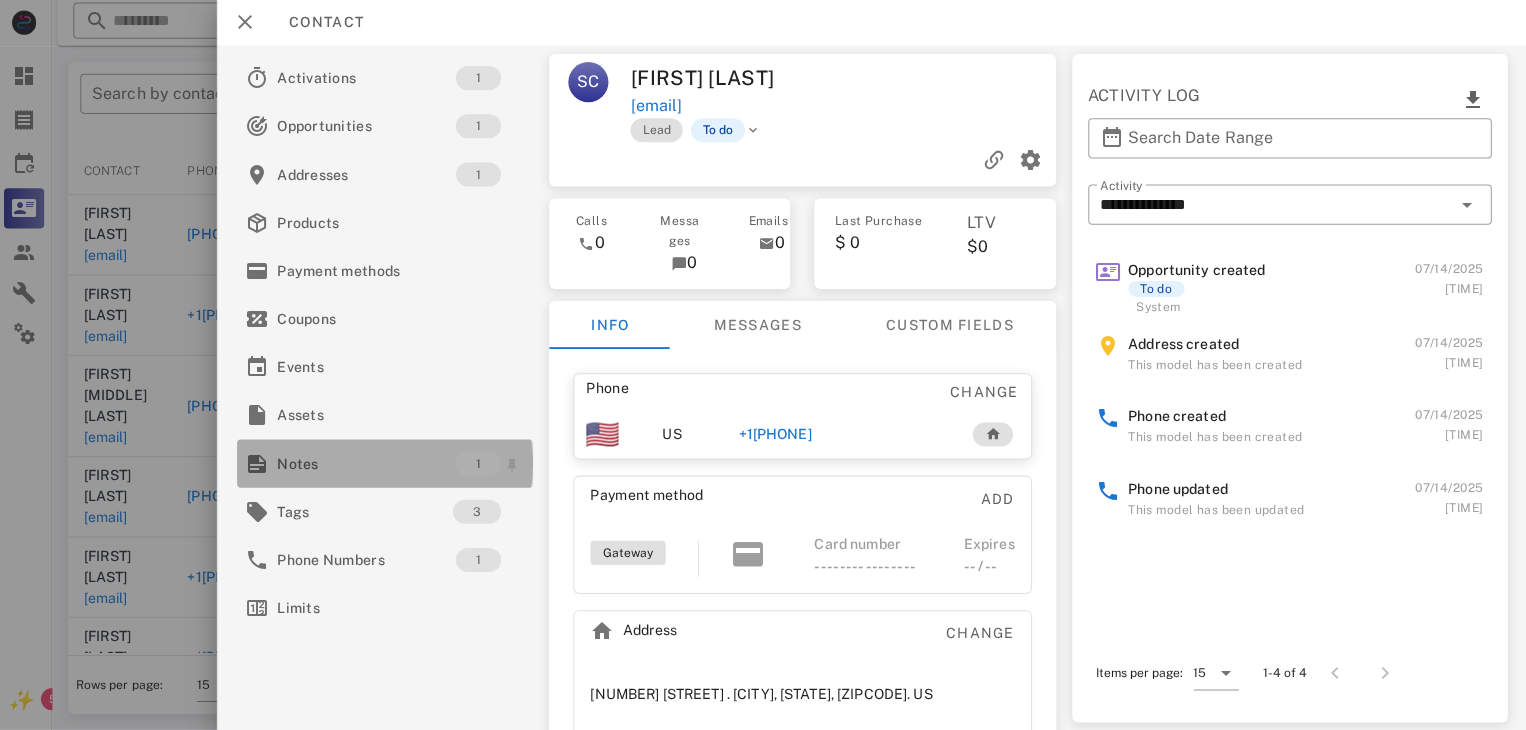 click on "Notes" at bounding box center [369, 464] 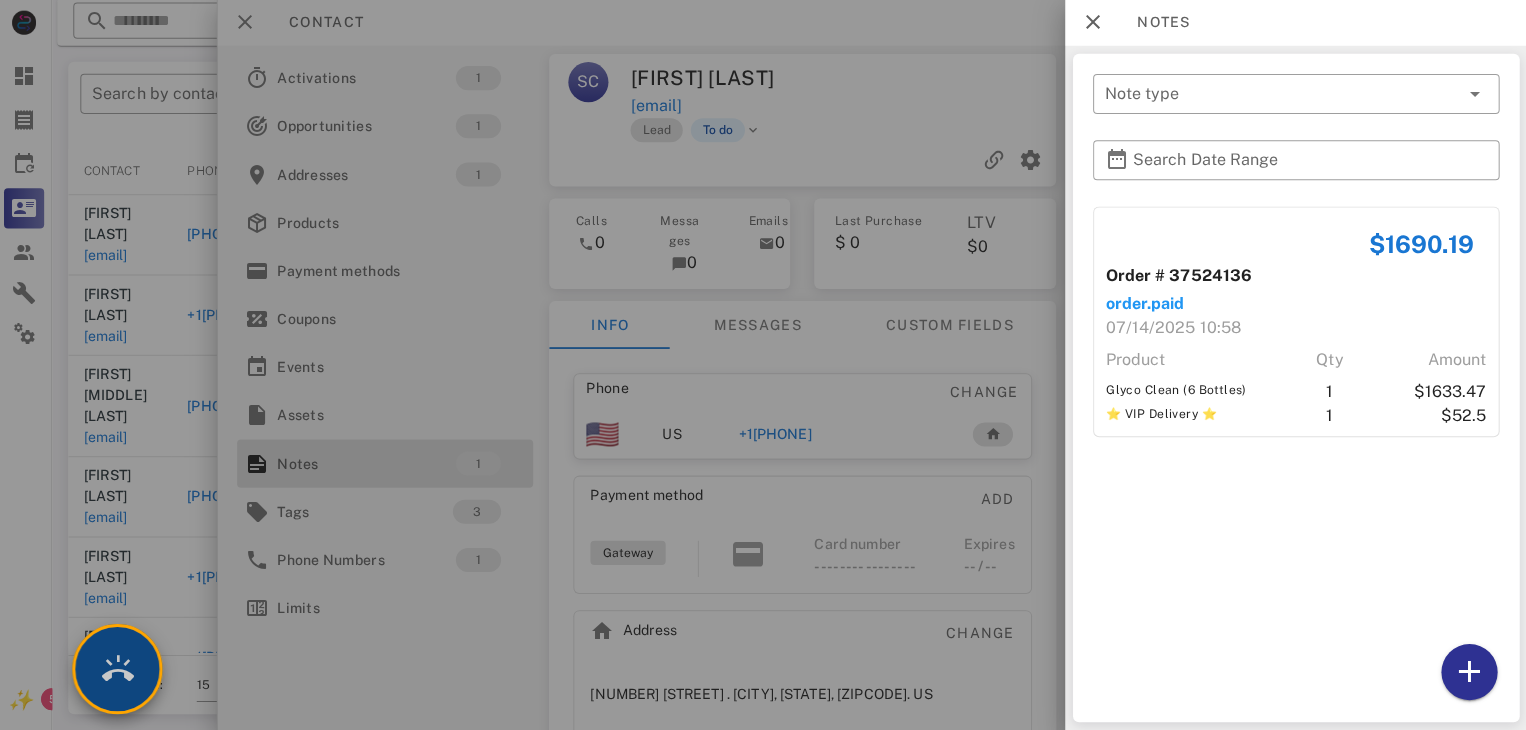 click at bounding box center (121, 669) 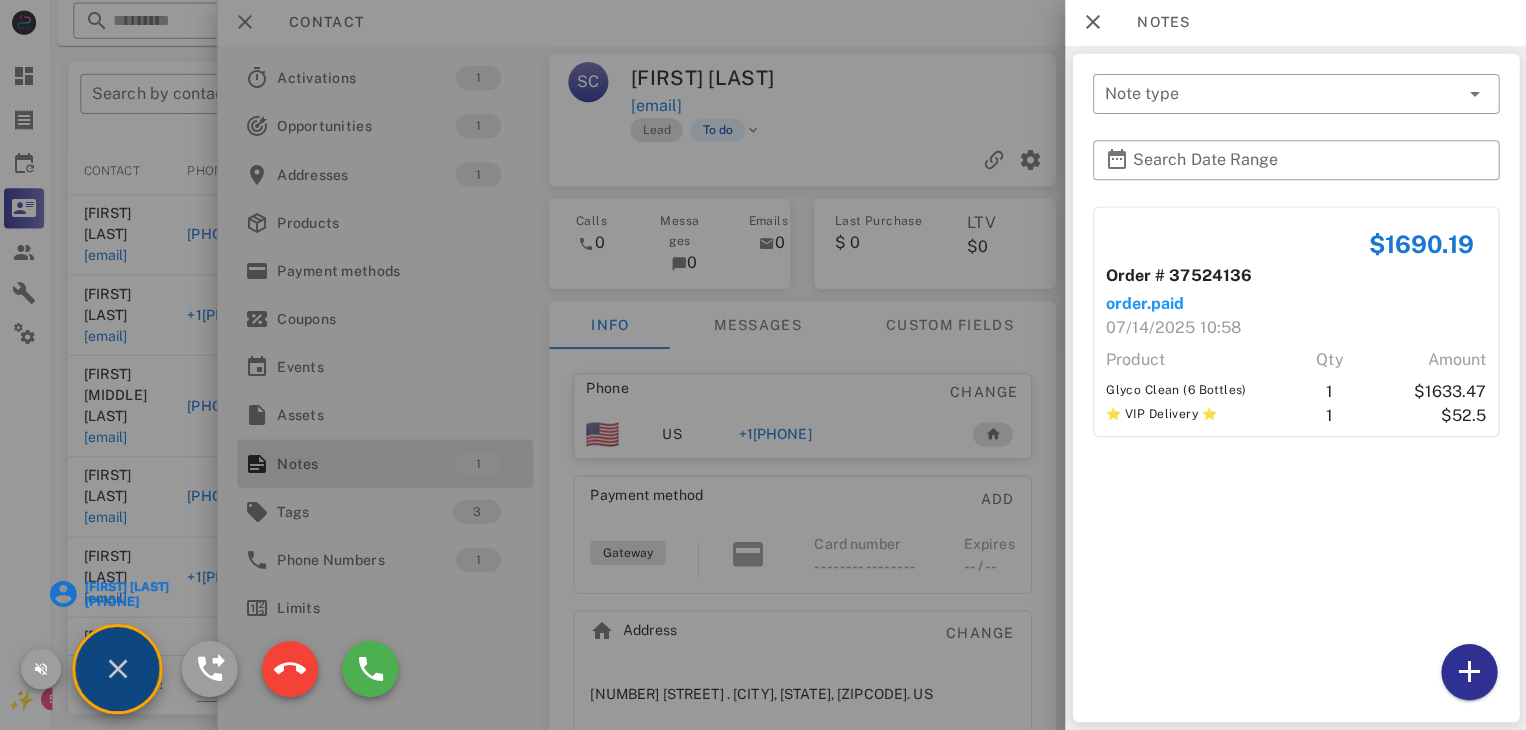 click on "Paul LoVerme" at bounding box center [129, 587] 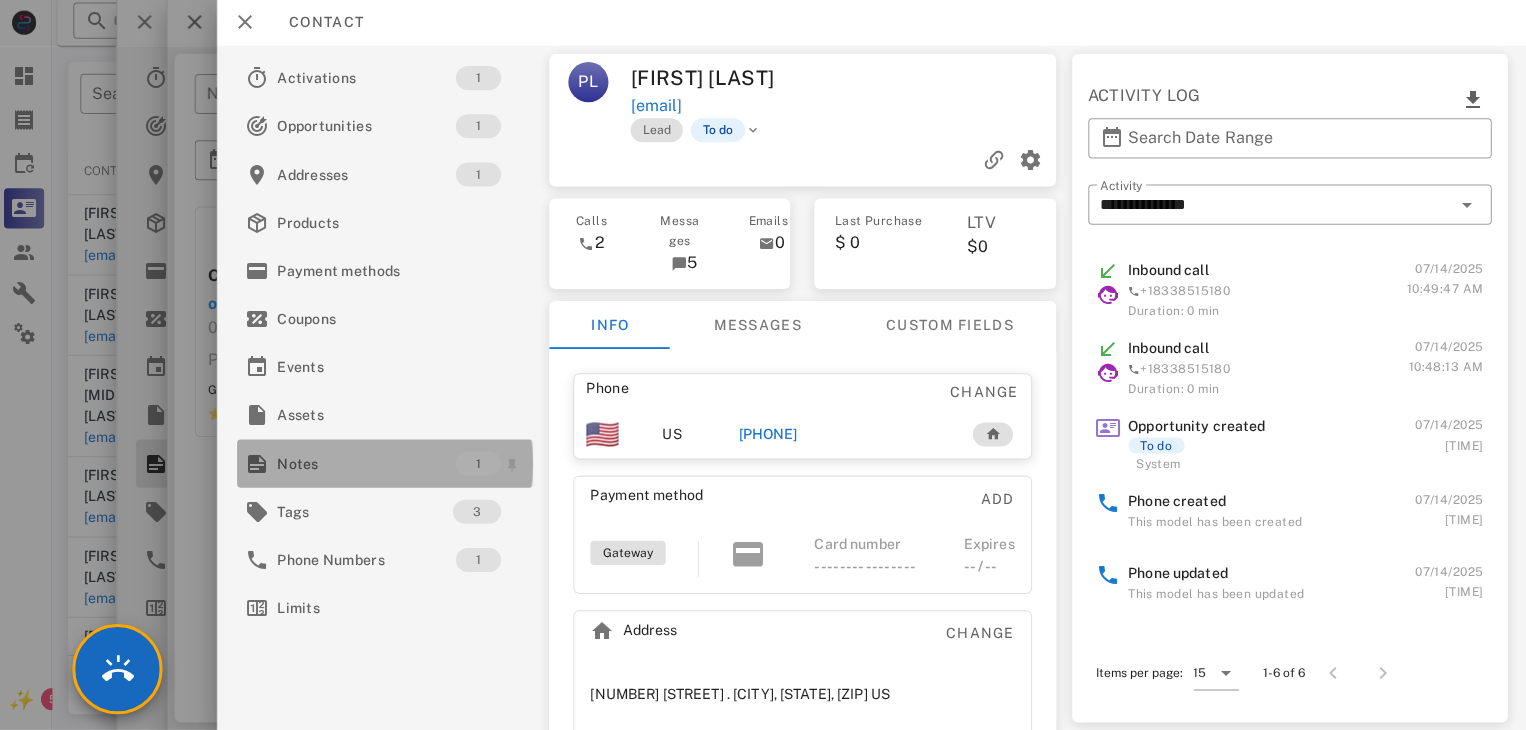 click on "Notes" at bounding box center (369, 464) 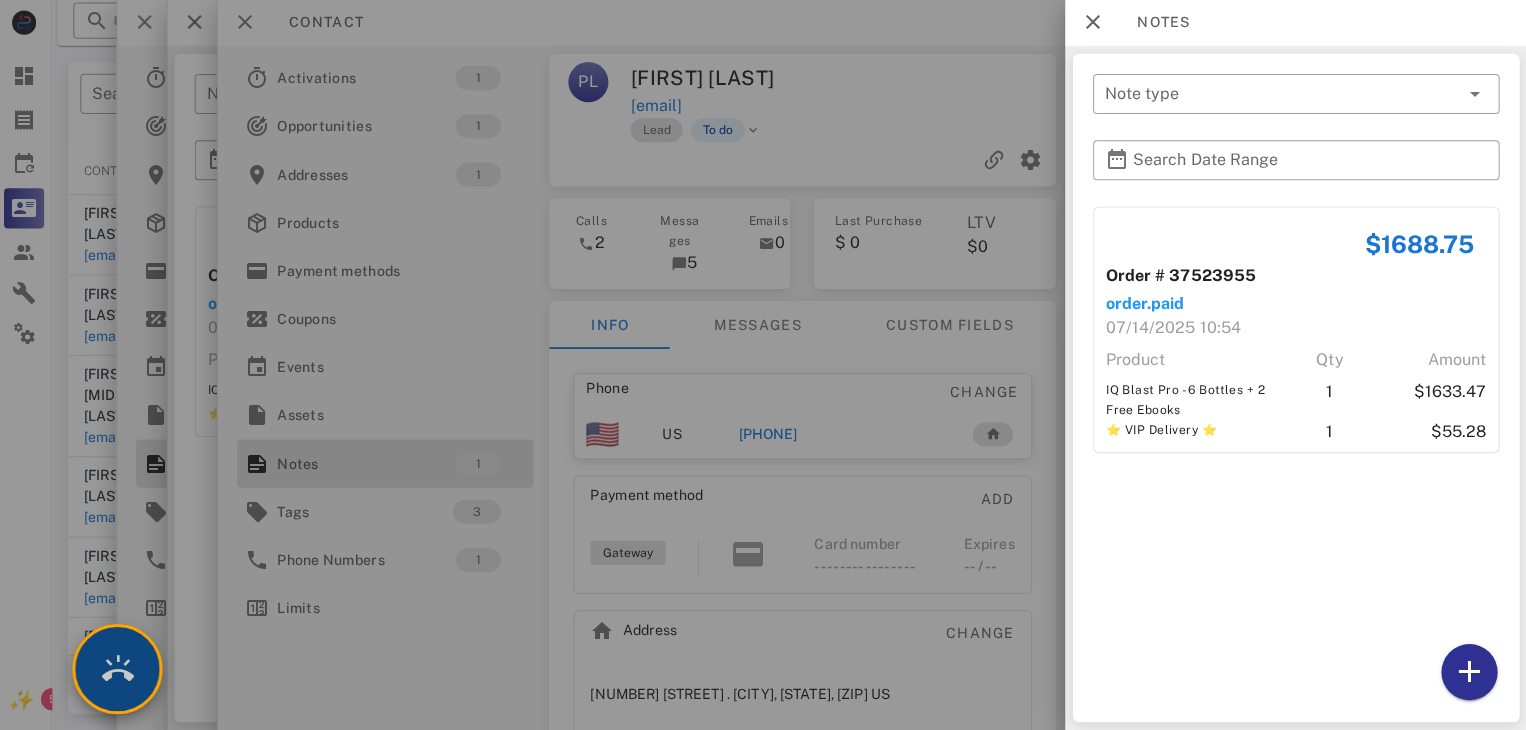 click at bounding box center (121, 669) 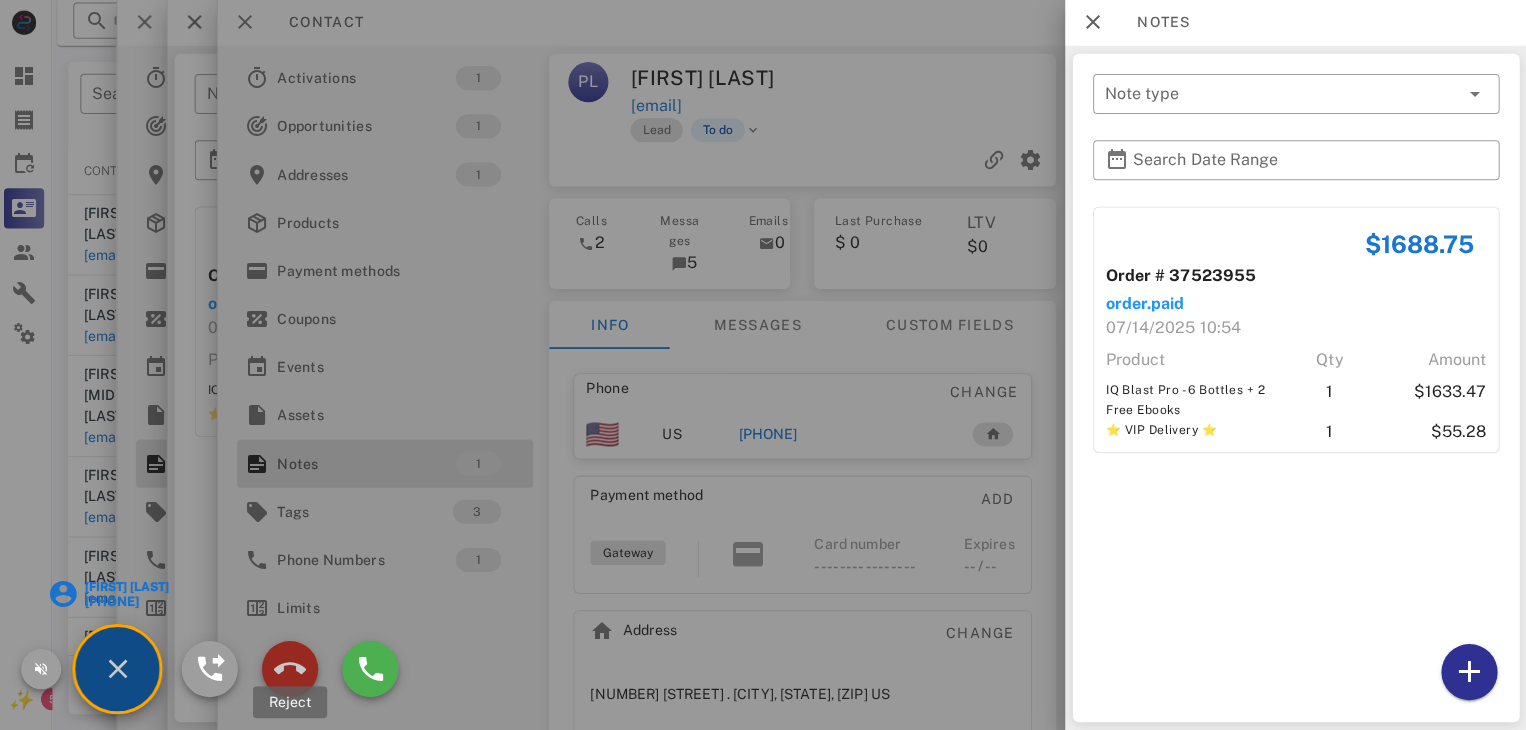 click at bounding box center [293, 669] 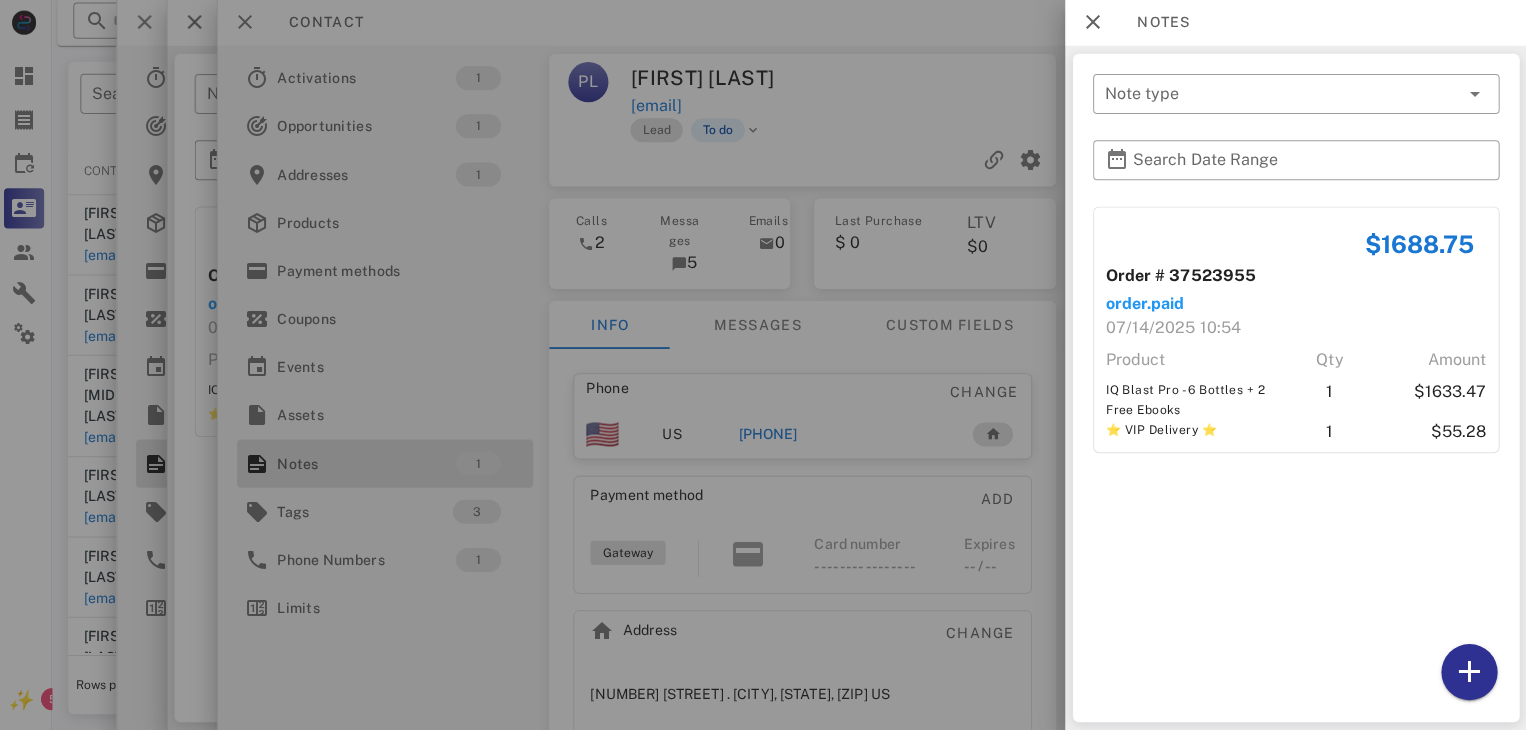 click at bounding box center (763, 365) 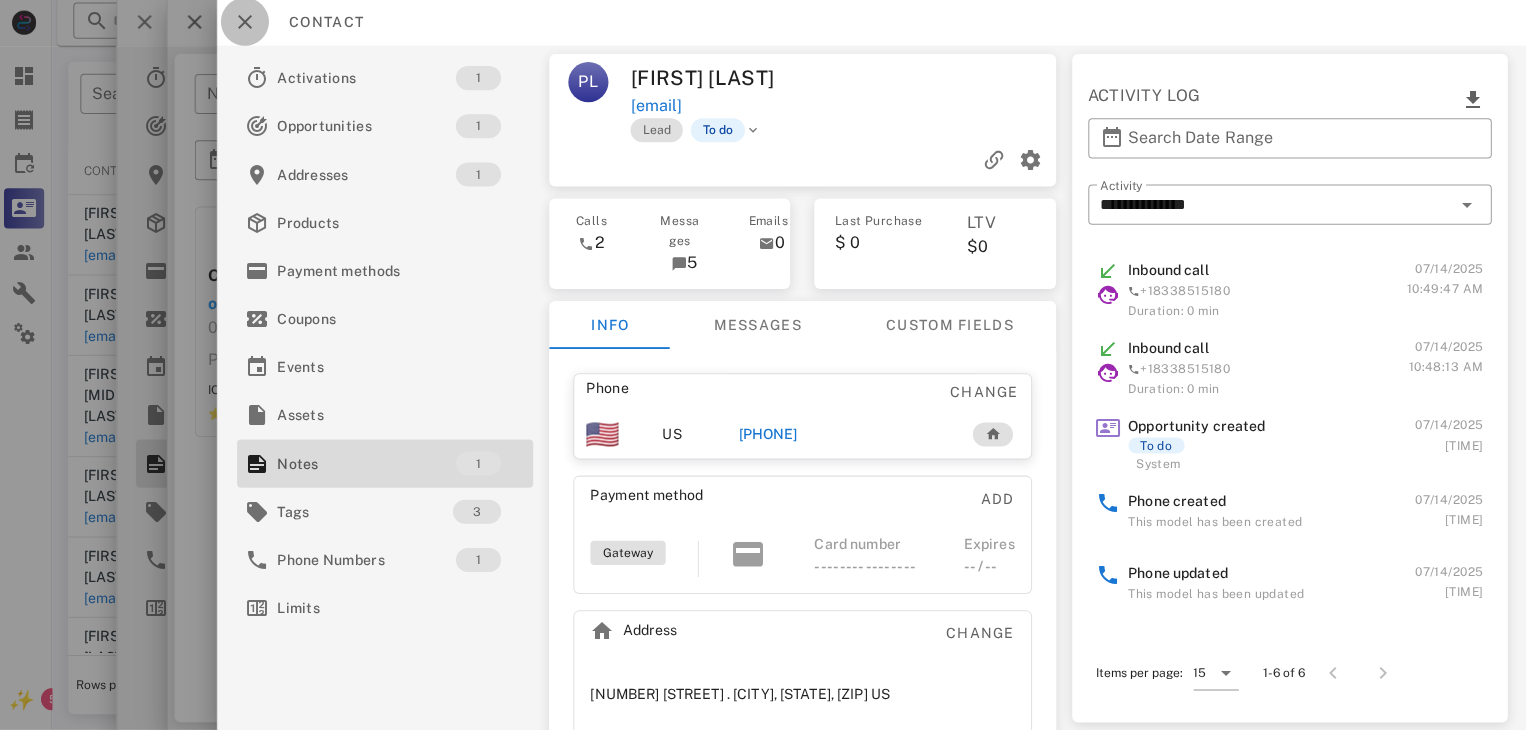 click at bounding box center [248, 24] 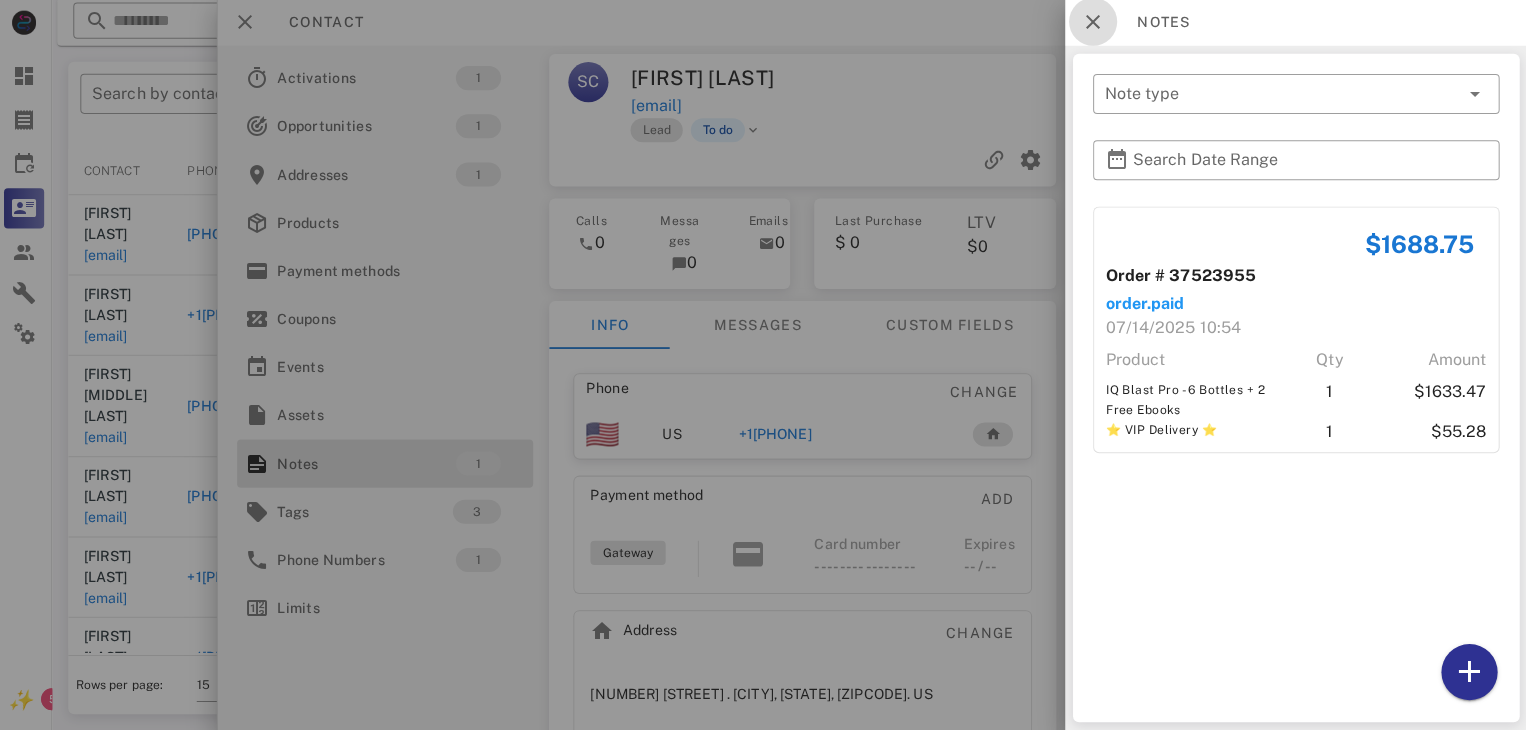 click at bounding box center [1093, 24] 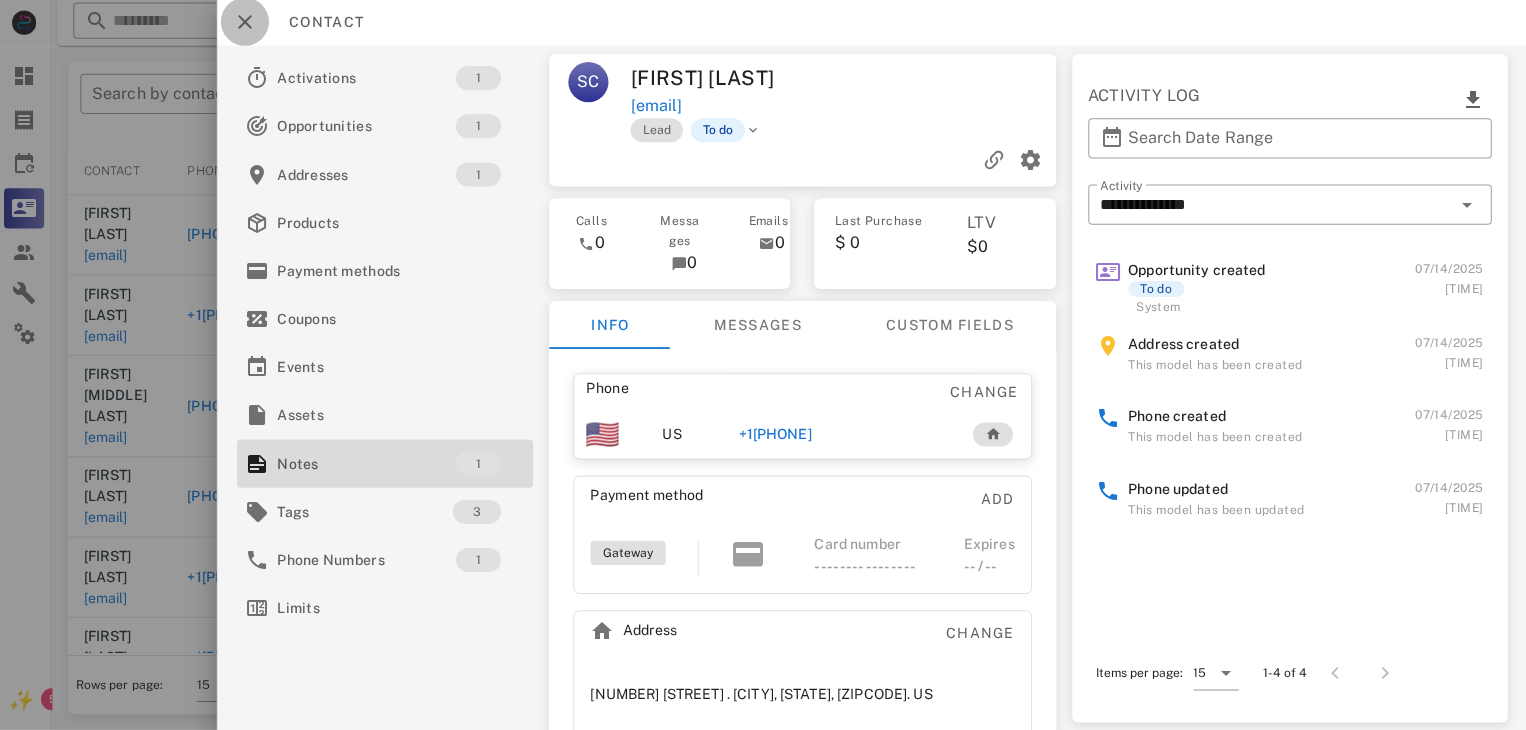 click at bounding box center [248, 24] 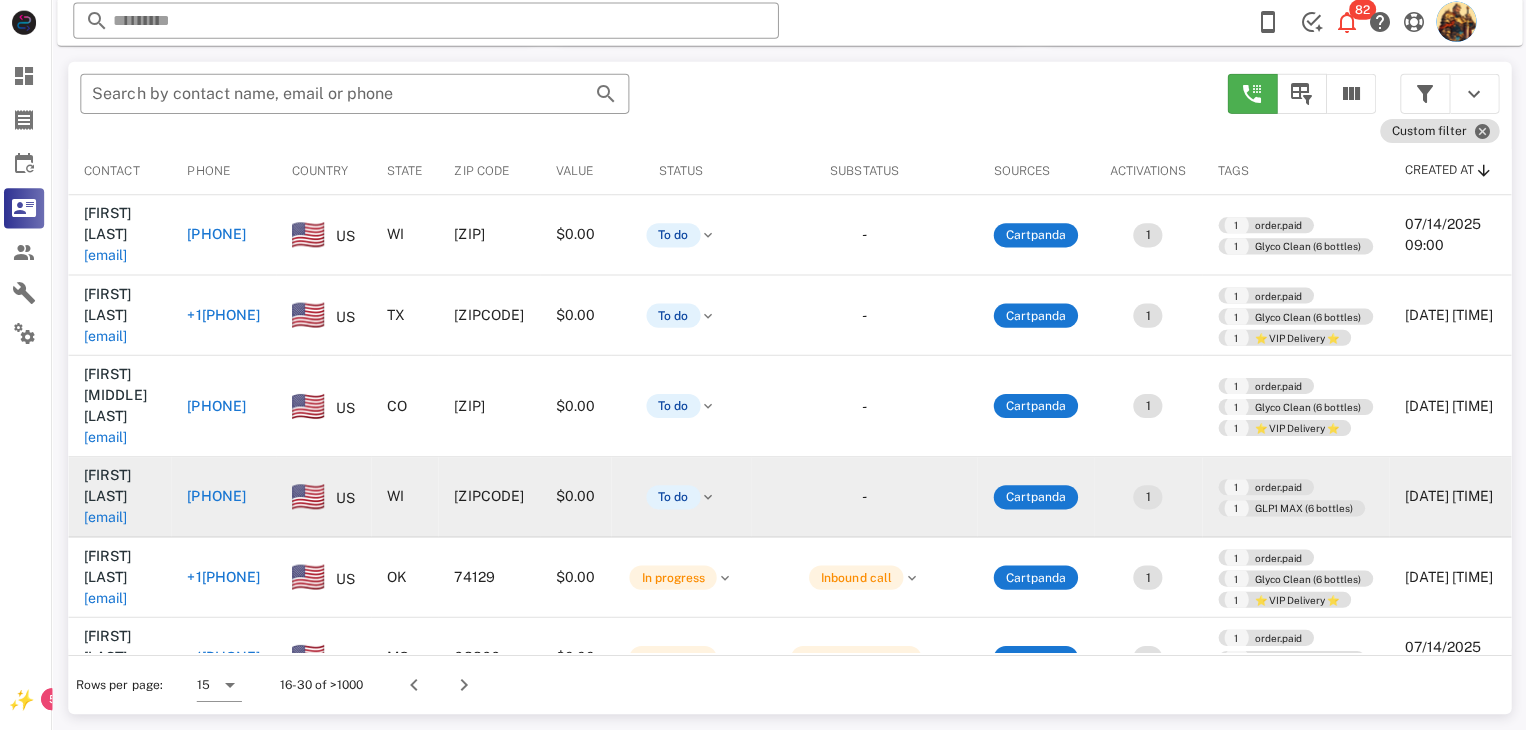 click on "terryhagar58@gmail.com" at bounding box center (109, 518) 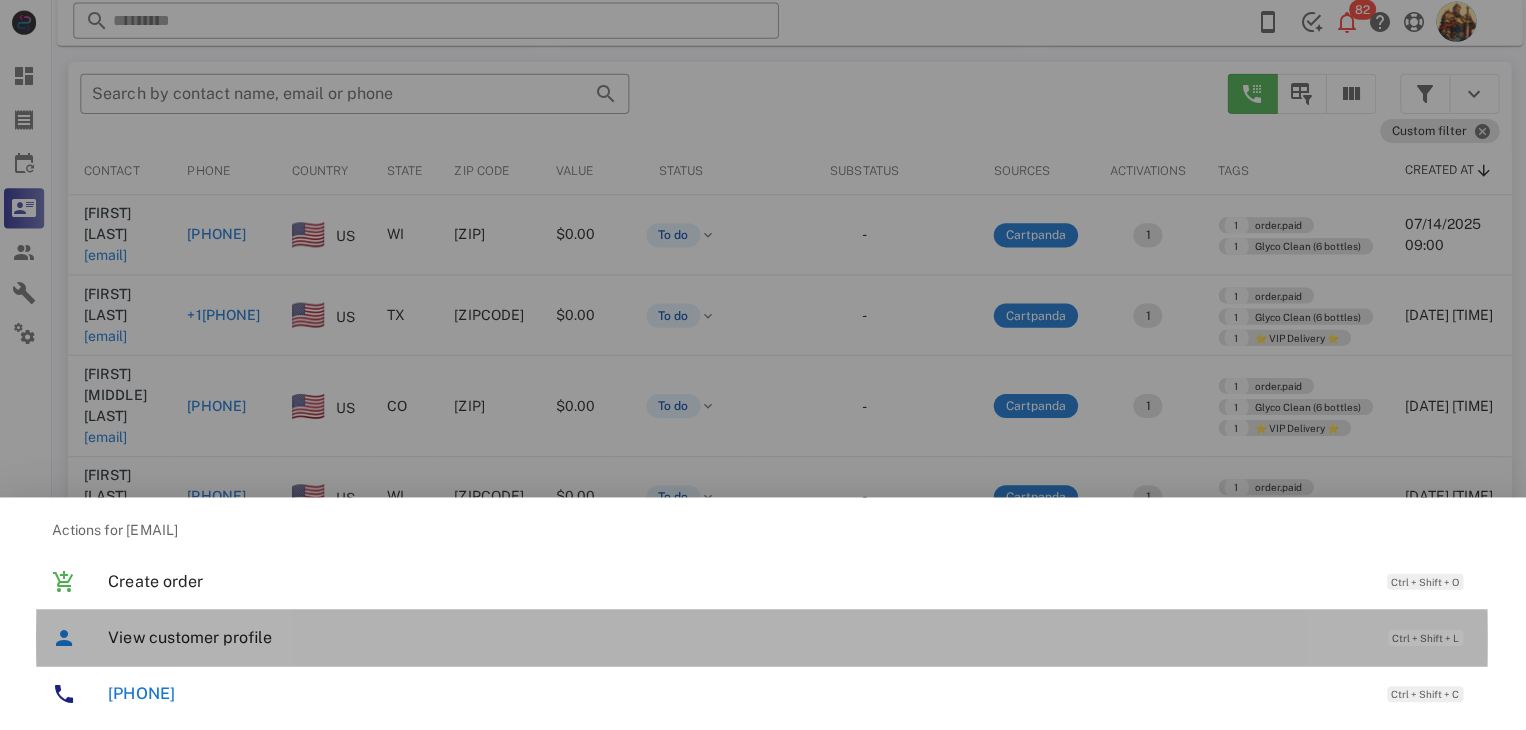click on "View customer profile" at bounding box center [739, 637] 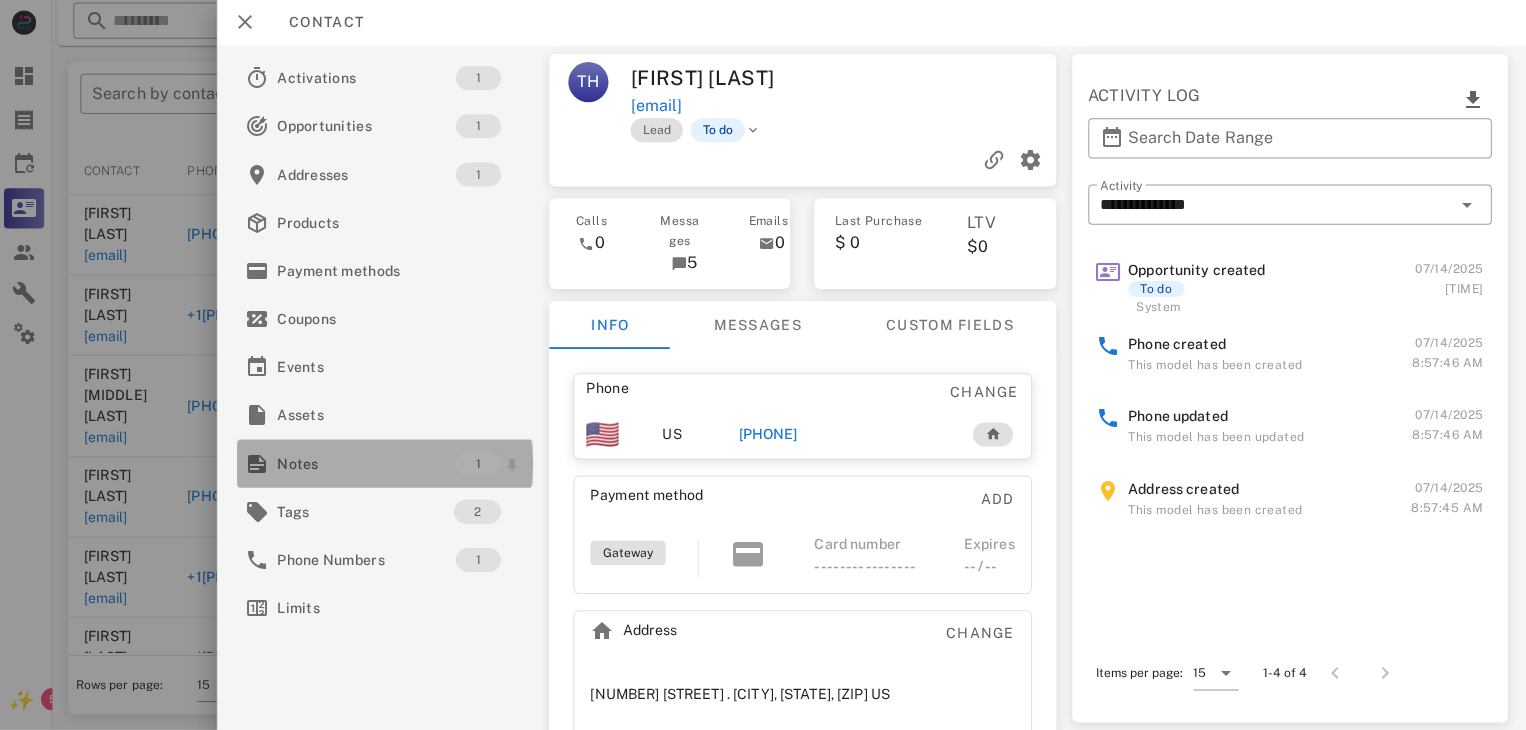 click on "Notes" at bounding box center (369, 464) 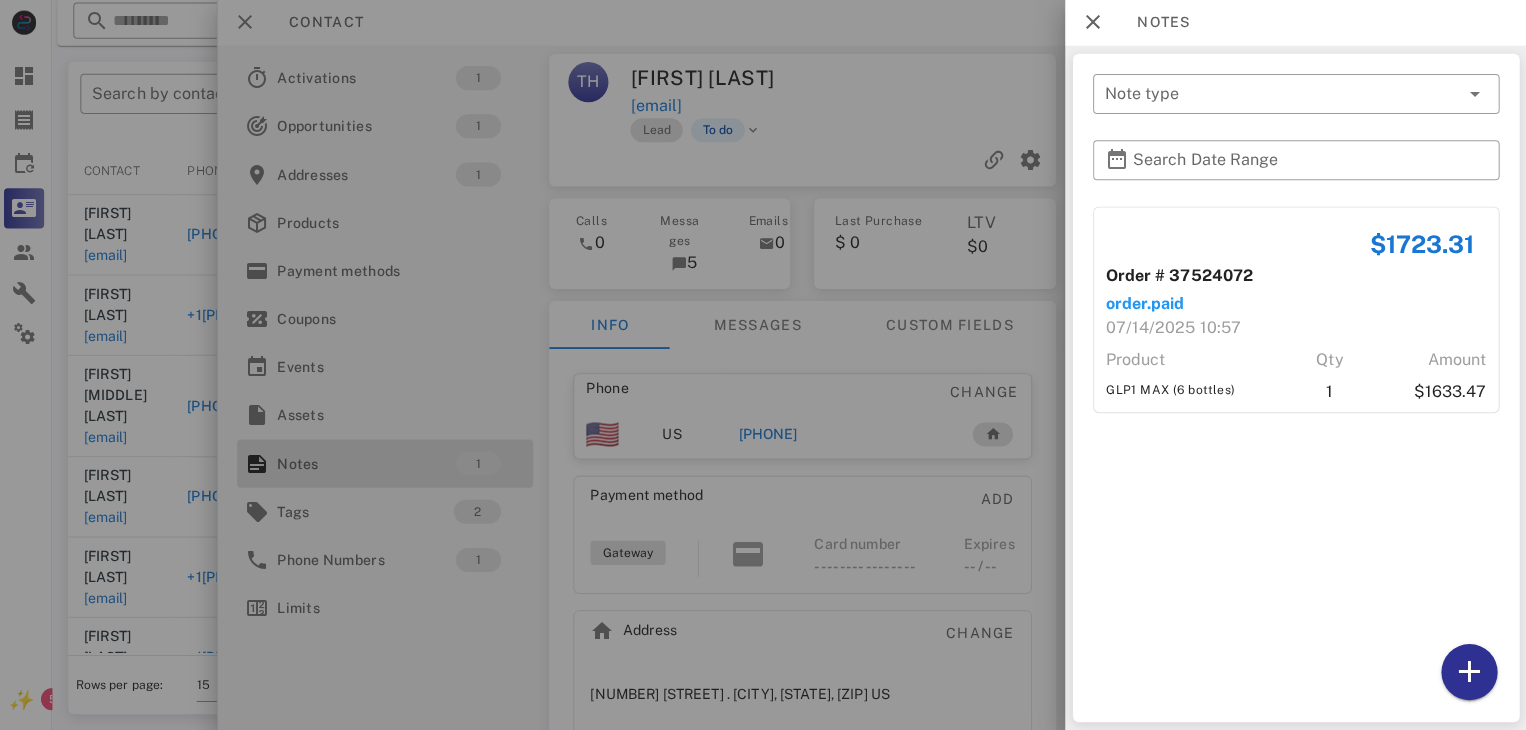 click at bounding box center [763, 365] 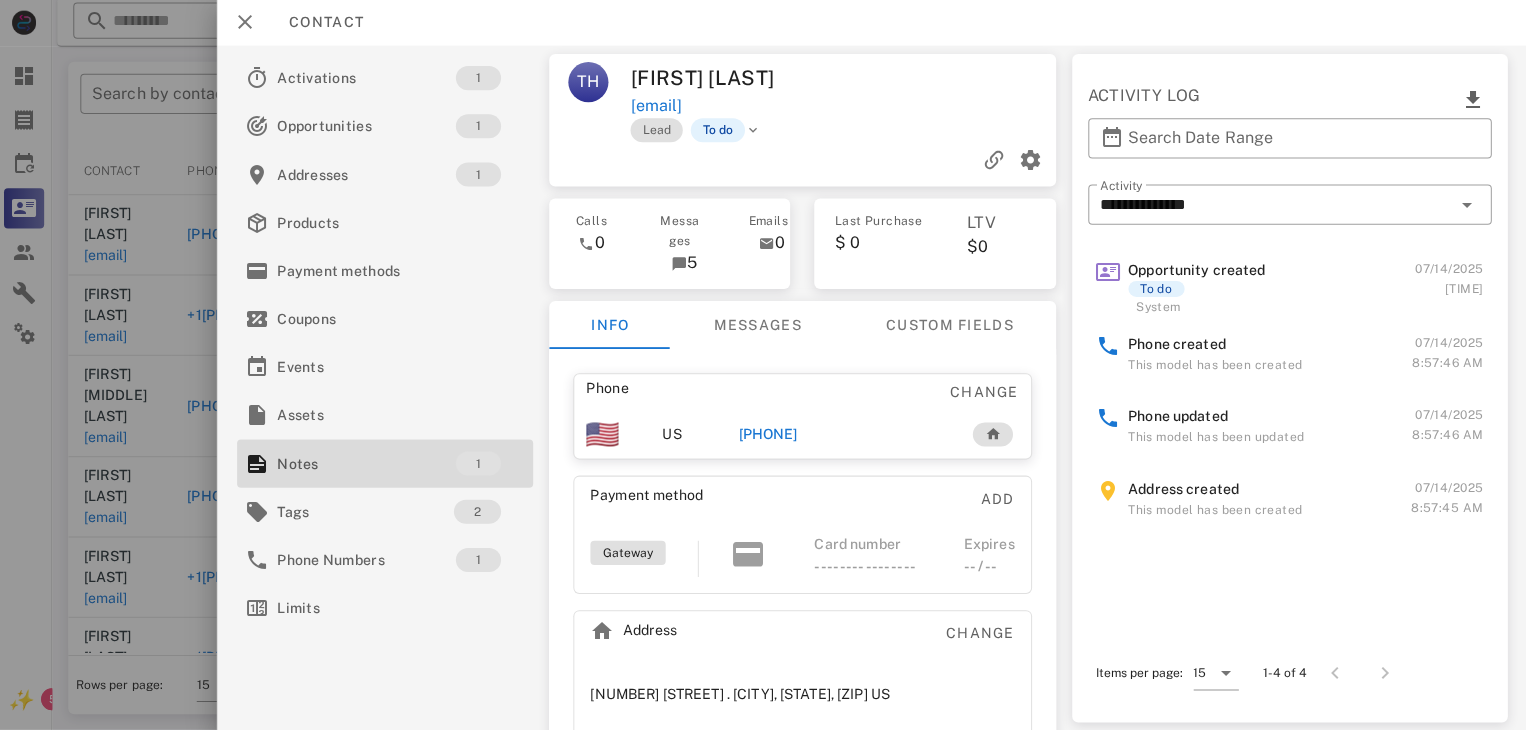 click on "+17159665392" at bounding box center (769, 435) 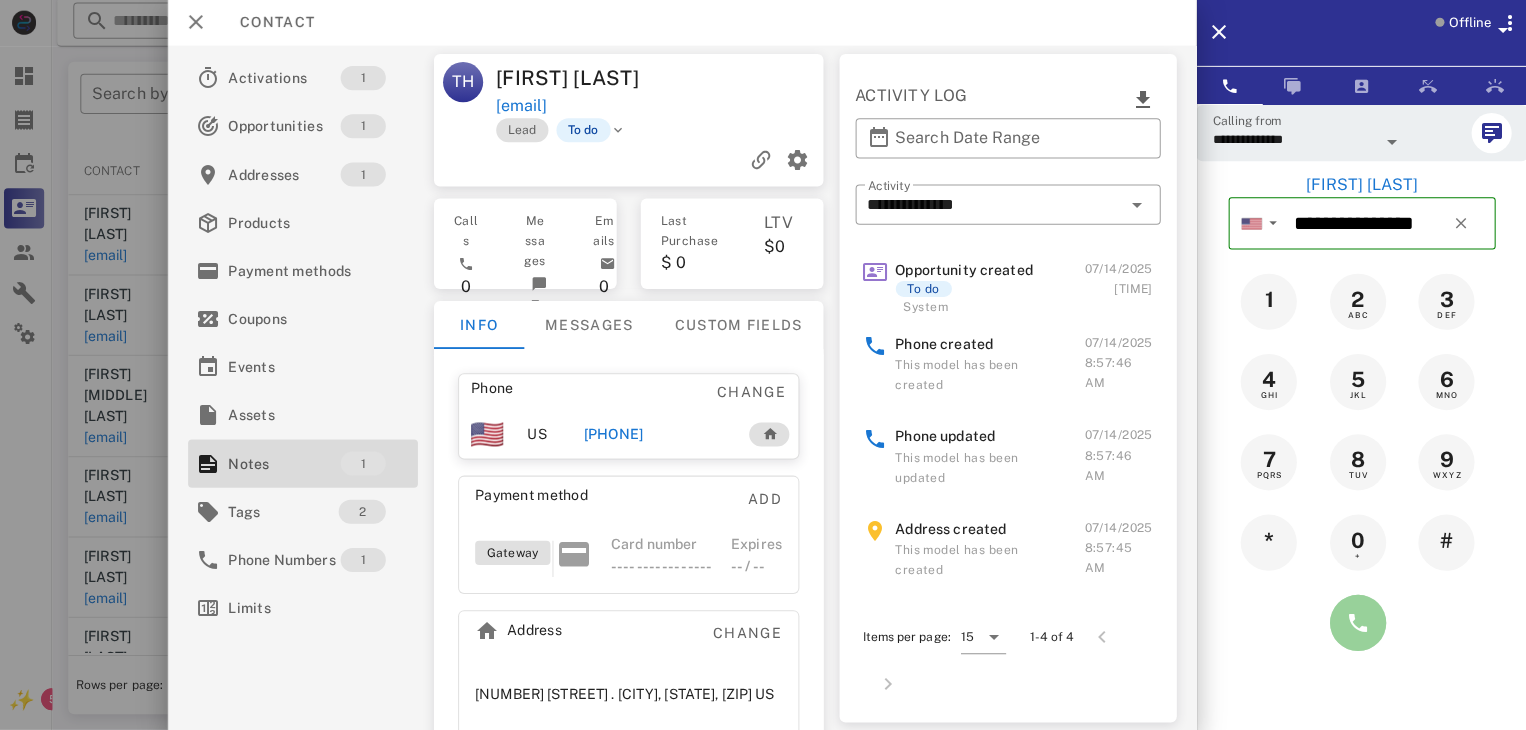click at bounding box center (1357, 623) 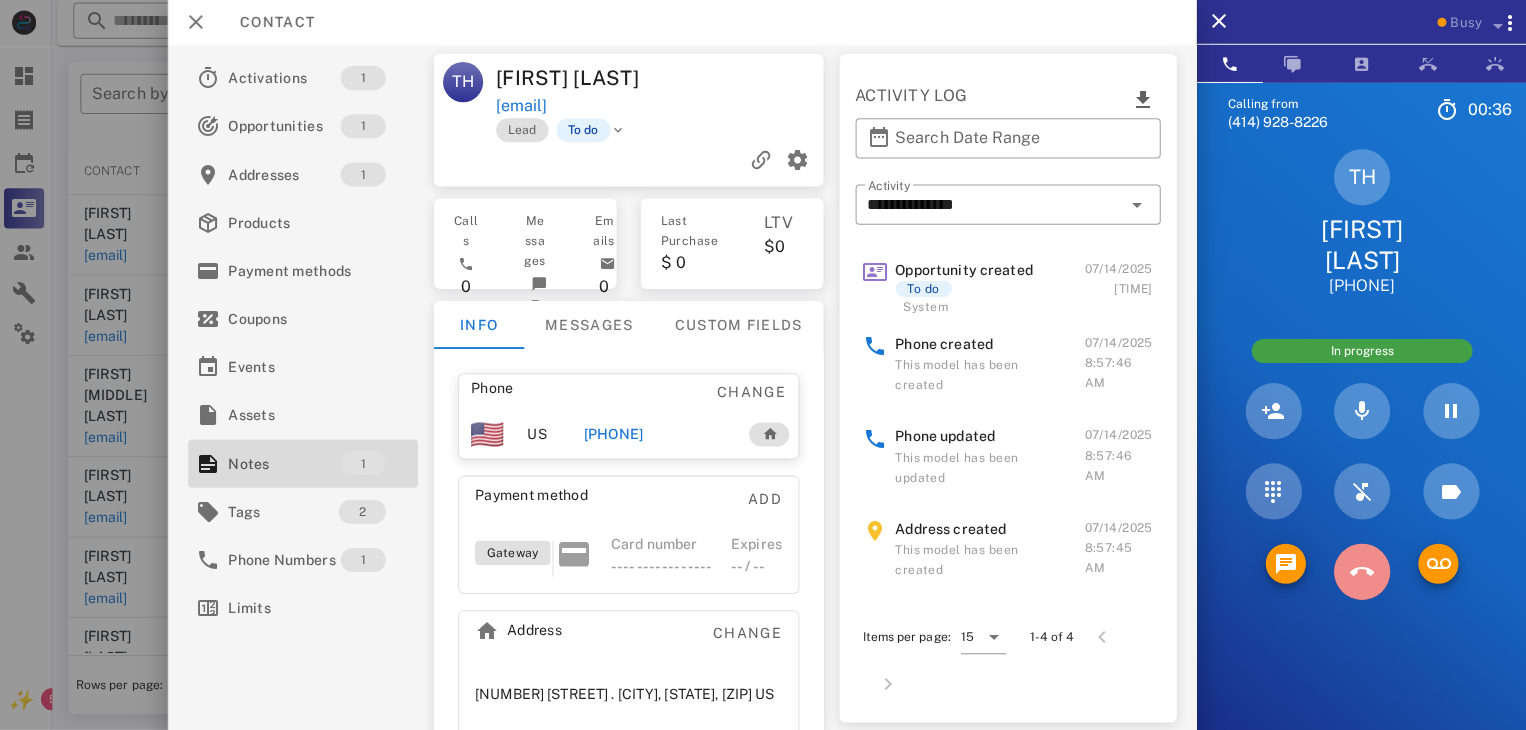 click at bounding box center [1361, 572] 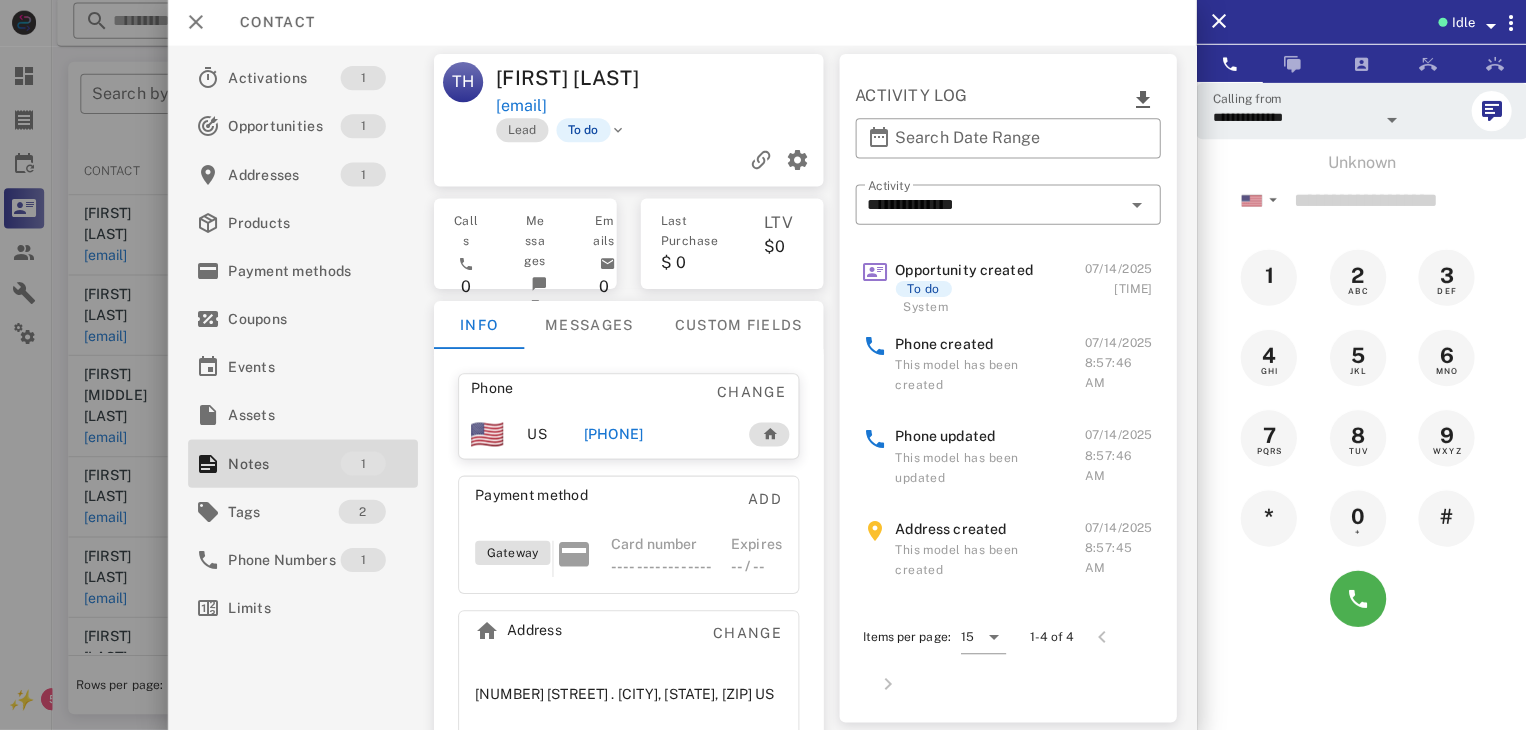 click at bounding box center (763, 365) 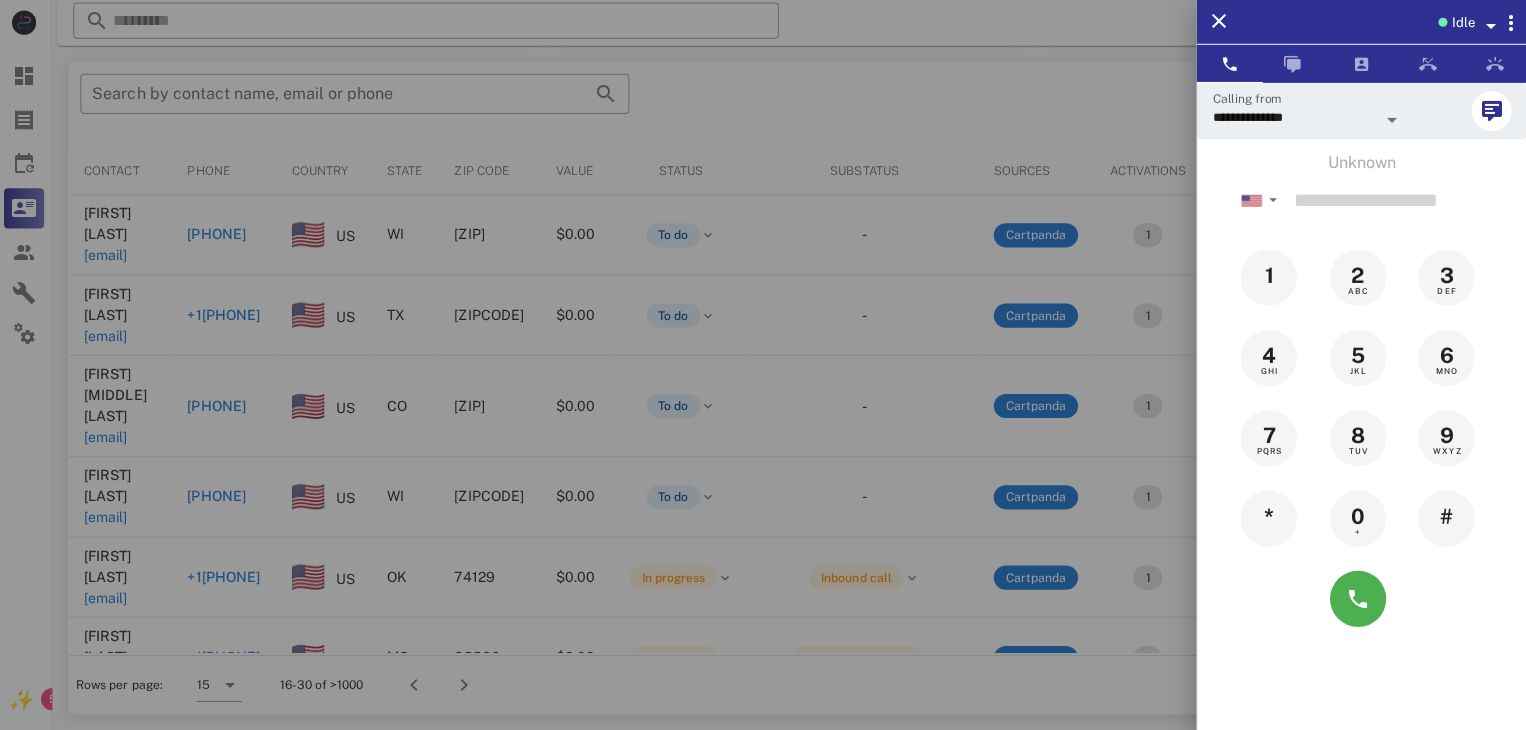 click at bounding box center (763, 365) 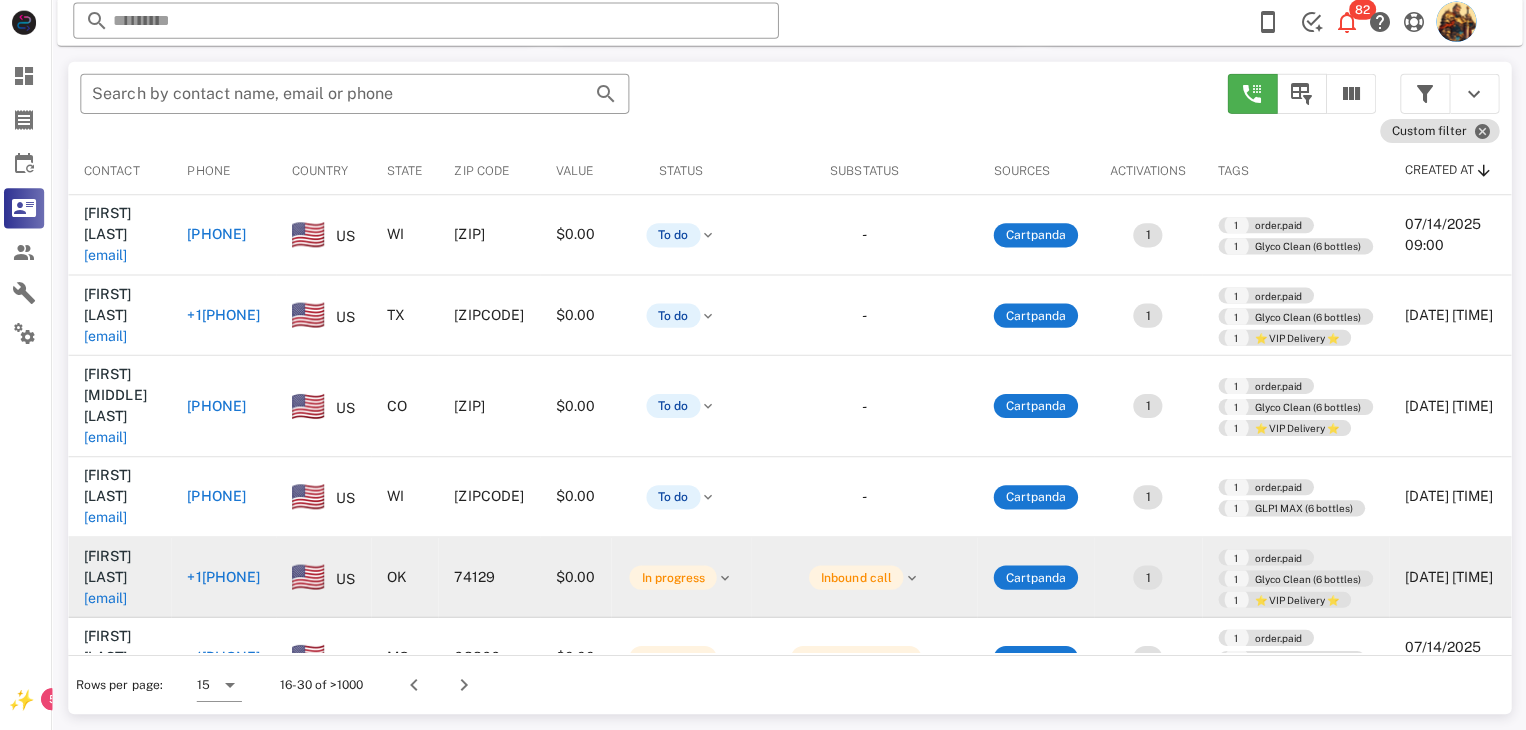 click on "nmbutcher33@gmail.com" at bounding box center [109, 598] 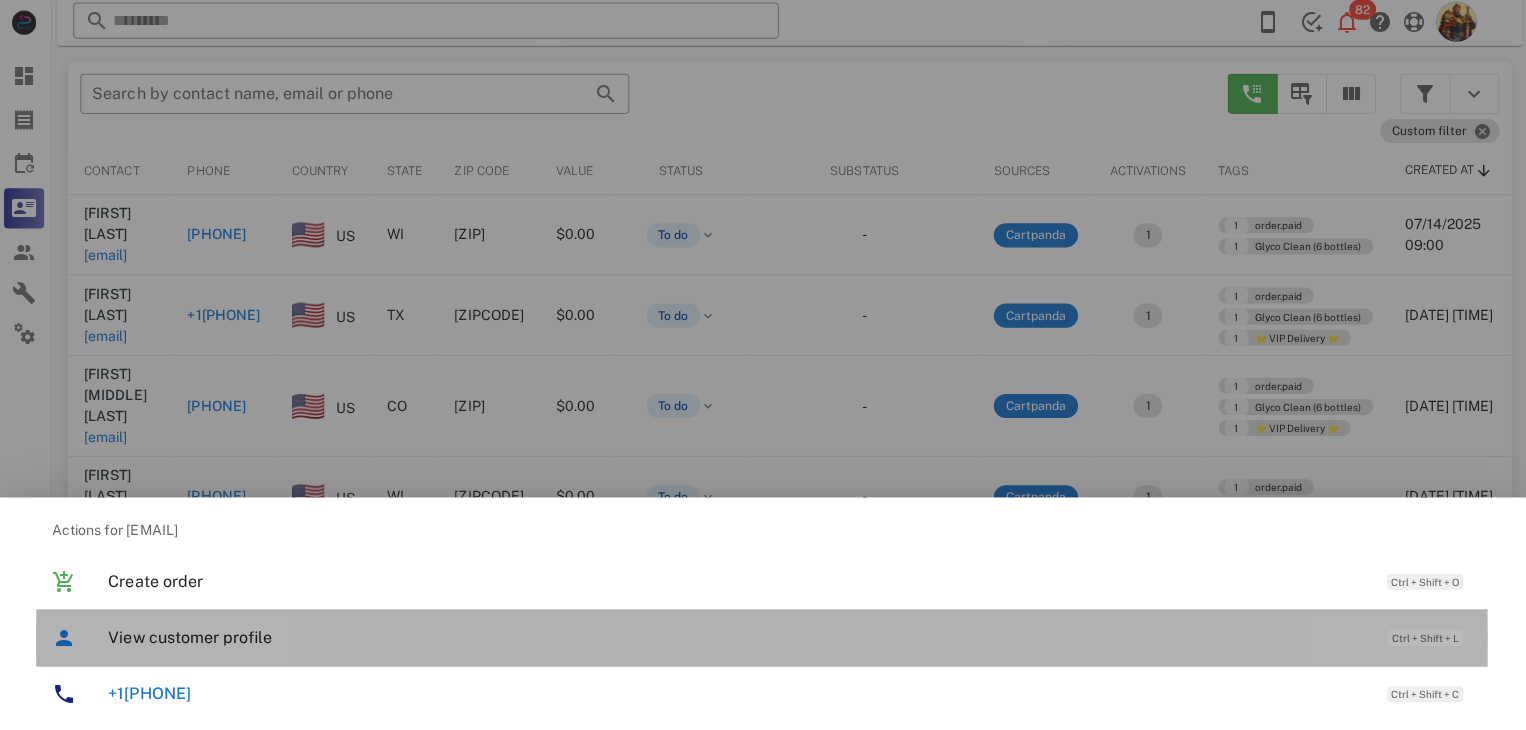 click on "View customer profile" at bounding box center [739, 637] 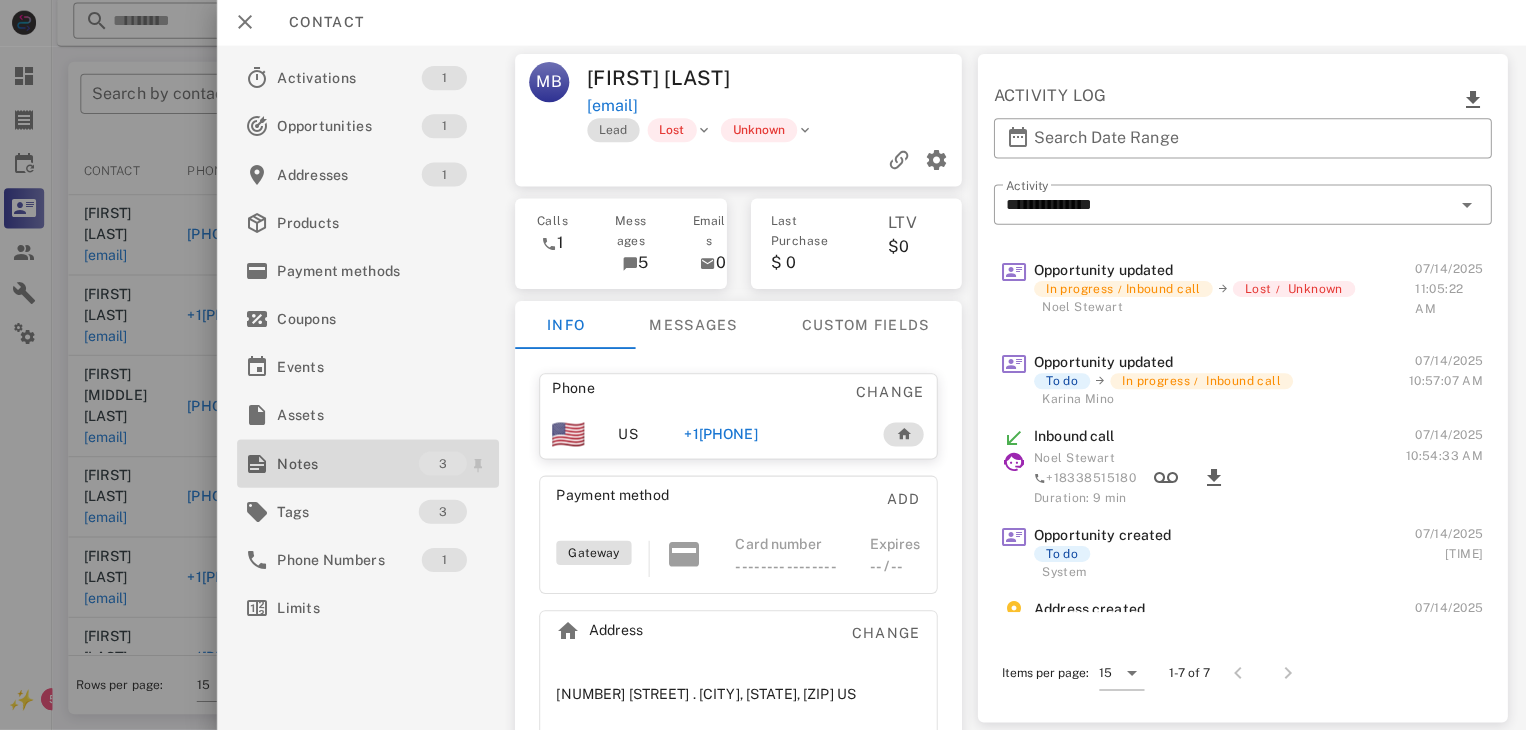 click on "Notes" at bounding box center (350, 464) 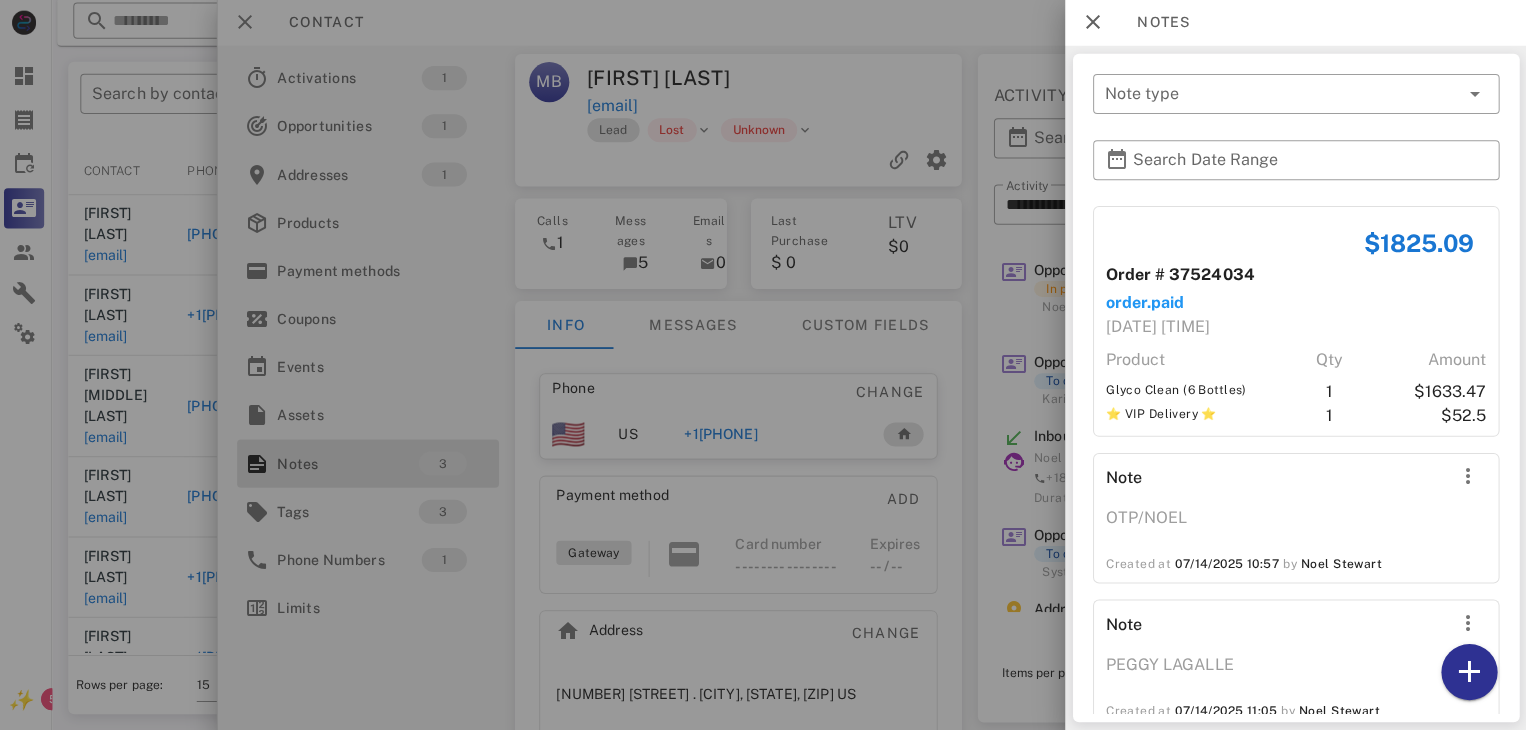 click at bounding box center (763, 365) 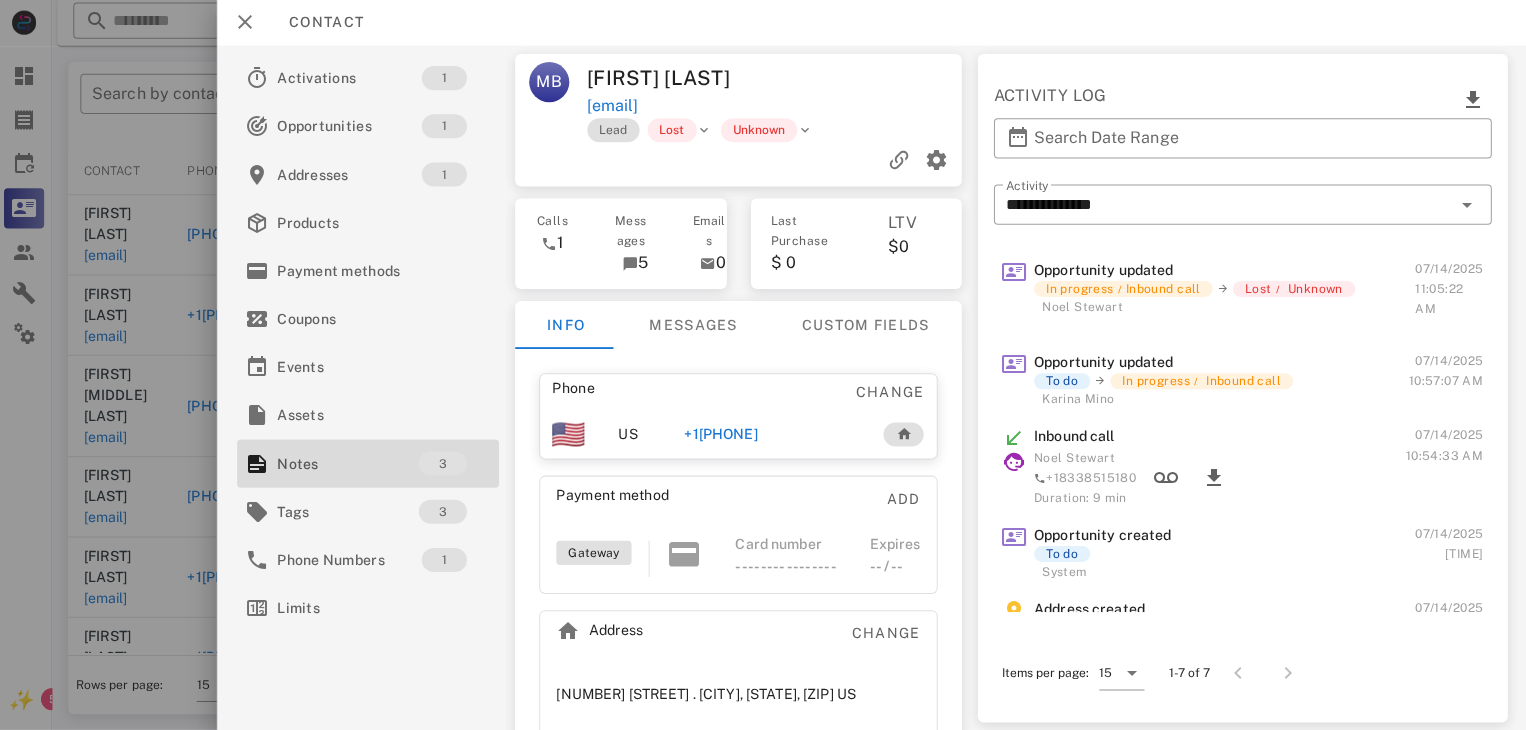 click at bounding box center (763, 365) 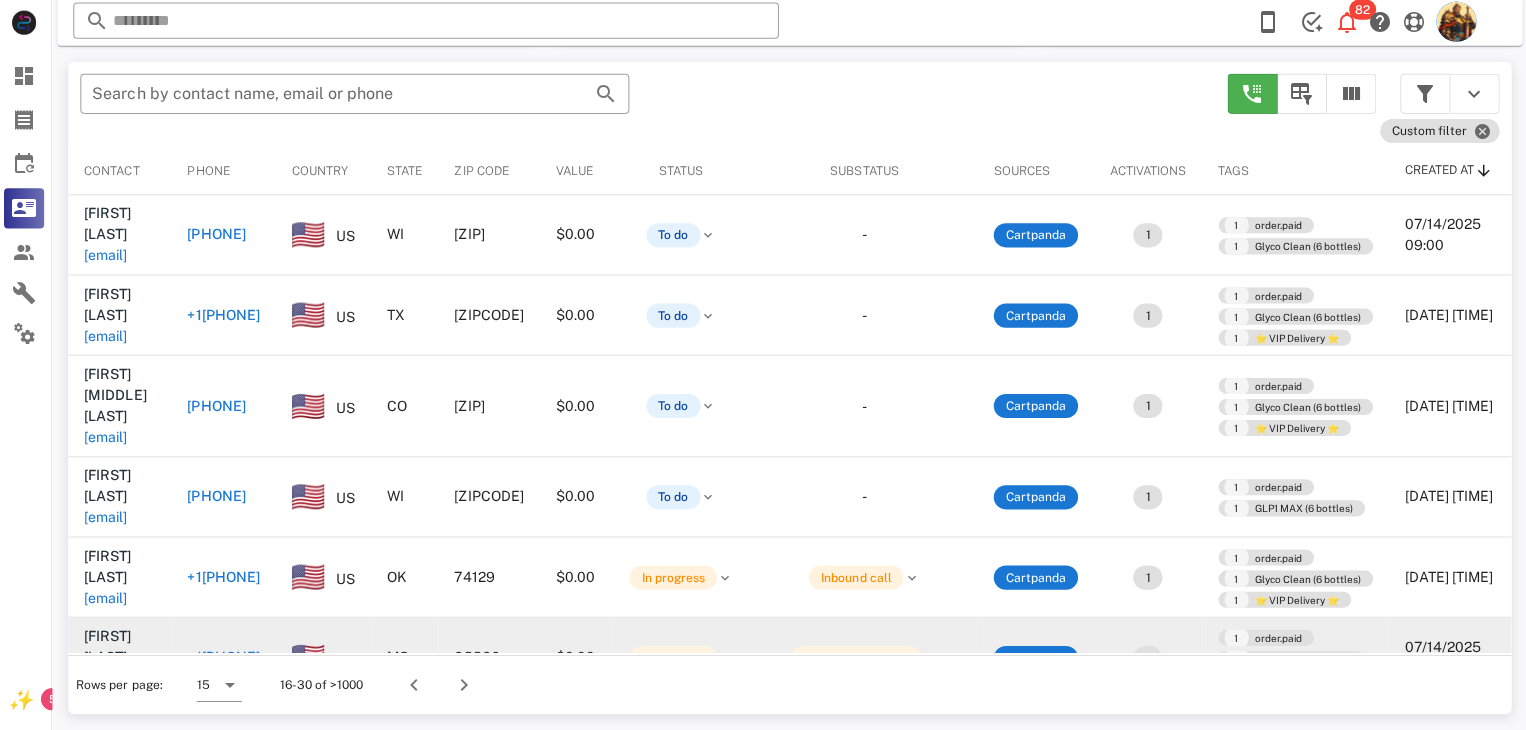 click on "gerryclawson@charter.net" at bounding box center (109, 678) 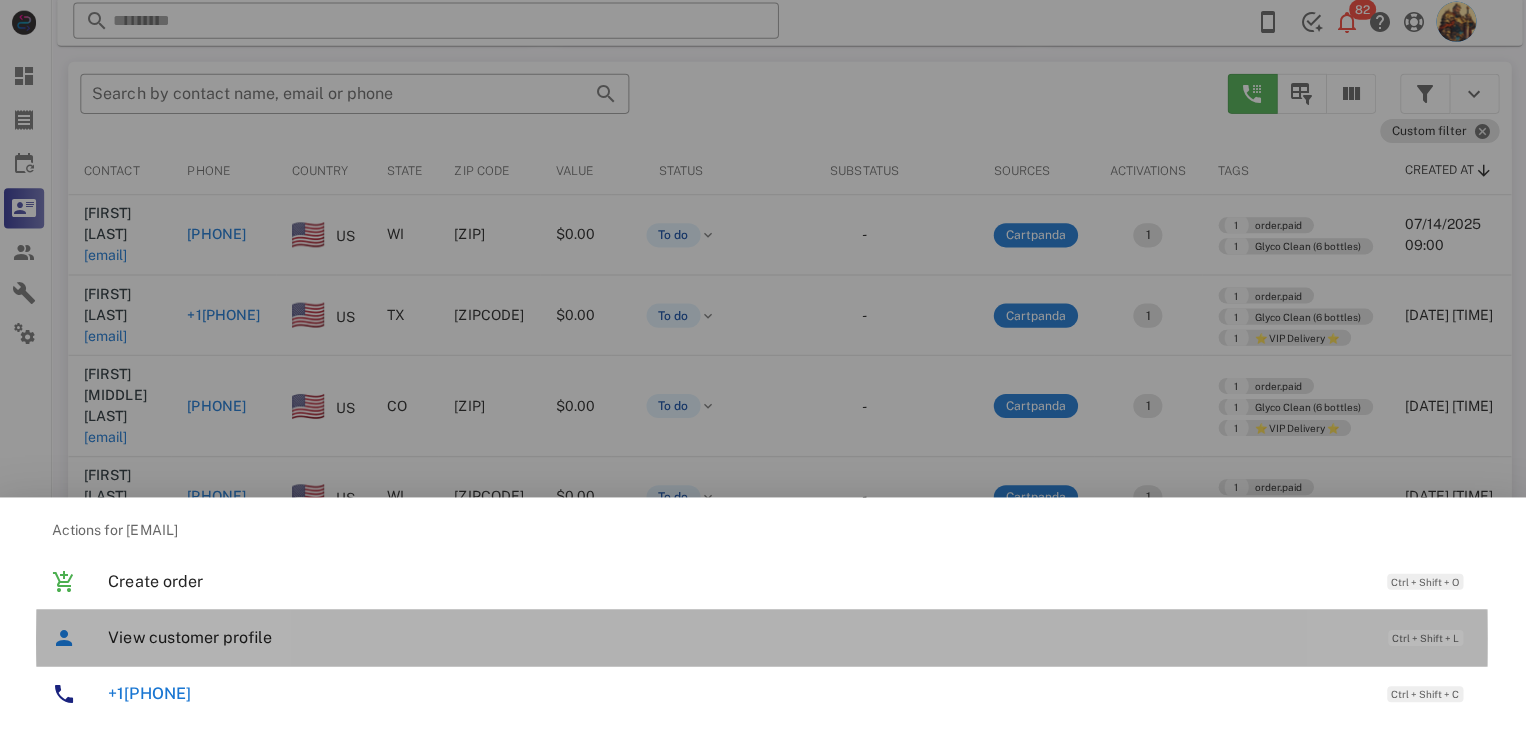 click on "View customer profile" at bounding box center [739, 637] 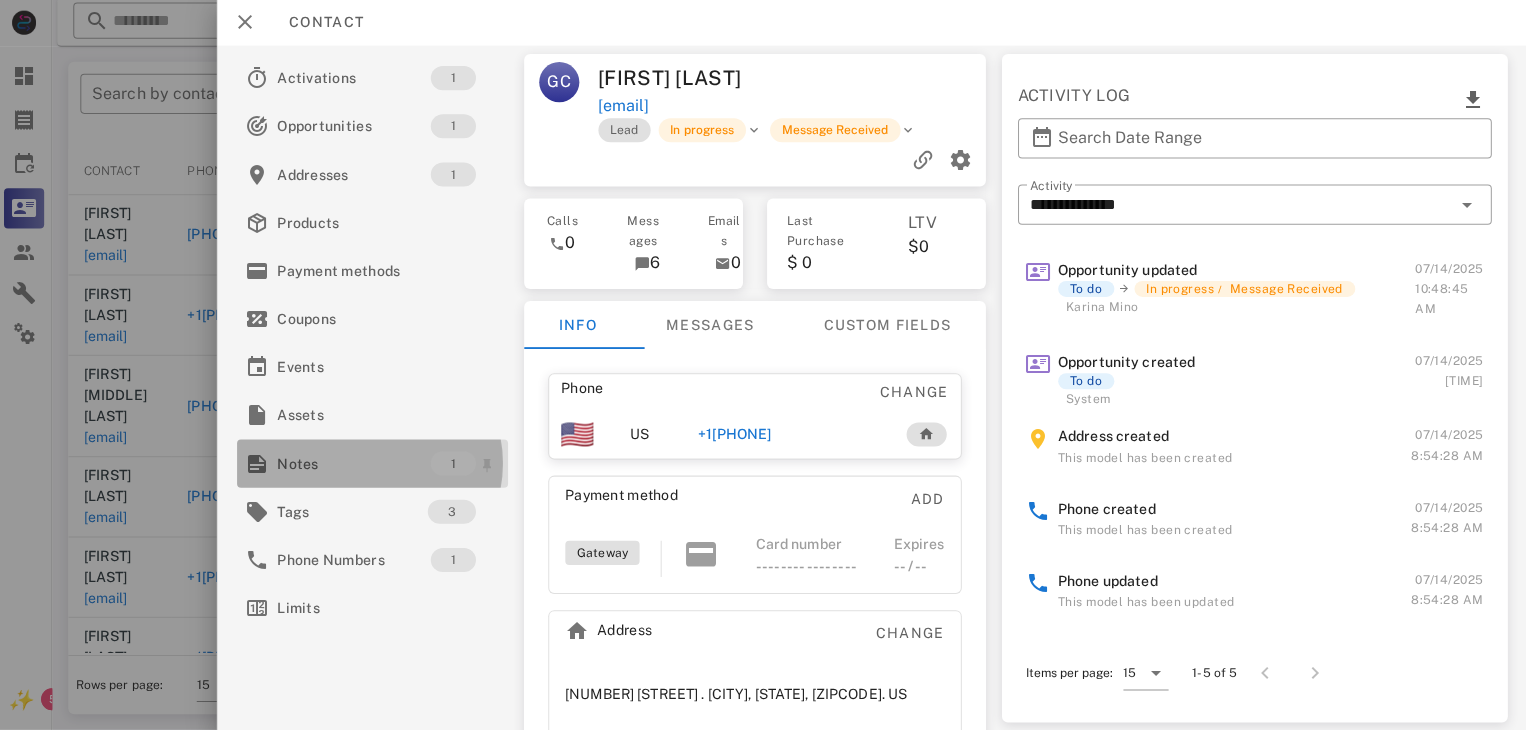 click on "Notes" at bounding box center (356, 464) 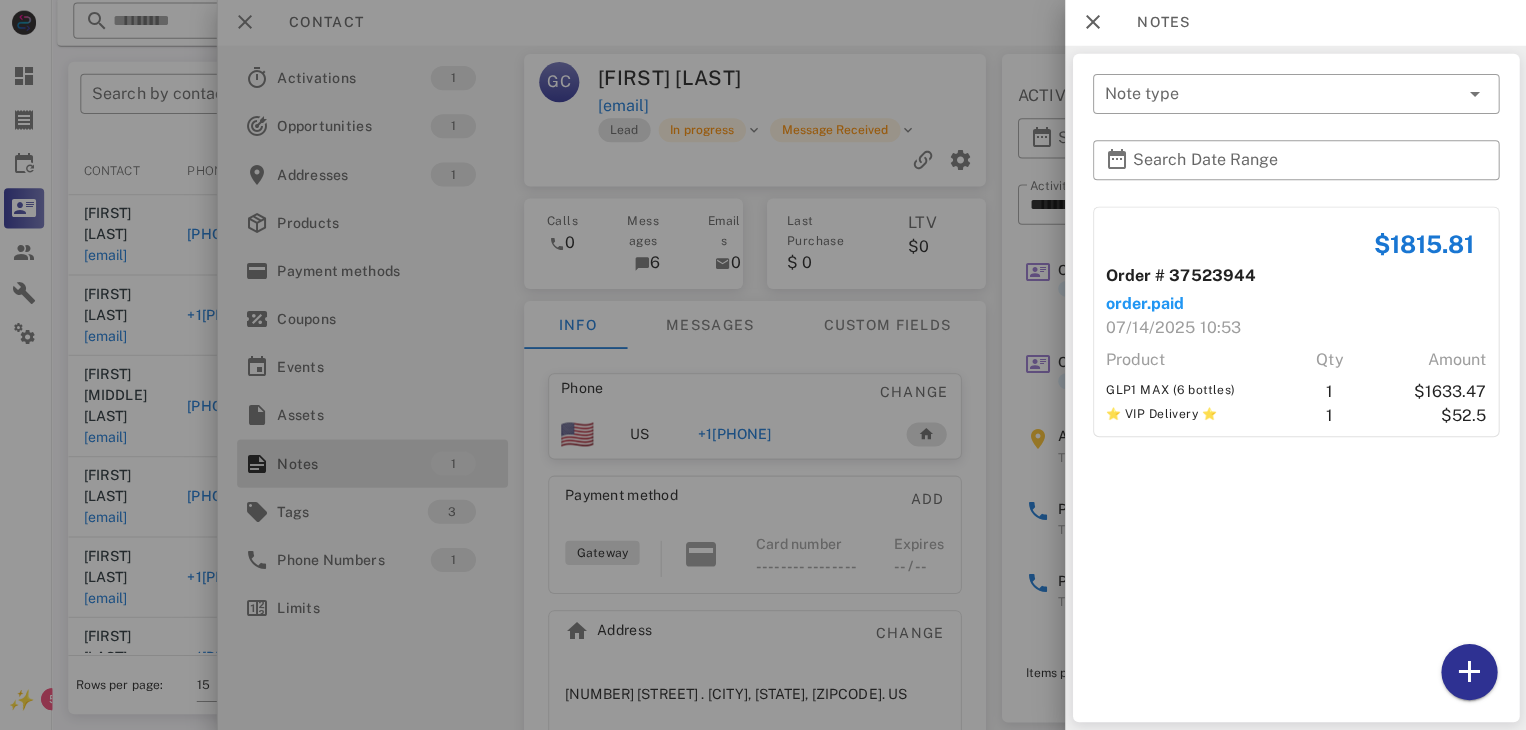 click at bounding box center (763, 365) 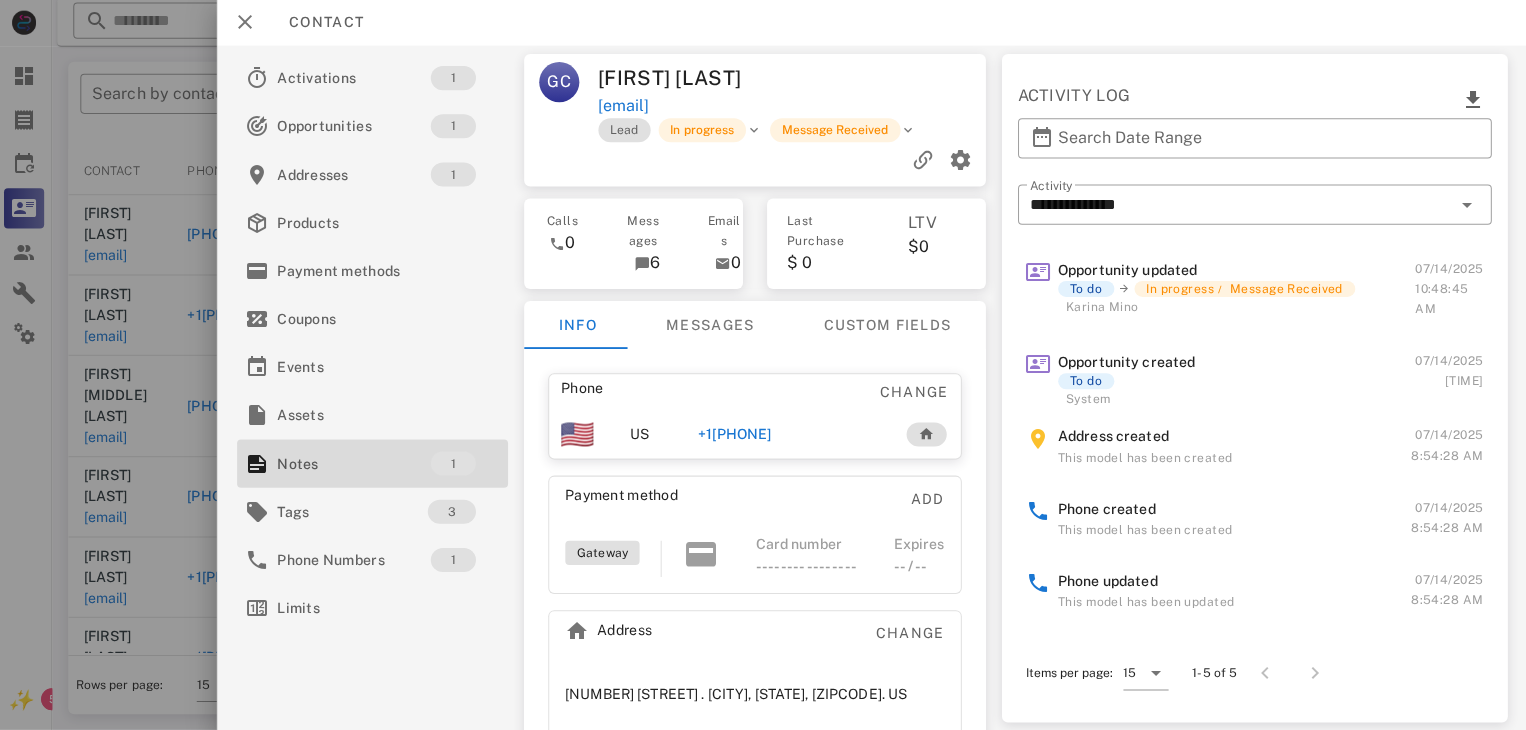 click on "+16369788477" at bounding box center (736, 435) 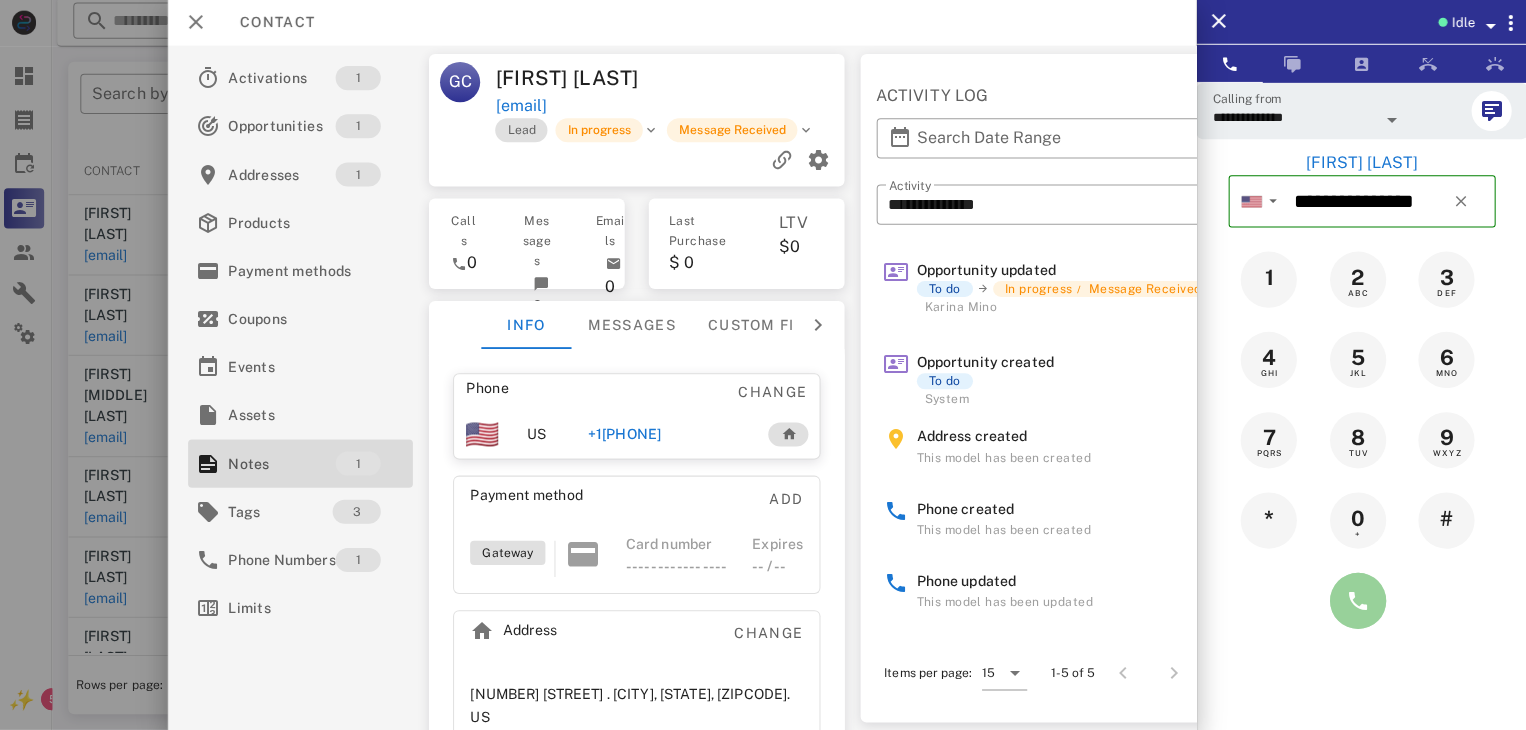 click at bounding box center (1357, 601) 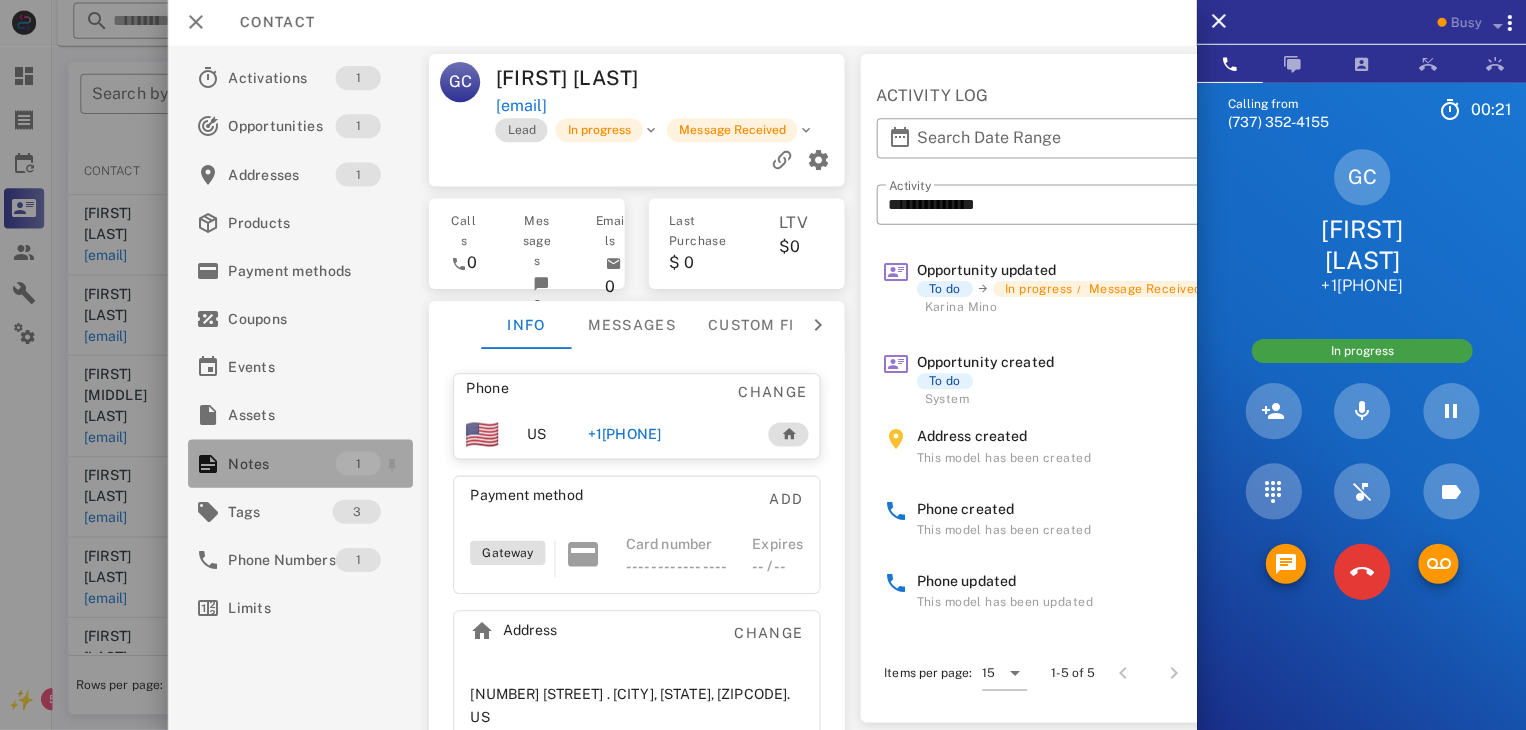 click on "Notes" at bounding box center (284, 464) 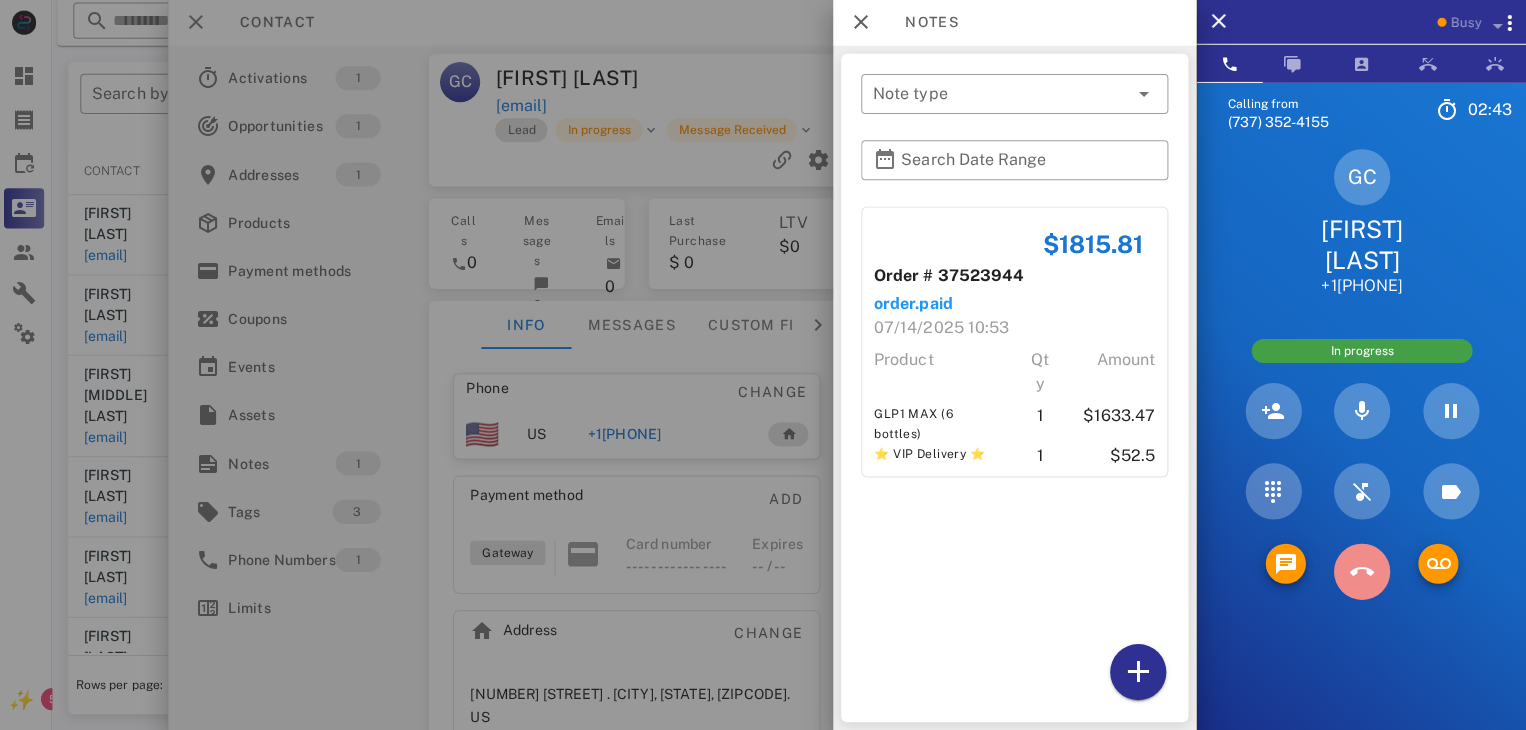 click at bounding box center [1361, 572] 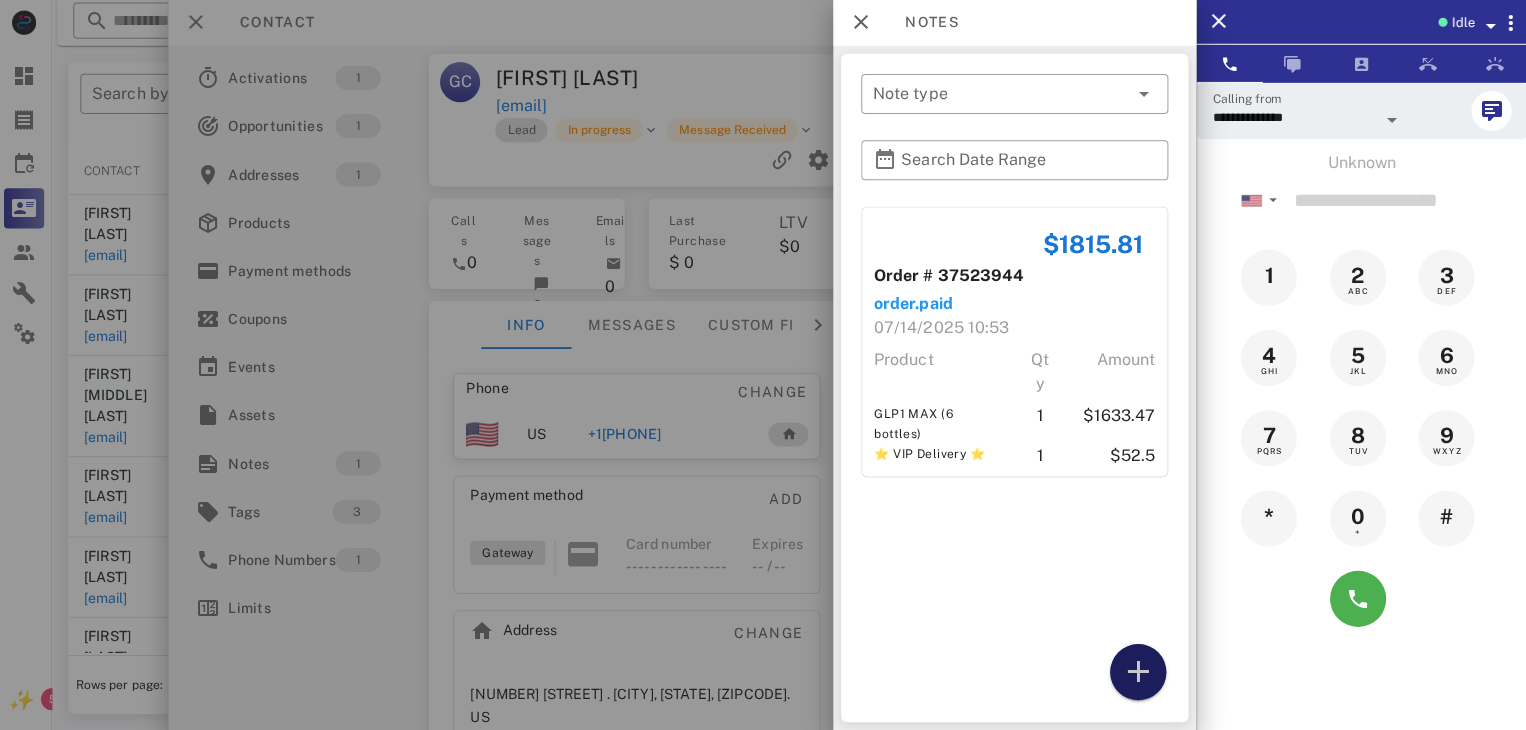 click at bounding box center [1138, 672] 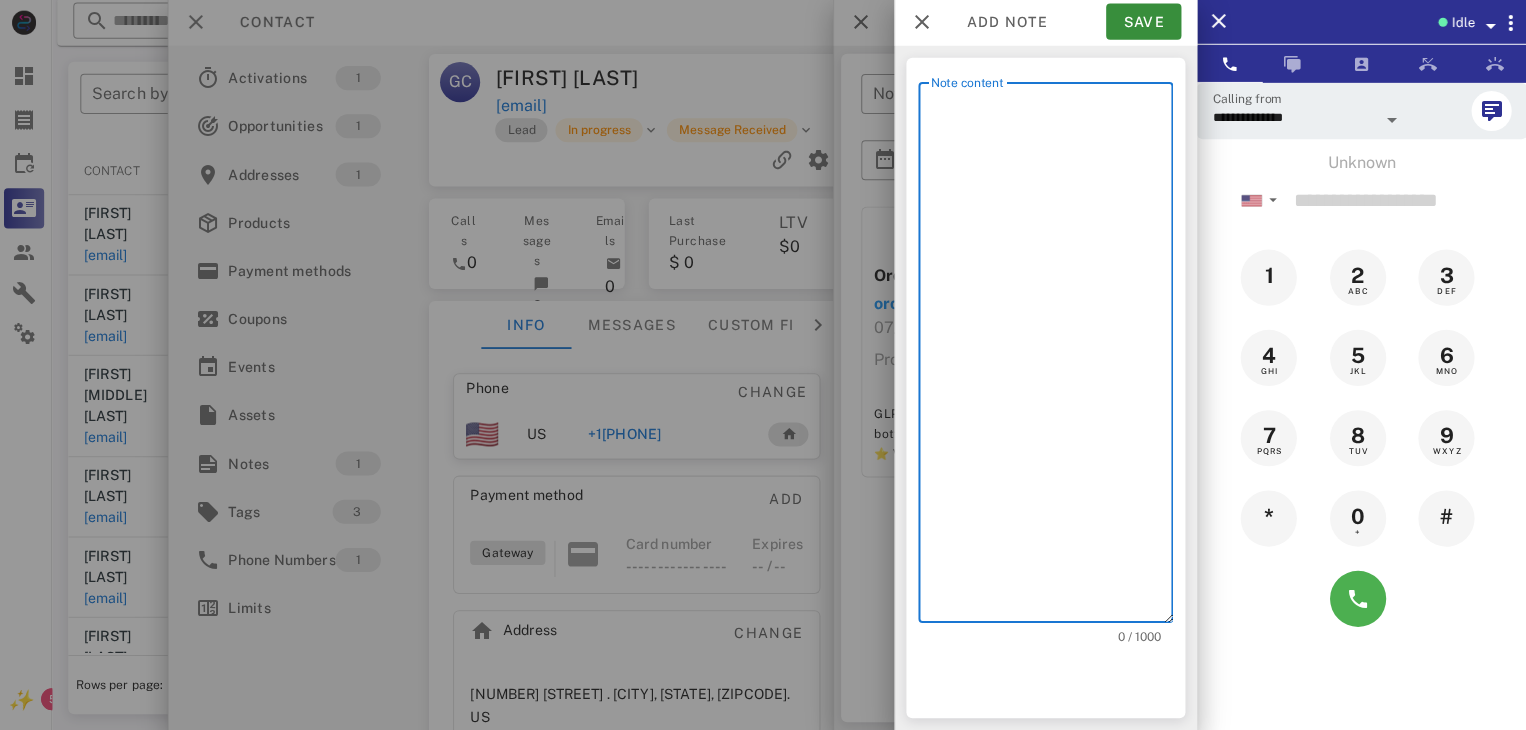 click on "Note content" at bounding box center (1052, 358) 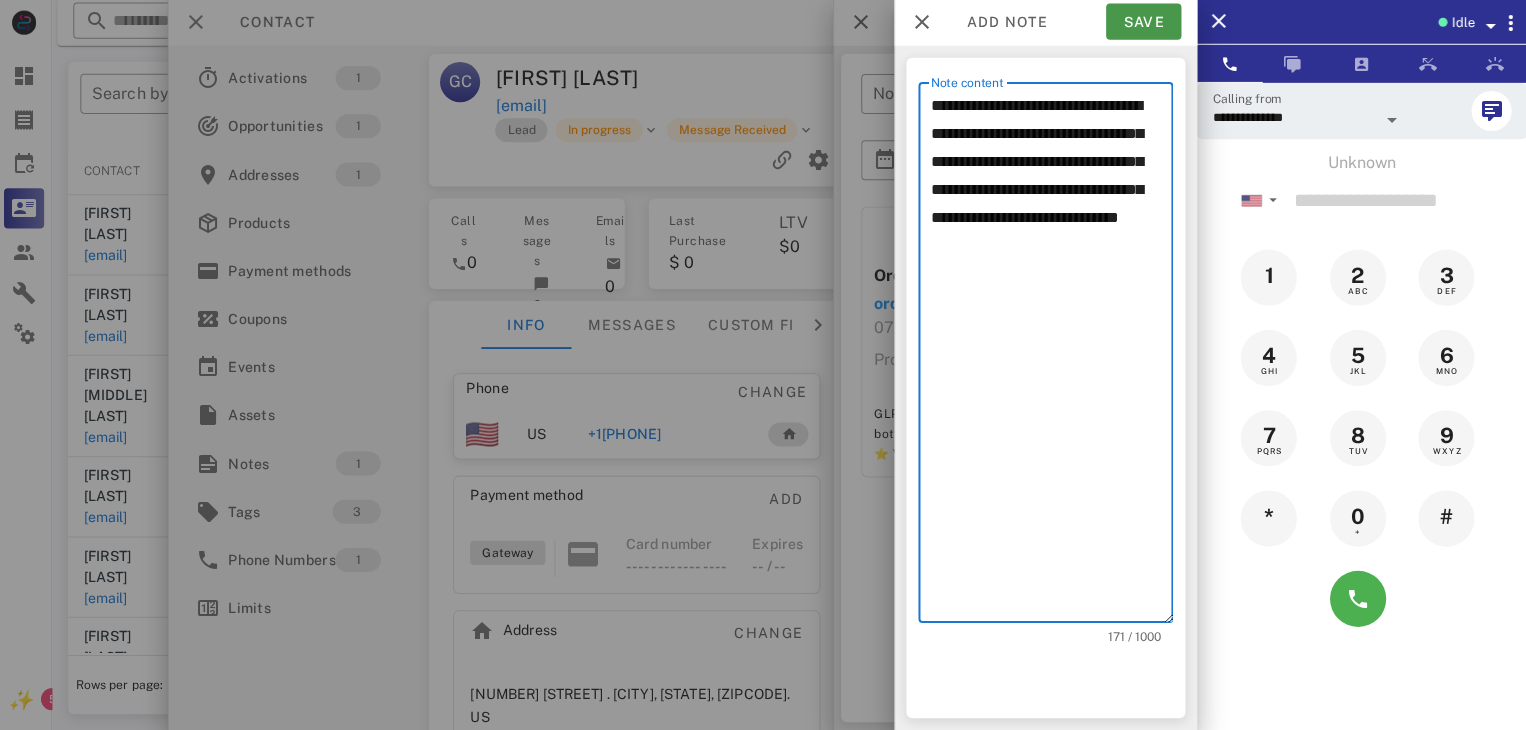 type on "**********" 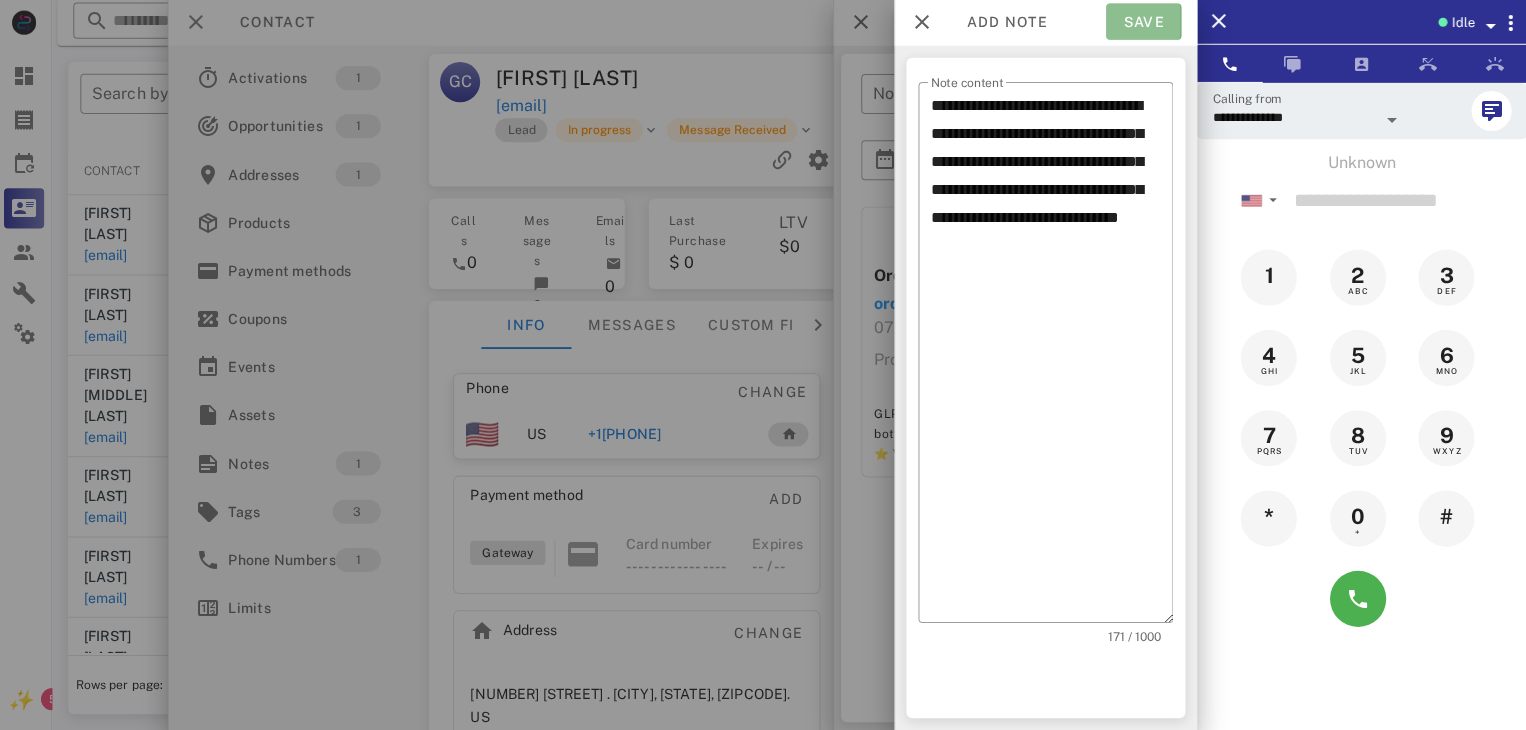 click on "Save" at bounding box center (1143, 24) 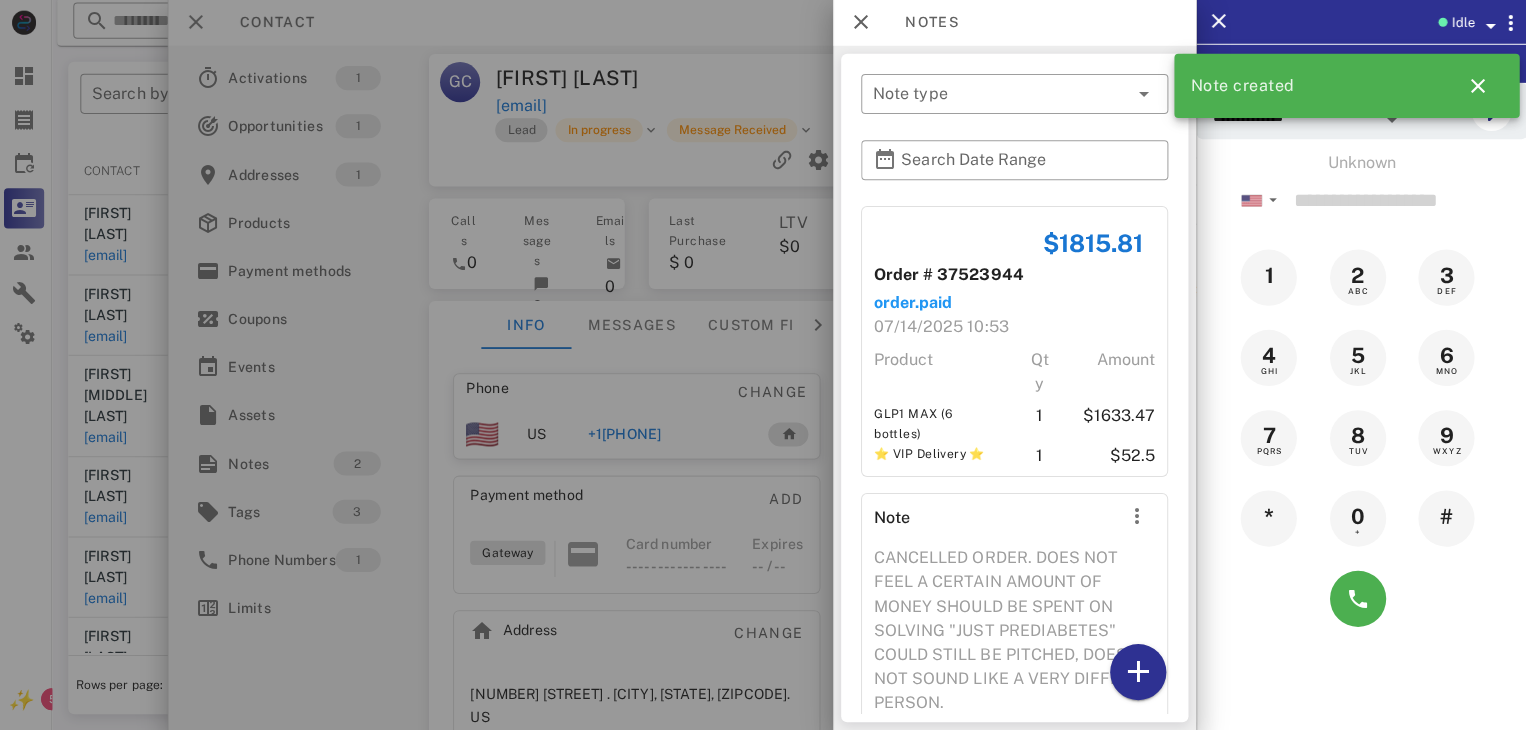 click at bounding box center [763, 365] 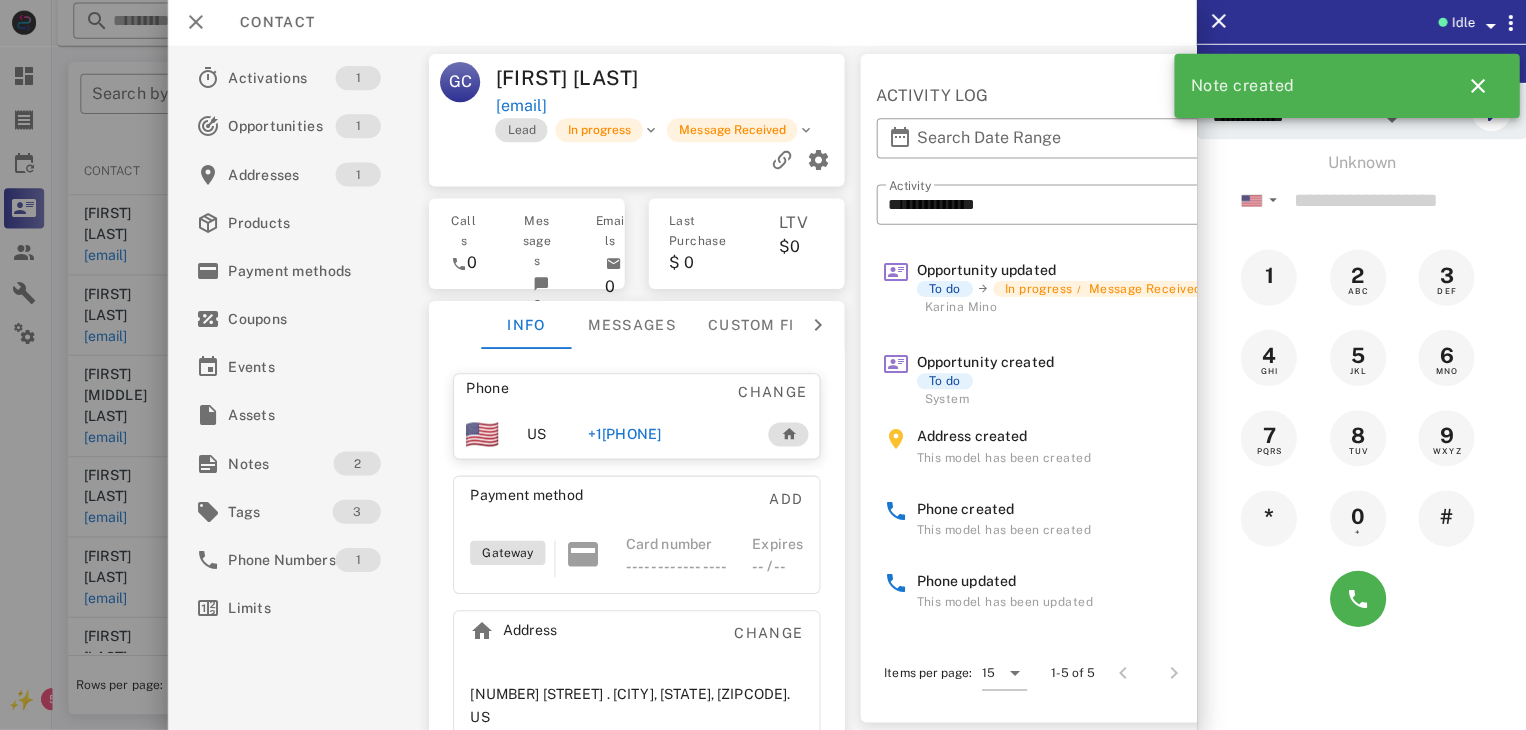 drag, startPoint x: 66, startPoint y: 414, endPoint x: 51, endPoint y: 439, distance: 29.15476 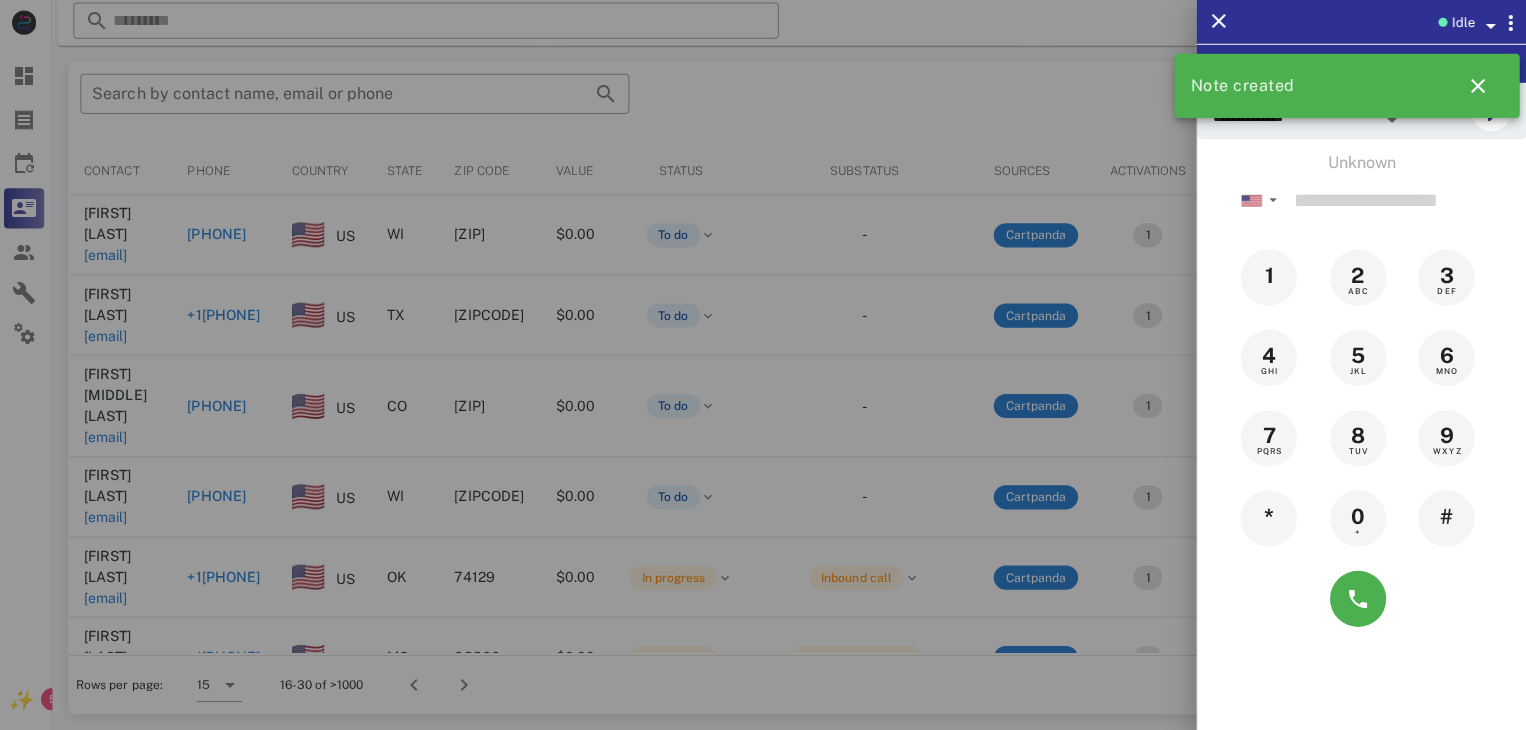 drag, startPoint x: 51, startPoint y: 439, endPoint x: 95, endPoint y: 578, distance: 145.7978 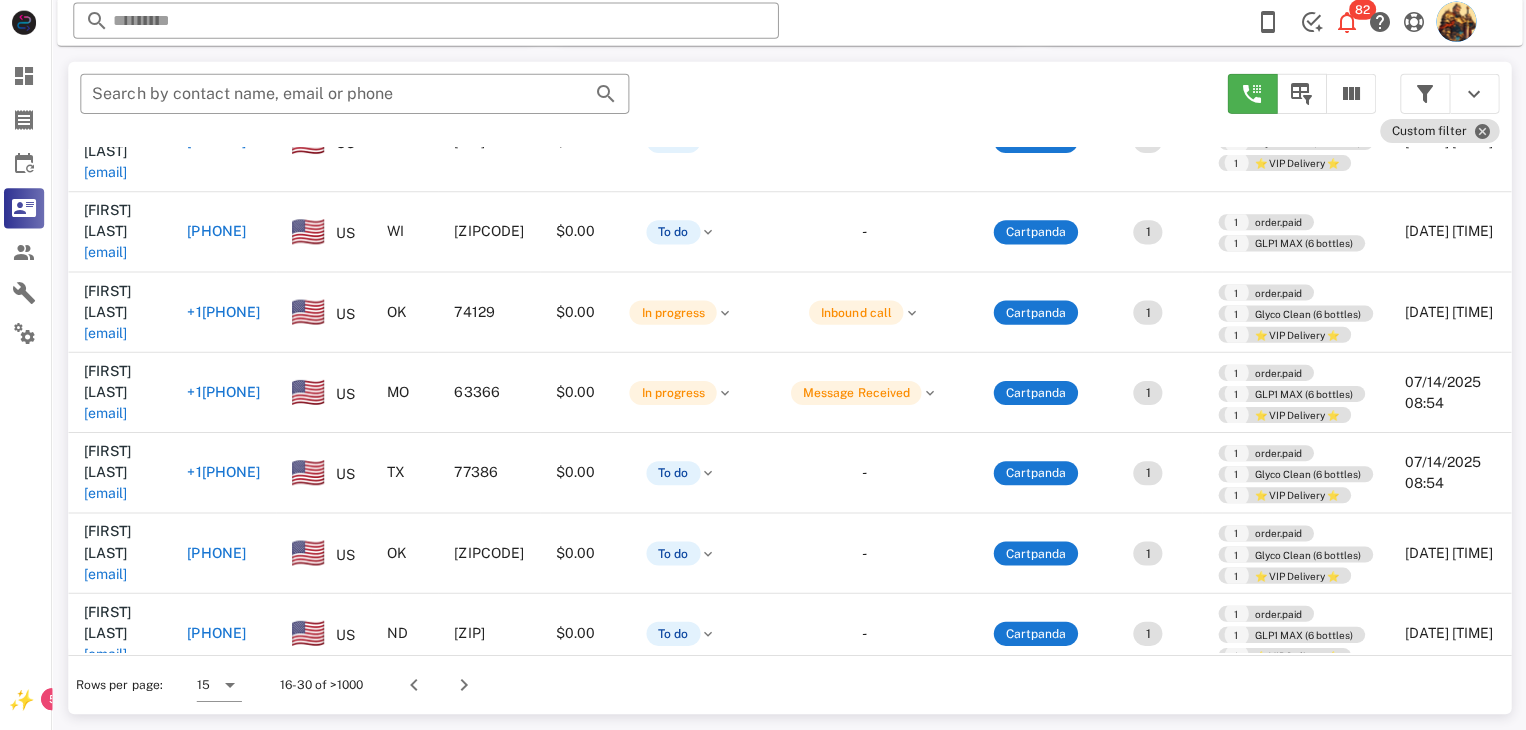 scroll, scrollTop: 289, scrollLeft: 0, axis: vertical 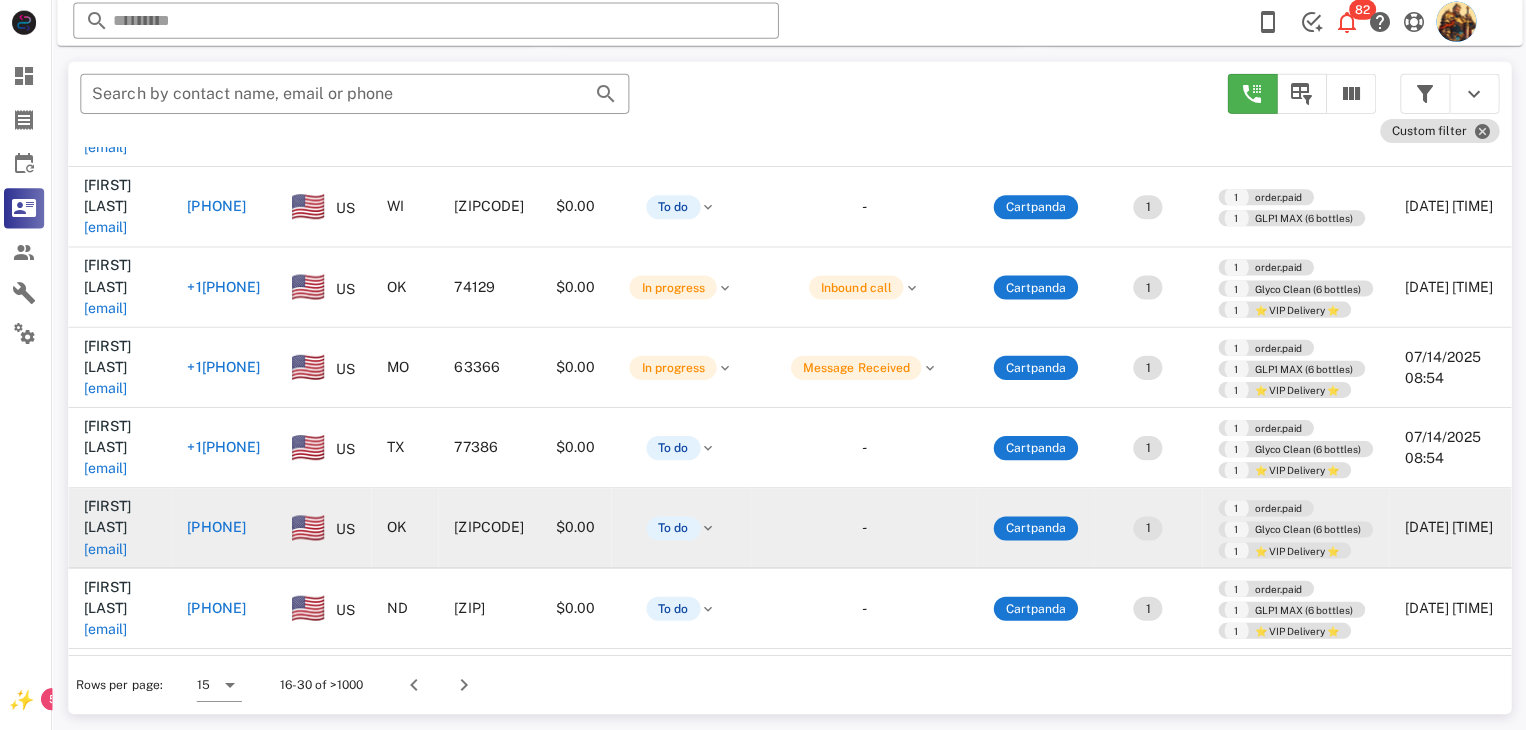 click on "finsec@lakecenter.church" at bounding box center (109, 549) 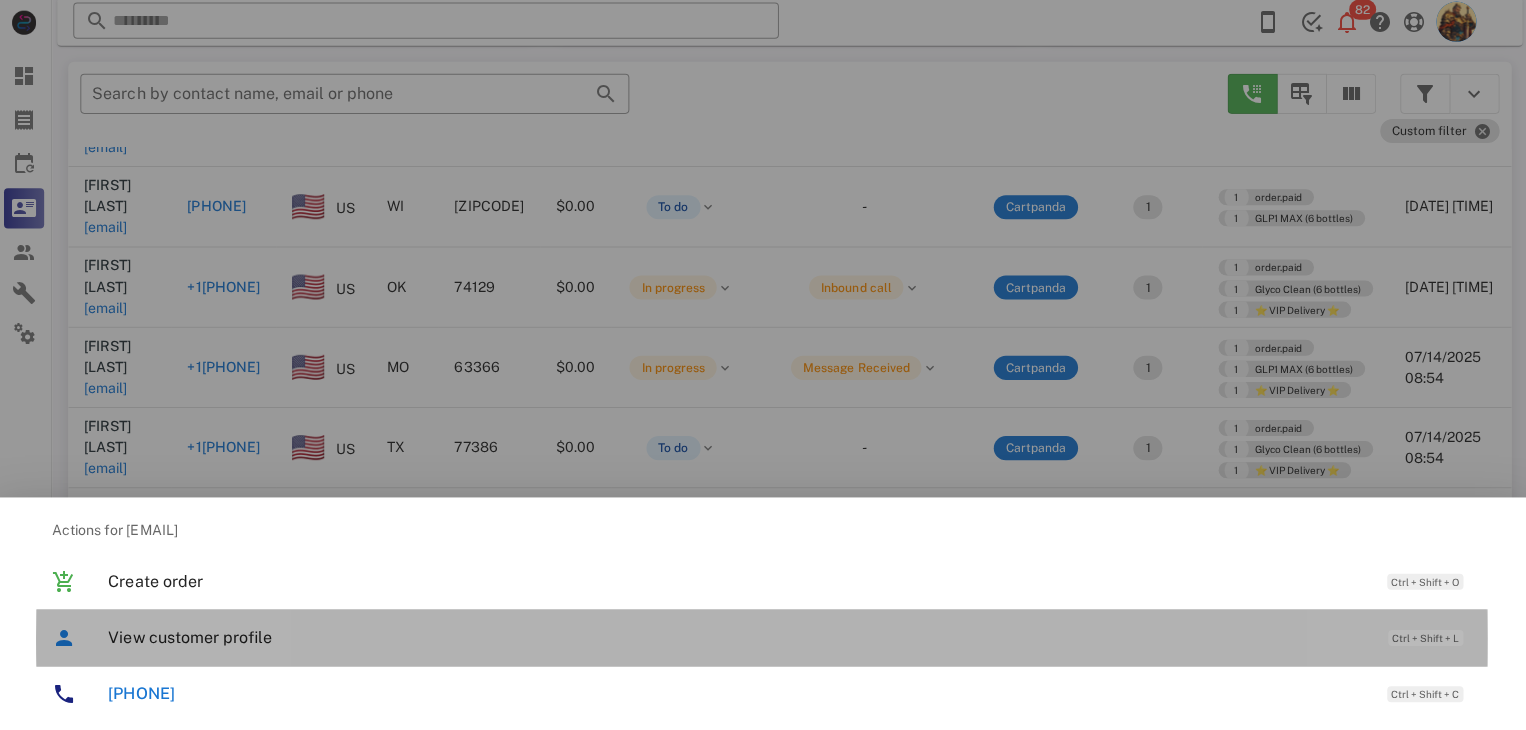 click on "View customer profile" at bounding box center [739, 637] 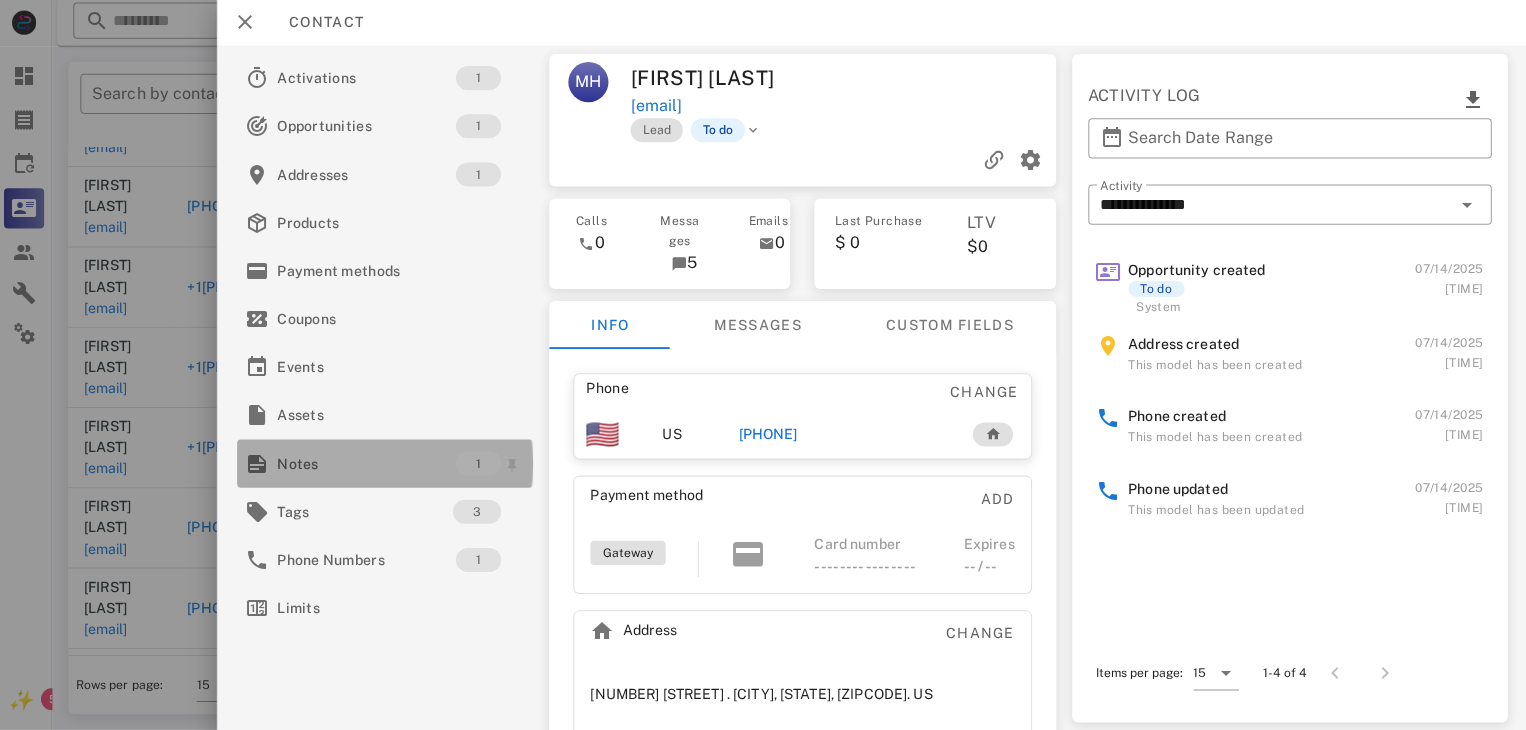 click on "Notes" at bounding box center [369, 464] 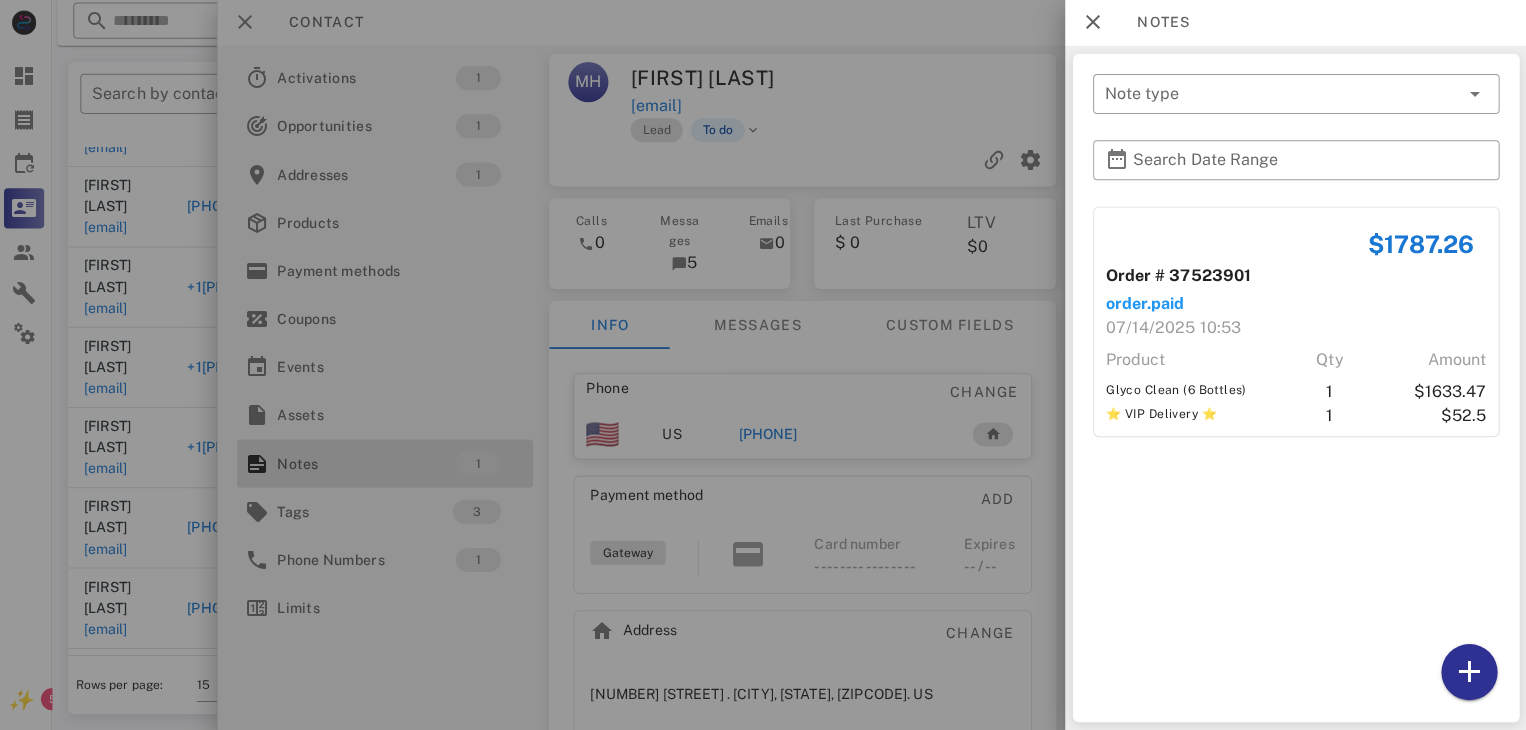 click at bounding box center [763, 365] 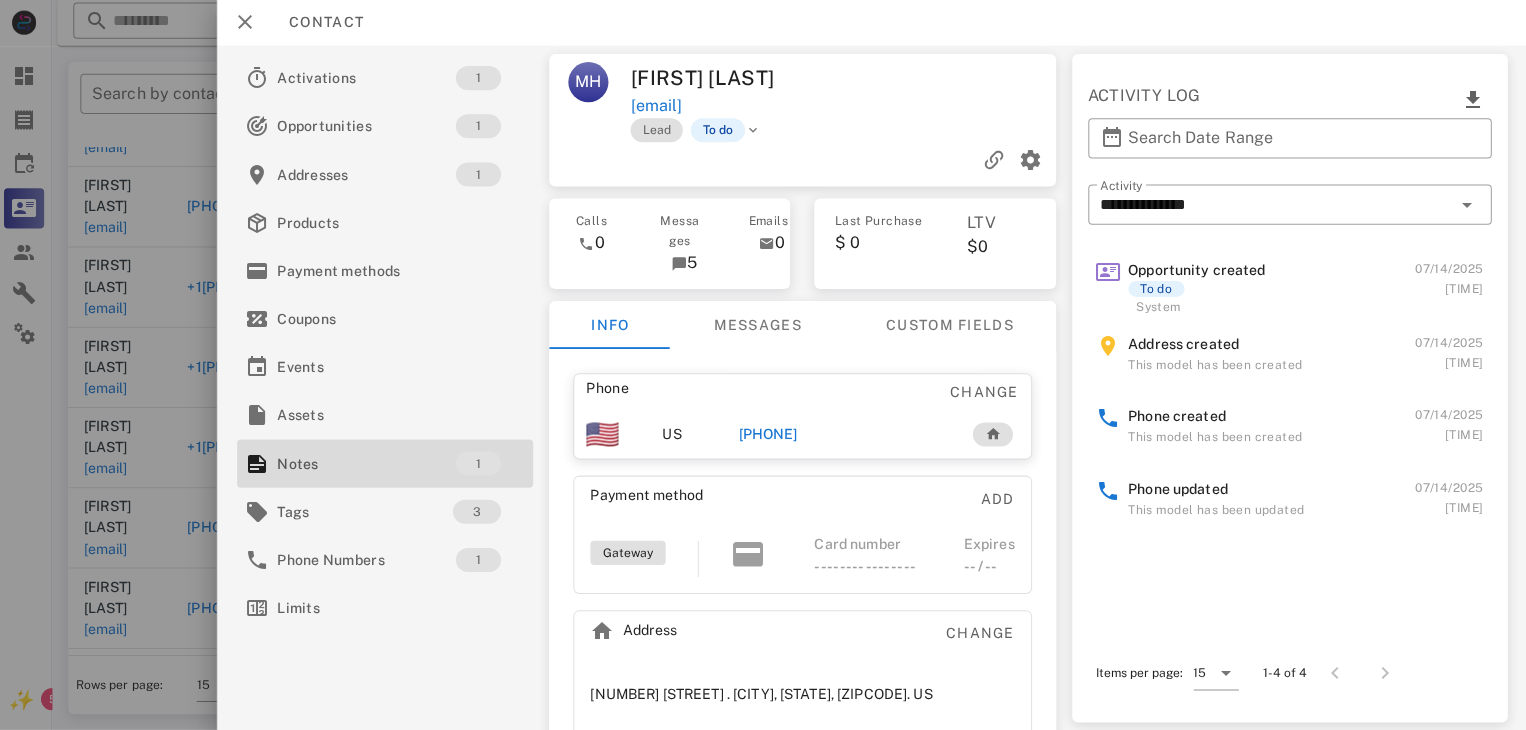 click on "+19182570155" at bounding box center [769, 435] 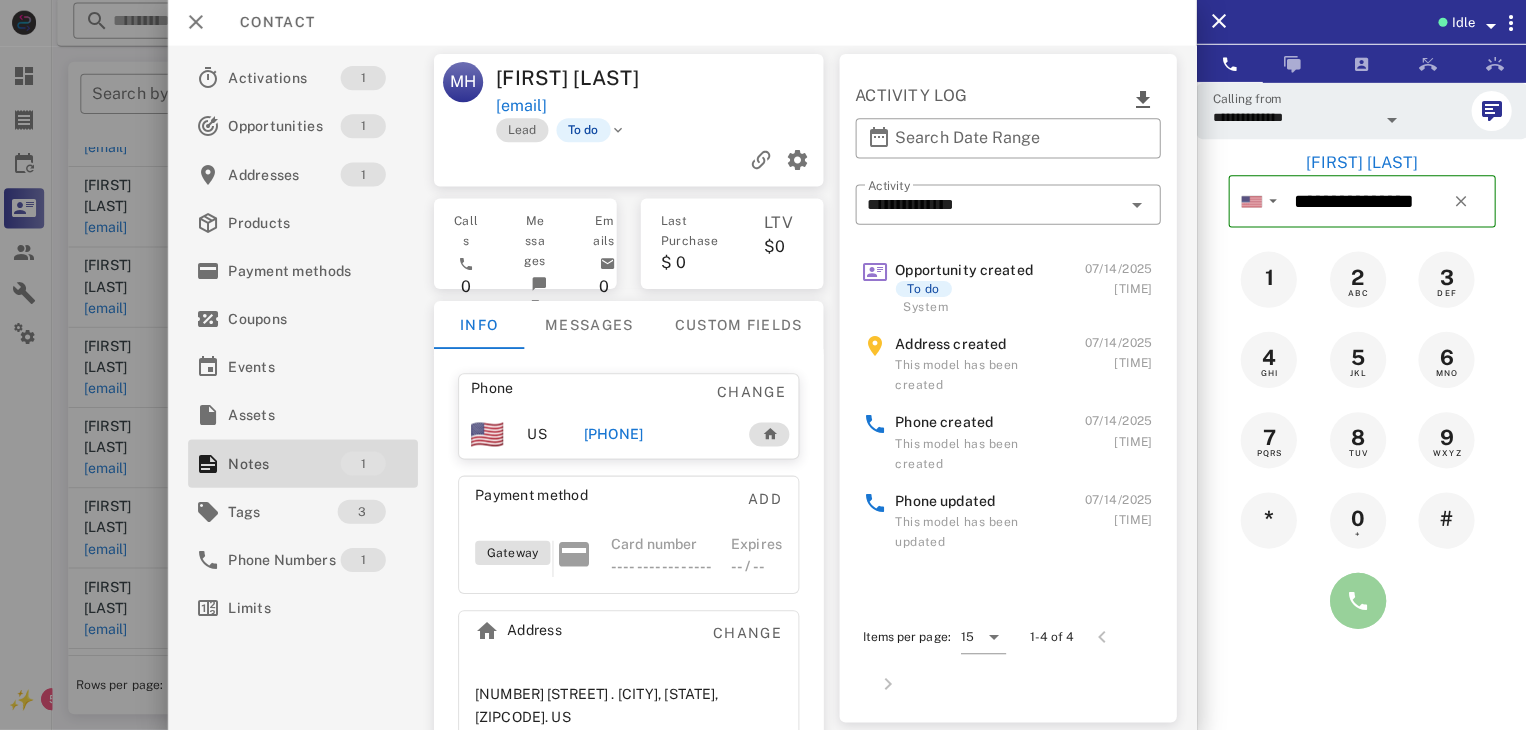 click at bounding box center [1357, 601] 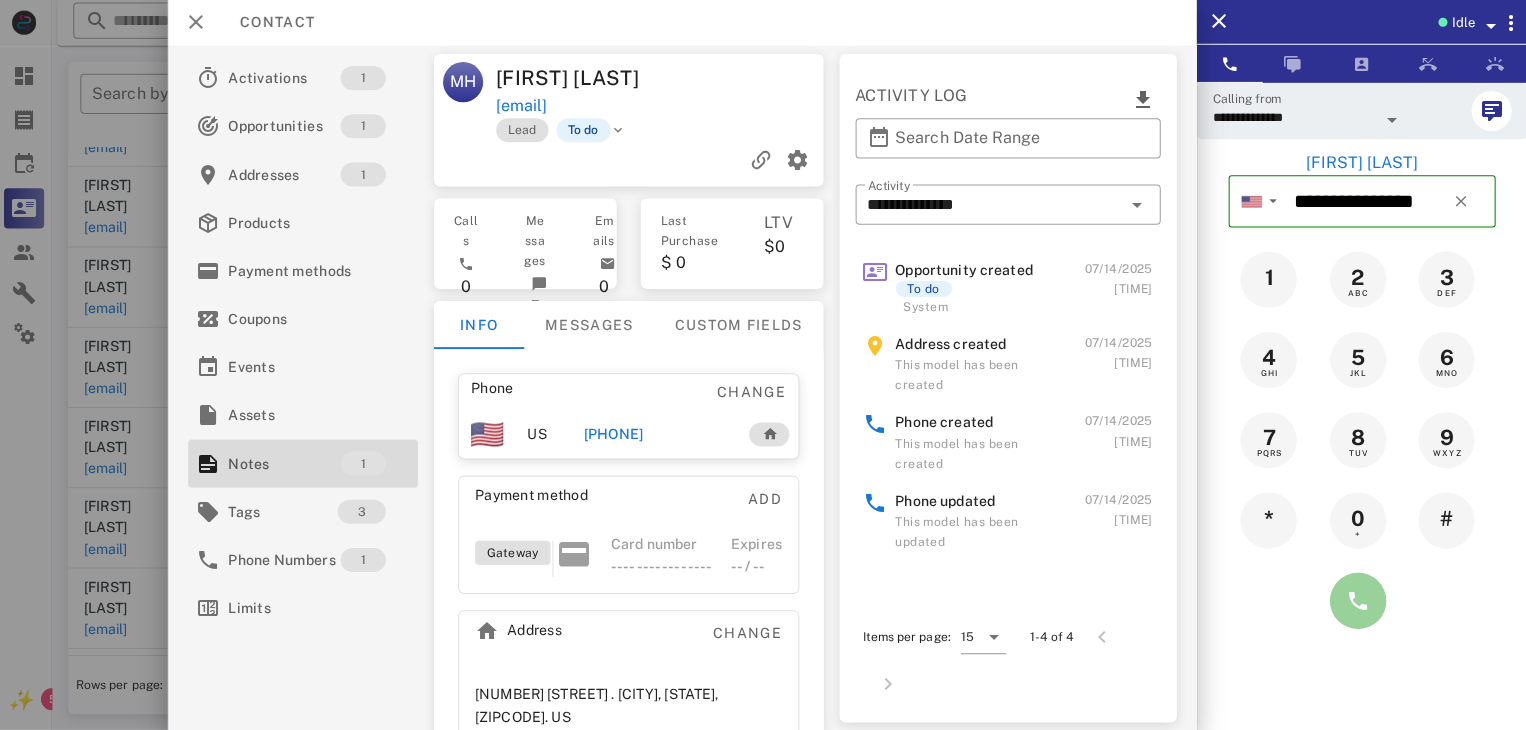 click at bounding box center (1357, 601) 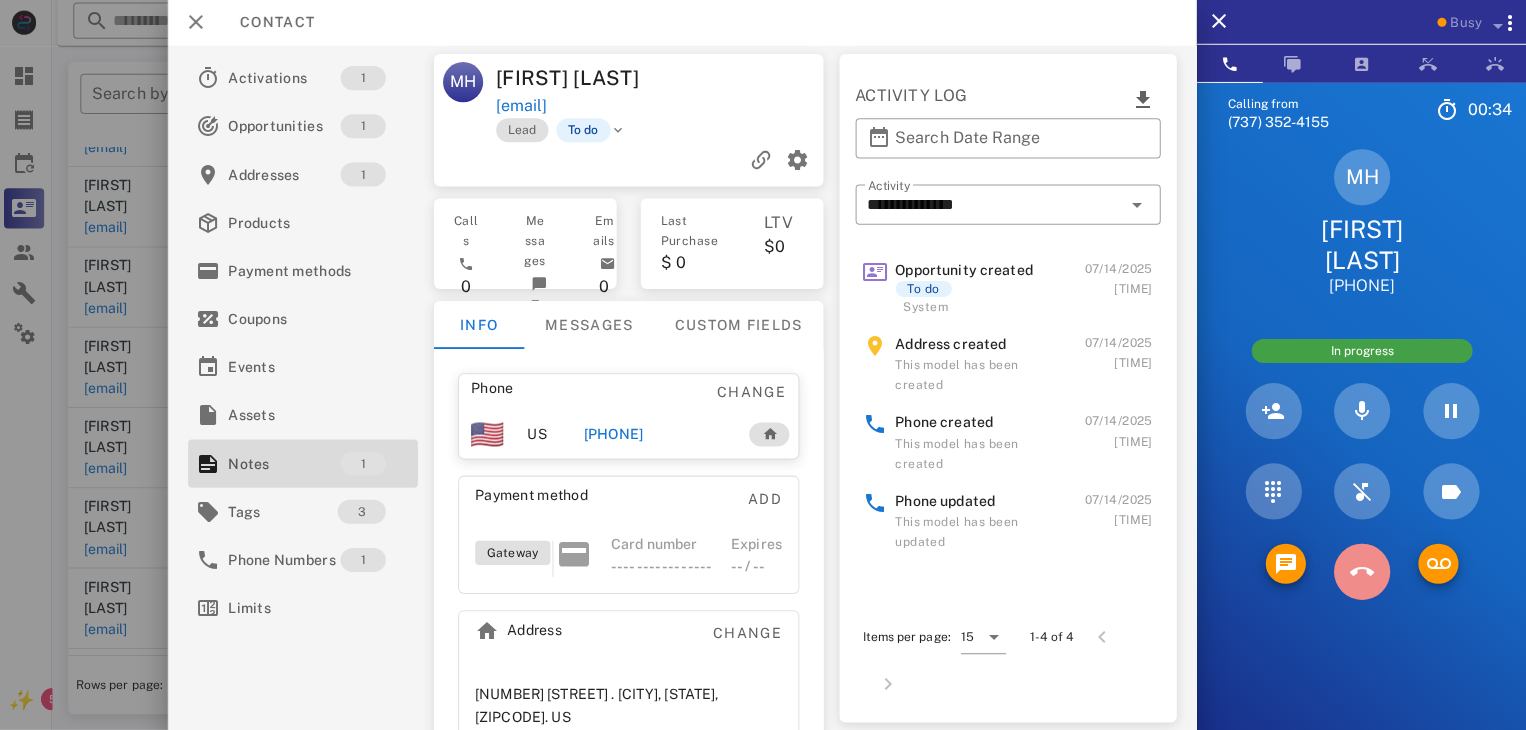 click at bounding box center (1361, 572) 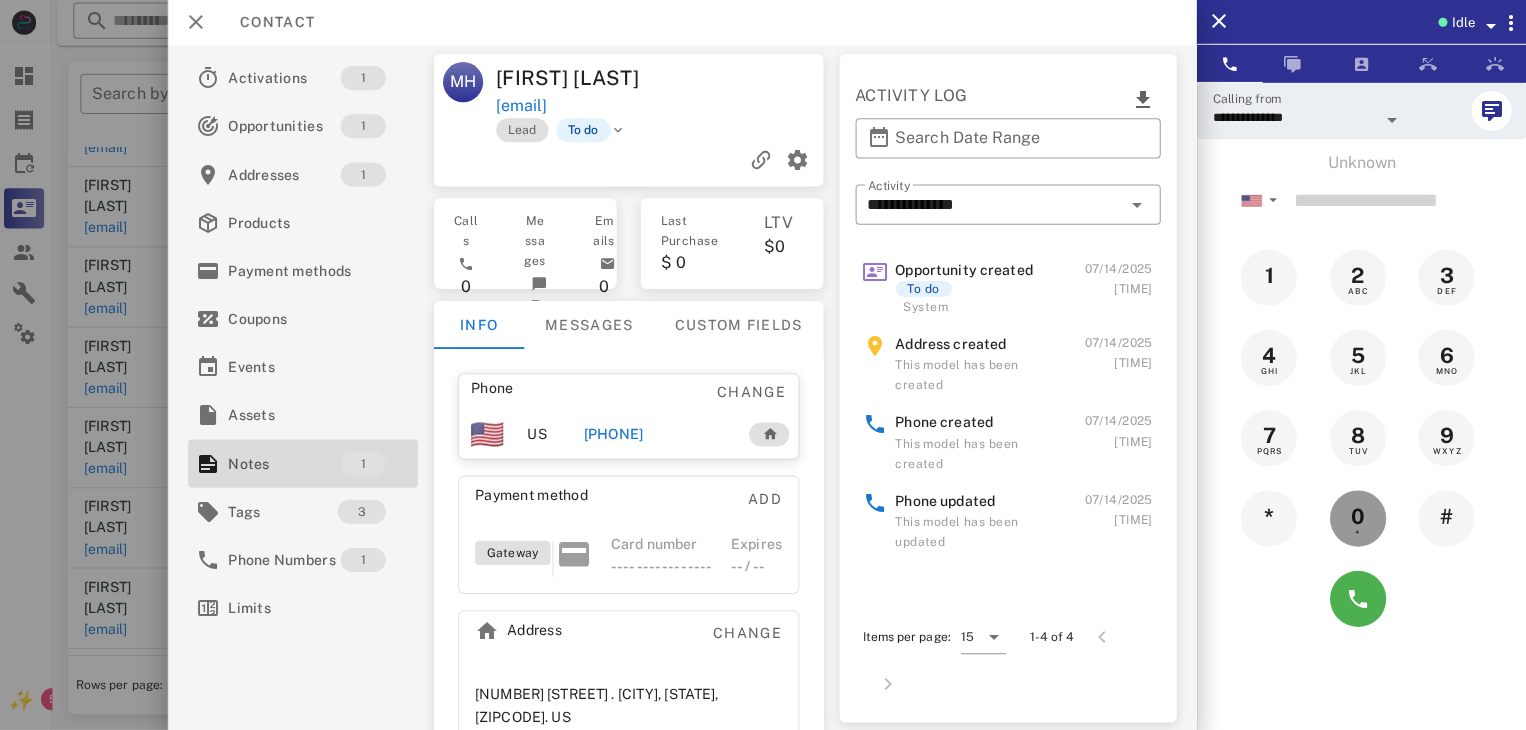 click on "0 +" at bounding box center (1357, 519) 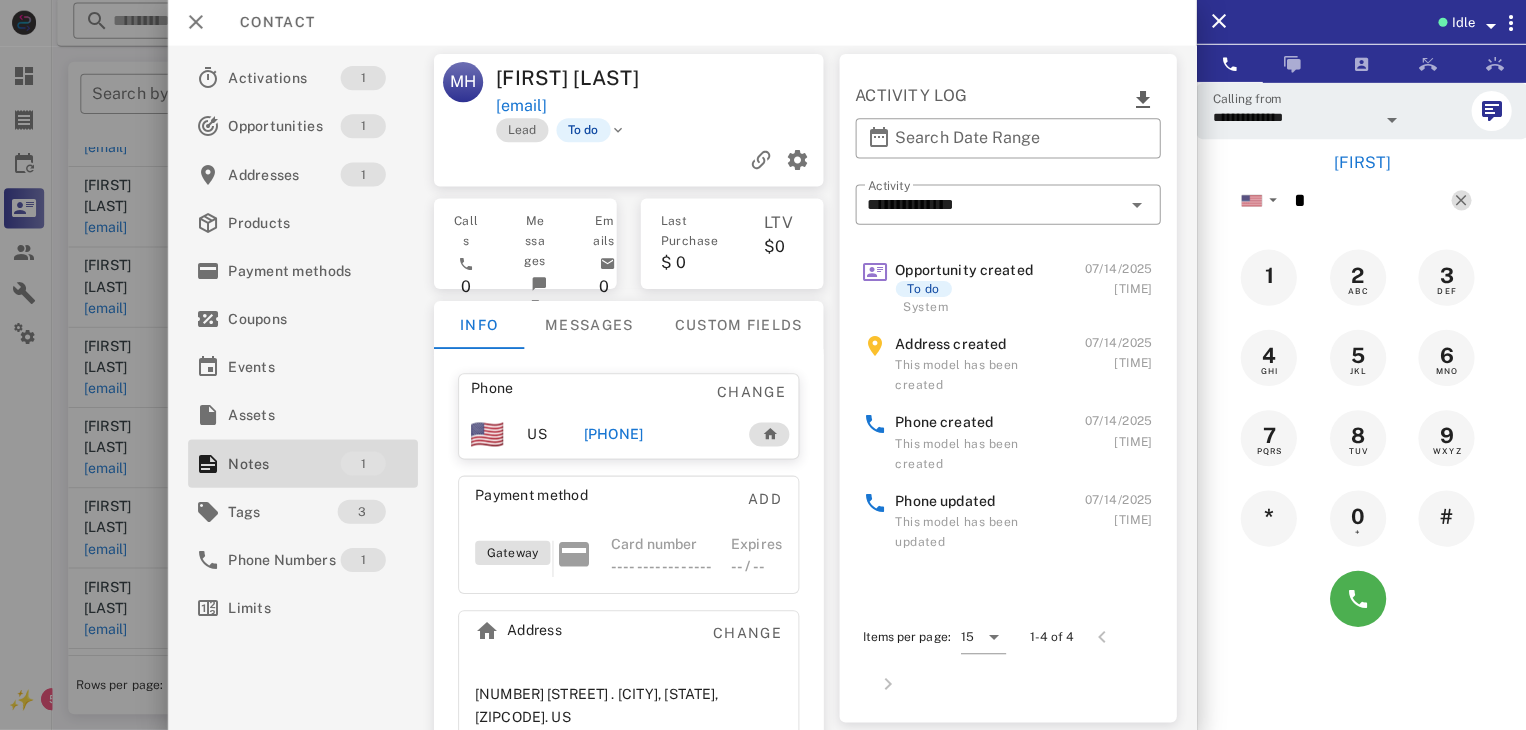 click at bounding box center (1460, 202) 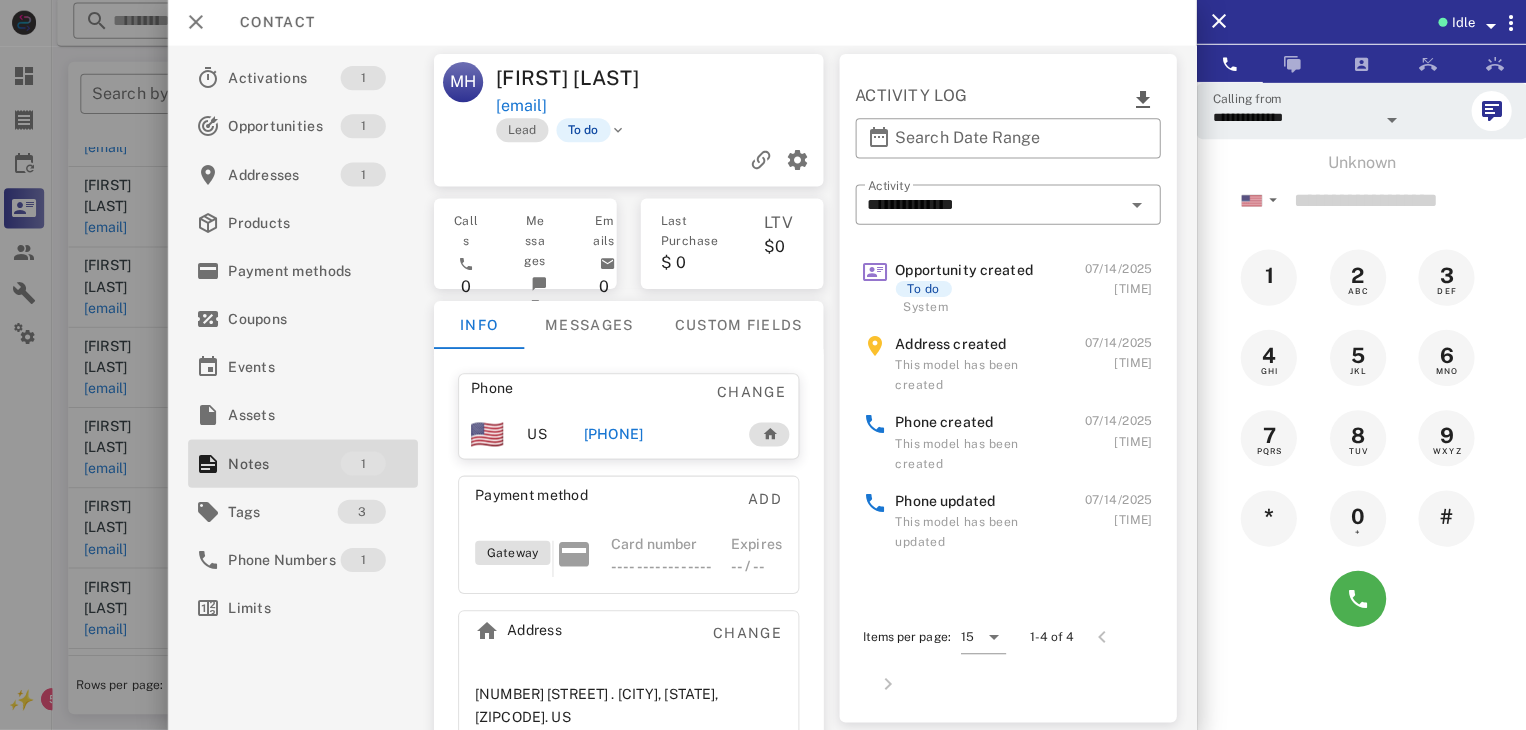 click at bounding box center [763, 365] 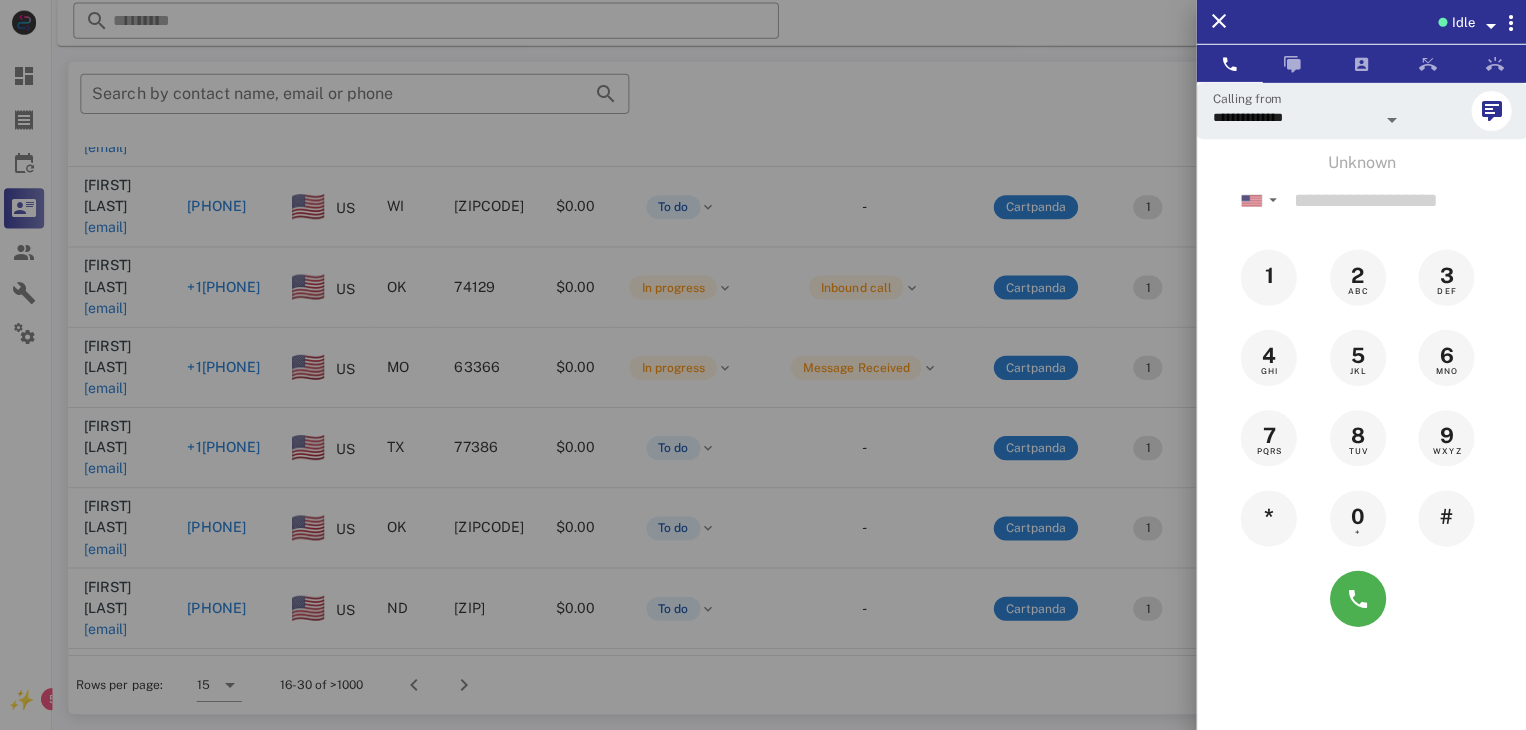 click at bounding box center [763, 365] 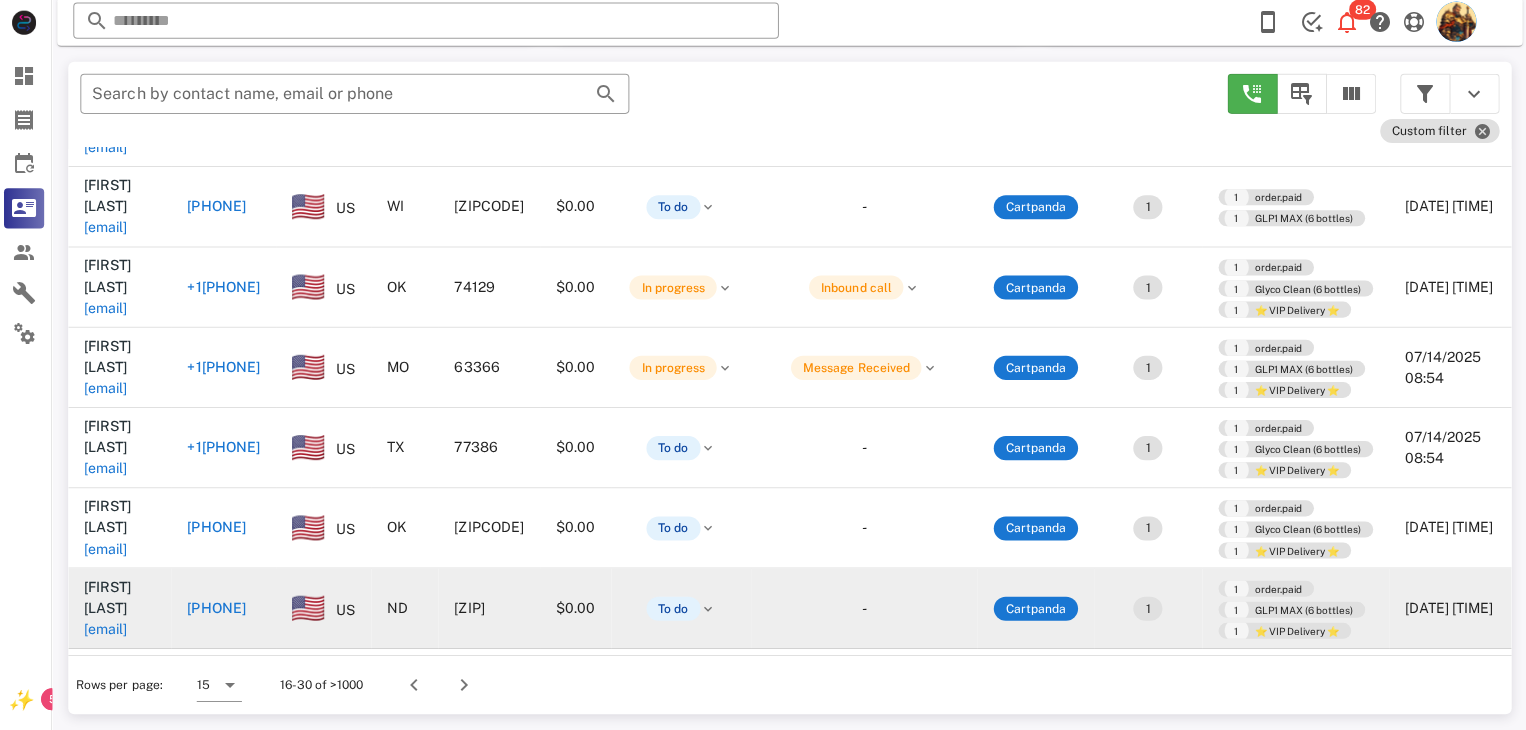 click on "paulbailey1951@gmail.com" at bounding box center [109, 629] 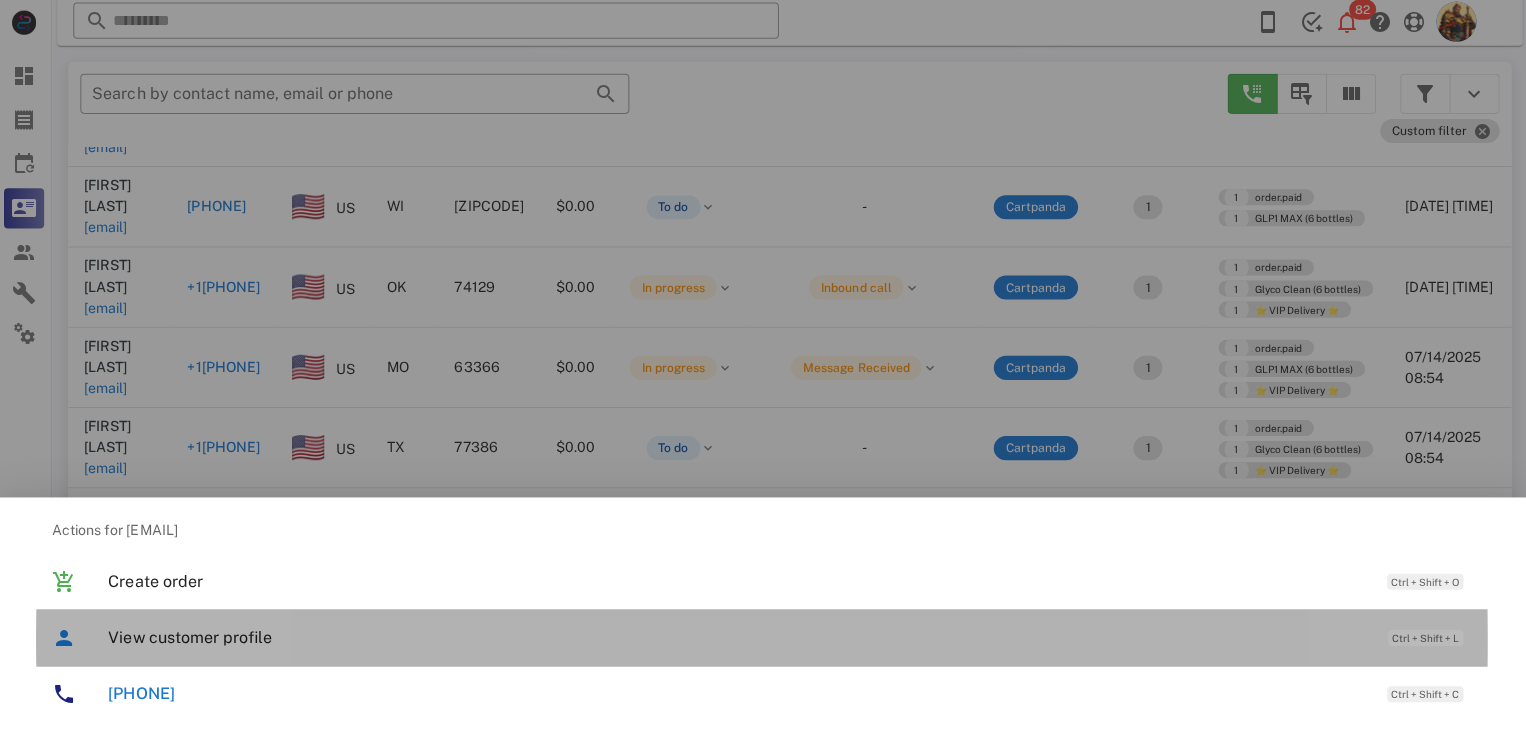 click on "View customer profile" at bounding box center [739, 637] 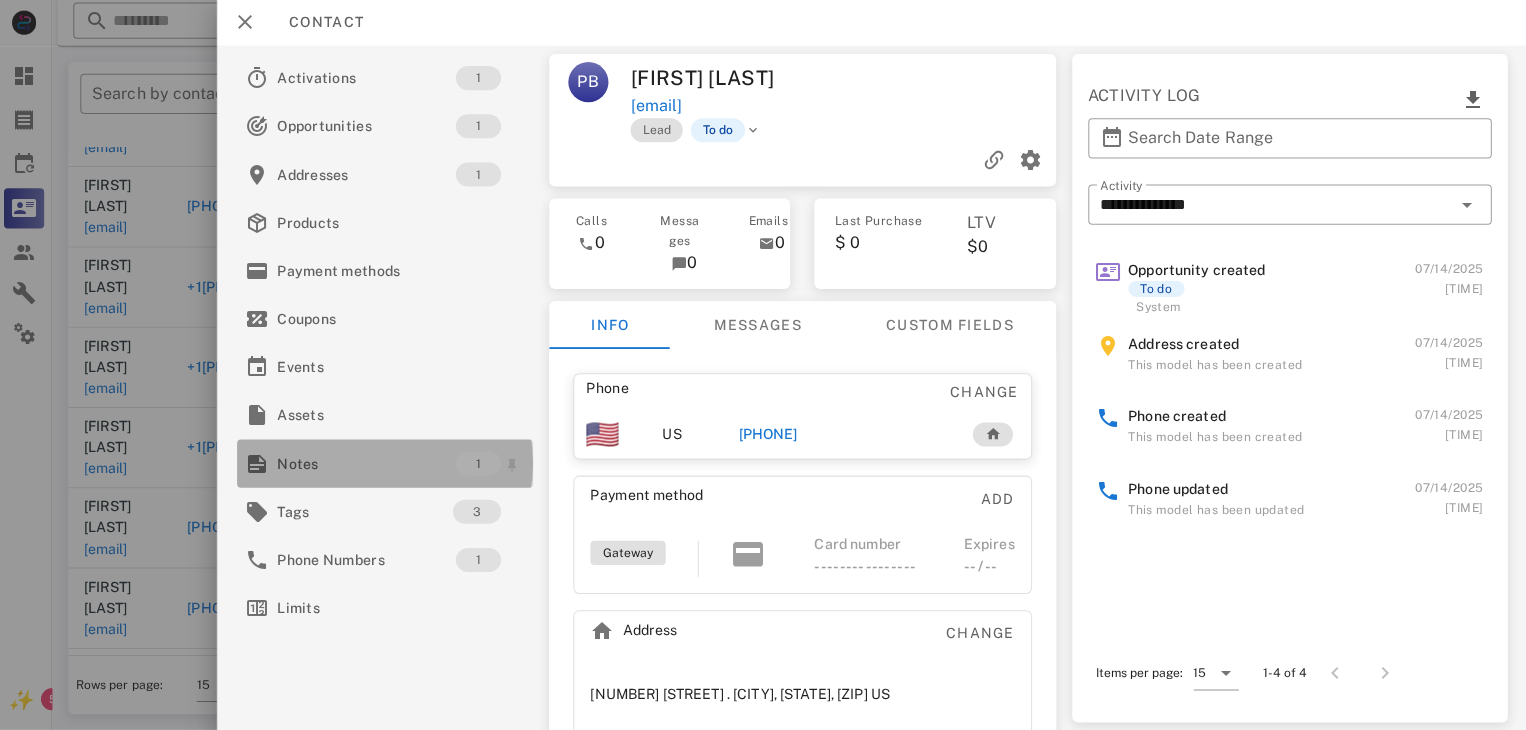click on "Notes" at bounding box center [369, 464] 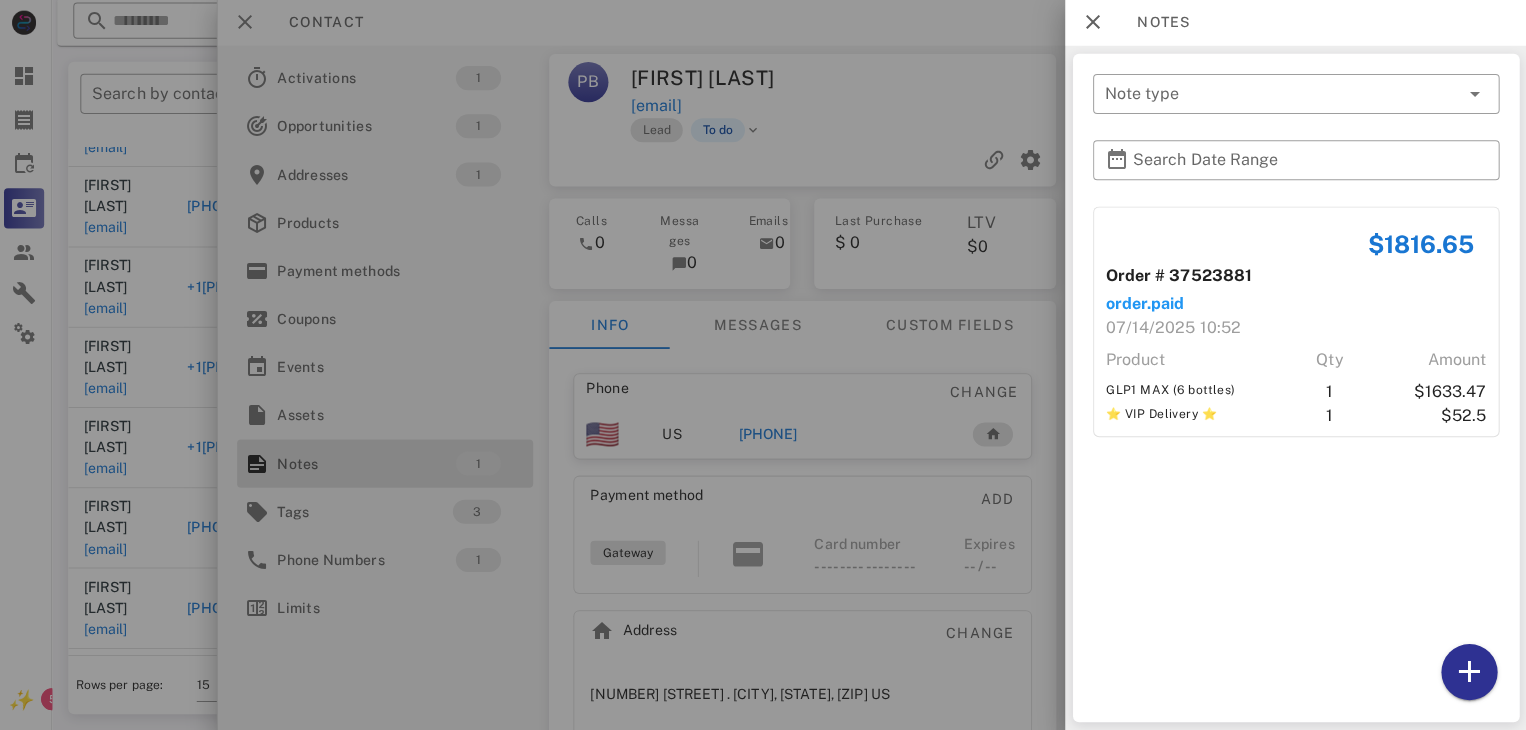 click at bounding box center [763, 365] 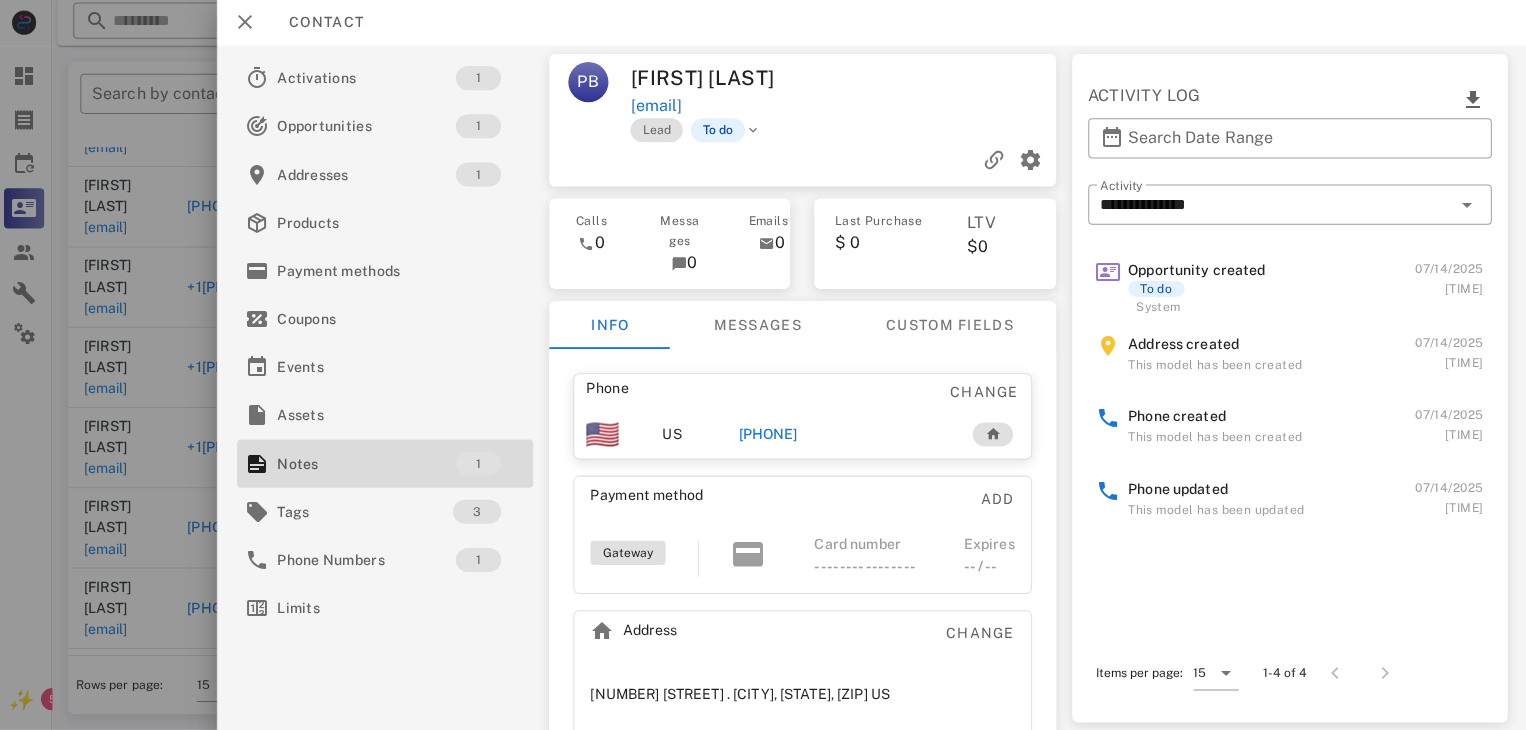click at bounding box center [763, 365] 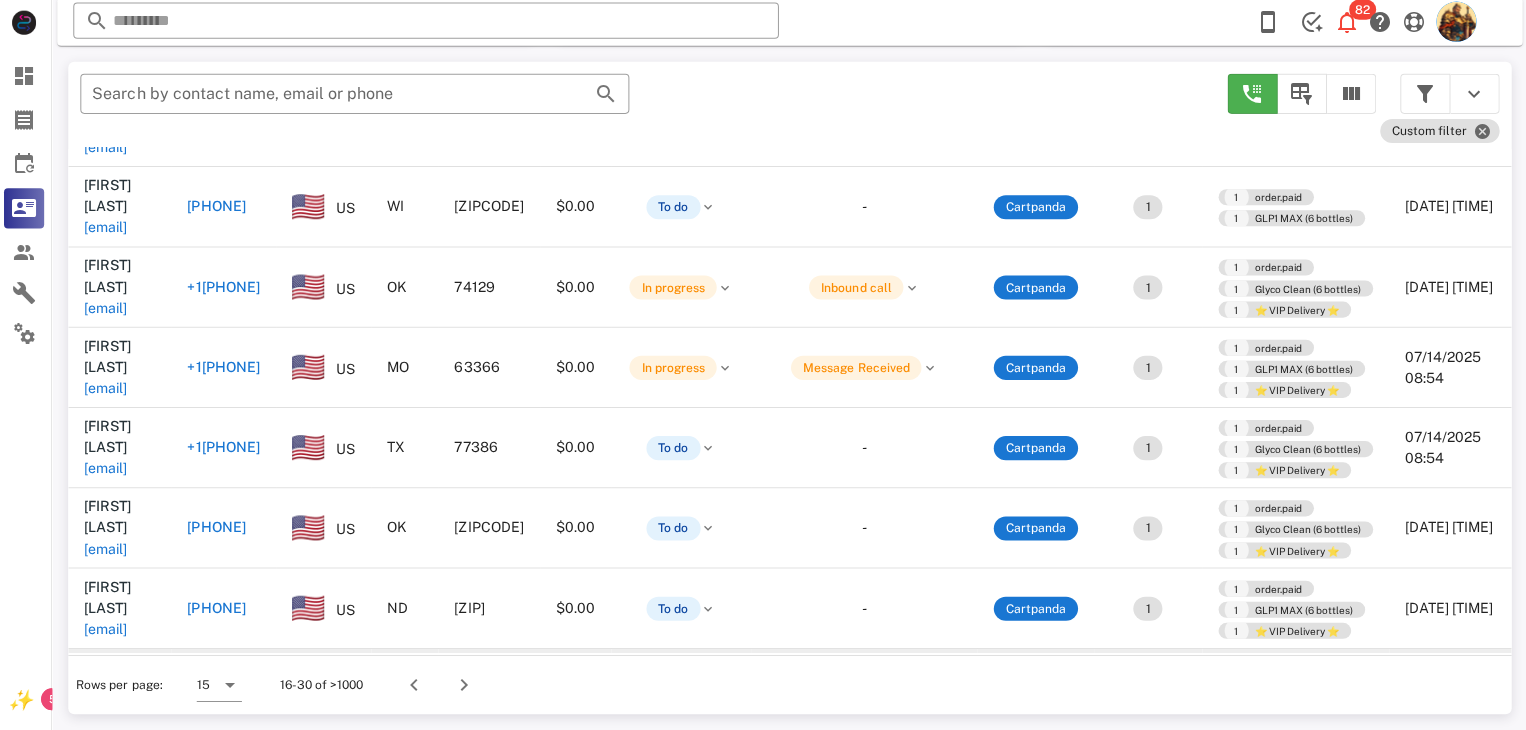 click on "grye@myyahoo.com" at bounding box center [109, 709] 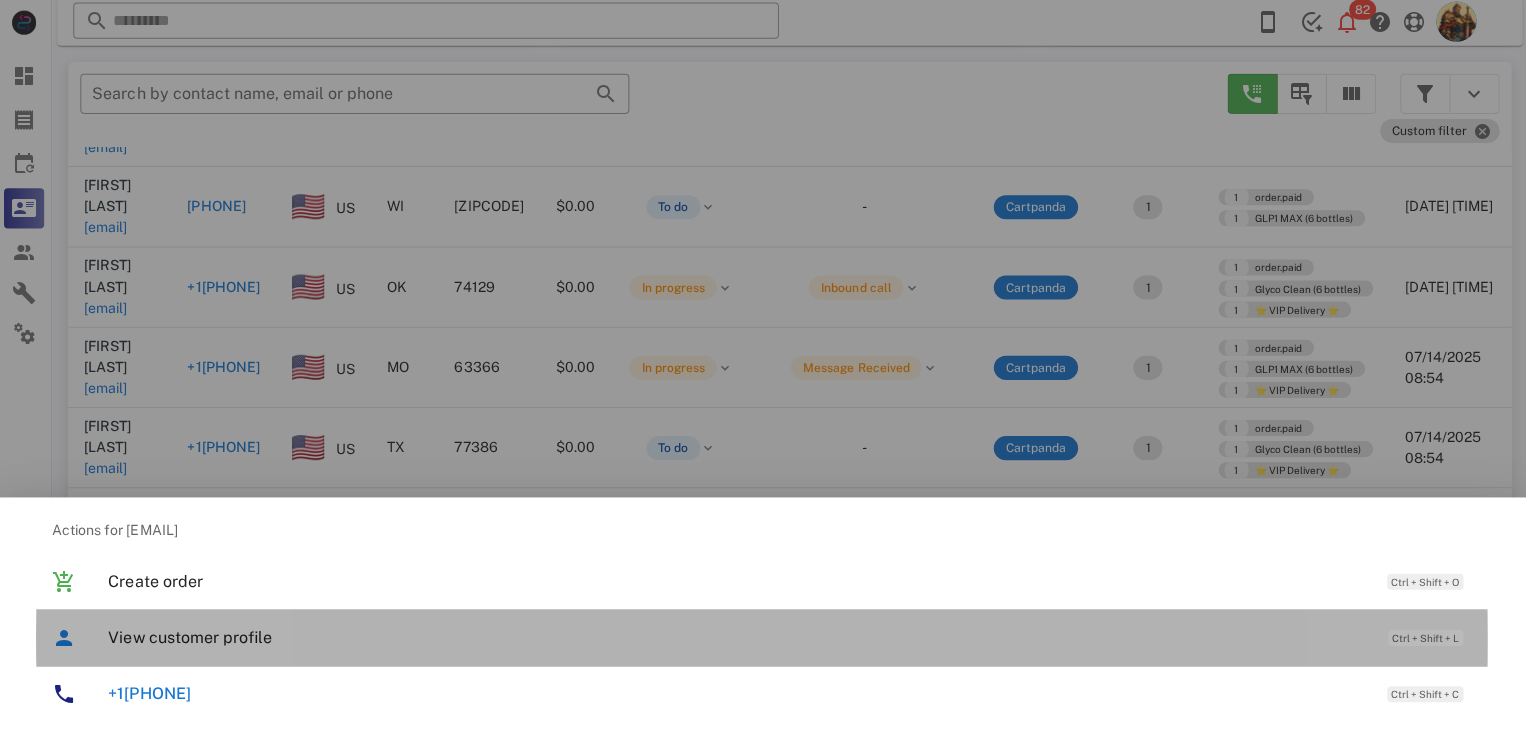 click on "View customer profile" at bounding box center (739, 637) 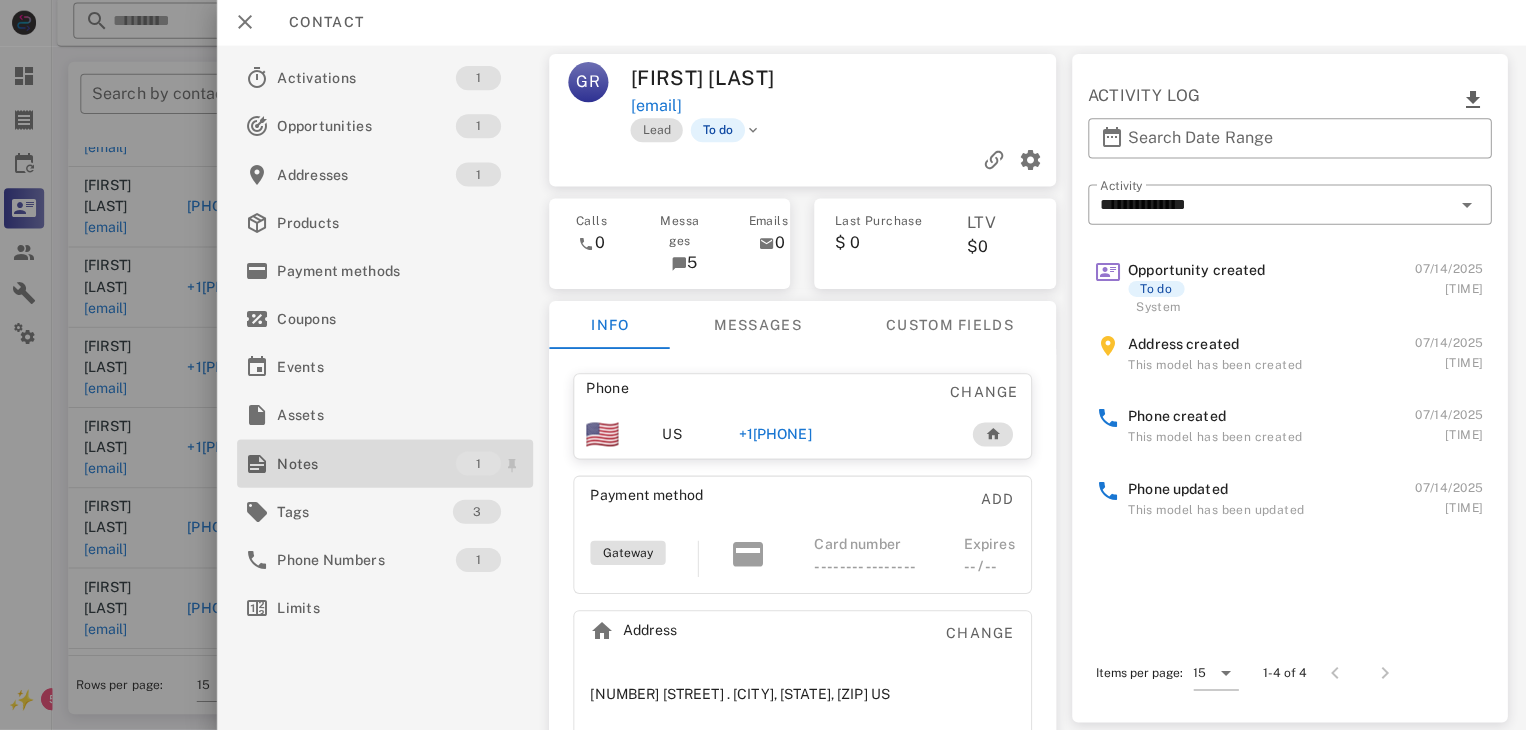 click on "Notes" at bounding box center (369, 464) 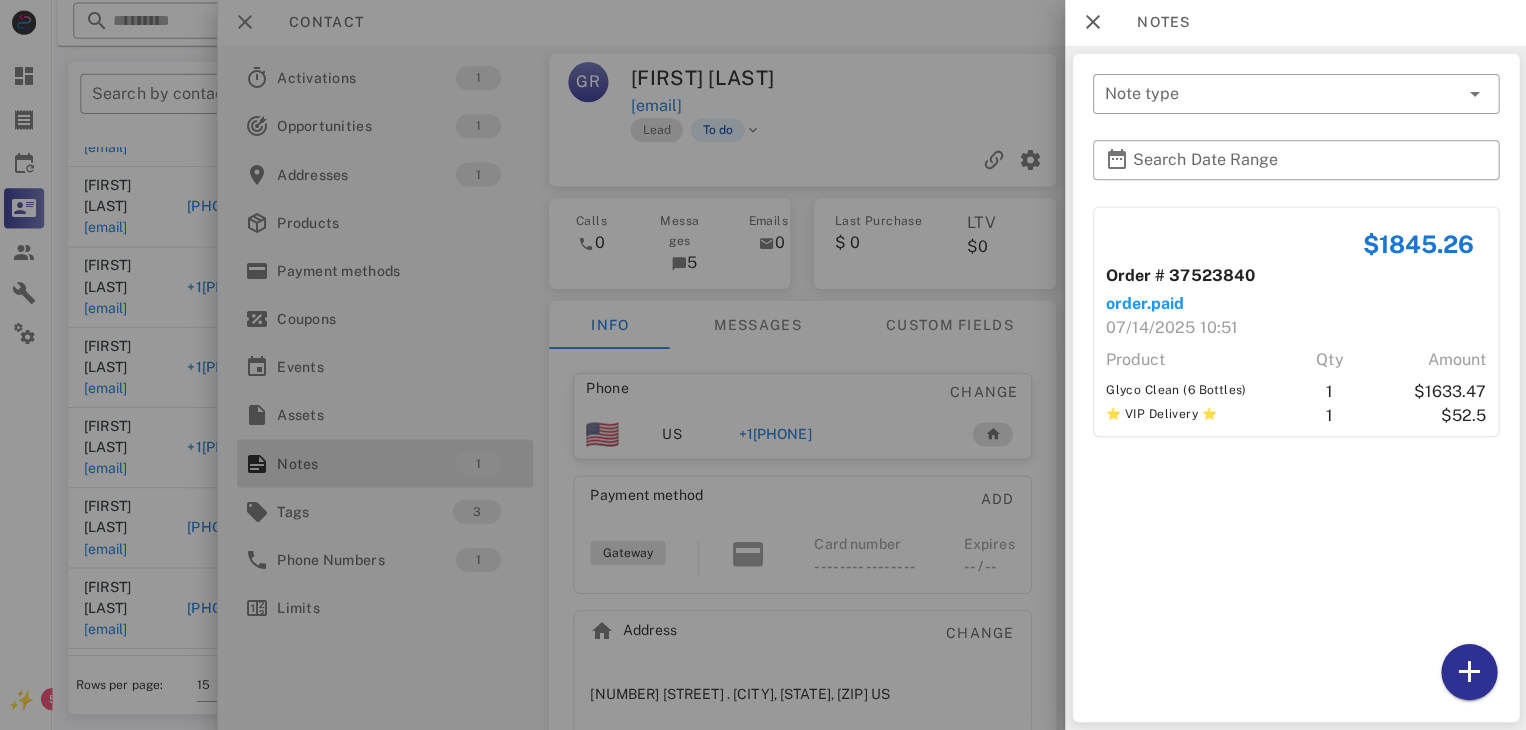 click at bounding box center [763, 365] 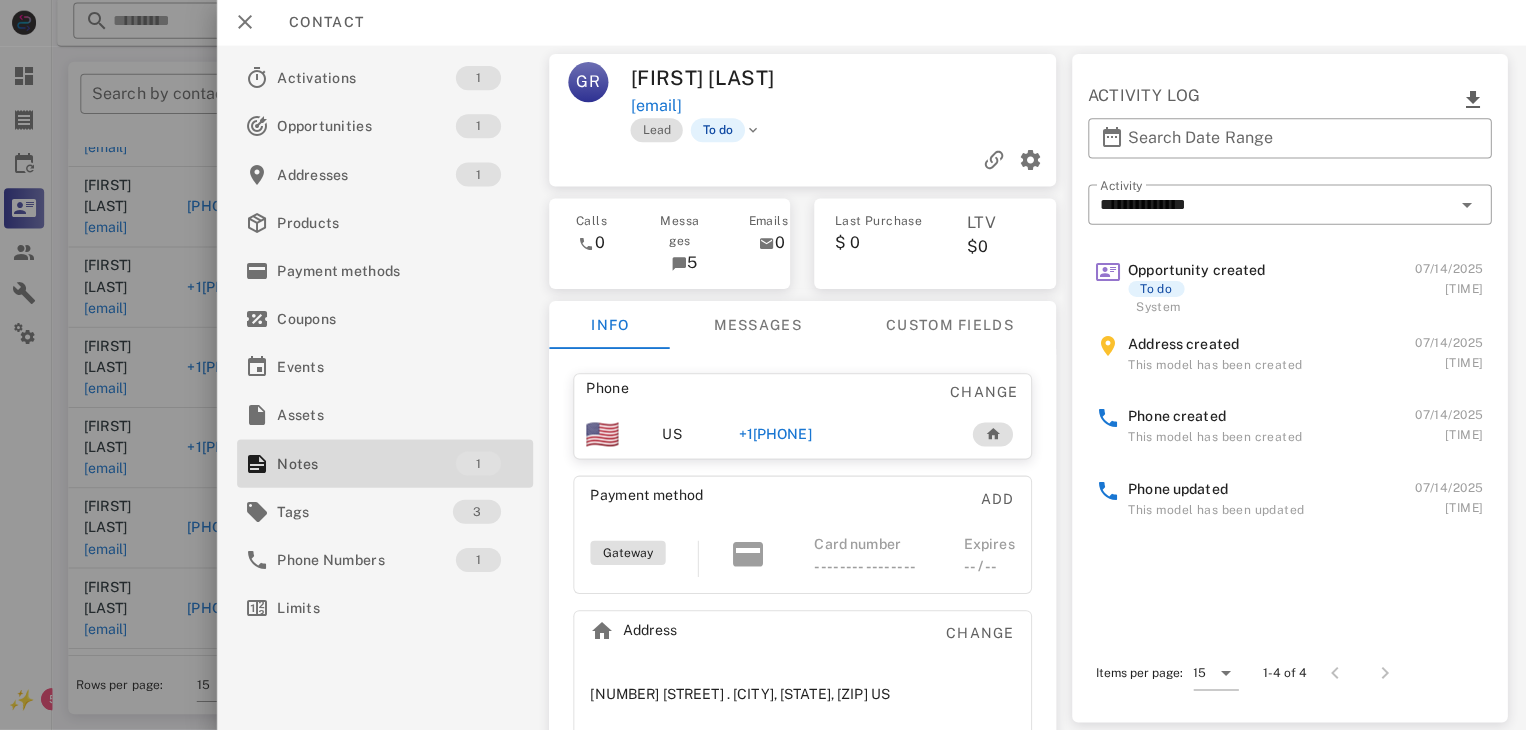 click on "+19317216767" at bounding box center [776, 435] 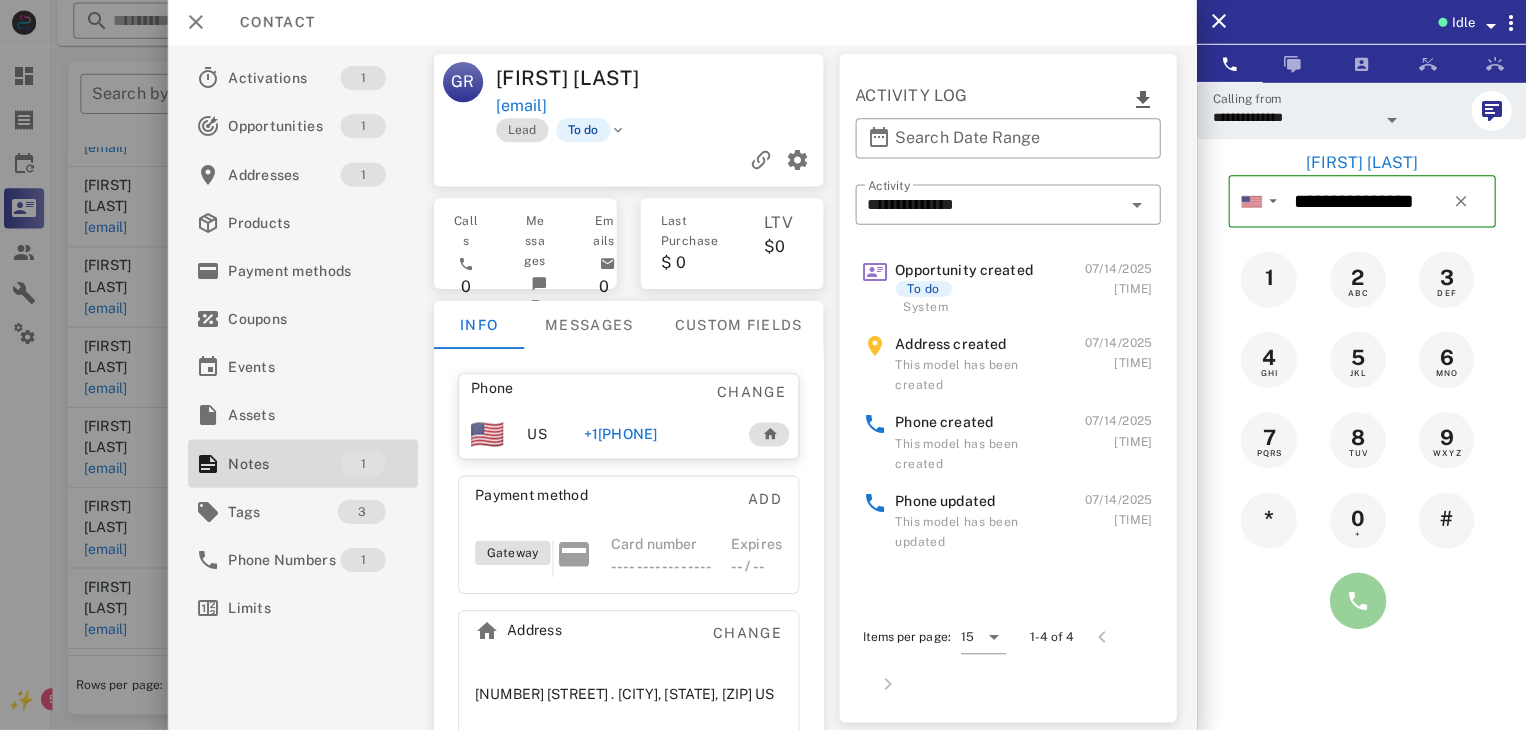 click at bounding box center (1357, 601) 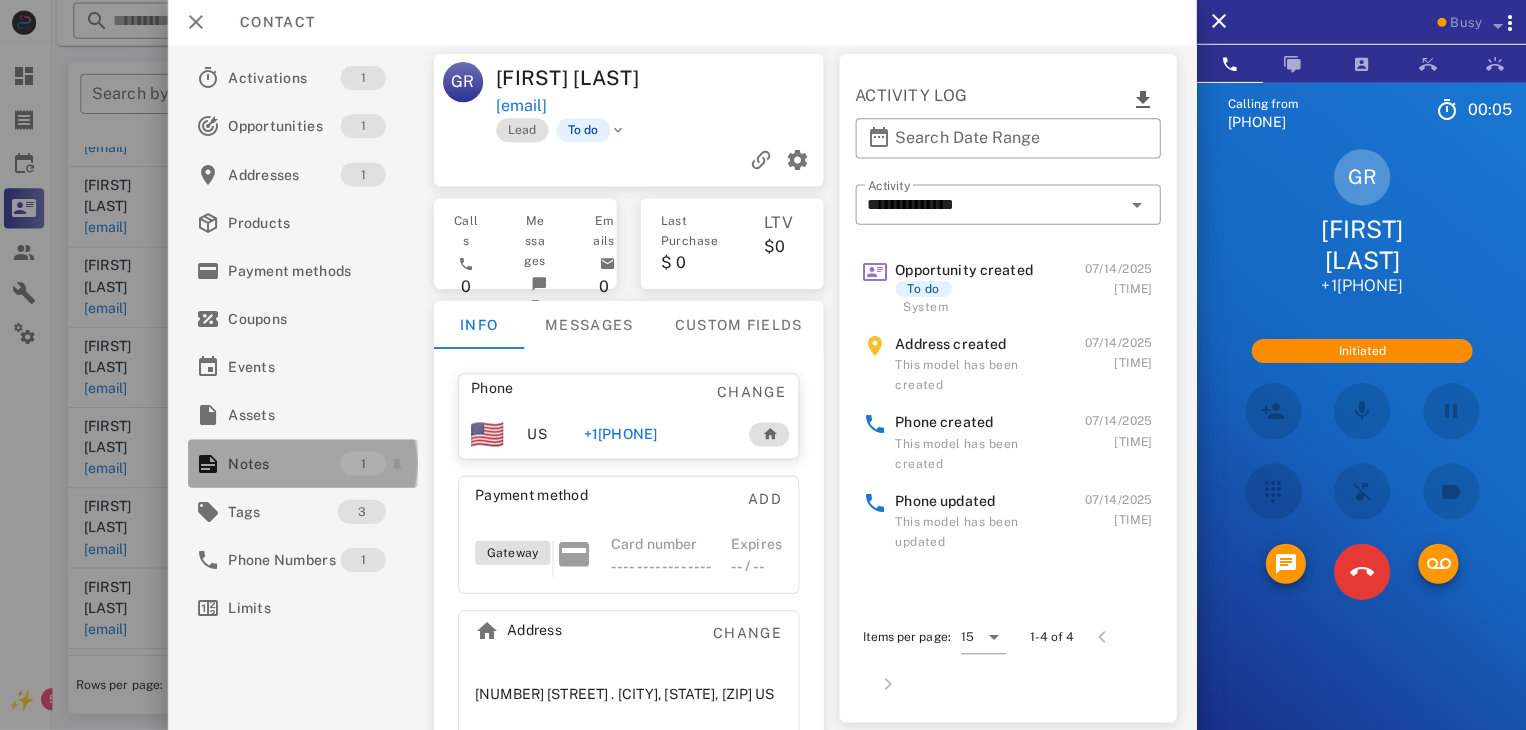 click on "Notes" at bounding box center (287, 464) 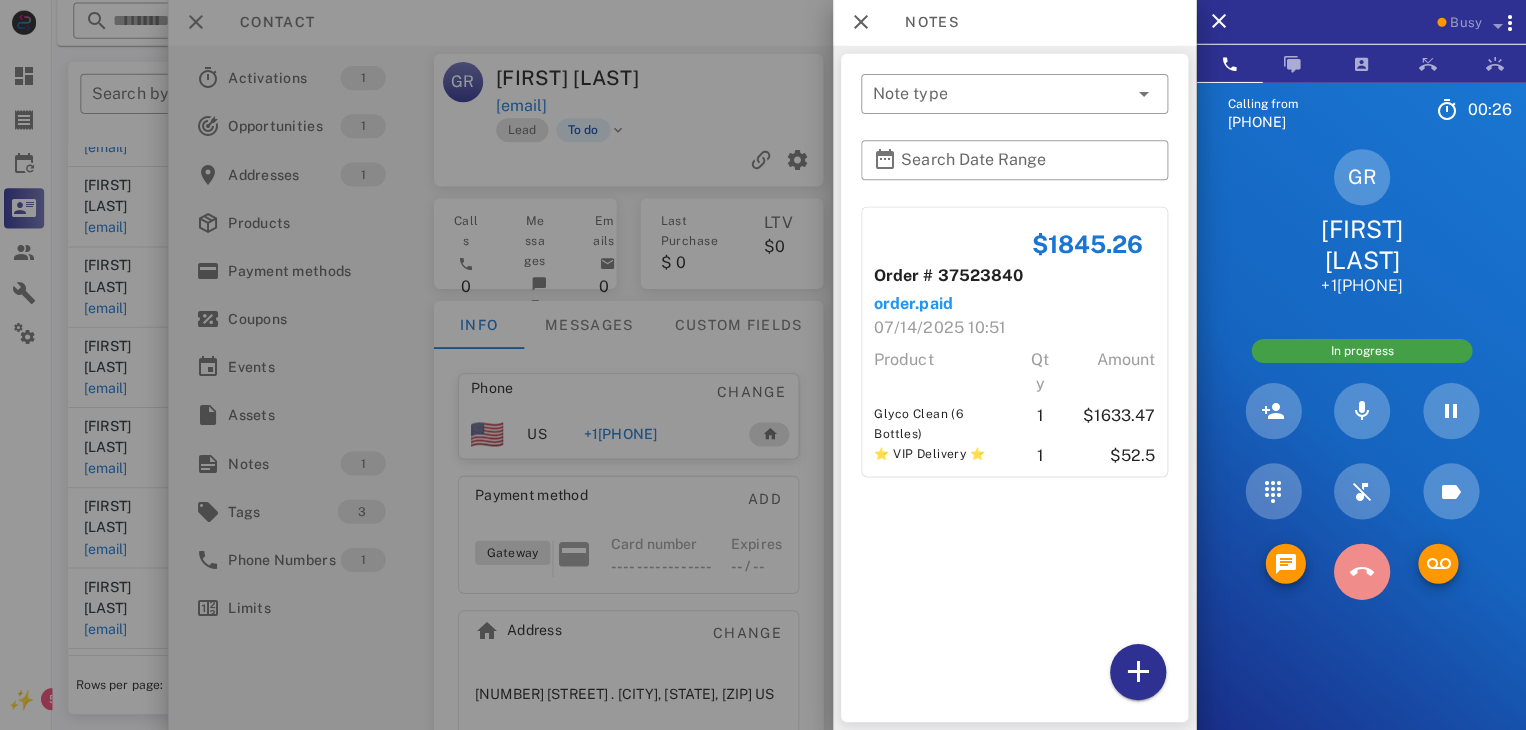 click at bounding box center (1361, 572) 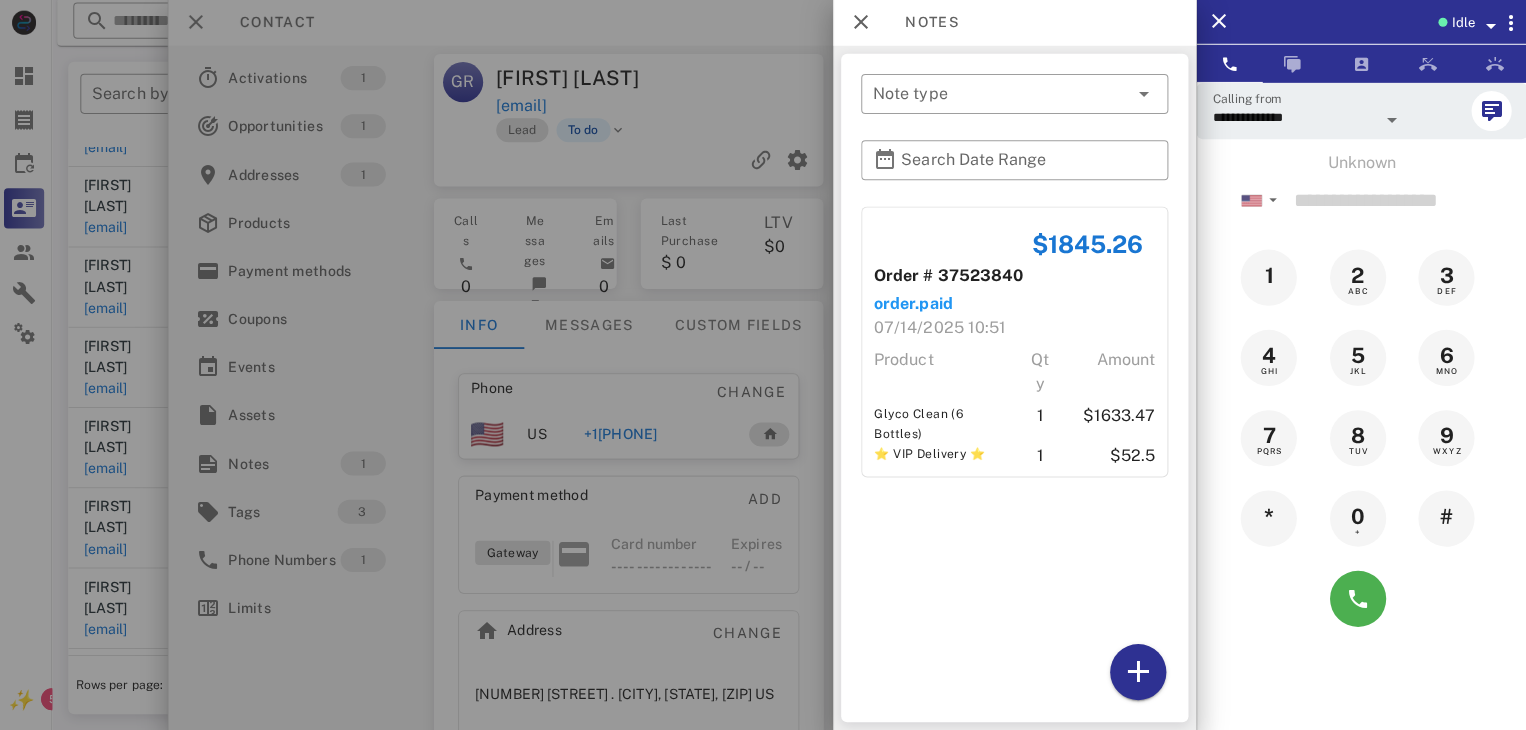 click at bounding box center [763, 365] 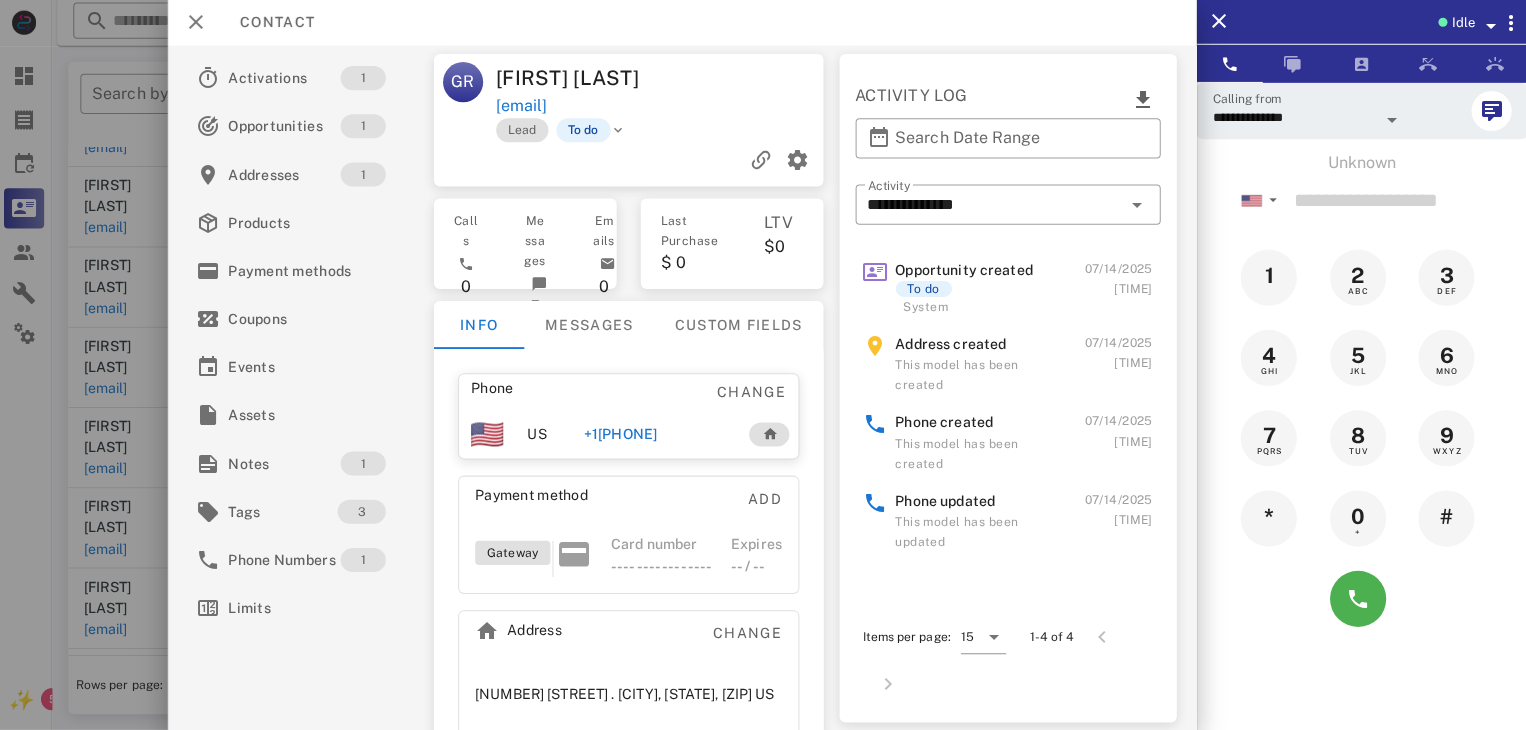 click at bounding box center (763, 365) 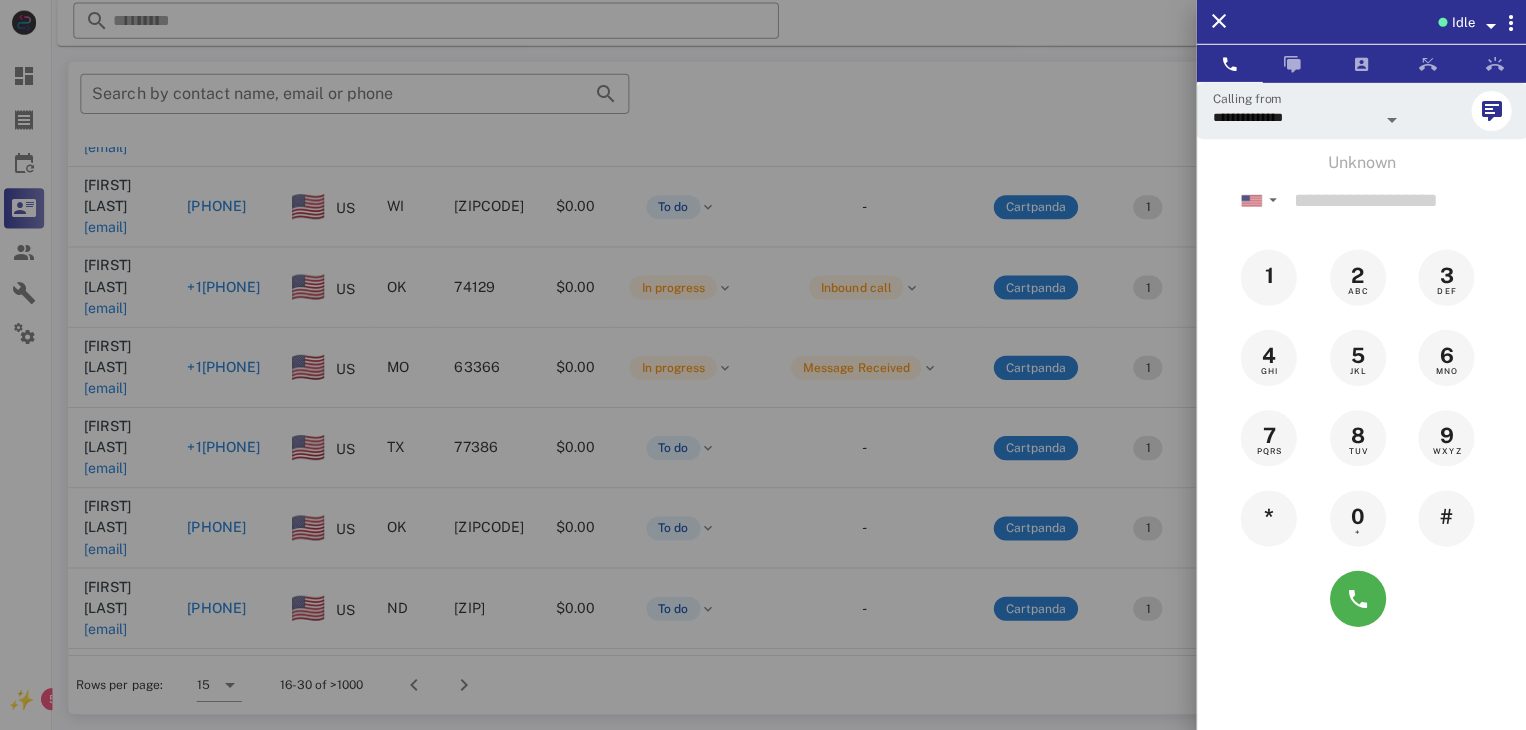 click at bounding box center [763, 365] 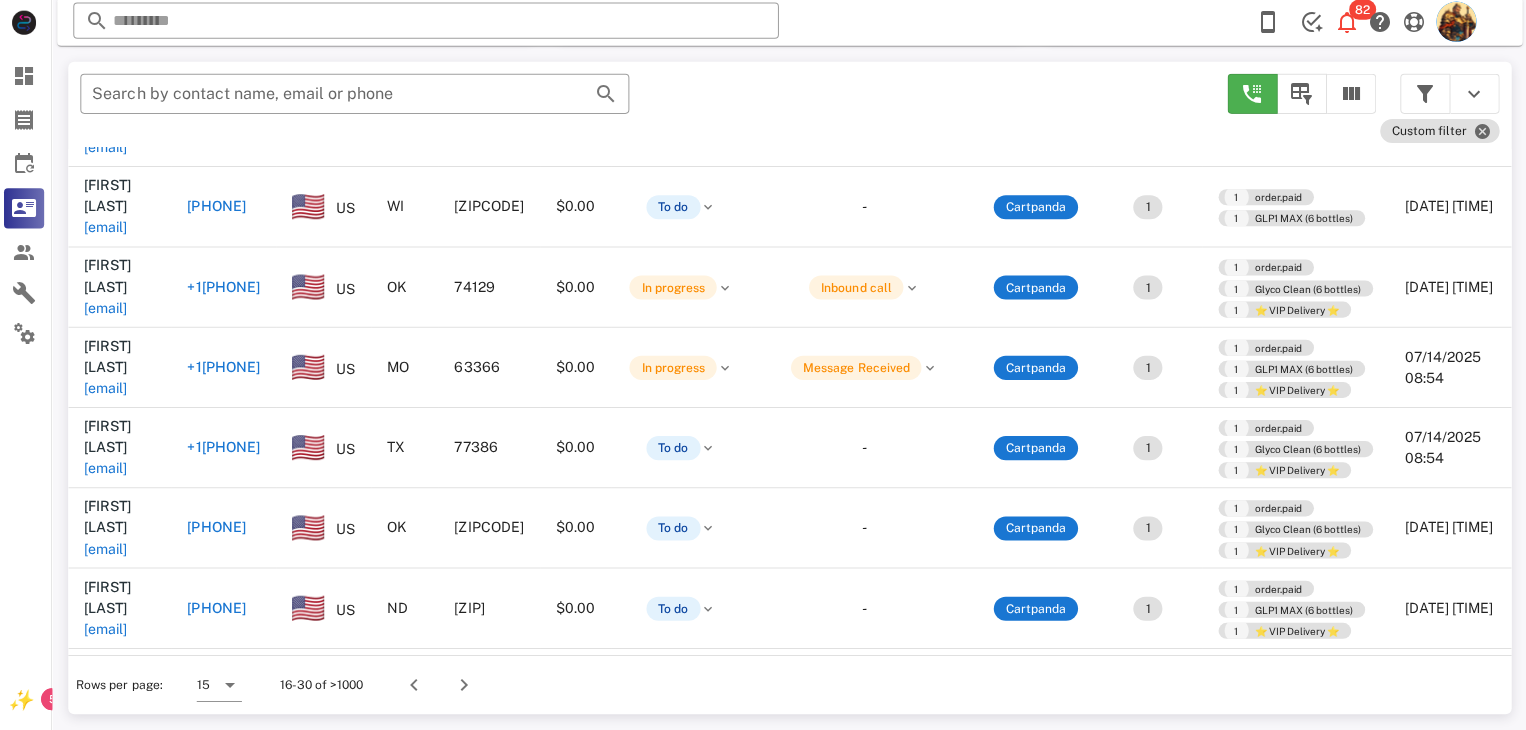click on "kcook51@gmail.com" at bounding box center [109, 789] 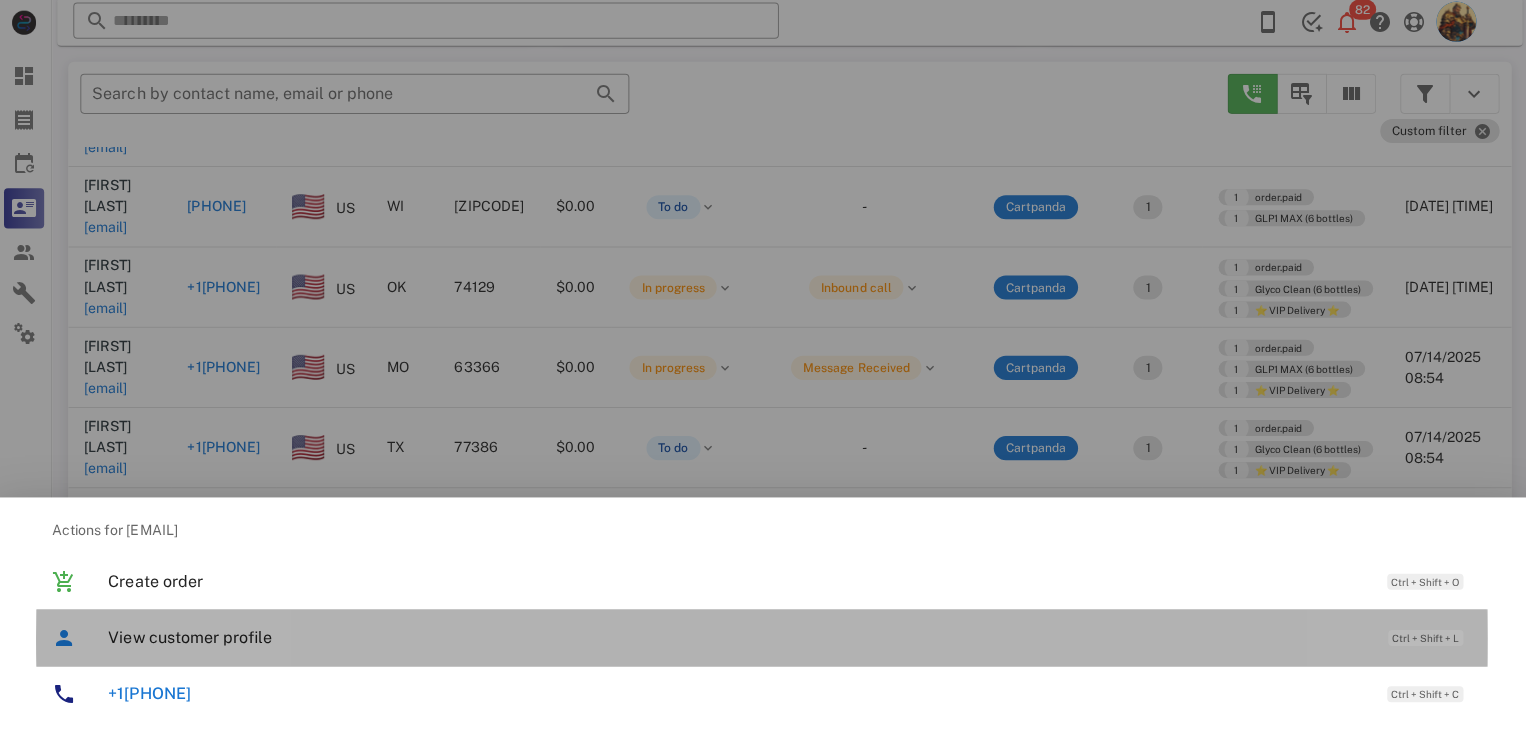 click on "View customer profile" at bounding box center [739, 637] 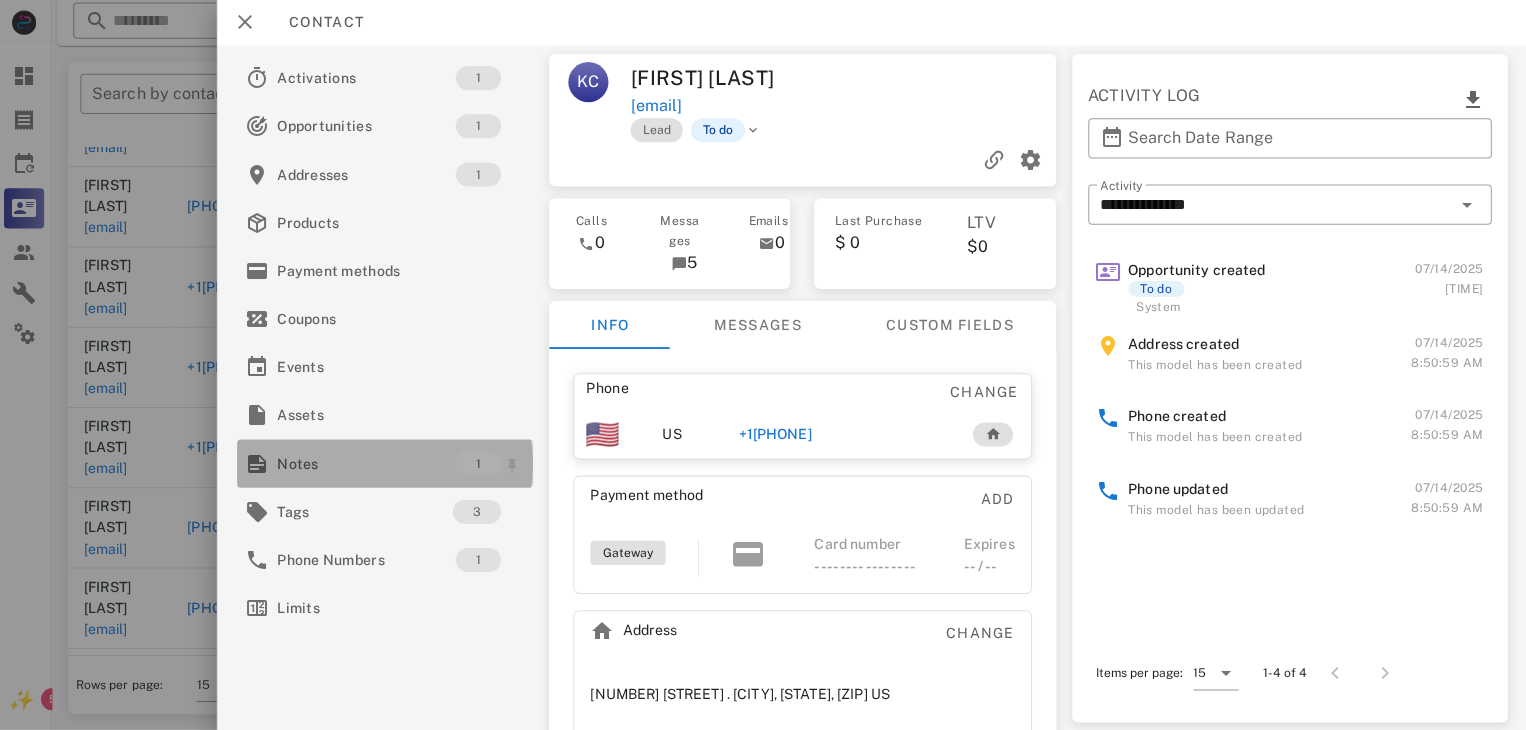 click on "Notes" at bounding box center [369, 464] 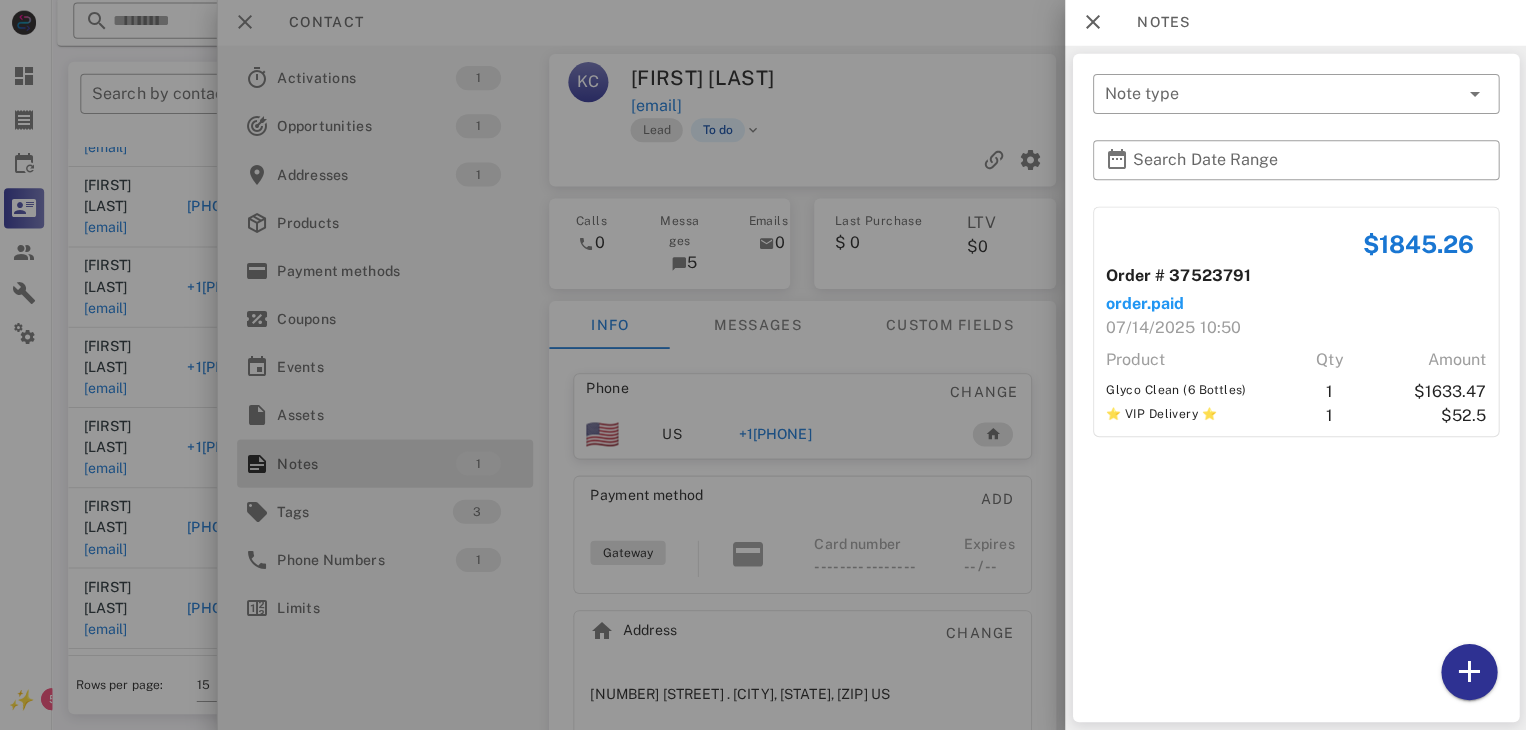 click at bounding box center [763, 365] 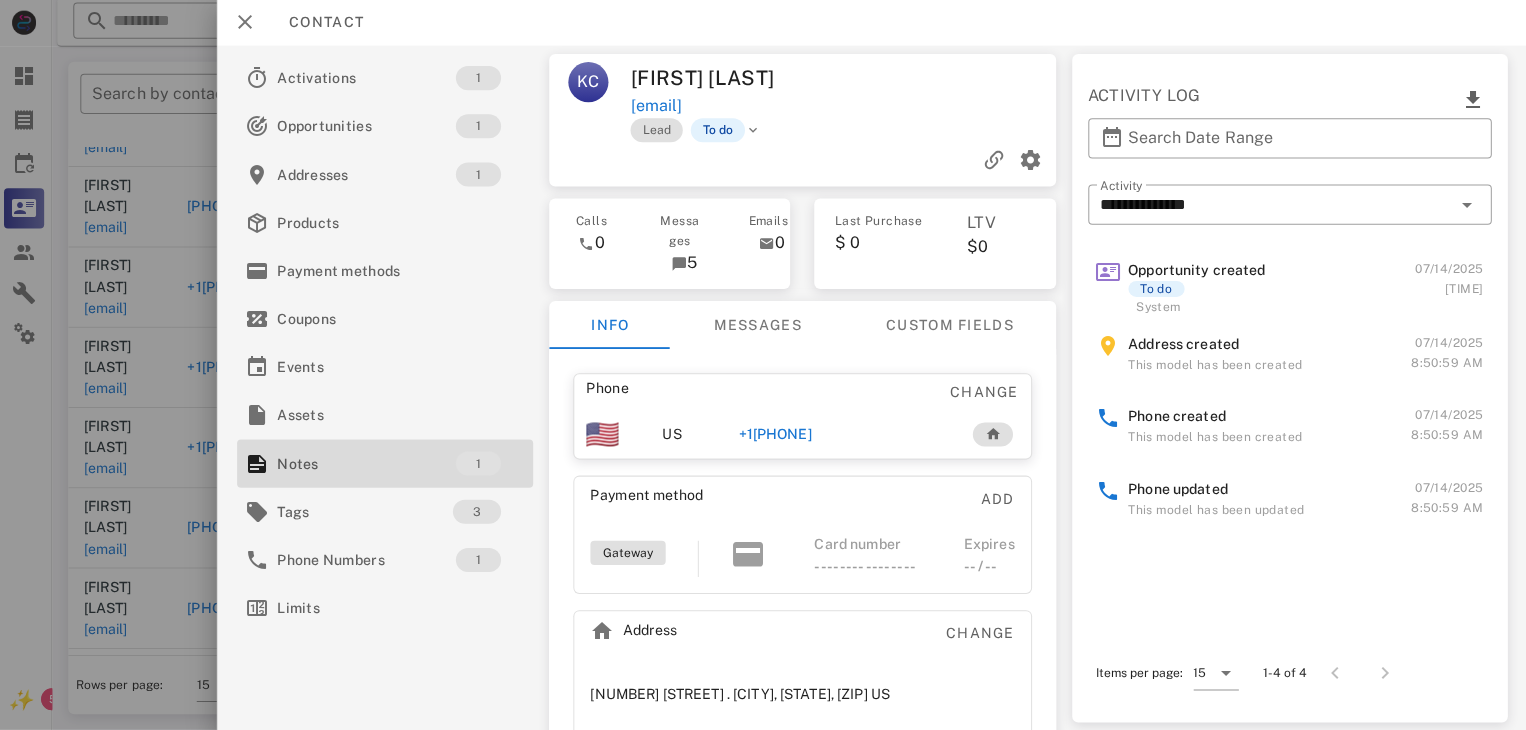 click on "+16152788765" at bounding box center (776, 435) 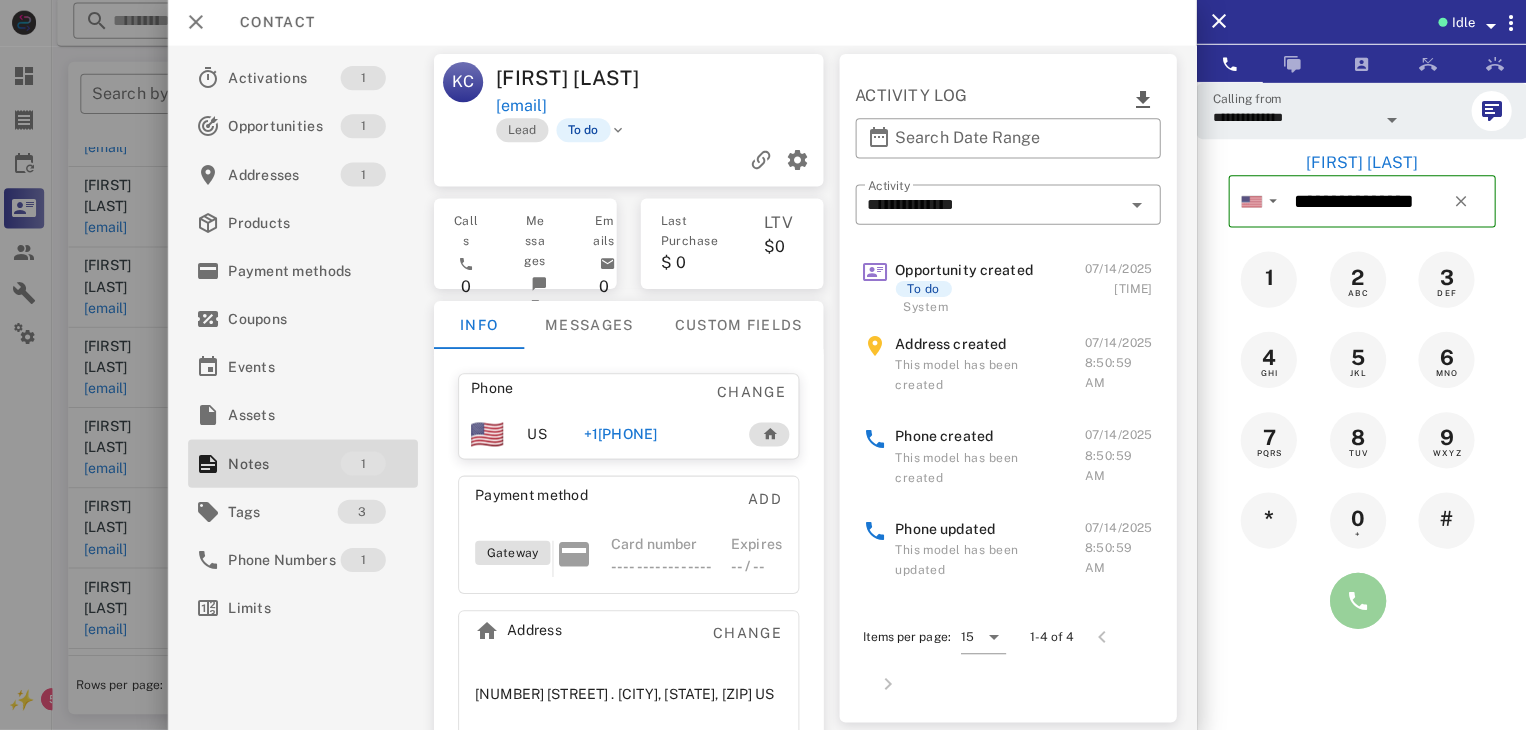 click at bounding box center (1357, 601) 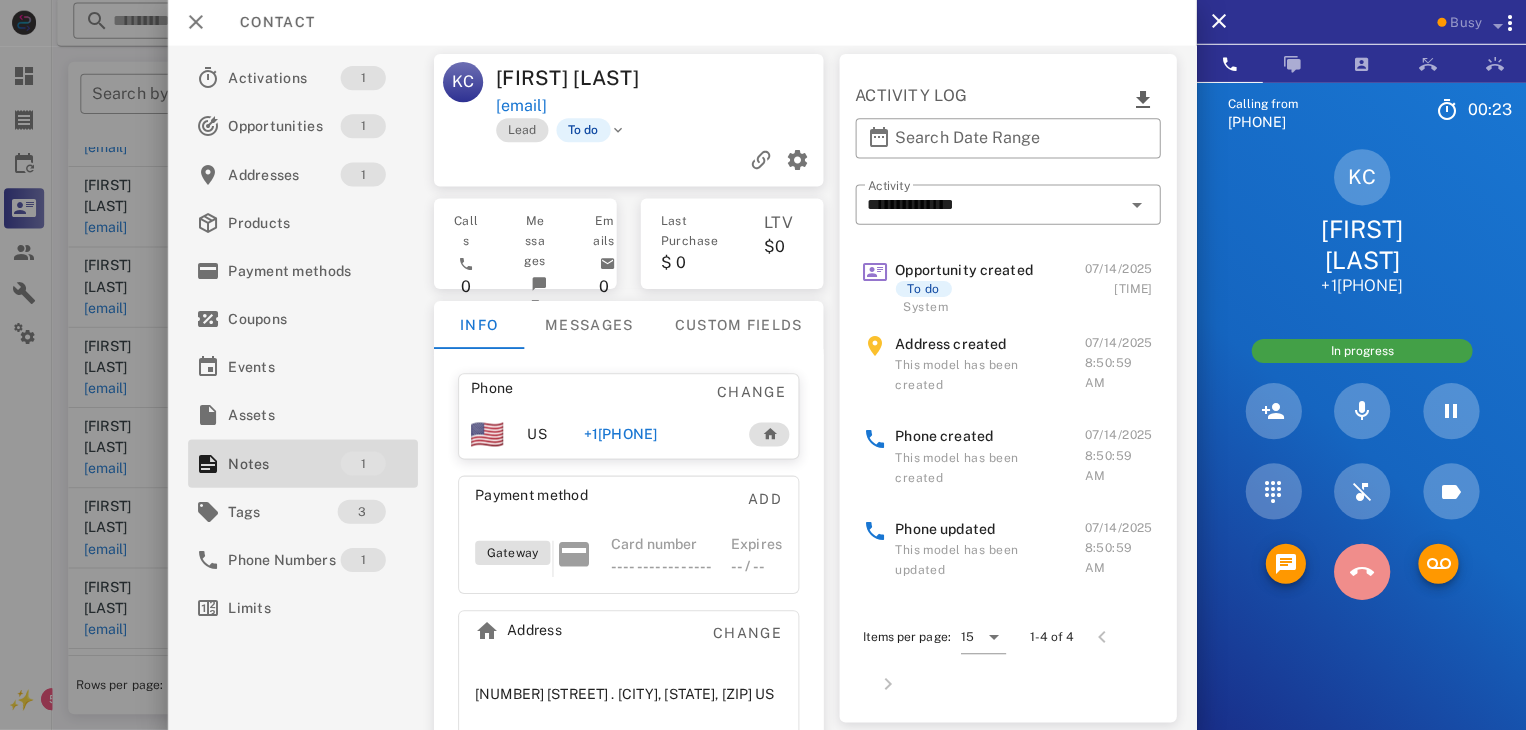 click at bounding box center [1361, 572] 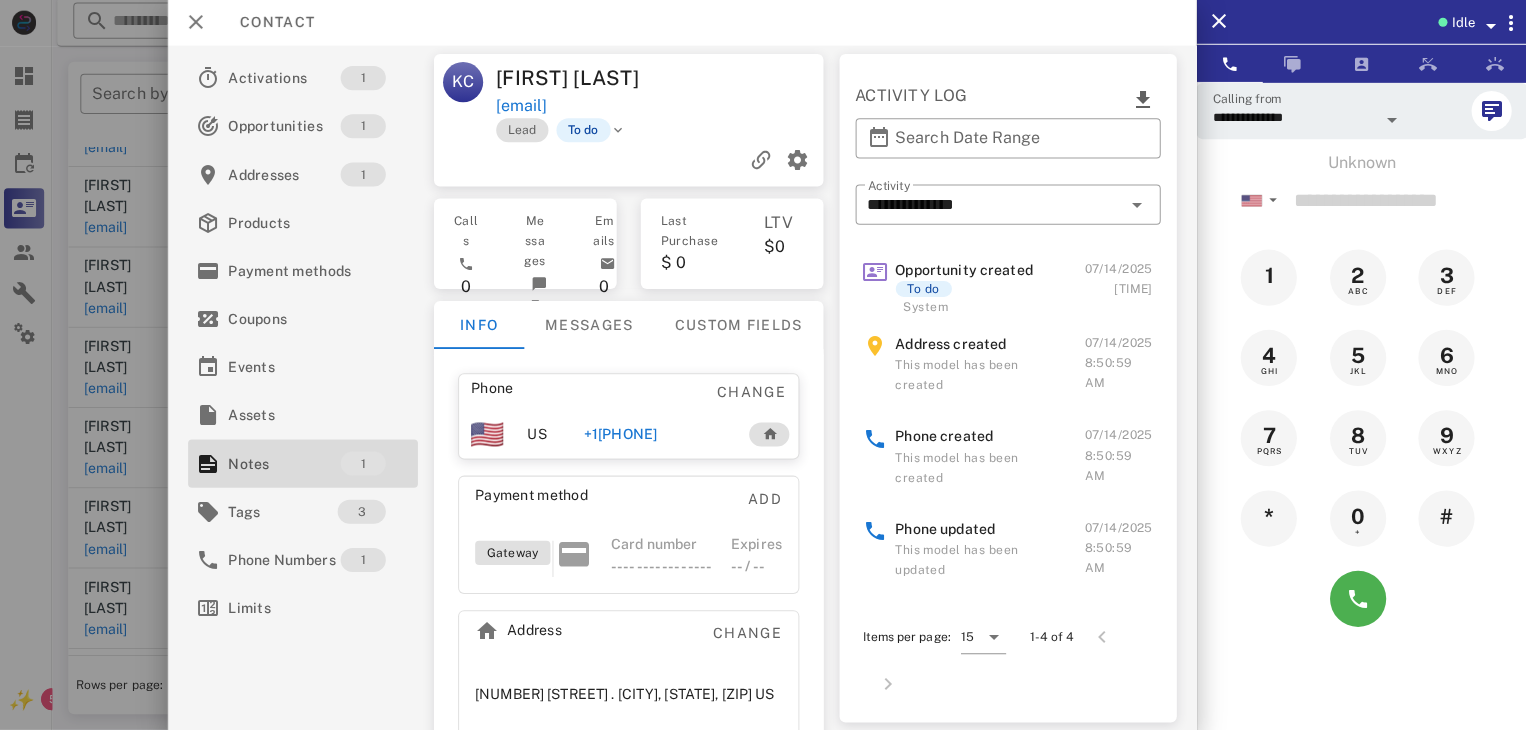 click at bounding box center [763, 365] 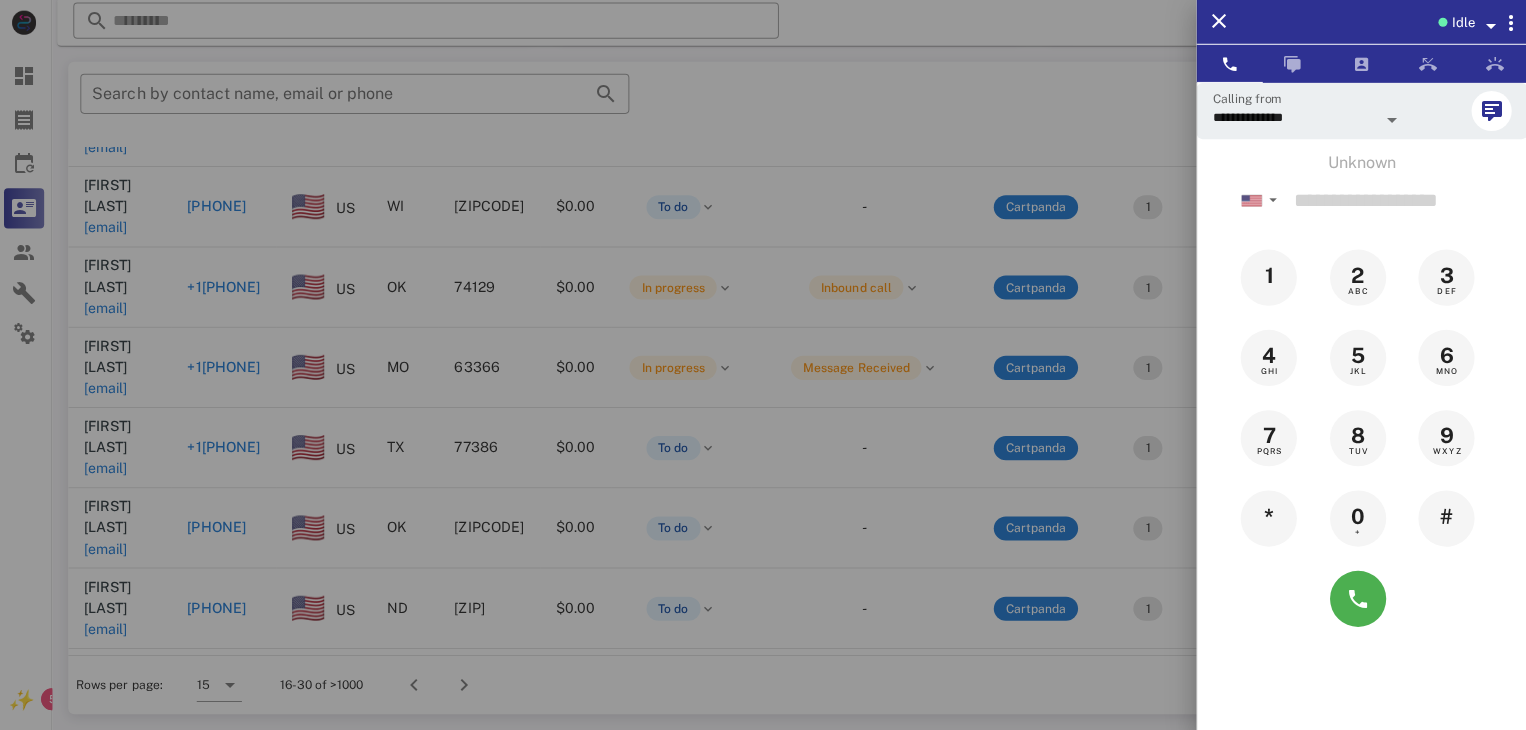 click at bounding box center (763, 365) 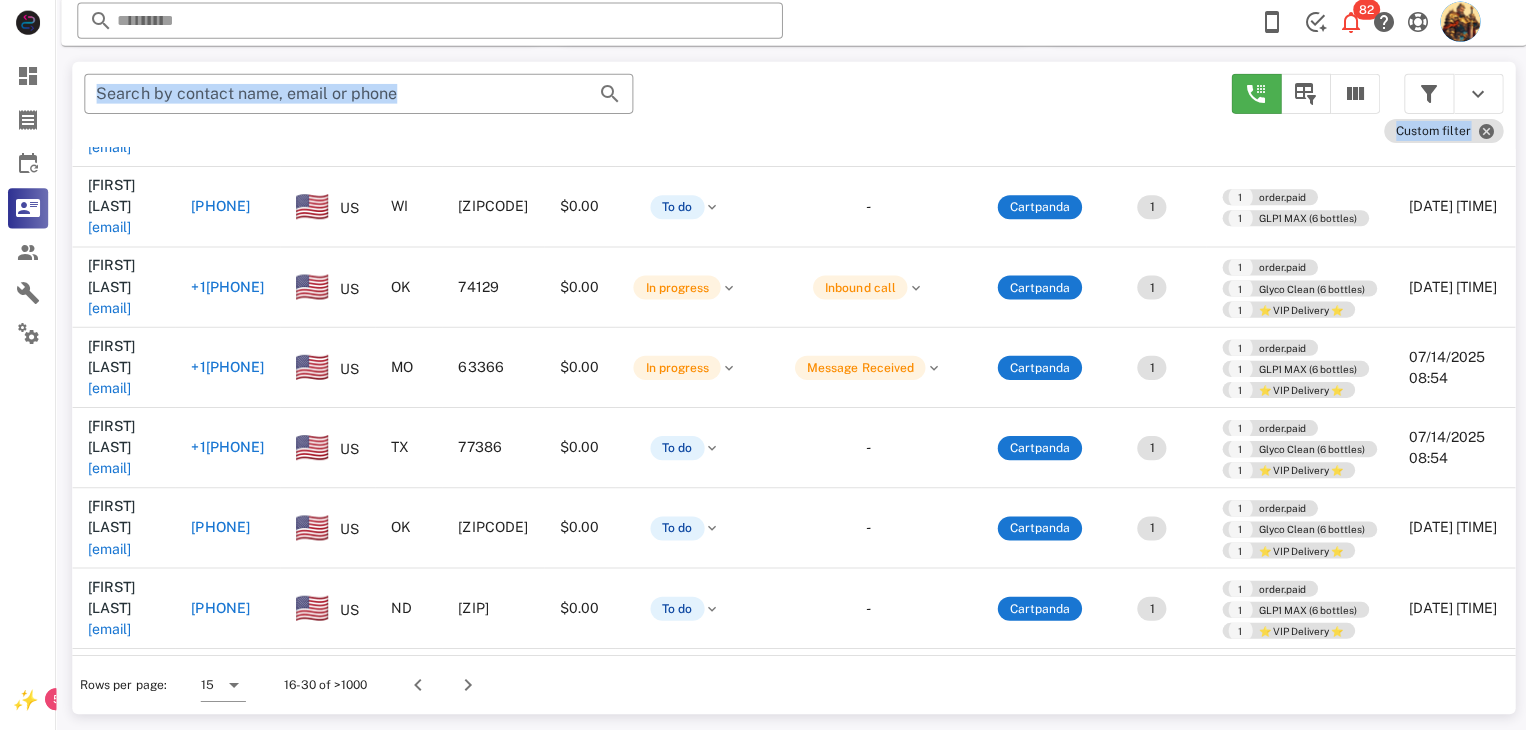drag, startPoint x: 16, startPoint y: 617, endPoint x: 52, endPoint y: 742, distance: 130.08075 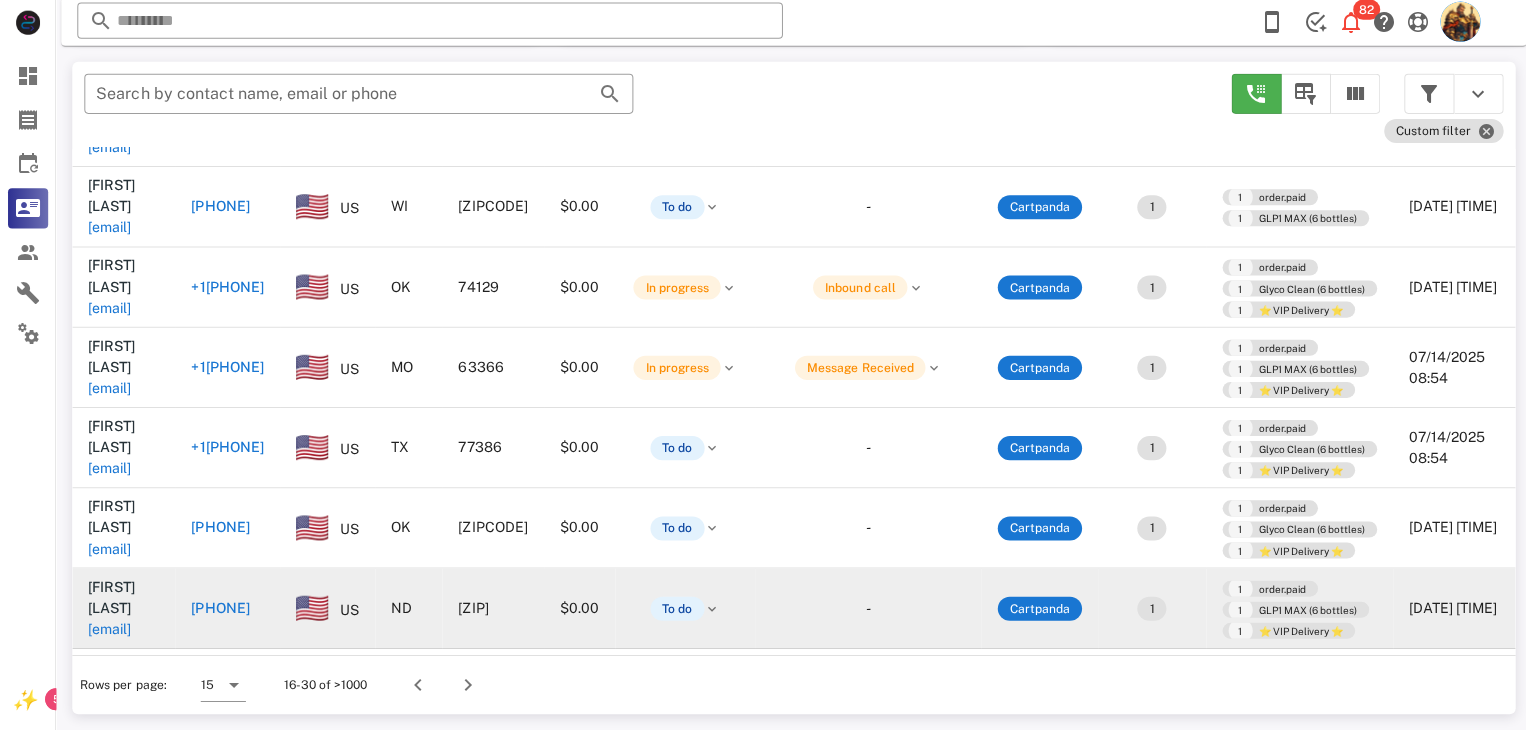 click on "paulbailey1951@gmail.com" at bounding box center [109, 629] 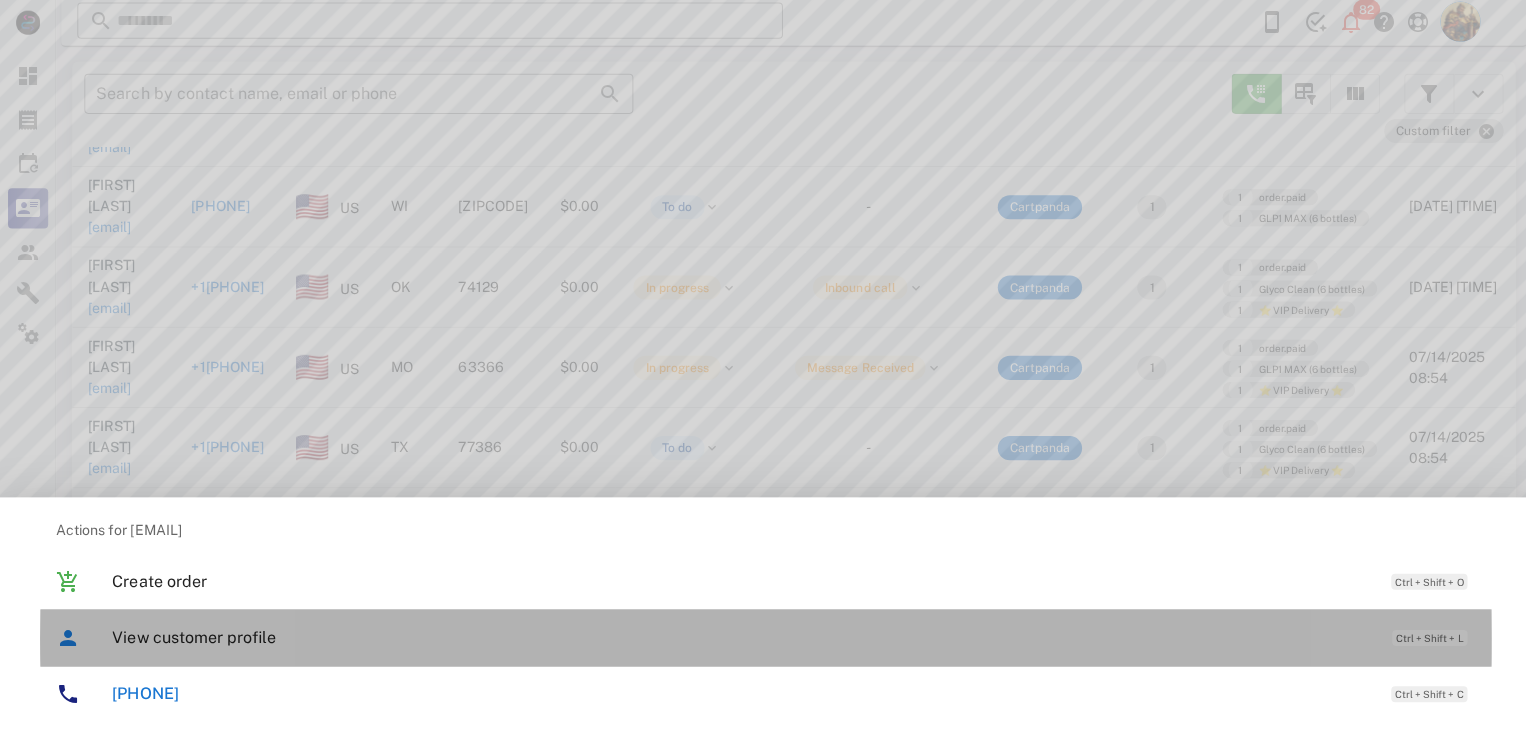 click on "View customer profile Ctrl + Shift + L" at bounding box center (791, 637) 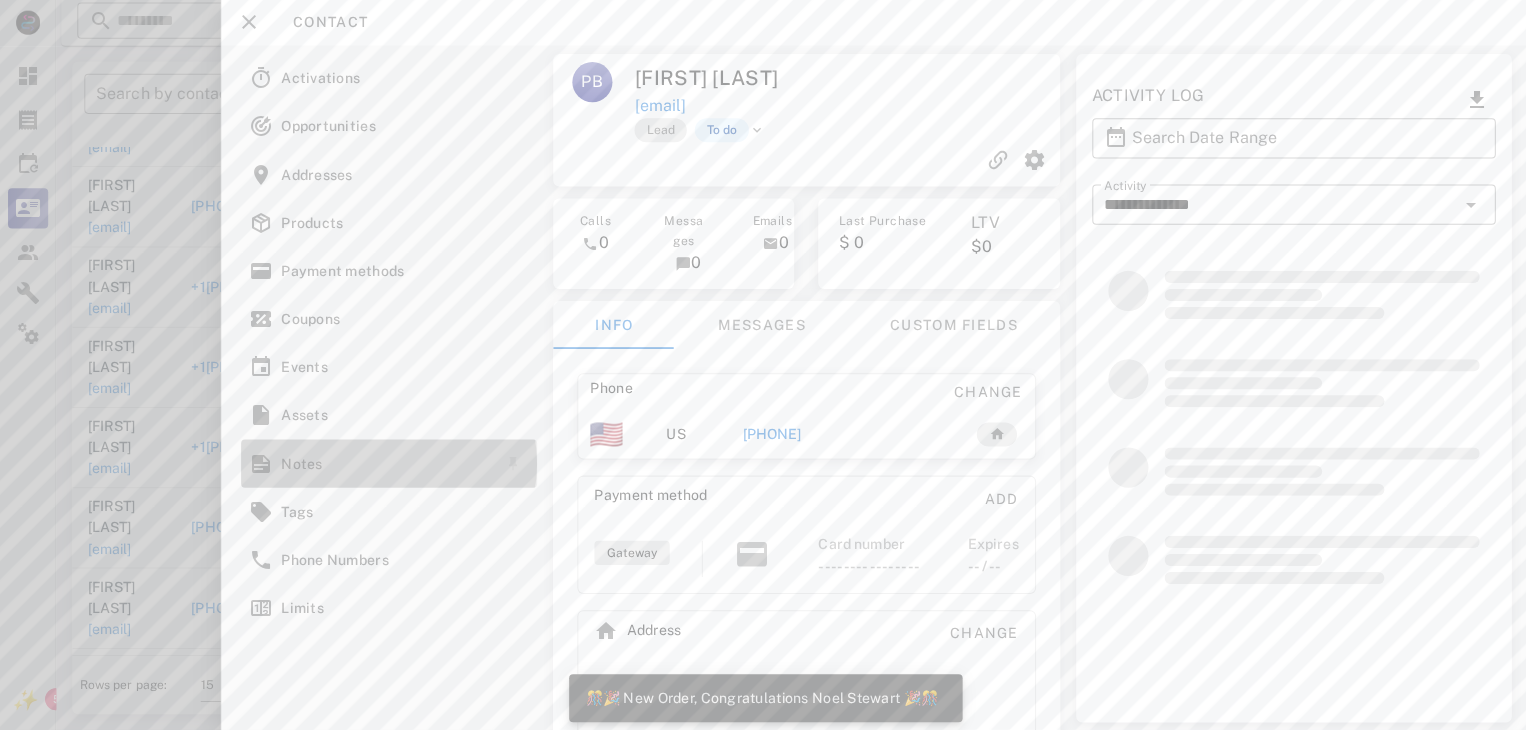click on "Notes" at bounding box center [383, 464] 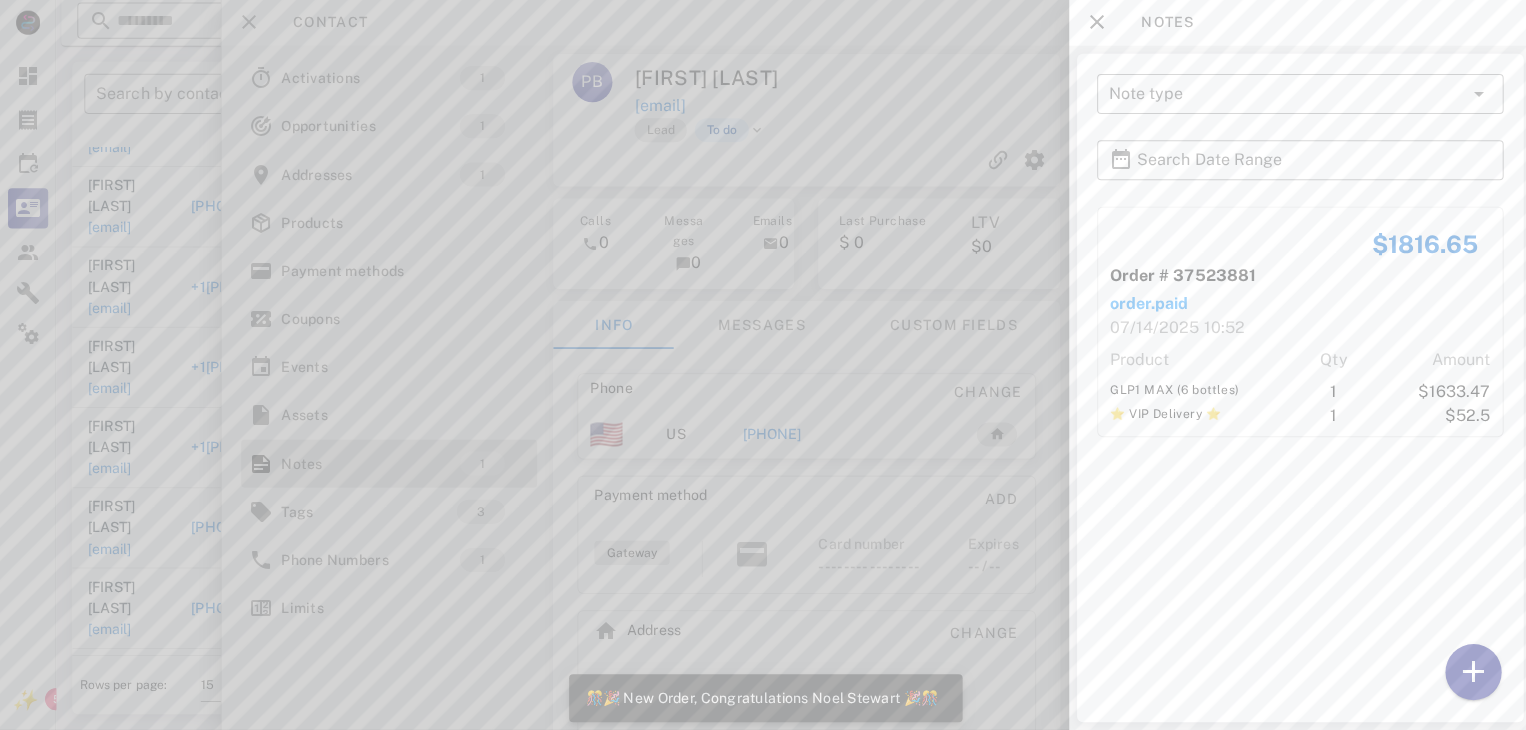 click at bounding box center [763, 365] 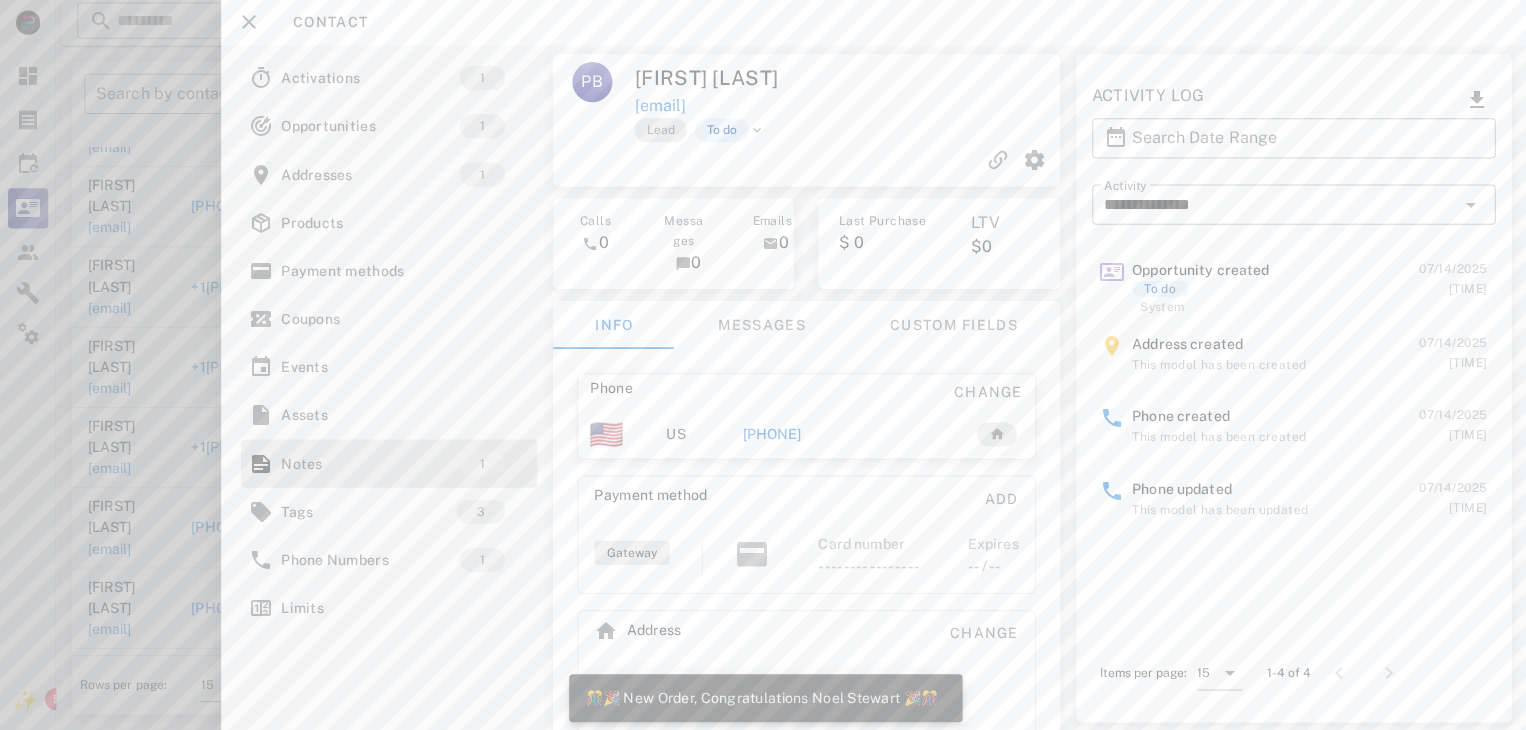 click on "+11234567890" at bounding box center [769, 435] 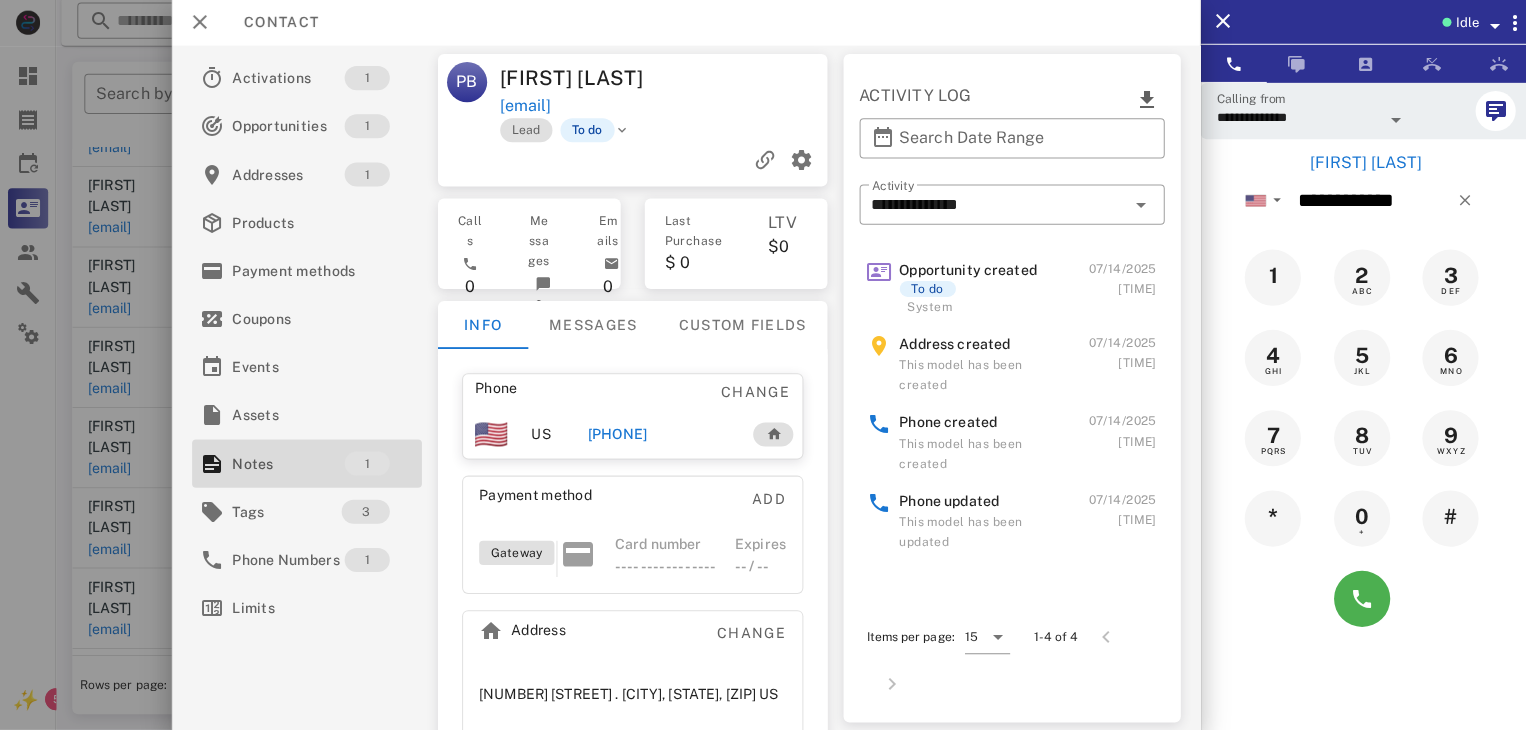 click at bounding box center [763, 365] 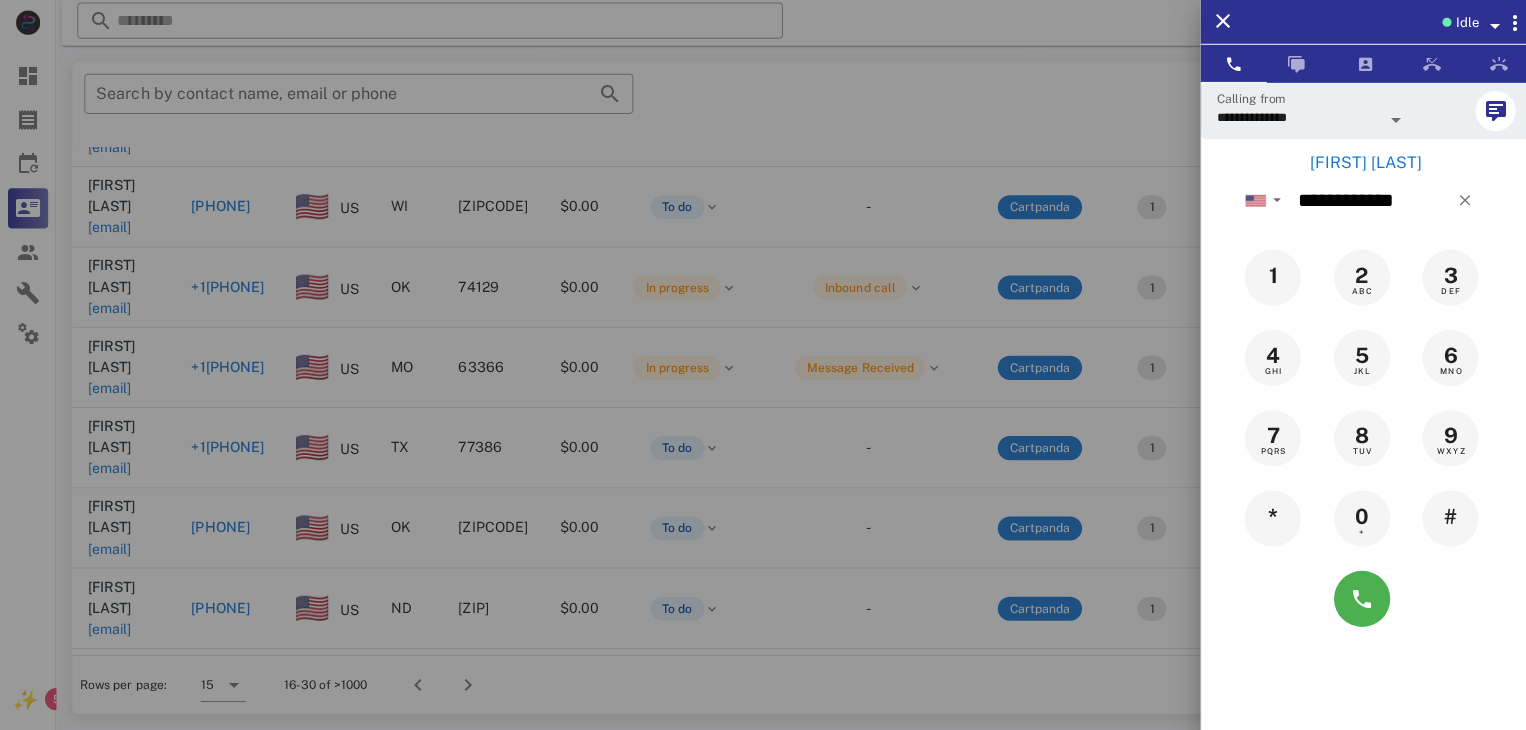 click at bounding box center (763, 365) 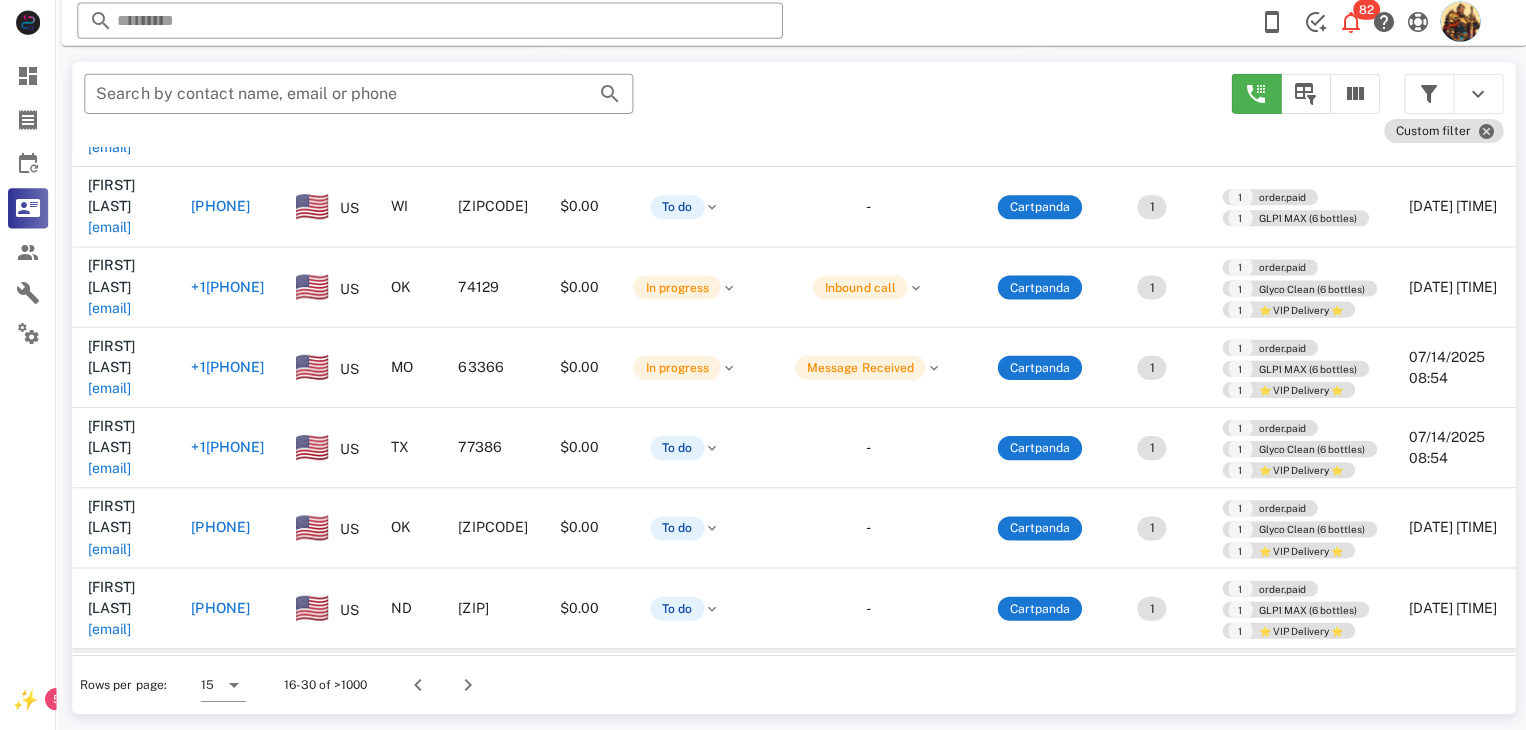 click on "grye@myyahoo.com" at bounding box center (109, 709) 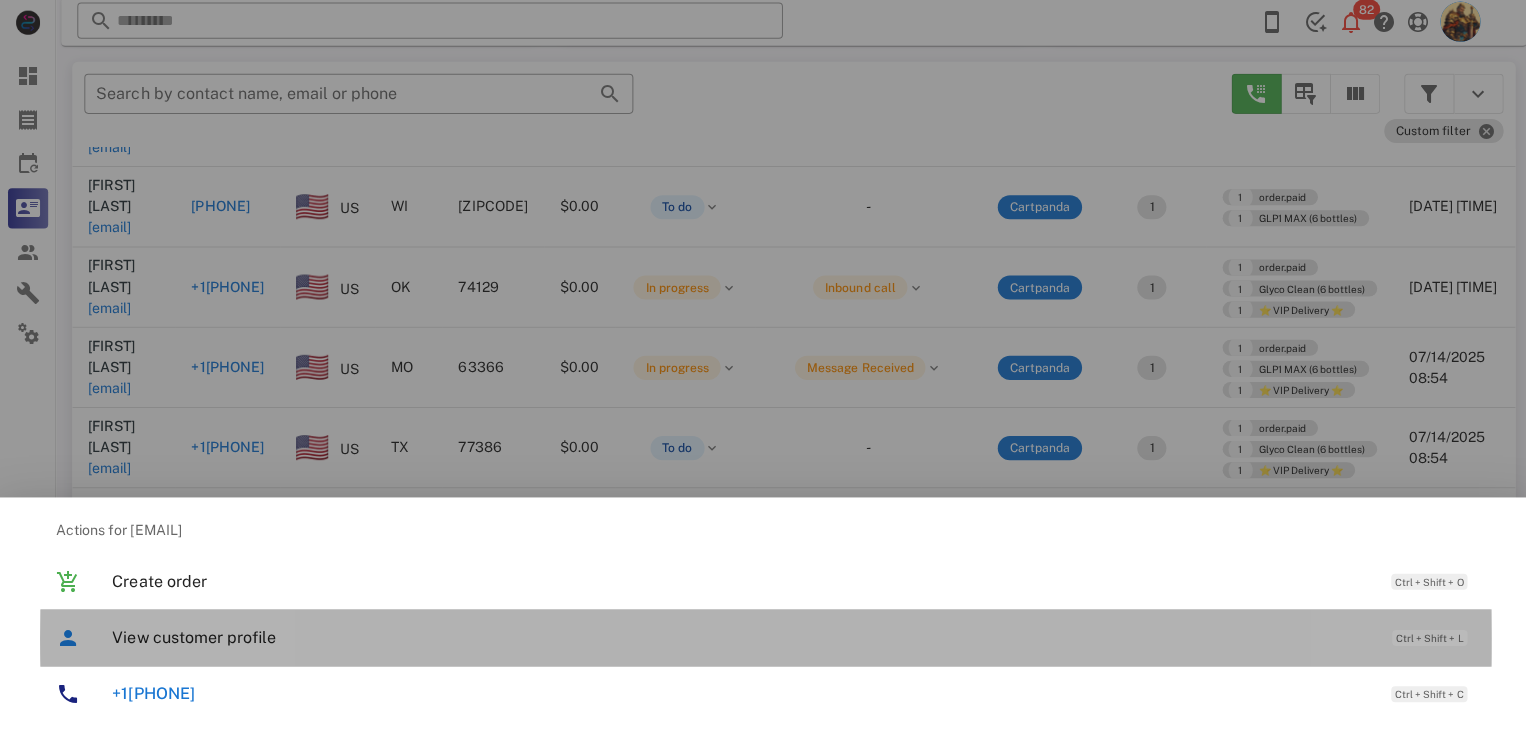 click on "View customer profile" at bounding box center (739, 637) 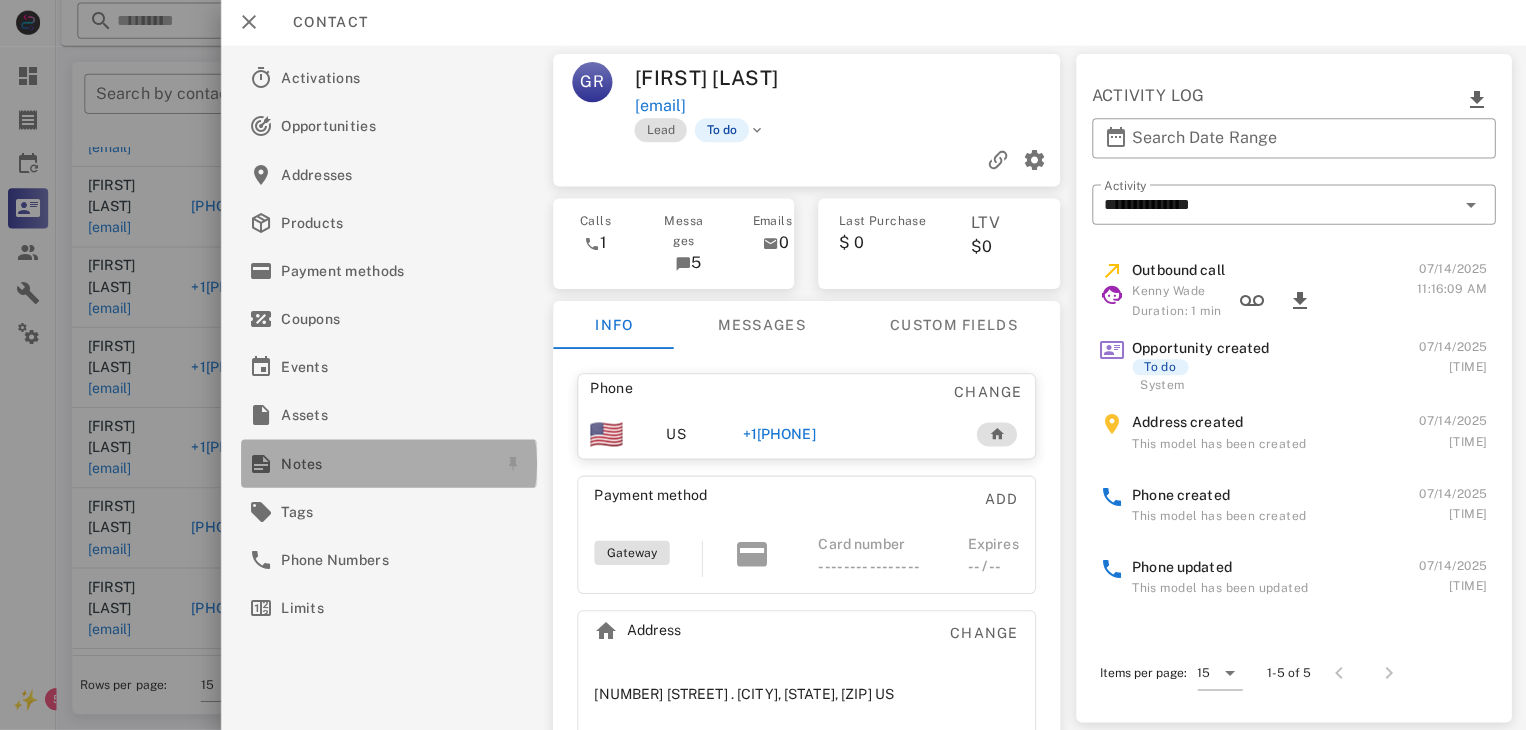 click on "Notes" at bounding box center (383, 464) 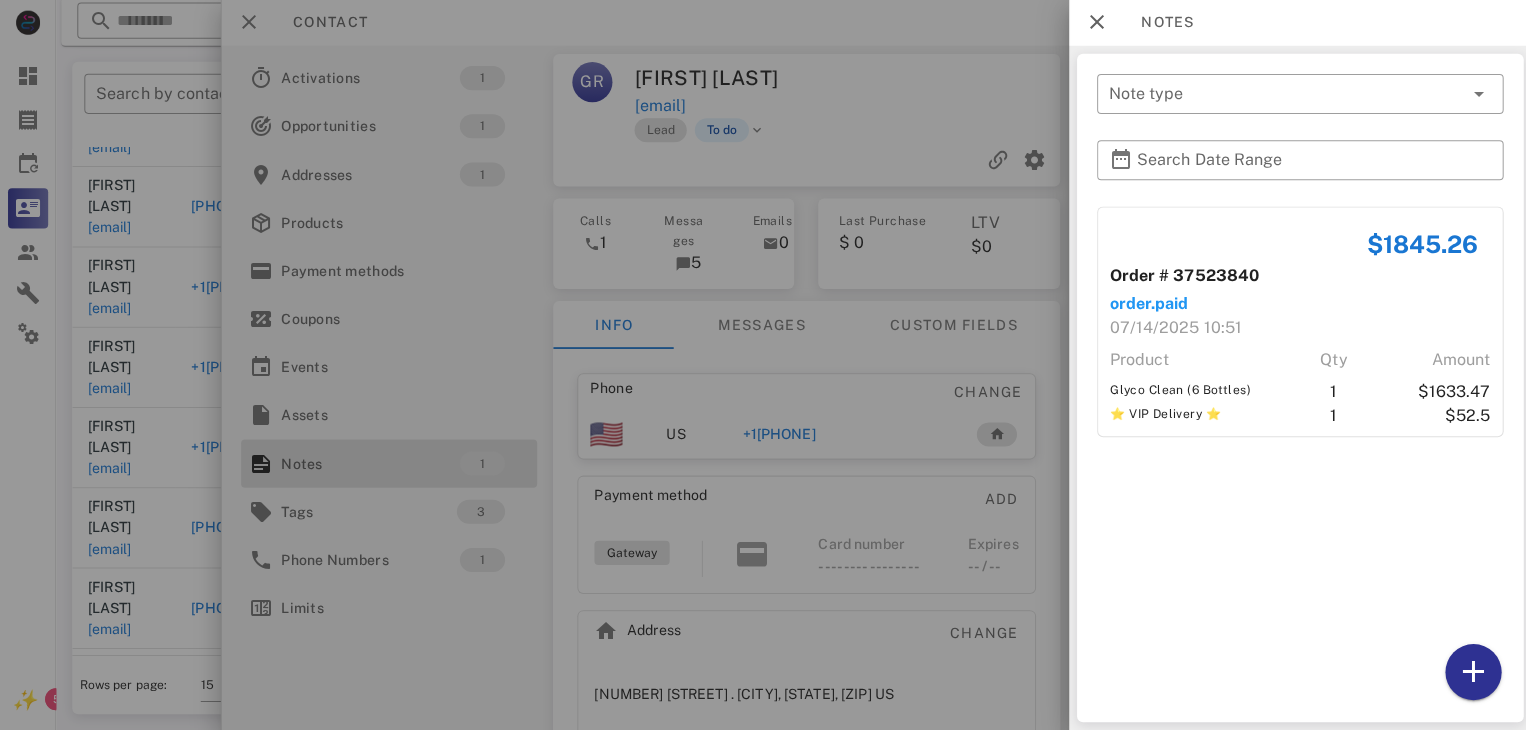 click at bounding box center [763, 365] 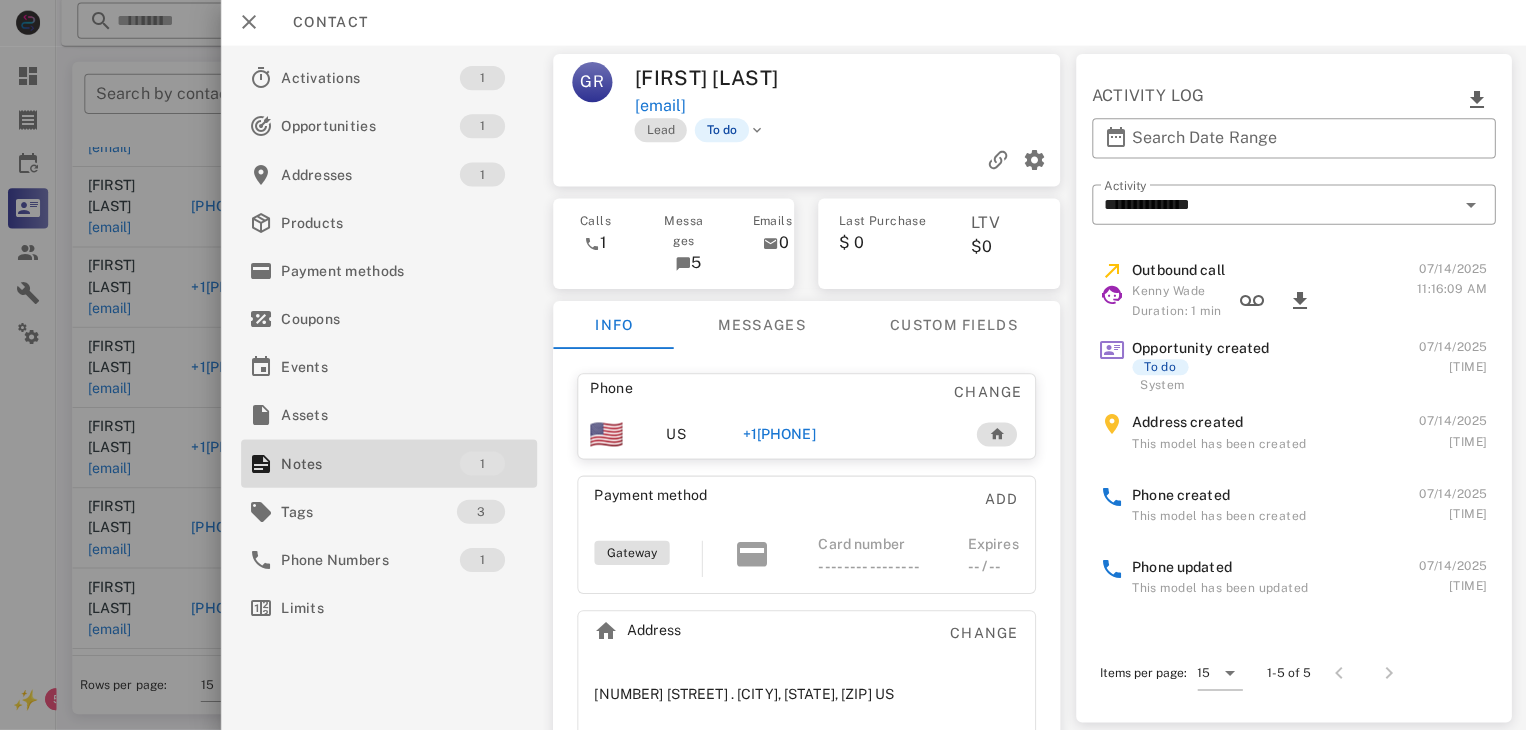 click on "+19317216767" at bounding box center (776, 435) 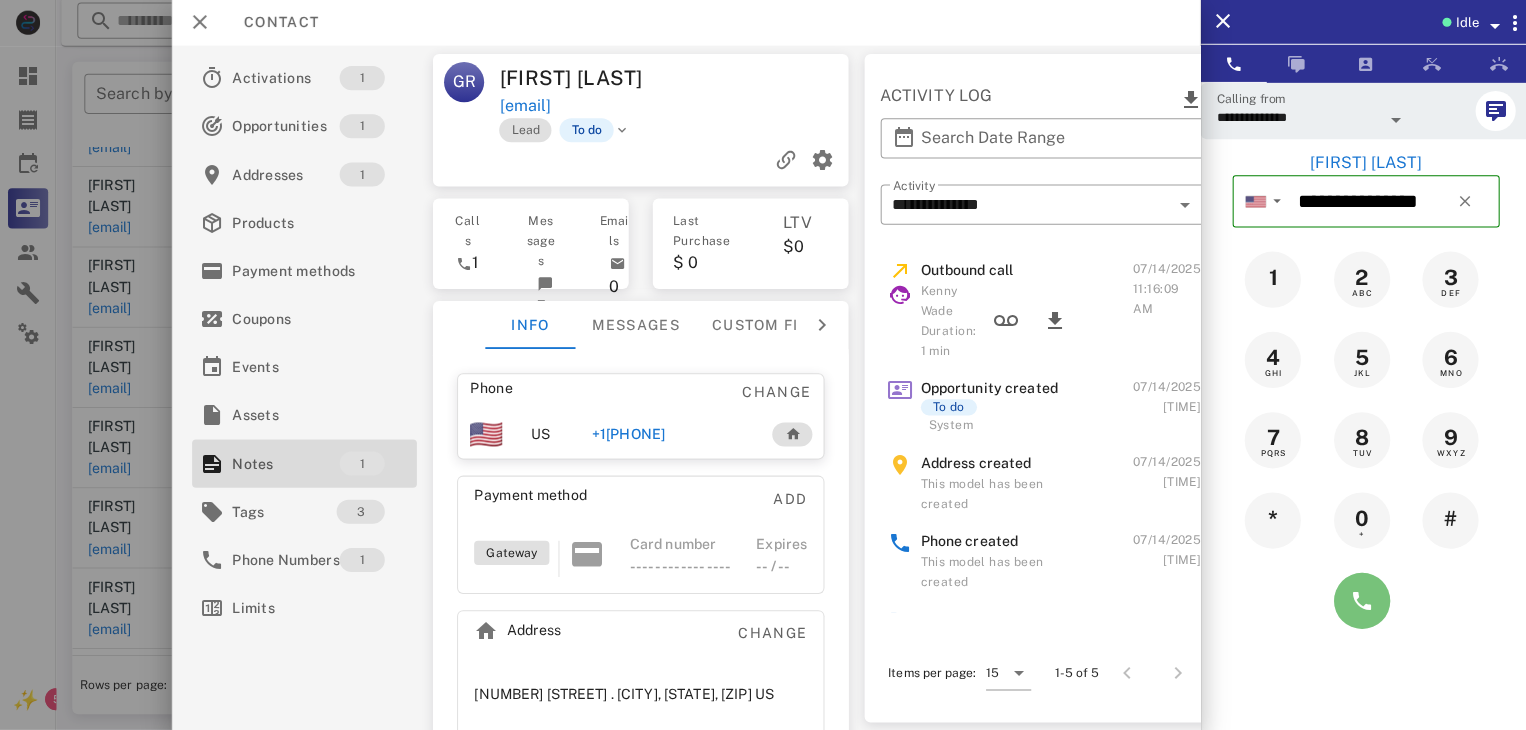click at bounding box center [1357, 601] 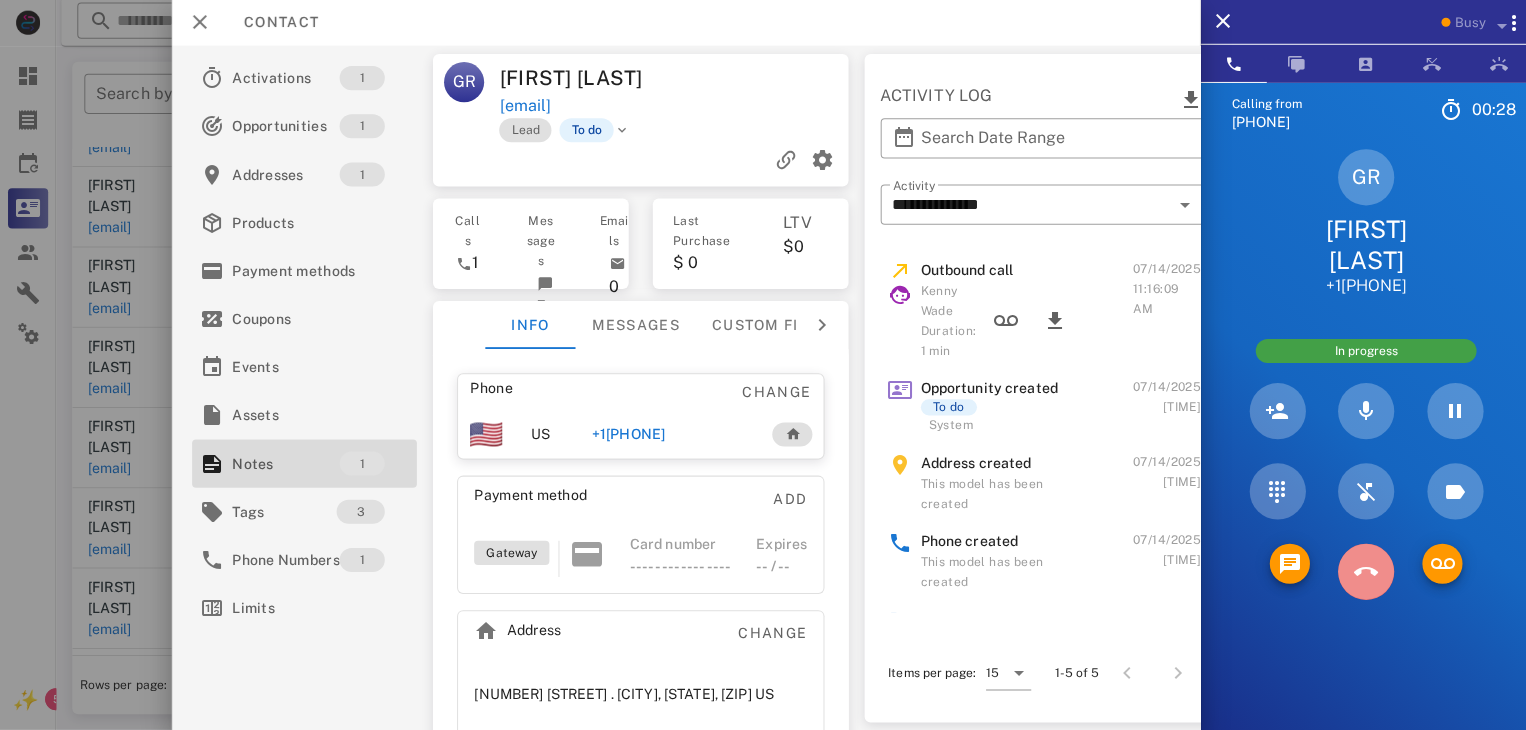 click at bounding box center [1361, 572] 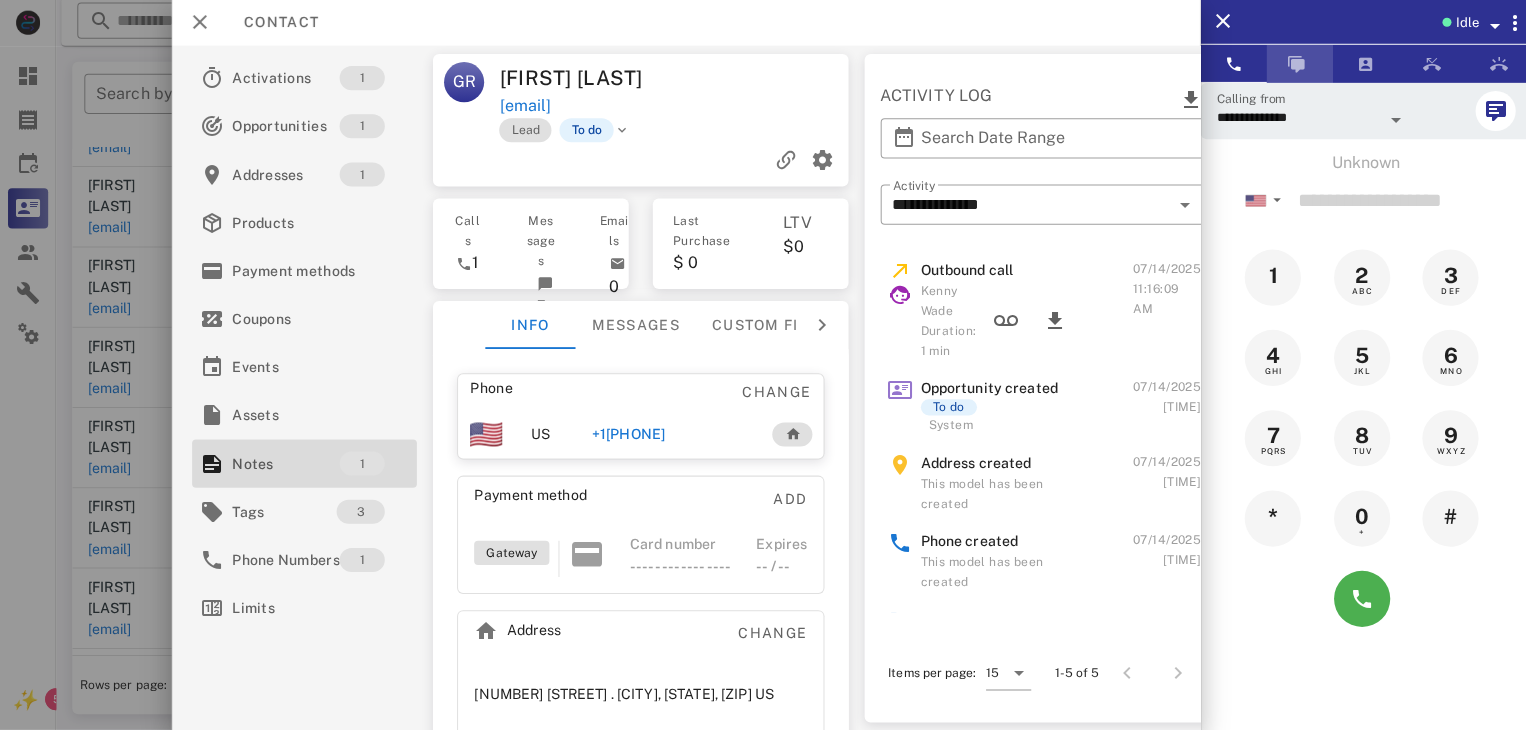 click at bounding box center [1291, 66] 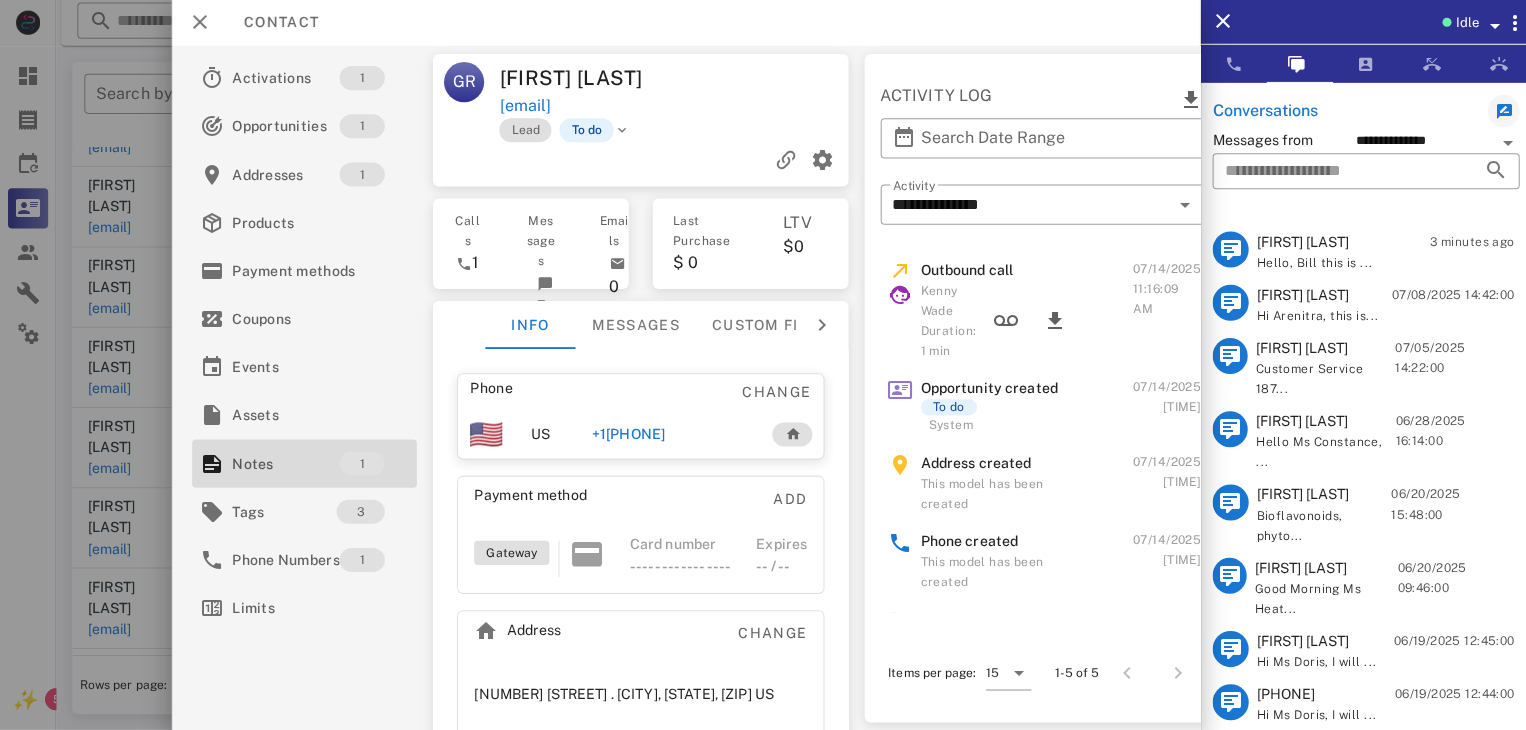 click on "Hello, Bill this is ..." at bounding box center (1309, 264) 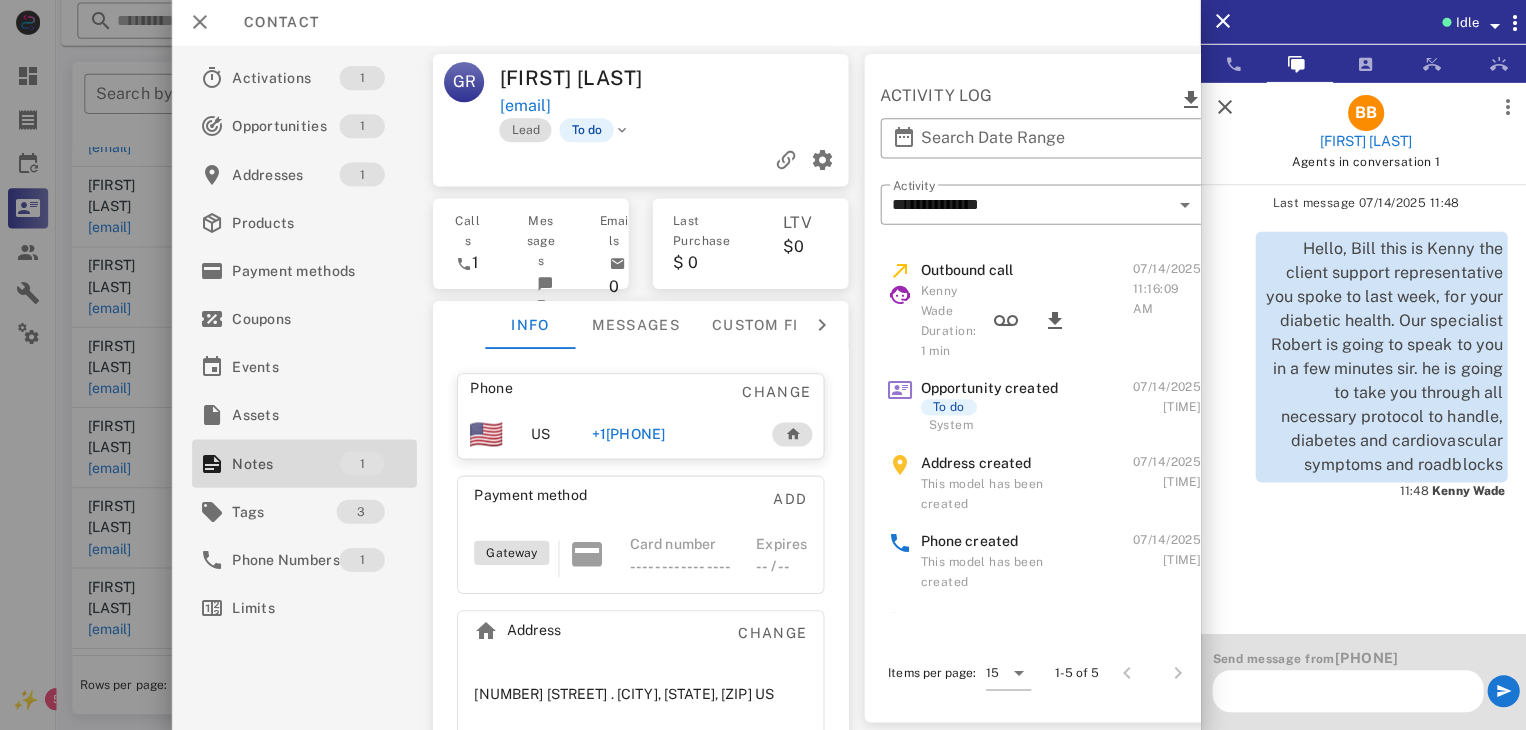 scroll, scrollTop: 0, scrollLeft: 0, axis: both 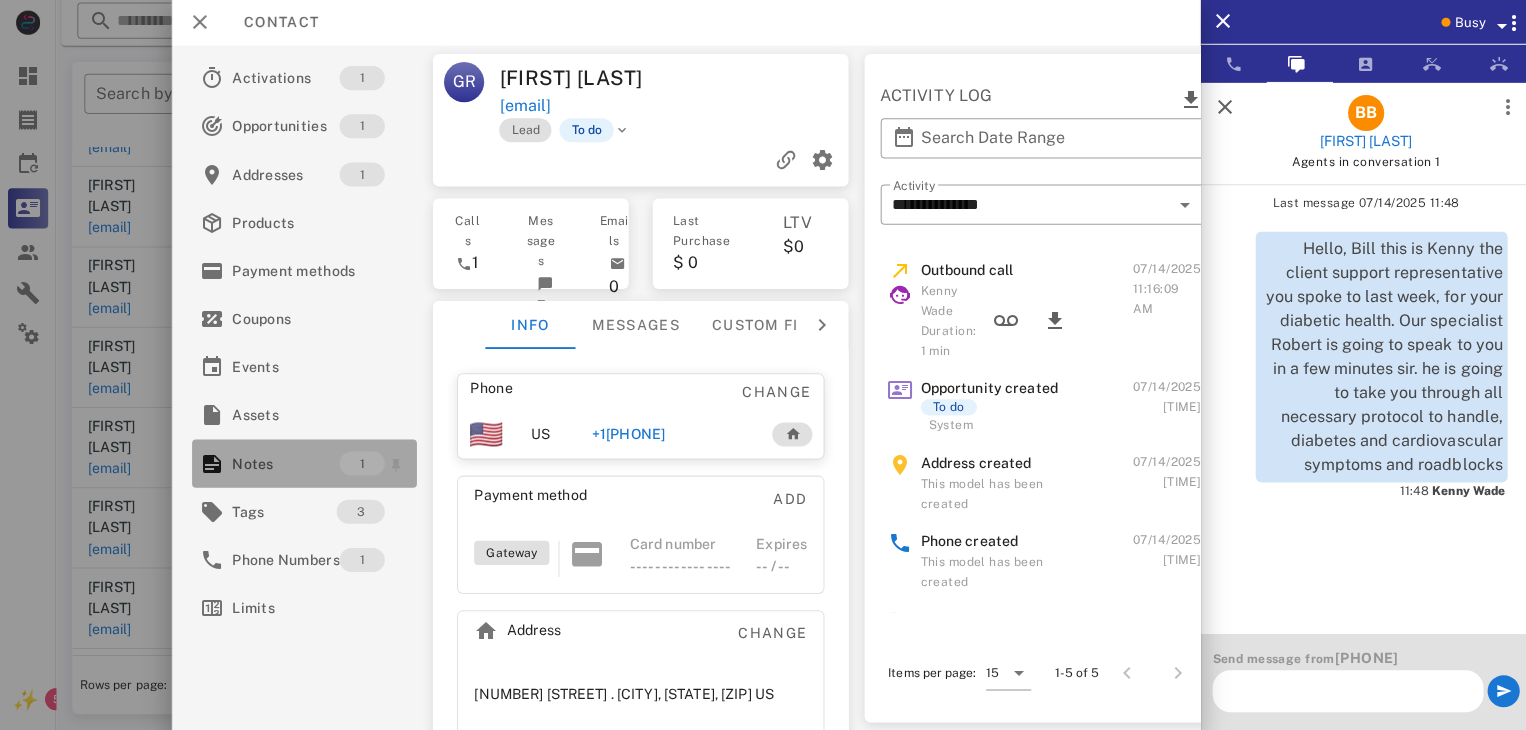 click on "Notes" at bounding box center [284, 464] 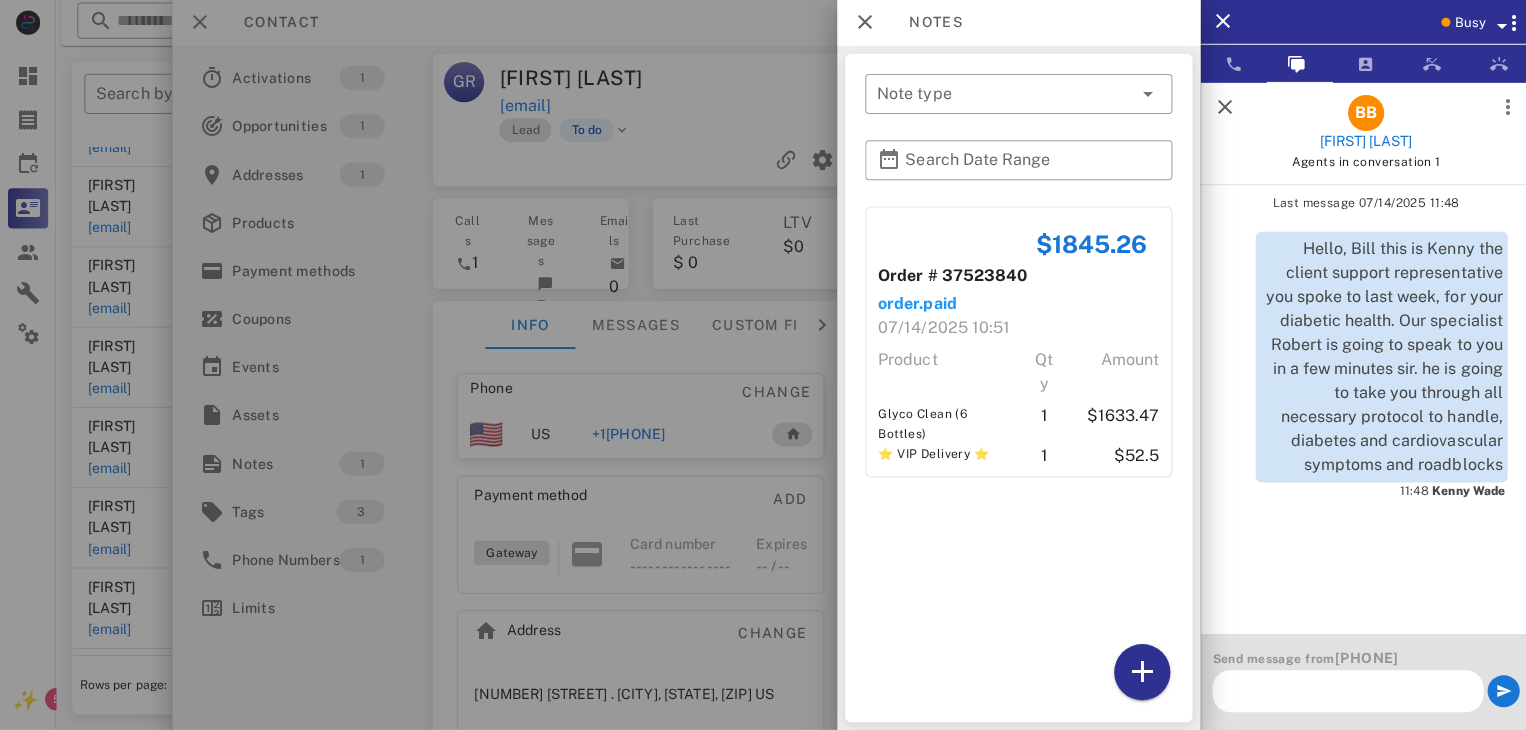 click at bounding box center [763, 365] 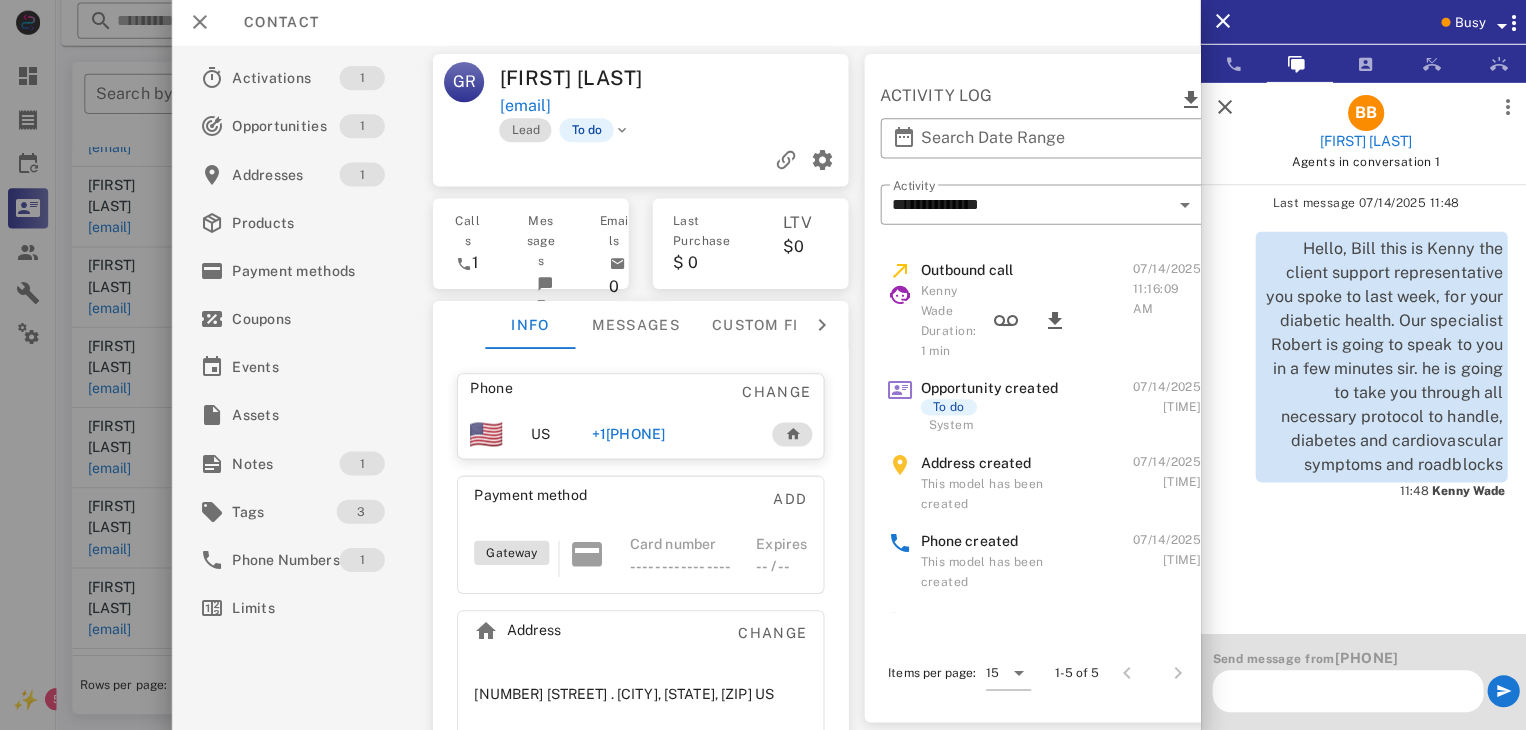 click at bounding box center [763, 365] 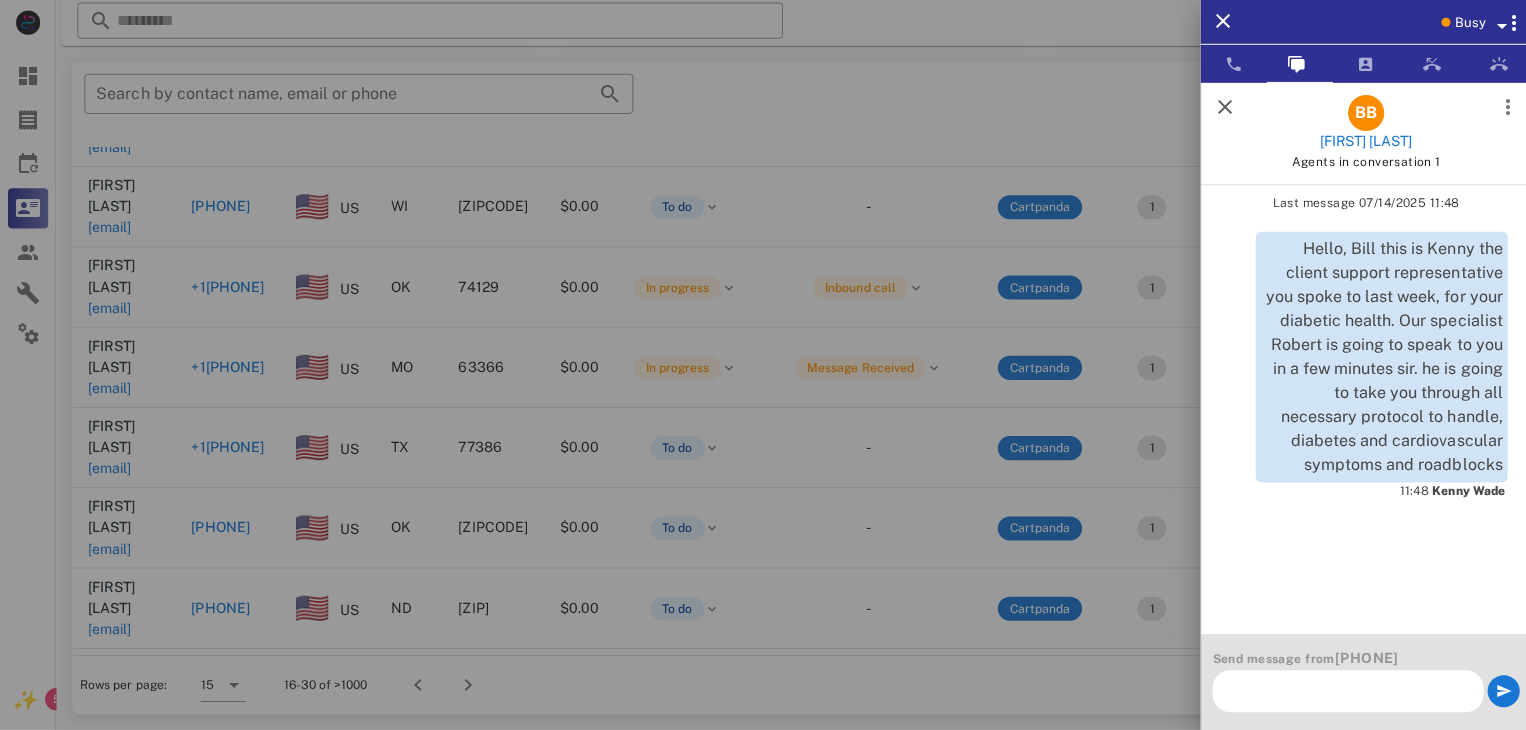 click at bounding box center [763, 365] 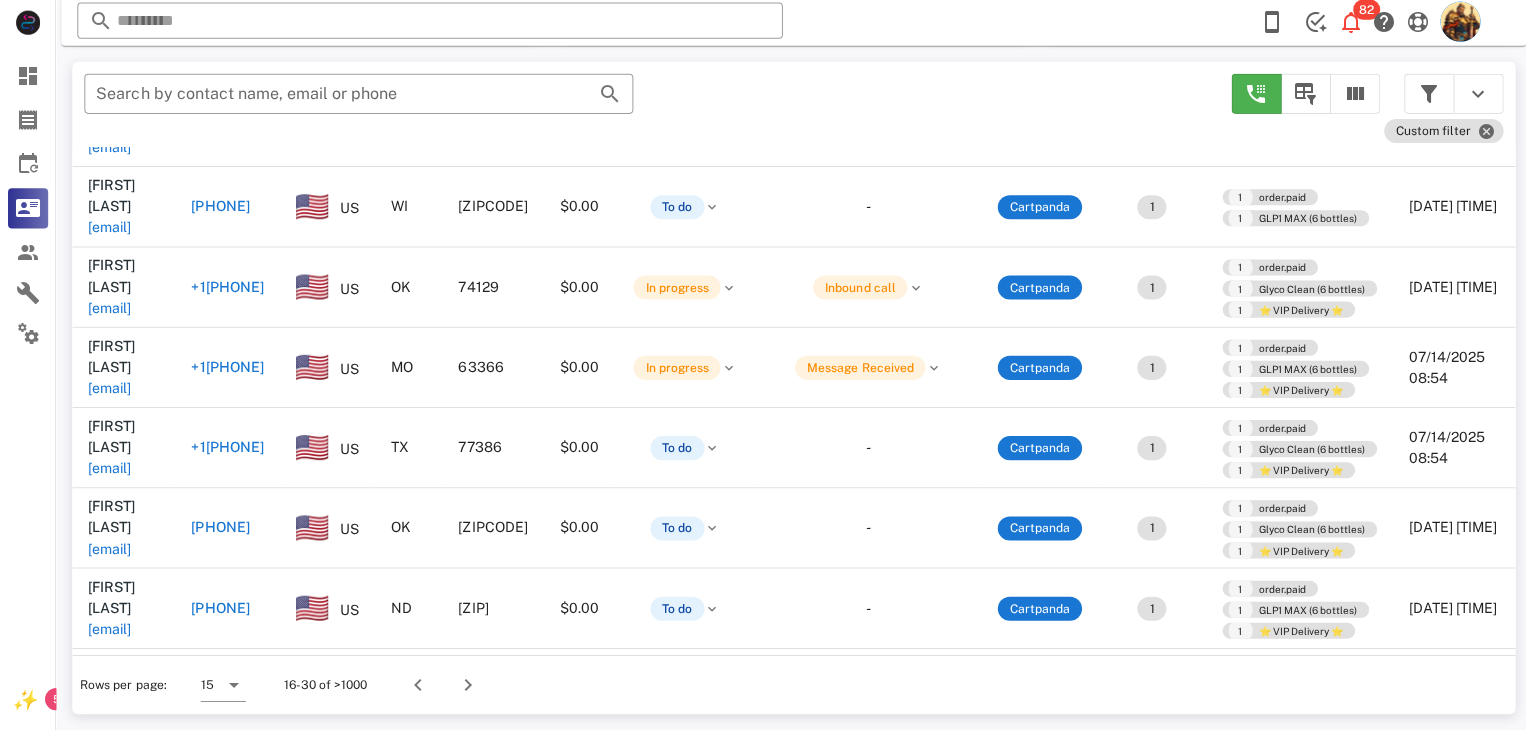 click on "kcook51@gmail.com" at bounding box center (109, 789) 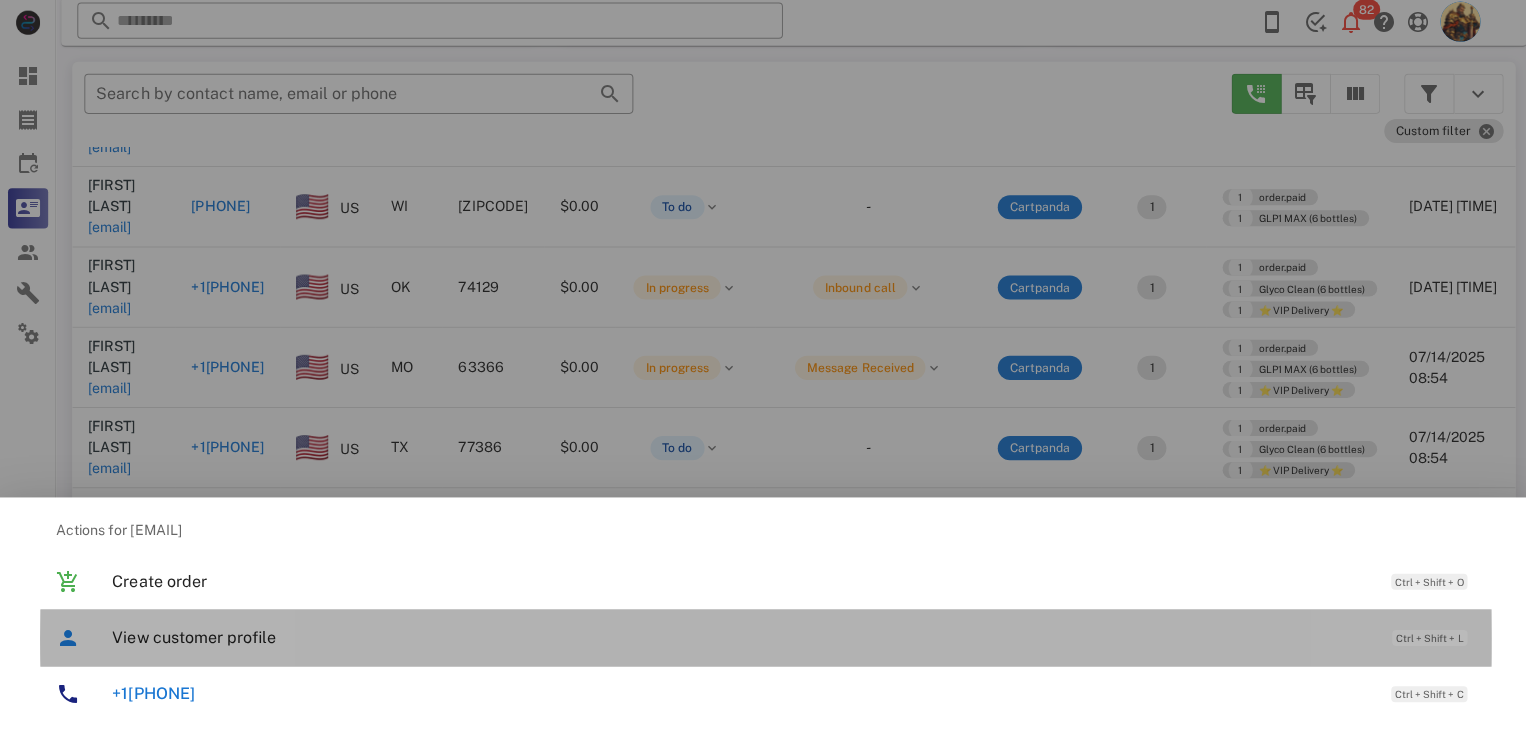 click on "View customer profile" at bounding box center [739, 637] 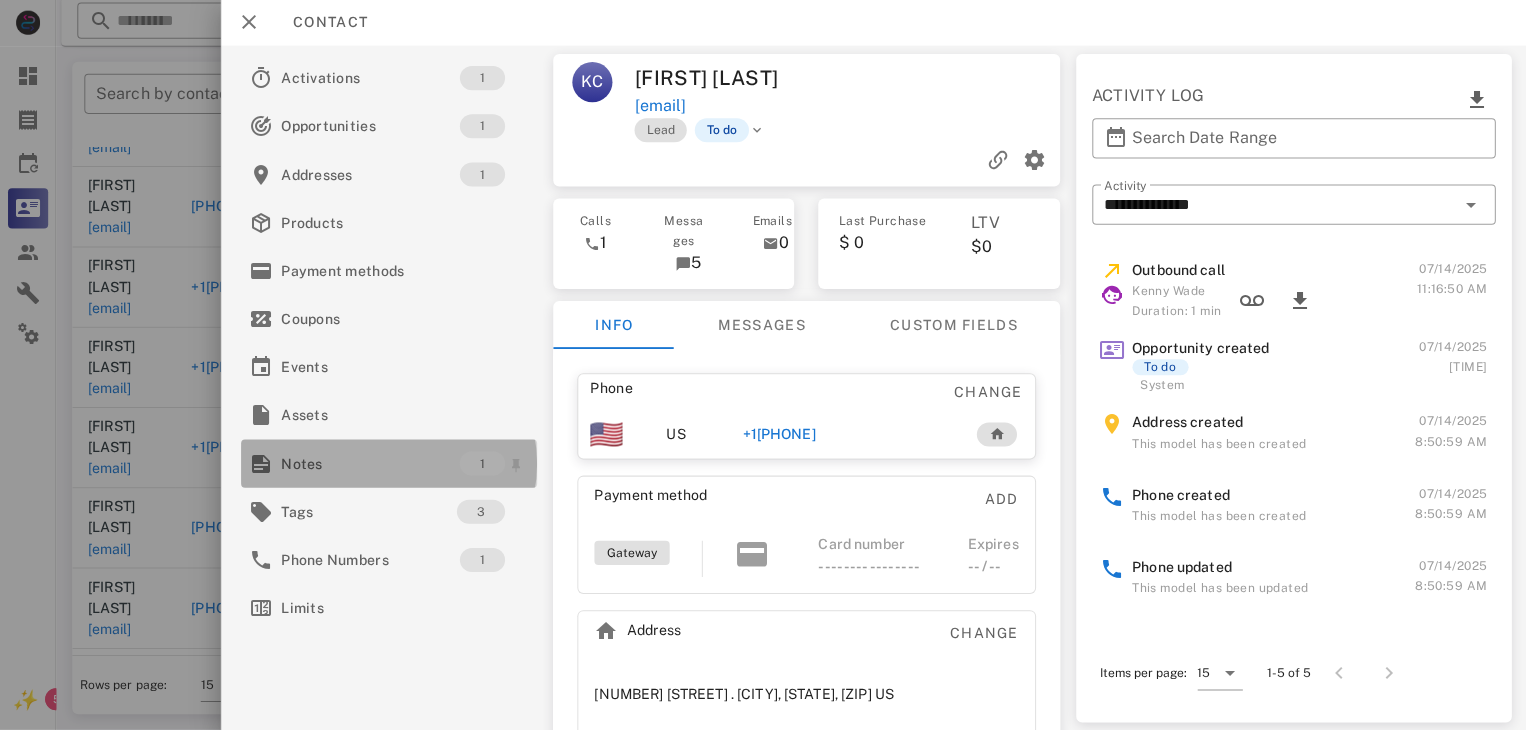 click on "Notes" at bounding box center (369, 464) 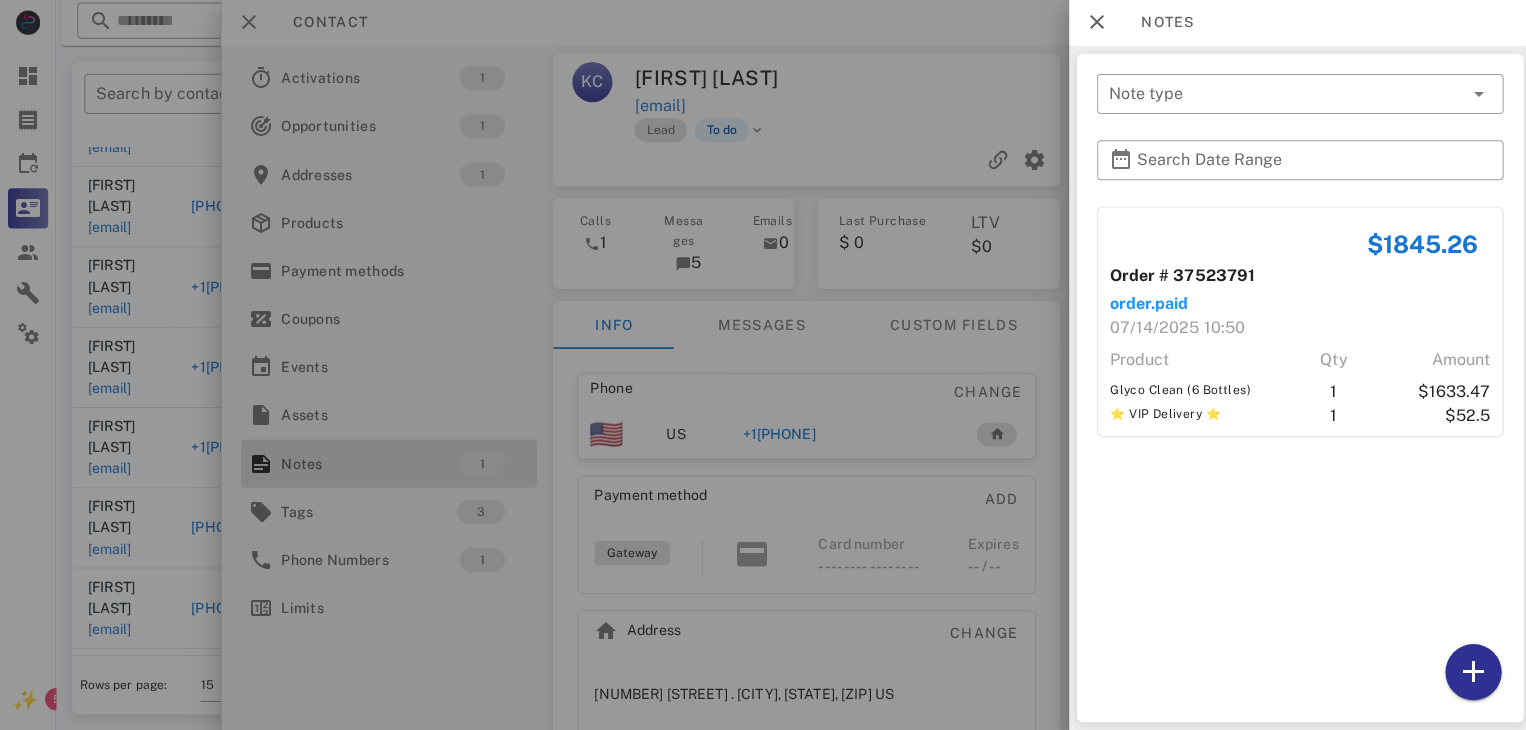 click at bounding box center (763, 365) 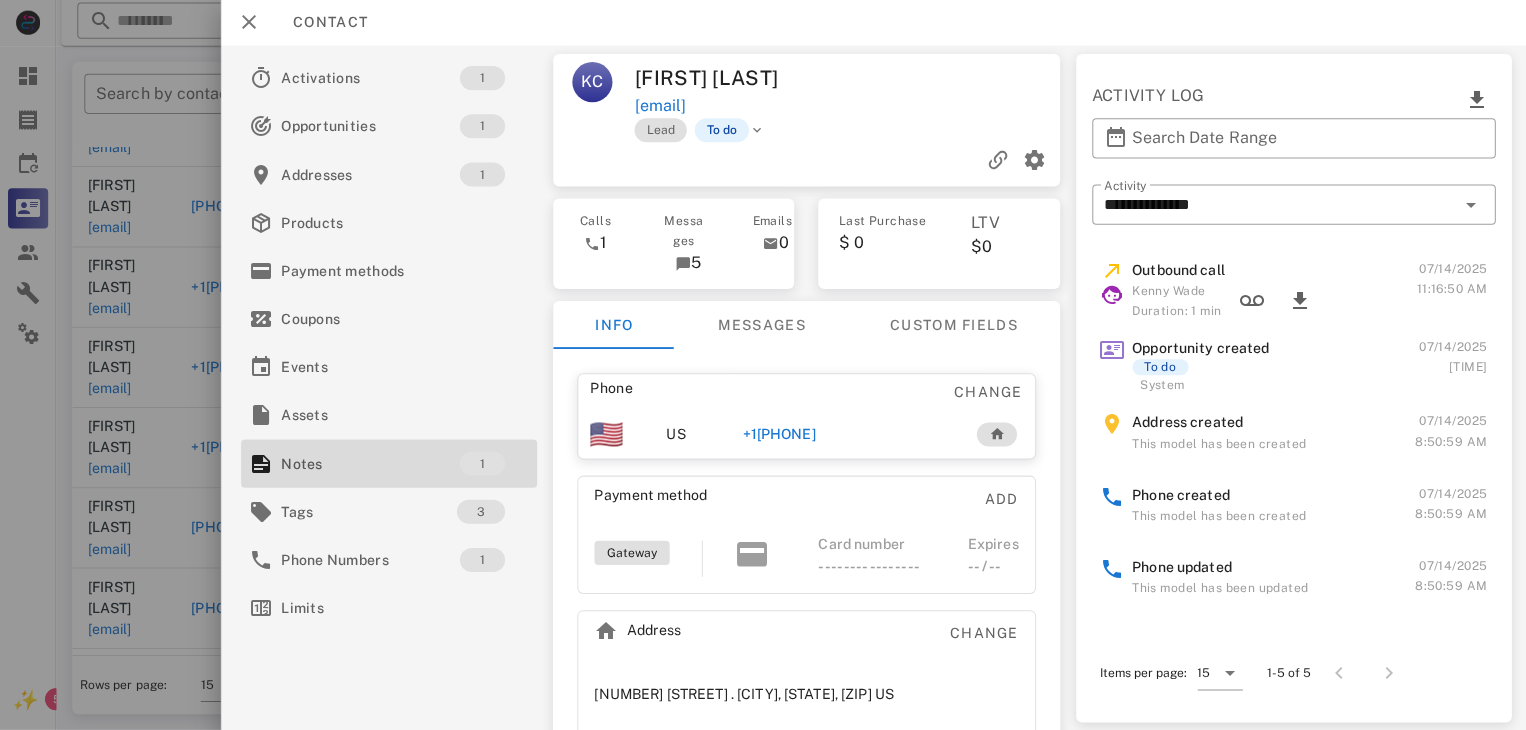 click on "+16152788765" at bounding box center (776, 435) 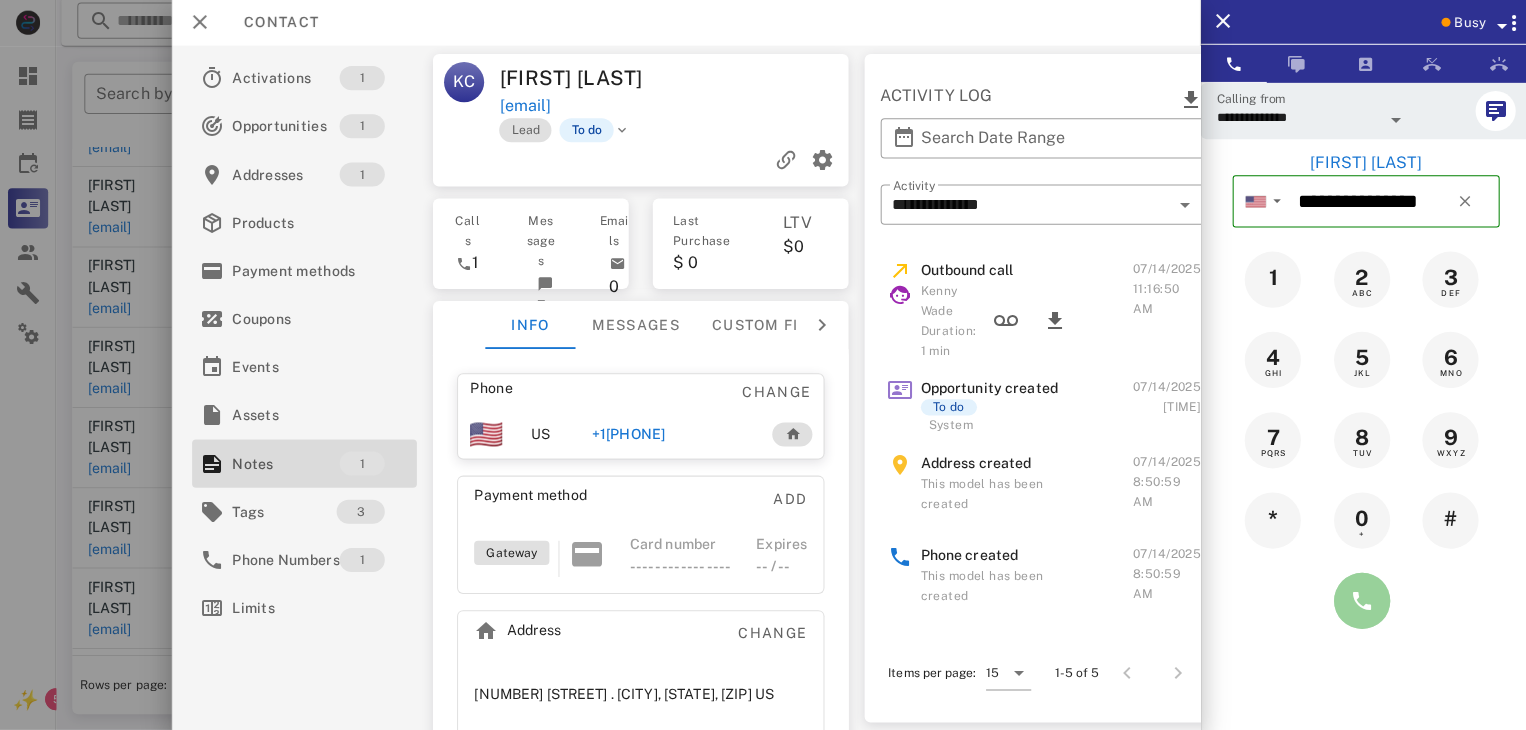 click at bounding box center [1357, 601] 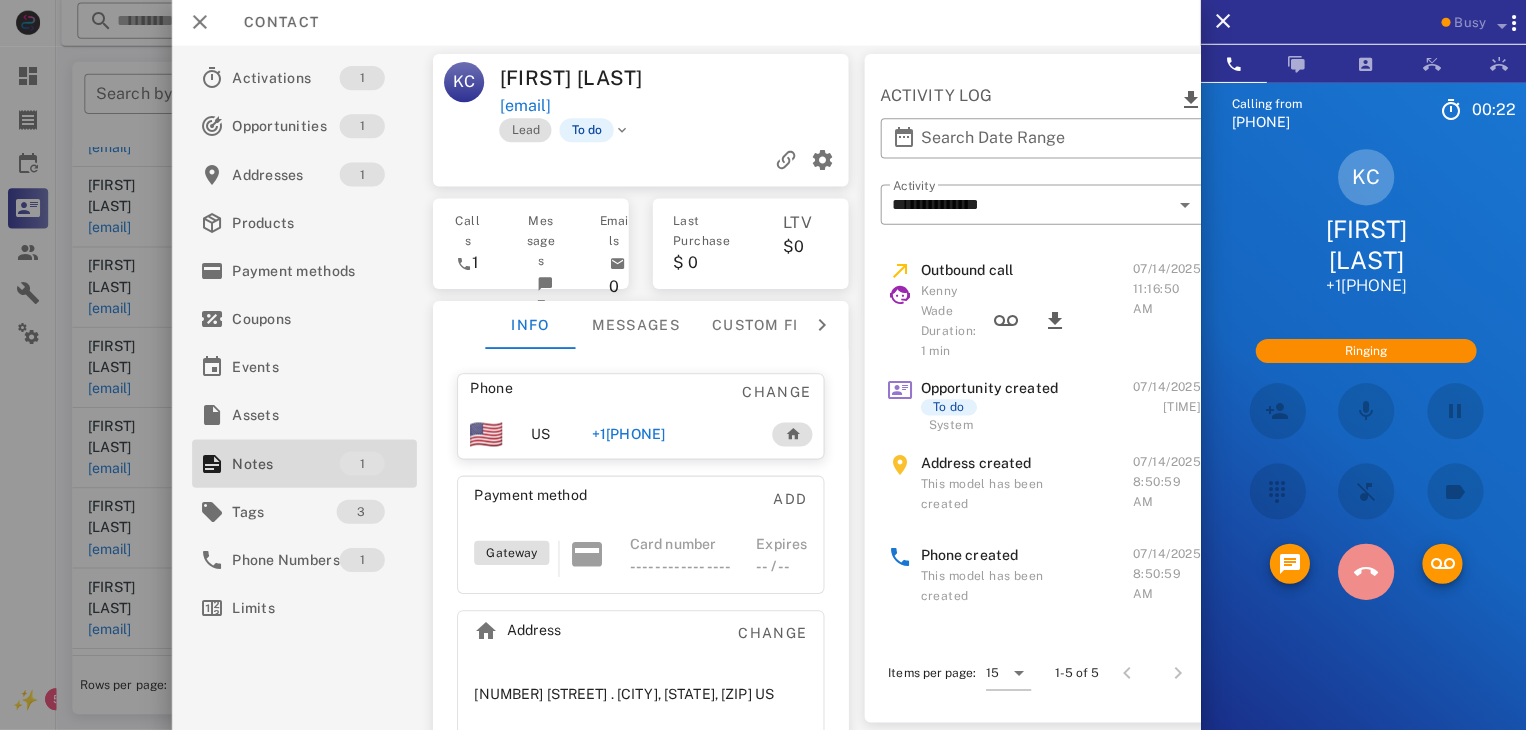 click at bounding box center (1361, 572) 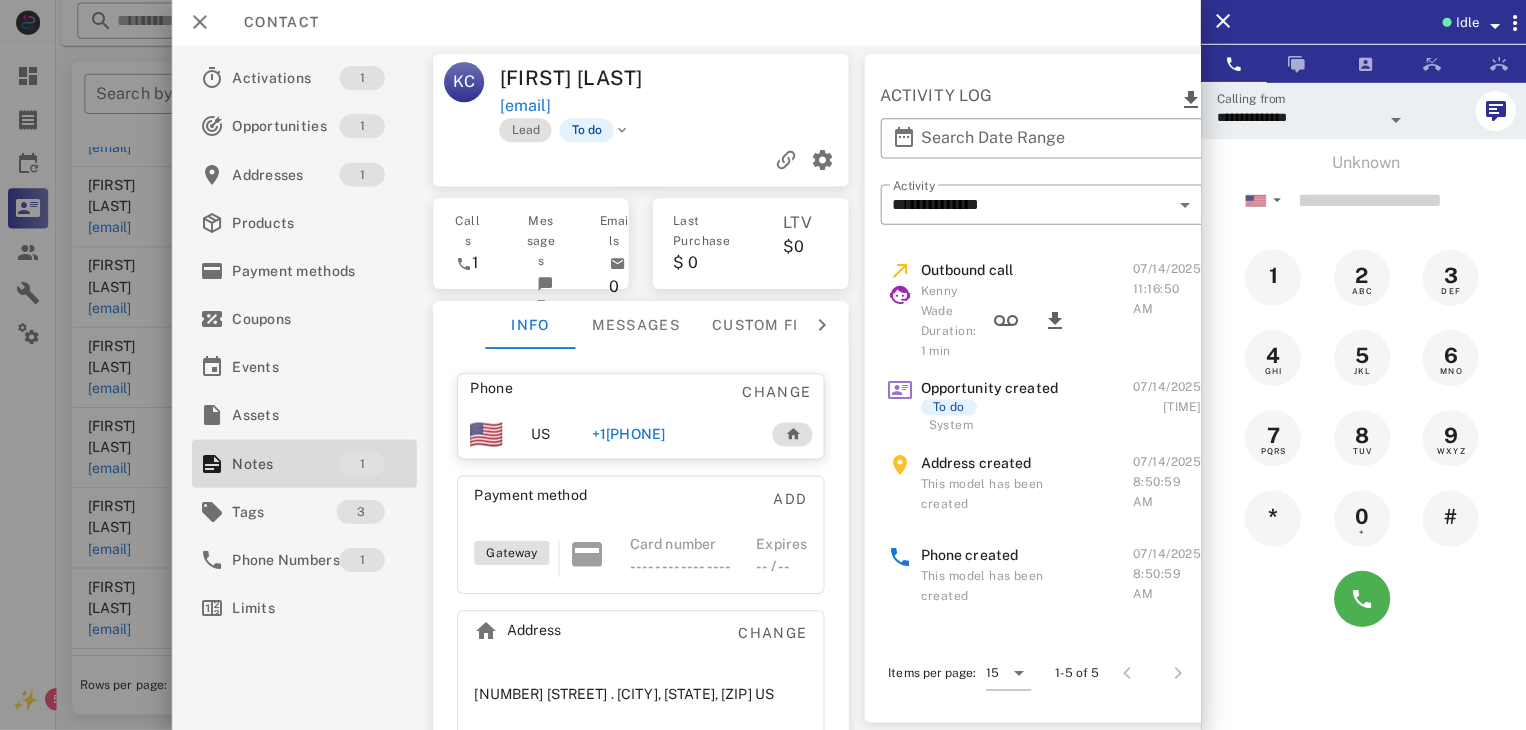click at bounding box center [763, 365] 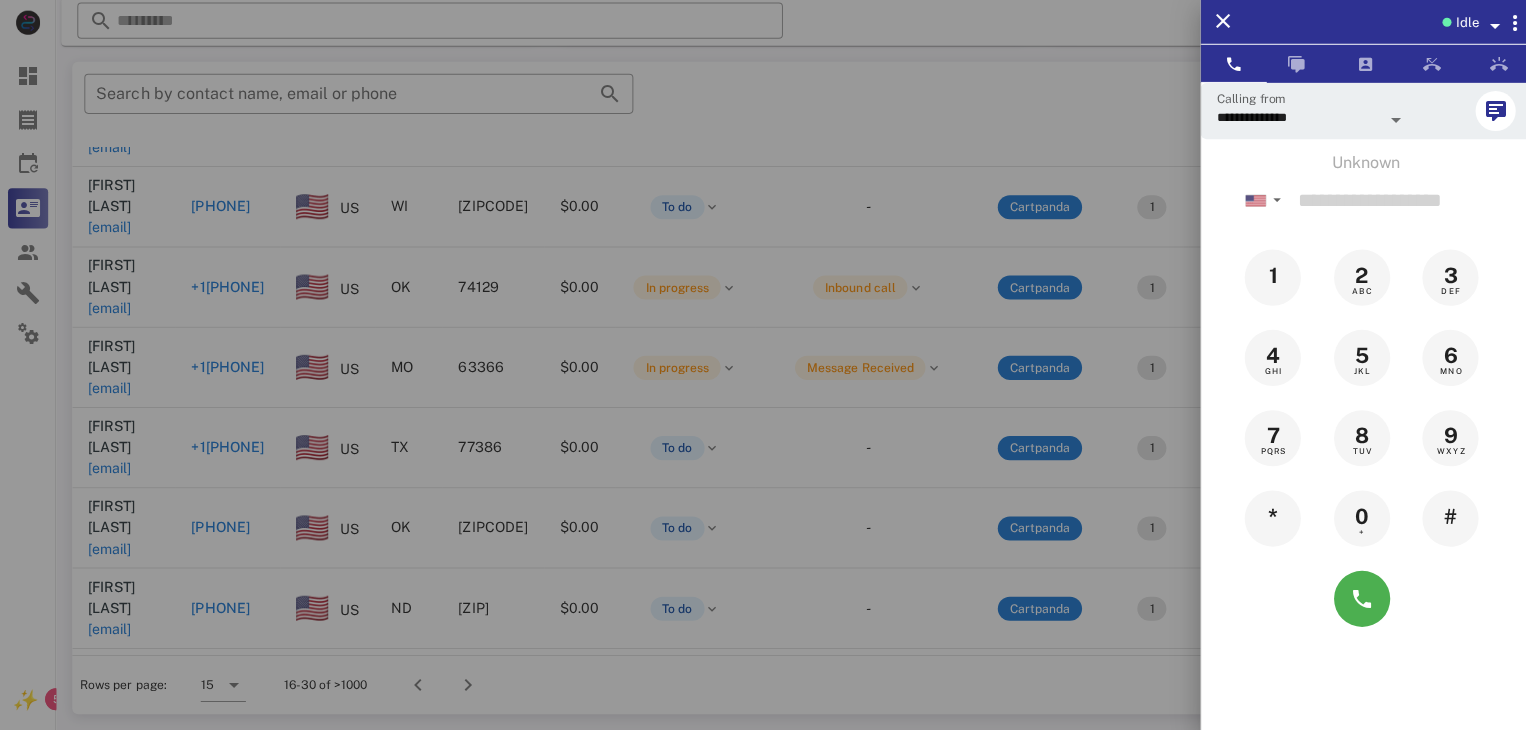 click at bounding box center [763, 365] 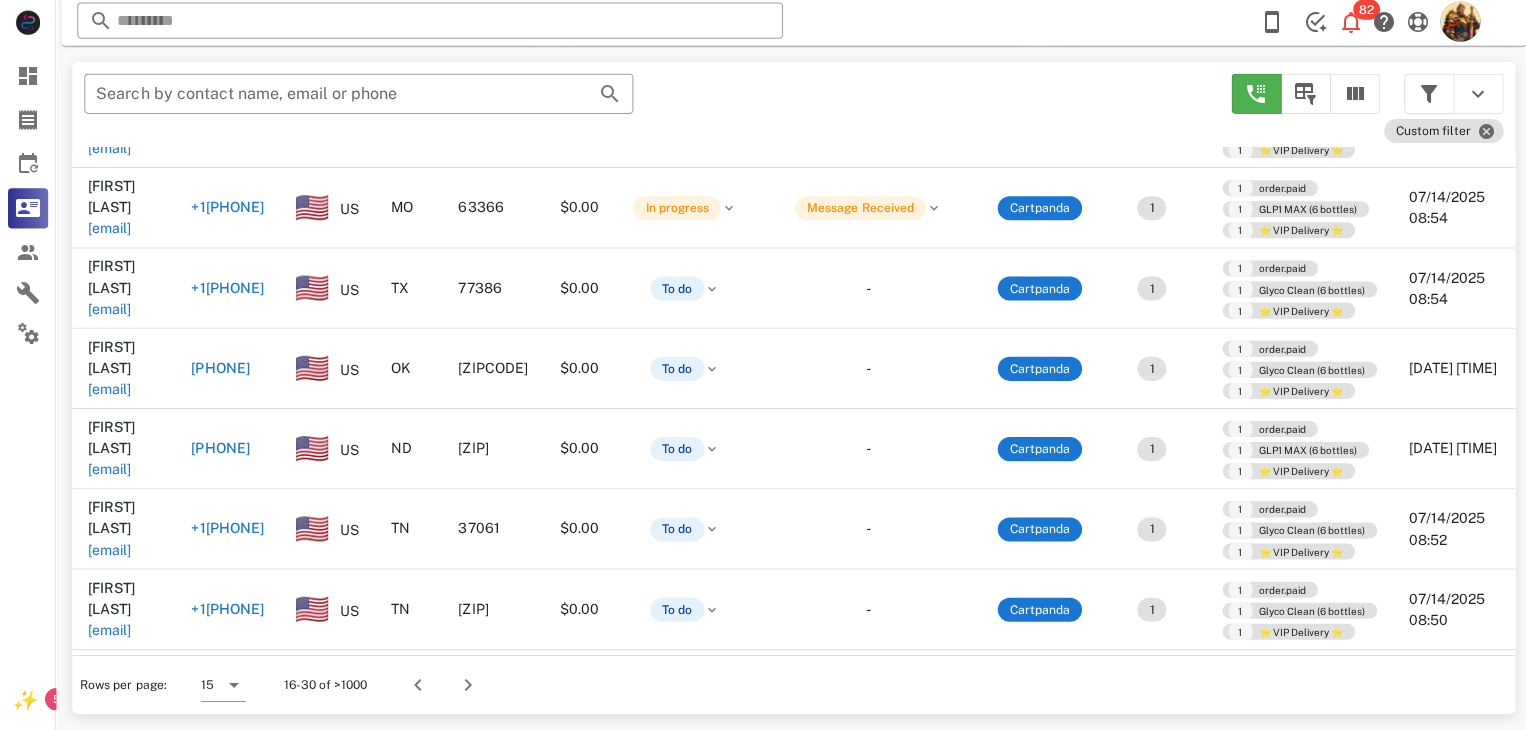 scroll, scrollTop: 516, scrollLeft: 0, axis: vertical 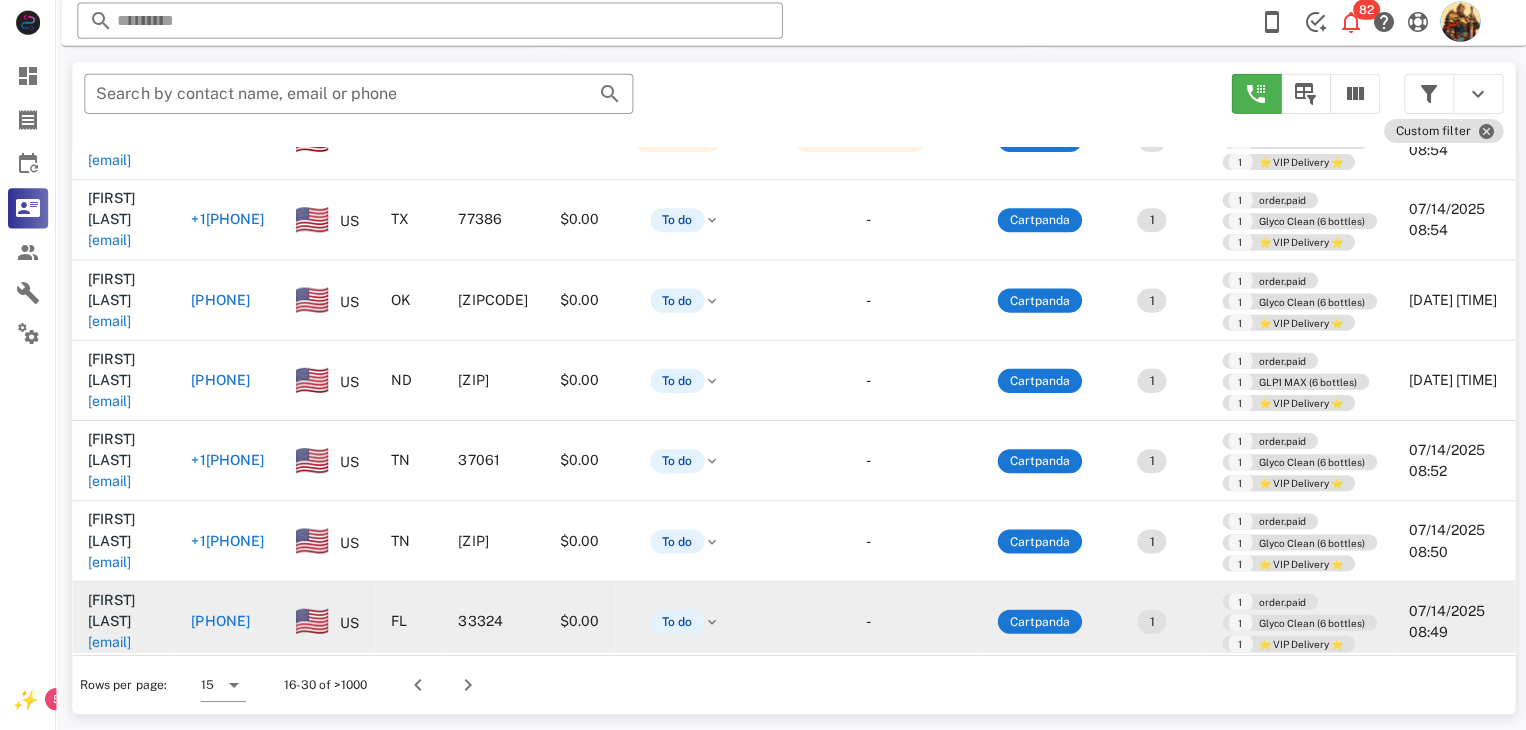click on "sl4him@gmail.com" at bounding box center [109, 642] 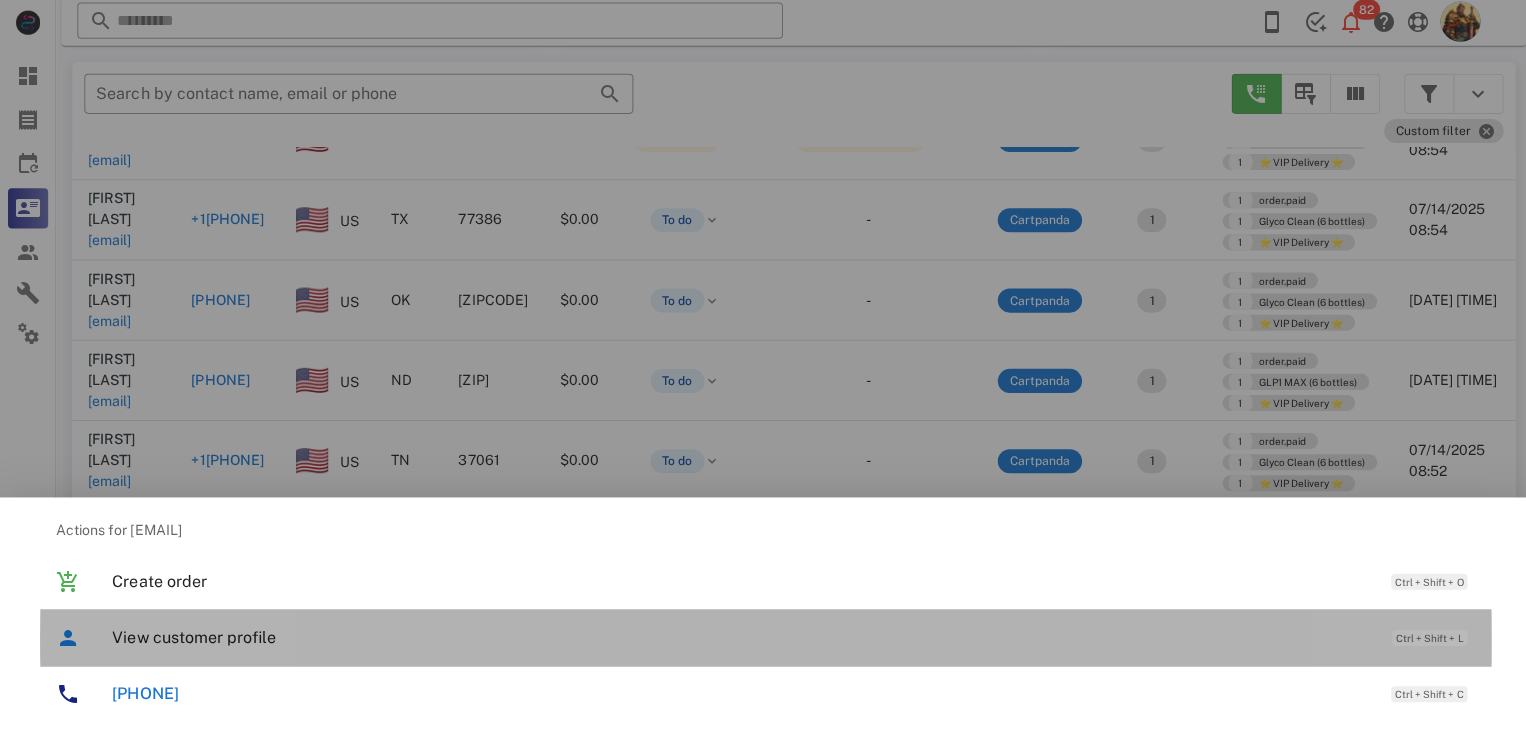 click on "View customer profile Ctrl + Shift + L" at bounding box center [791, 637] 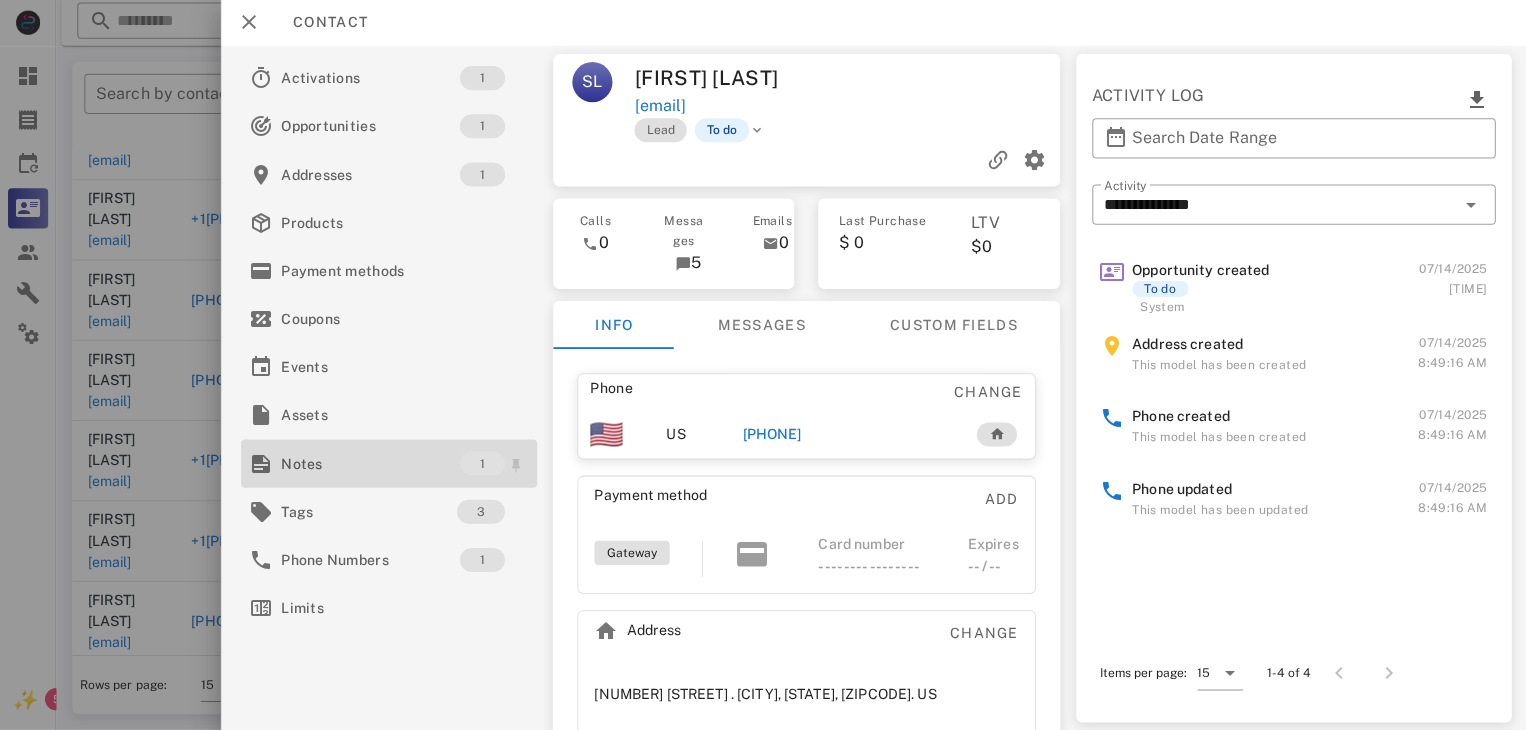 click on "Notes" at bounding box center [369, 464] 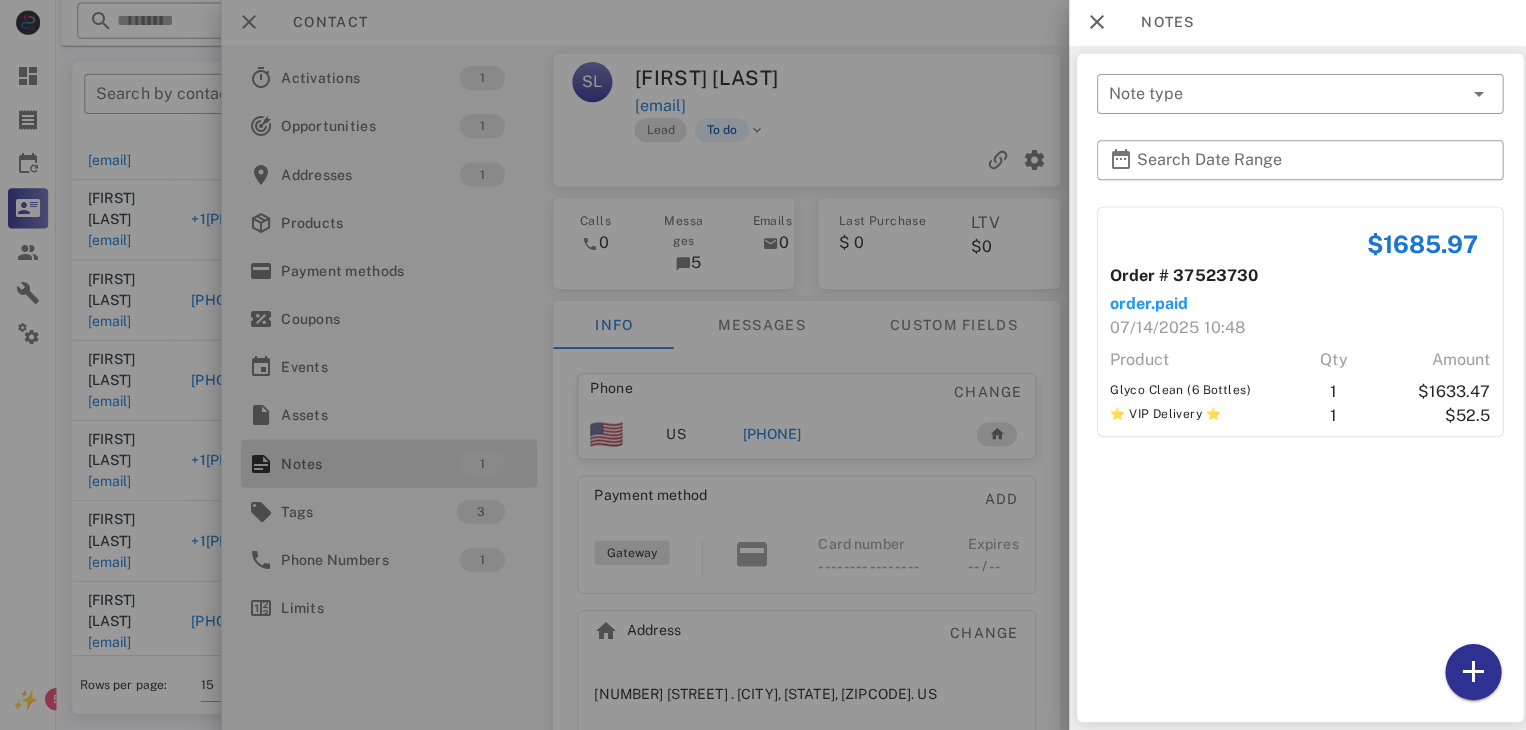 click at bounding box center [763, 365] 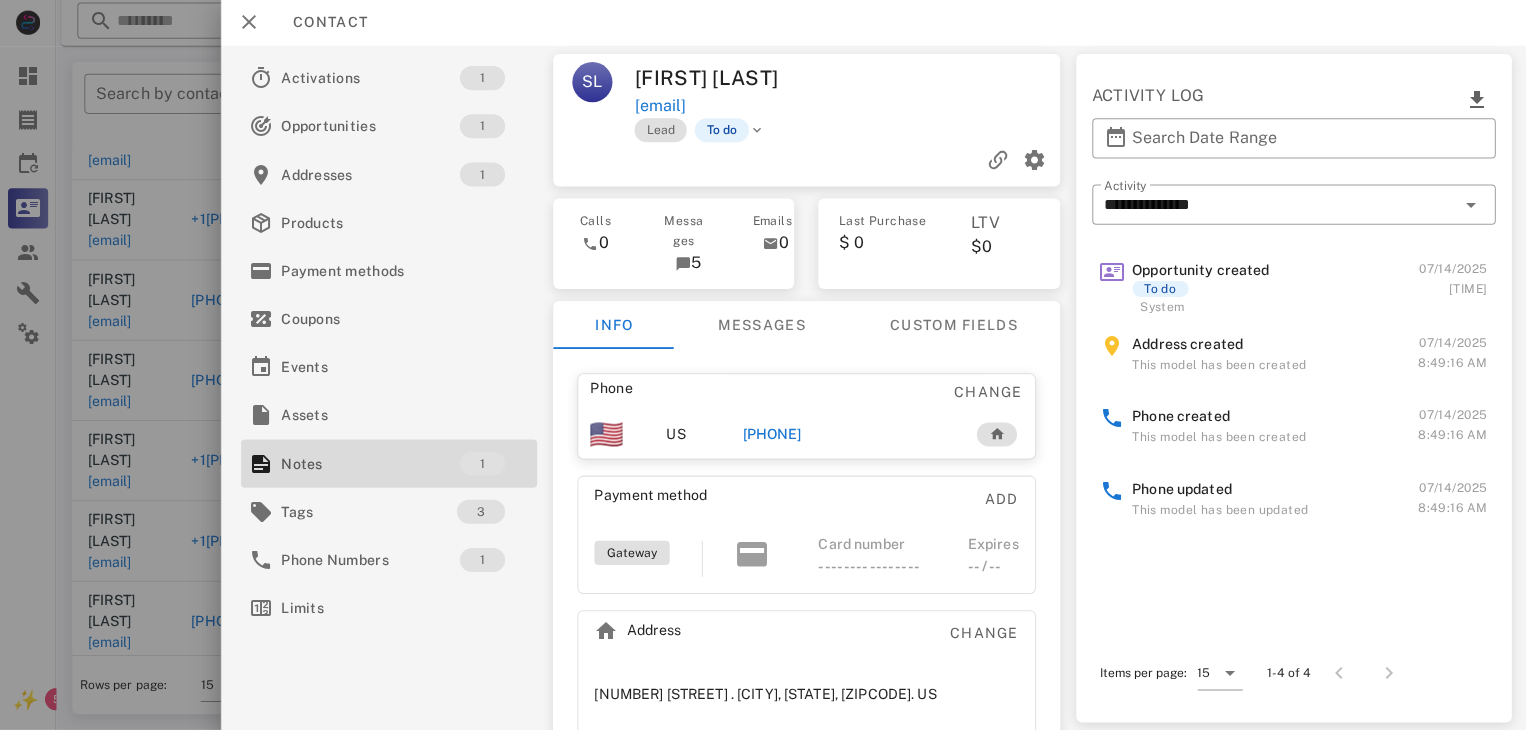 click on "+19546000881" at bounding box center (769, 435) 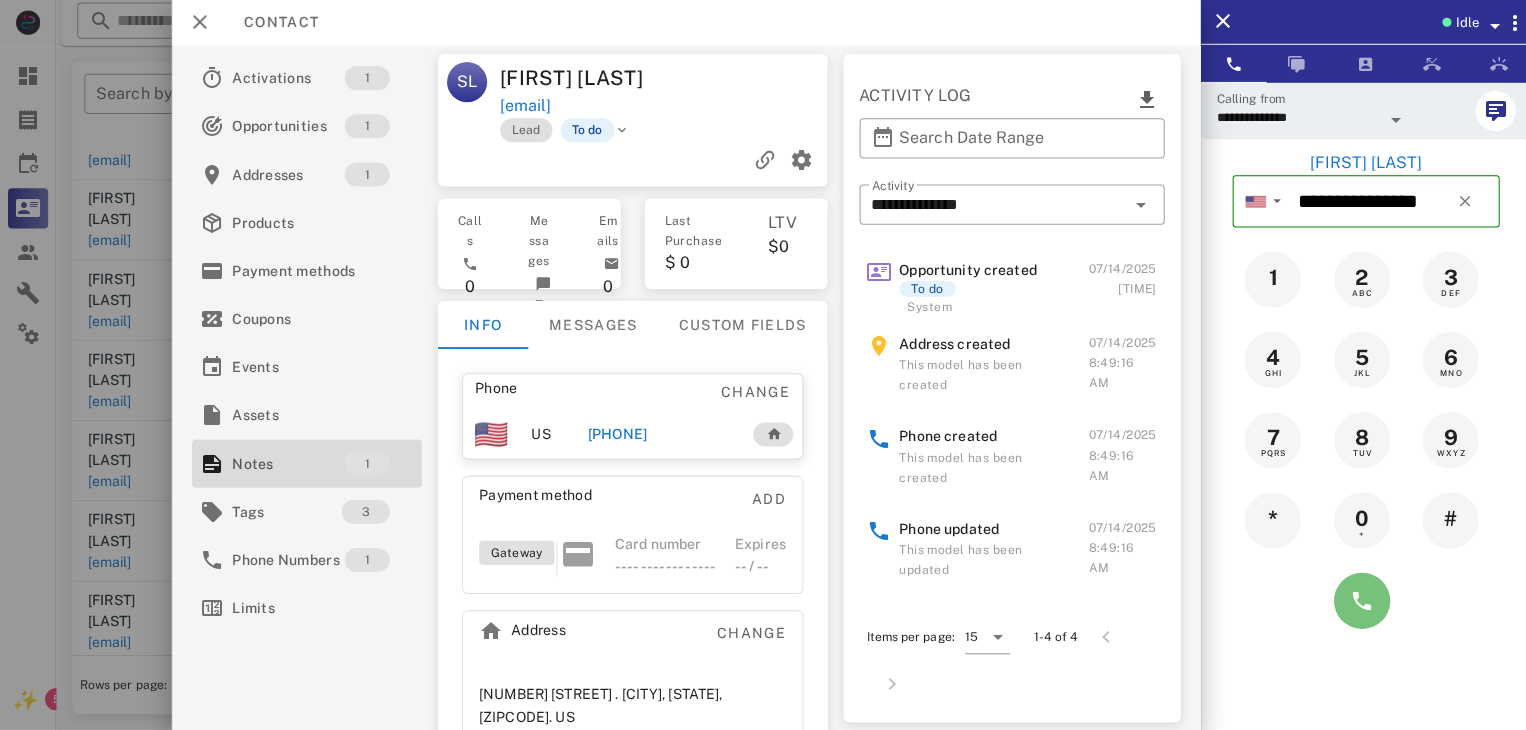 click at bounding box center (1357, 601) 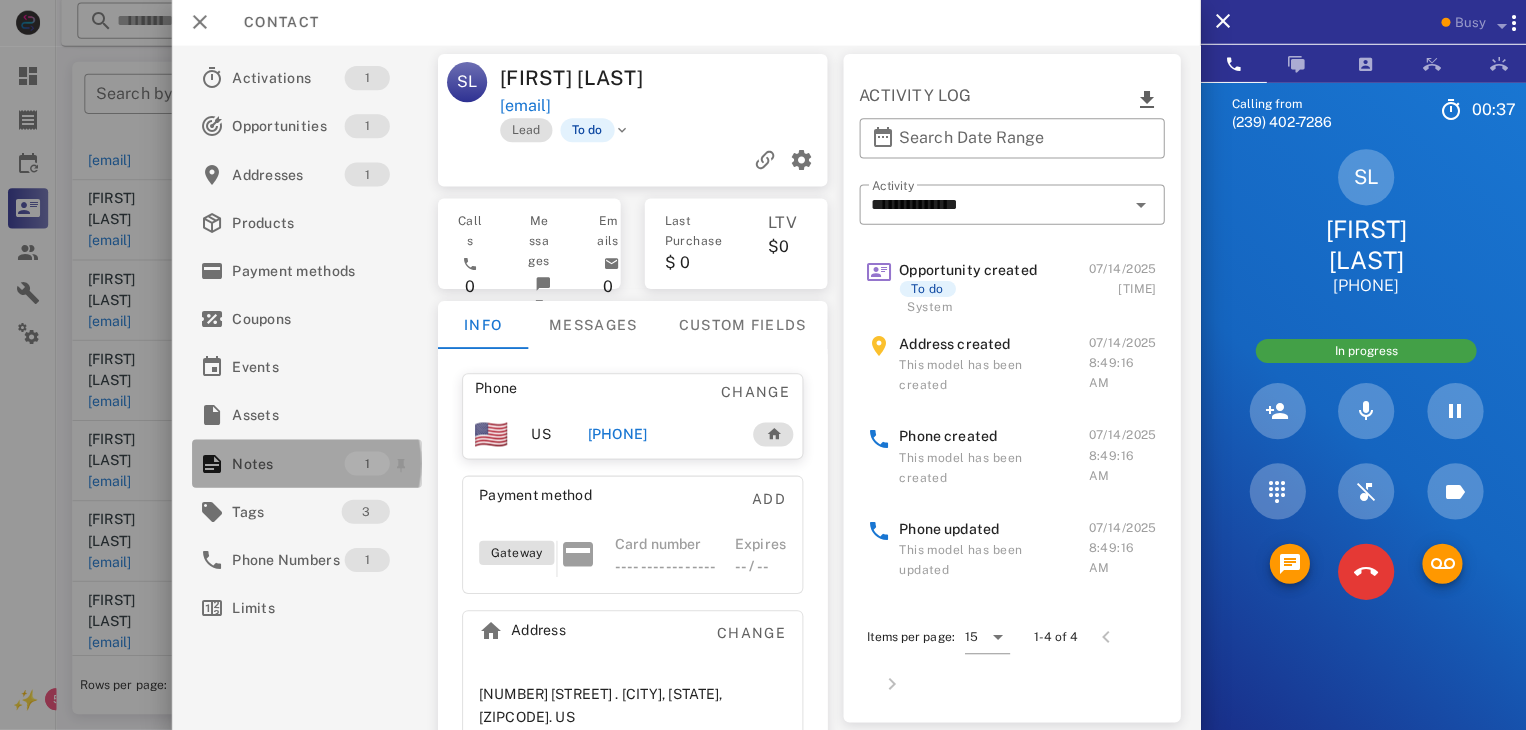 click on "Notes" at bounding box center (287, 464) 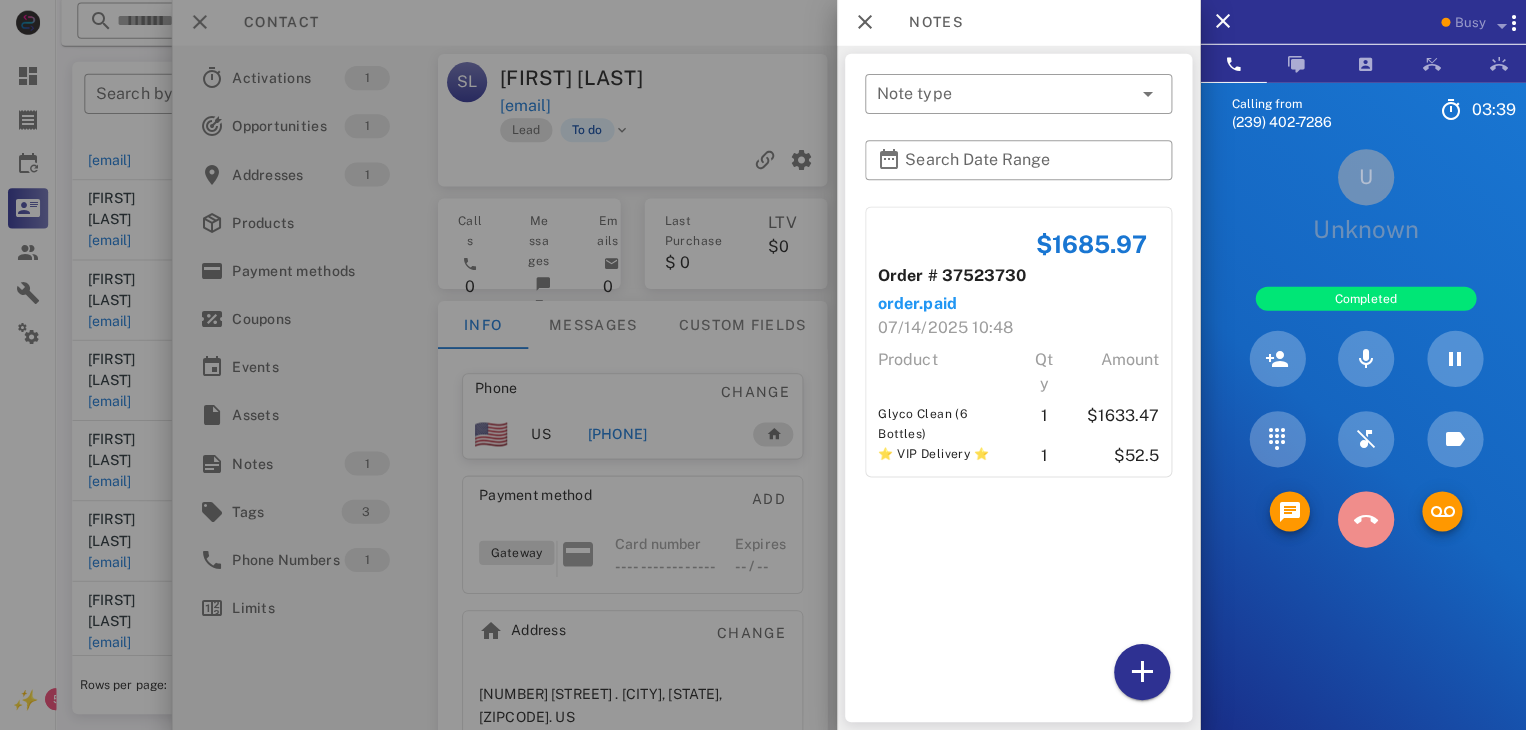 click at bounding box center [1361, 520] 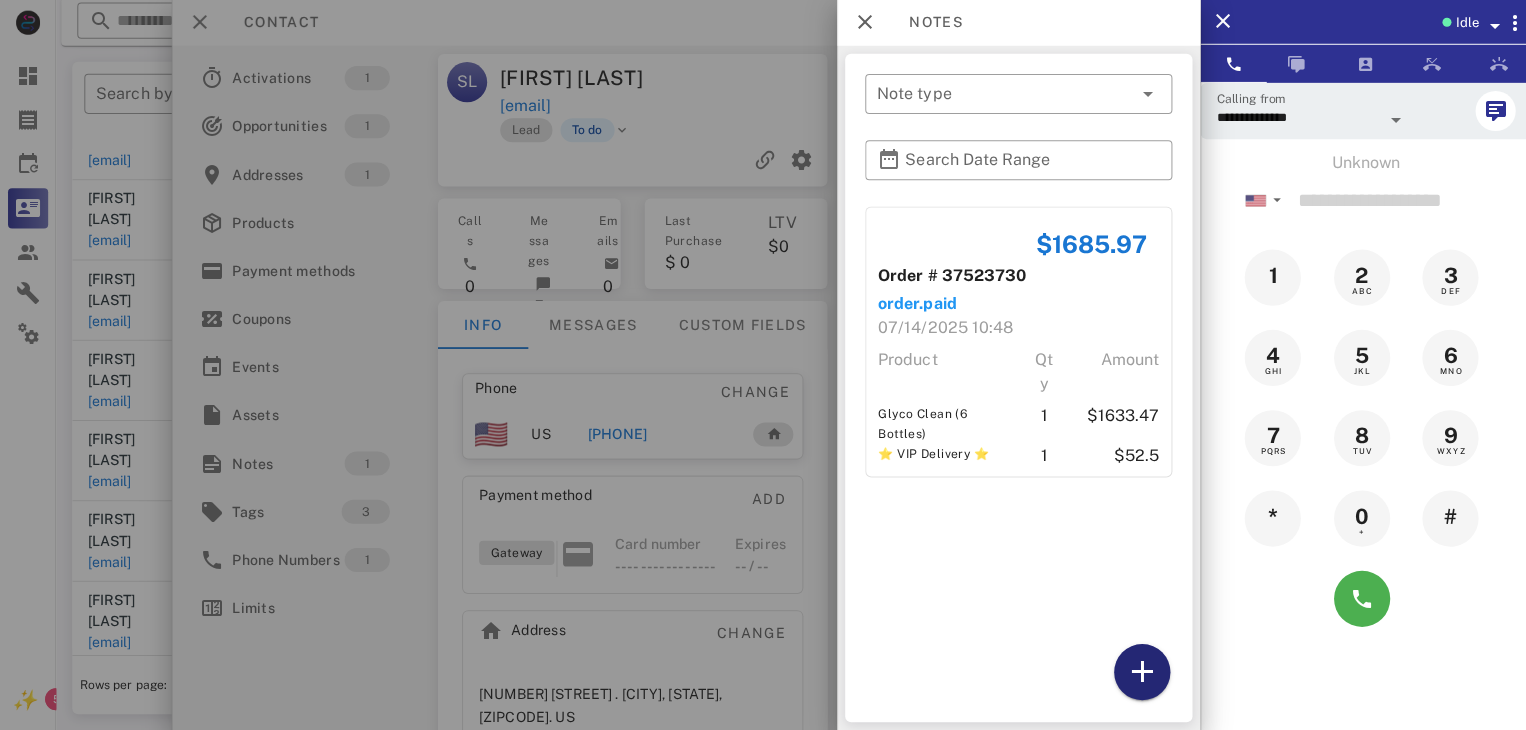 click at bounding box center (1138, 672) 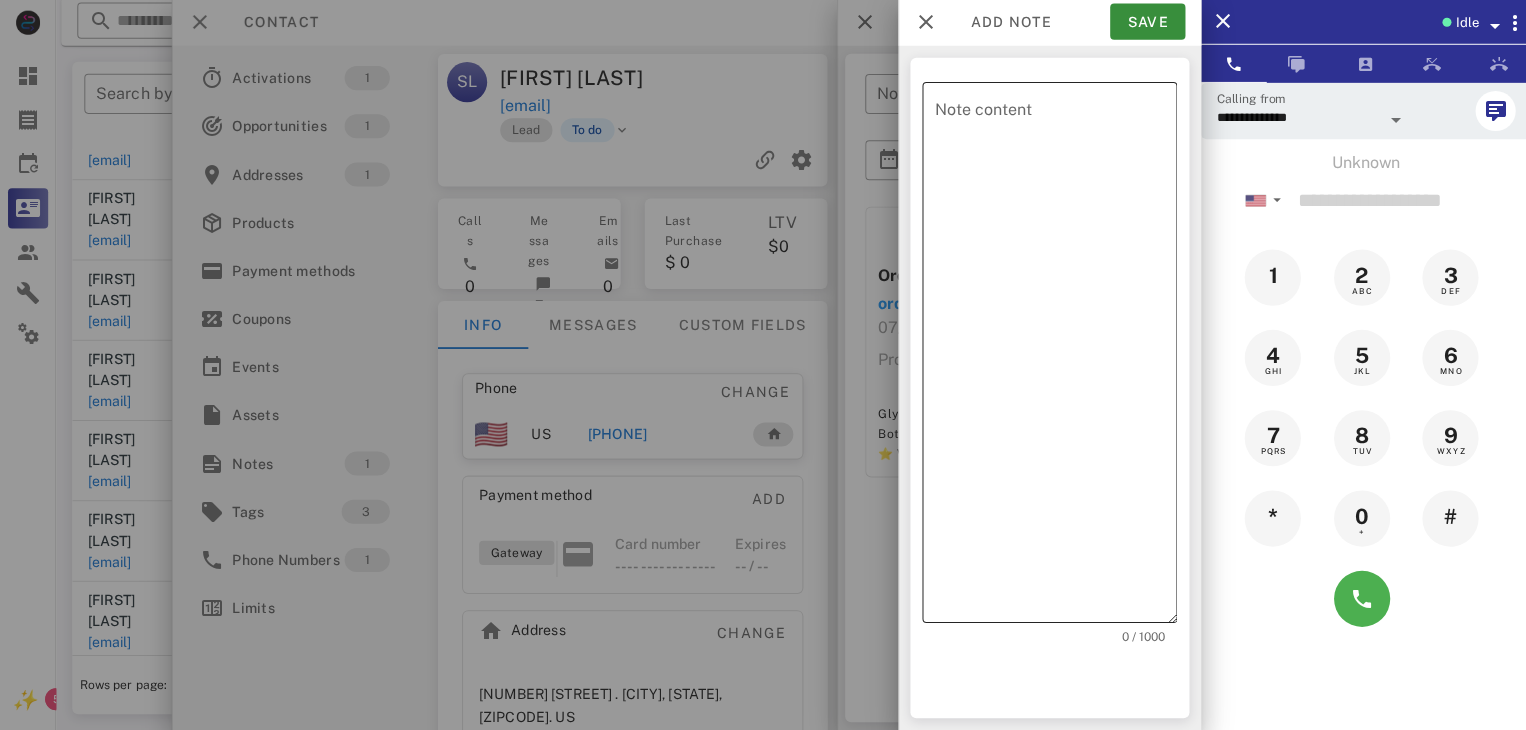 click on "Note content" at bounding box center [1052, 358] 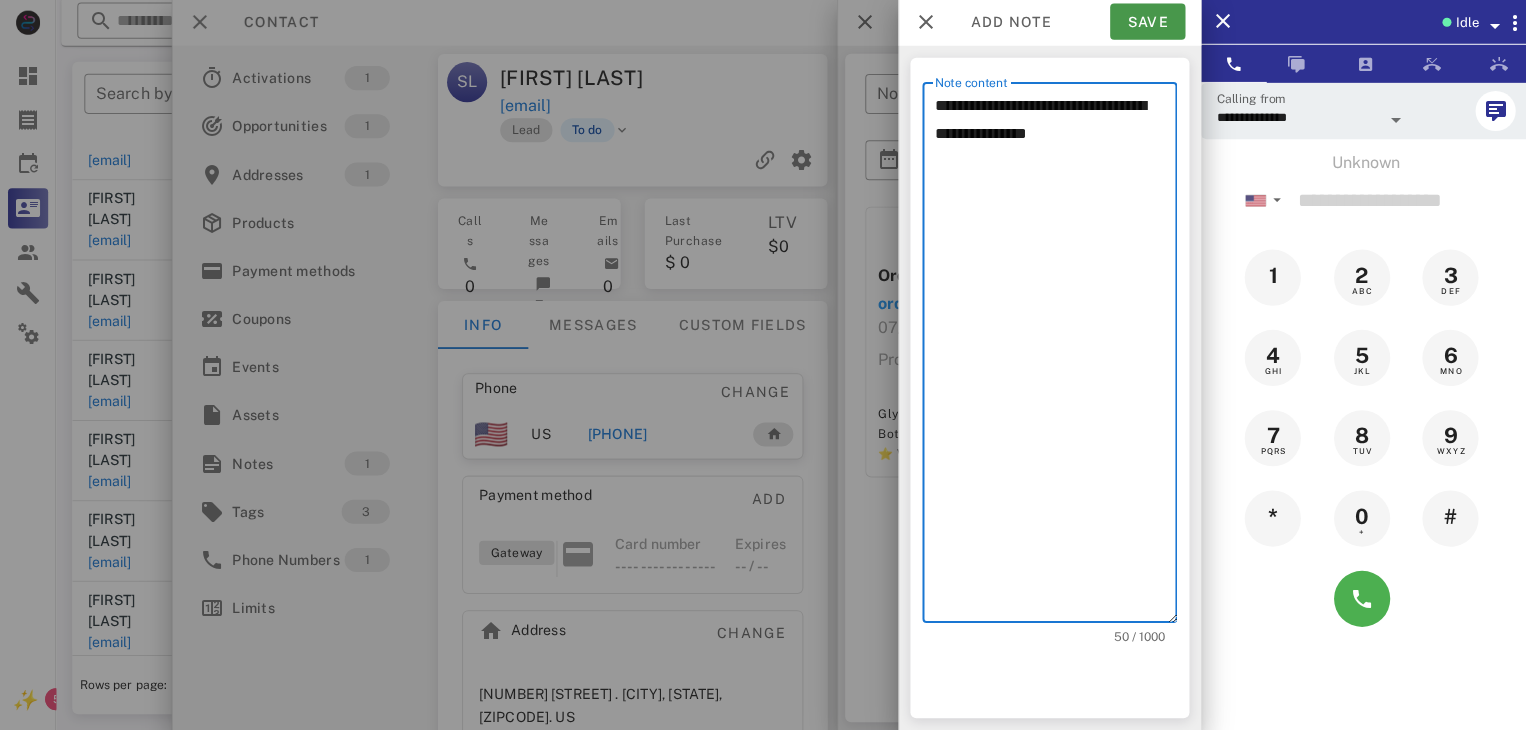 type on "**********" 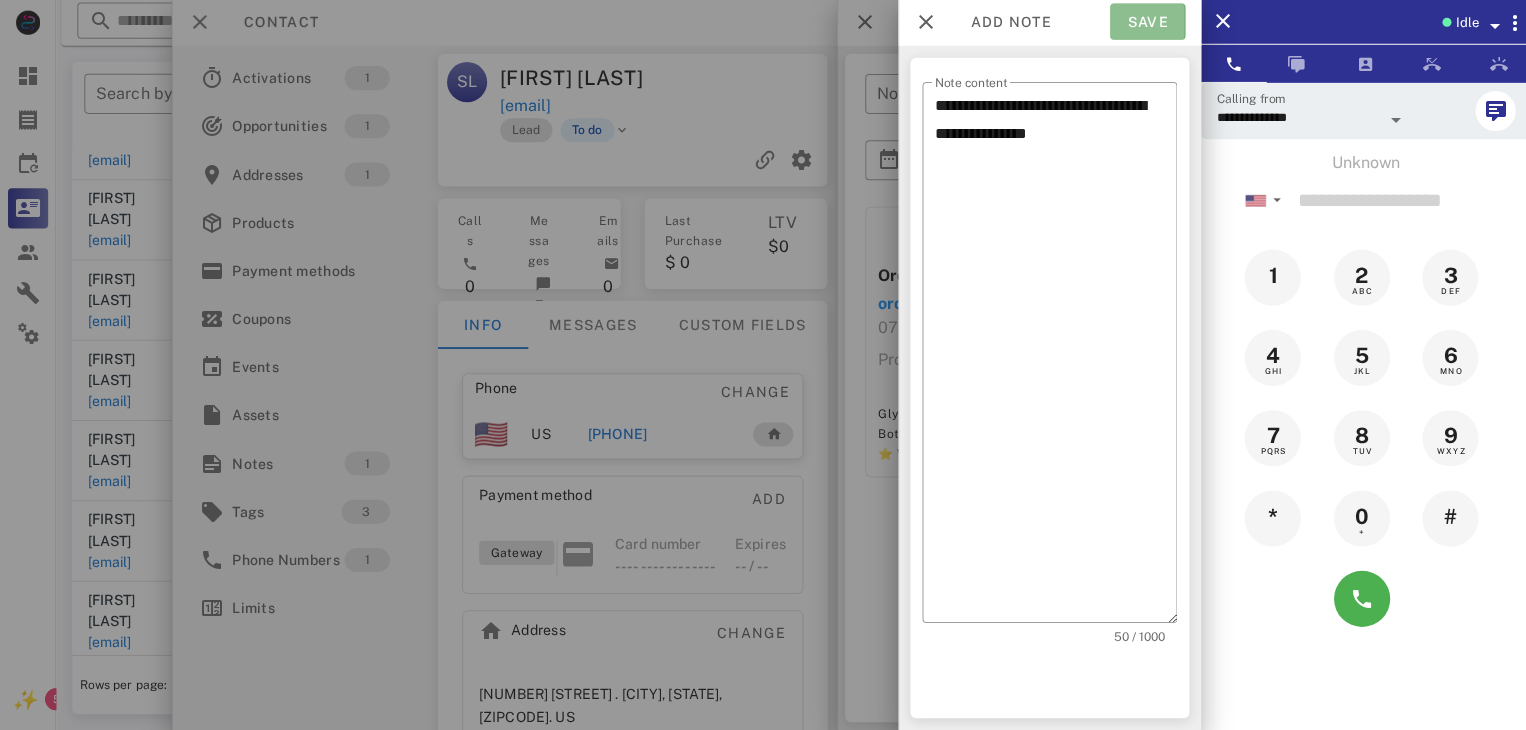 click on "Save" at bounding box center (1143, 24) 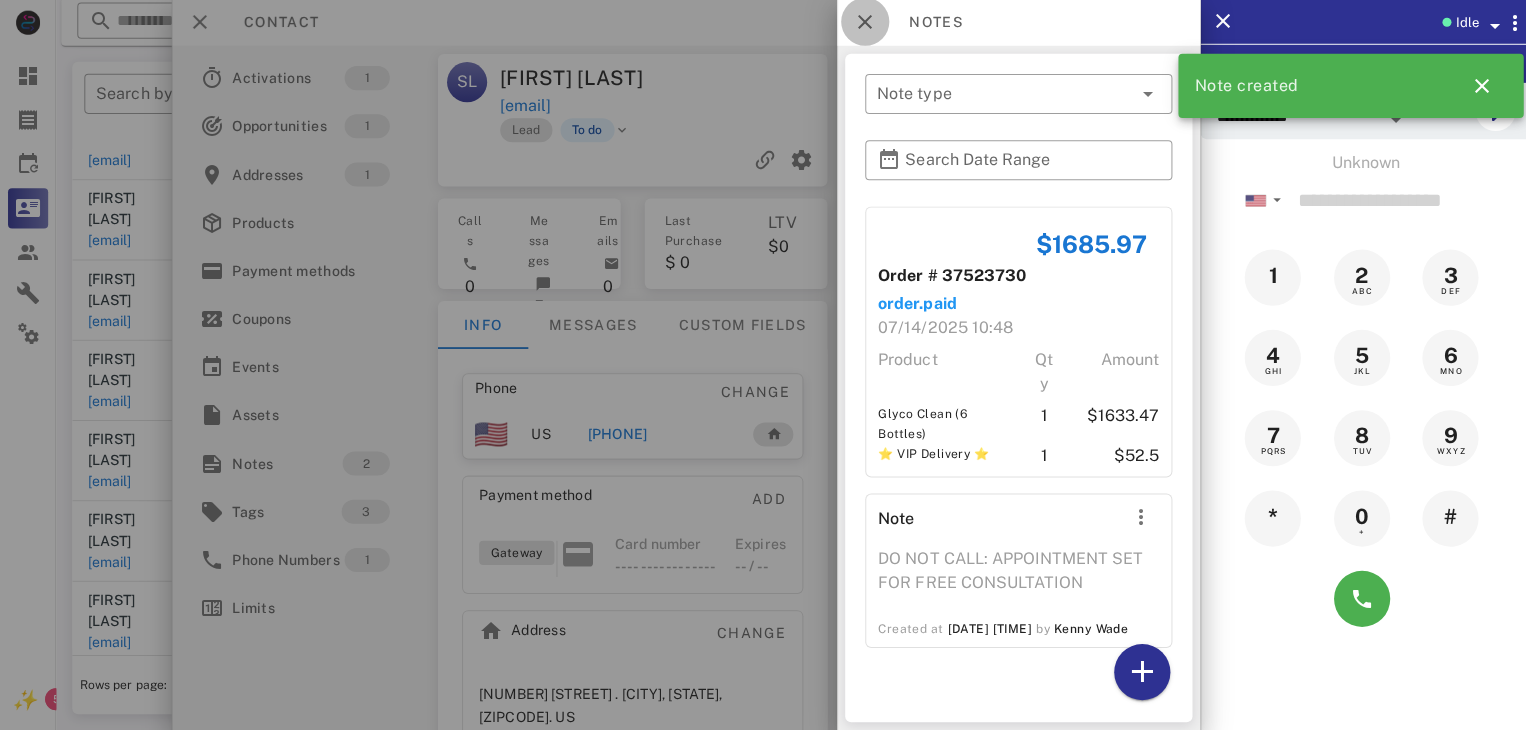 click at bounding box center [862, 24] 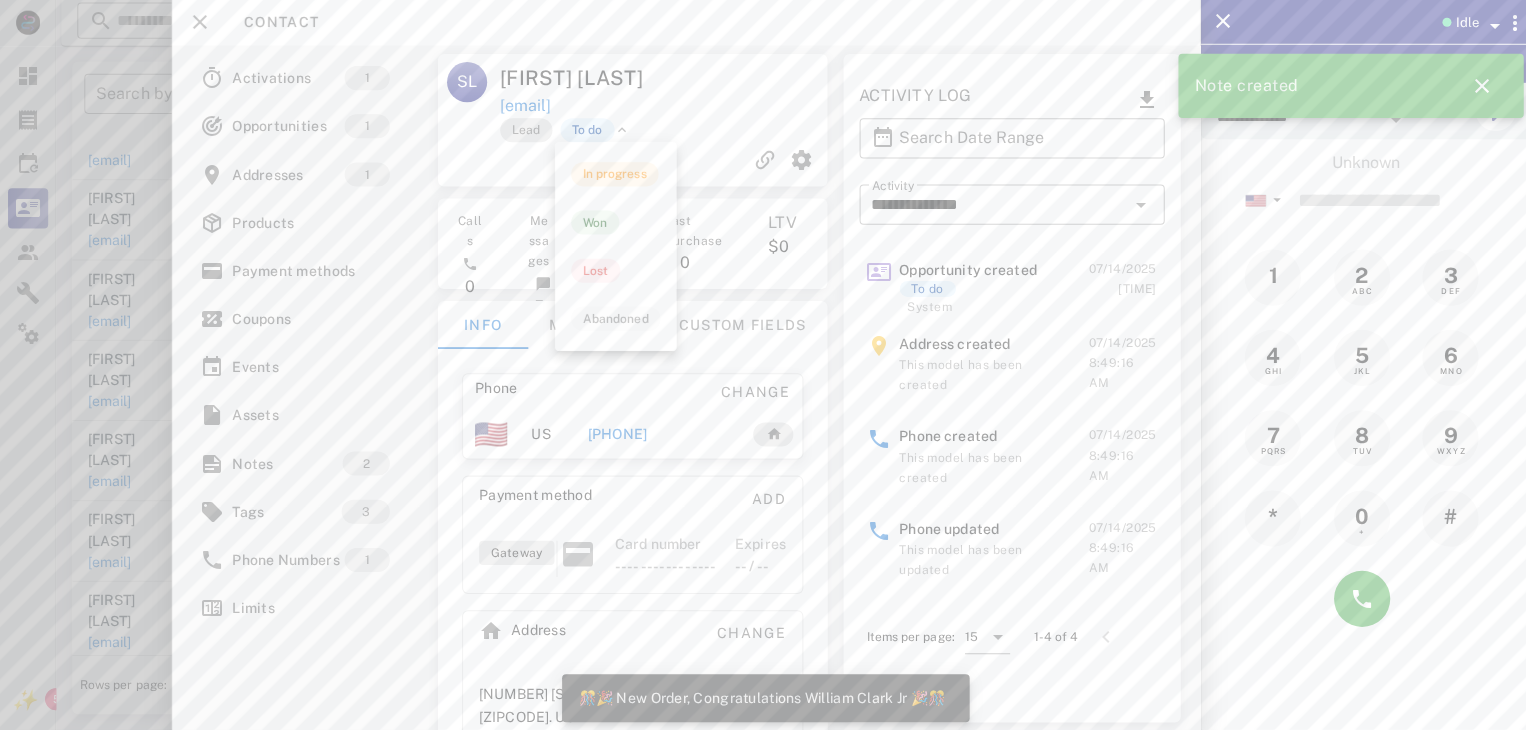 click at bounding box center (620, 132) 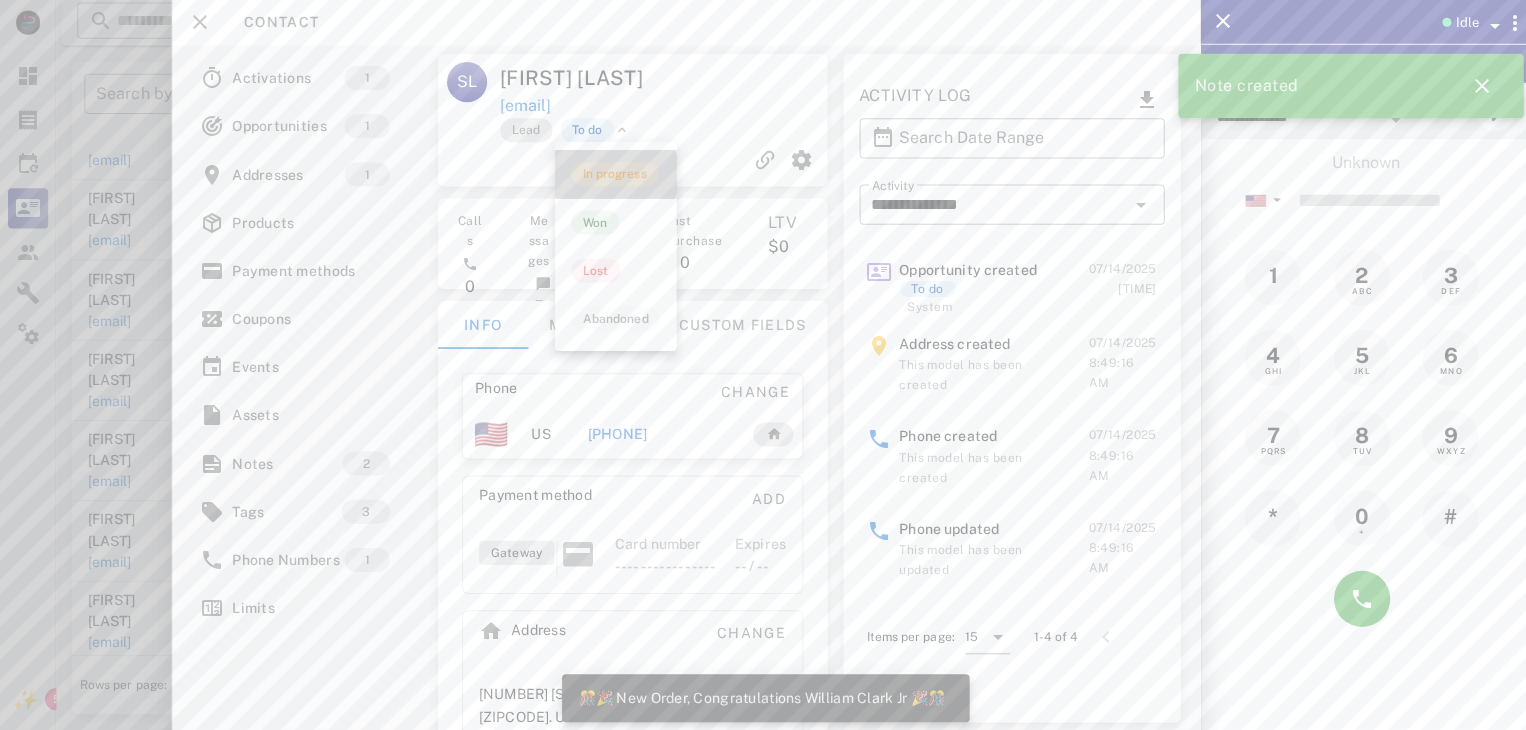 click on "In progress" at bounding box center [612, 176] 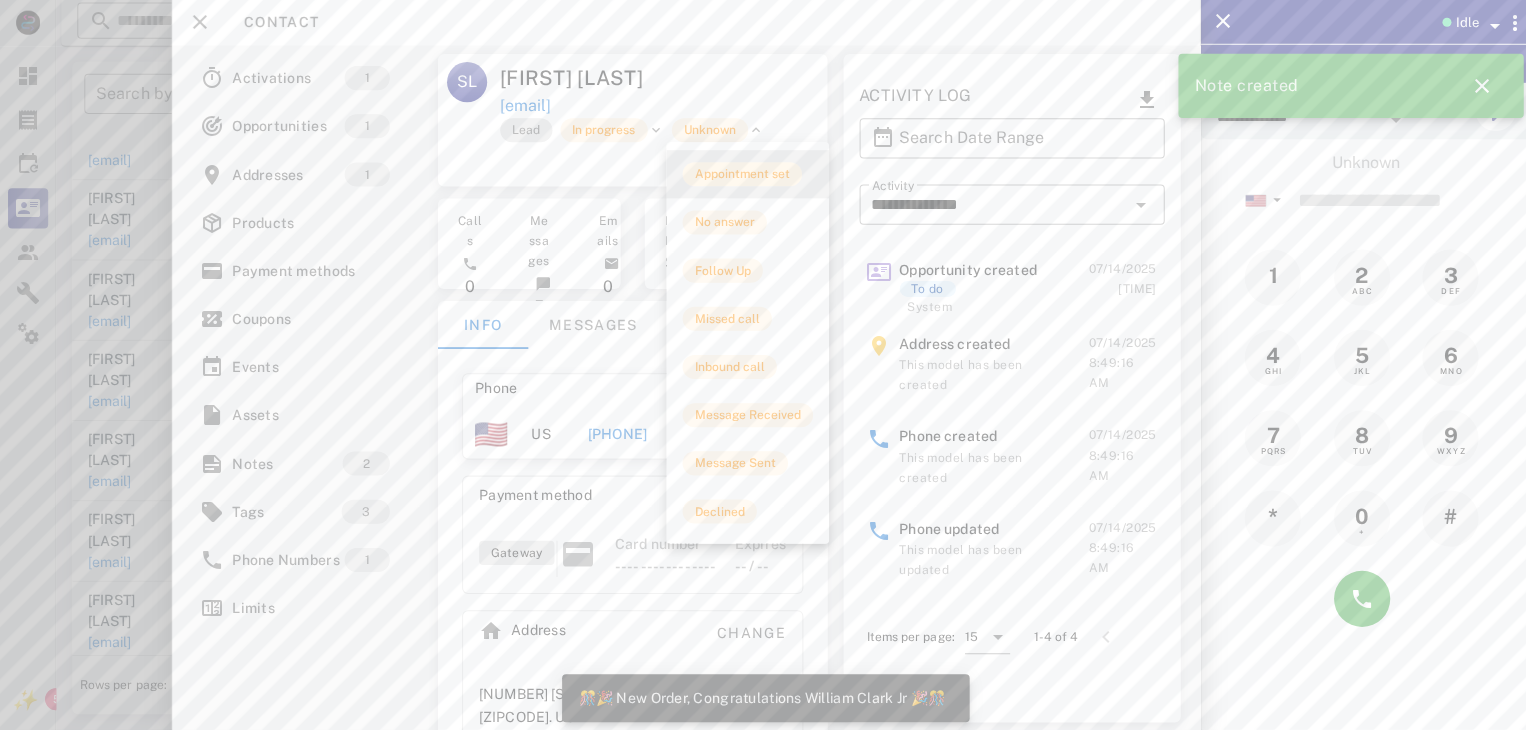click on "Appointment set" at bounding box center [739, 176] 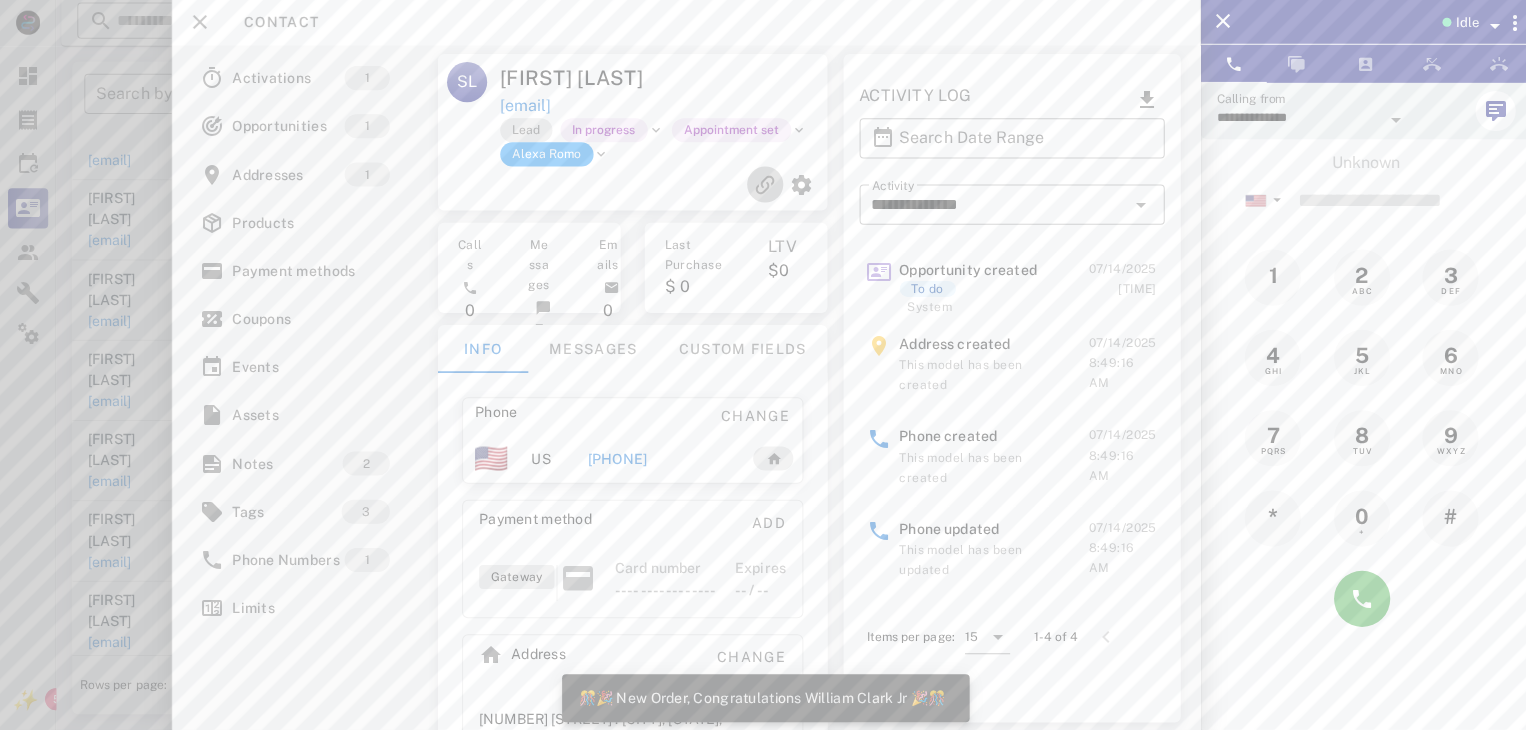 click at bounding box center [762, 186] 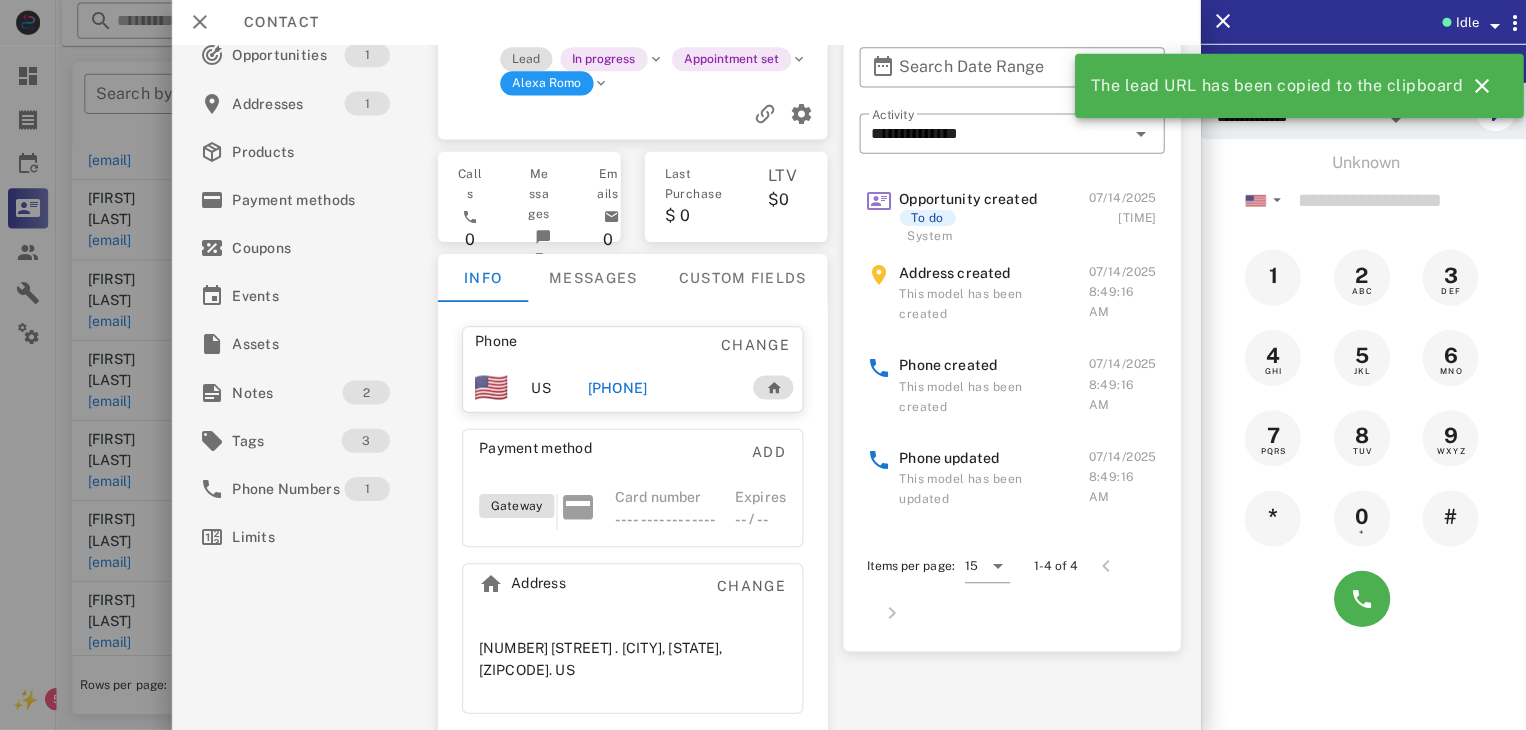 scroll, scrollTop: 77, scrollLeft: 0, axis: vertical 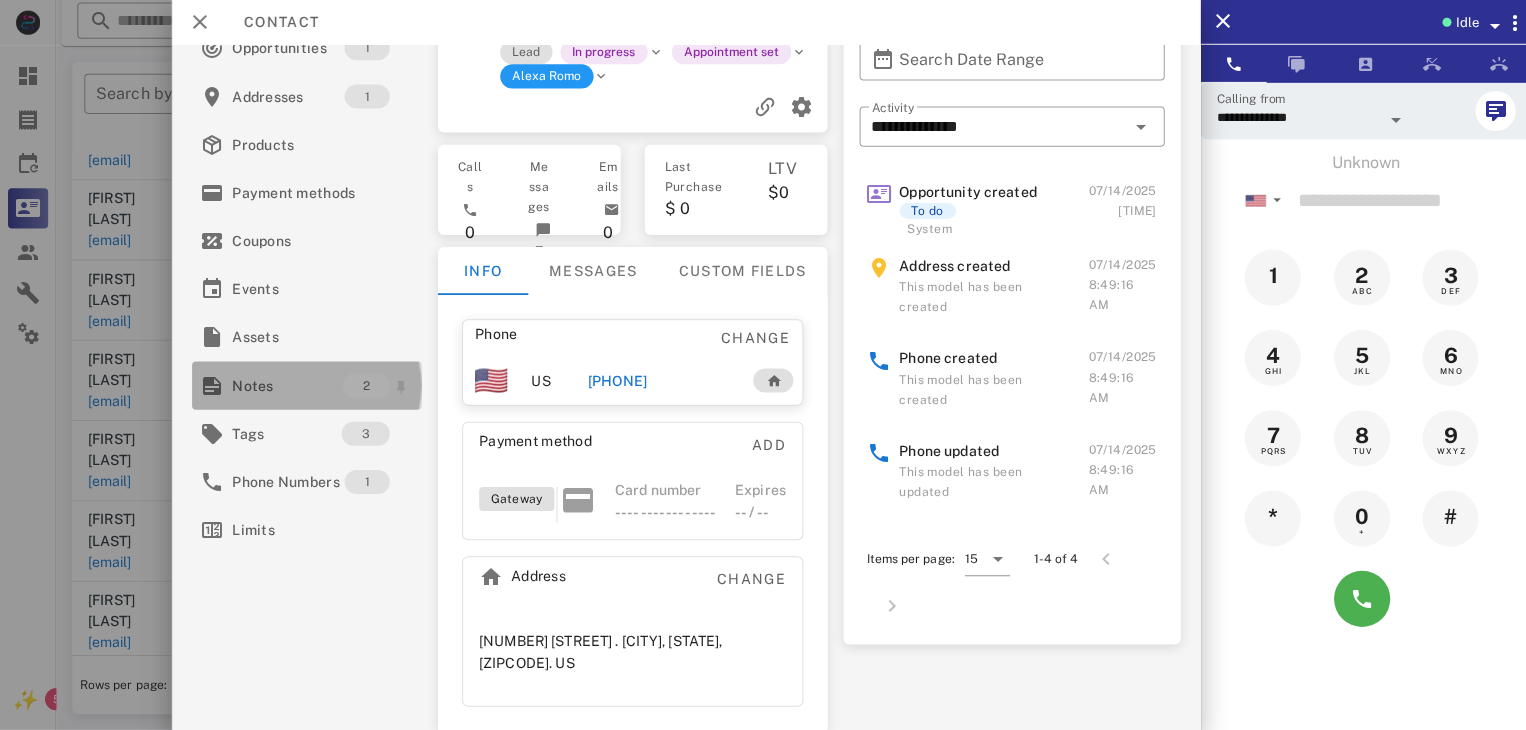 click on "Notes" at bounding box center (286, 387) 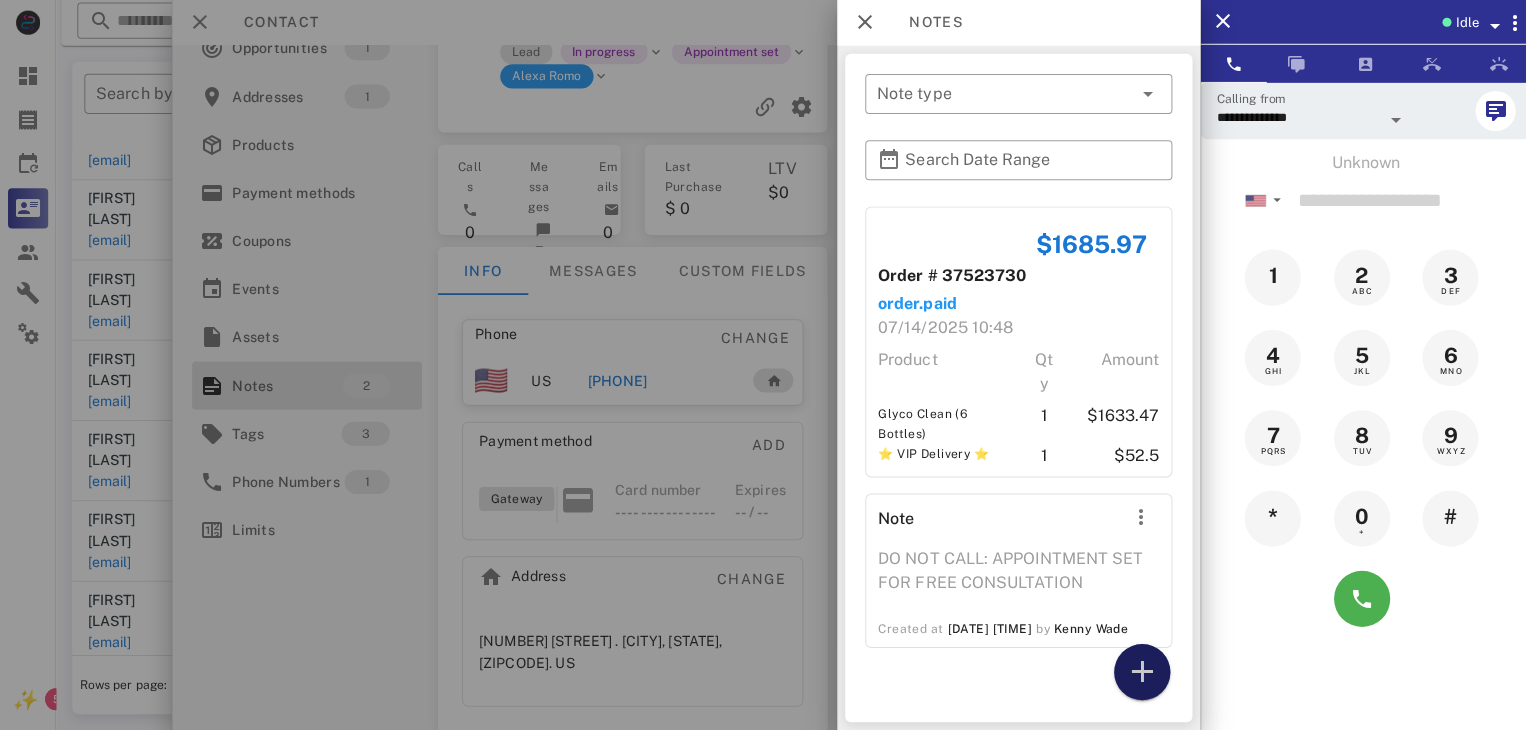click at bounding box center [1138, 672] 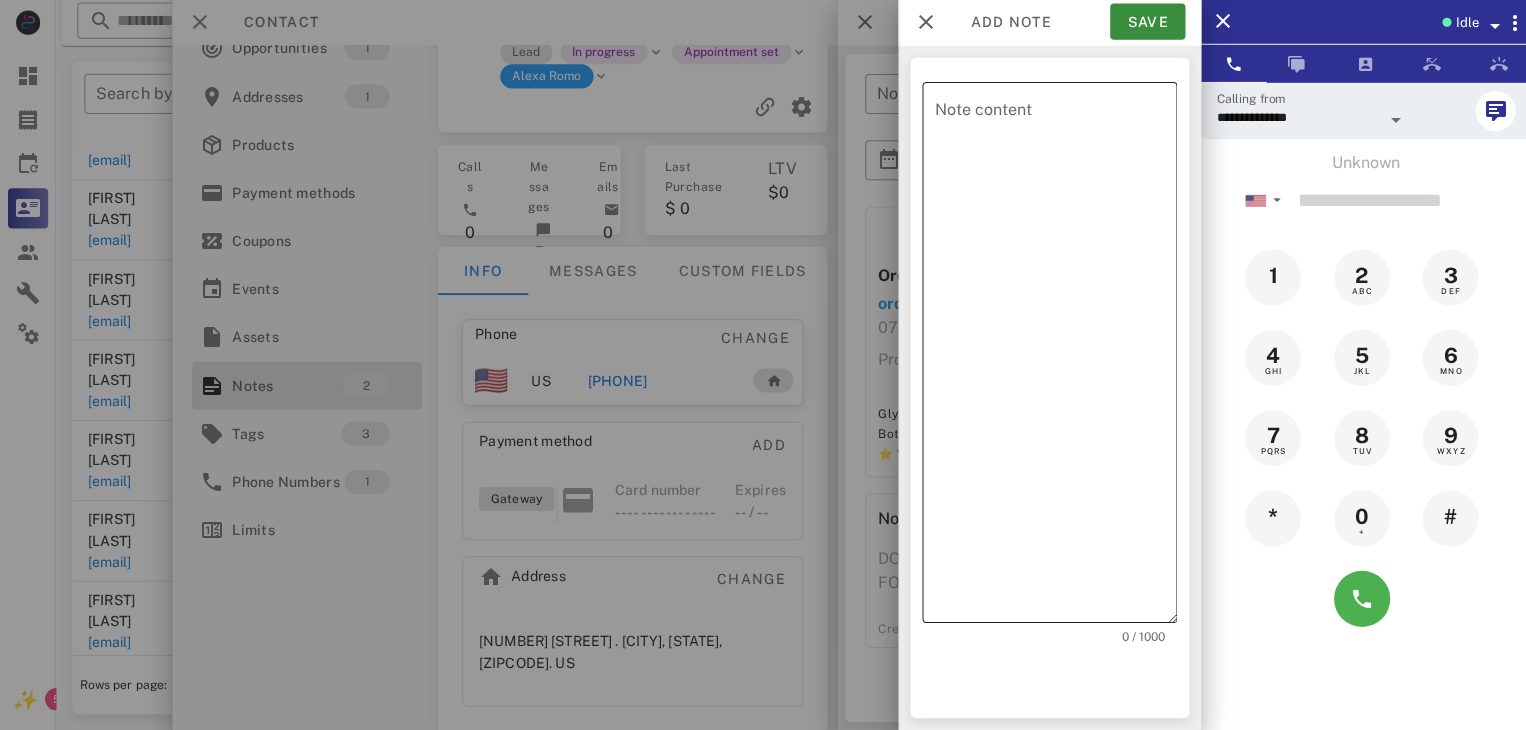 click on "Note content" at bounding box center (1052, 353) 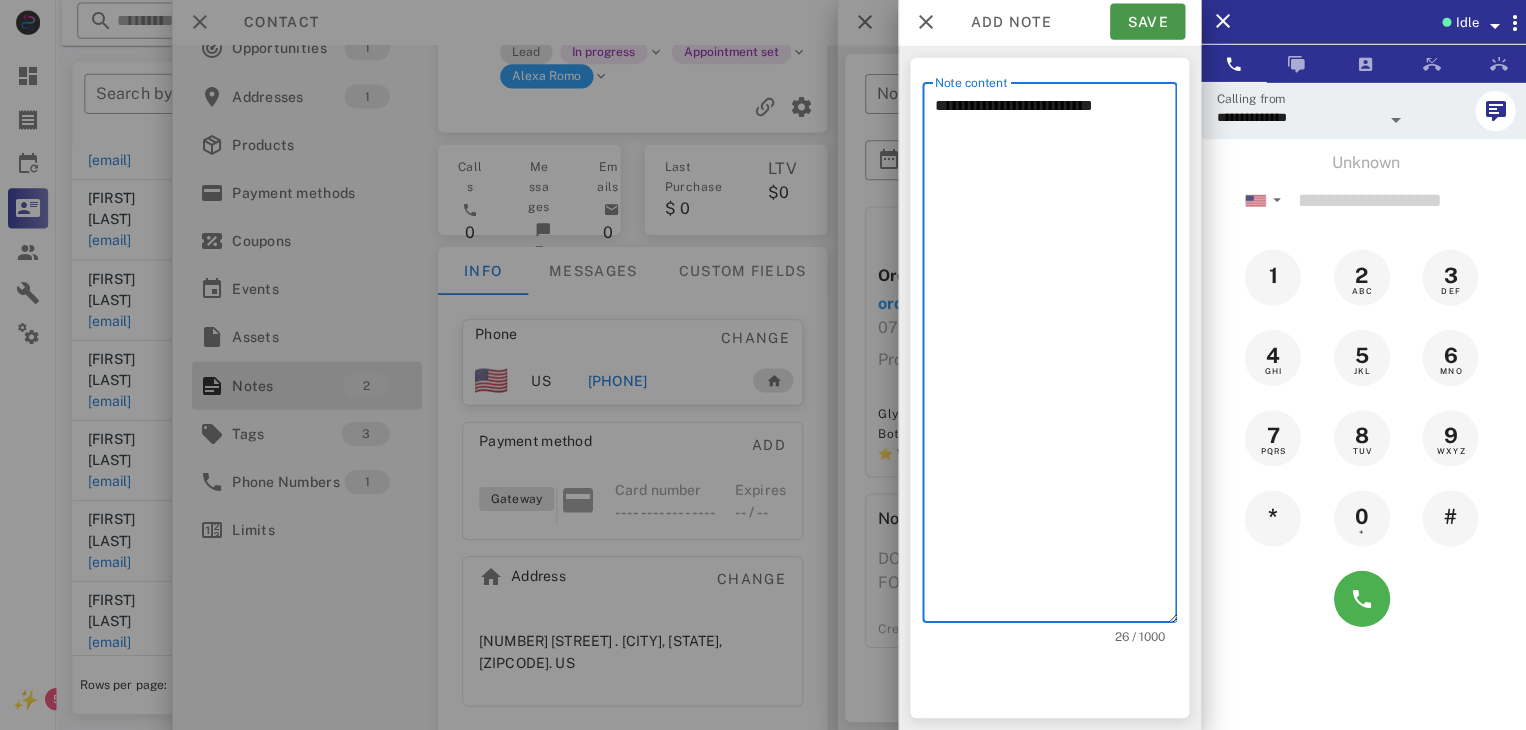 type on "**********" 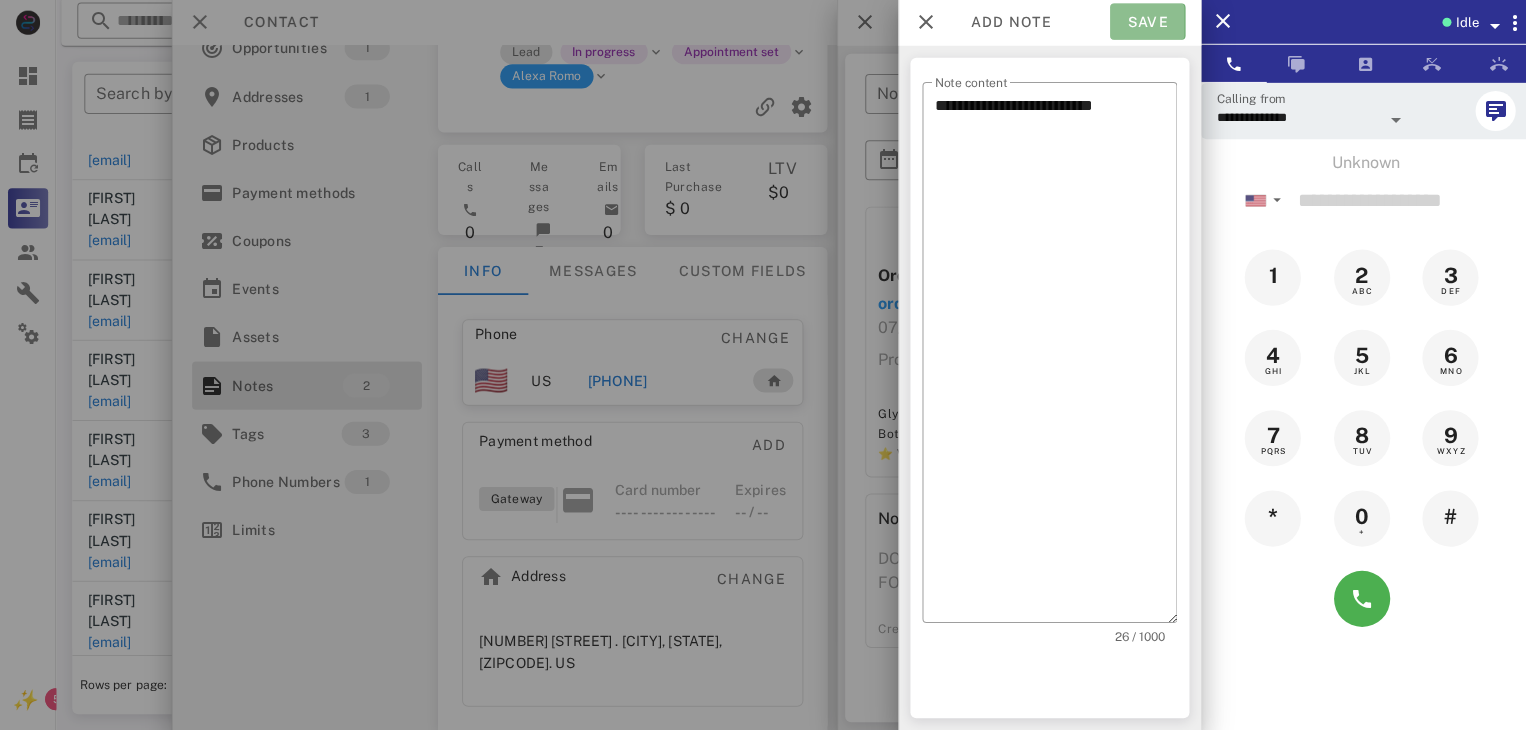 click on "Save" at bounding box center (1143, 24) 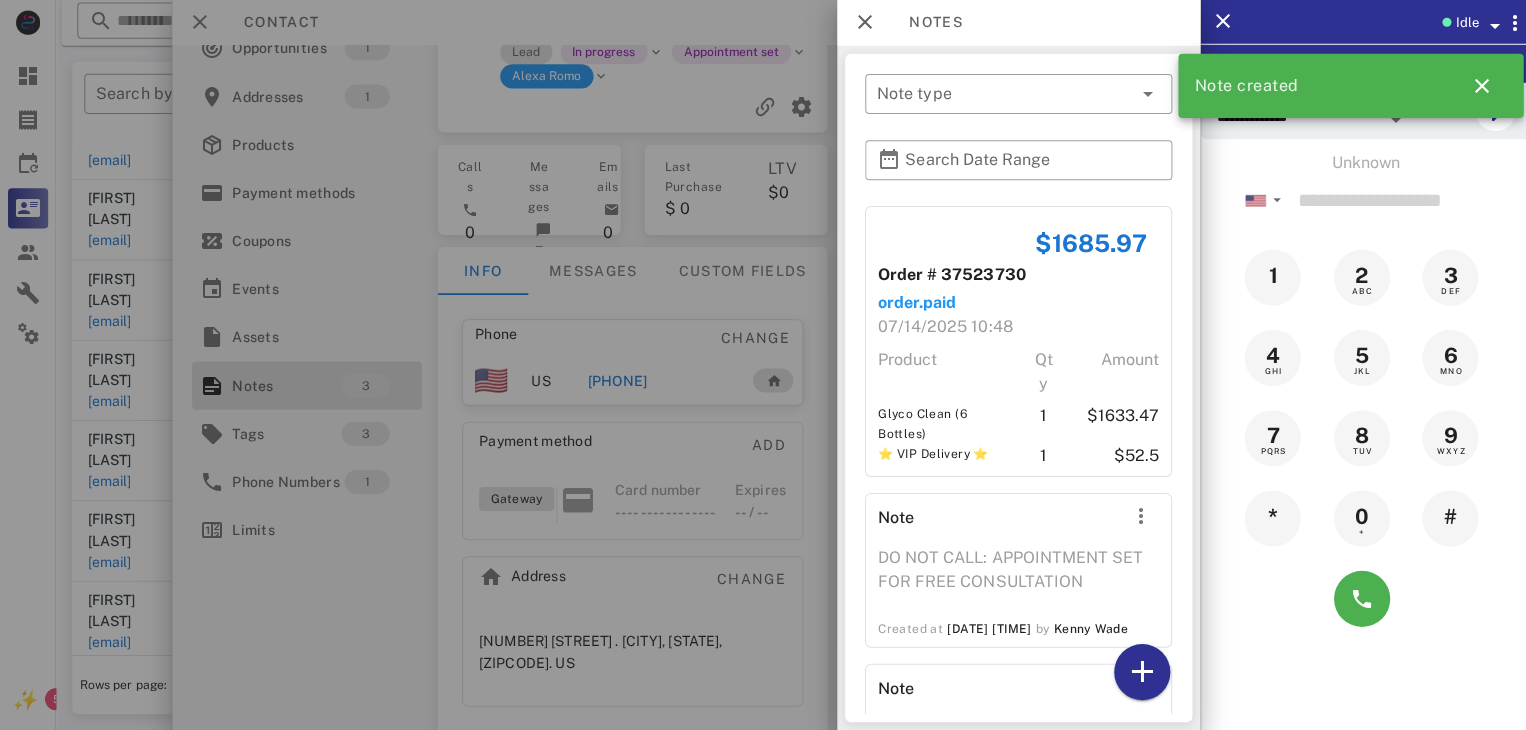 click at bounding box center (763, 365) 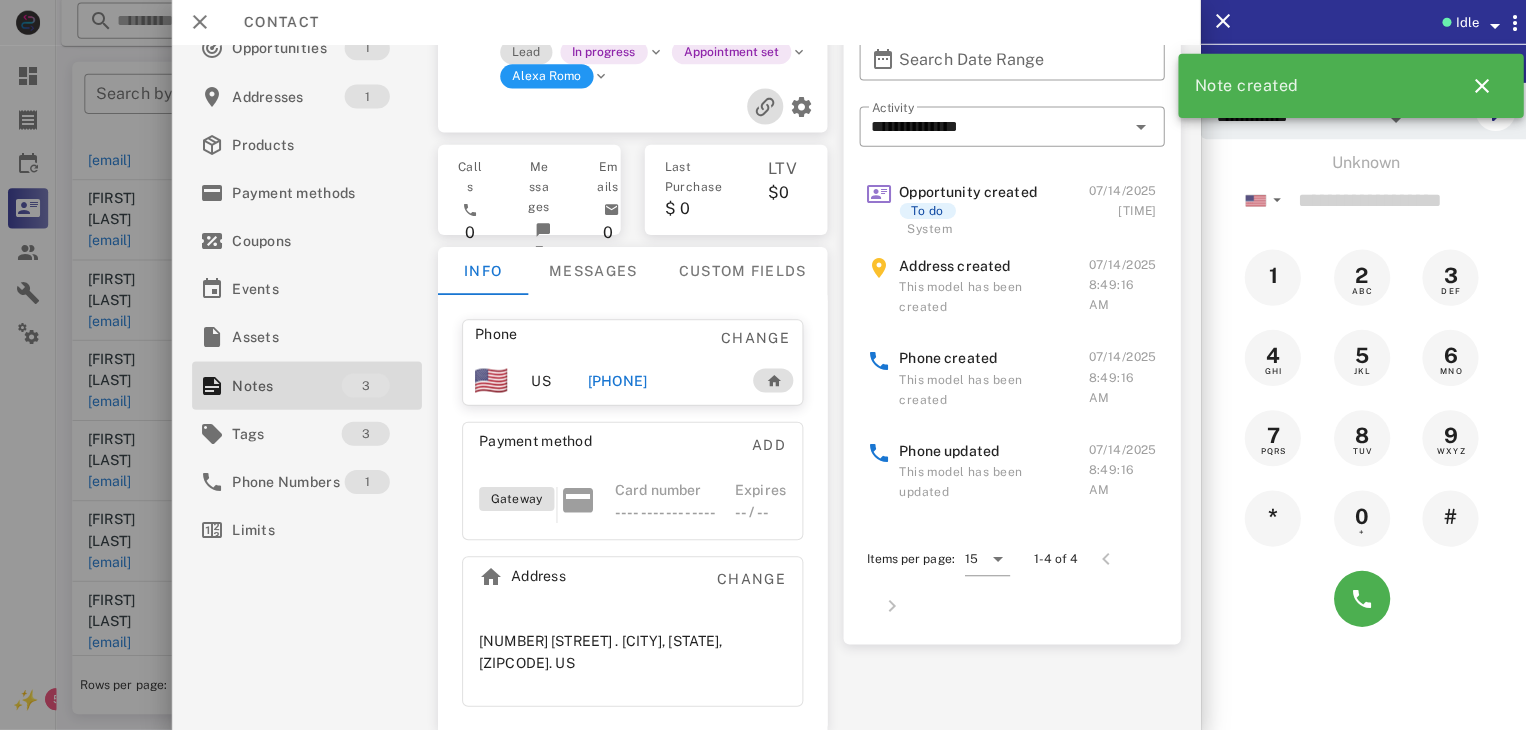 click at bounding box center (762, 109) 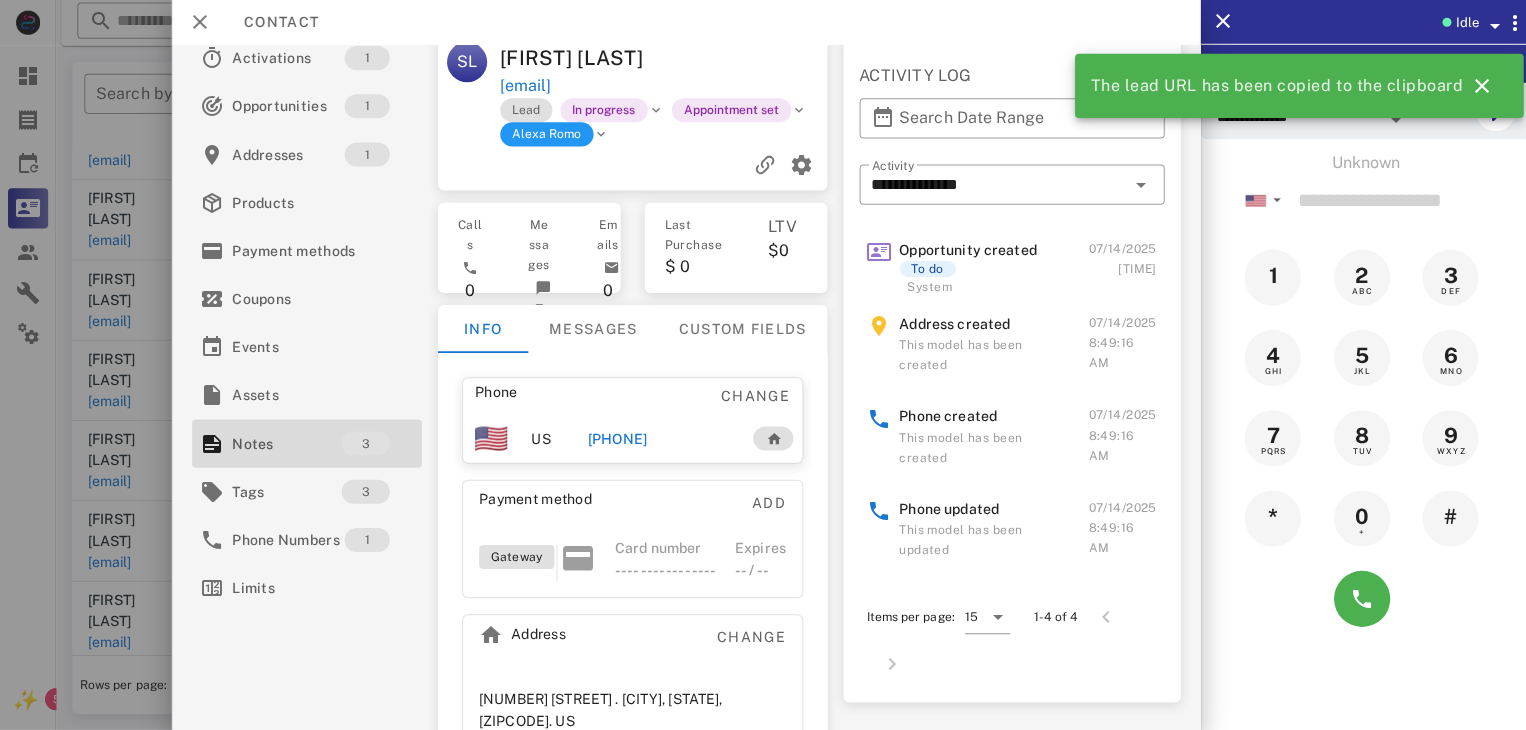 scroll, scrollTop: 0, scrollLeft: 0, axis: both 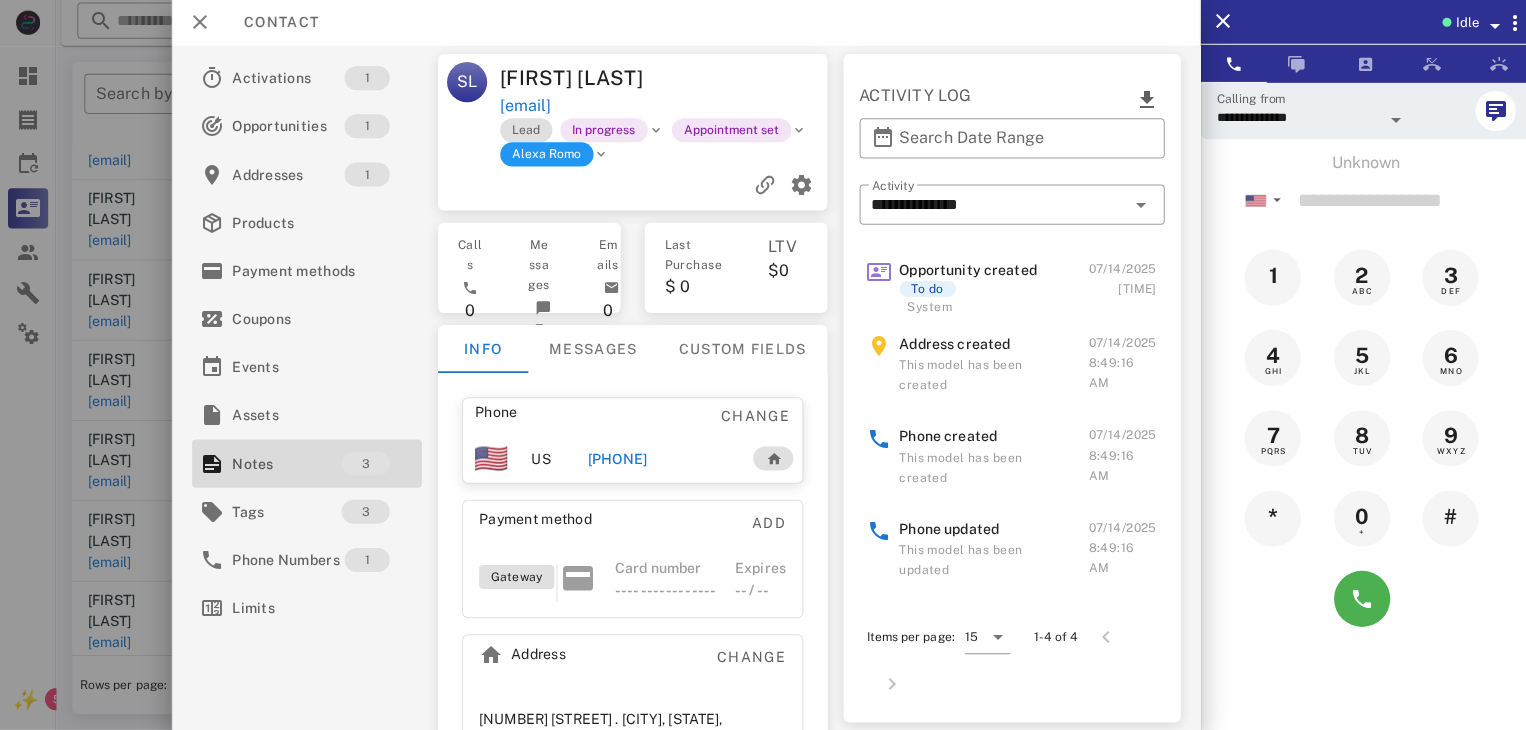 click at bounding box center (763, 365) 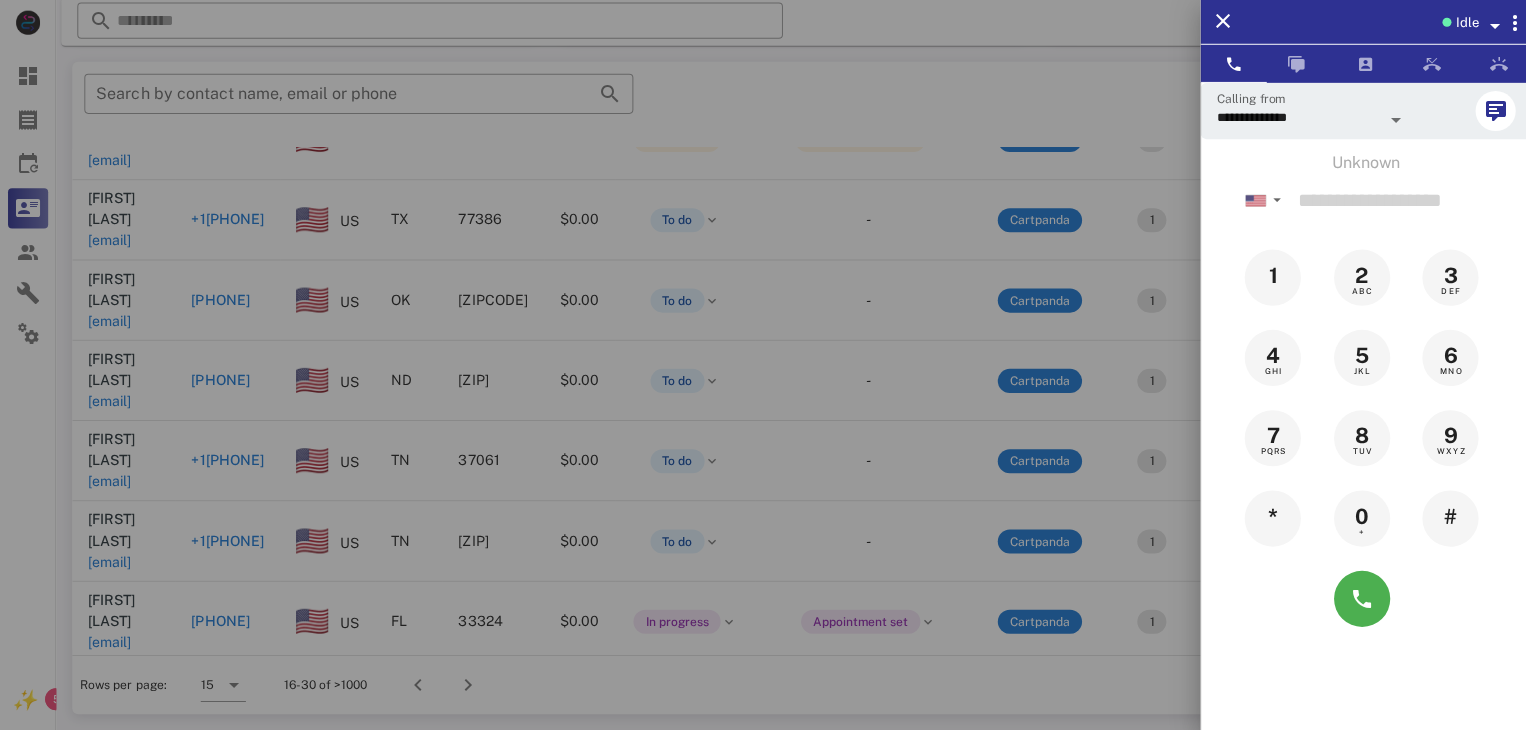 click at bounding box center (763, 365) 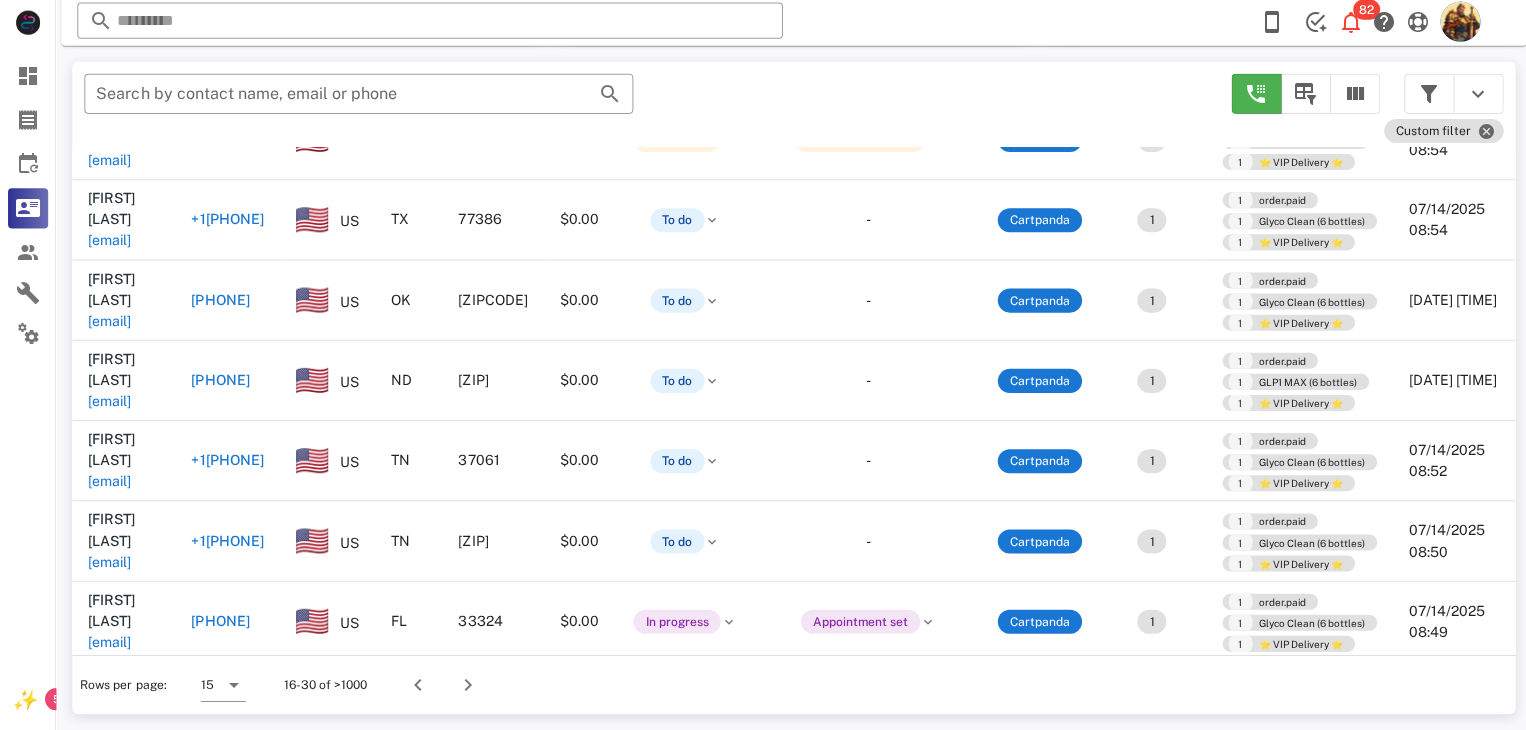 click on "rylee1@charter.net" at bounding box center (109, 722) 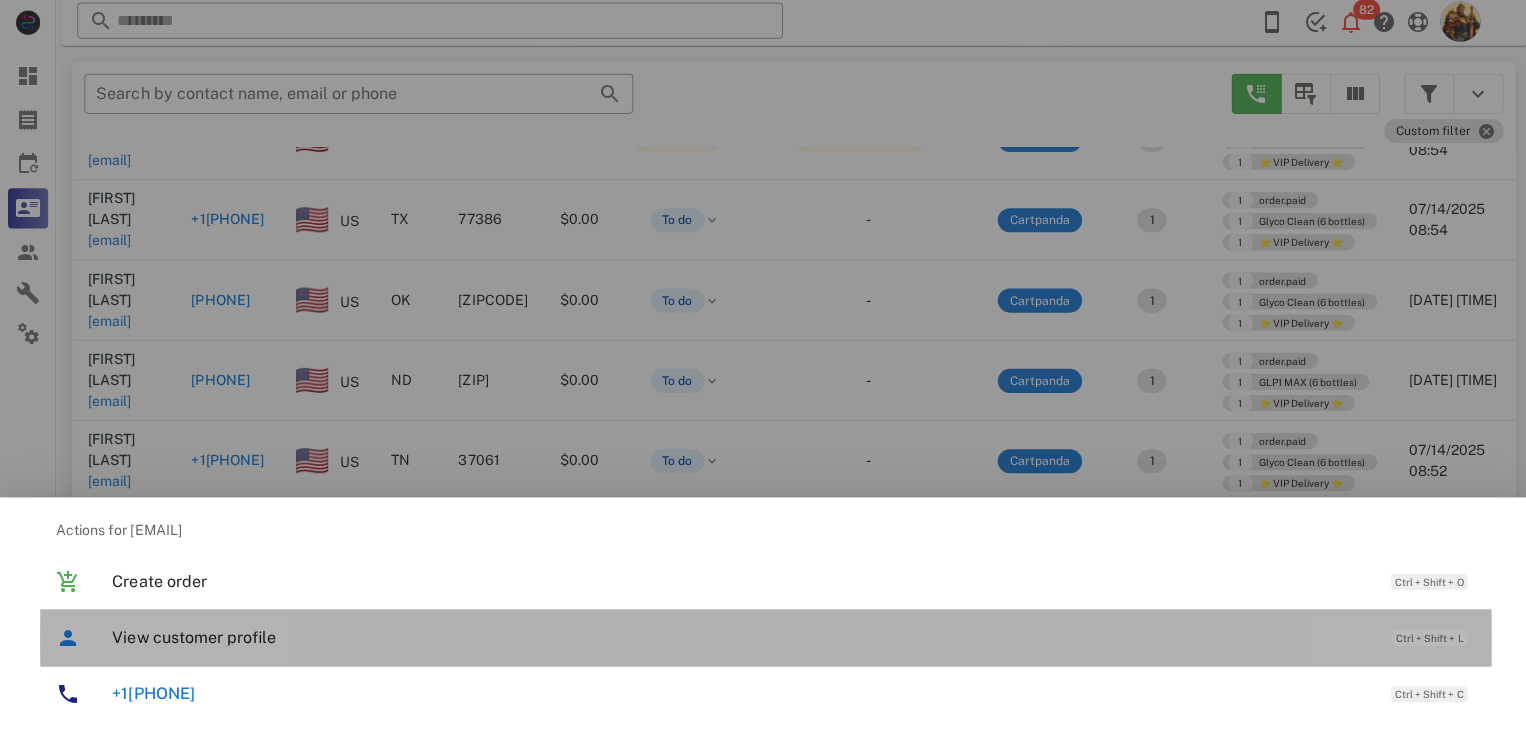 click on "View customer profile" at bounding box center (739, 637) 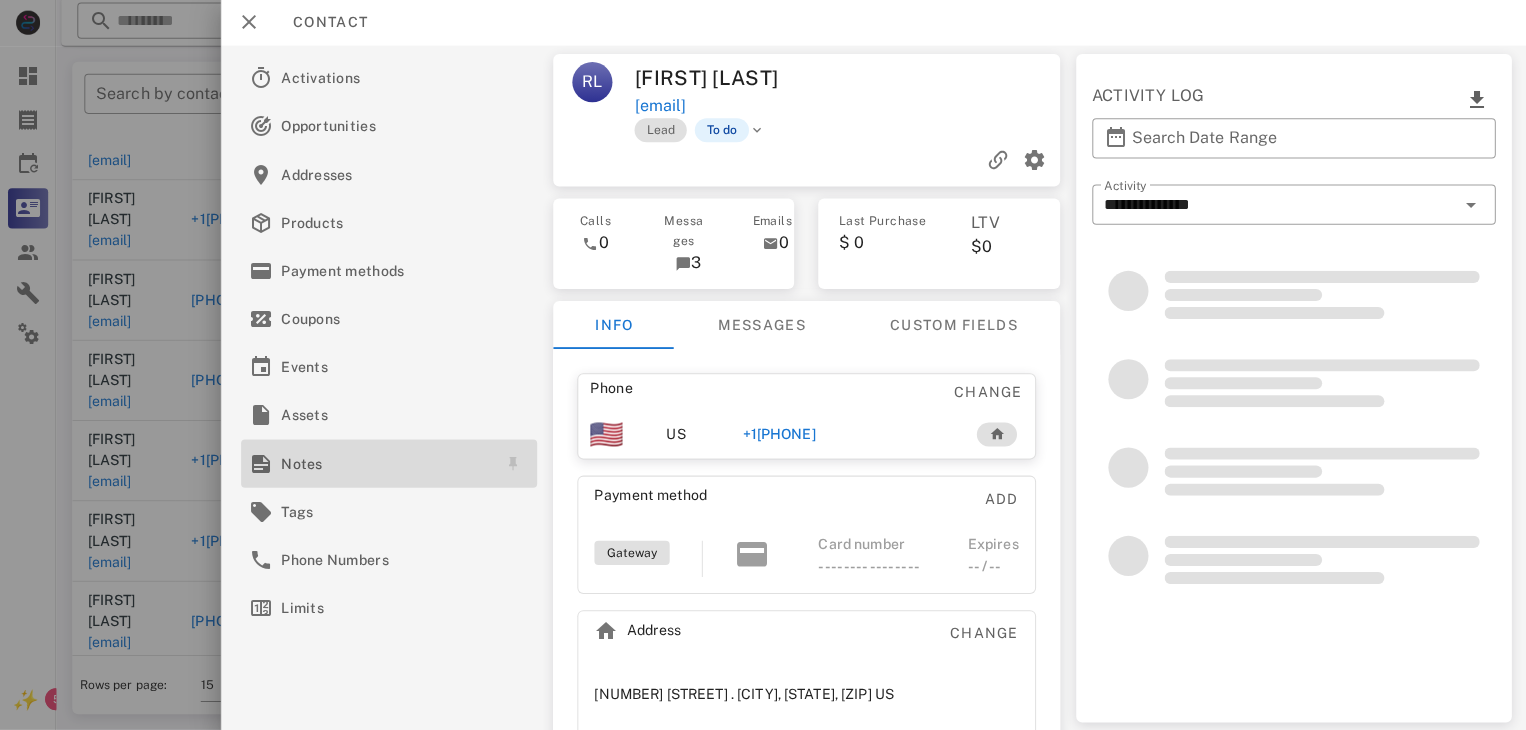 click on "Notes" at bounding box center [383, 464] 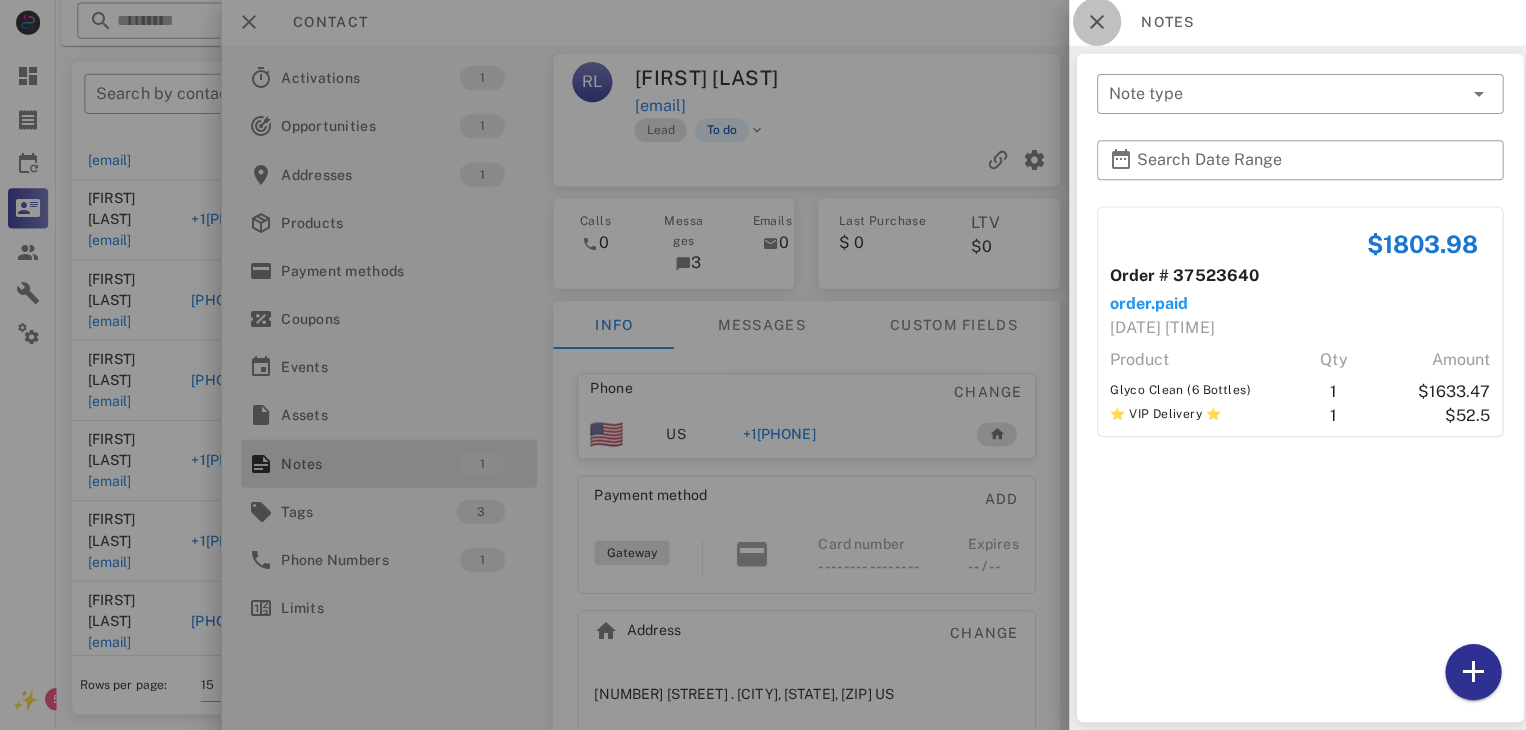 click at bounding box center (1093, 24) 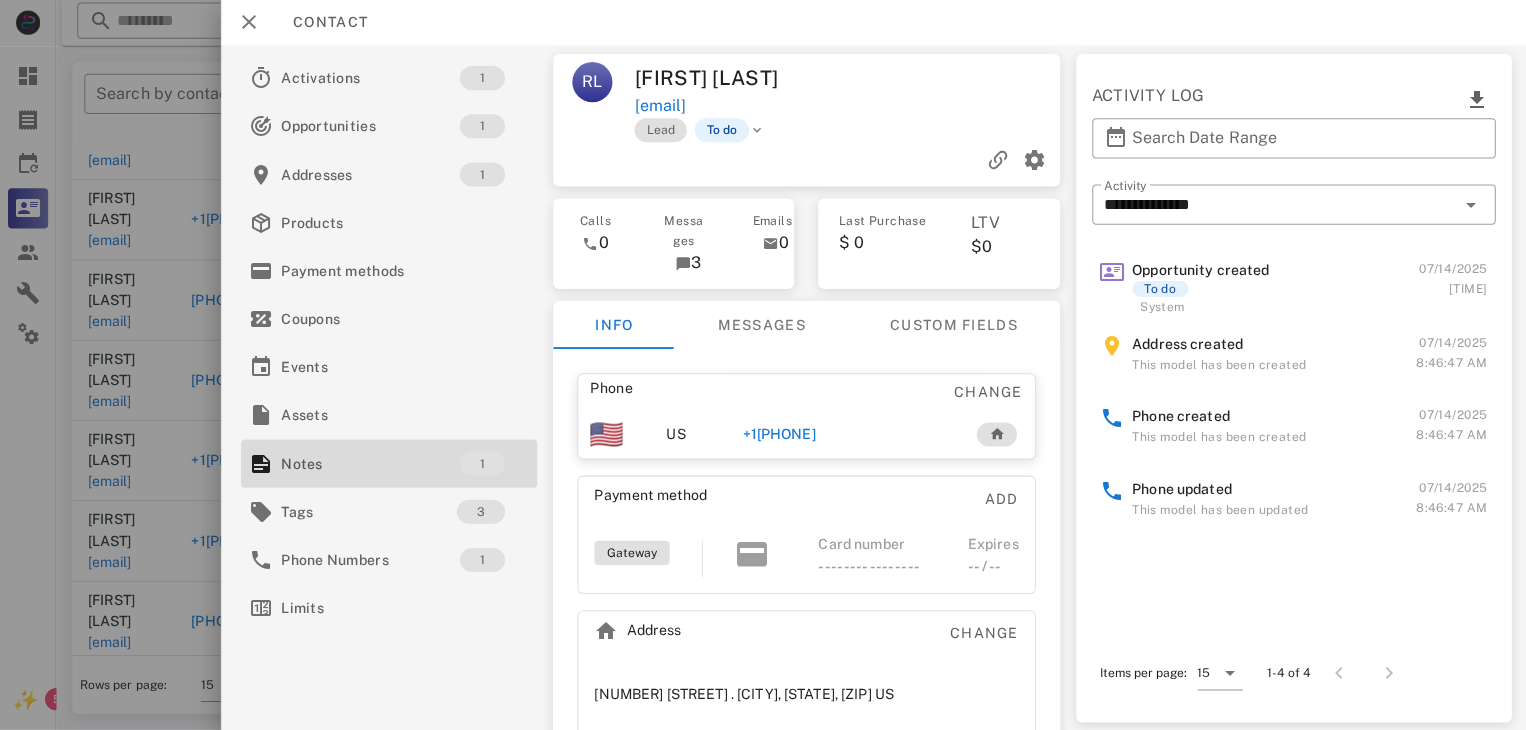 click on "+19109901299" at bounding box center (776, 435) 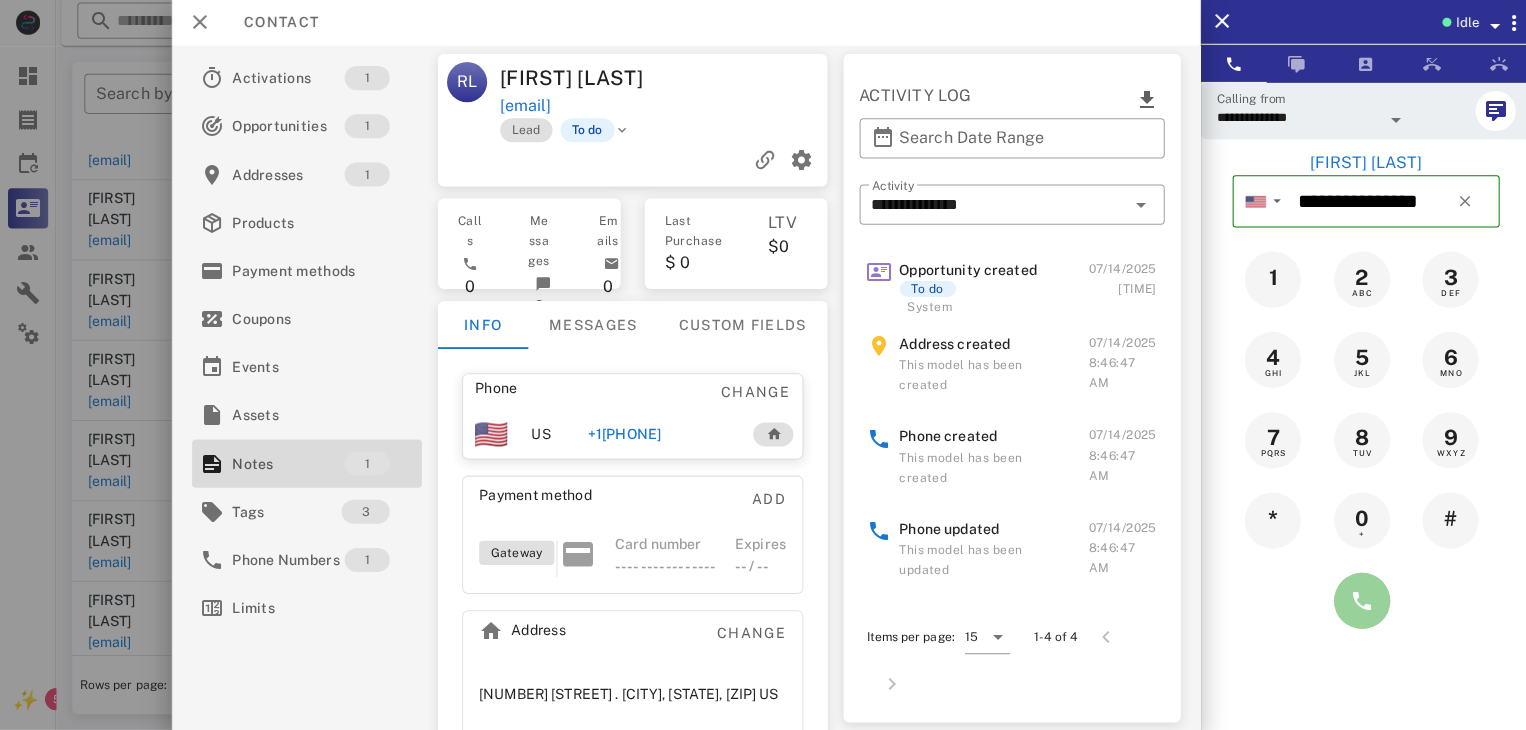 click at bounding box center (1357, 601) 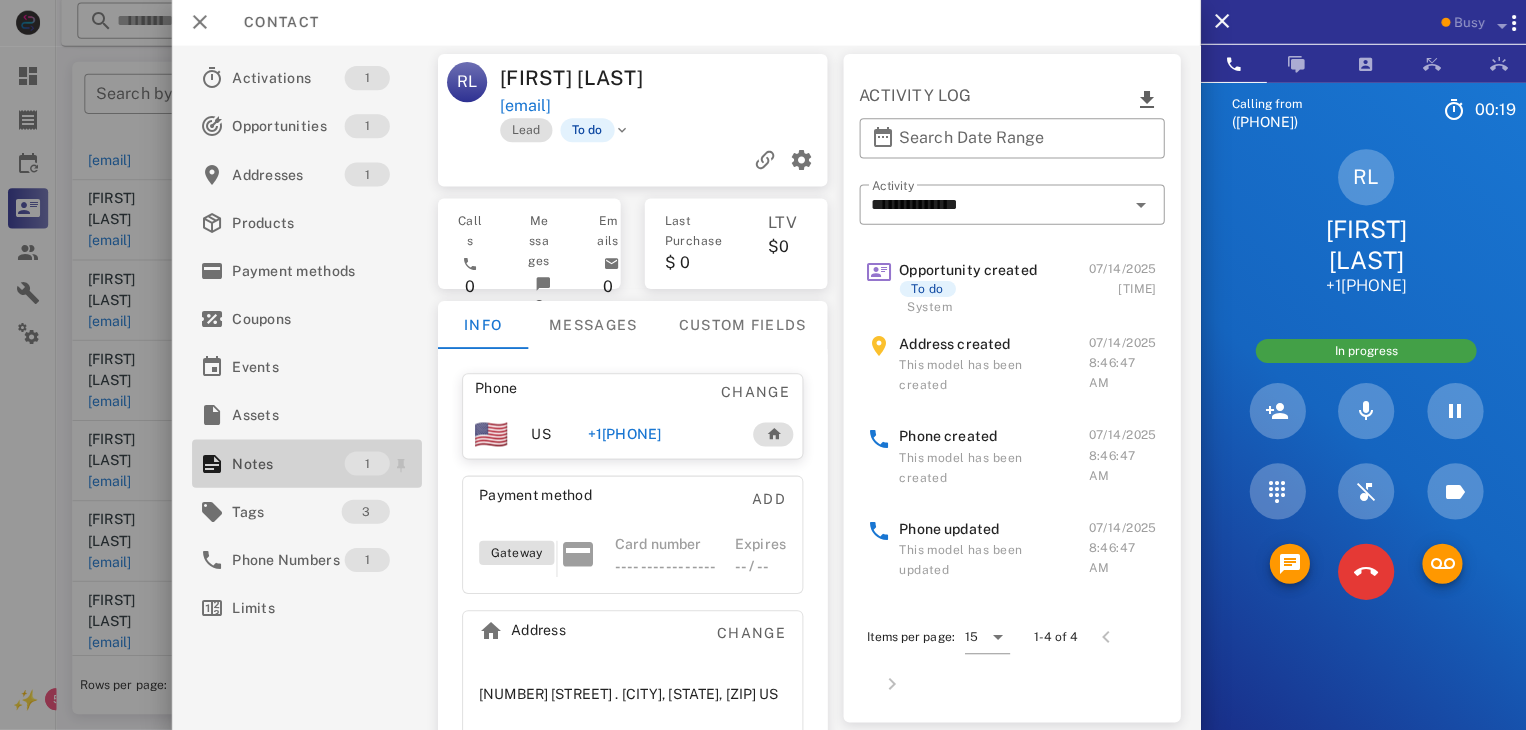 click on "Notes" at bounding box center (287, 464) 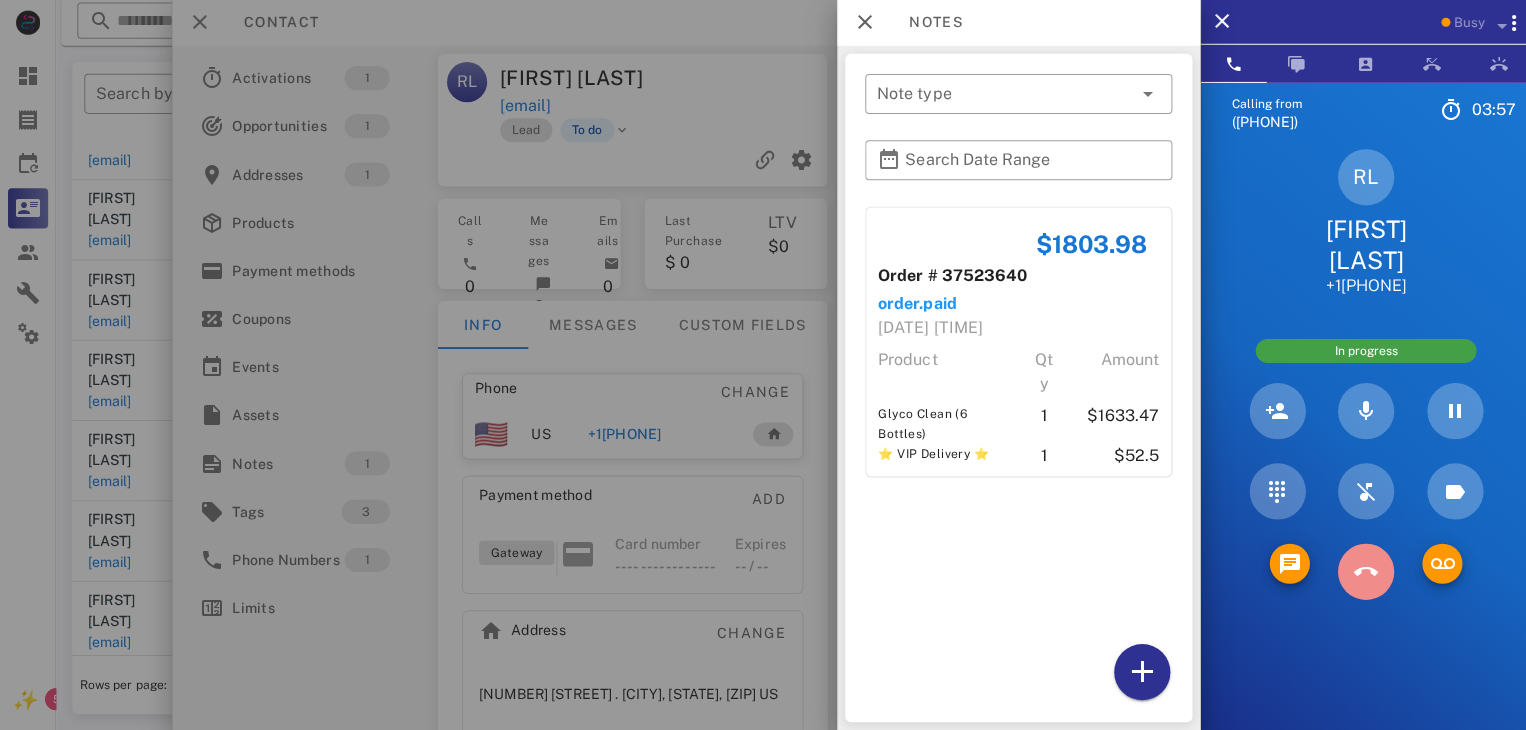 click at bounding box center [1361, 572] 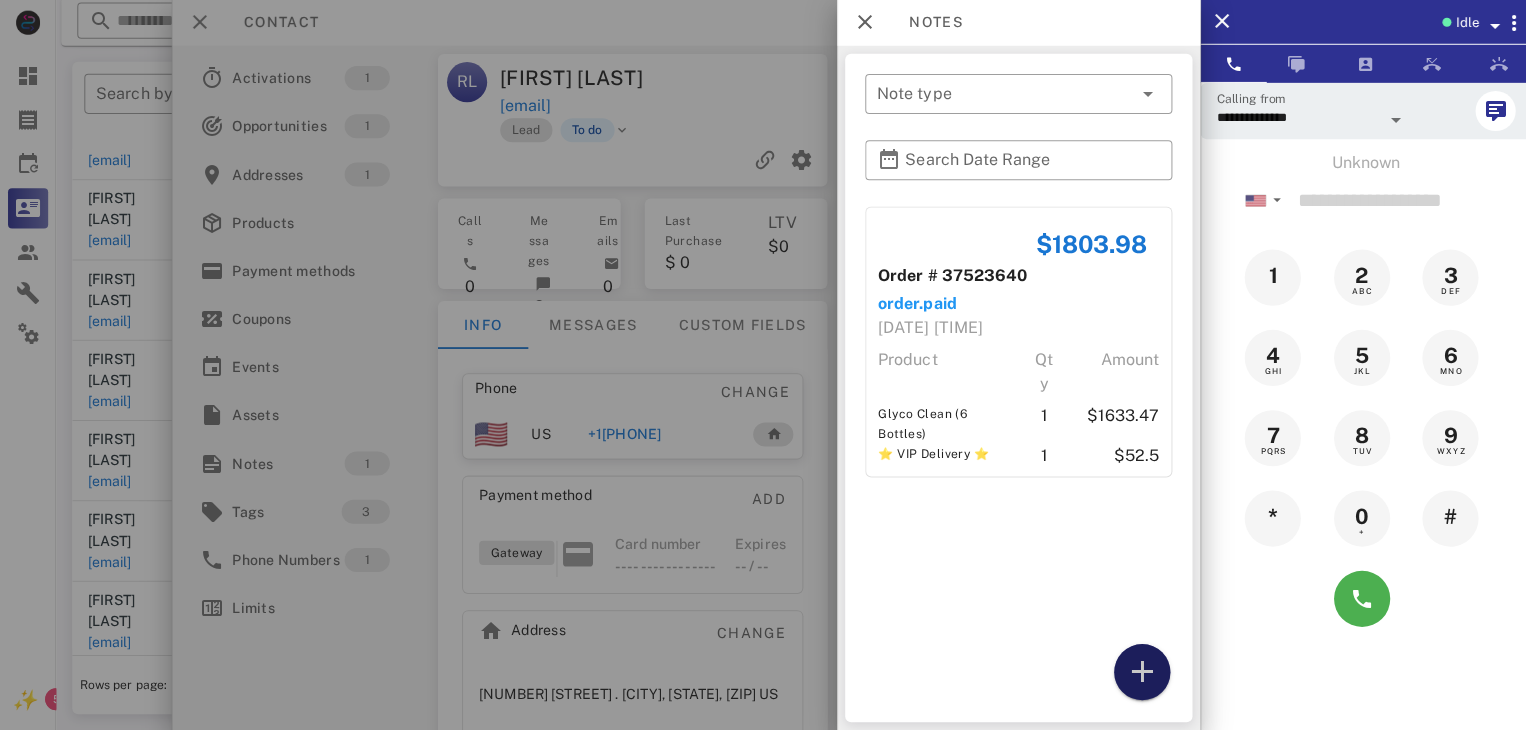 click at bounding box center [1138, 672] 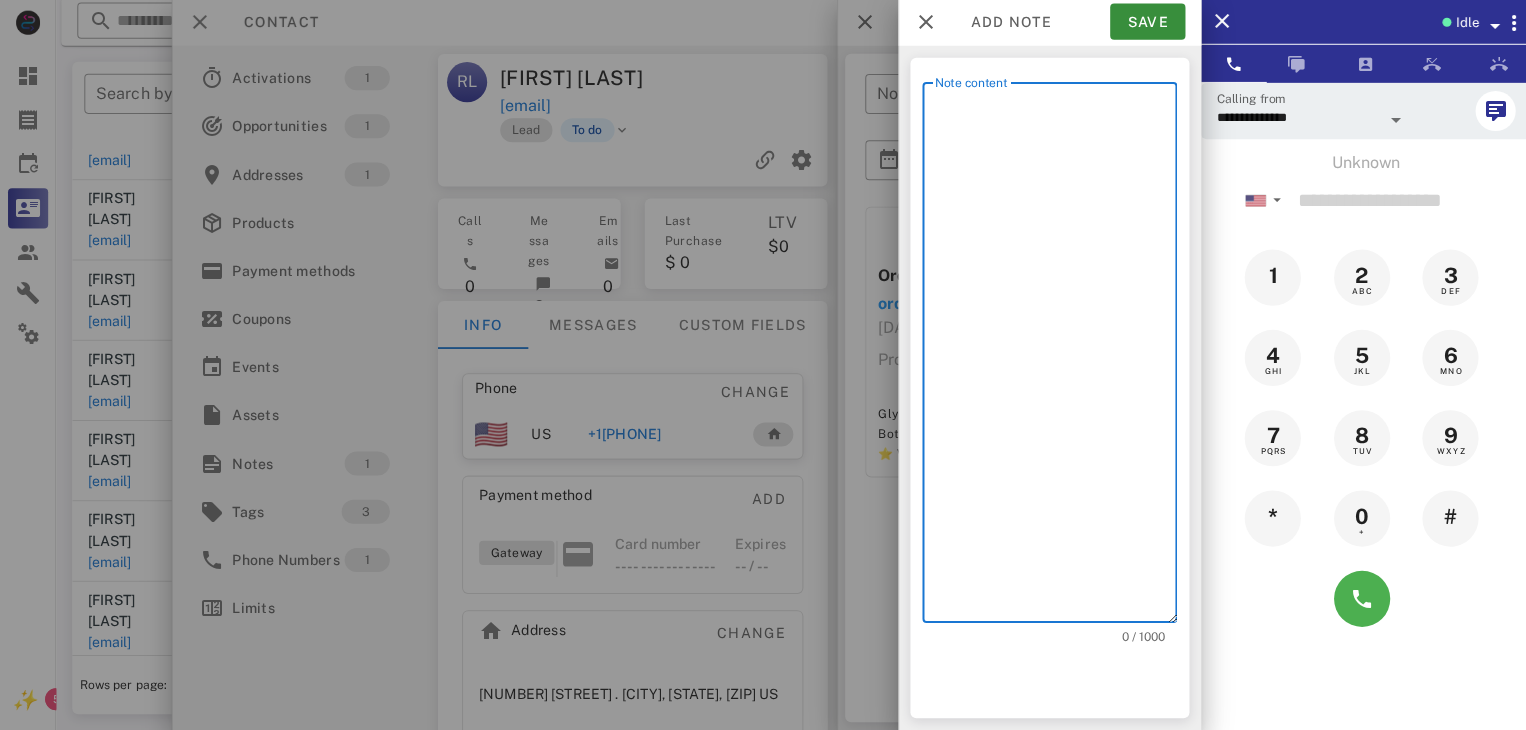 click on "Note content" at bounding box center [1052, 358] 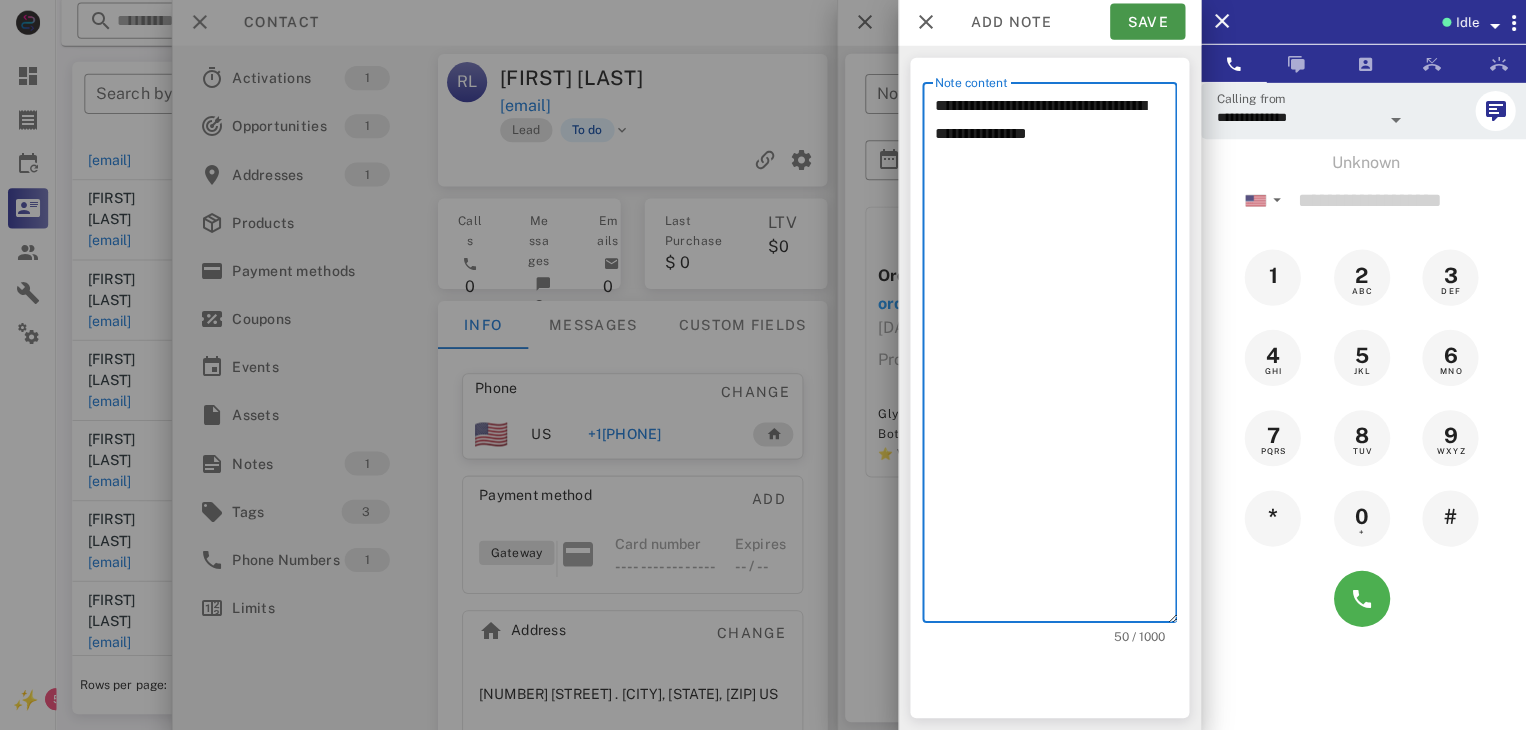type on "**********" 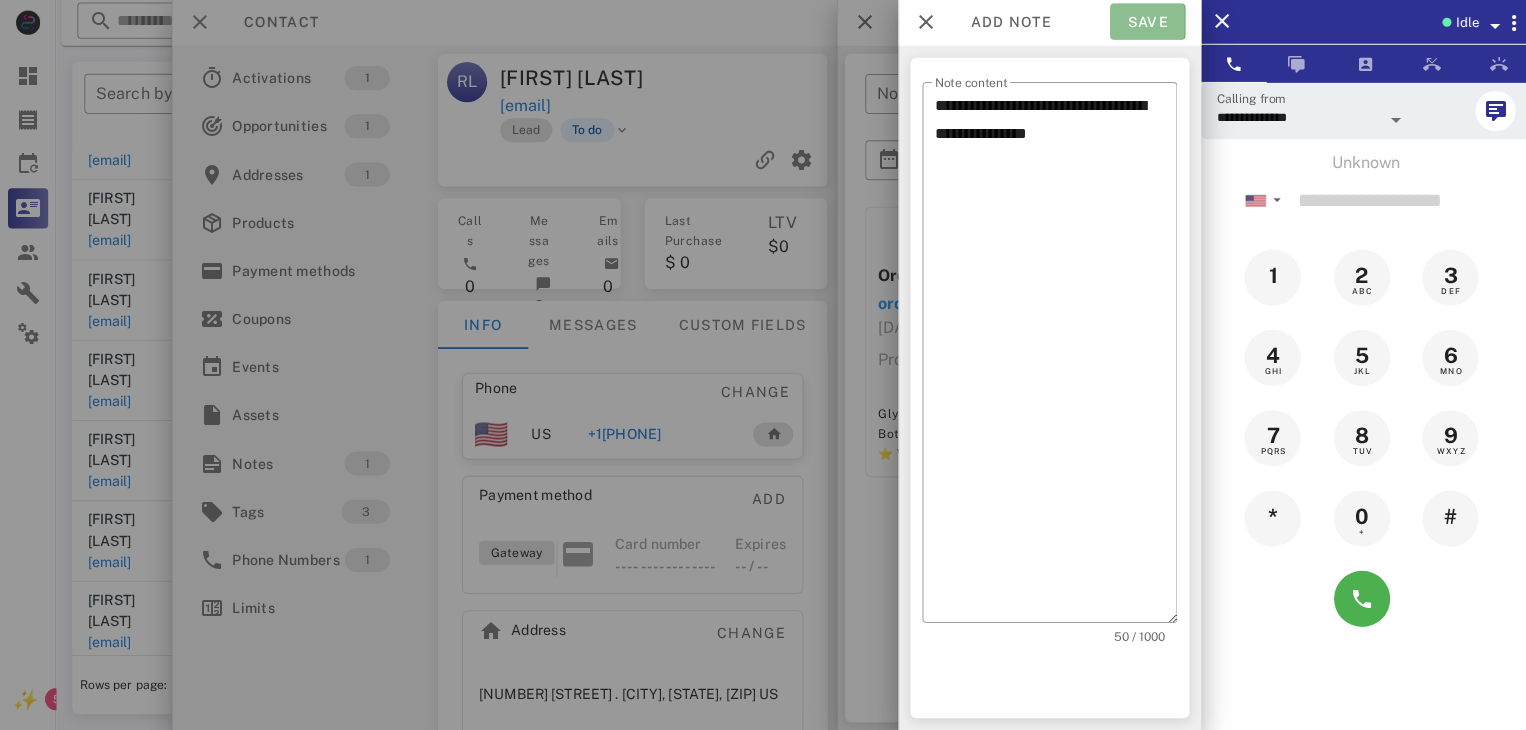 click on "Save" at bounding box center [1143, 24] 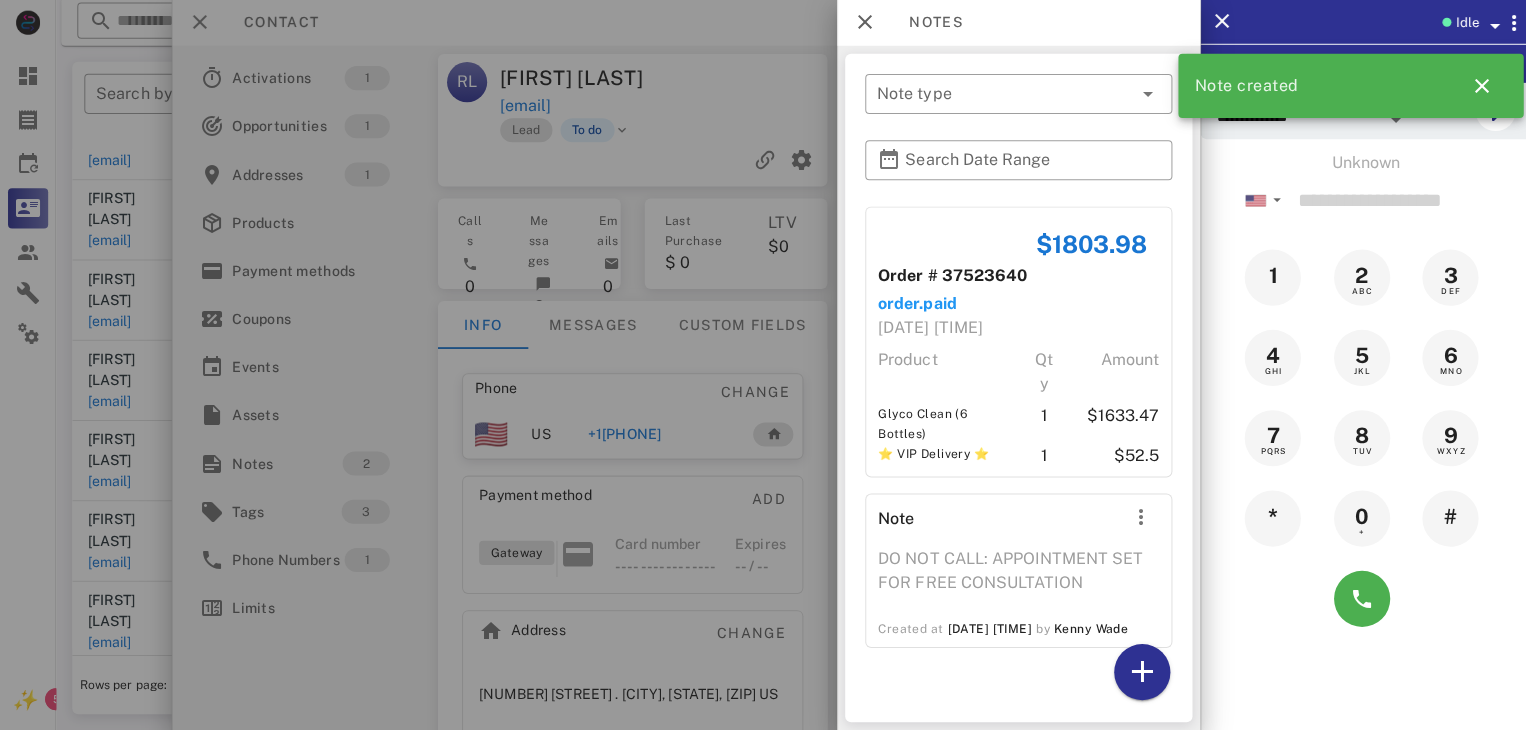 click at bounding box center (763, 365) 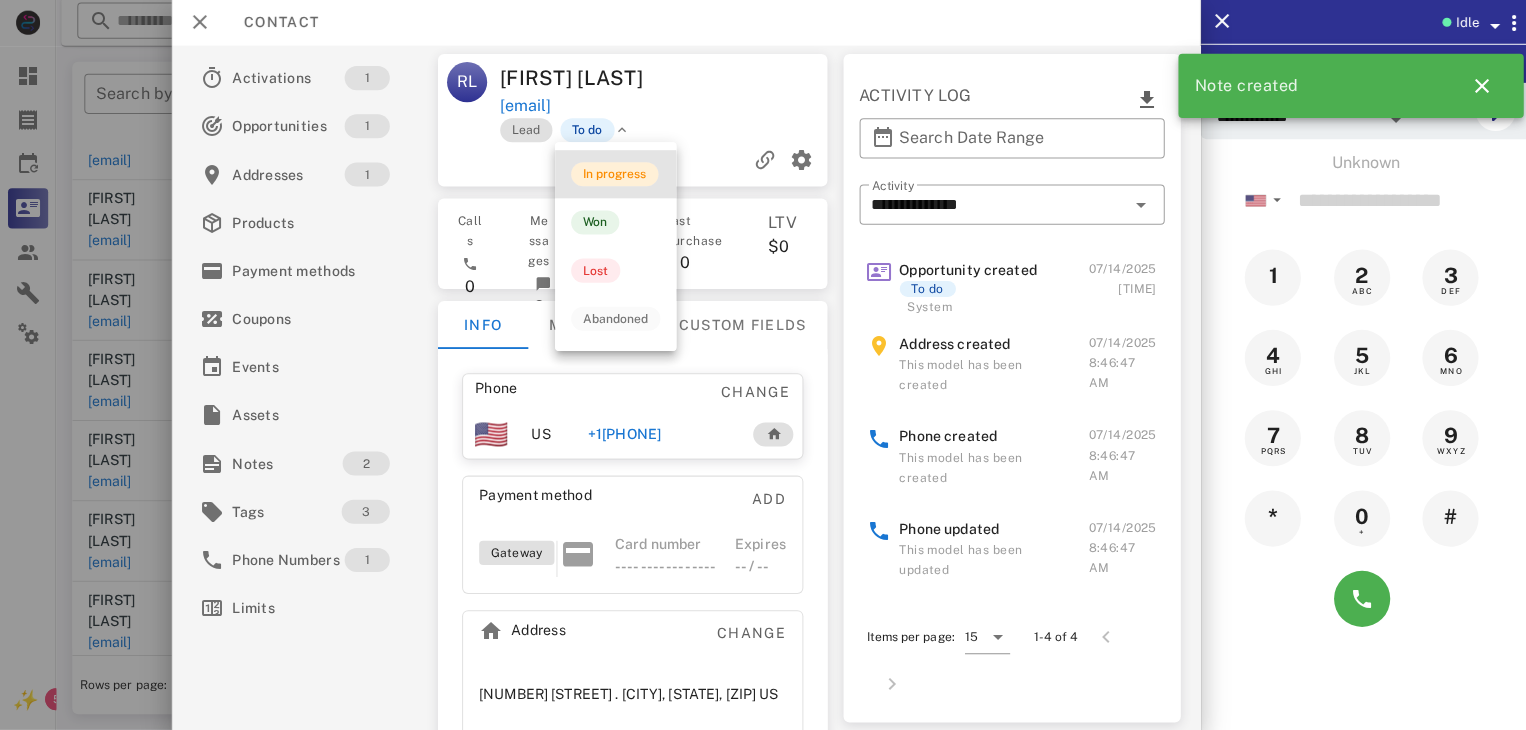 click on "In progress" at bounding box center (612, 176) 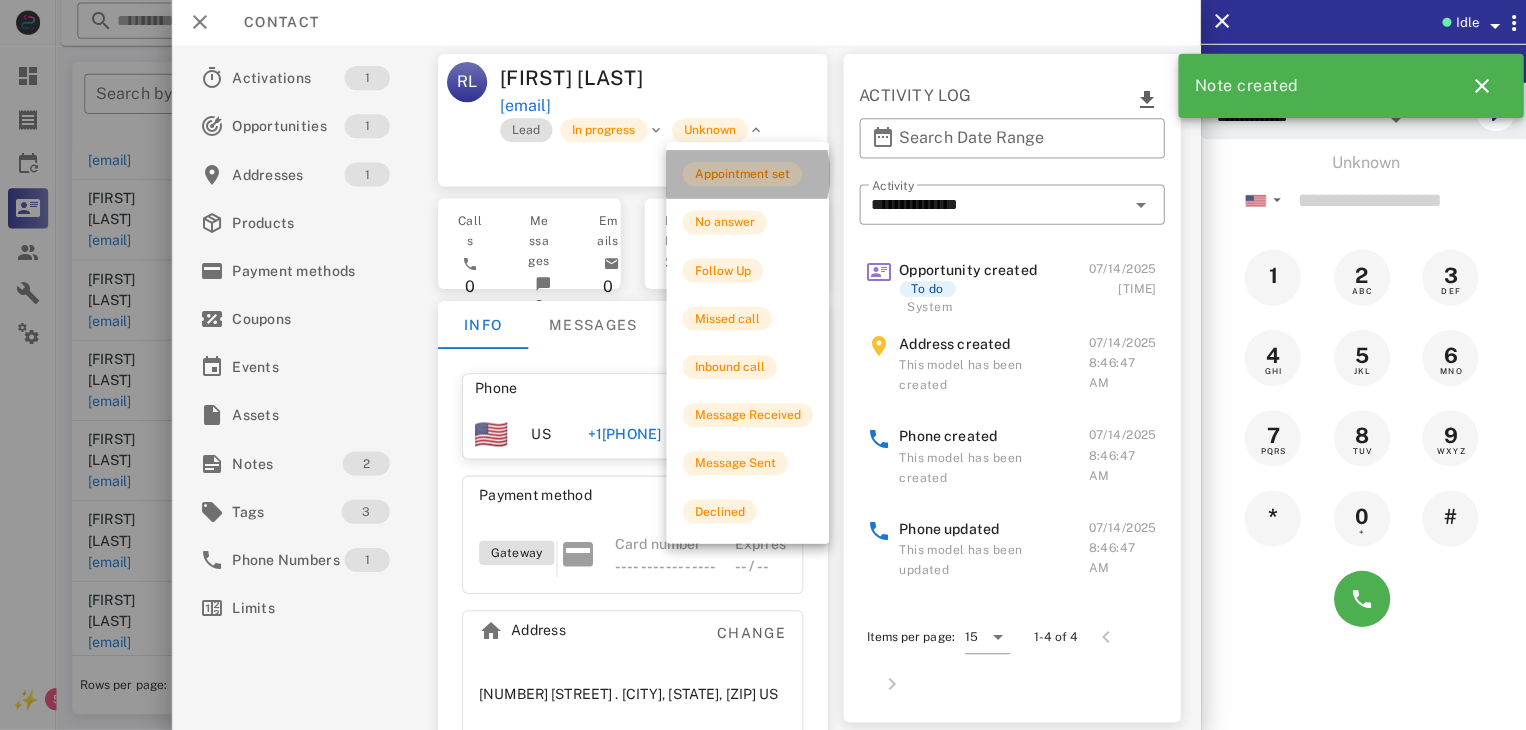 click on "Appointment set" at bounding box center (739, 176) 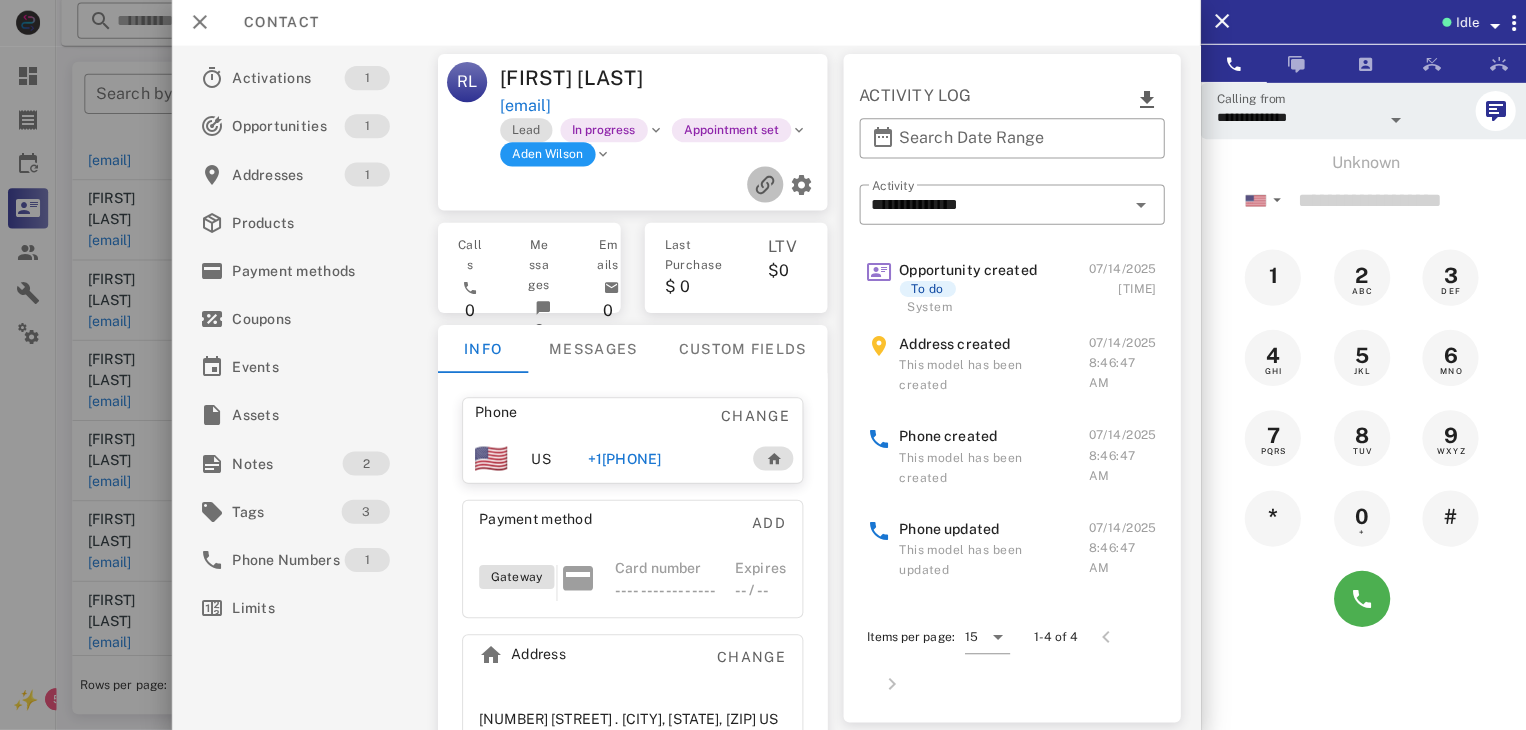 click at bounding box center (762, 186) 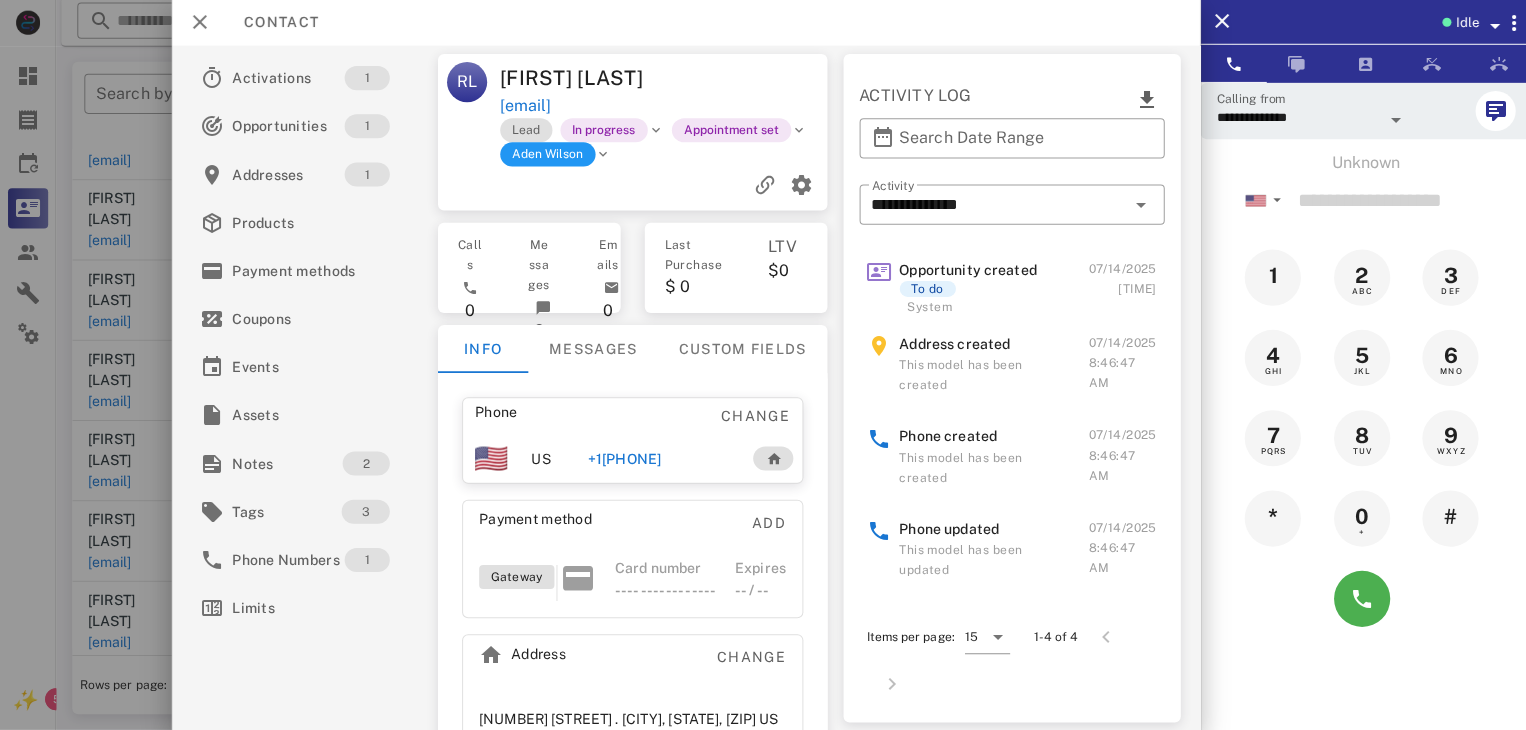 click at bounding box center (763, 365) 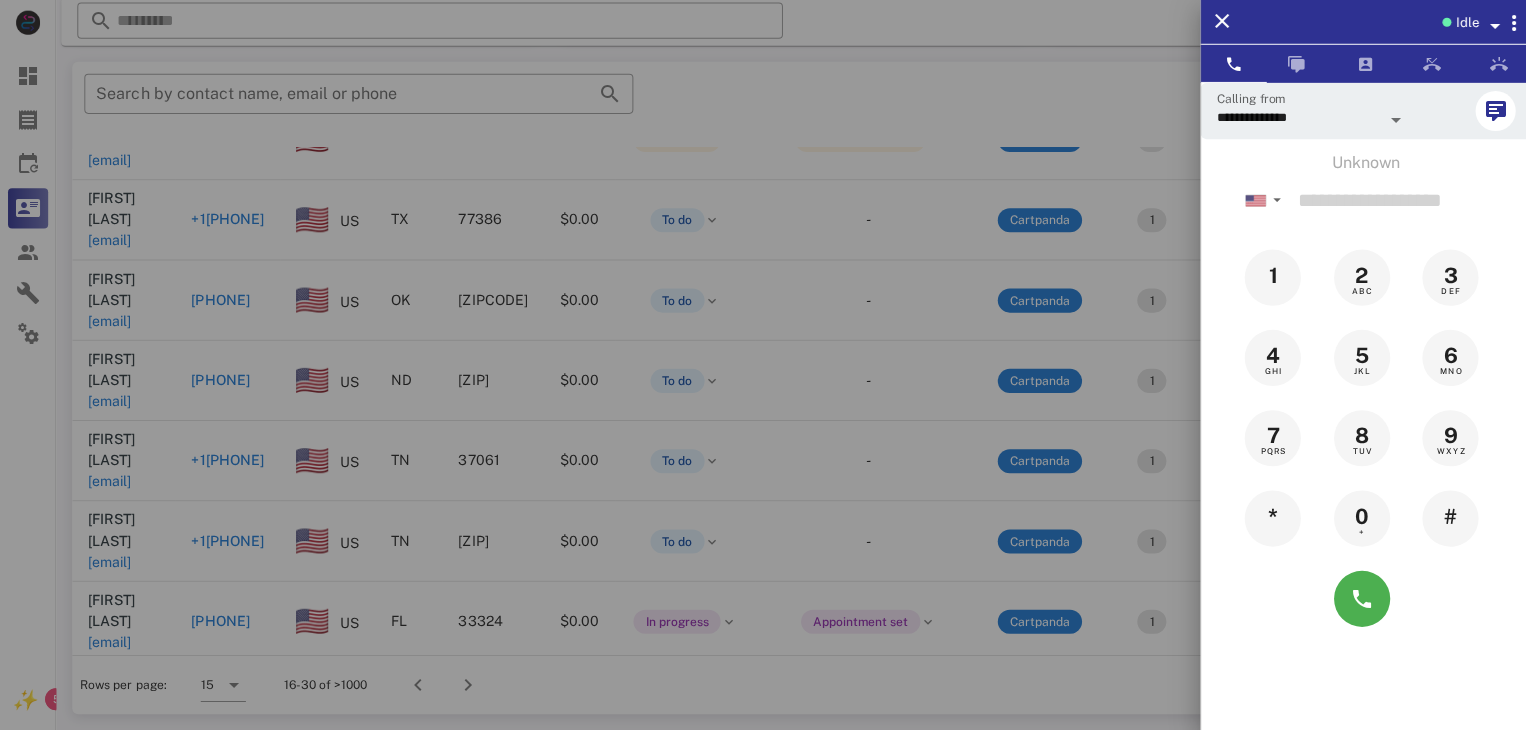click at bounding box center [763, 365] 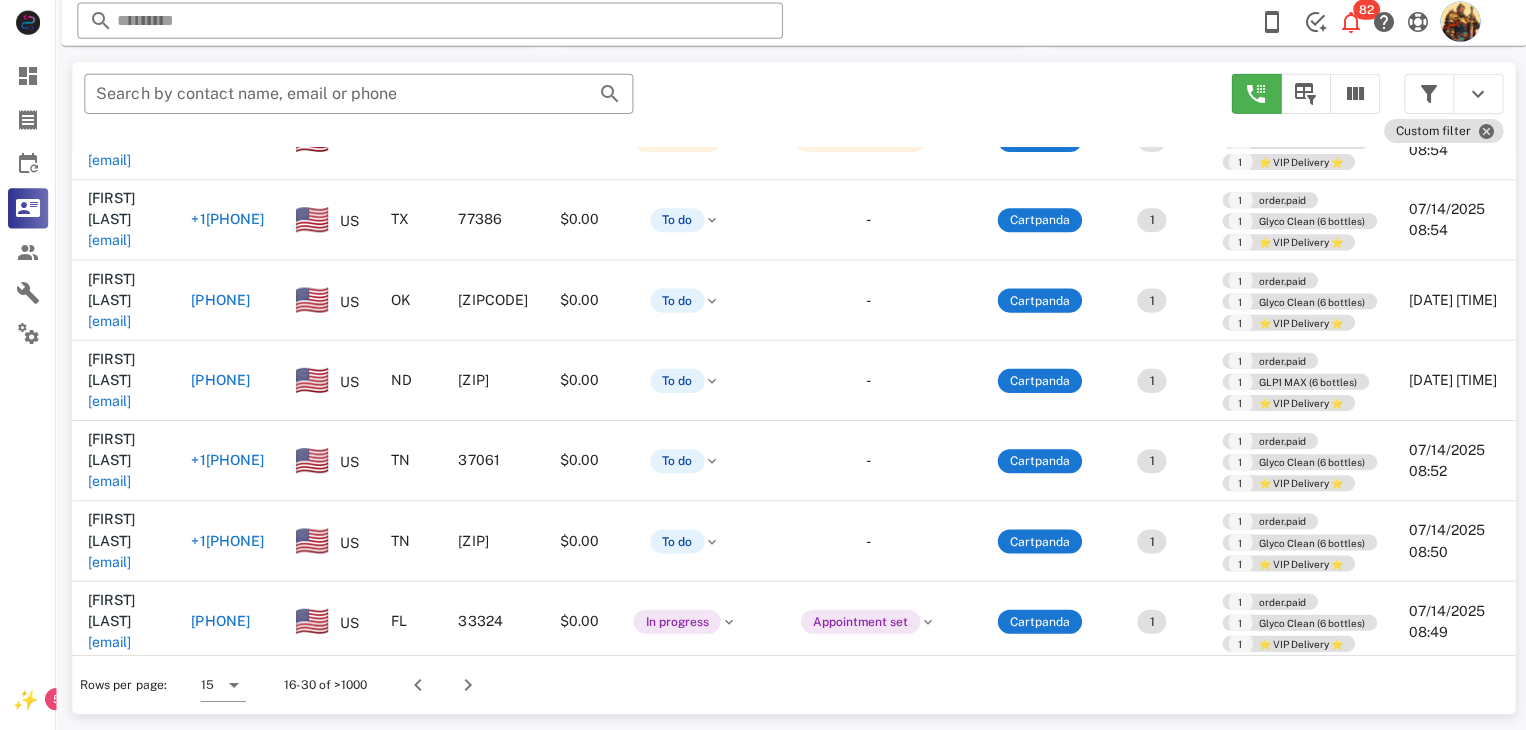 click on "rwcofferhauling@gmail.com" at bounding box center (109, 802) 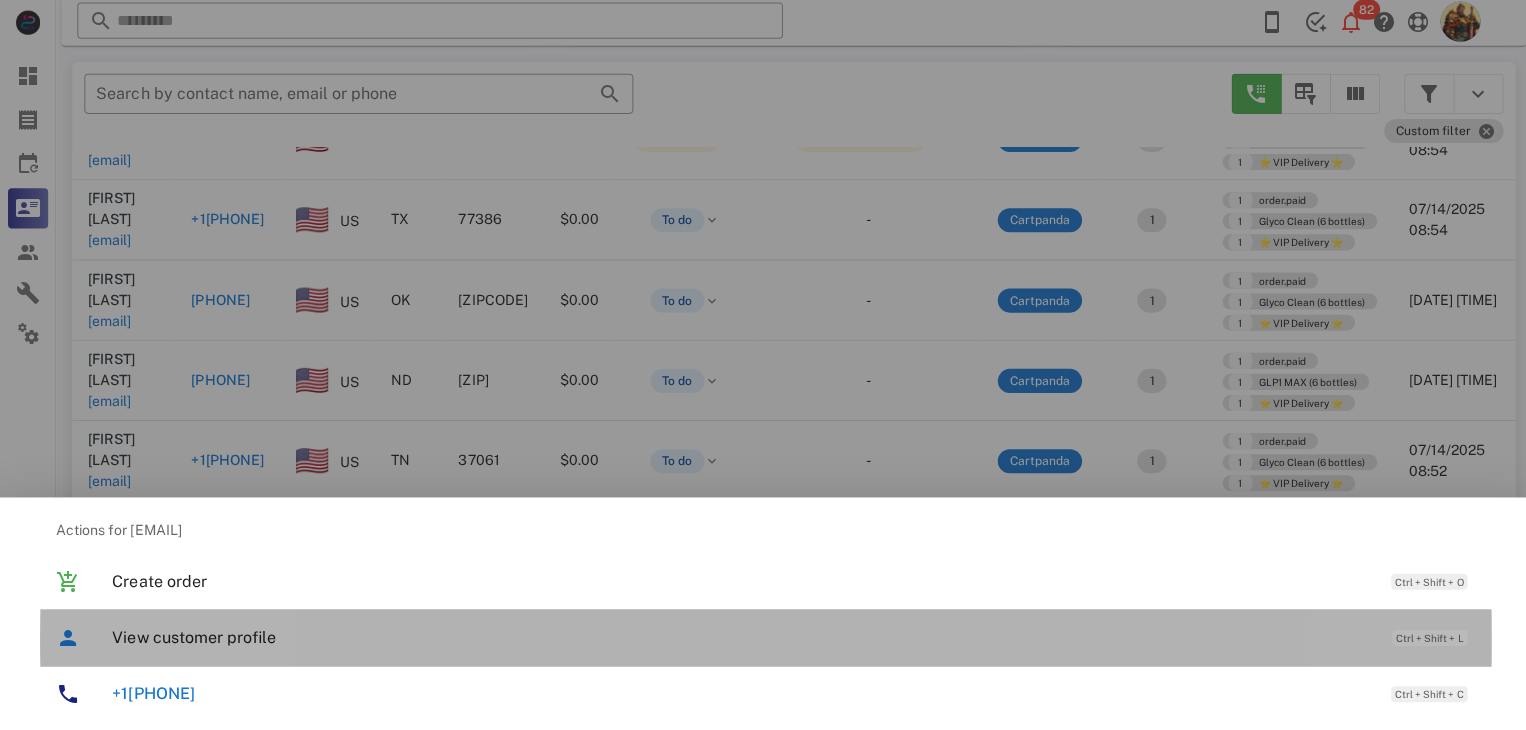 click on "View customer profile" at bounding box center [739, 637] 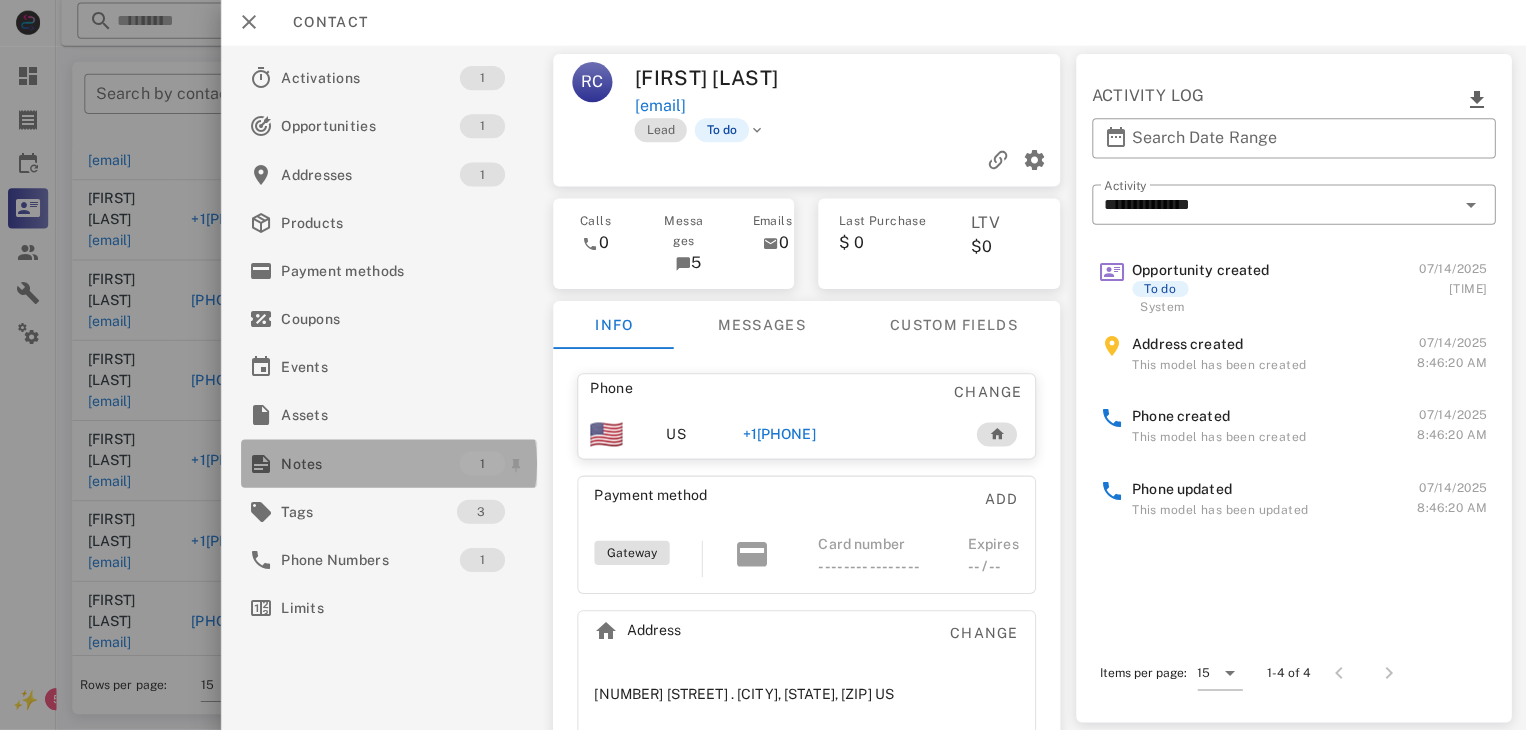 click on "Notes" at bounding box center [369, 464] 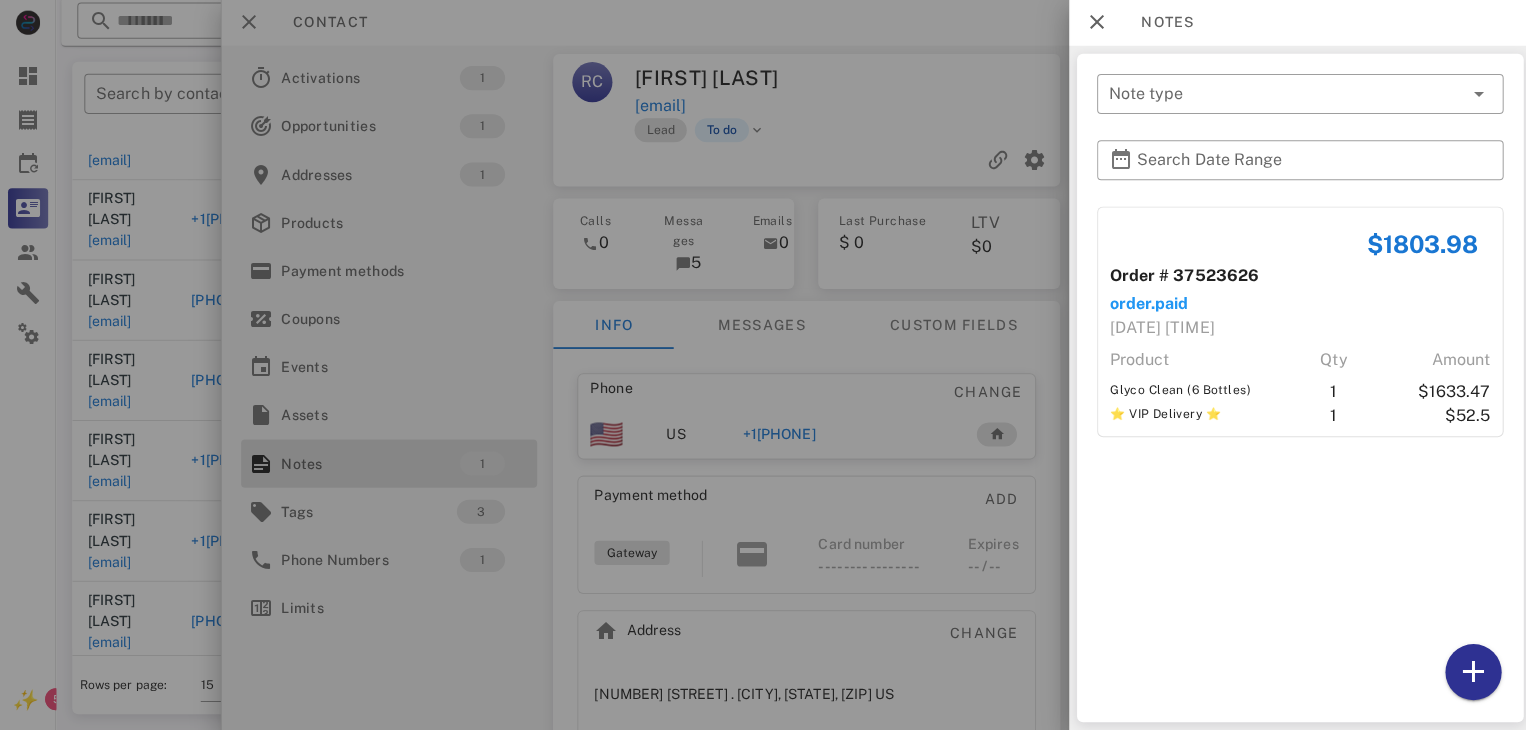 click at bounding box center (763, 365) 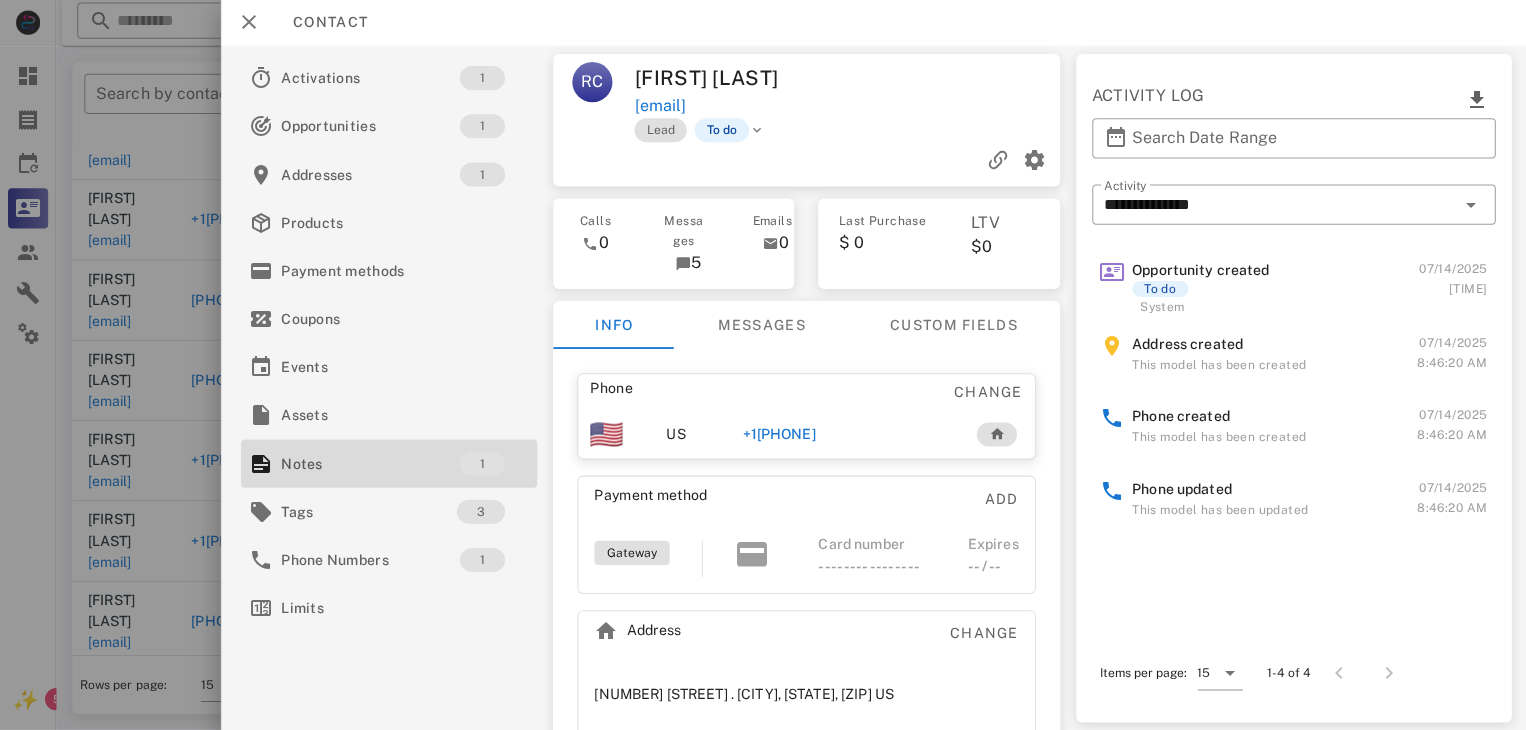 click on "+13363828799" at bounding box center [776, 435] 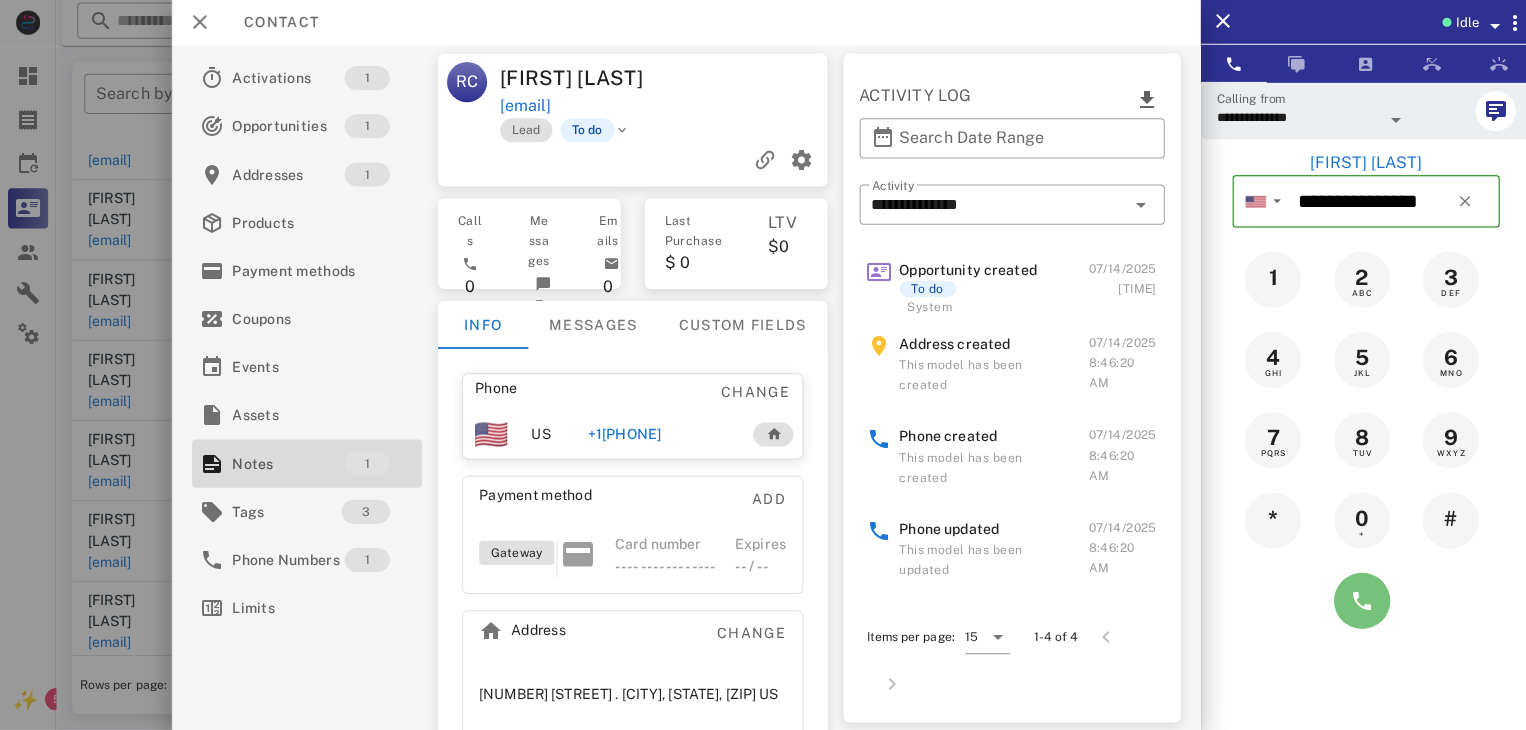 click at bounding box center [1357, 601] 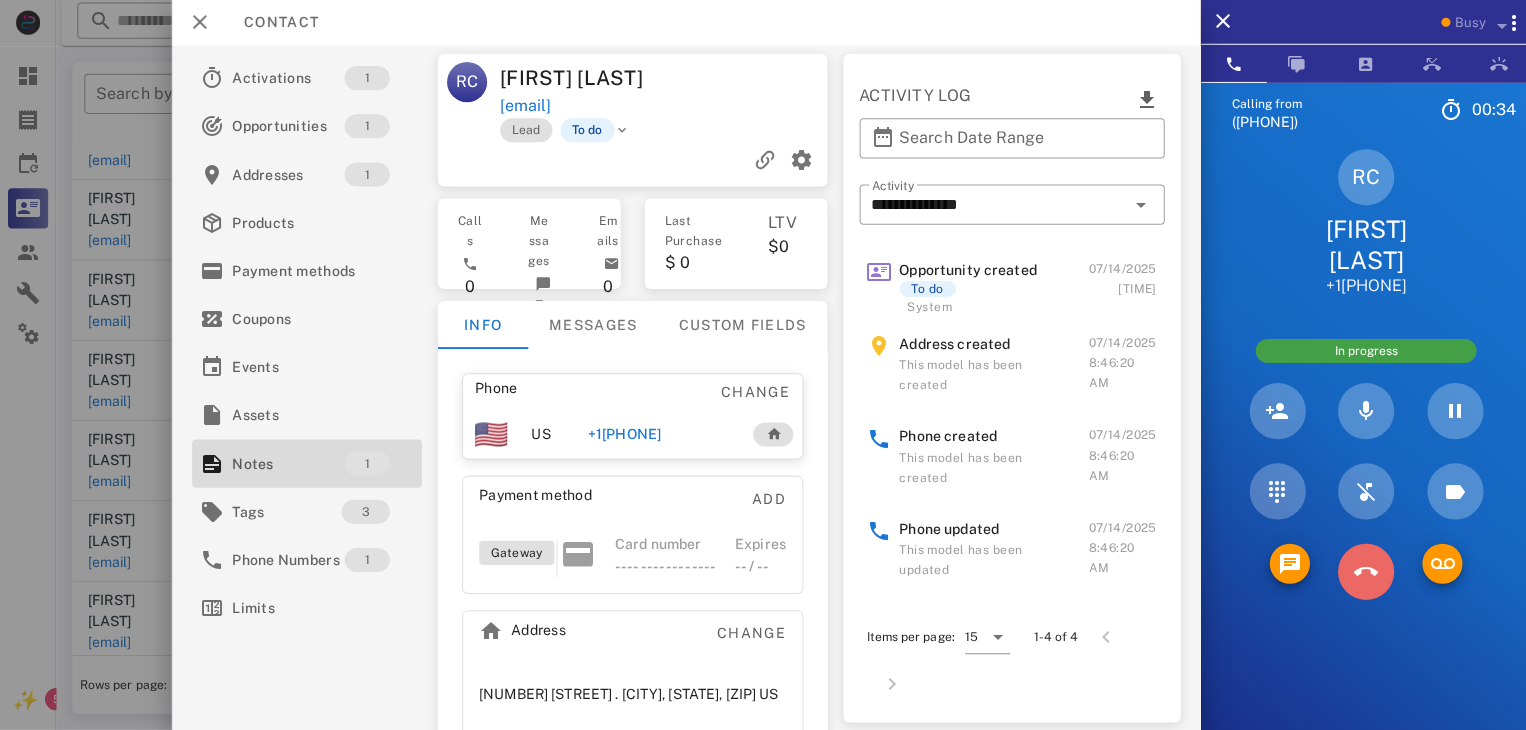 click at bounding box center [1361, 572] 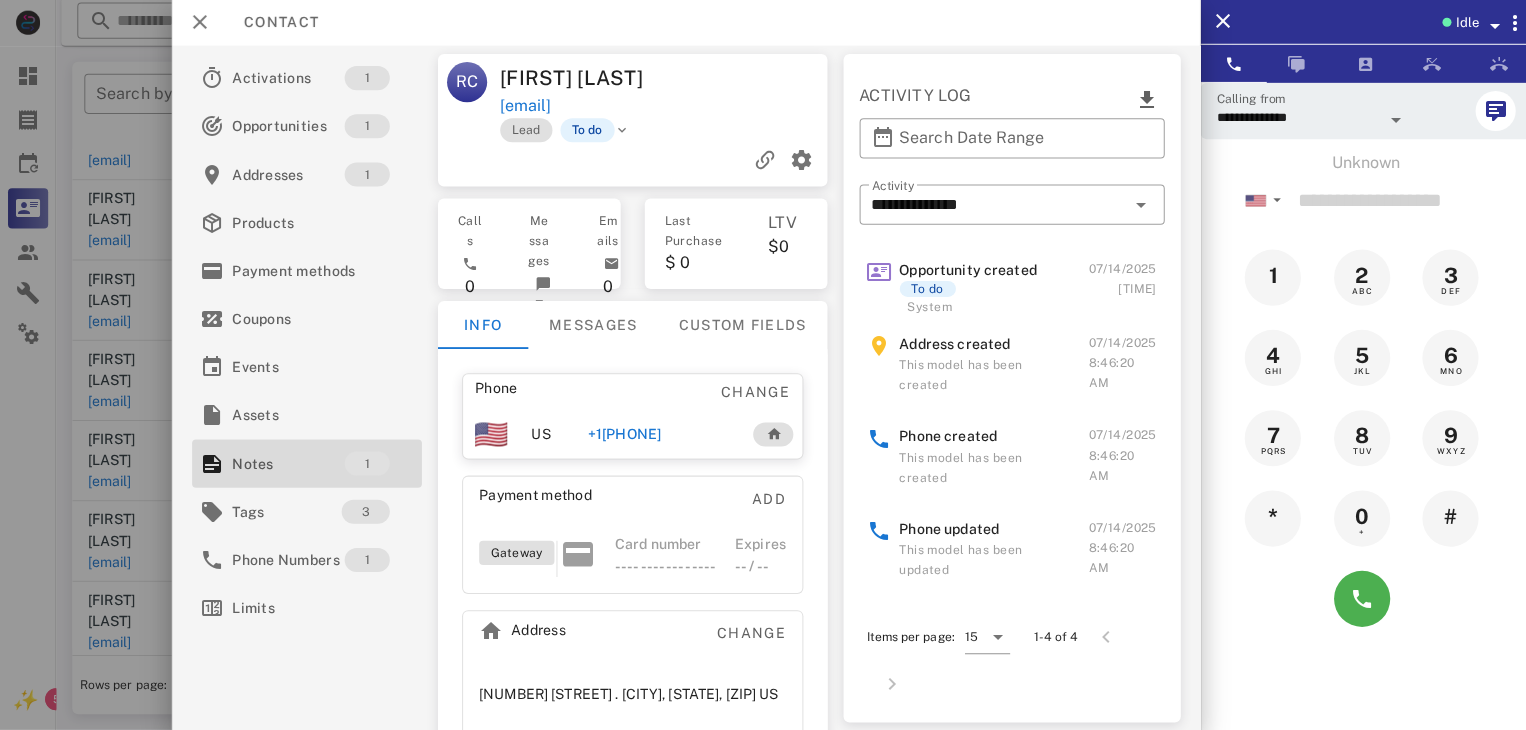 click at bounding box center (763, 365) 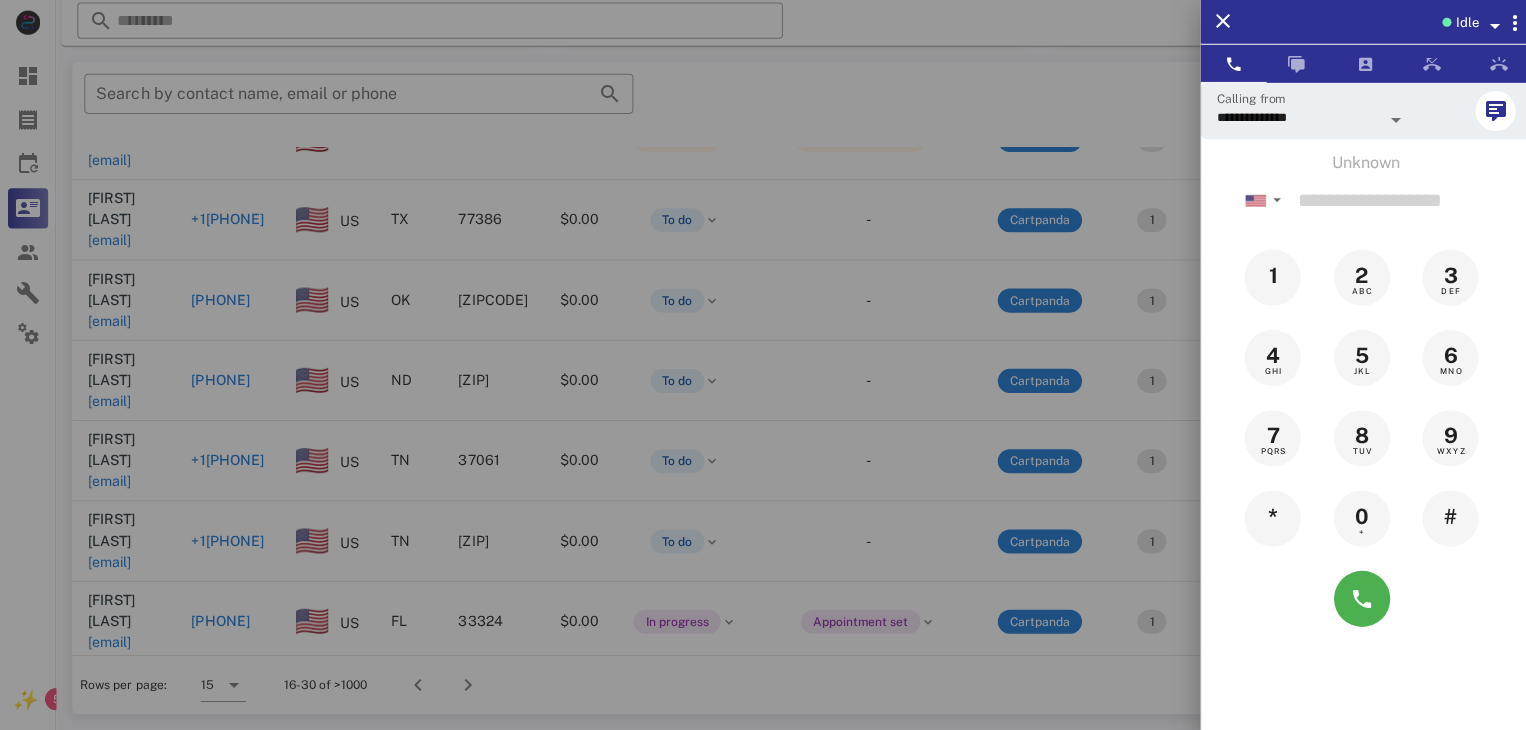 click at bounding box center [763, 365] 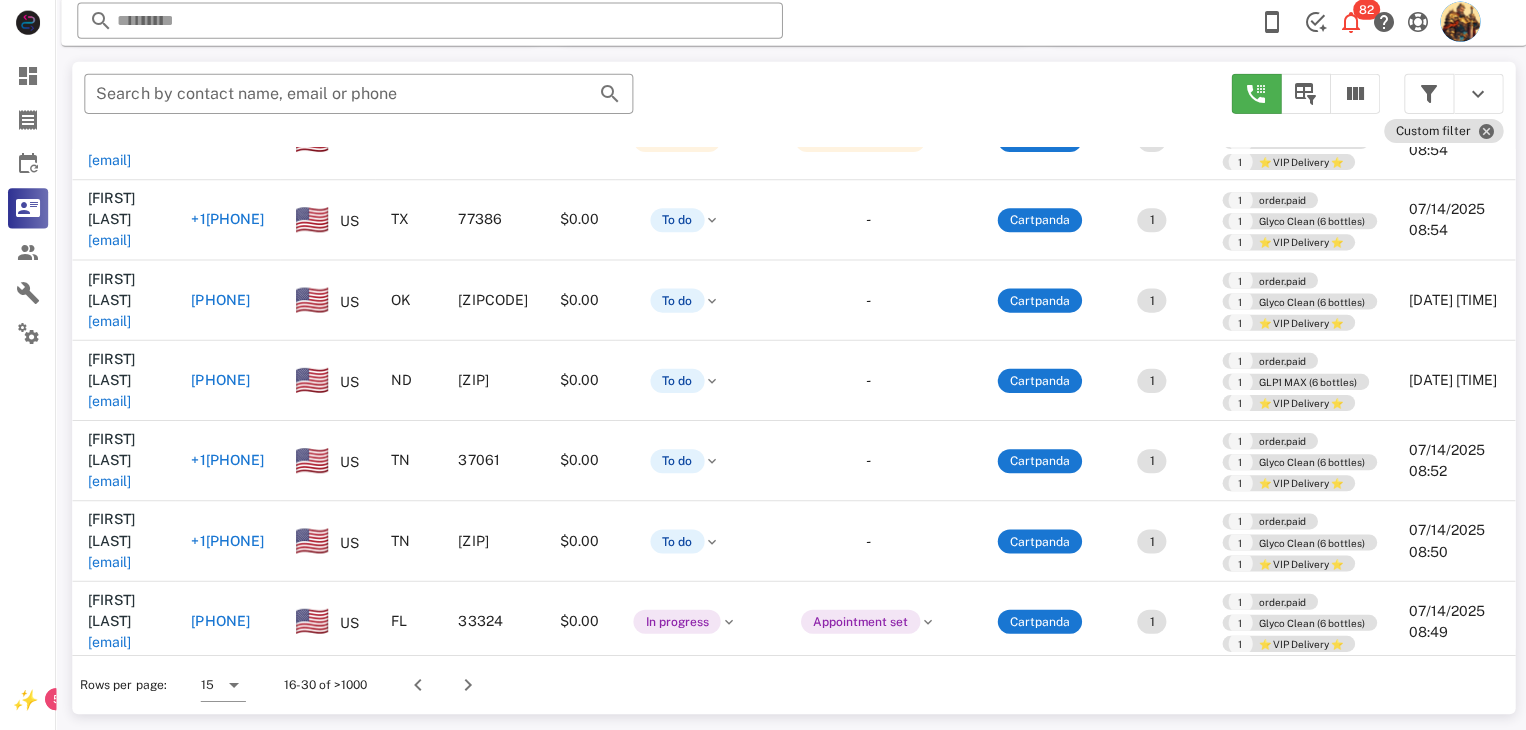 click on "tupmom6@gmail.com" at bounding box center (109, 882) 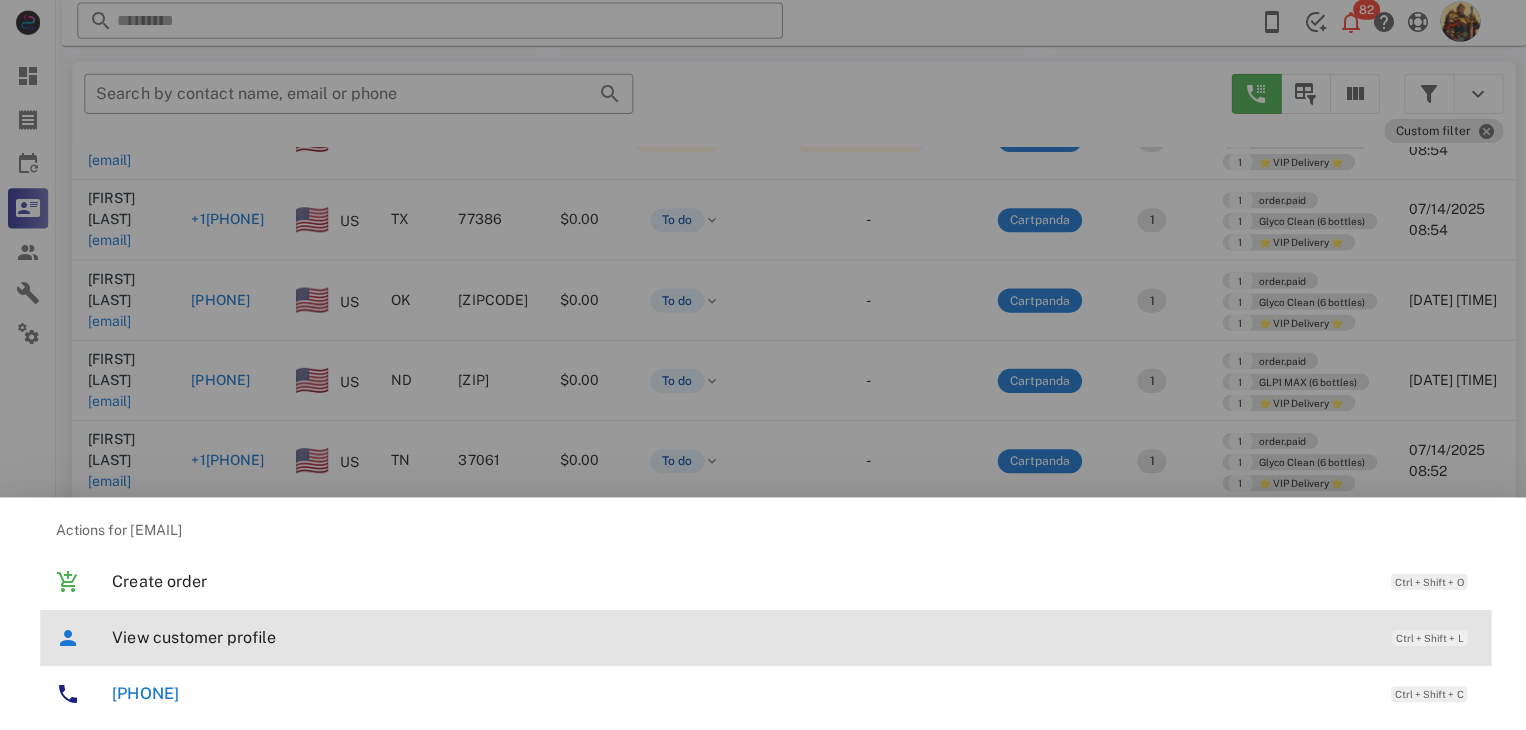 click on "View customer profile" at bounding box center [739, 637] 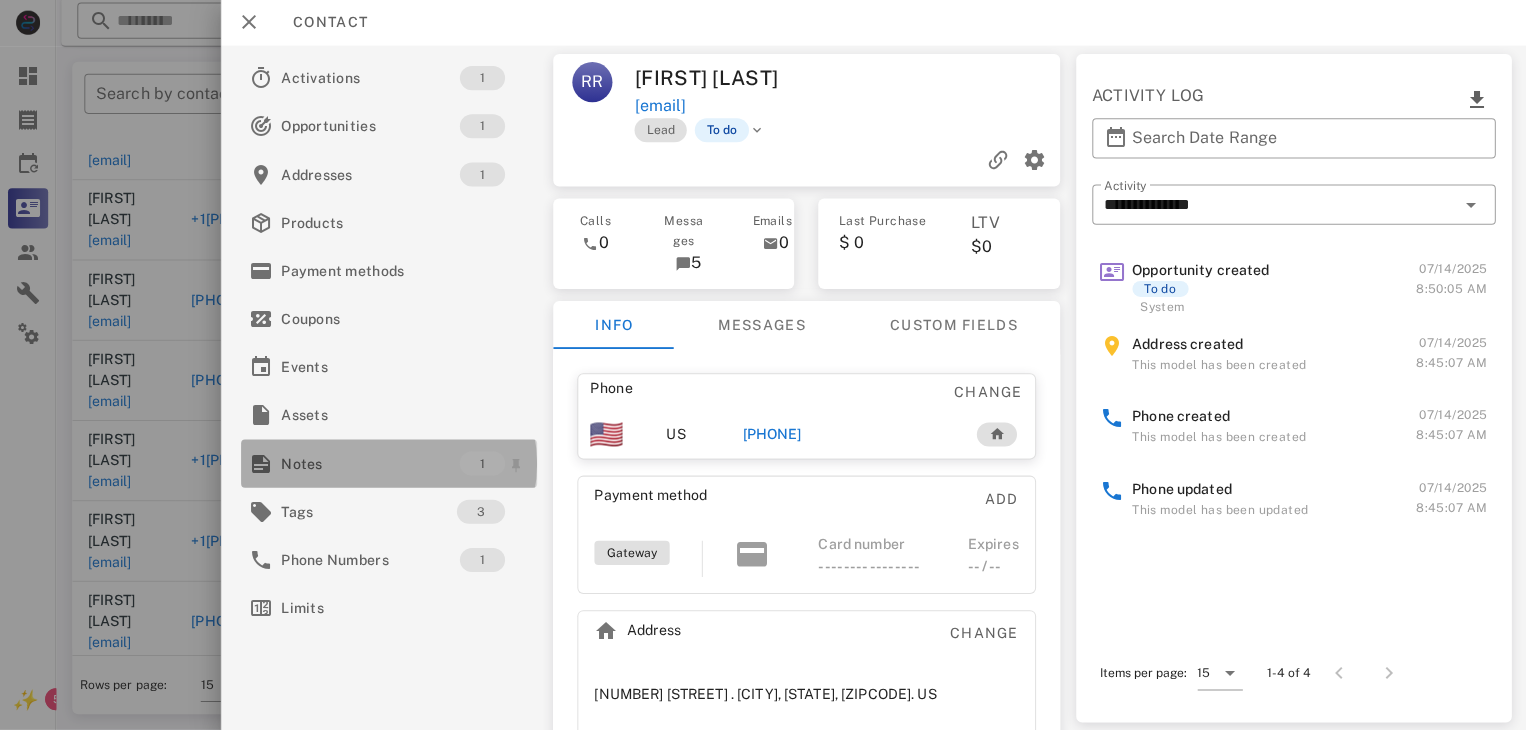 click on "Notes" at bounding box center (369, 464) 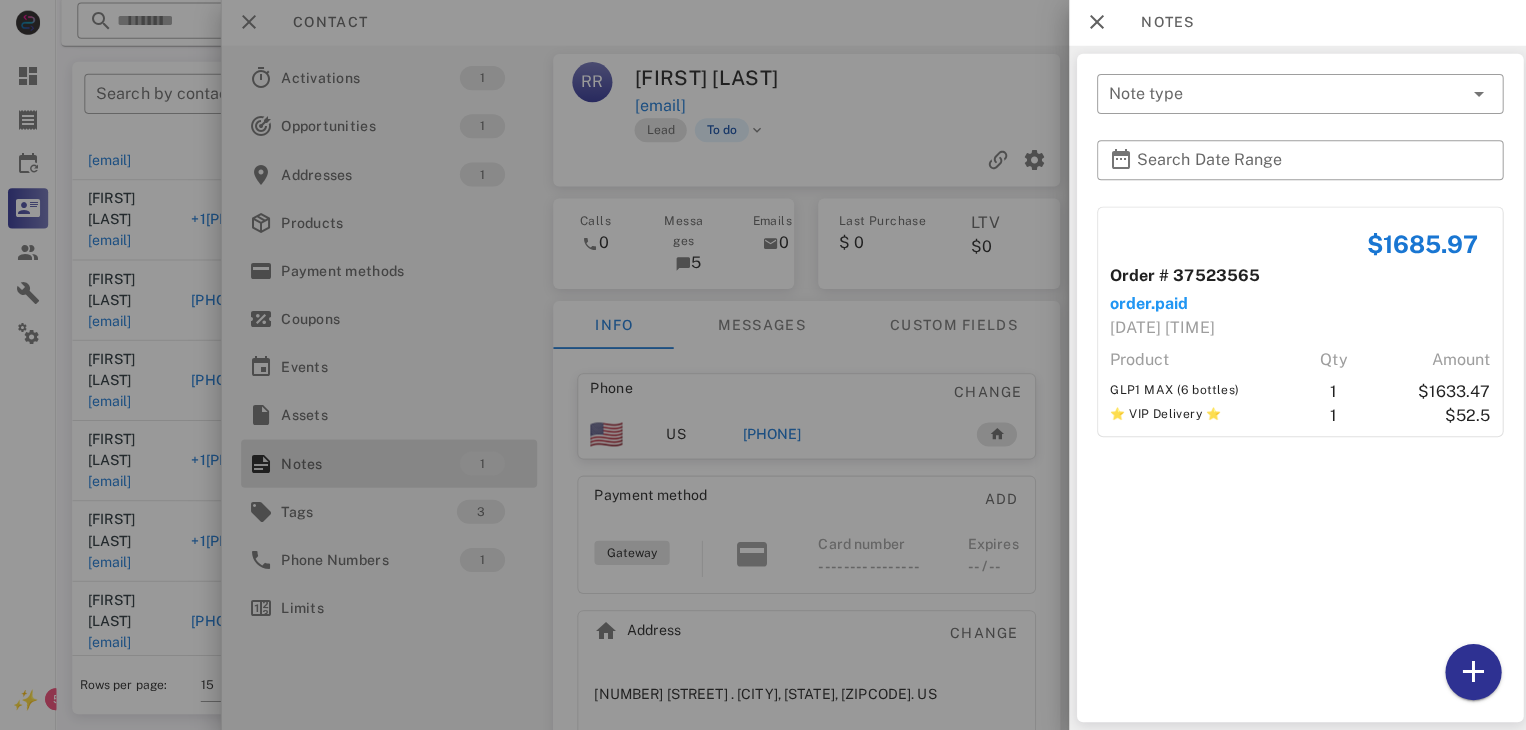 click at bounding box center (763, 365) 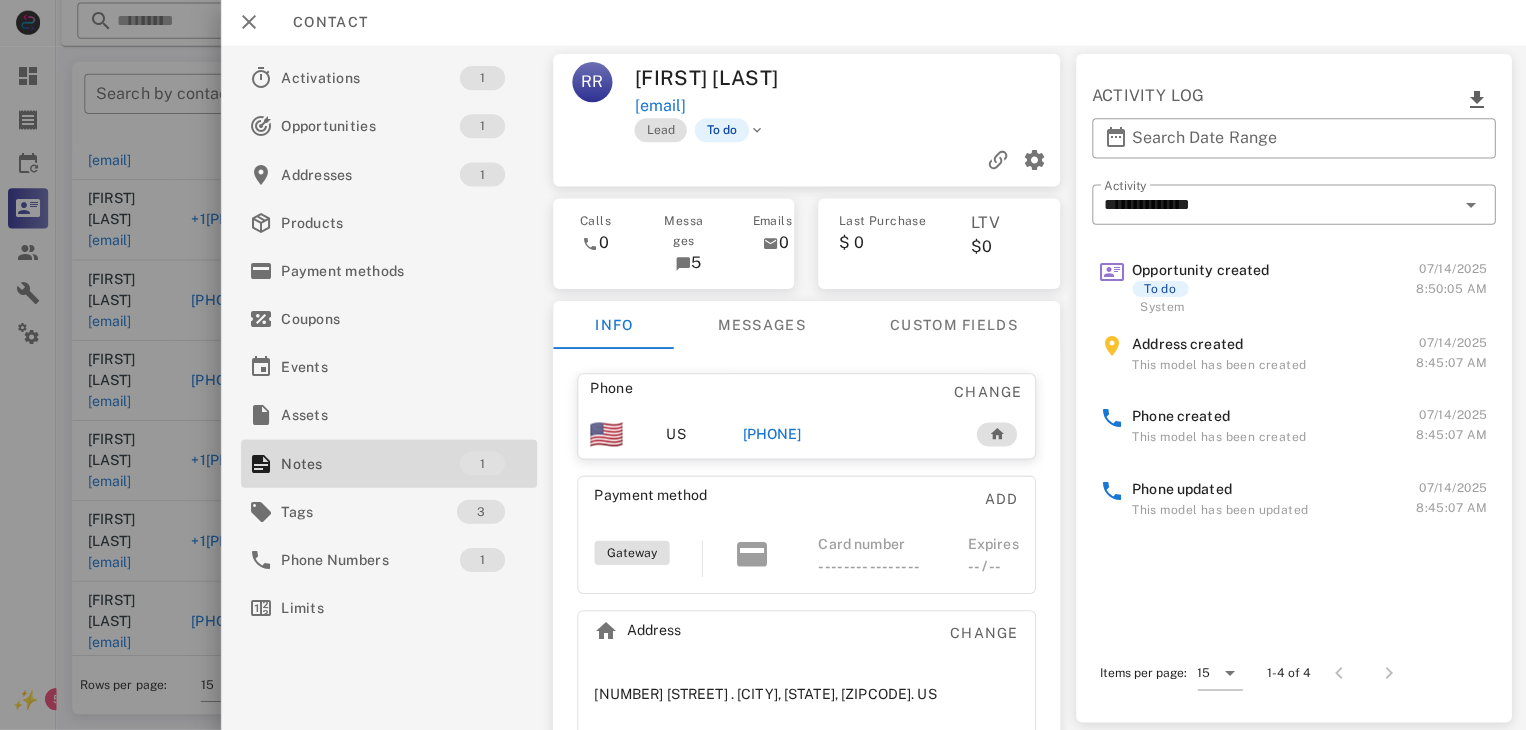 click on "+19173012355" at bounding box center (769, 435) 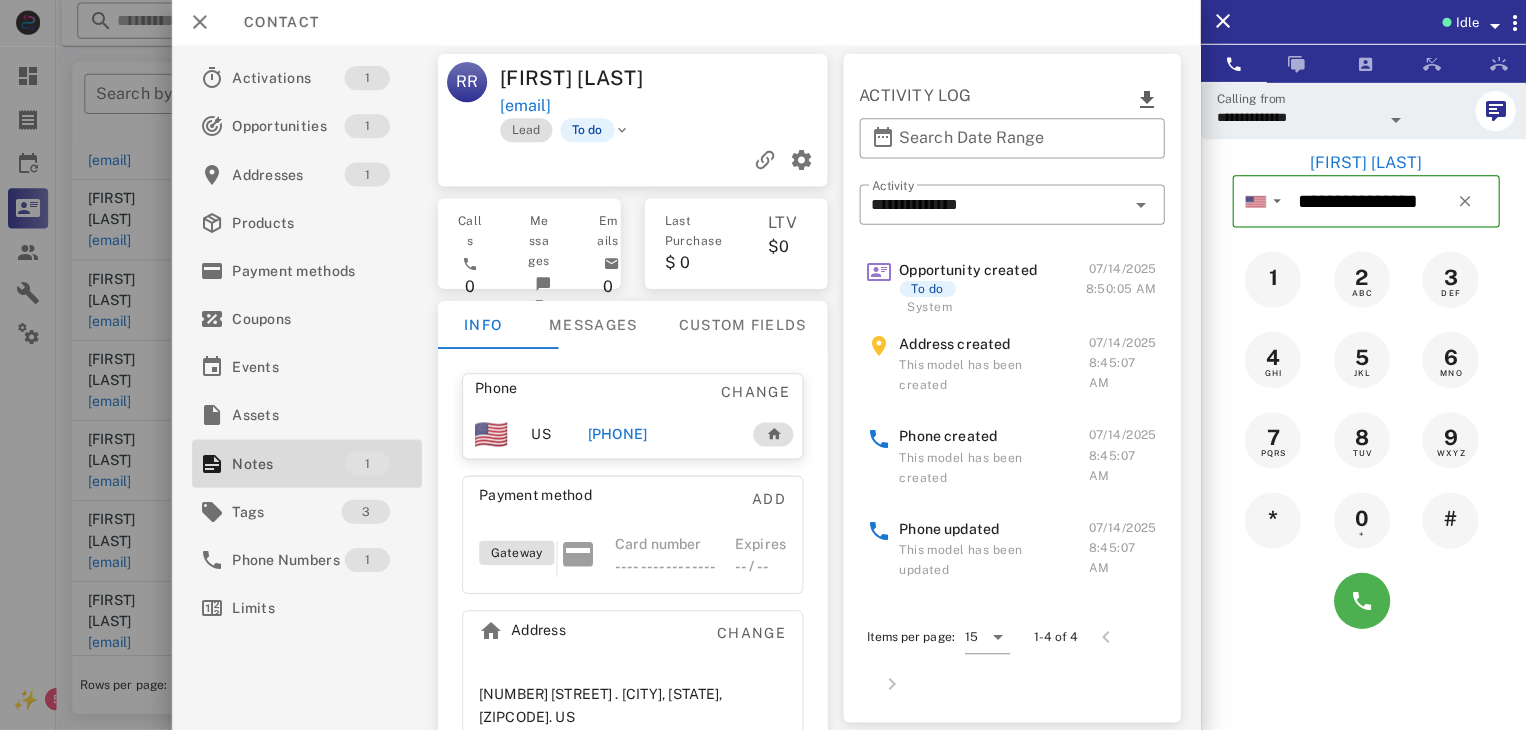 type on "**********" 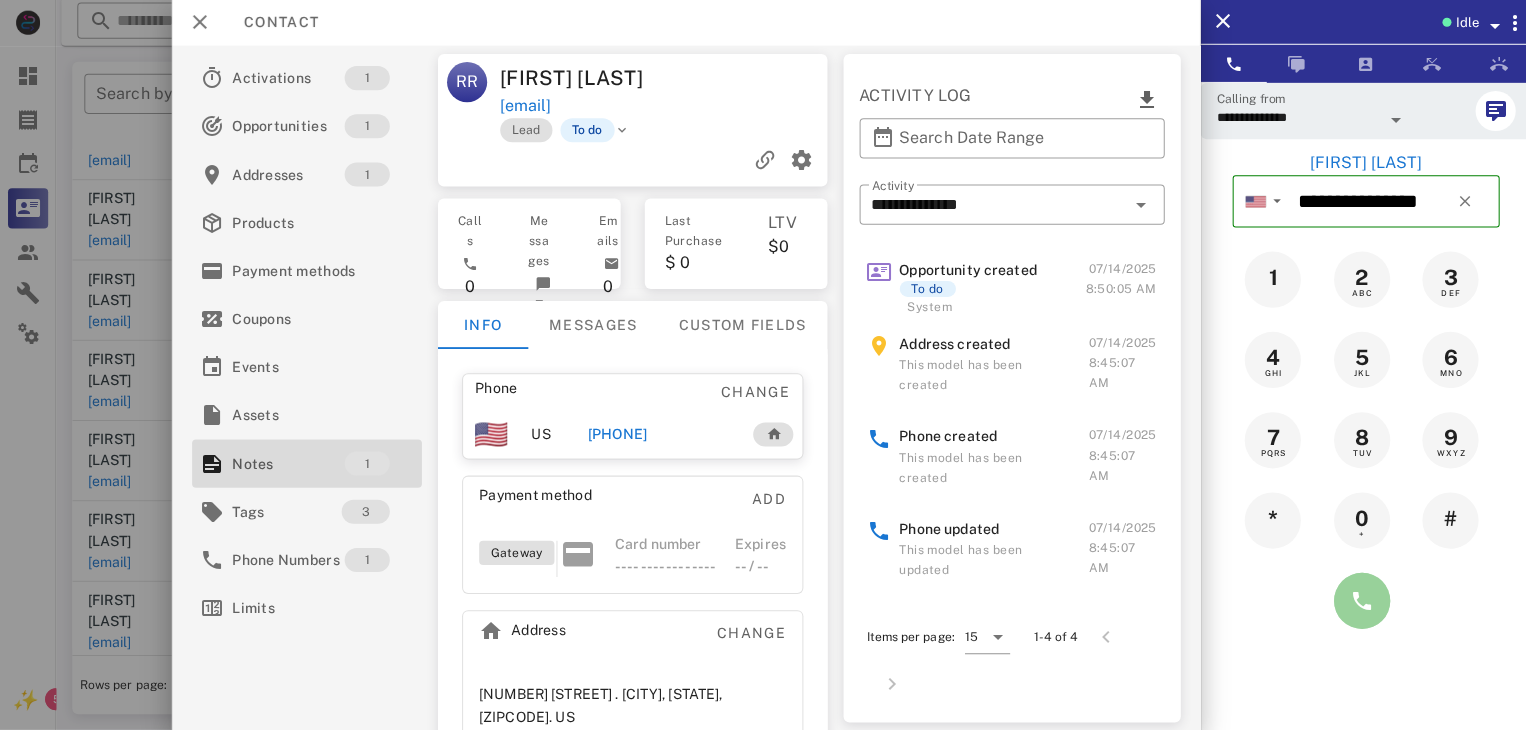 click at bounding box center (1357, 601) 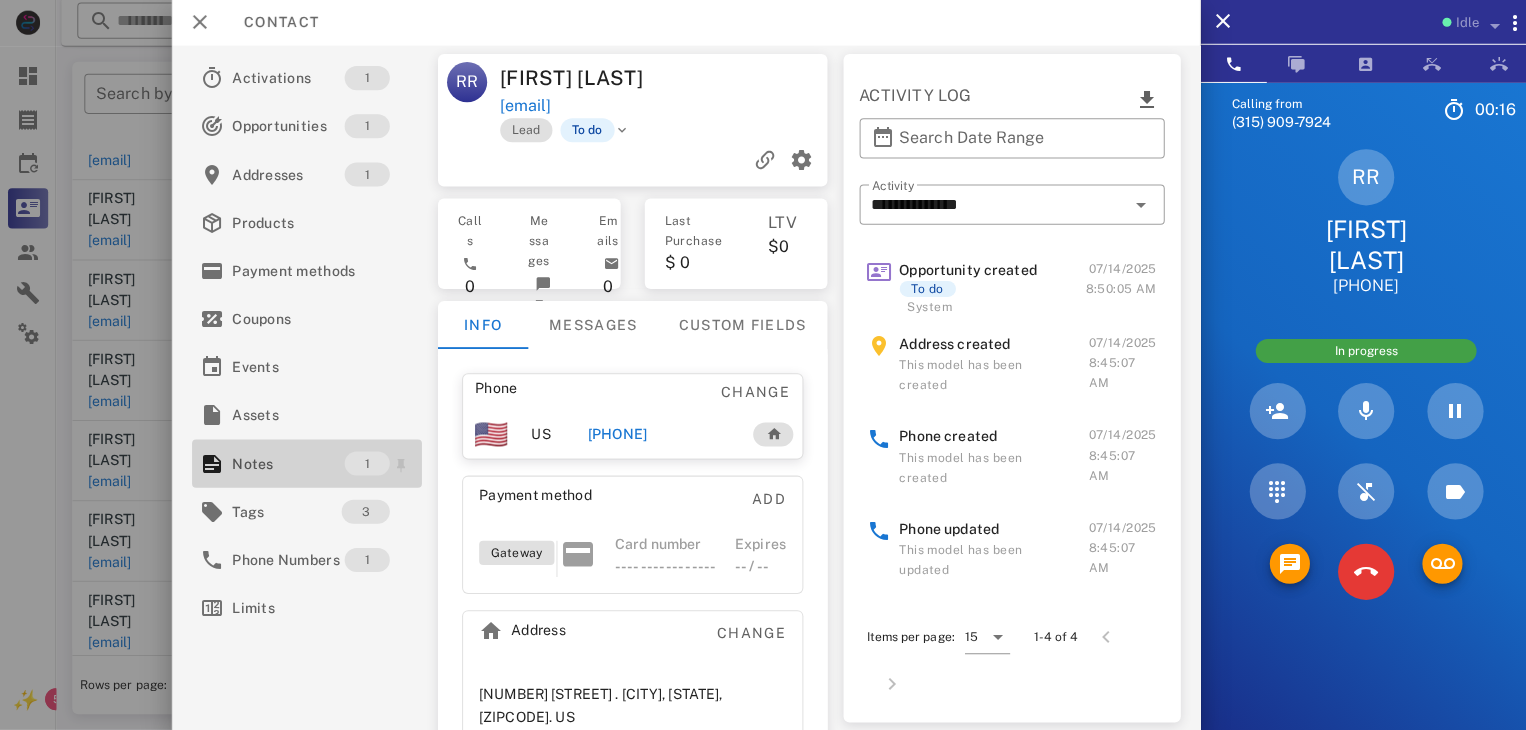 click on "Notes" at bounding box center [287, 464] 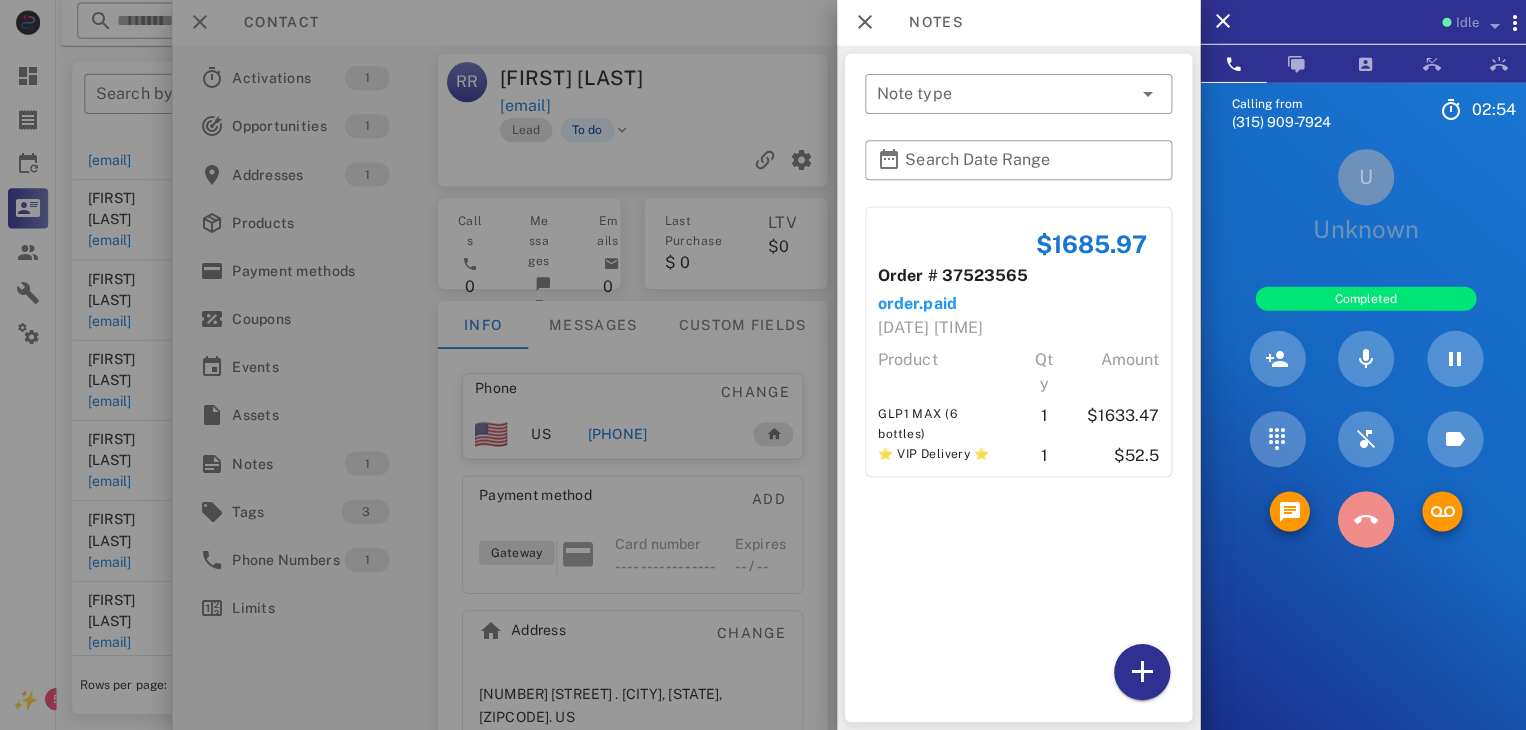 click at bounding box center (1361, 520) 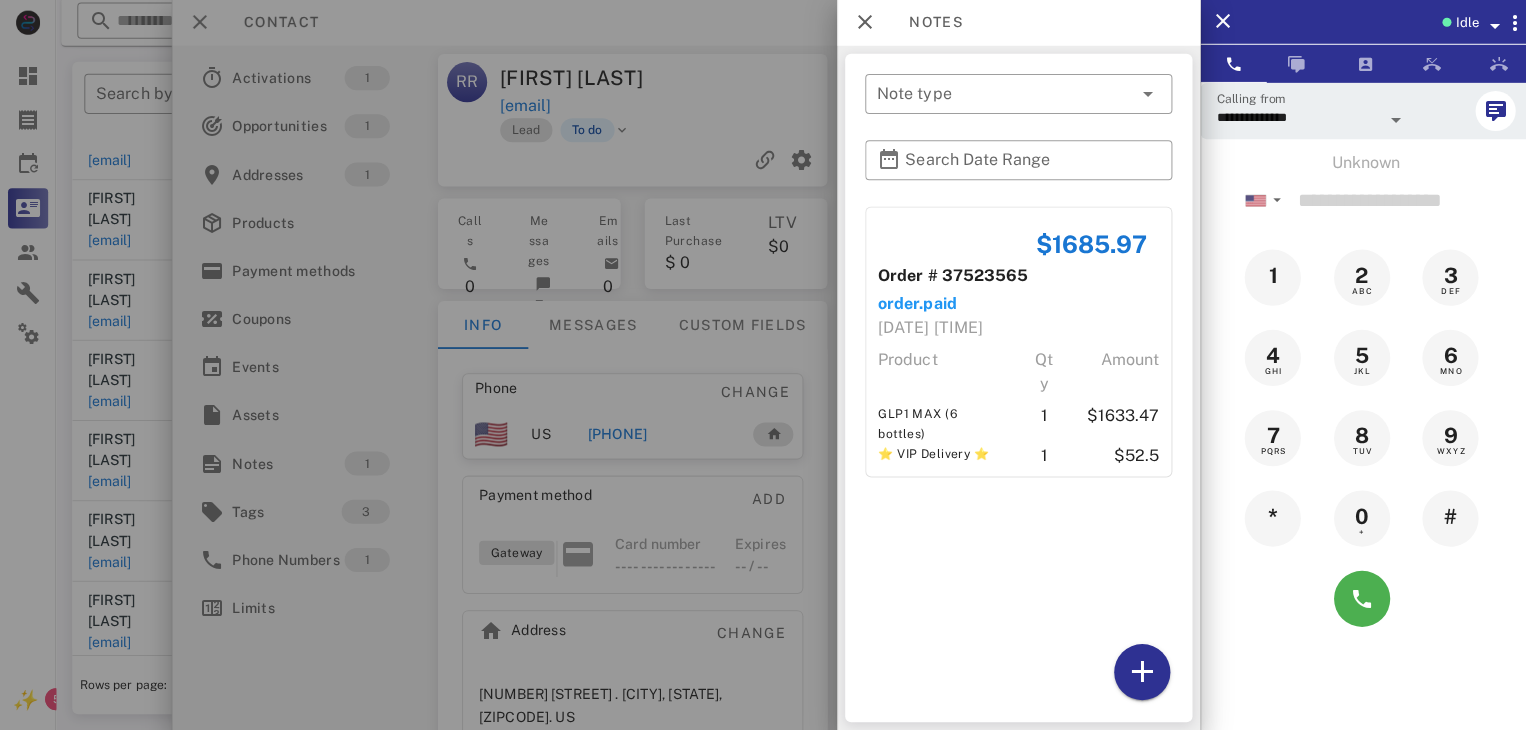 click at bounding box center [763, 365] 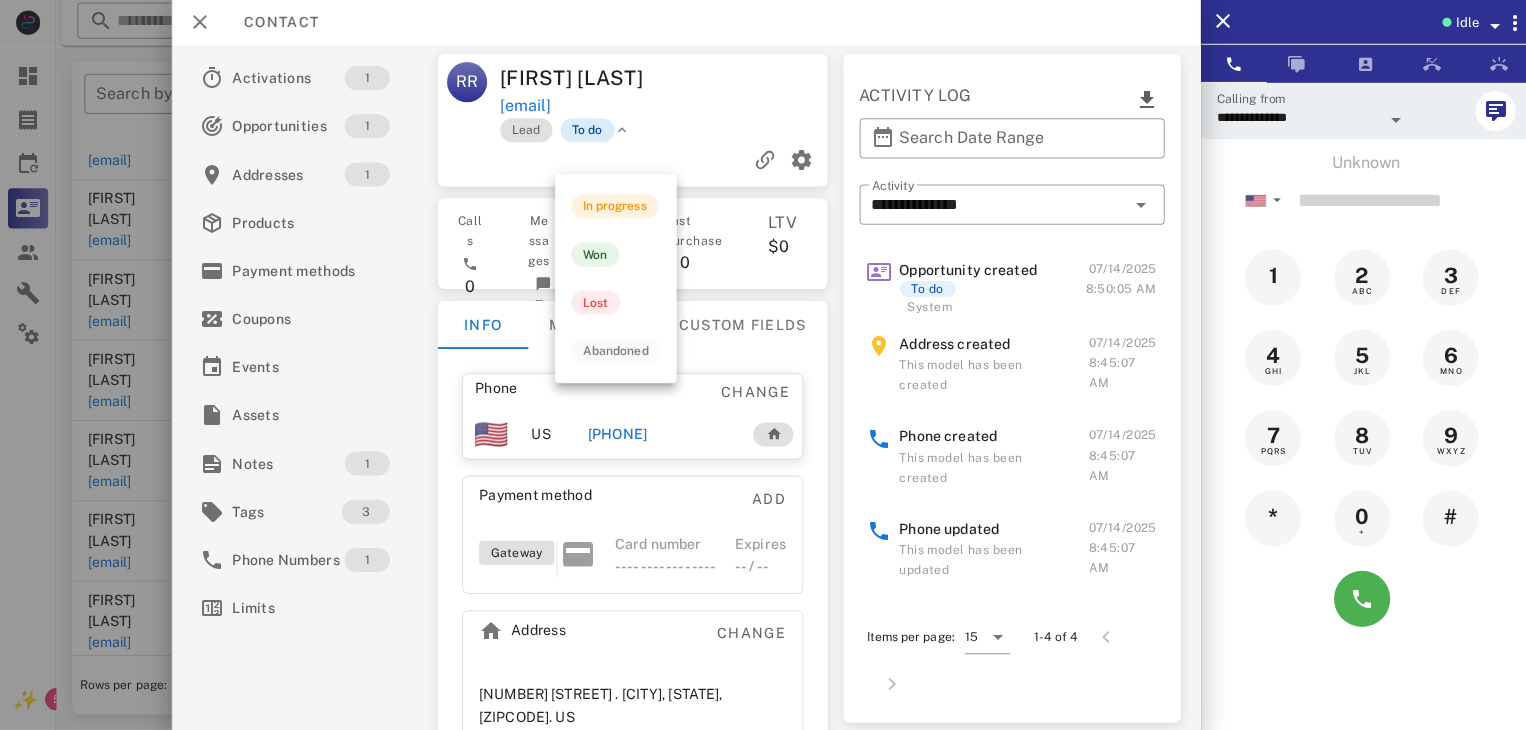 click on "To do" at bounding box center (585, 132) 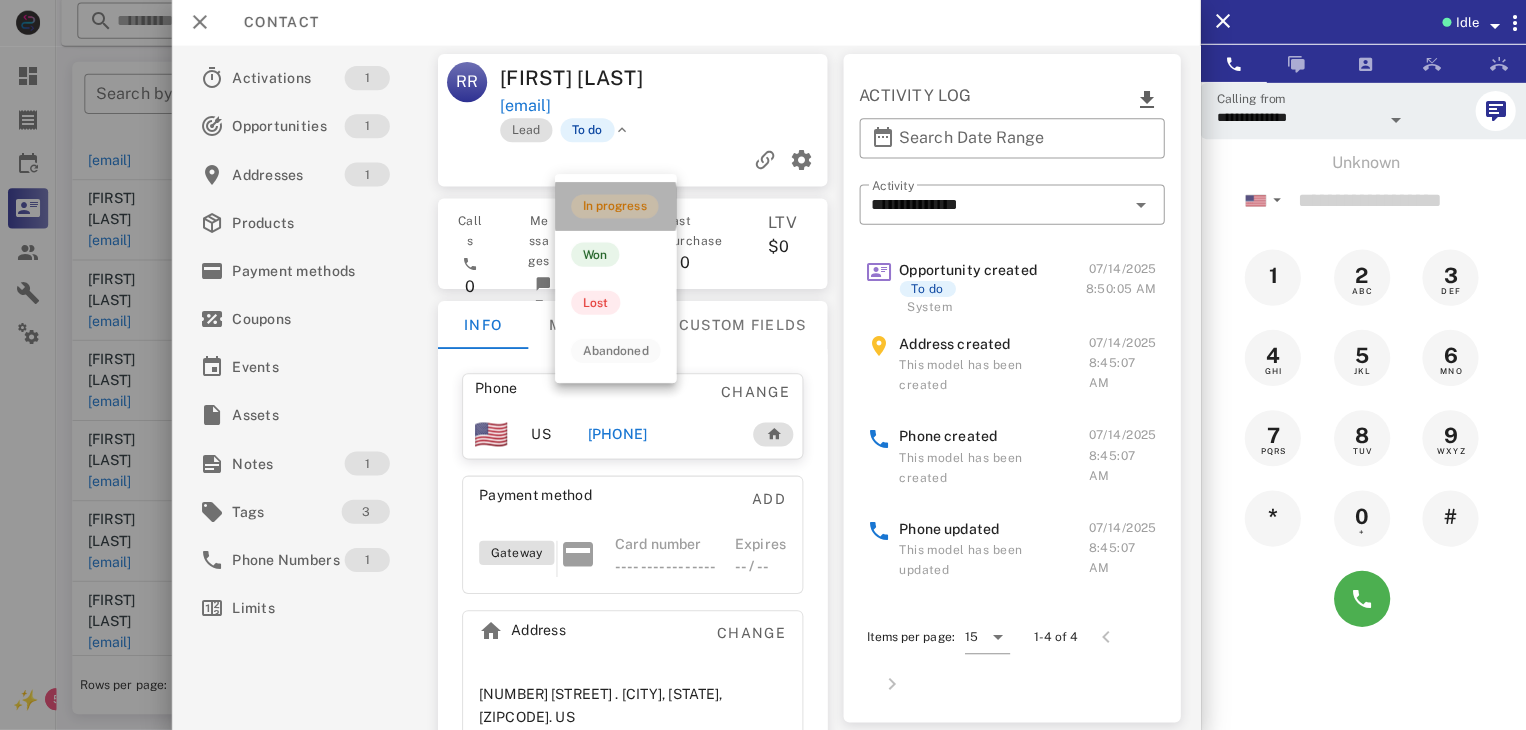 click on "In progress" at bounding box center [612, 208] 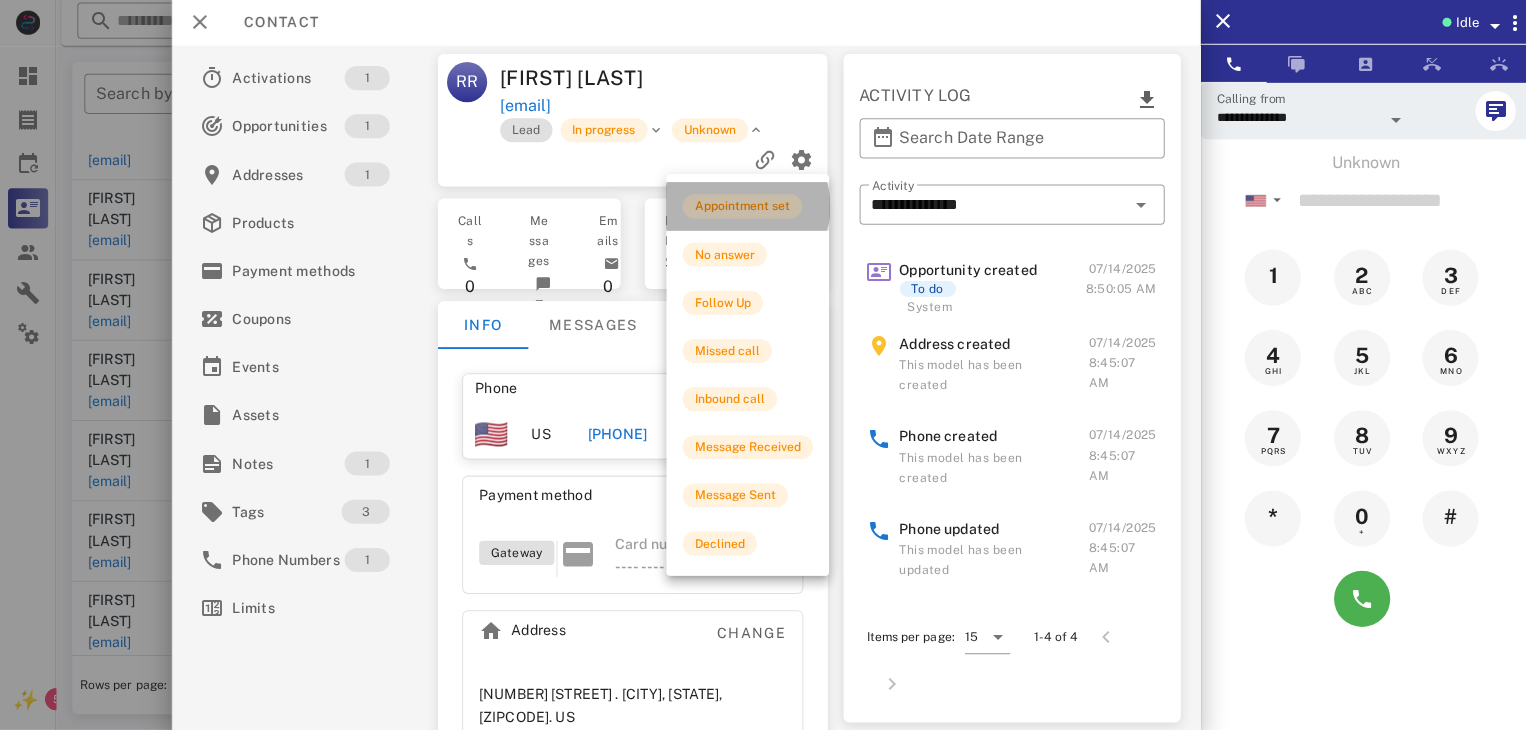 click on "Appointment set" at bounding box center [739, 208] 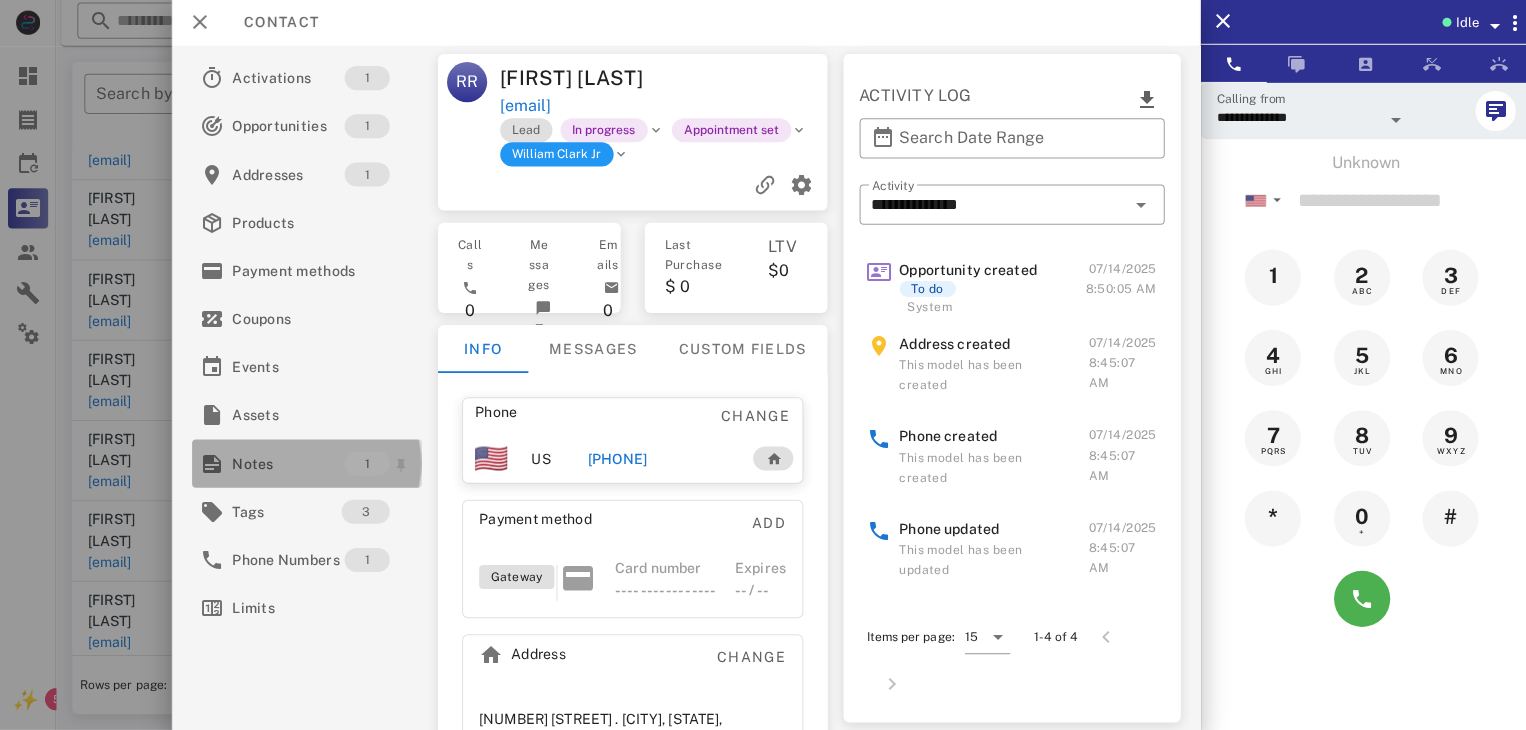 click on "Notes" at bounding box center (287, 464) 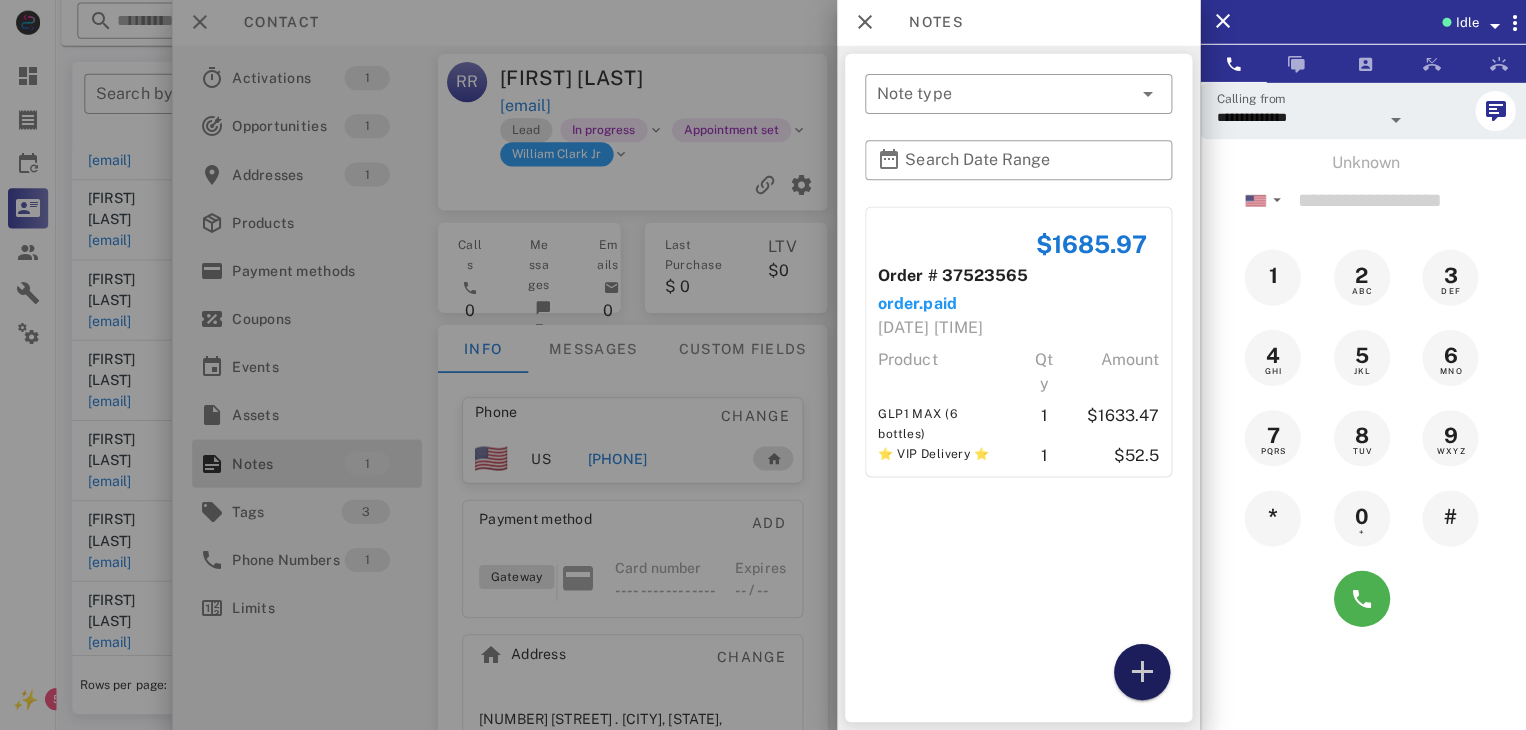click at bounding box center [1138, 672] 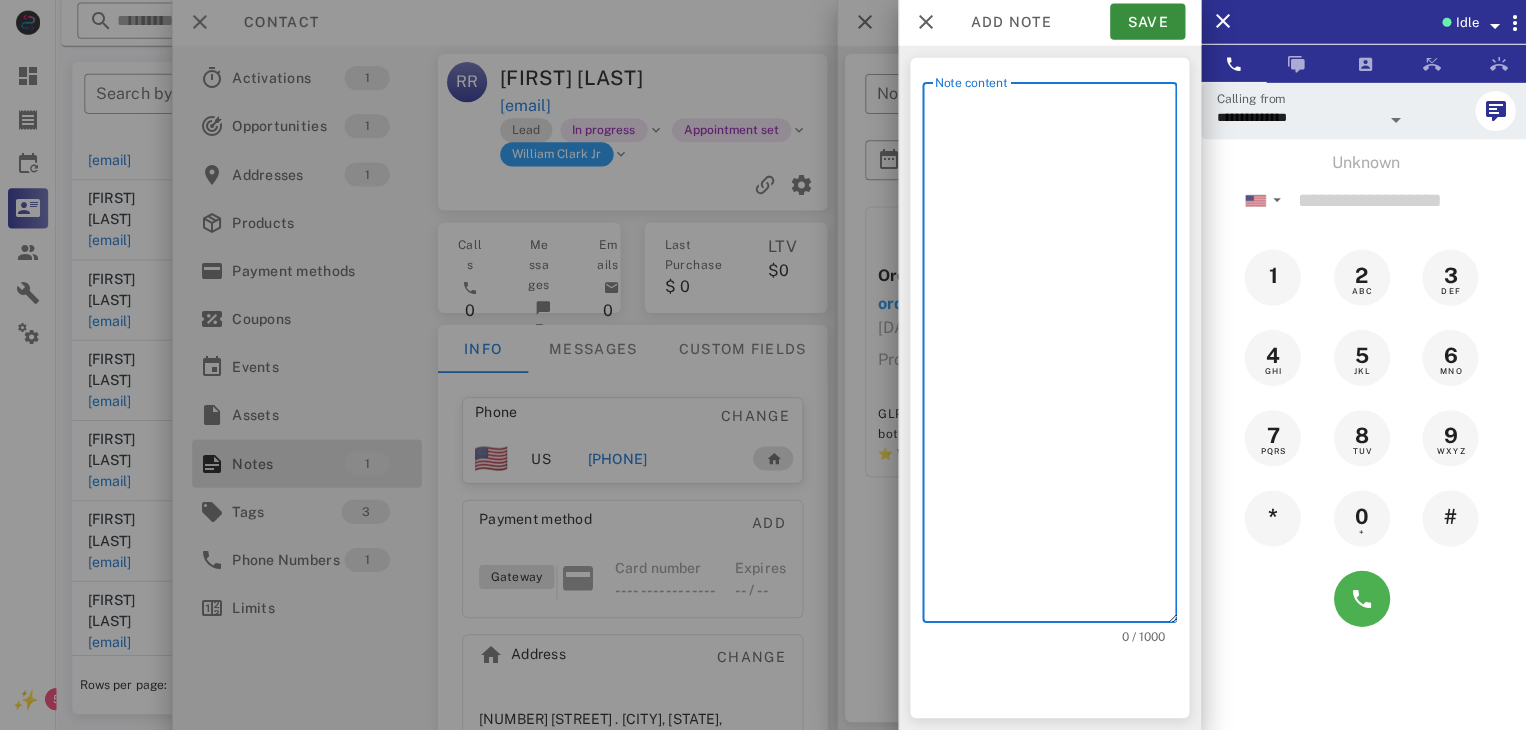 click on "Note content" at bounding box center (1052, 358) 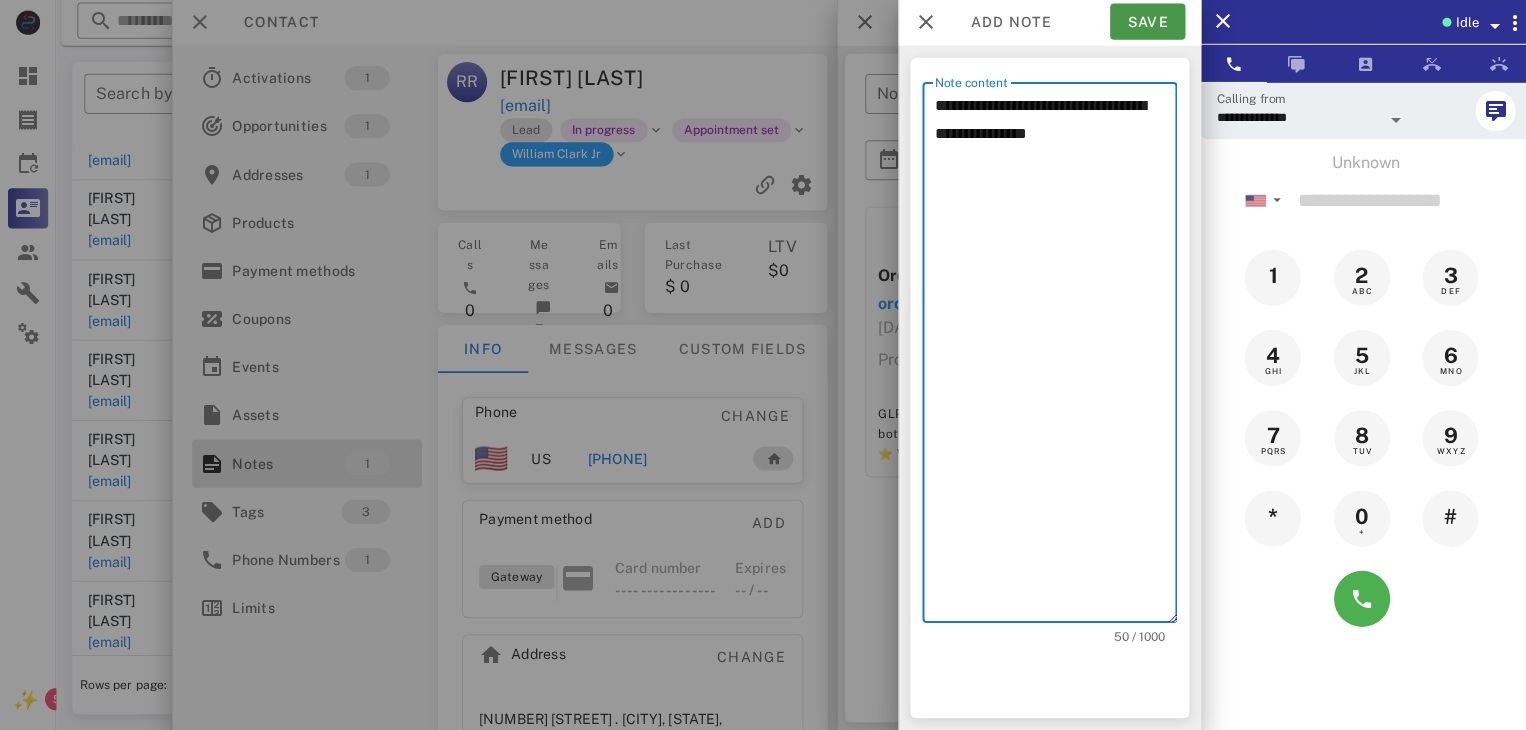 type on "**********" 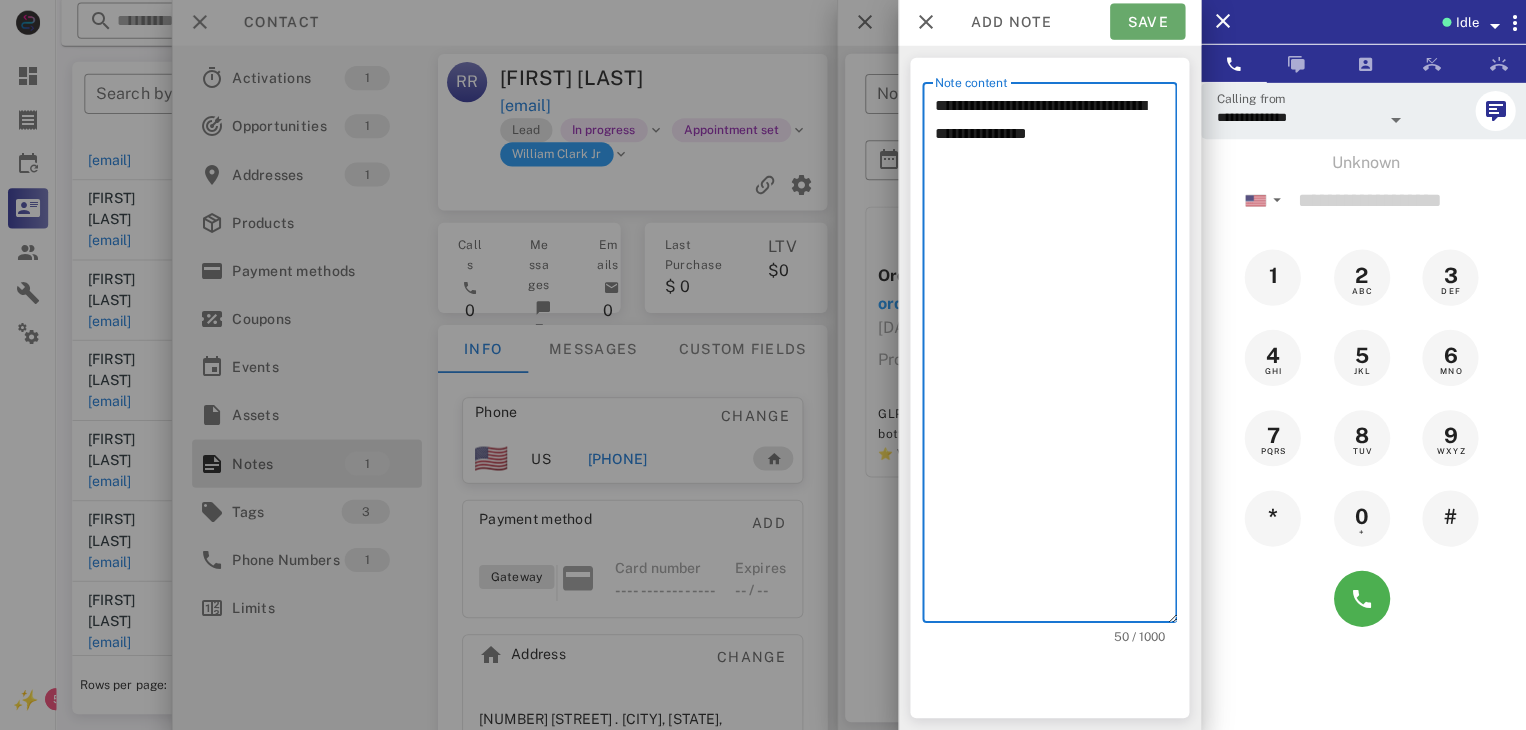 click on "Save" at bounding box center (1143, 24) 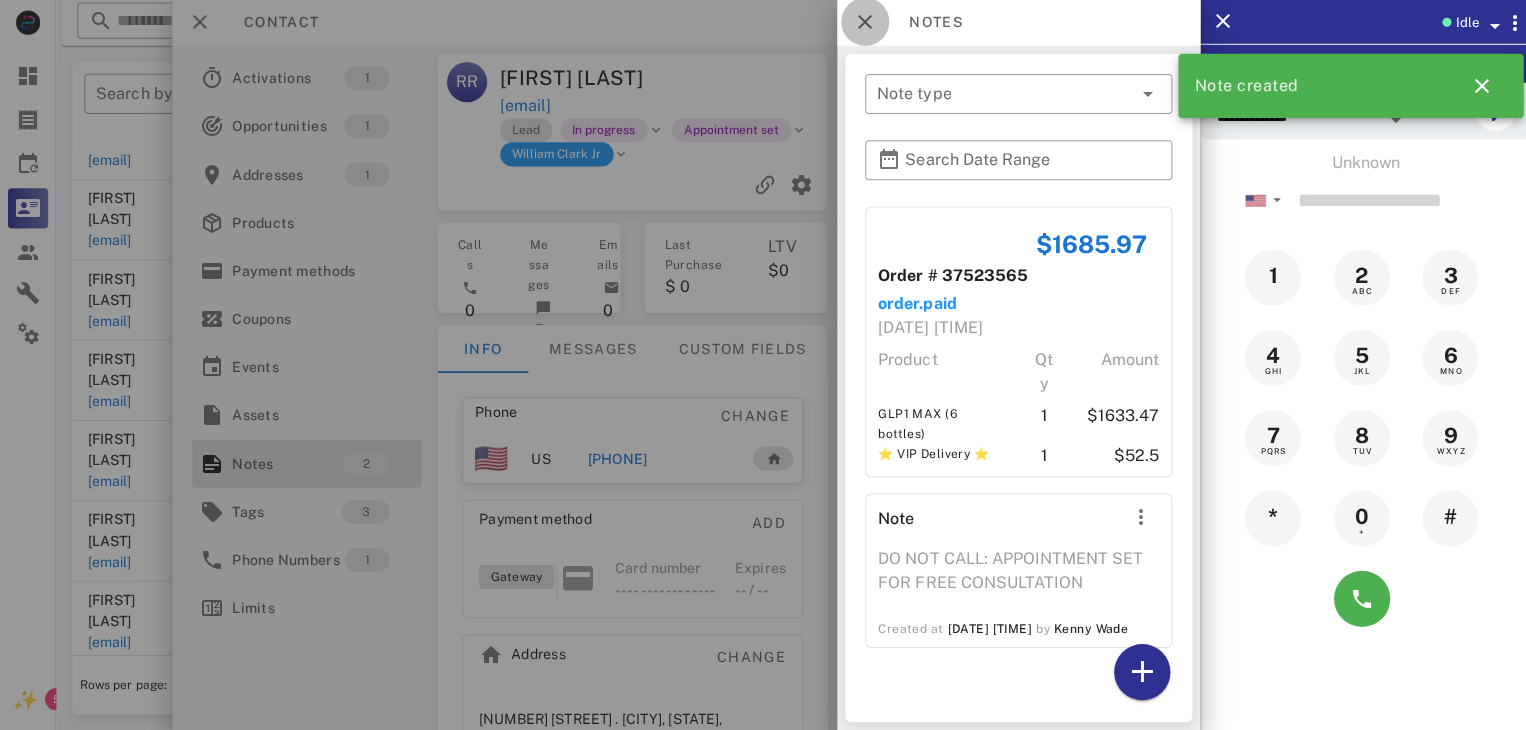 click at bounding box center (862, 24) 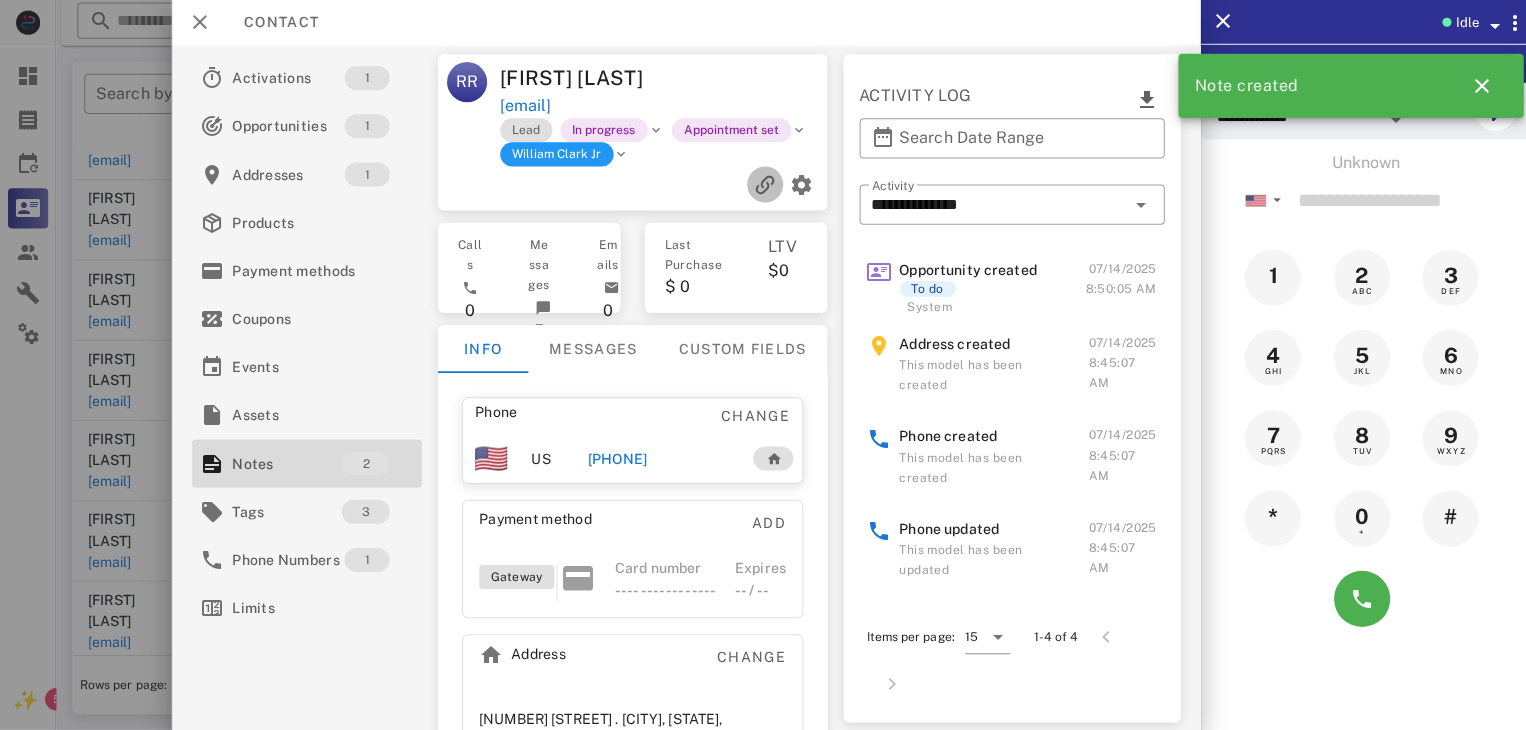 click at bounding box center [762, 186] 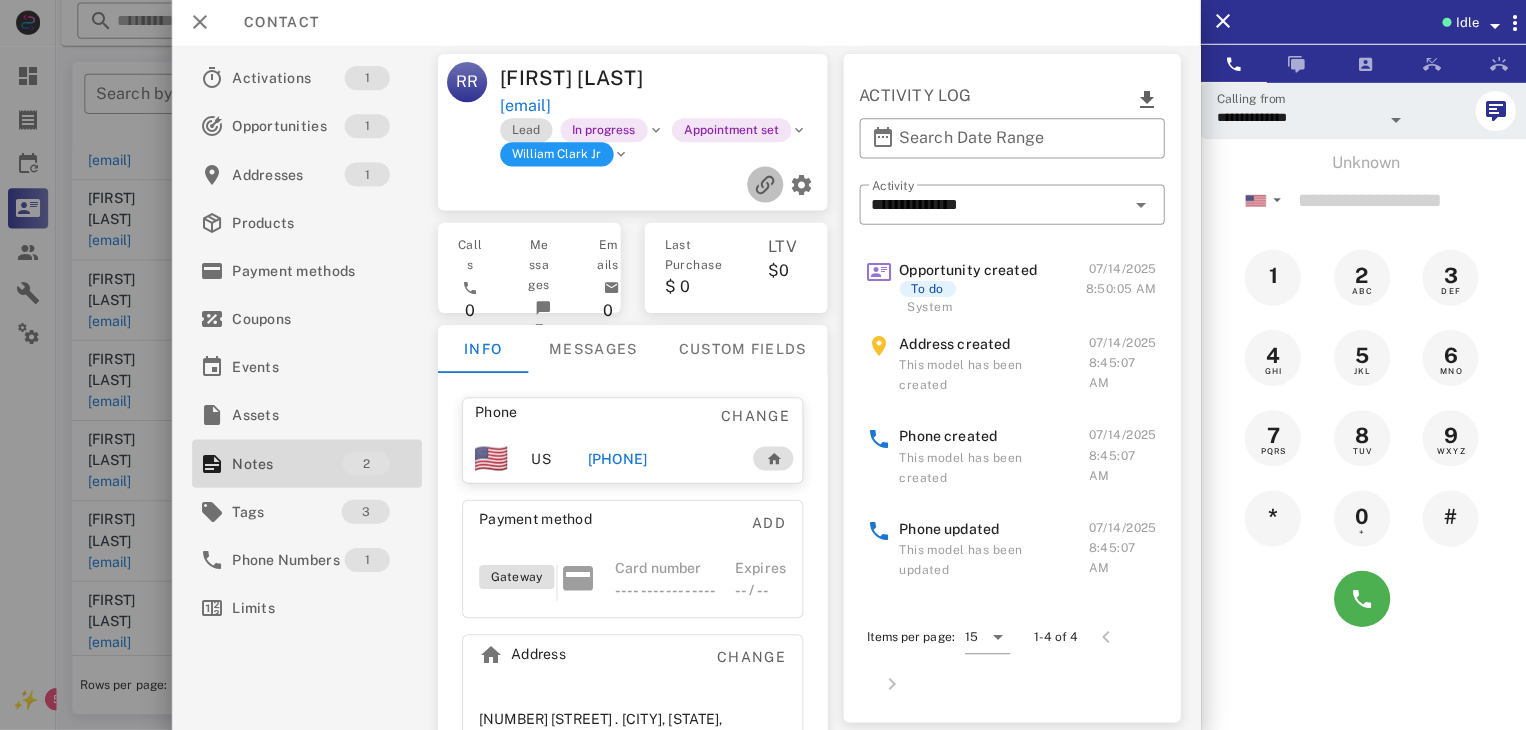 click at bounding box center (762, 186) 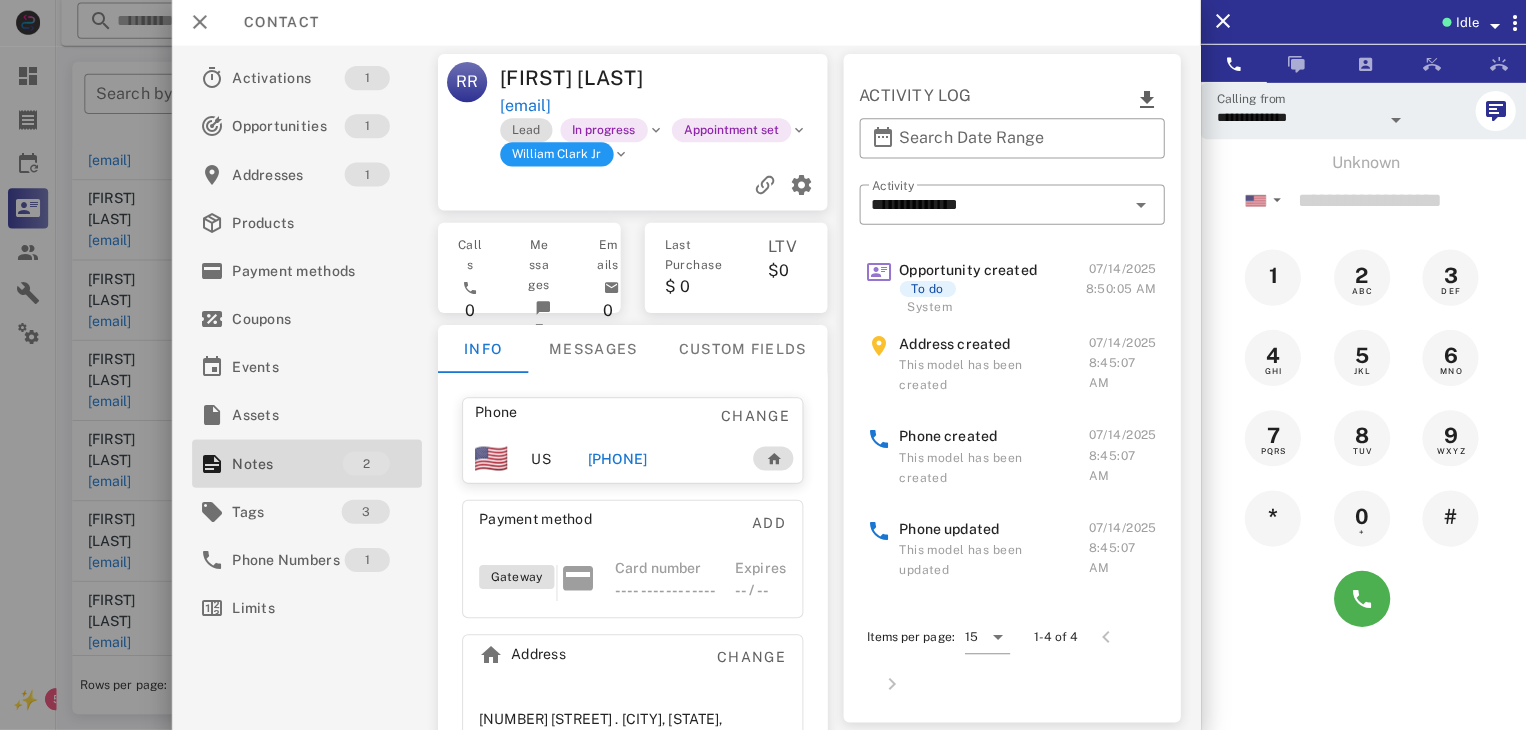 click at bounding box center [763, 365] 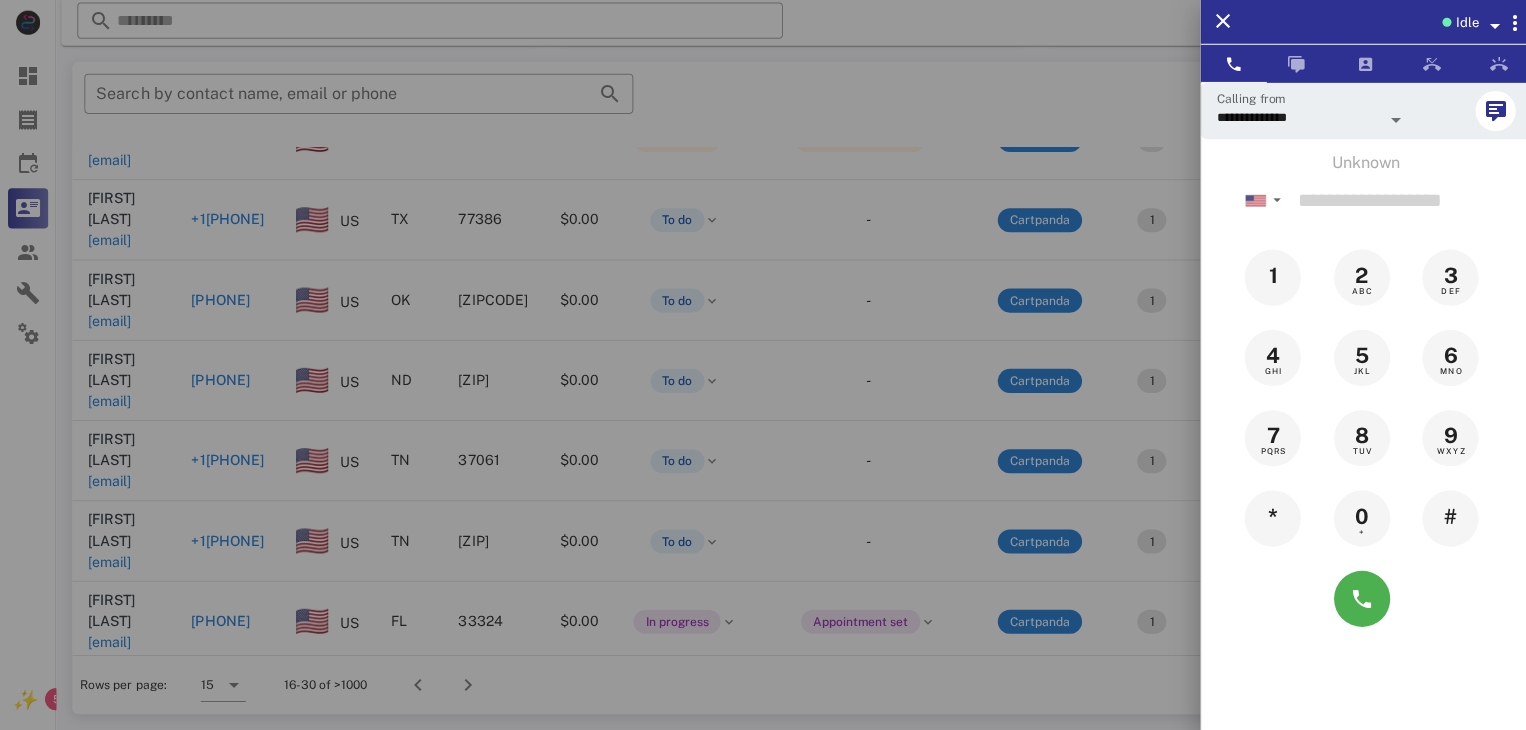 click at bounding box center (763, 365) 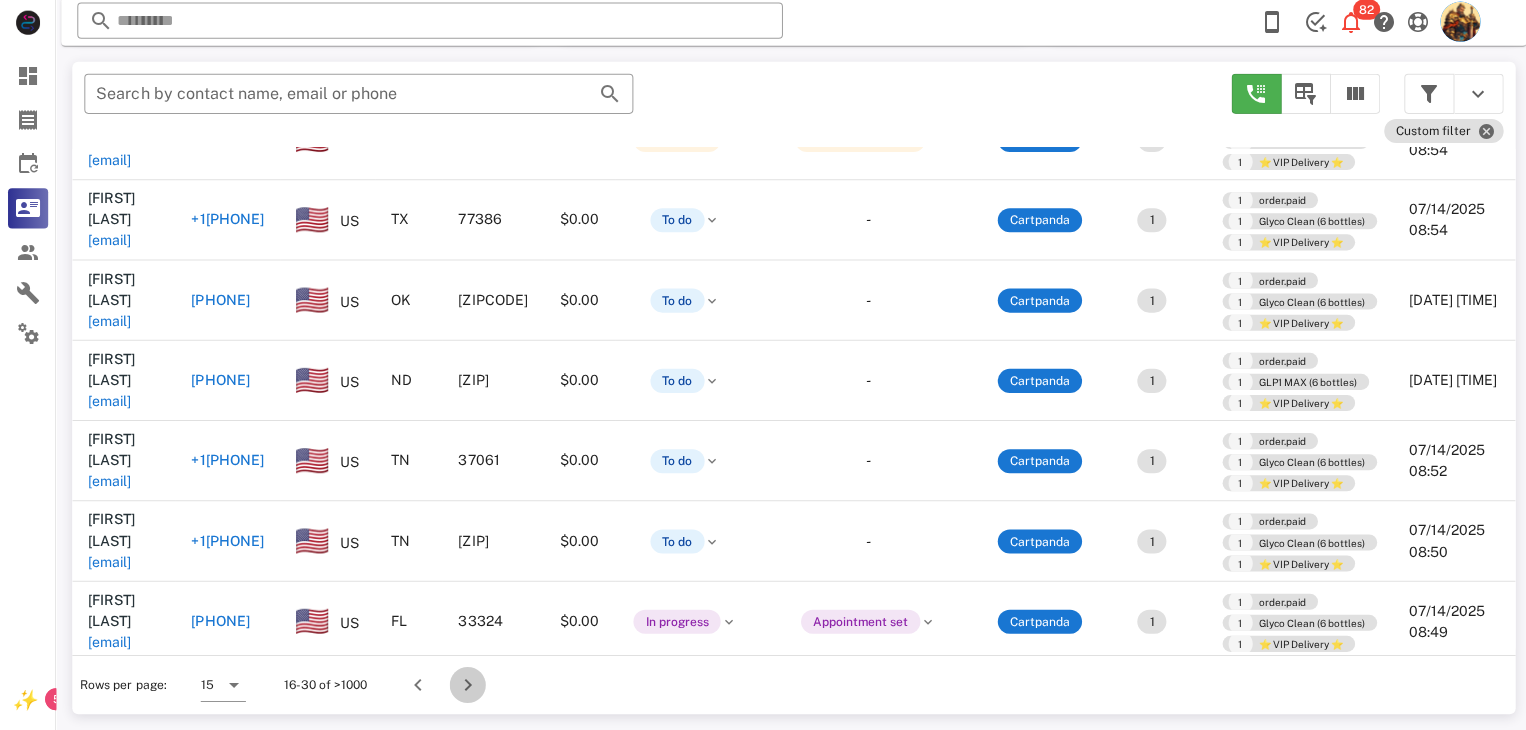 click at bounding box center [466, 685] 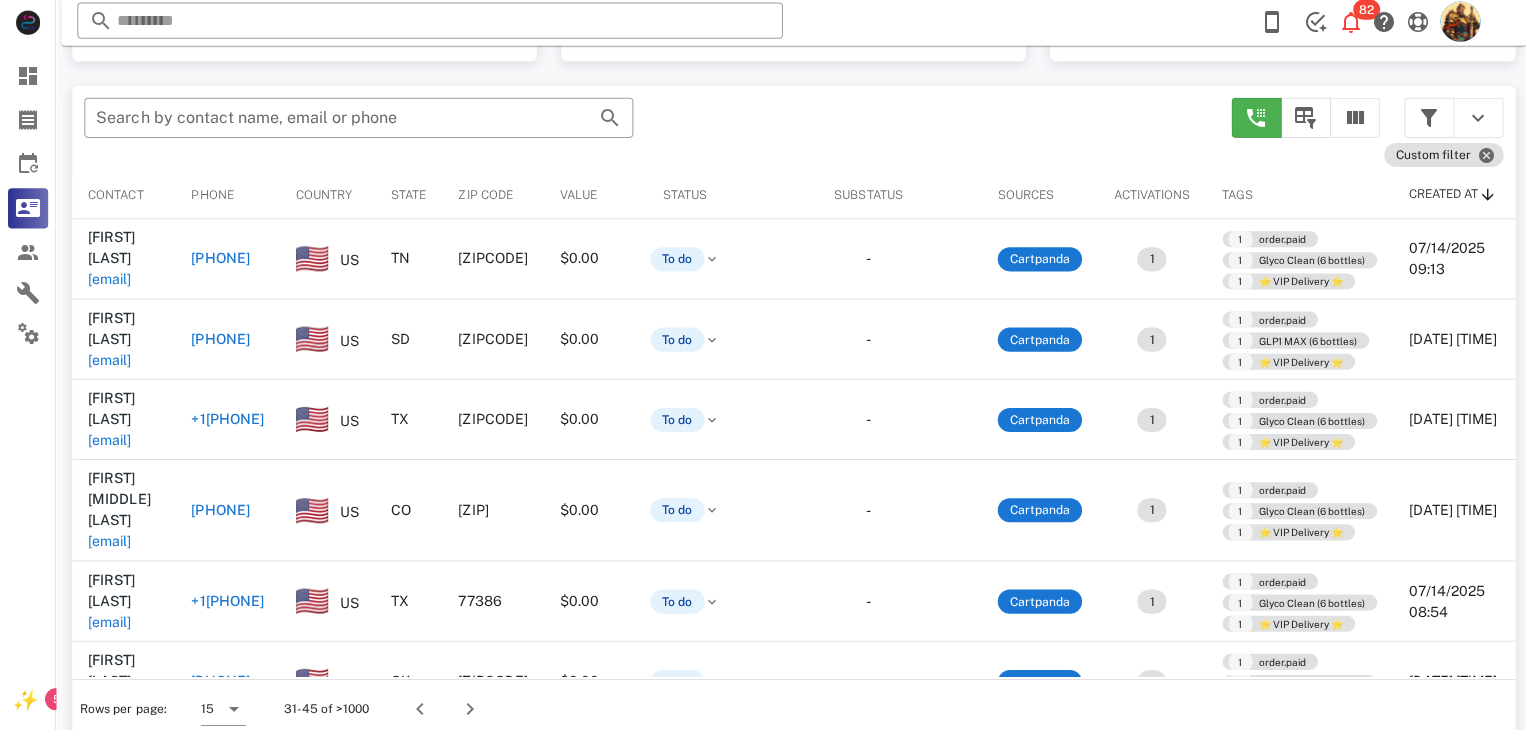 scroll, scrollTop: 380, scrollLeft: 0, axis: vertical 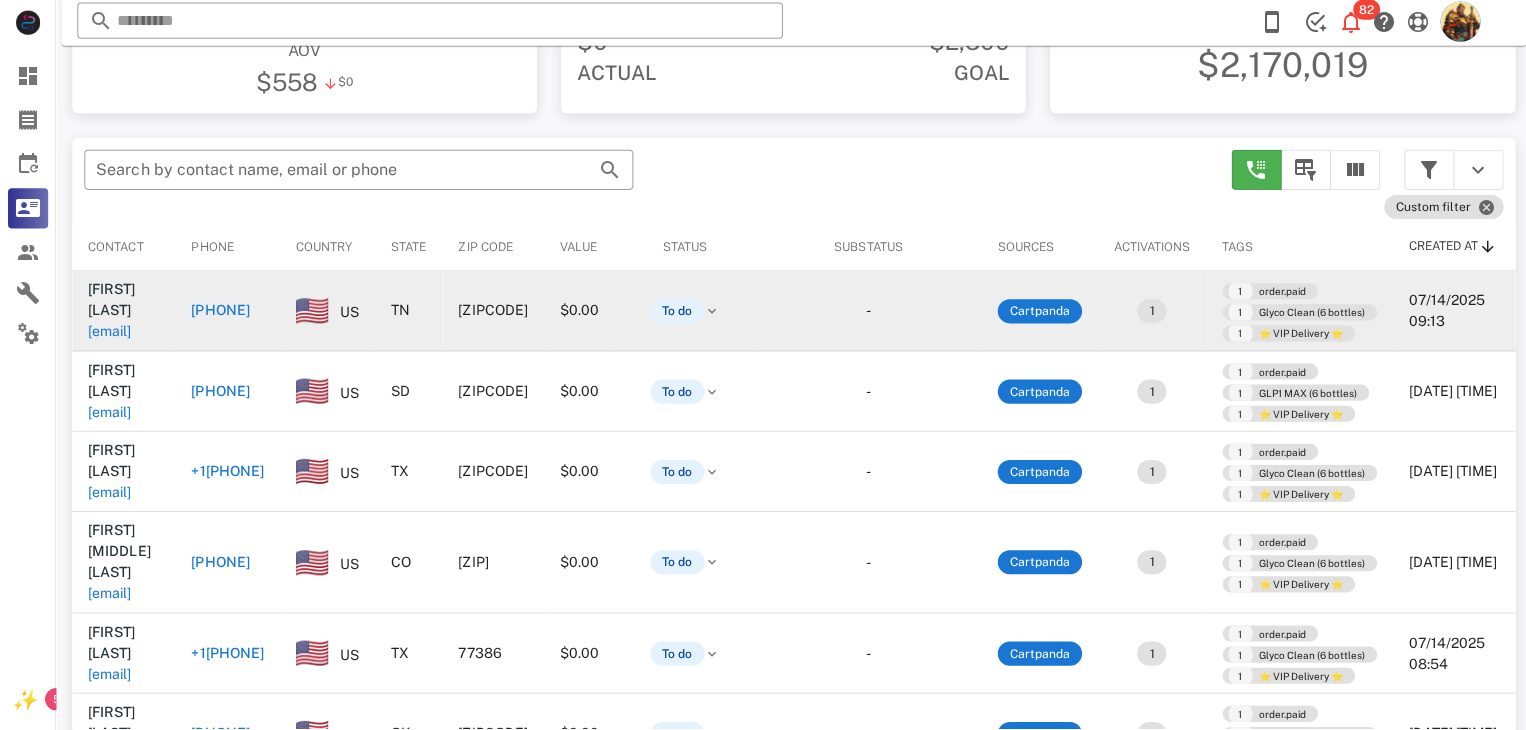 click on "latate.lt@gmail.com" at bounding box center [109, 333] 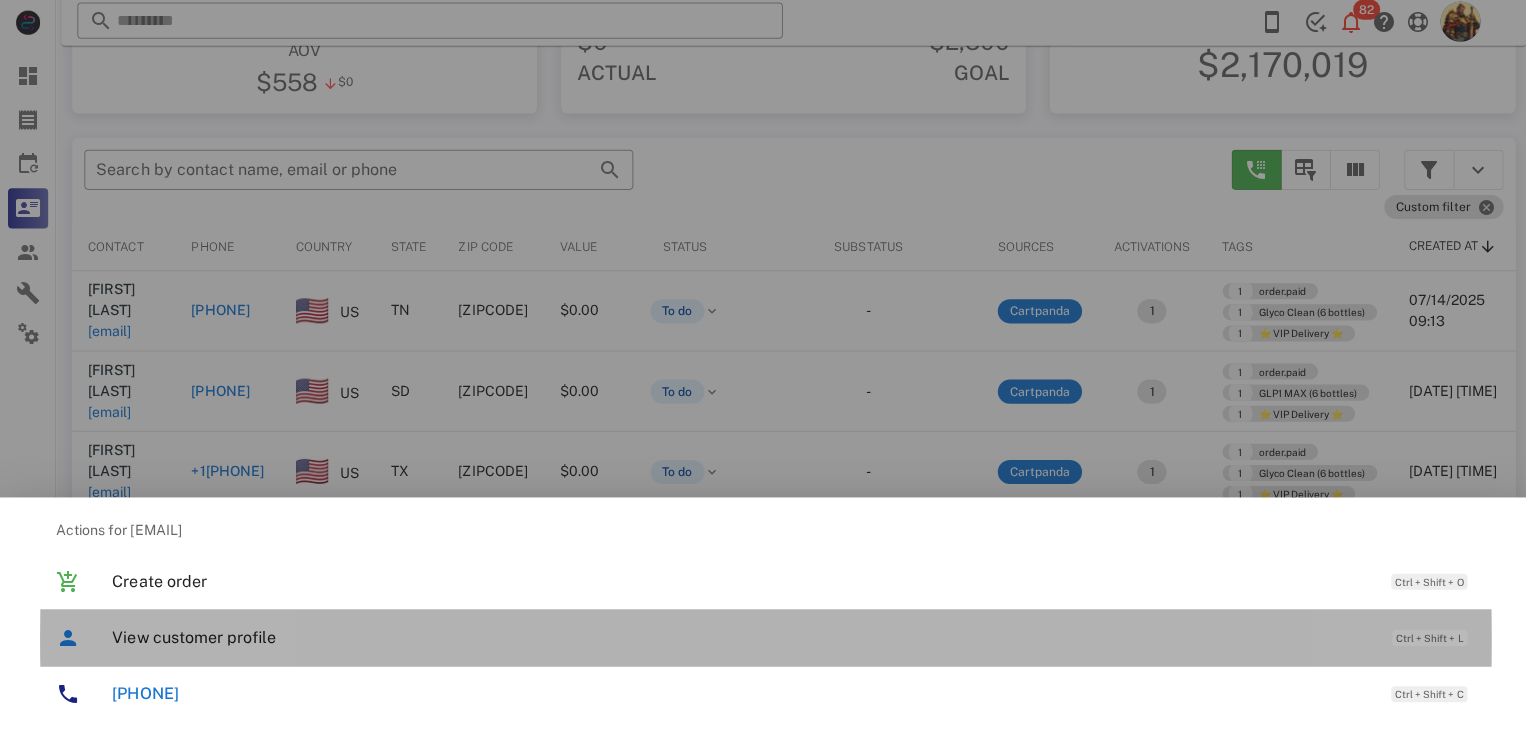 click on "View customer profile" at bounding box center [739, 637] 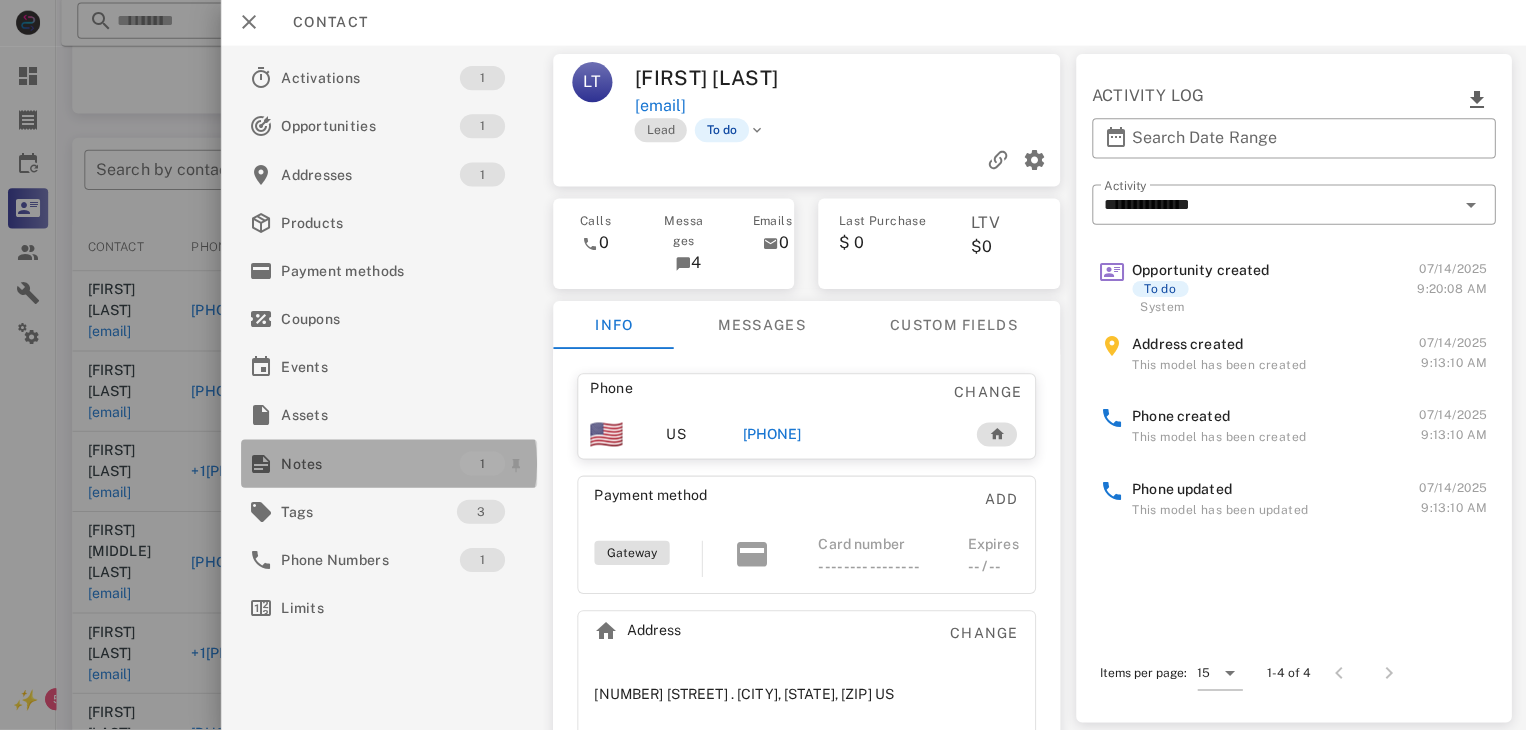 click on "Notes" at bounding box center (369, 464) 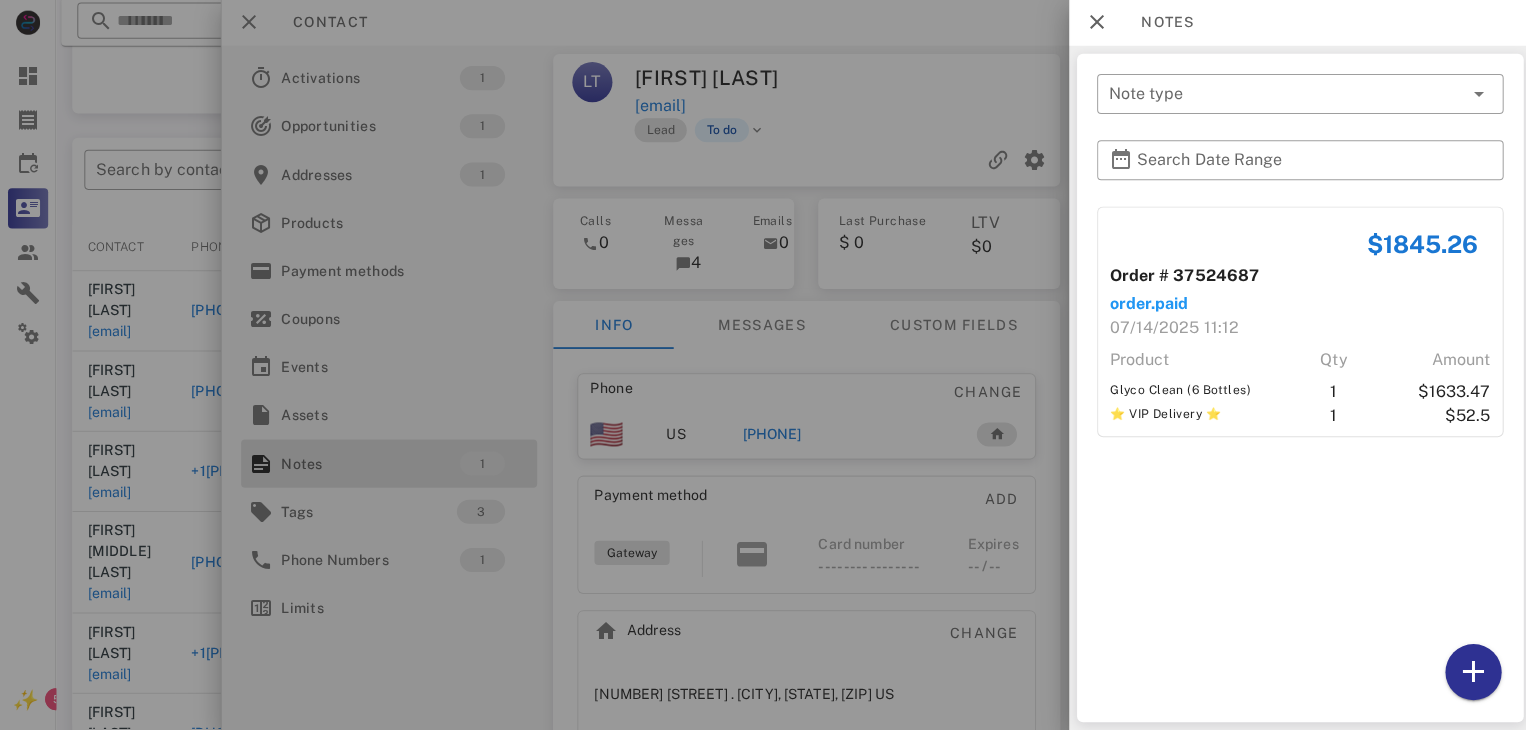 click at bounding box center (763, 365) 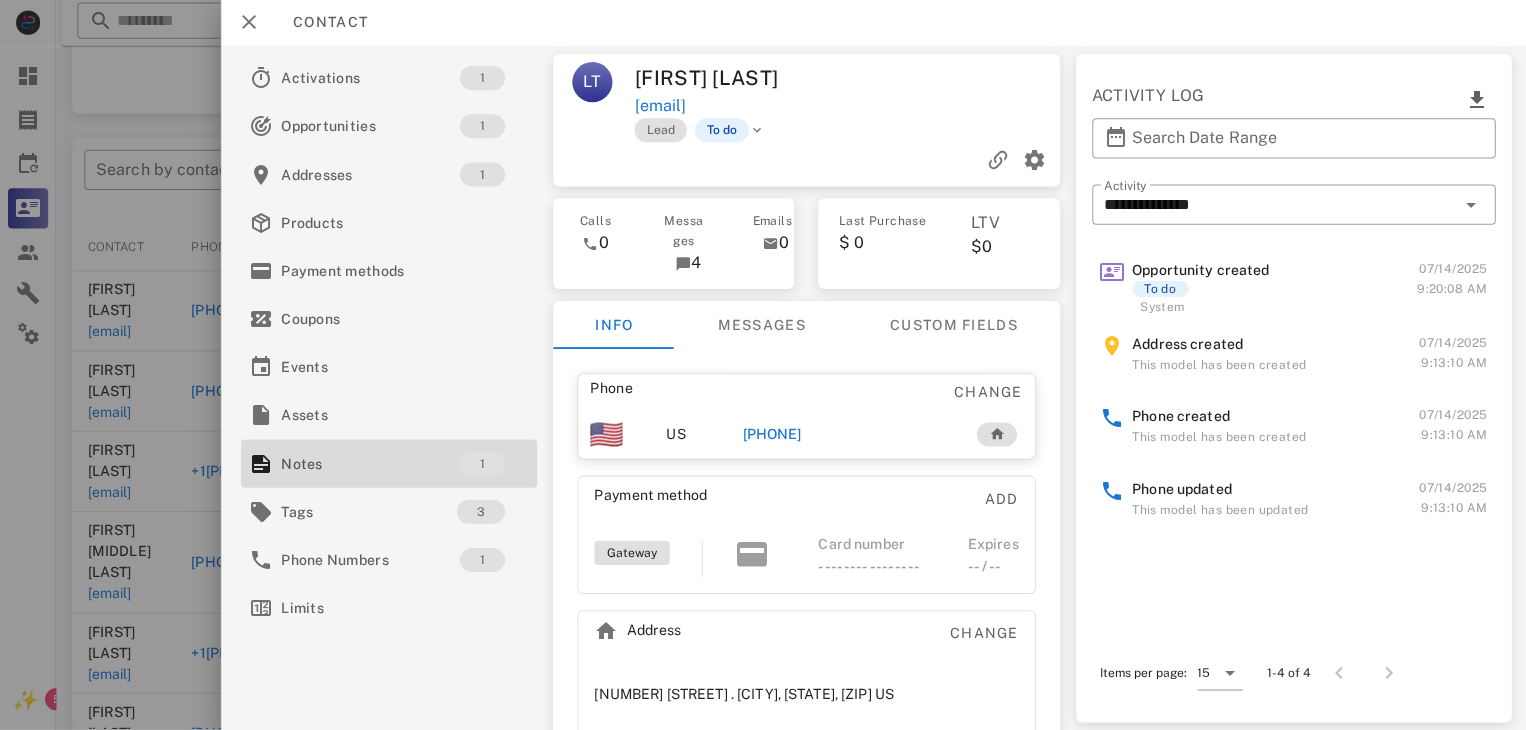 click on "+14236197431" at bounding box center [769, 435] 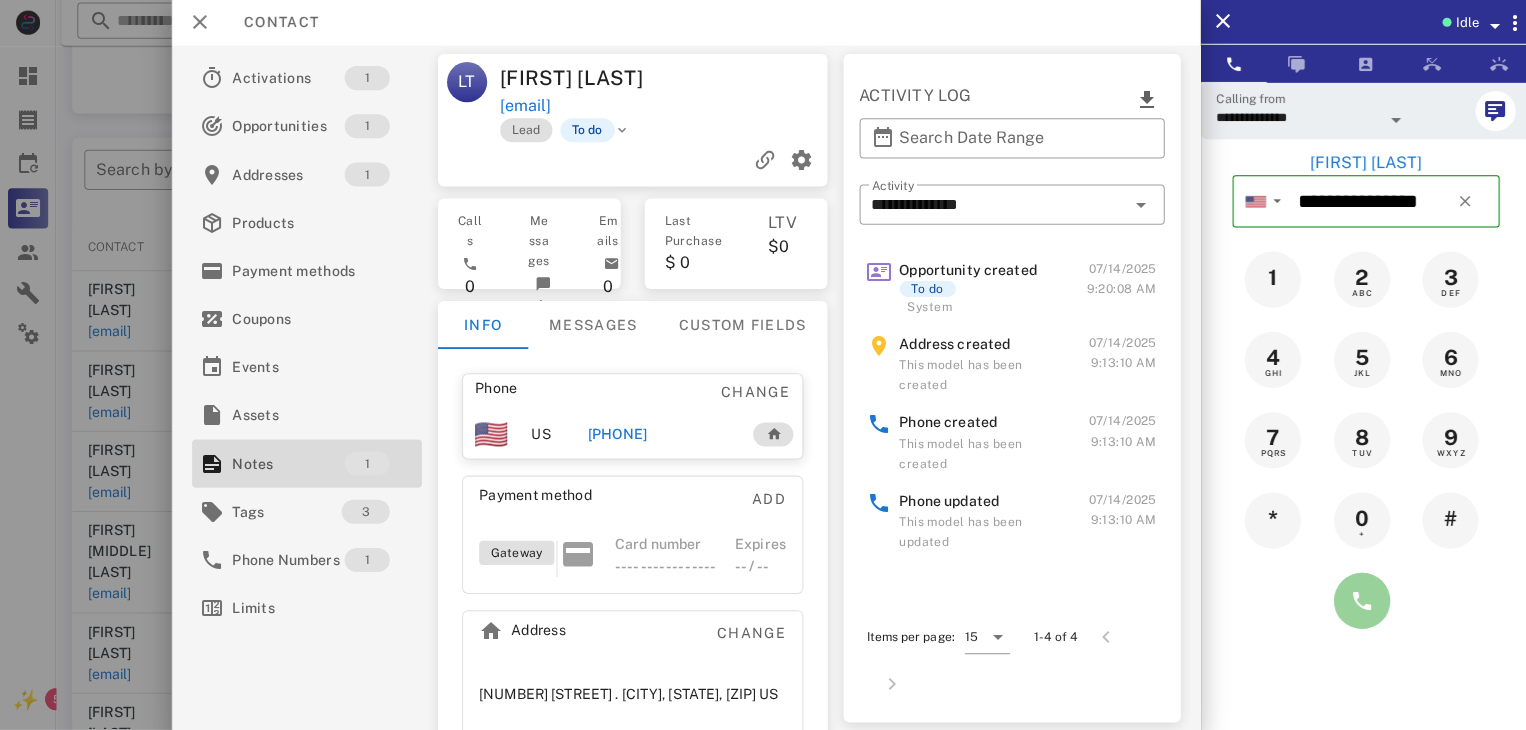 click at bounding box center (1357, 601) 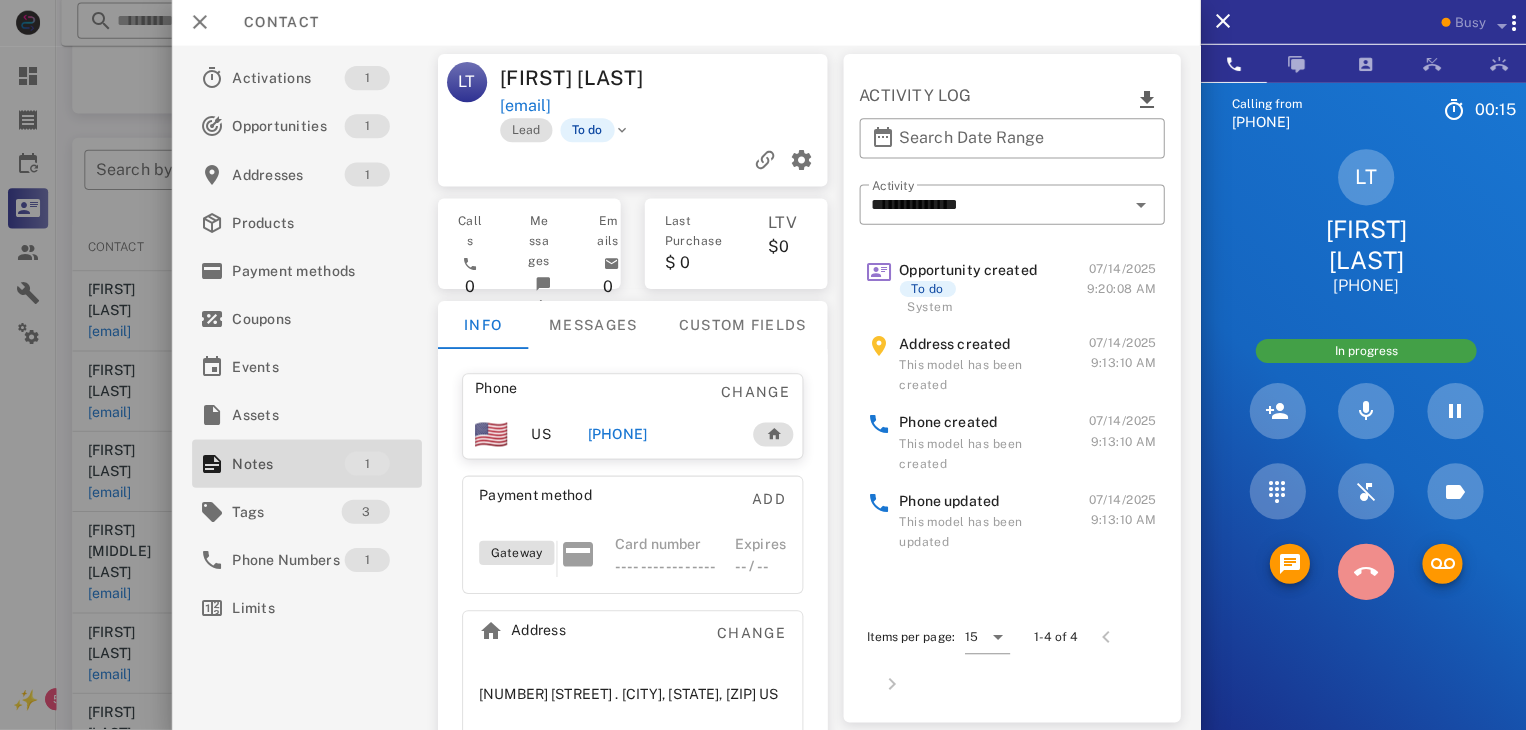 click at bounding box center (1361, 572) 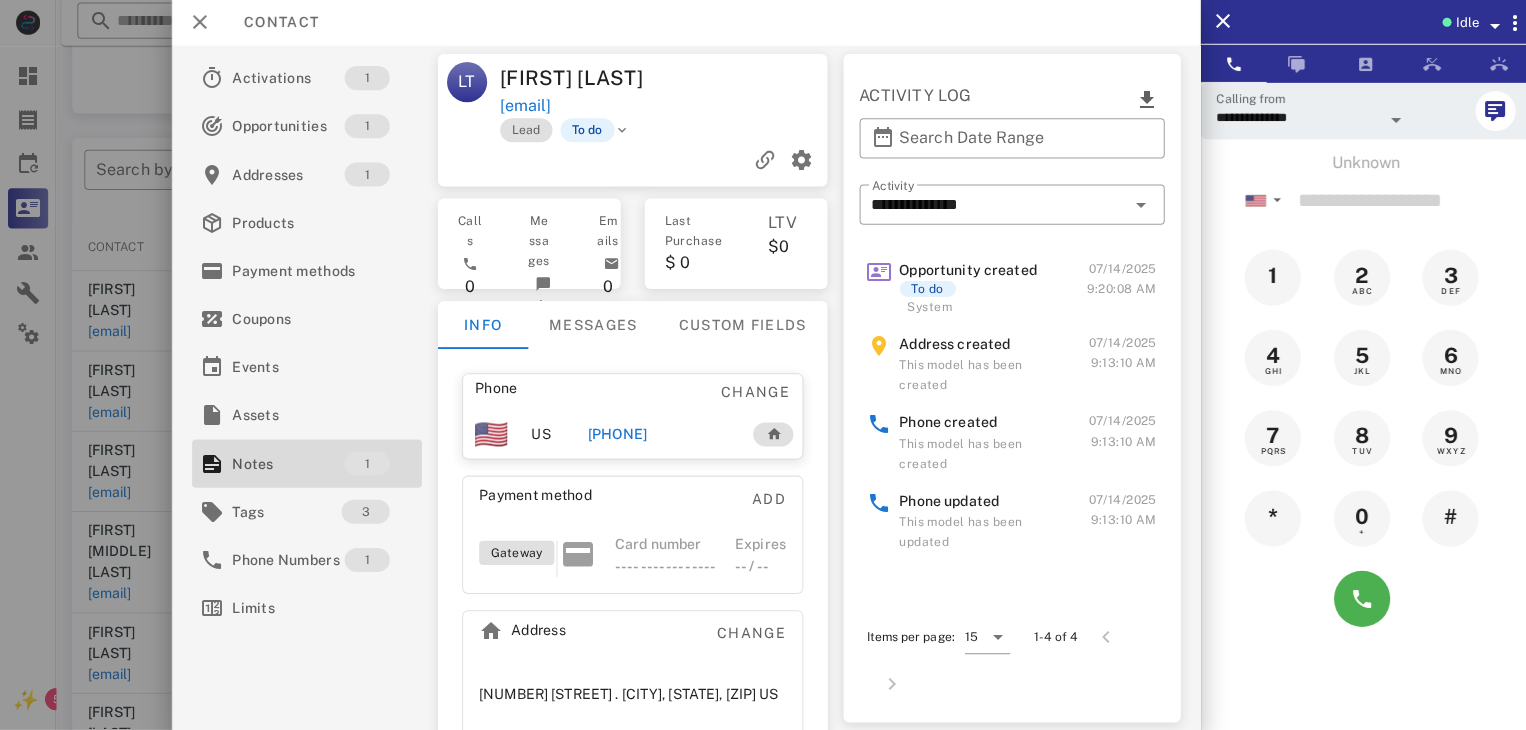 click at bounding box center [763, 365] 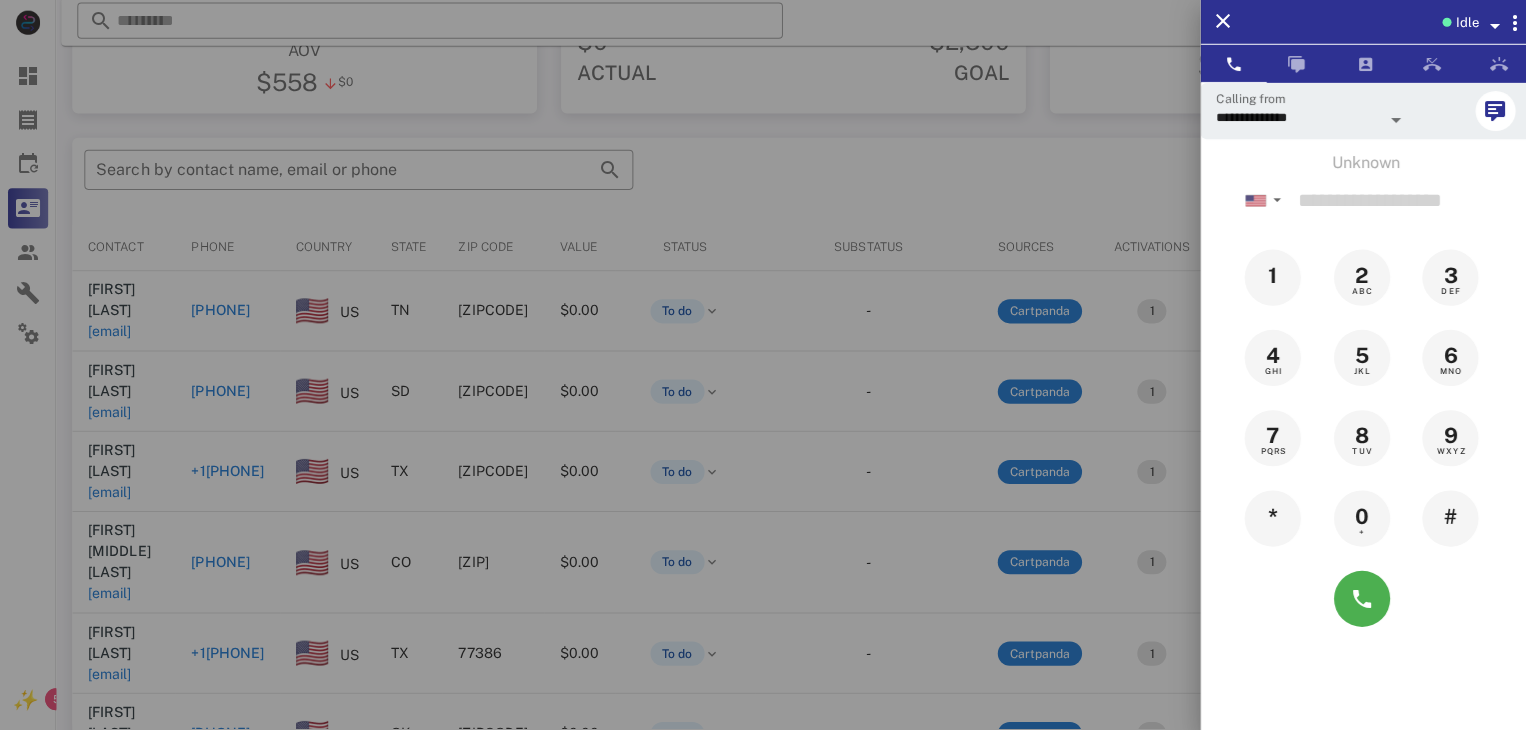 click at bounding box center (763, 365) 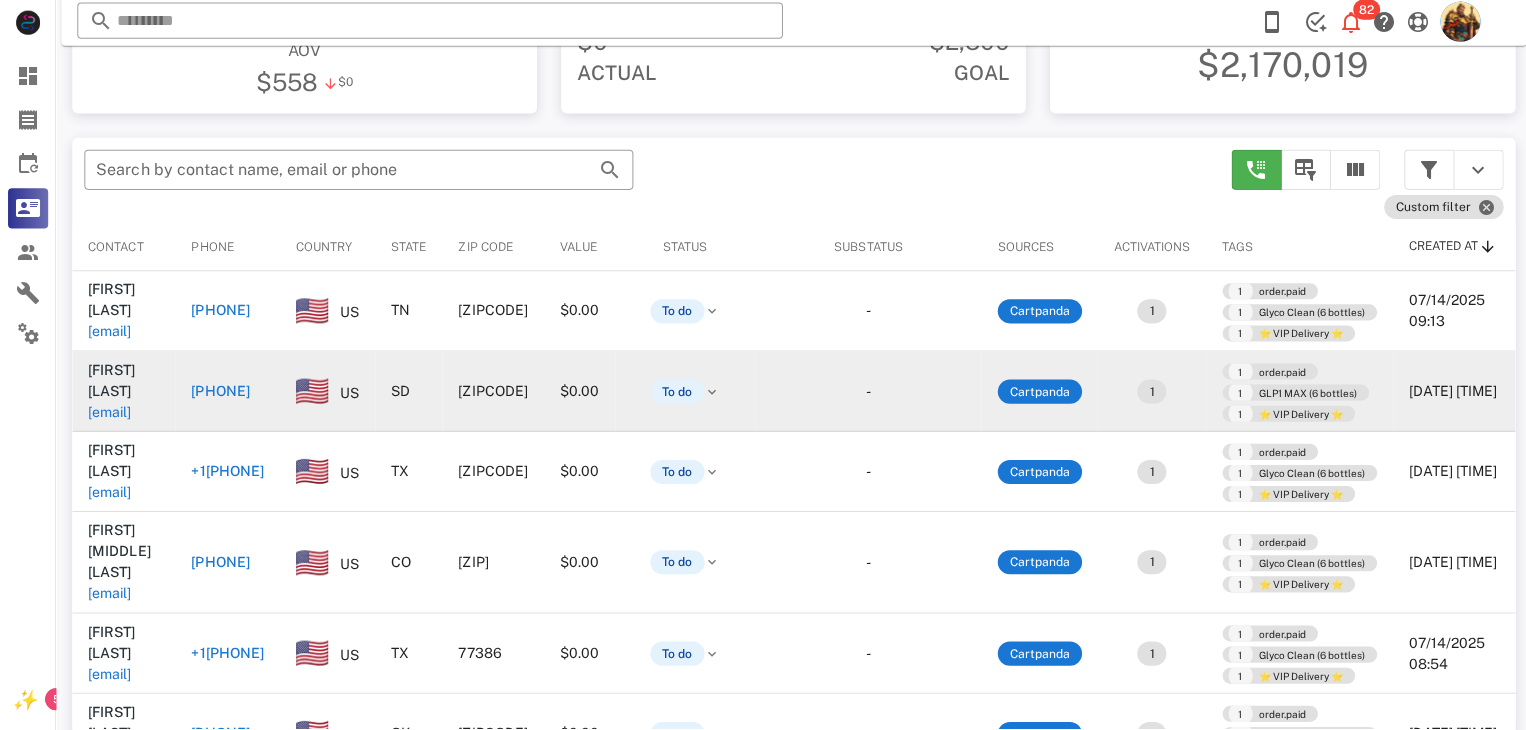 click on "brucebeckman56@gmail.com" at bounding box center [109, 413] 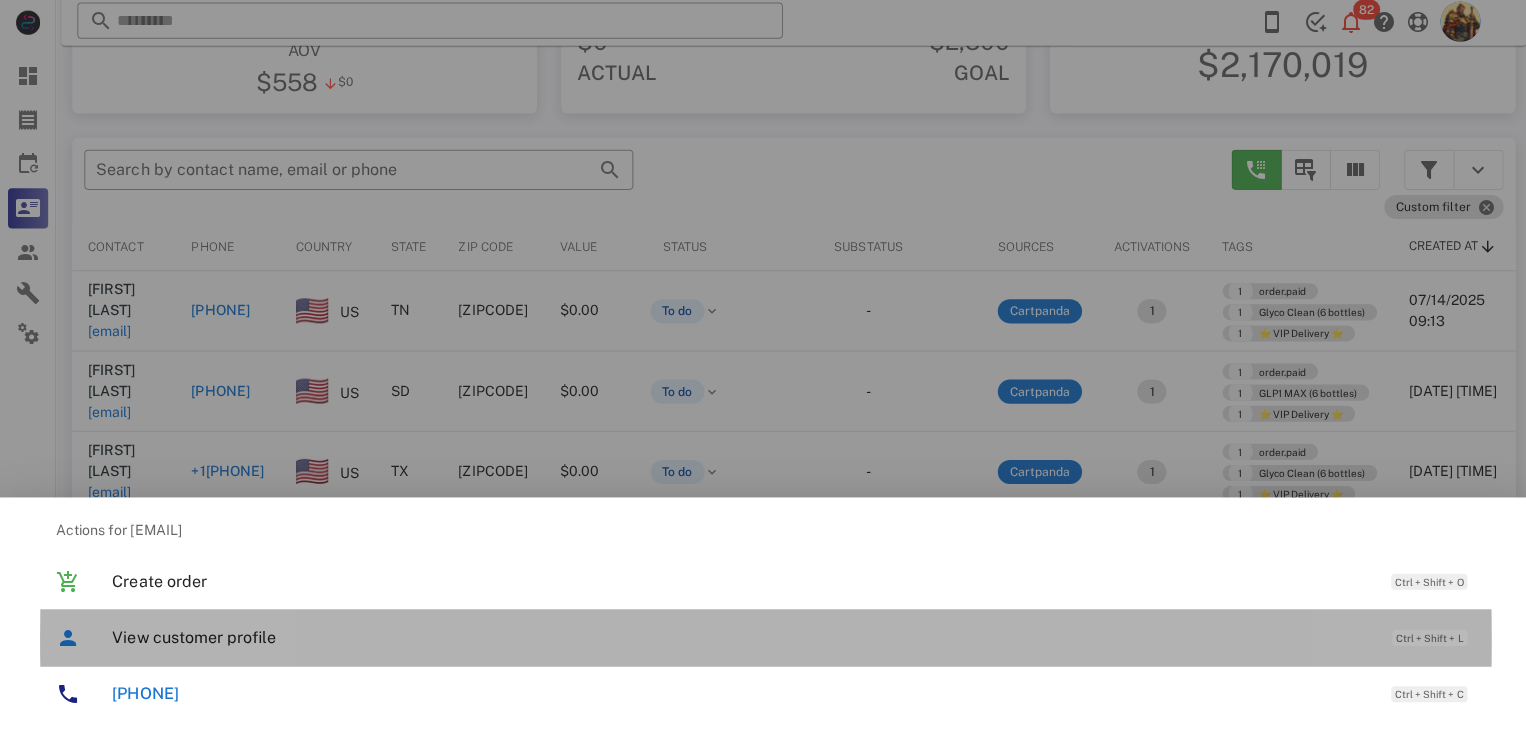 click on "View customer profile" at bounding box center [739, 637] 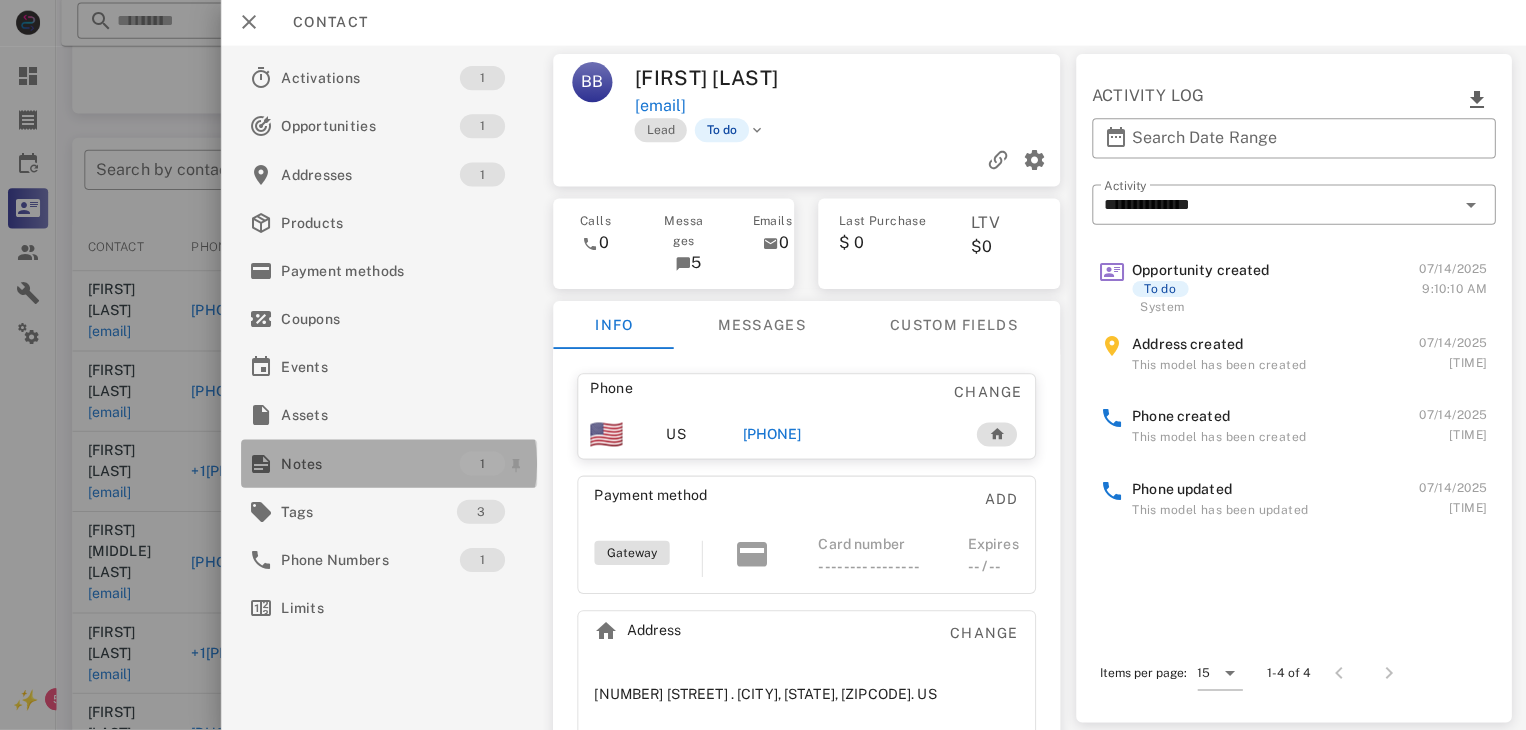 click on "Notes" at bounding box center [369, 464] 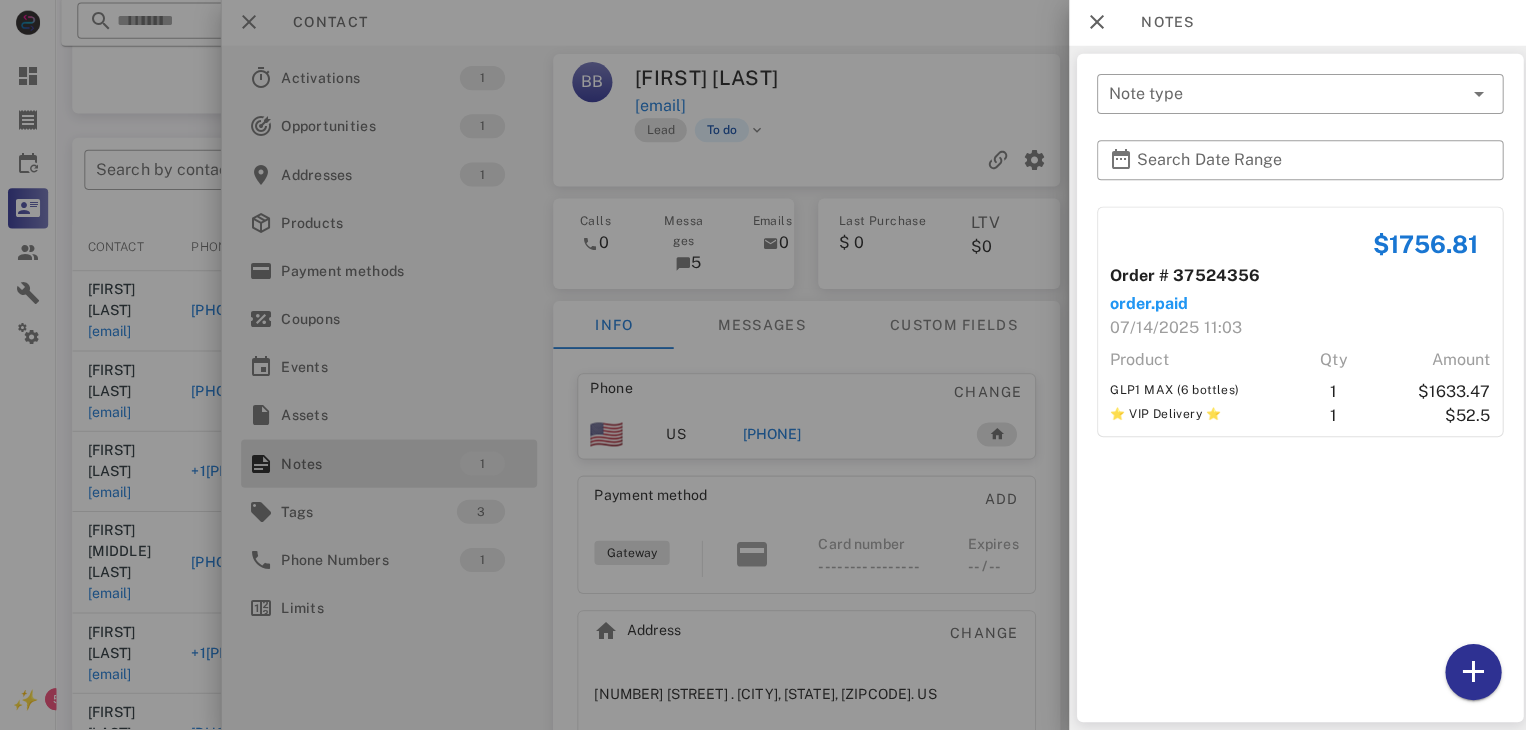 click at bounding box center [763, 365] 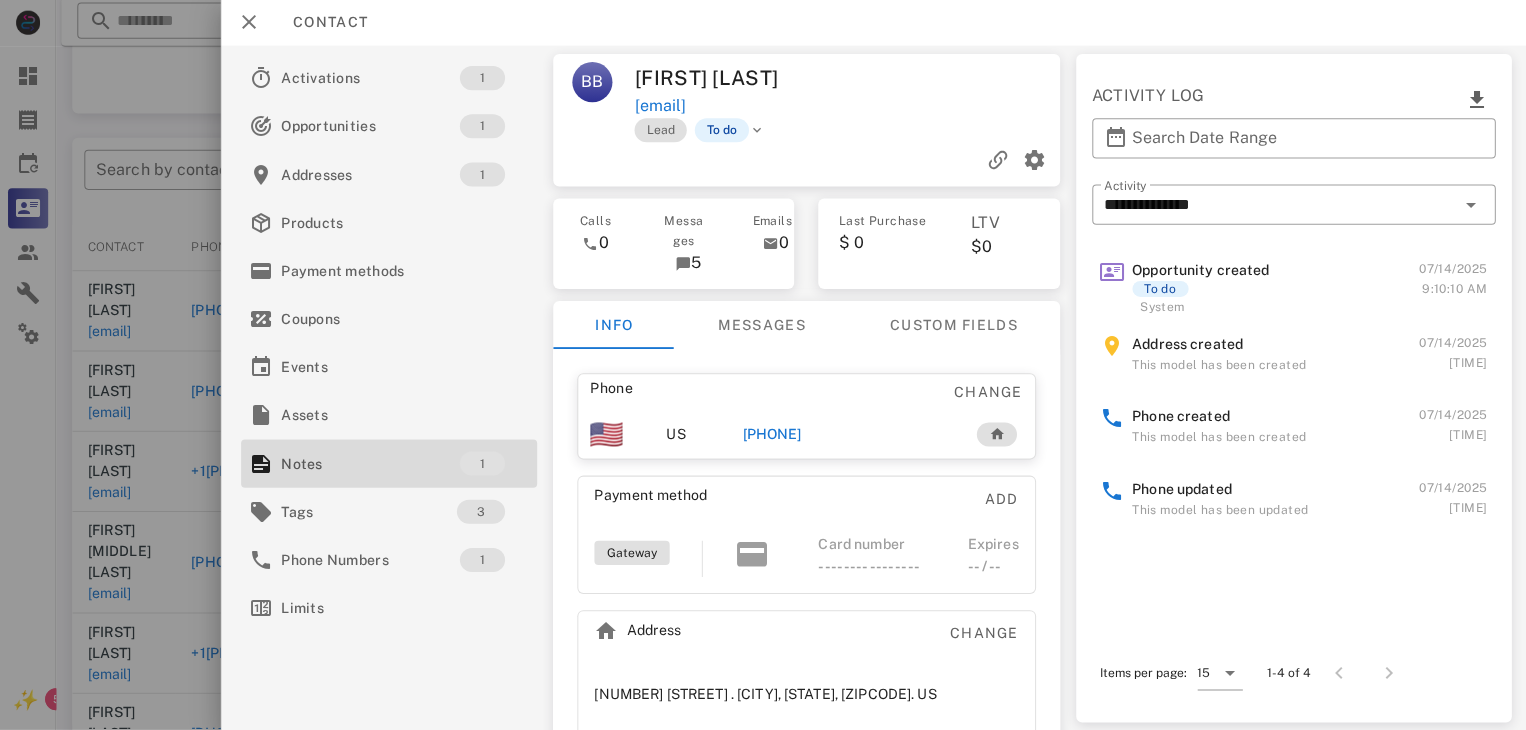click on "+16058772718" at bounding box center (769, 435) 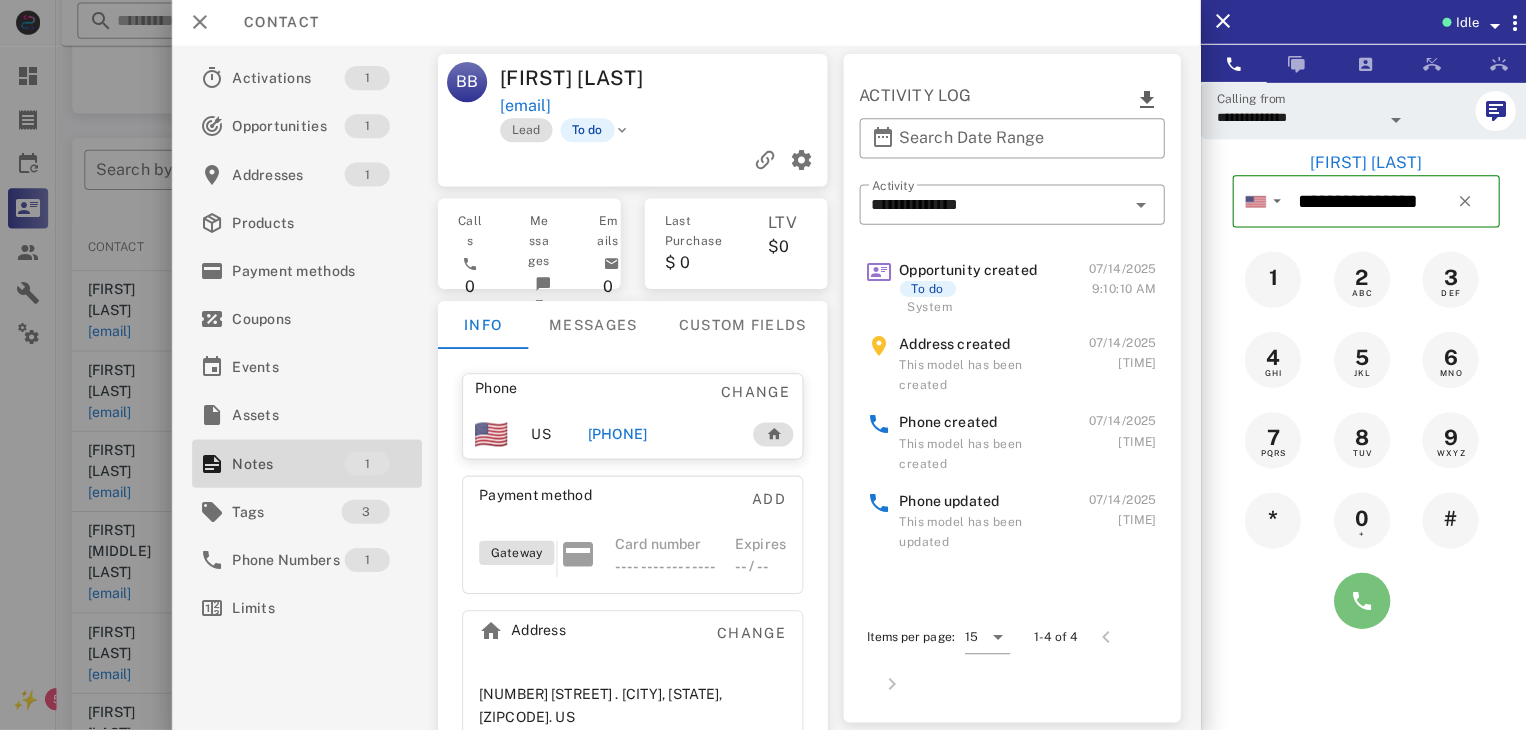 click at bounding box center [1357, 601] 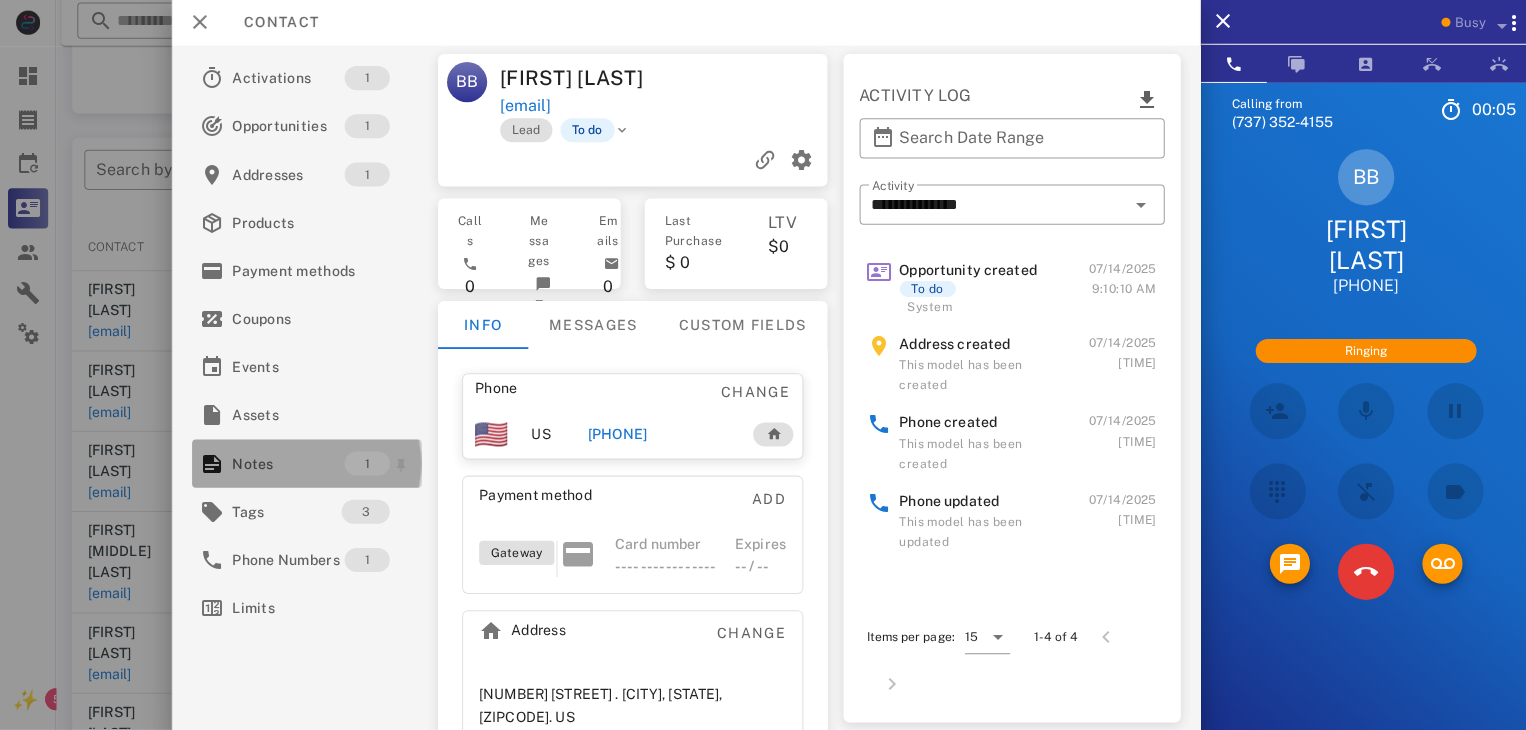 click on "Notes" at bounding box center (287, 464) 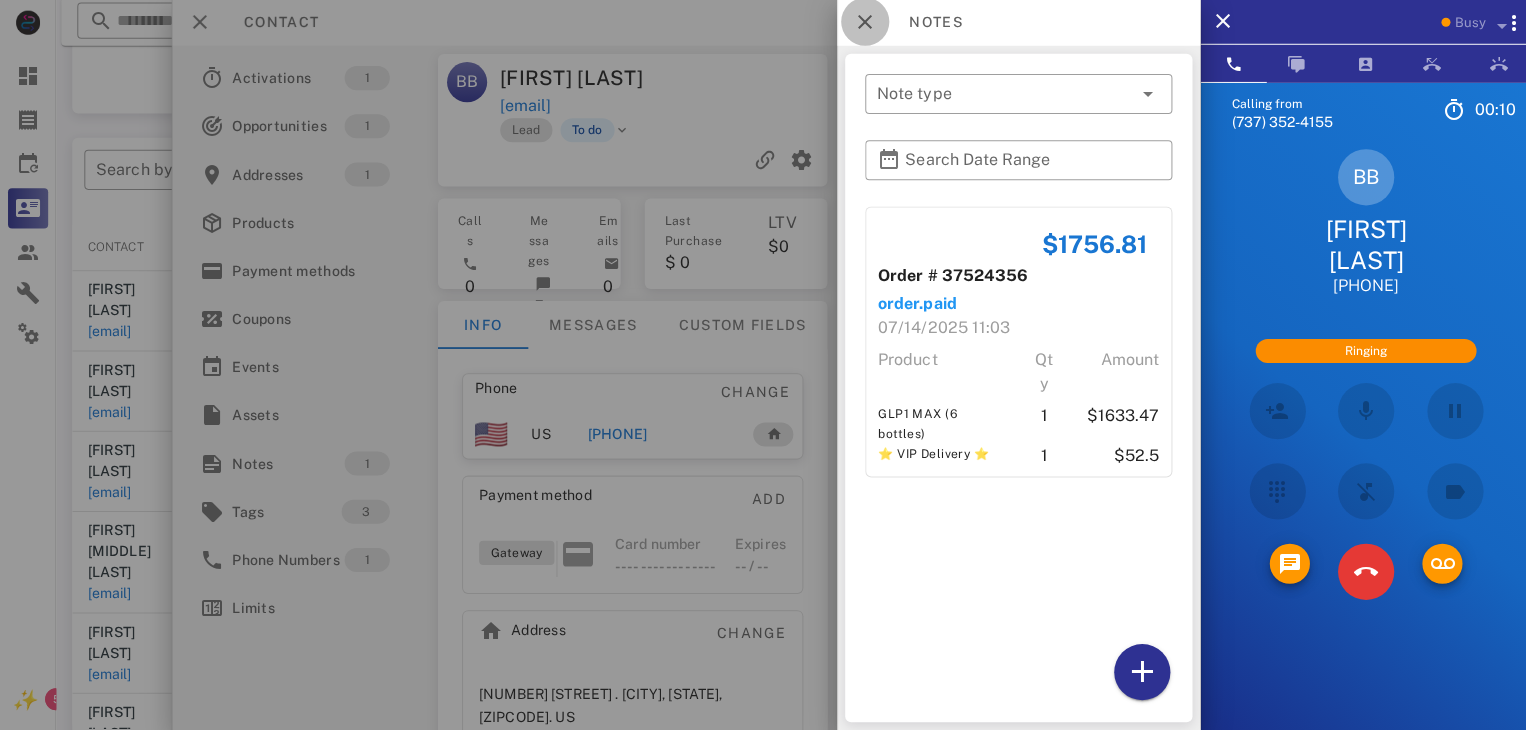 click at bounding box center (862, 24) 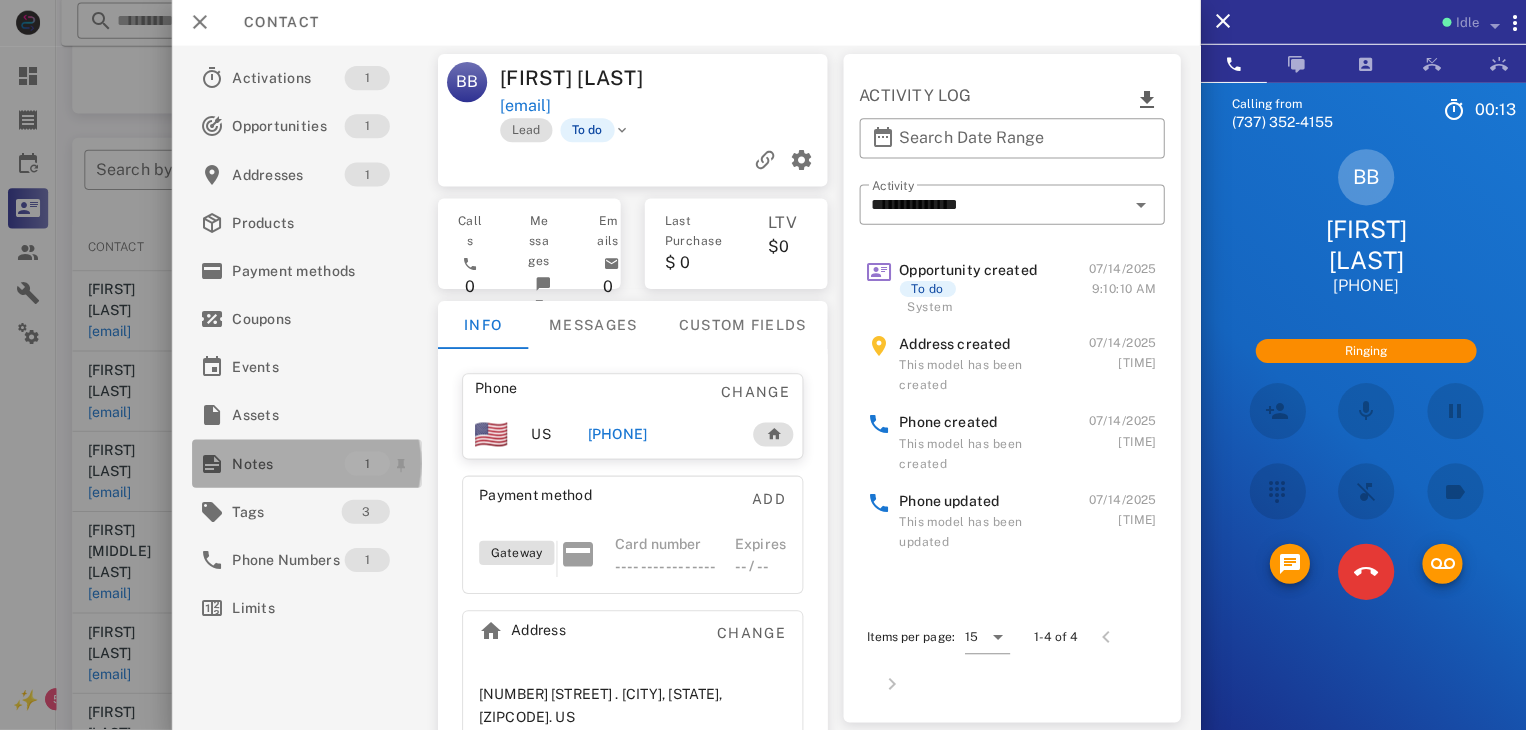 click on "Notes" at bounding box center (287, 464) 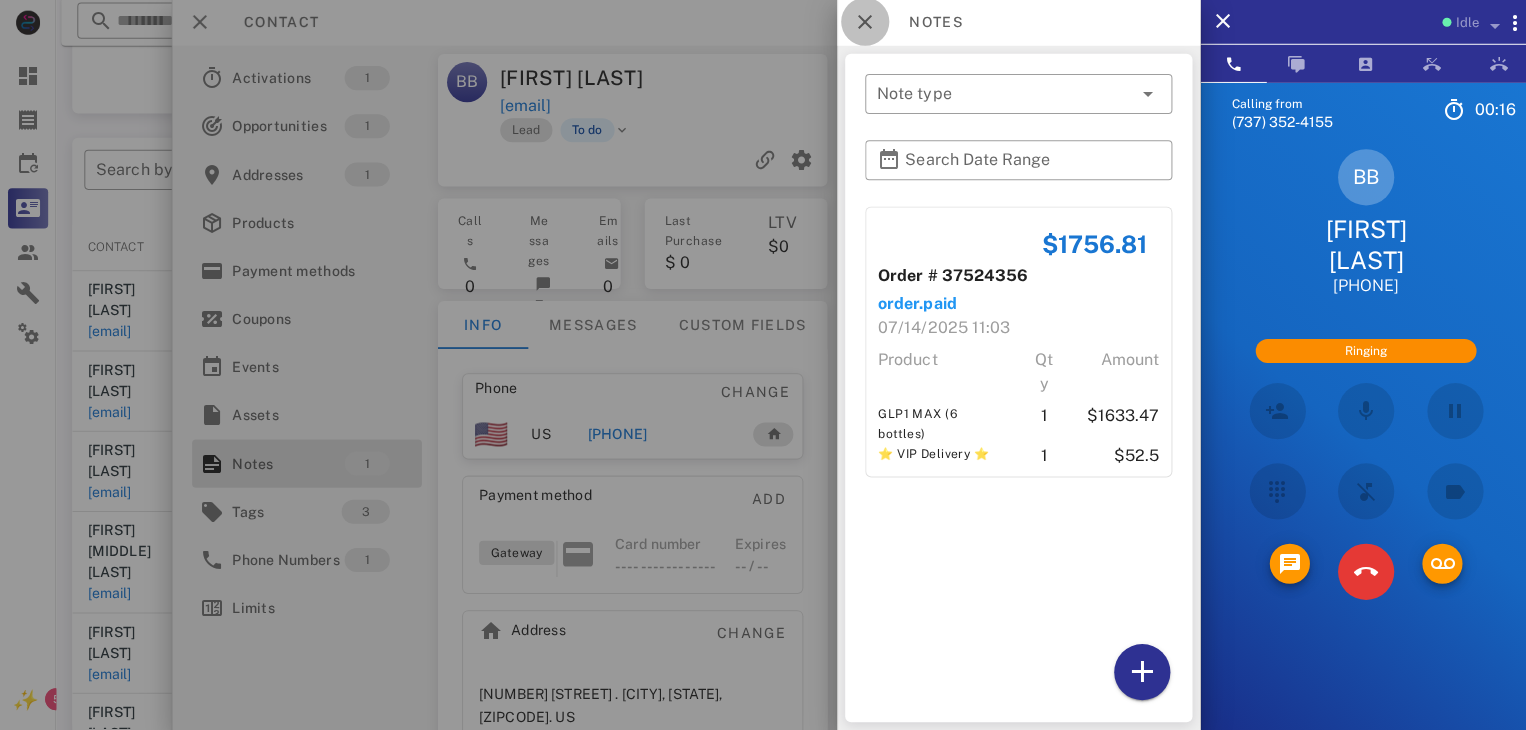 click at bounding box center [862, 24] 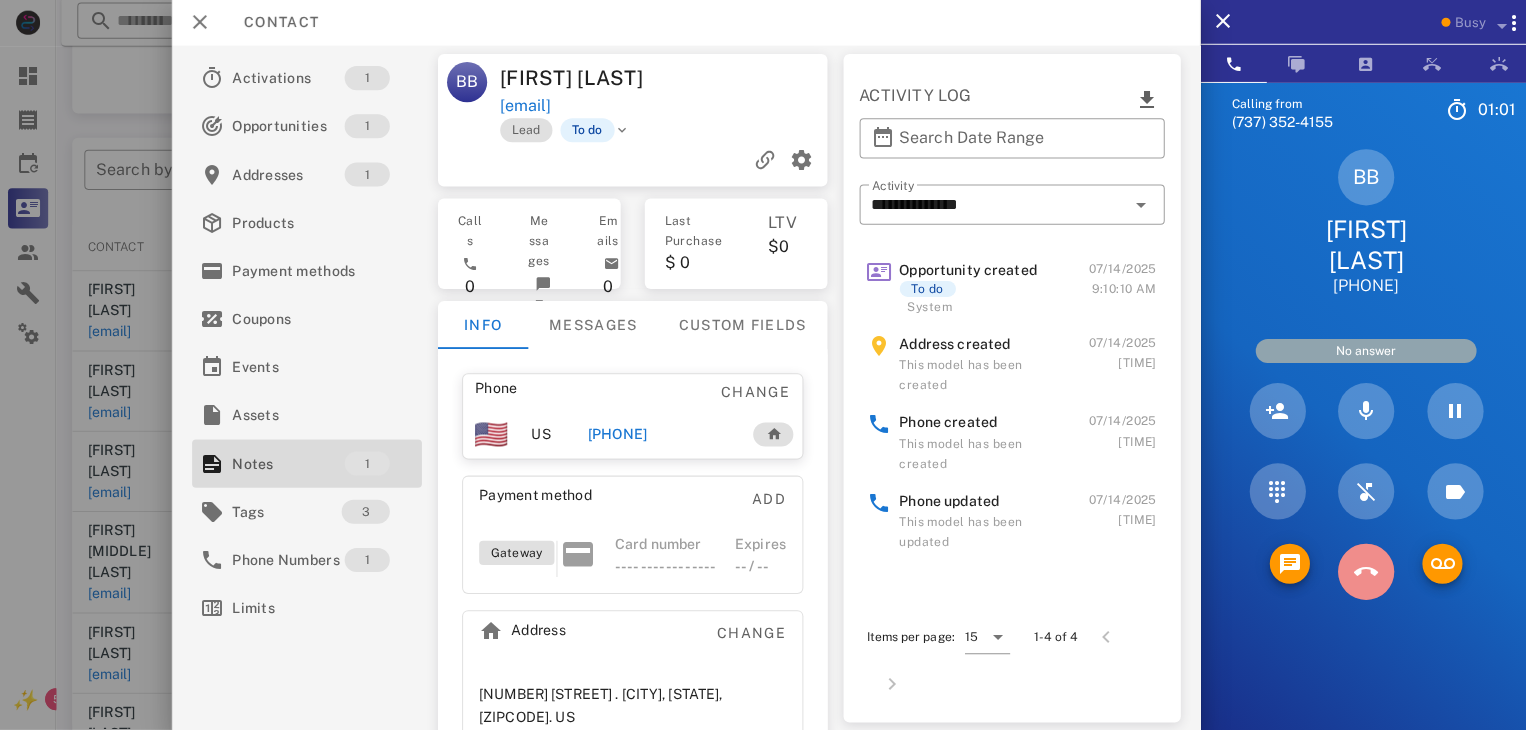 click at bounding box center [1361, 572] 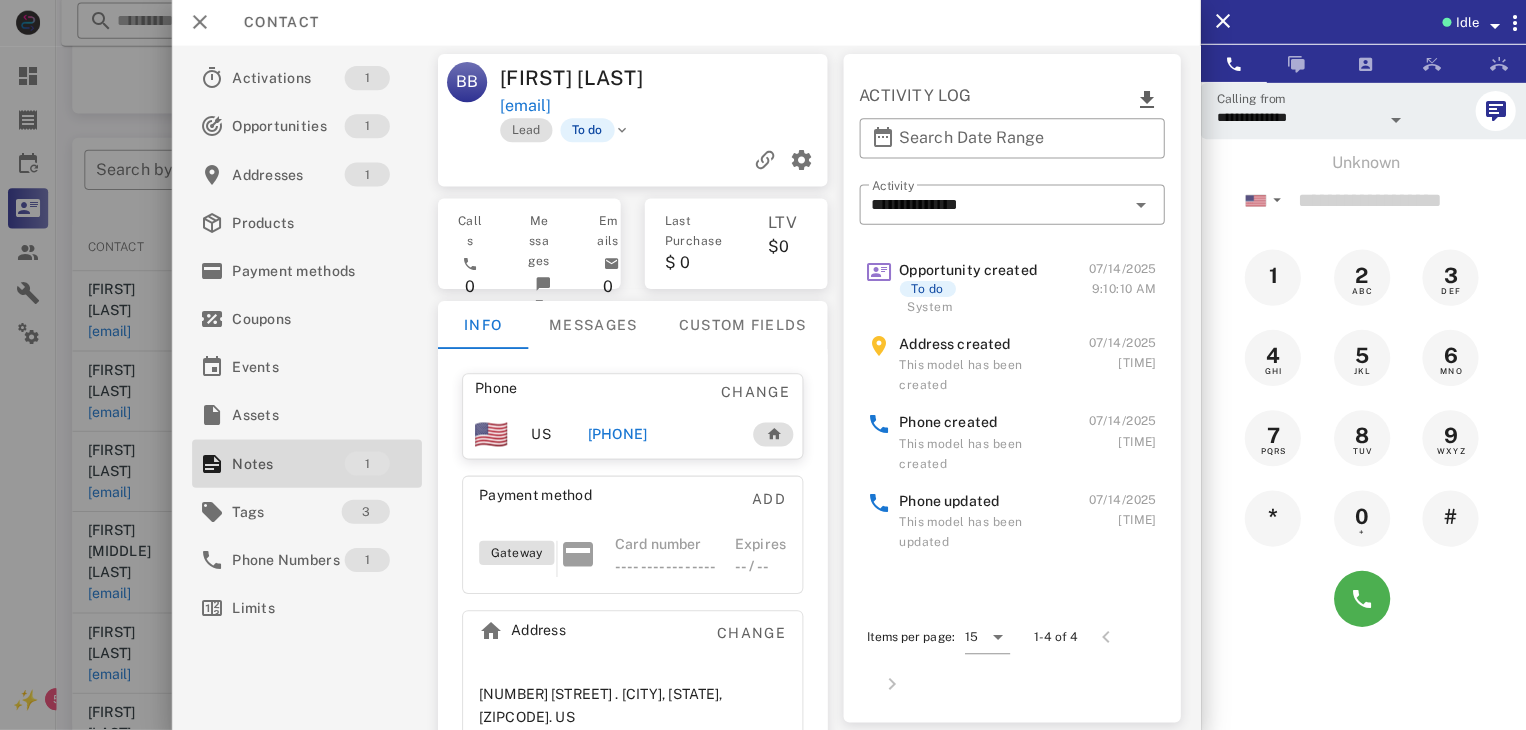 click at bounding box center (763, 365) 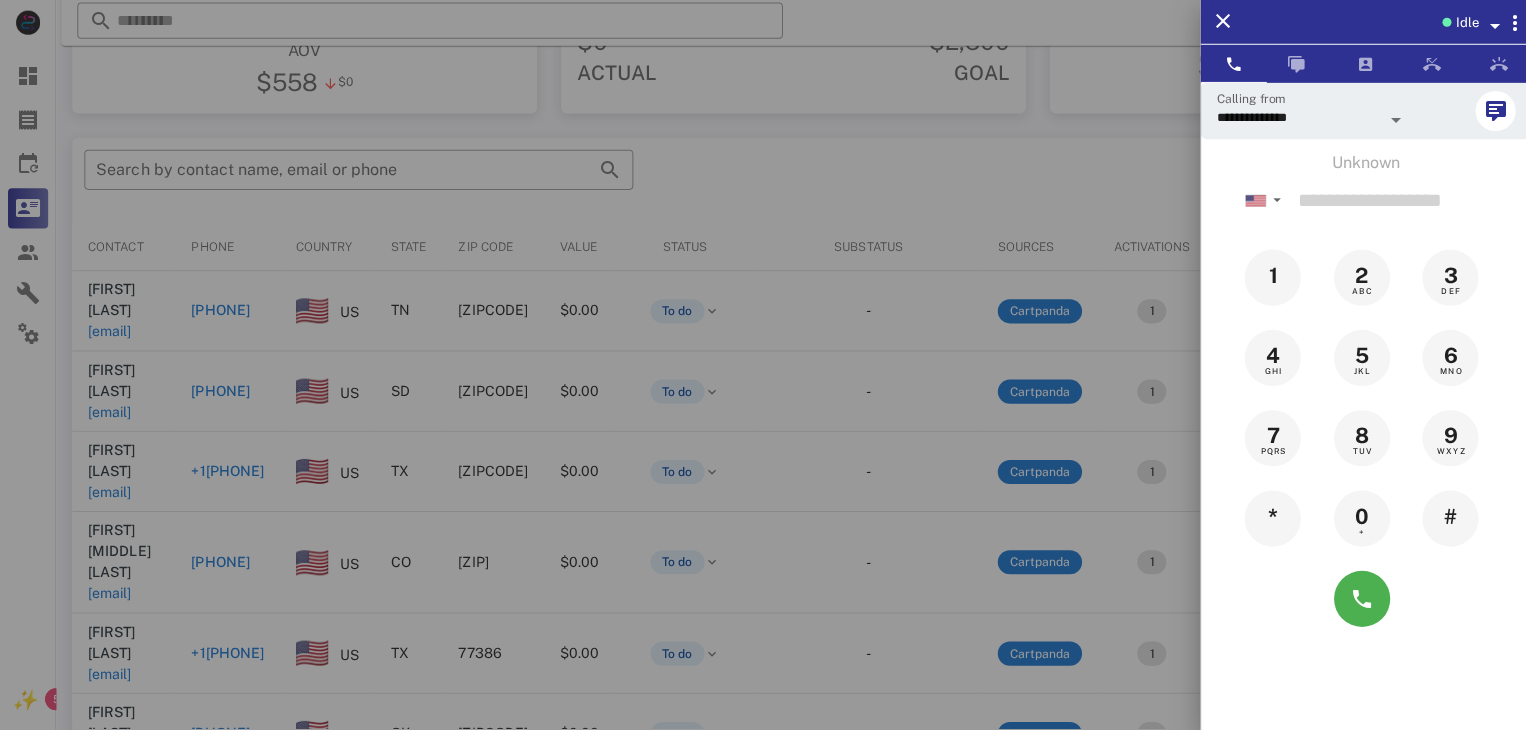 click at bounding box center [763, 365] 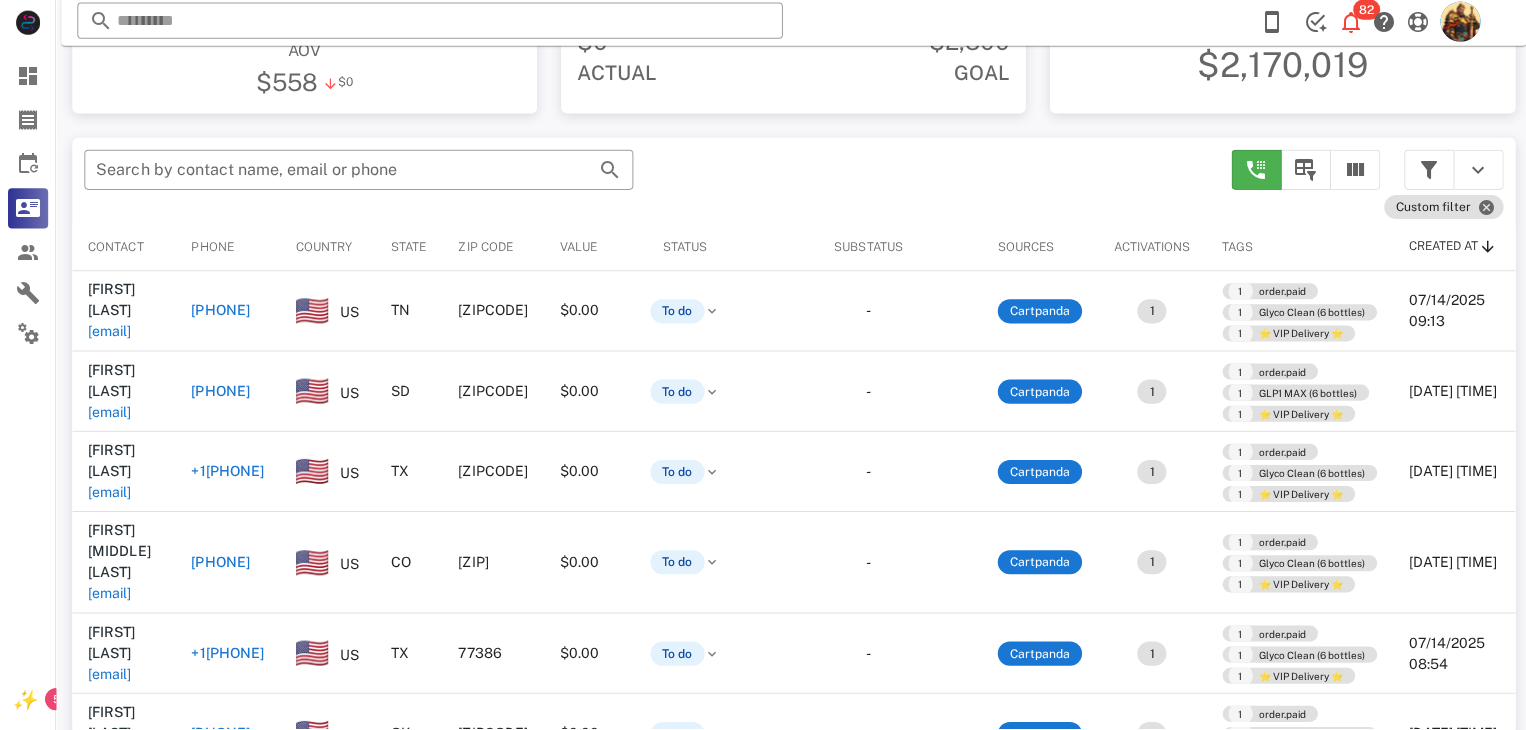 click on "sandracarrales6@gmail.com" at bounding box center [109, 493] 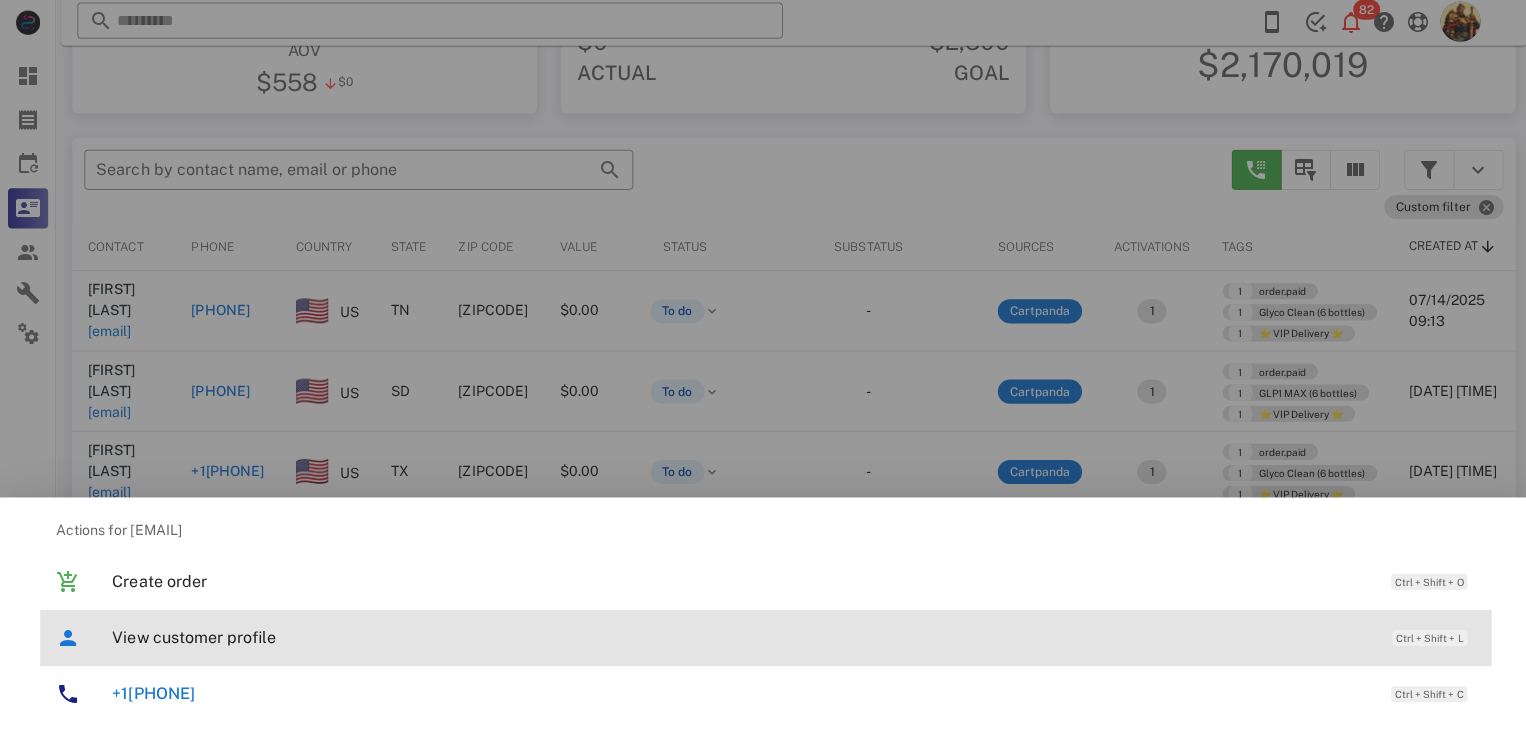 click on "View customer profile" at bounding box center [739, 637] 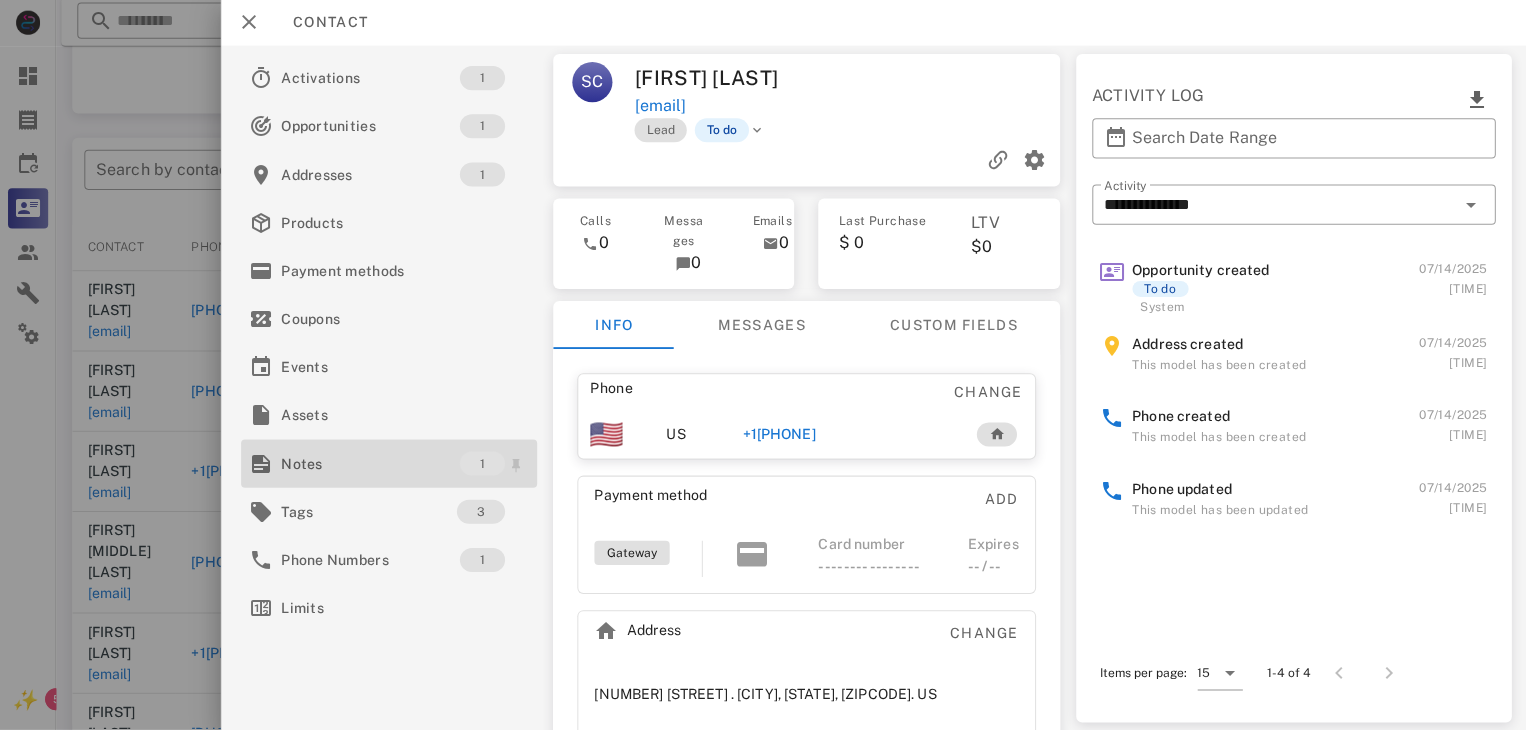click on "Notes" at bounding box center (369, 464) 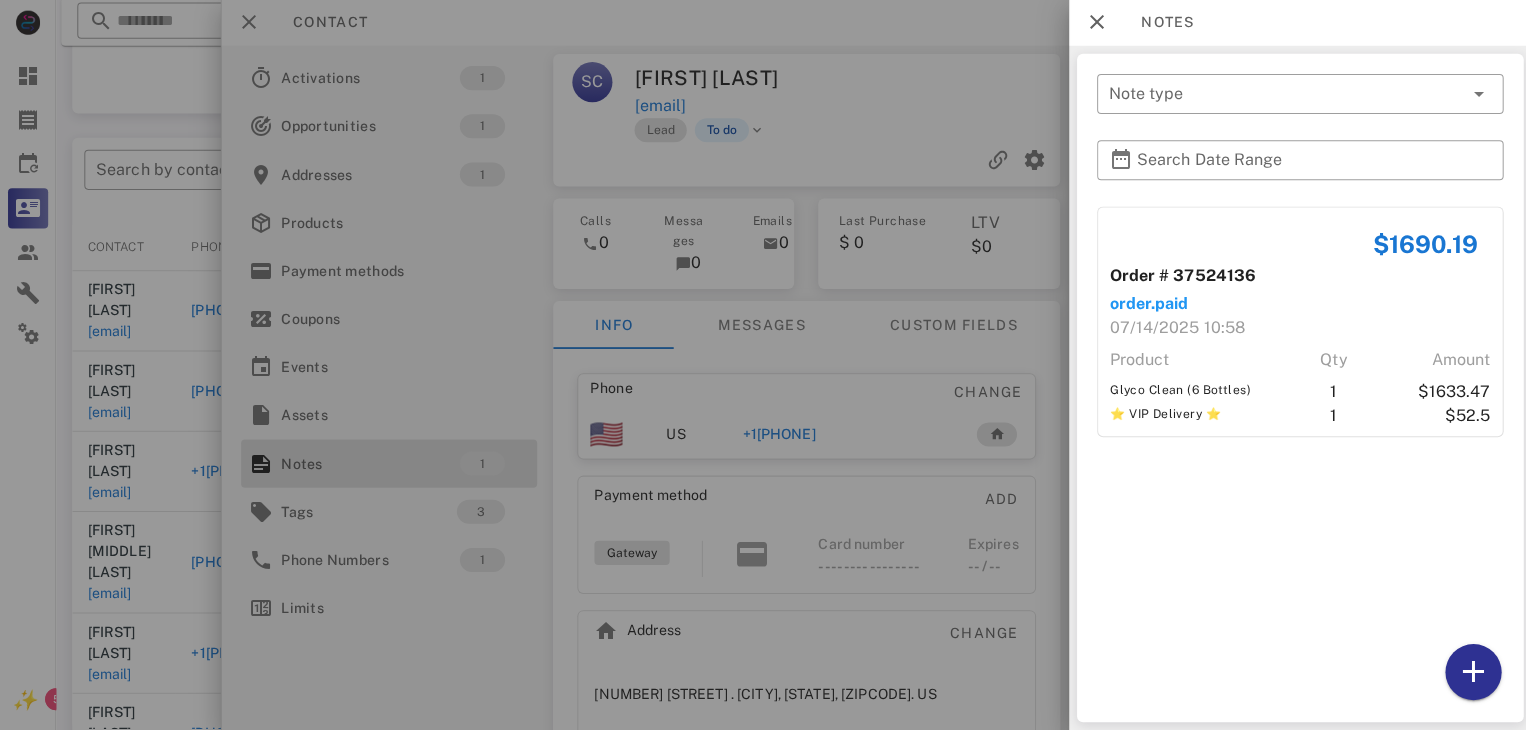 click at bounding box center (763, 365) 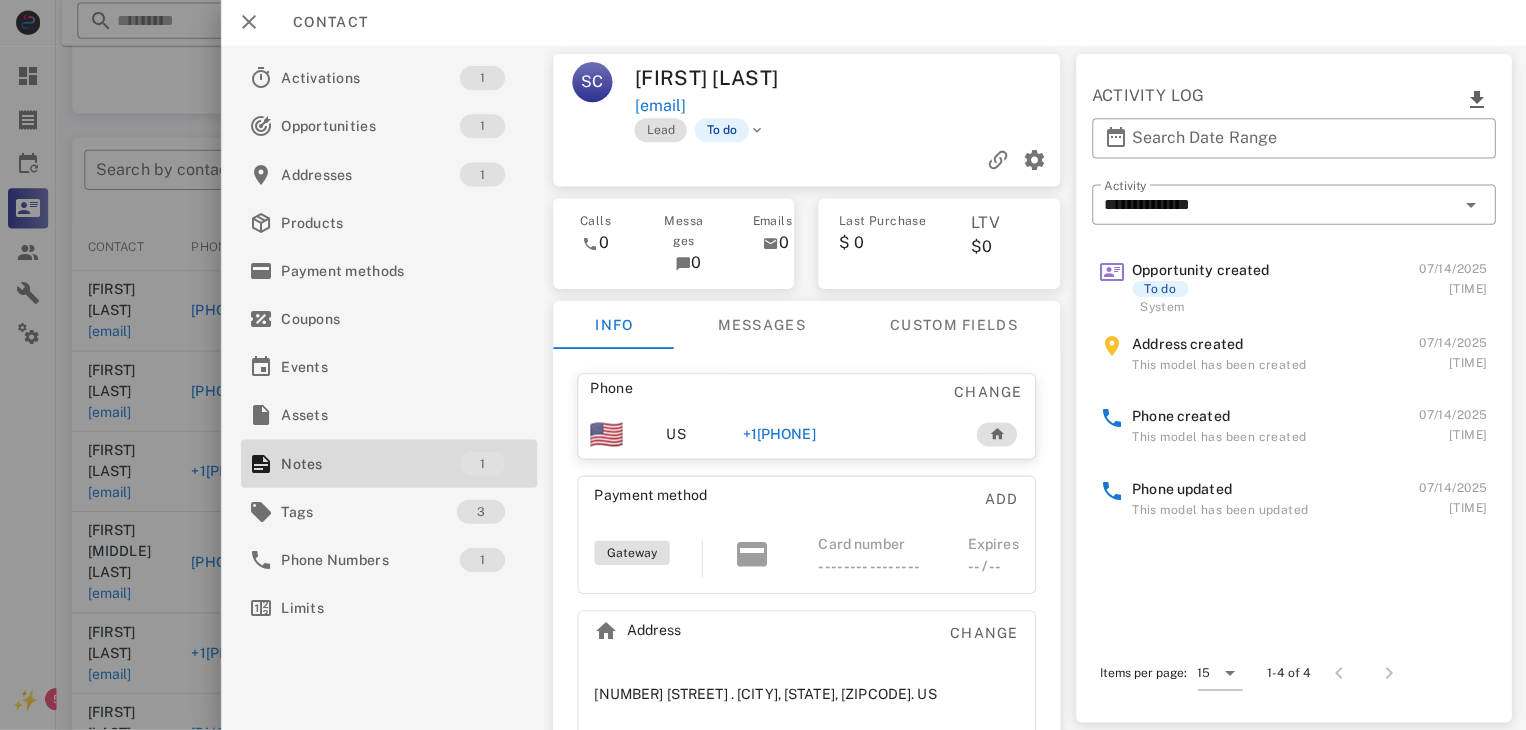 click at bounding box center [763, 365] 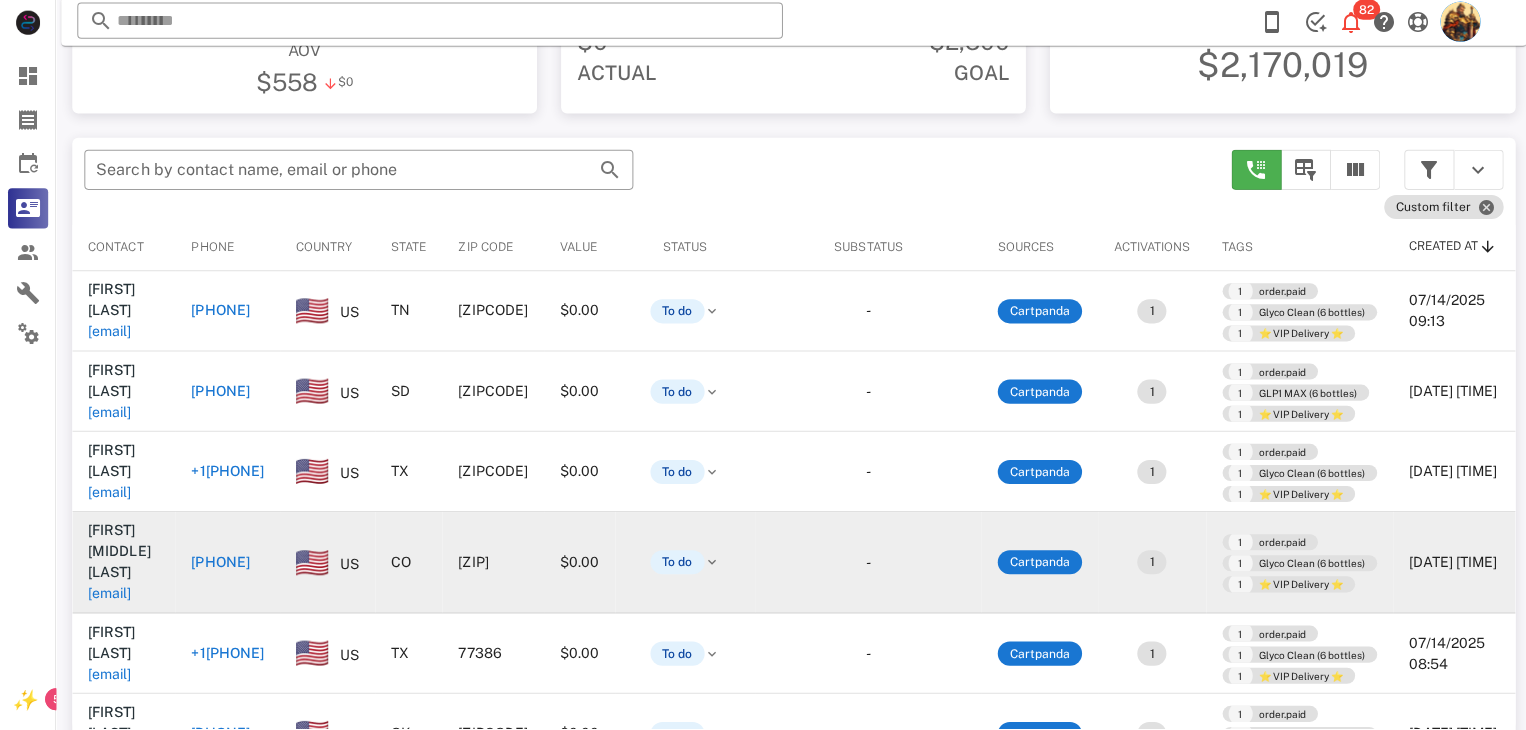 click on "rangelysam@yahoo.com" at bounding box center (109, 594) 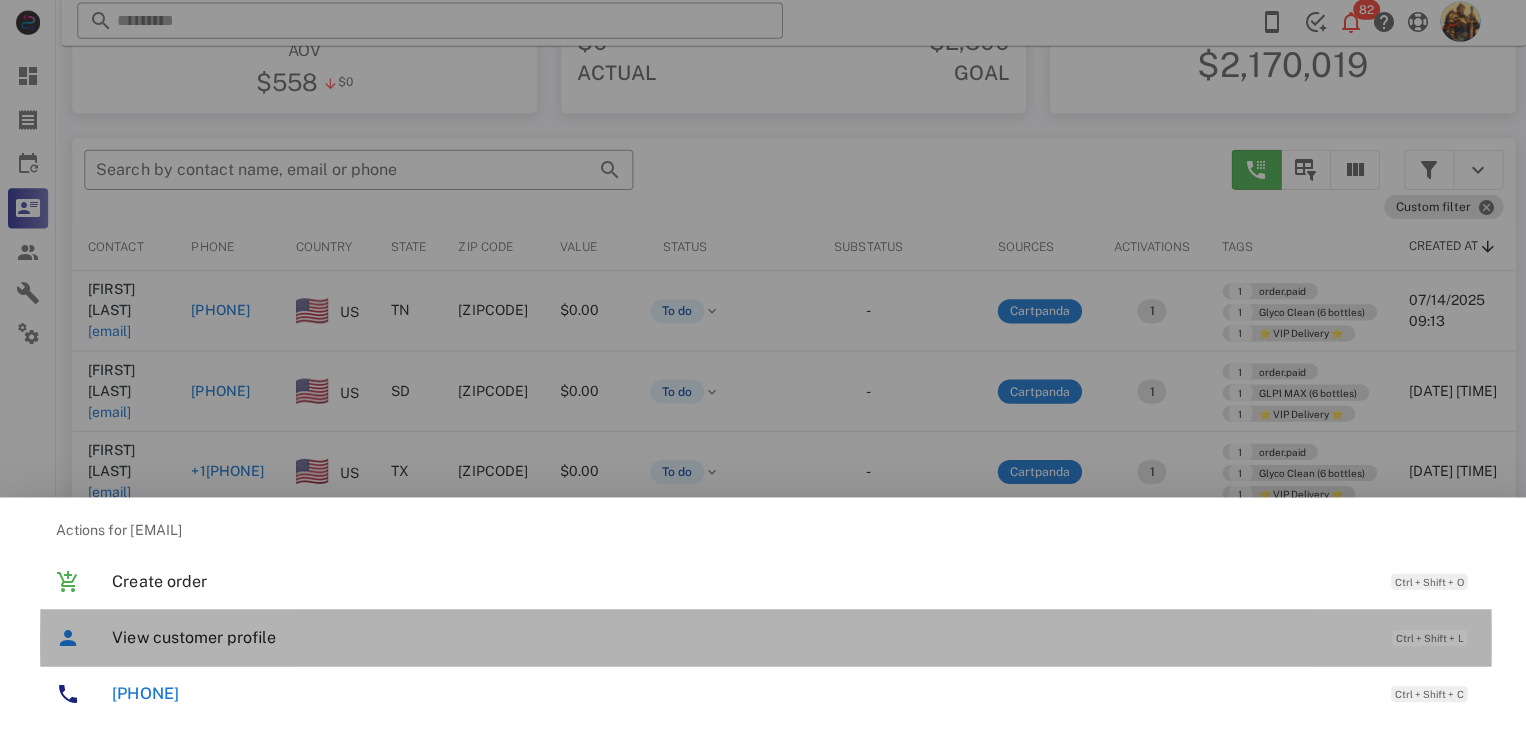 click on "View customer profile Ctrl + Shift + L" at bounding box center [791, 637] 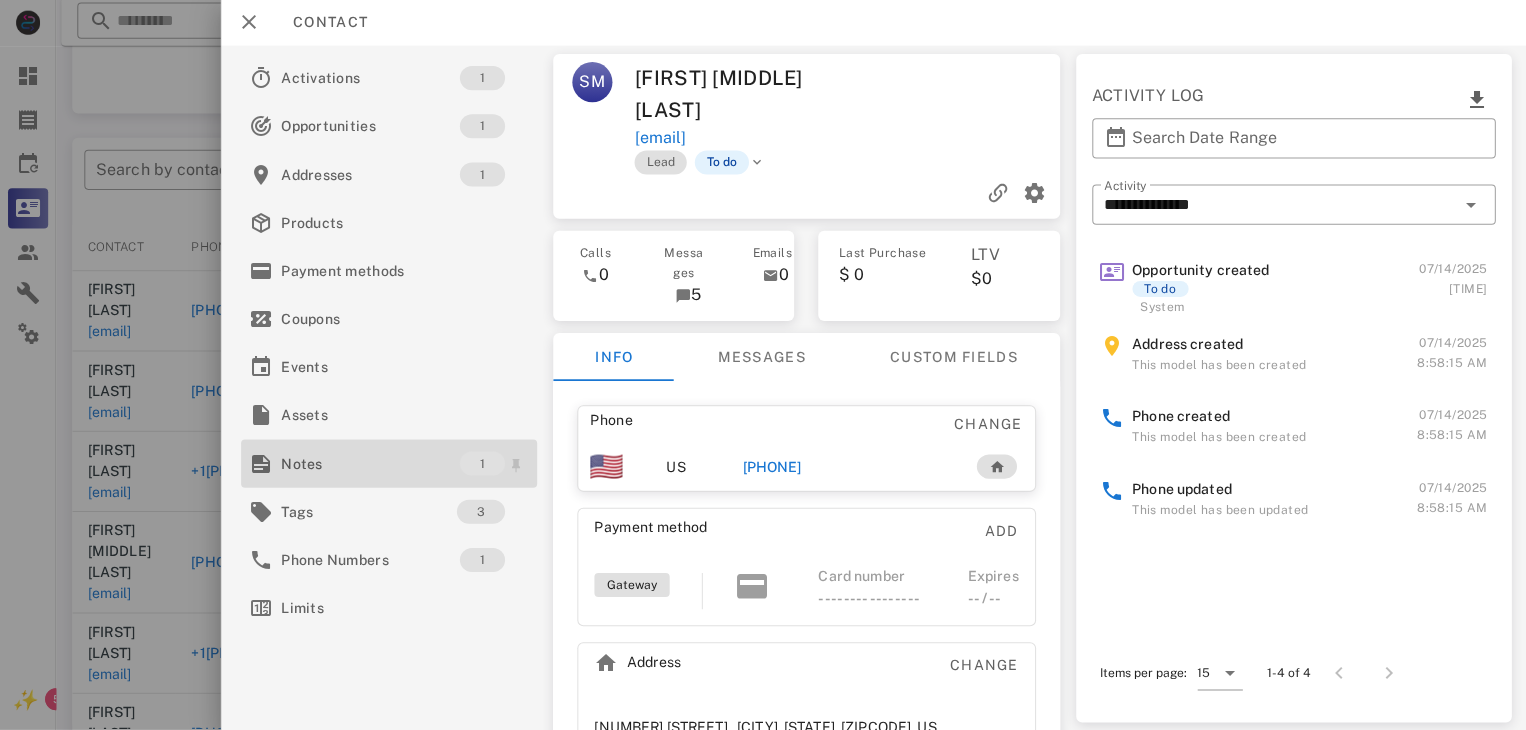 click on "Notes" at bounding box center (369, 464) 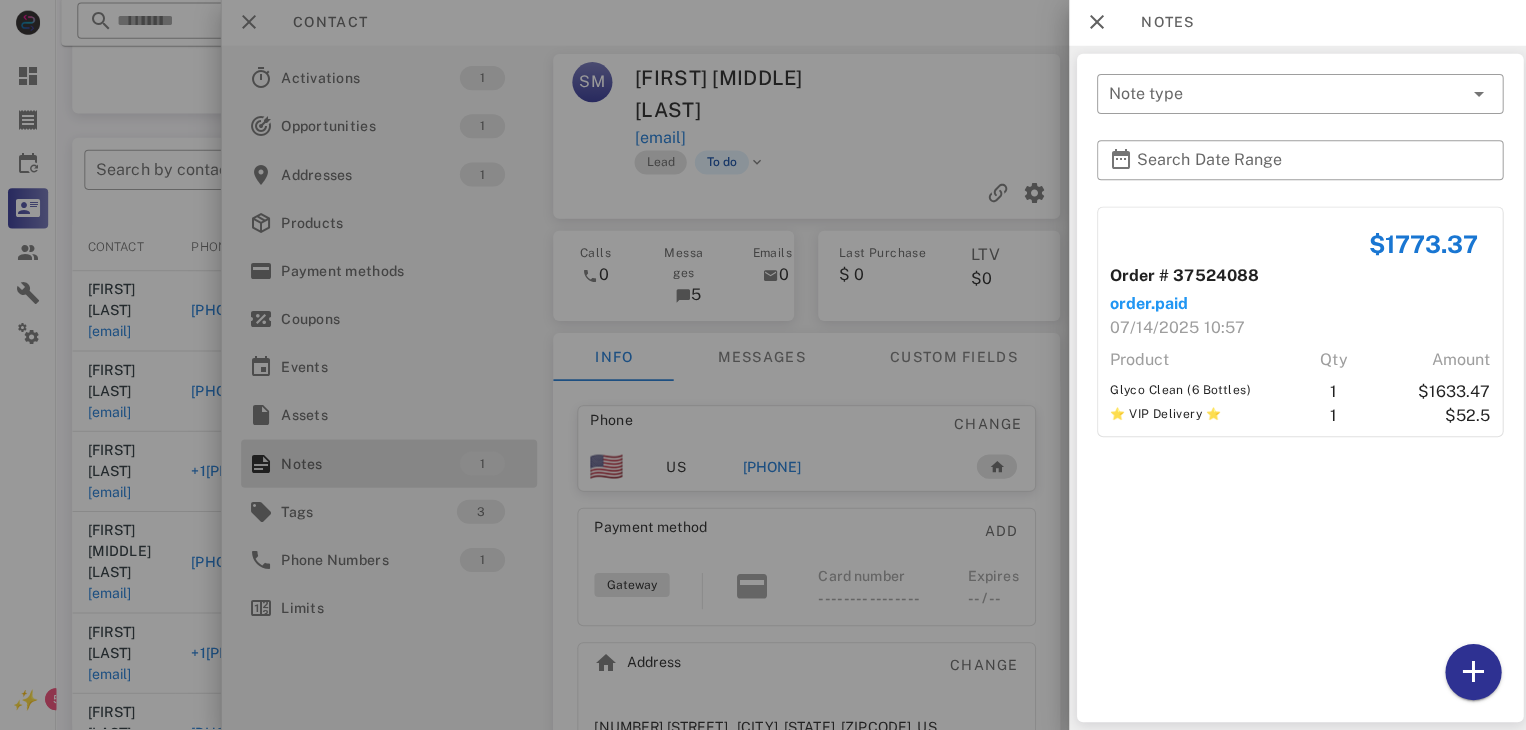click at bounding box center (763, 365) 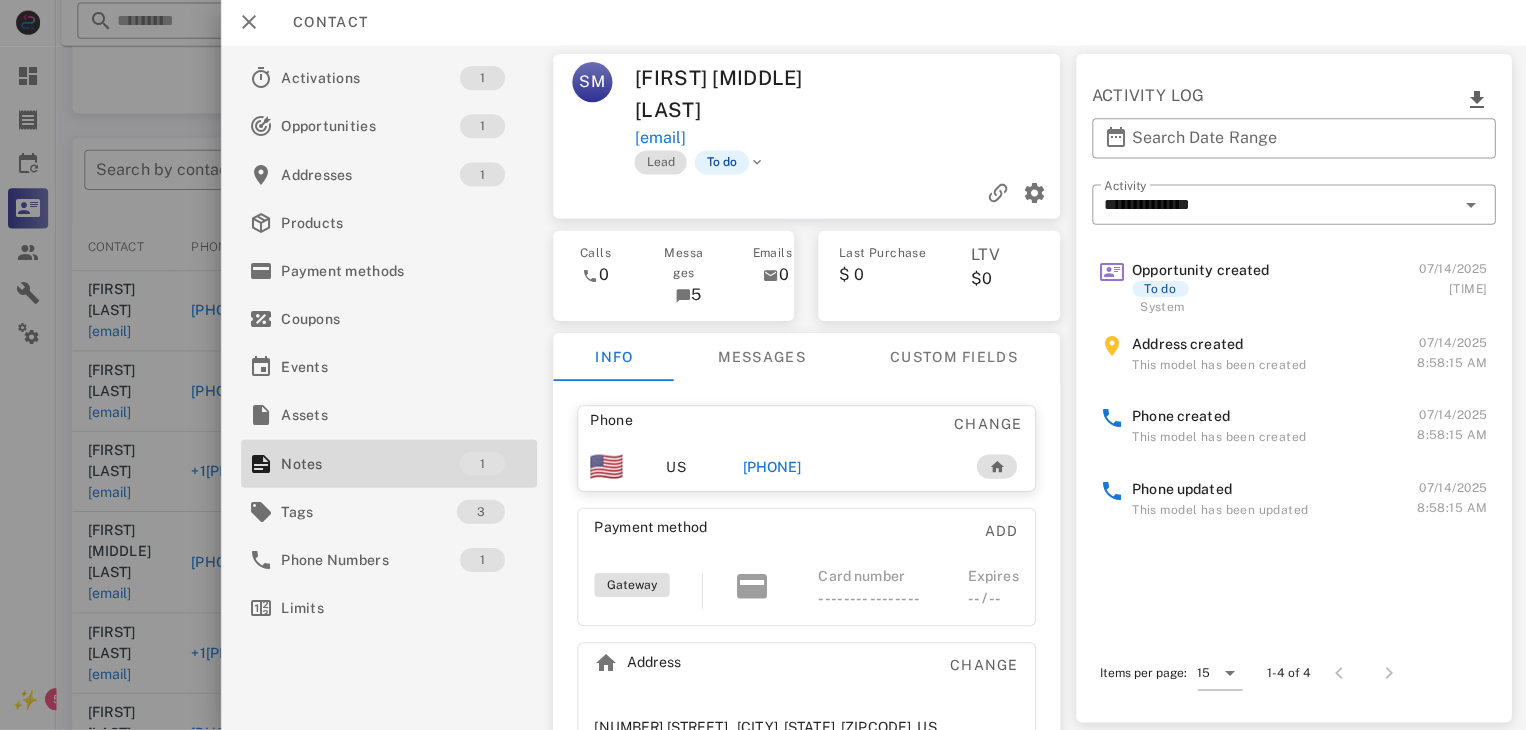 click on "+12074001369" at bounding box center [769, 467] 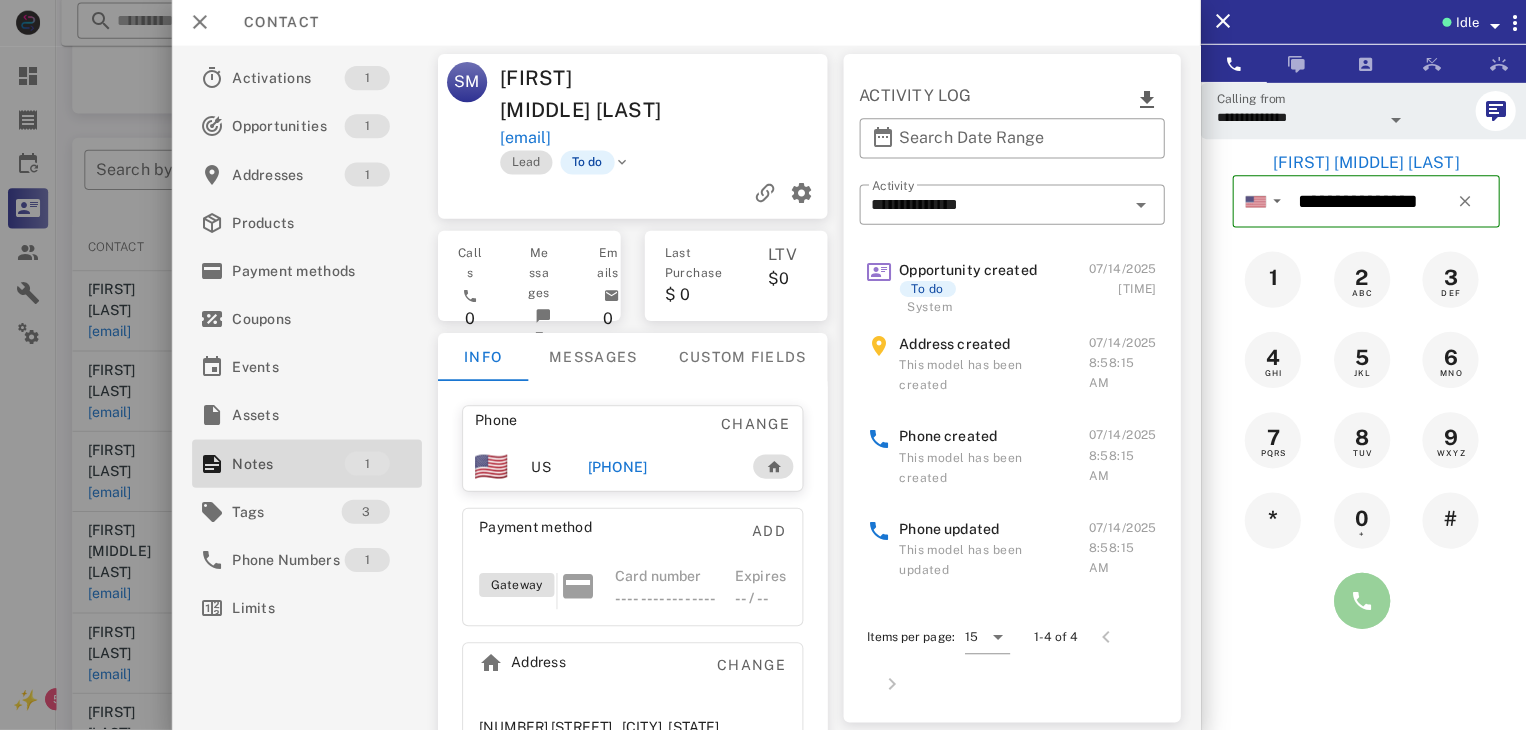 click at bounding box center [1357, 601] 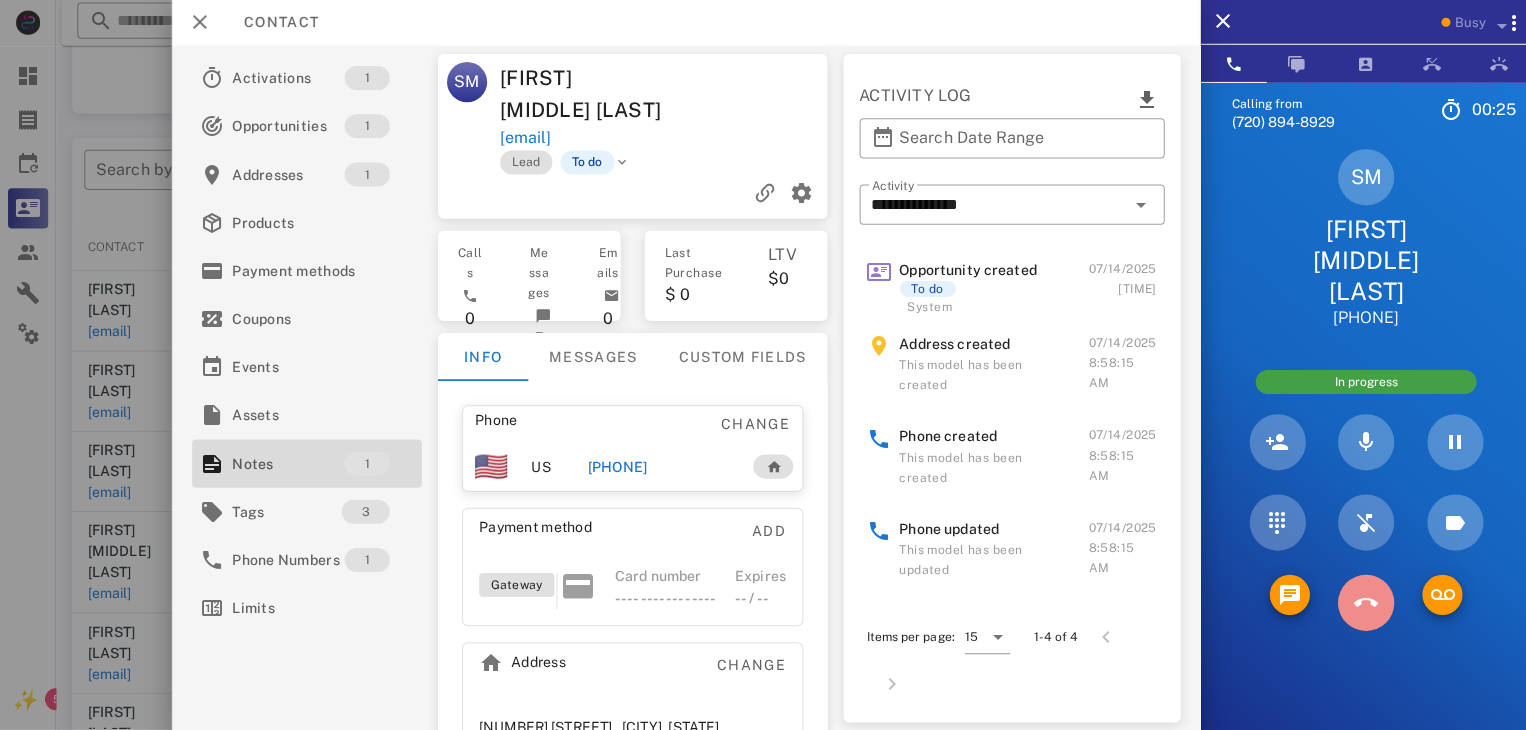 click at bounding box center (1361, 603) 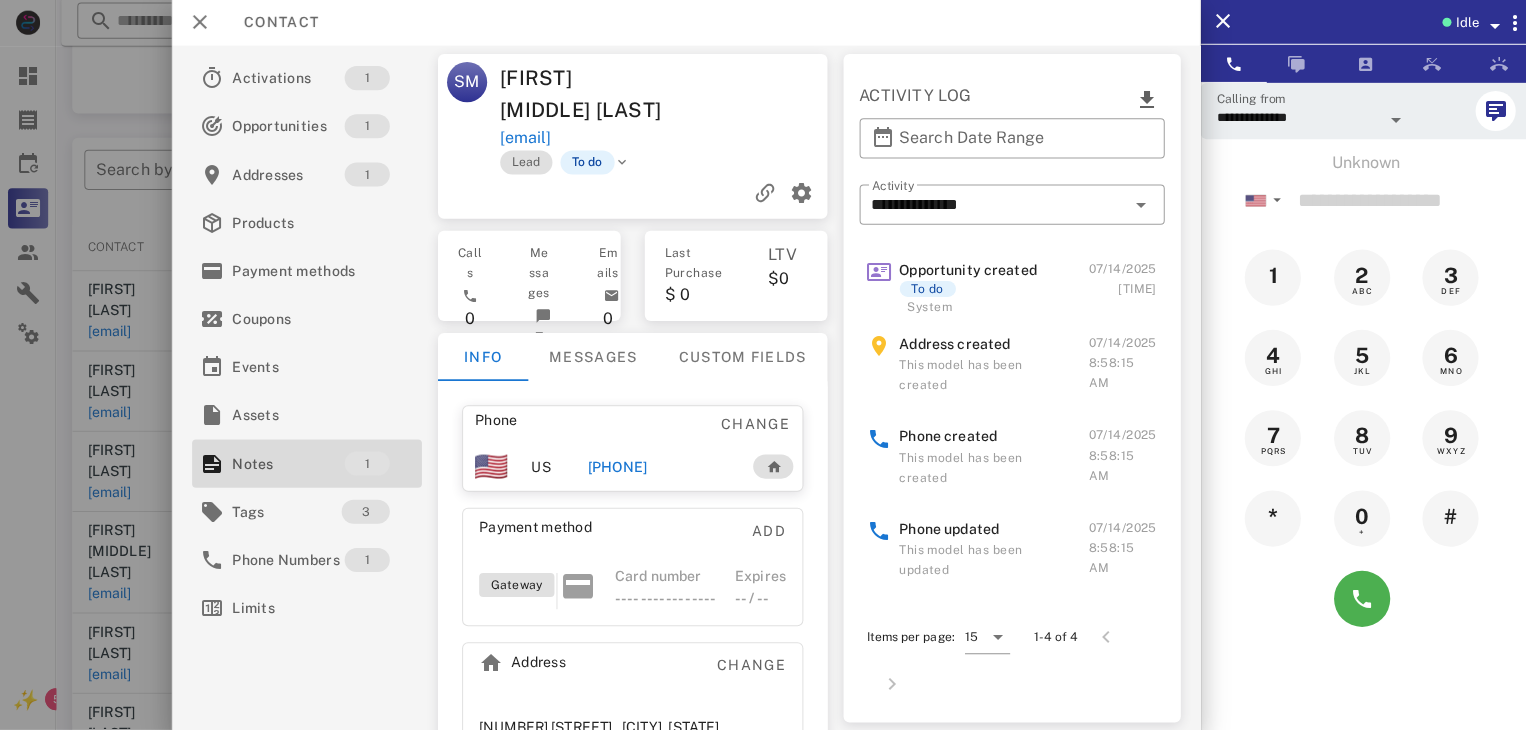 click on "+12074001369" at bounding box center (614, 467) 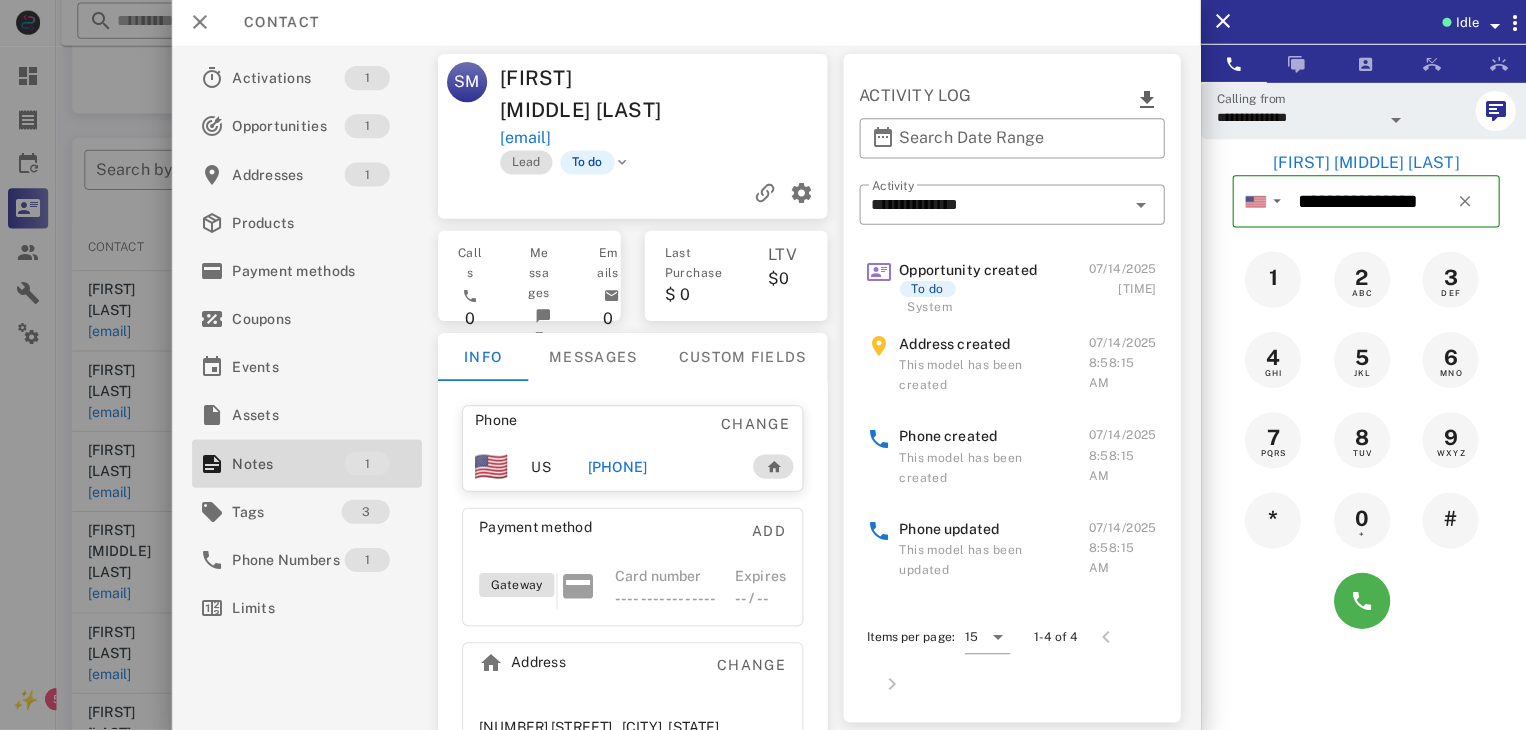 click on "+12074001369" at bounding box center [614, 467] 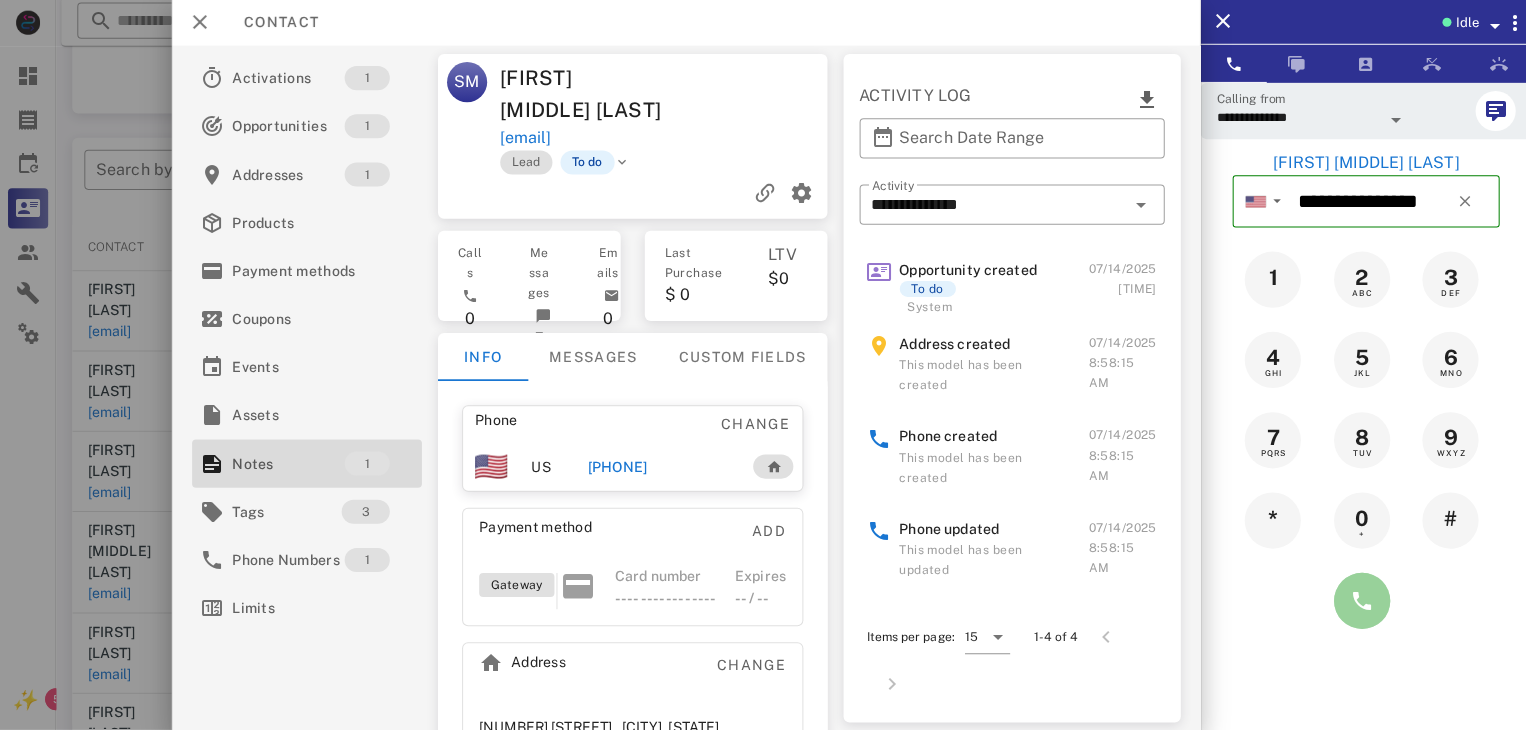 click at bounding box center [1357, 601] 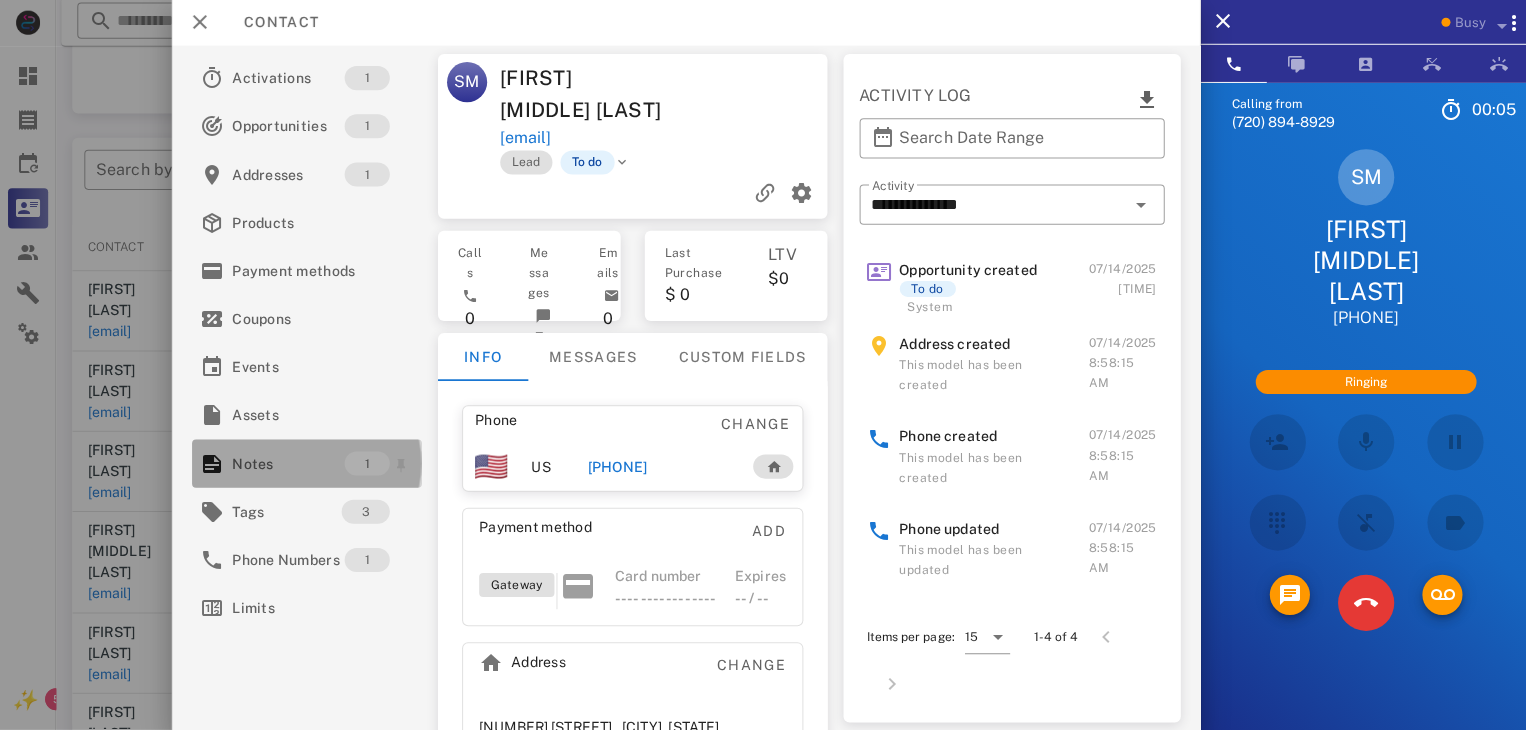 click on "Notes" at bounding box center [287, 464] 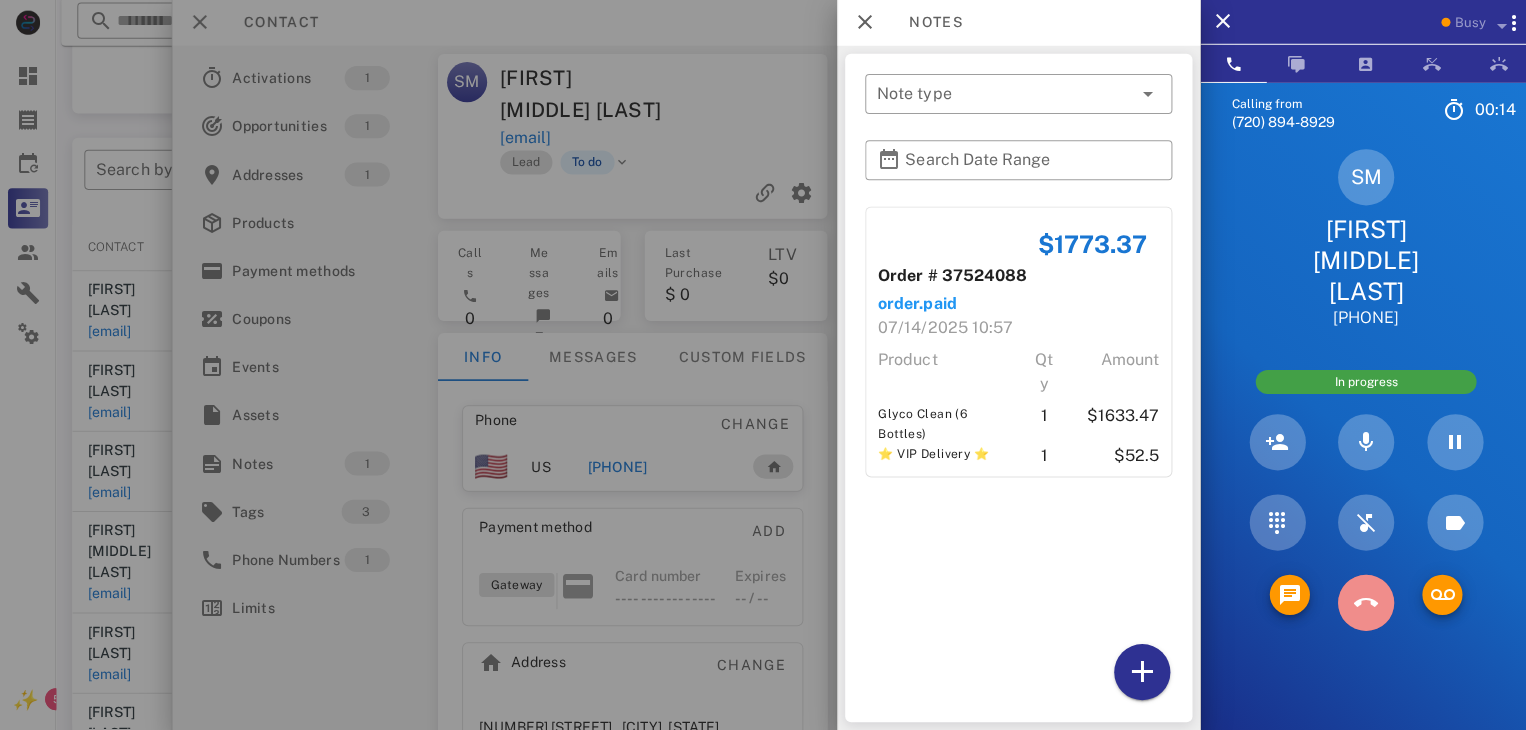 click at bounding box center (1361, 603) 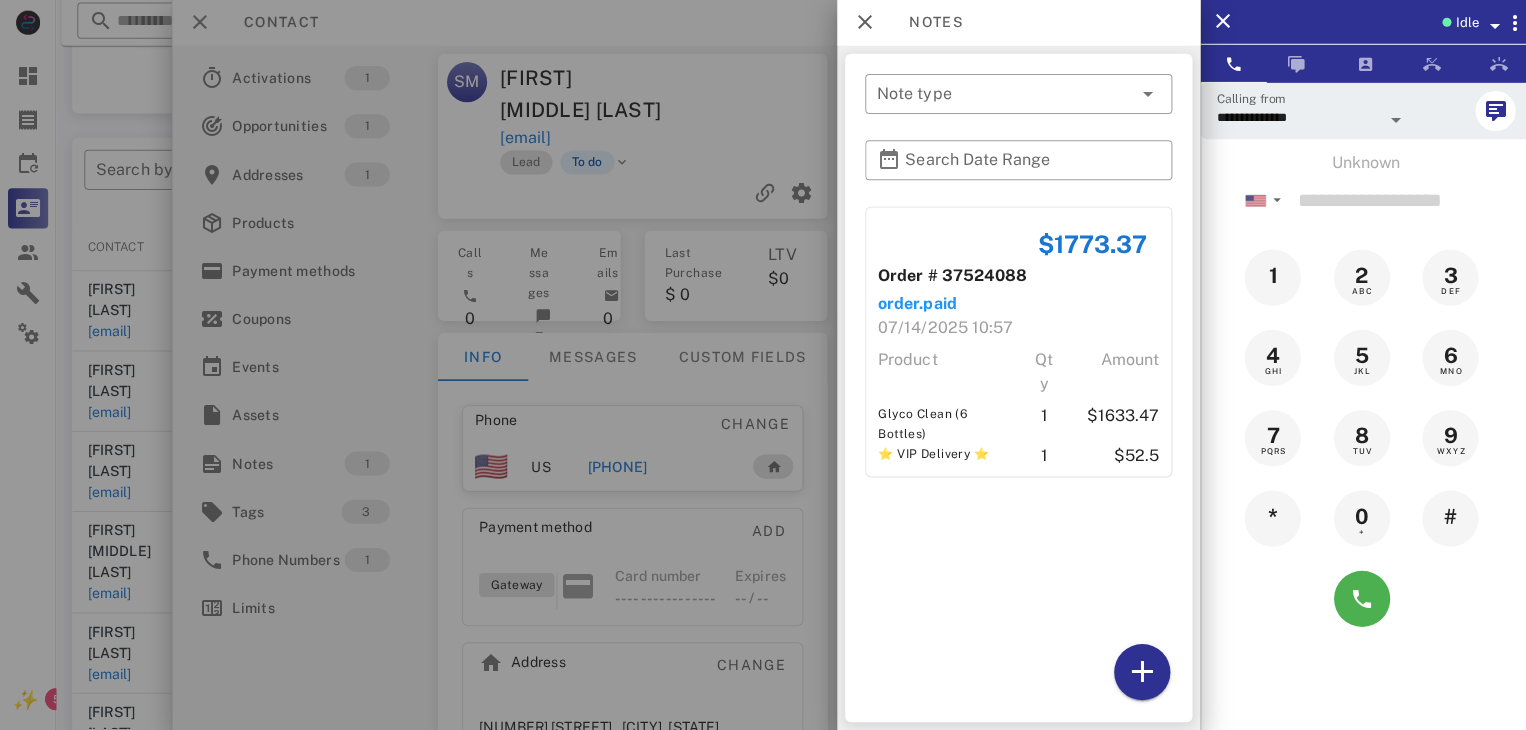 click at bounding box center (763, 365) 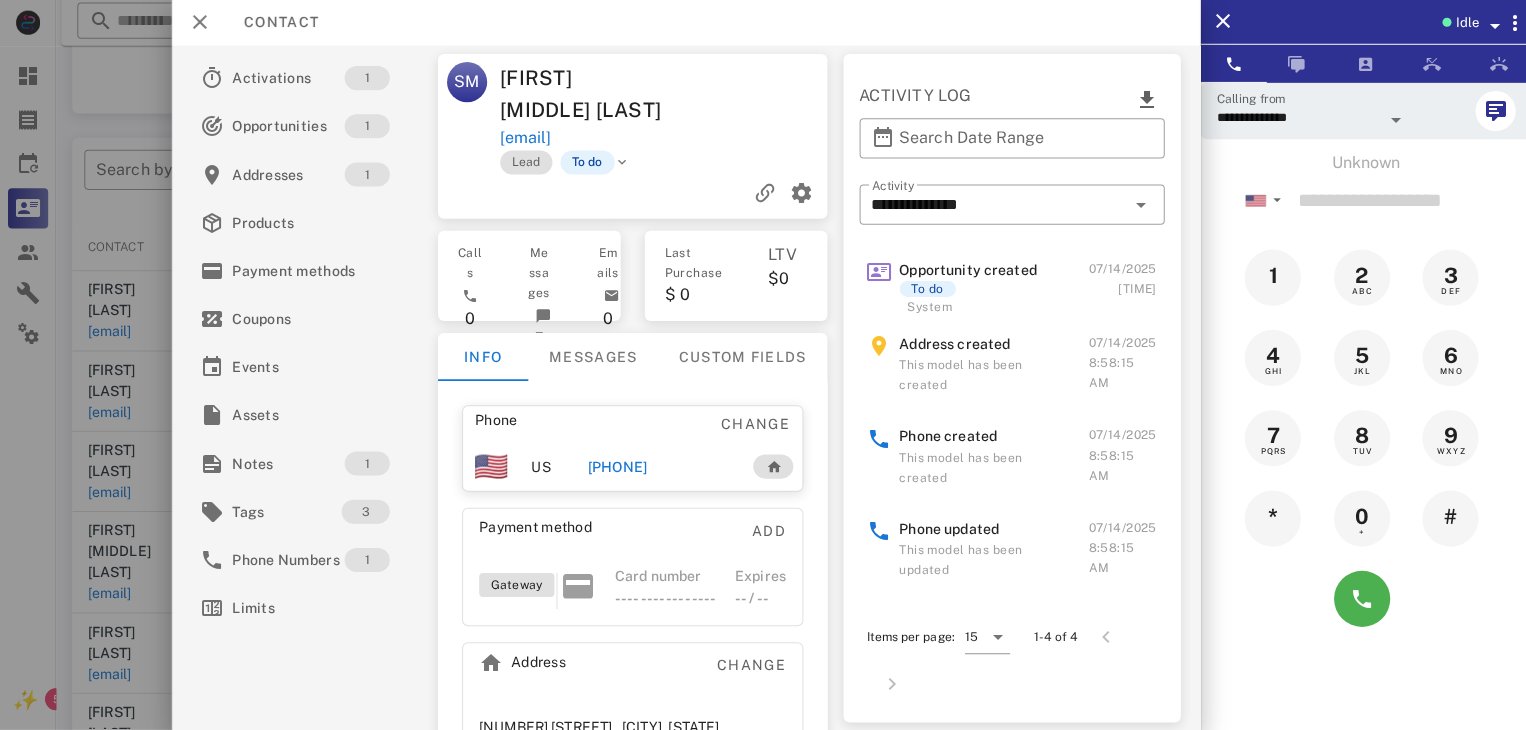 click at bounding box center [763, 365] 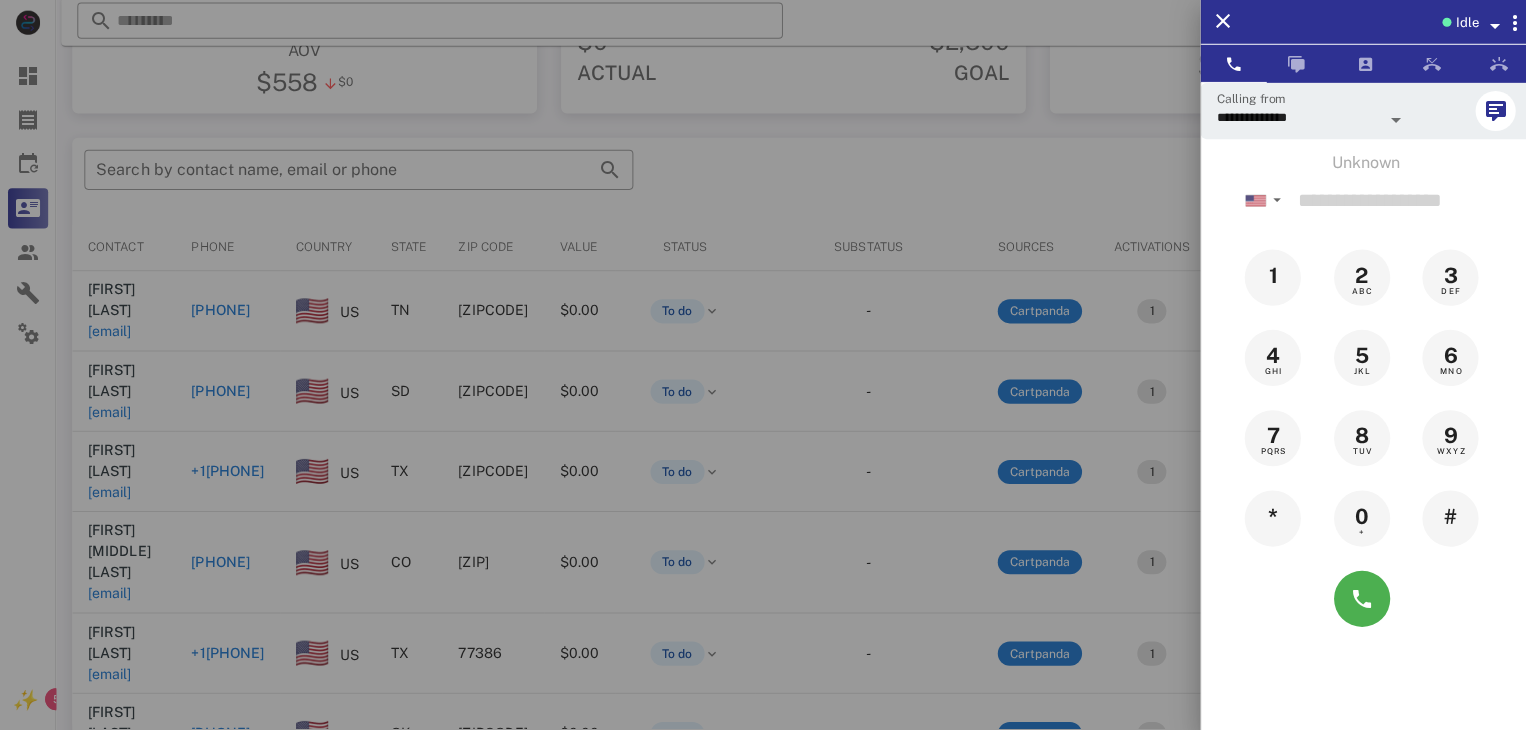 click at bounding box center [763, 365] 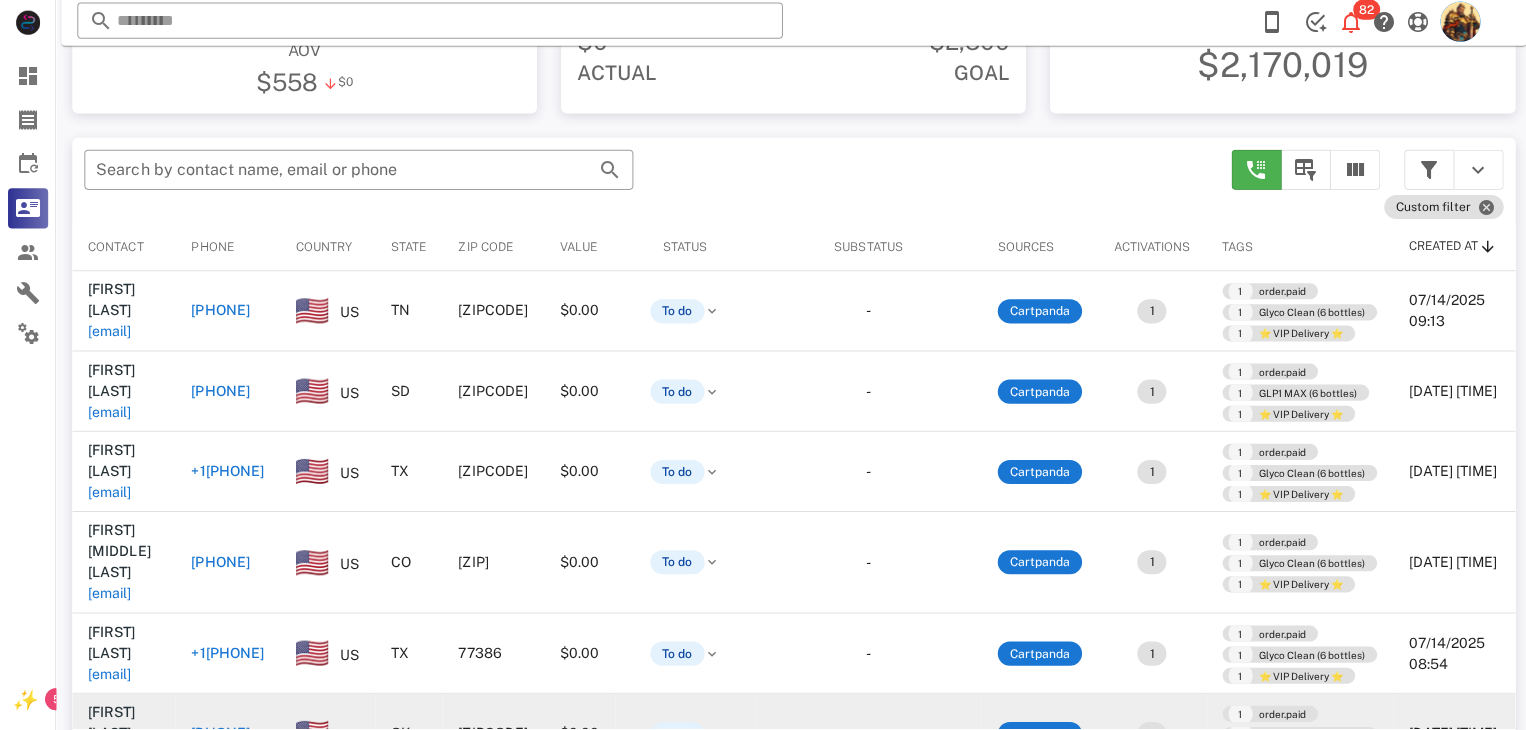 click on "finsec@lakecenter.church" at bounding box center (109, 754) 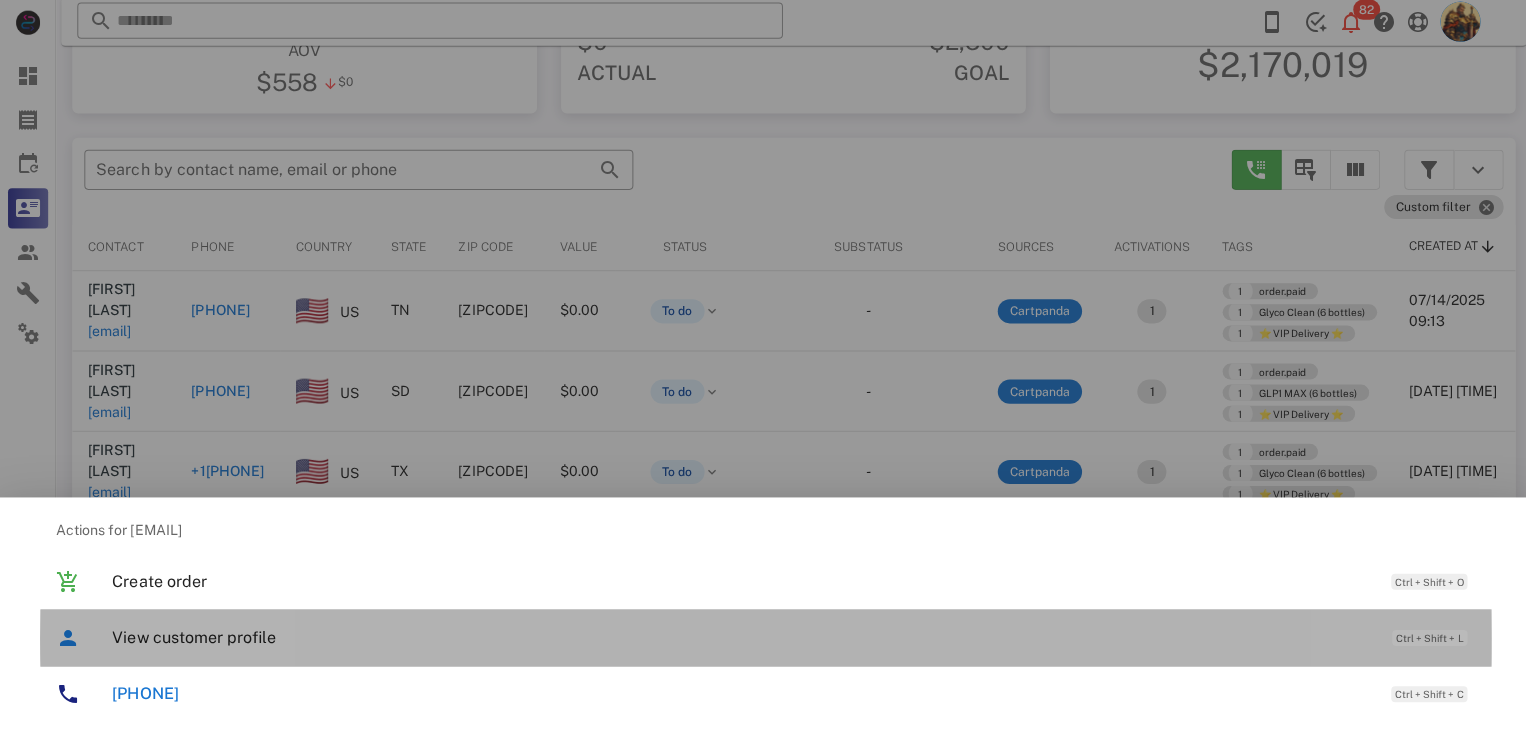 click on "View customer profile" at bounding box center (739, 637) 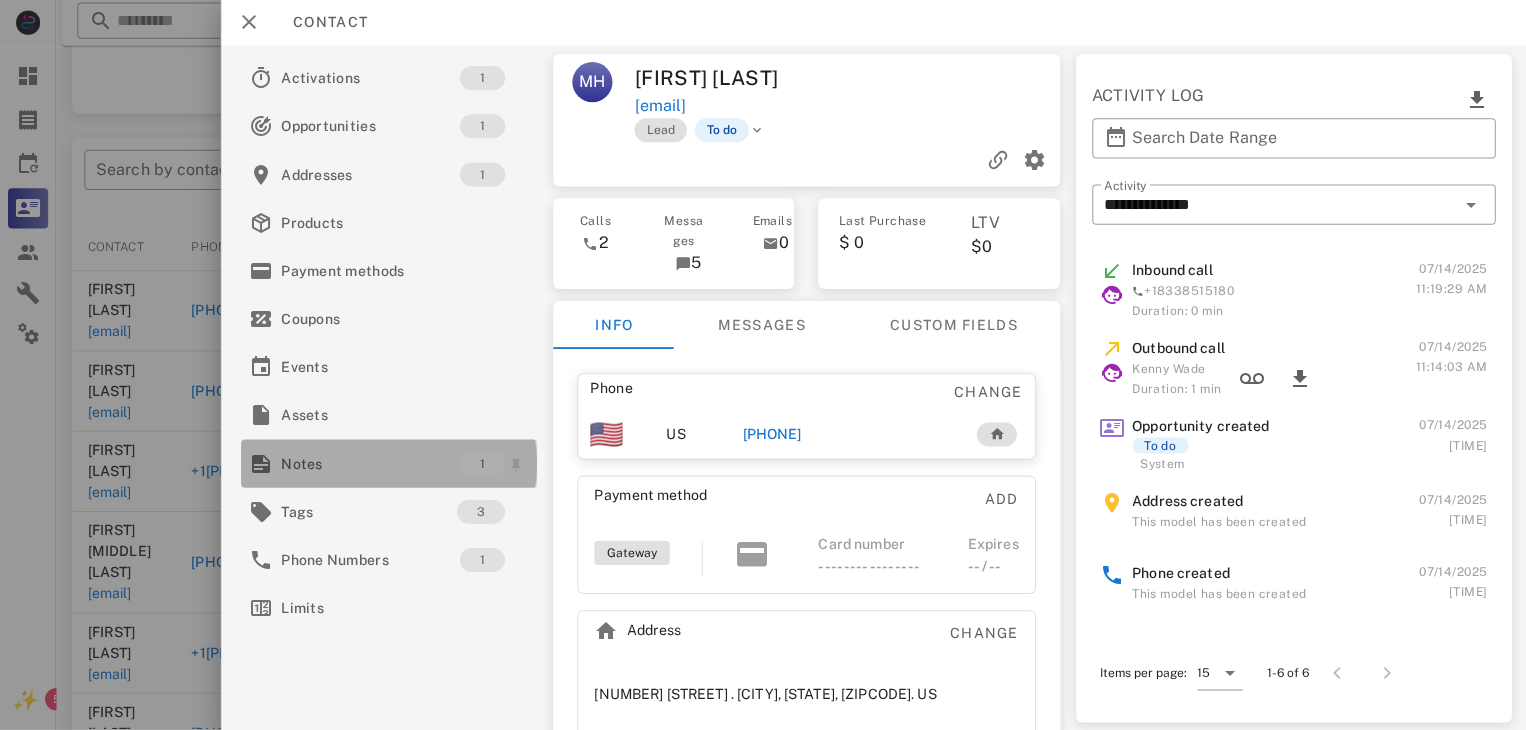 click on "Notes" at bounding box center [369, 464] 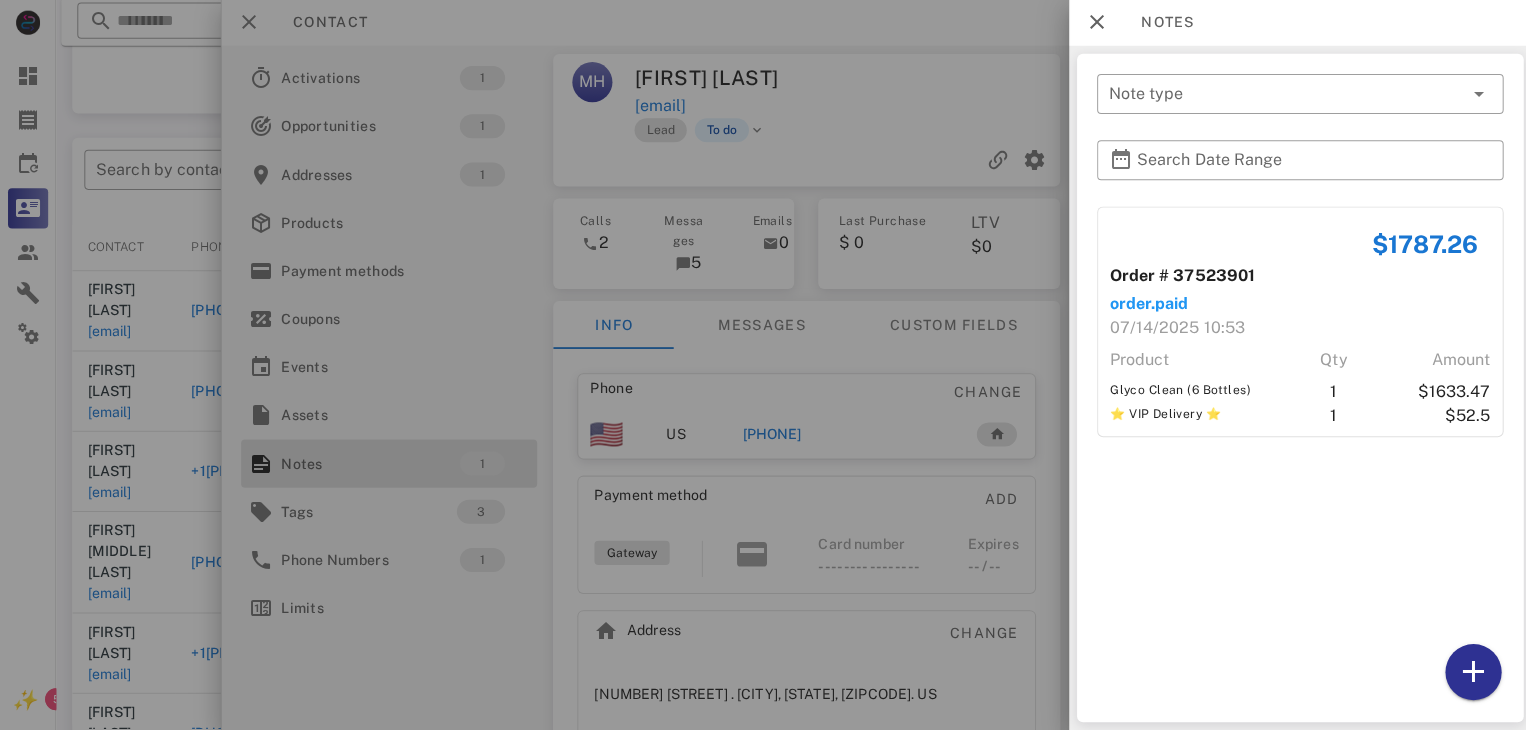 click at bounding box center (763, 365) 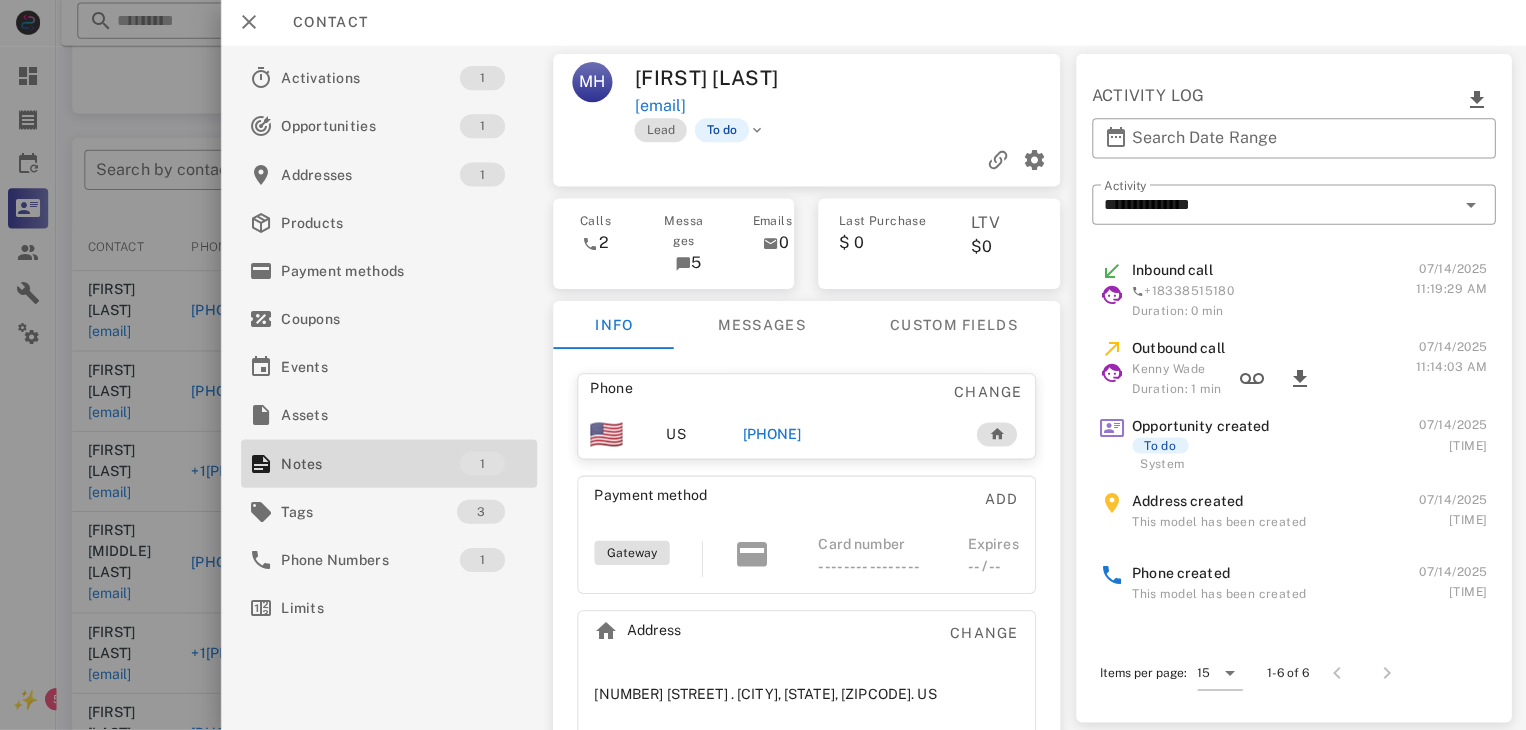 click on "+19182570155" at bounding box center [769, 435] 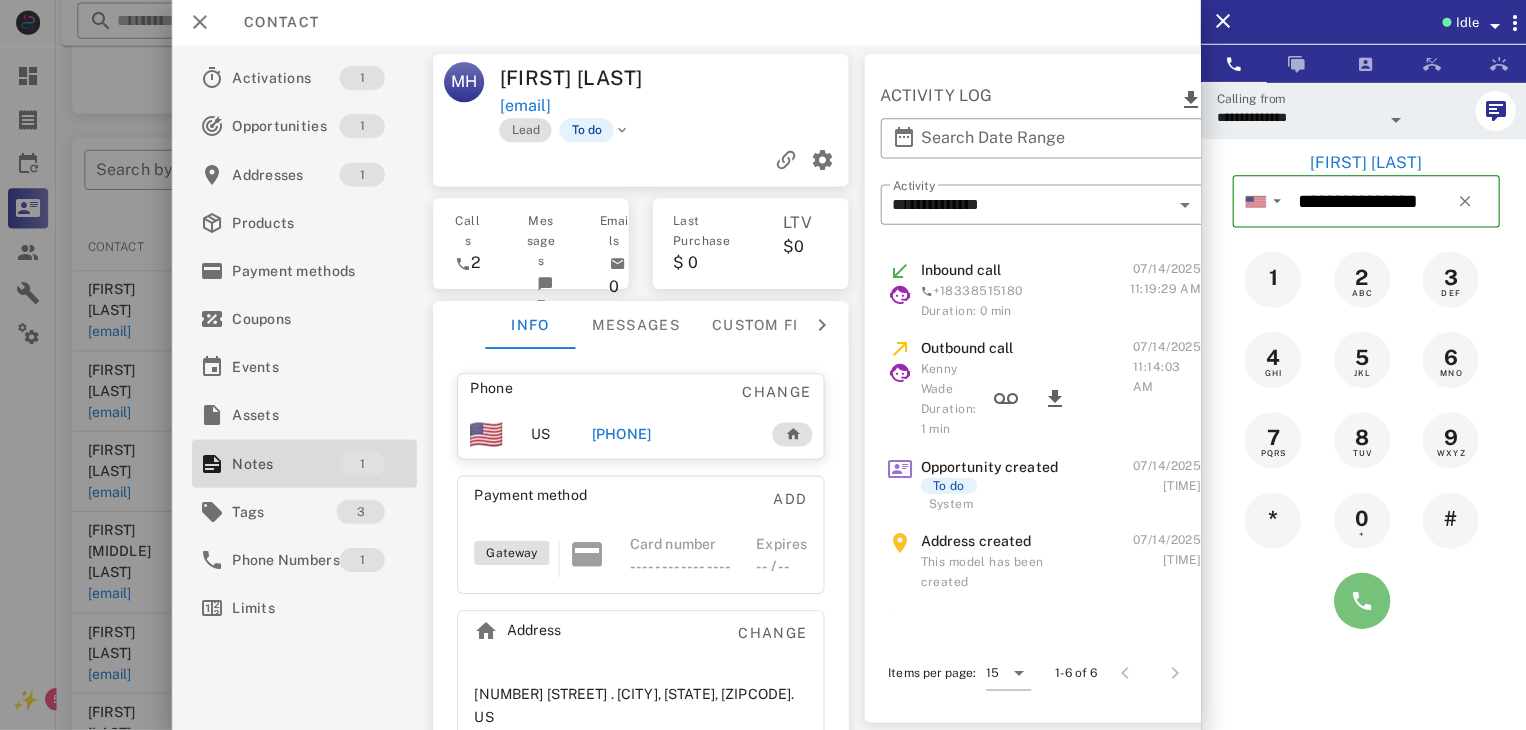 click at bounding box center [1357, 601] 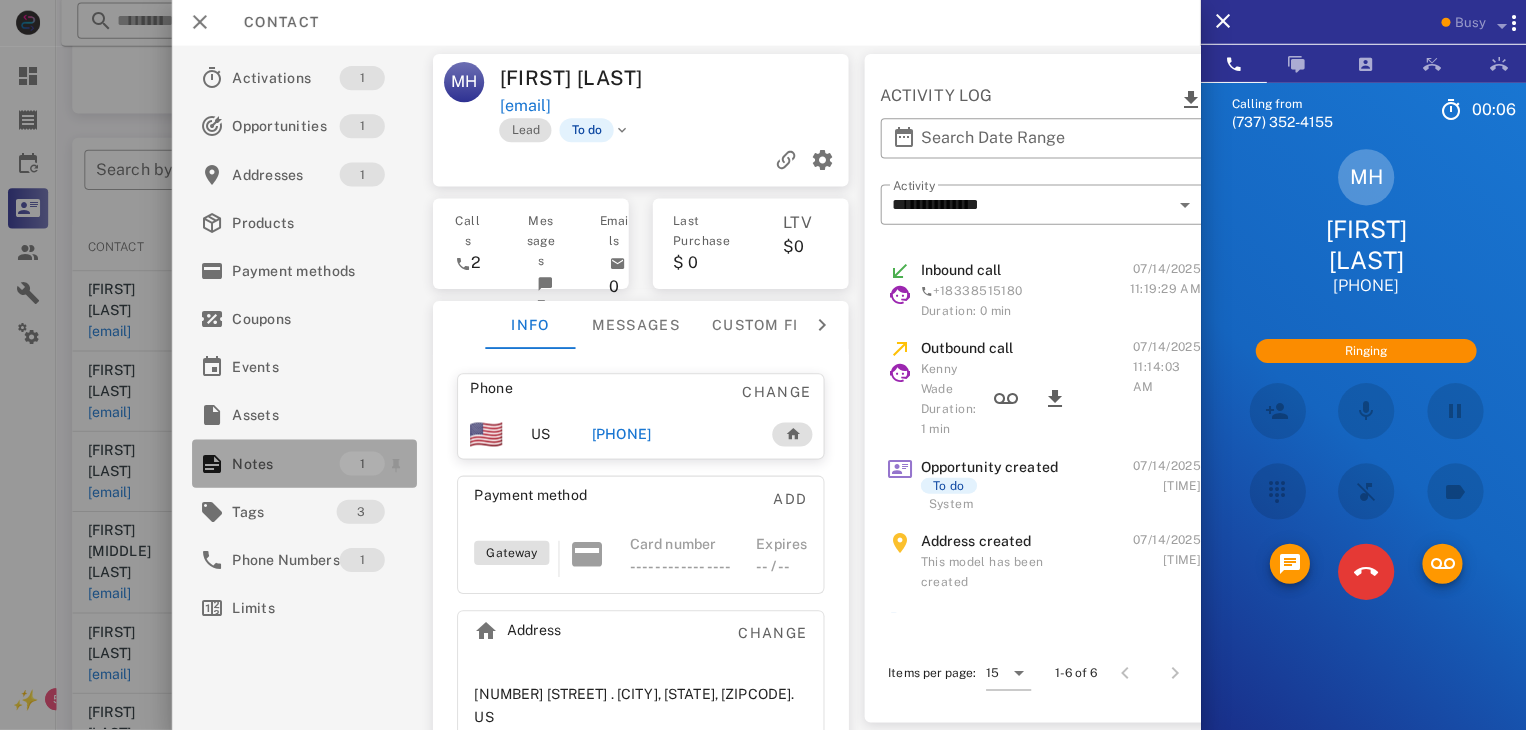 click on "Notes" at bounding box center [284, 464] 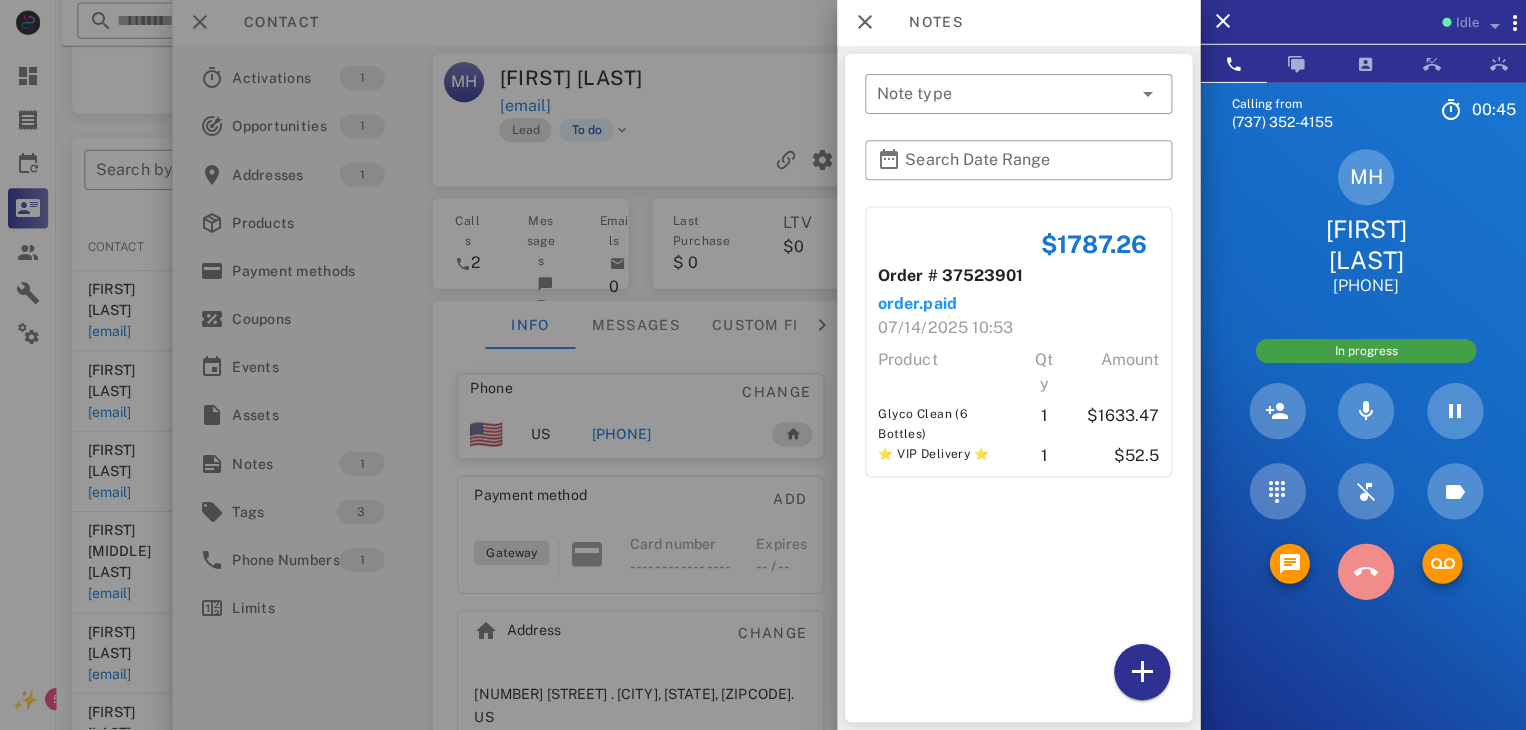 click at bounding box center (1361, 572) 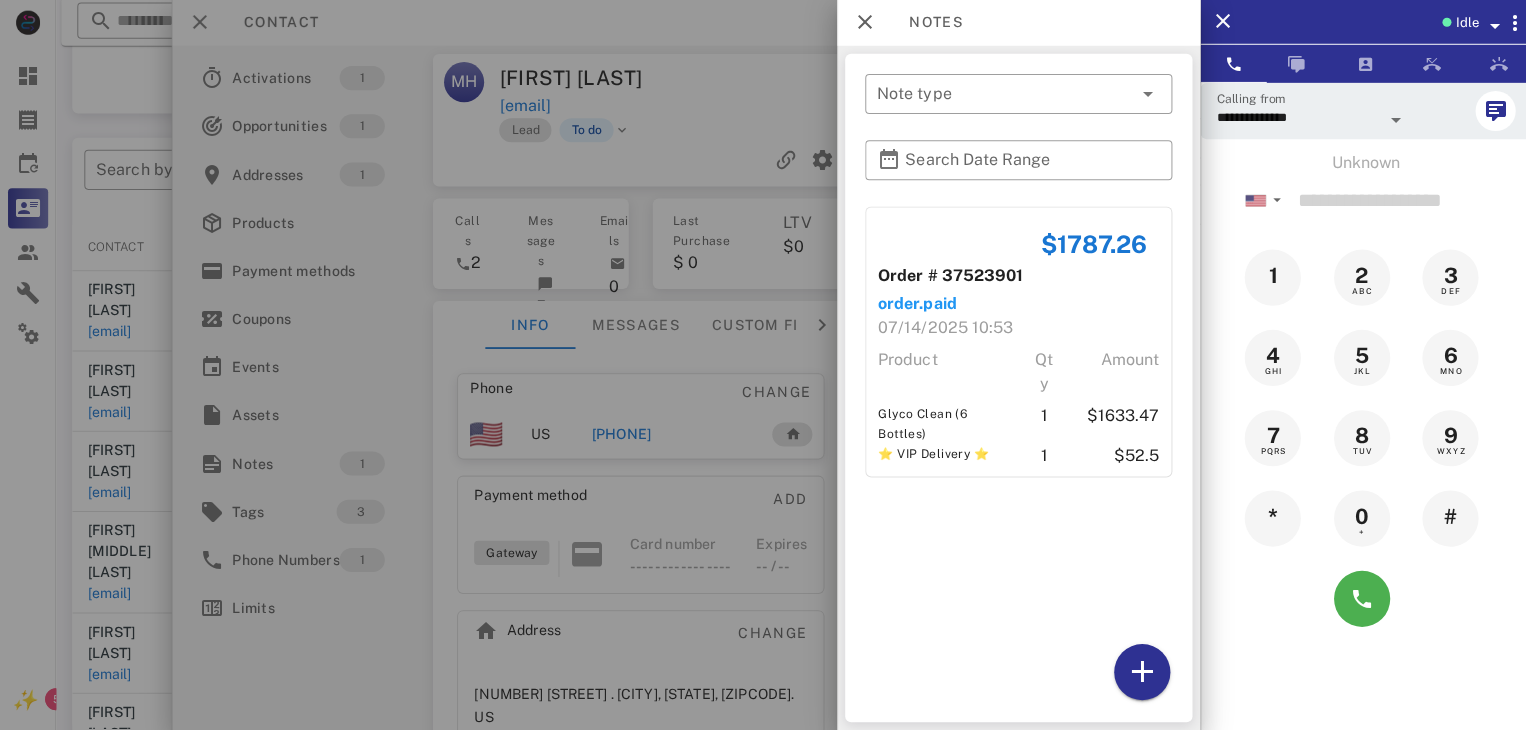 click at bounding box center [763, 365] 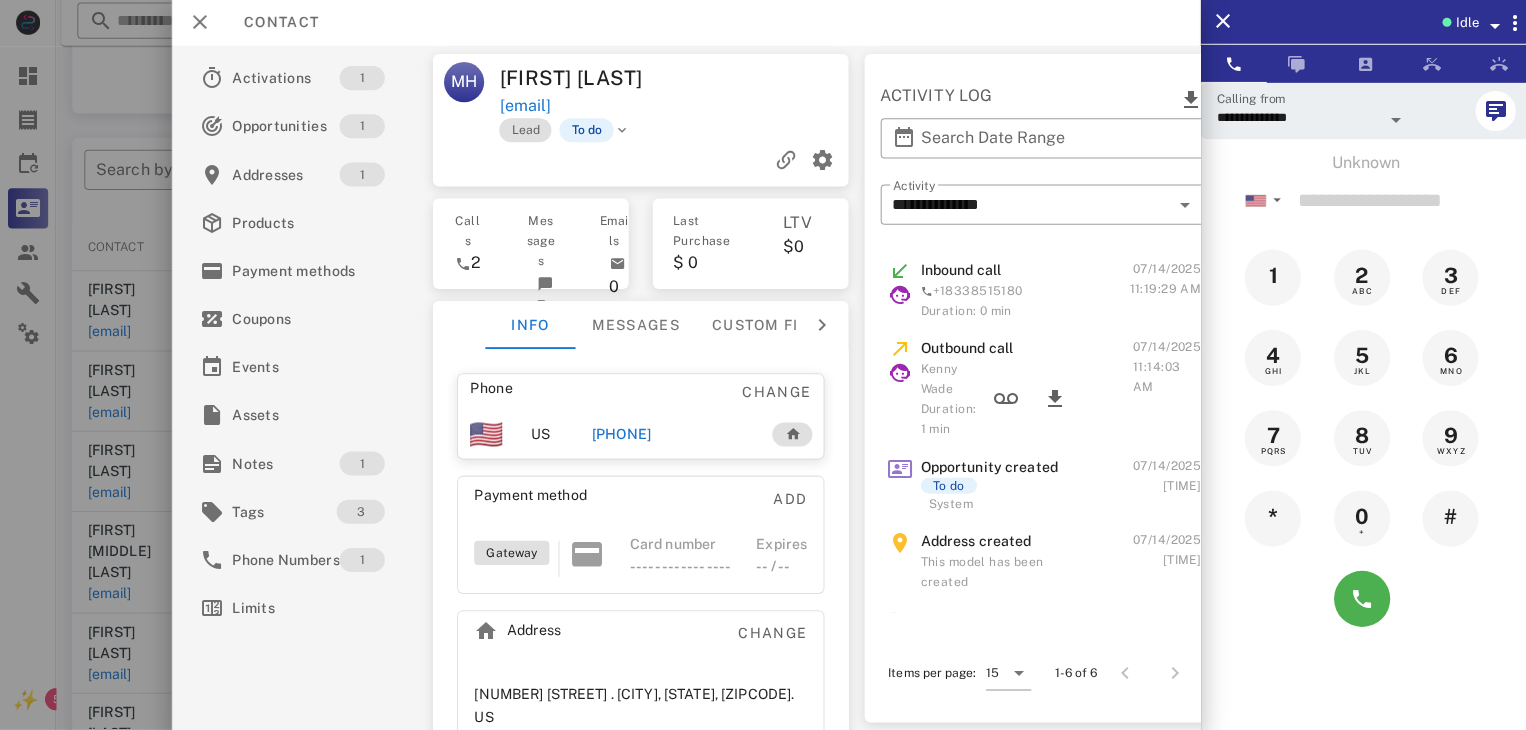 click on "+19182570155" at bounding box center [618, 435] 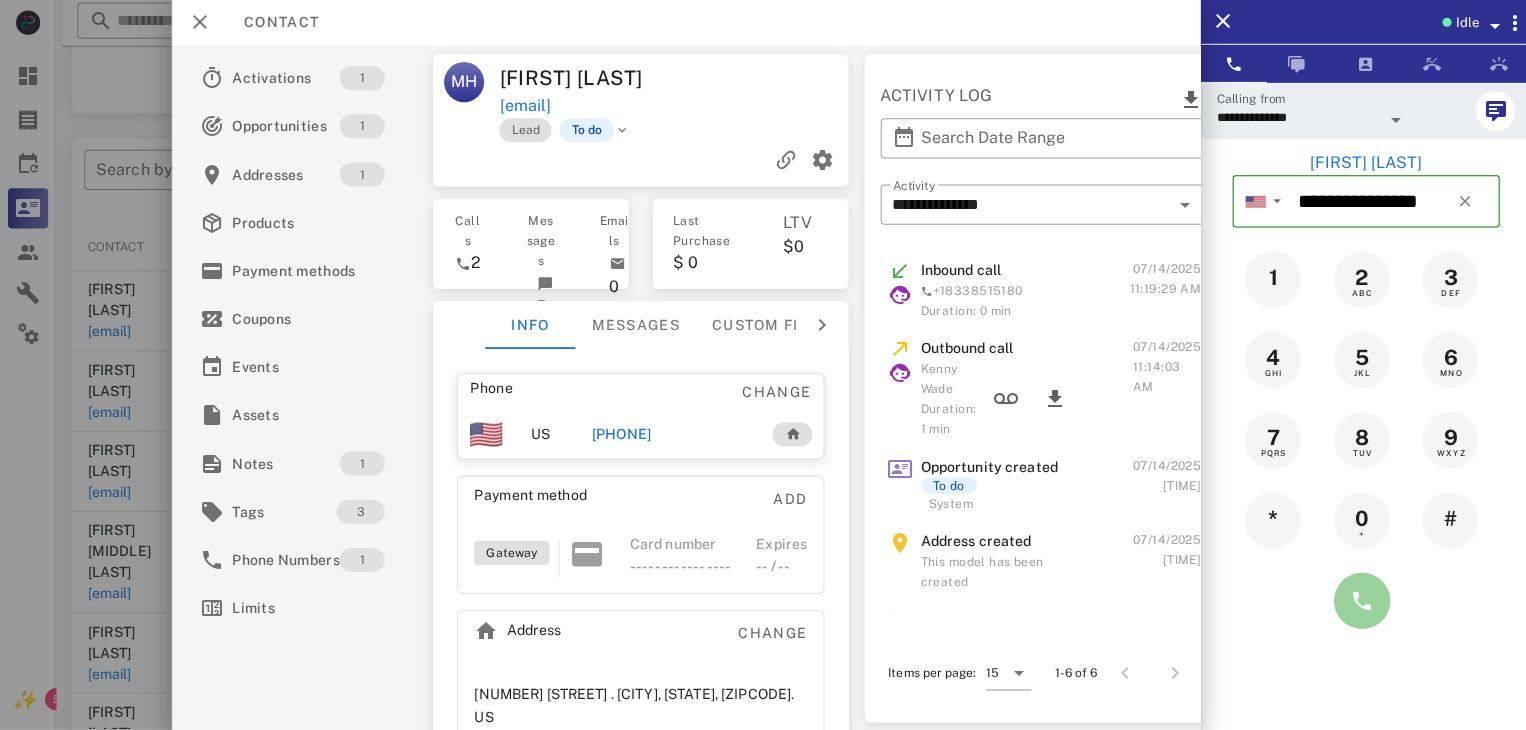 click at bounding box center (1357, 601) 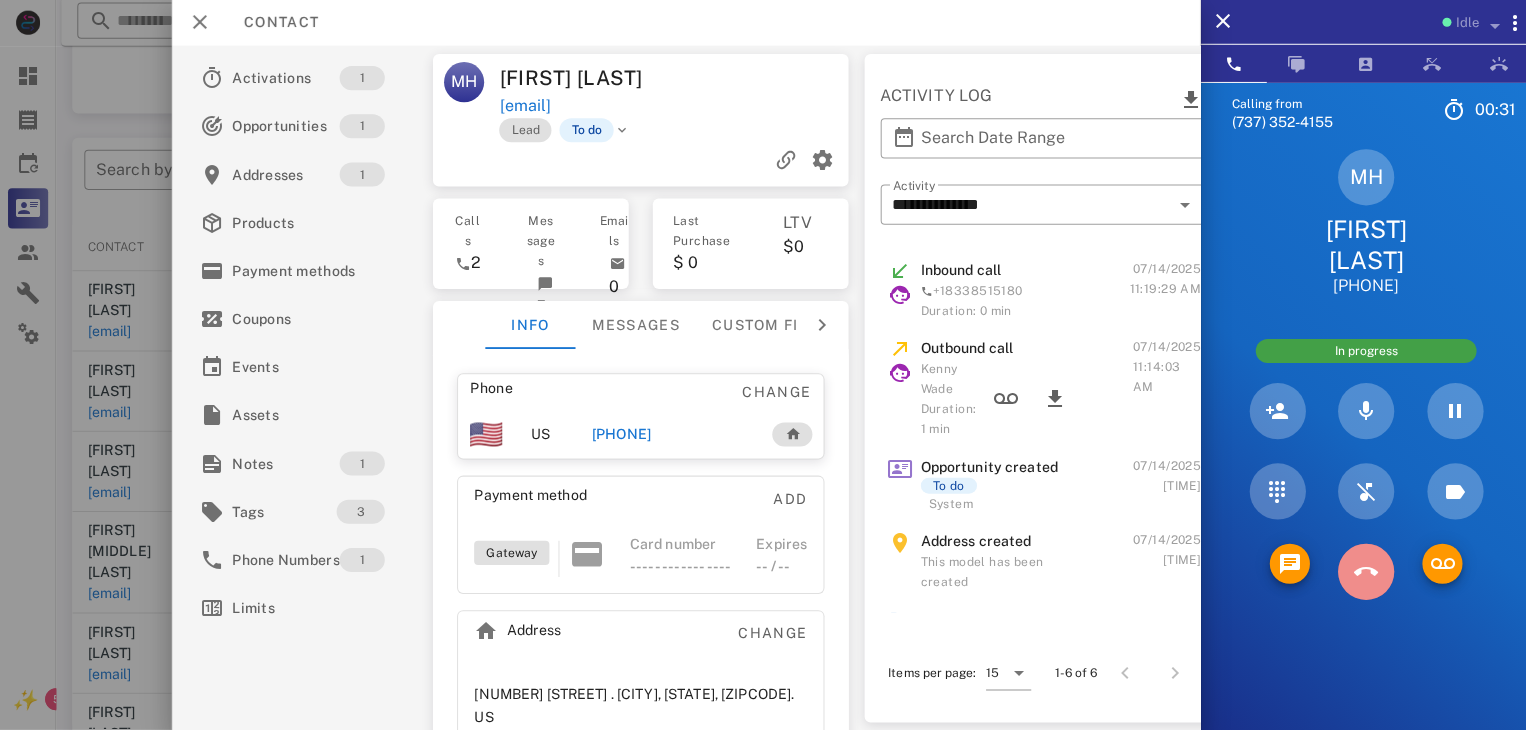 click at bounding box center [1361, 572] 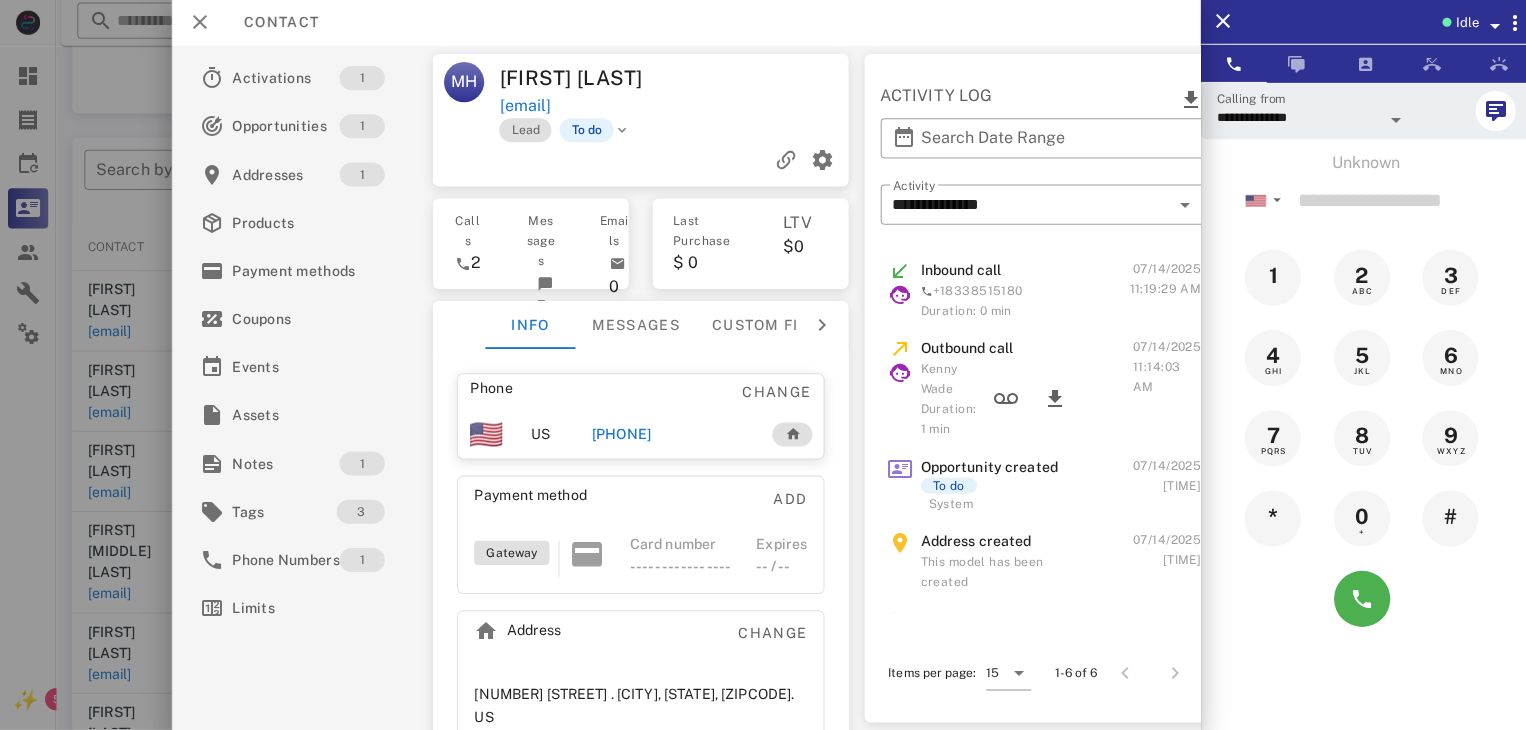 click at bounding box center (763, 365) 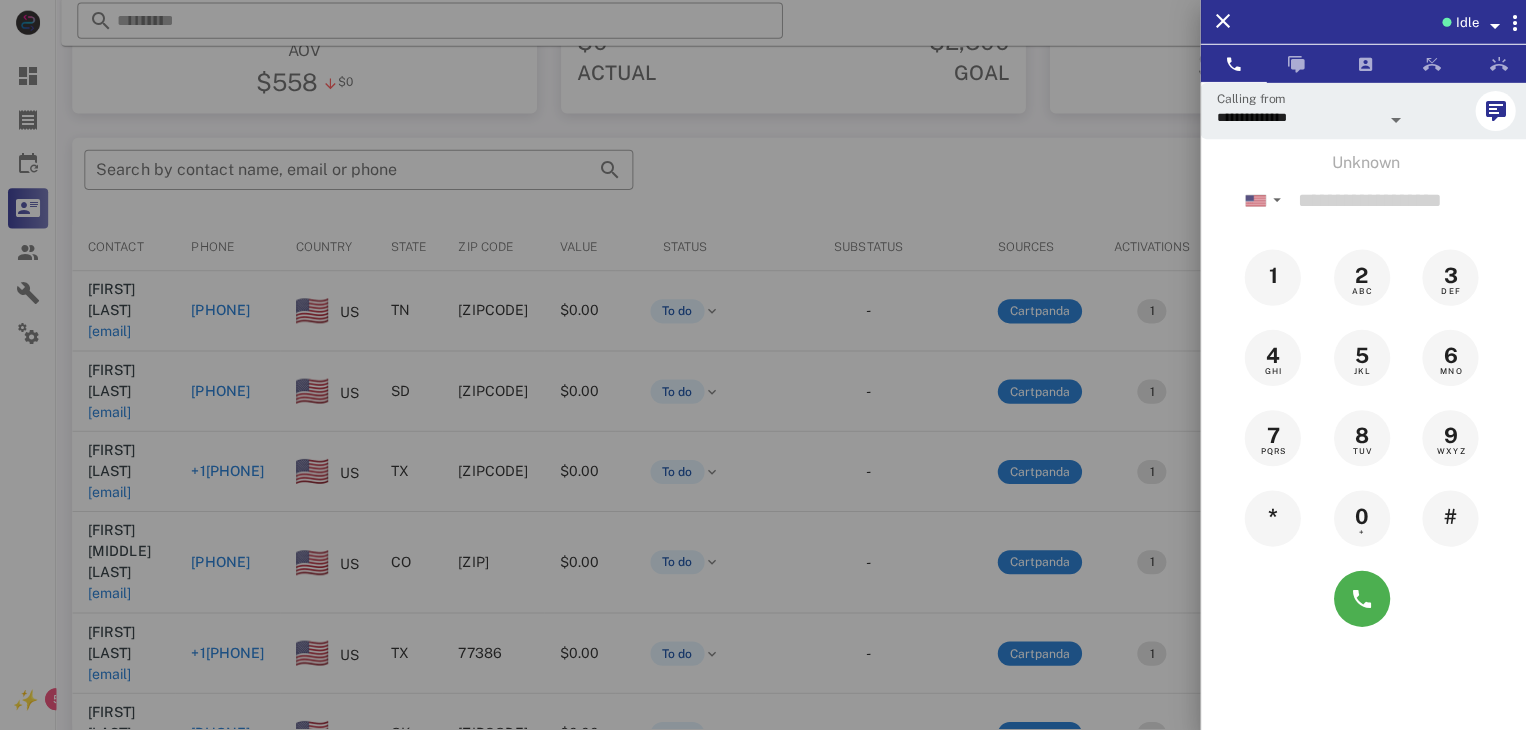 click at bounding box center [763, 365] 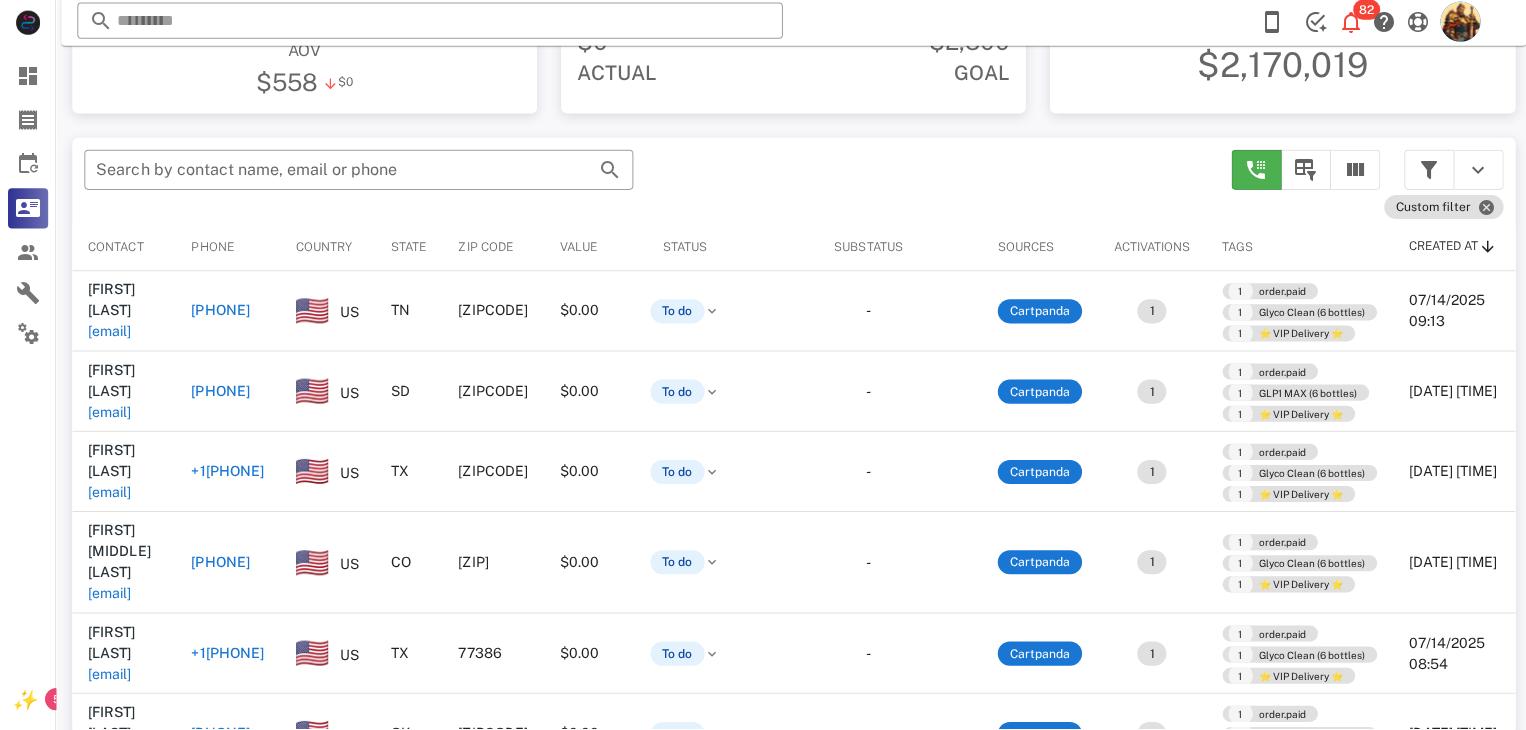 scroll, scrollTop: 380, scrollLeft: 0, axis: vertical 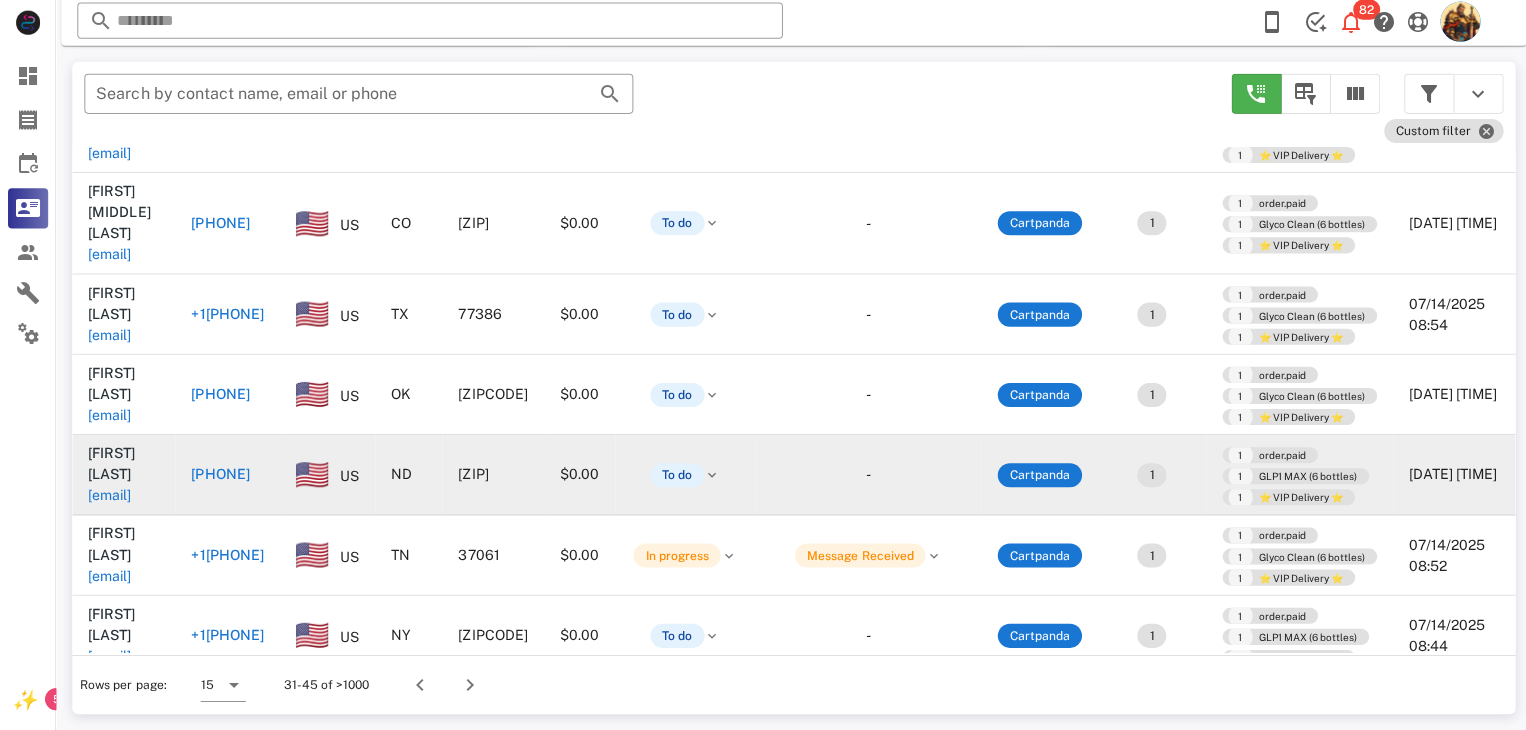 click on "paulbailey1951@gmail.com" at bounding box center [109, 496] 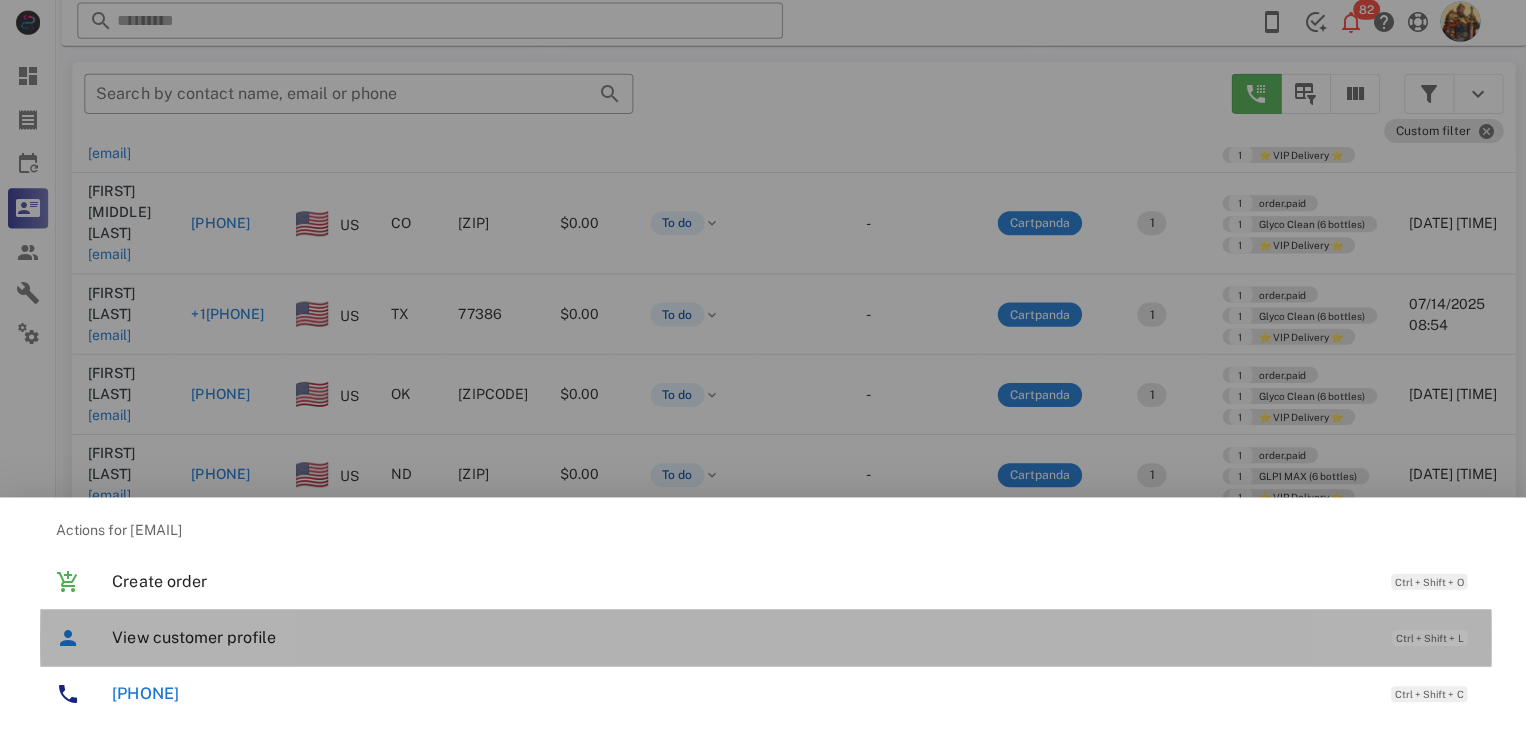 click on "View customer profile" at bounding box center [739, 637] 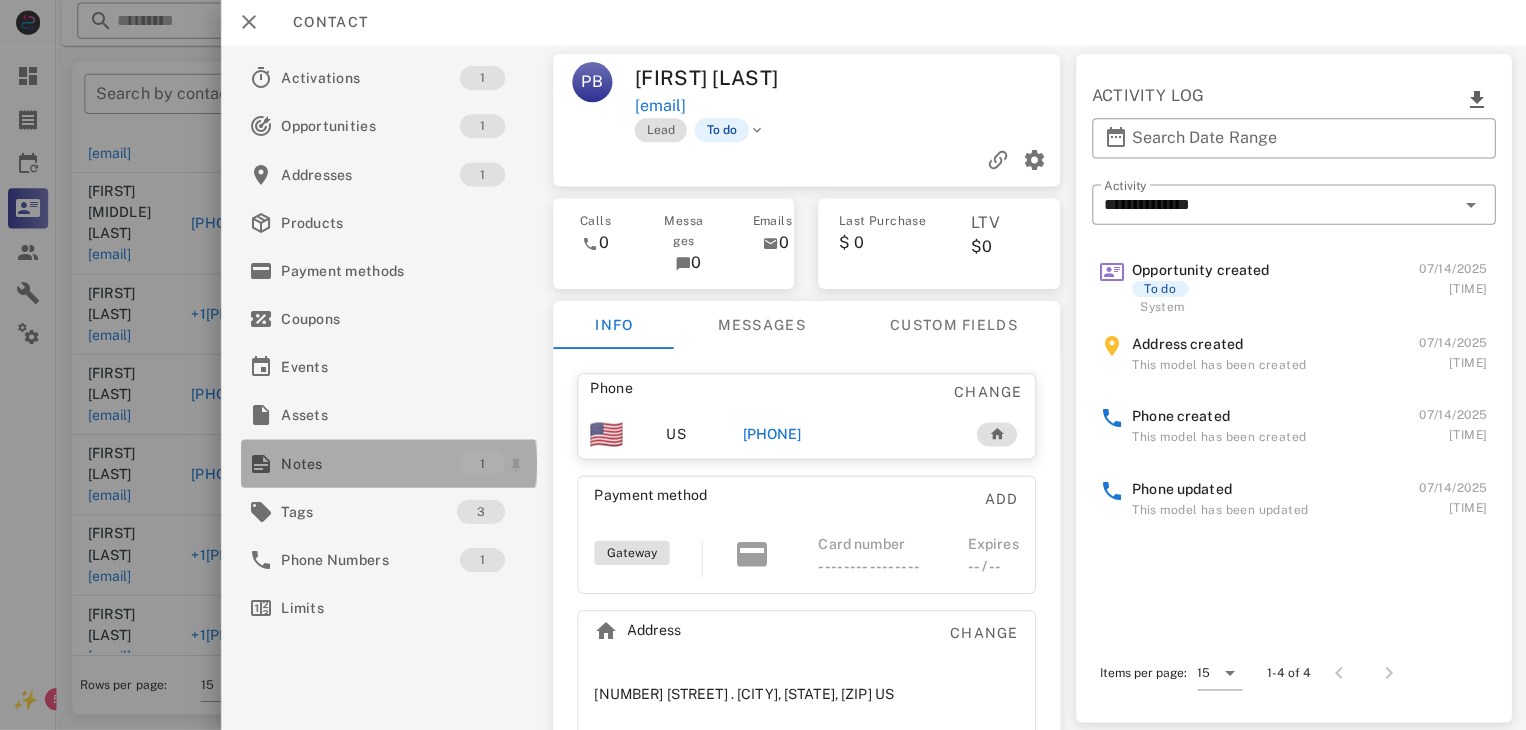 click on "Notes" at bounding box center [369, 464] 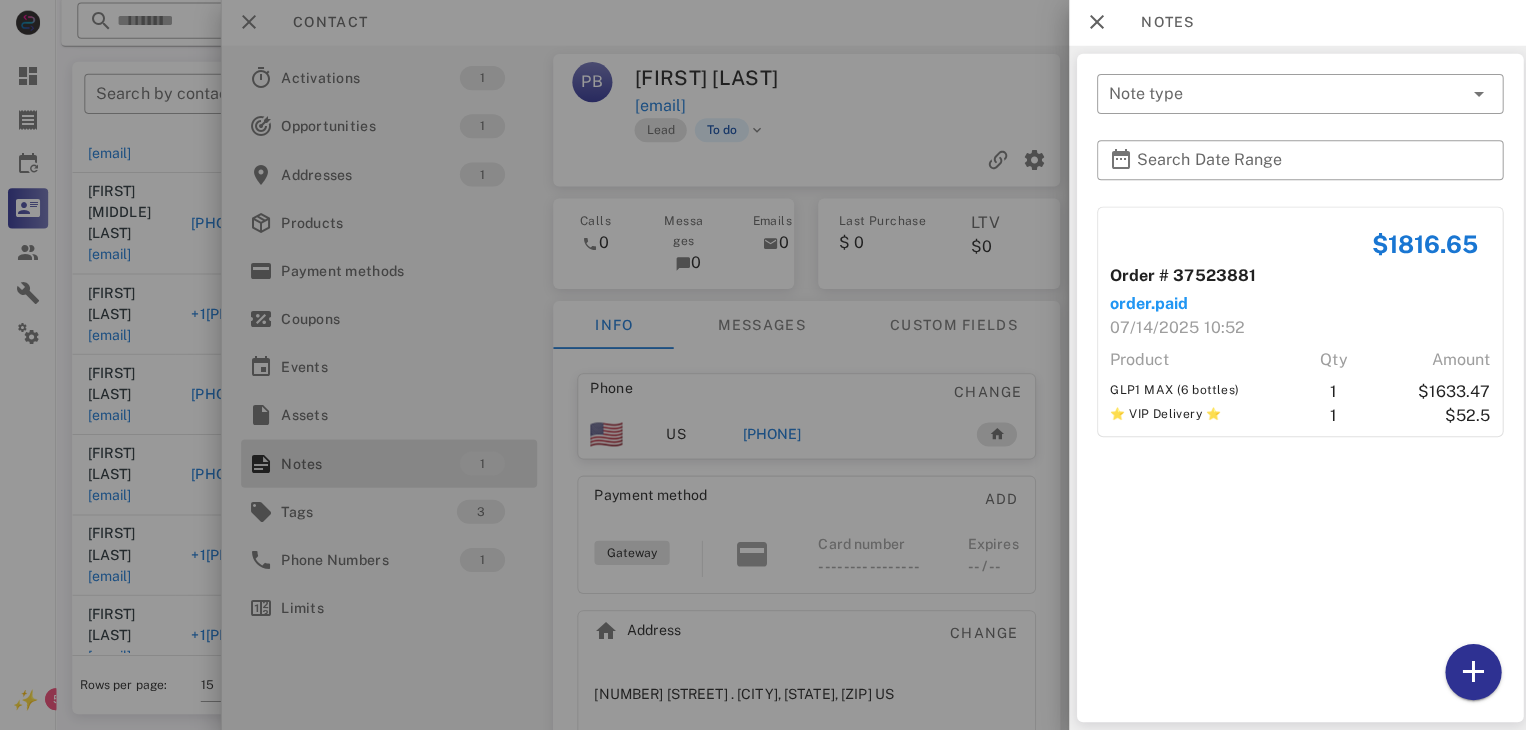 click at bounding box center (763, 365) 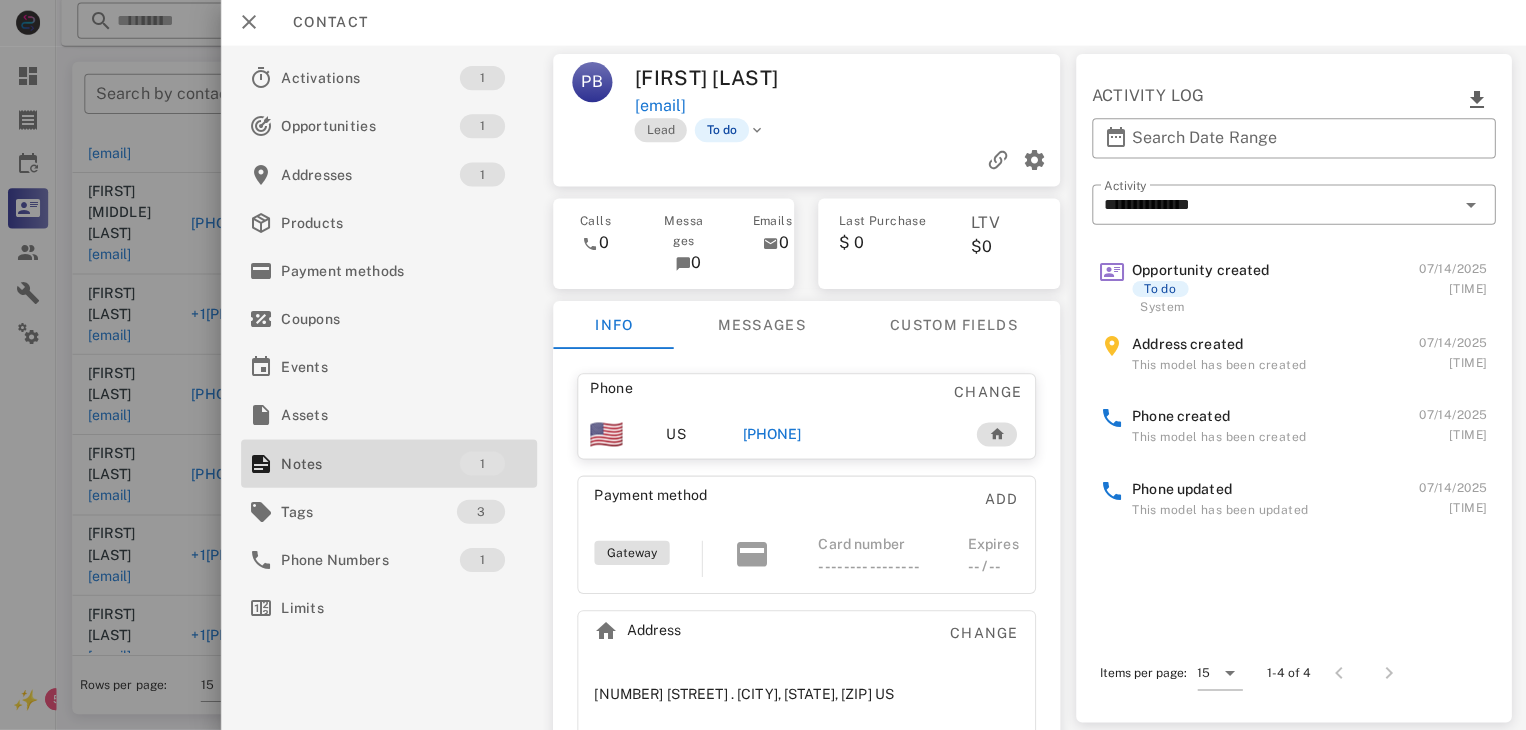 click at bounding box center [763, 365] 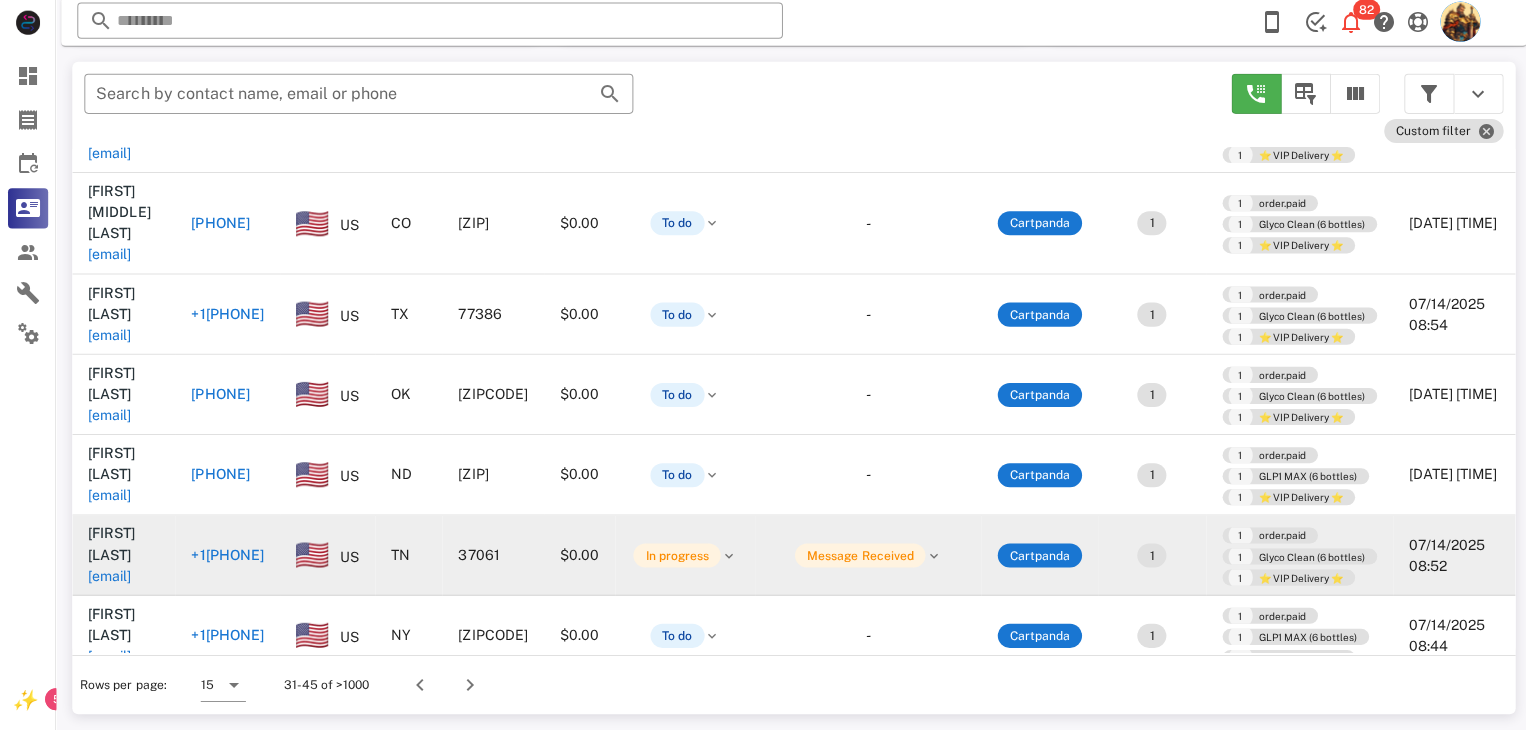 click on "grye@myyahoo.com" at bounding box center (109, 576) 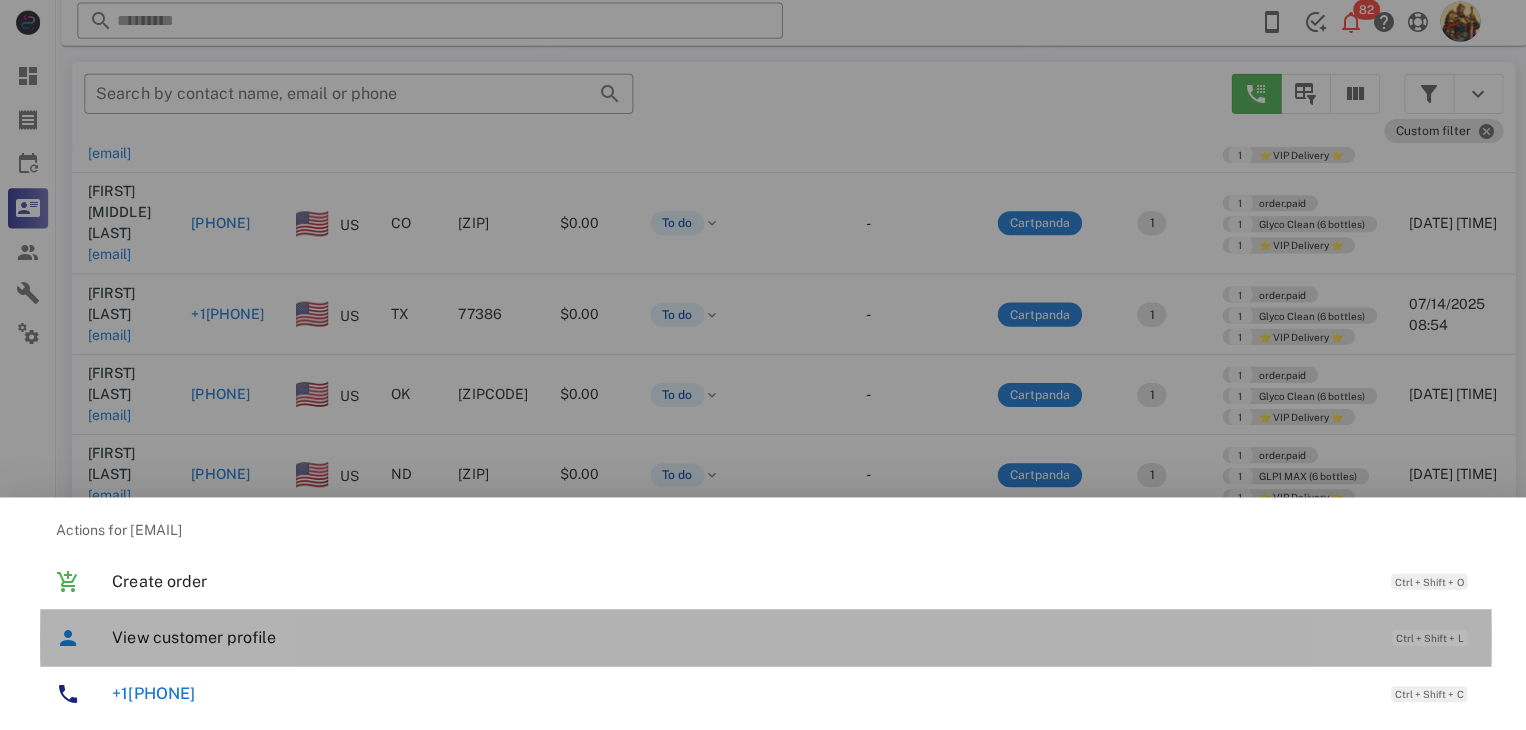 click on "View customer profile Ctrl + Shift + L" at bounding box center [763, 638] 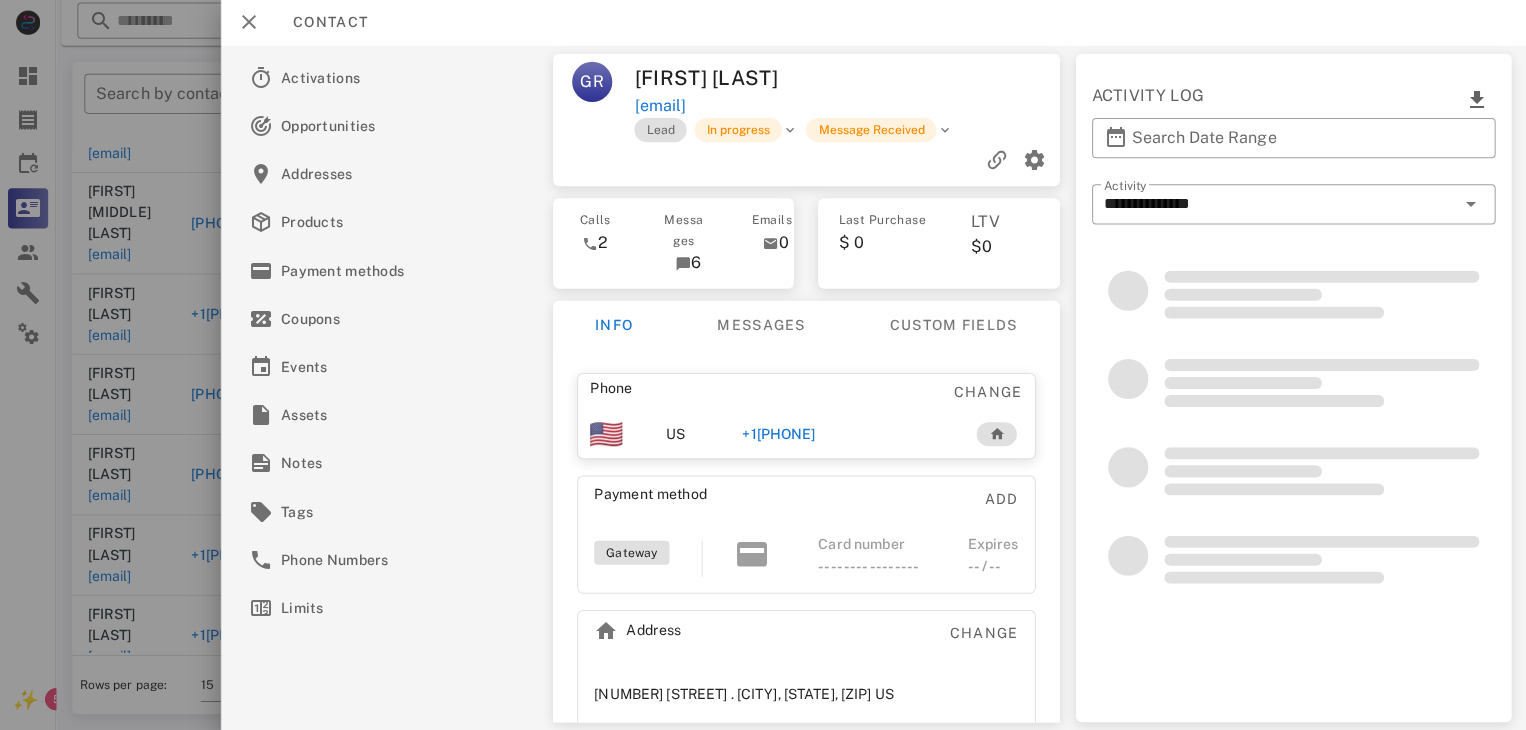 click at bounding box center (763, 365) 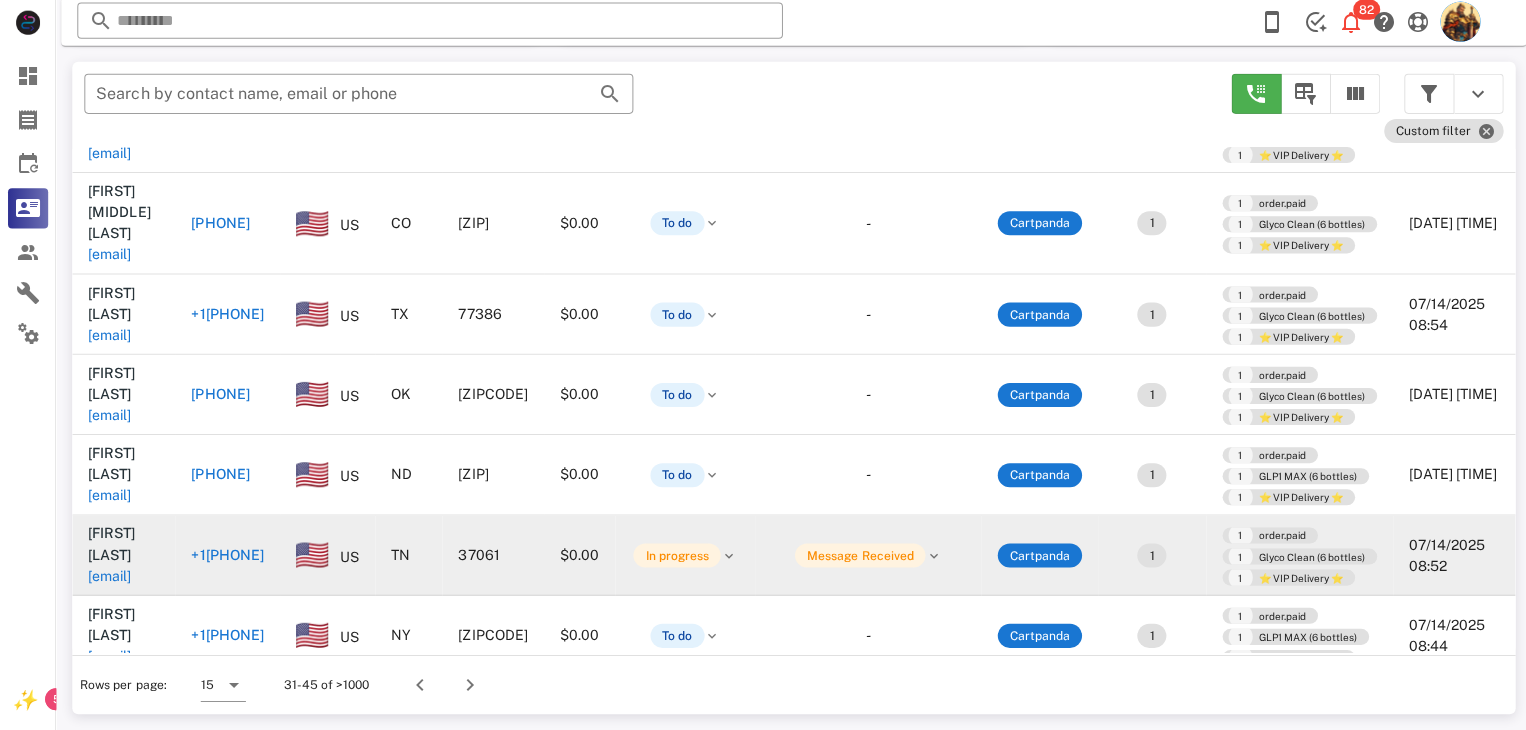 click on "grye@myyahoo.com" at bounding box center (109, 576) 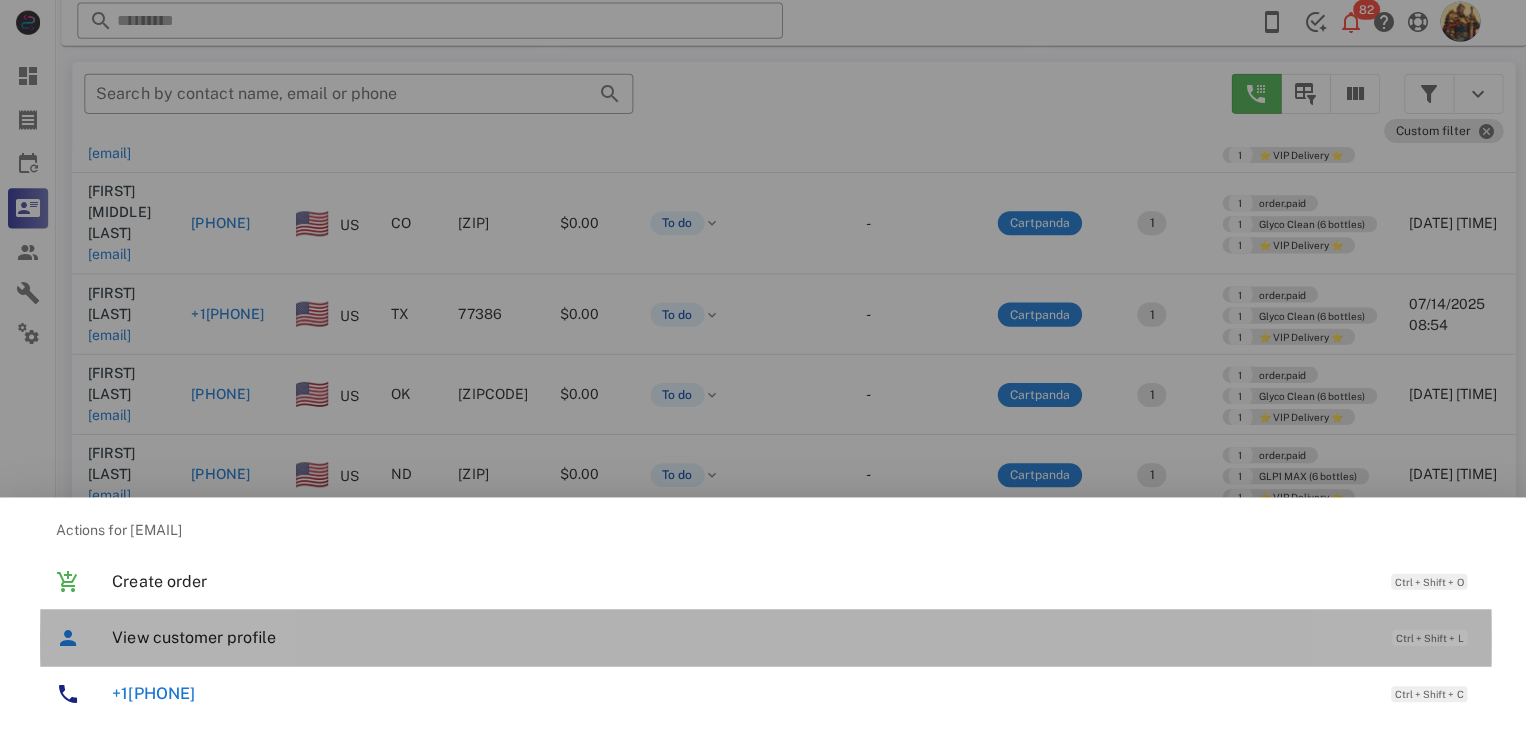 click on "View customer profile" at bounding box center [739, 637] 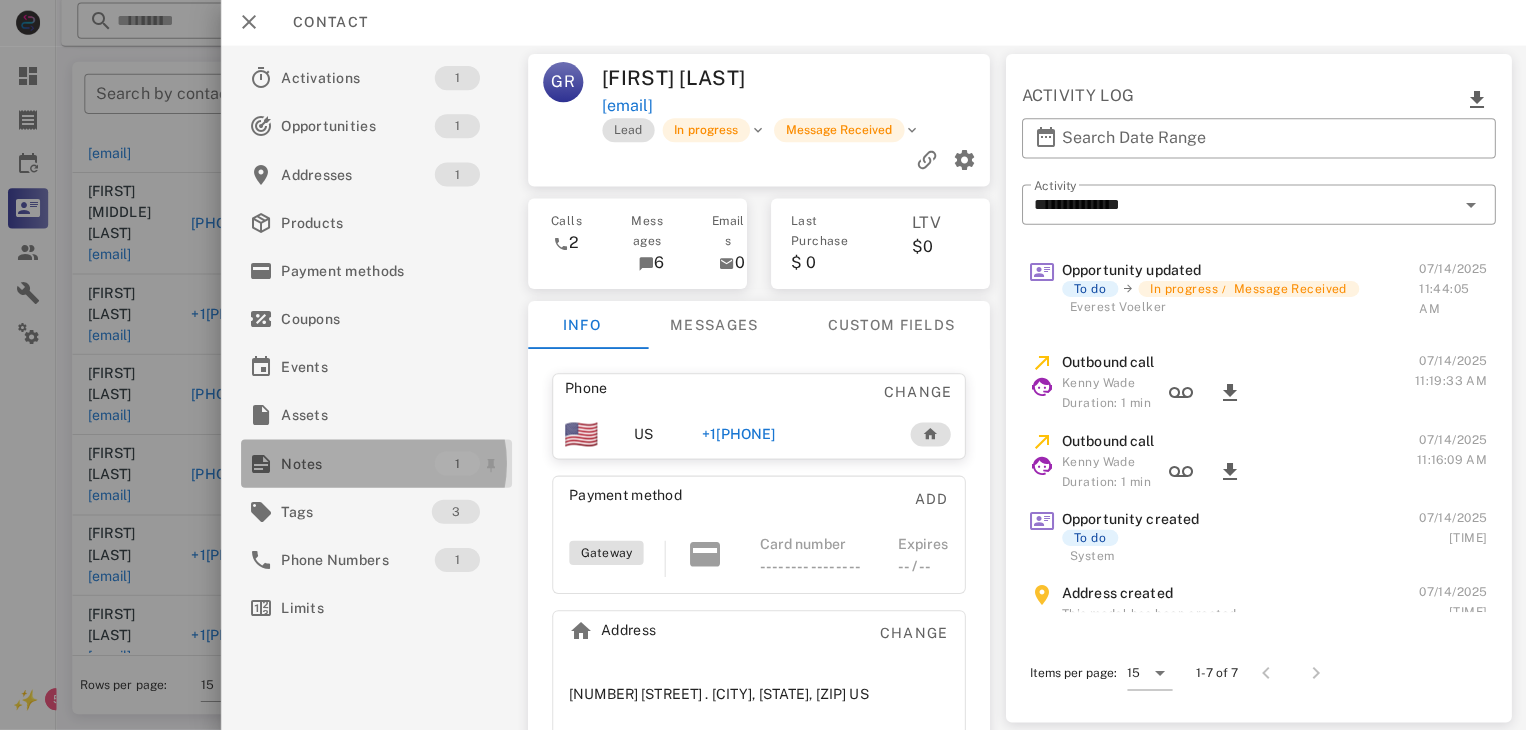 click on "Notes" at bounding box center (356, 464) 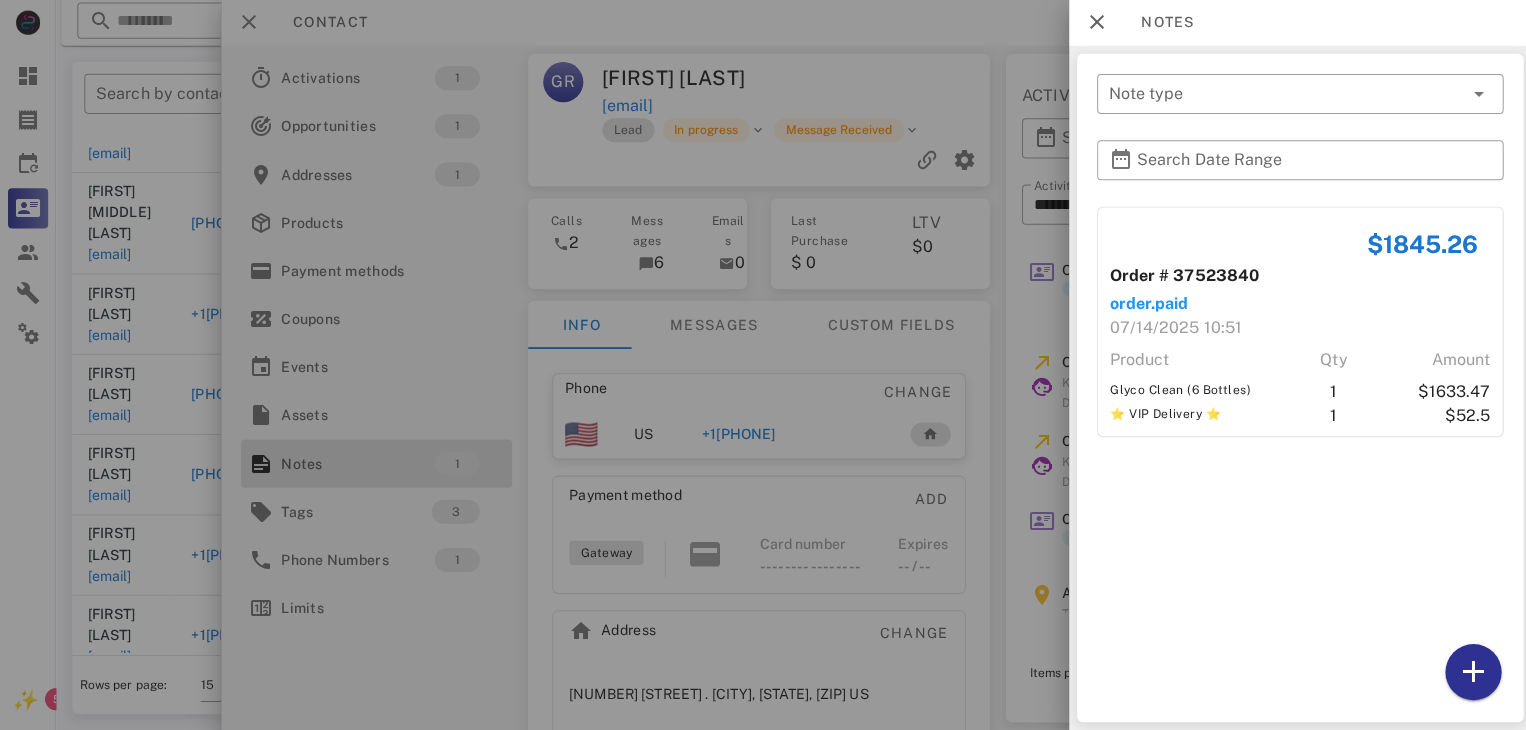 click at bounding box center (763, 365) 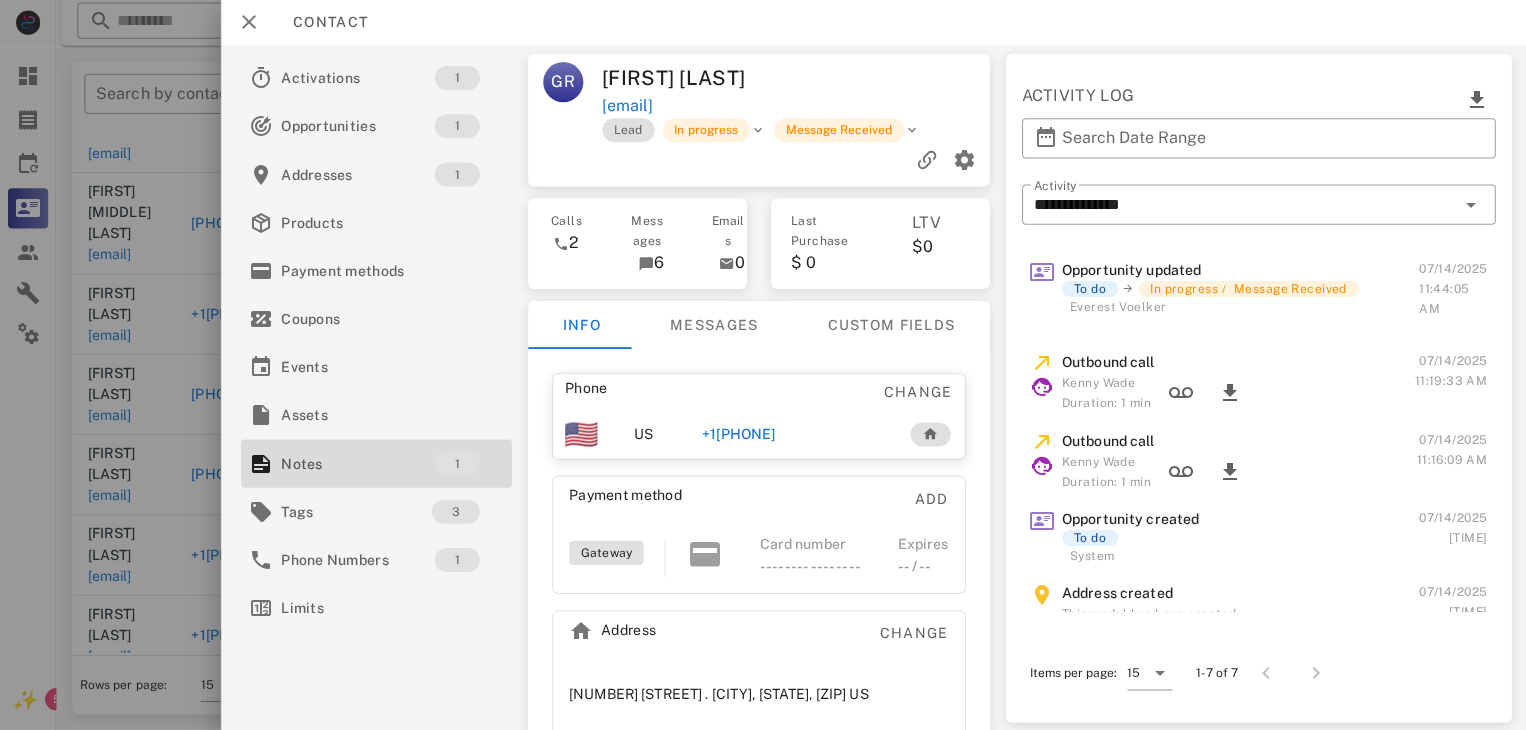 click on "+19317216767" at bounding box center [736, 435] 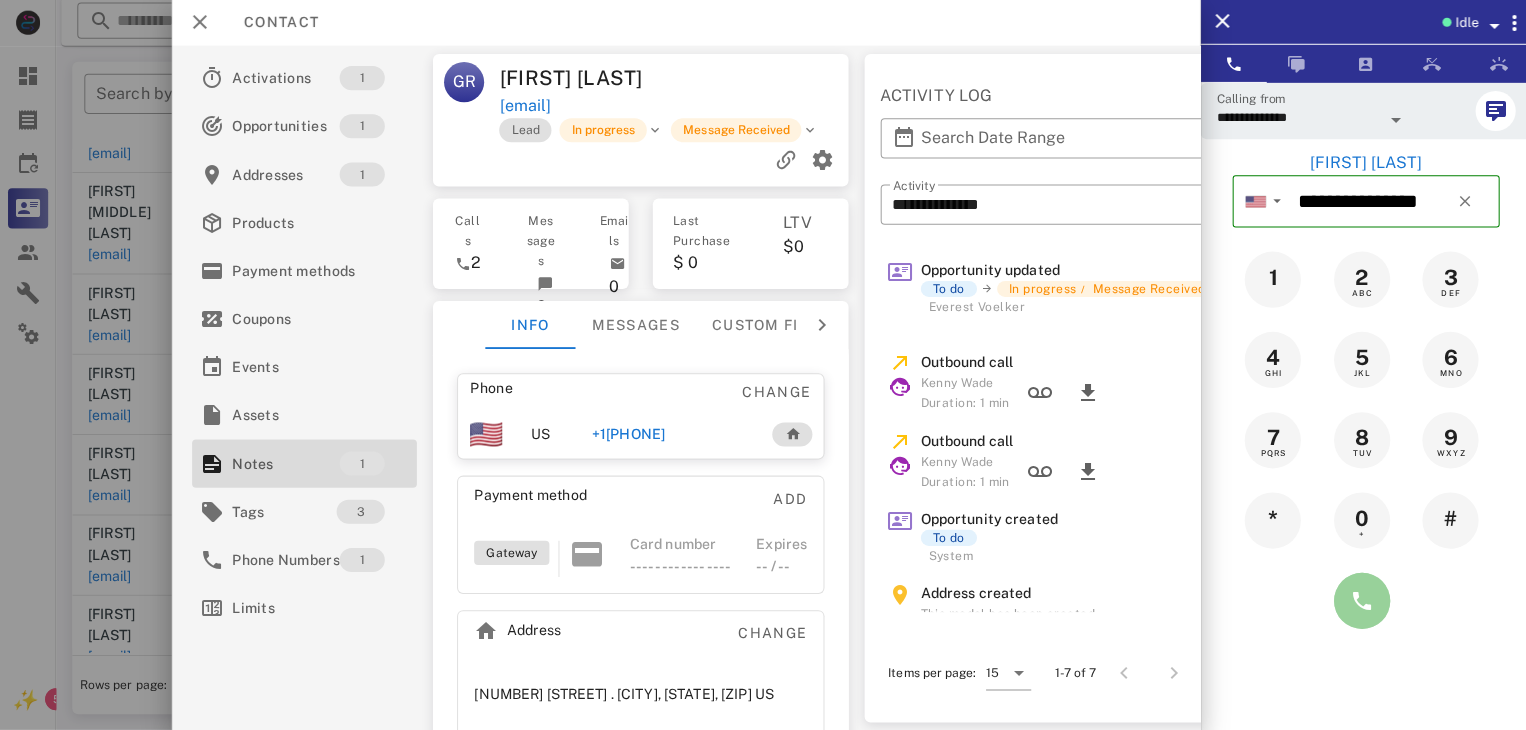 click at bounding box center (1357, 601) 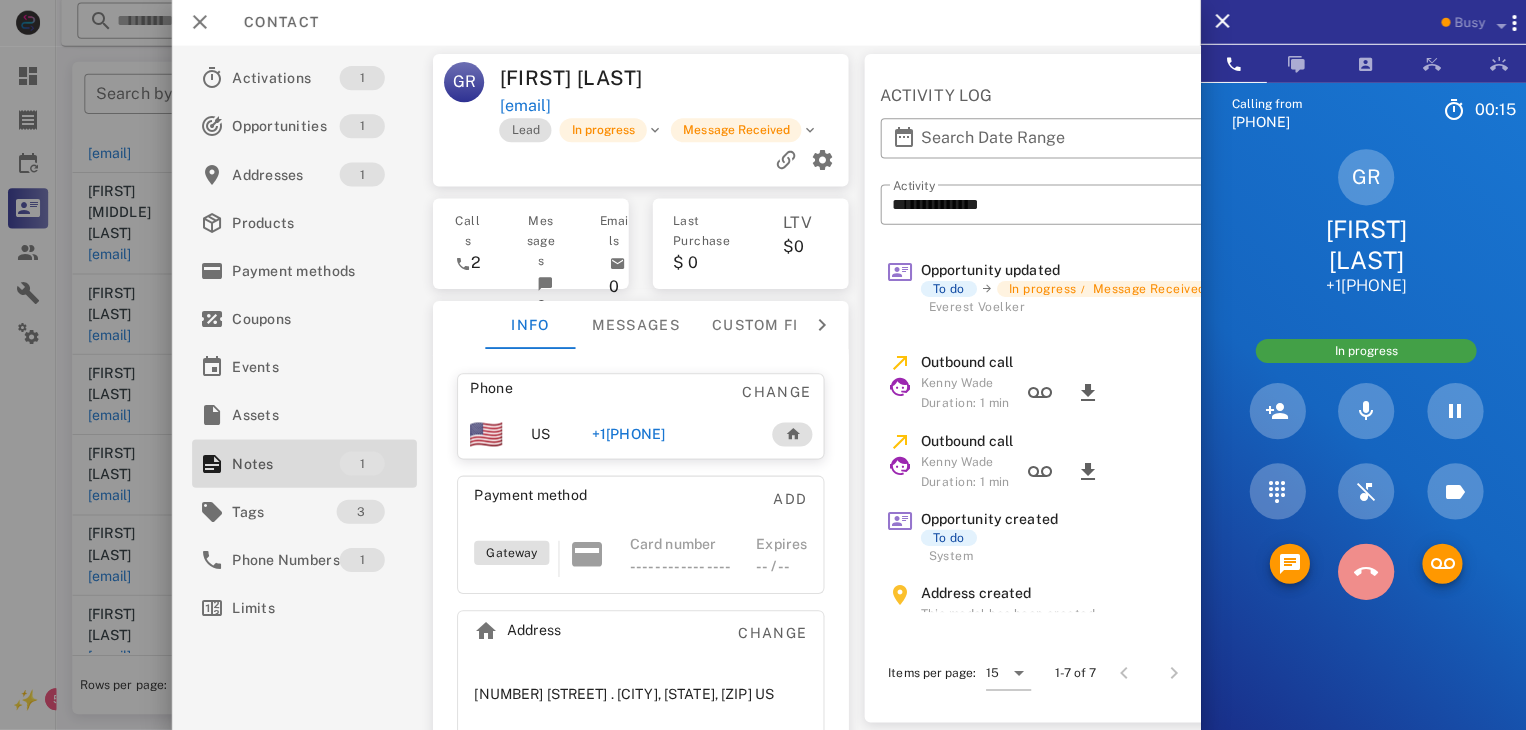 click at bounding box center (1361, 572) 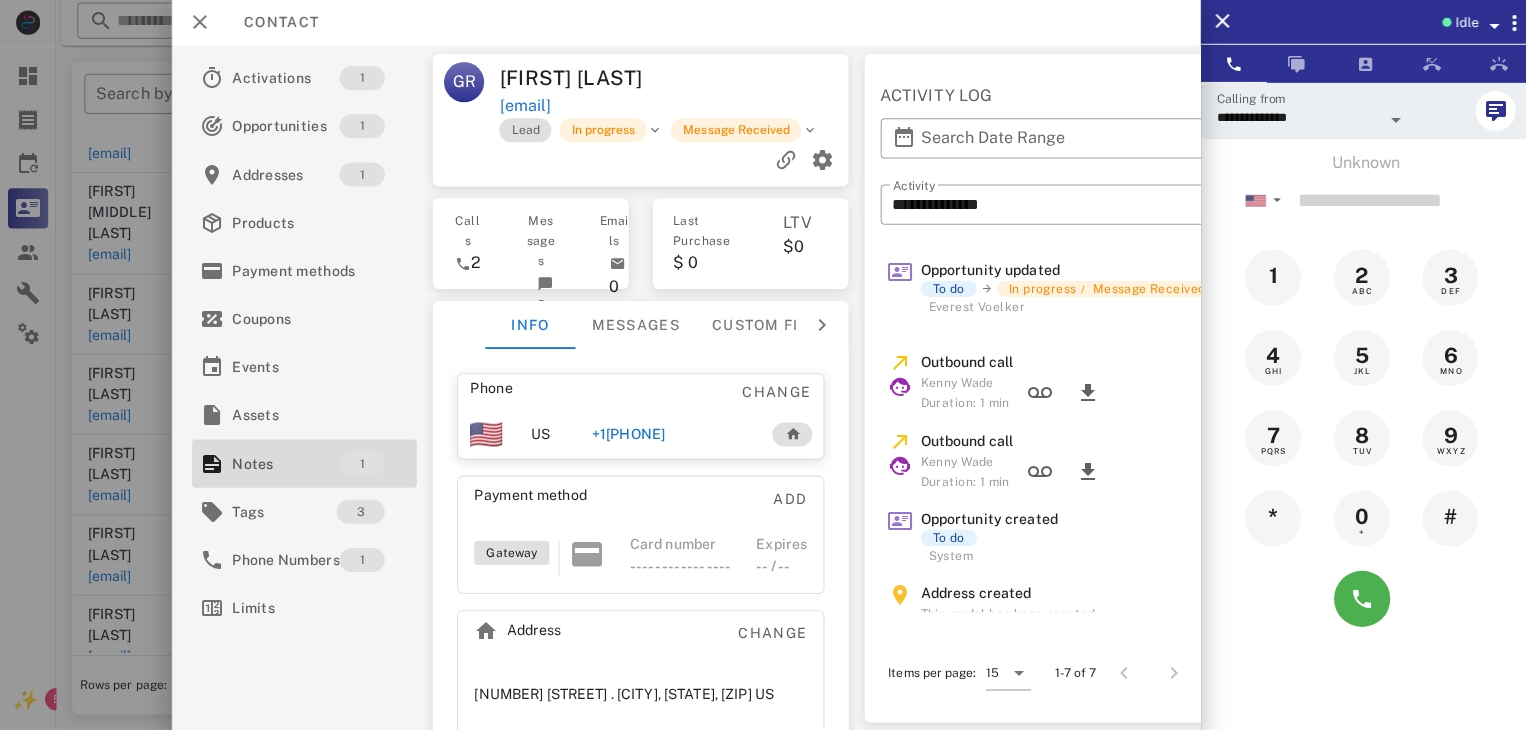 click at bounding box center [763, 365] 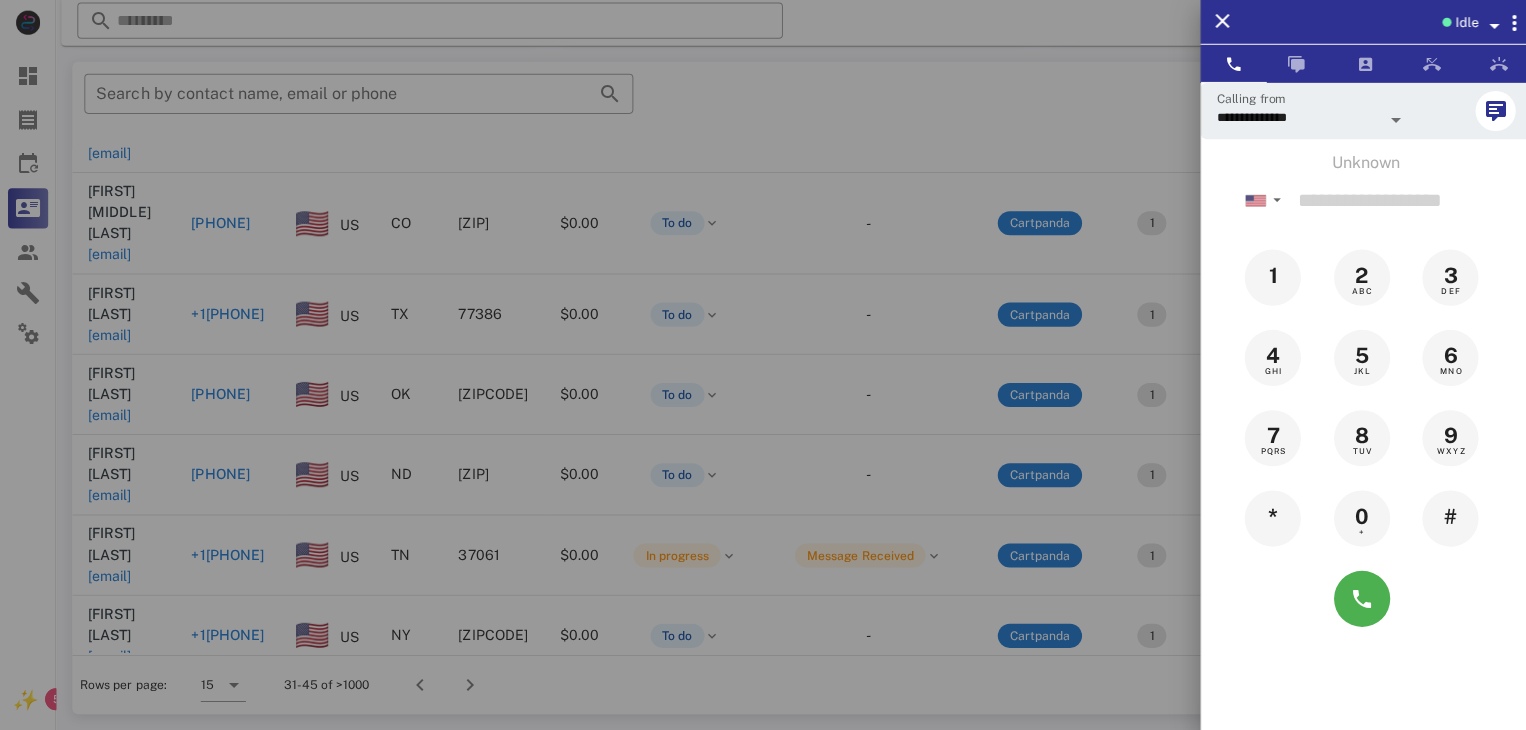 click at bounding box center (763, 365) 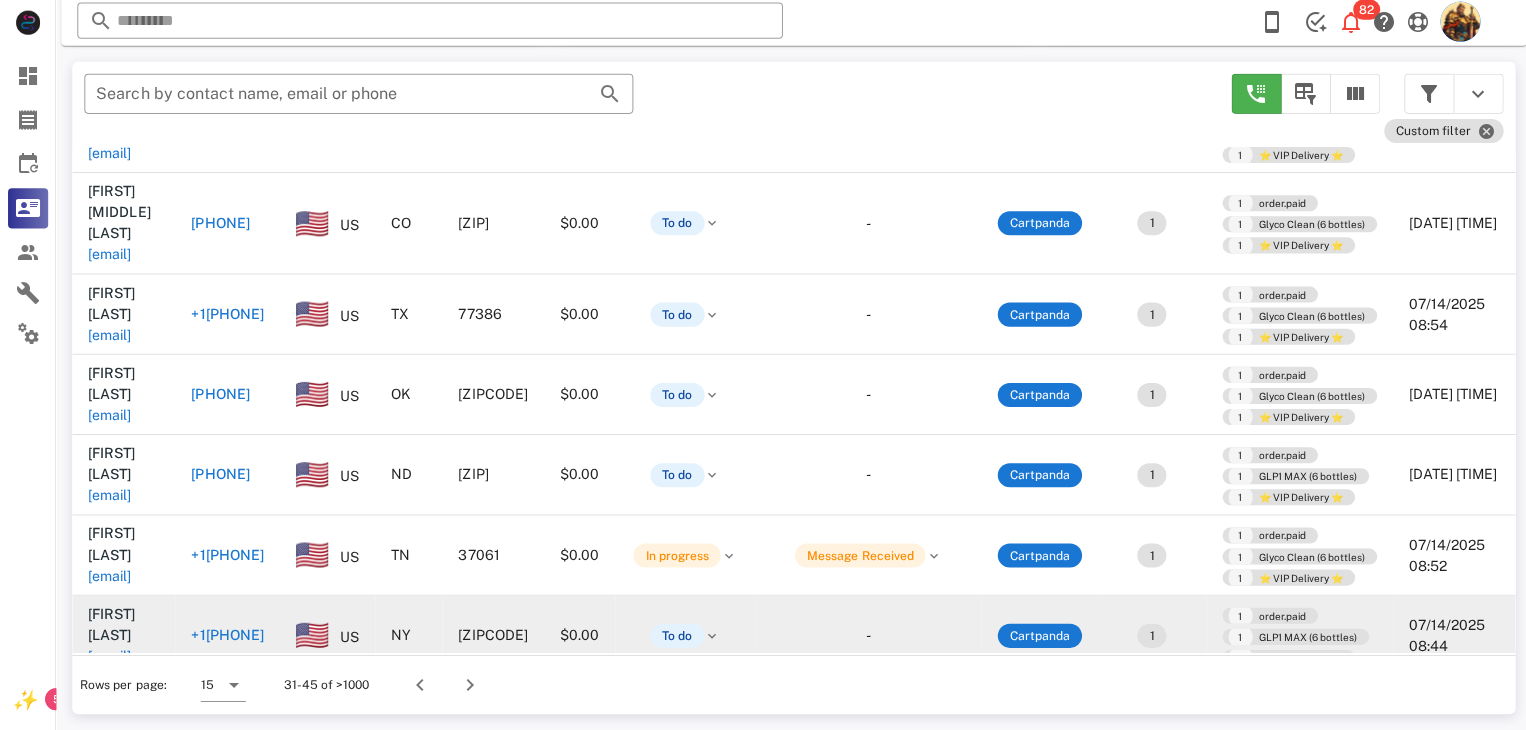 click on "willsgary53@gmail.com" at bounding box center (109, 656) 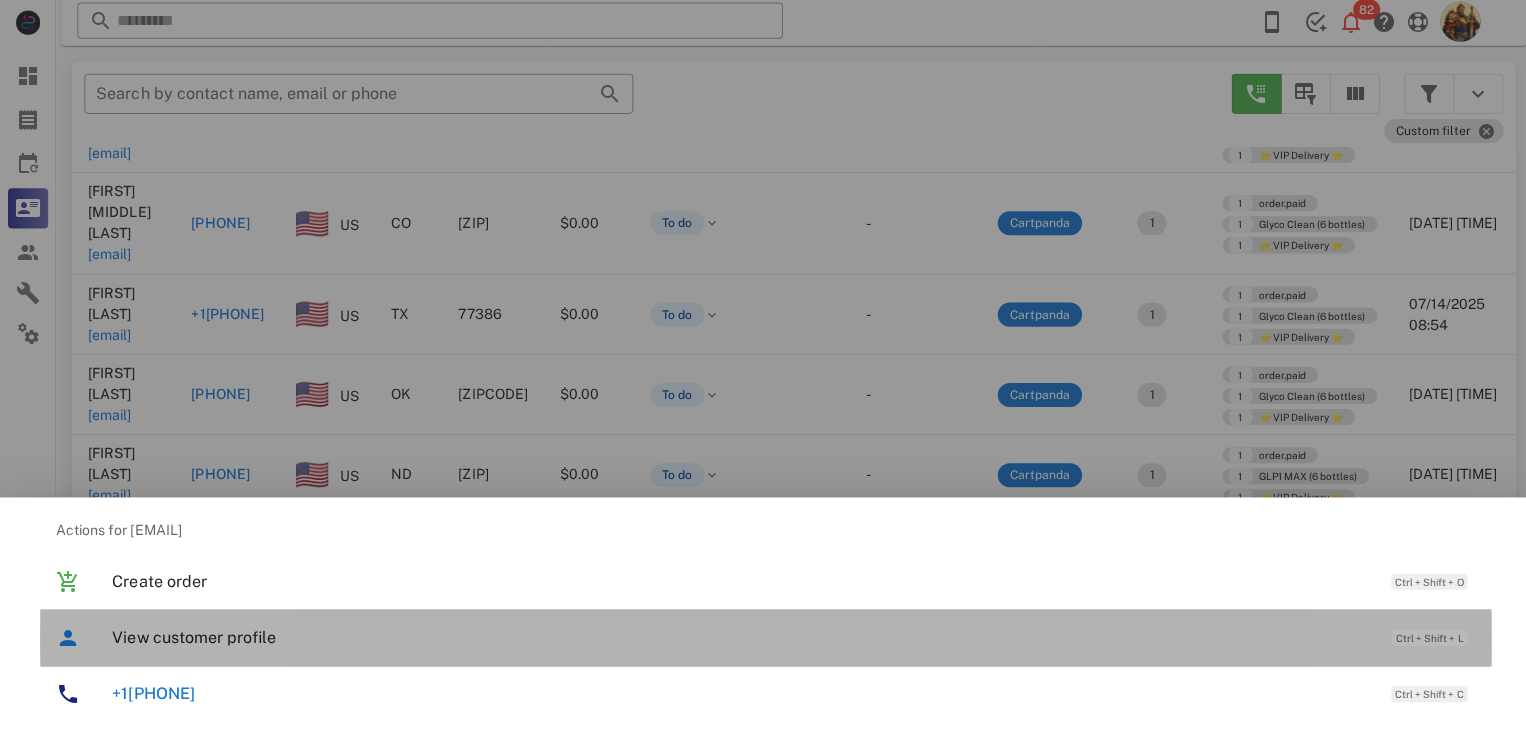 click on "View customer profile" at bounding box center [739, 637] 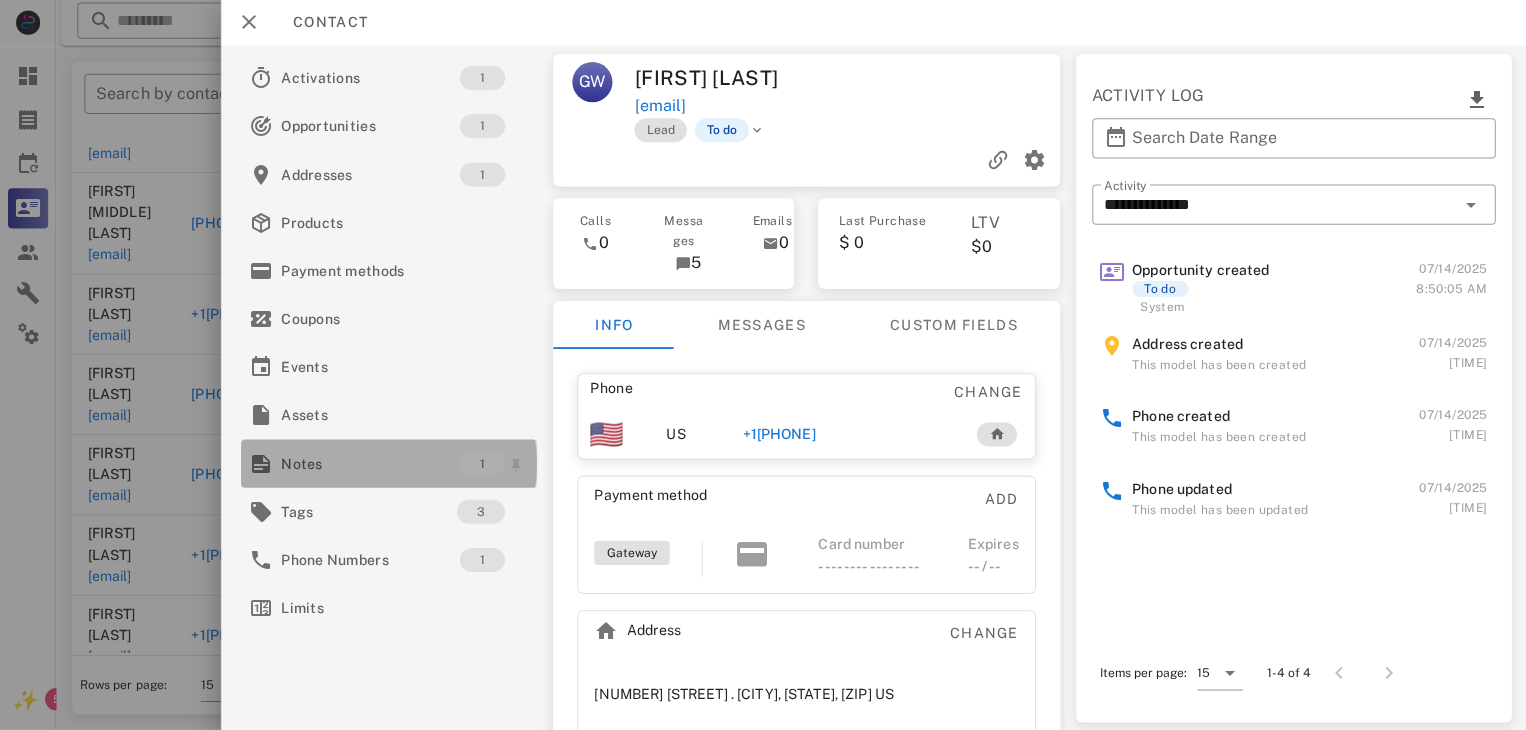 click on "Notes" at bounding box center (369, 464) 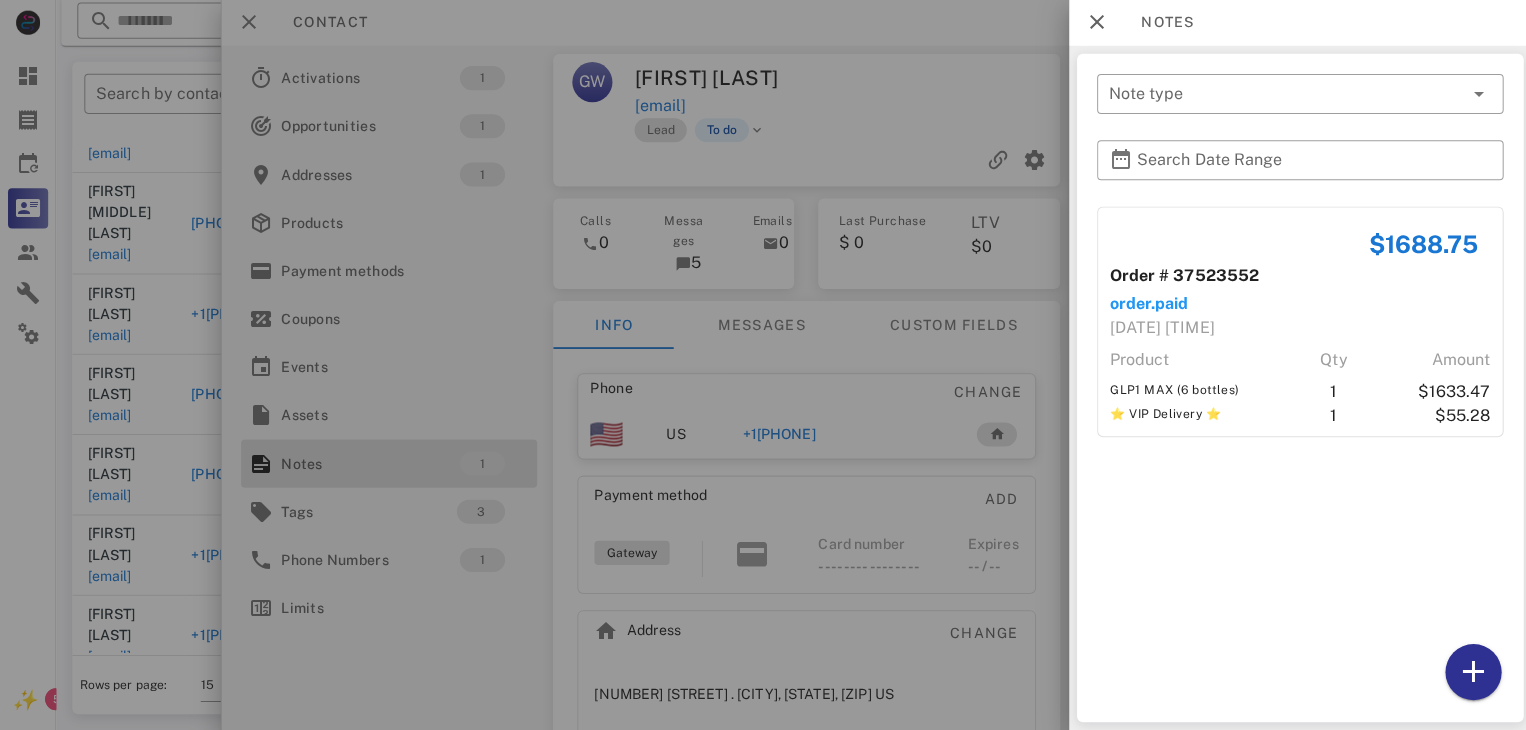 click at bounding box center (763, 365) 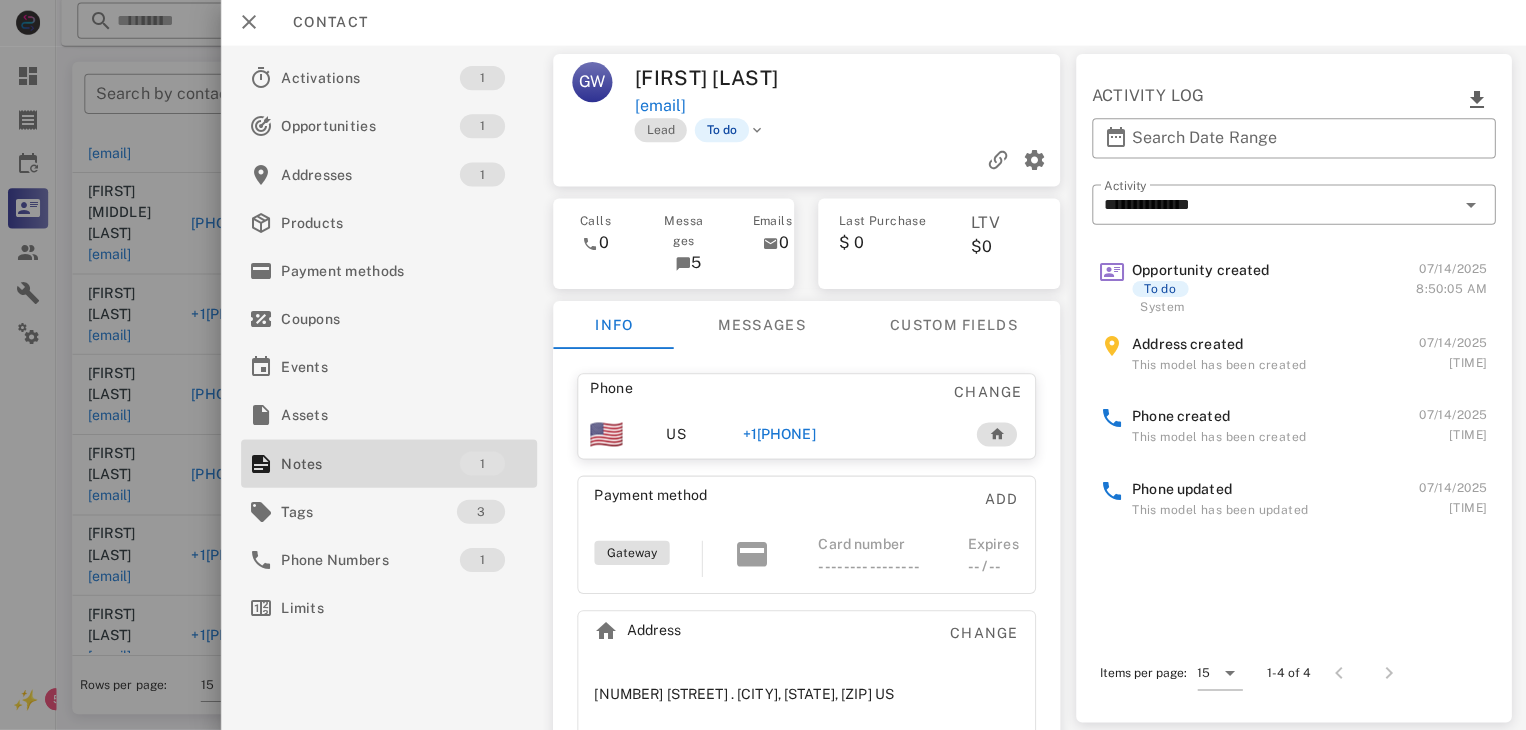 click on "+16073736302" at bounding box center [776, 435] 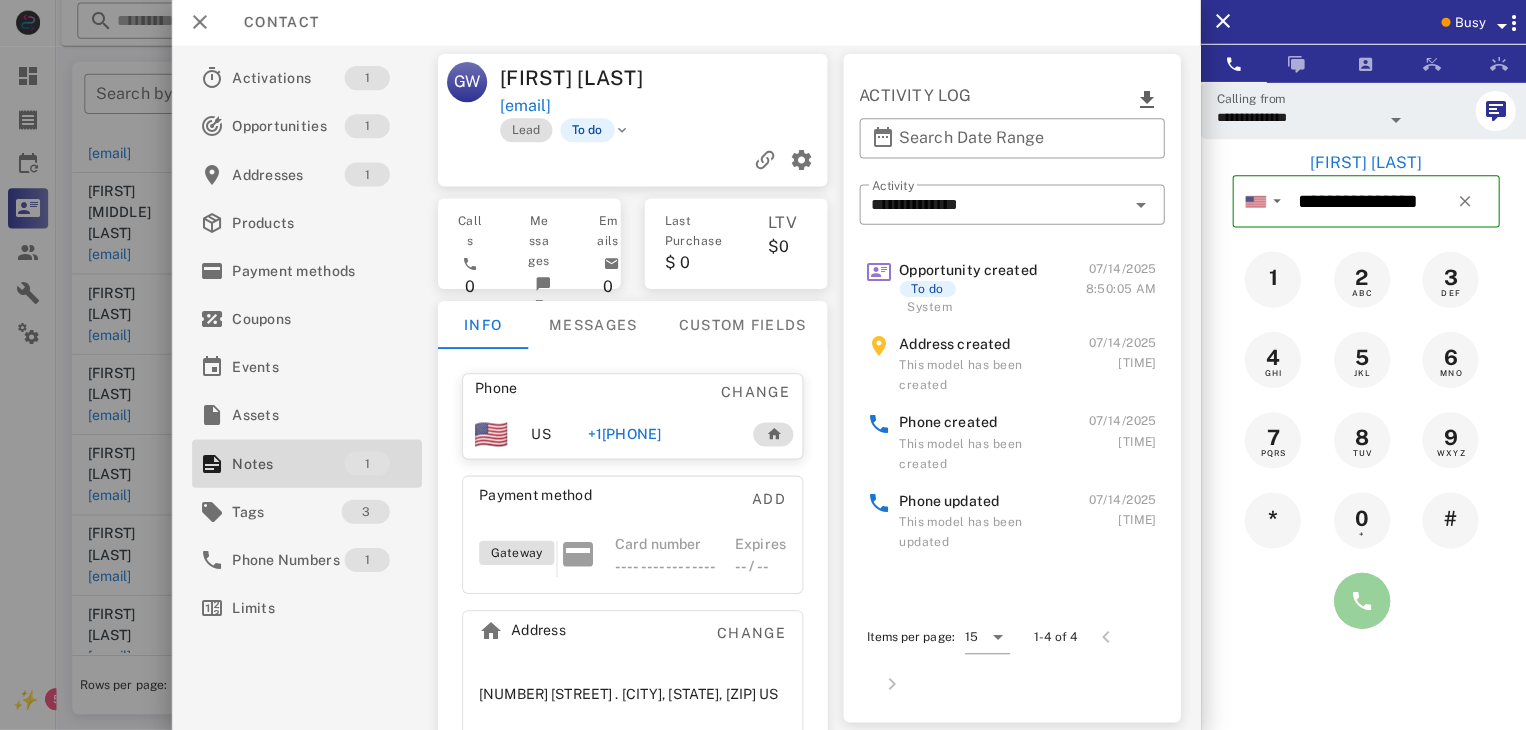 click at bounding box center [1357, 601] 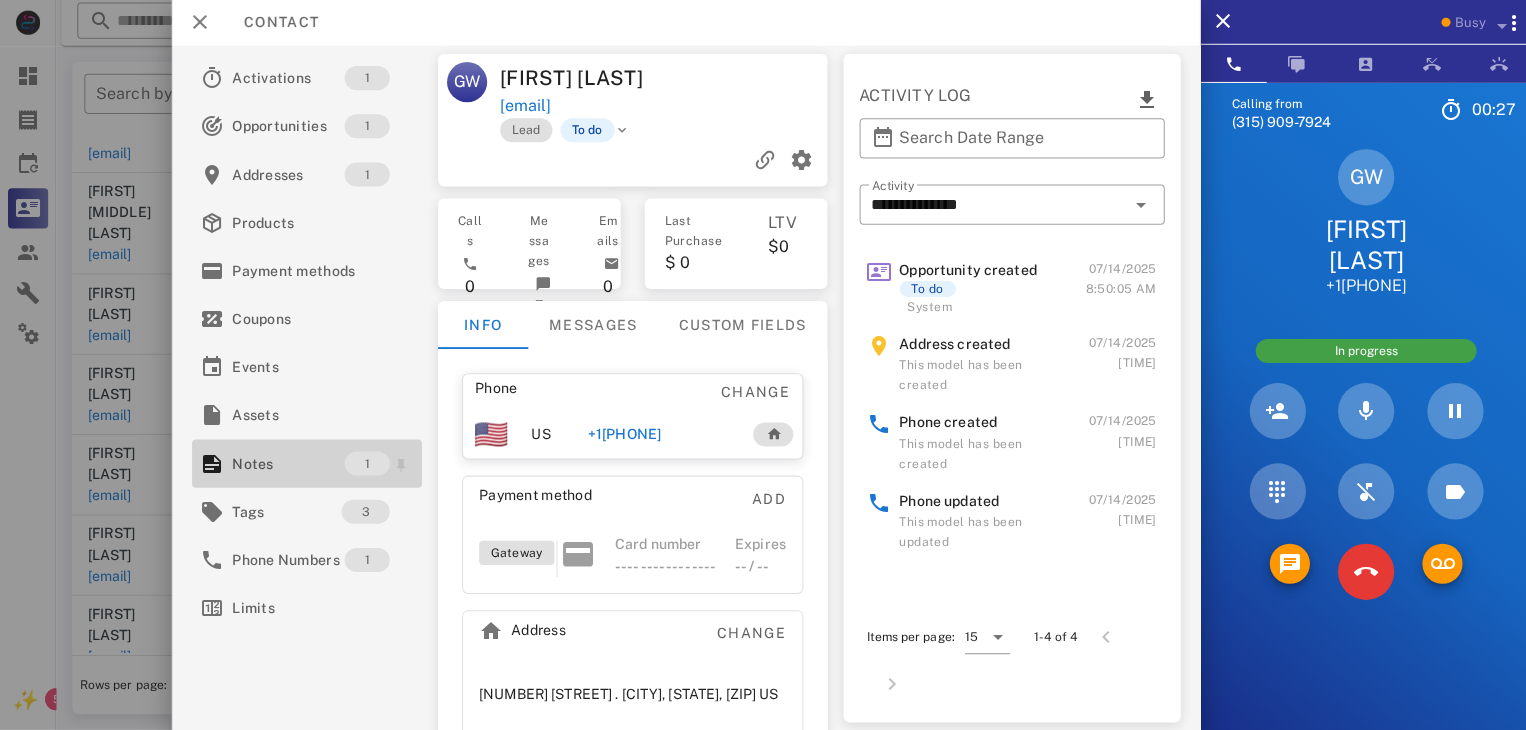 click on "Notes" at bounding box center (287, 464) 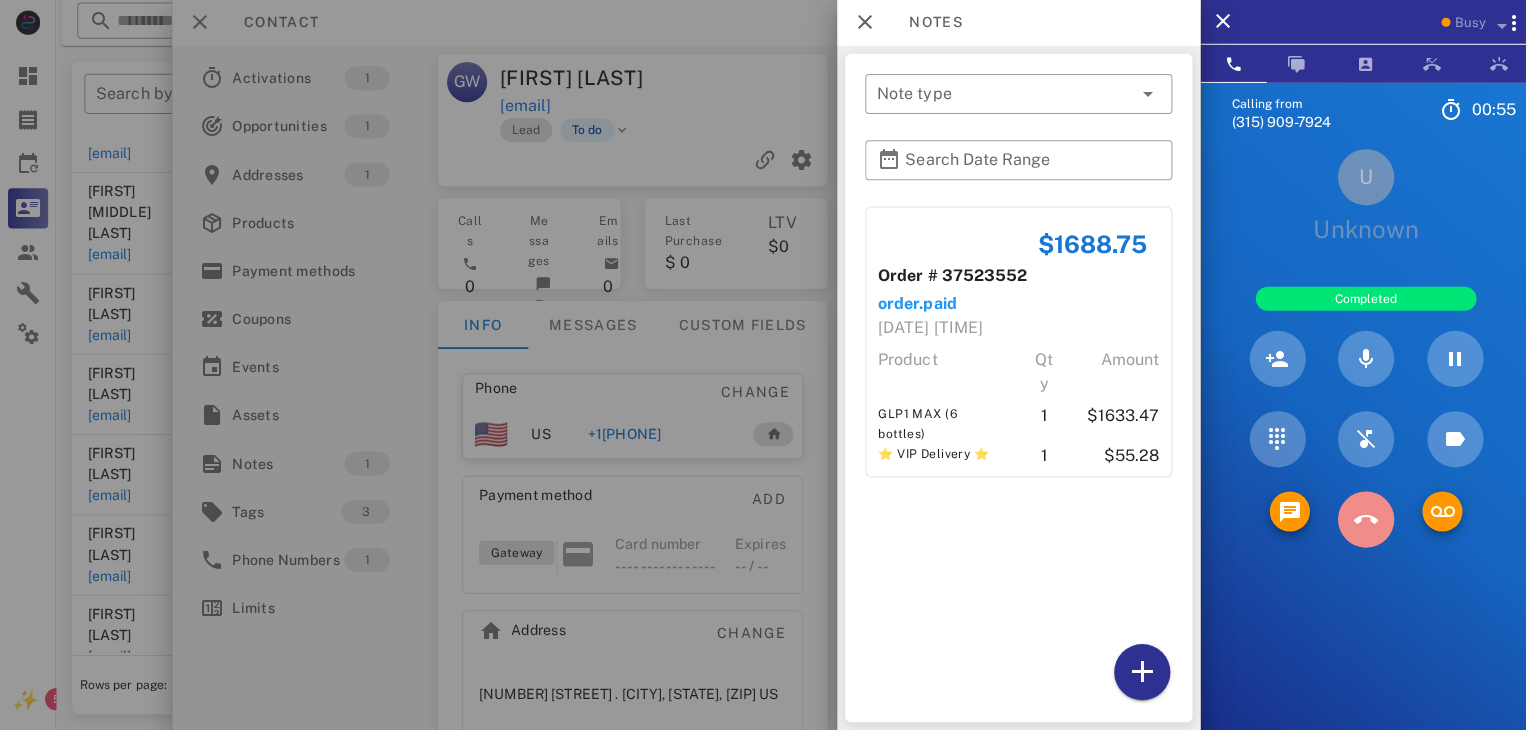 click at bounding box center (1361, 520) 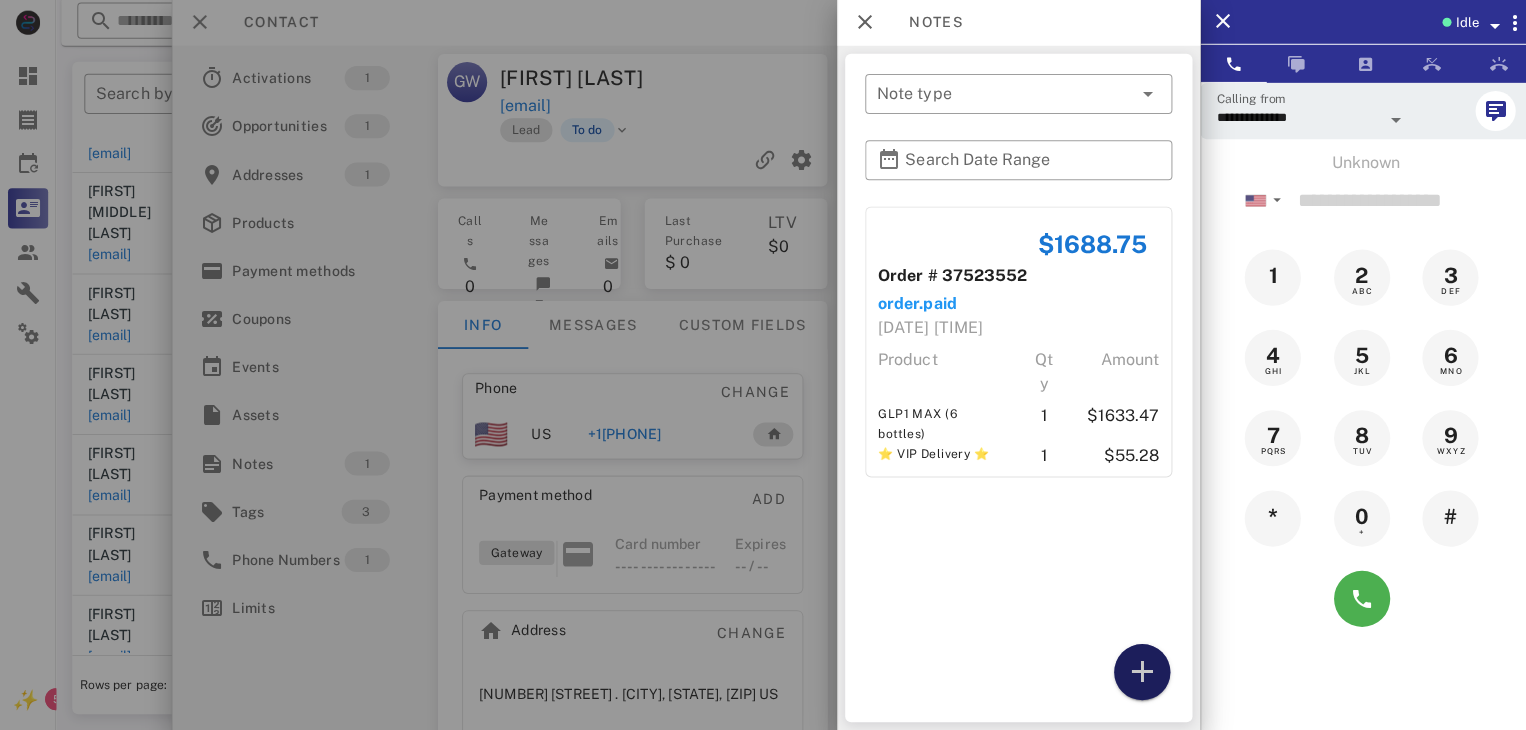 click at bounding box center (1138, 672) 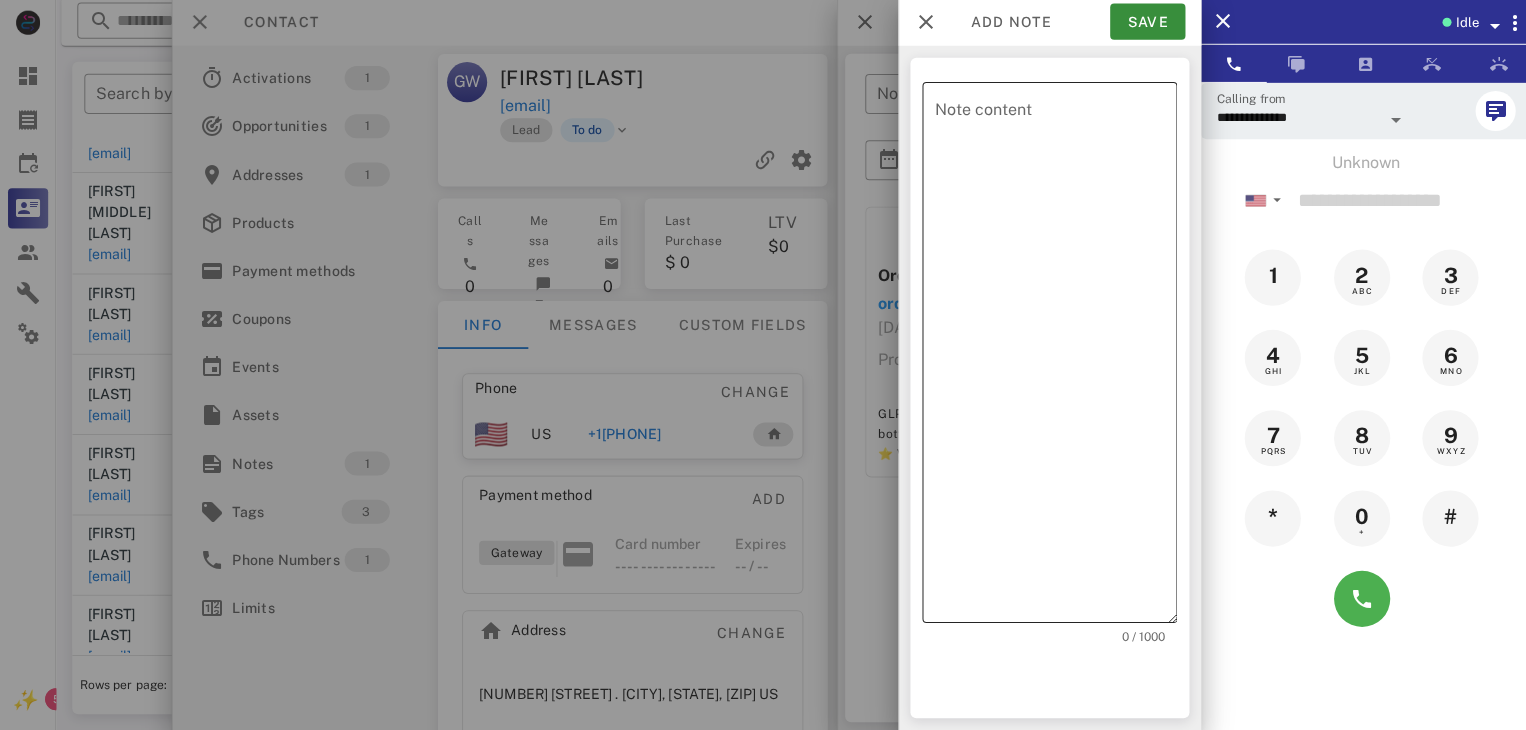click on "Note content" at bounding box center [1052, 358] 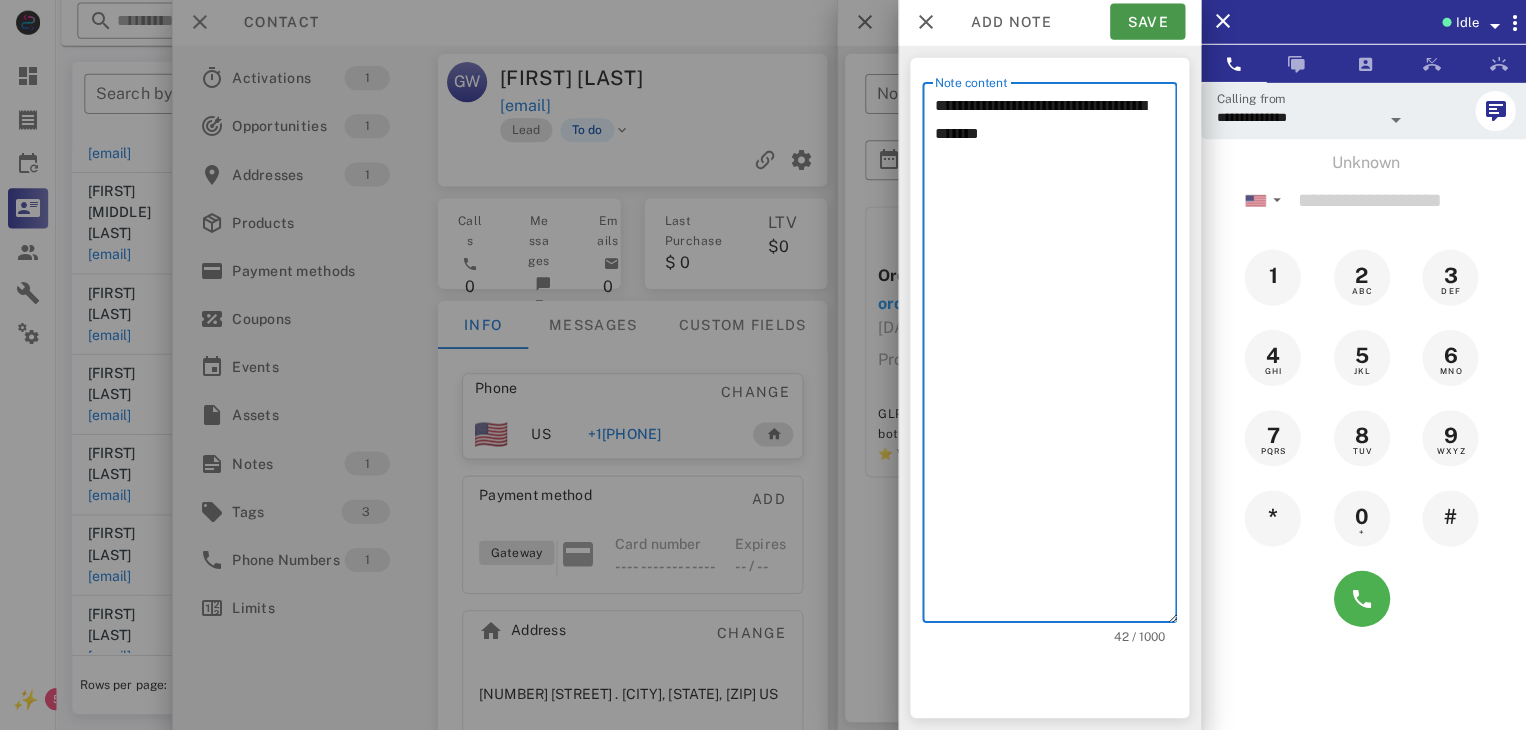 type on "**********" 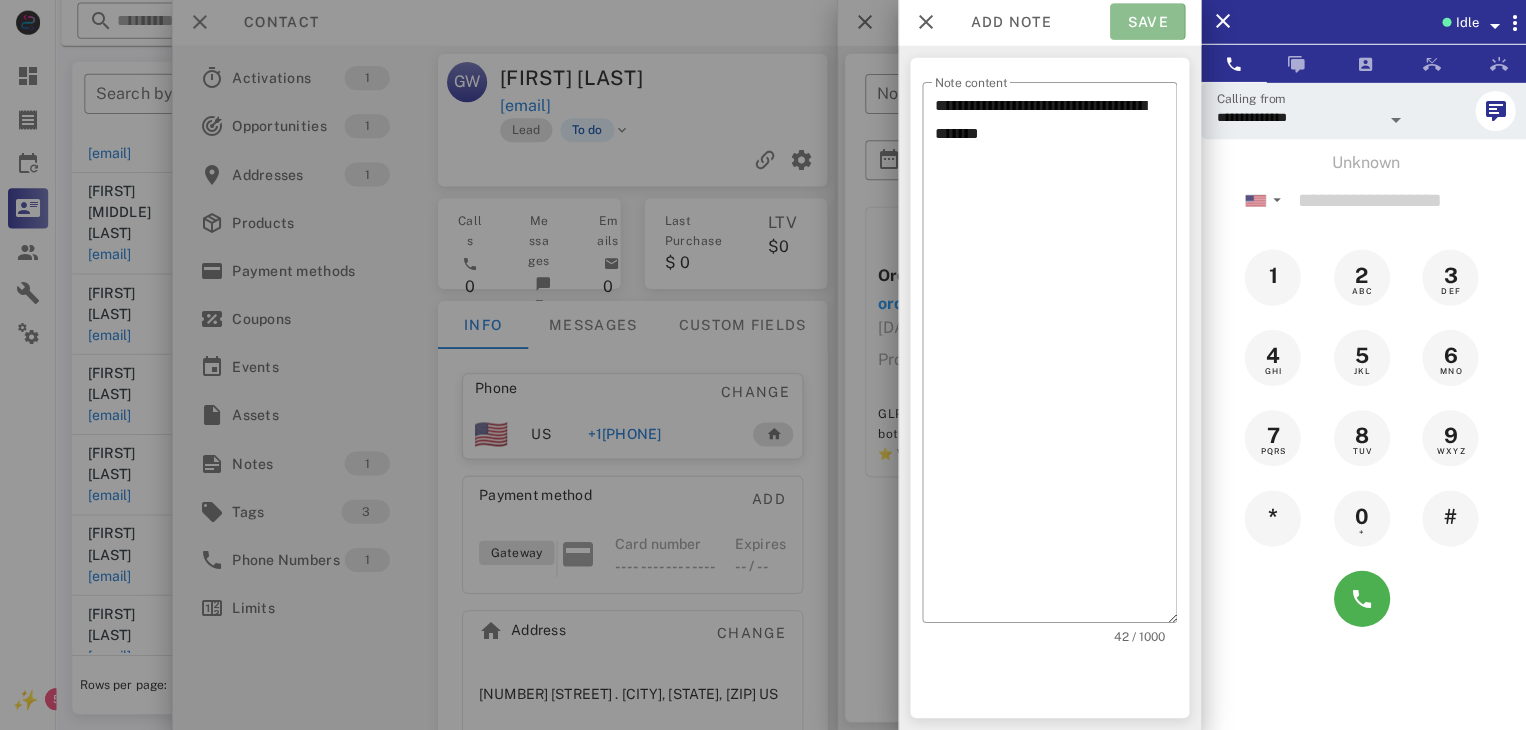 click on "Save" at bounding box center (1143, 24) 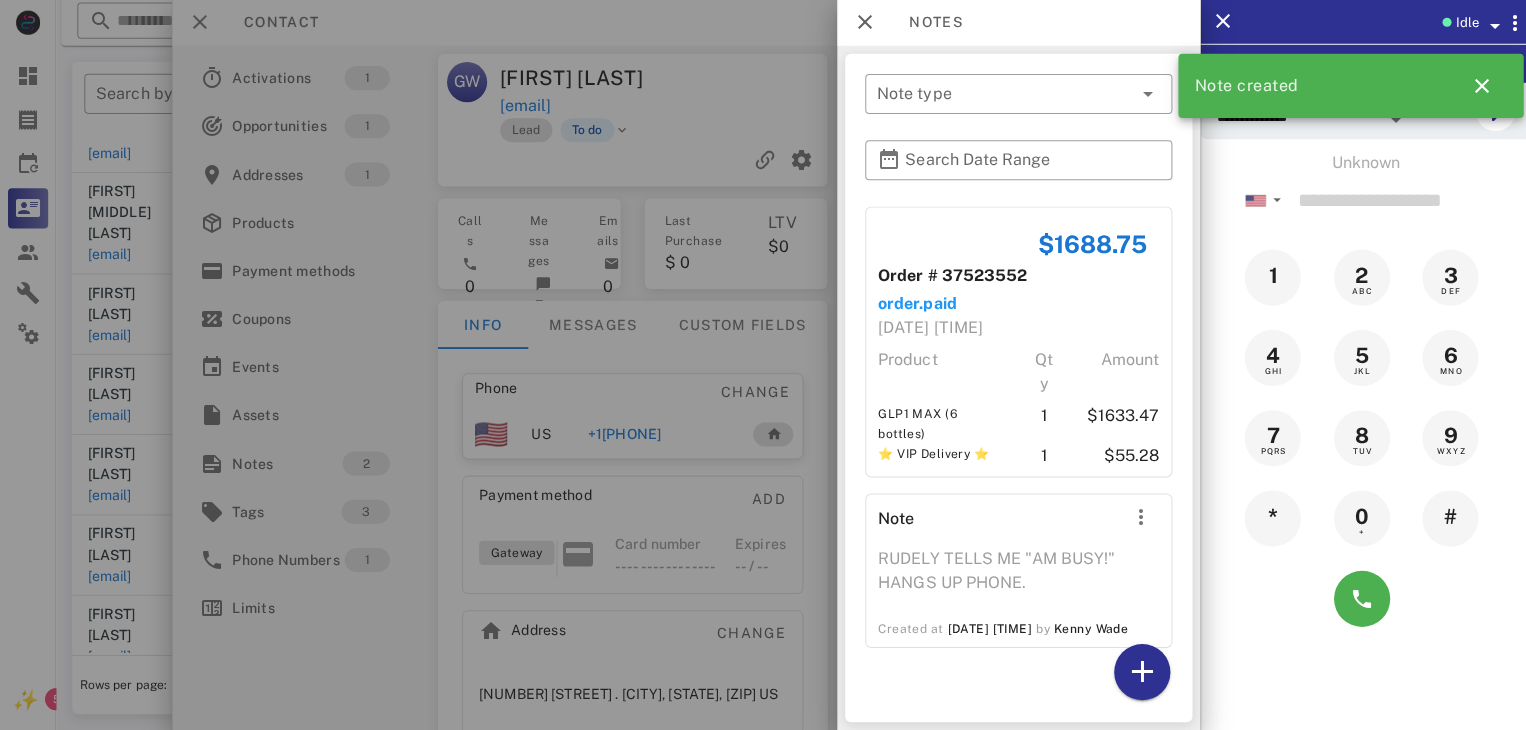 click at bounding box center (763, 365) 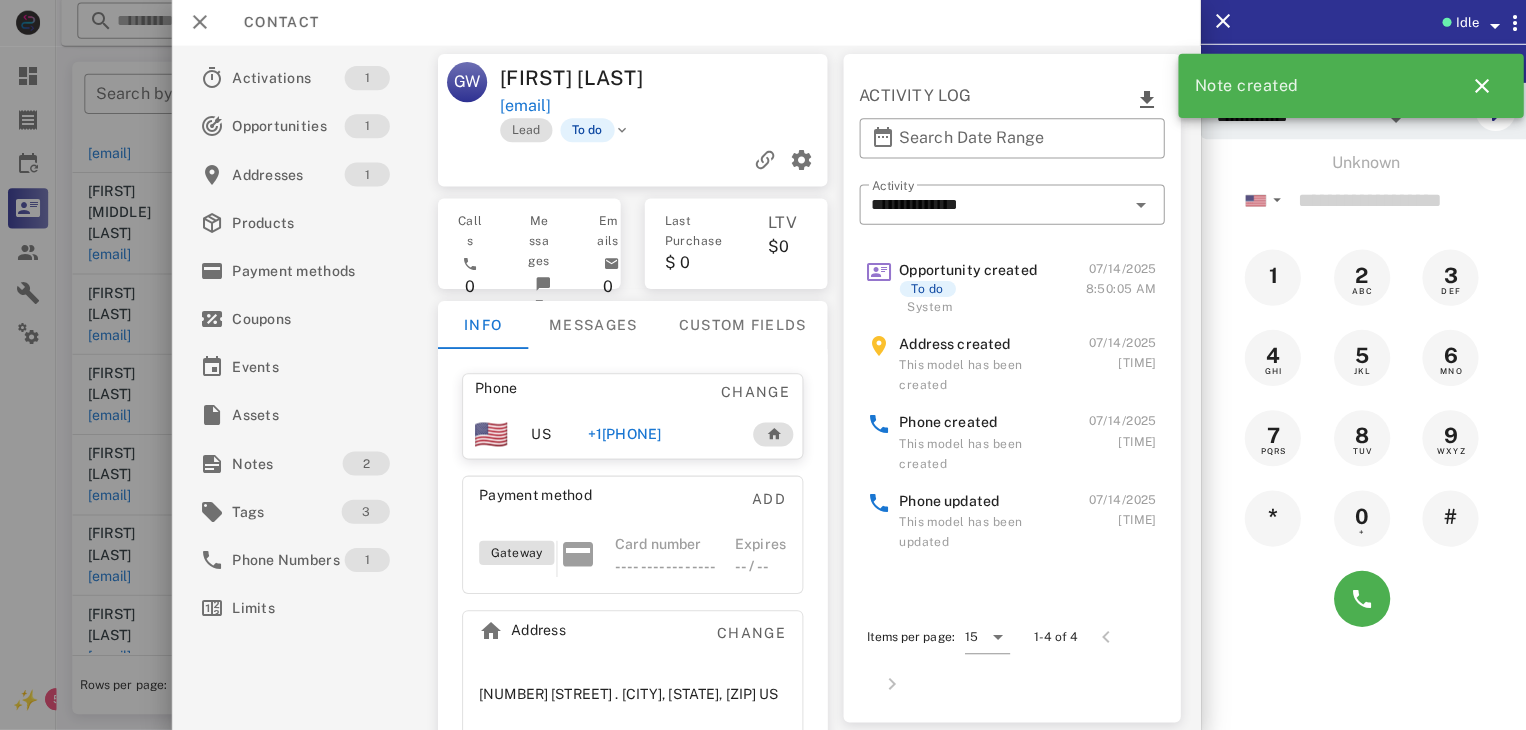 click at bounding box center (763, 365) 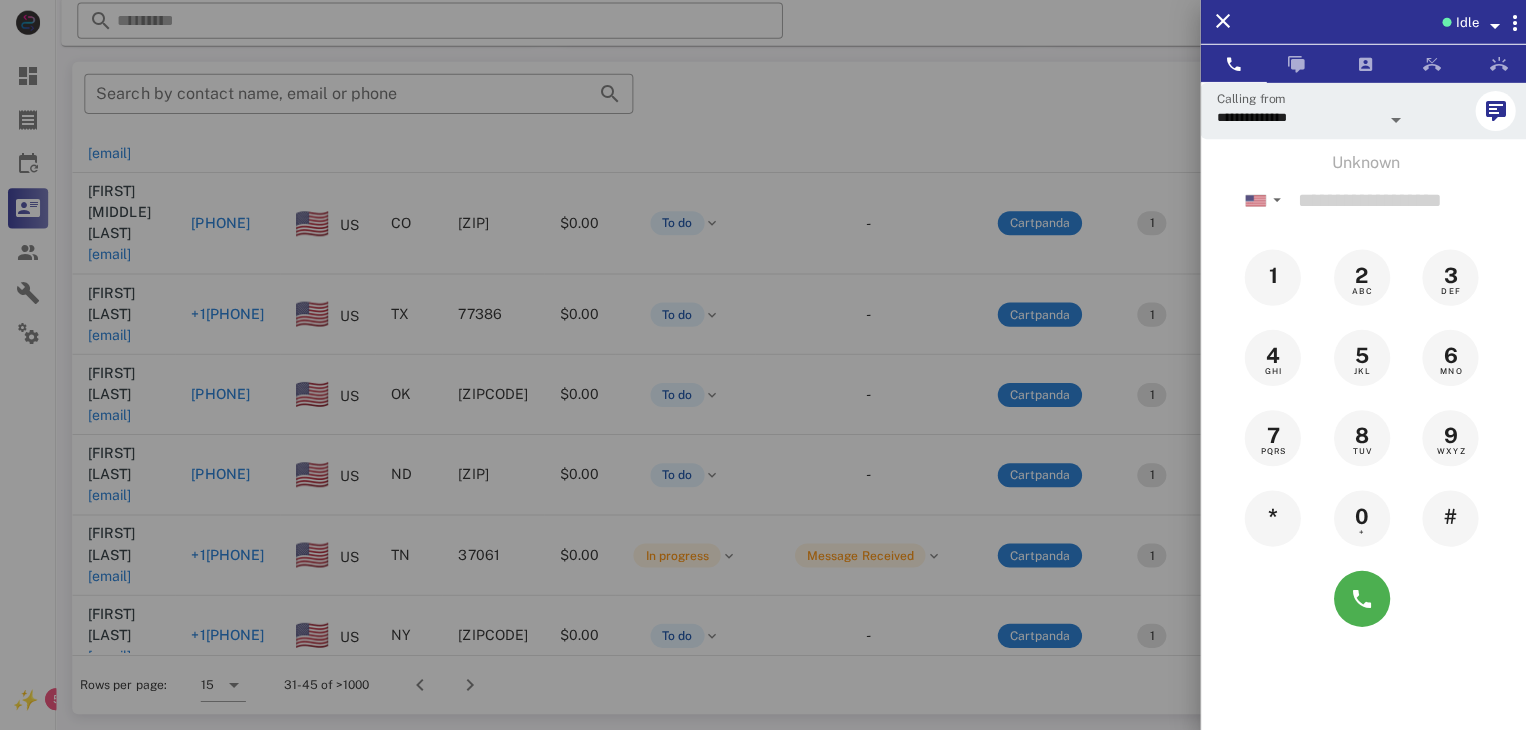 click at bounding box center [763, 365] 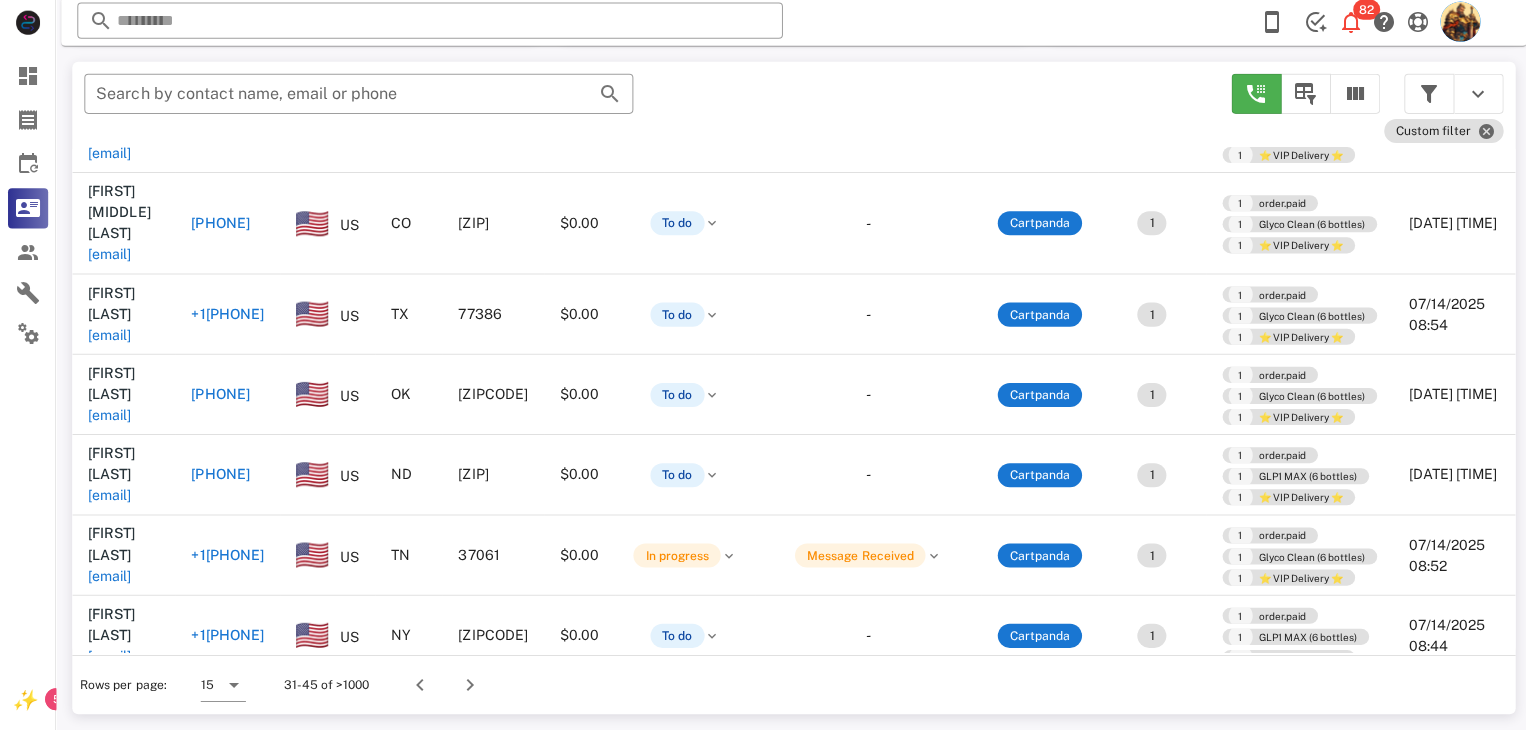 click on "boblc21@earthlink.net" at bounding box center [109, 757] 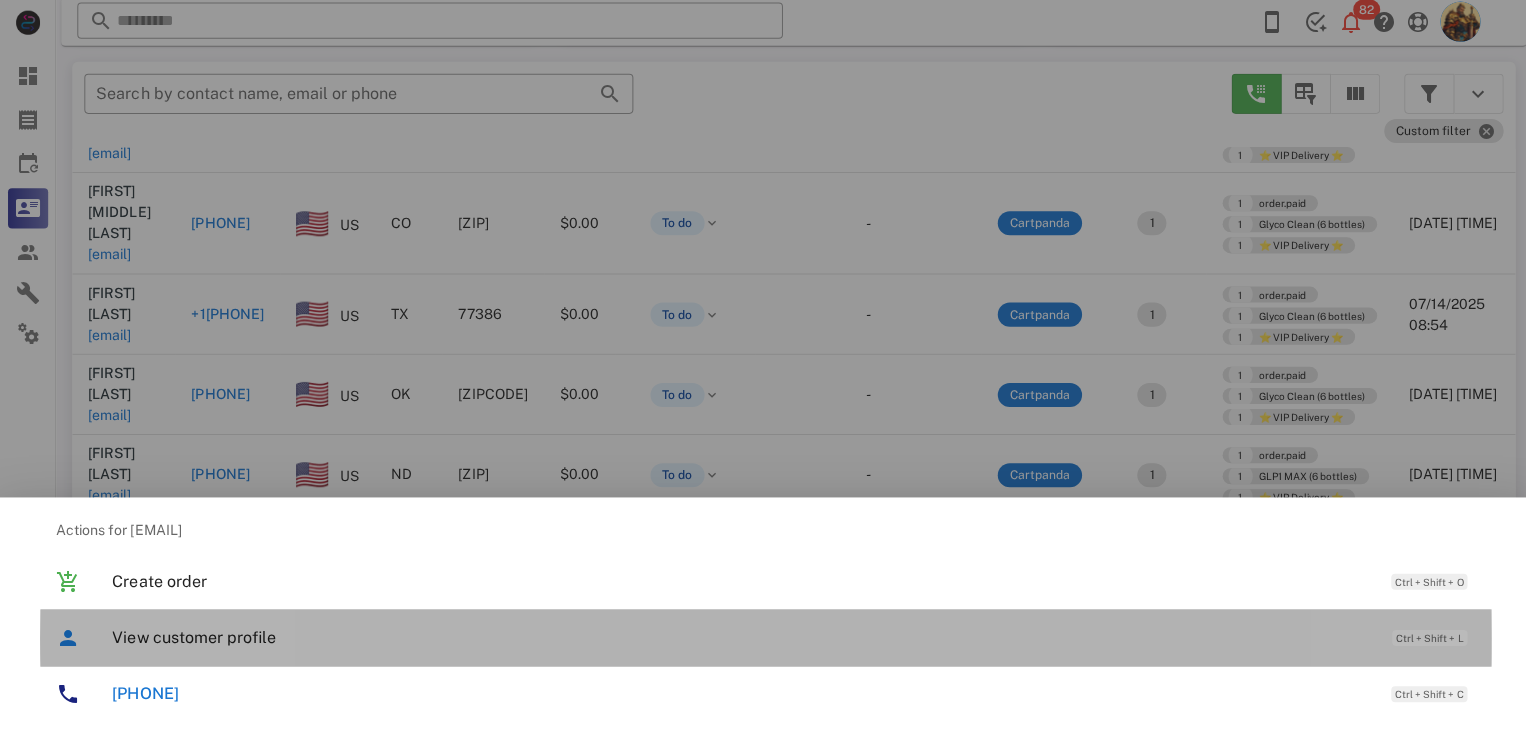 click on "View customer profile" at bounding box center [739, 637] 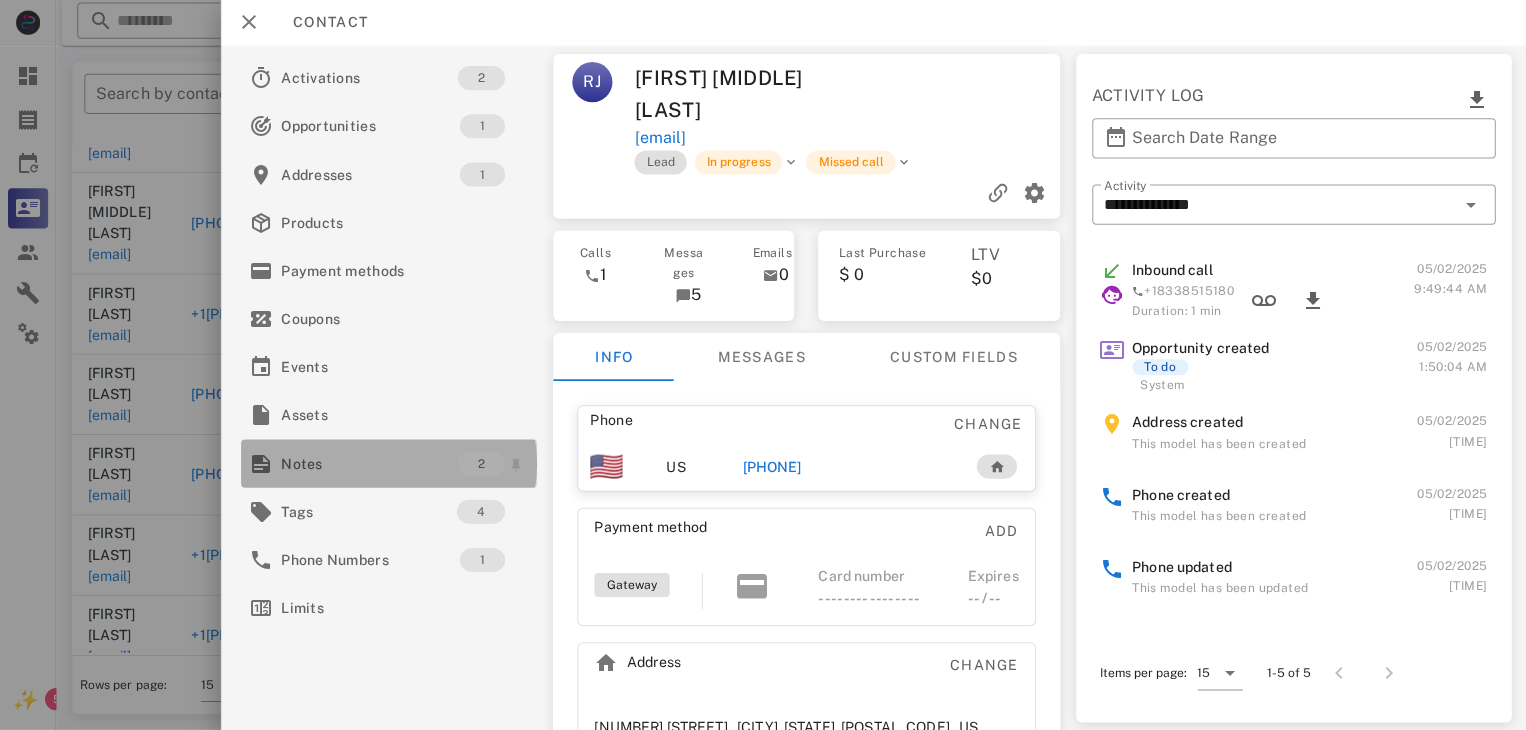 click on "Notes  2" at bounding box center (387, 464) 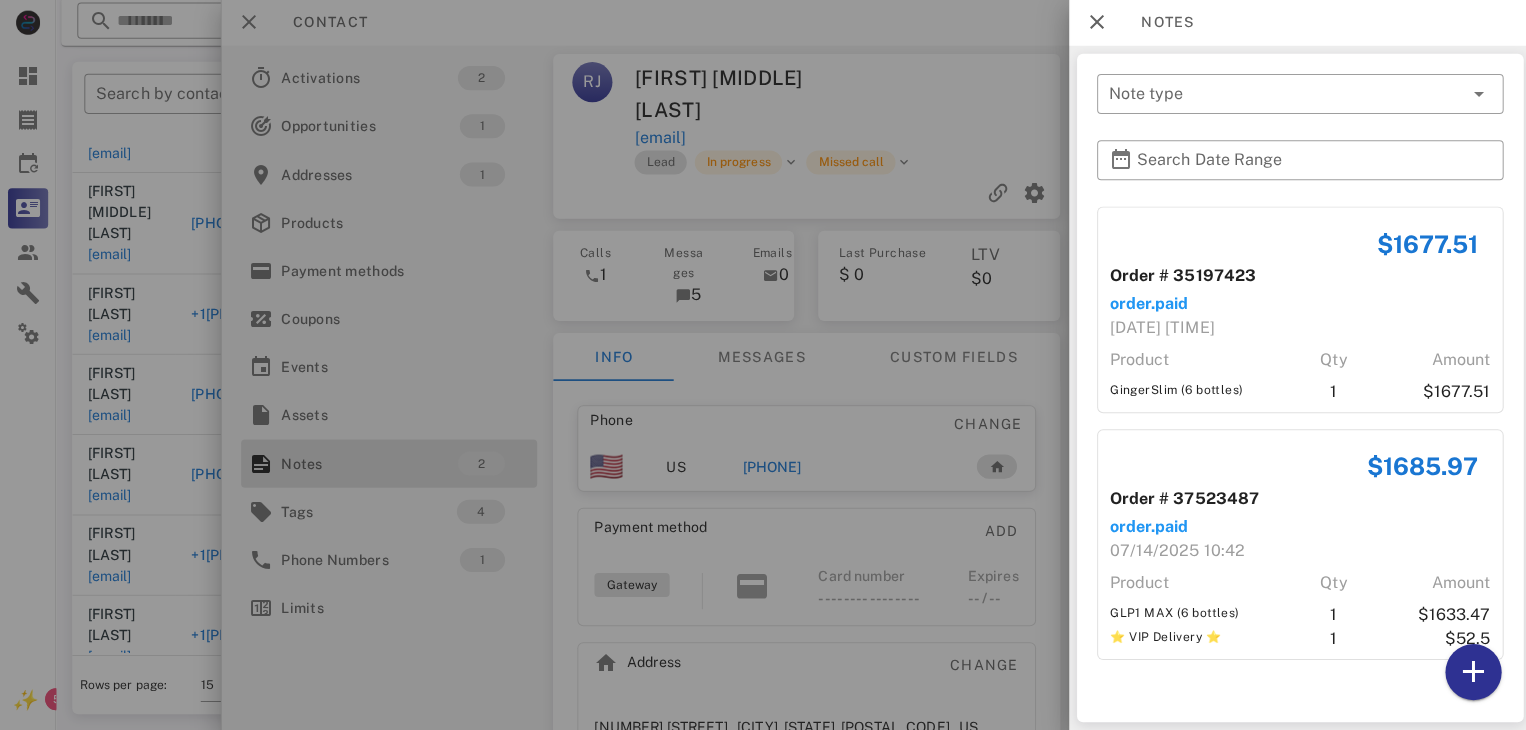 click at bounding box center (763, 365) 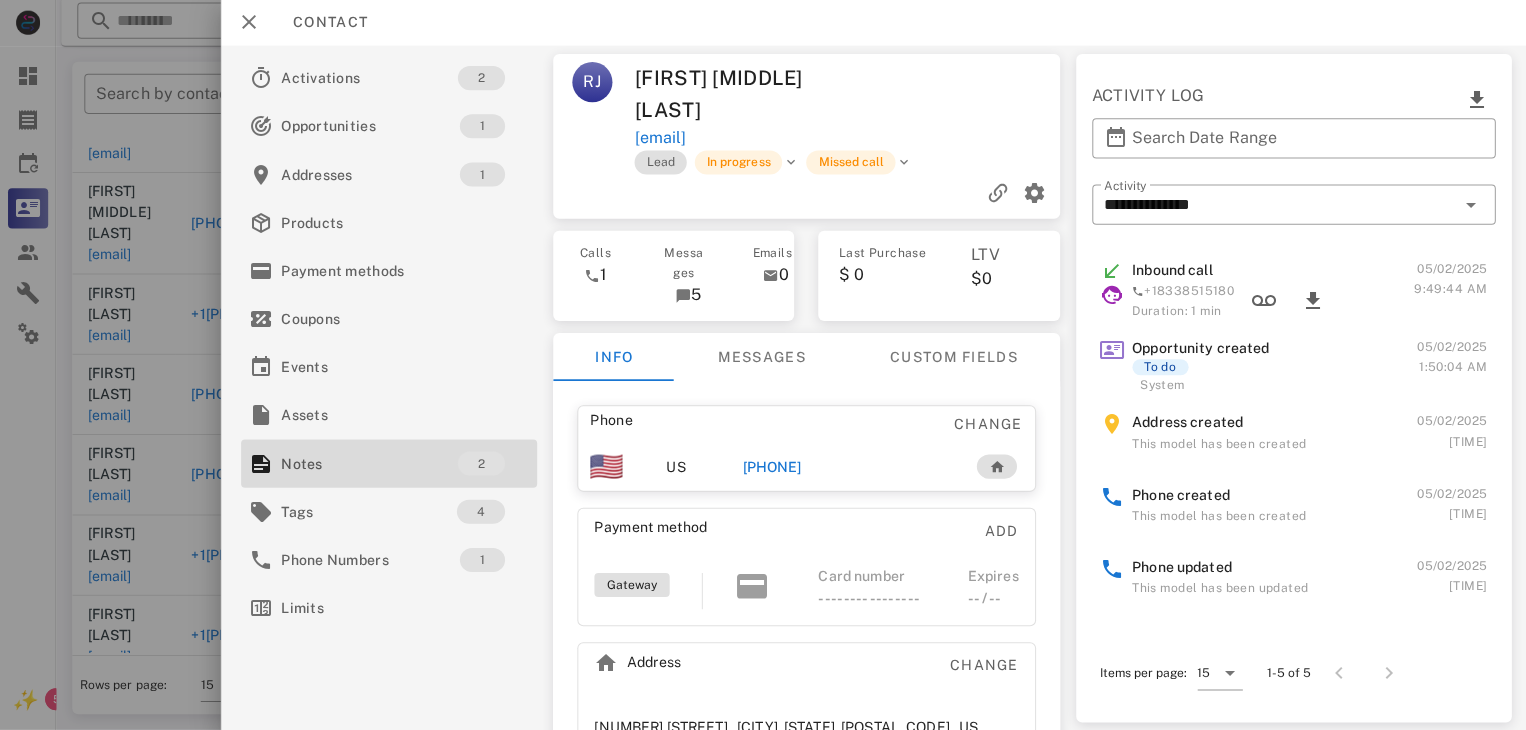 click on "+19412867834" at bounding box center [769, 467] 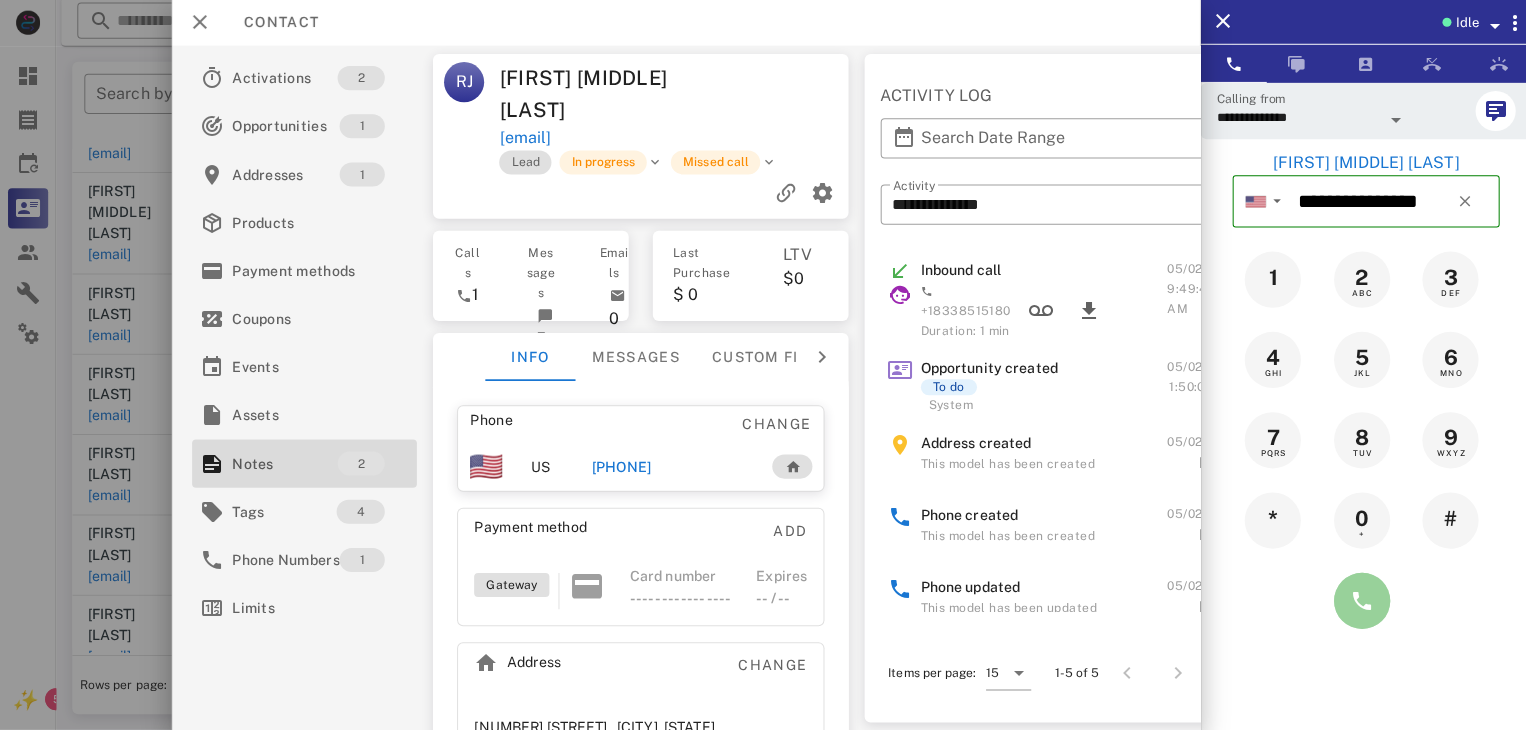 click at bounding box center (1357, 601) 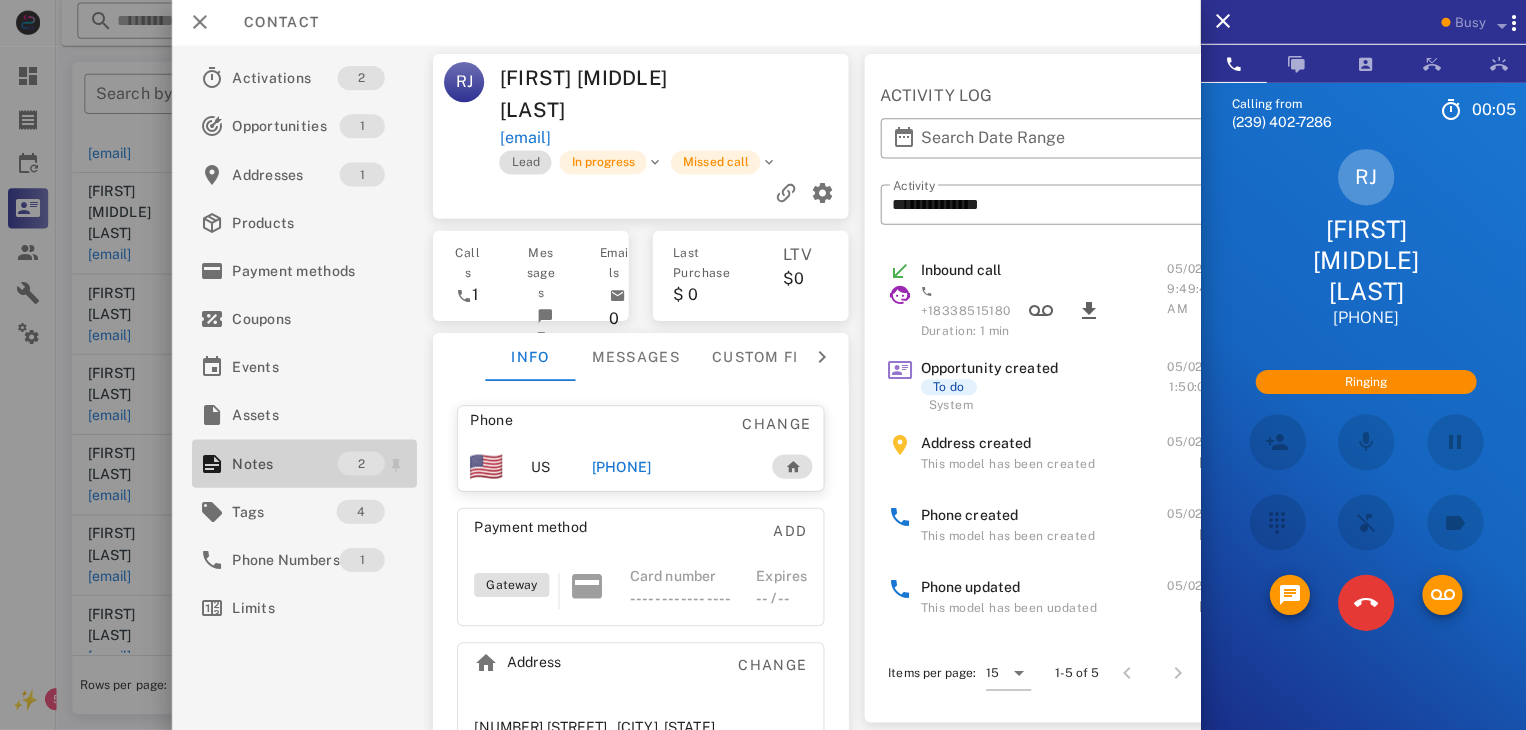 click on "Notes  2" at bounding box center (303, 464) 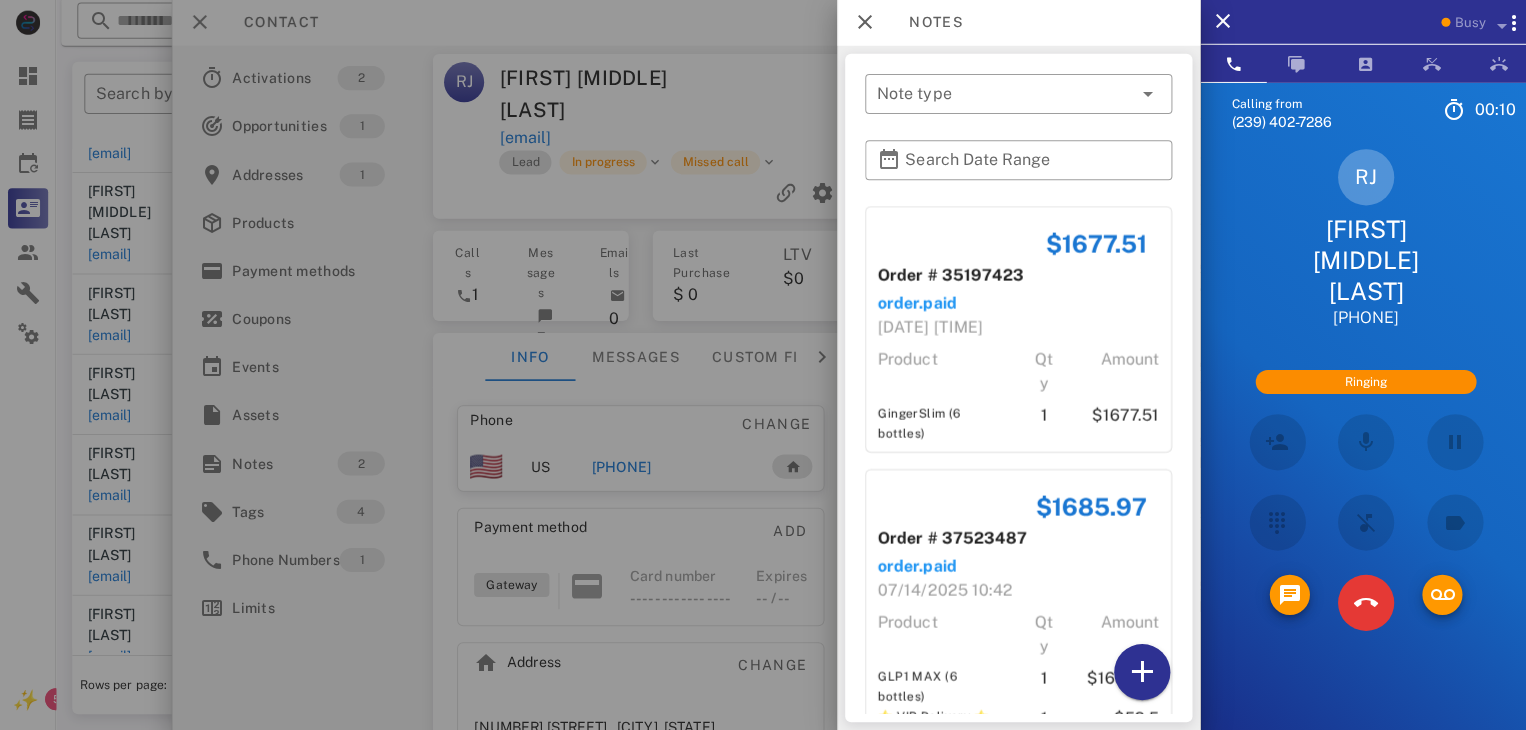 scroll, scrollTop: 54, scrollLeft: 0, axis: vertical 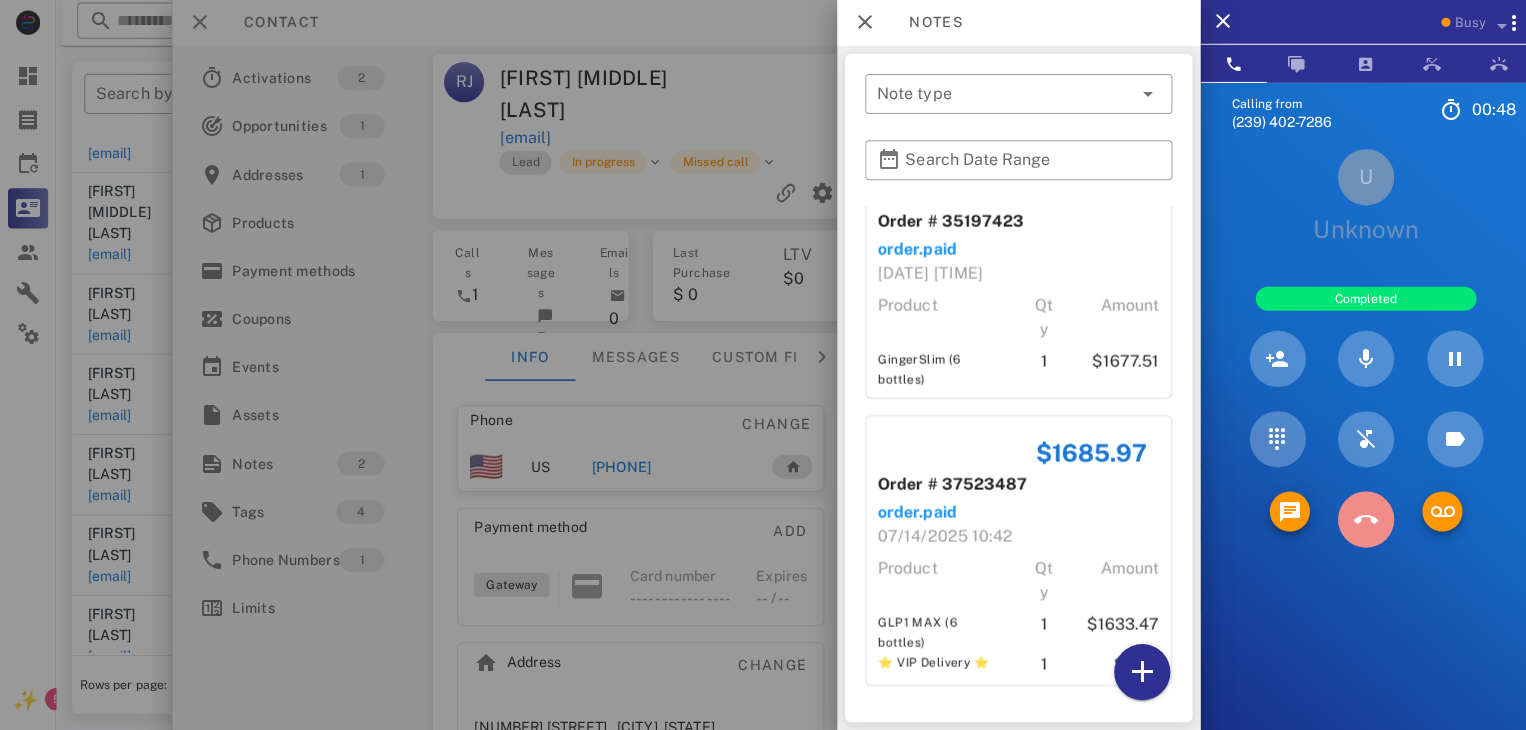 click at bounding box center [1361, 520] 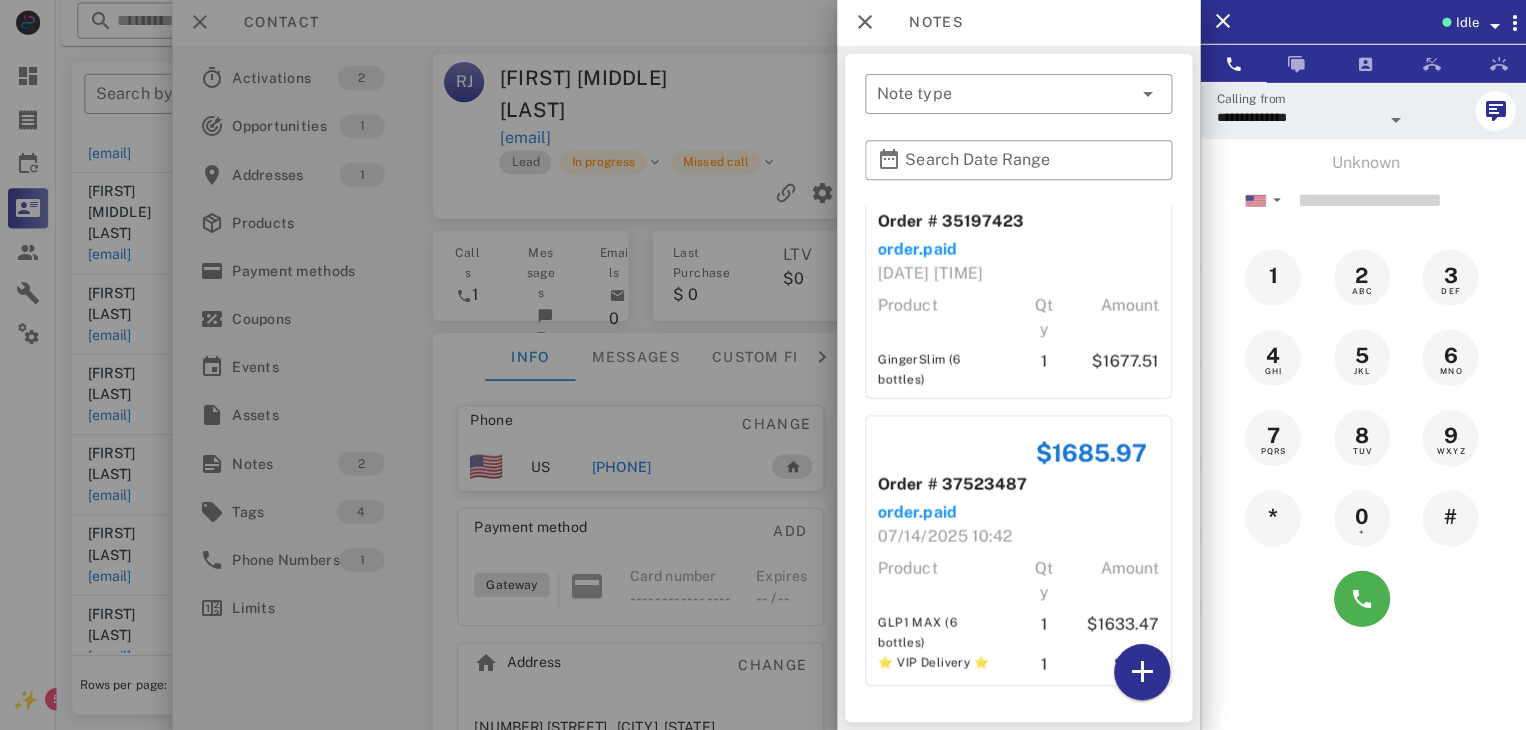 click at bounding box center [763, 365] 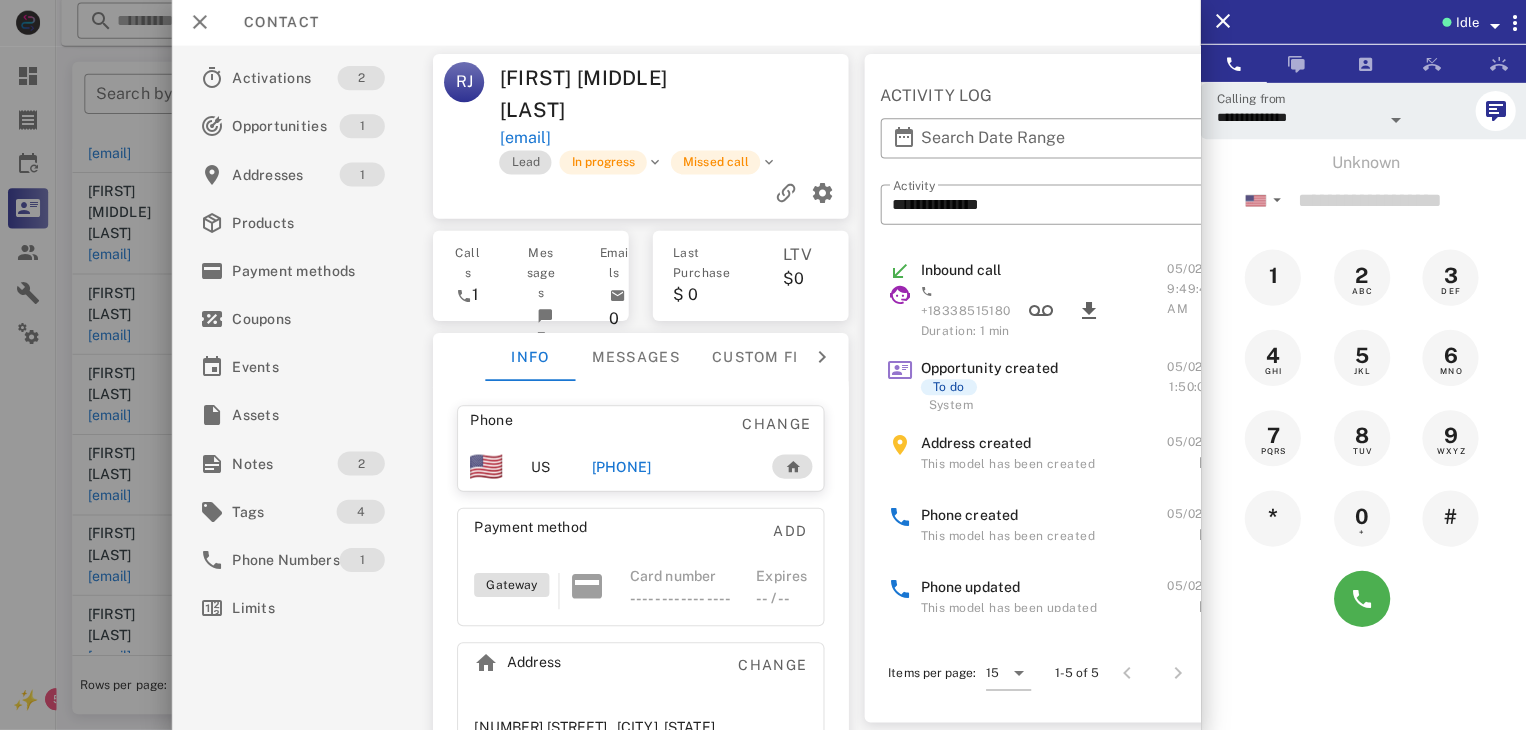click on "+19412867834" at bounding box center (618, 467) 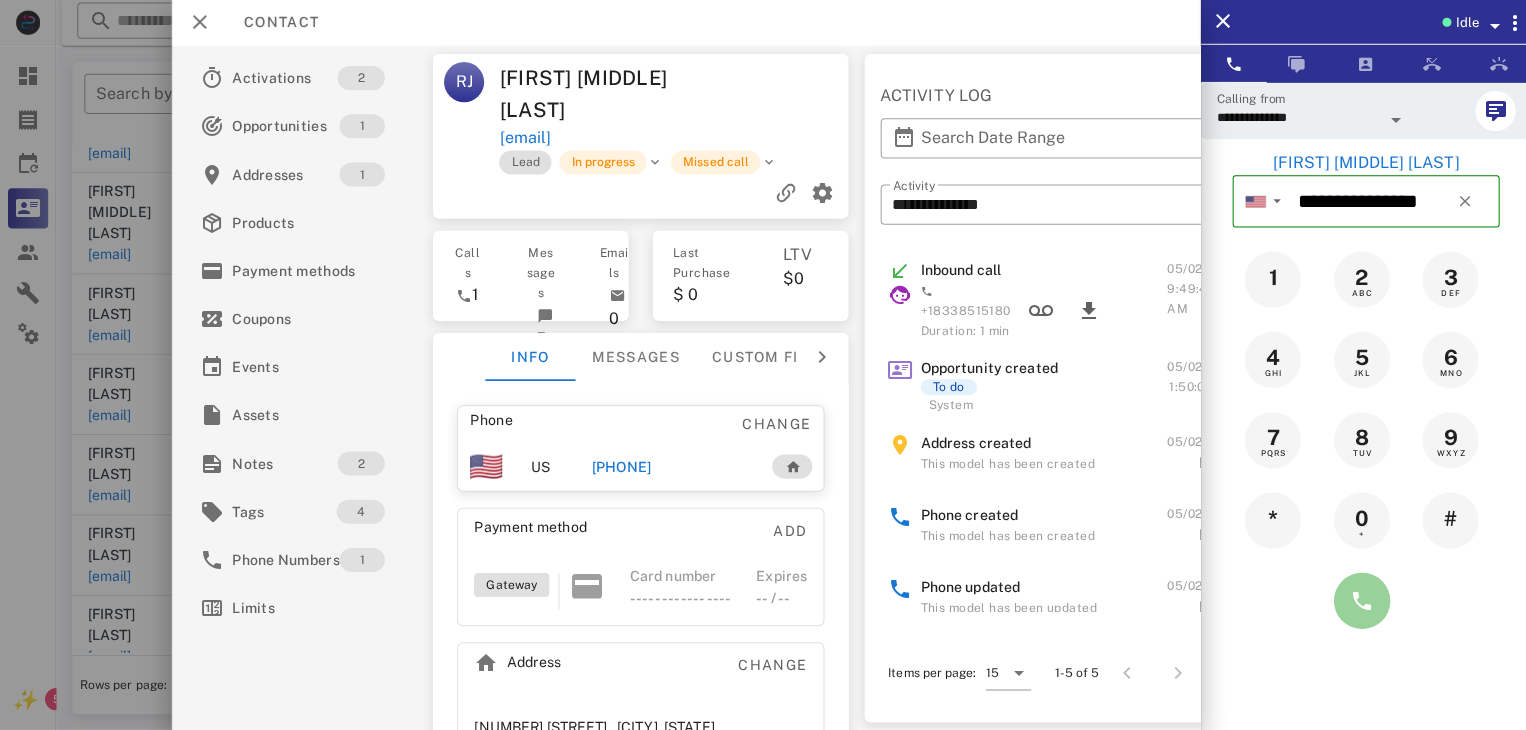 click at bounding box center [1357, 601] 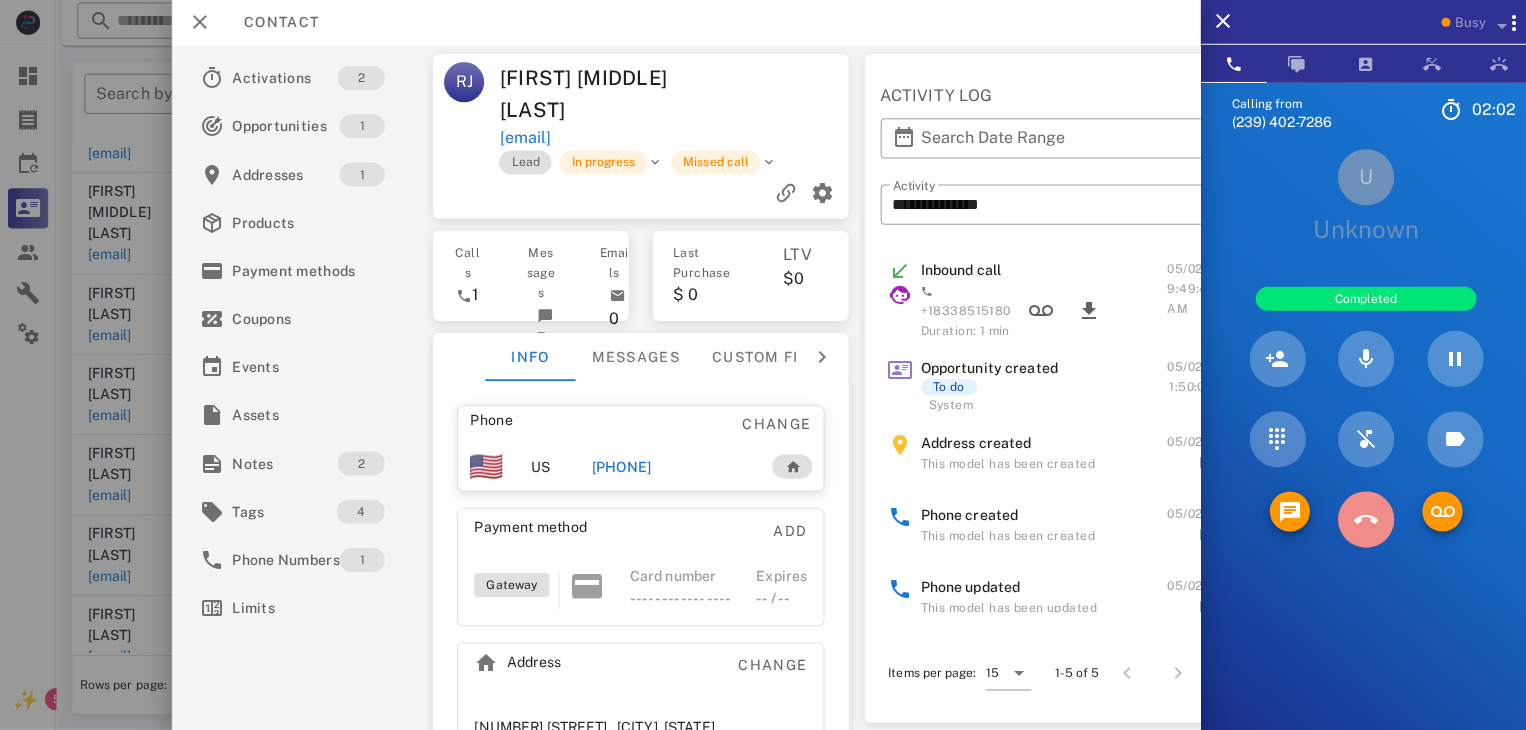 click at bounding box center [1361, 520] 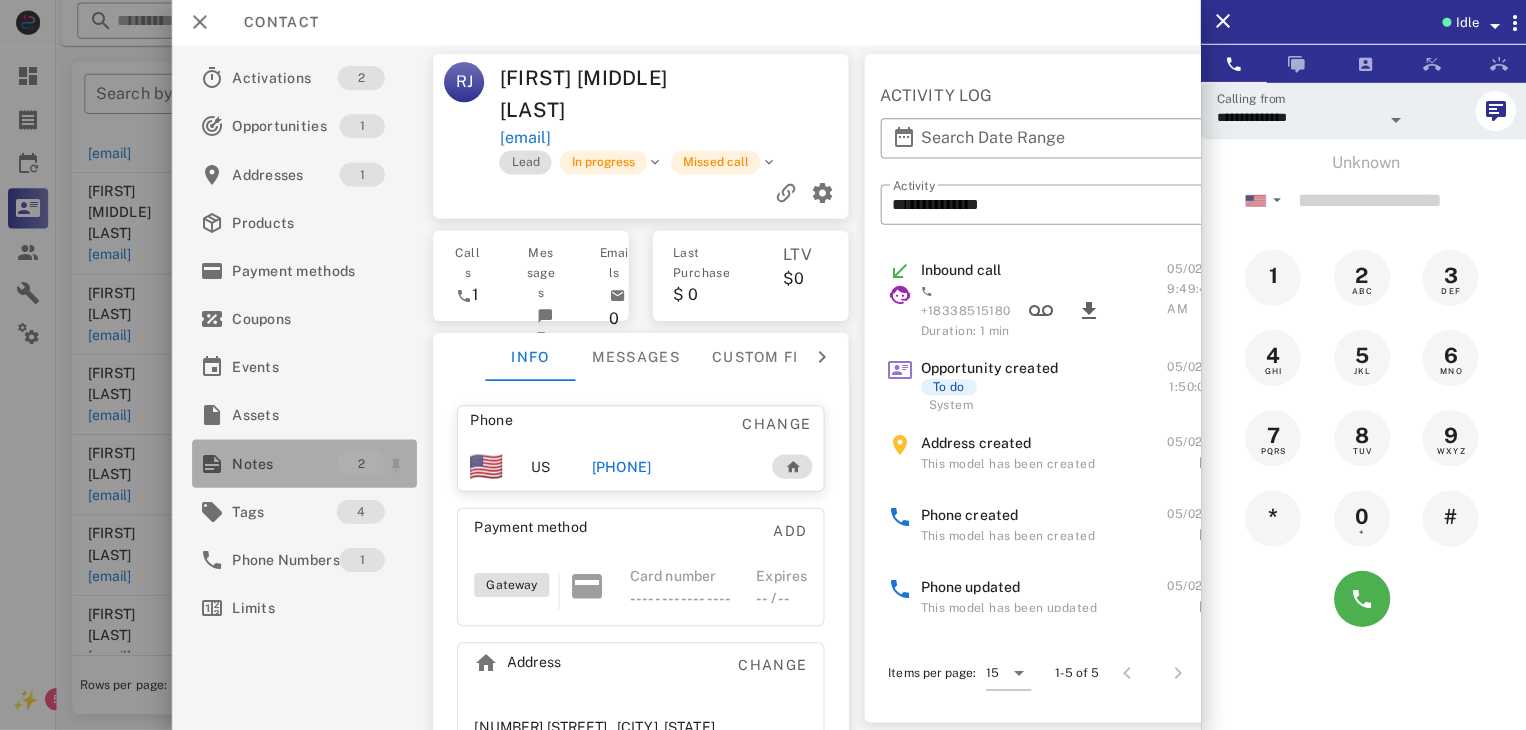 click on "Notes" at bounding box center (283, 464) 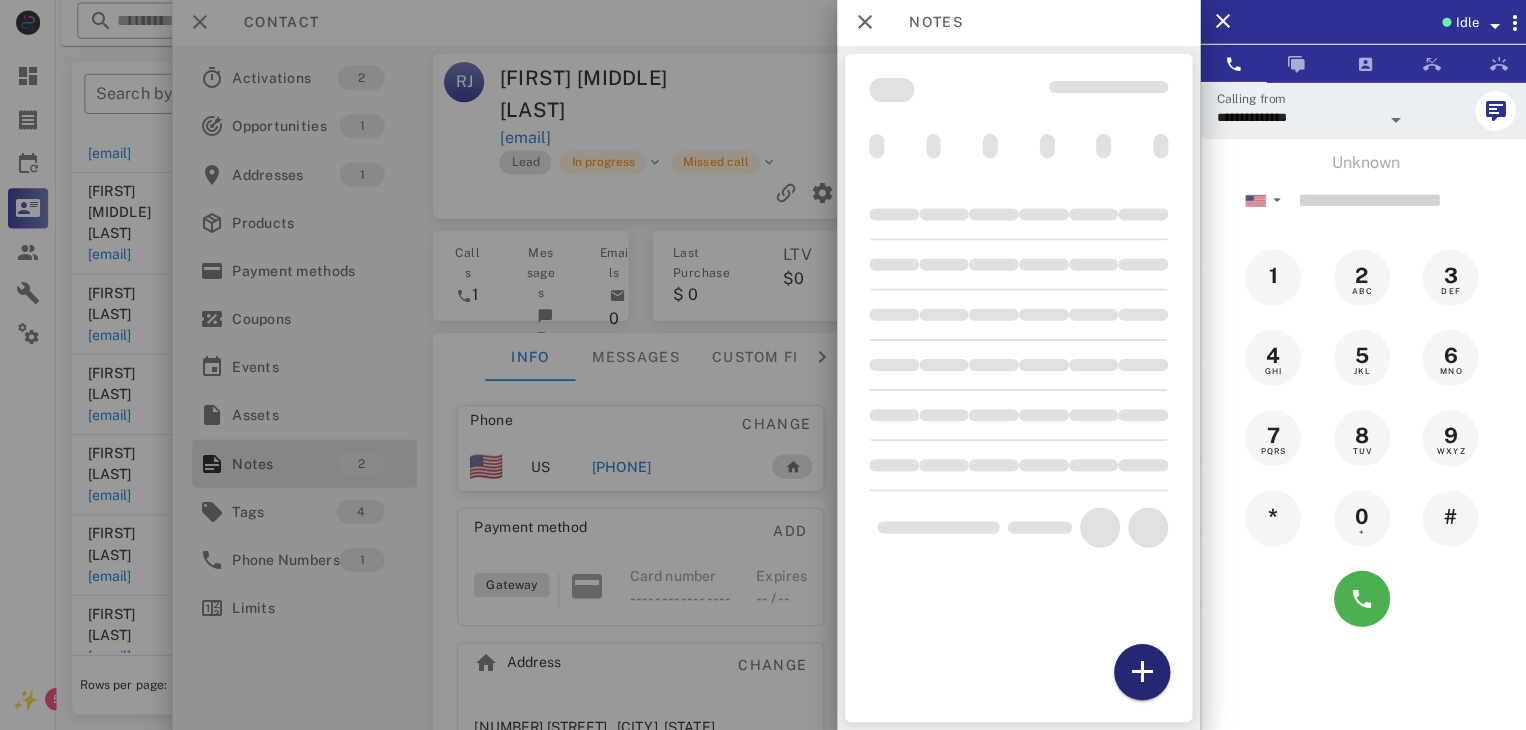 click at bounding box center (1138, 672) 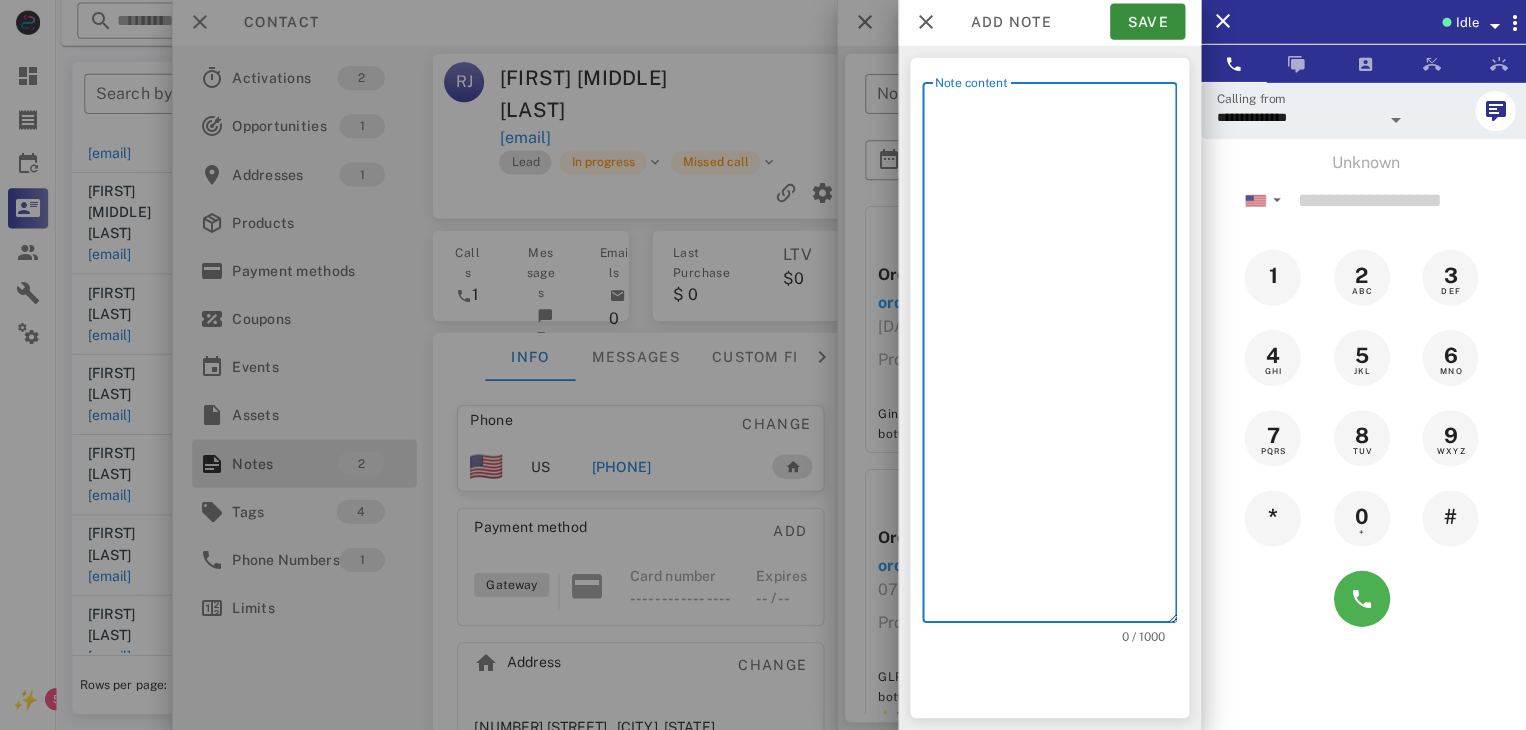 click on "Note content" at bounding box center (1052, 358) 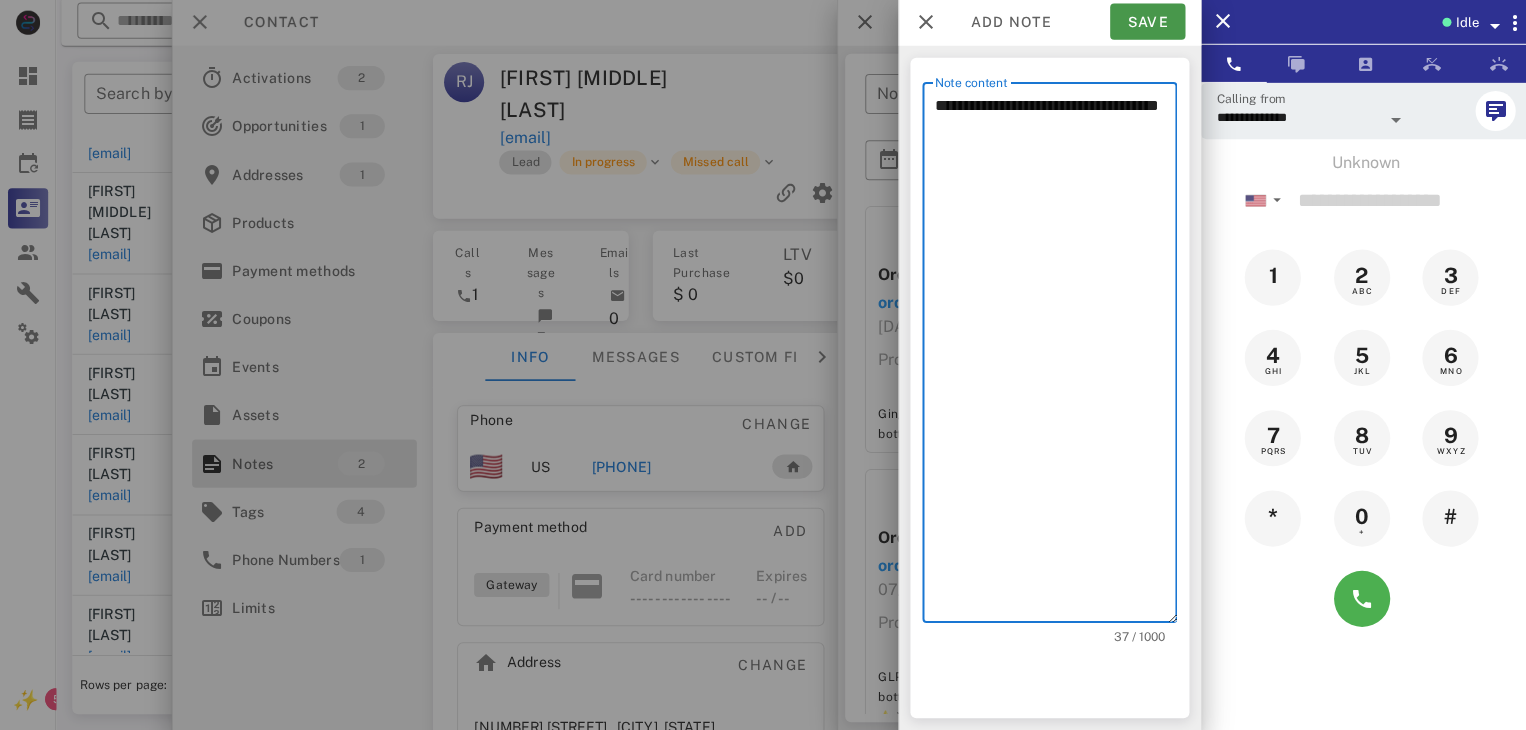 type on "**********" 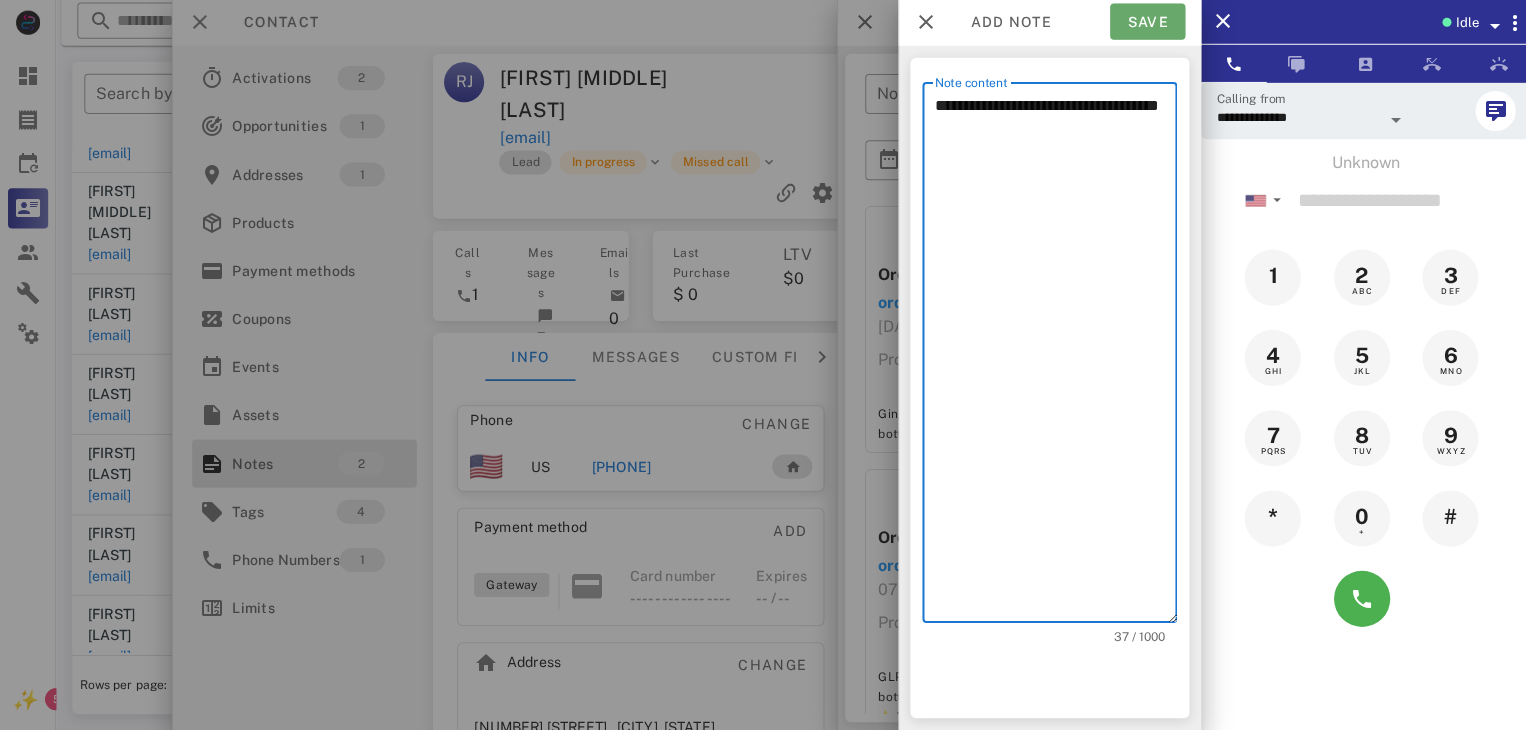 click on "Save" at bounding box center (1143, 24) 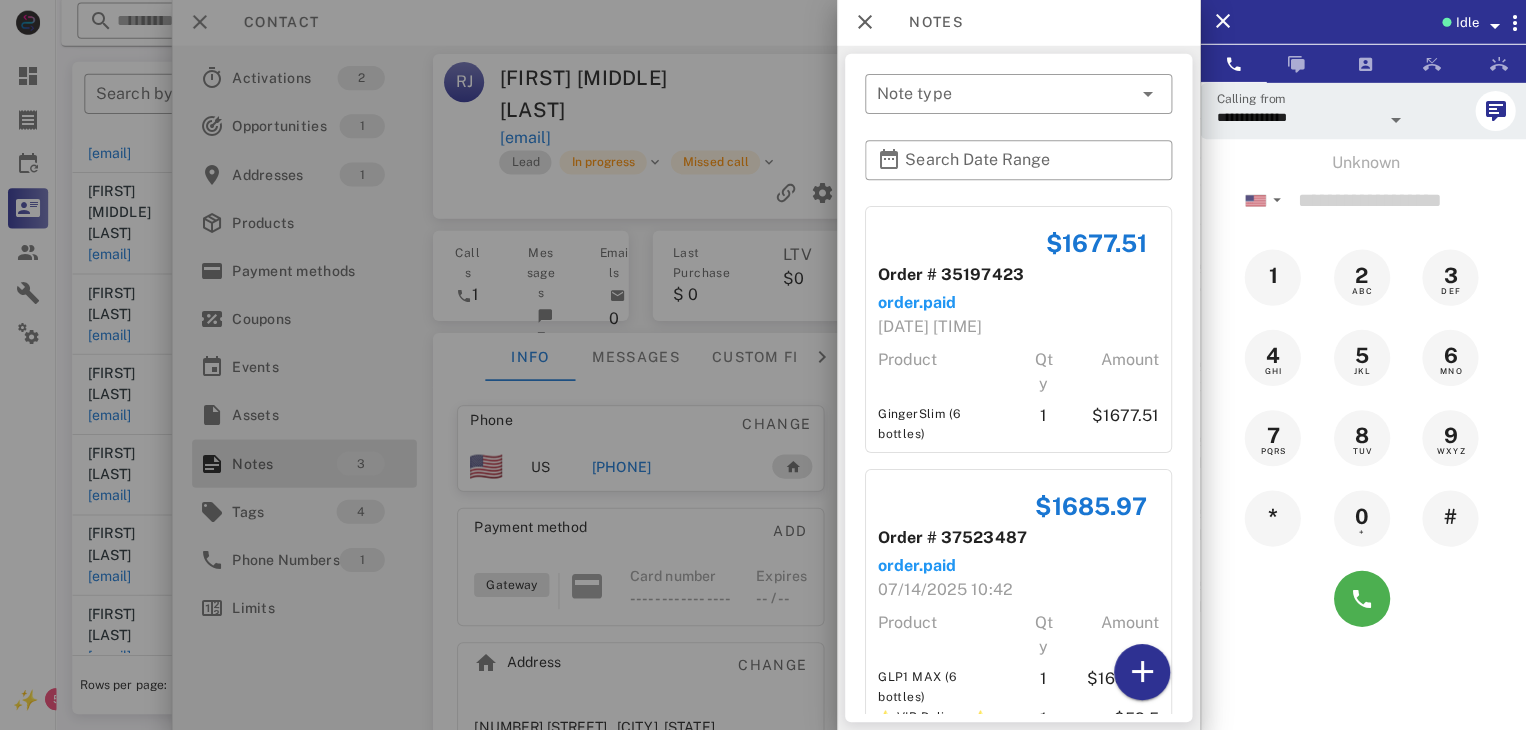 click at bounding box center [763, 365] 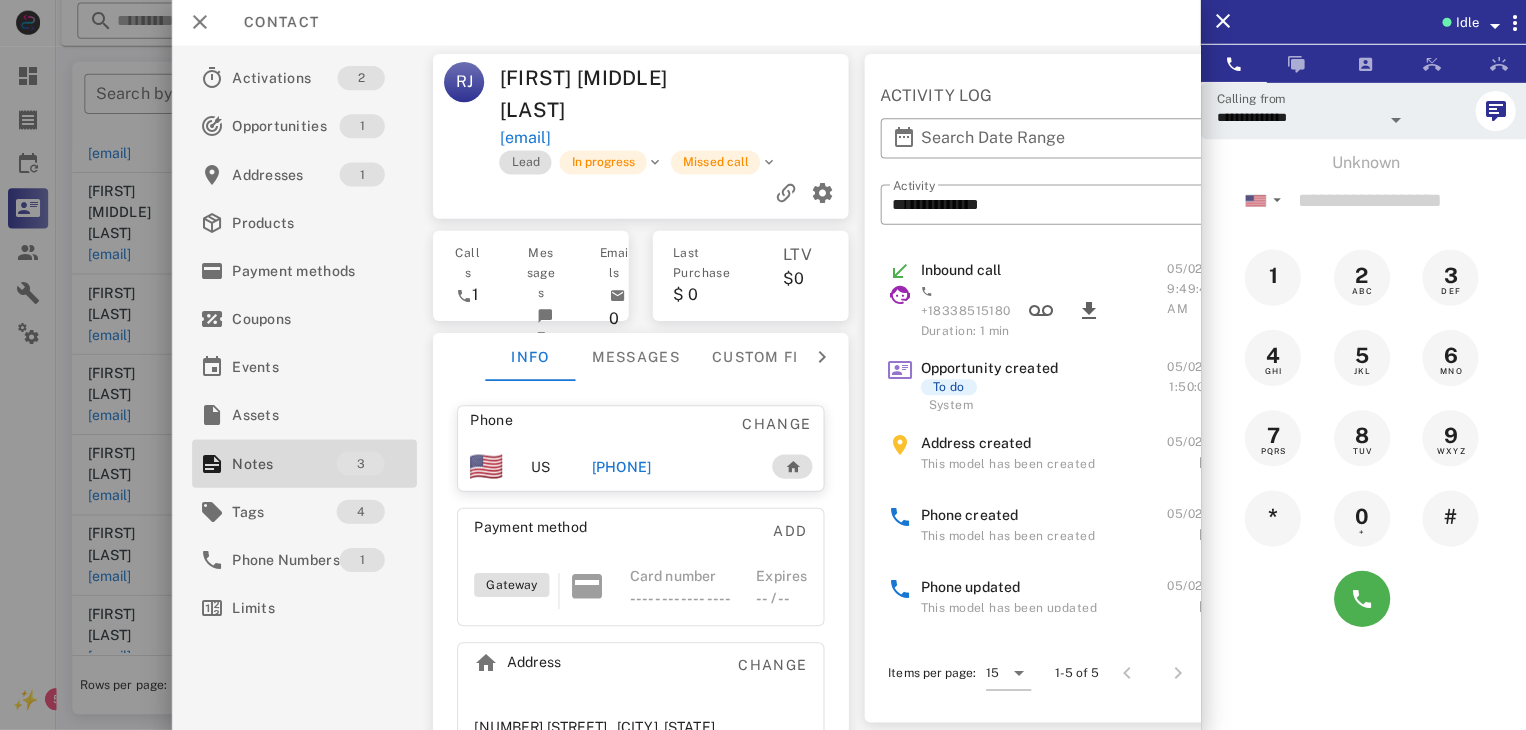 click at bounding box center (763, 365) 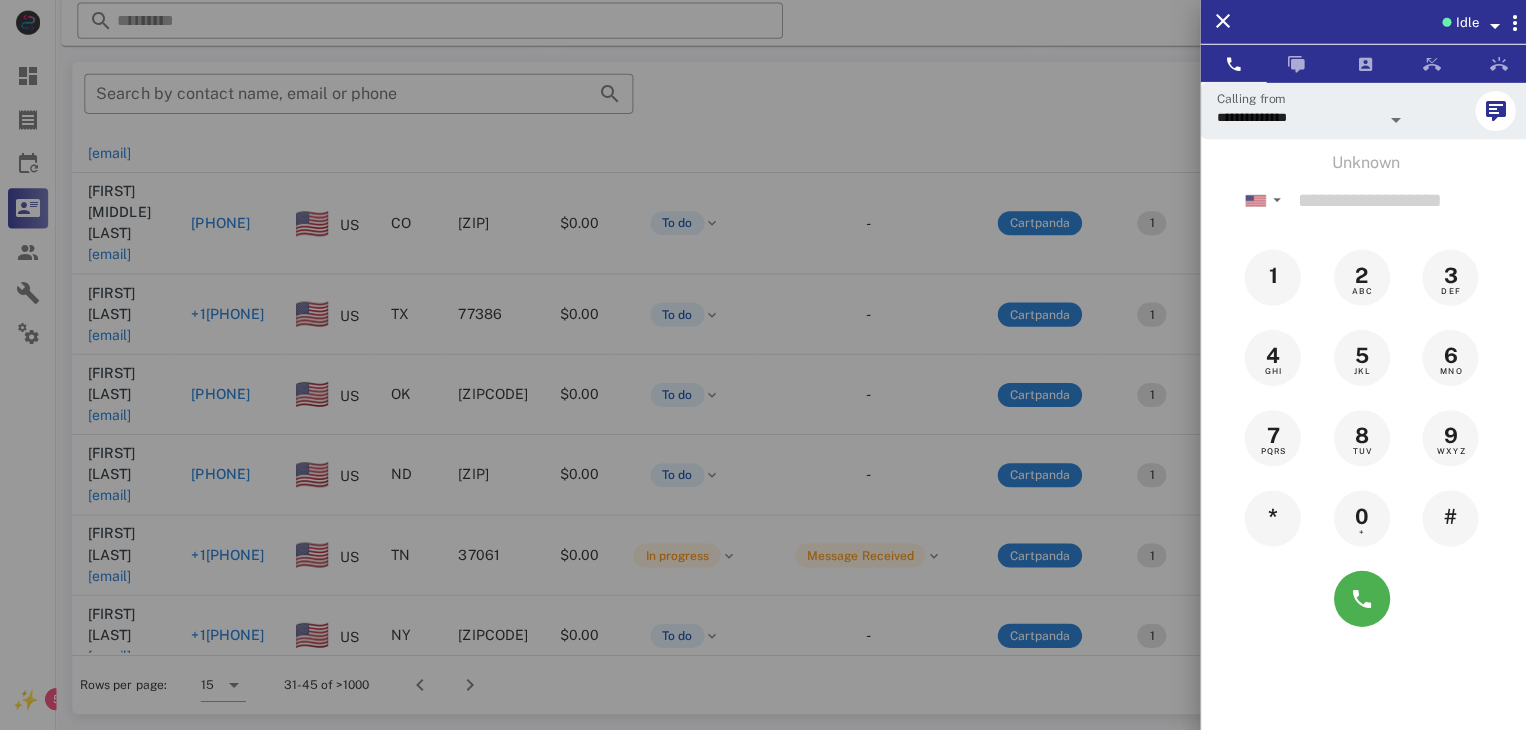 click at bounding box center [763, 365] 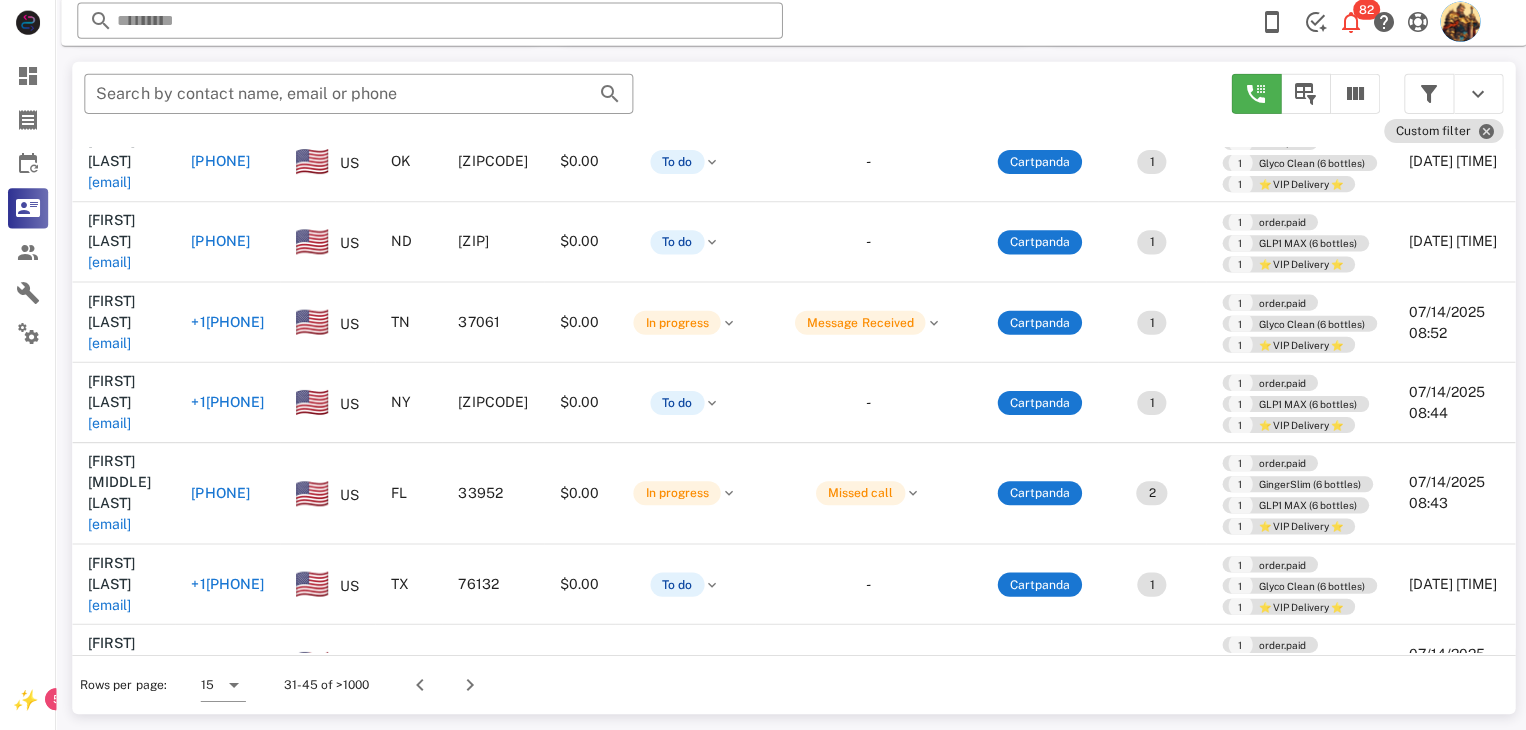 scroll, scrollTop: 548, scrollLeft: 0, axis: vertical 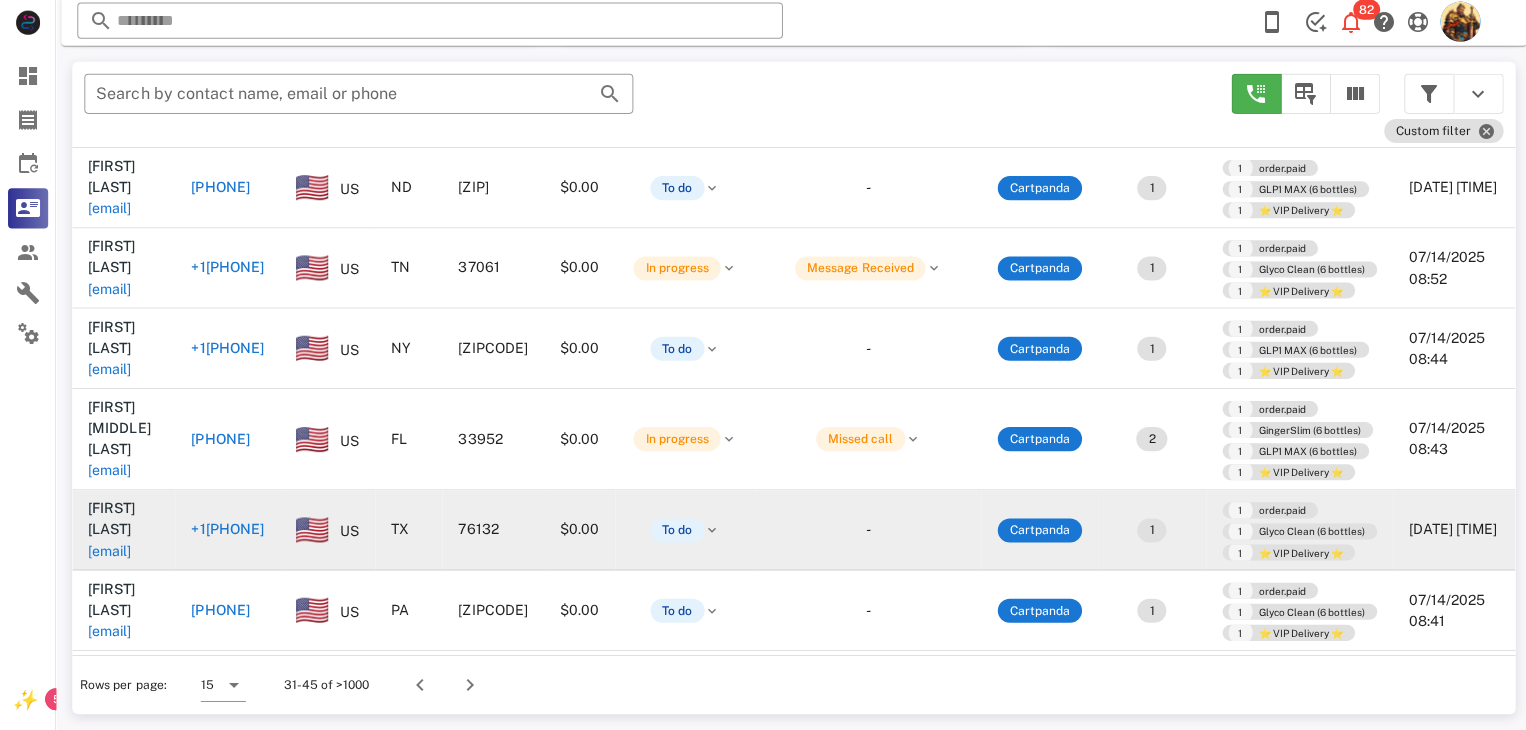 click on "pcastrosr@yahoo.com" at bounding box center (109, 551) 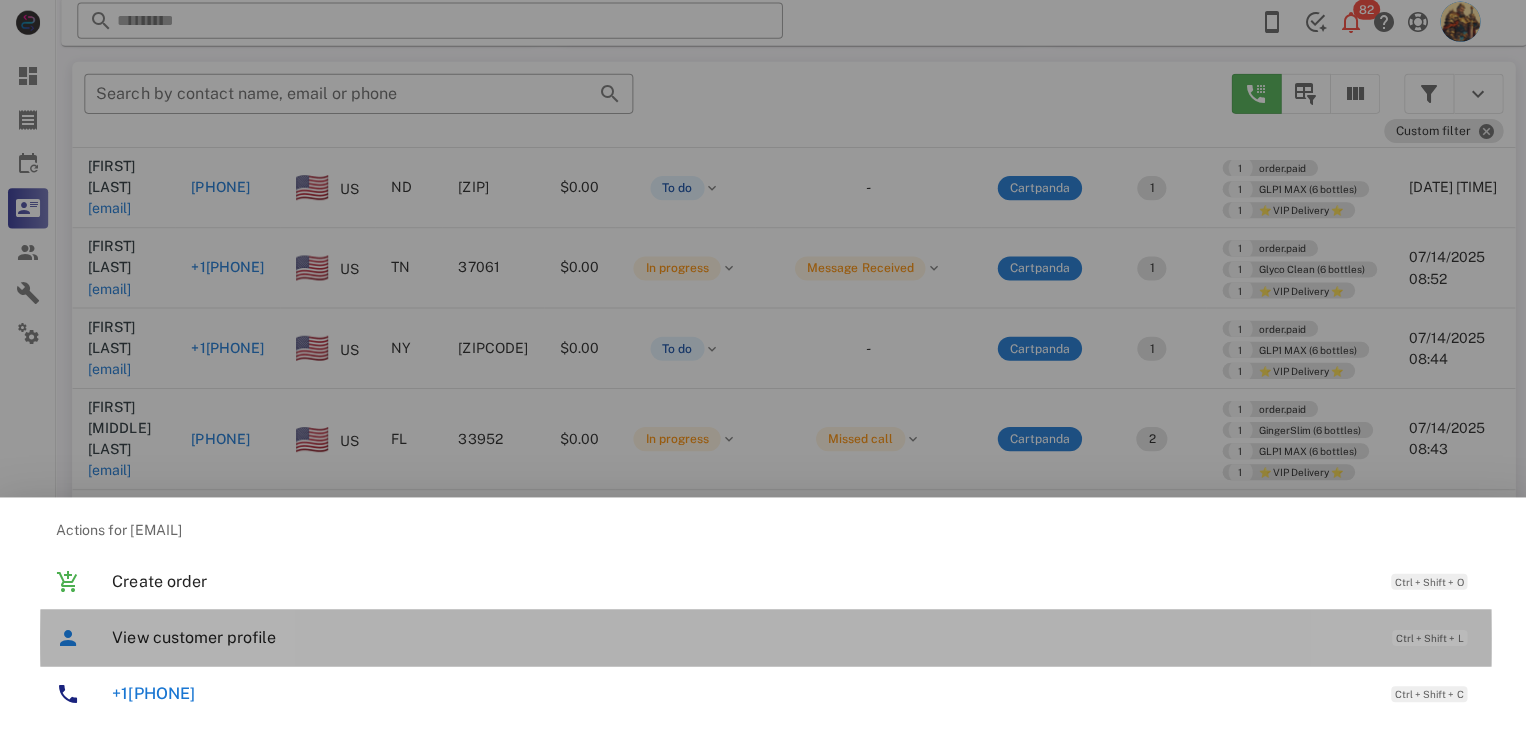 click on "View customer profile" at bounding box center [739, 637] 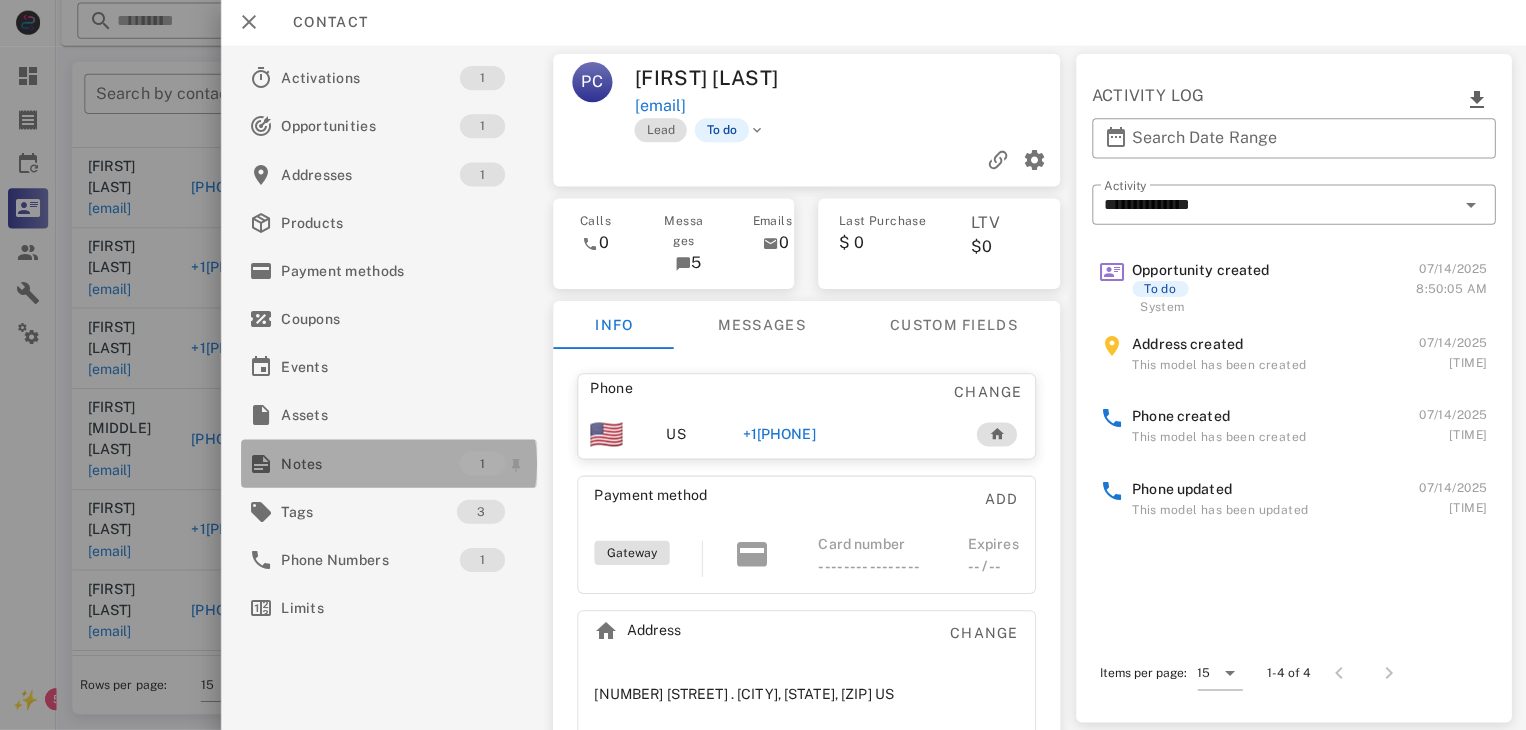click on "Notes" at bounding box center (369, 464) 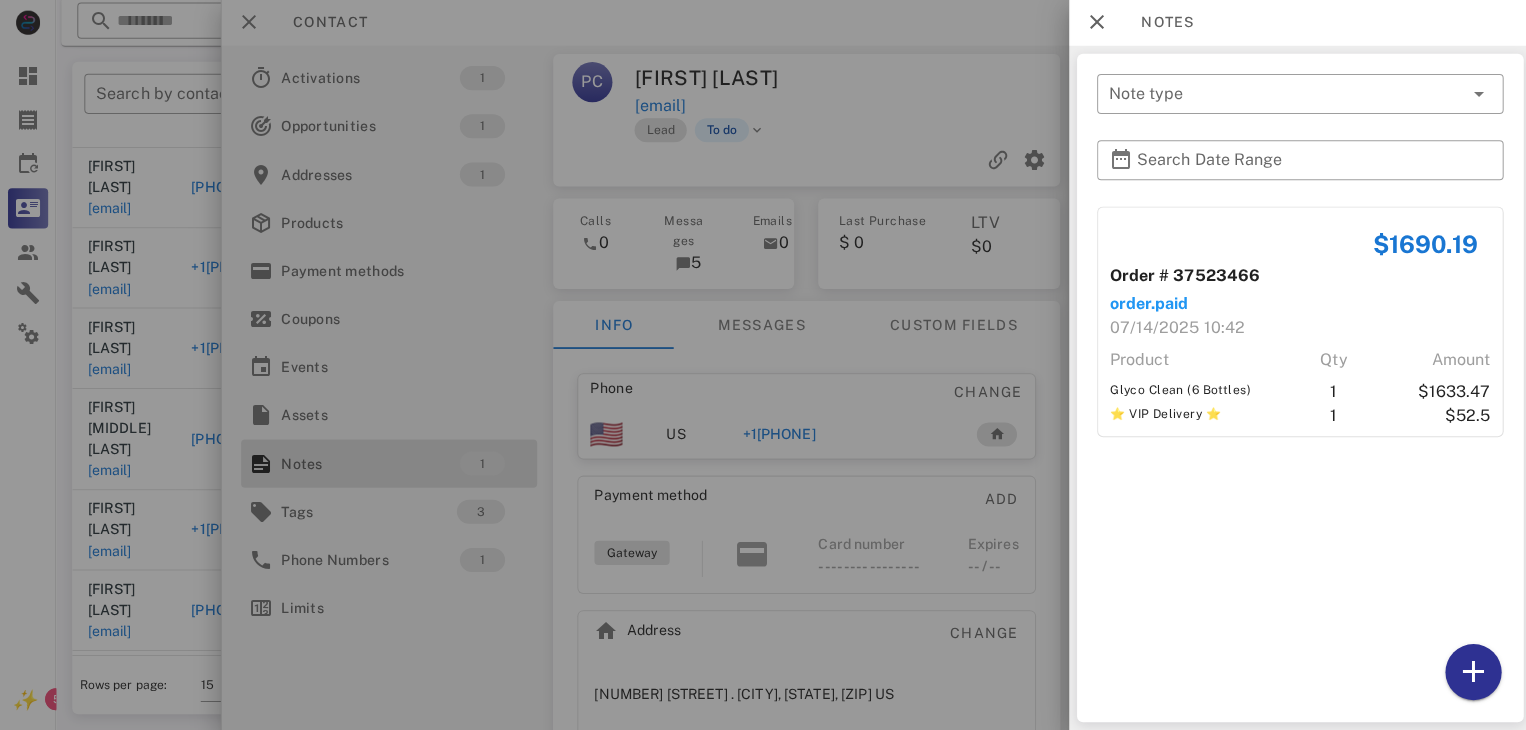 click at bounding box center (763, 365) 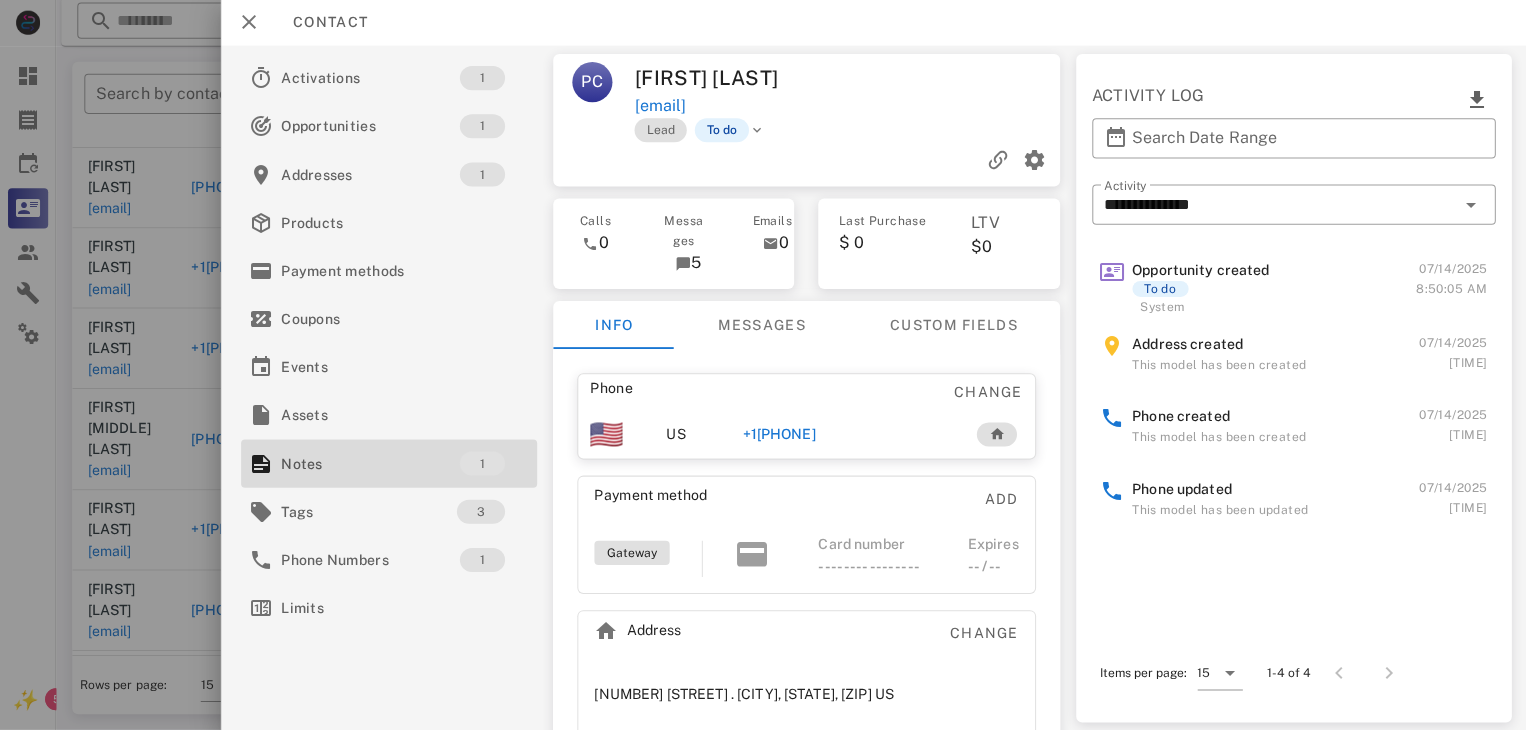 click on "+16828129626" at bounding box center (776, 435) 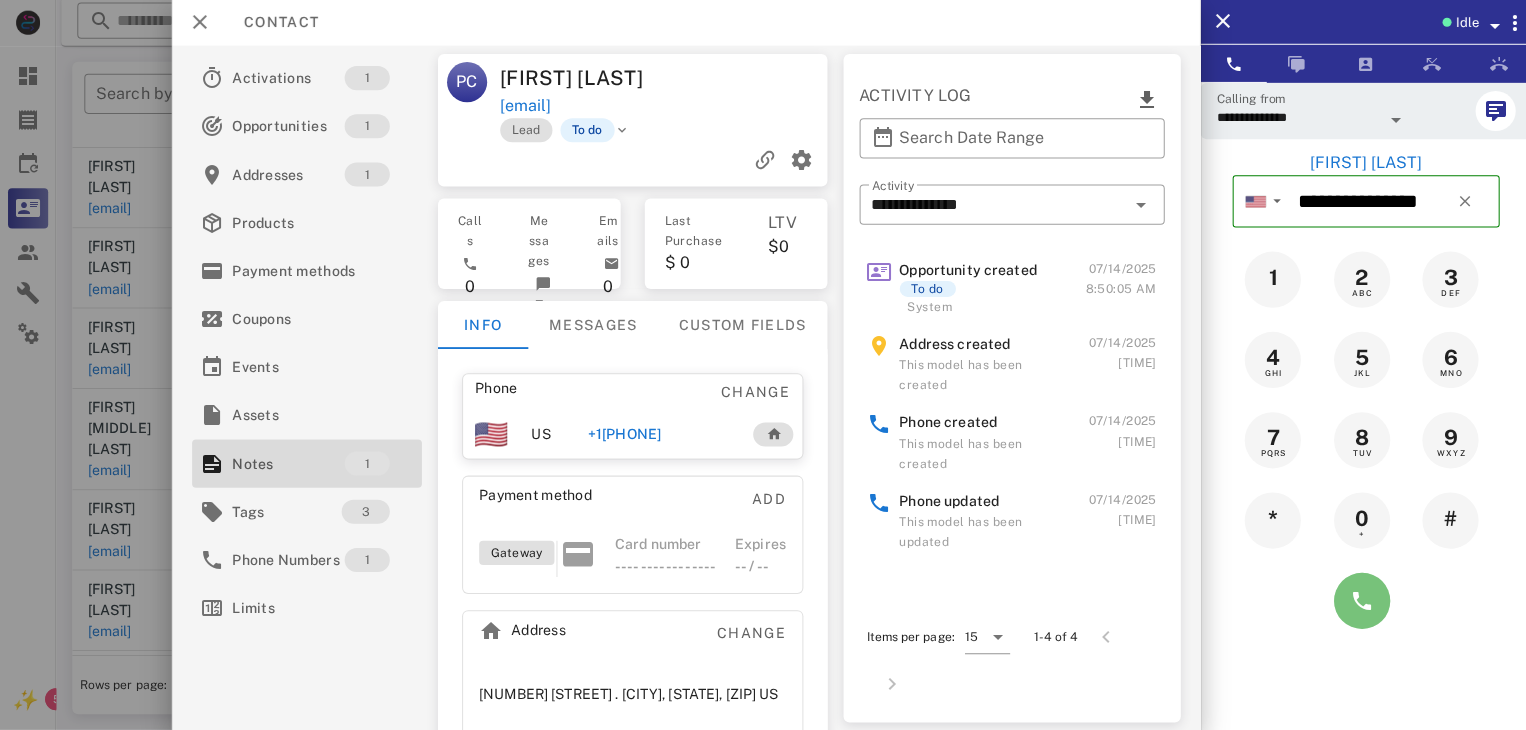 click at bounding box center (1357, 601) 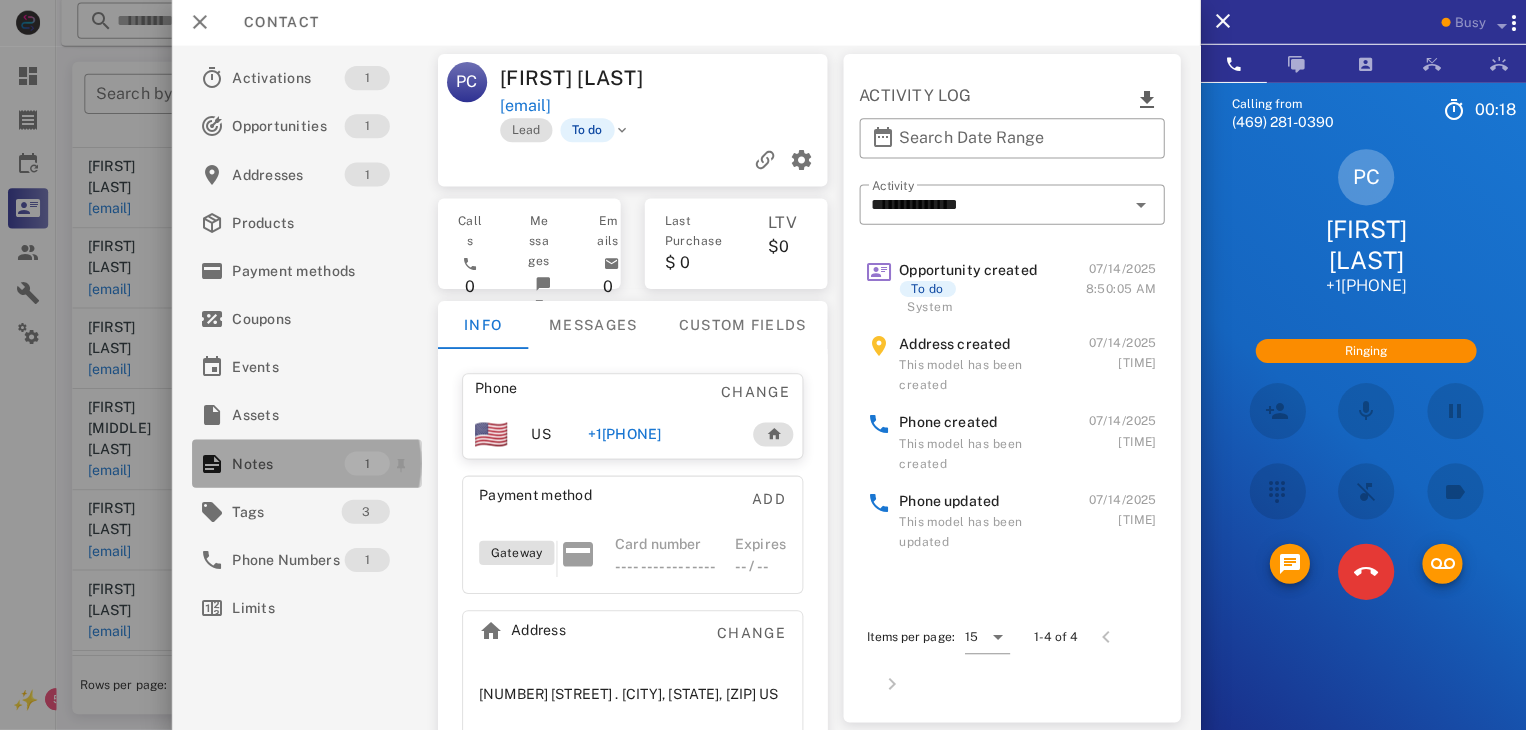 click on "Notes" at bounding box center (287, 464) 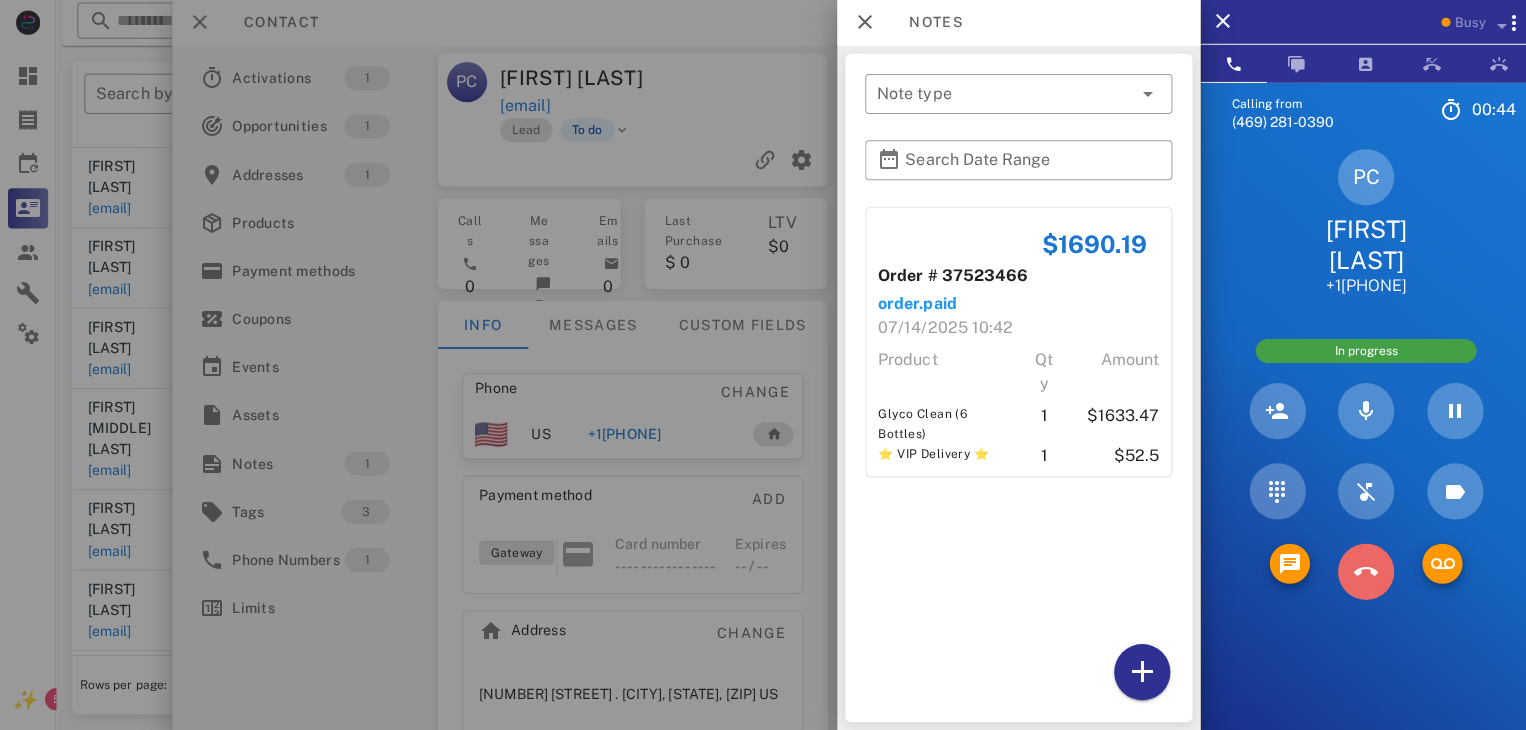 click at bounding box center [1361, 572] 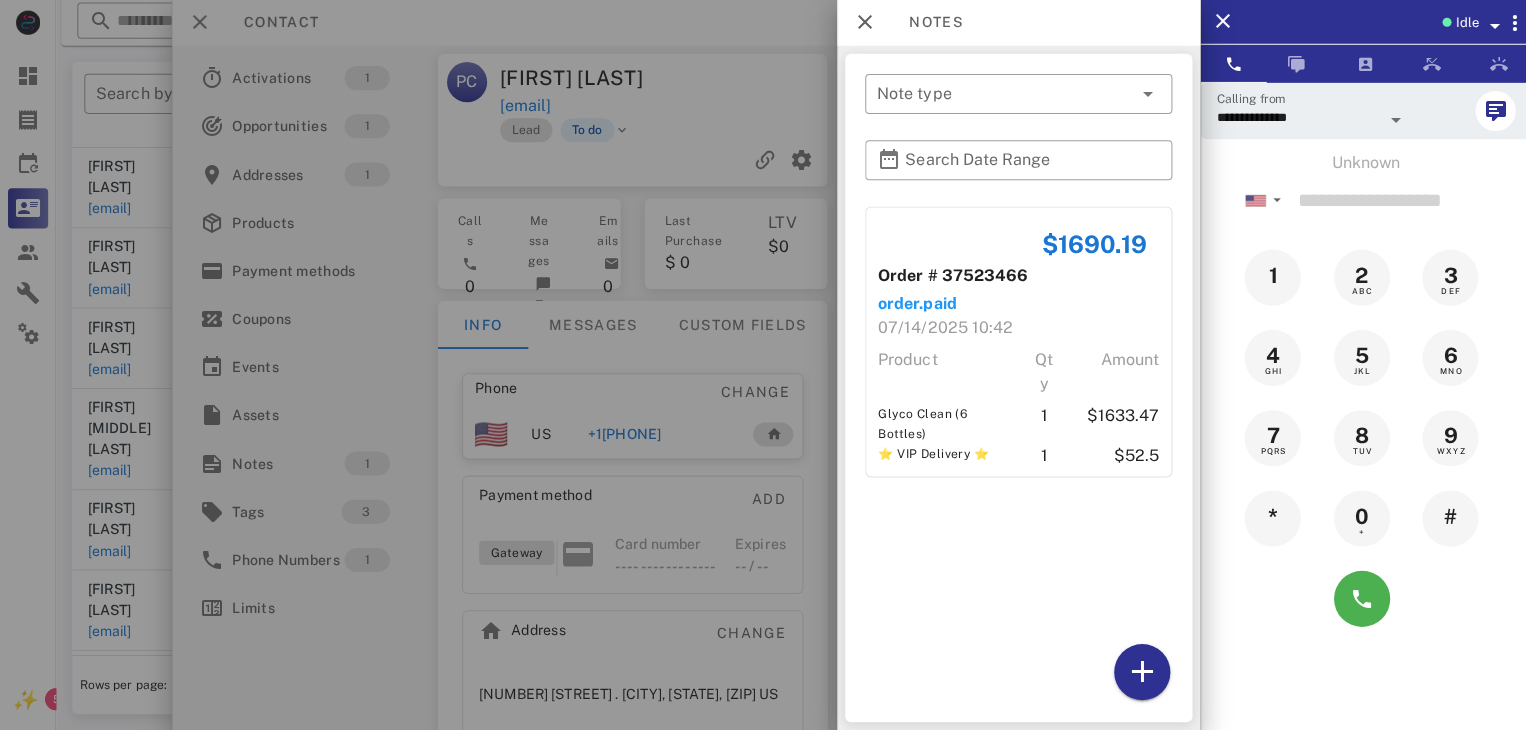 scroll, scrollTop: 380, scrollLeft: 0, axis: vertical 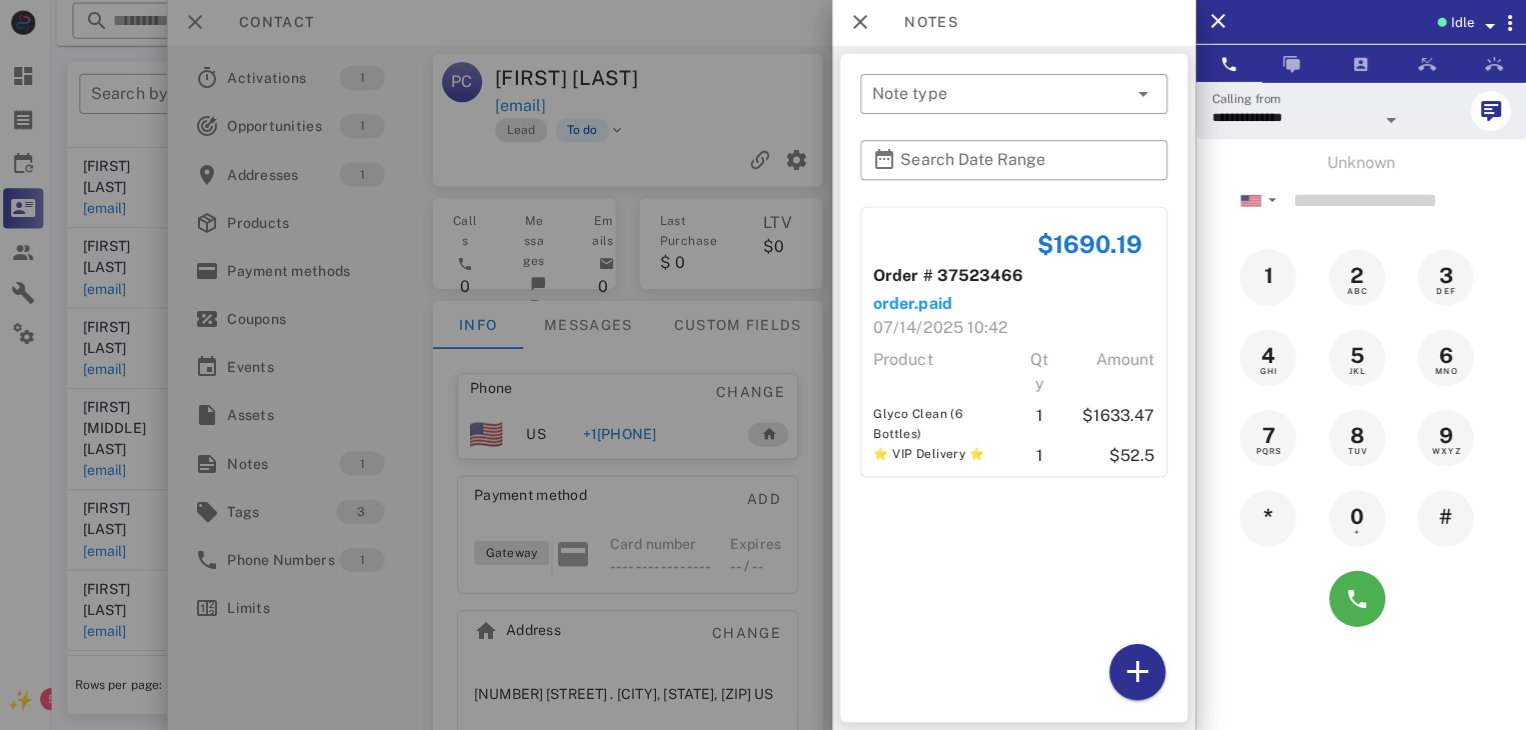 click at bounding box center [763, 365] 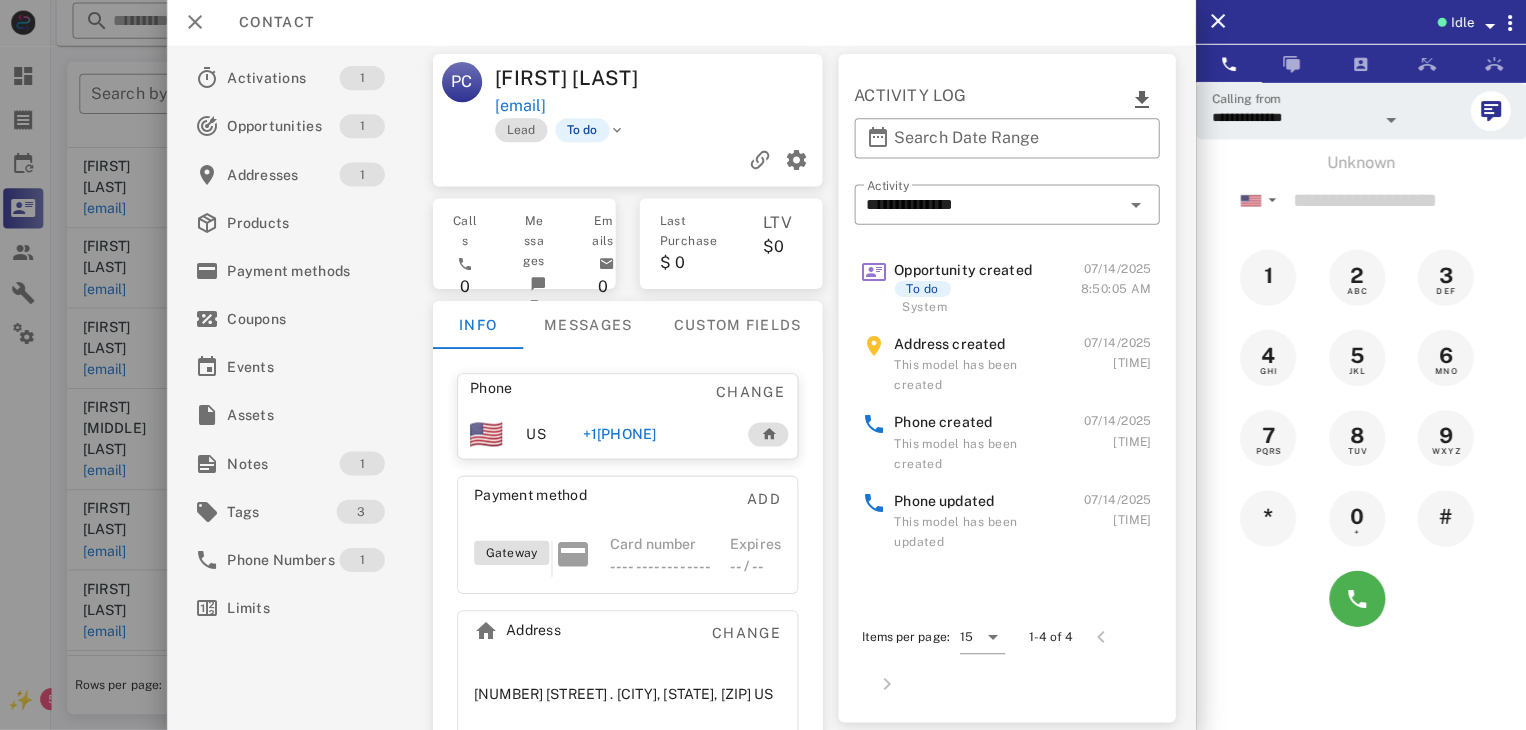 click at bounding box center [763, 365] 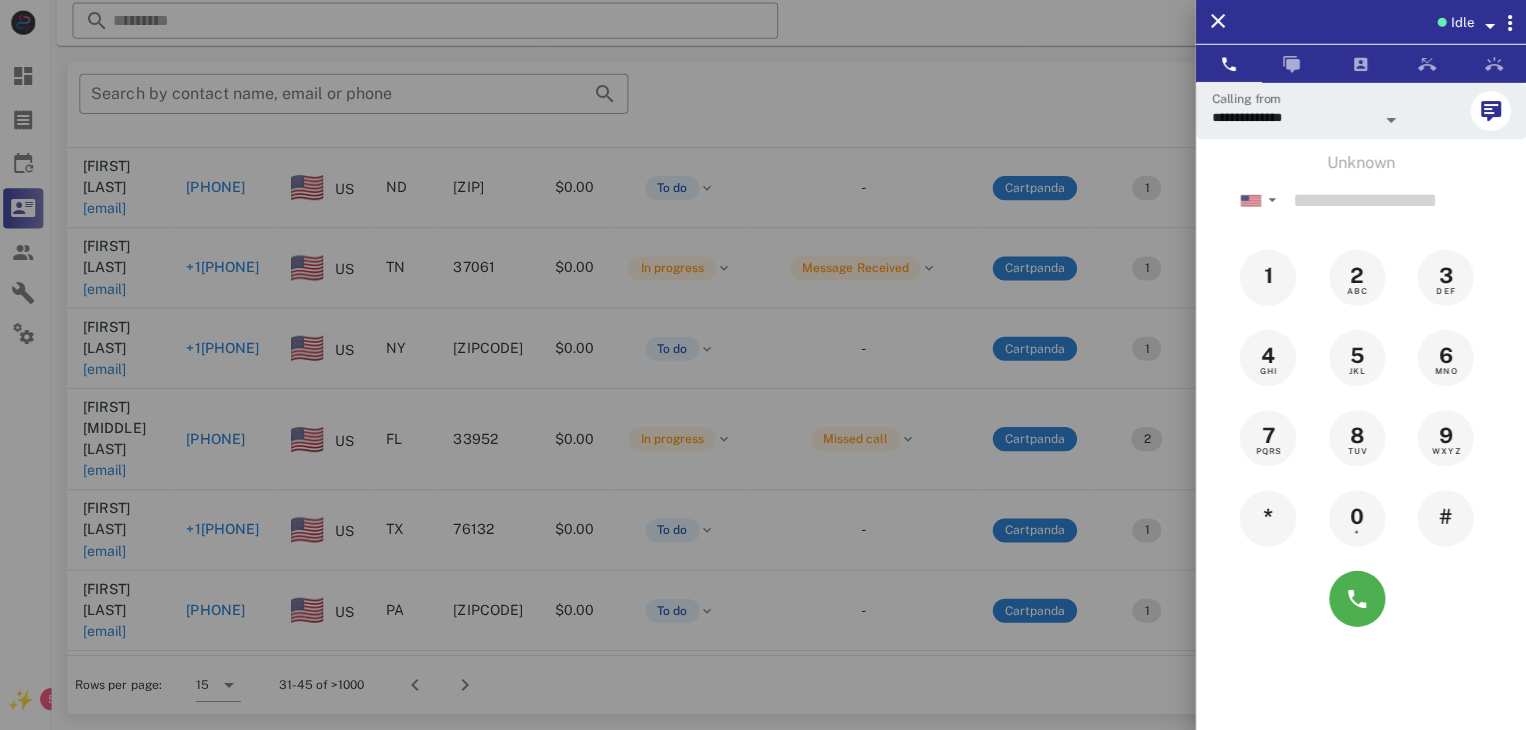 click at bounding box center (763, 365) 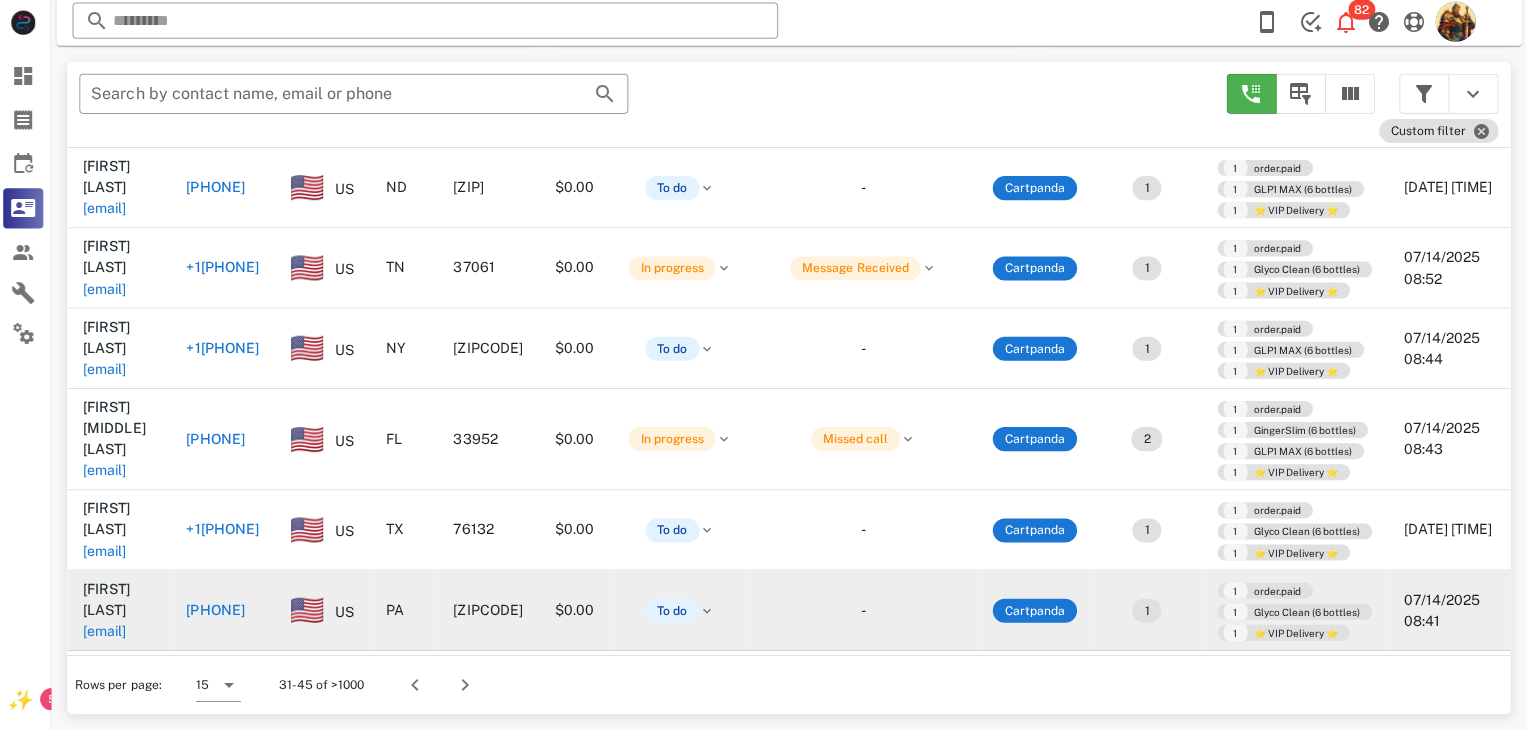 click on "bbmbc@aol.com" at bounding box center (109, 631) 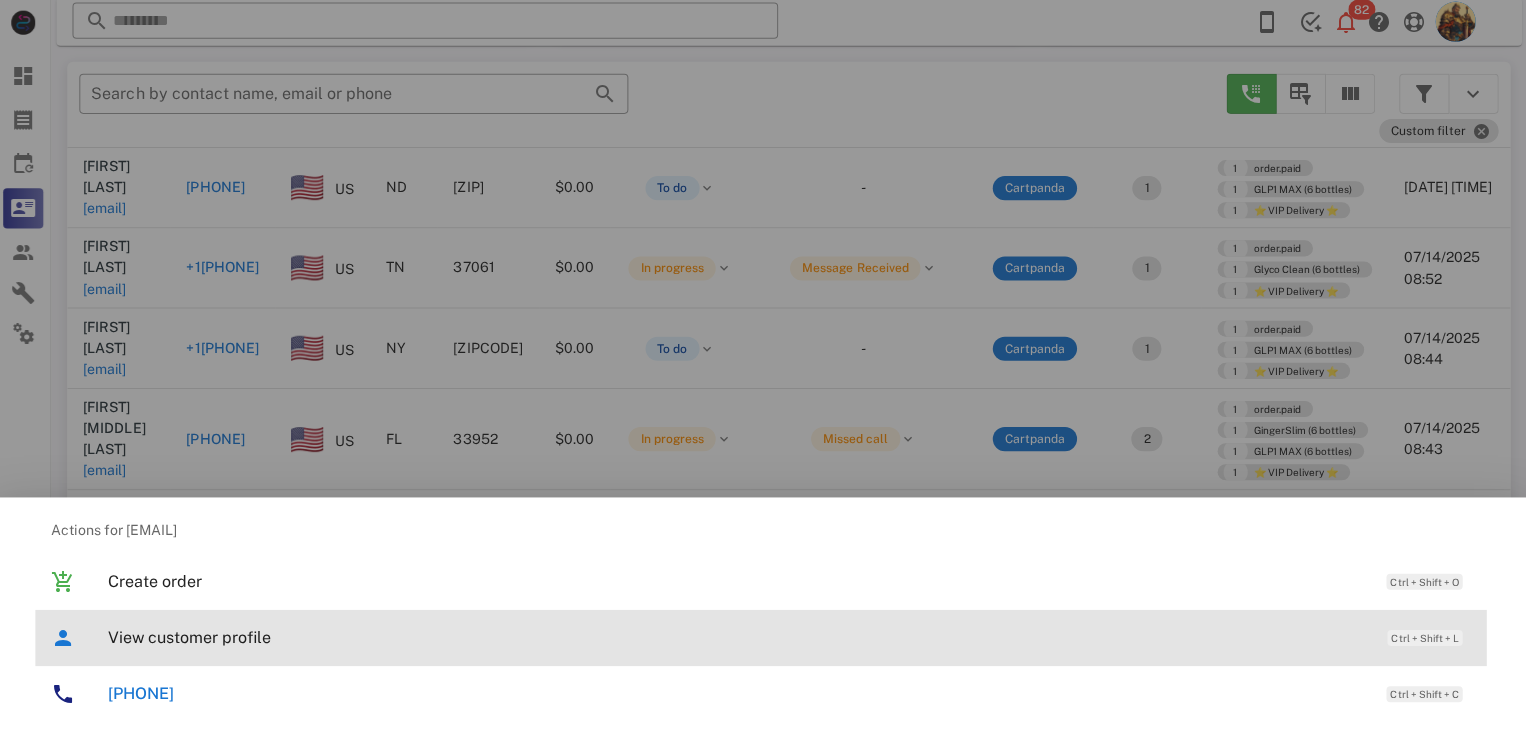 click on "View customer profile" at bounding box center [739, 637] 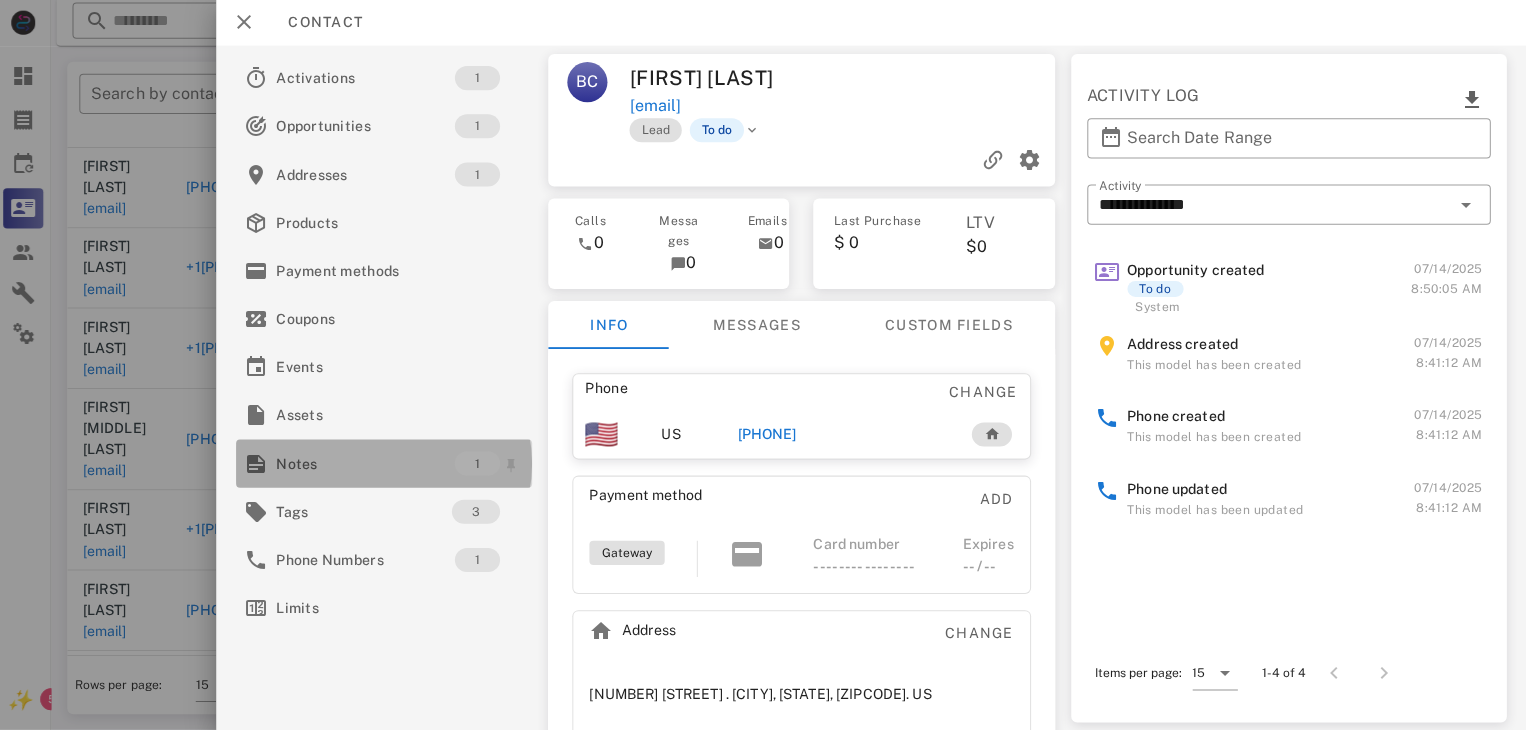 click on "Notes" at bounding box center (369, 464) 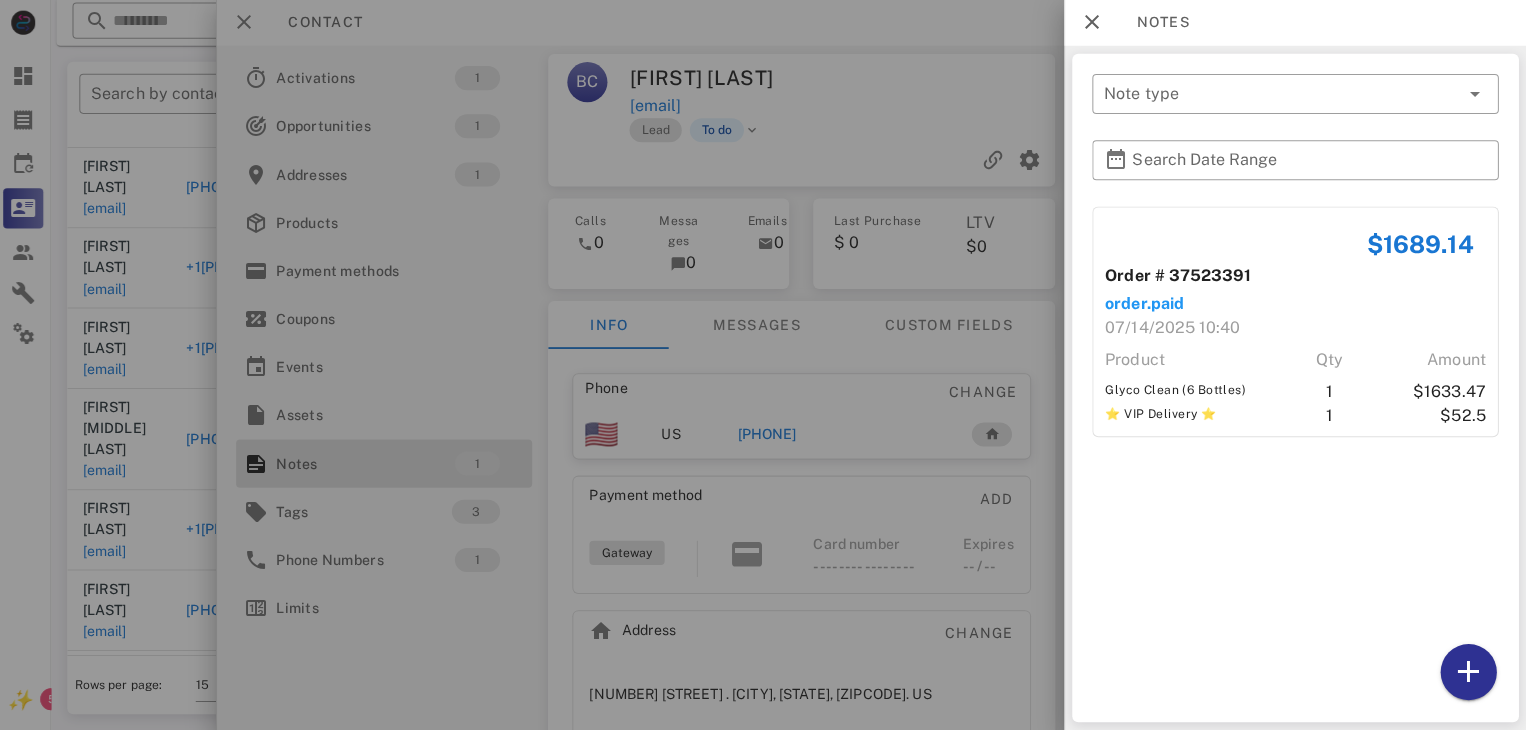 click at bounding box center (763, 365) 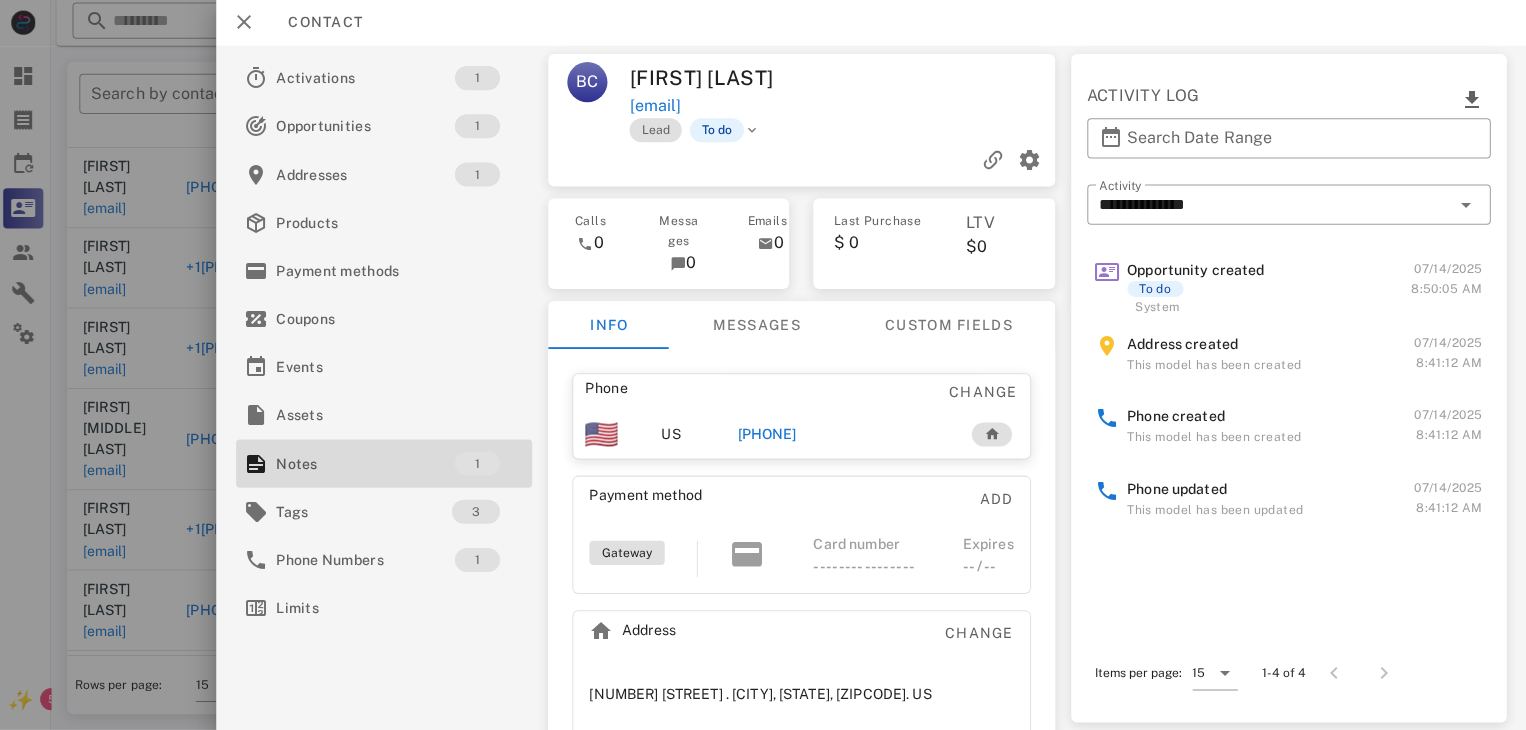 click at bounding box center [763, 365] 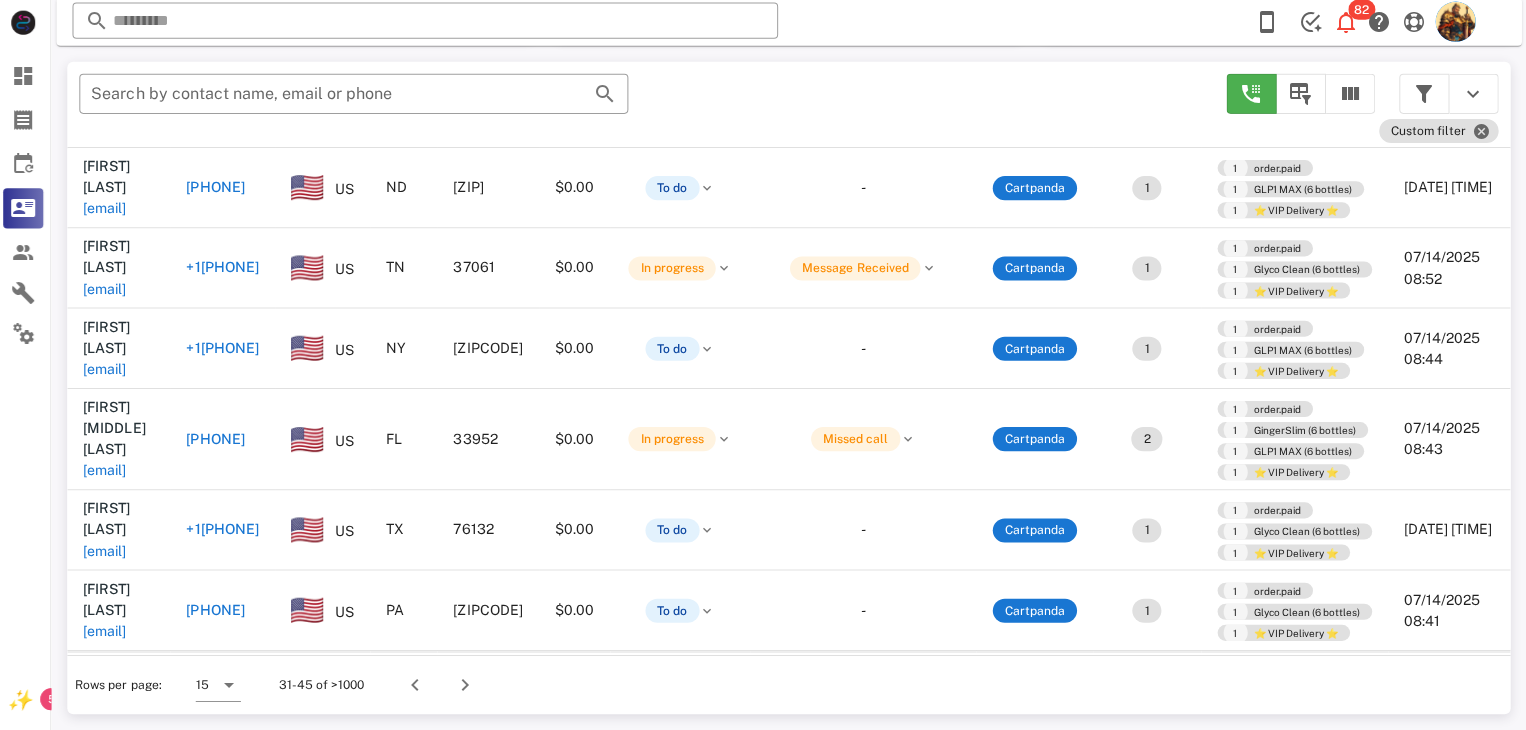 click on "brynerrose@gmail.com" at bounding box center [109, 711] 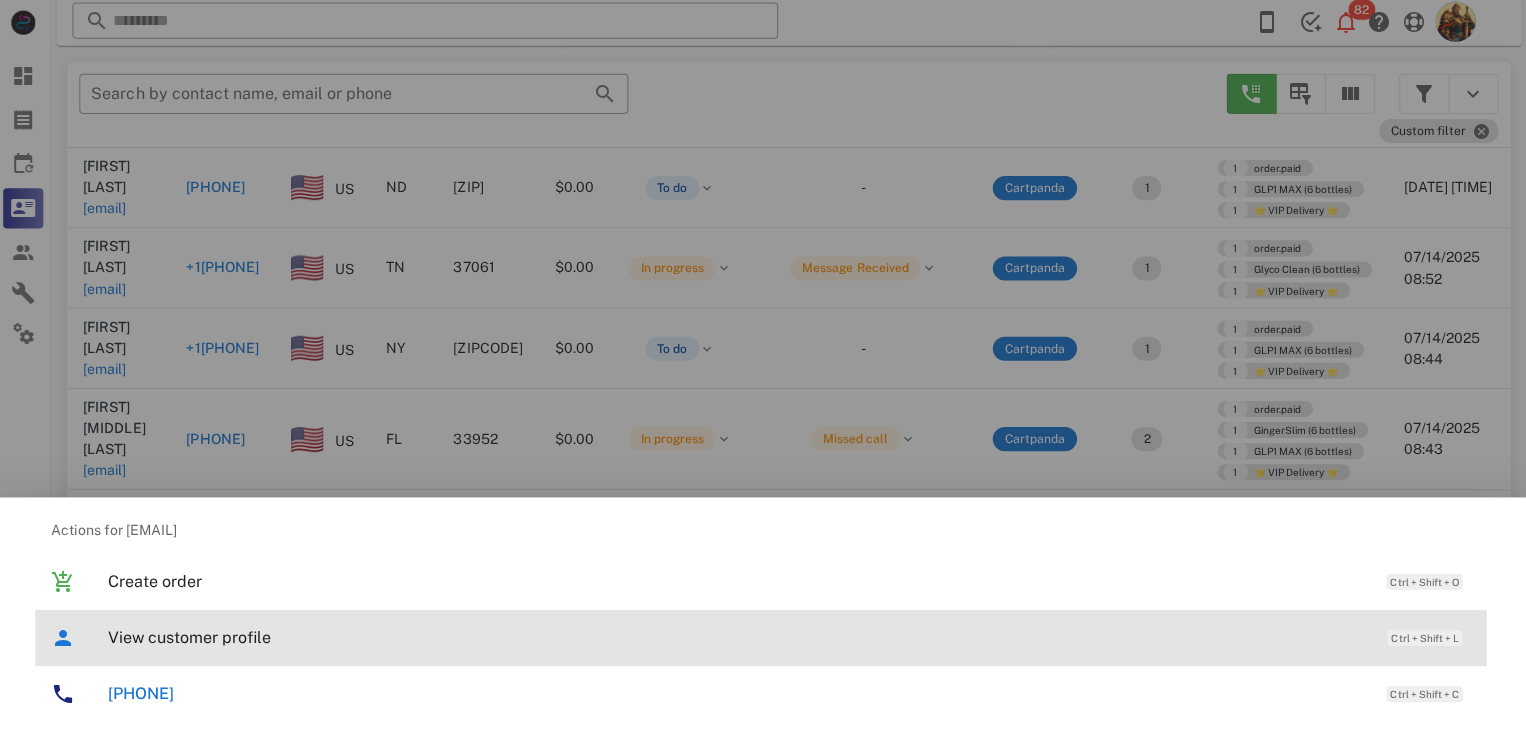 click on "View customer profile" at bounding box center [739, 637] 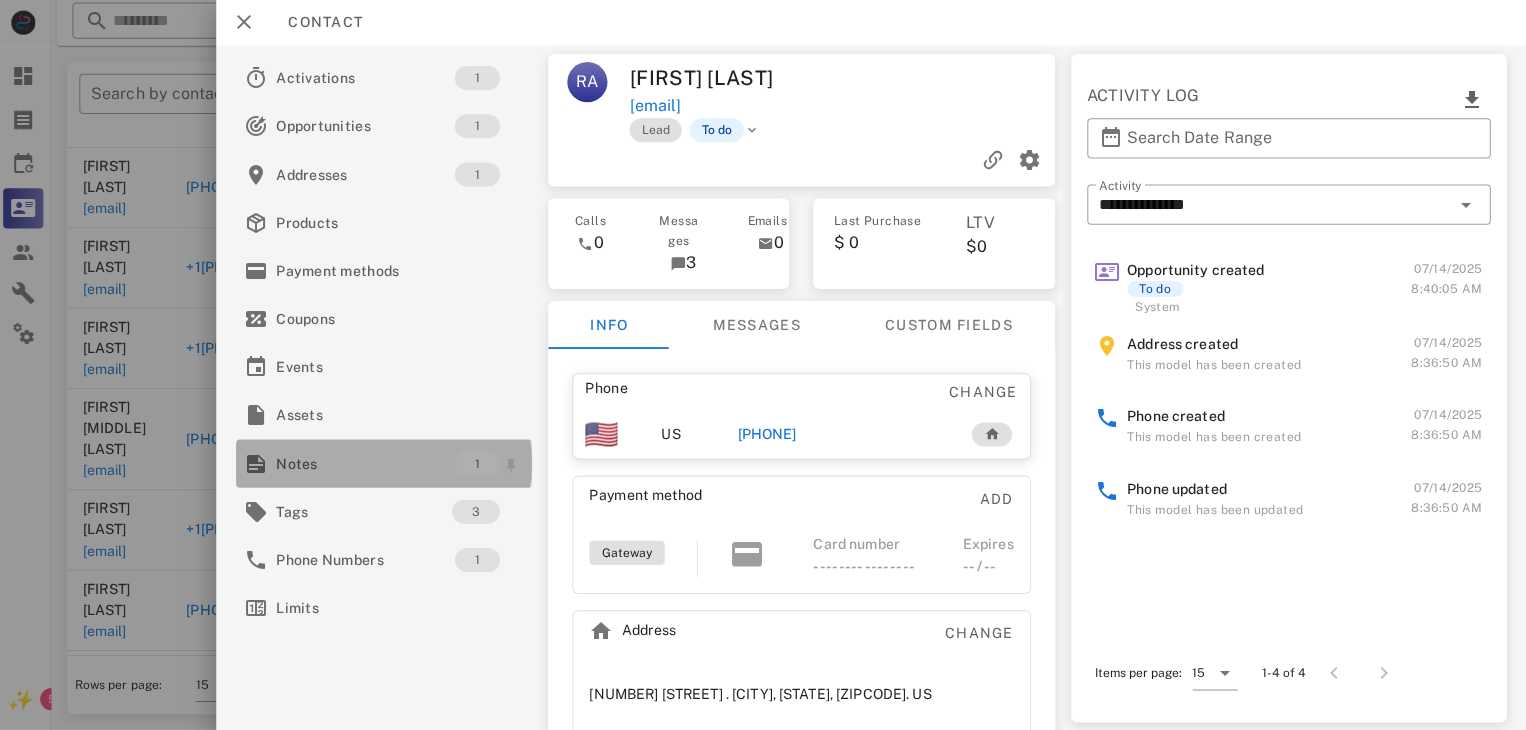 click on "Notes" at bounding box center [369, 464] 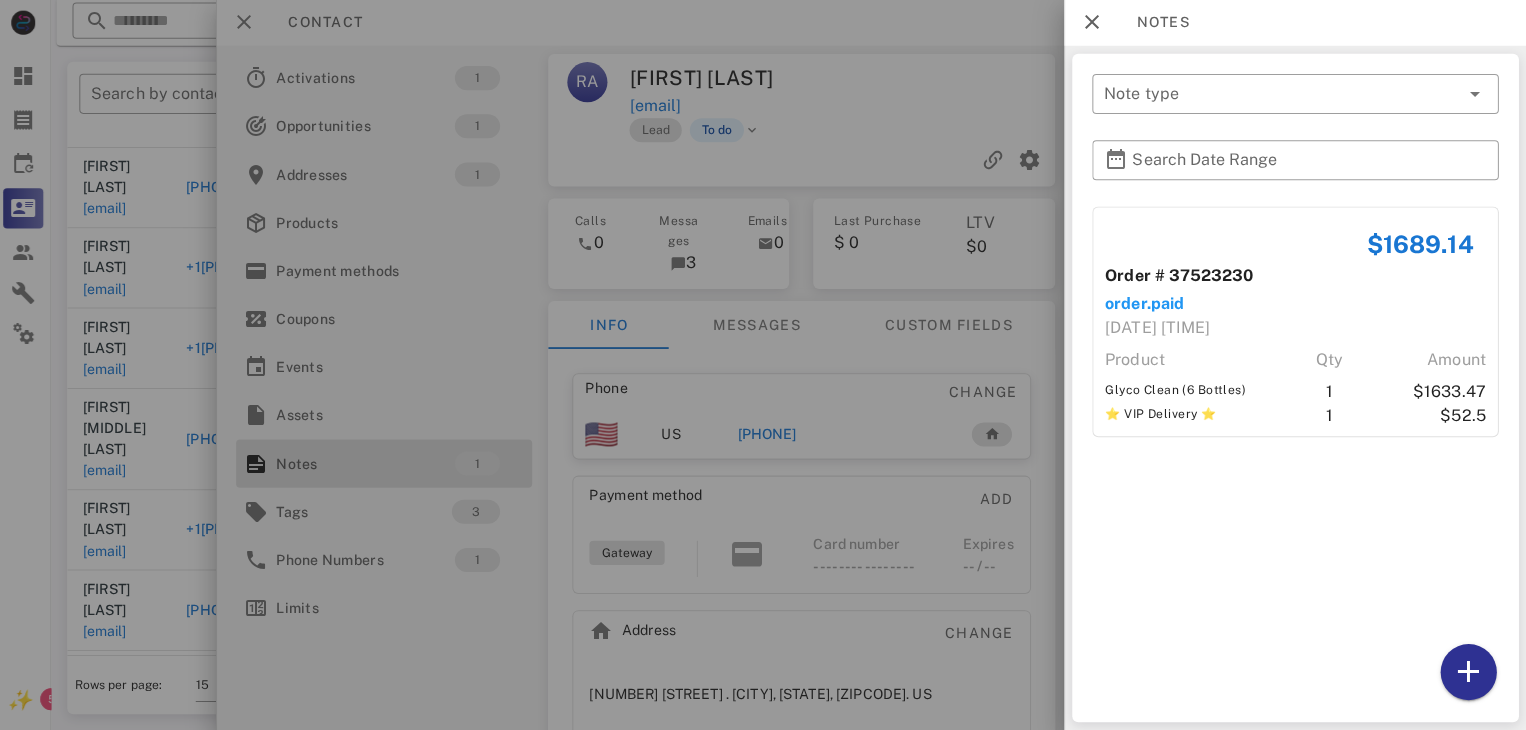 click at bounding box center [763, 365] 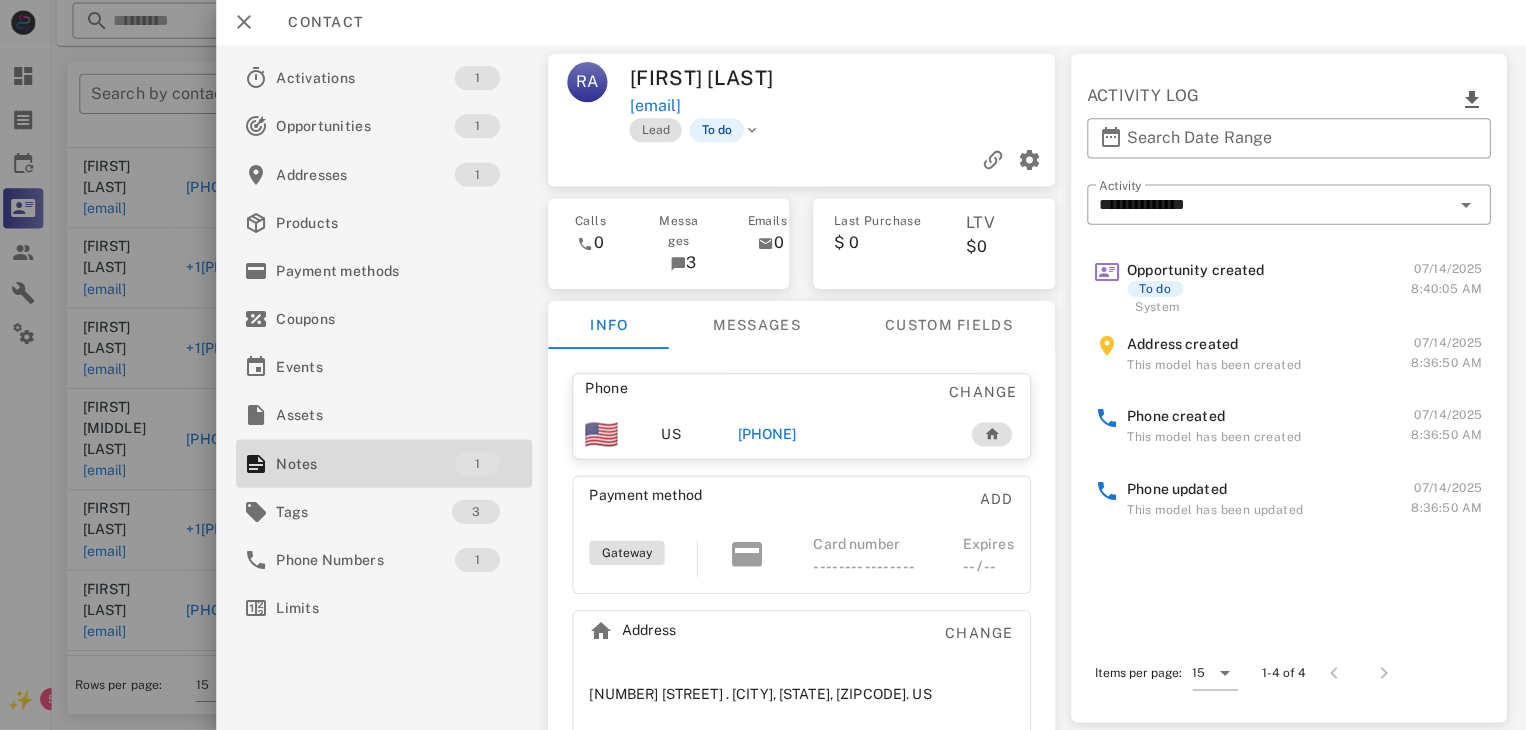 click on "+17242089570" at bounding box center (769, 435) 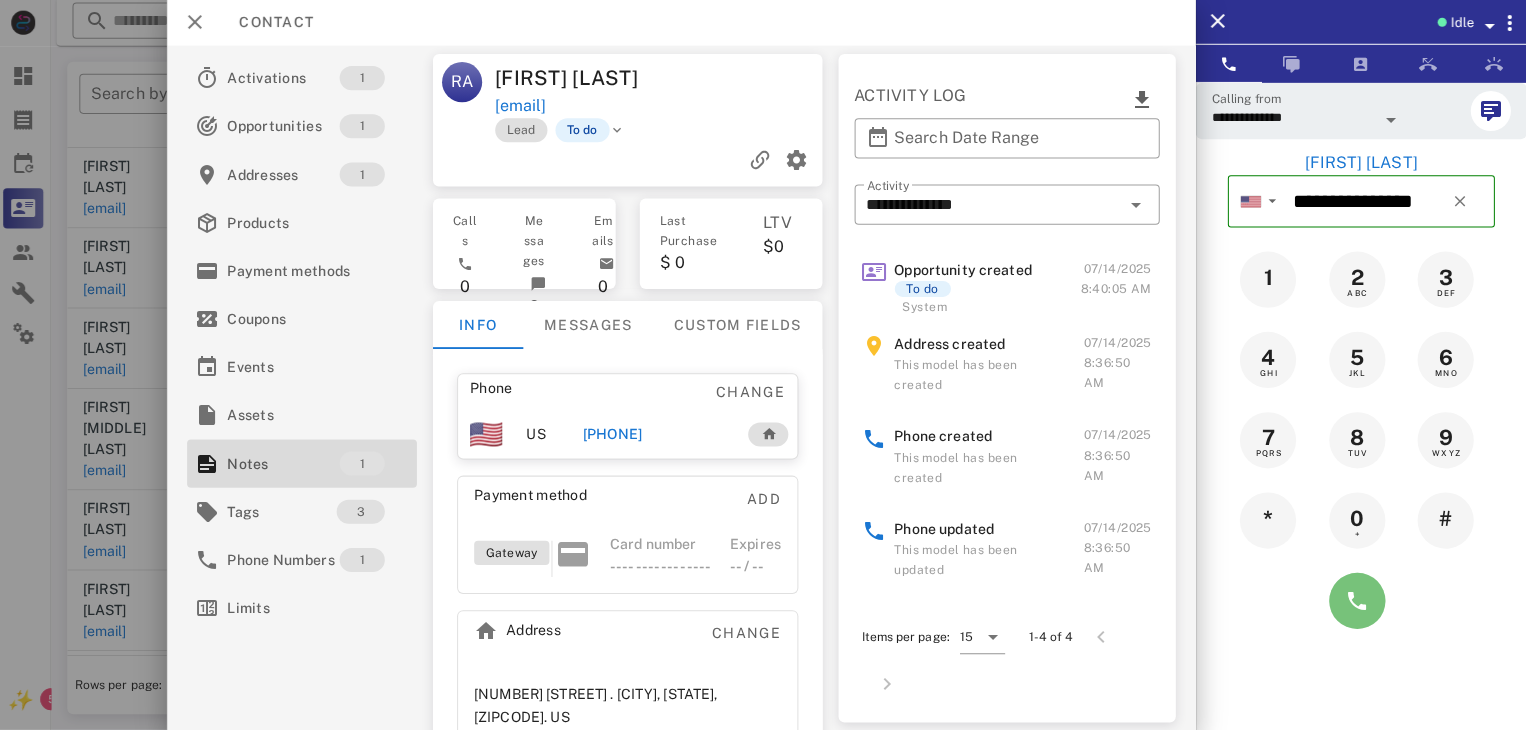click at bounding box center [1357, 601] 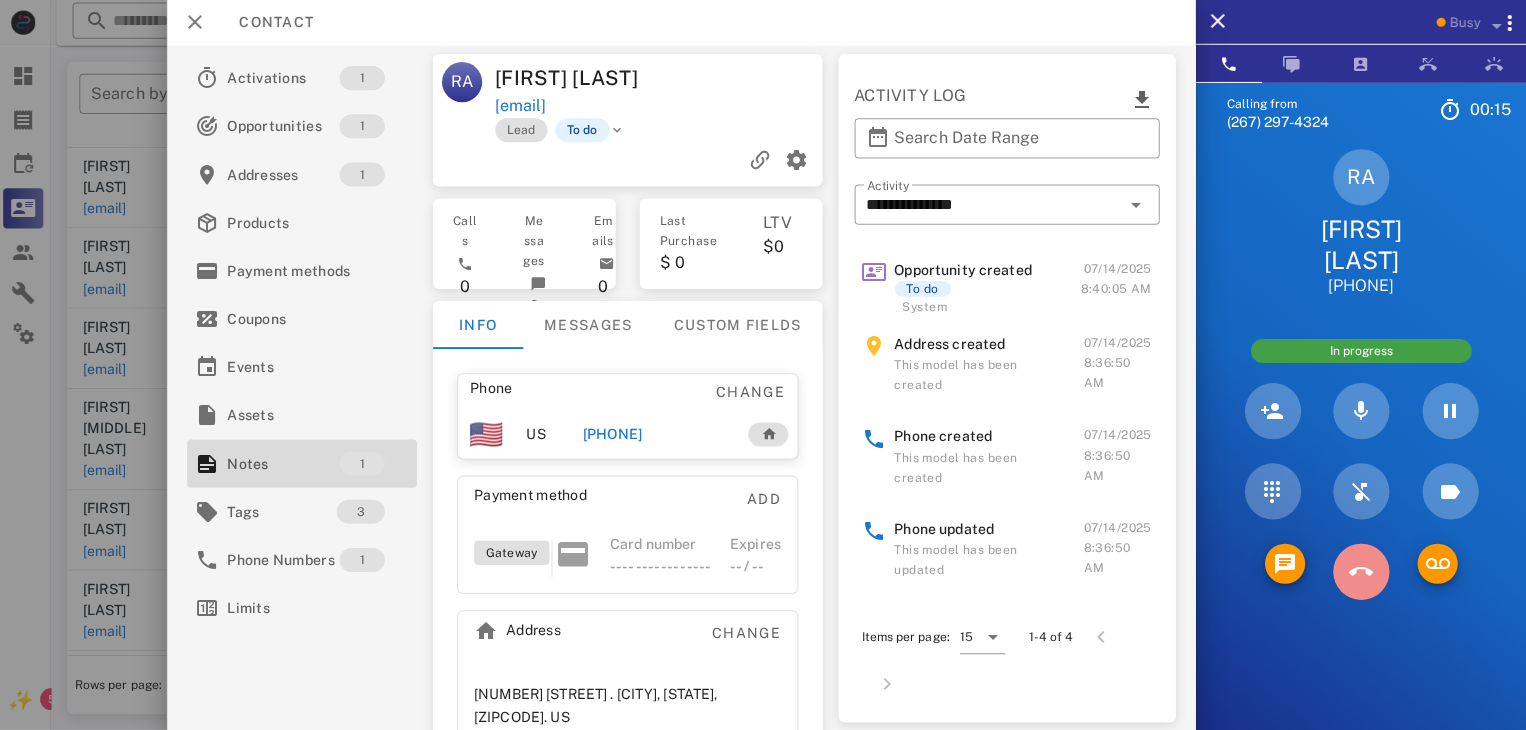 click at bounding box center (1361, 572) 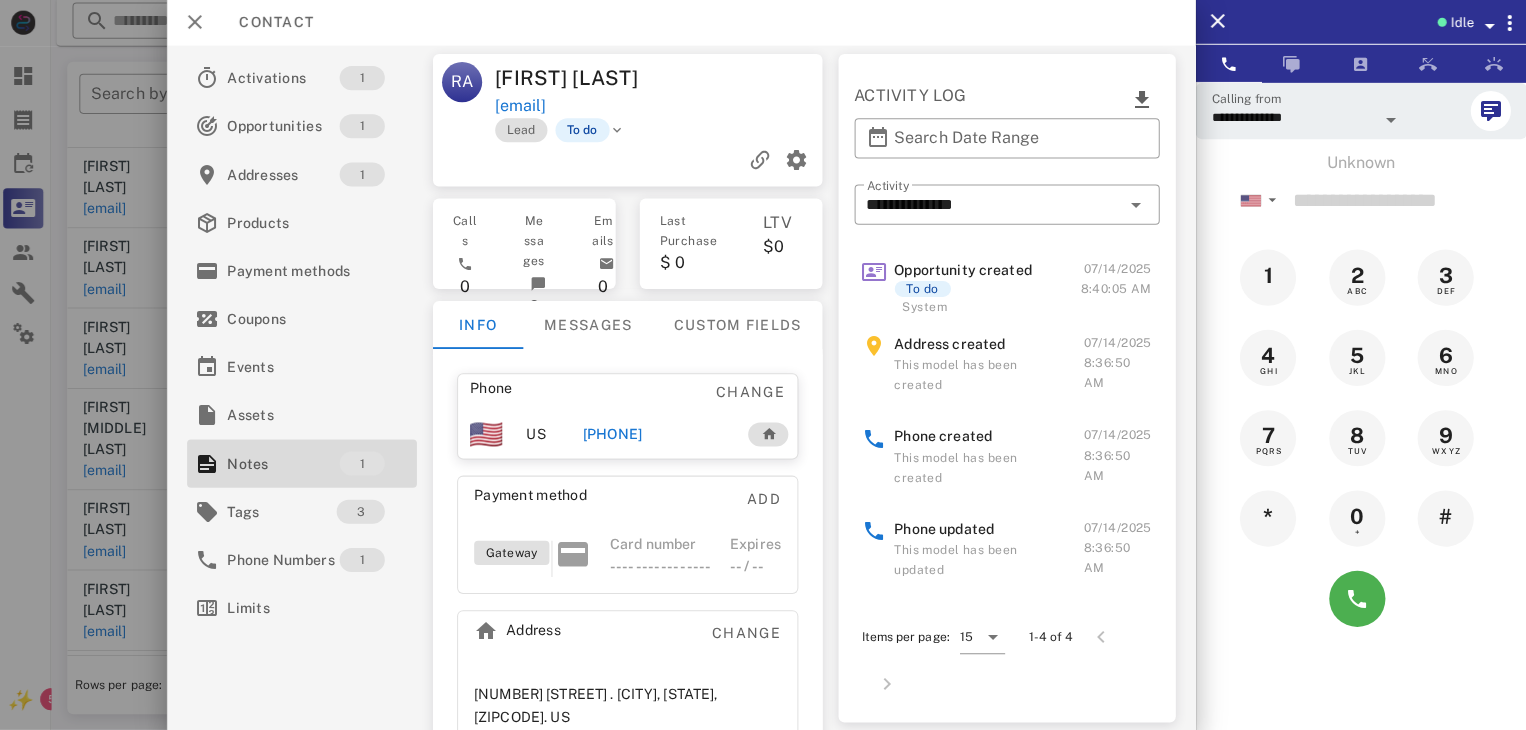click at bounding box center [763, 365] 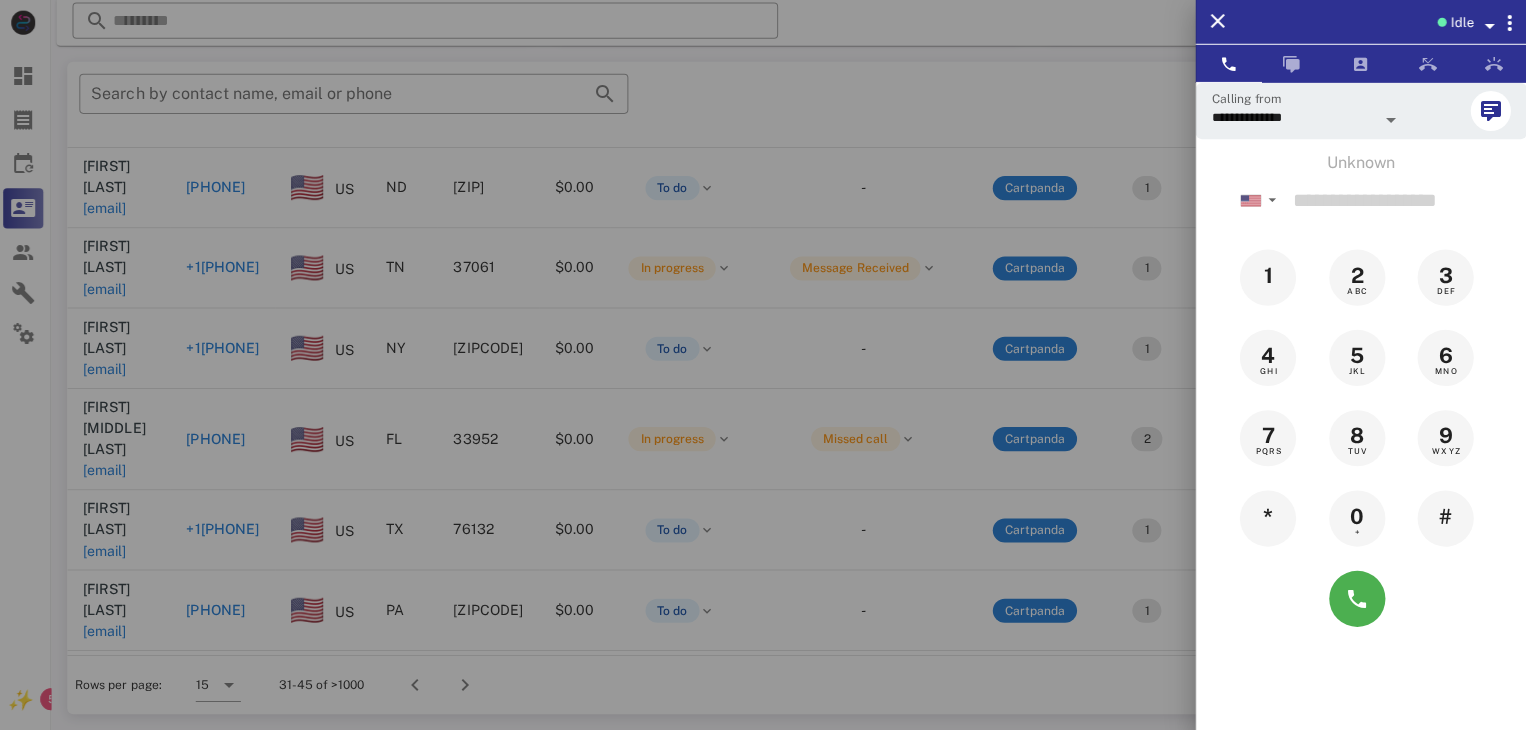 click at bounding box center [763, 365] 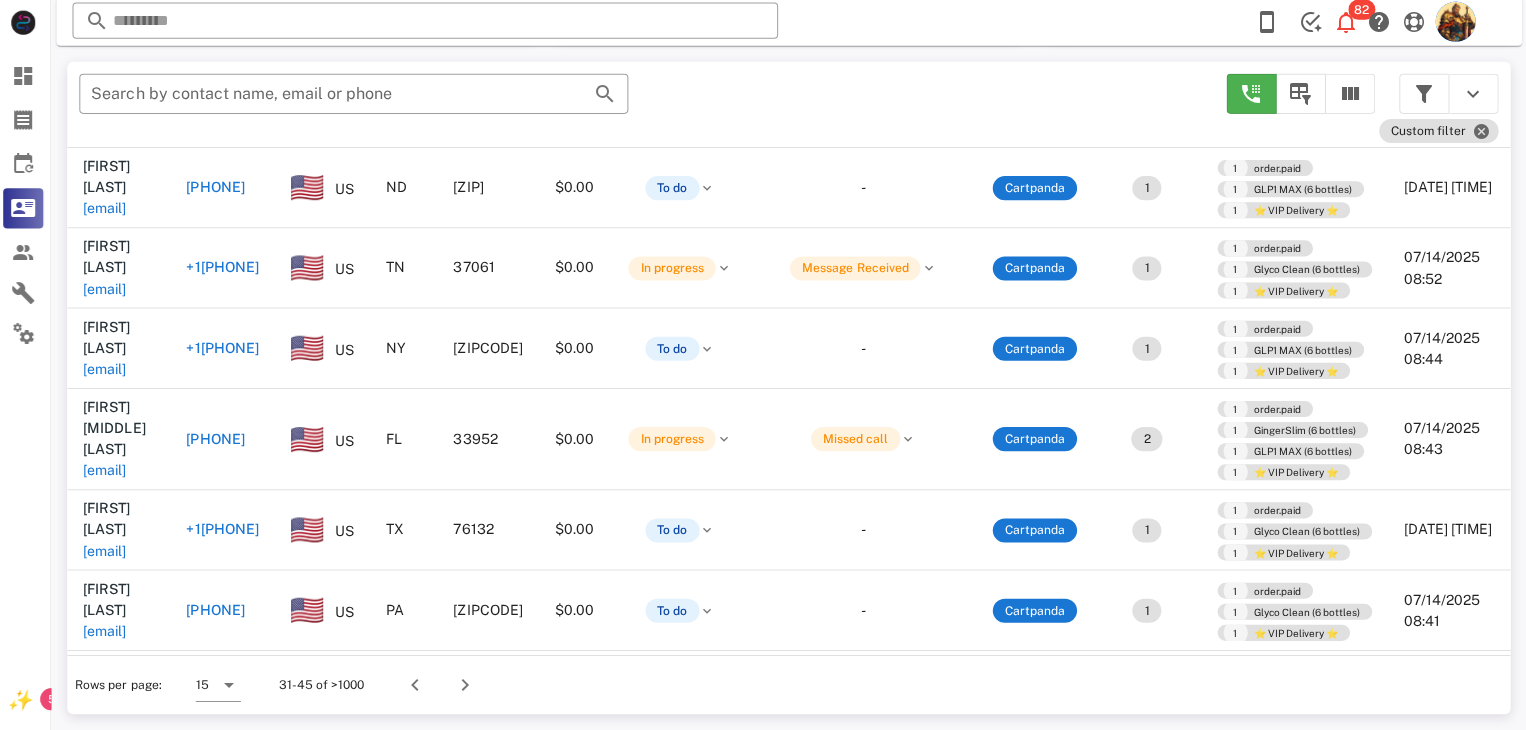 click on "njohnson8891@gmail.com" at bounding box center [109, 791] 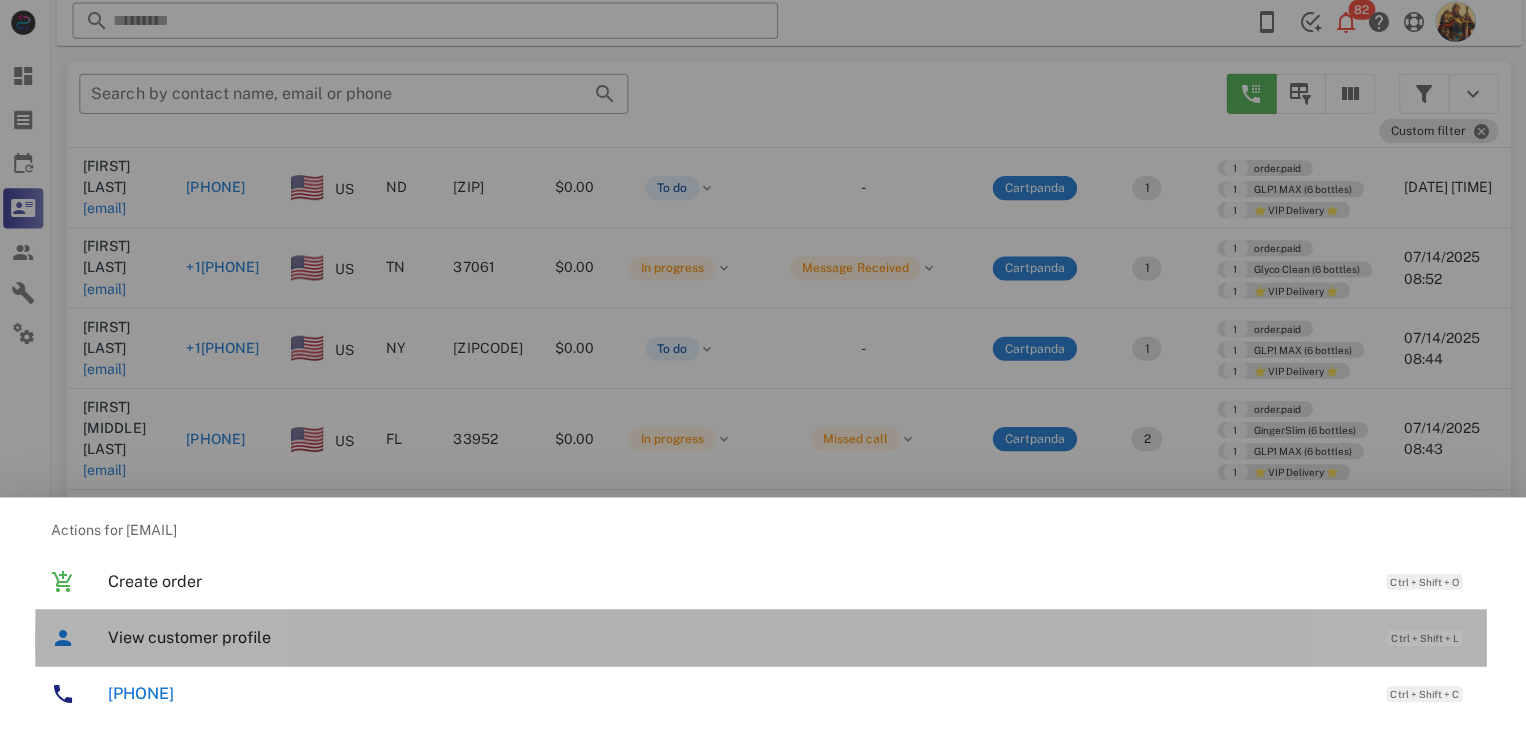 click on "View customer profile" at bounding box center [739, 637] 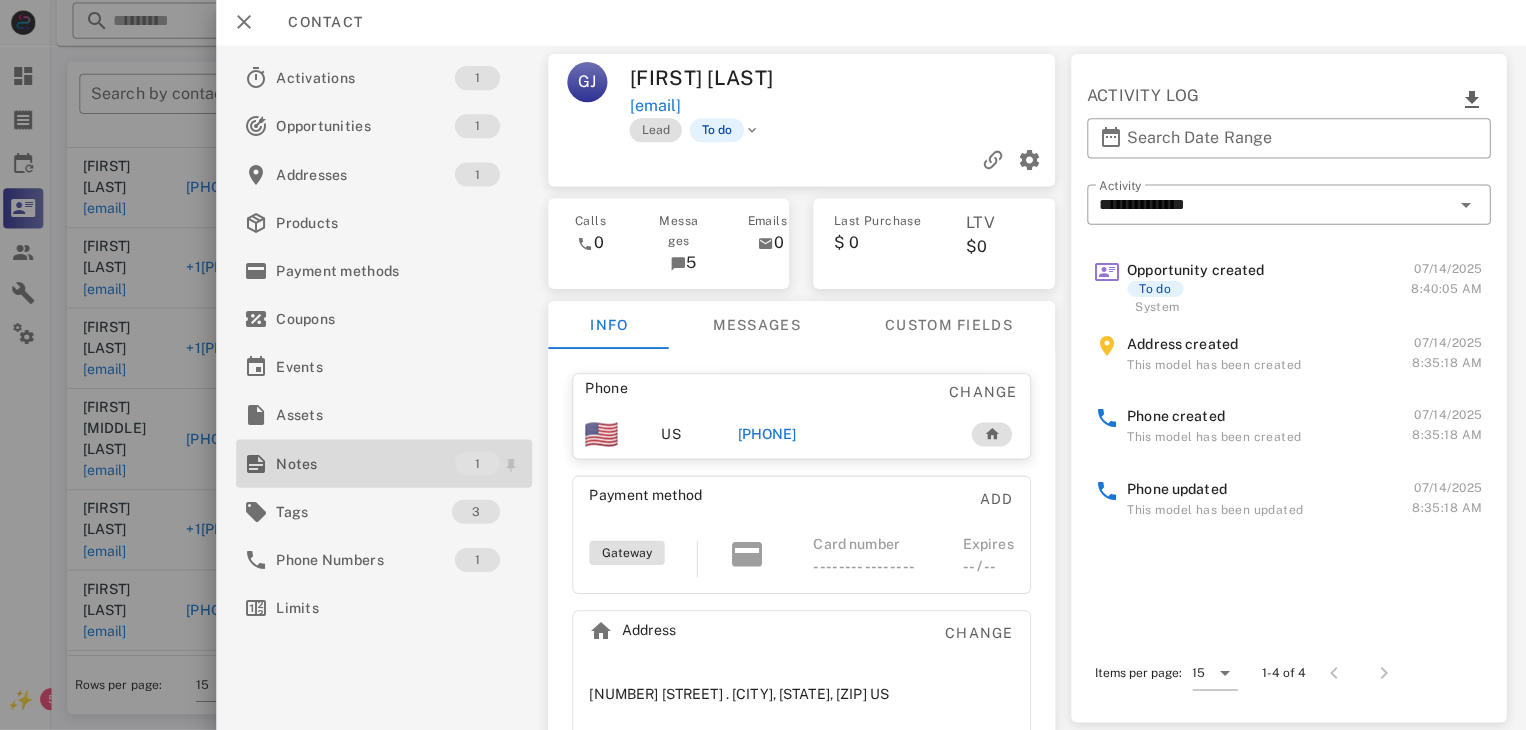 click on "Notes" at bounding box center [369, 464] 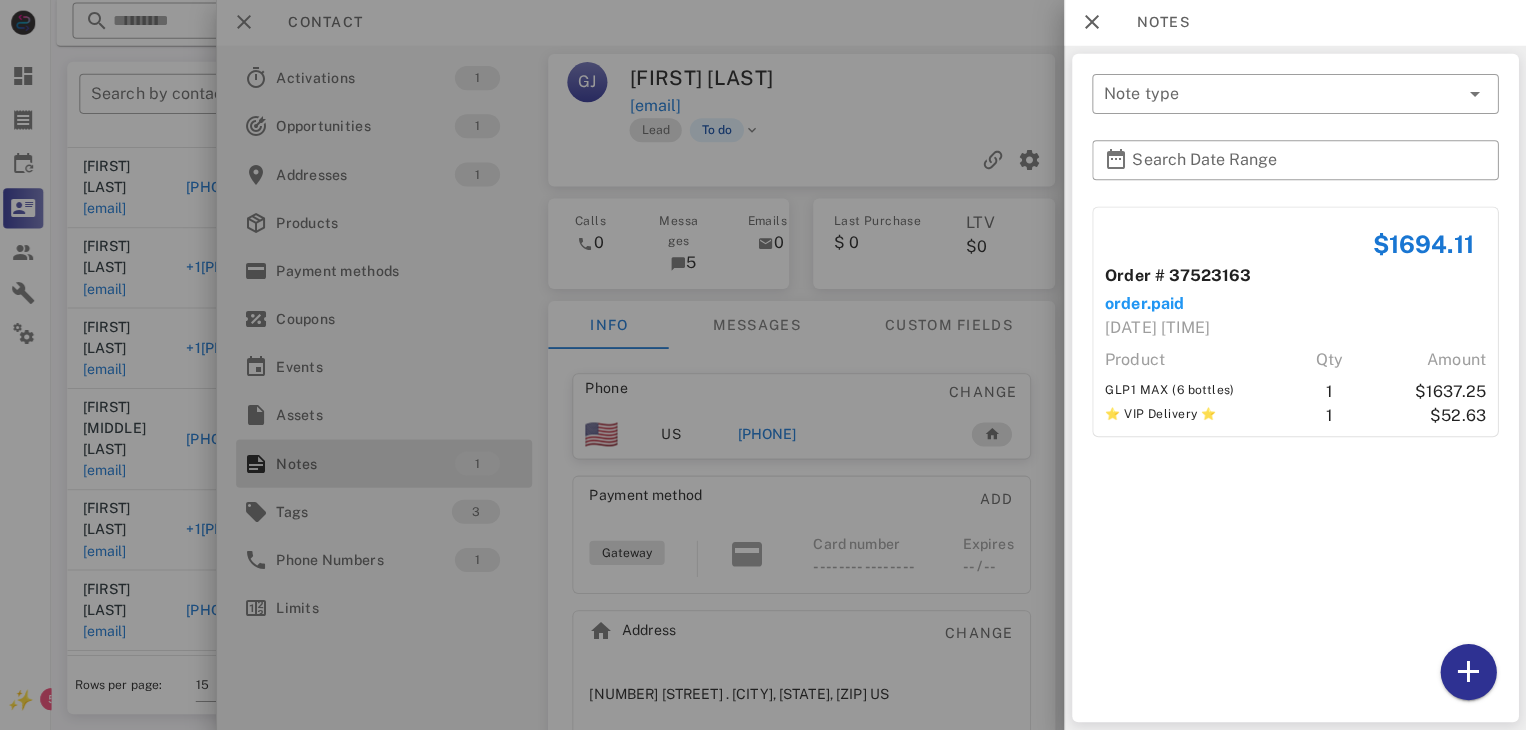 click at bounding box center [763, 365] 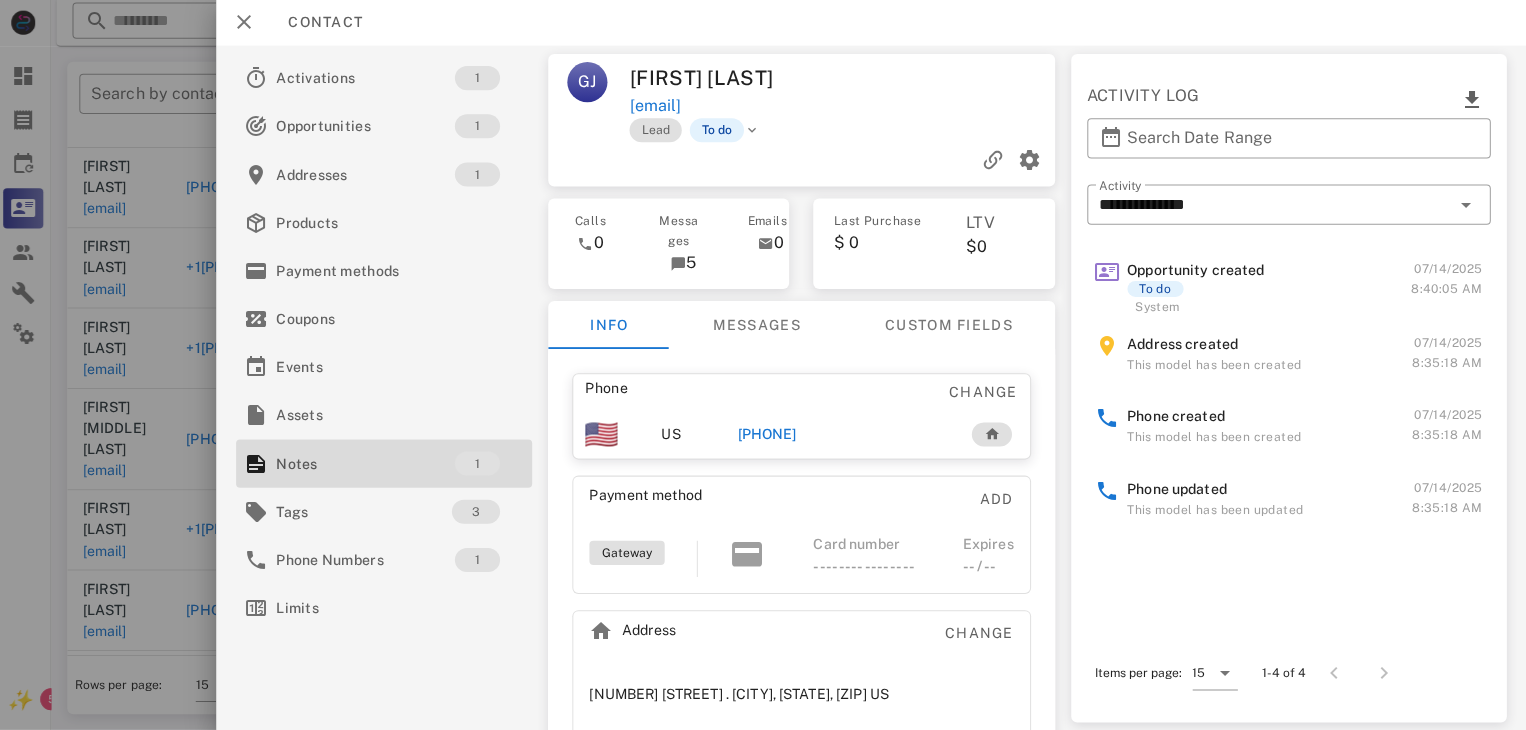 click on "+17138984766" at bounding box center (769, 435) 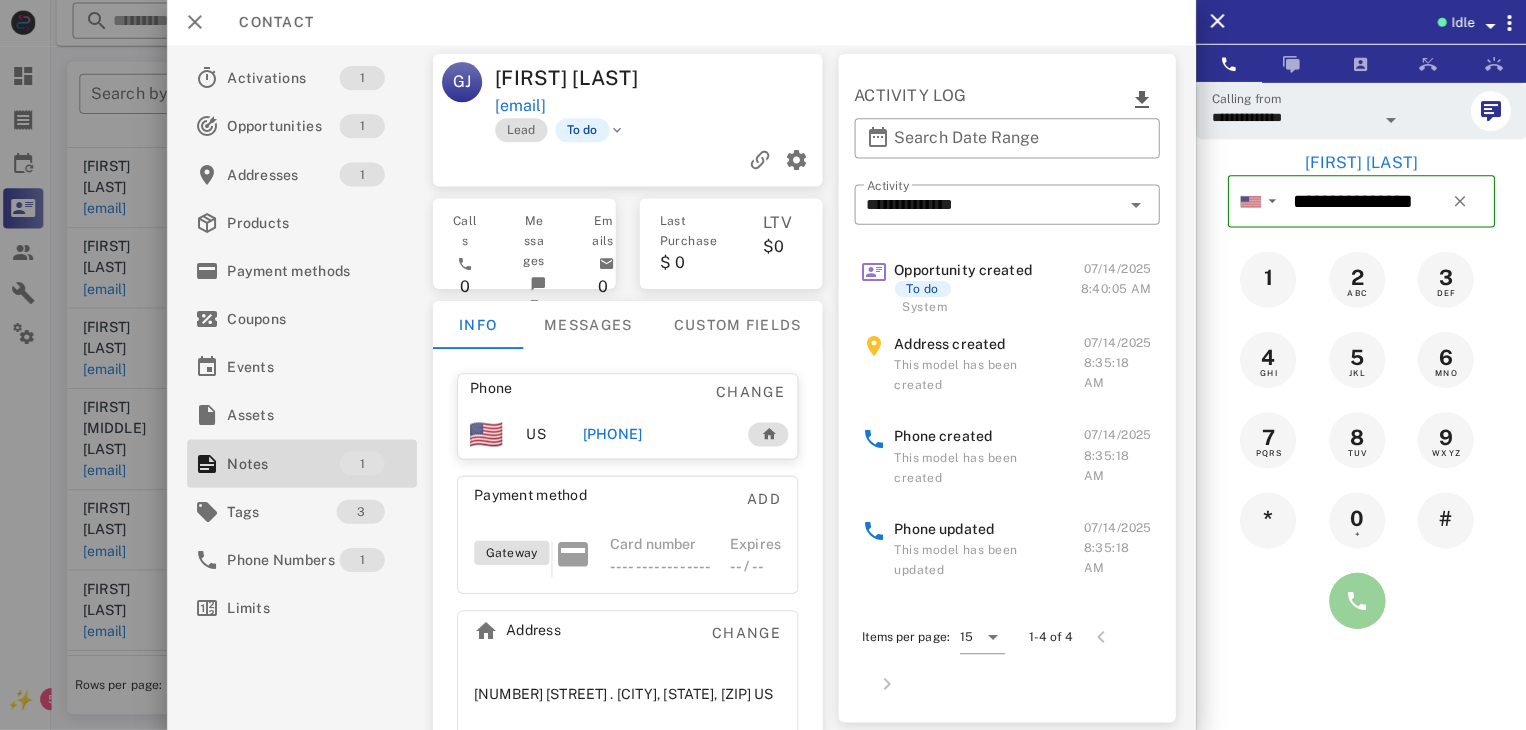 click at bounding box center [1357, 601] 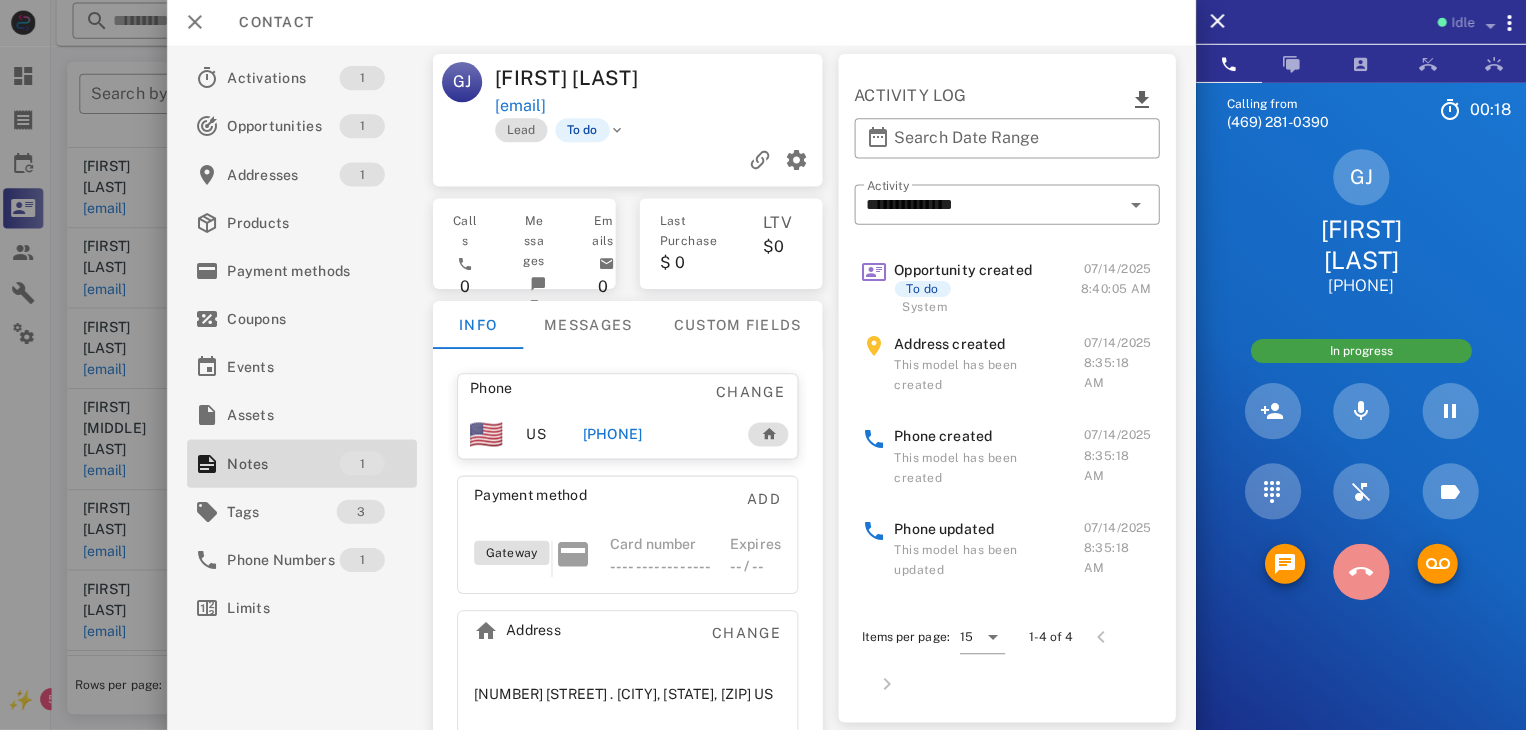 click at bounding box center [1361, 572] 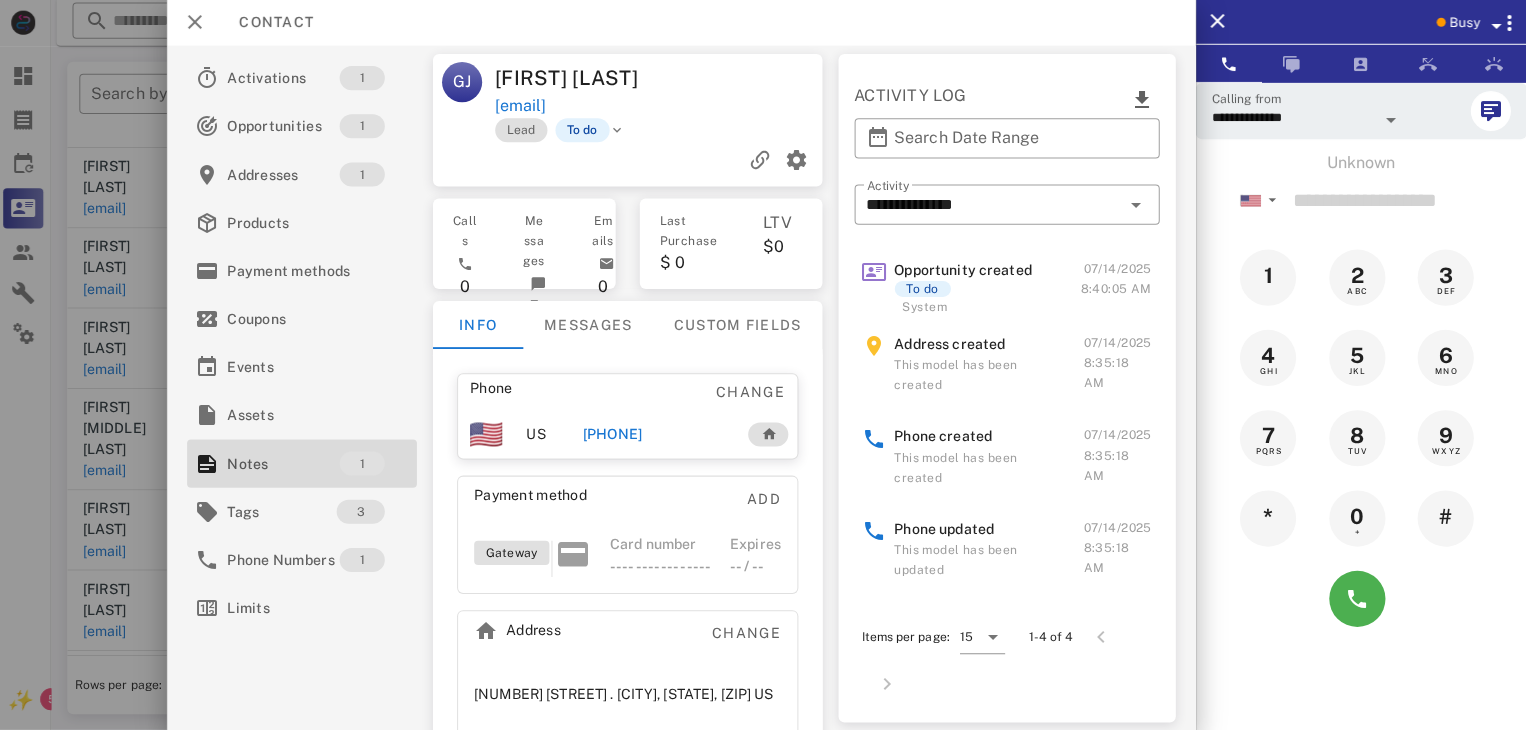 click at bounding box center (763, 365) 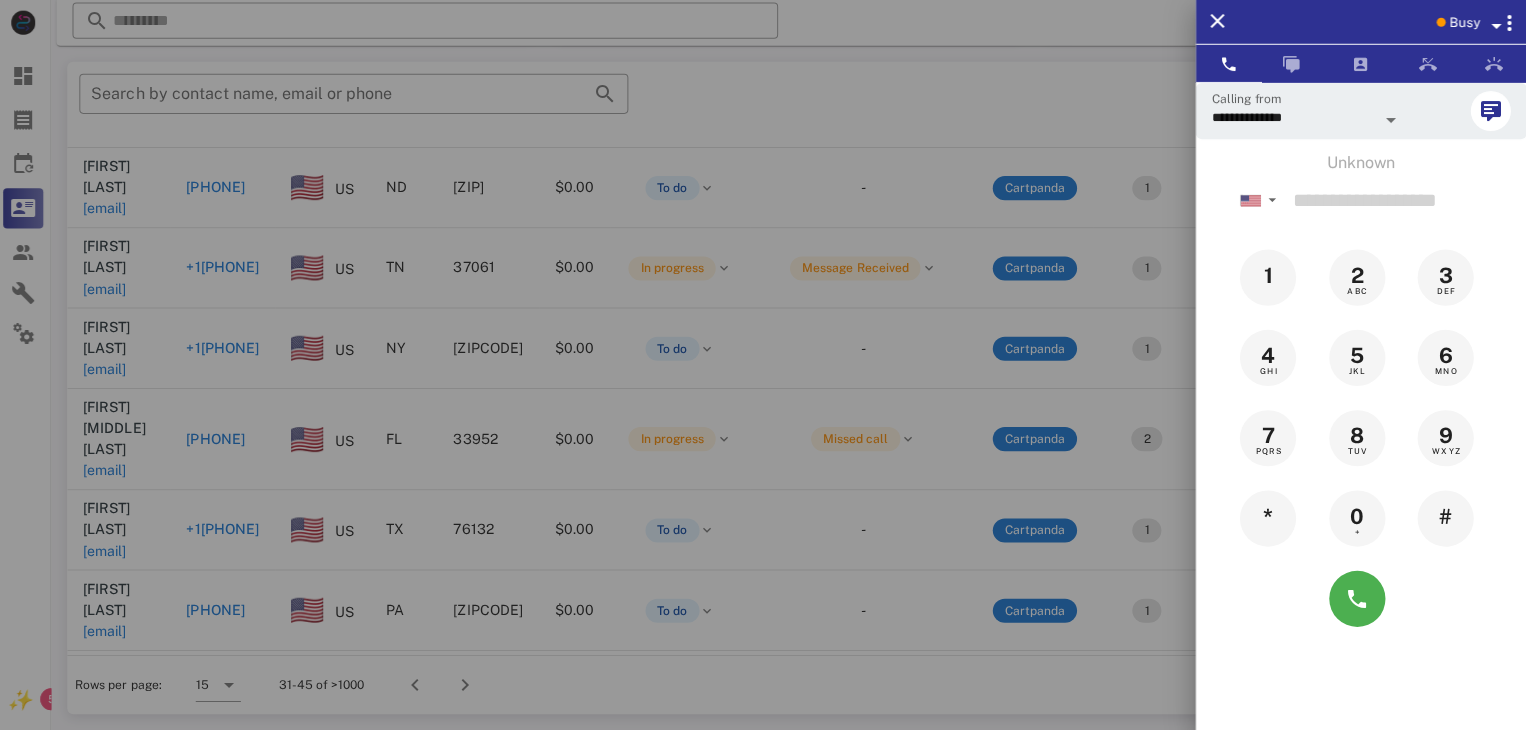 click at bounding box center [763, 365] 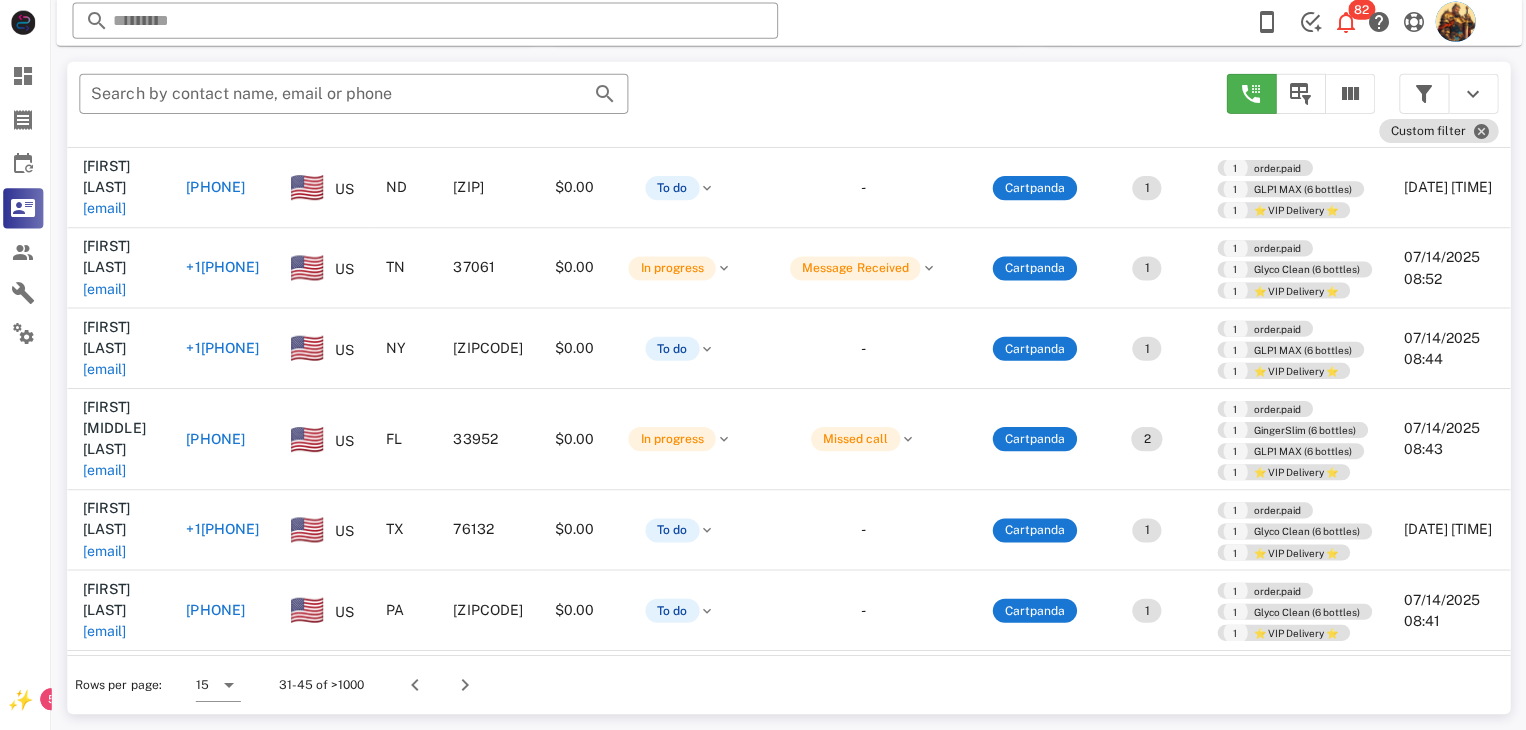 click on "nadine.stilwell@swsgpc.com" at bounding box center [109, 871] 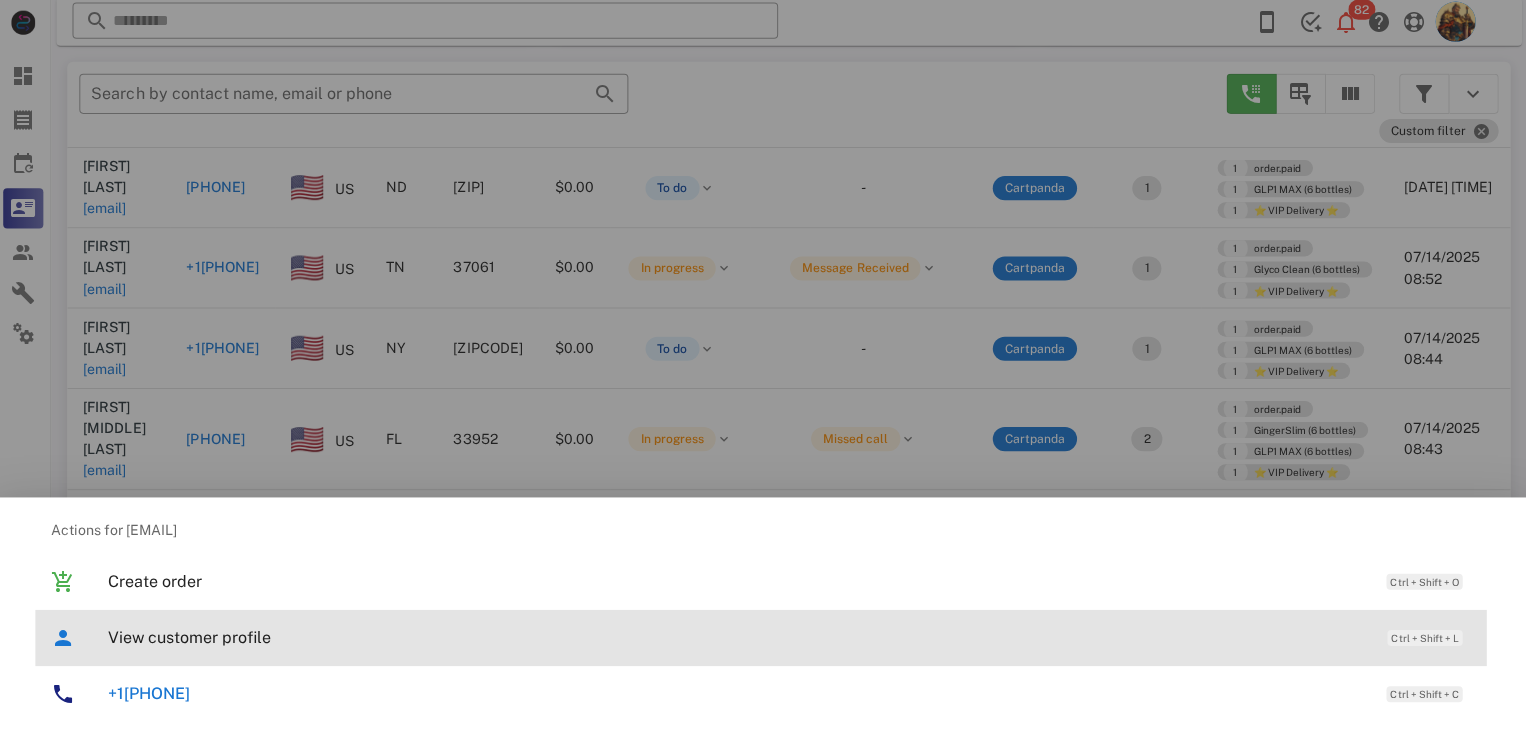 click on "View customer profile" at bounding box center [739, 637] 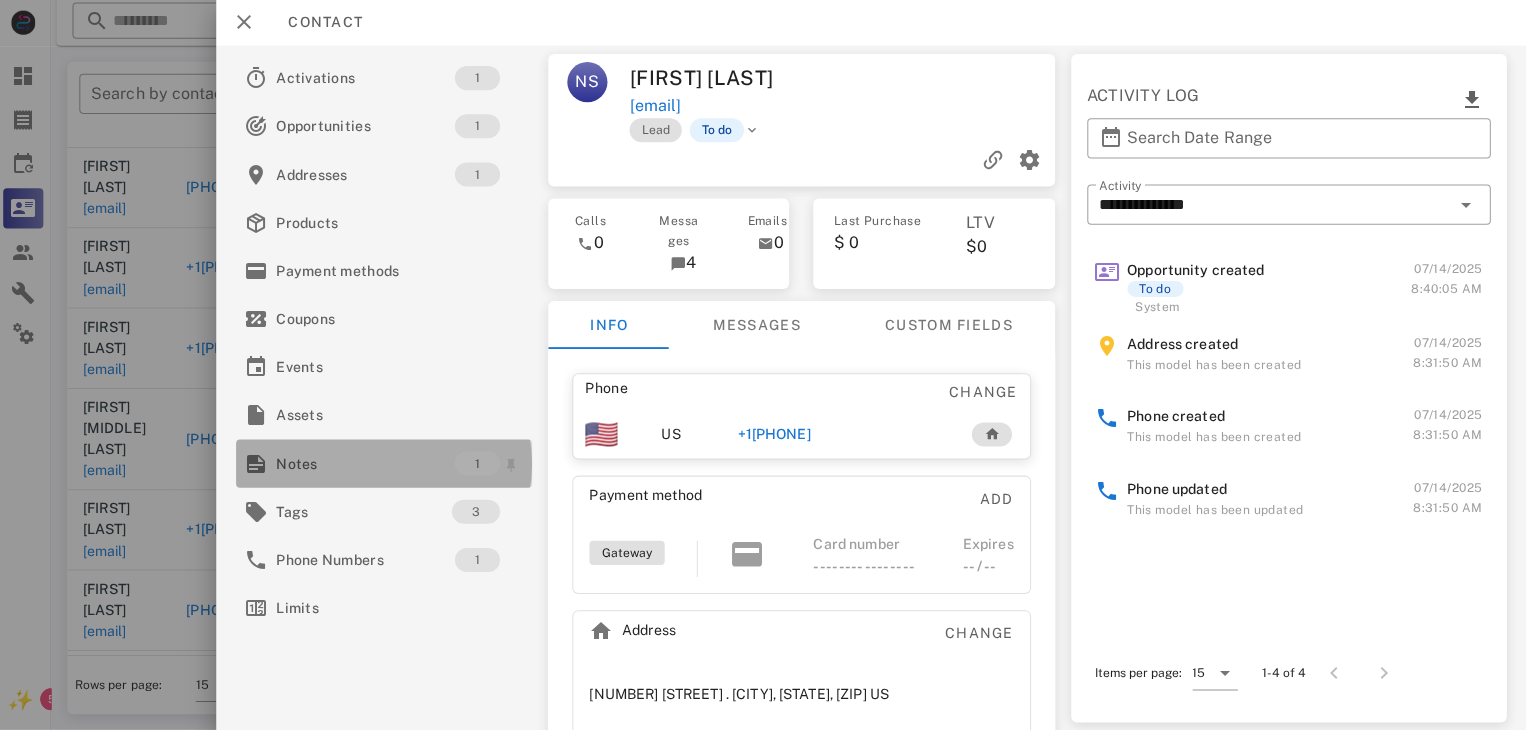 click on "Notes" at bounding box center (369, 464) 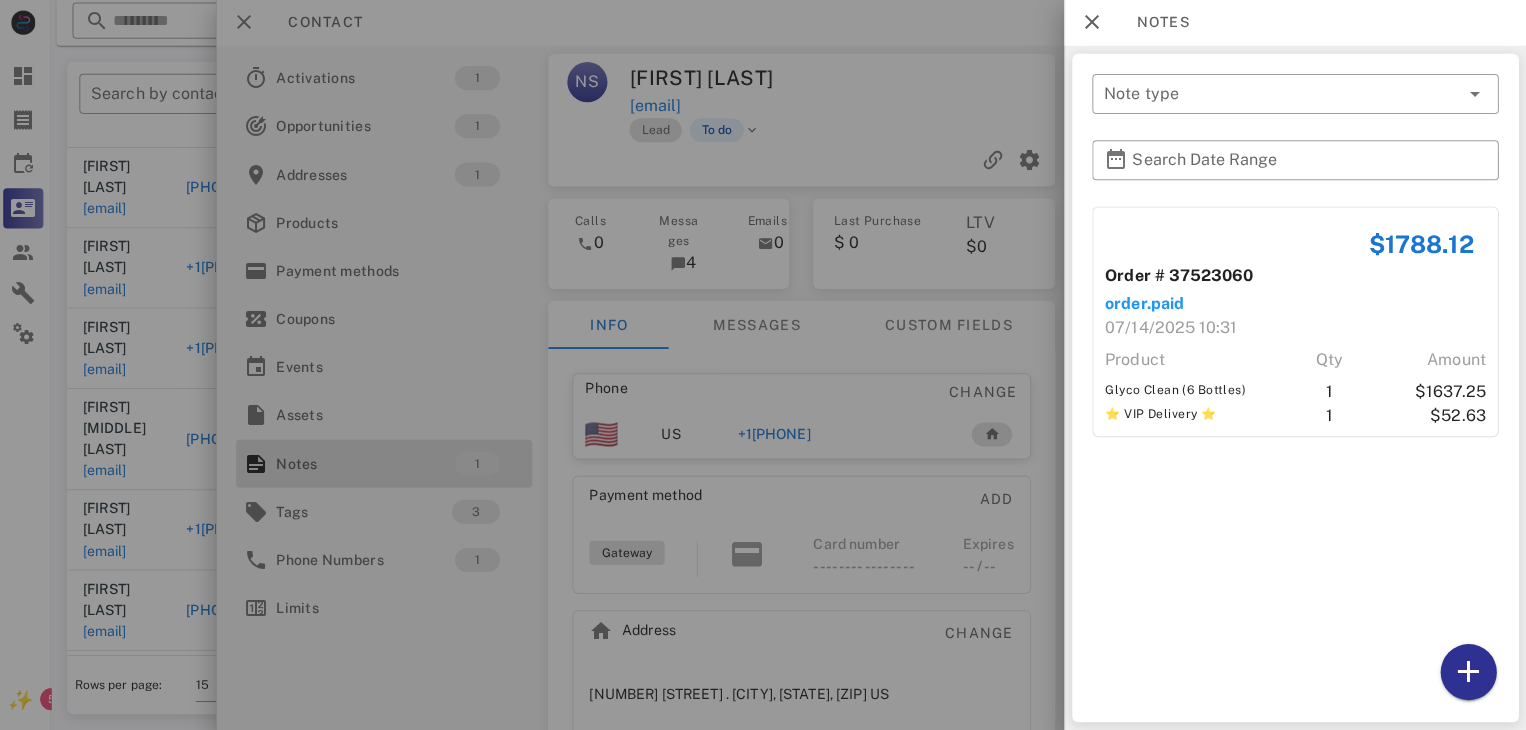 click at bounding box center (763, 365) 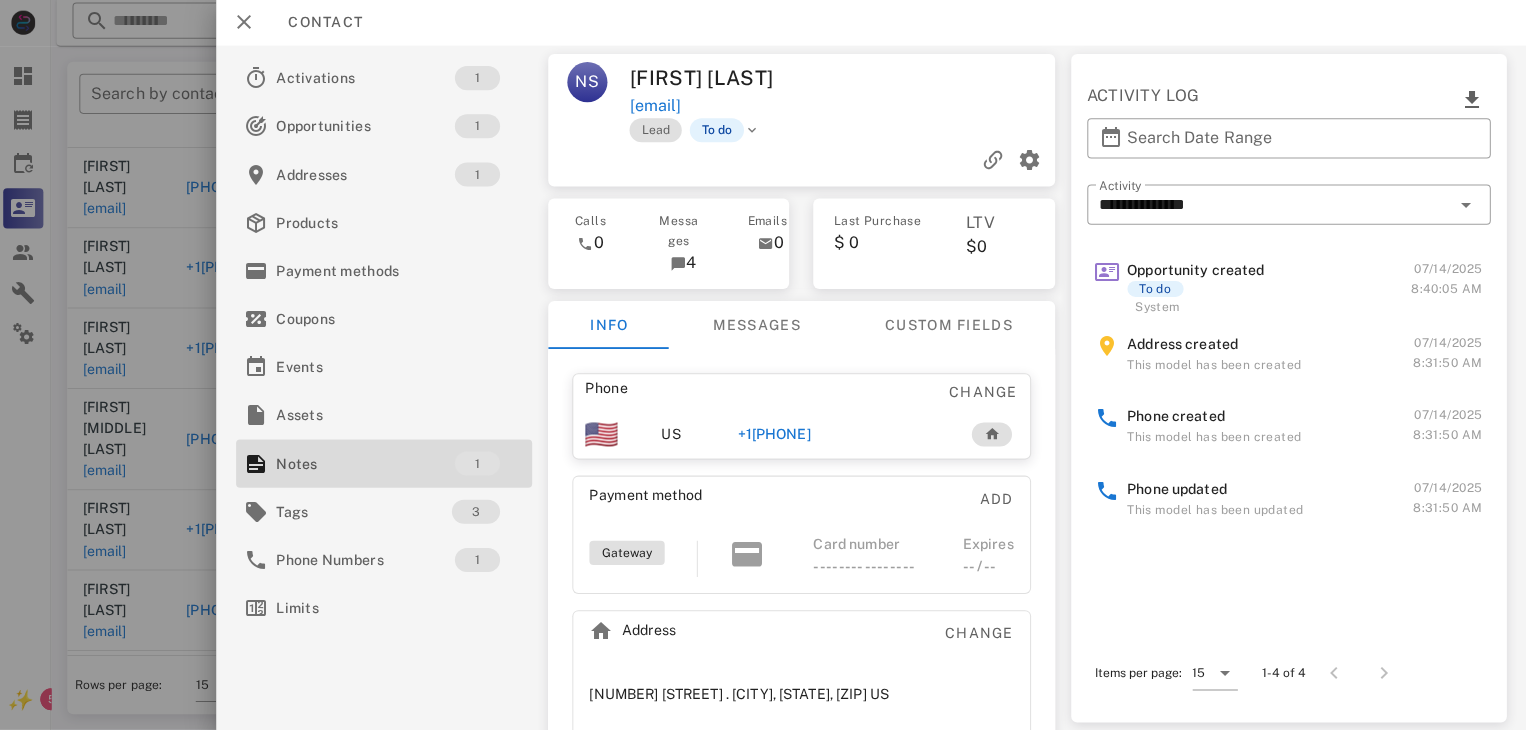 click on "+15745368217" at bounding box center (776, 435) 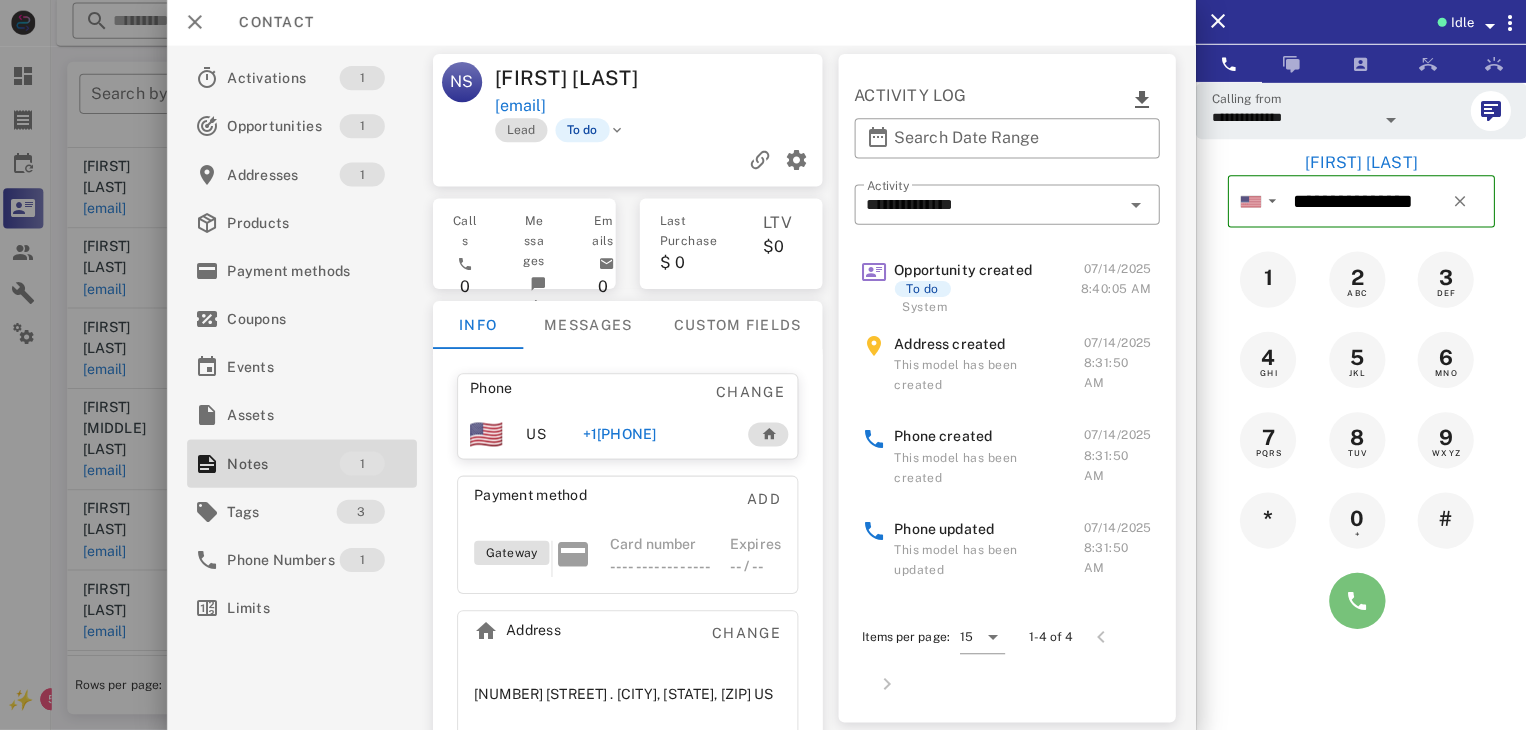 click at bounding box center (1357, 601) 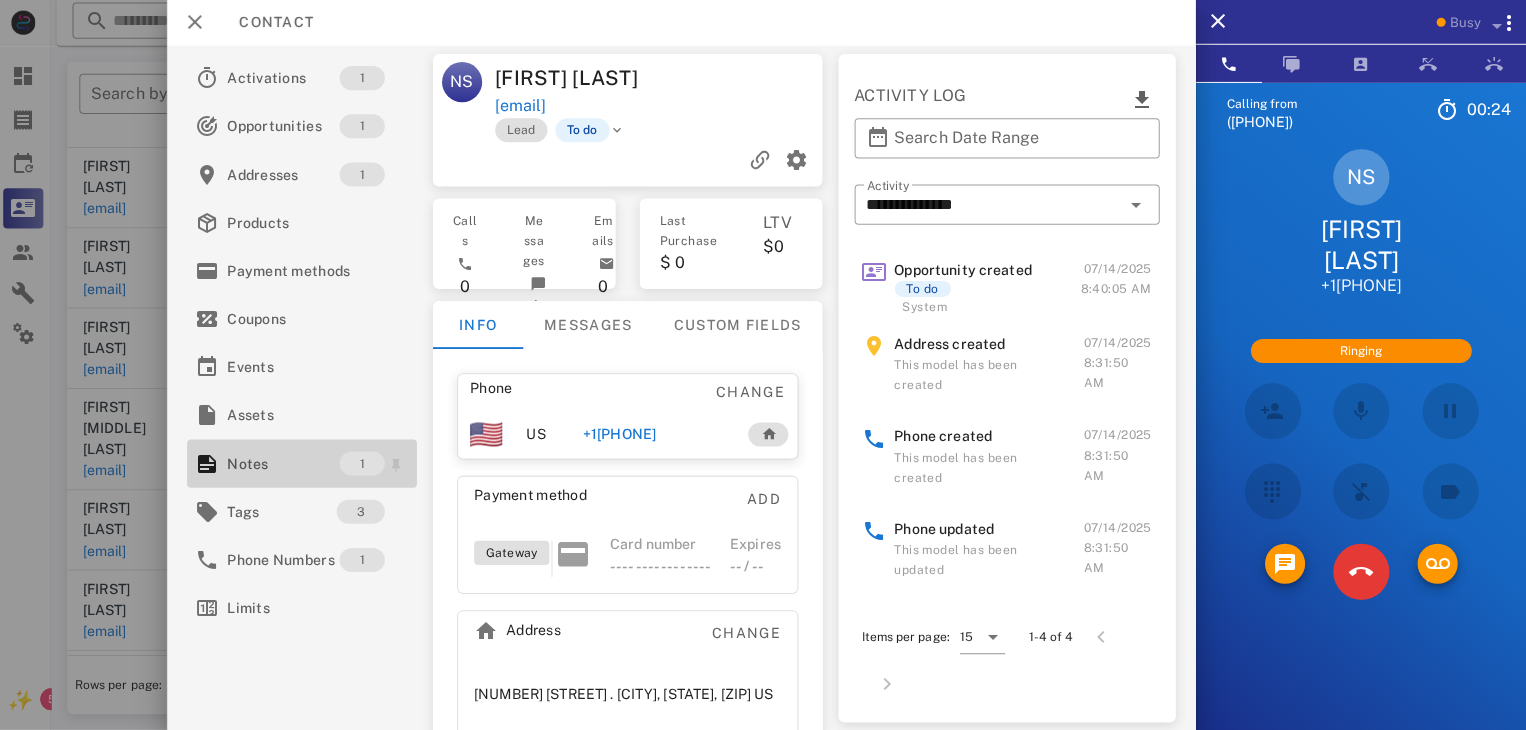 click on "Notes" at bounding box center (287, 464) 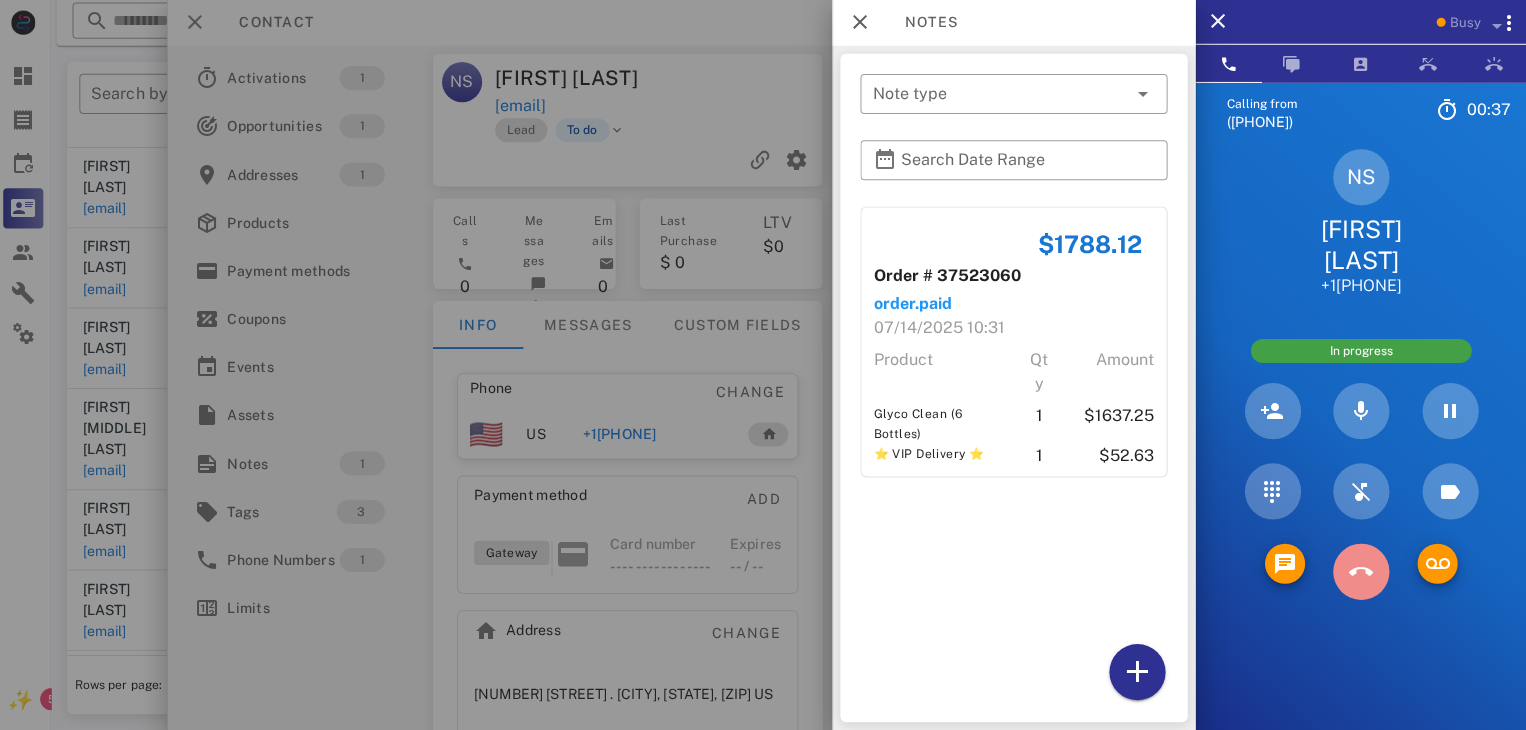 click at bounding box center (1361, 572) 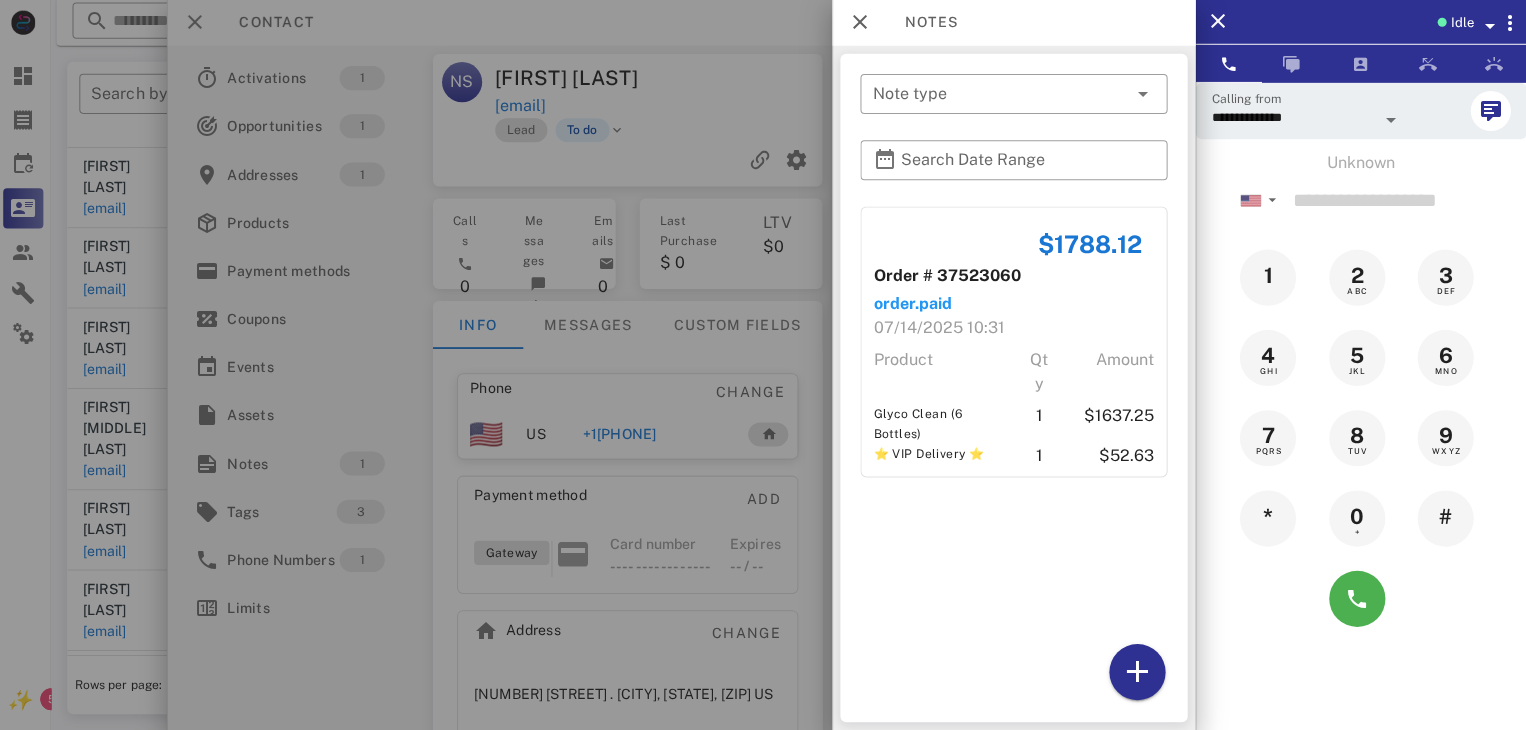 click at bounding box center (763, 365) 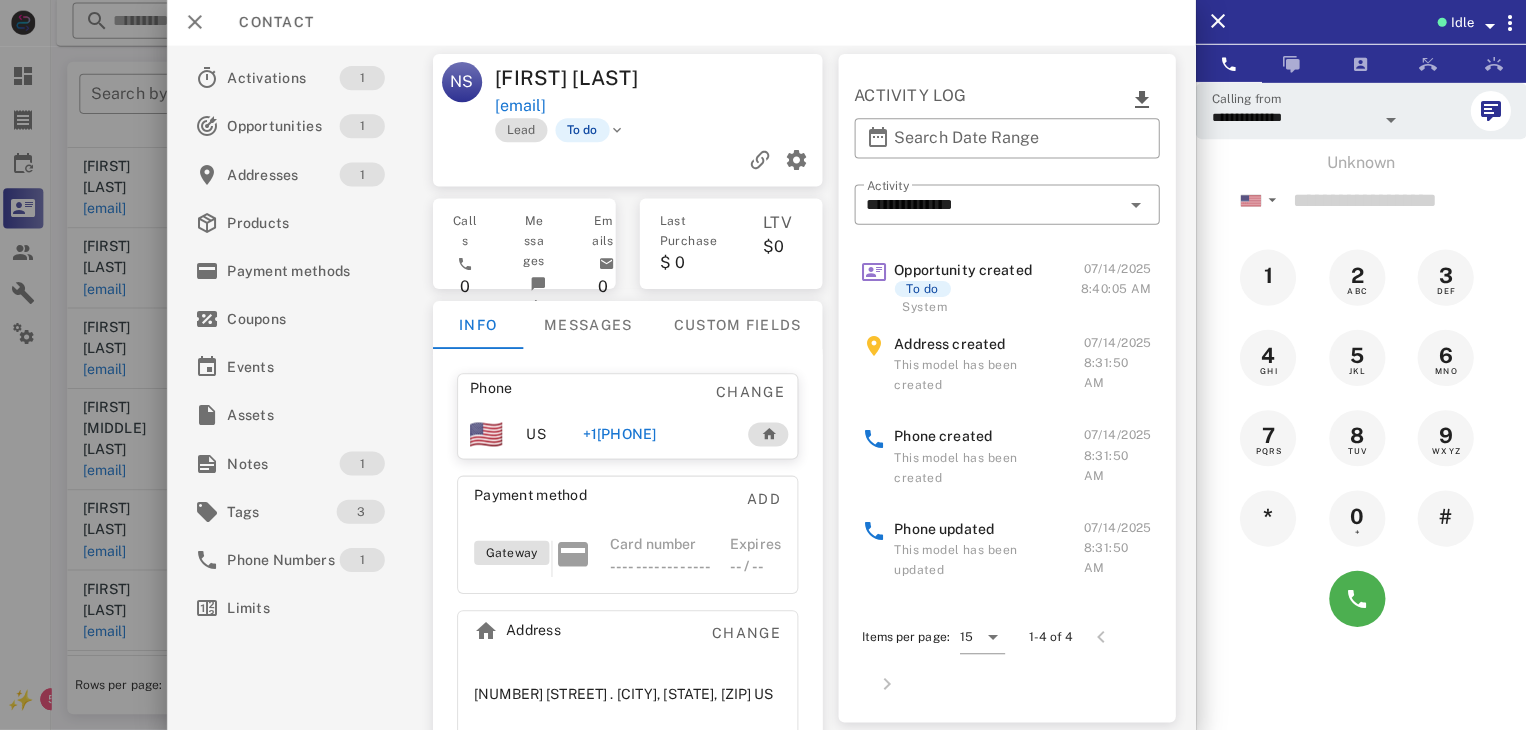 click at bounding box center [763, 365] 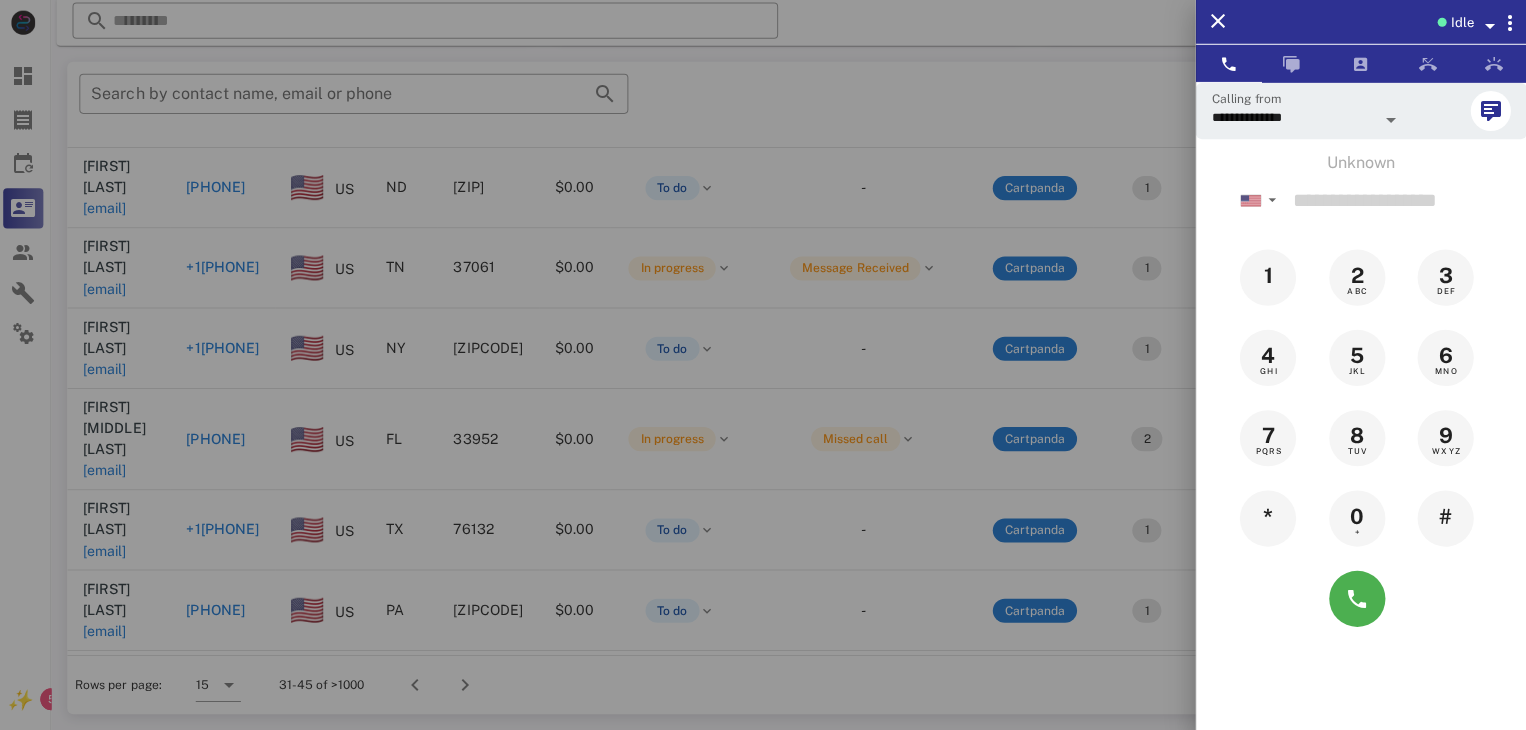 click at bounding box center [763, 365] 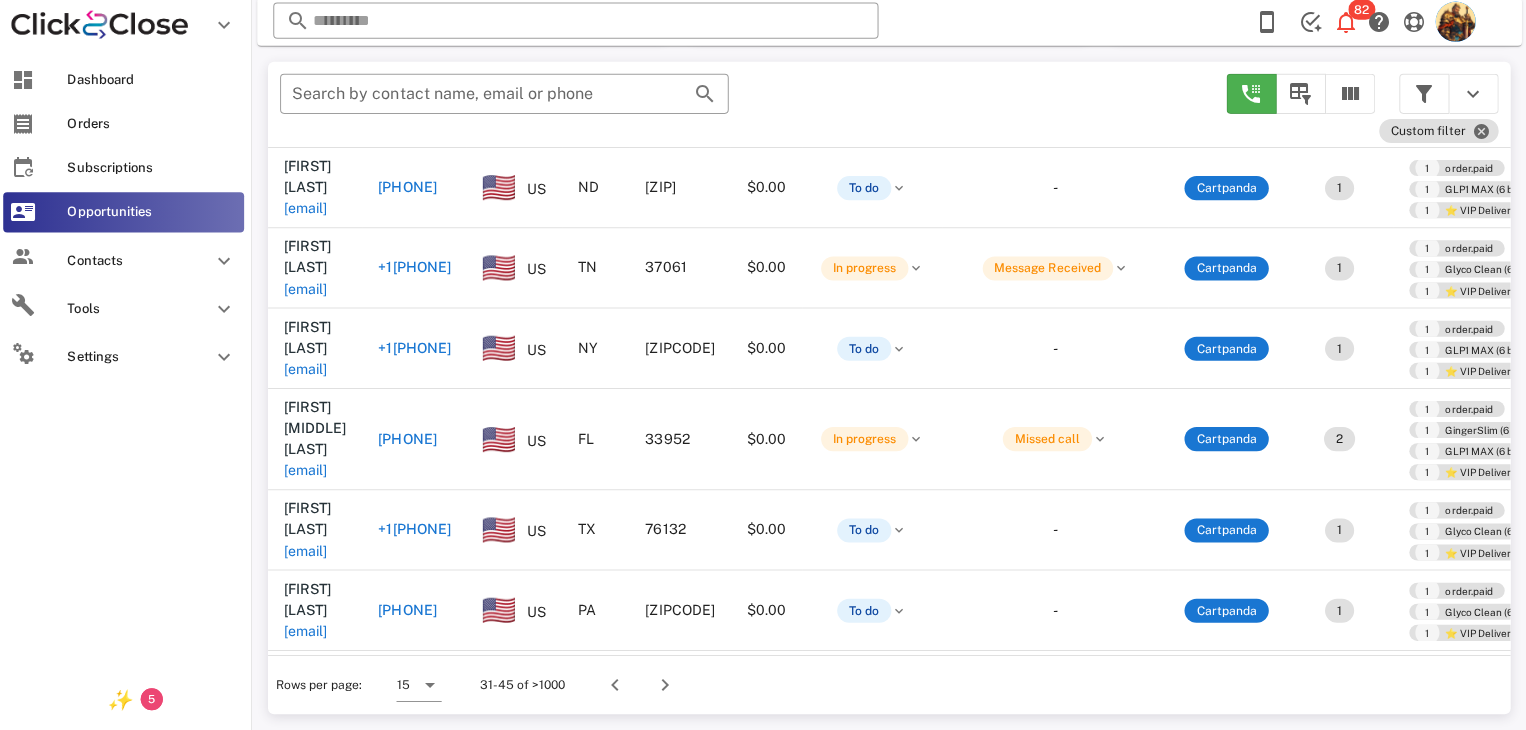 click on "Dashboard Orders Subscriptions Opportunities Contacts Tools Settings" at bounding box center [128, 362] 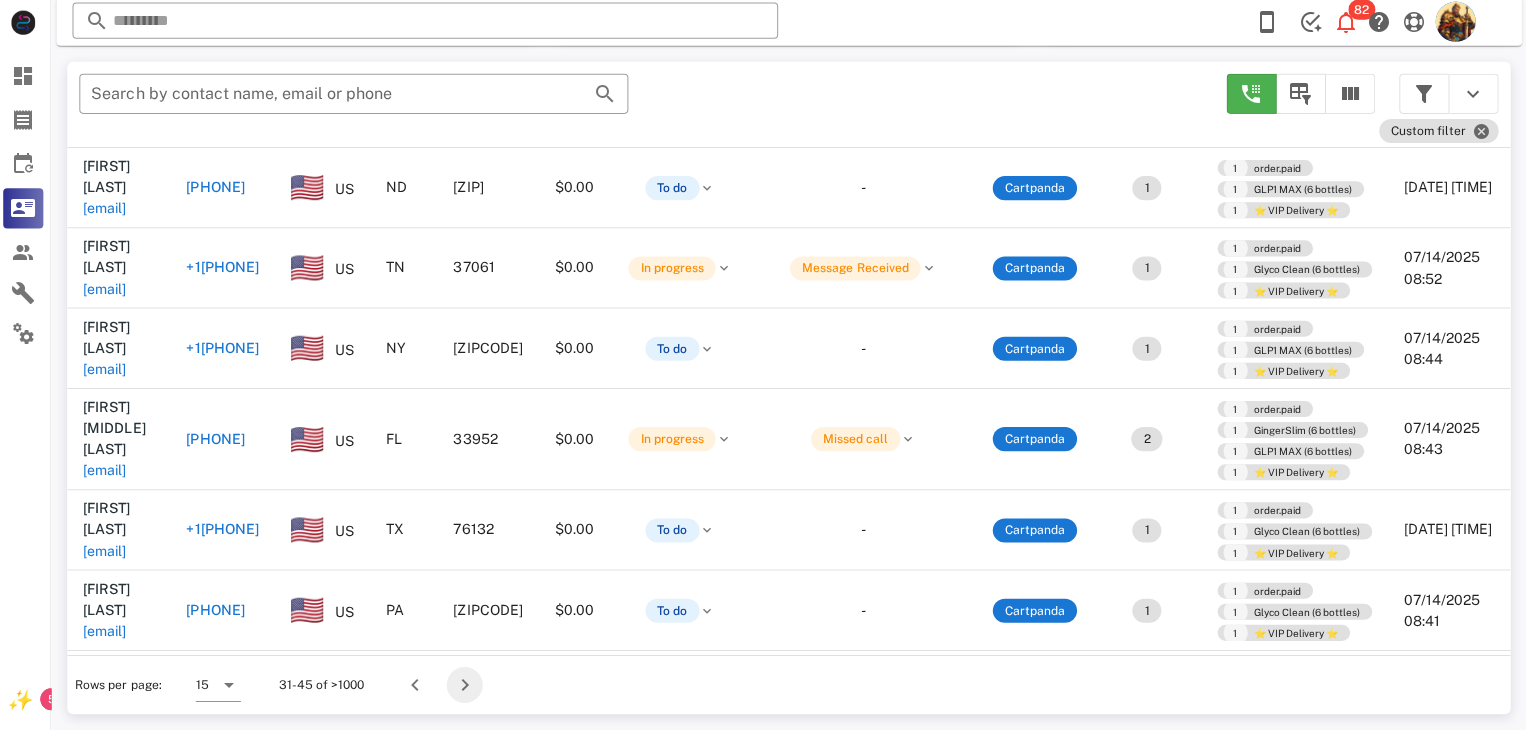 click at bounding box center [468, 685] 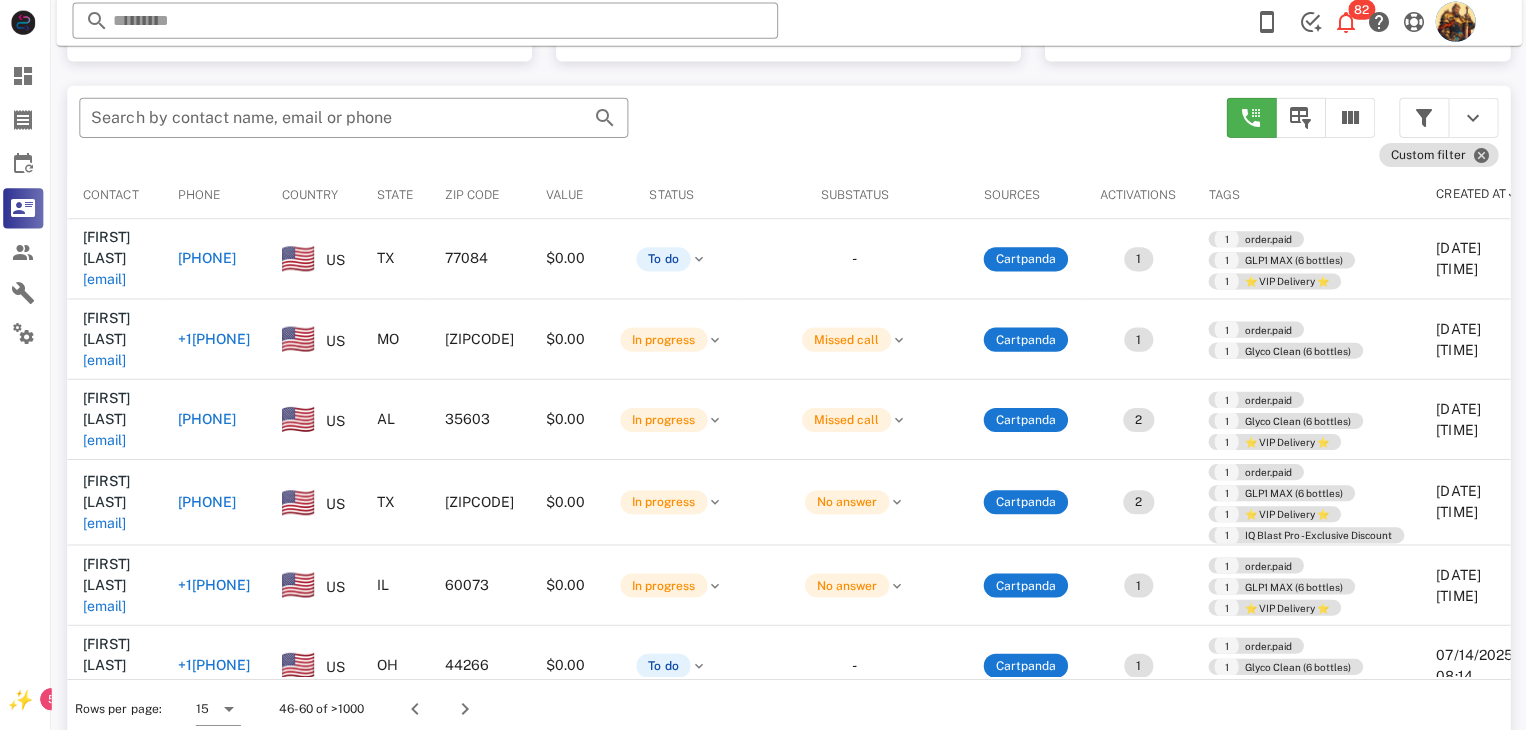 scroll, scrollTop: 380, scrollLeft: 0, axis: vertical 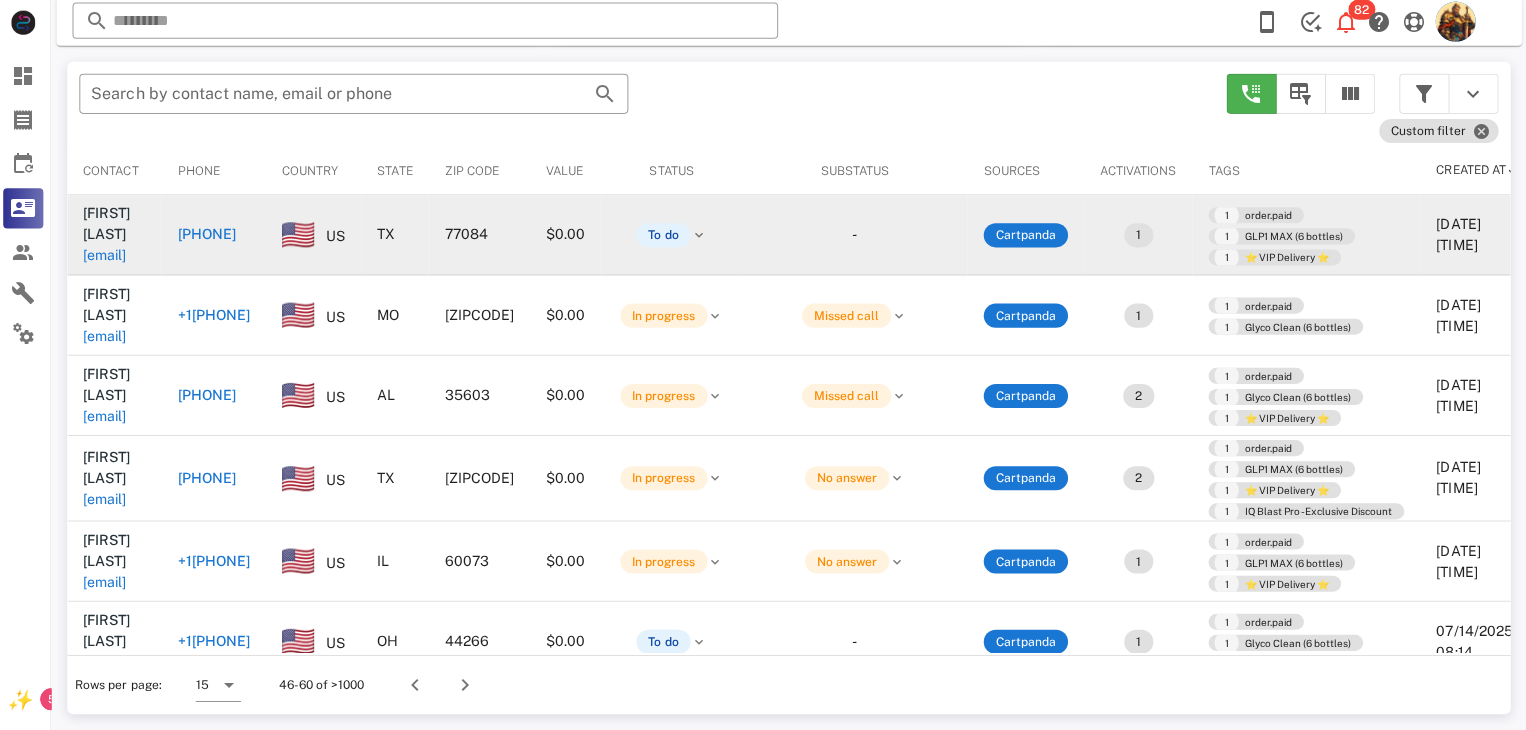 click on "njohnson8891@gmail.com" at bounding box center [109, 257] 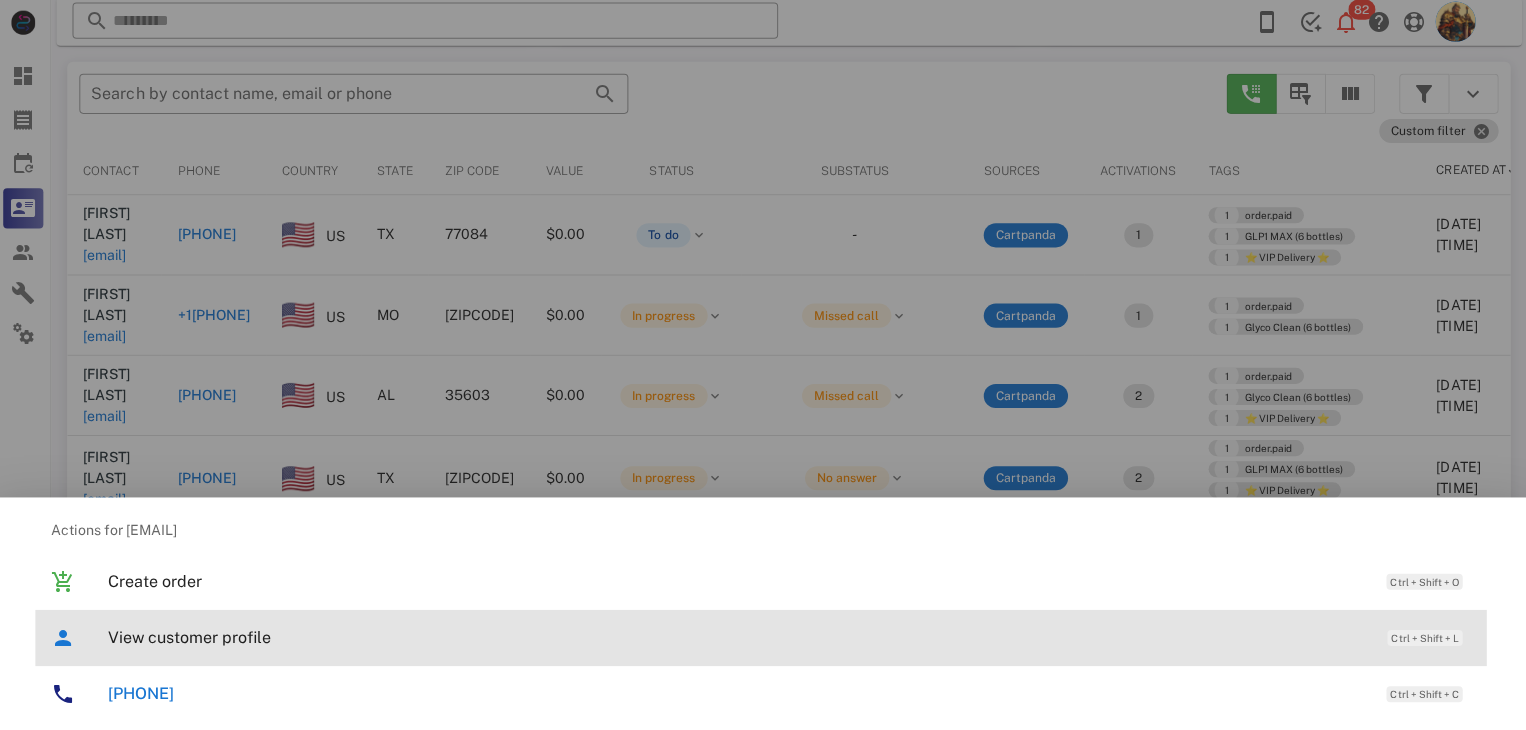 click on "View customer profile" at bounding box center [739, 637] 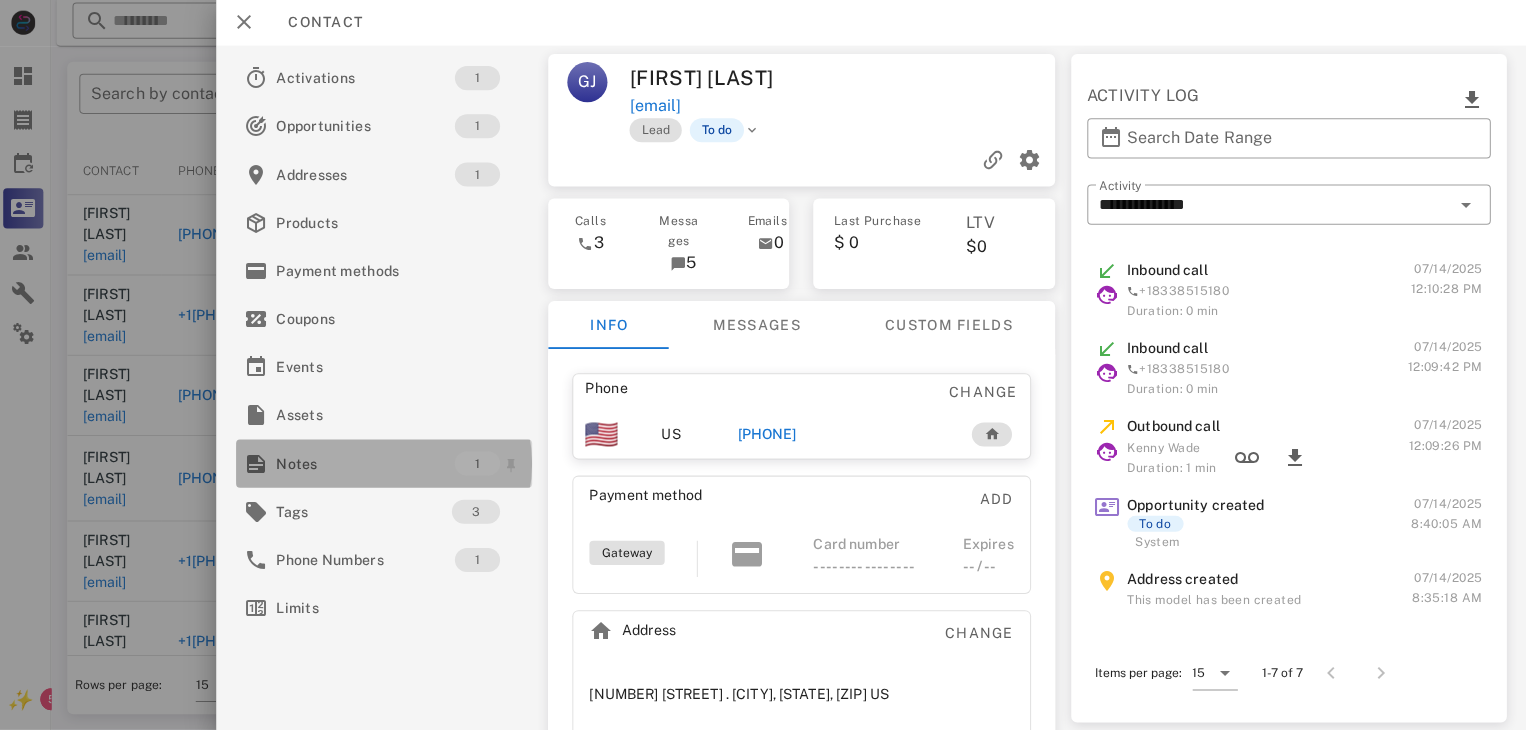 click on "Notes" at bounding box center [369, 464] 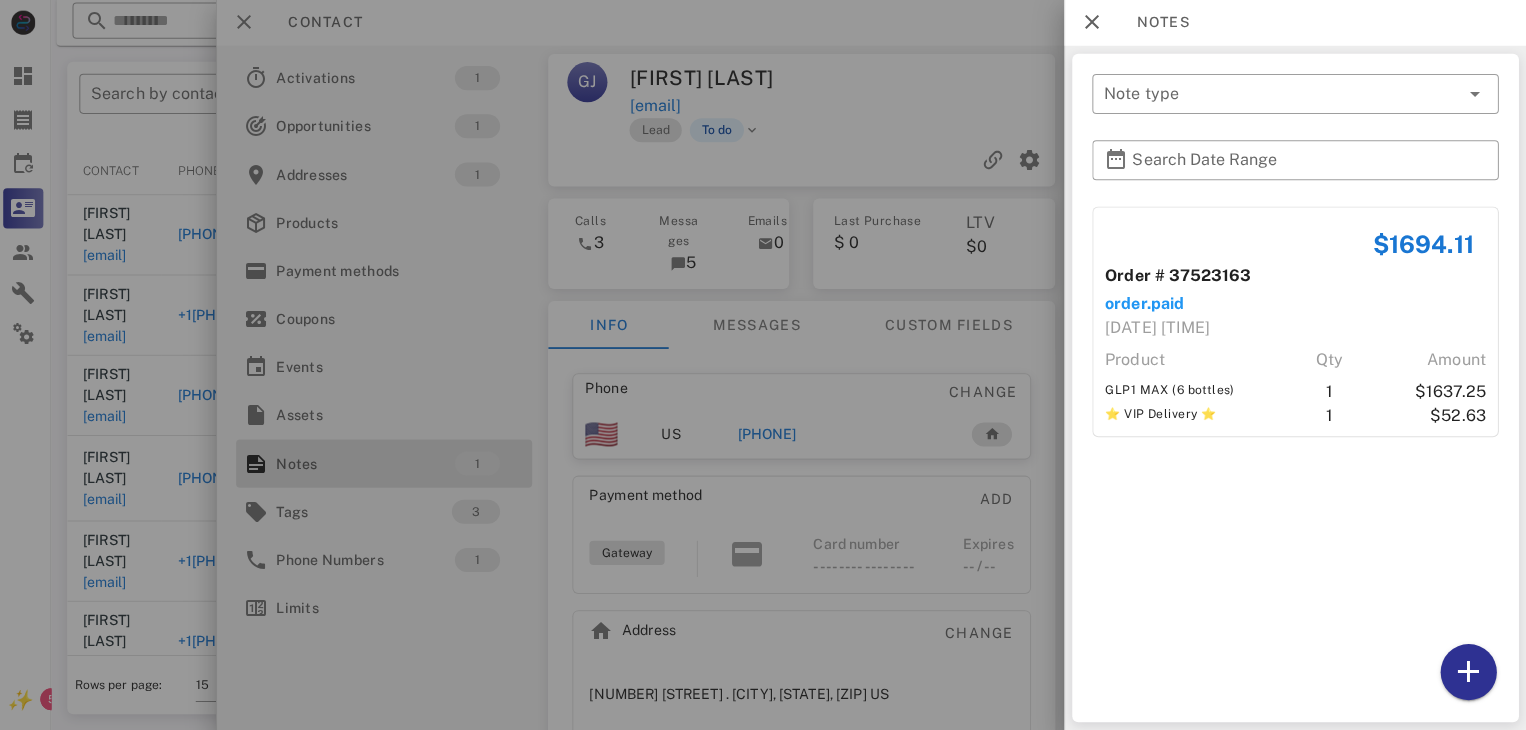 click at bounding box center (763, 365) 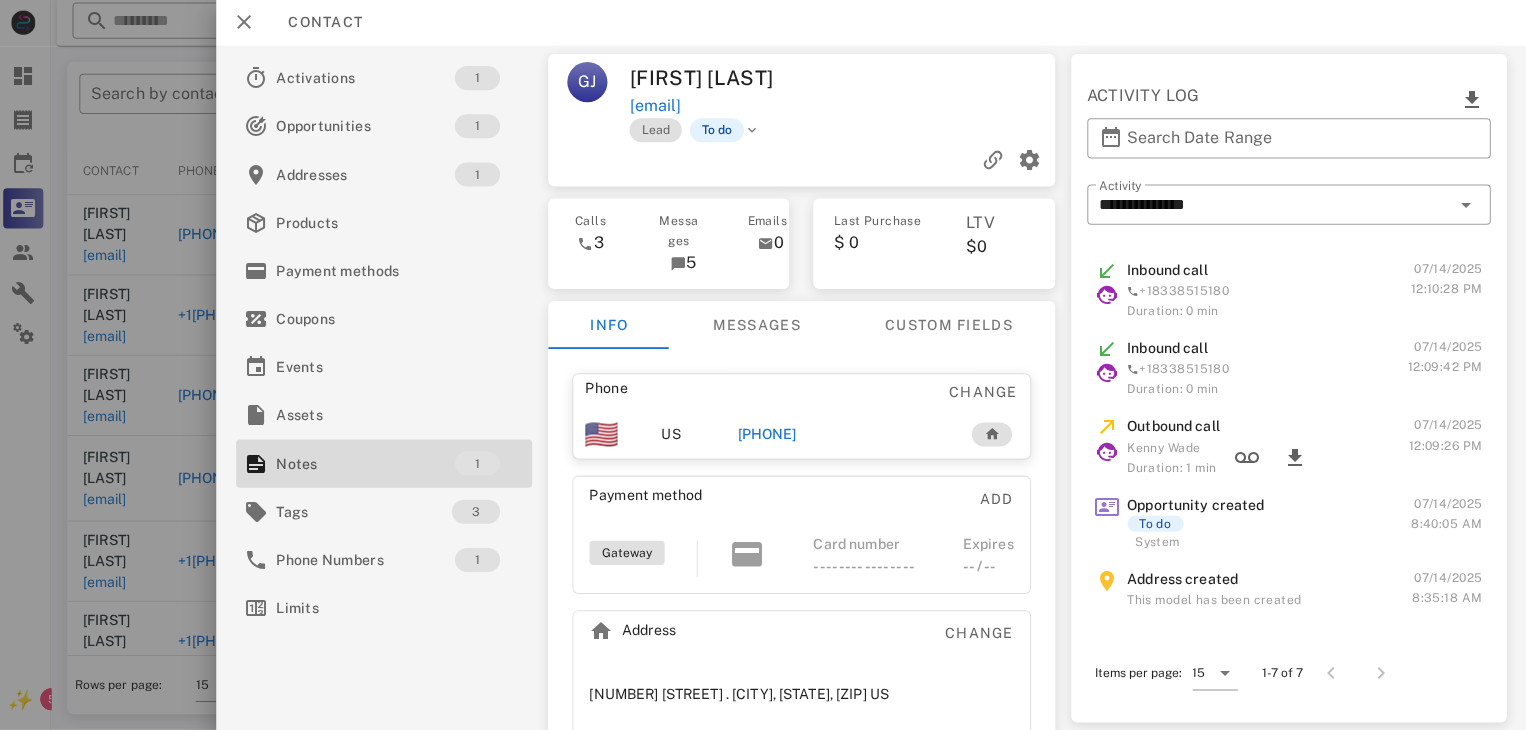 click on "+17138984766" at bounding box center [769, 435] 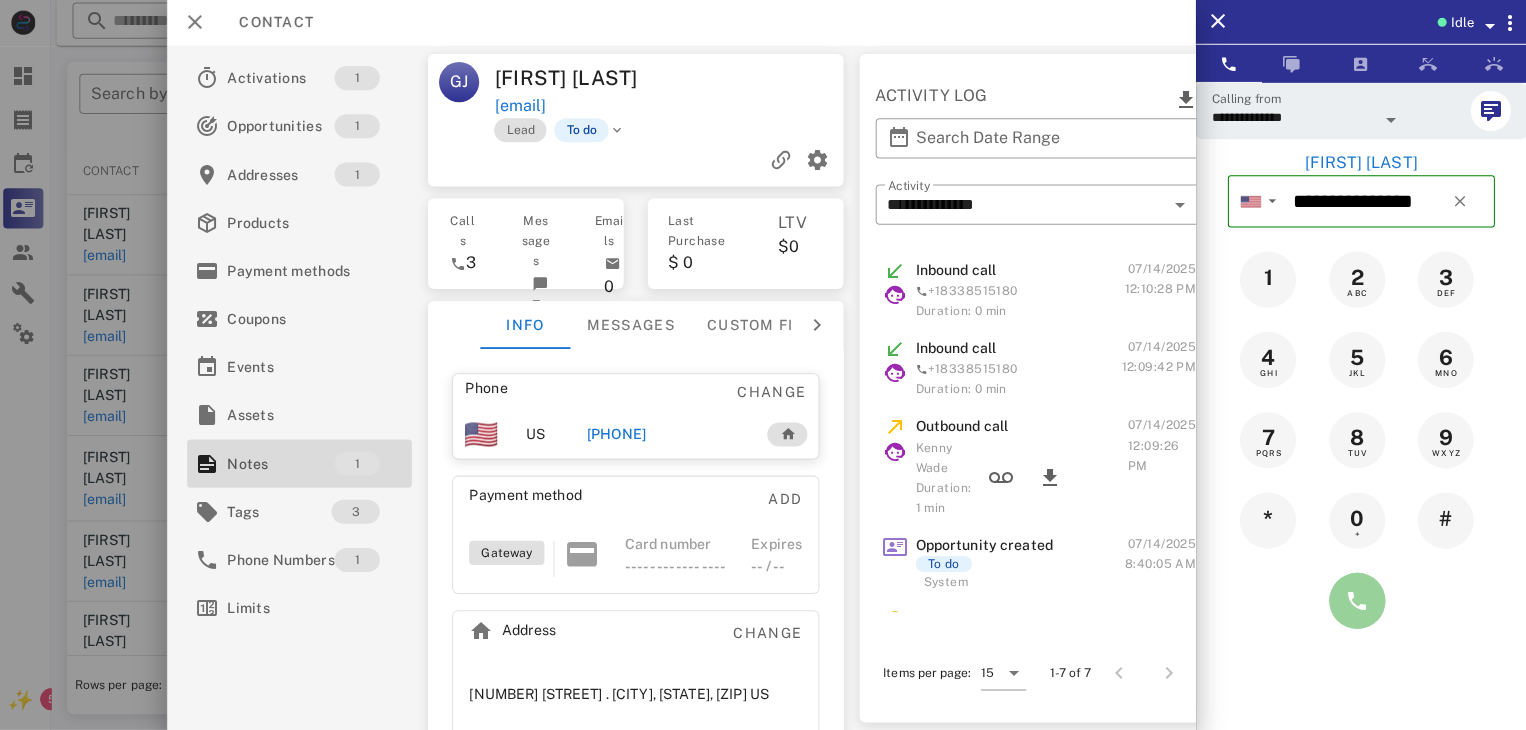 click at bounding box center [1357, 601] 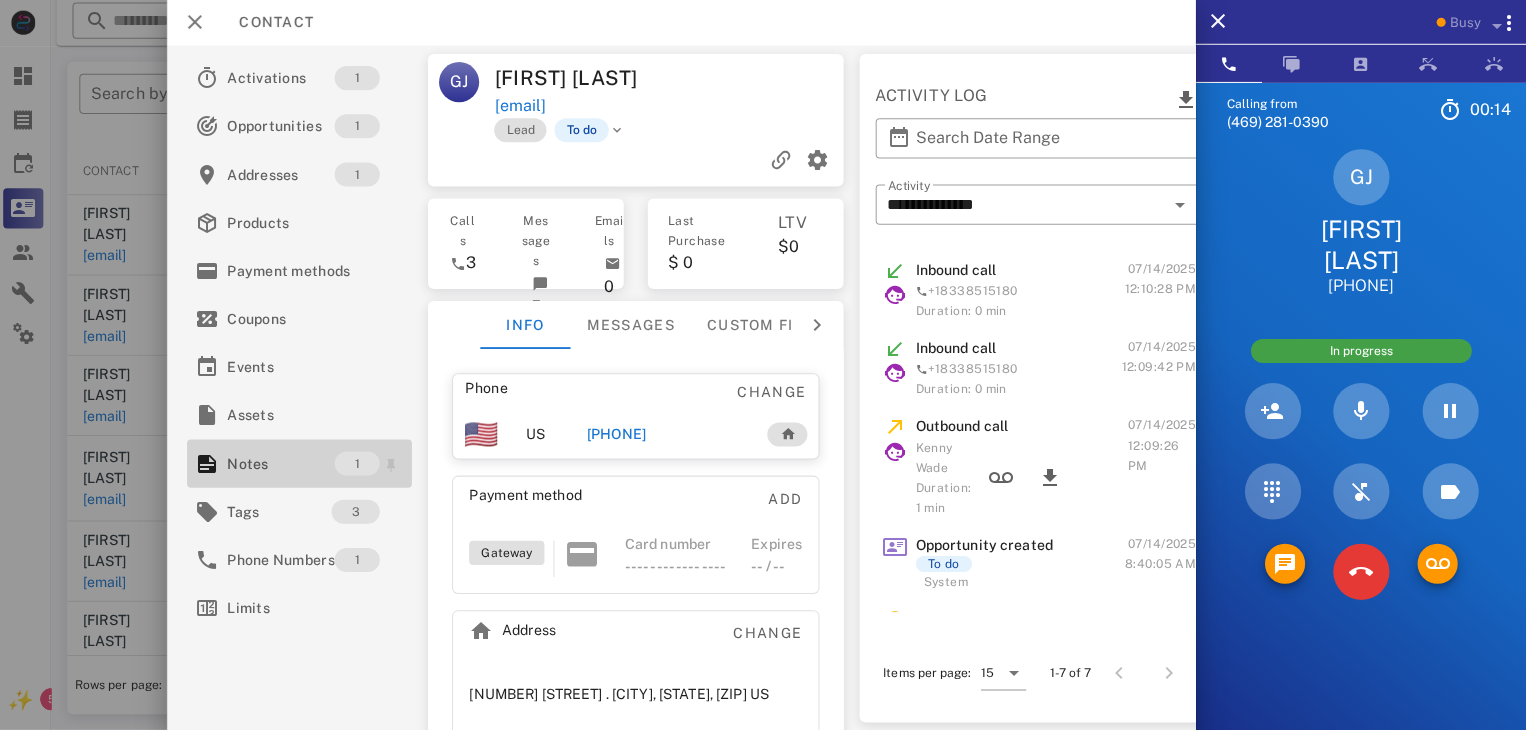 click on "Notes" at bounding box center [284, 464] 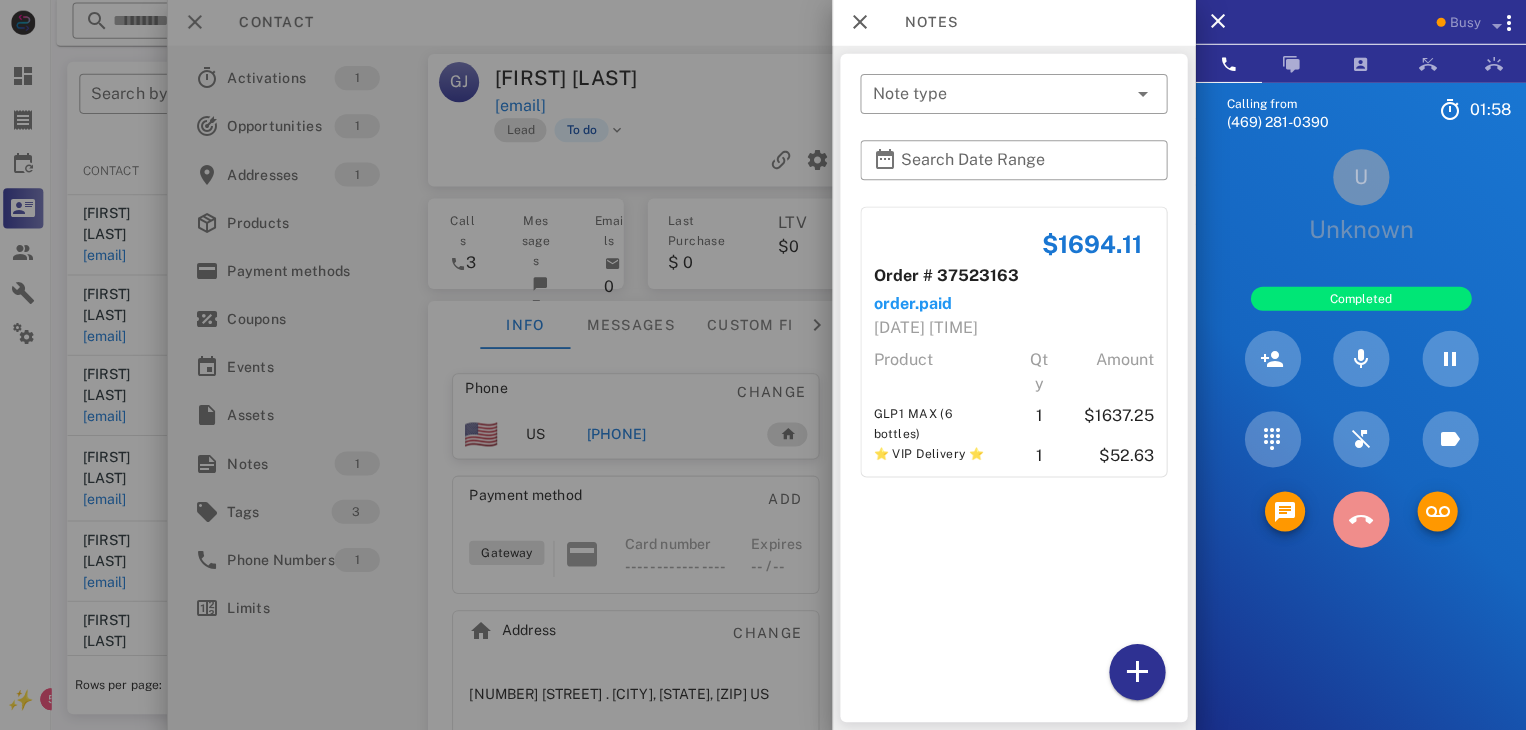click at bounding box center [1361, 520] 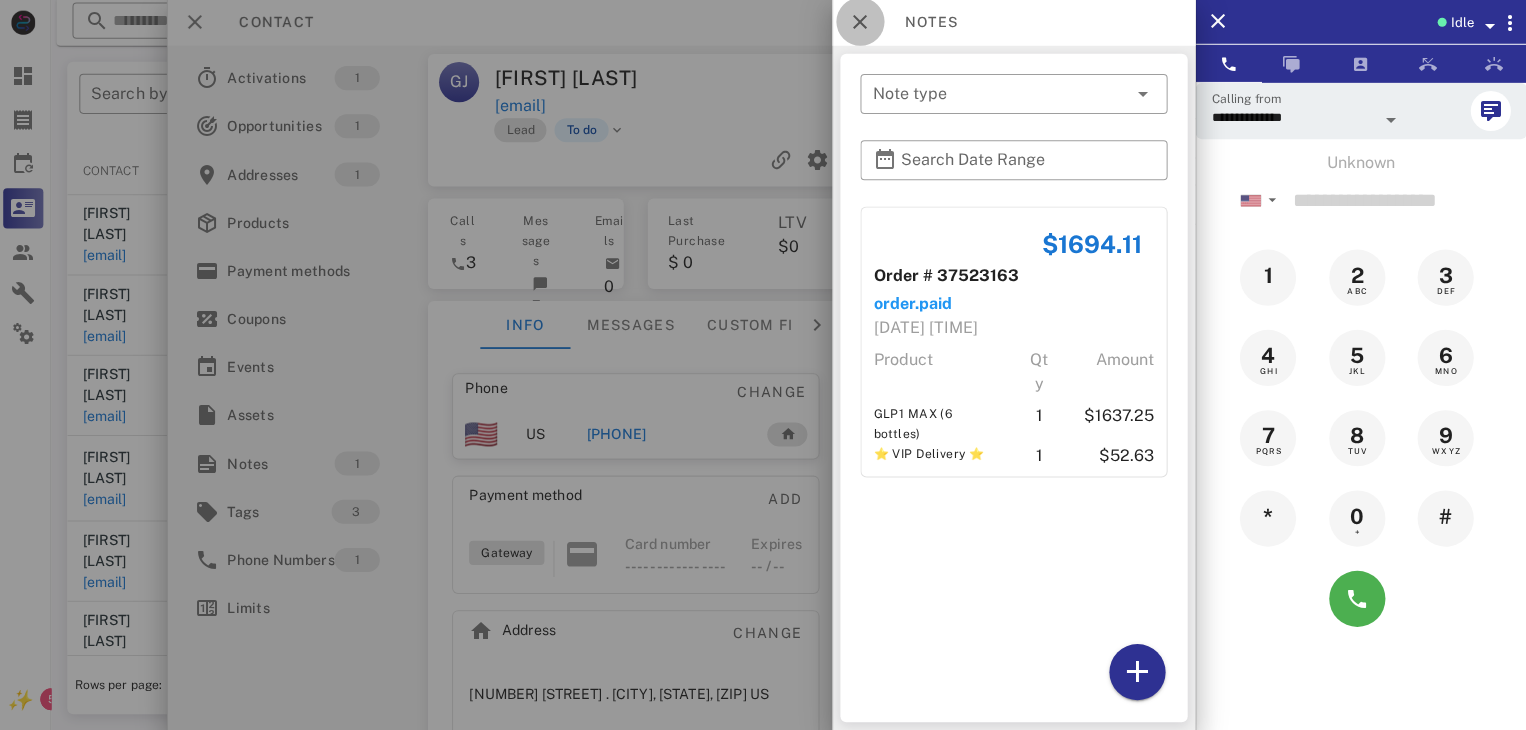 click at bounding box center [862, 24] 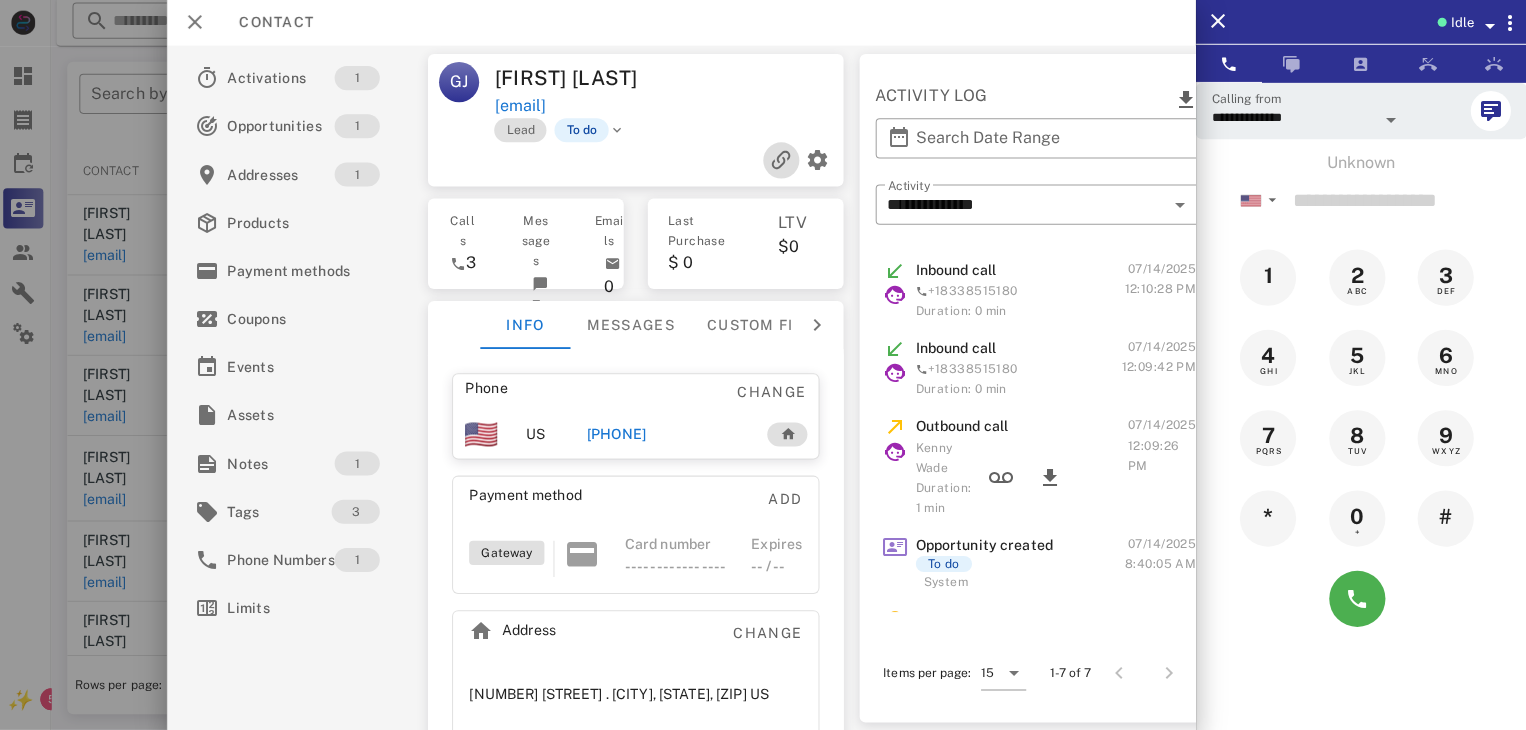 click at bounding box center [783, 162] 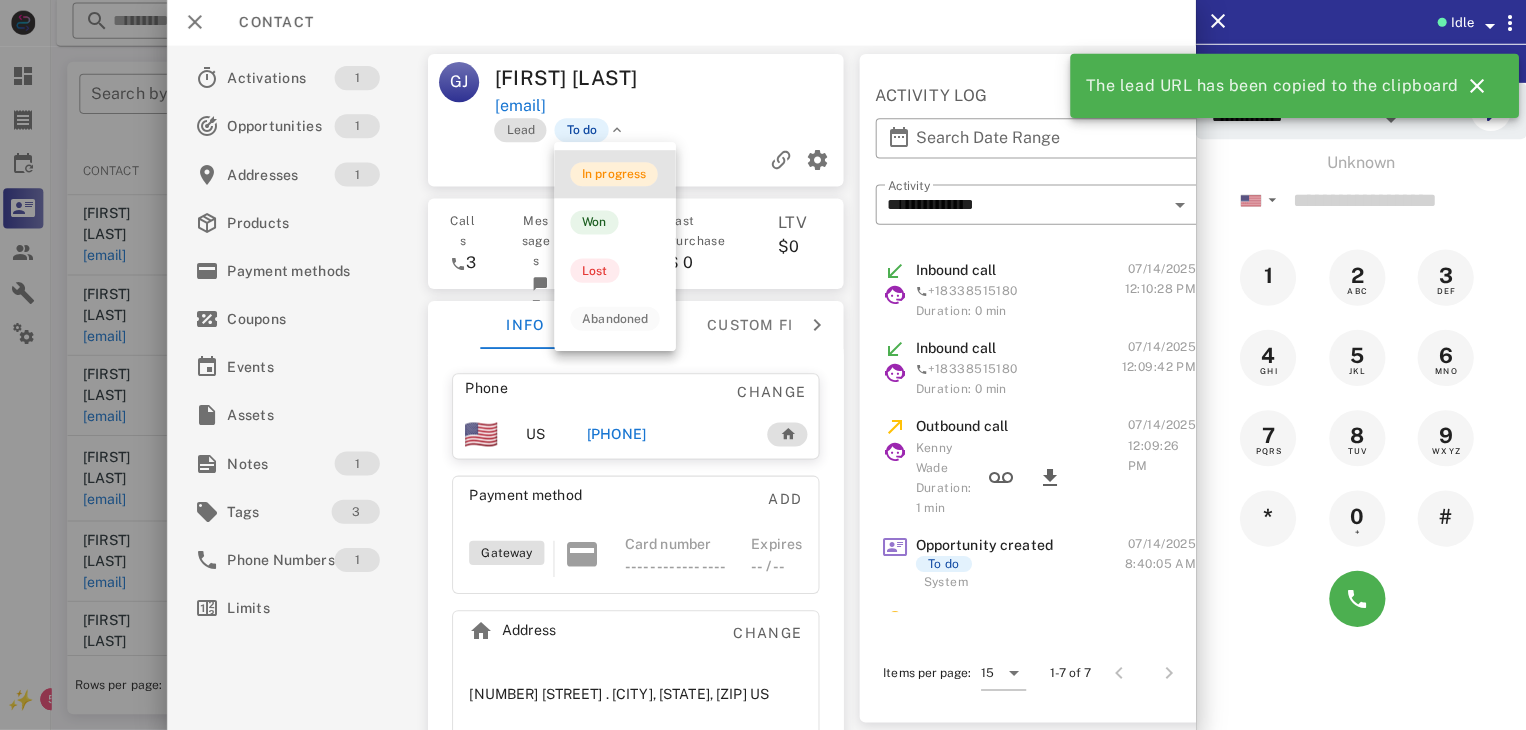 click on "In progress" at bounding box center [616, 176] 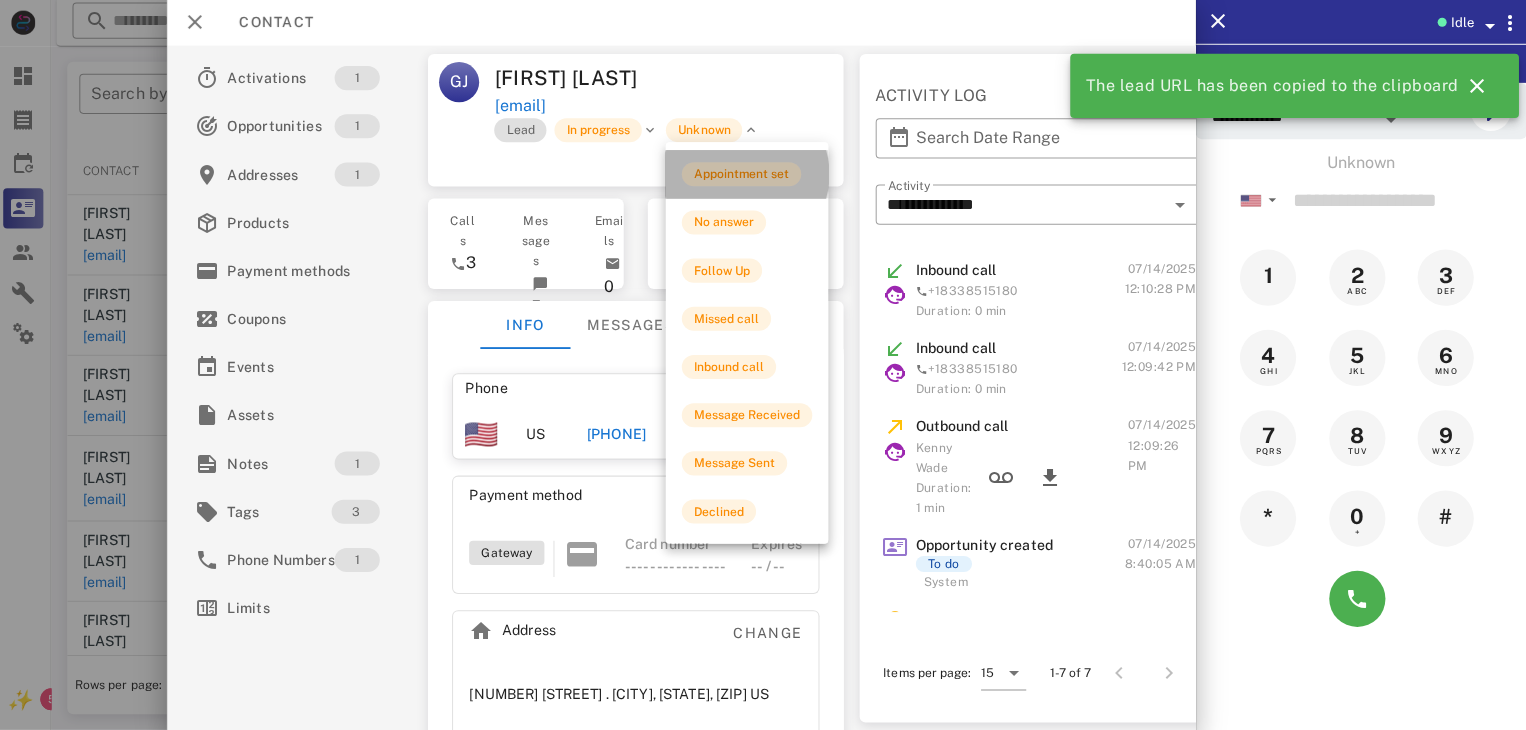 click on "Appointment set" at bounding box center (743, 176) 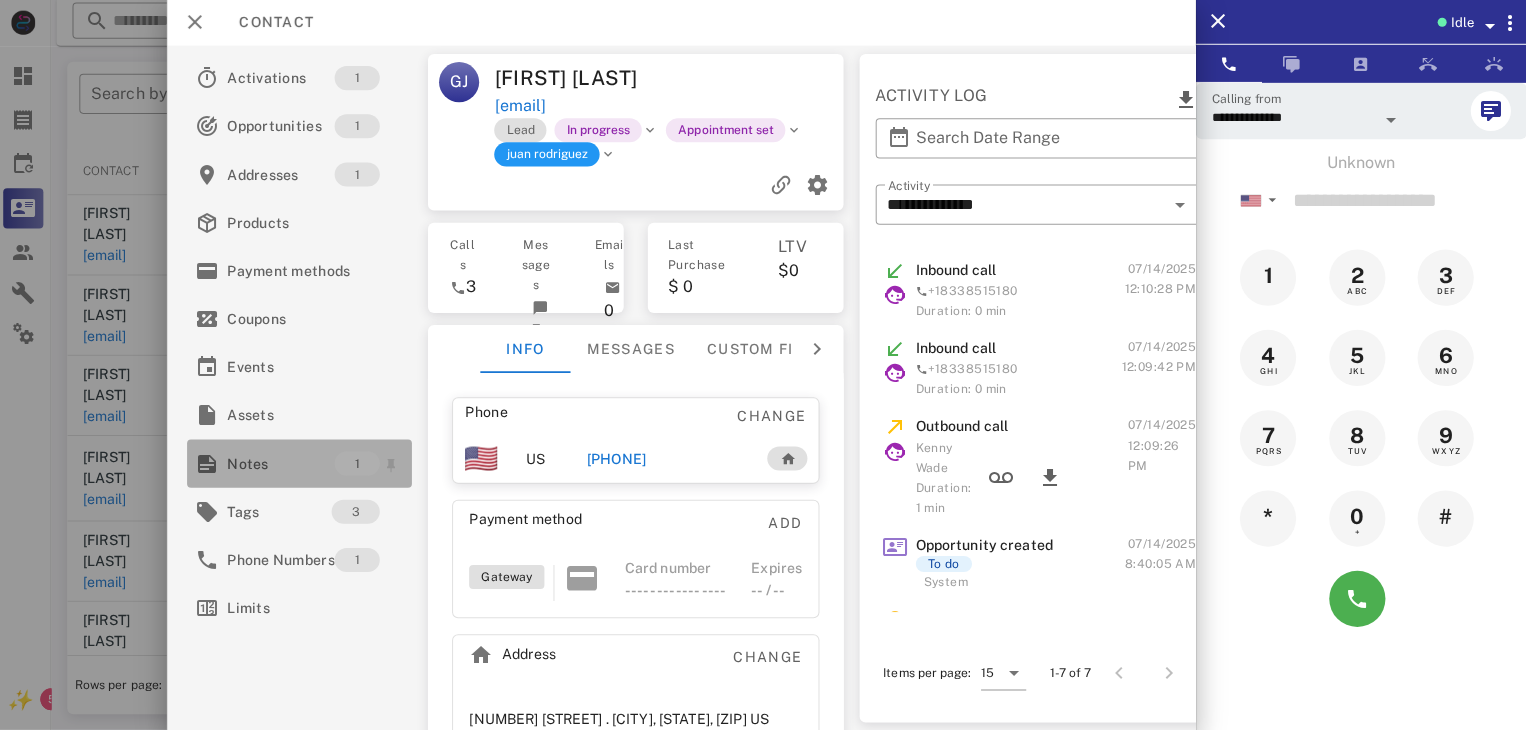 click on "Notes" at bounding box center [284, 464] 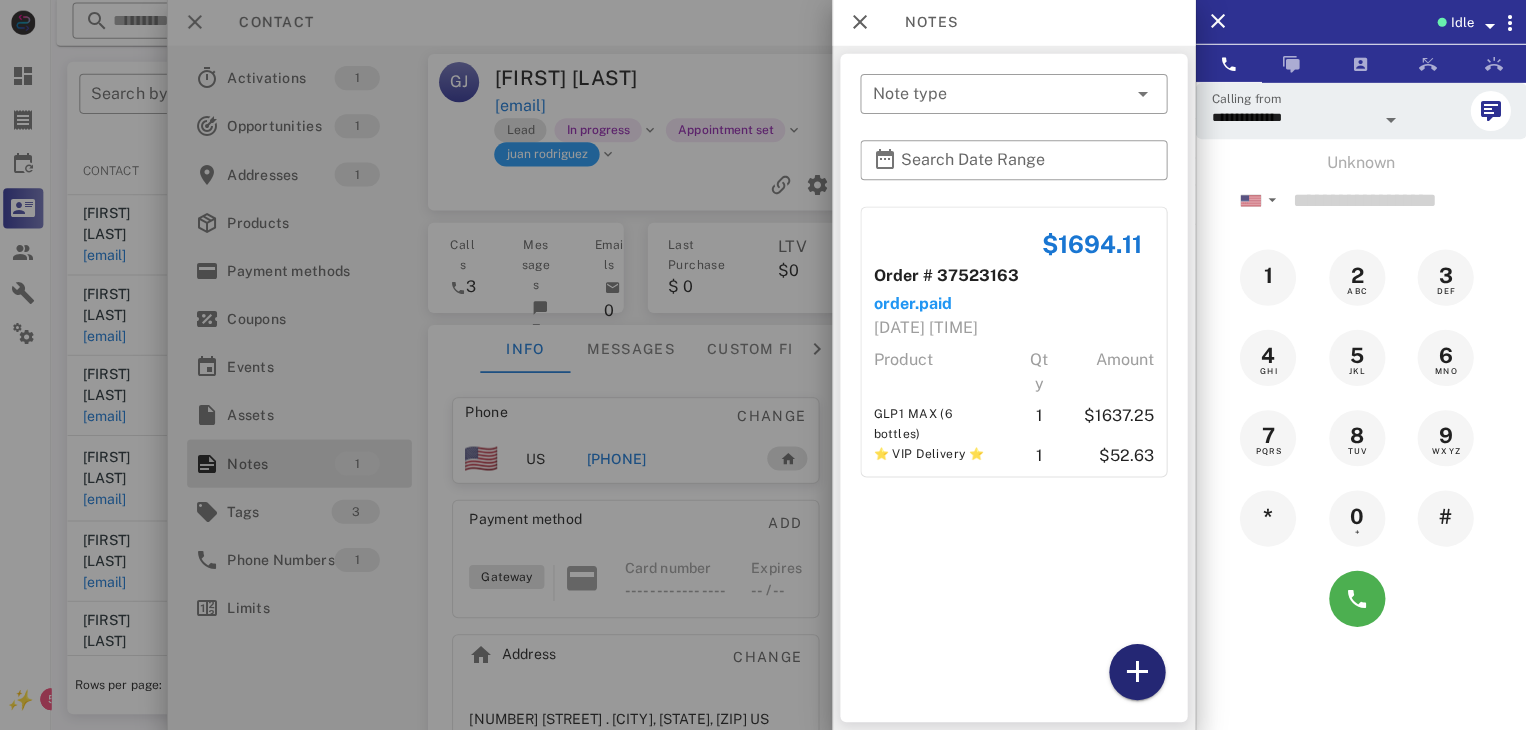 click at bounding box center [1138, 672] 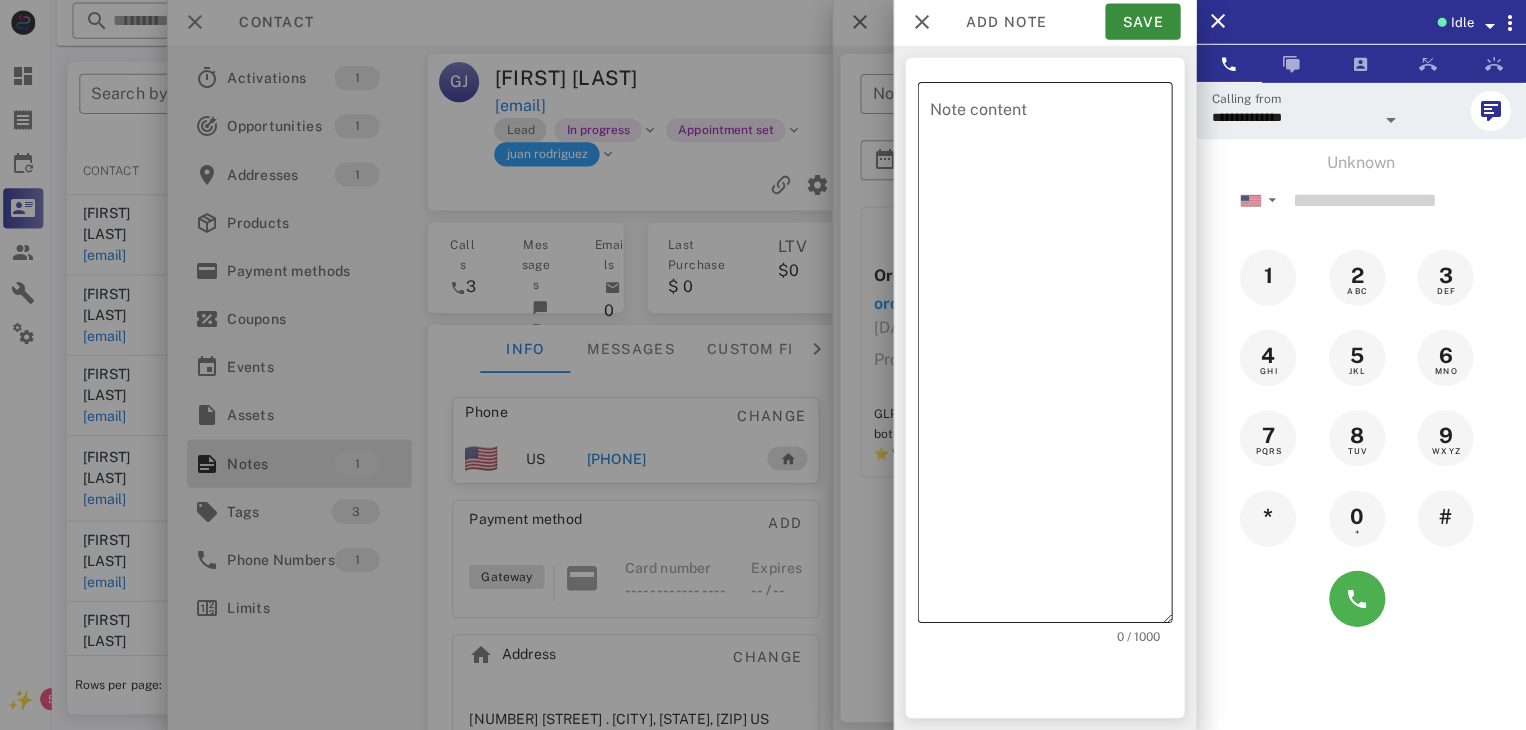 click on "Note content" at bounding box center (1052, 358) 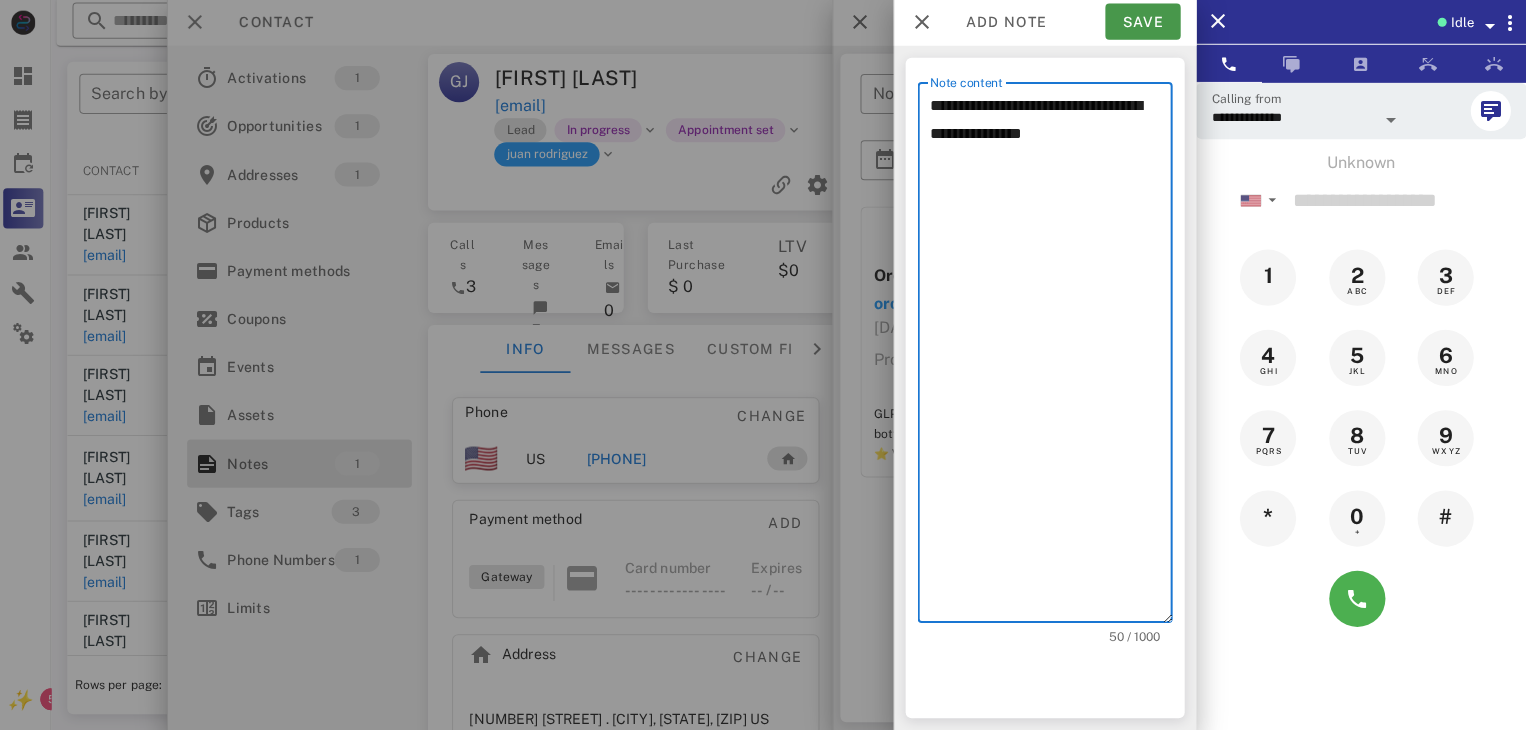 type on "**********" 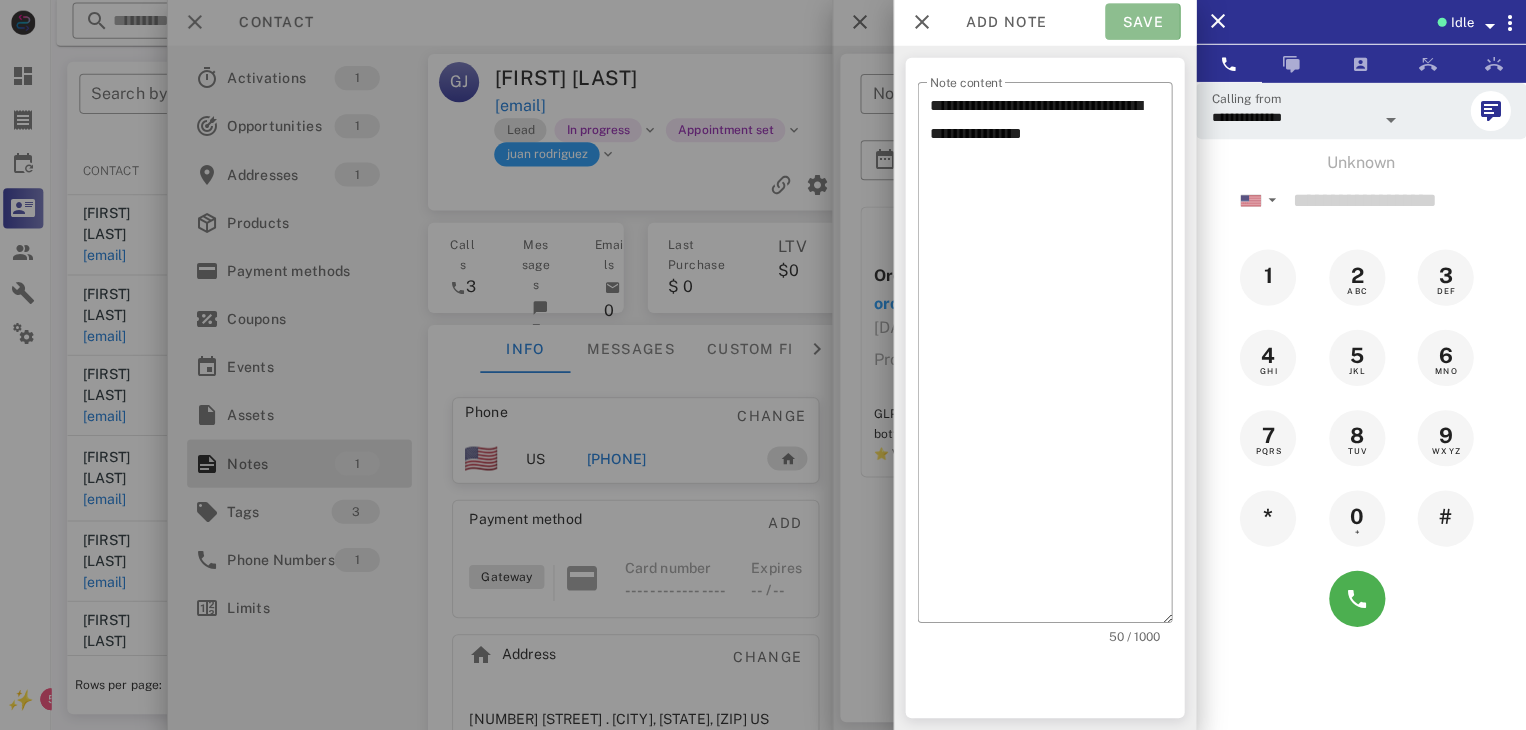 click on "Save" at bounding box center [1143, 24] 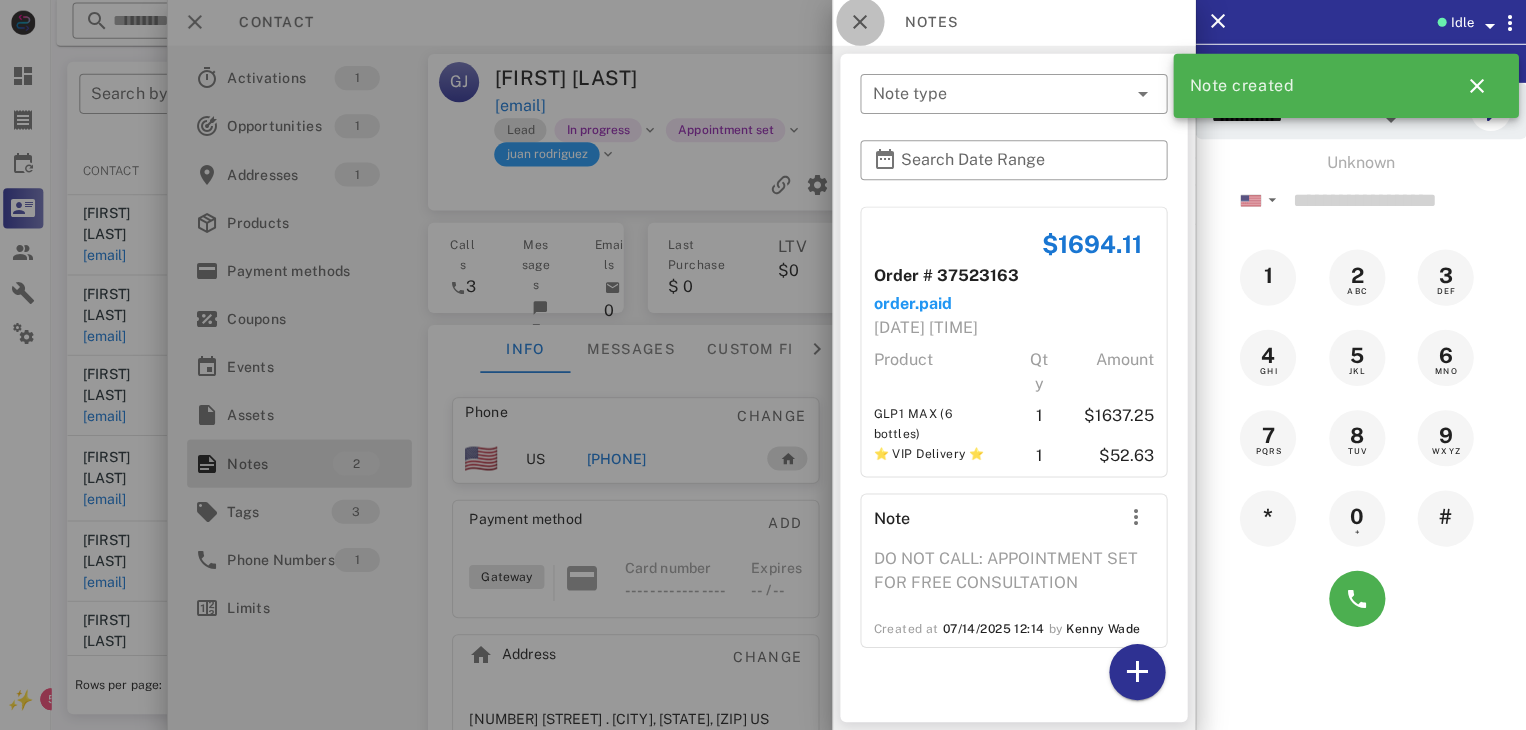 click at bounding box center [862, 24] 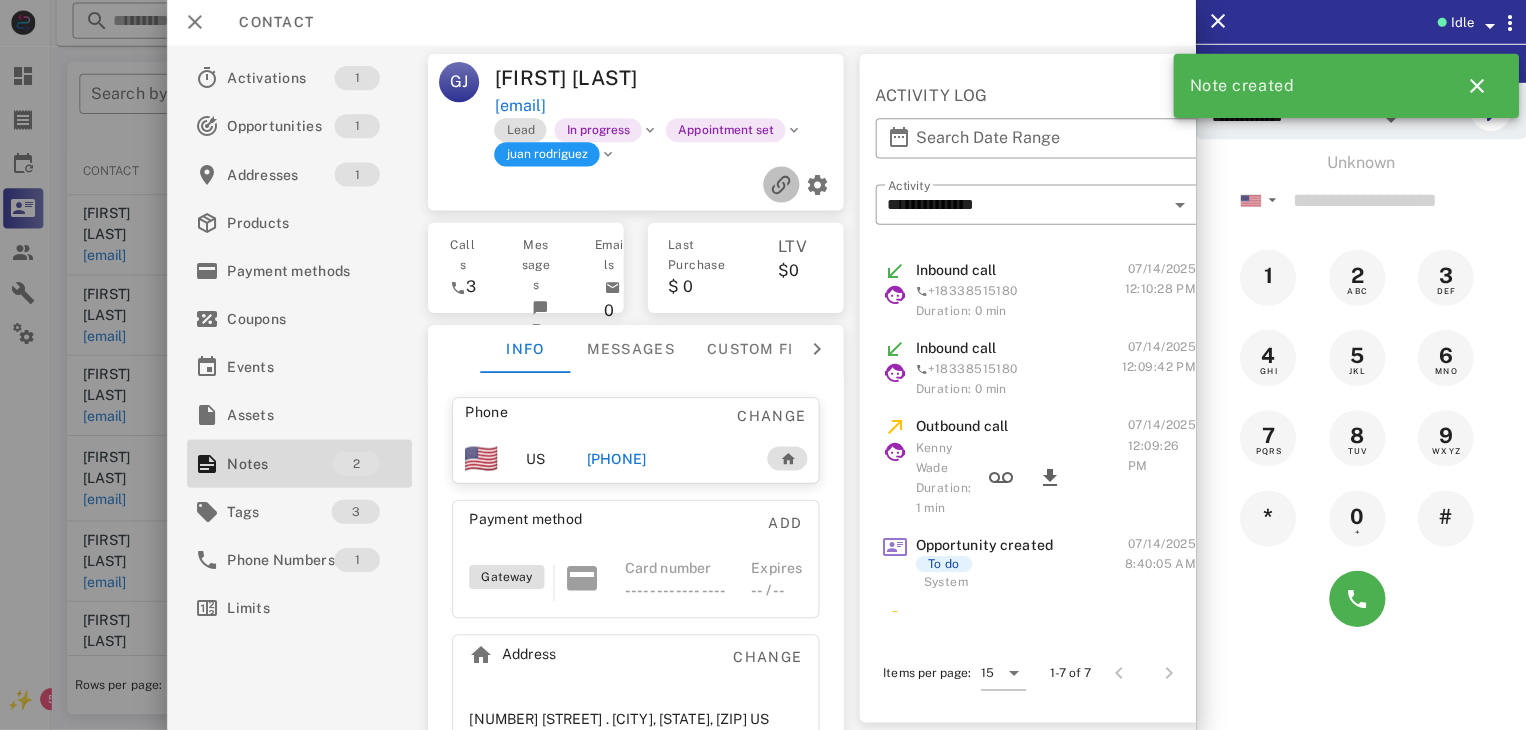click at bounding box center (783, 186) 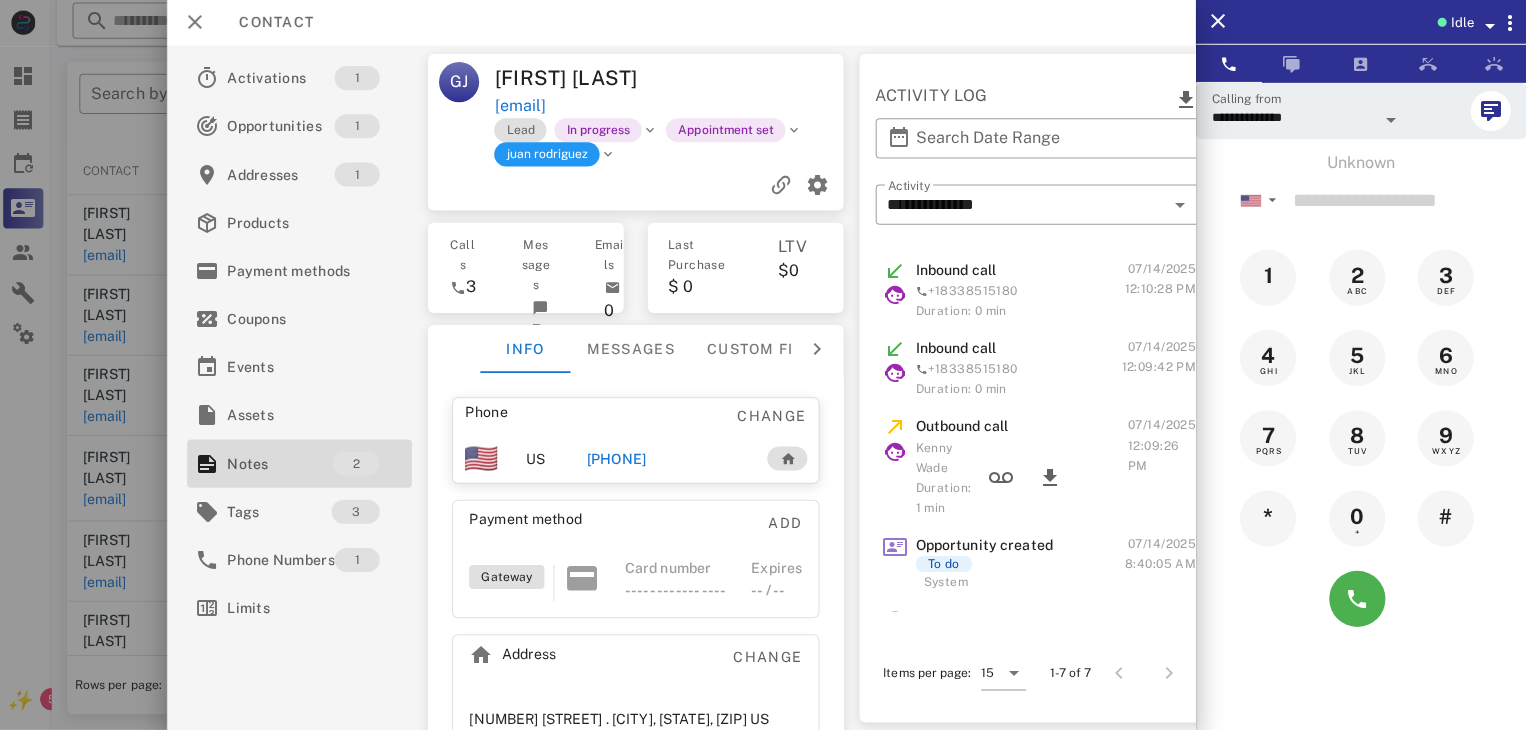 click at bounding box center (763, 365) 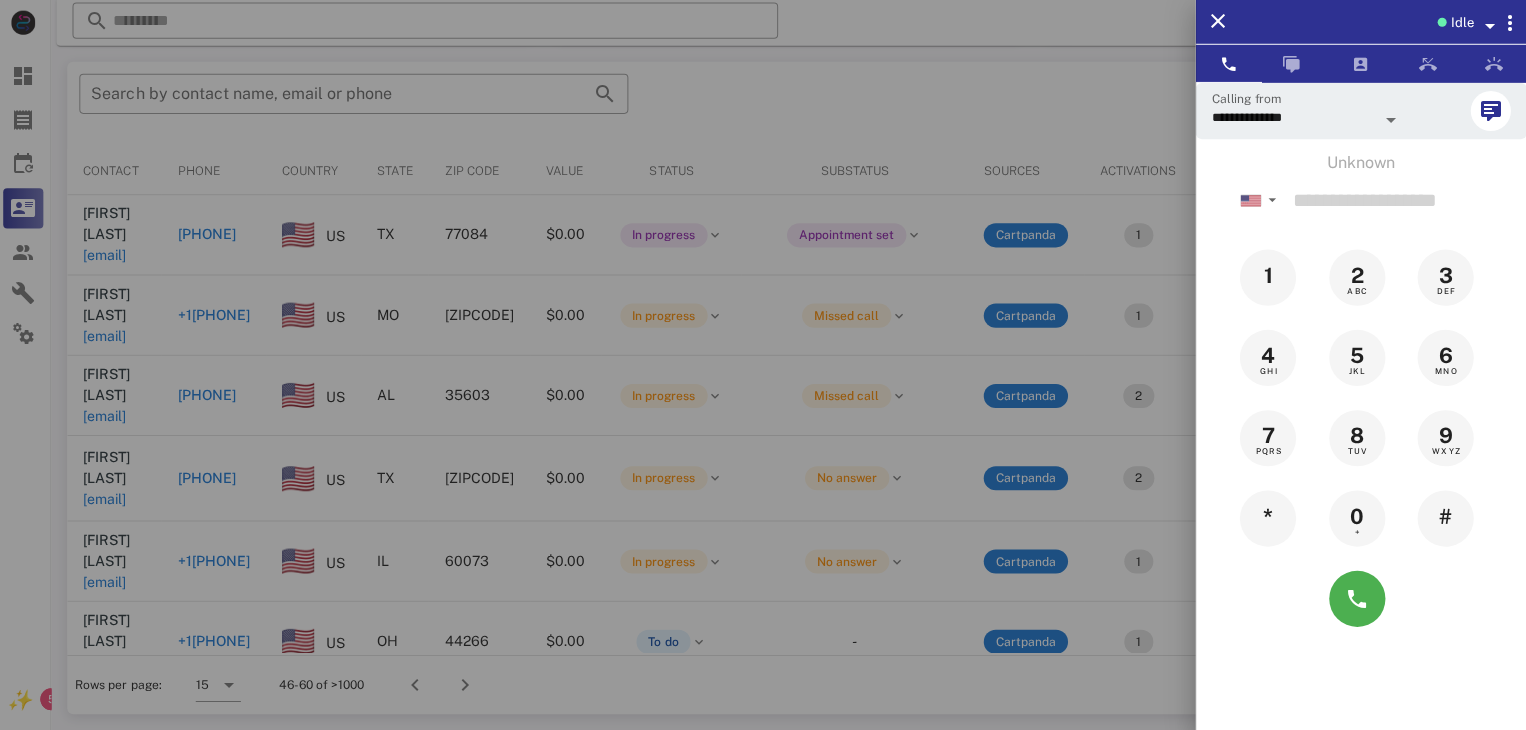 click at bounding box center (763, 365) 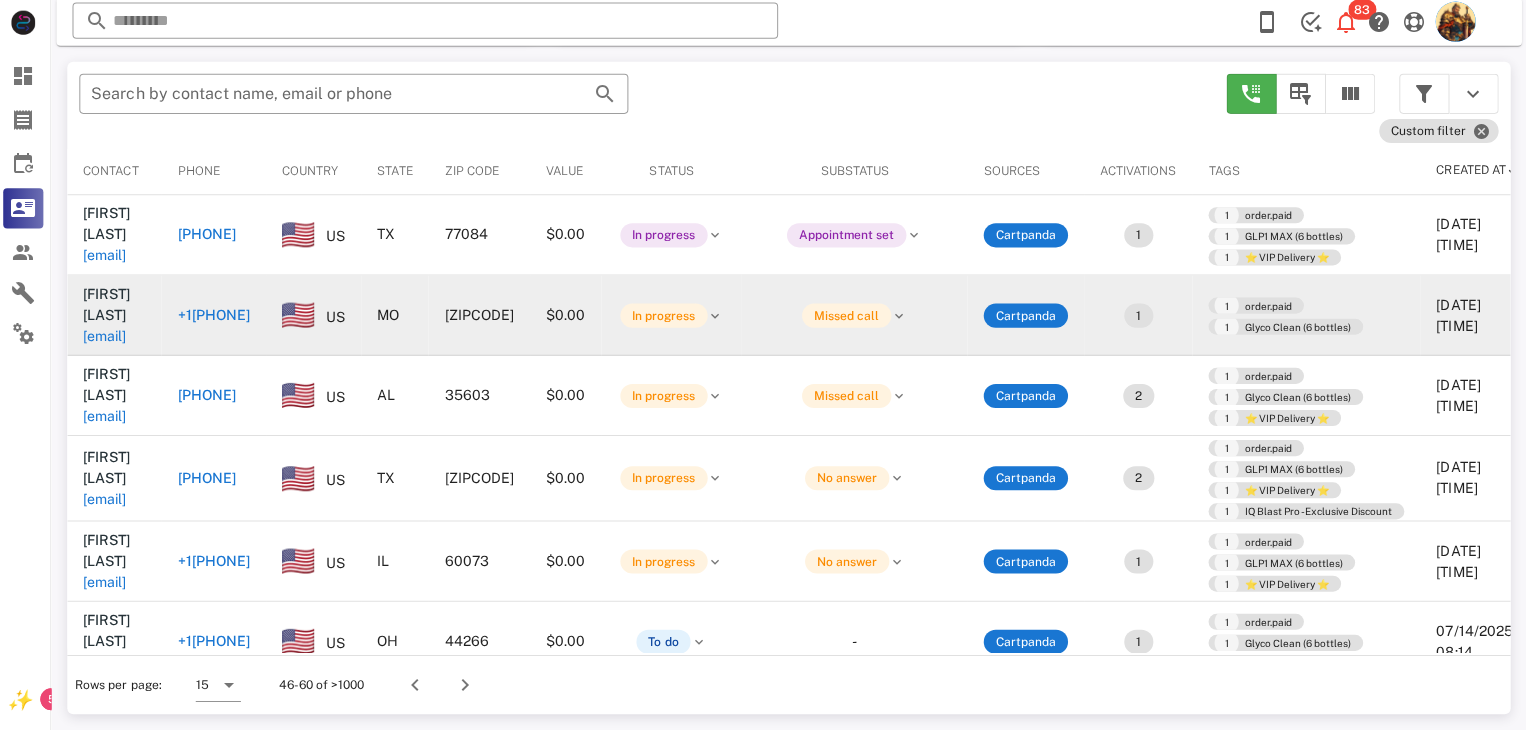 click on "joobs@aol.com" at bounding box center [109, 337] 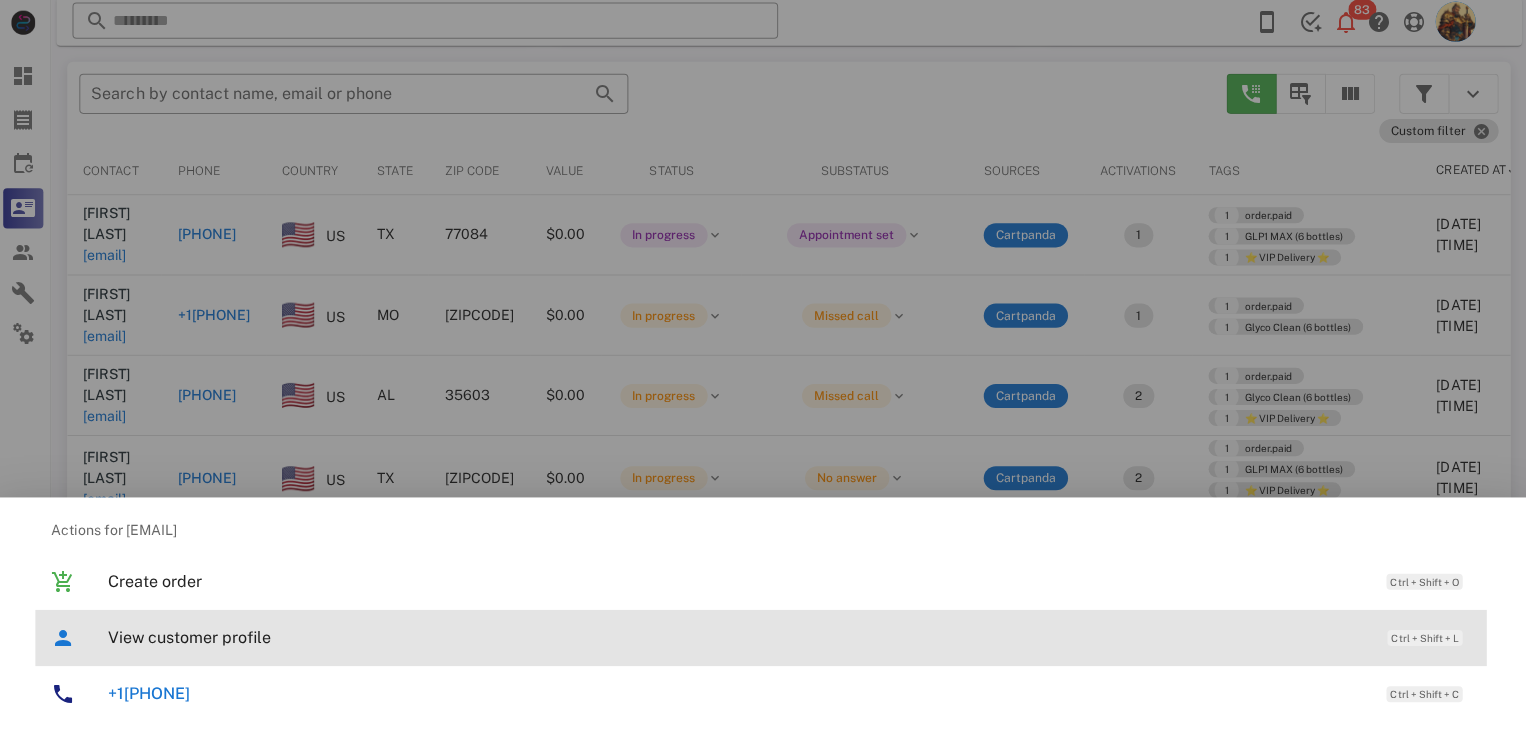 click on "View customer profile" at bounding box center (739, 637) 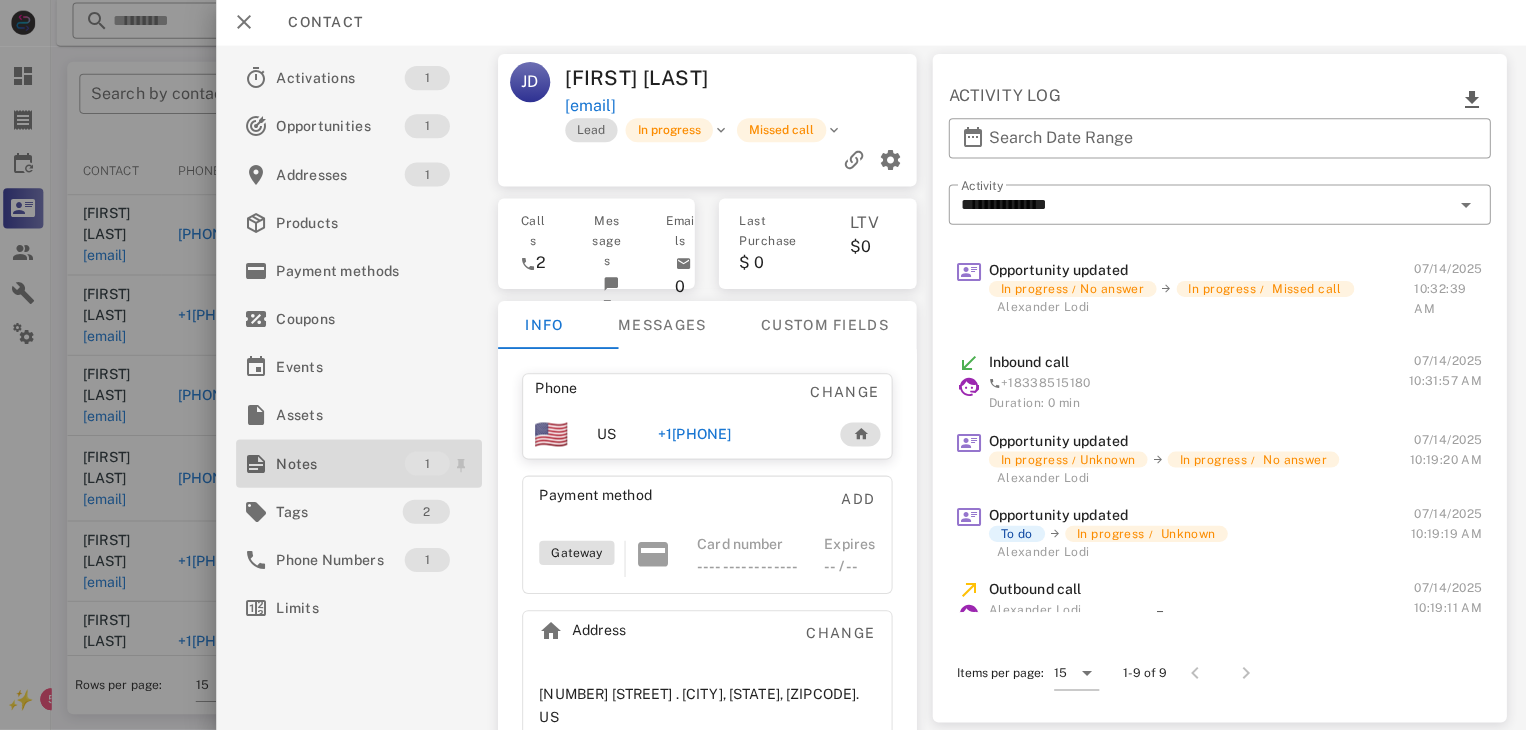 click on "Notes" at bounding box center (344, 464) 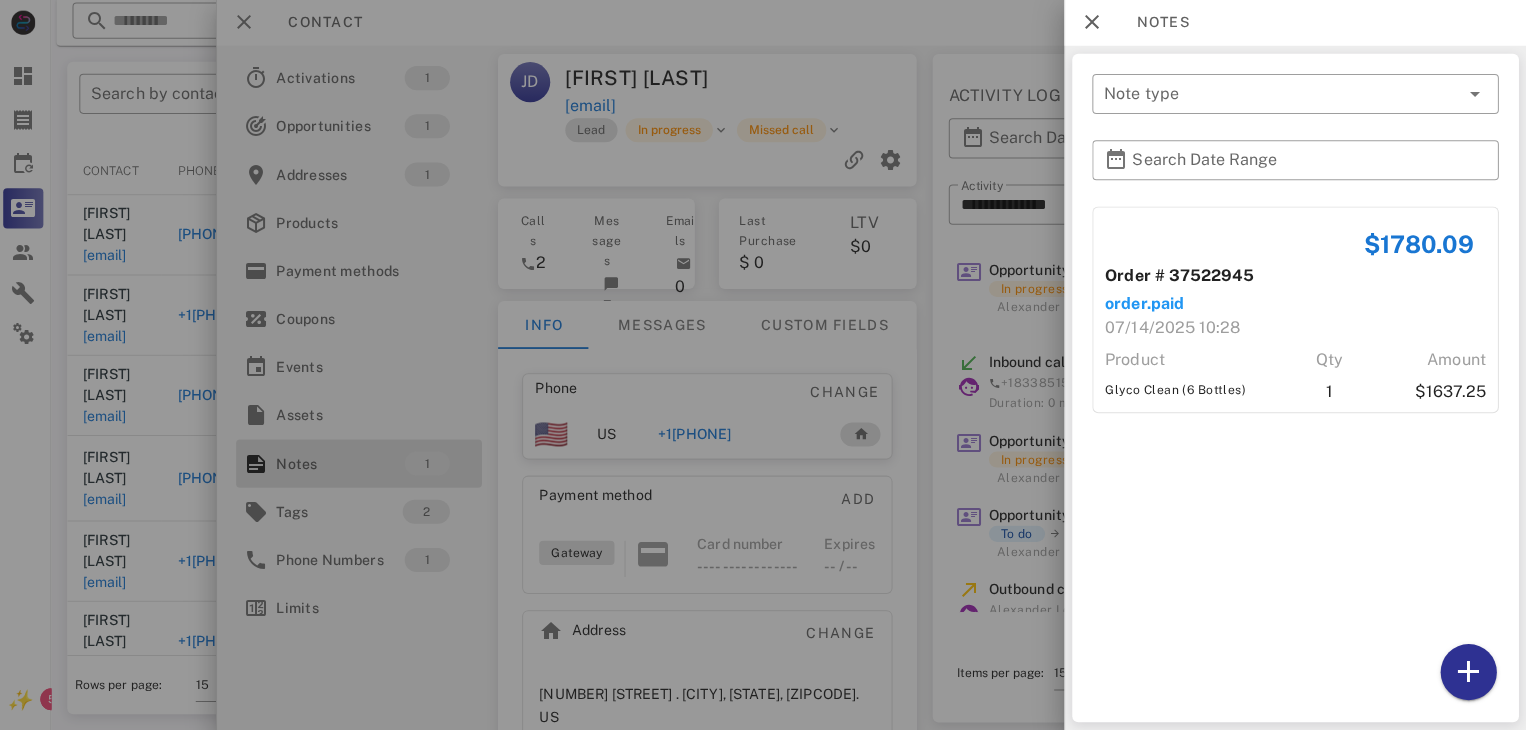 click at bounding box center (763, 365) 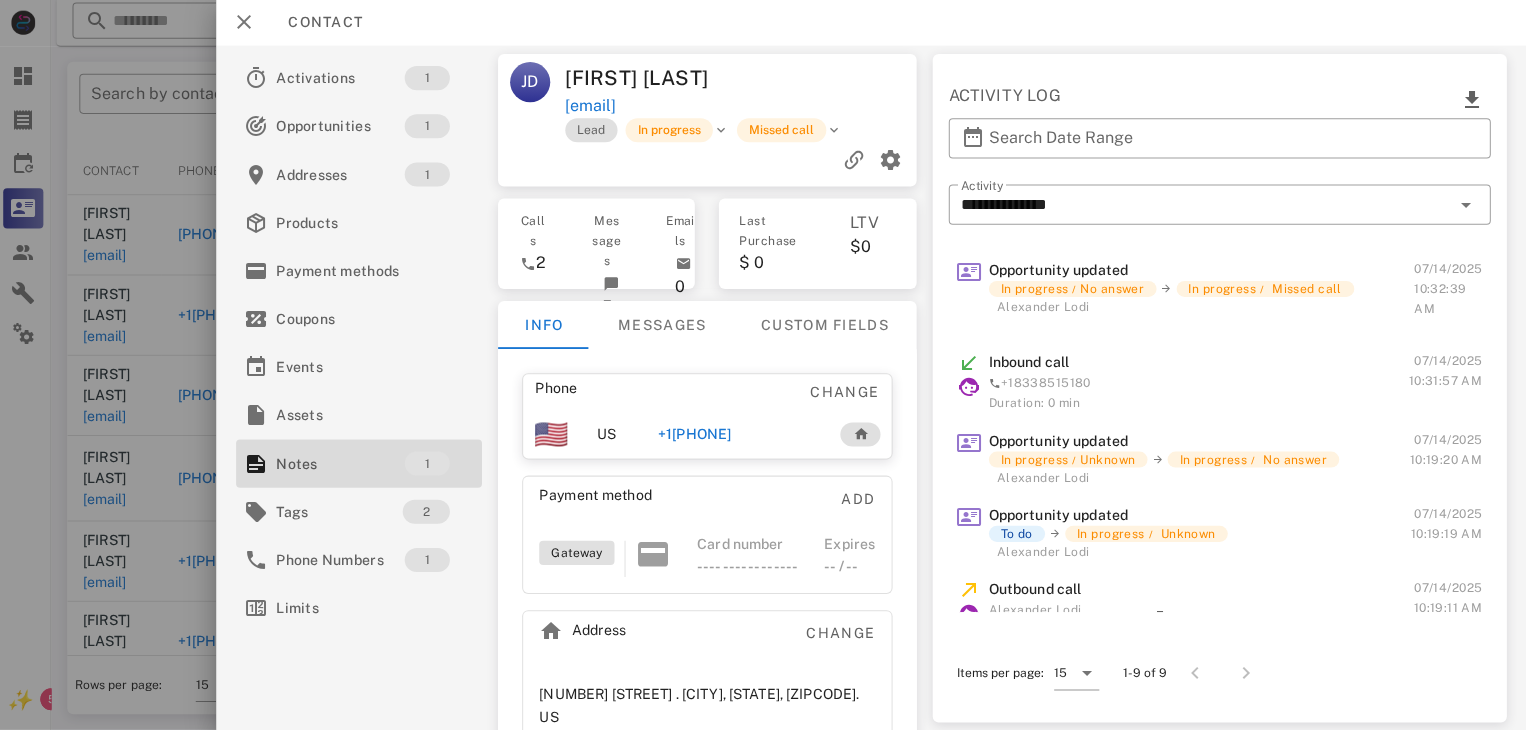 drag, startPoint x: 742, startPoint y: 456, endPoint x: 700, endPoint y: 436, distance: 46.518814 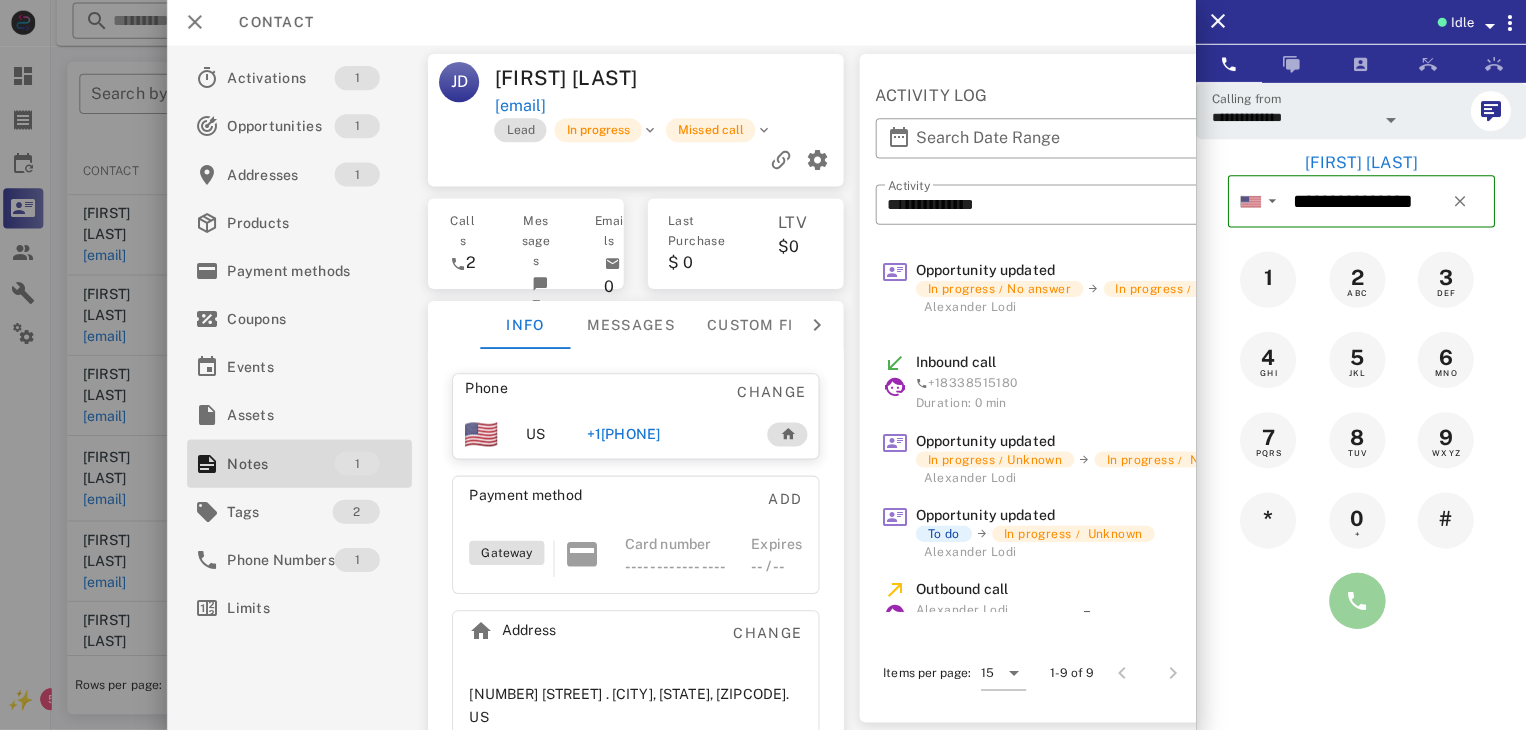 click at bounding box center (1357, 601) 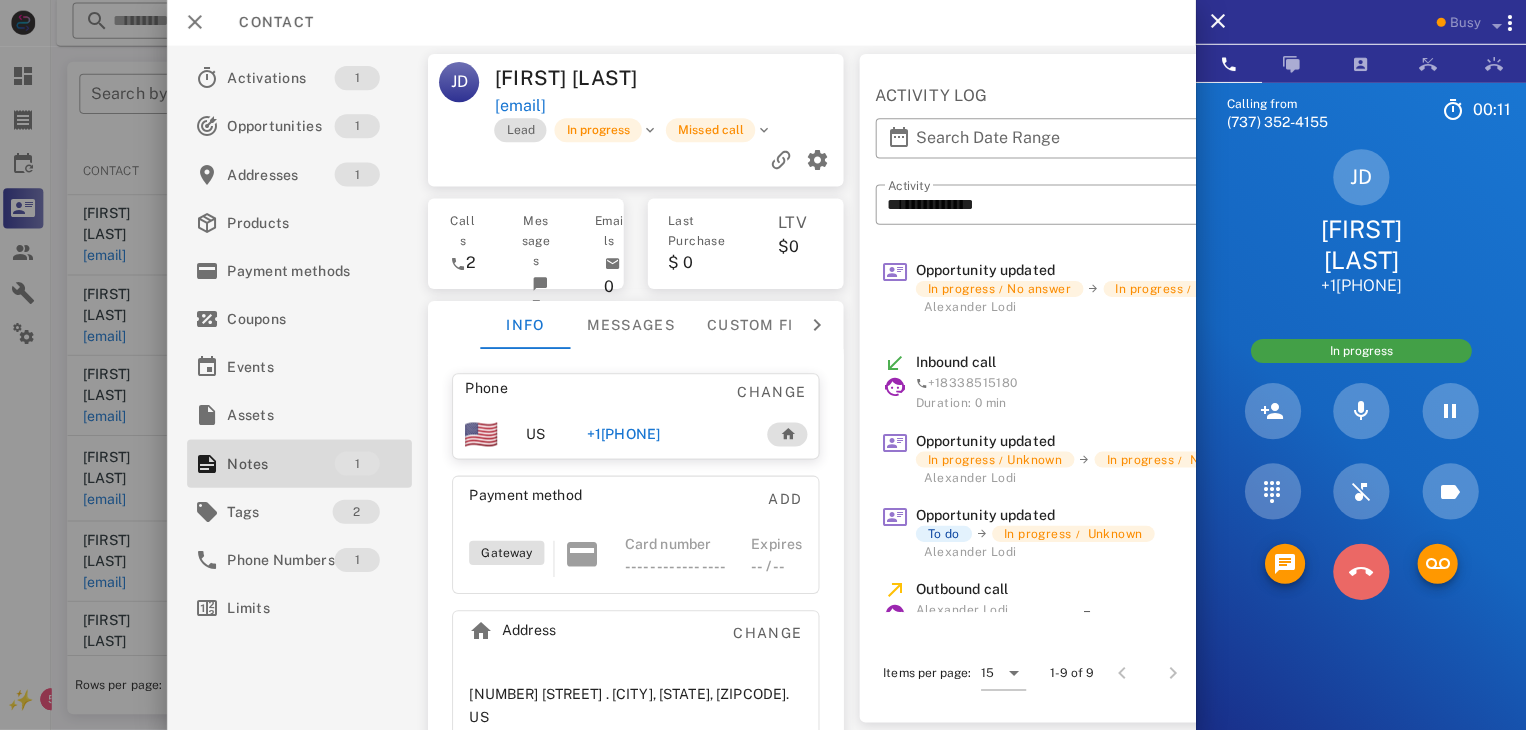 click at bounding box center [1361, 572] 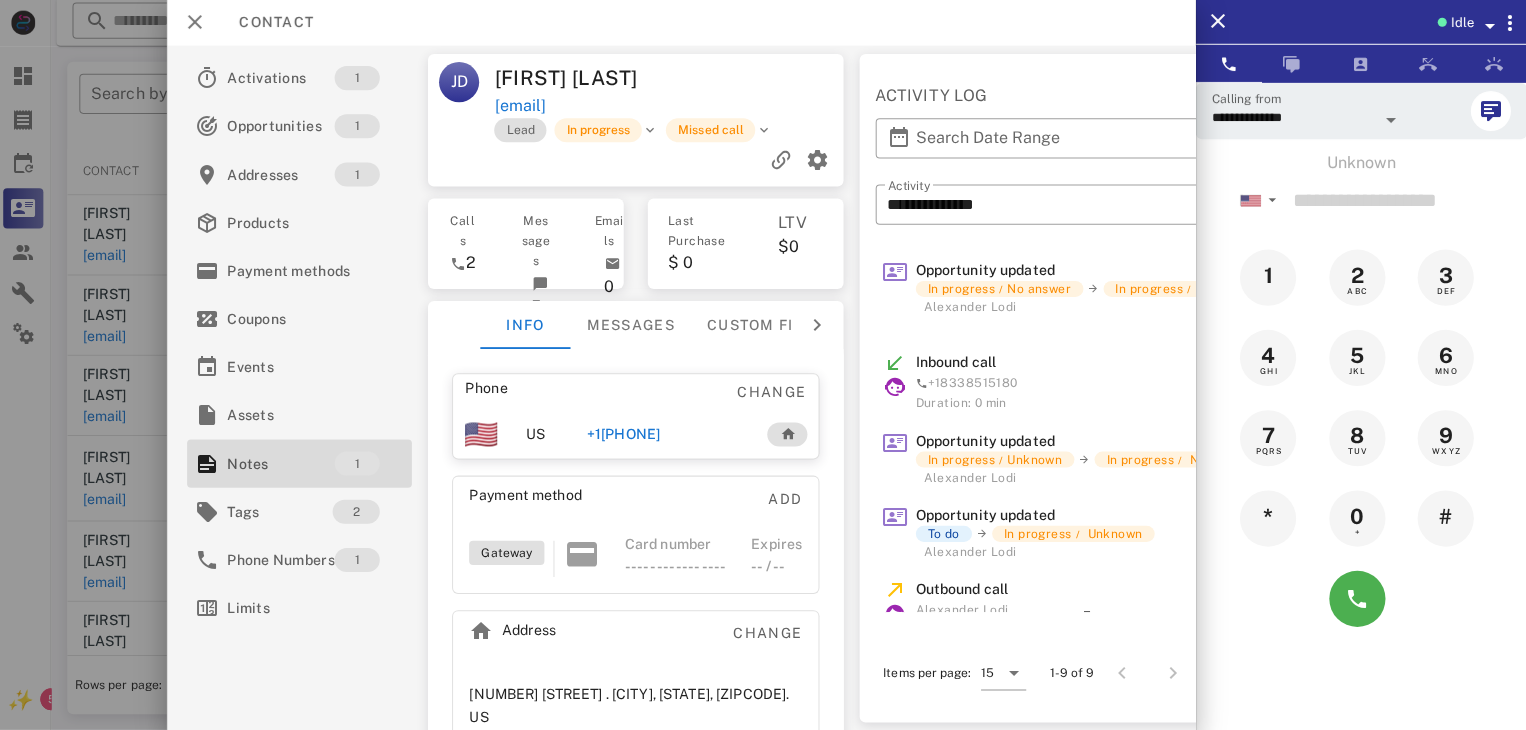 click at bounding box center (763, 365) 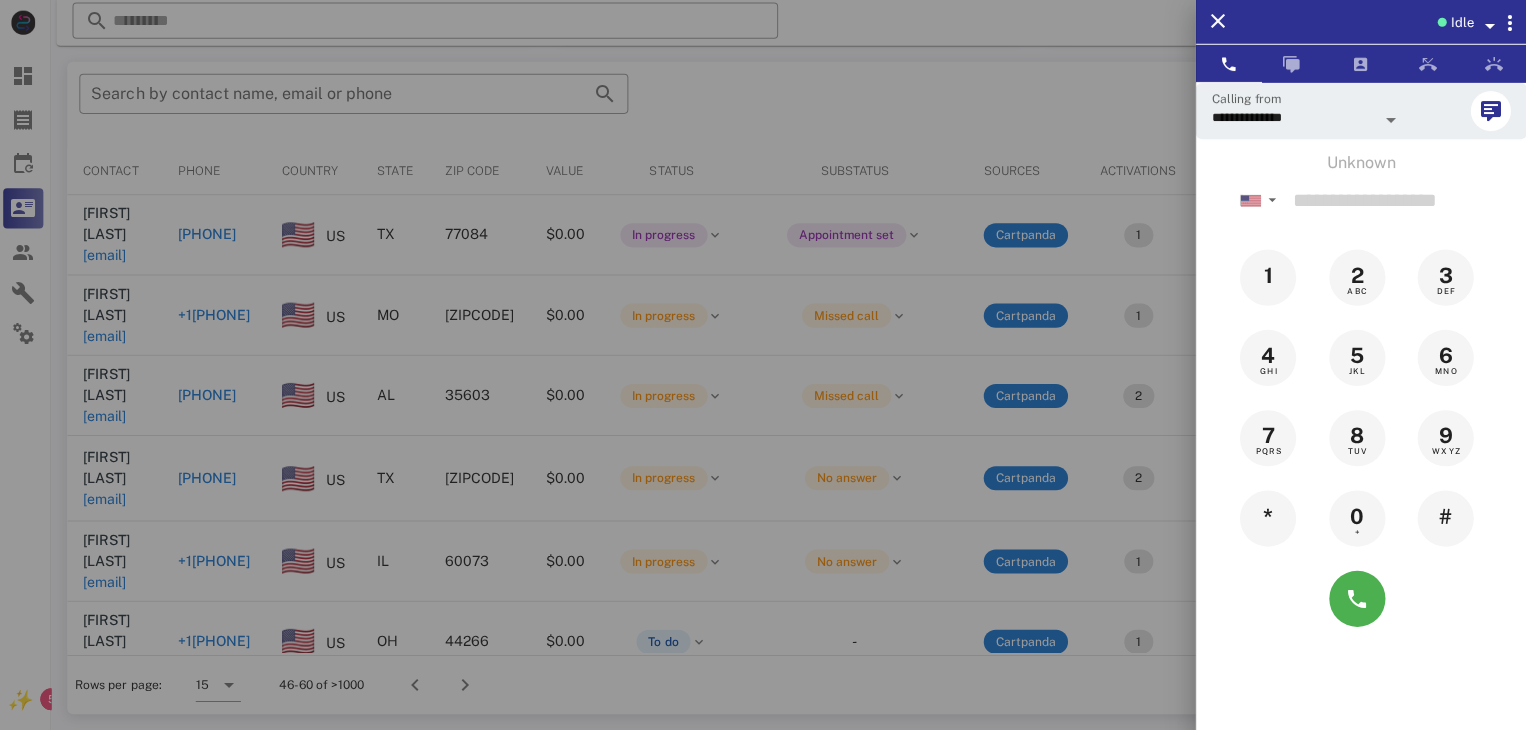 click at bounding box center [763, 365] 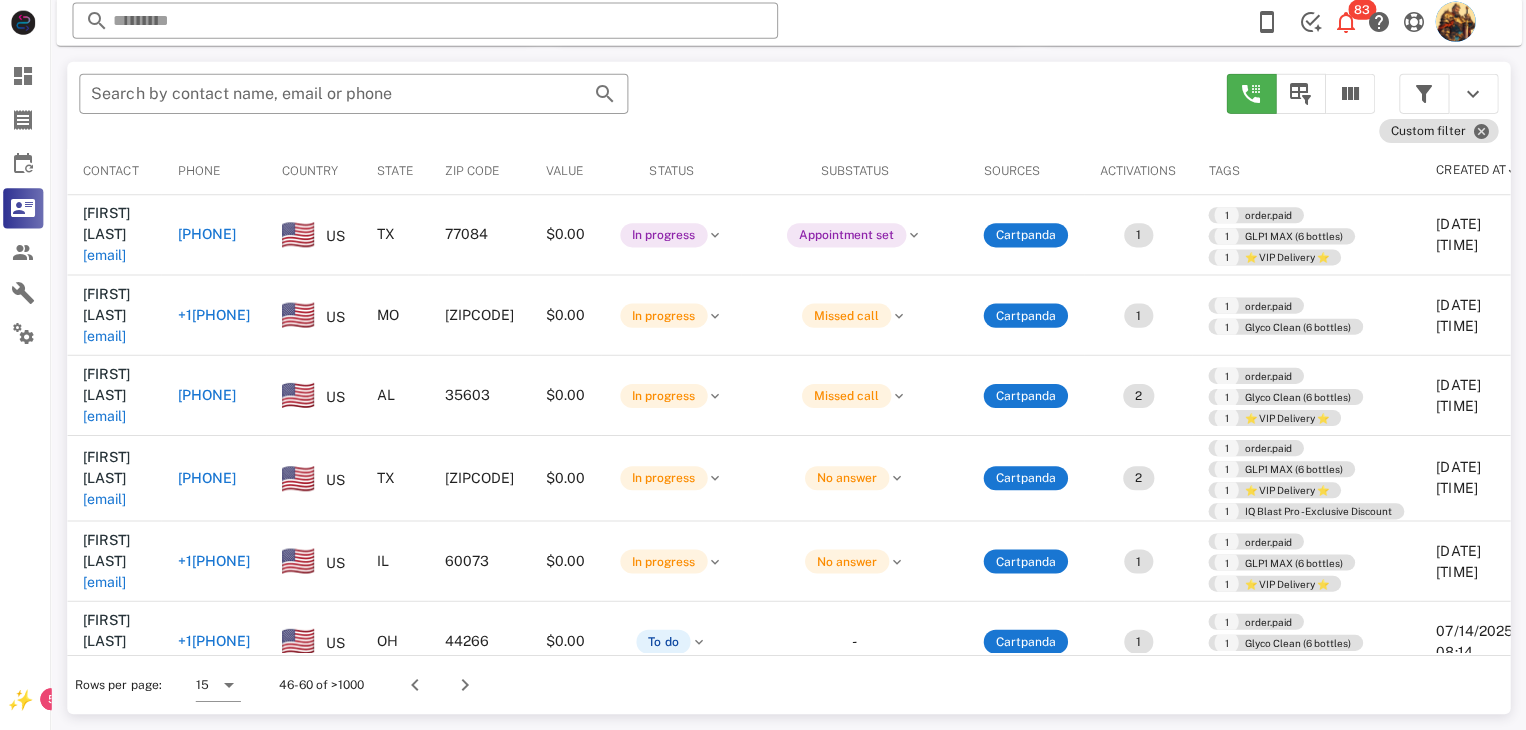 click on "edawainjones1962@gmail.com" at bounding box center [109, 417] 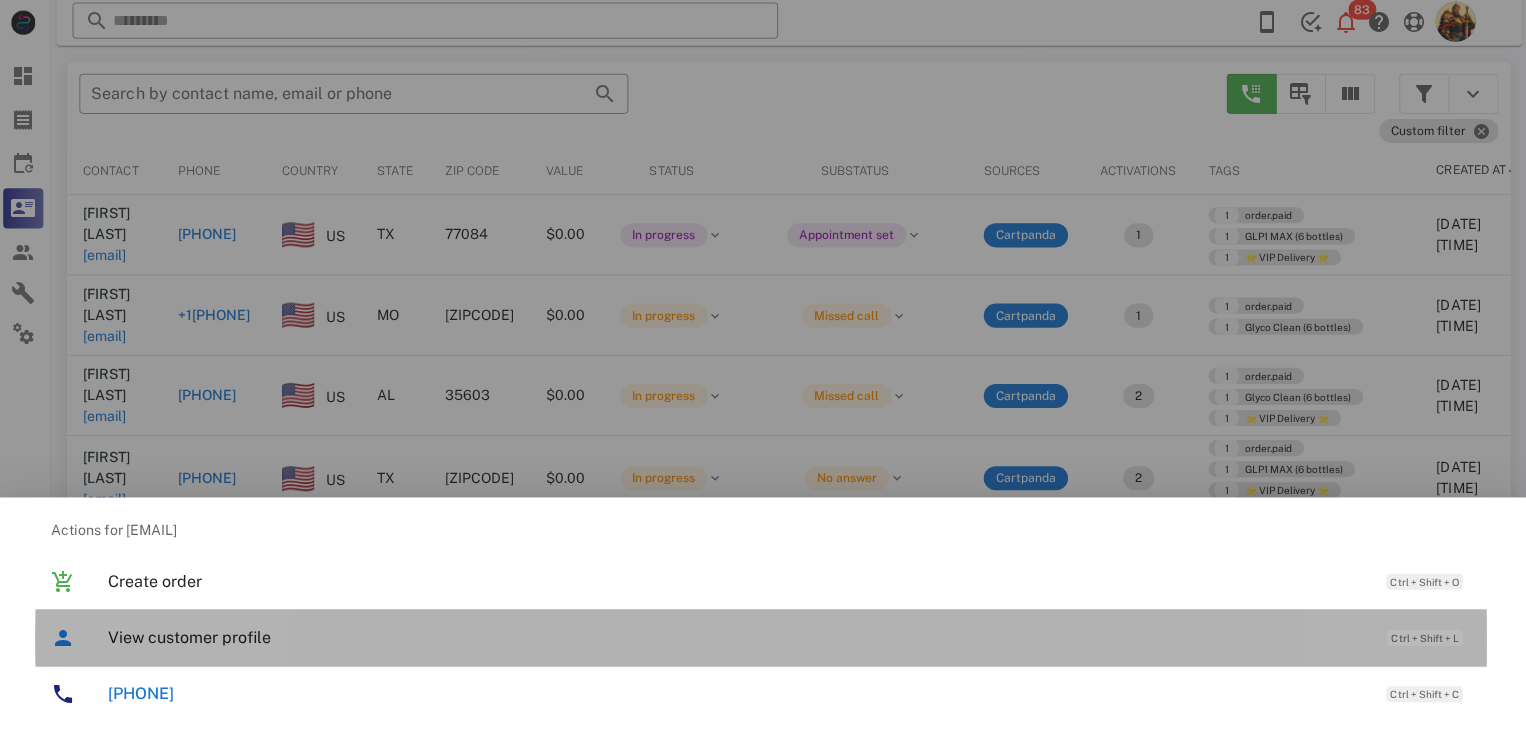 click on "View customer profile" at bounding box center [739, 637] 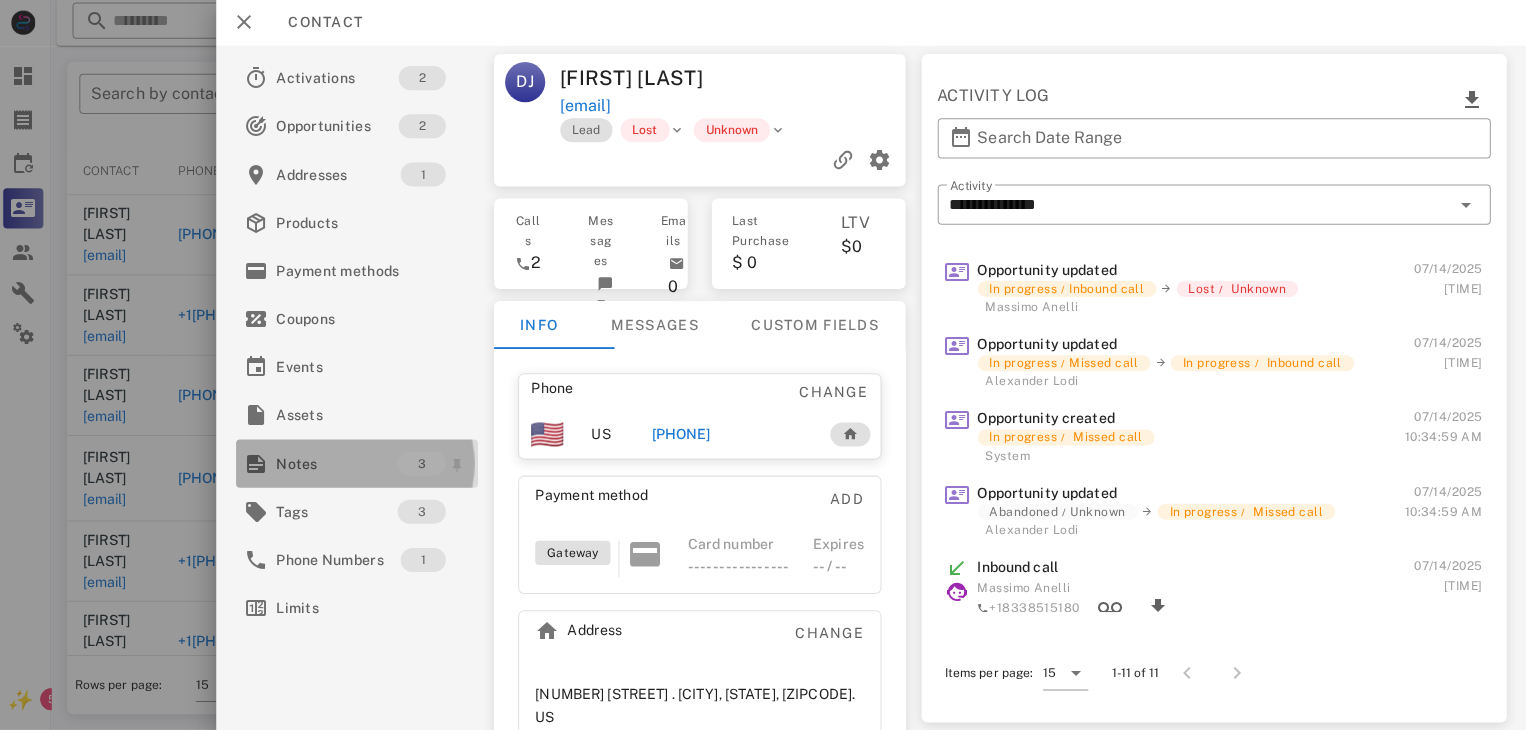 click on "Notes" at bounding box center (340, 464) 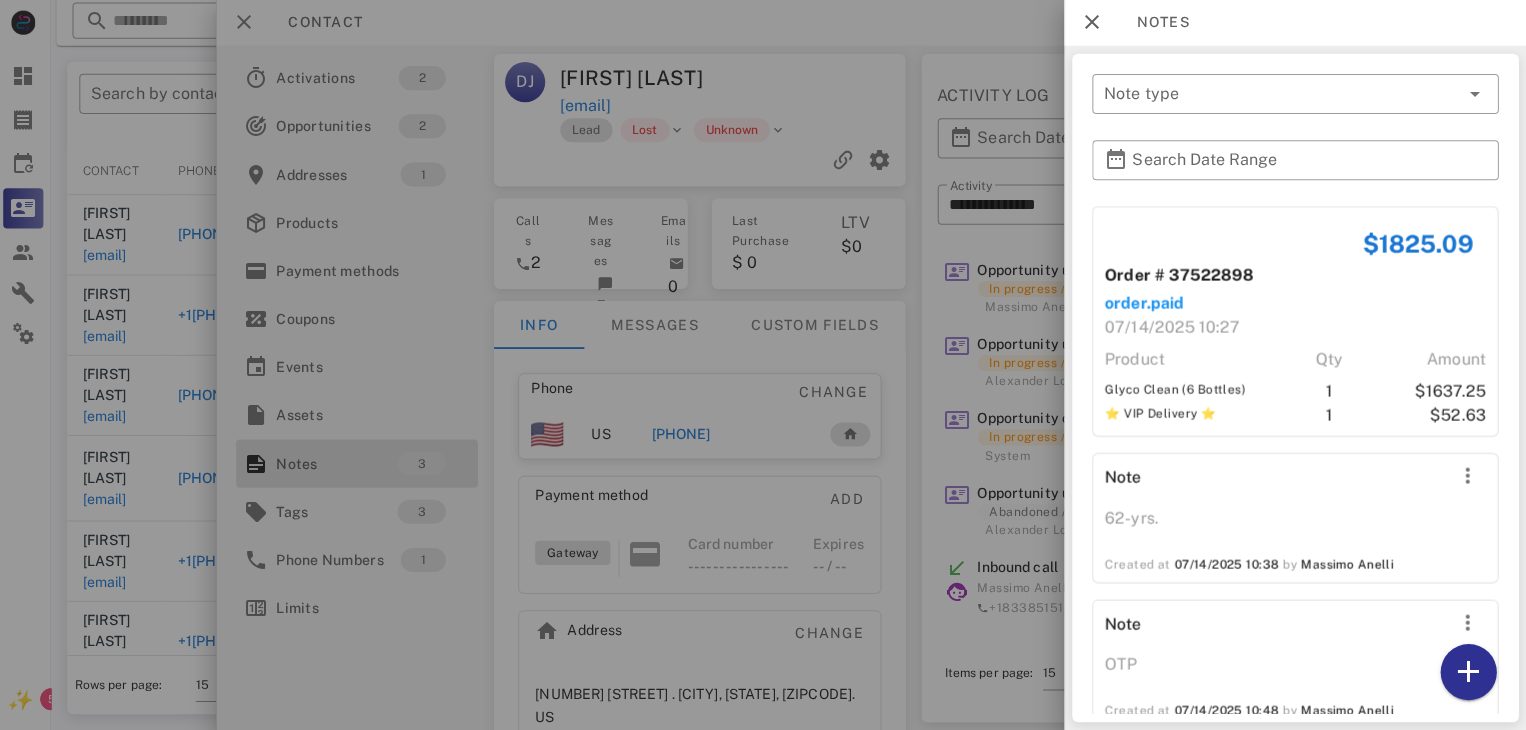 click at bounding box center (763, 365) 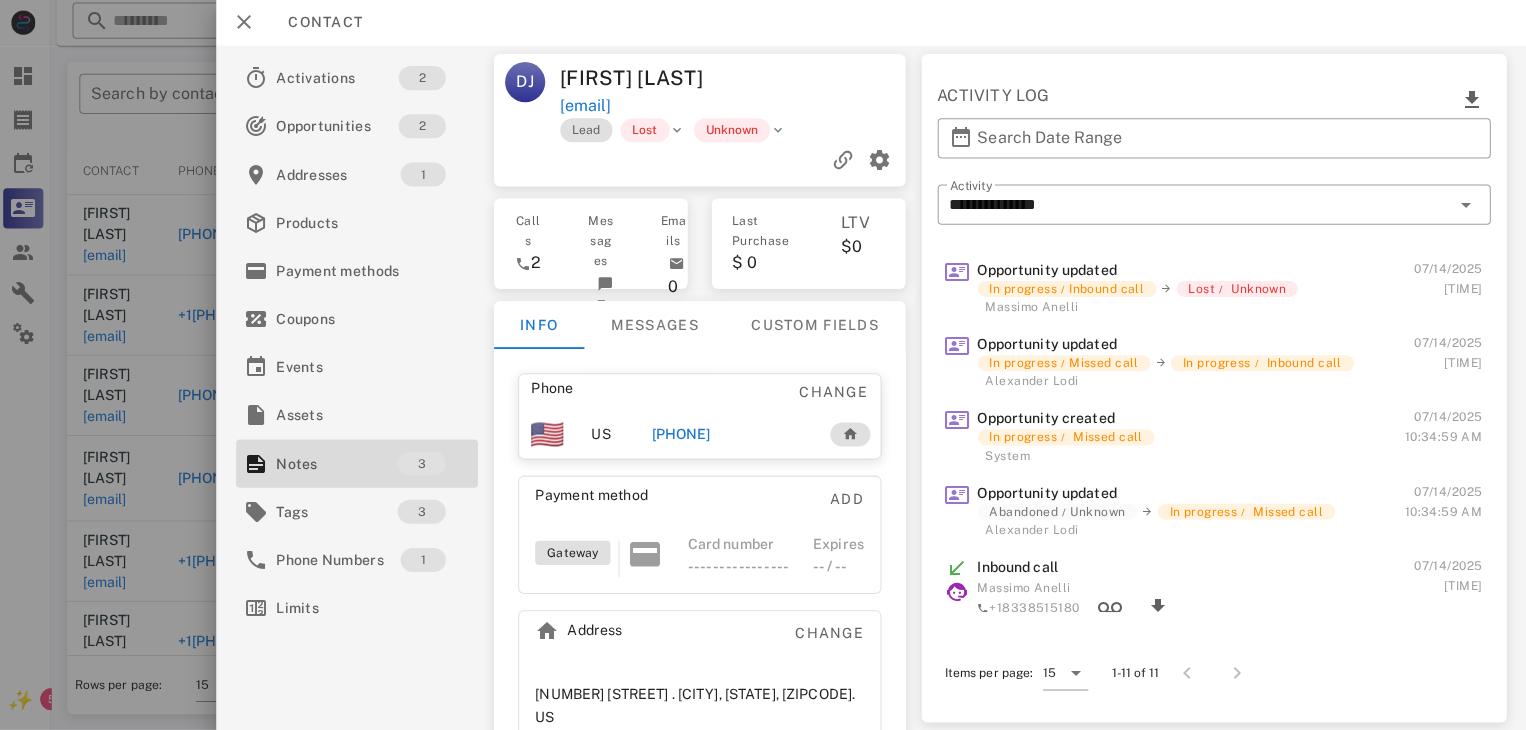 click at bounding box center [763, 365] 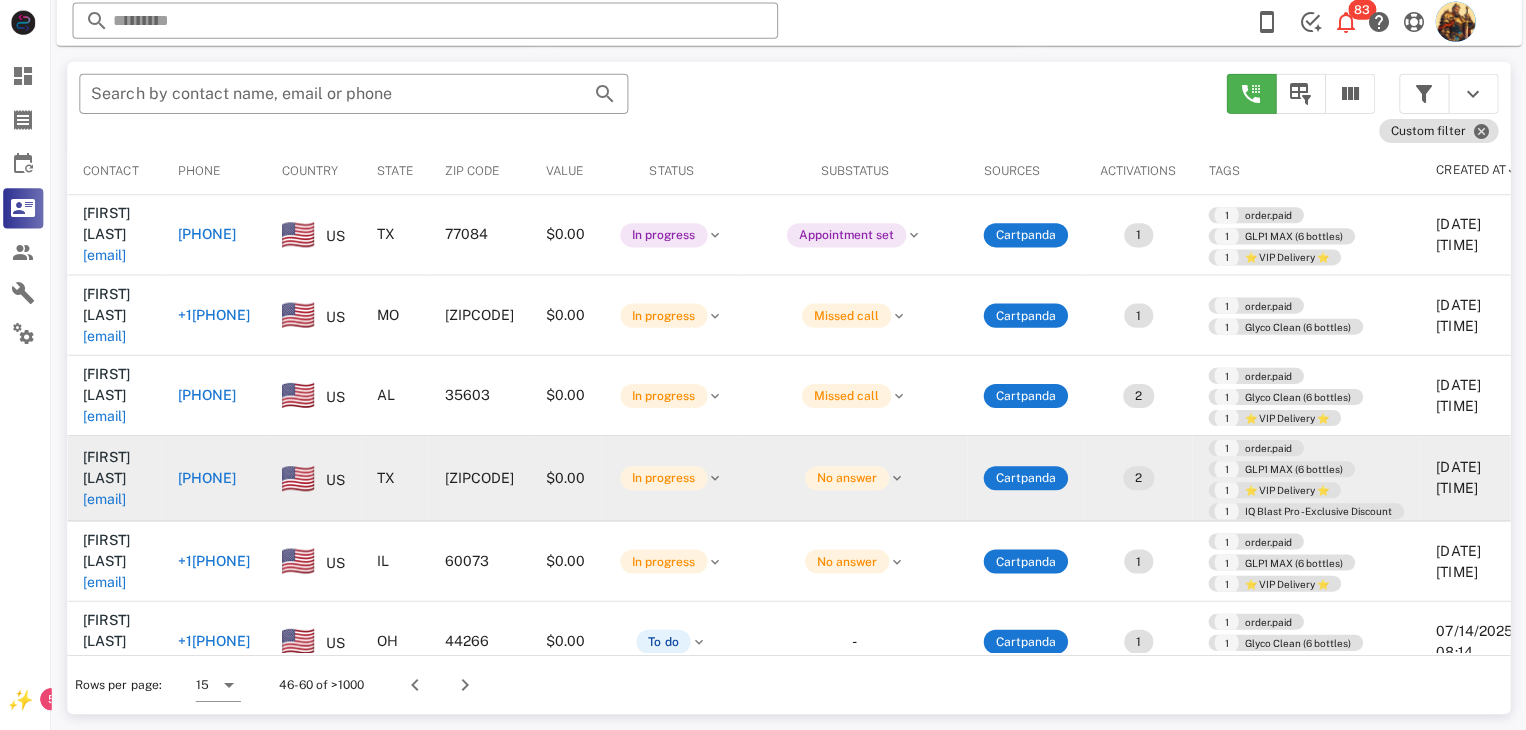 click on "jacollier1936@gmail.com" at bounding box center [109, 500] 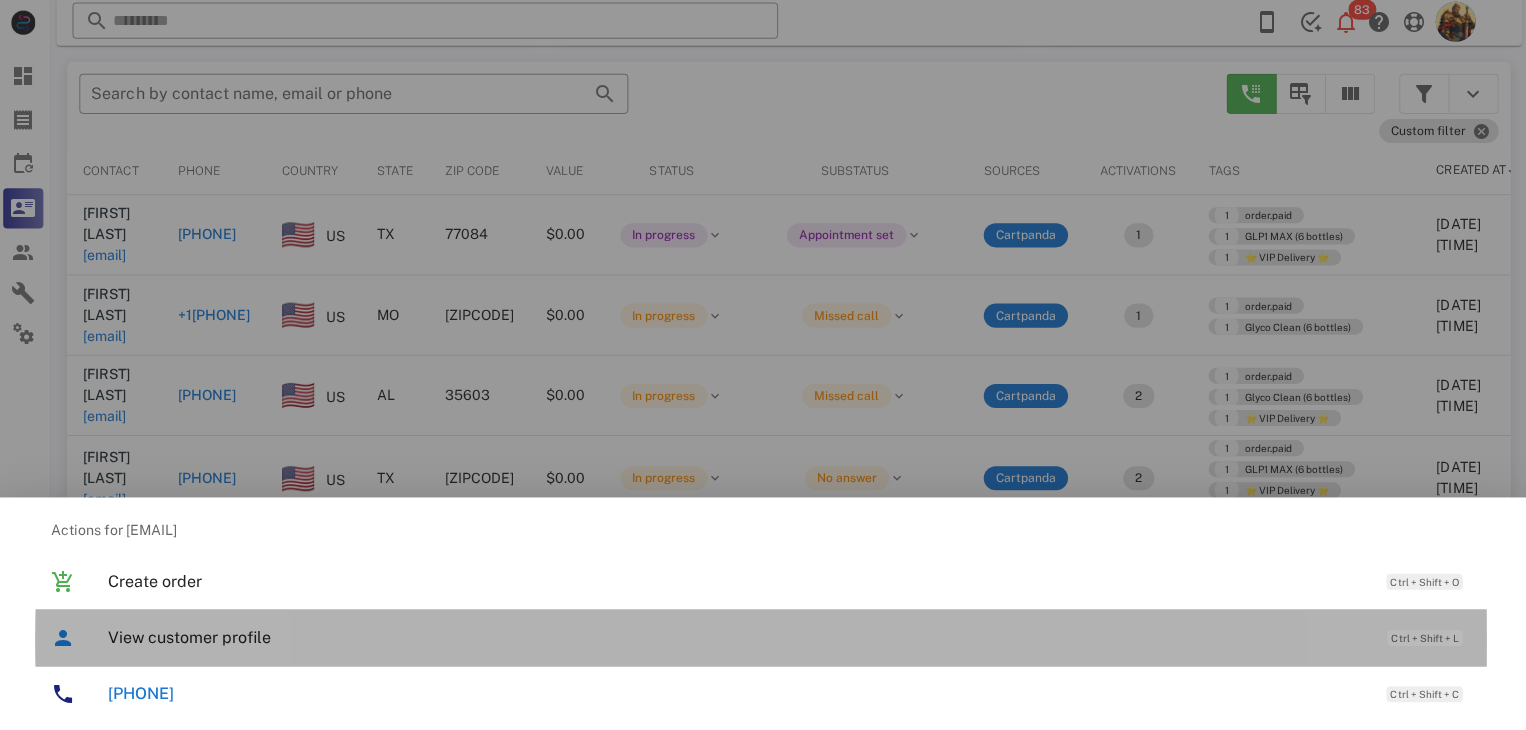 click on "View customer profile" at bounding box center (739, 637) 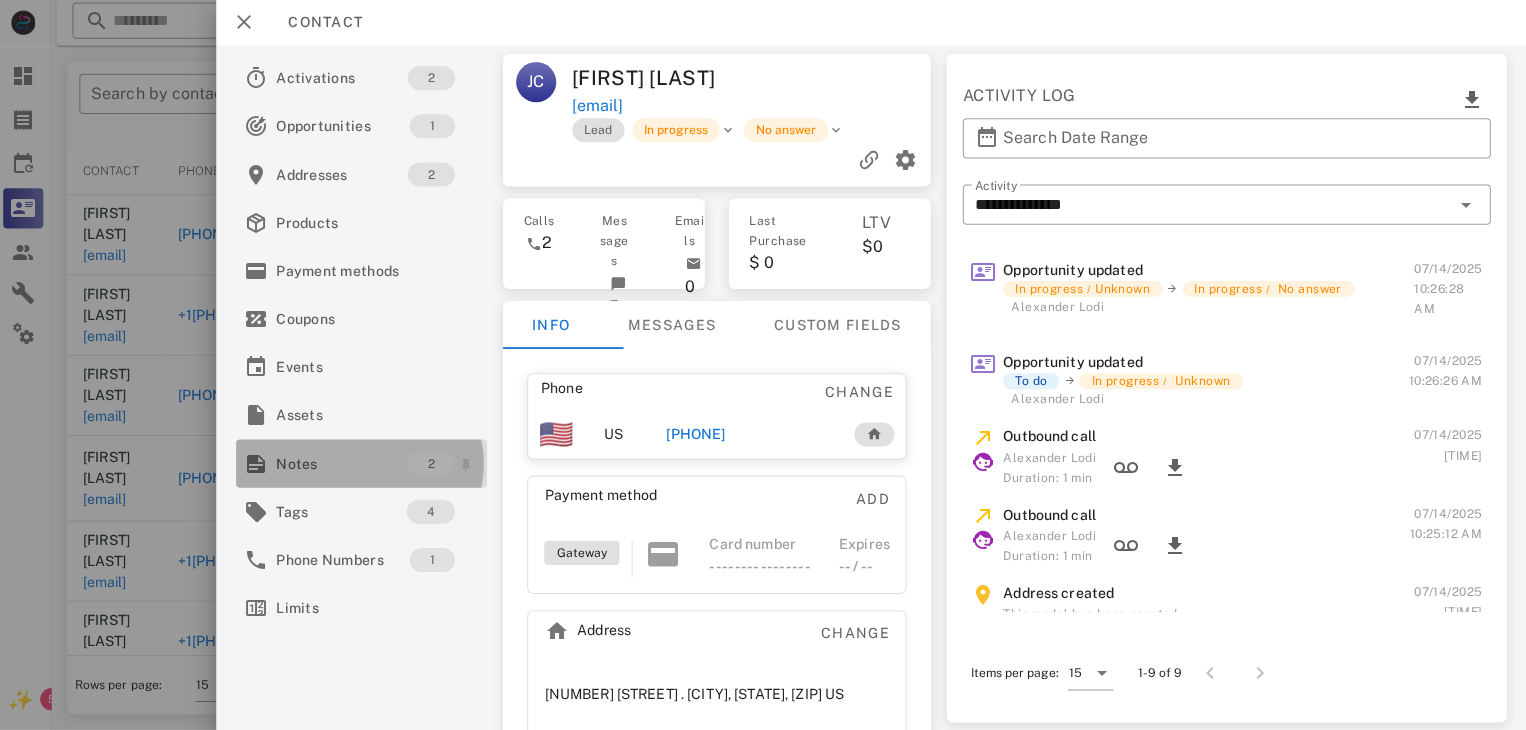 click on "Notes" at bounding box center (345, 464) 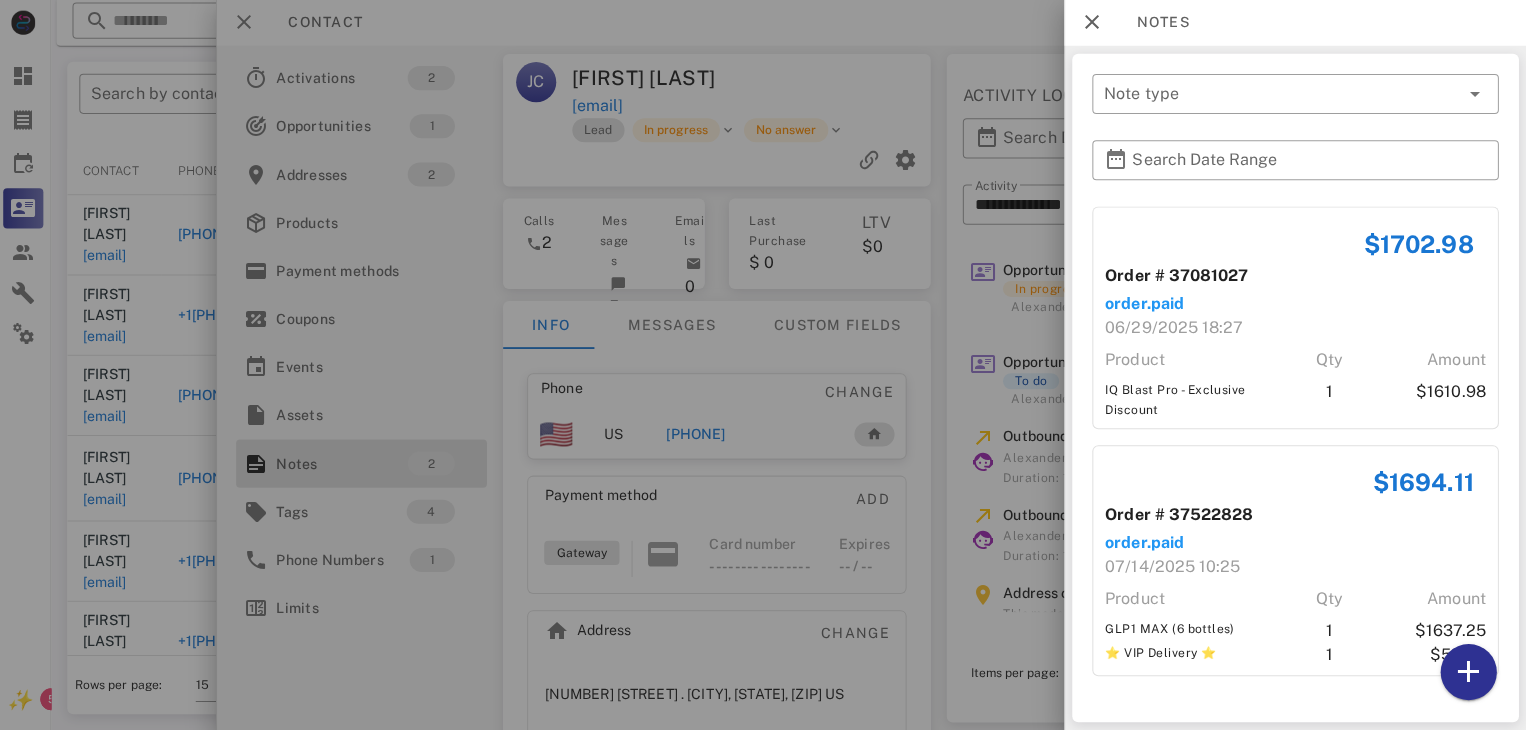 click at bounding box center [763, 365] 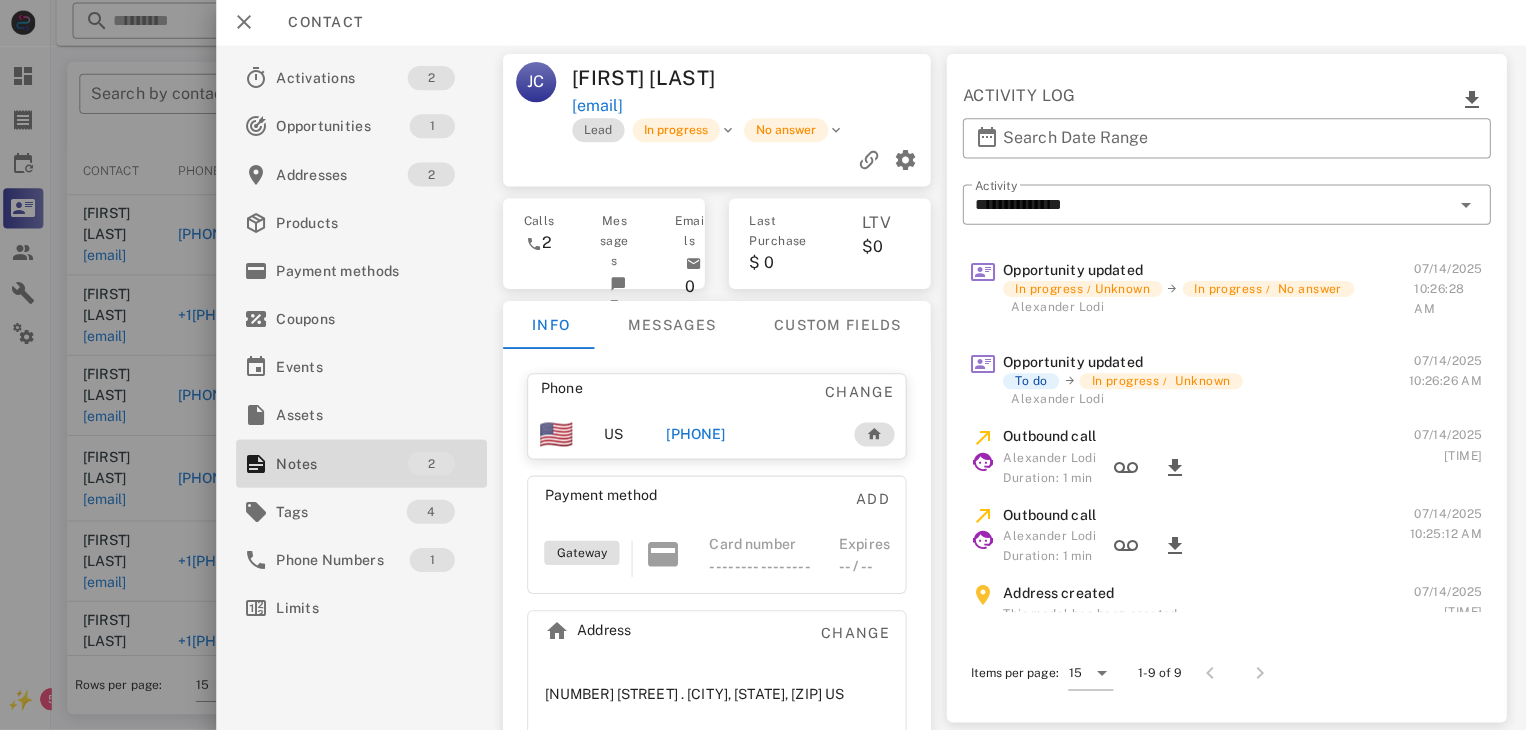 click on "+13253396238" at bounding box center (698, 435) 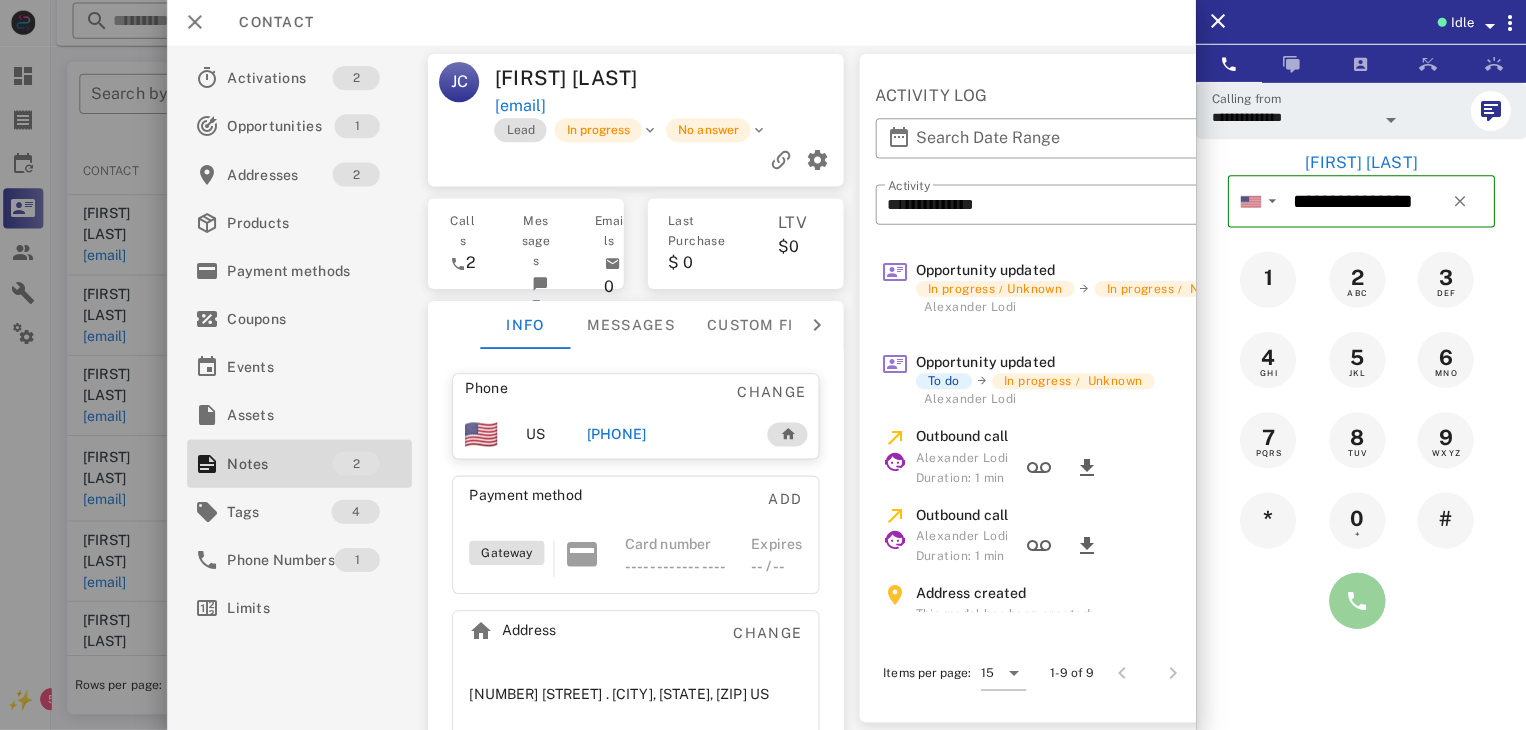click at bounding box center [1357, 601] 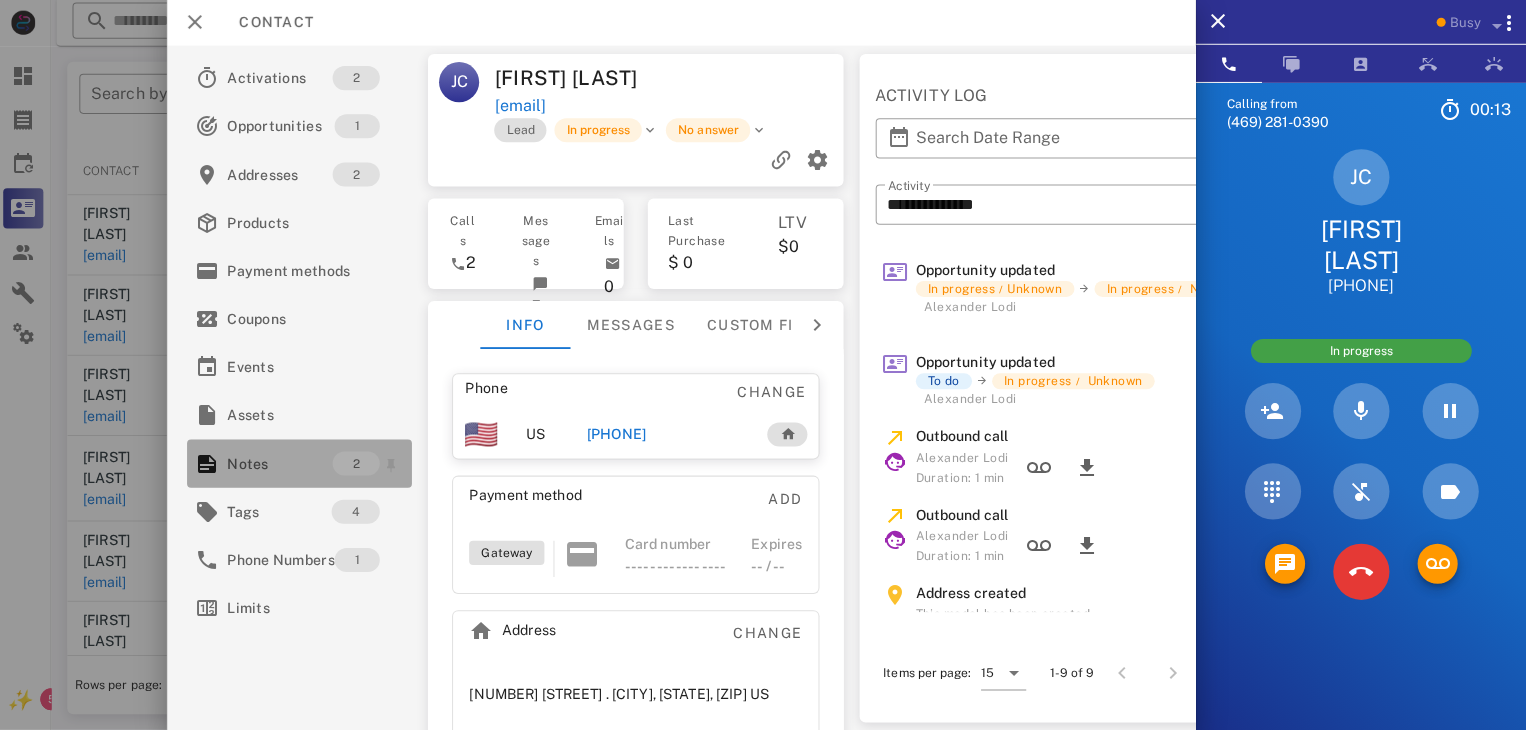 click on "Notes" at bounding box center (283, 464) 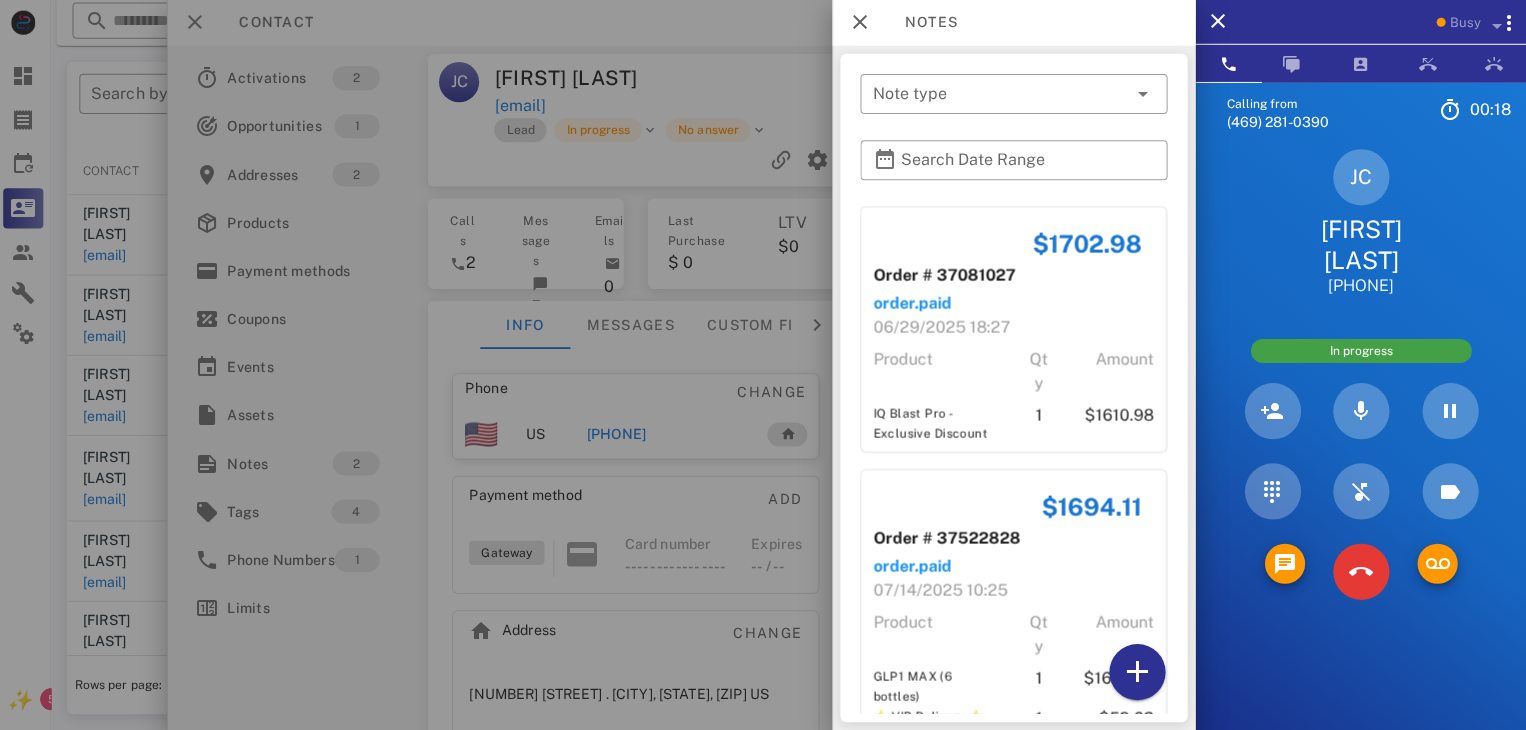 scroll, scrollTop: 54, scrollLeft: 0, axis: vertical 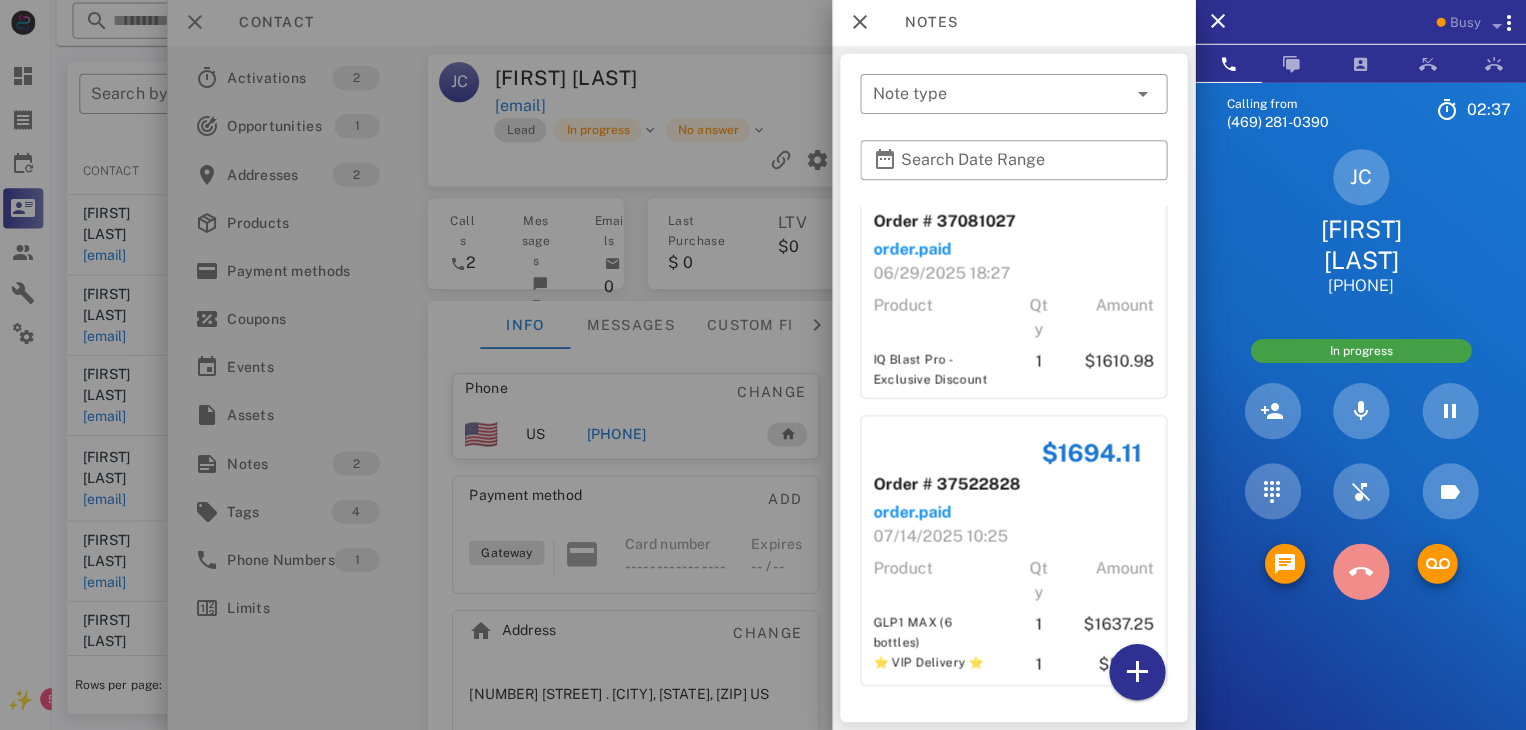click at bounding box center (1361, 572) 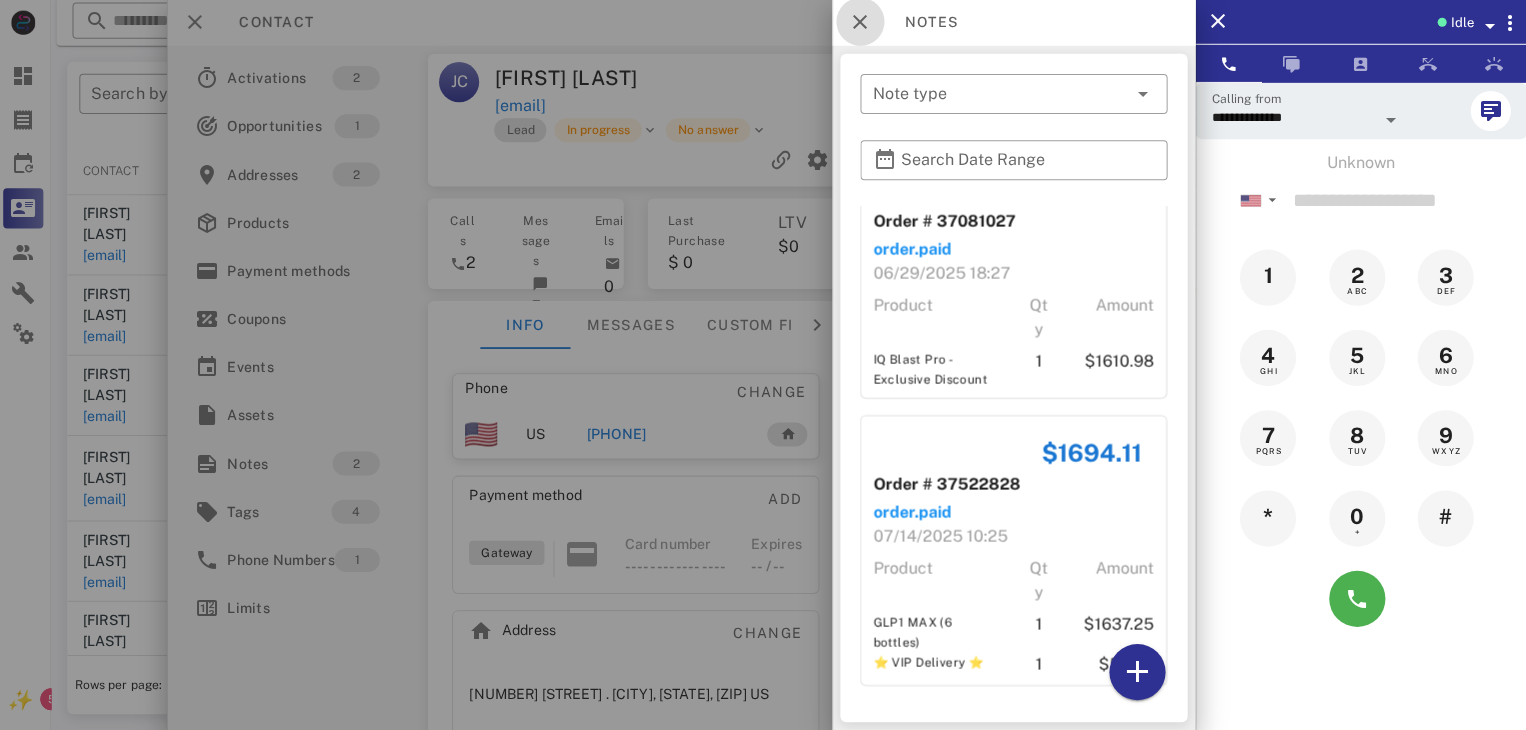 click at bounding box center (862, 24) 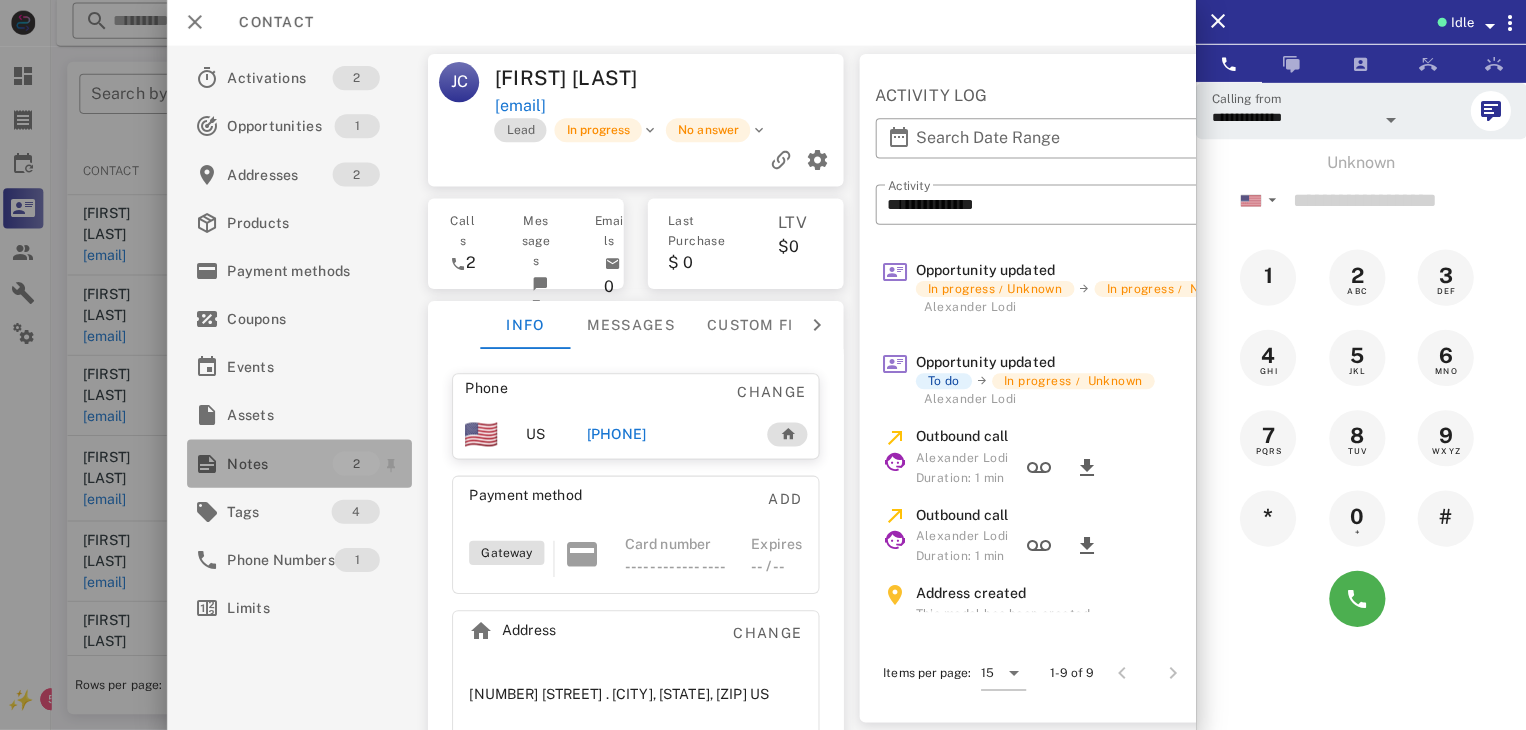 click on "Notes" at bounding box center (283, 464) 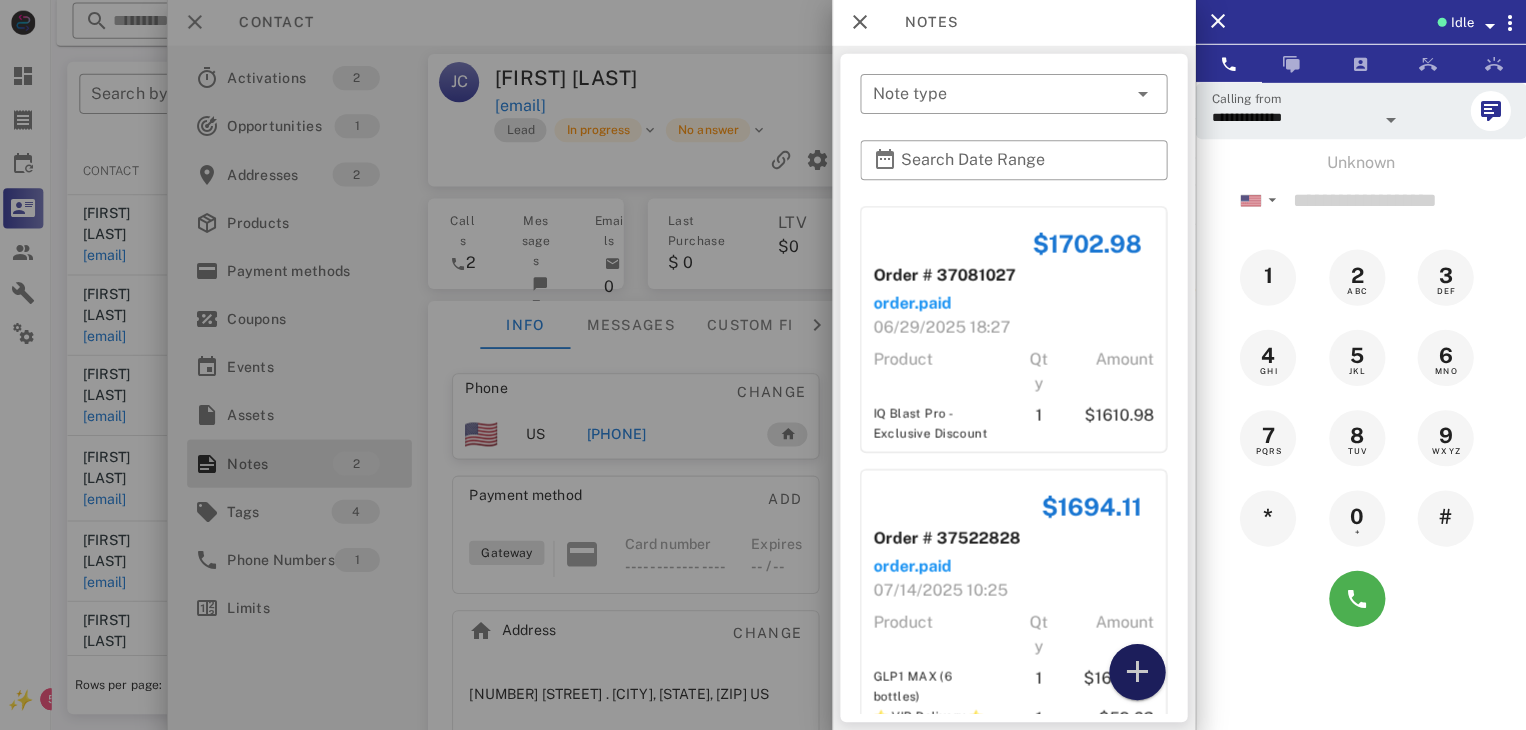 click at bounding box center [1138, 672] 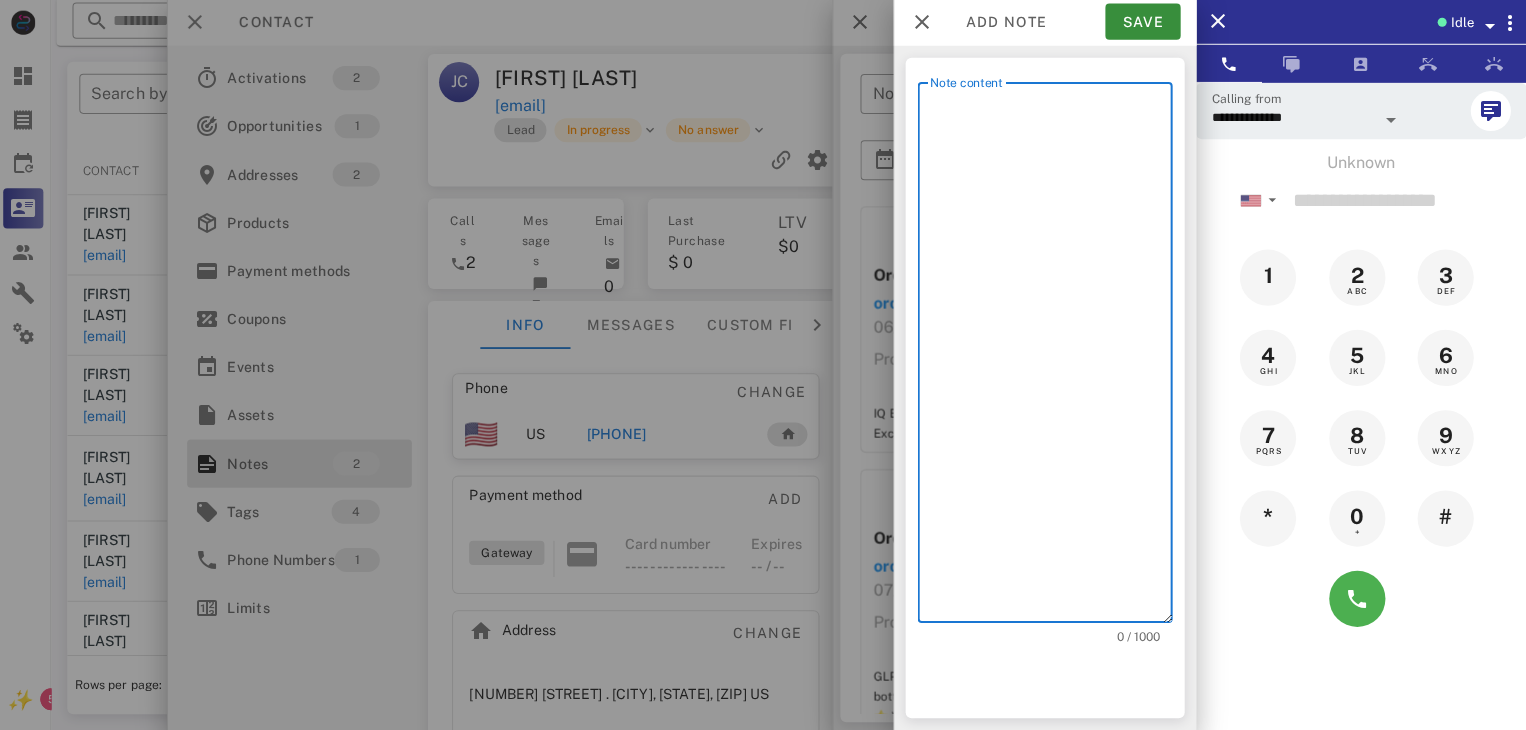 click on "Note content" at bounding box center [1052, 358] 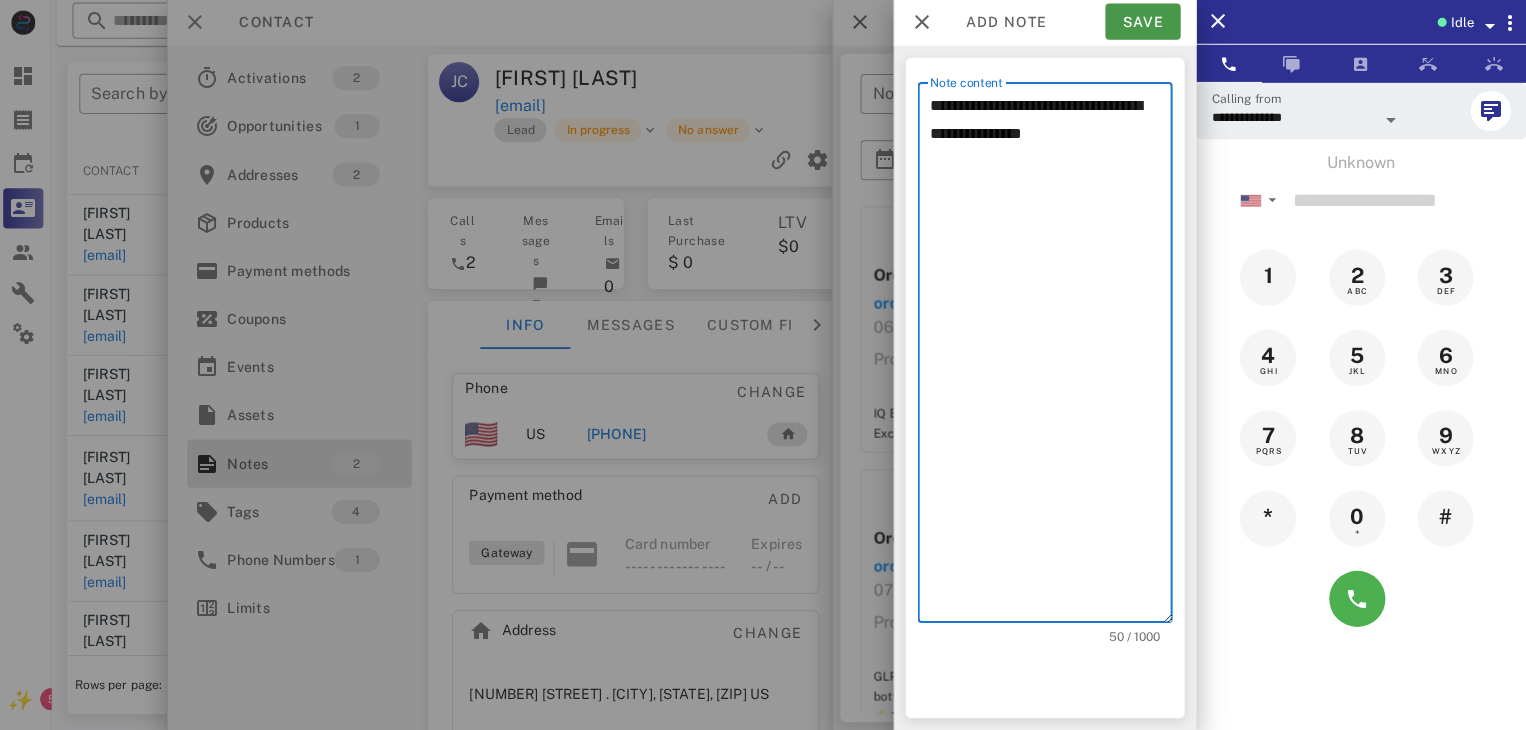type on "**********" 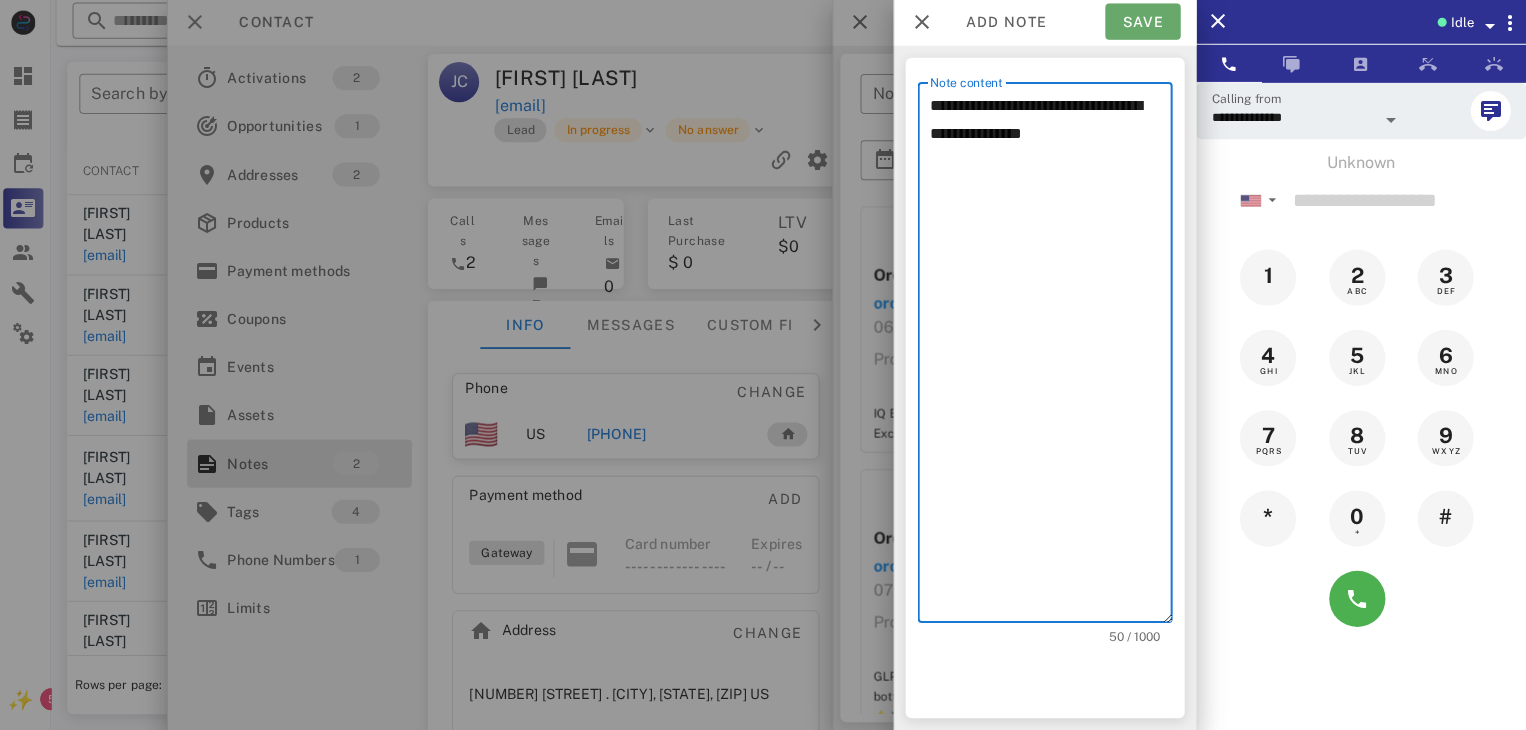 click on "Save" at bounding box center [1143, 24] 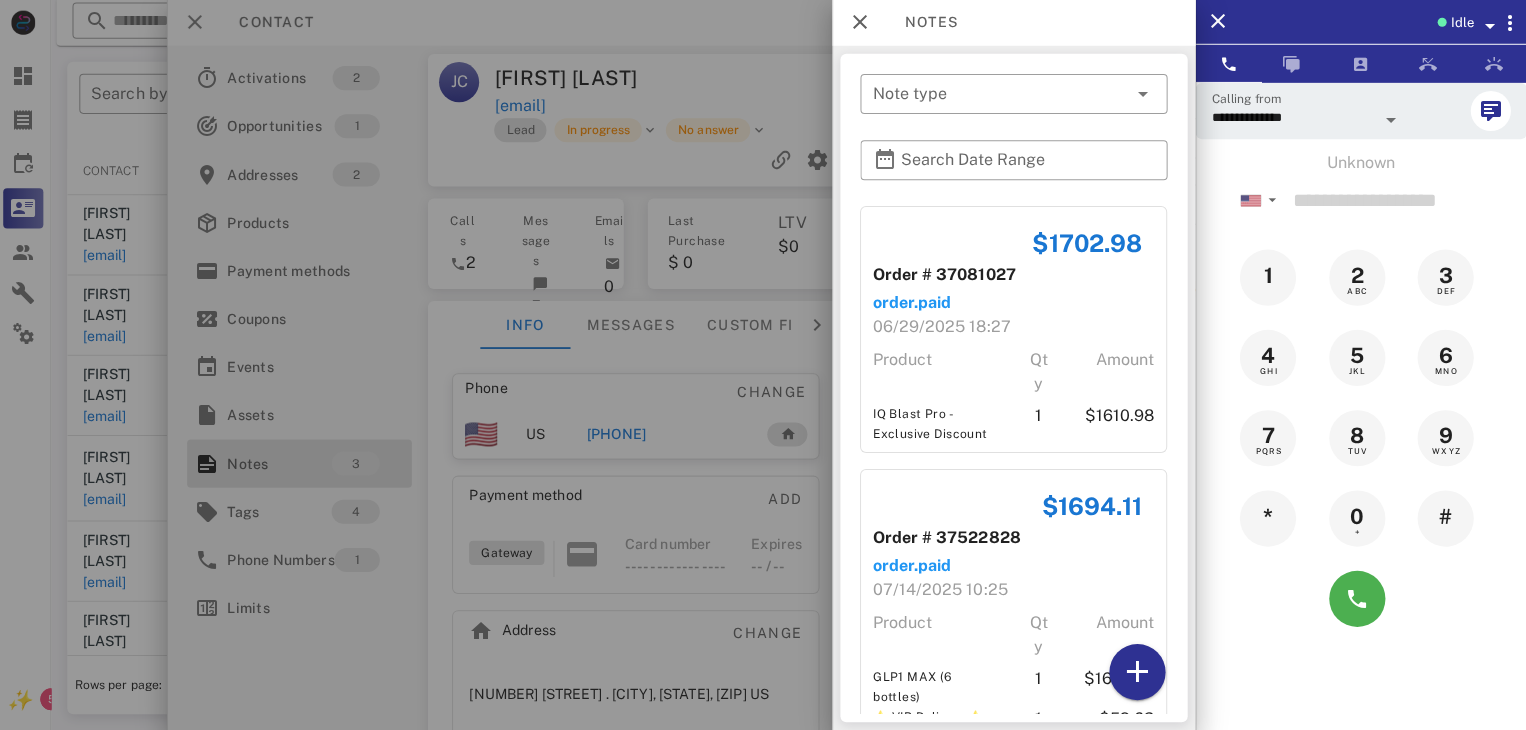 scroll, scrollTop: 224, scrollLeft: 0, axis: vertical 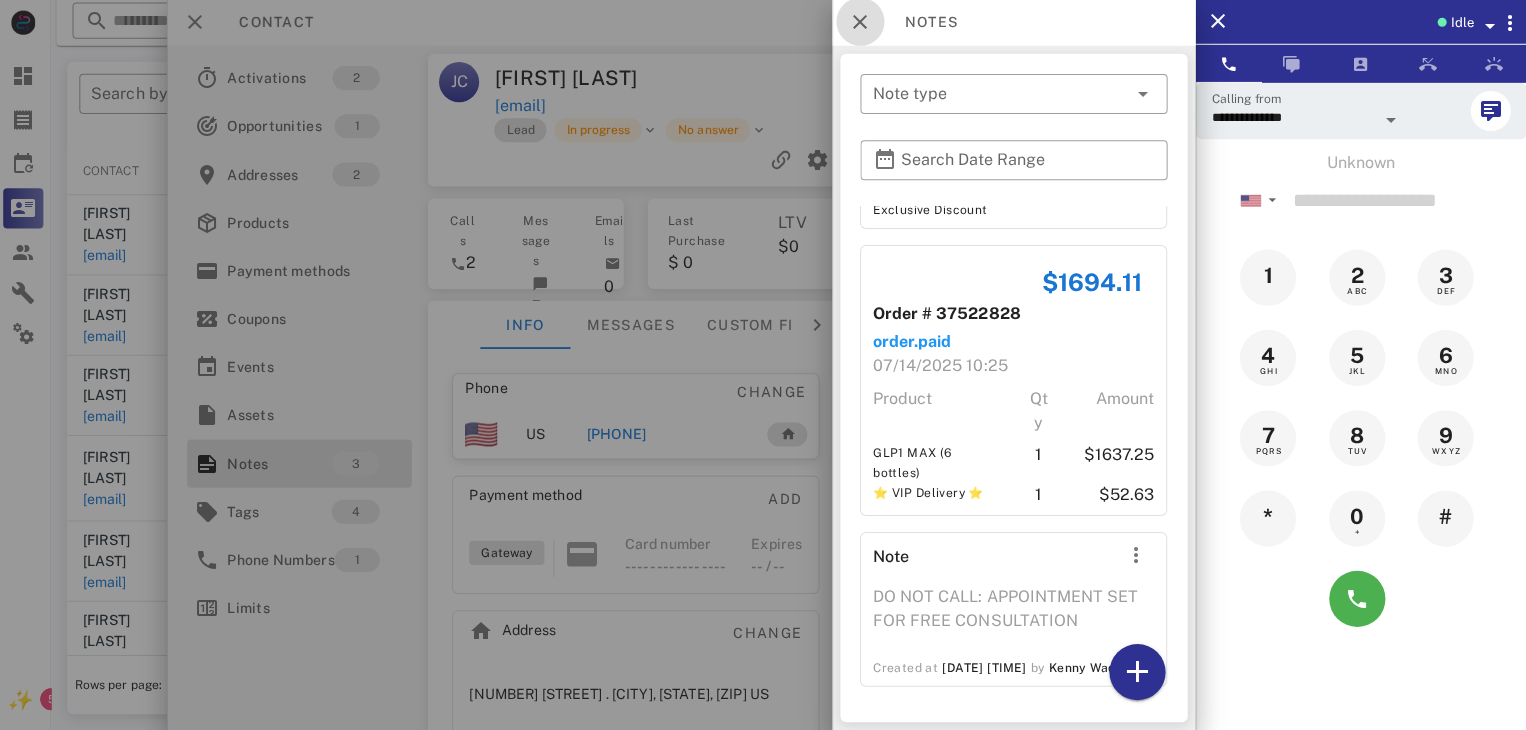 click at bounding box center [862, 24] 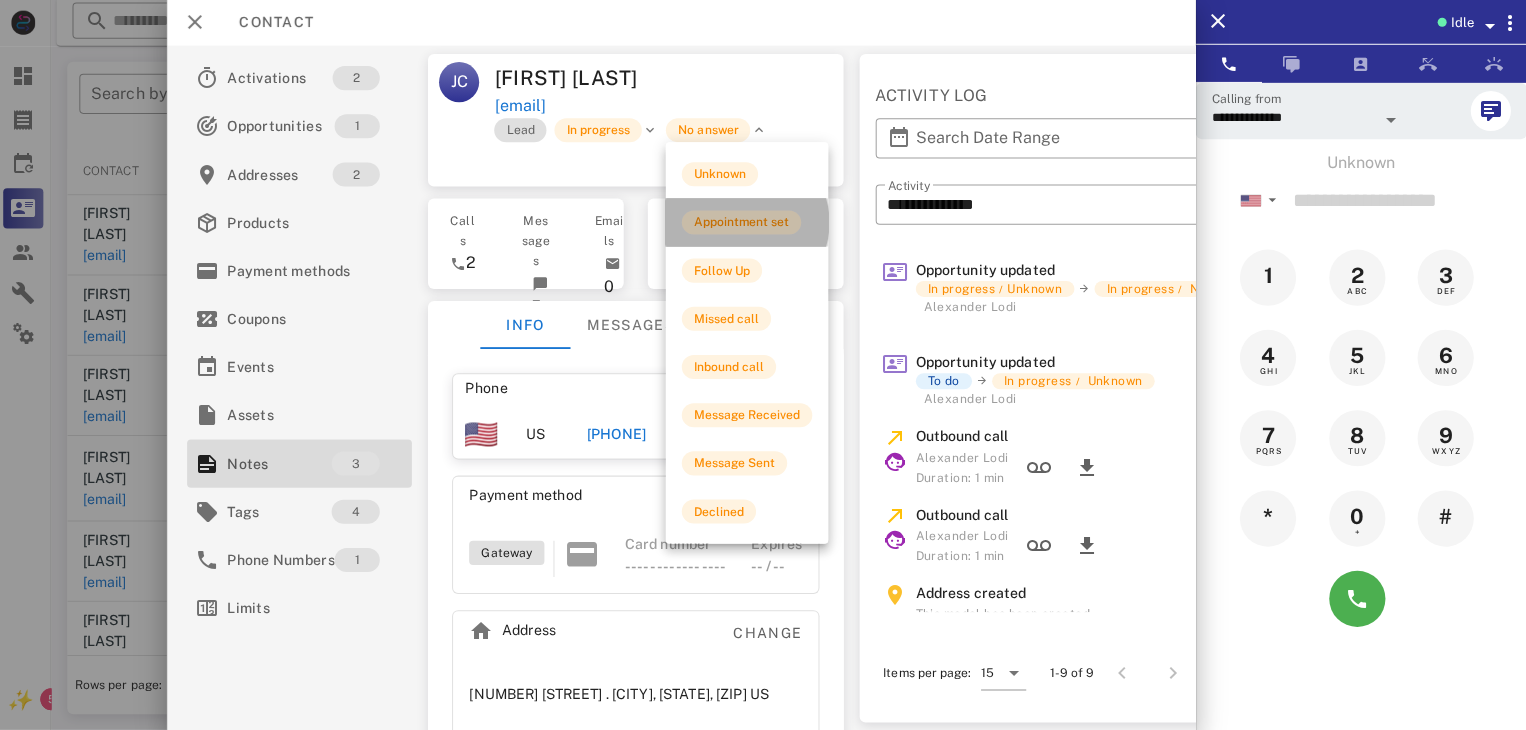 click on "Appointment set" at bounding box center (743, 224) 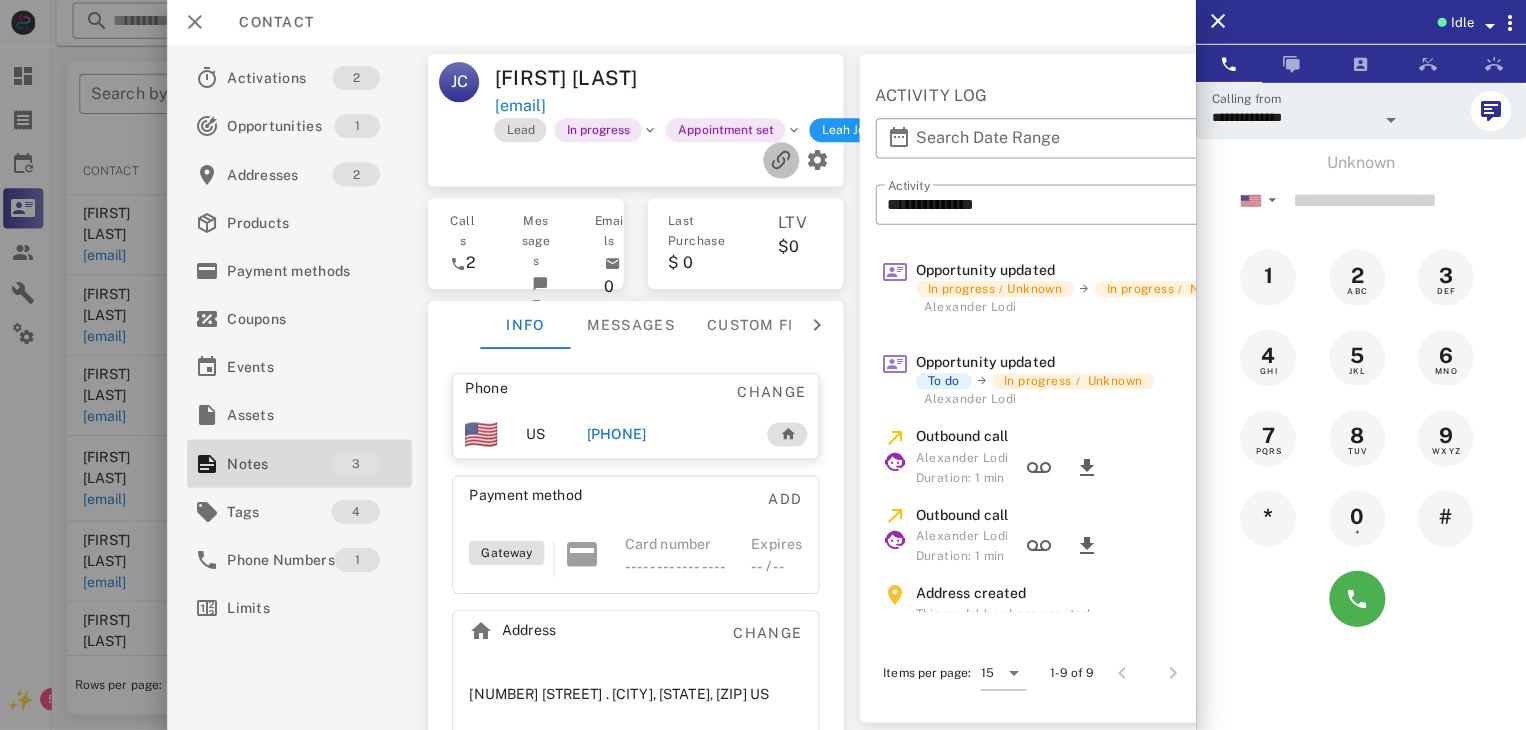 click at bounding box center (783, 162) 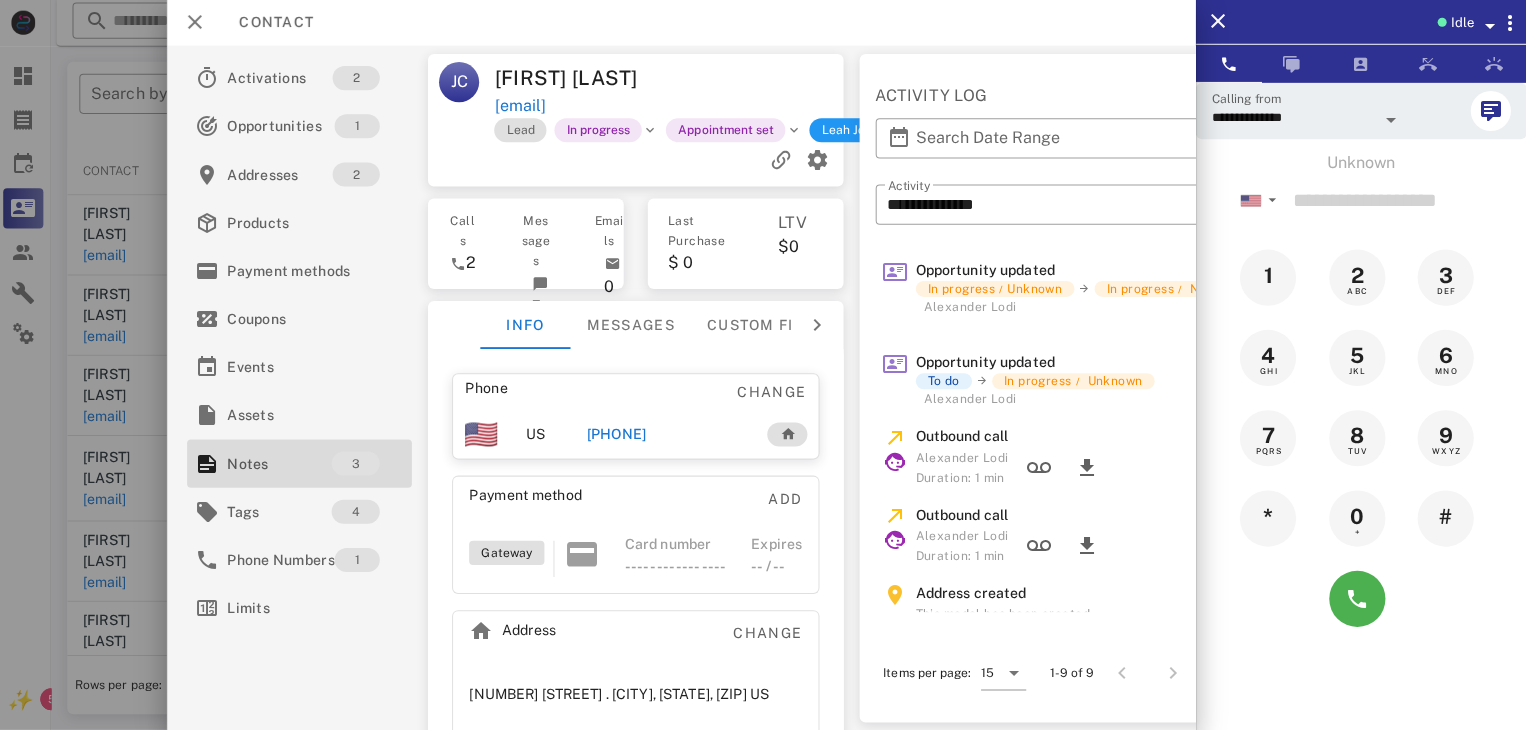 click at bounding box center [763, 365] 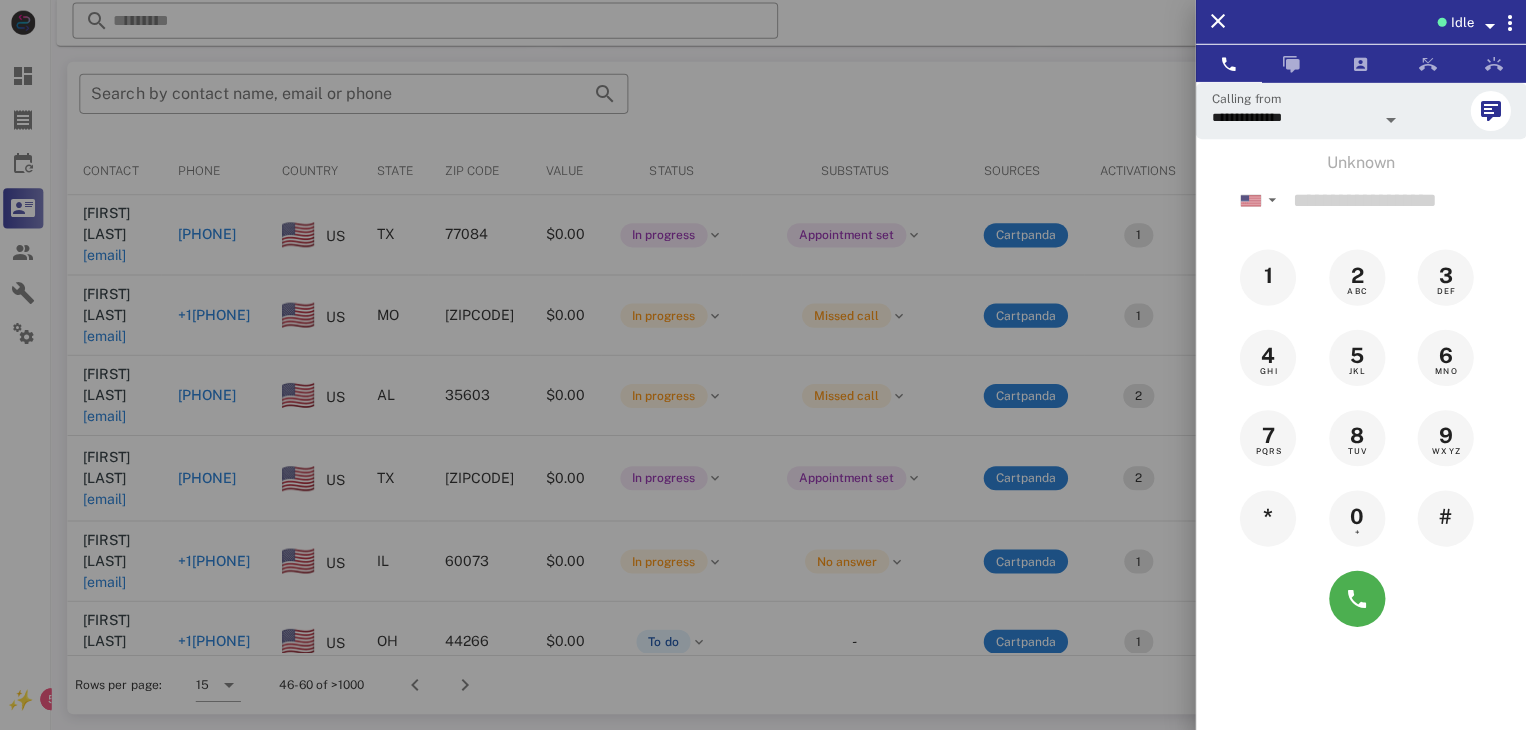 click at bounding box center [763, 365] 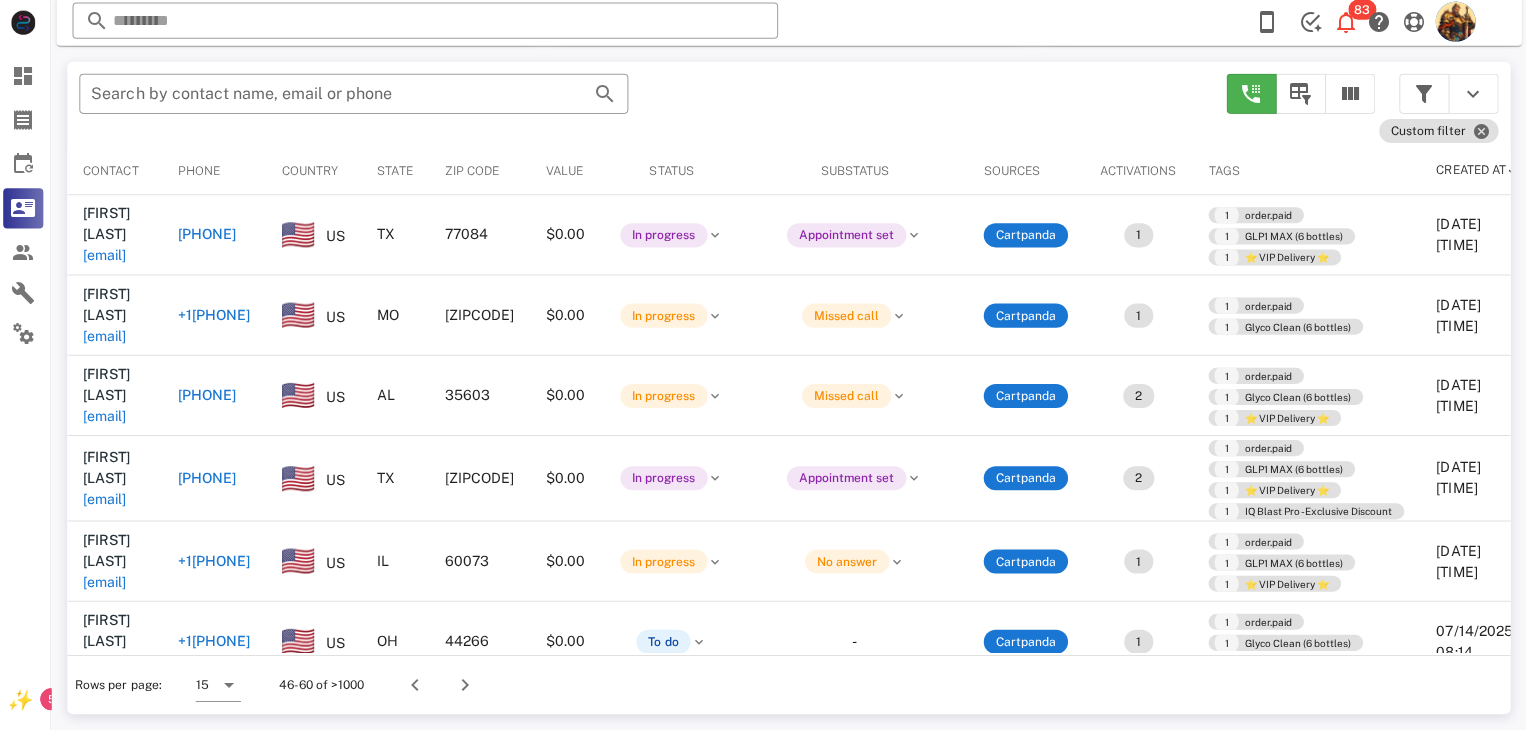 click on "mktlady2@gmail.com" at bounding box center (109, 582) 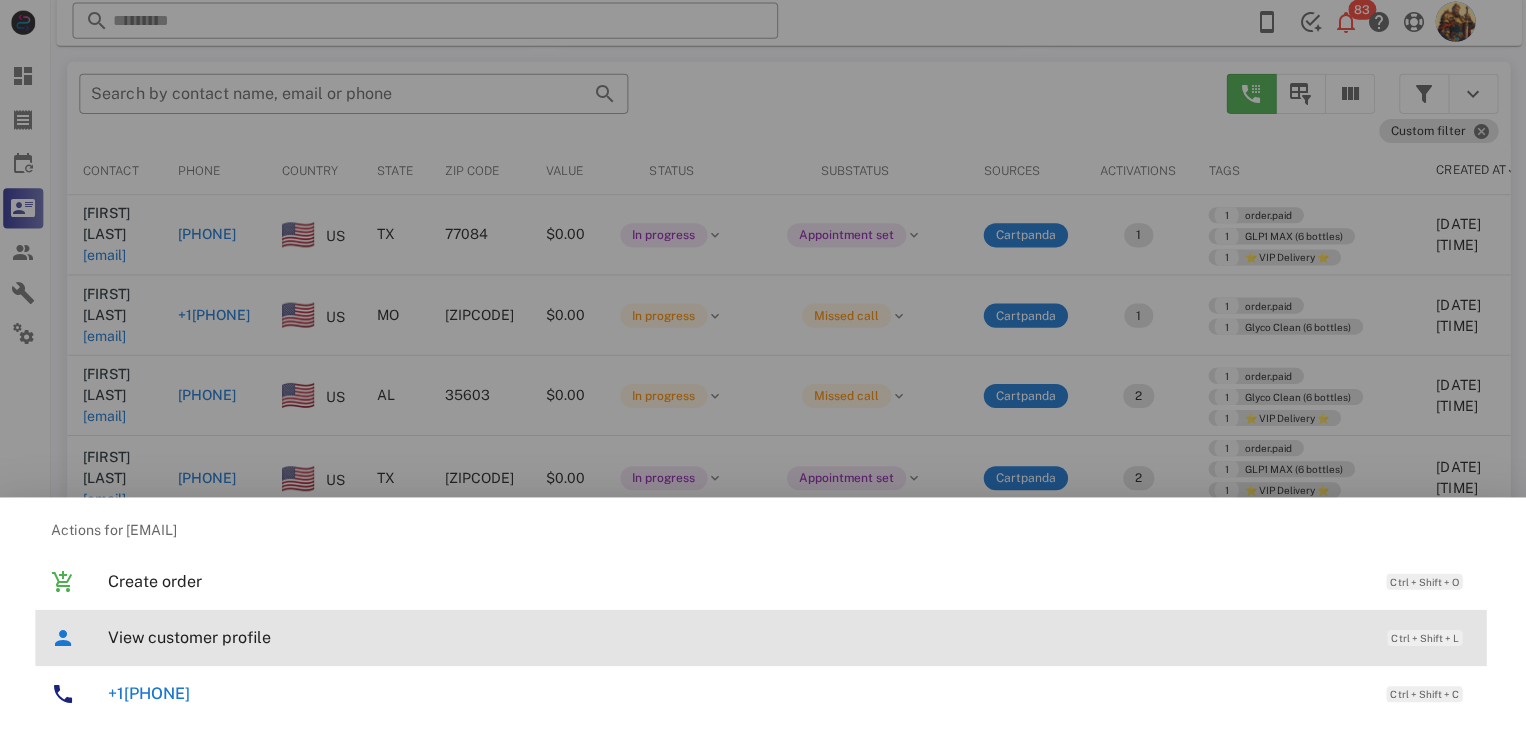 click on "View customer profile" at bounding box center [739, 637] 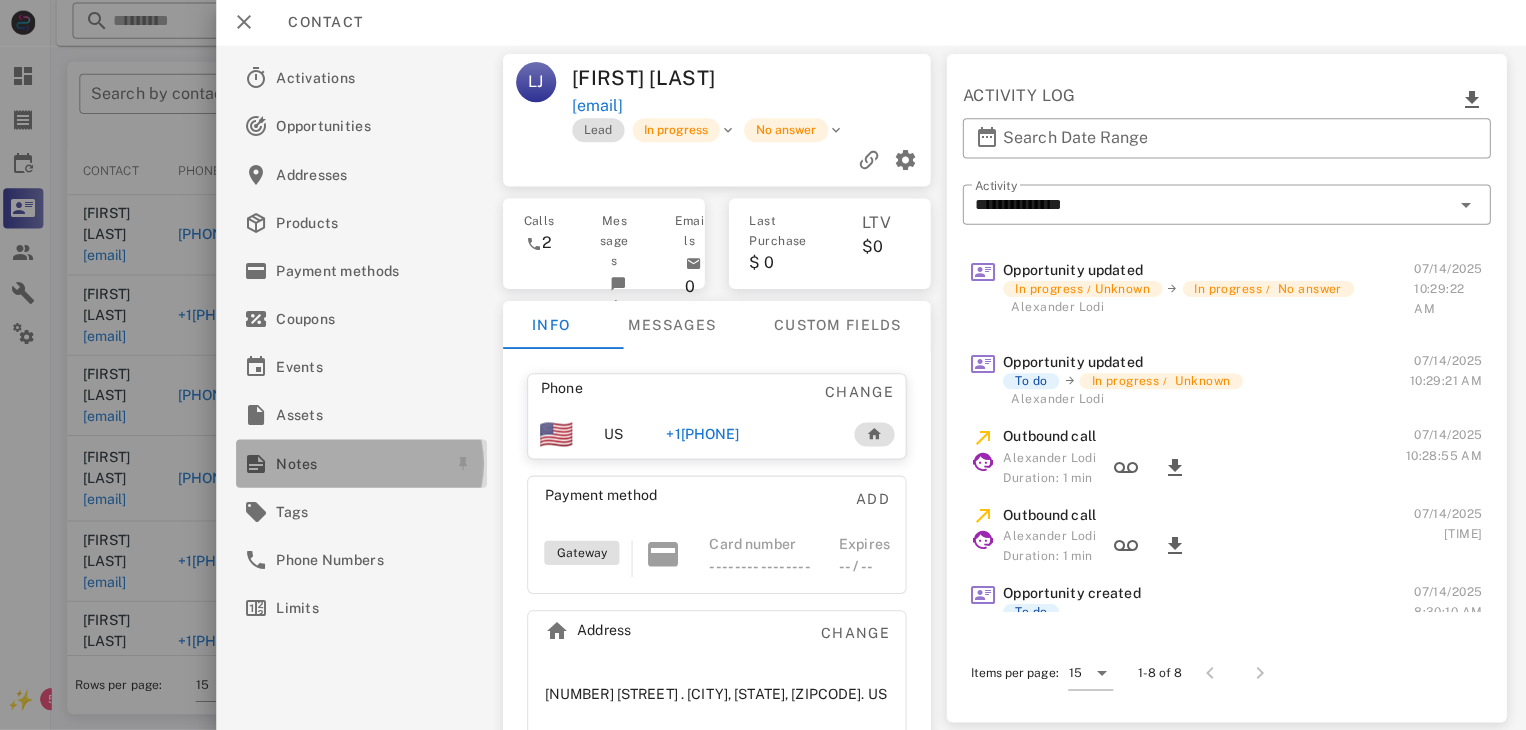 click on "Notes" at bounding box center [361, 464] 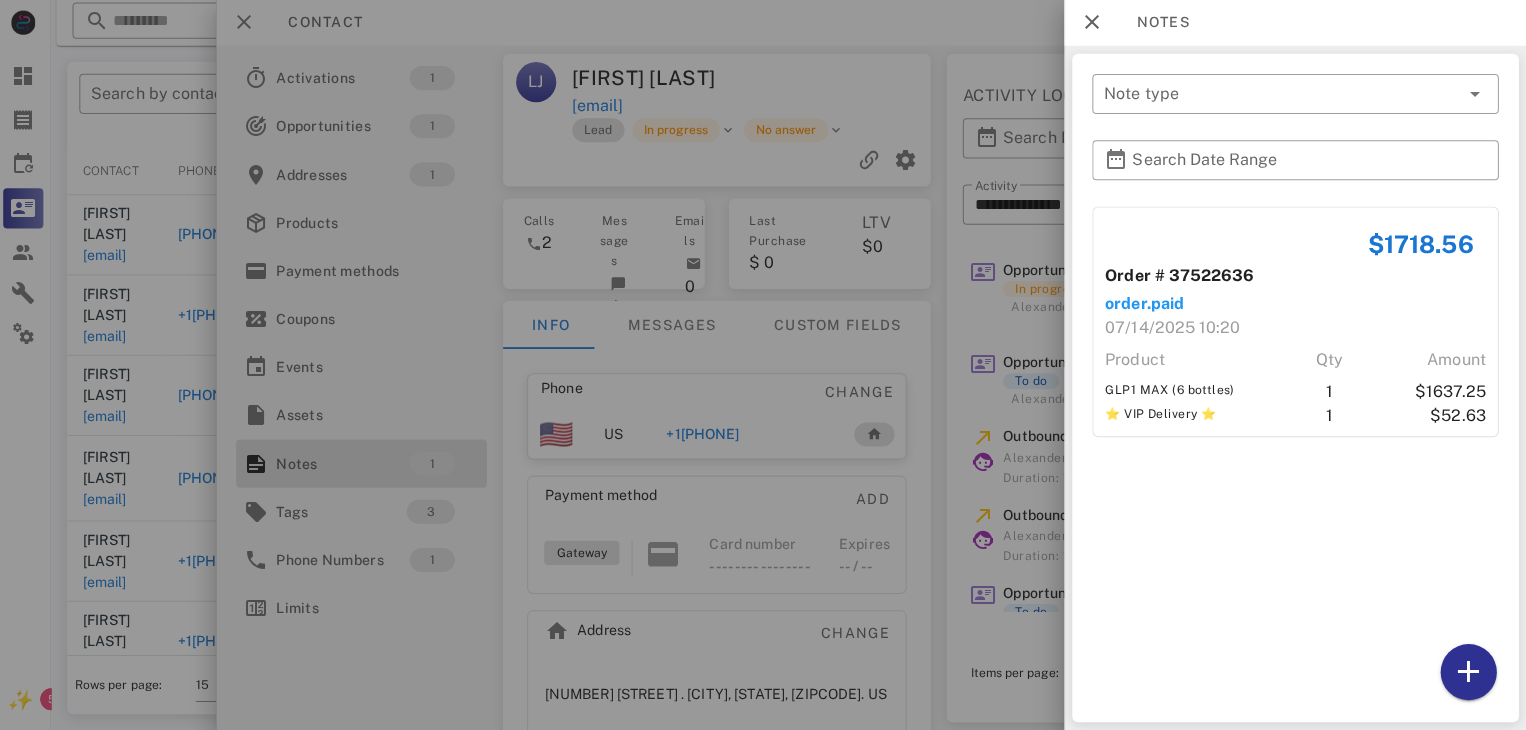 click at bounding box center (763, 365) 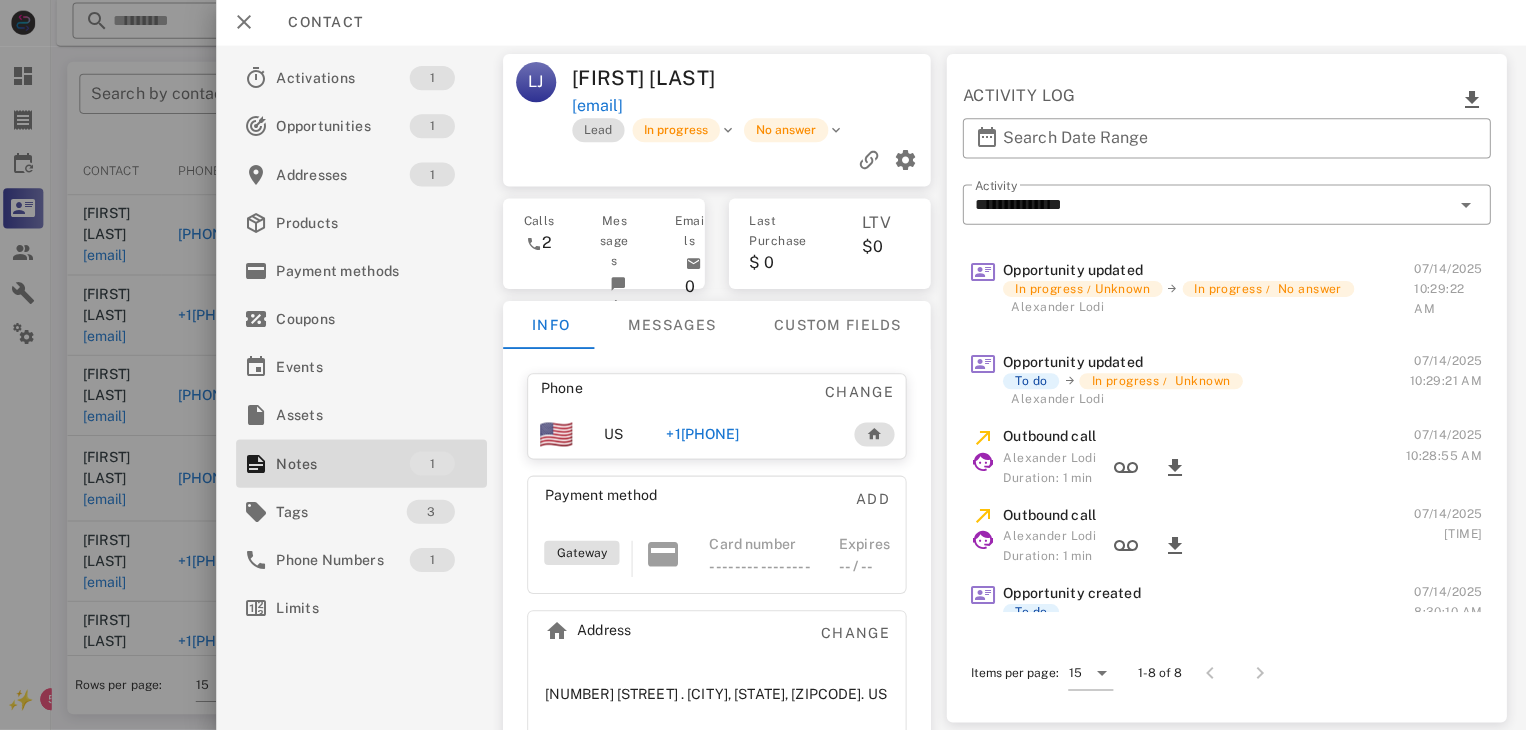 click on "+18476128648" at bounding box center [705, 435] 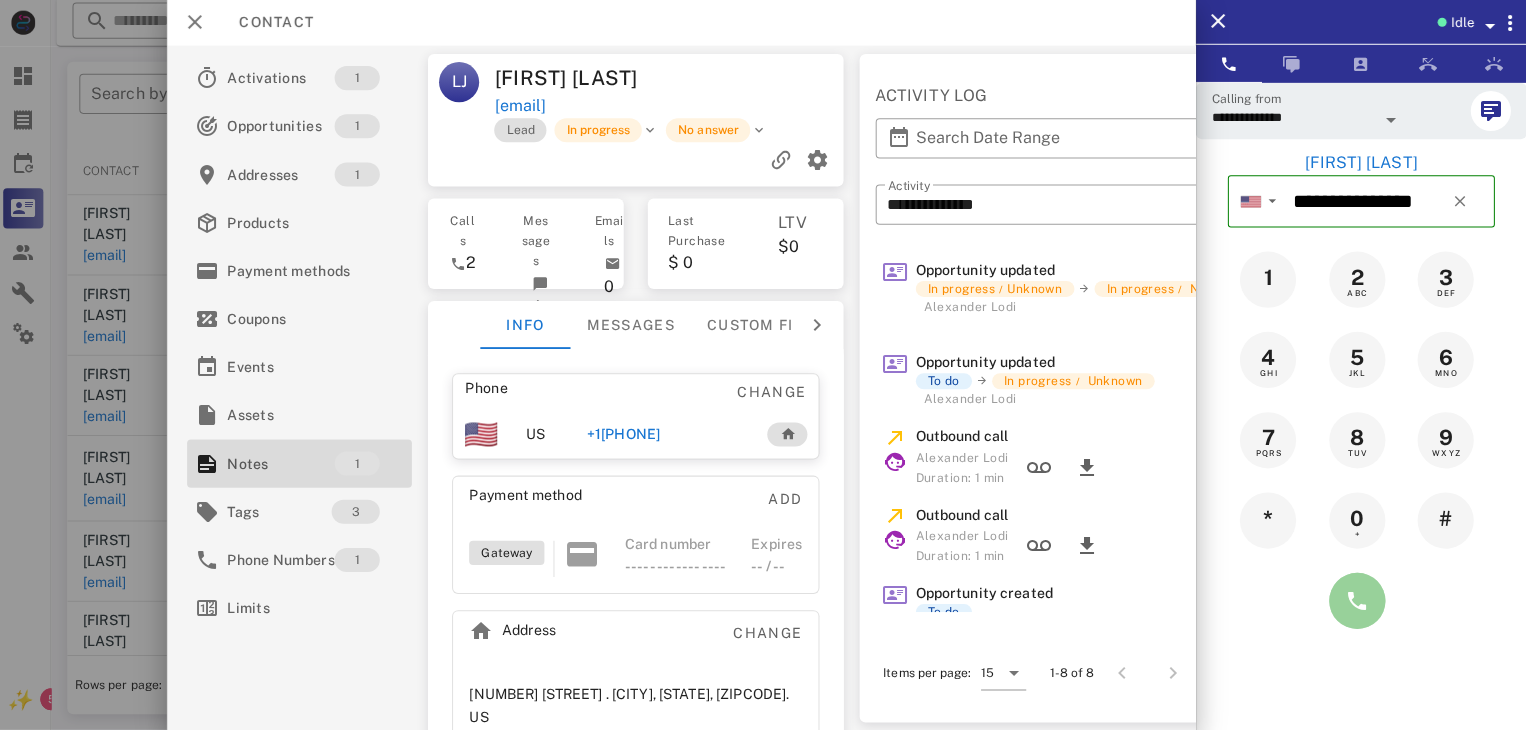 click at bounding box center (1357, 601) 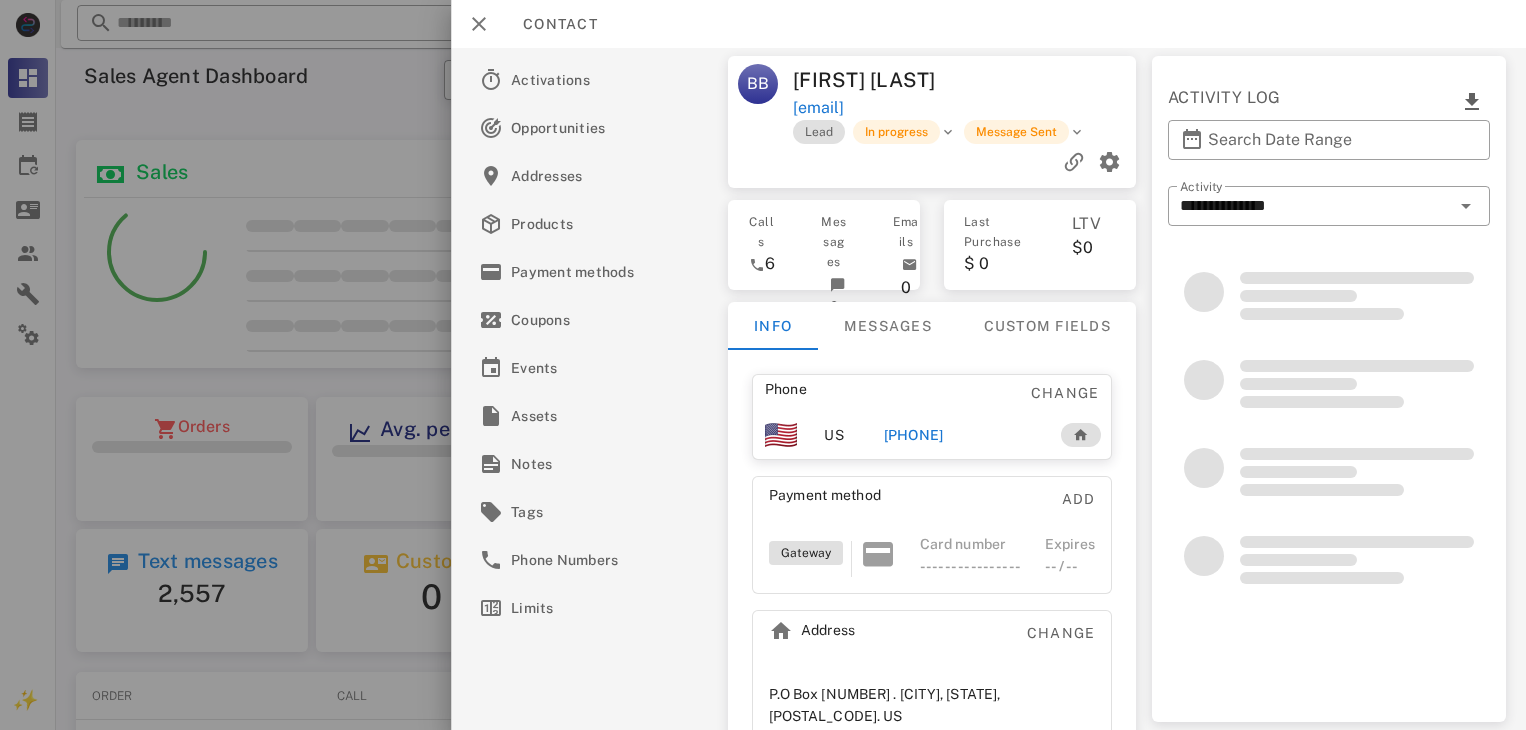 scroll, scrollTop: 0, scrollLeft: 0, axis: both 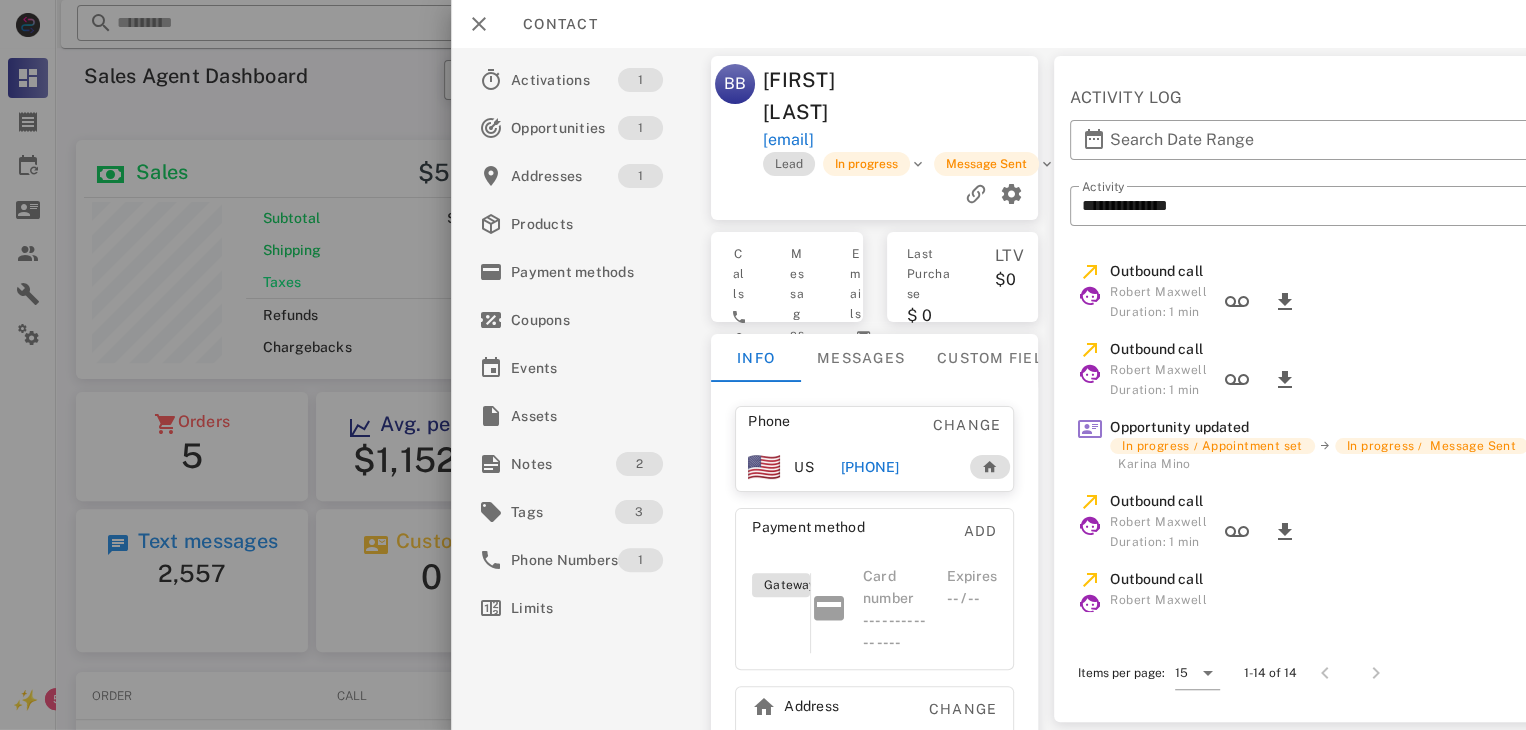 click on "+[PHONE]" at bounding box center (869, 467) 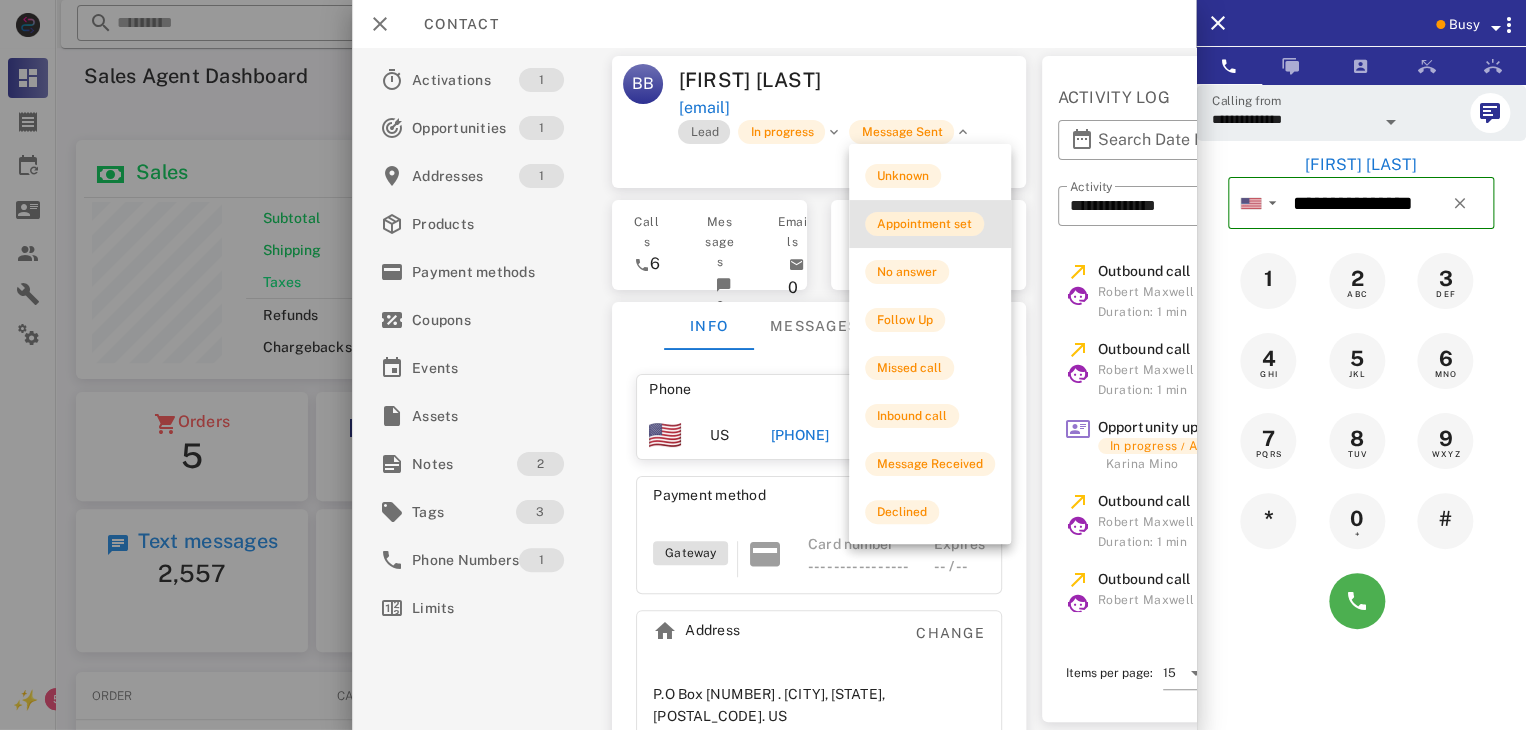 click on "Appointment set" at bounding box center [924, 224] 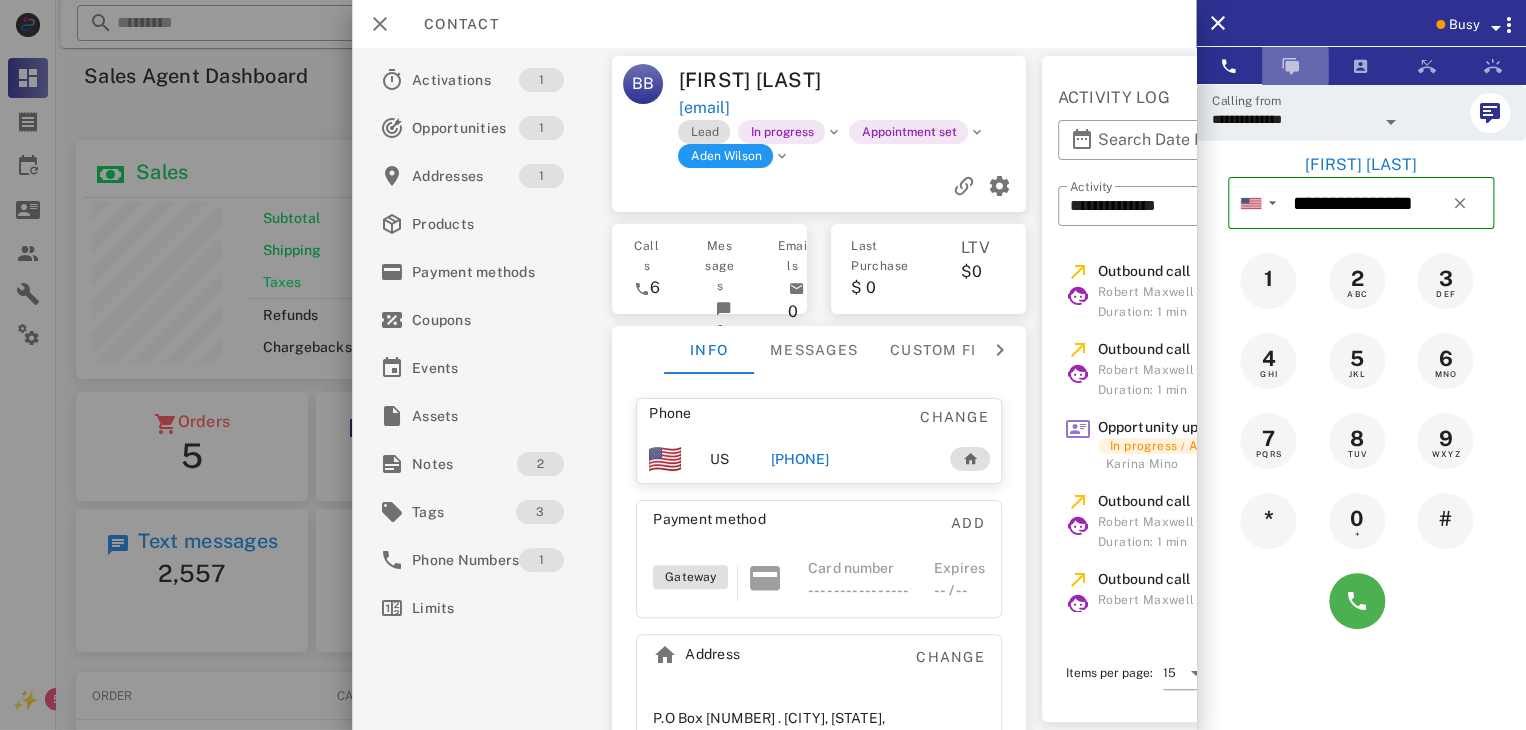 click at bounding box center (1291, 66) 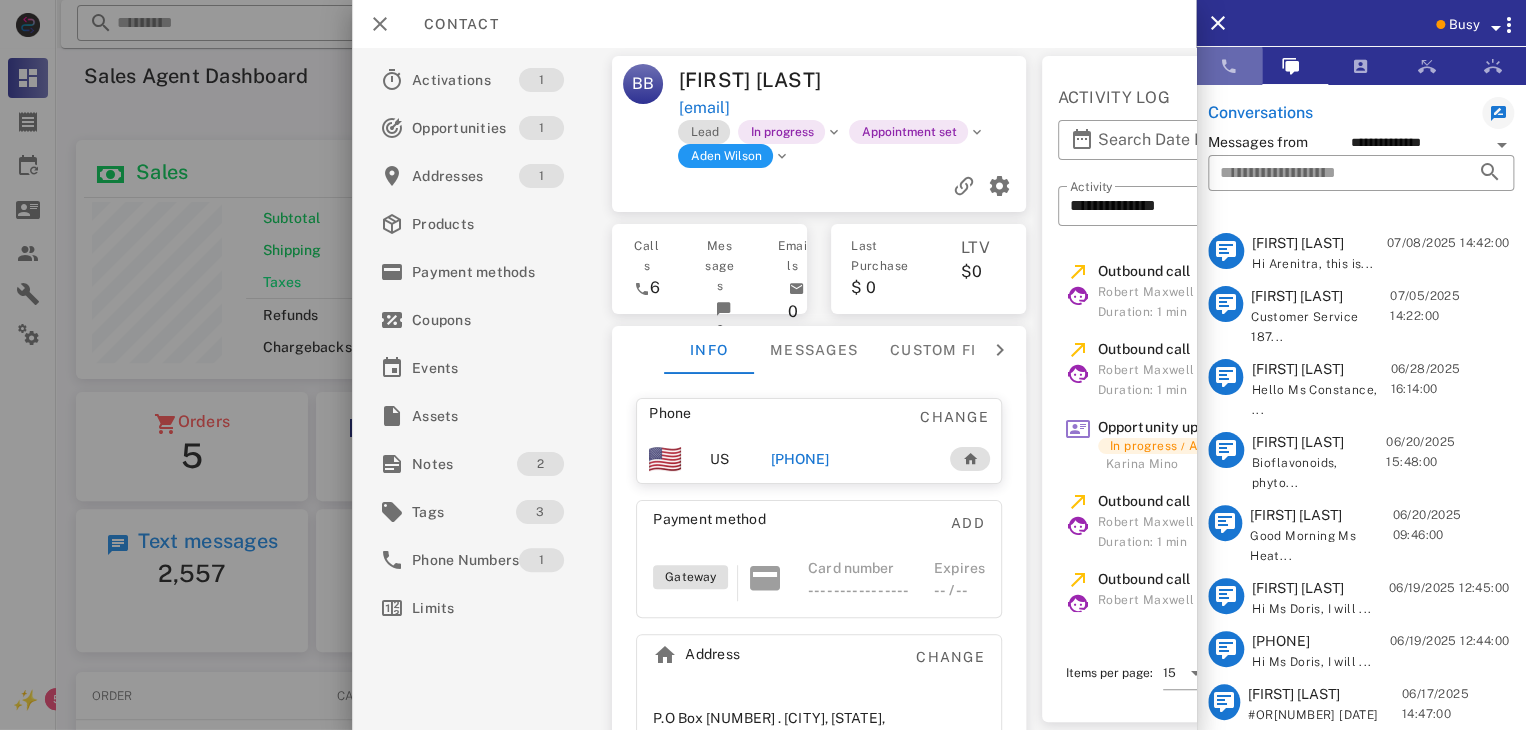 click at bounding box center (1229, 66) 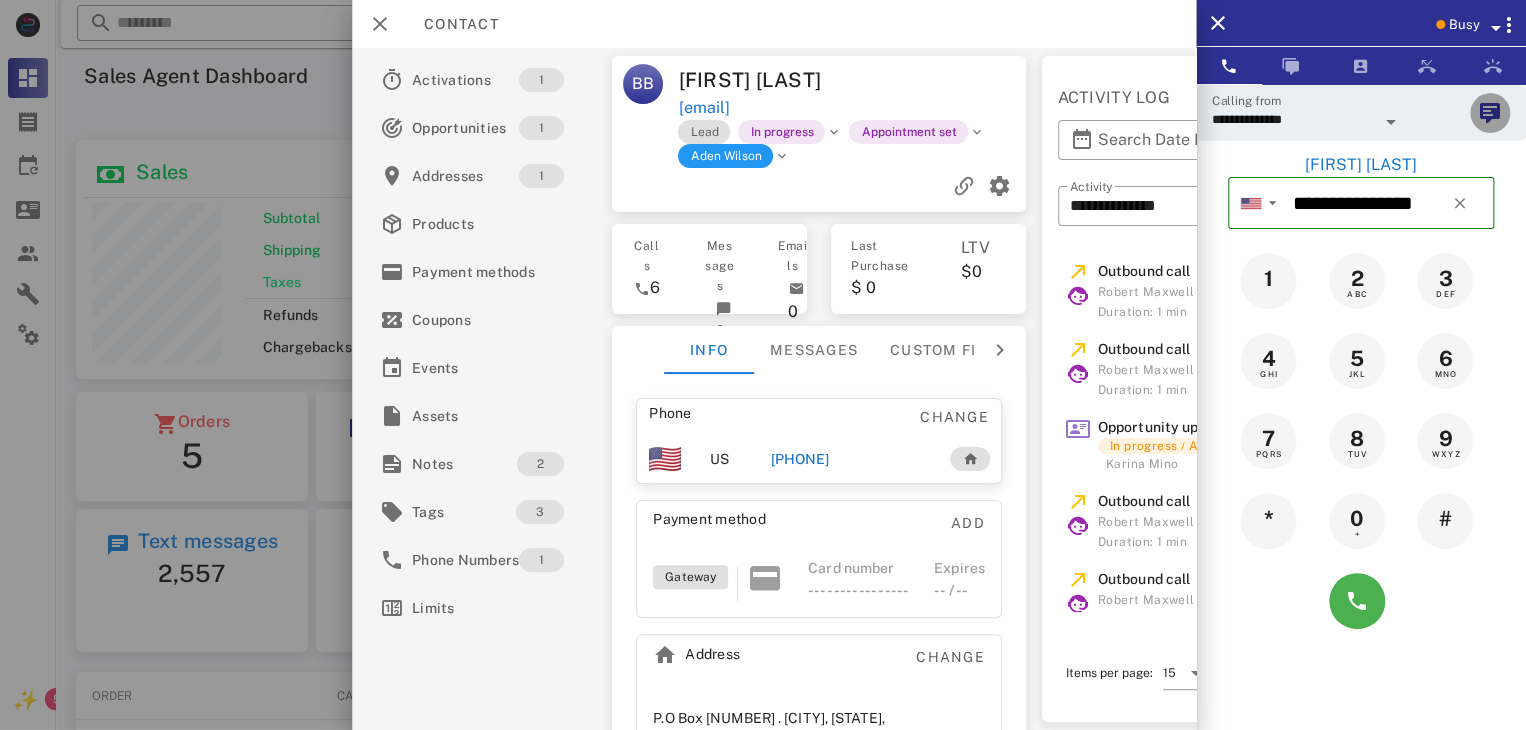 click at bounding box center [1490, 113] 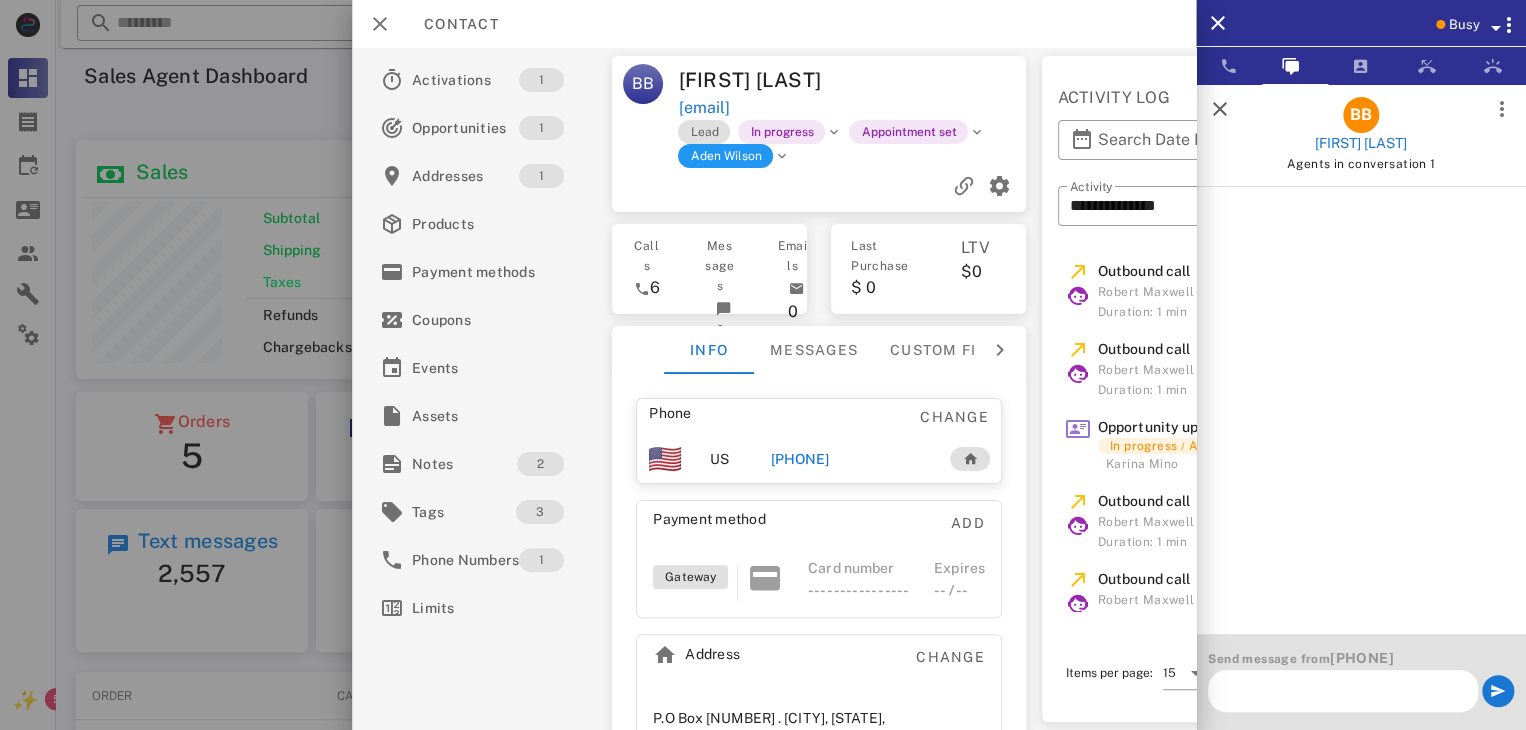 scroll, scrollTop: 0, scrollLeft: 0, axis: both 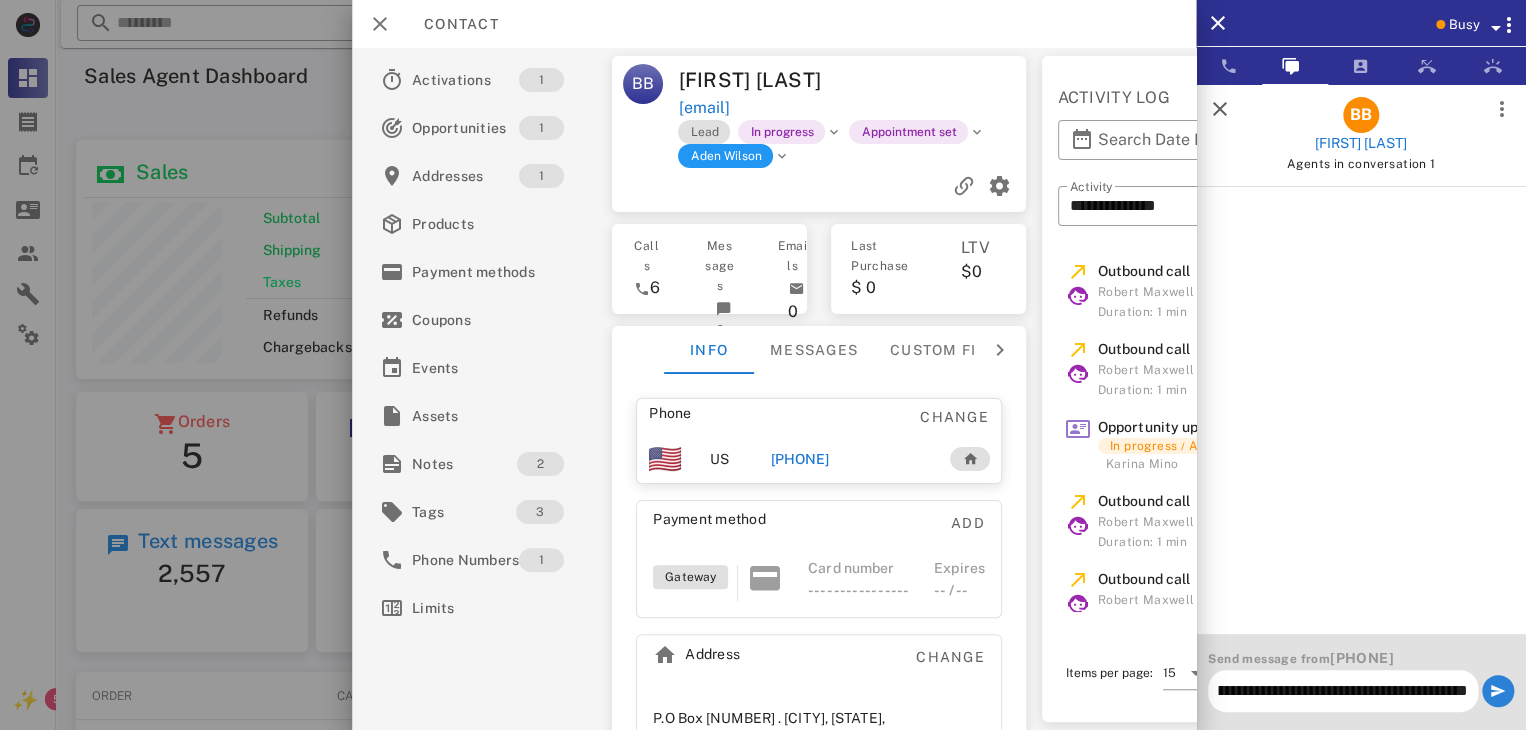 type on "**********" 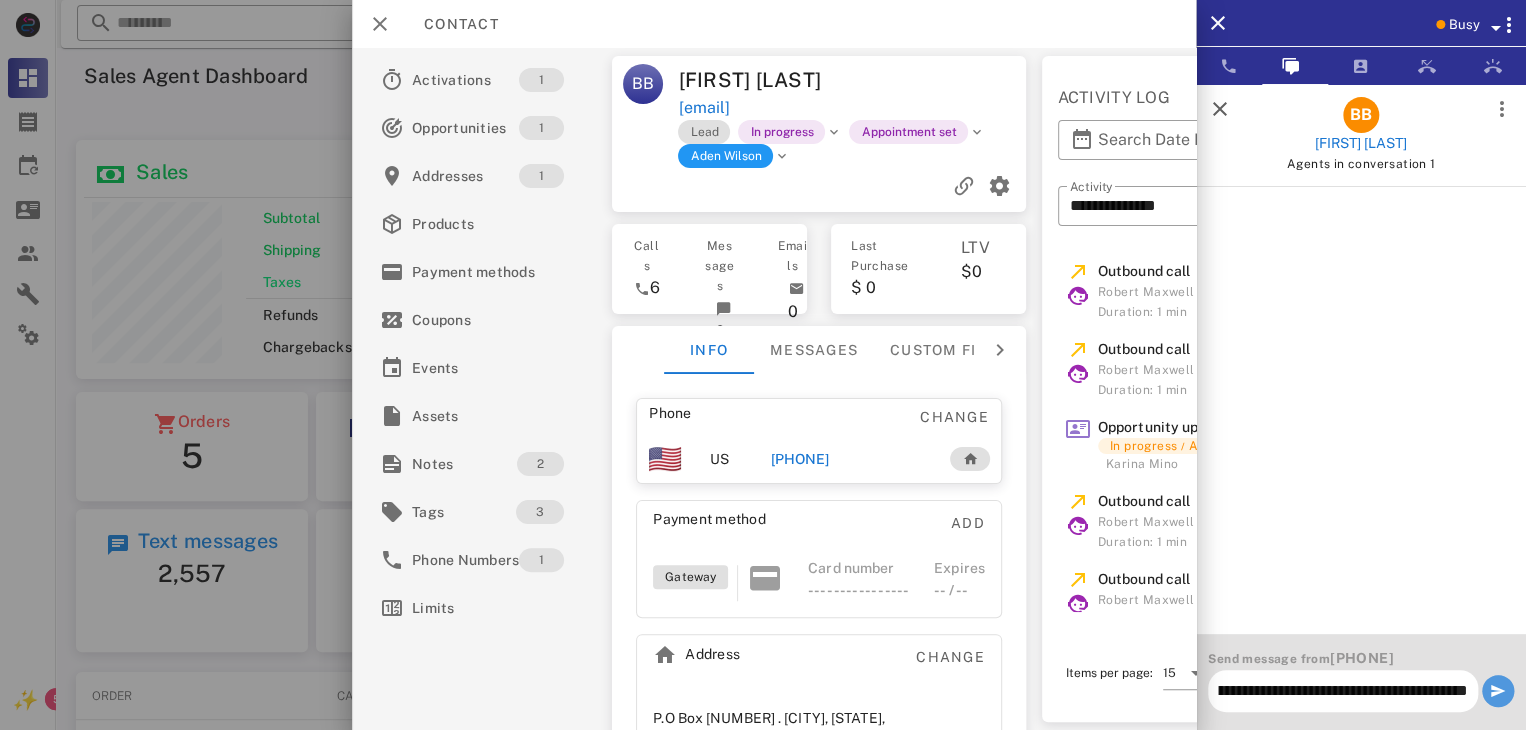 scroll, scrollTop: 0, scrollLeft: 0, axis: both 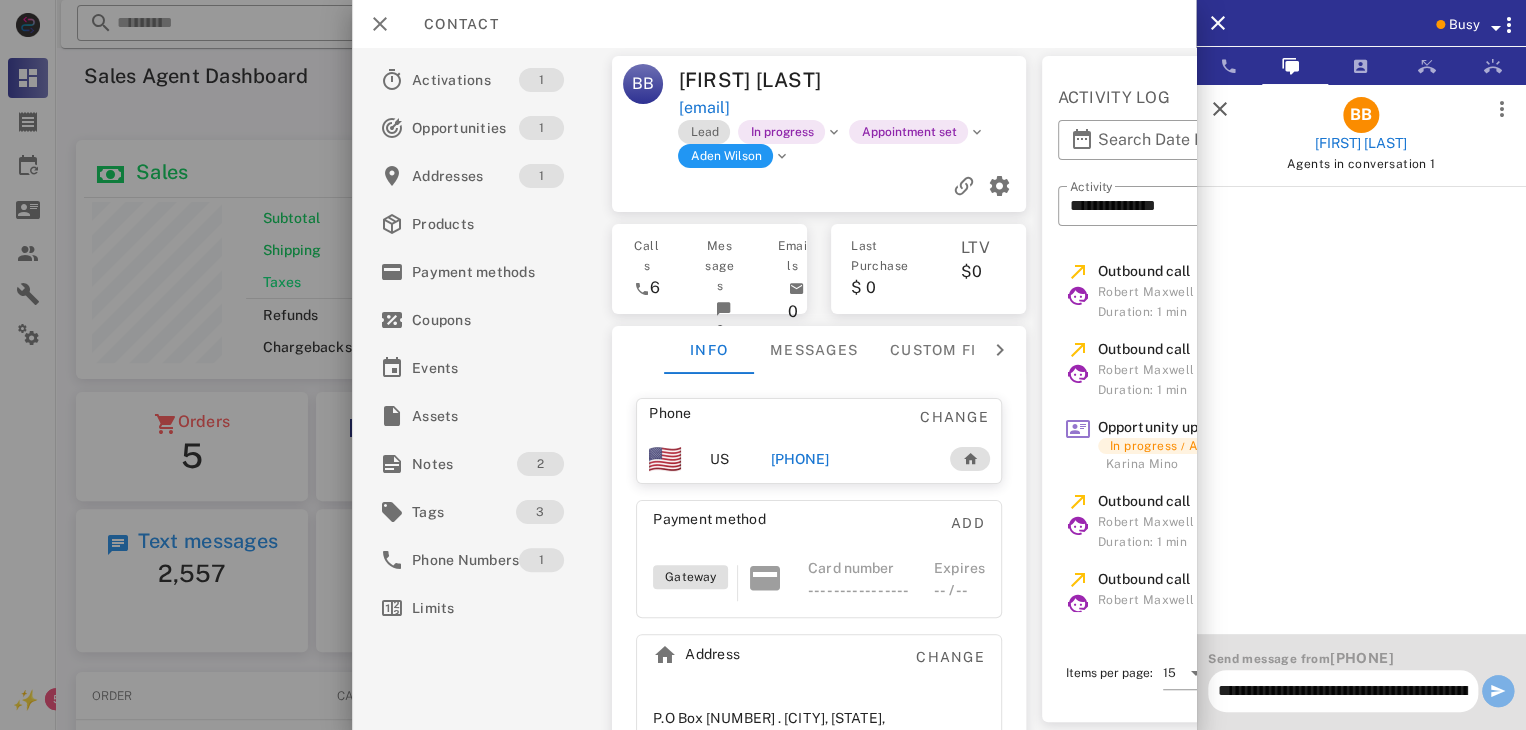 click at bounding box center [1498, 691] 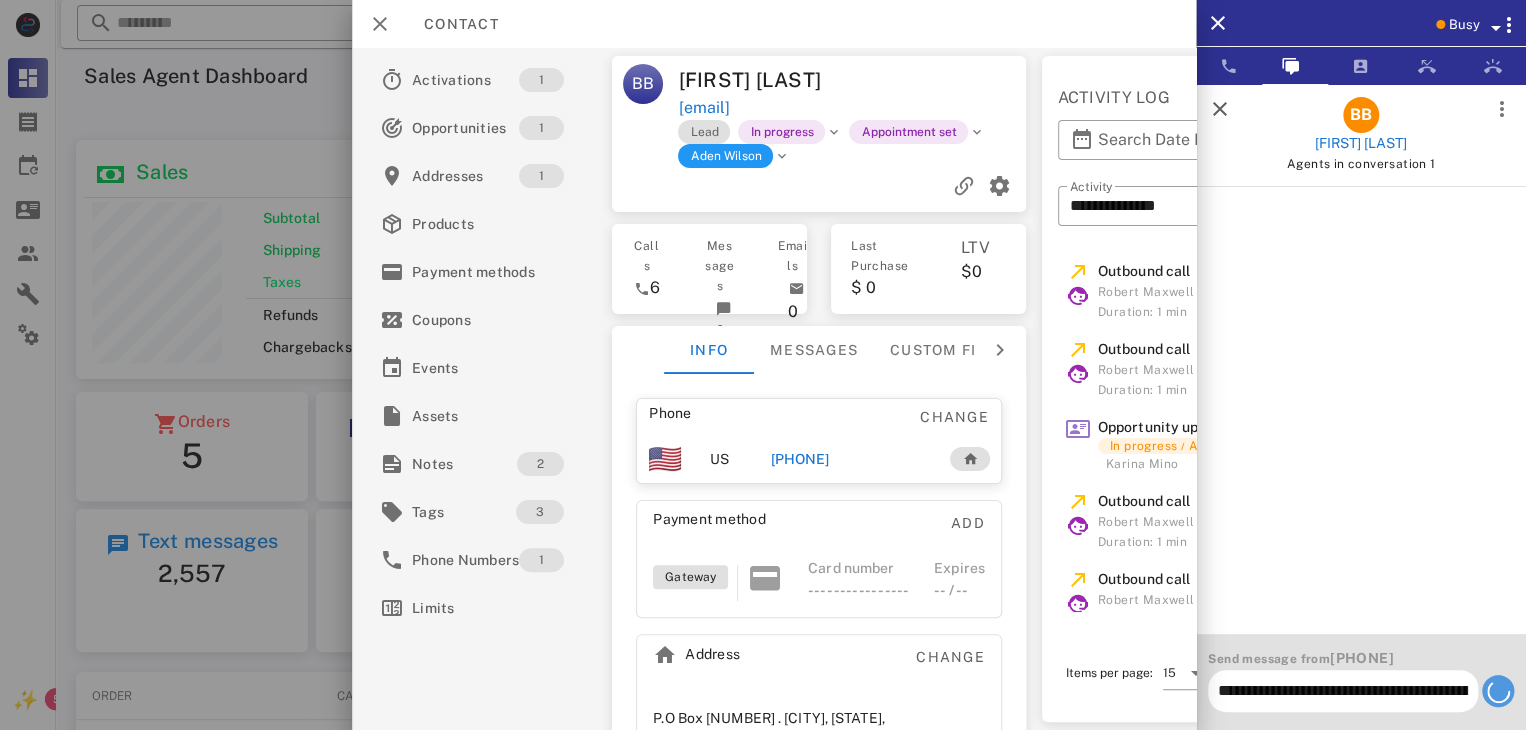 type 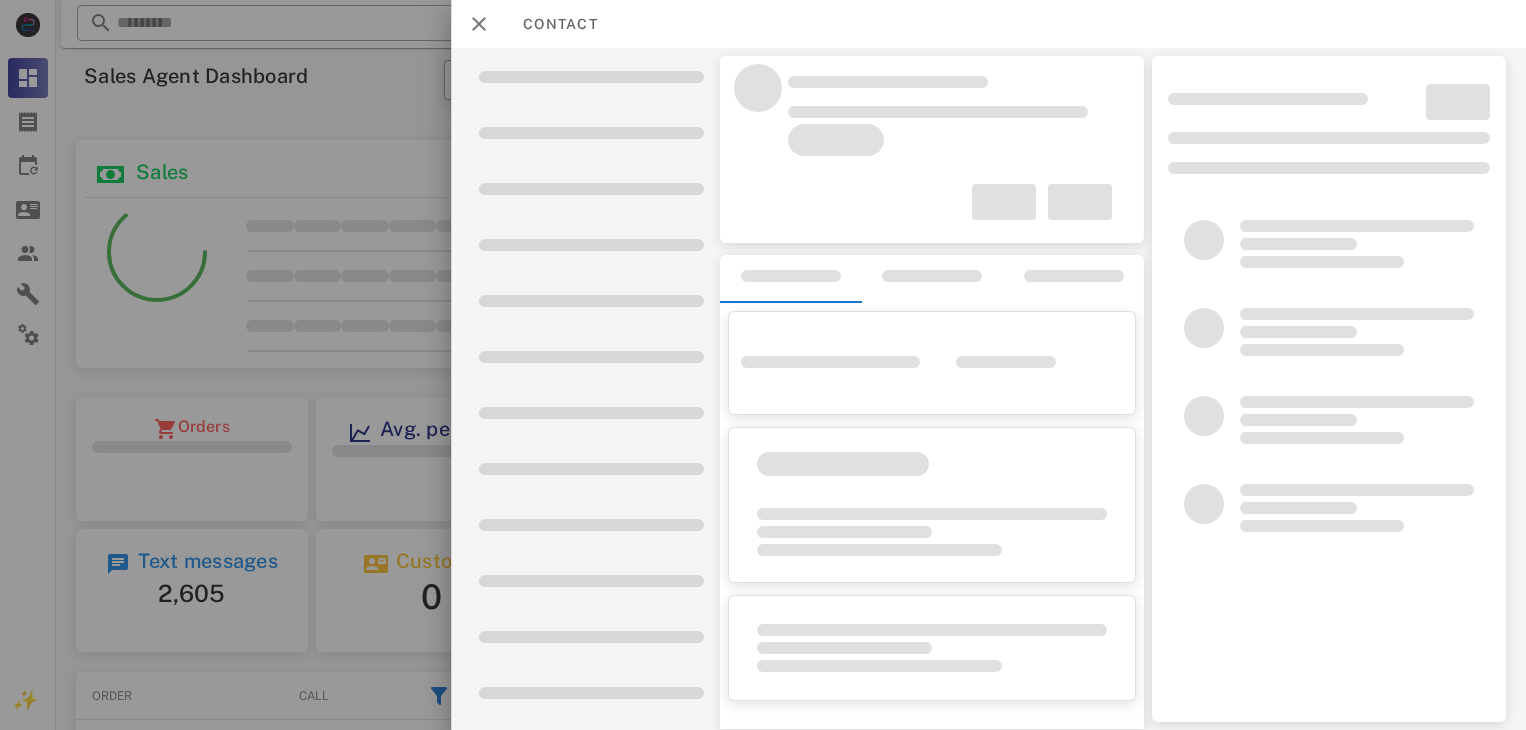 scroll, scrollTop: 0, scrollLeft: 0, axis: both 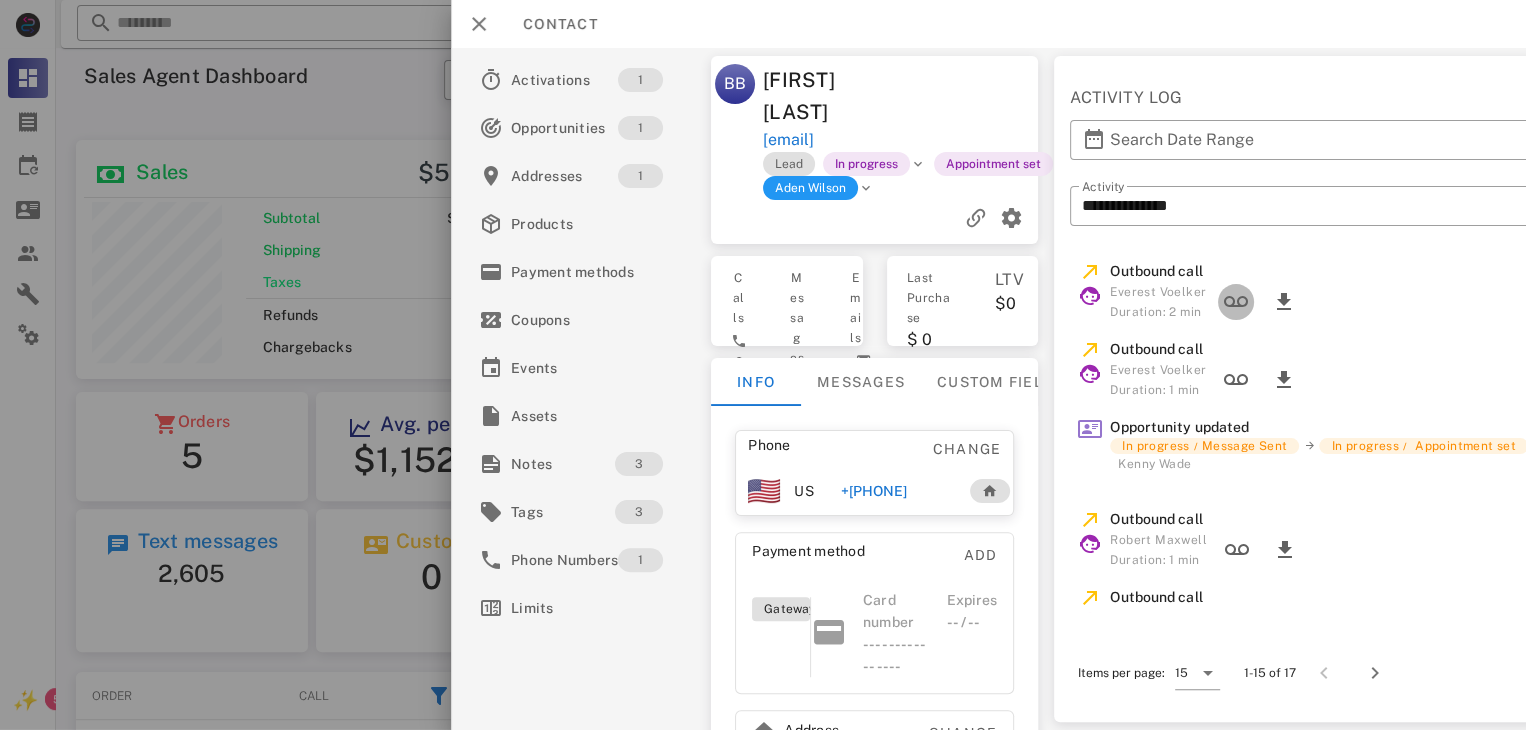 click at bounding box center [1236, 302] 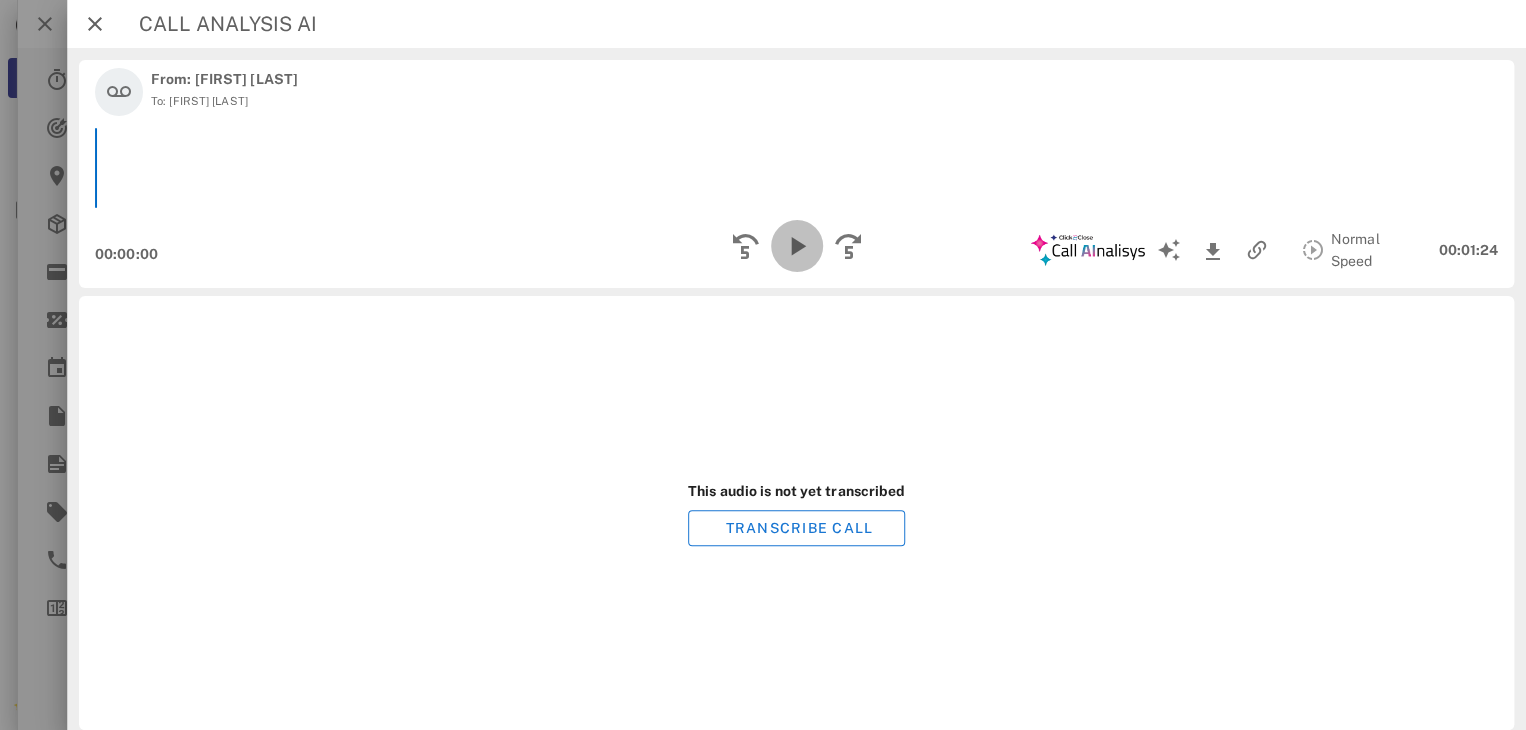 click at bounding box center (796, 246) 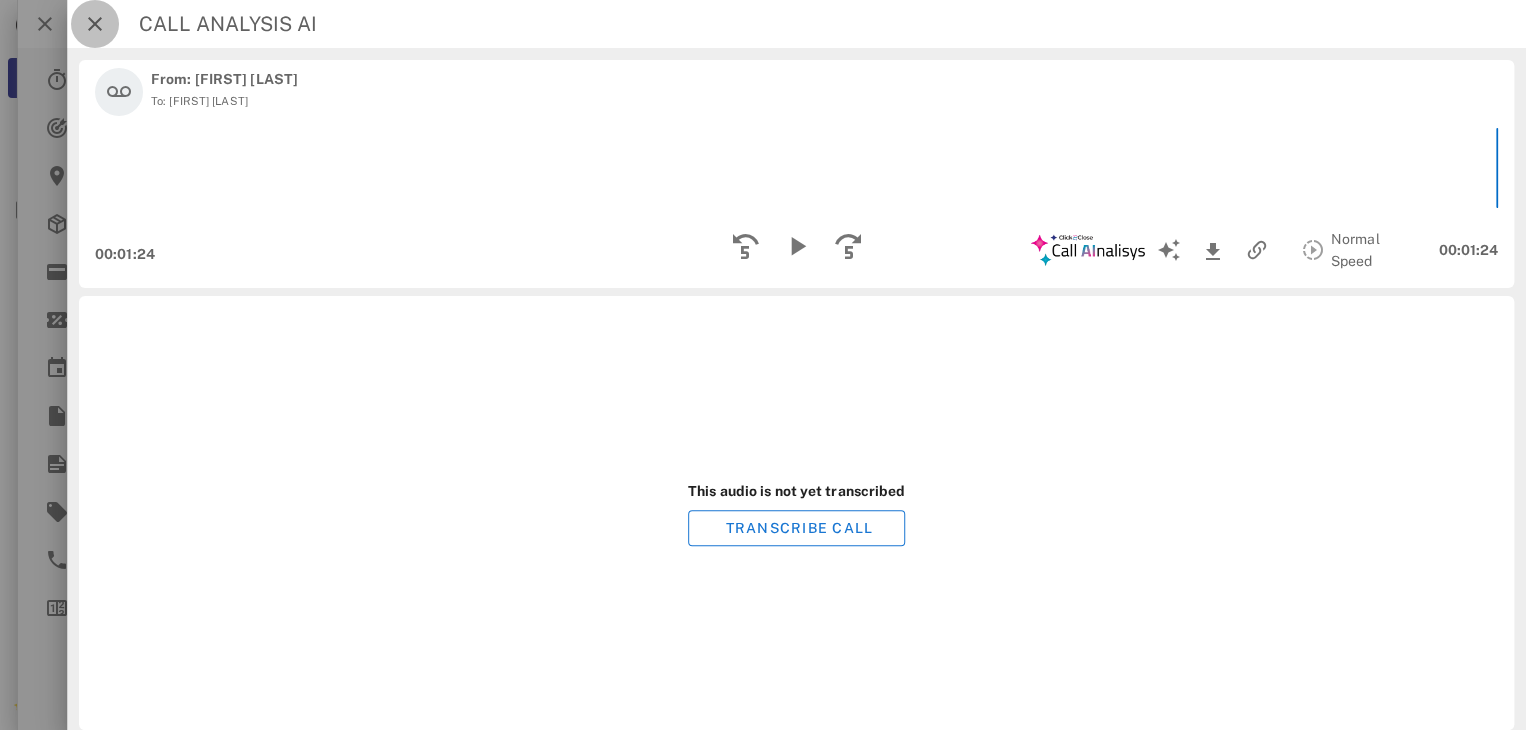 click at bounding box center (95, 24) 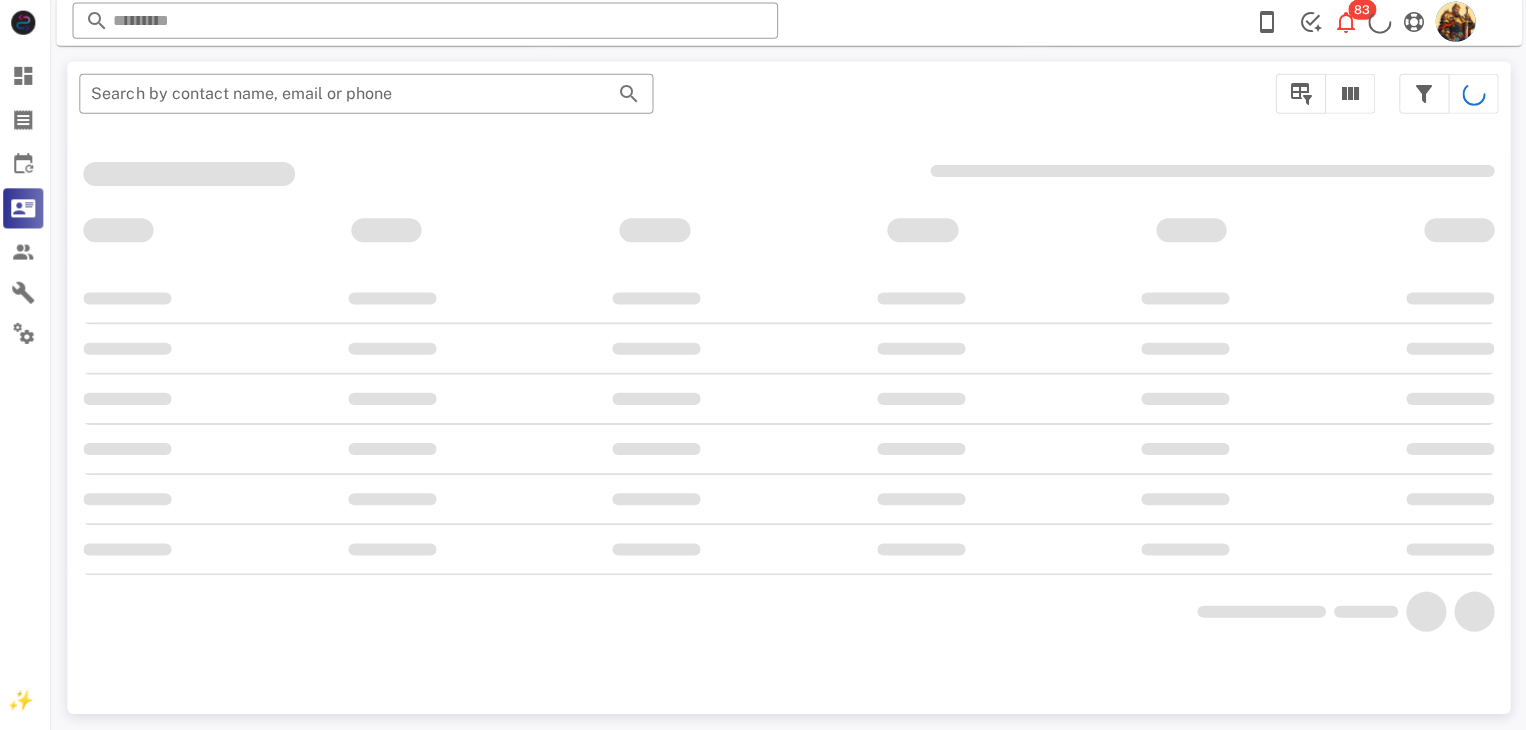 scroll, scrollTop: 356, scrollLeft: 0, axis: vertical 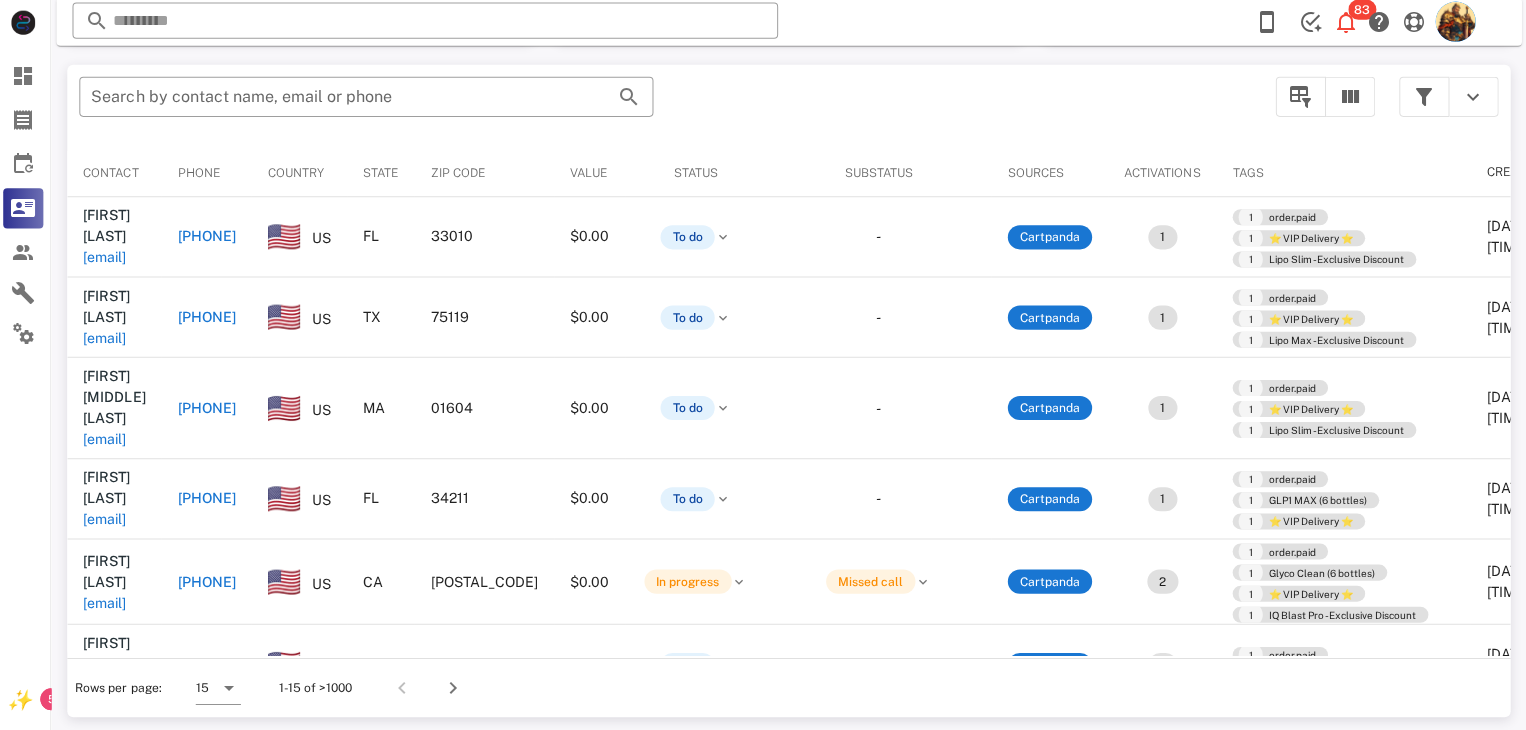 click on "Opportunities 147,679 155,088 Call stats 47 17% 0 0 0% Conversations 8 8 0 0 Talk Time 00:29:45 0 Close rate 23% 0% aov $558 $0 Gross sales $0 $2,500 Actual Goal Pipeline value $2,067,098 $2,170,803 ​ Search by contact name, email or phone Contact Phone Country State Zip code Value Status Substatus Sources Activations Tags Created at [FIRST] [LAST] [EMAIL] [PHONE] US FL 33010 $0.00 To do - Cartpanda 1 1 order.paid 1 ⭐ VIP Delivery ⭐ 1 Lipo Slim - Exclusive Discount [DATE] [TIME] [FIRST] [LAST] [EMAIL] [PHONE] US TX 75119 $0.00 To do - Cartpanda 1 1 order.paid 1 ⭐ VIP Delivery ⭐ 1 Lipo Max - Exclusive Discount [DATE] [TIME] [FIRST] [LAST] [EMAIL] [PHONE] US MA 01604 $0.00 To do - Cartpanda 1 1 order.paid 1 ⭐ VIP Delivery ⭐ 1 Lipo Slim - Exclusive Discount [DATE] [TIME] [FIRST] [LAST] [EMAIL] [PHONE] US FL 34211 $0.00 To do -" at bounding box center (791, 202) 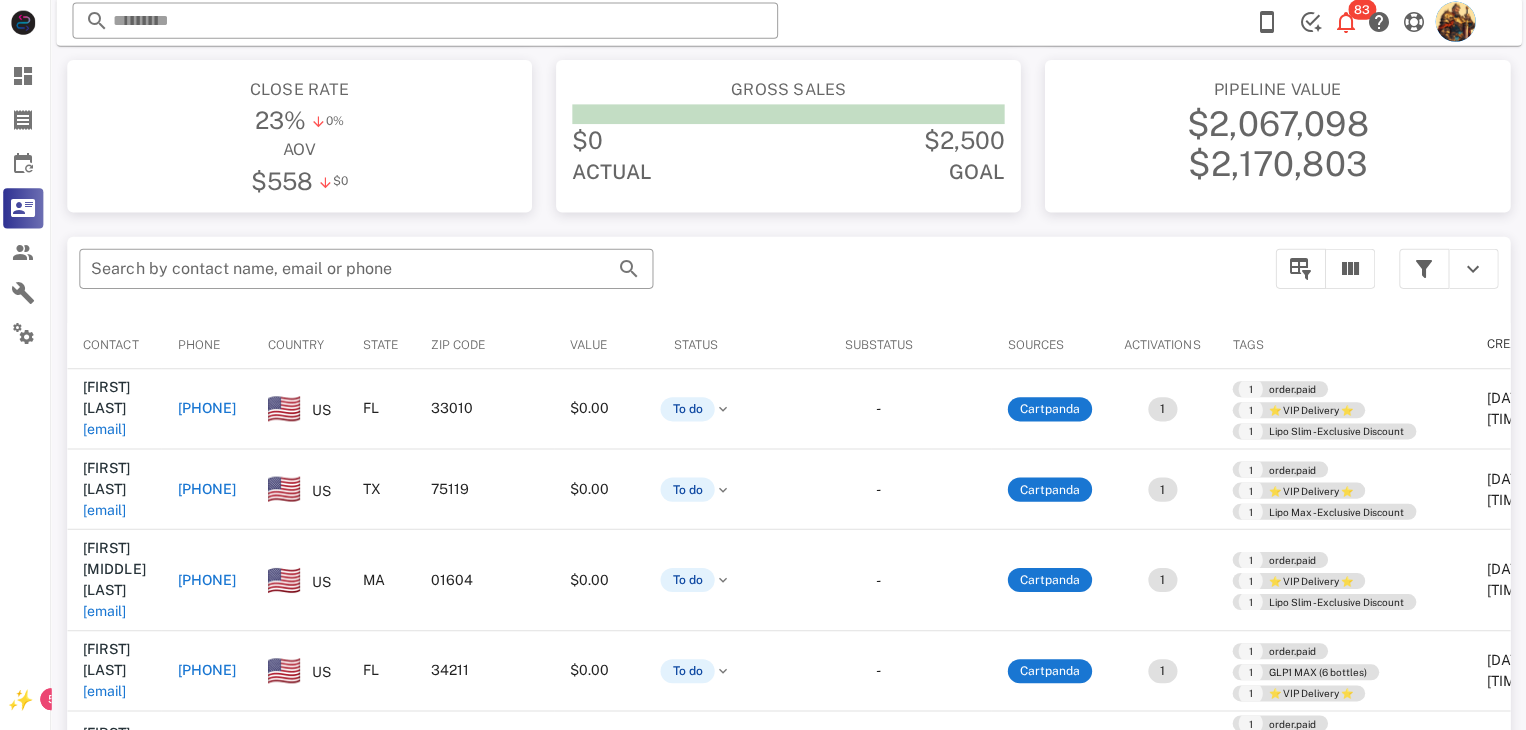 scroll, scrollTop: 210, scrollLeft: 0, axis: vertical 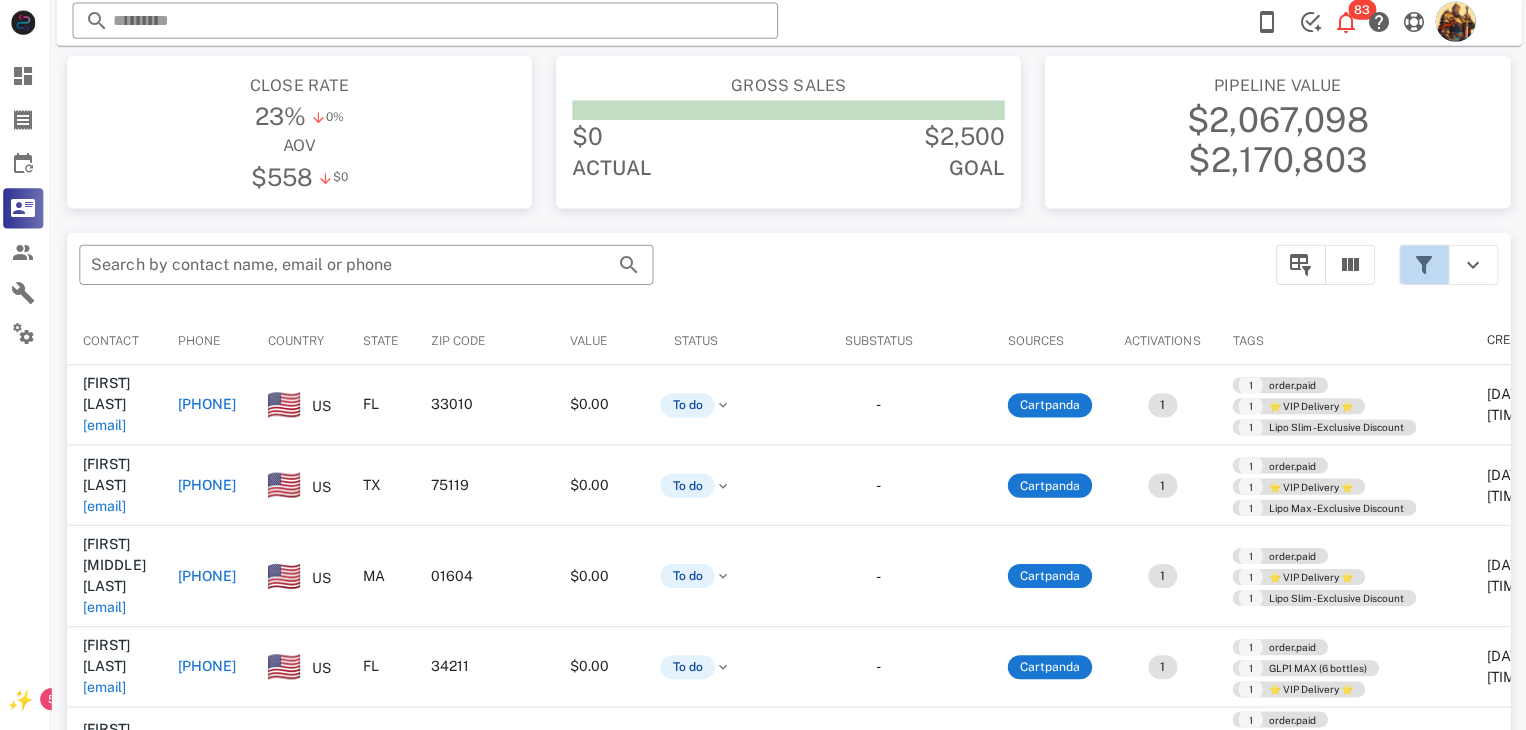 click at bounding box center [1424, 266] 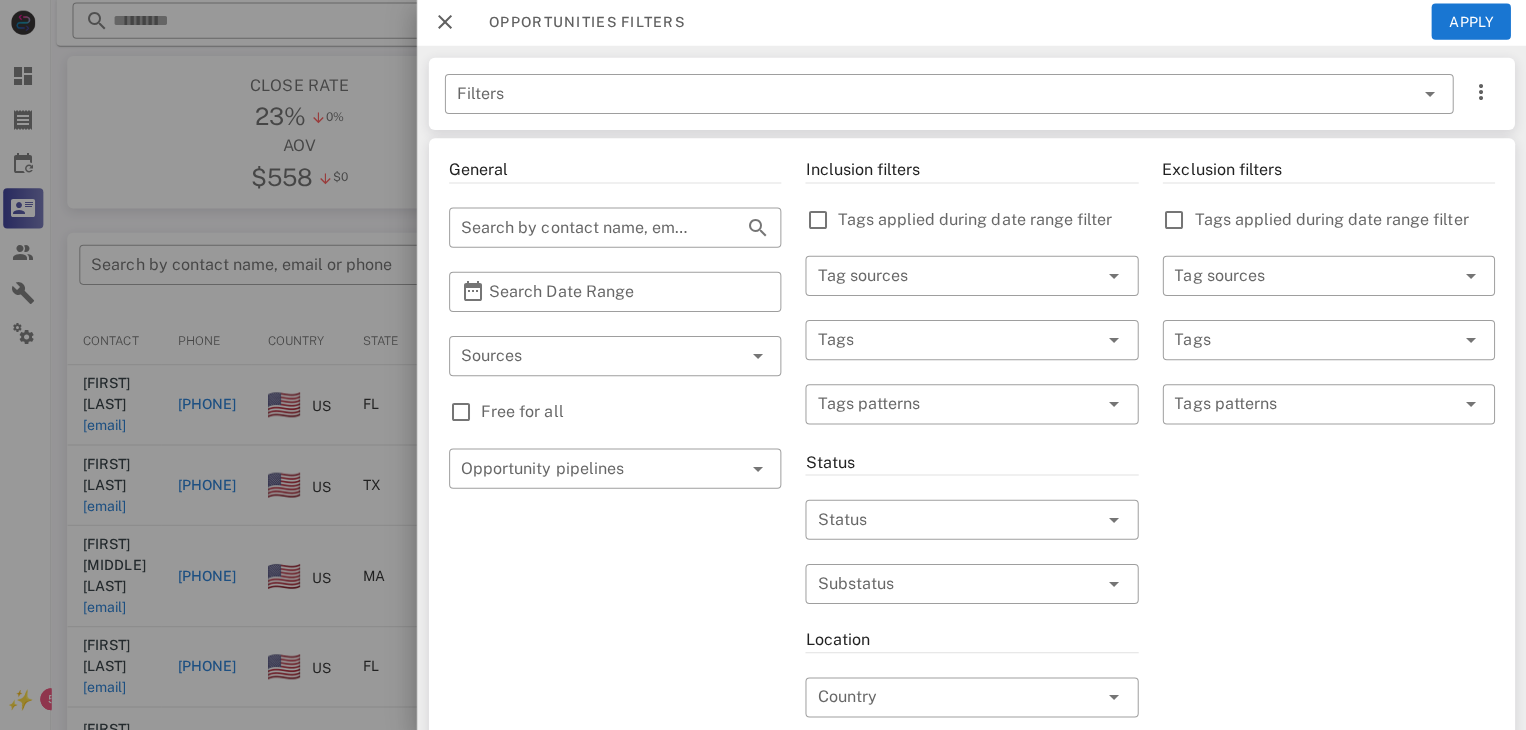 click at bounding box center (1440, 277) 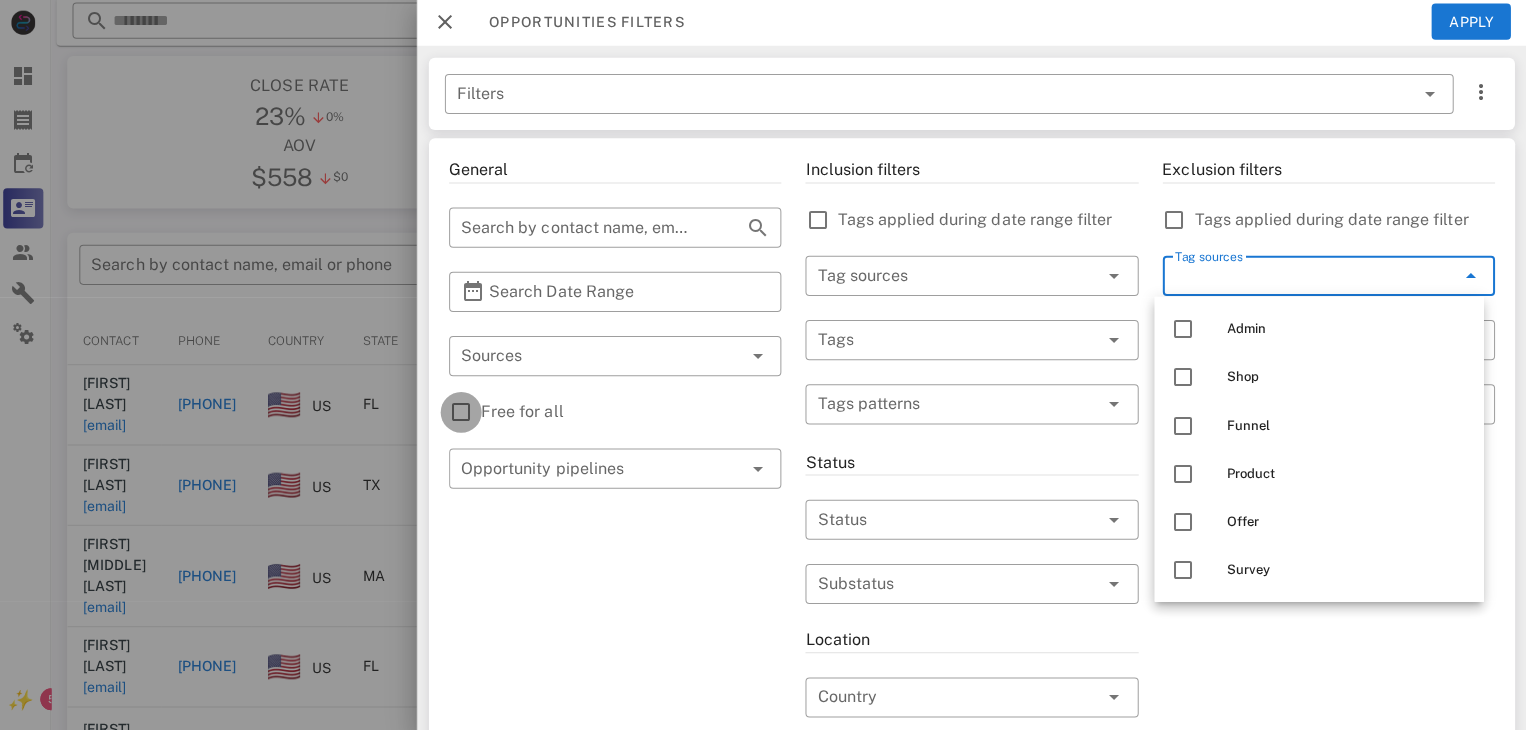 click at bounding box center [464, 413] 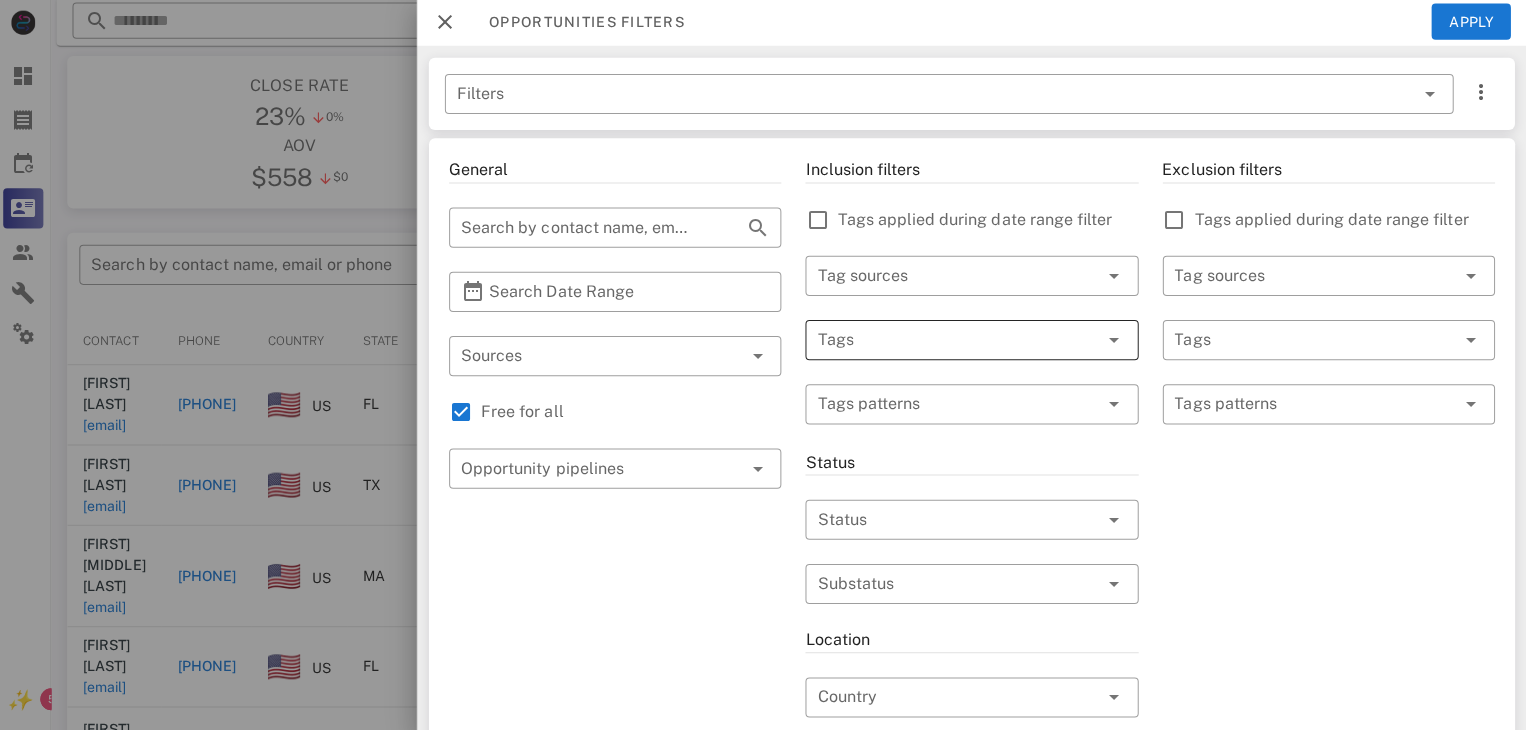 click at bounding box center [944, 341] 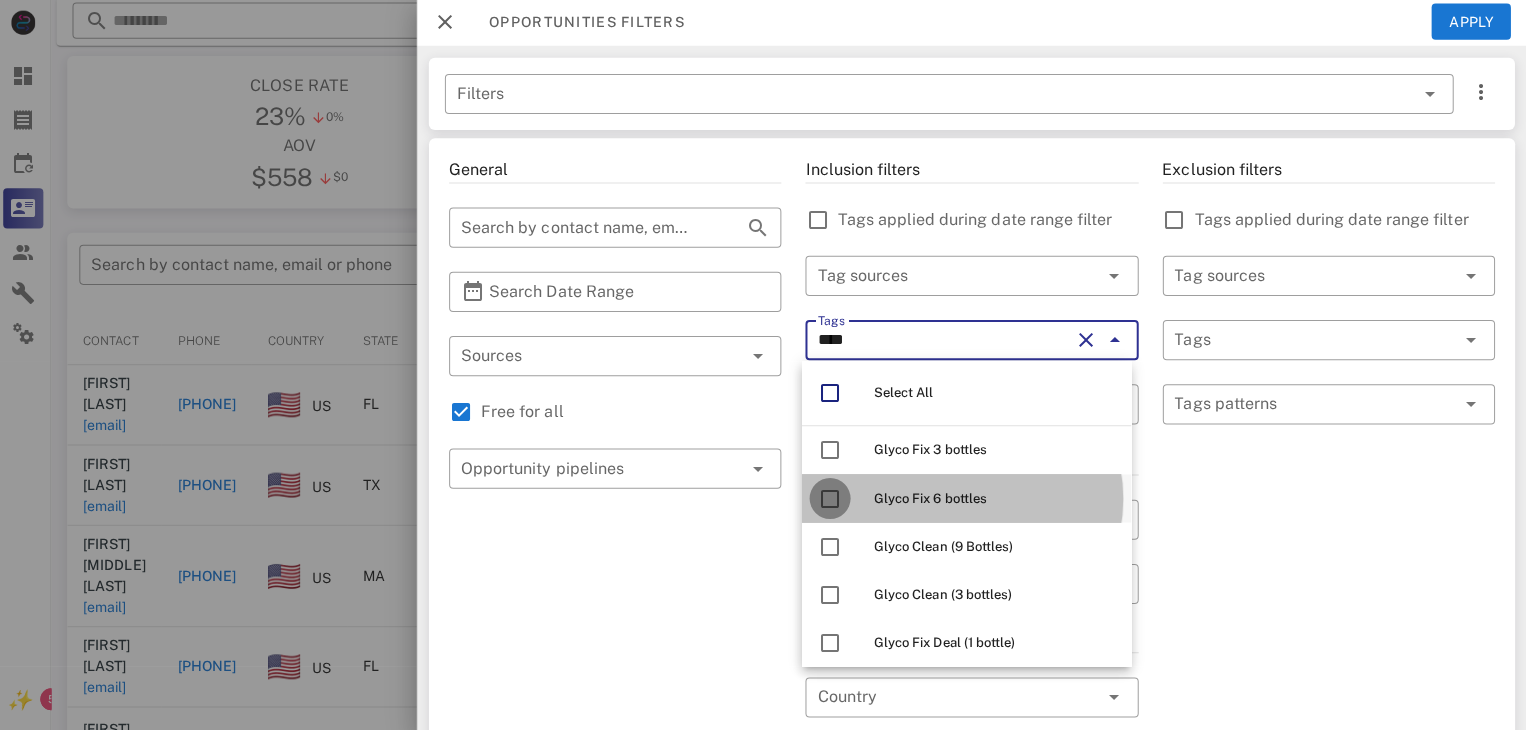click at bounding box center [832, 499] 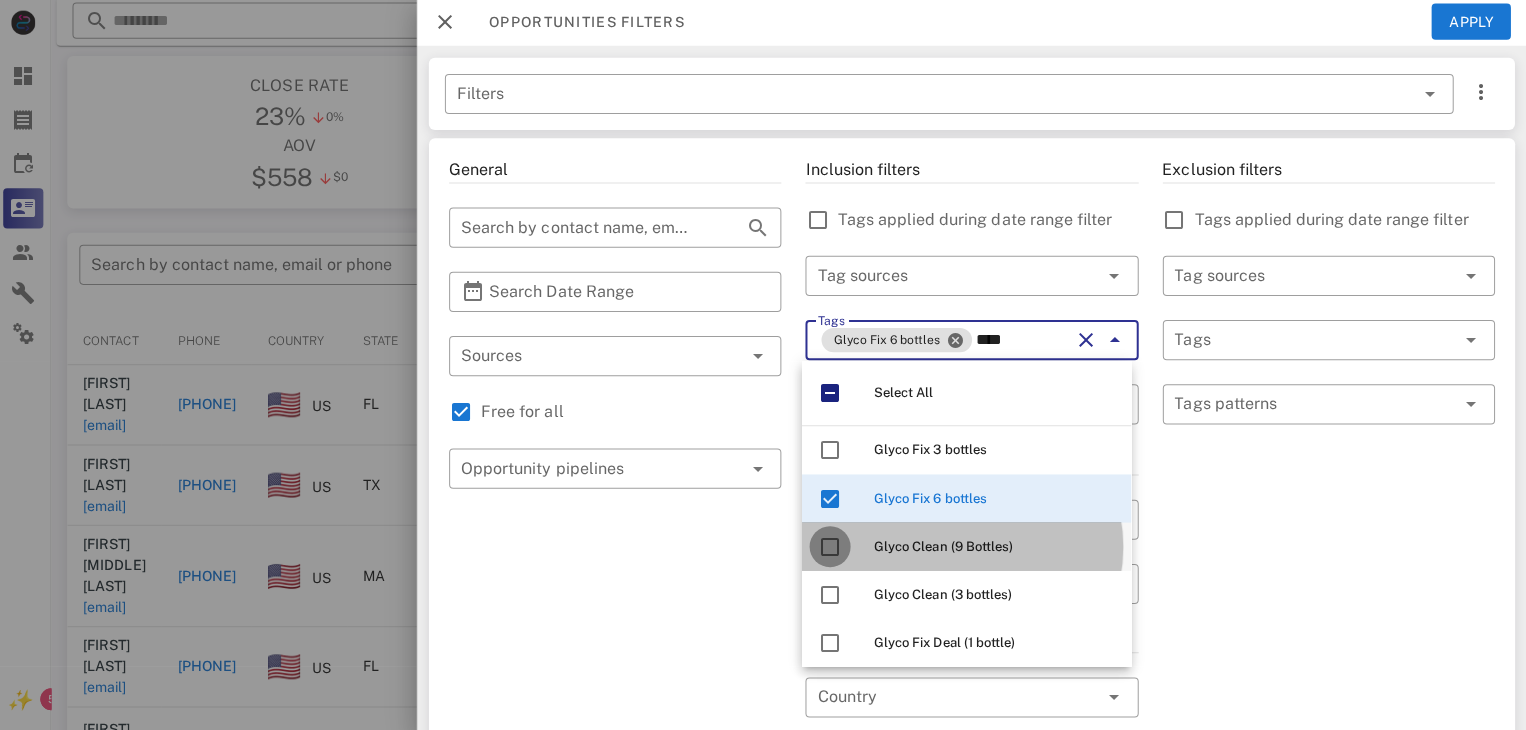 click at bounding box center [832, 547] 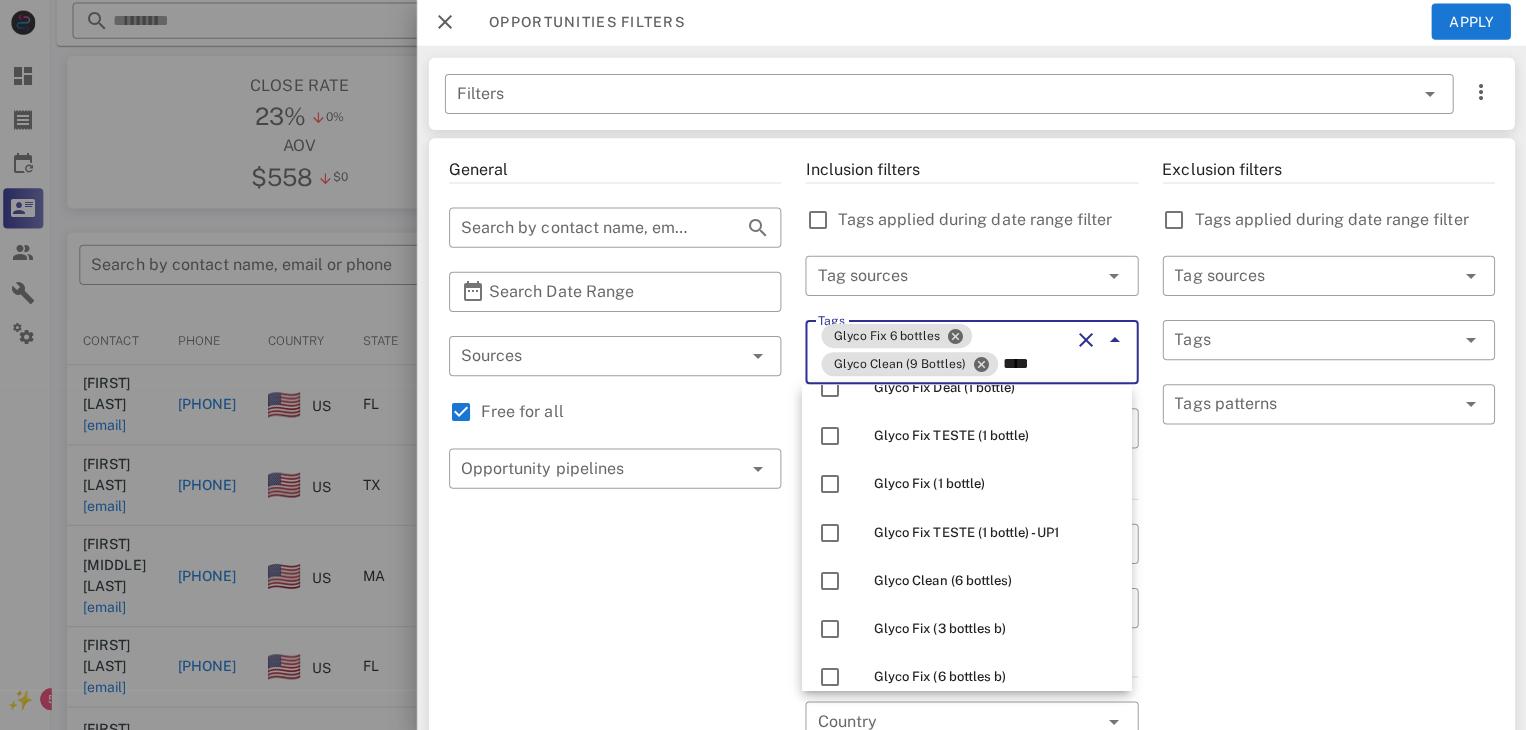 scroll, scrollTop: 281, scrollLeft: 0, axis: vertical 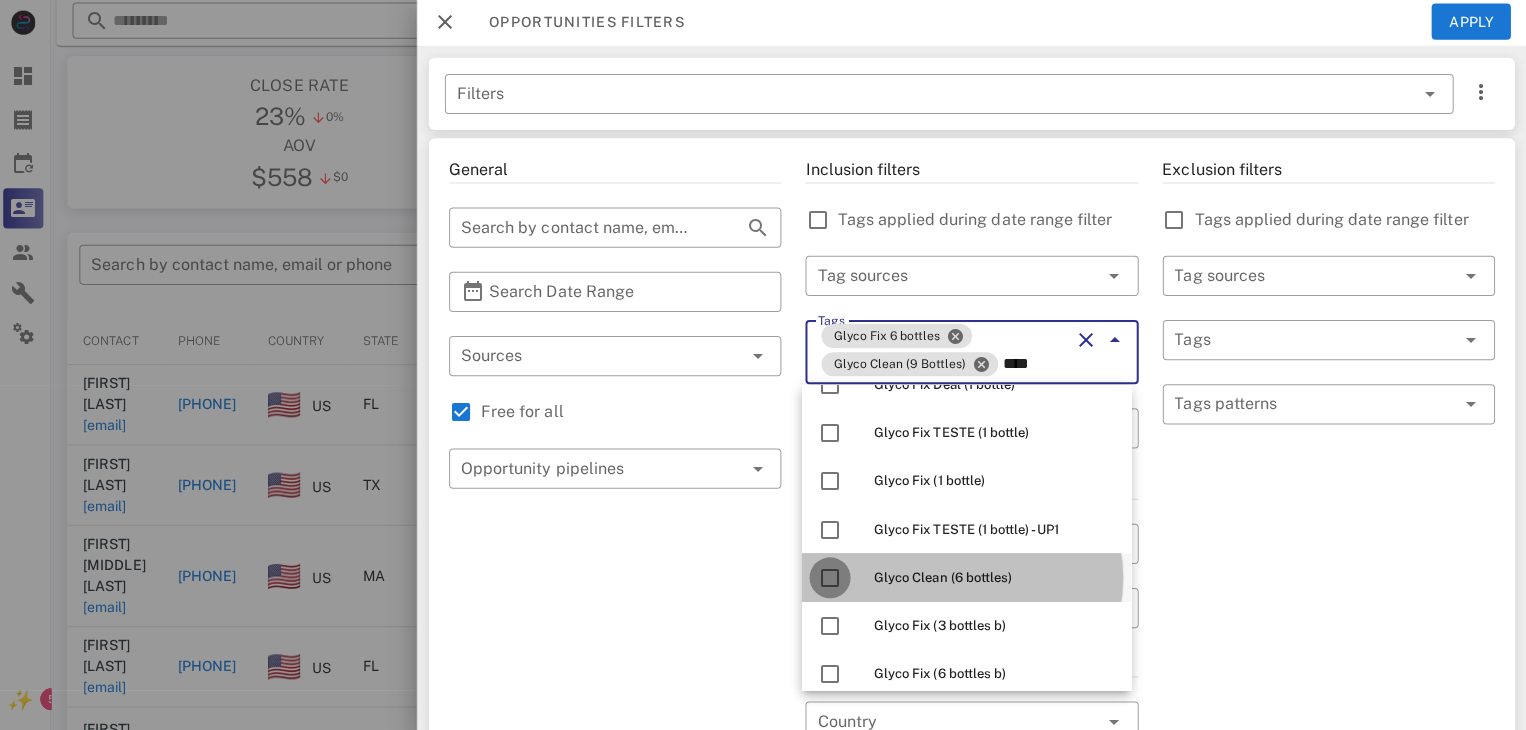 click at bounding box center [832, 578] 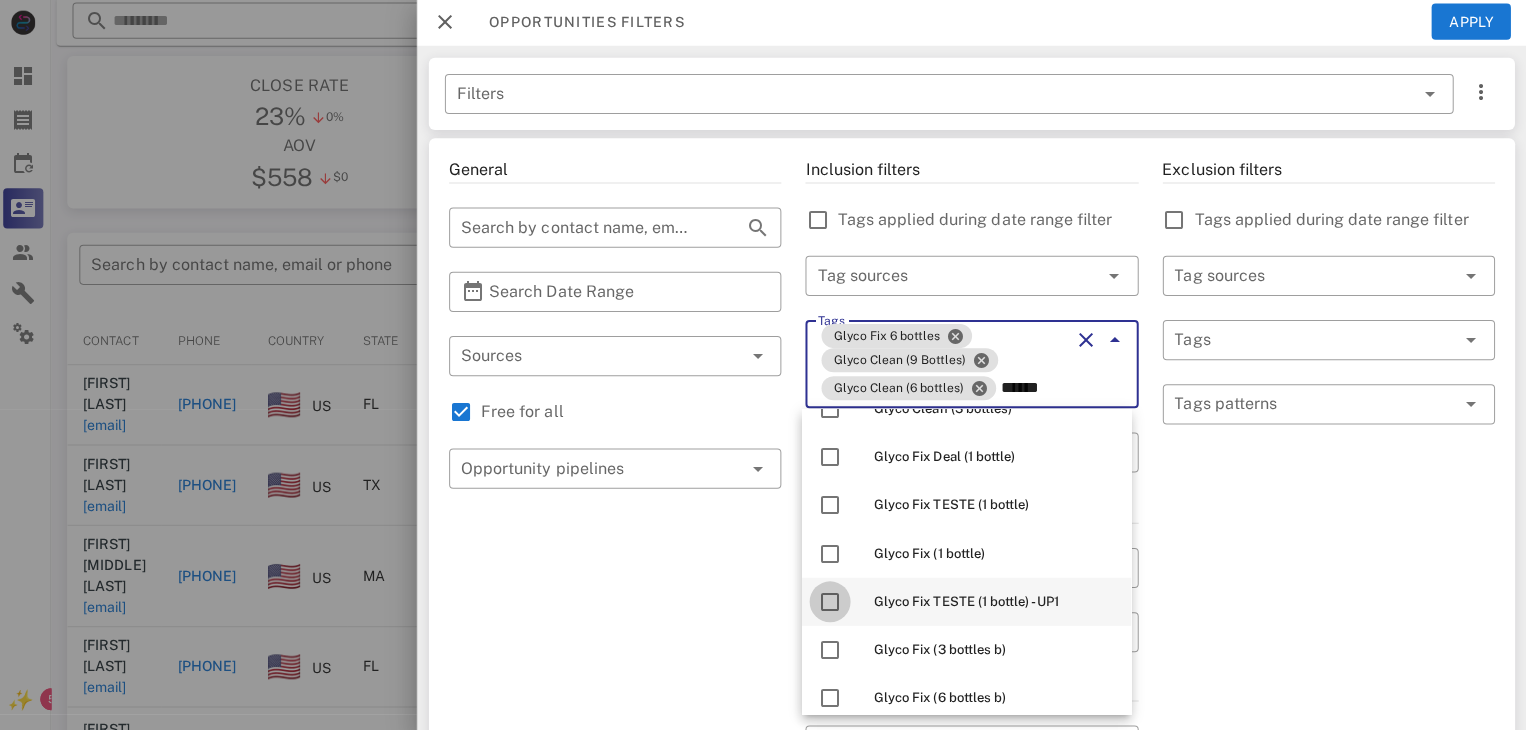scroll, scrollTop: 0, scrollLeft: 0, axis: both 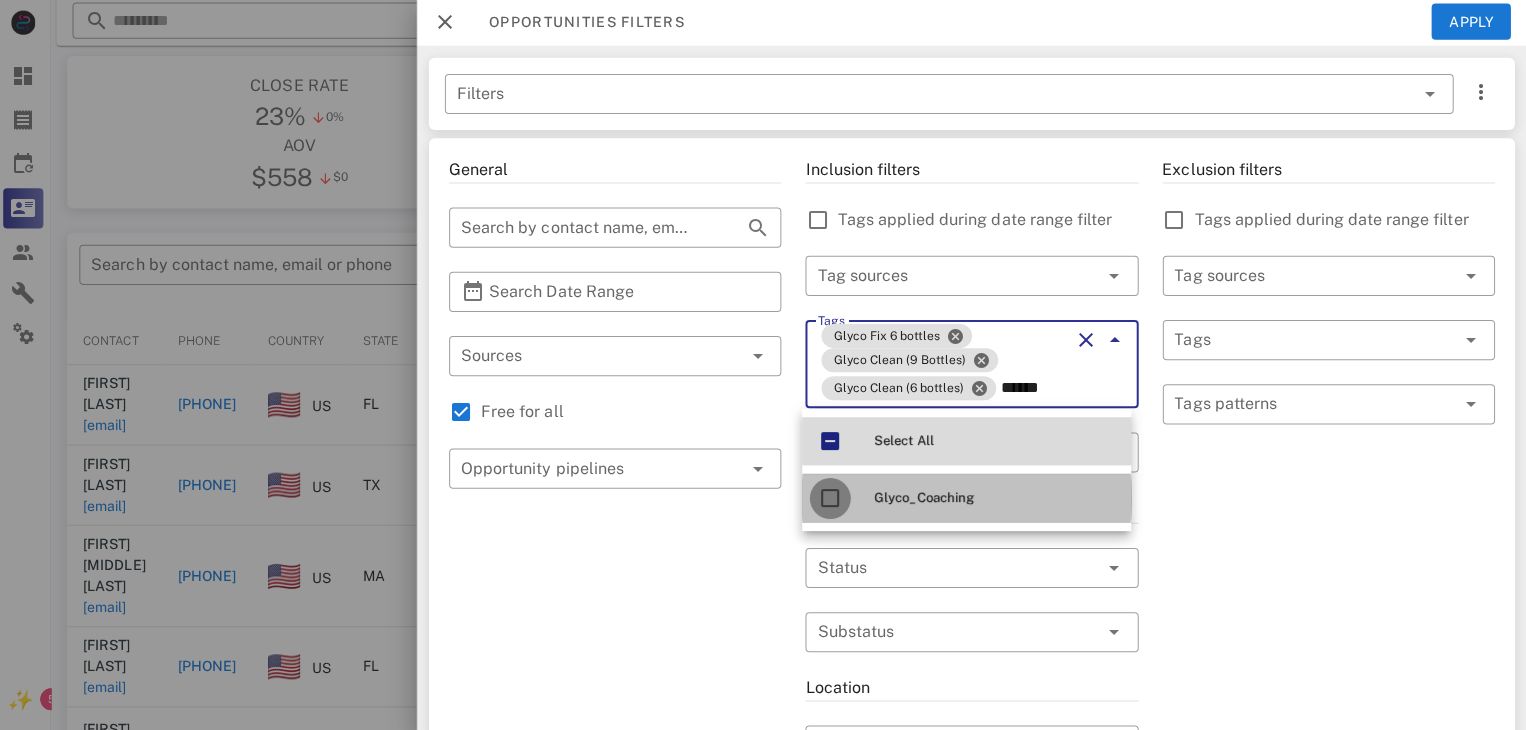 click at bounding box center [832, 499] 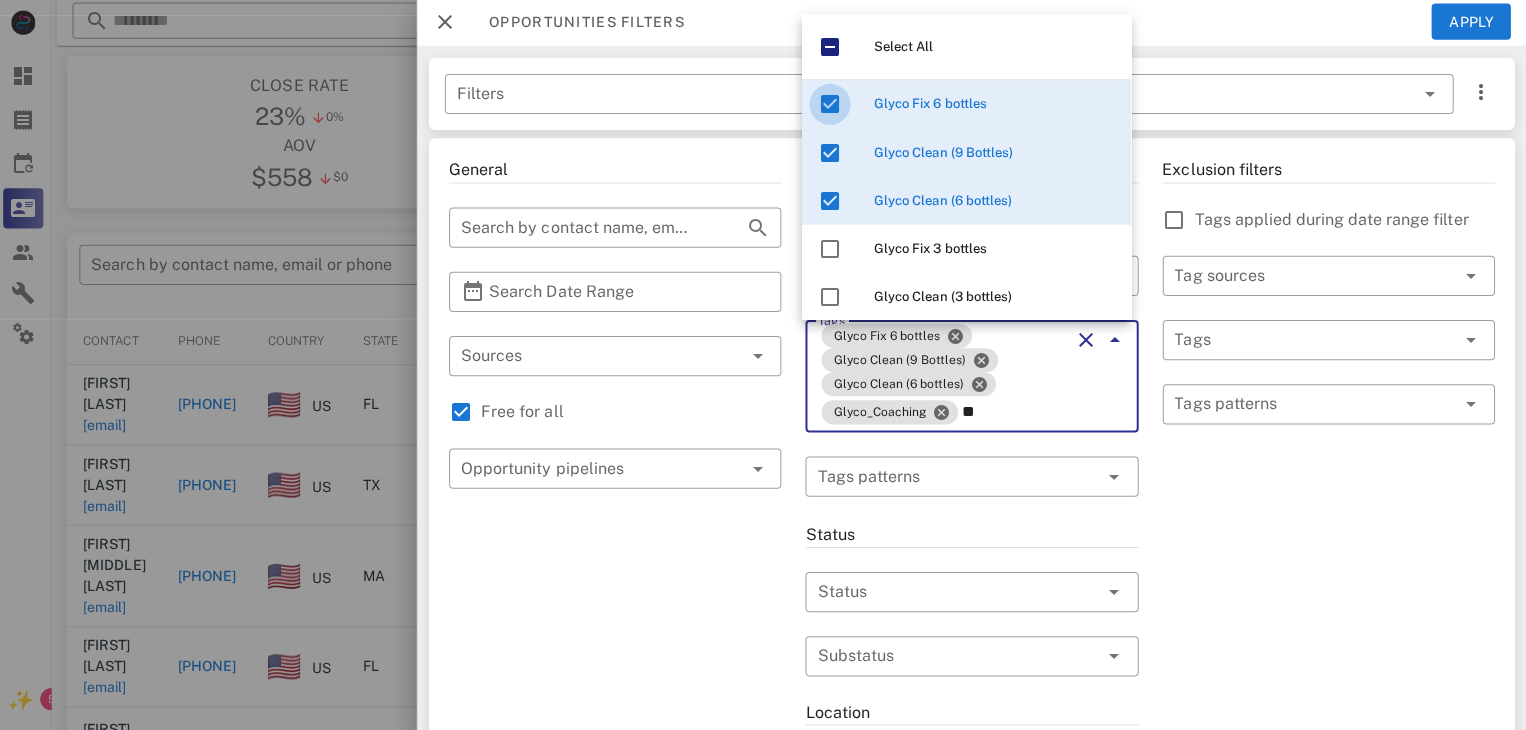 type on "***" 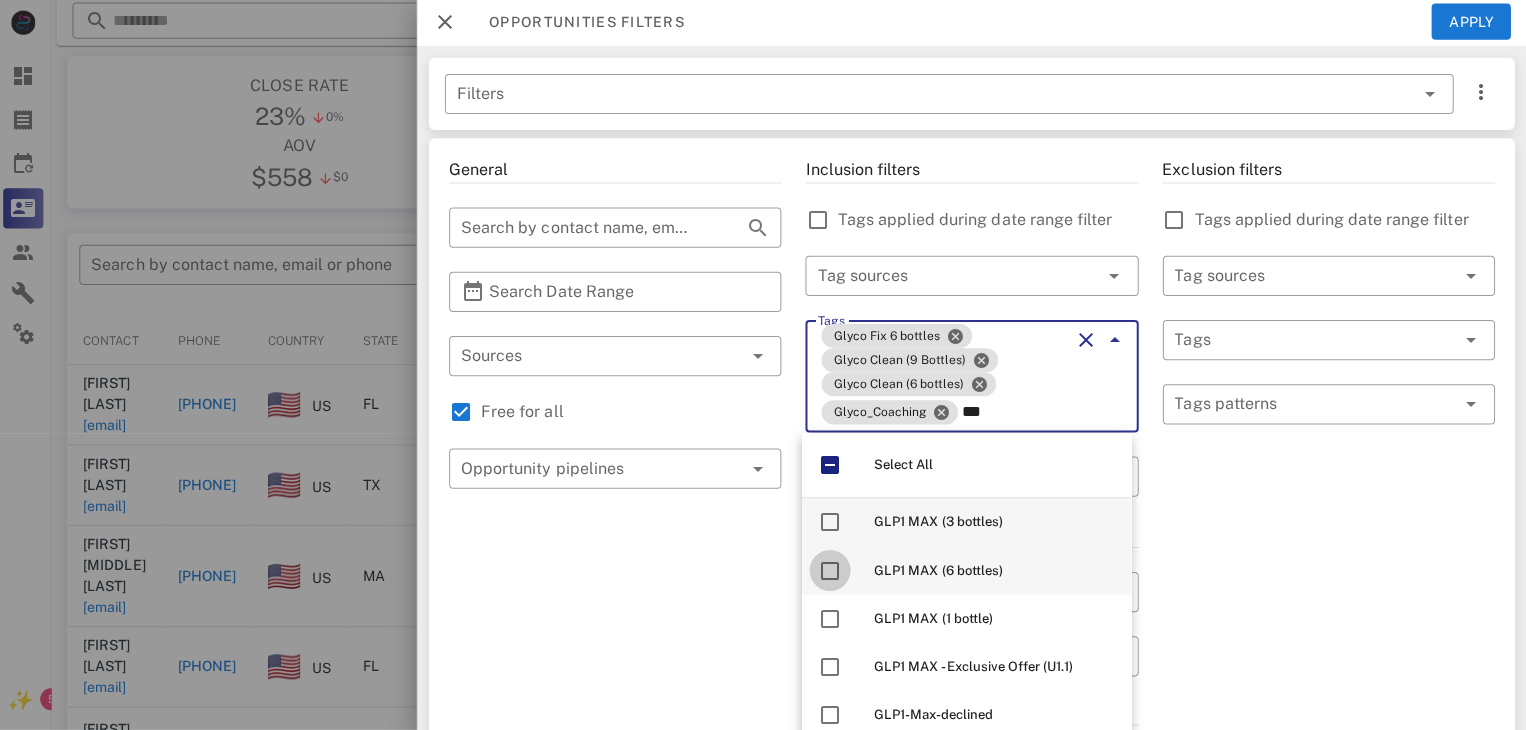 click at bounding box center [832, 571] 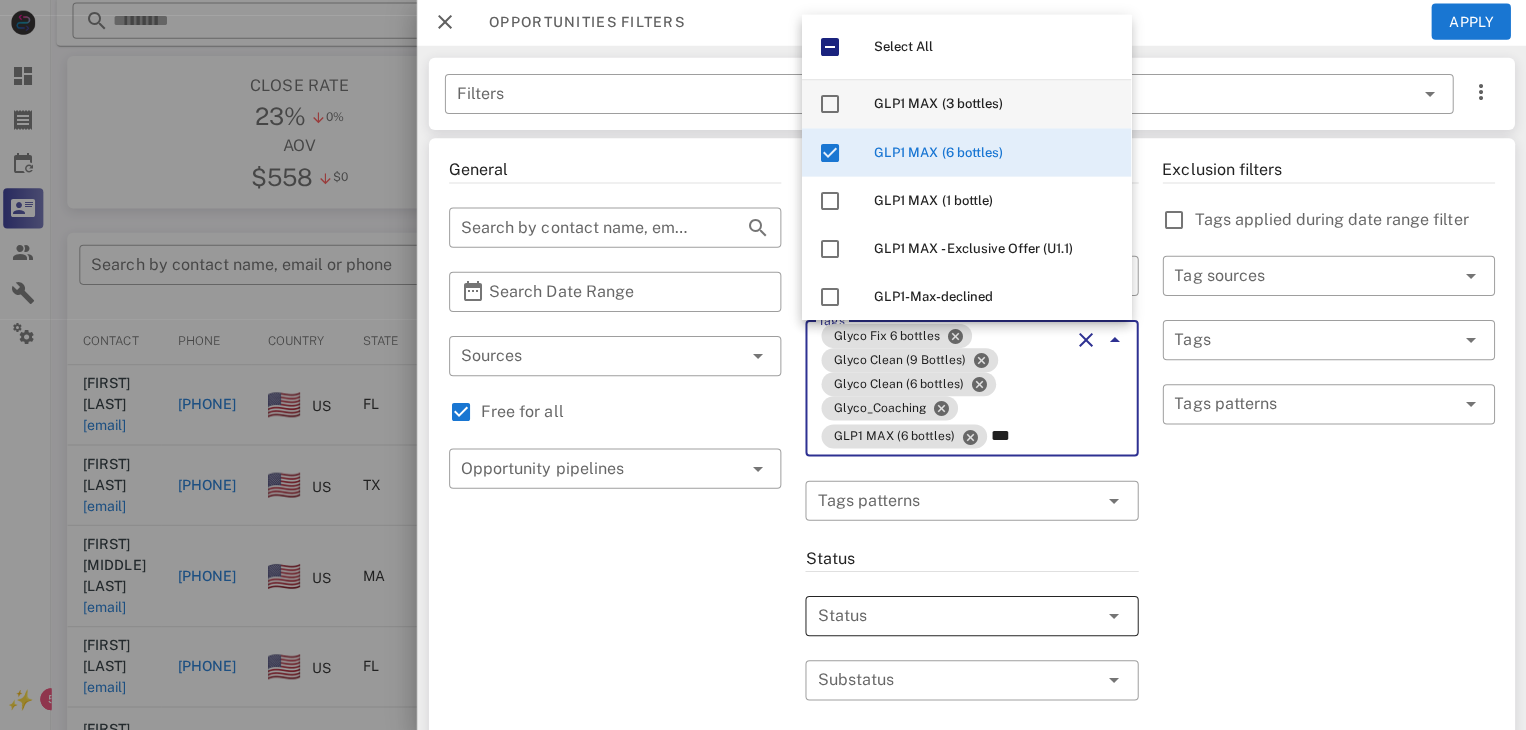 click at bounding box center (944, 616) 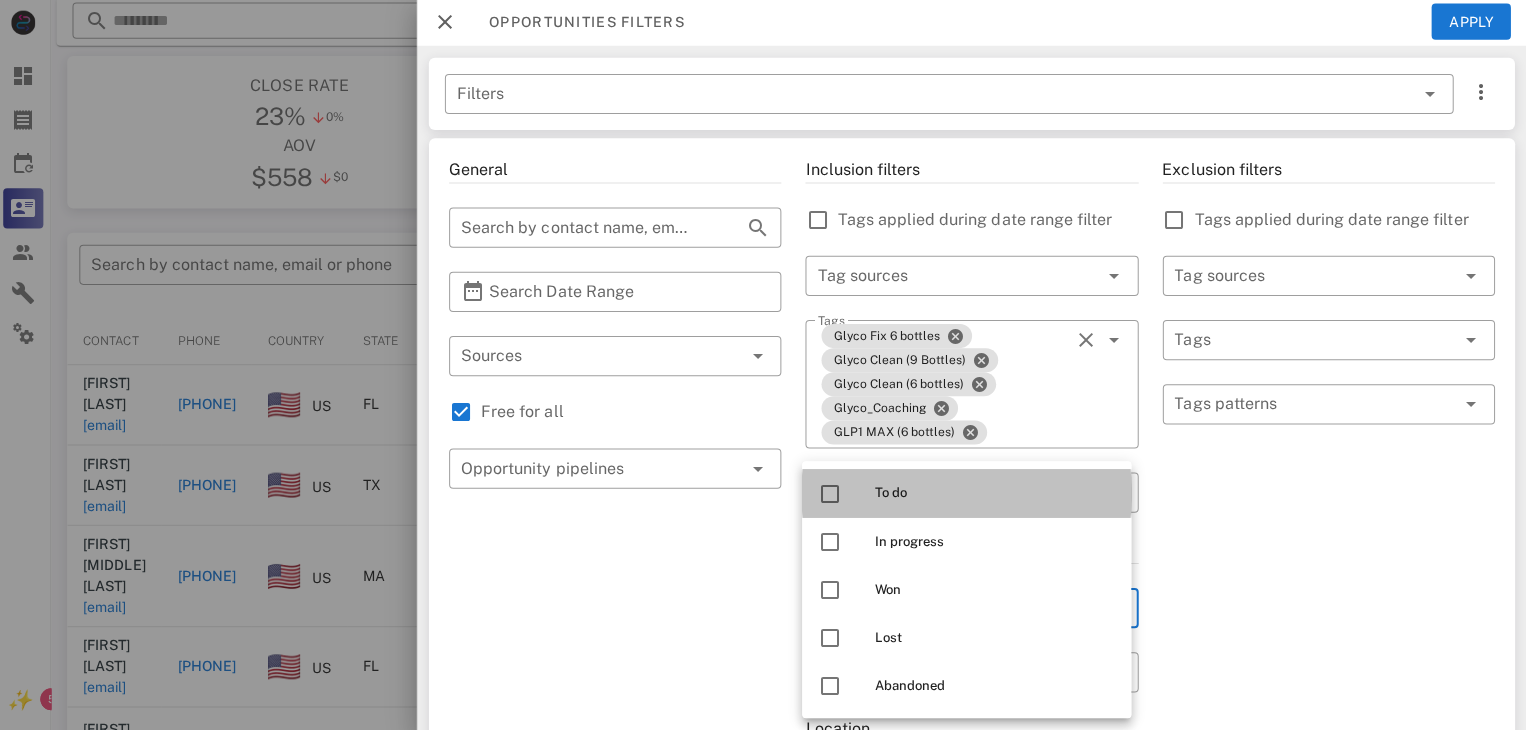 click at bounding box center [832, 494] 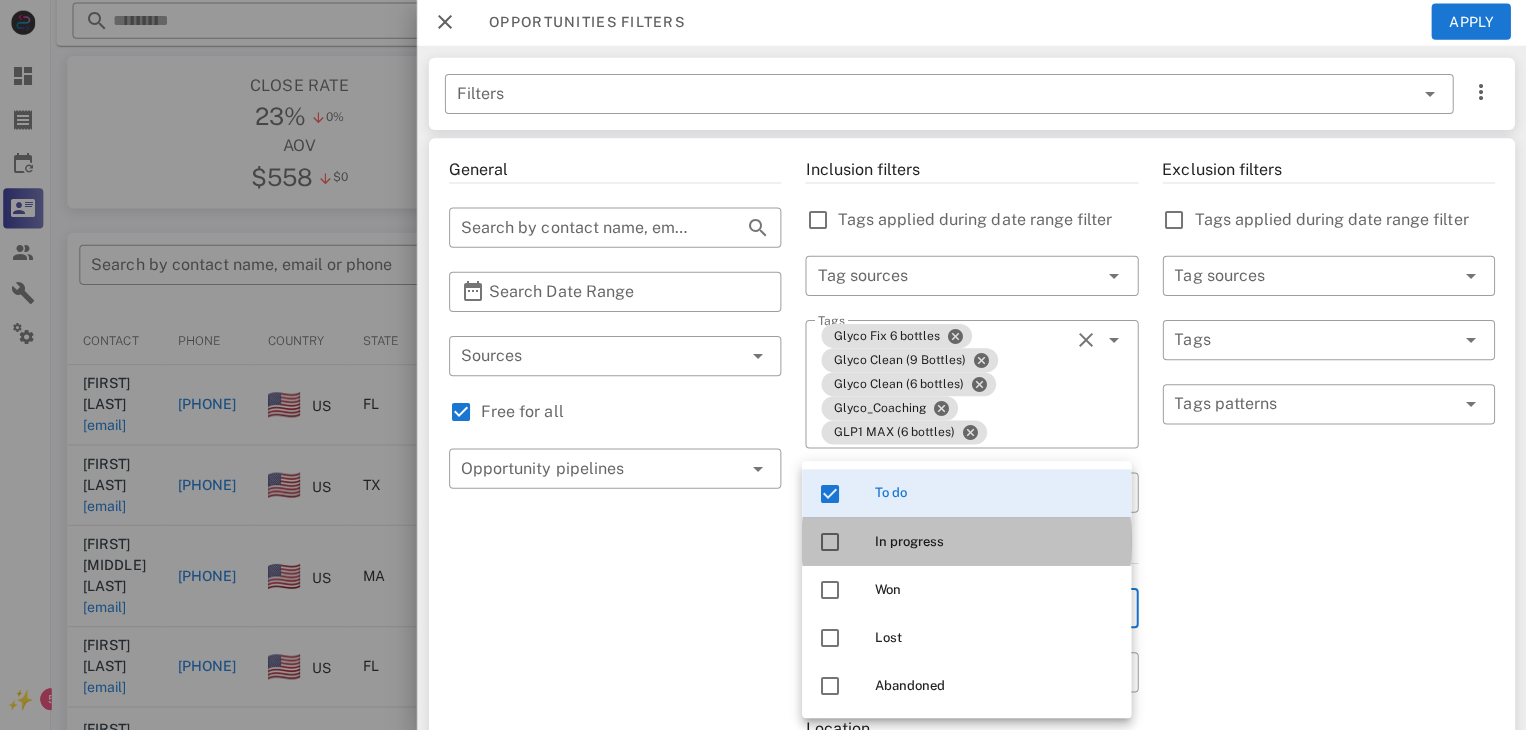 click at bounding box center [832, 542] 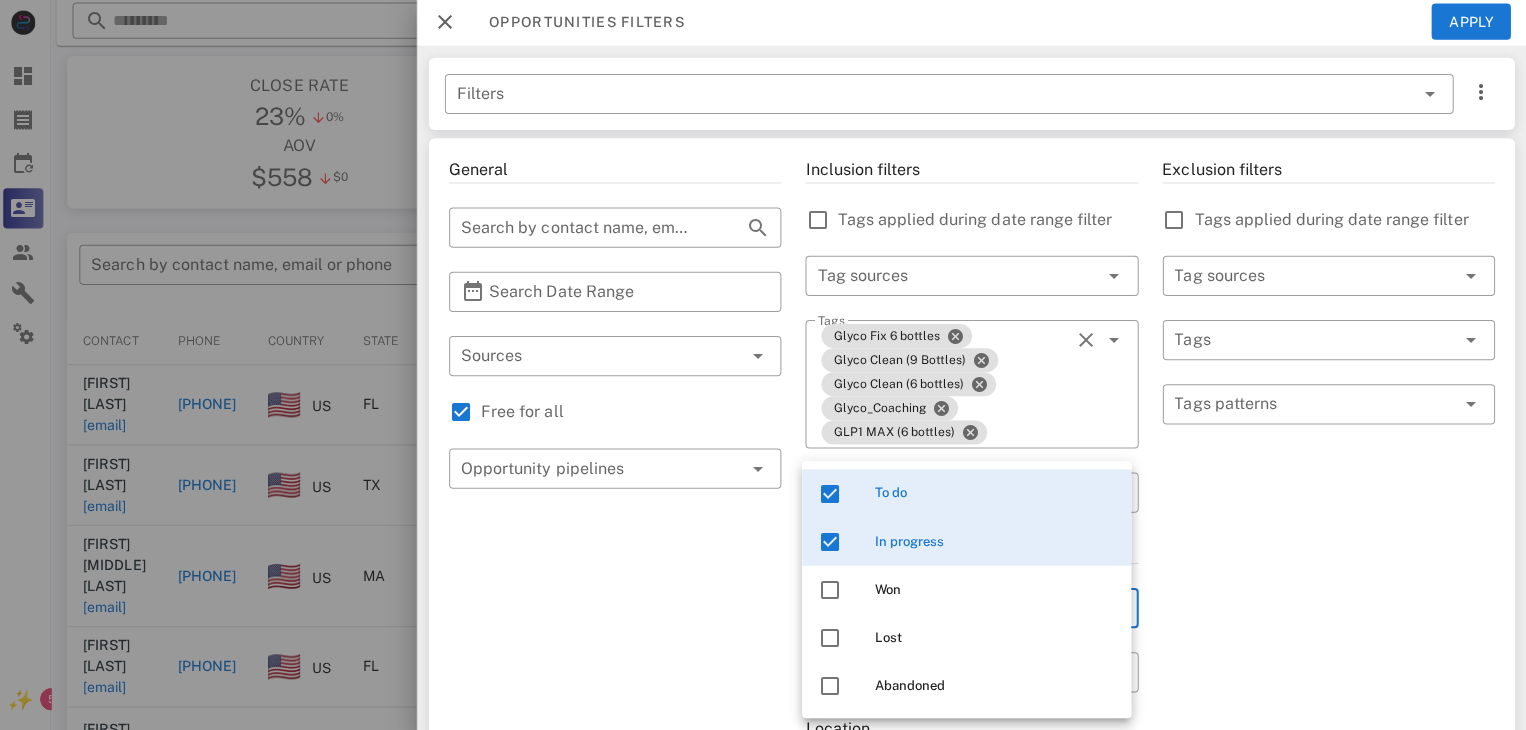 click on "Exclusion filters Tags applied during date range filter ​ Tag sources ​ Tags ​ Tags patterns" at bounding box center (1328, 753) 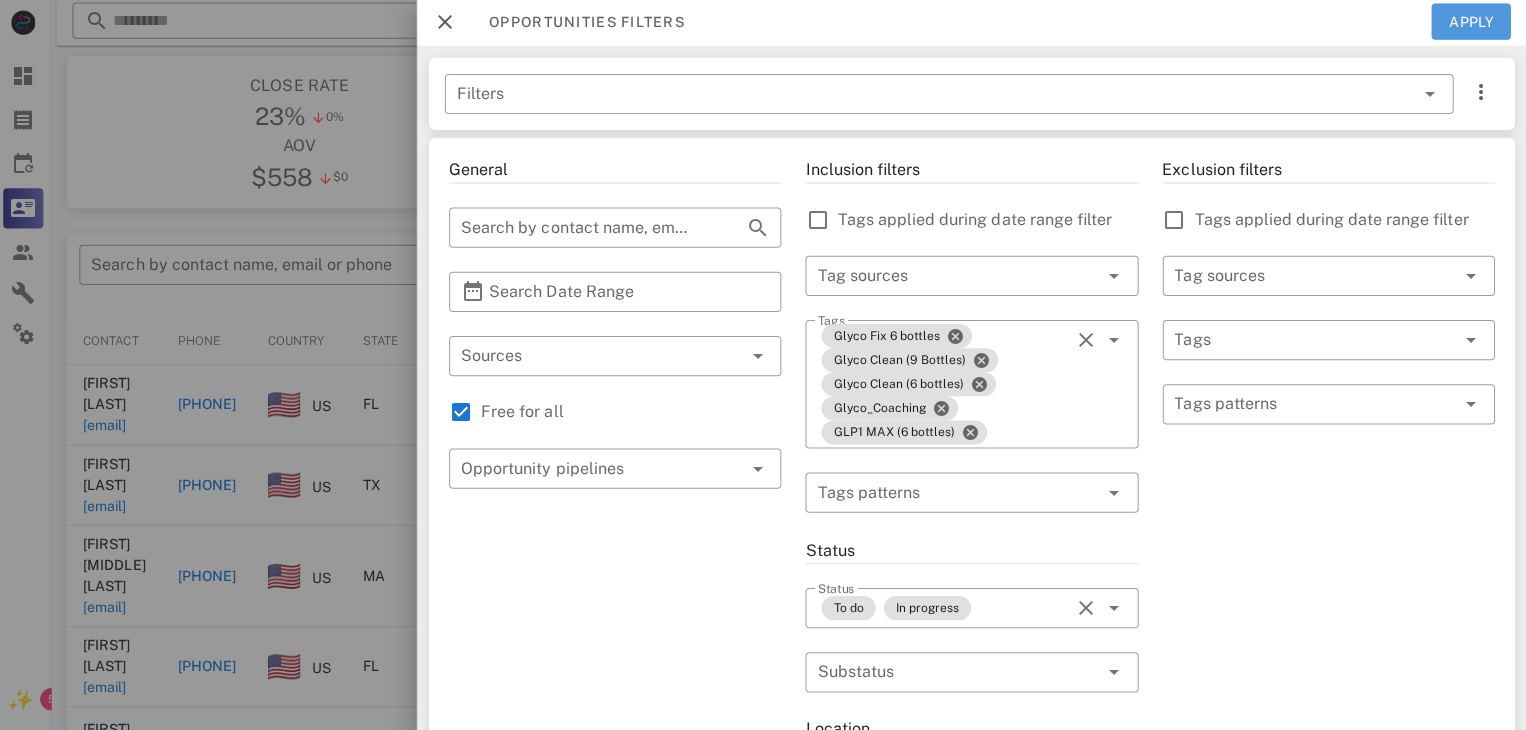 click on "Apply" at bounding box center [1471, 24] 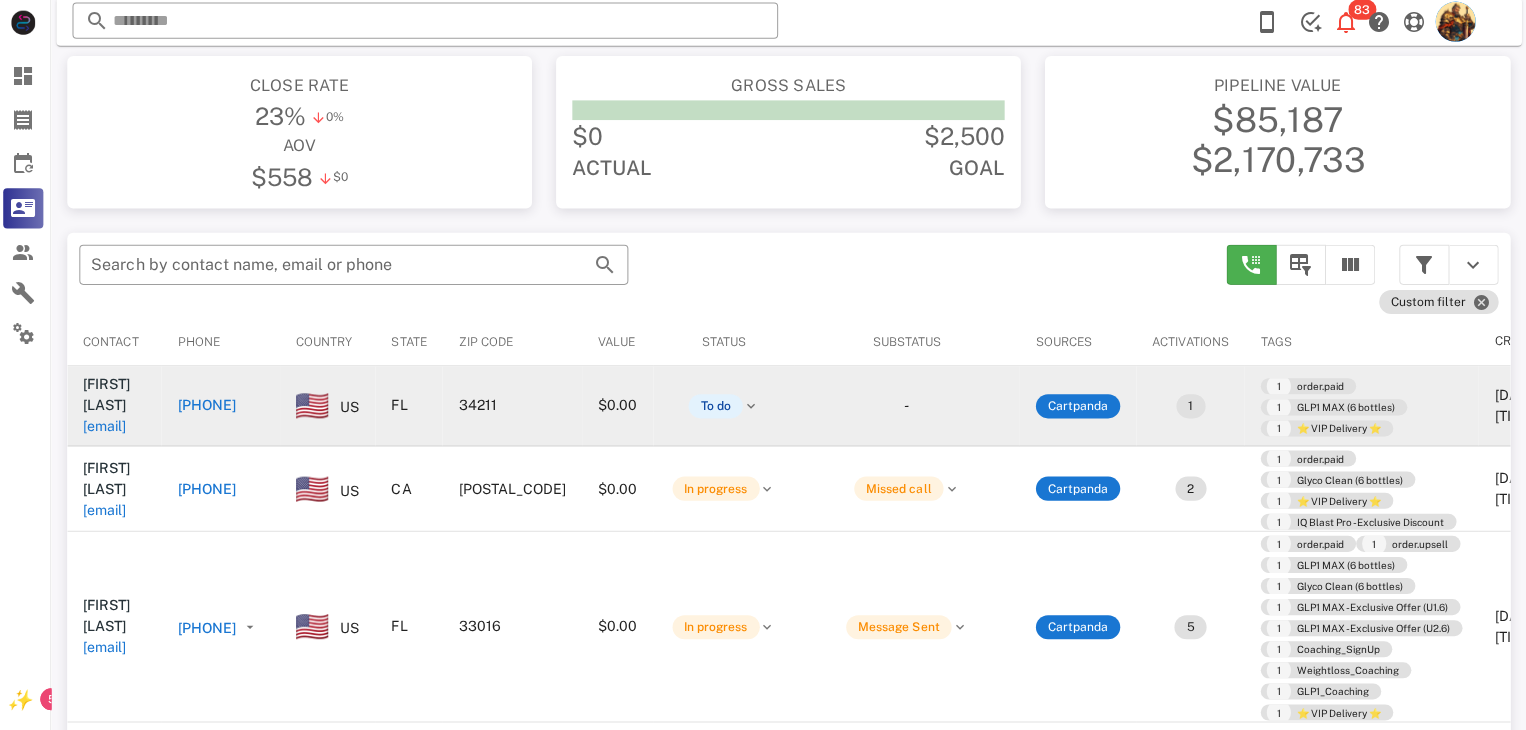 click on "[EMAIL]" at bounding box center (109, 427) 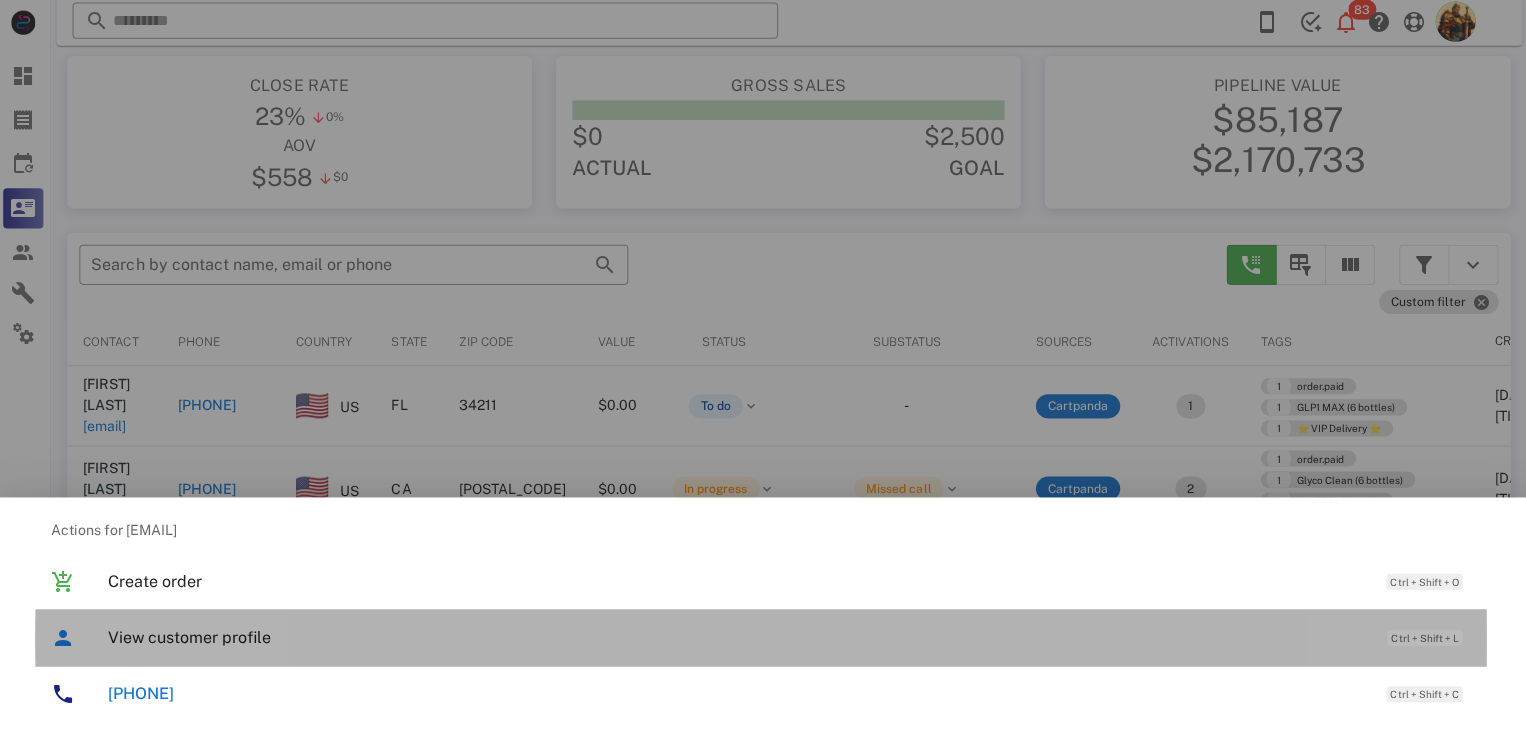 click on "View customer profile Ctrl + Shift + L" at bounding box center (791, 637) 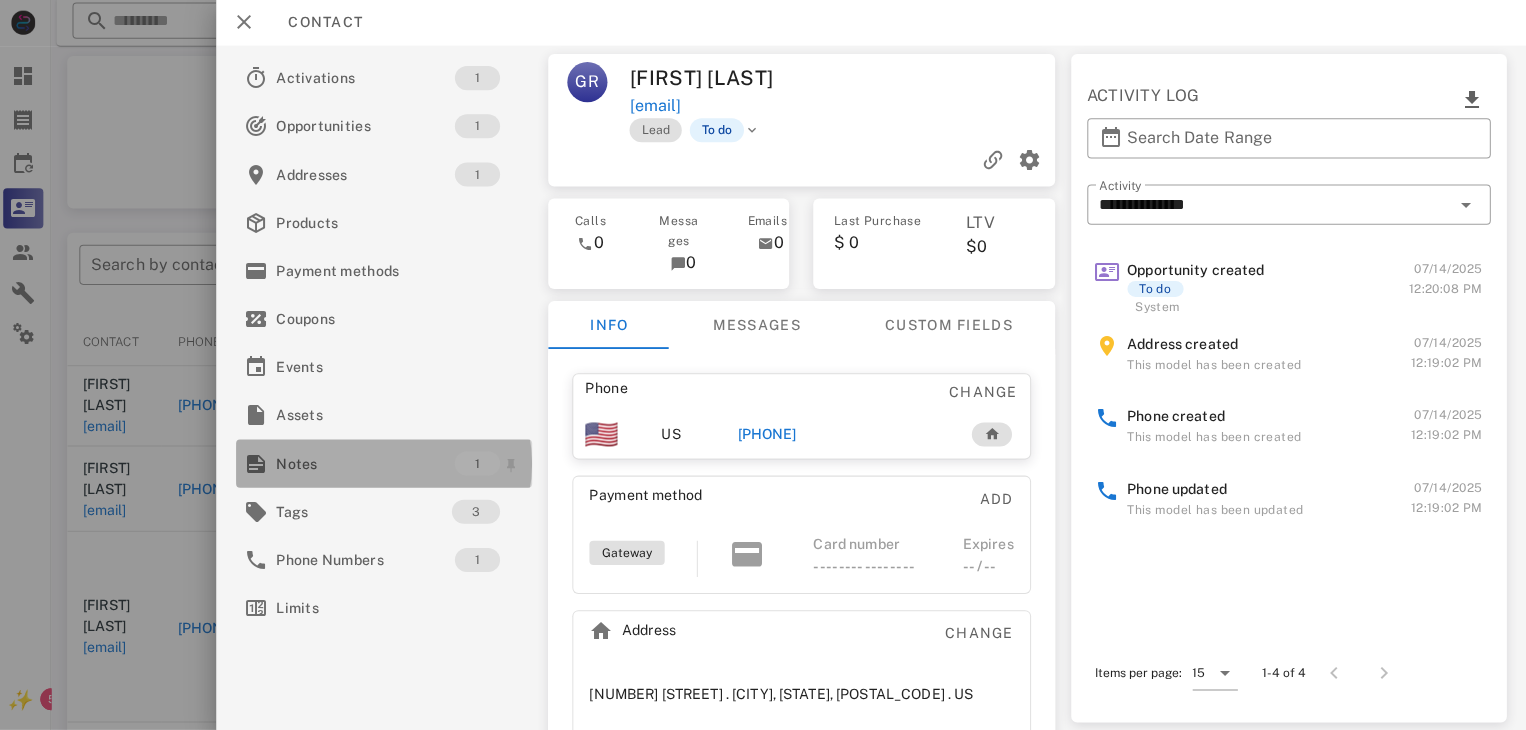 click on "Notes" at bounding box center (369, 464) 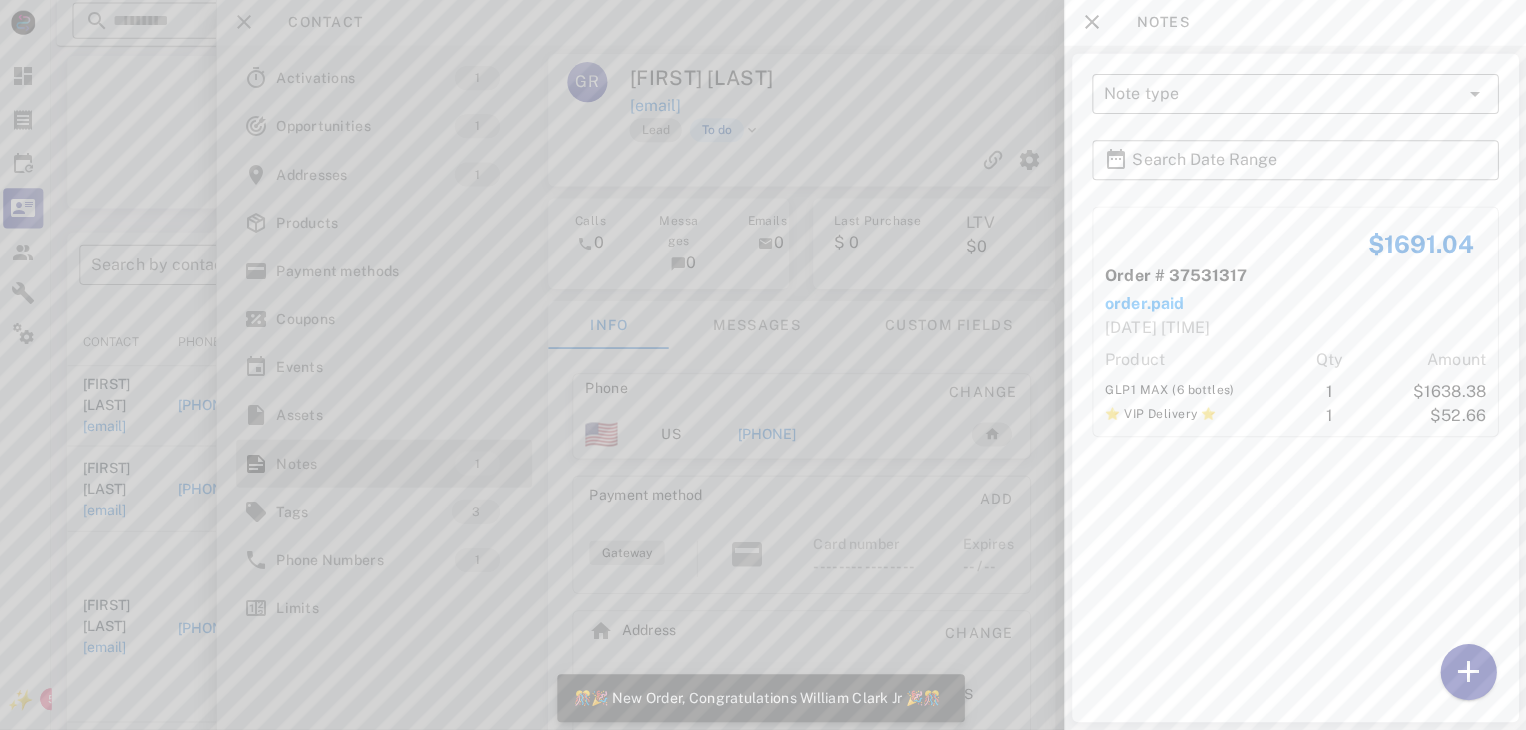 click at bounding box center [763, 365] 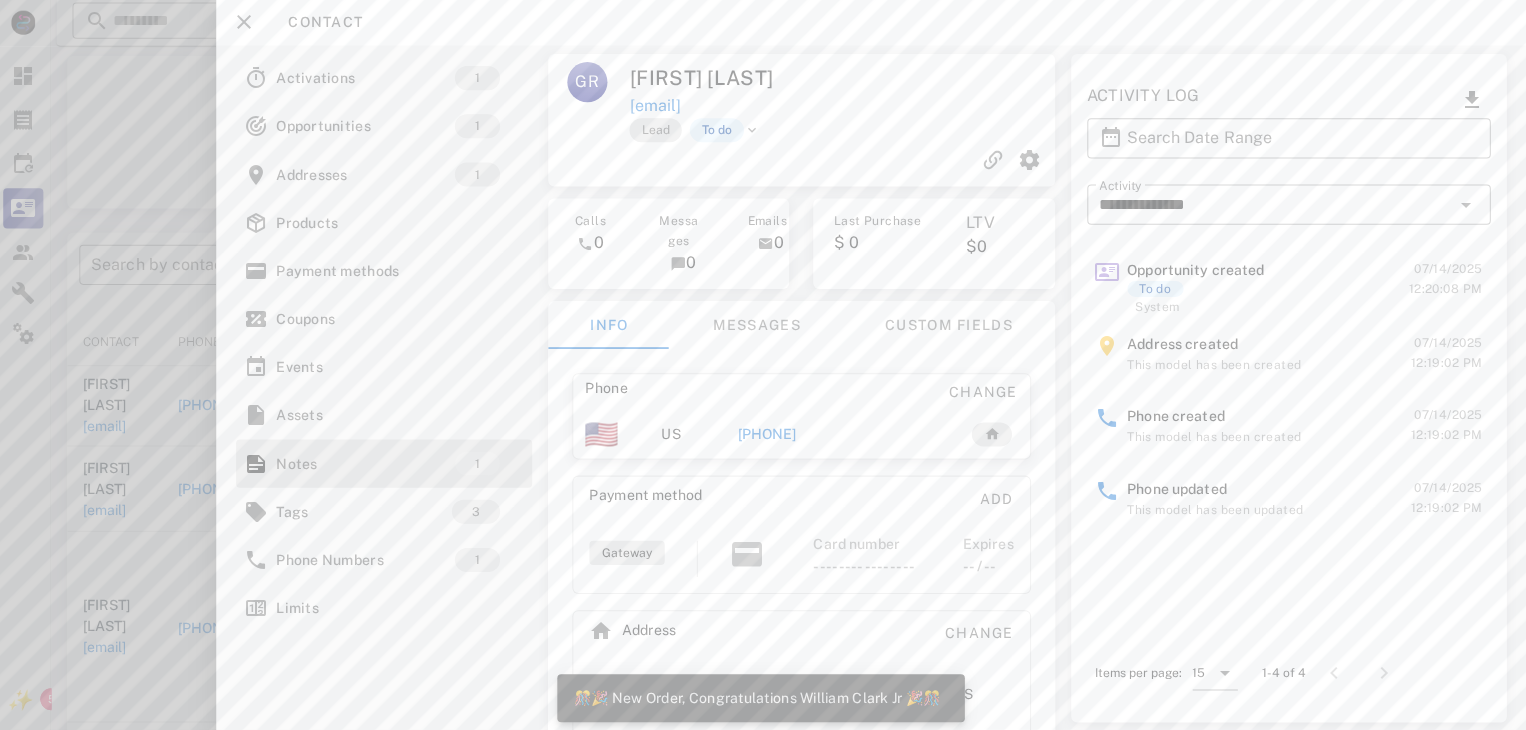 click on "[PHONE]" at bounding box center [769, 435] 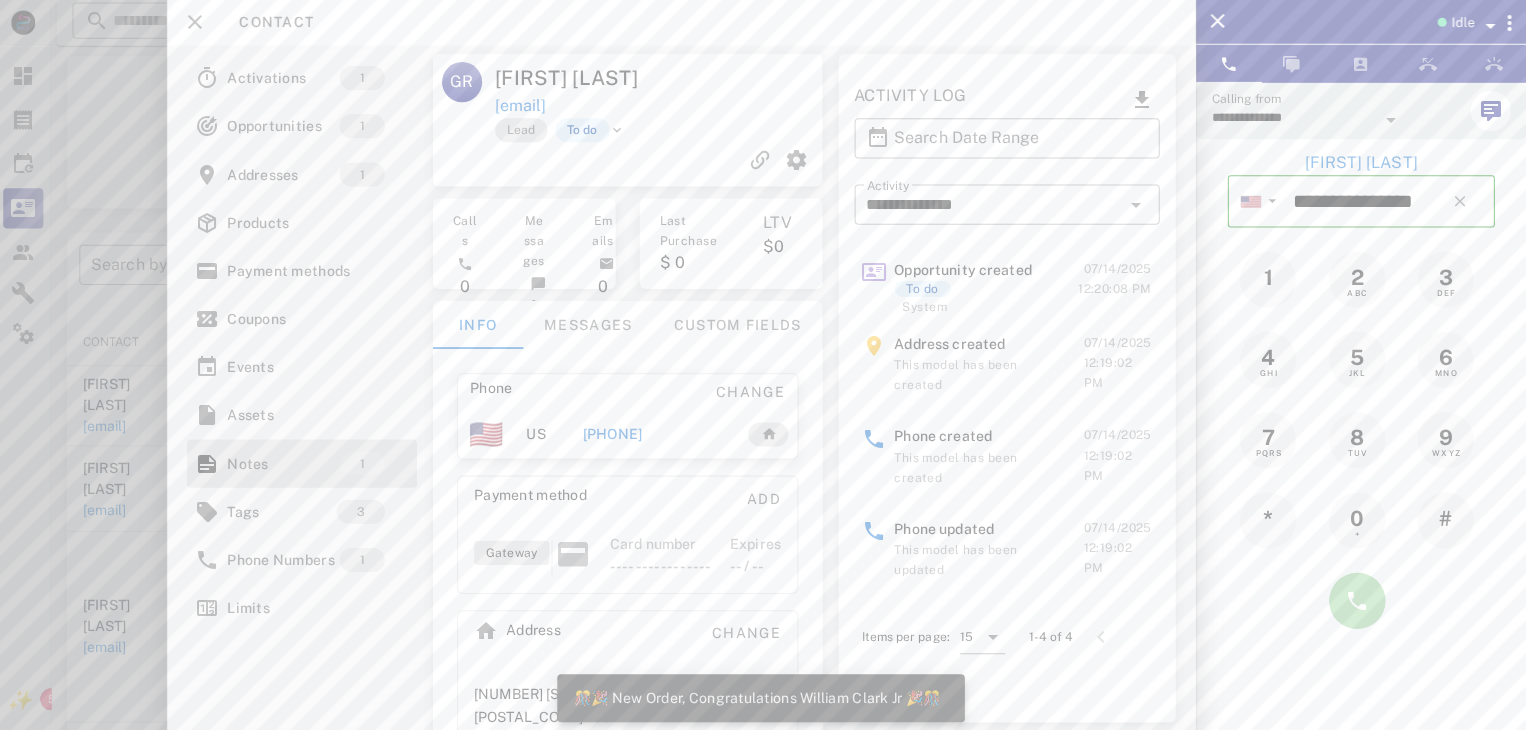 click at bounding box center [1357, 601] 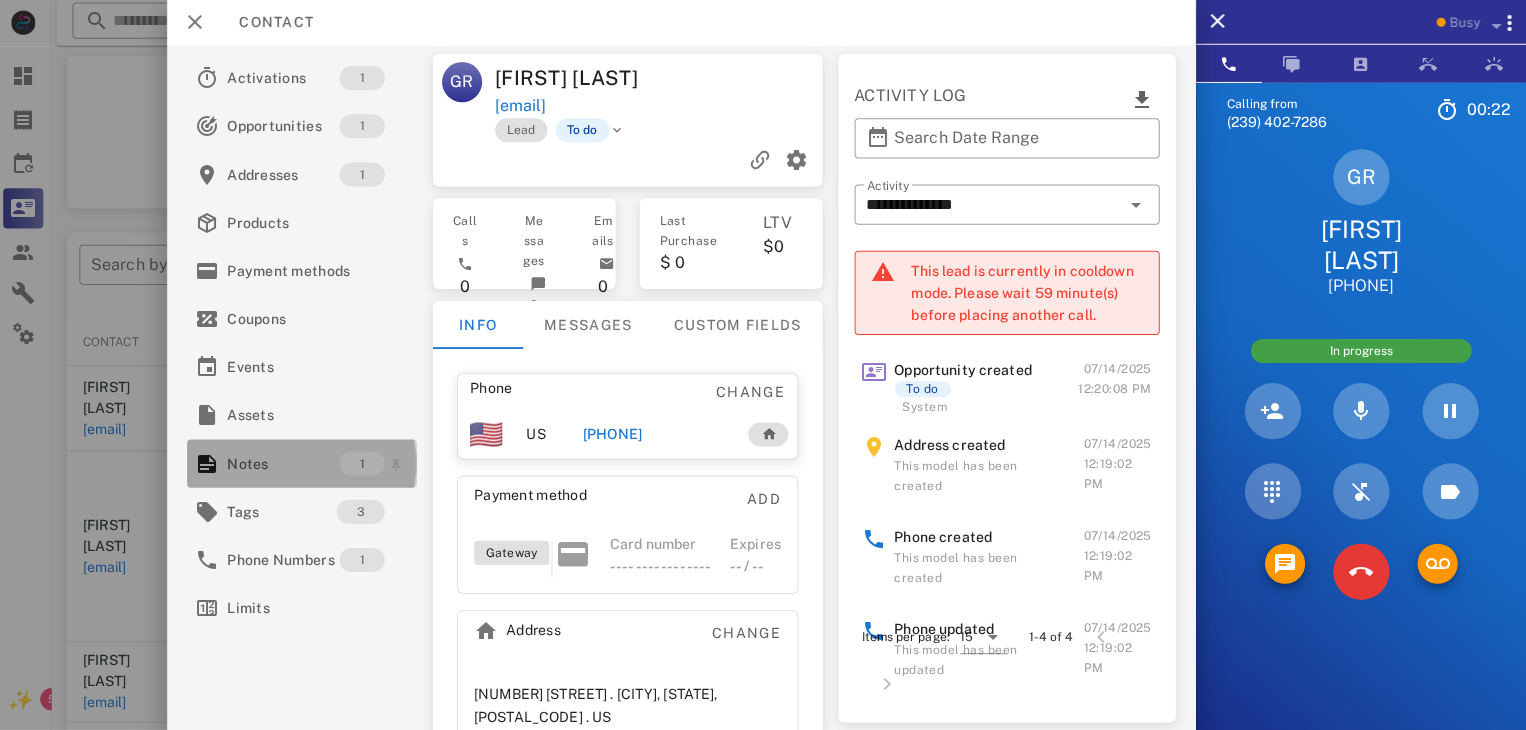 click on "Notes" at bounding box center [287, 464] 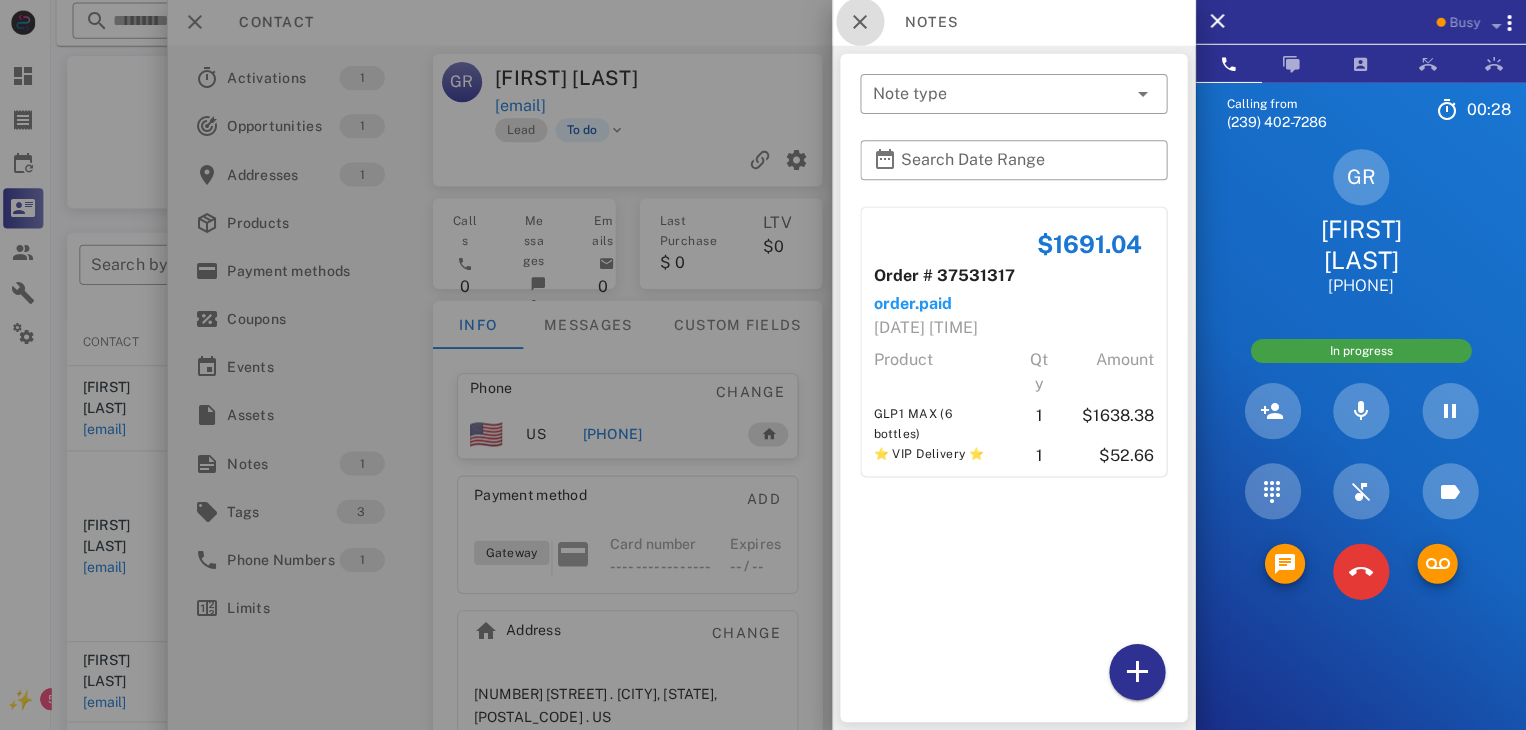 click at bounding box center [862, 24] 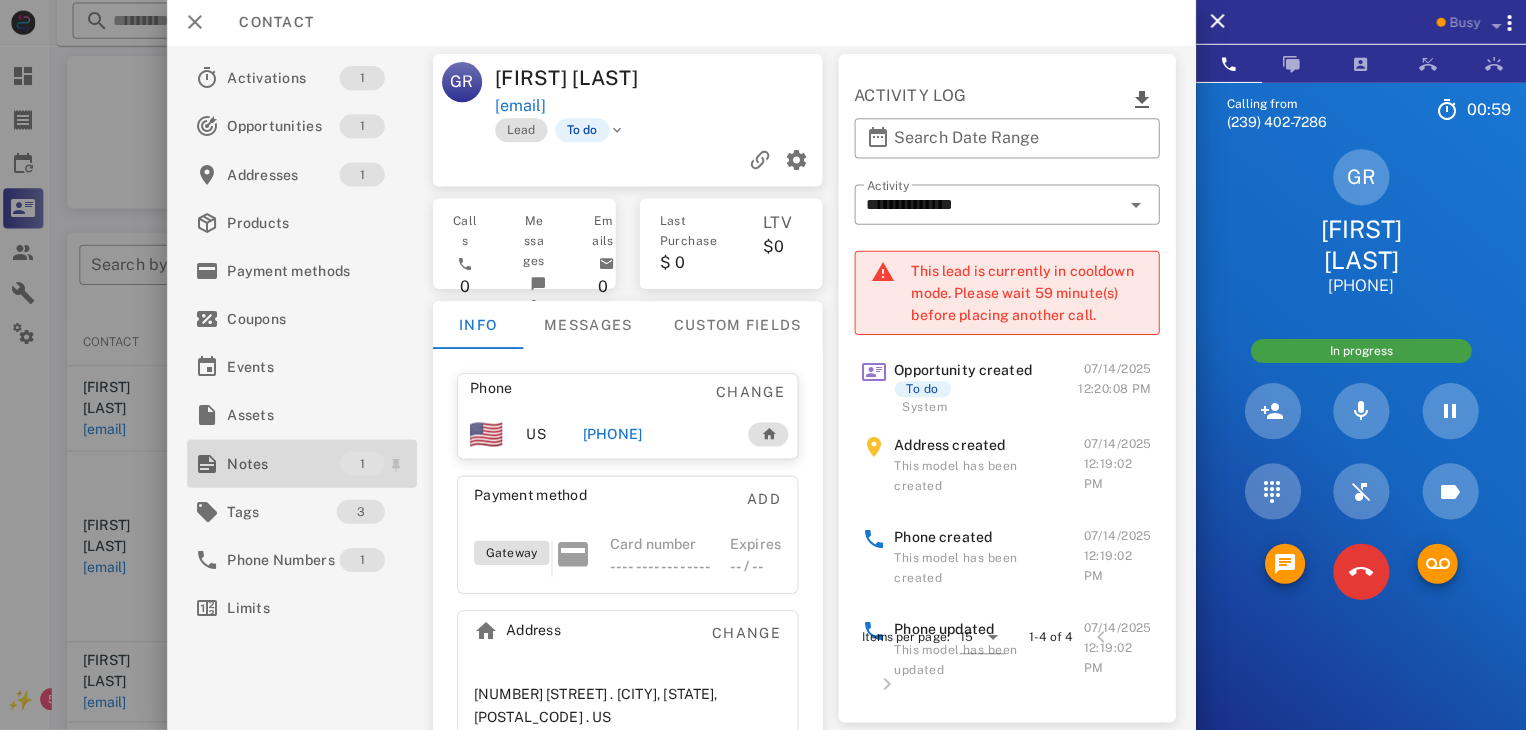 click on "Notes" at bounding box center [287, 464] 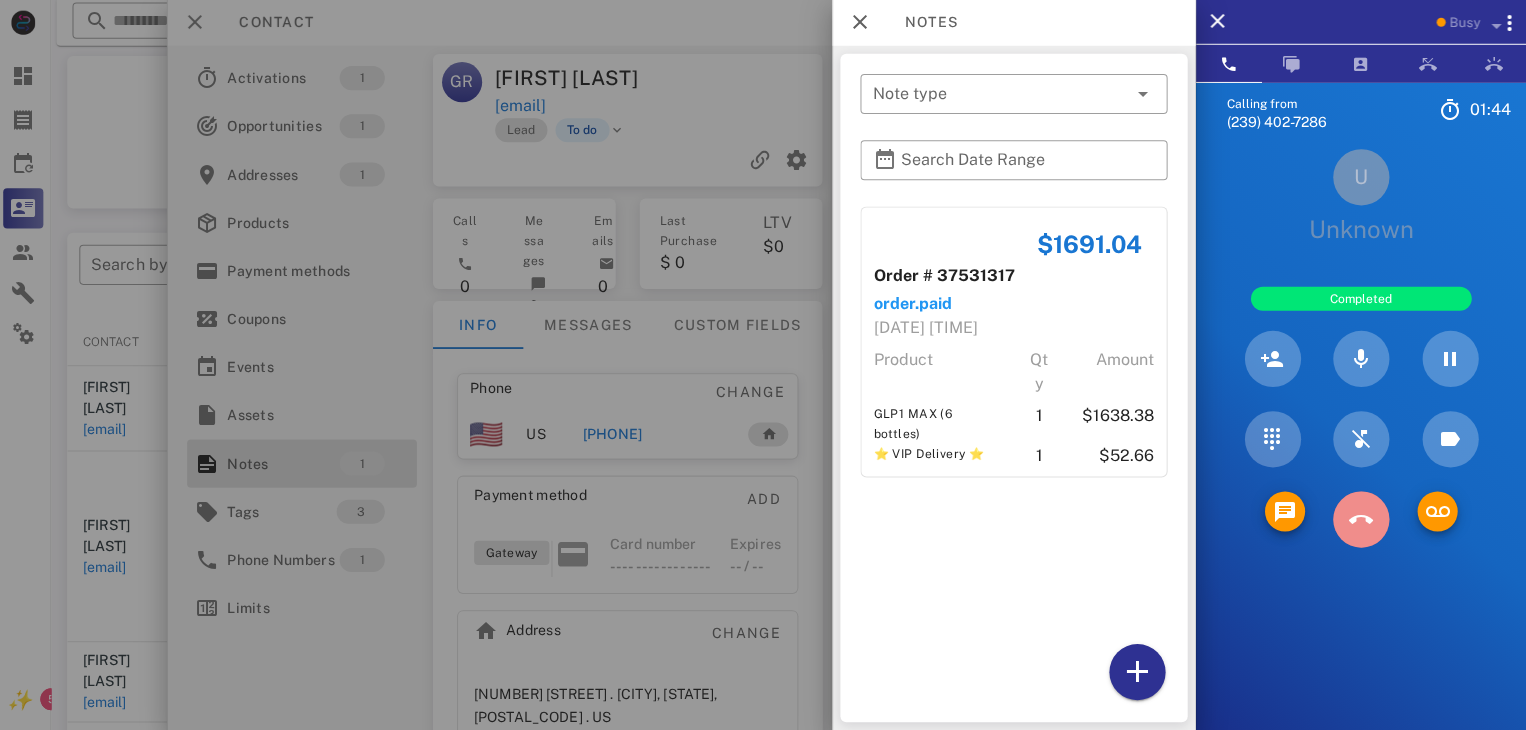 click at bounding box center [1361, 520] 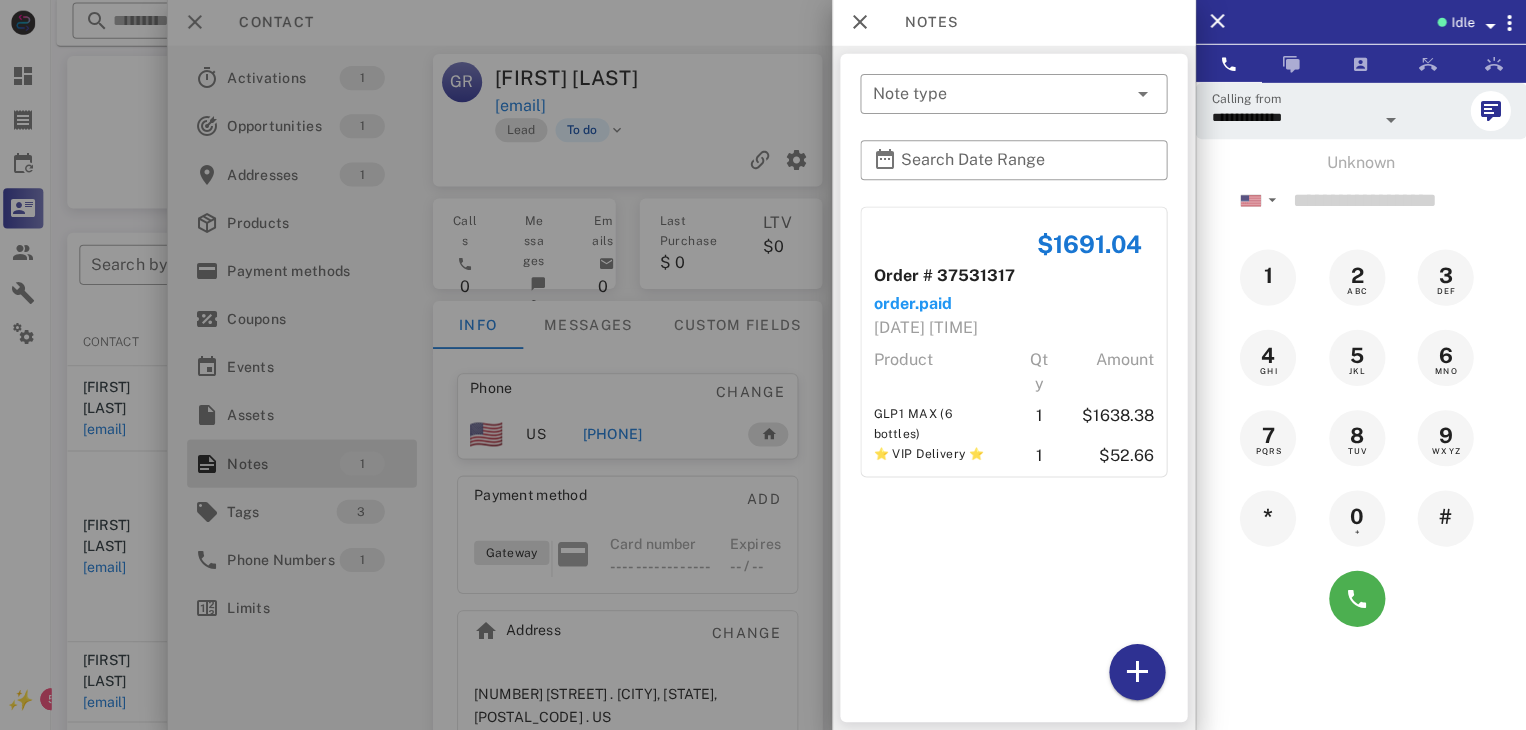 click at bounding box center [763, 365] 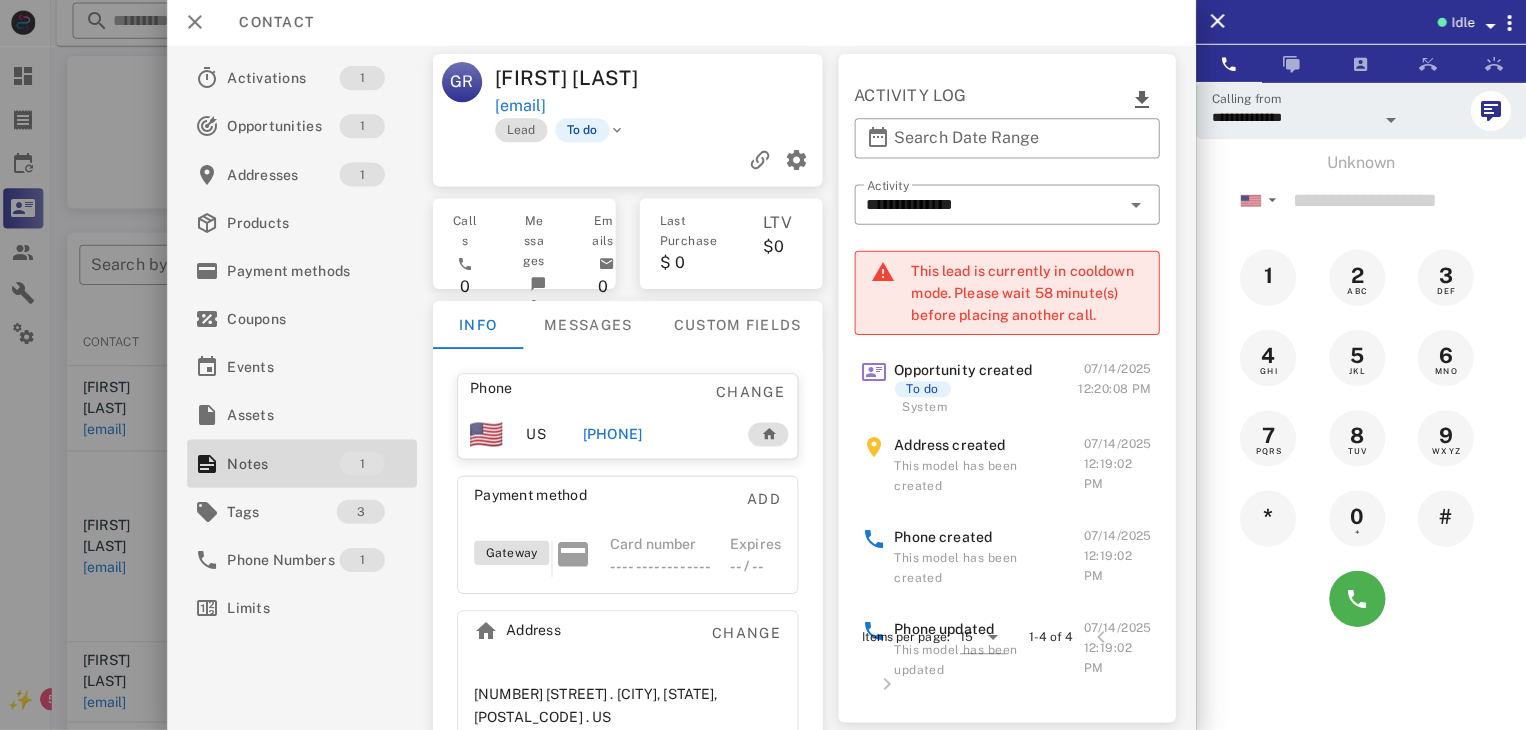 click on "[PHONE]" at bounding box center (614, 435) 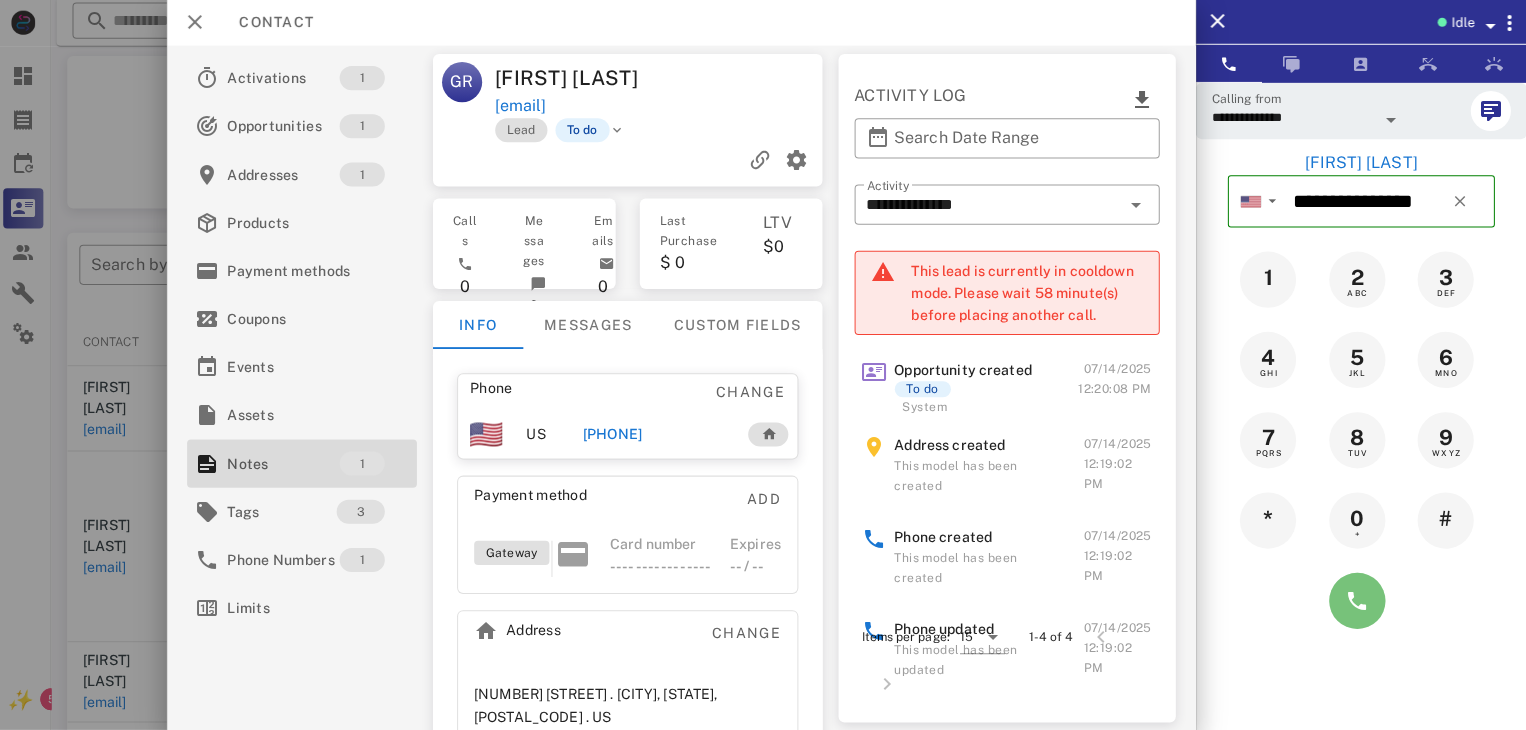 click at bounding box center (1357, 601) 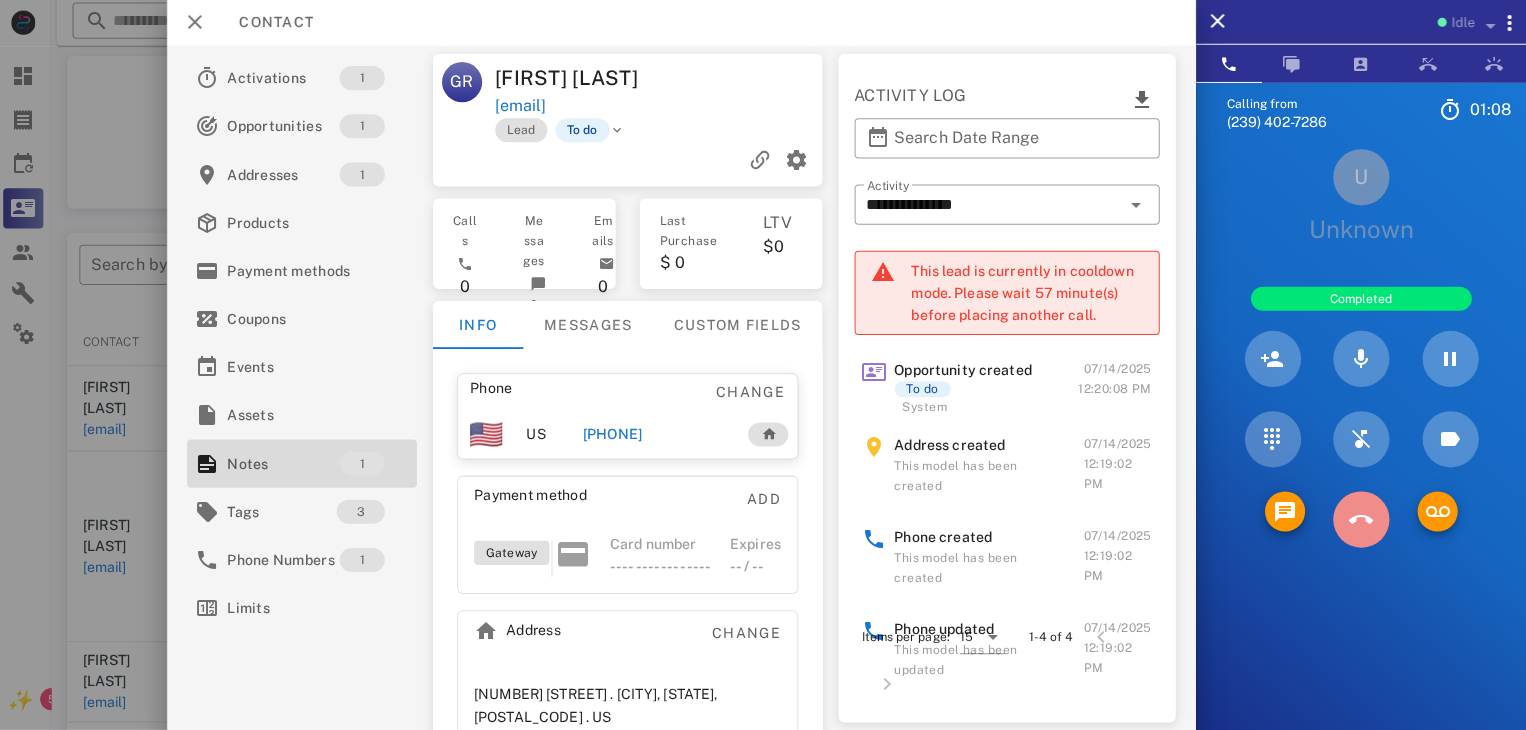 click at bounding box center [1361, 520] 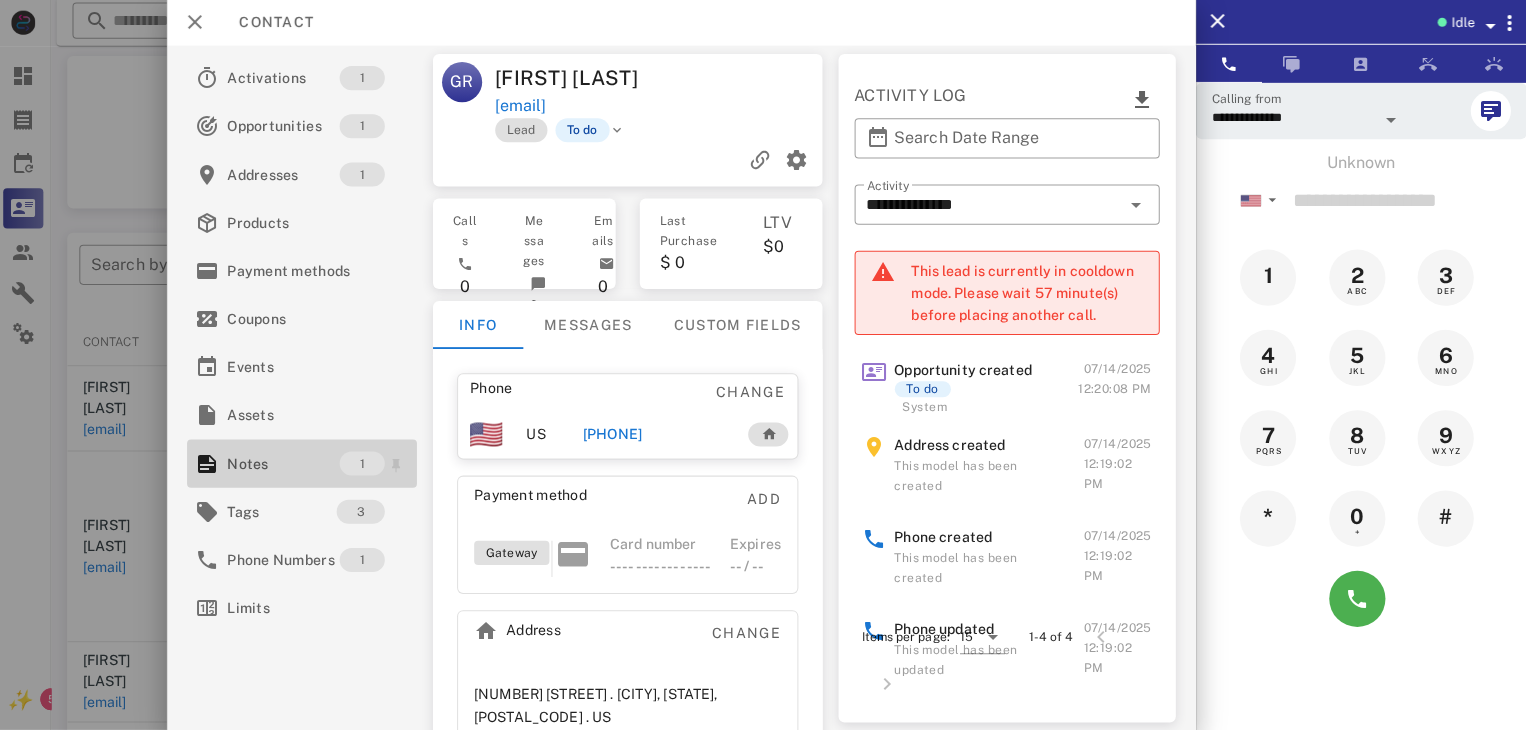 click on "Notes" at bounding box center (287, 464) 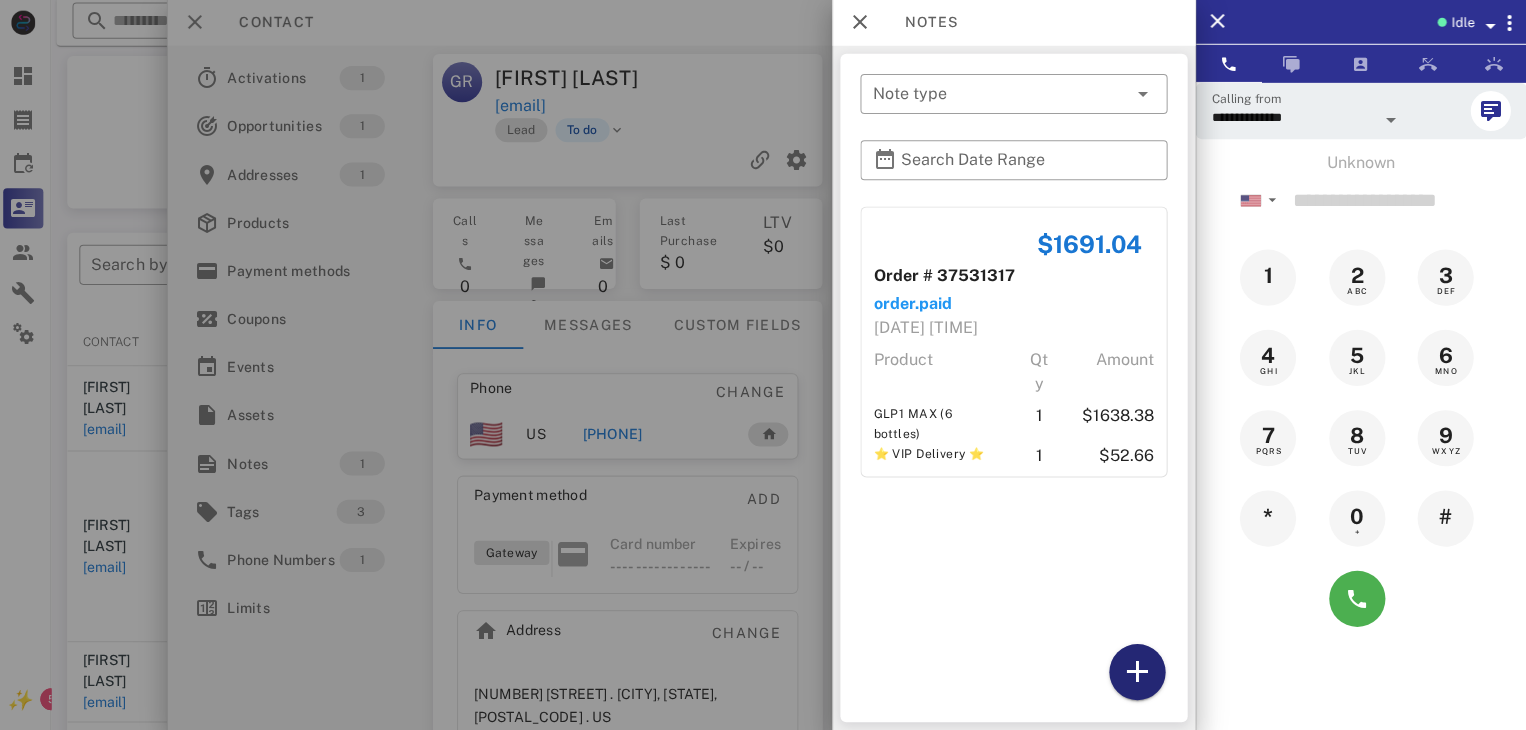 click at bounding box center [1138, 672] 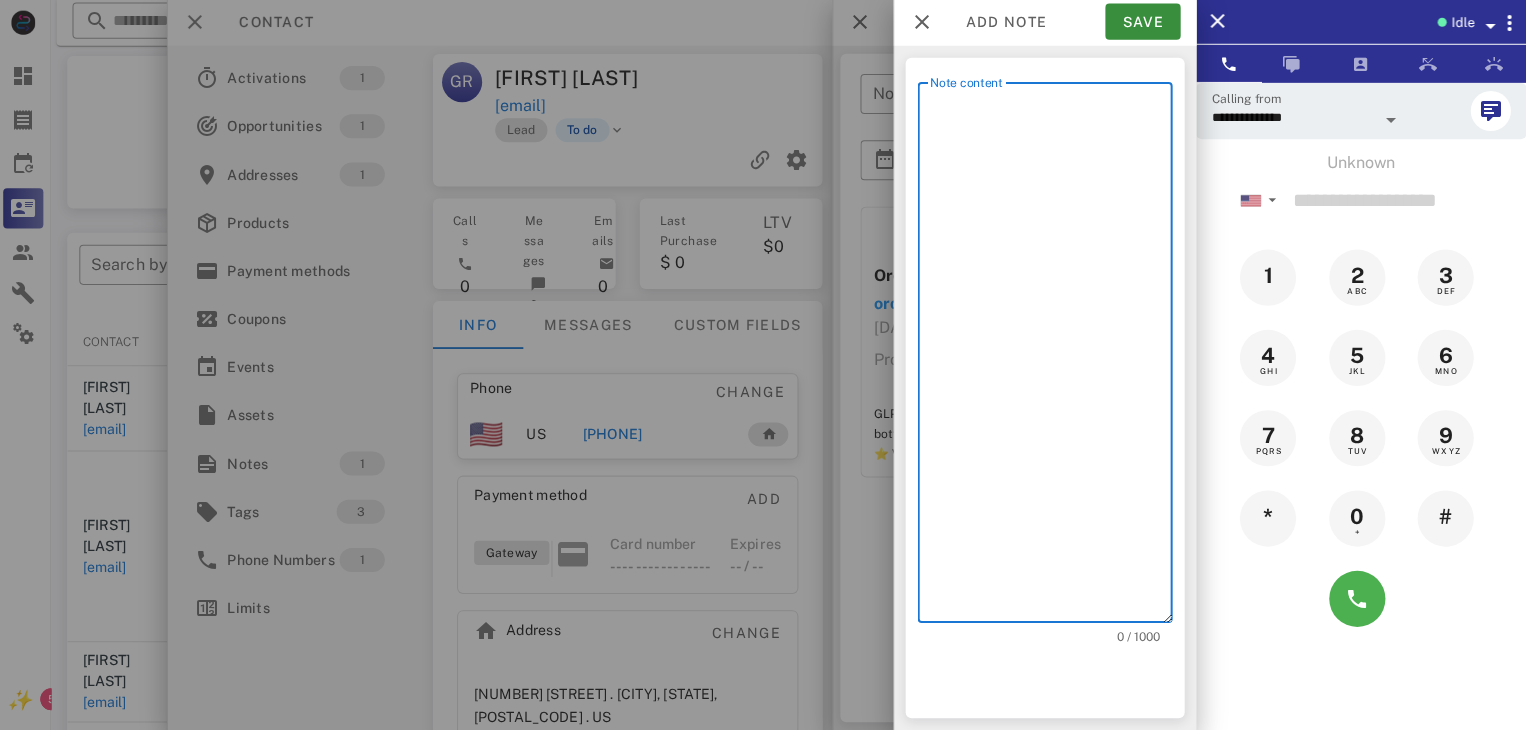 click on "Note content" at bounding box center (1052, 358) 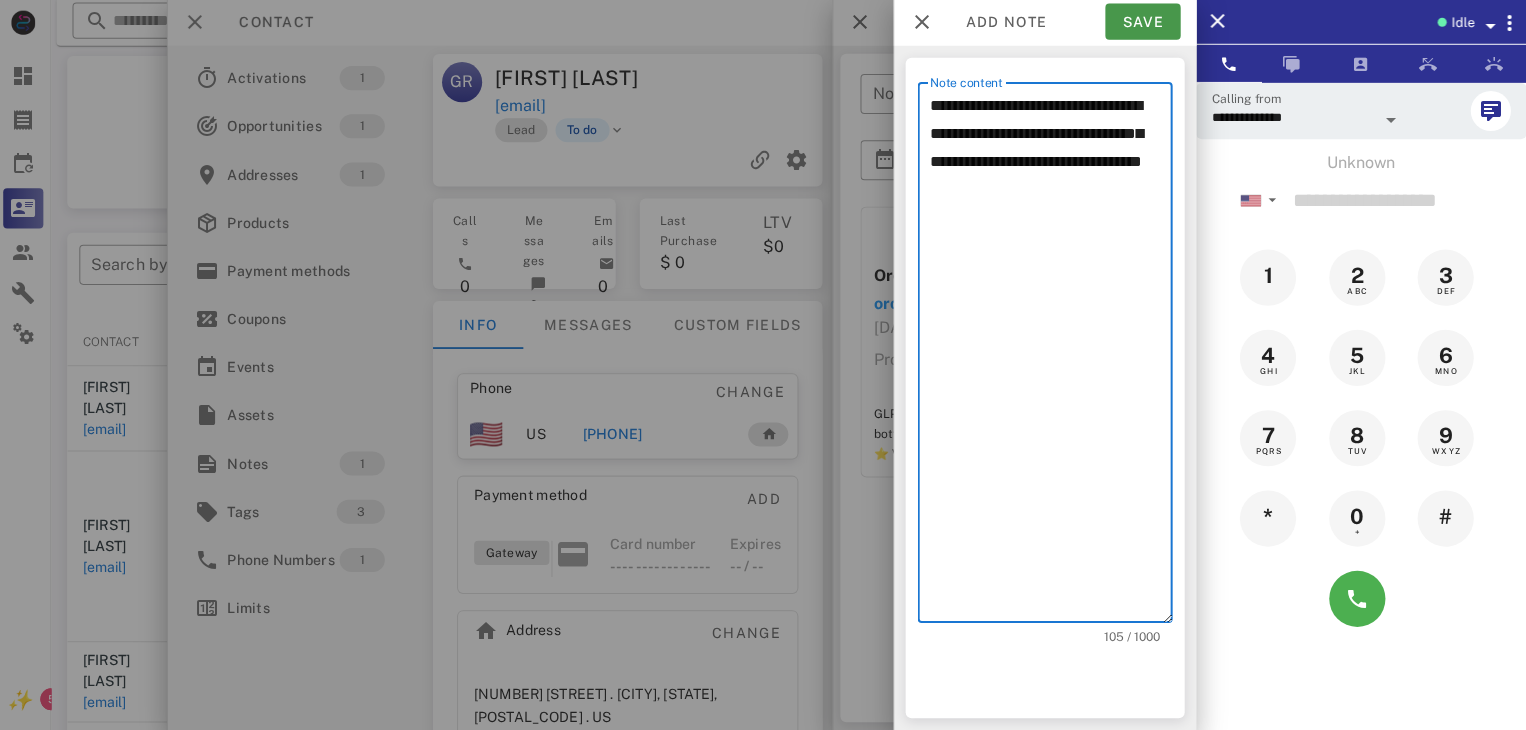type on "**********" 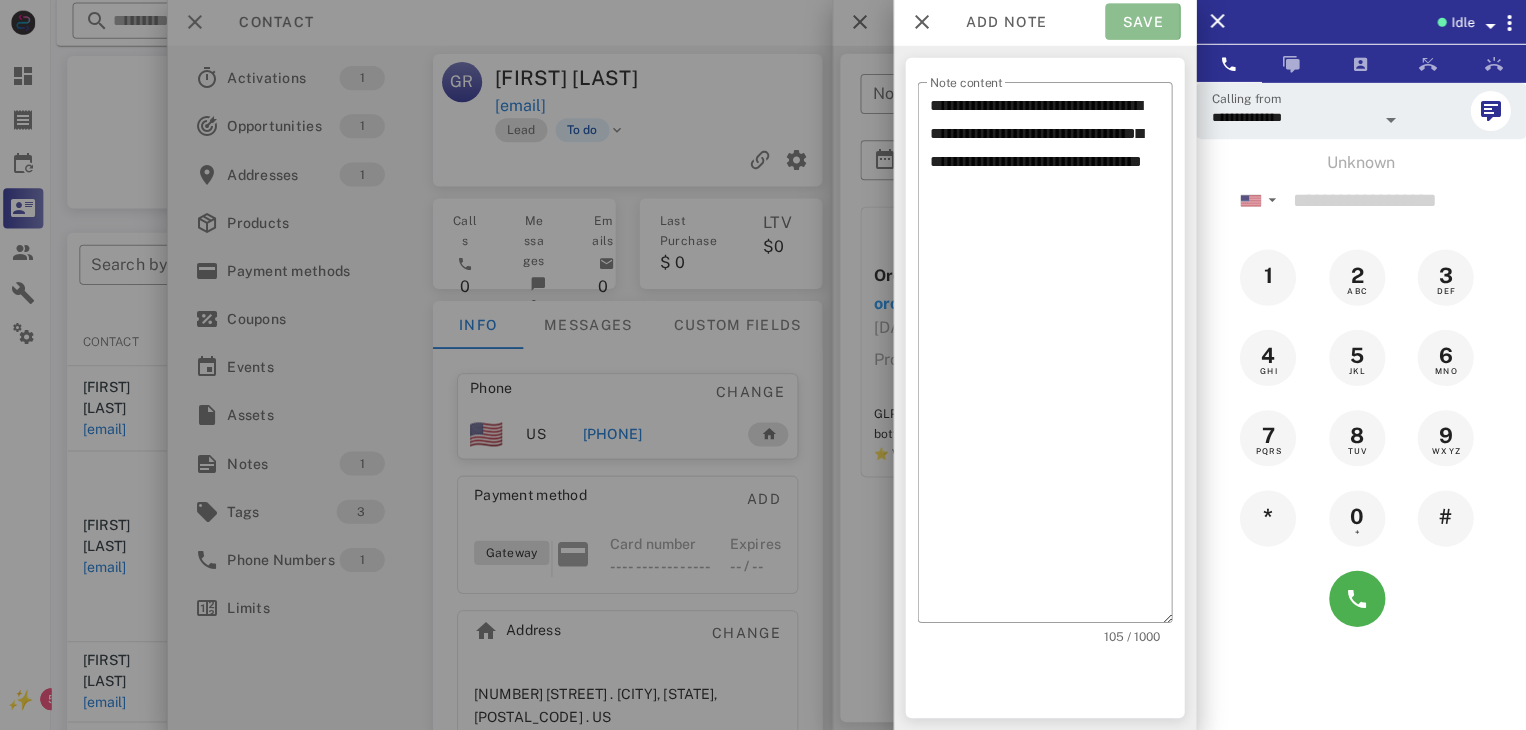 click on "Save" at bounding box center [1143, 24] 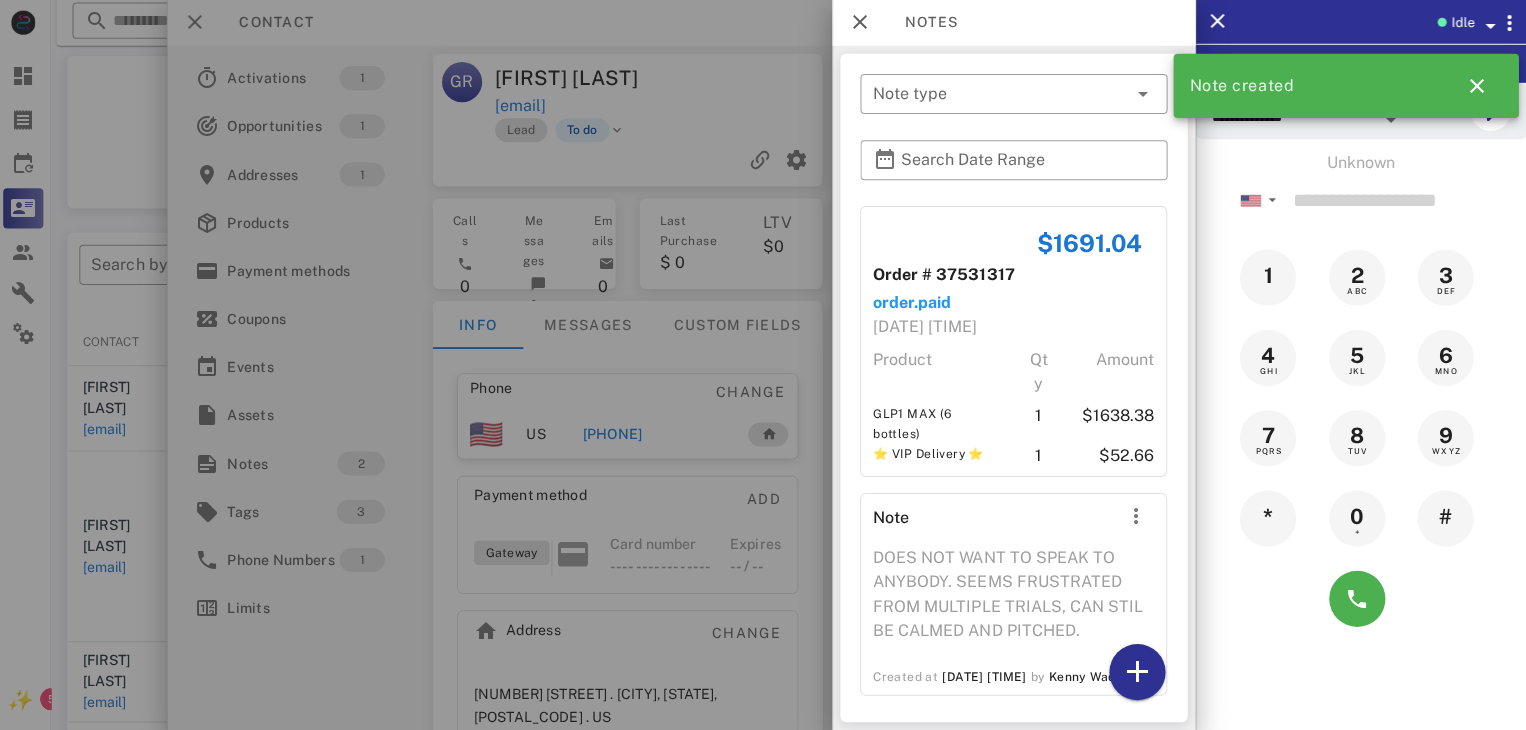 click at bounding box center (763, 365) 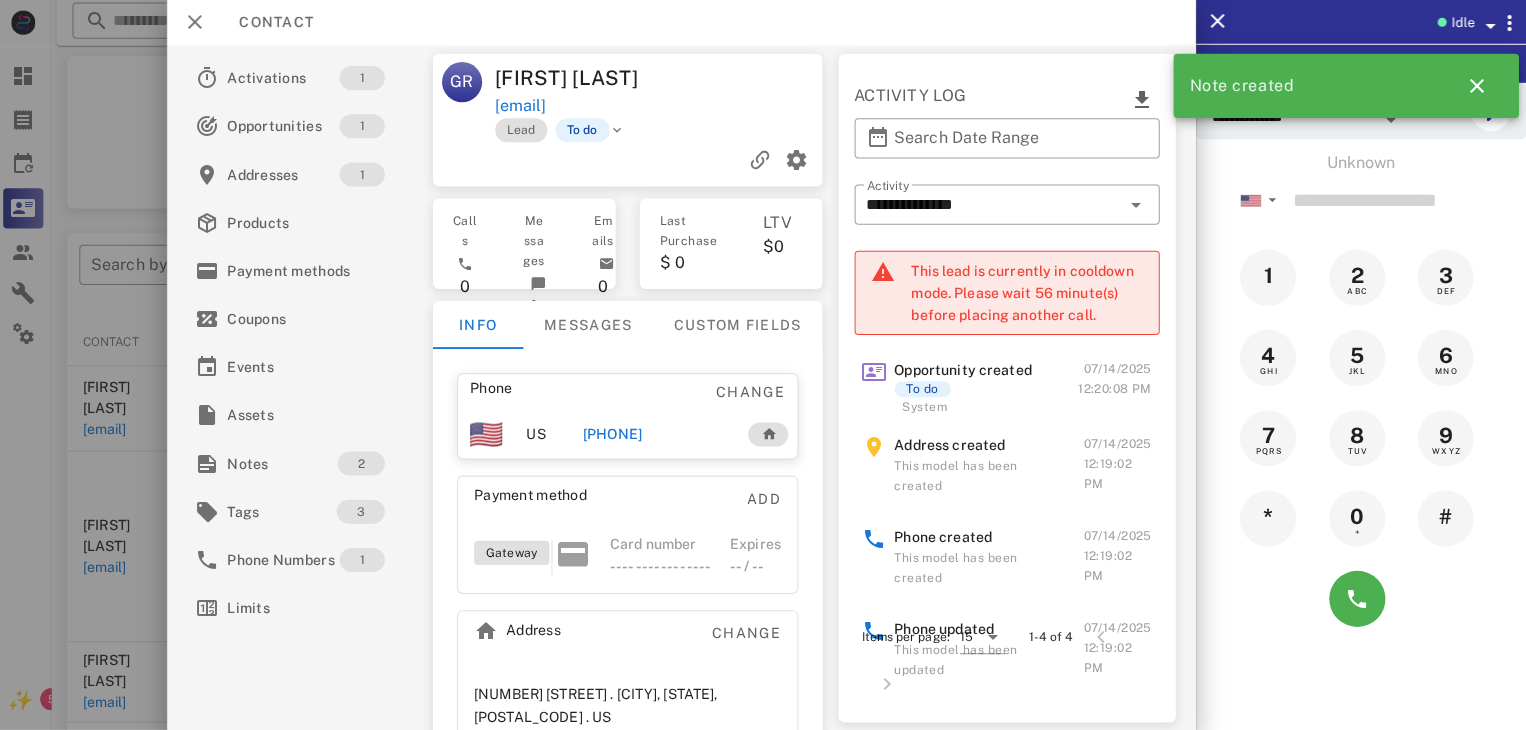 click at bounding box center [763, 365] 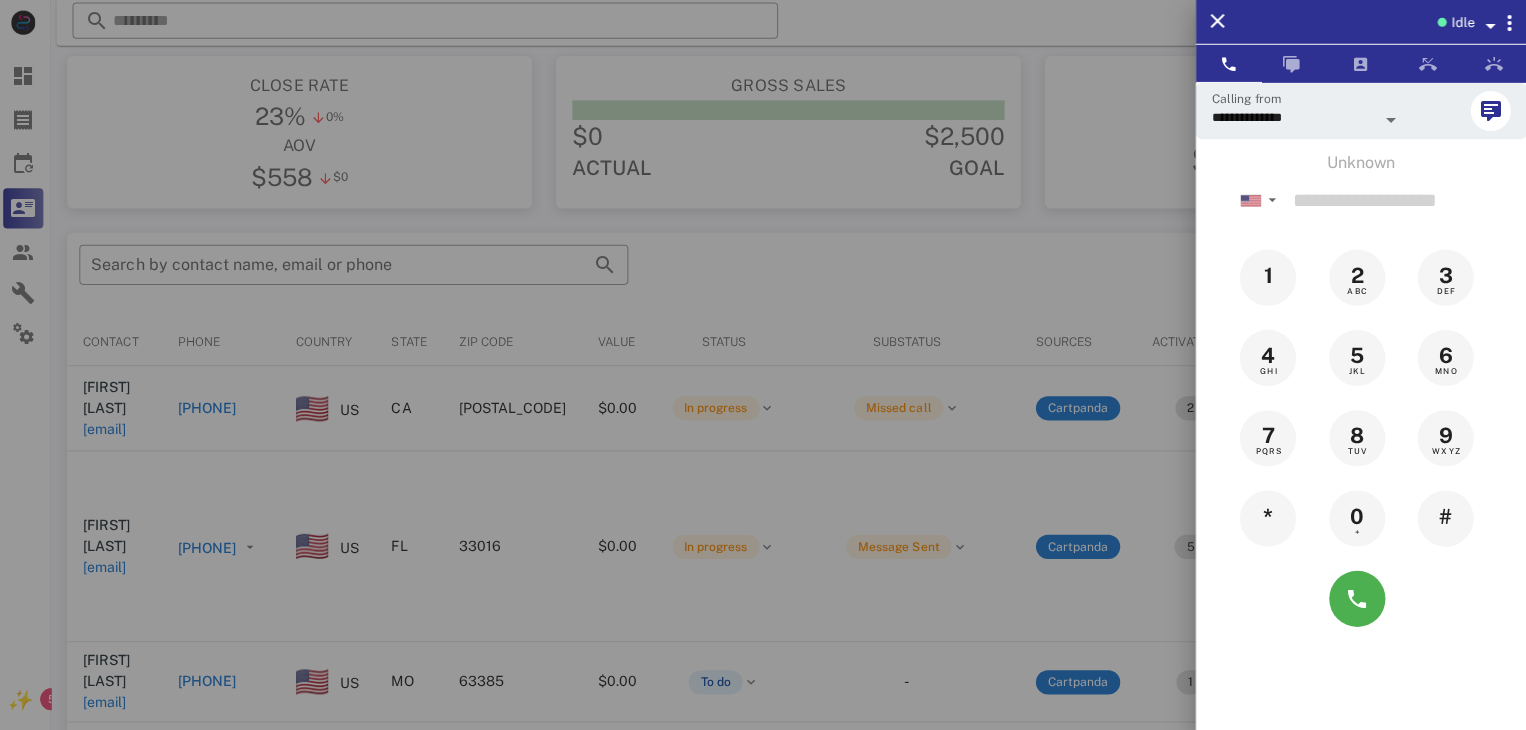 click at bounding box center [763, 365] 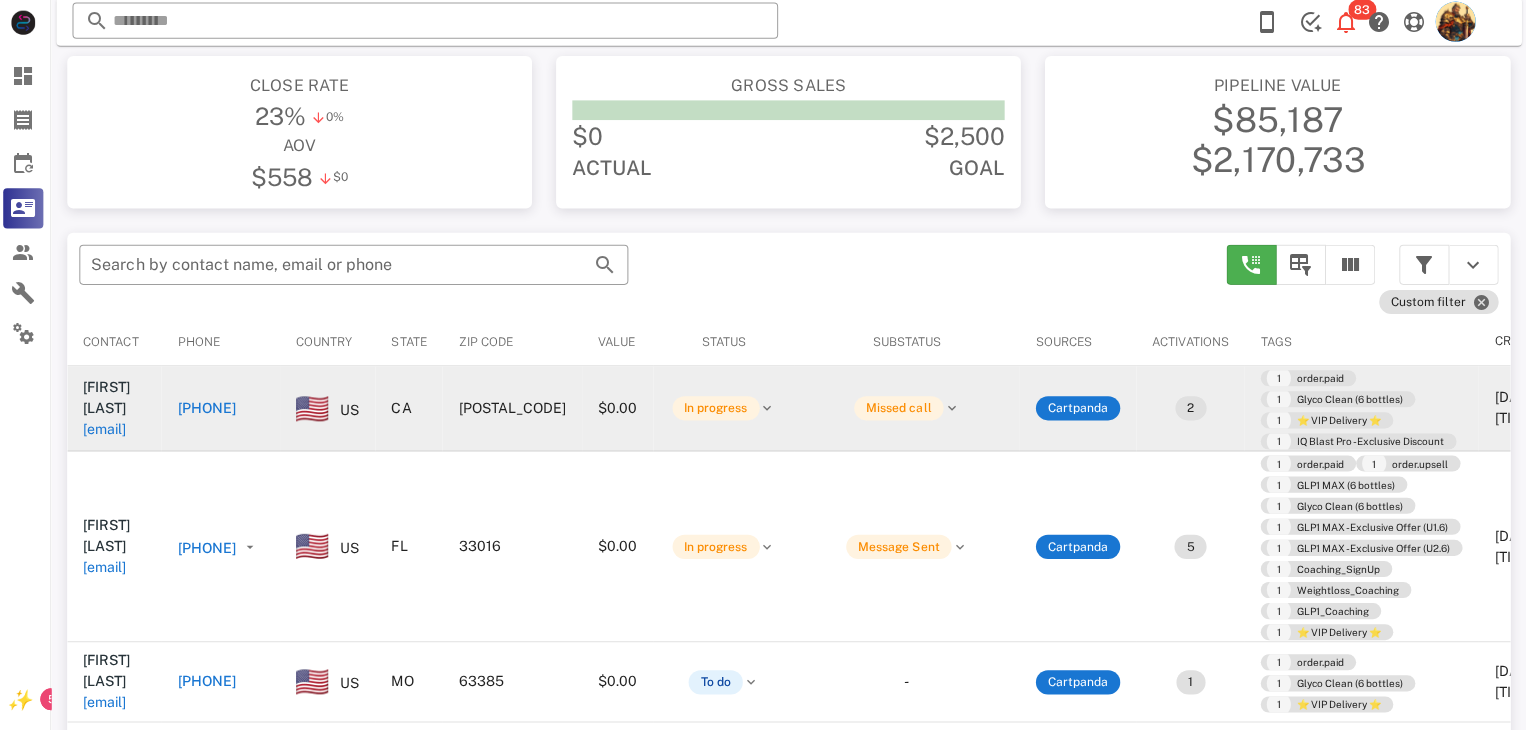 click on "[EMAIL]" at bounding box center [109, 430] 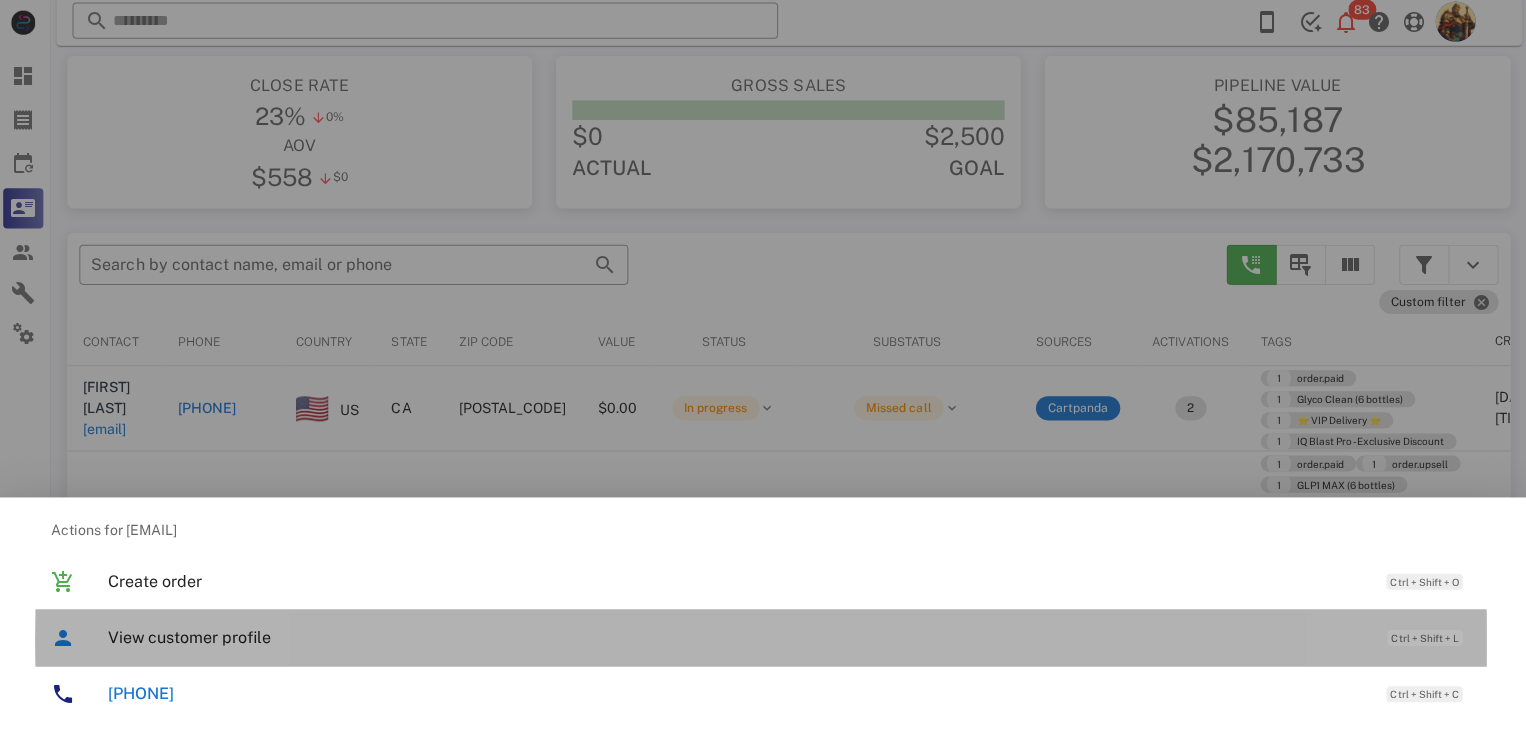 click on "View customer profile" at bounding box center (739, 637) 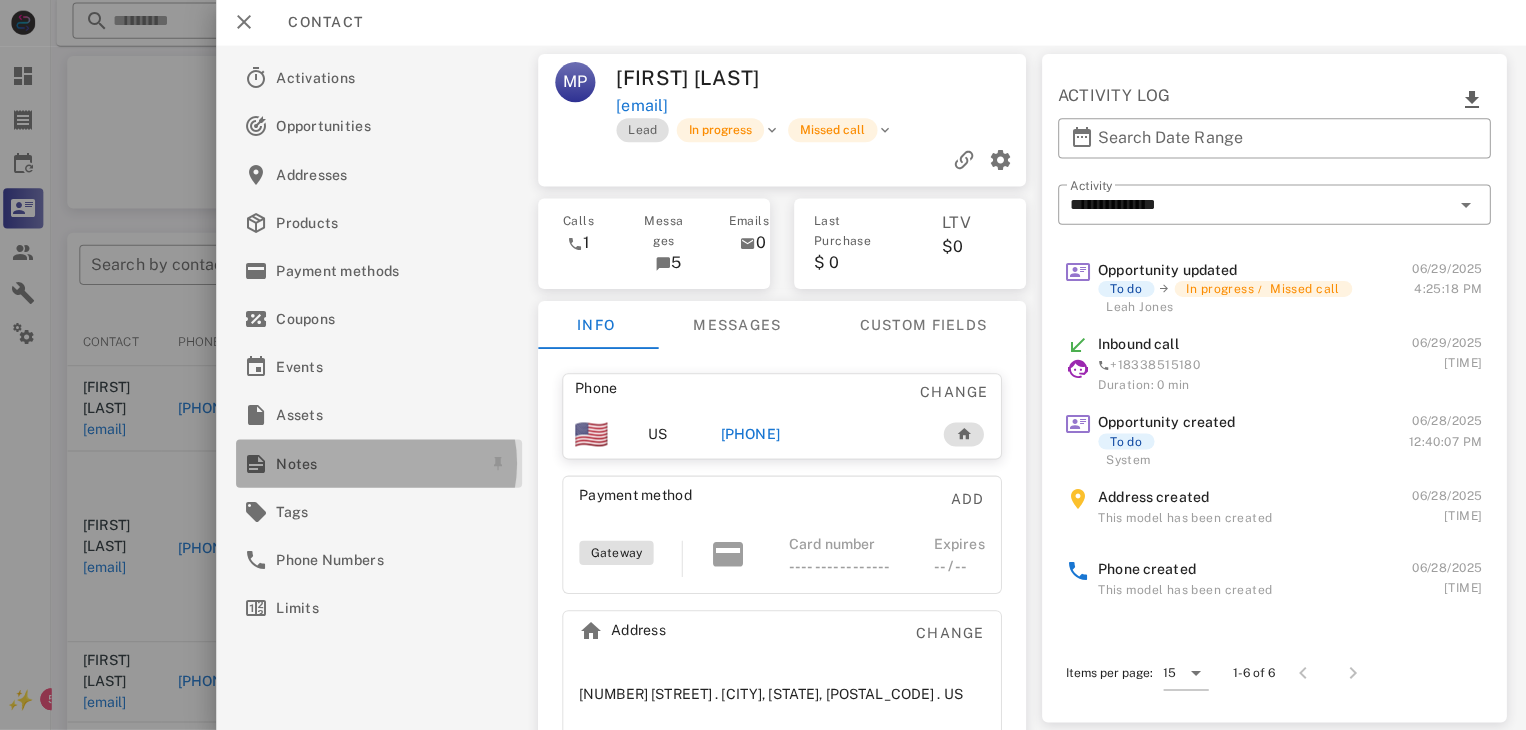click on "Notes" at bounding box center [378, 464] 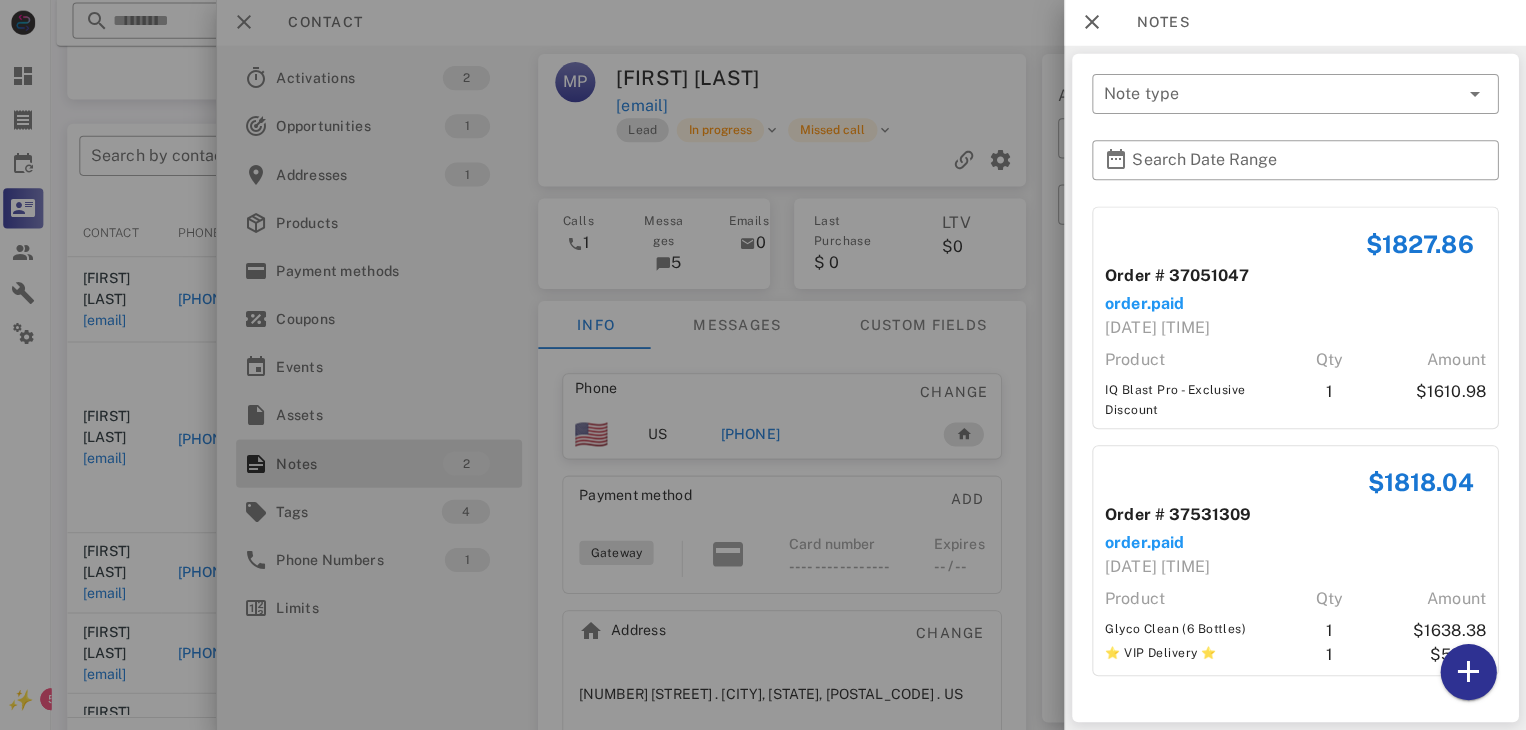 scroll, scrollTop: 380, scrollLeft: 0, axis: vertical 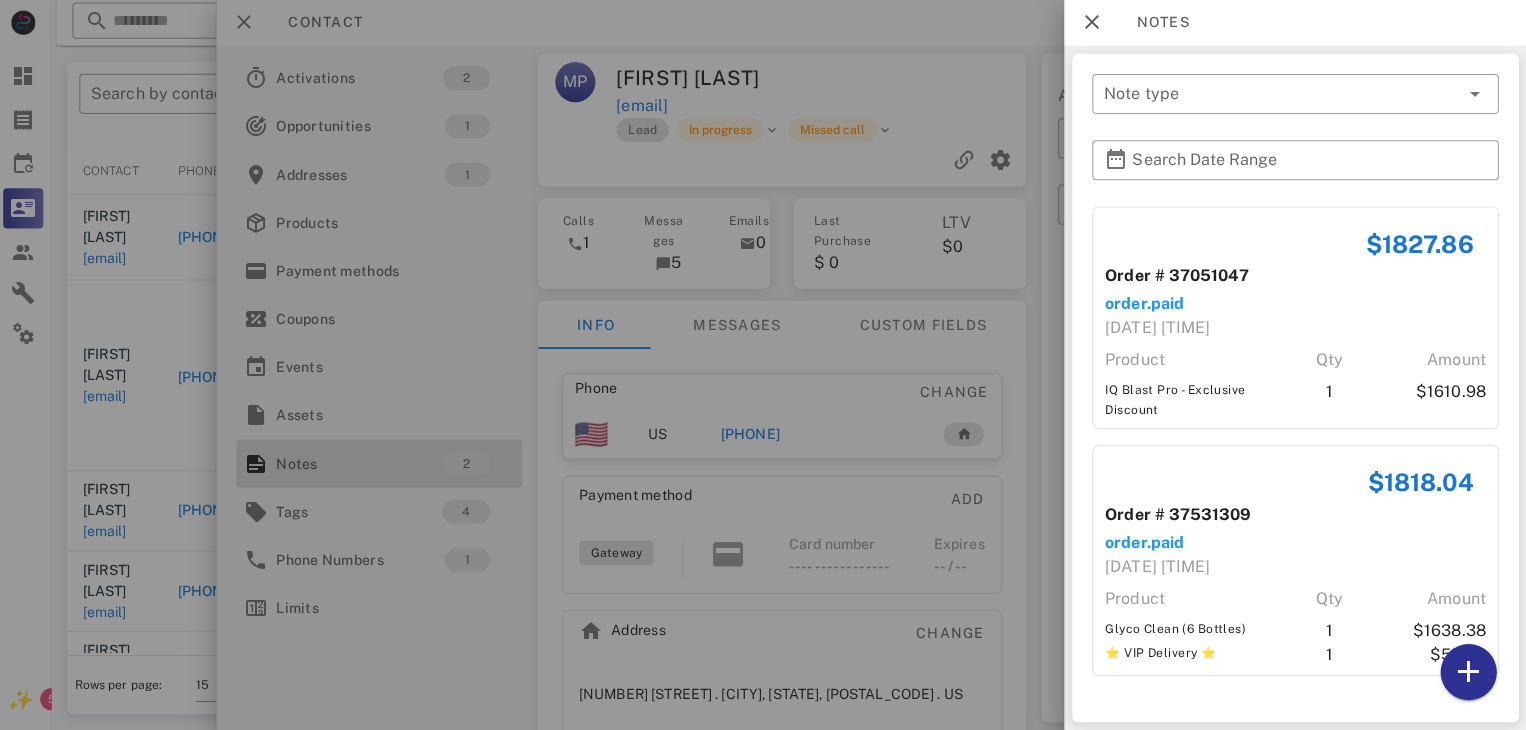 drag, startPoint x: 1516, startPoint y: 491, endPoint x: 1519, endPoint y: 476, distance: 15.297058 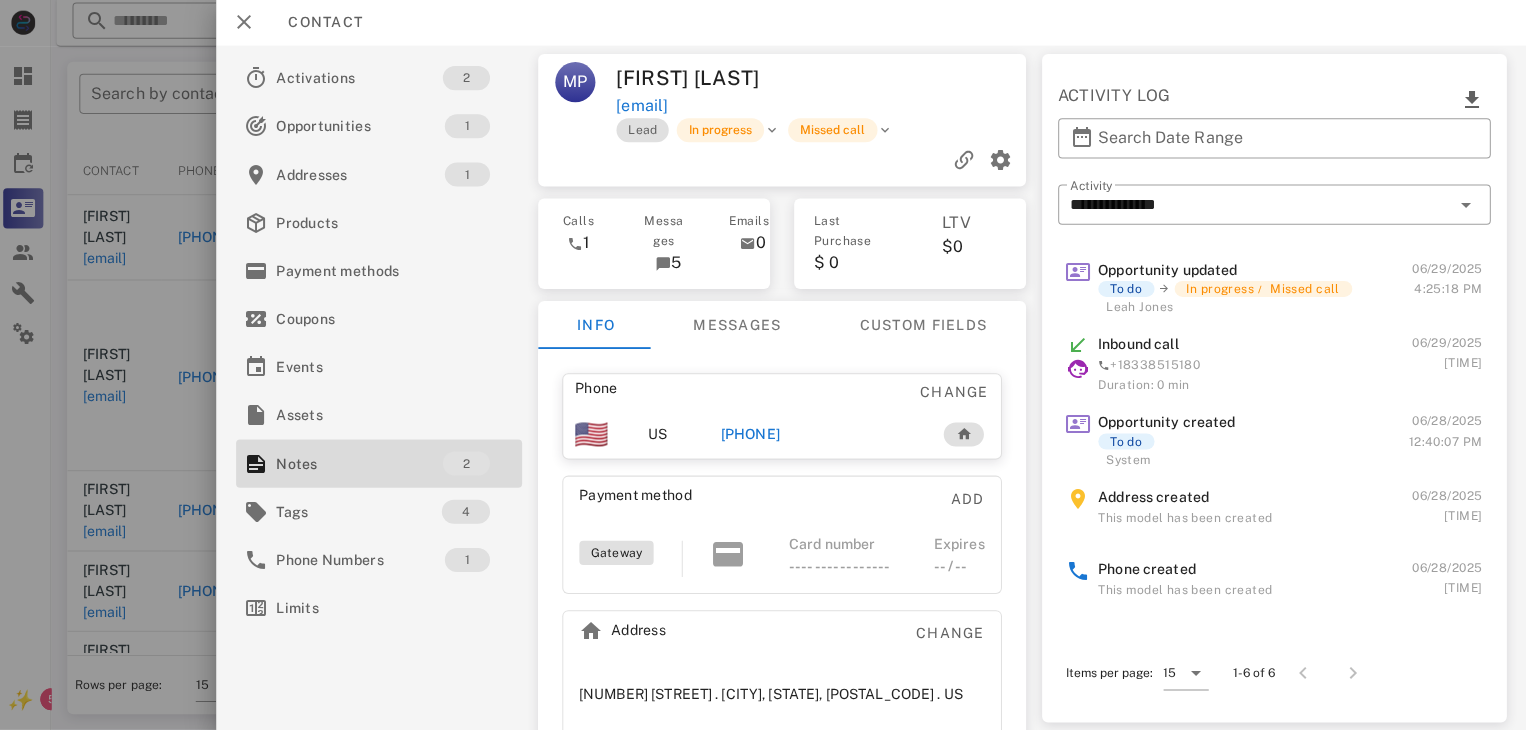 click on "[PHONE]" at bounding box center (752, 435) 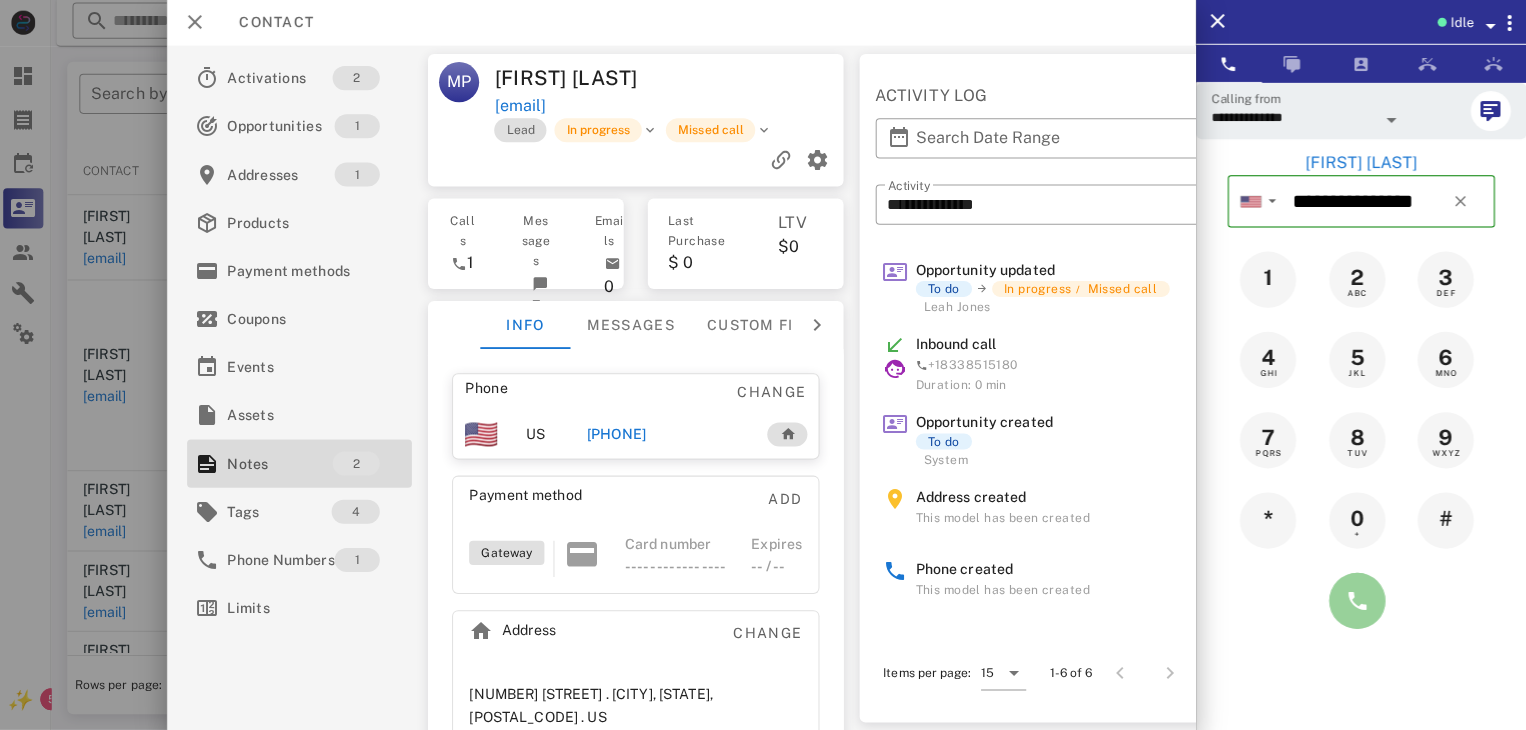 click at bounding box center [1357, 601] 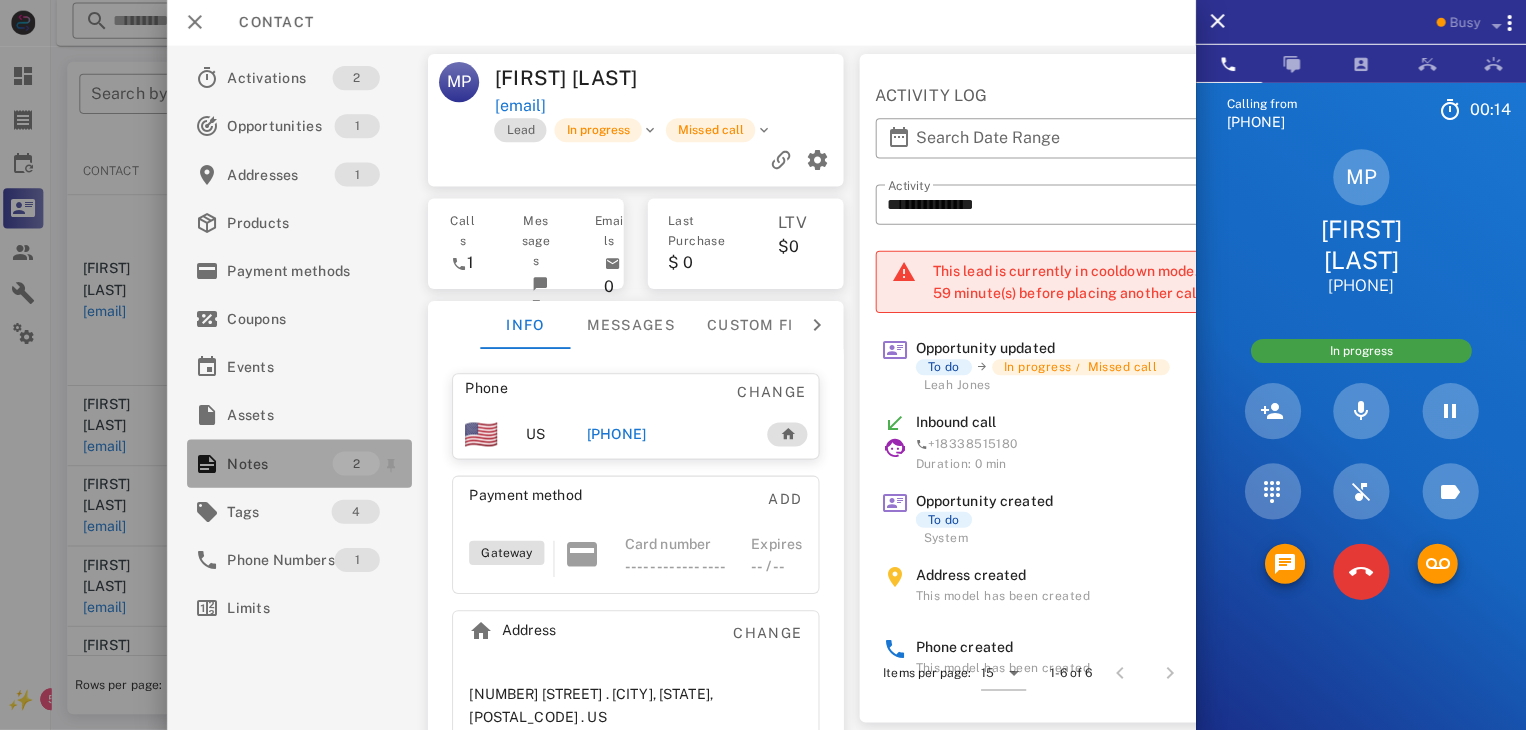 click on "Notes" at bounding box center [283, 464] 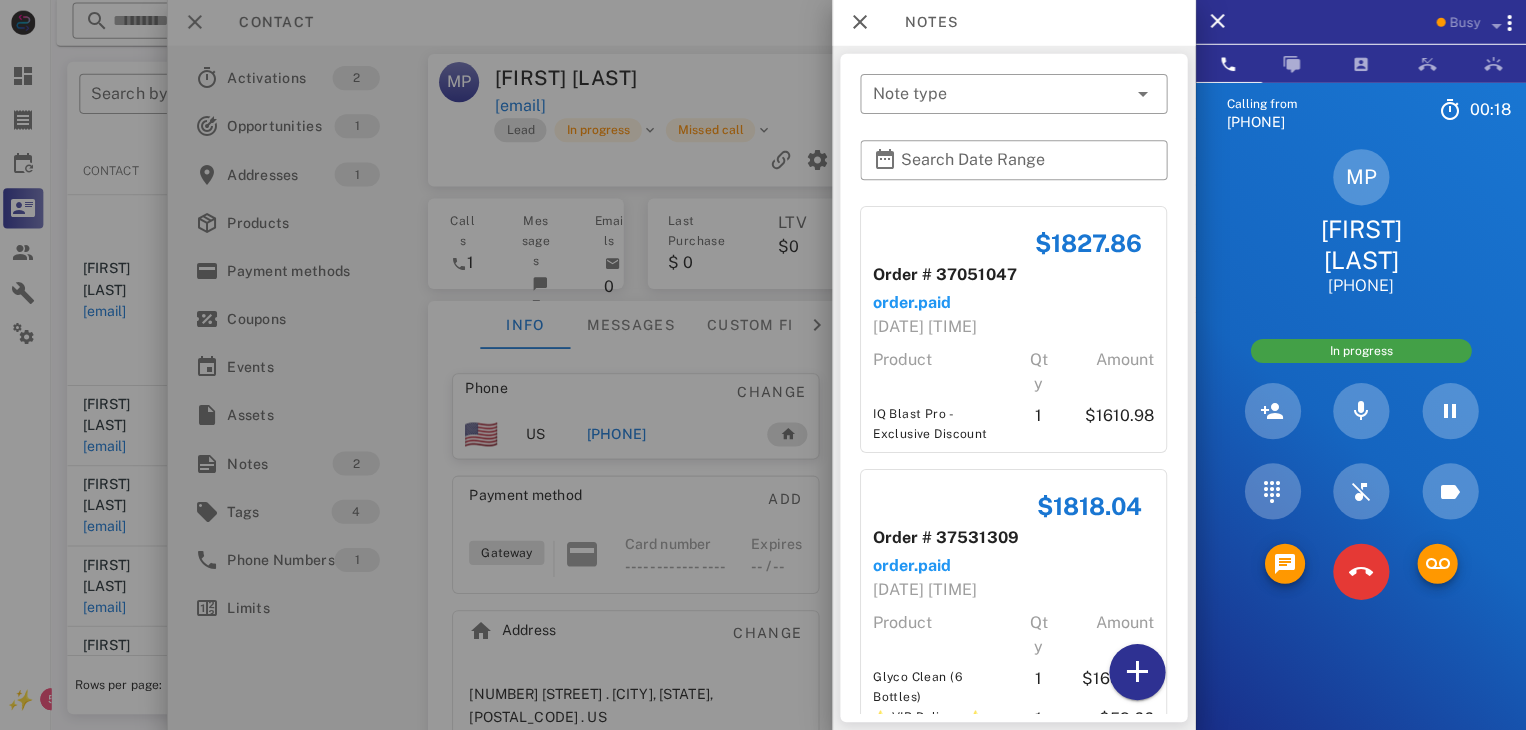 scroll, scrollTop: 54, scrollLeft: 0, axis: vertical 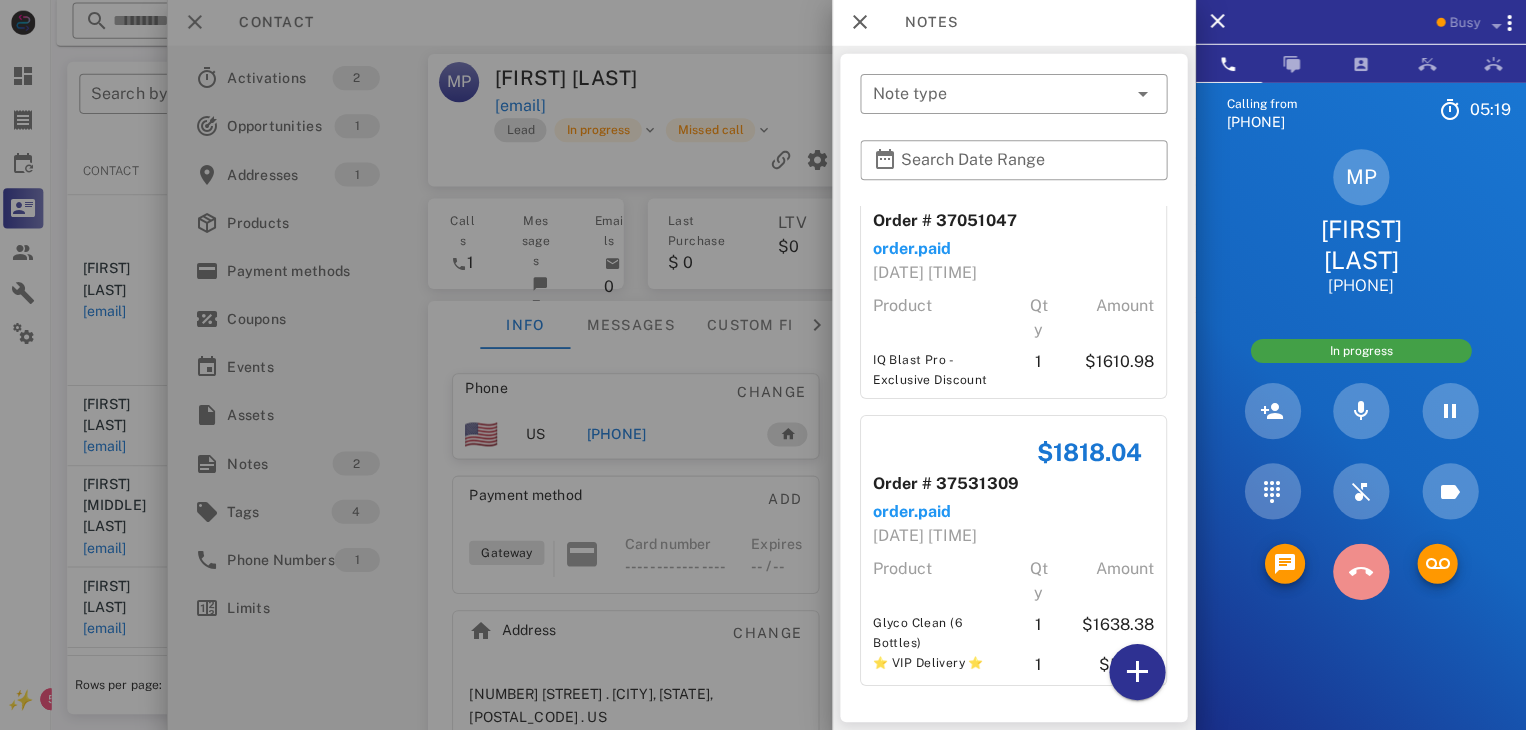 click at bounding box center [1361, 572] 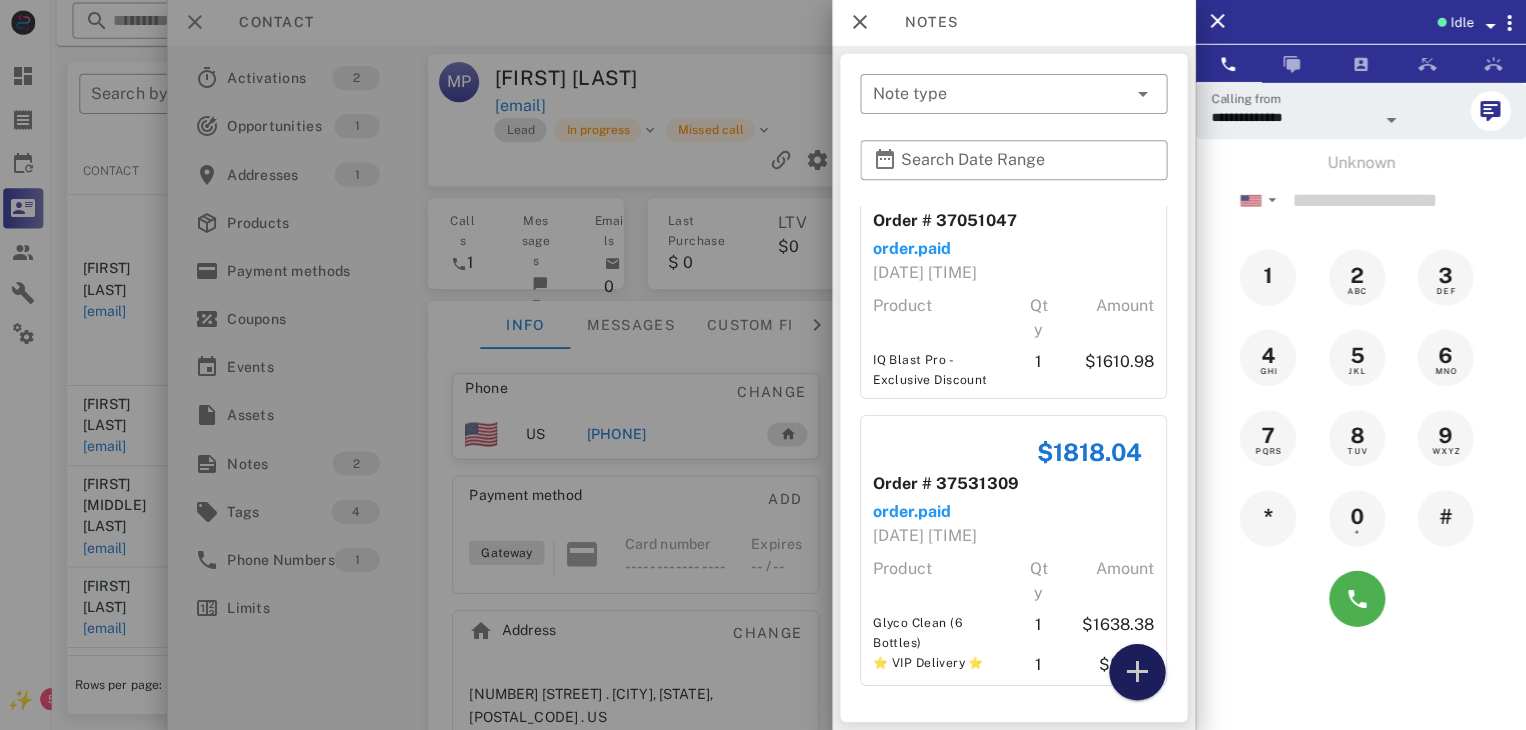 click at bounding box center [1138, 672] 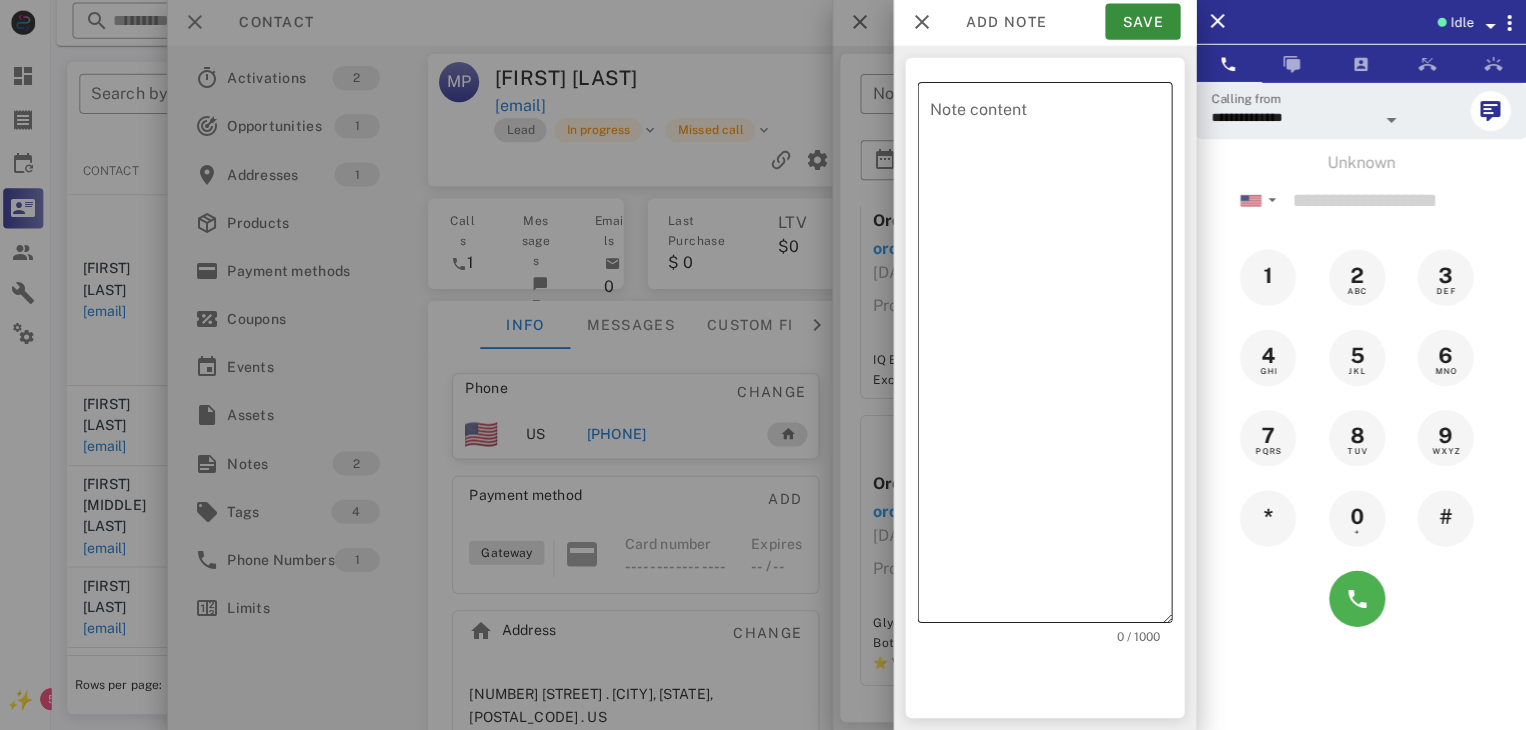 click on "Note content" at bounding box center (1052, 358) 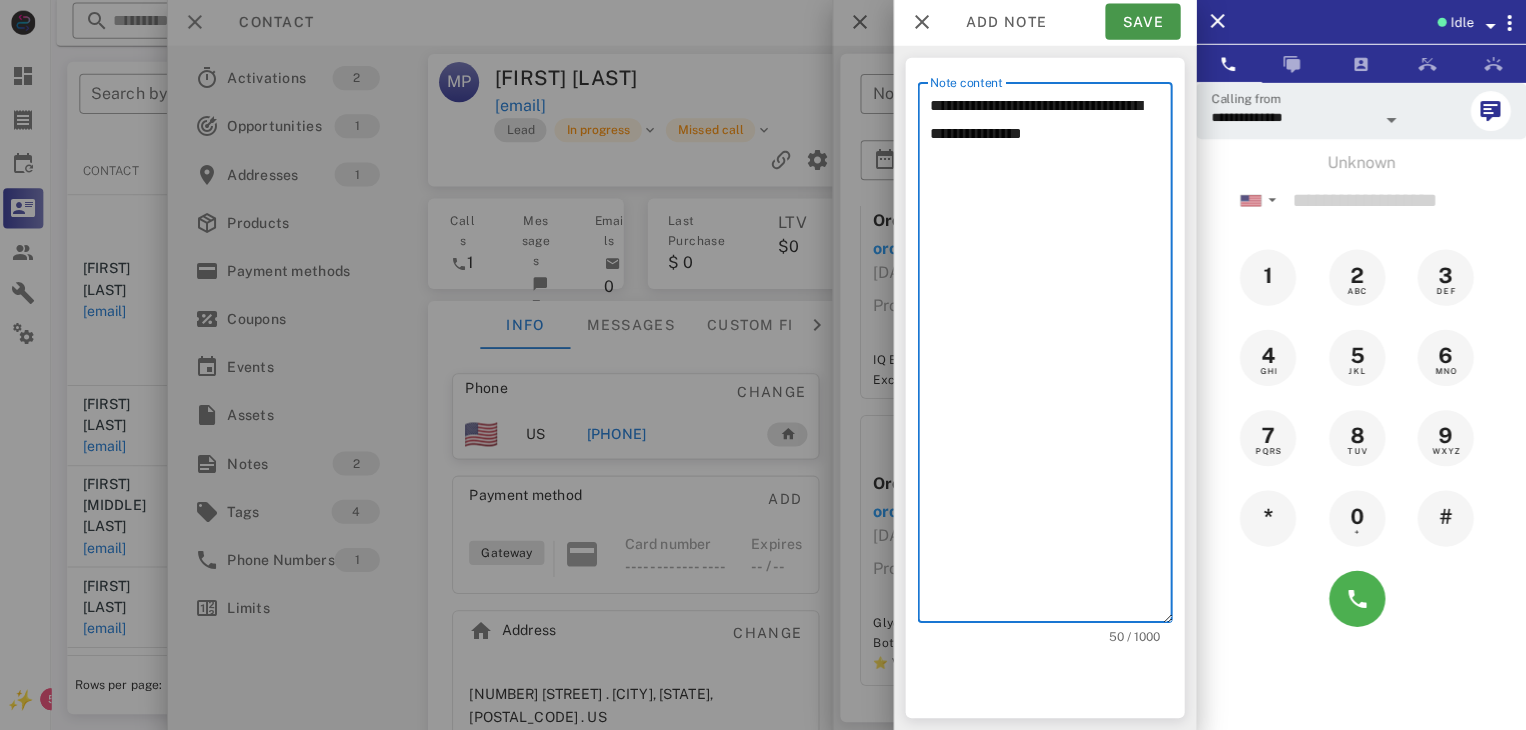 type on "**********" 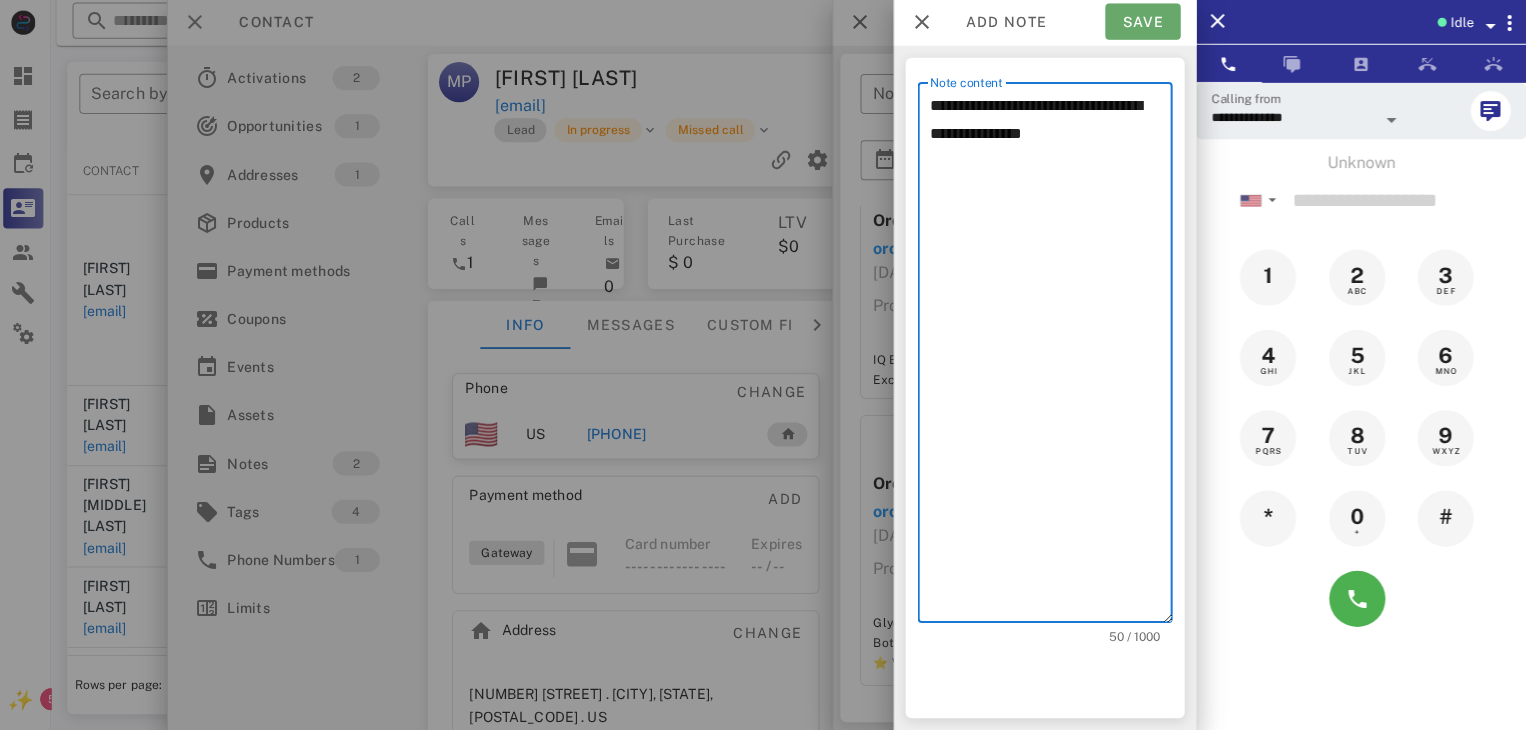 click on "Save" at bounding box center (1143, 24) 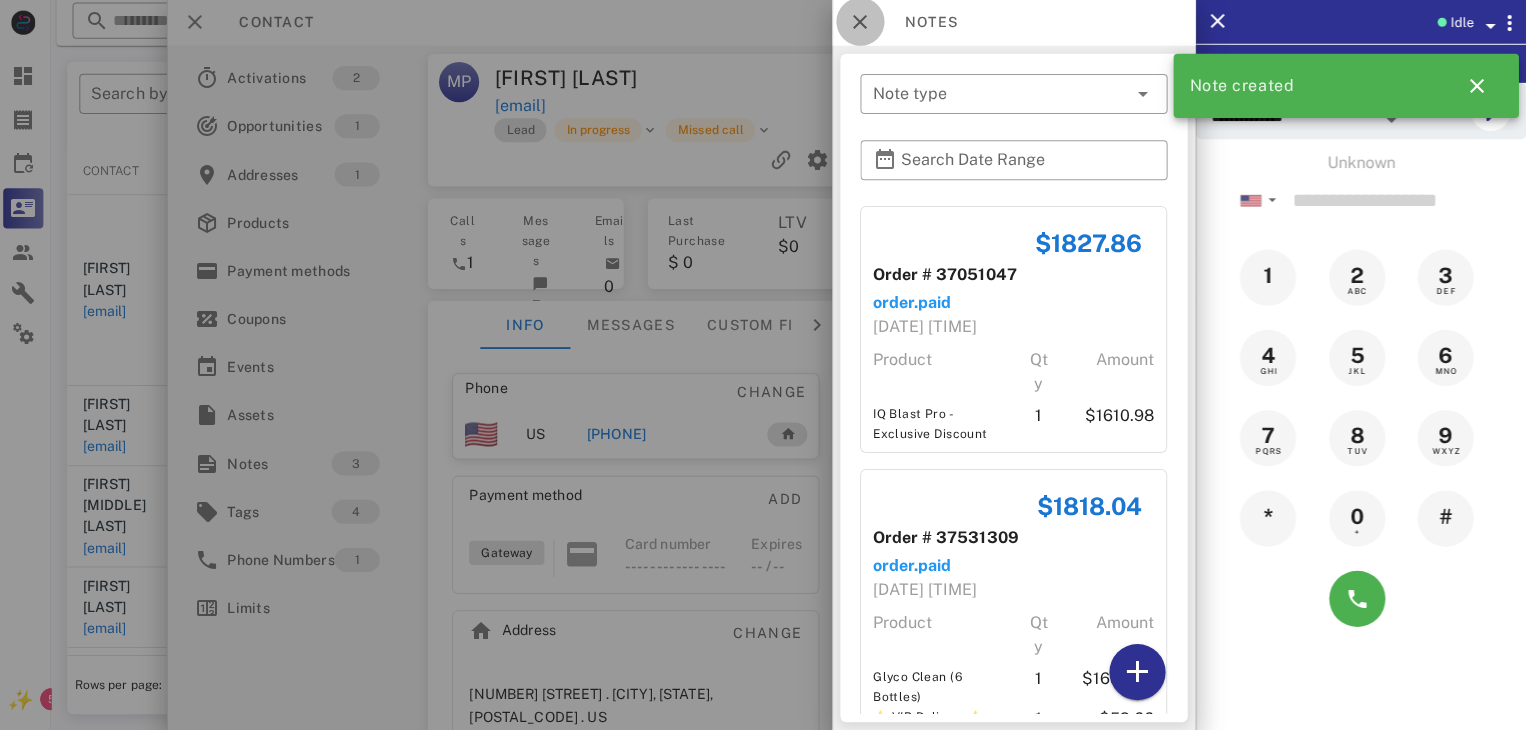 click at bounding box center [862, 24] 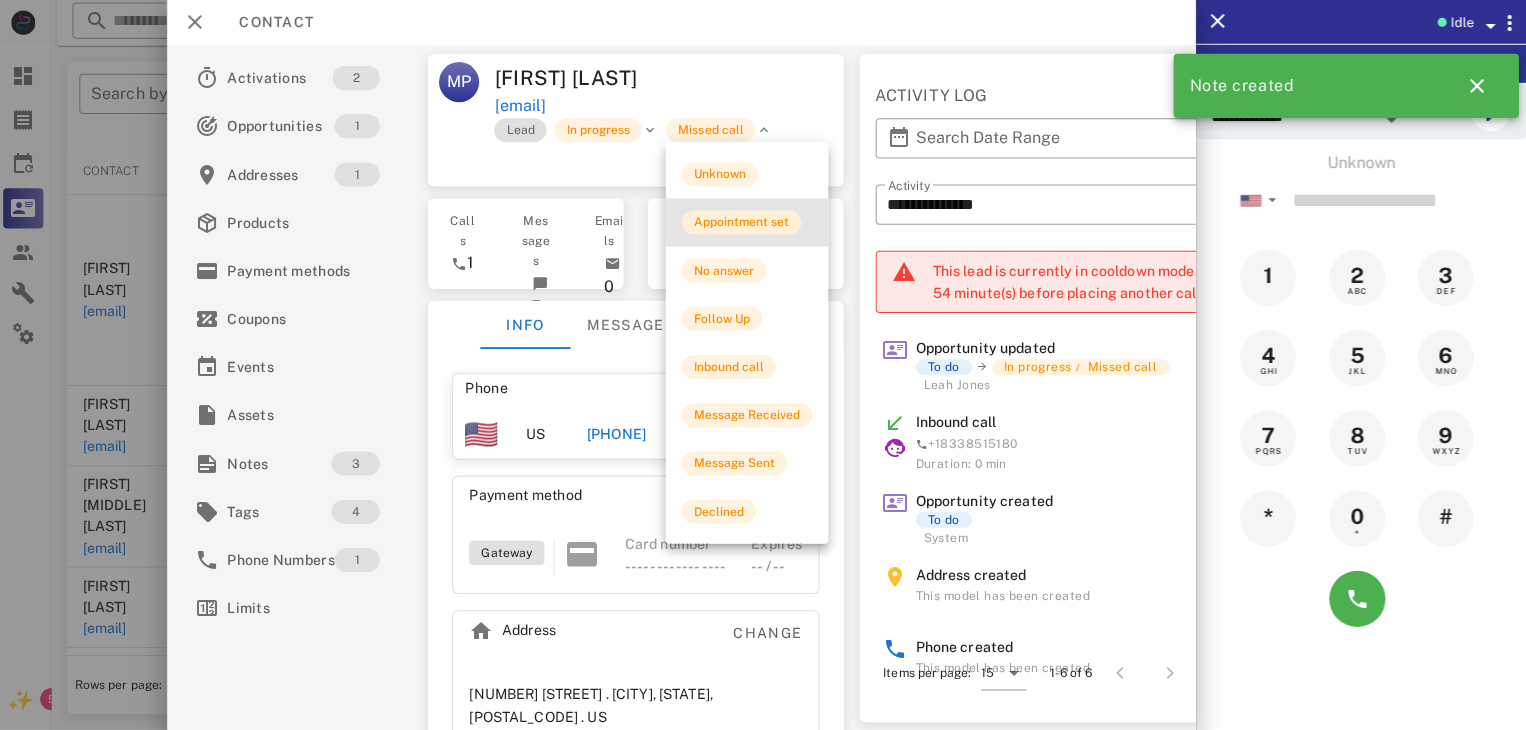 click on "Appointment set" at bounding box center [743, 224] 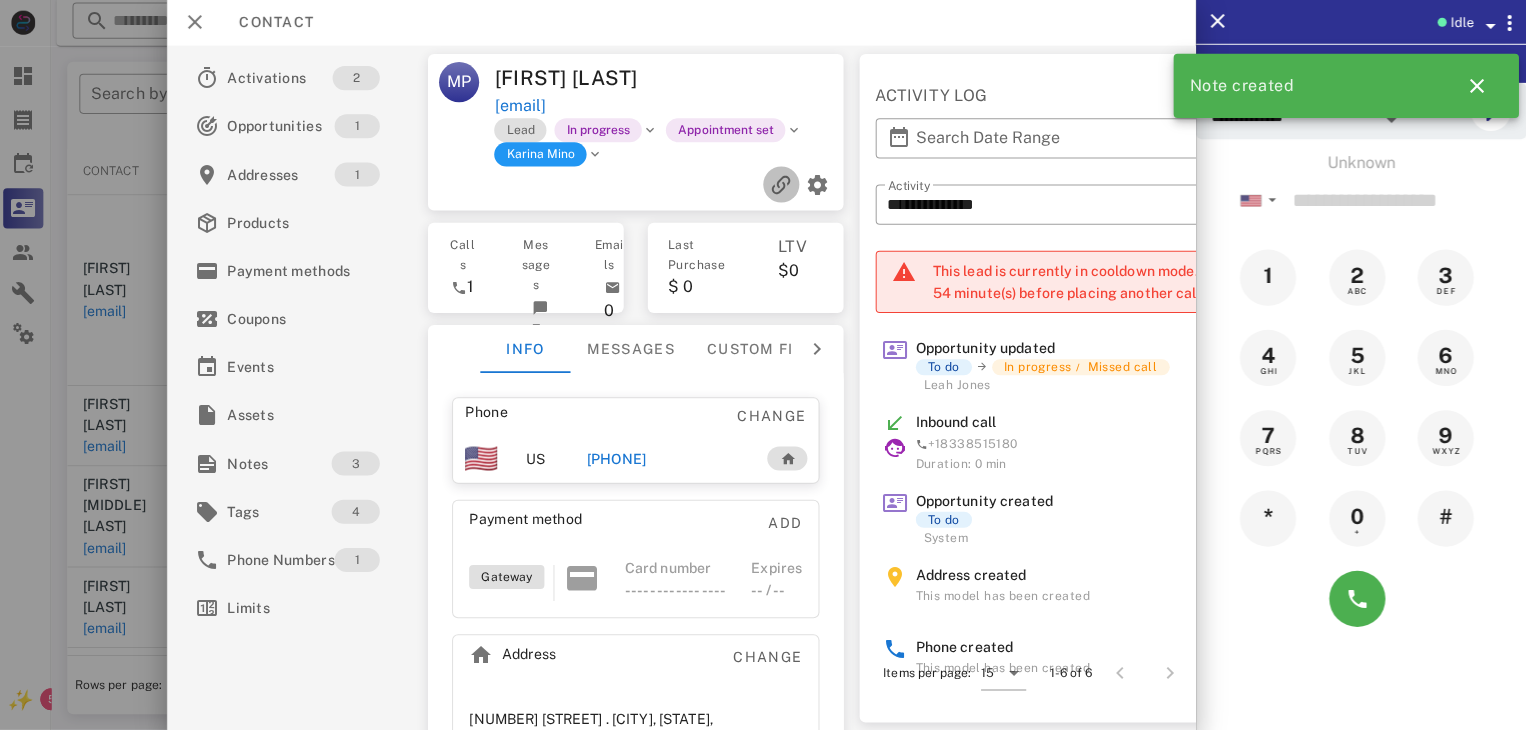 click at bounding box center [783, 186] 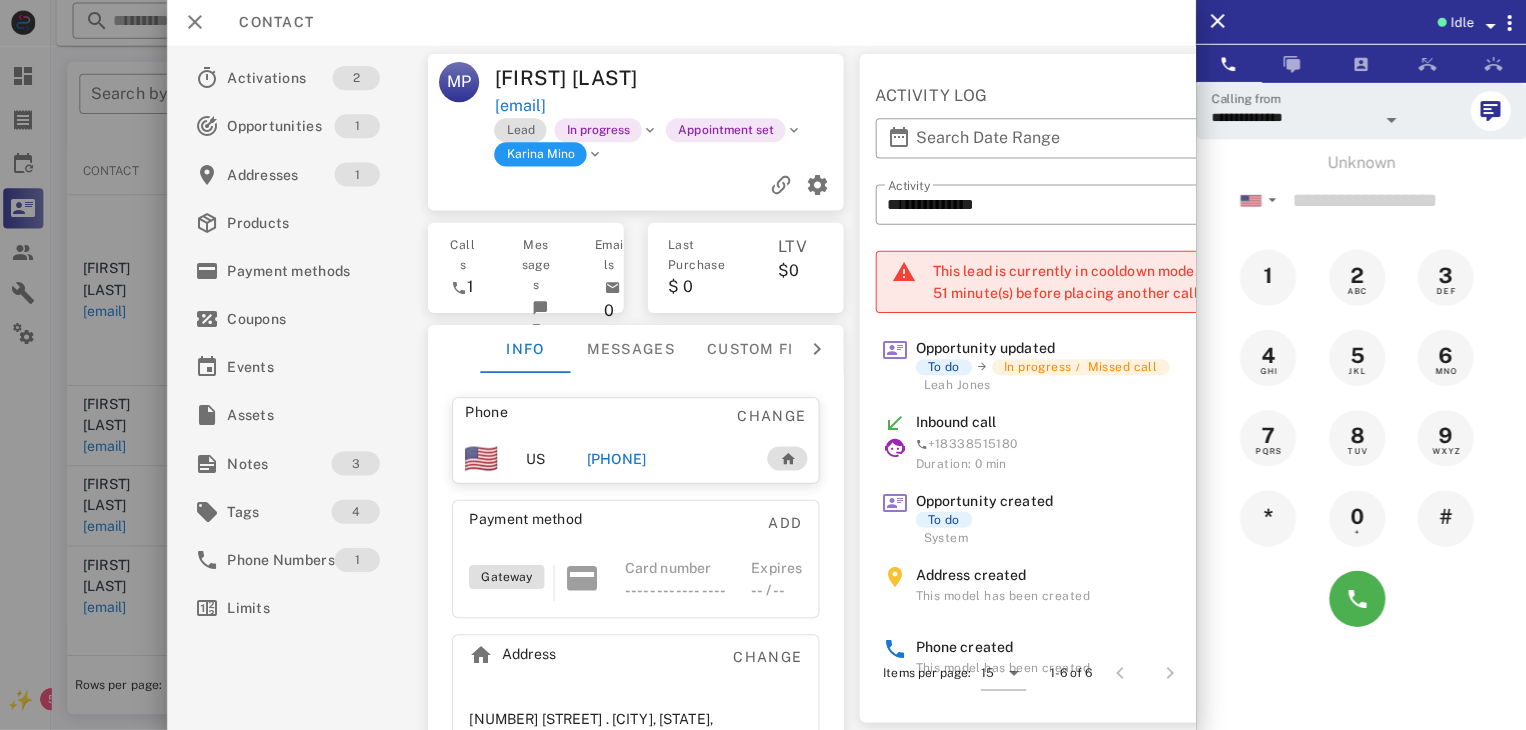 click at bounding box center [763, 365] 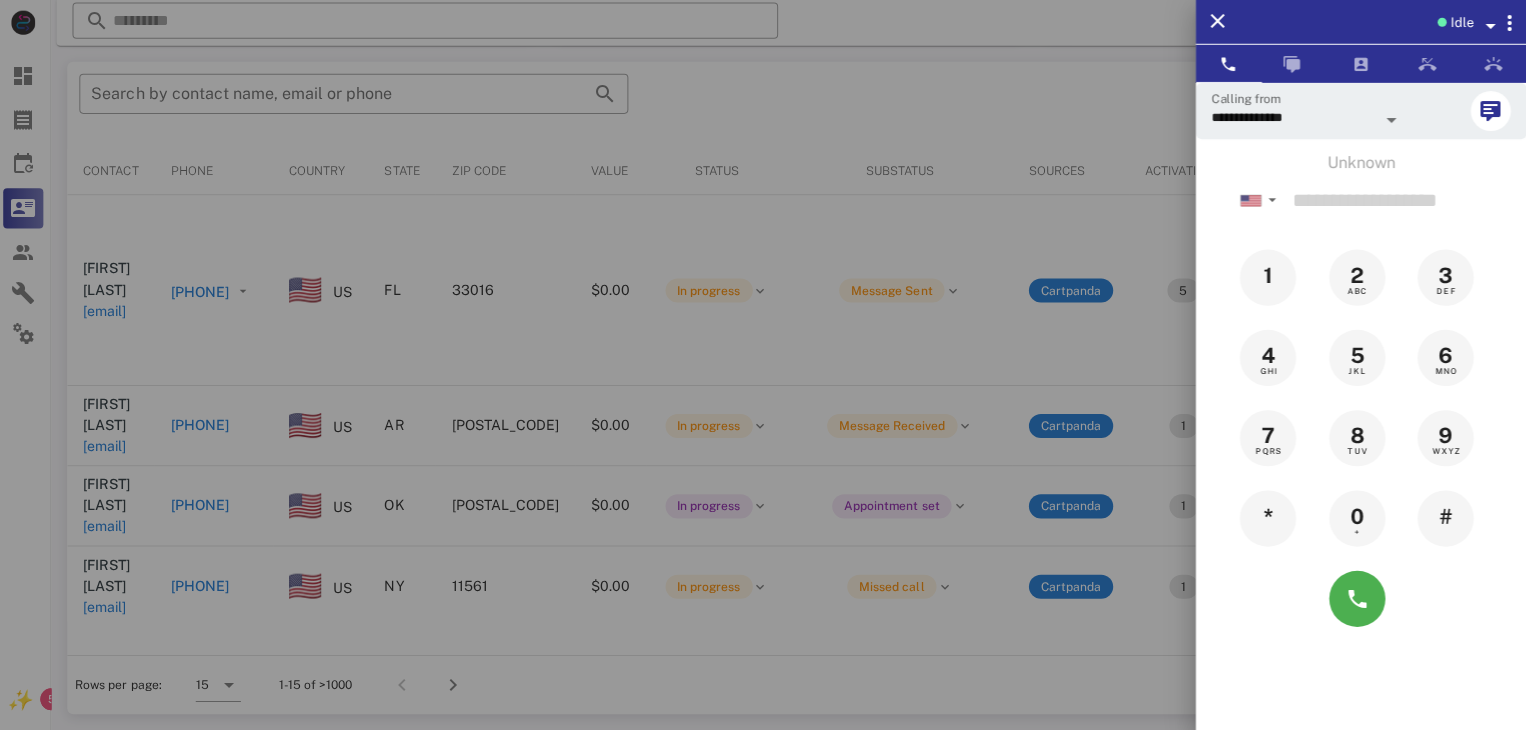 click at bounding box center (763, 365) 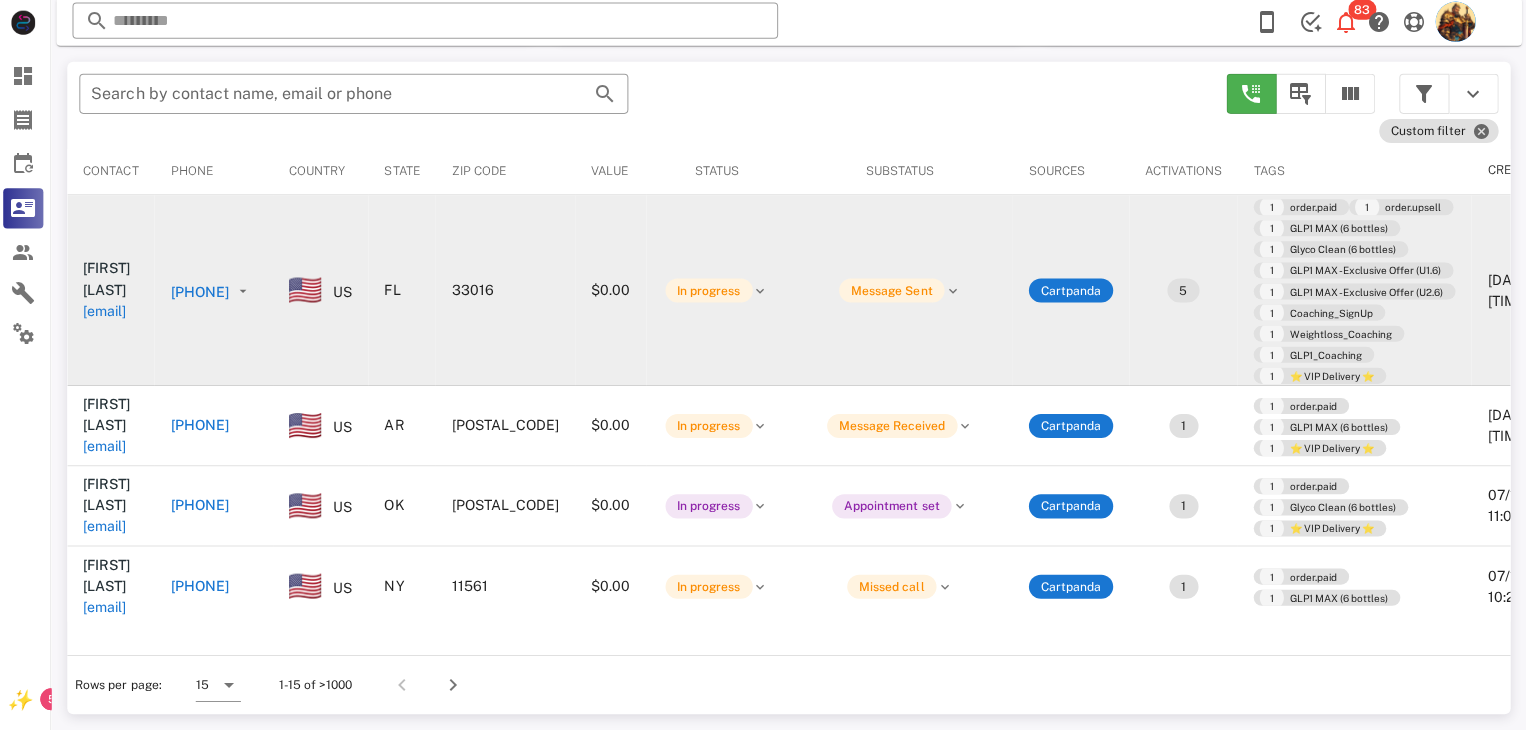 click on "[EMAIL]" at bounding box center [109, 312] 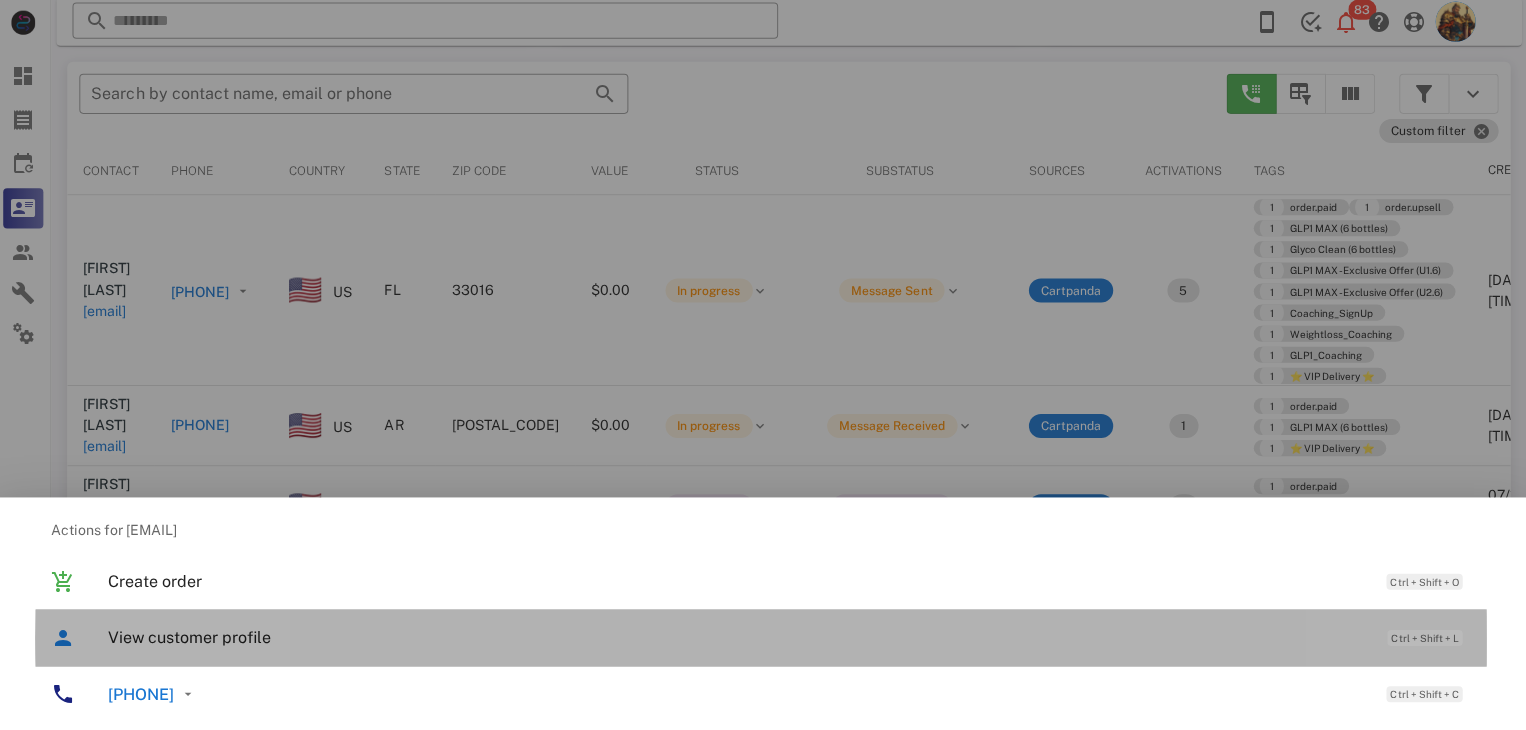 click on "View customer profile" at bounding box center [739, 637] 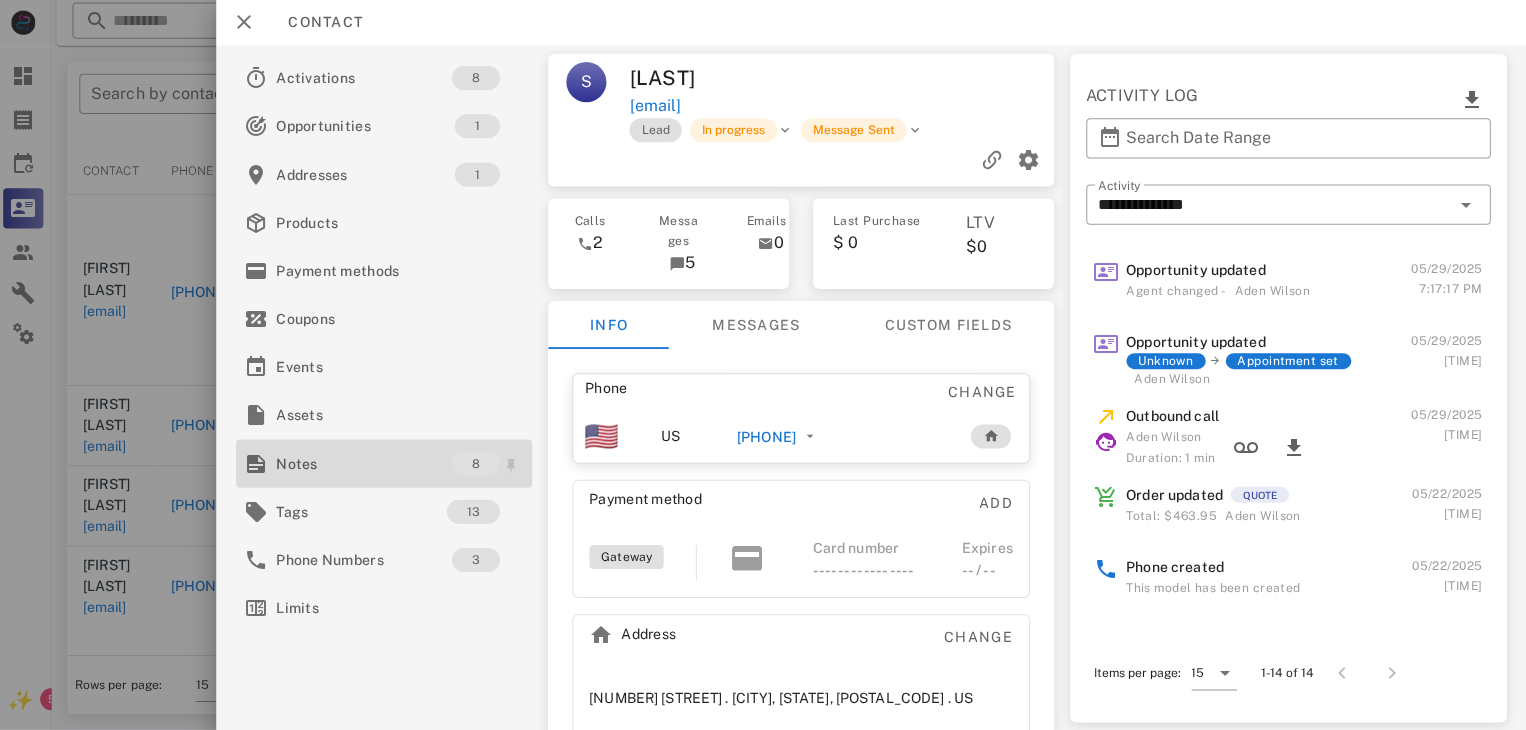 click on "Notes" at bounding box center (367, 464) 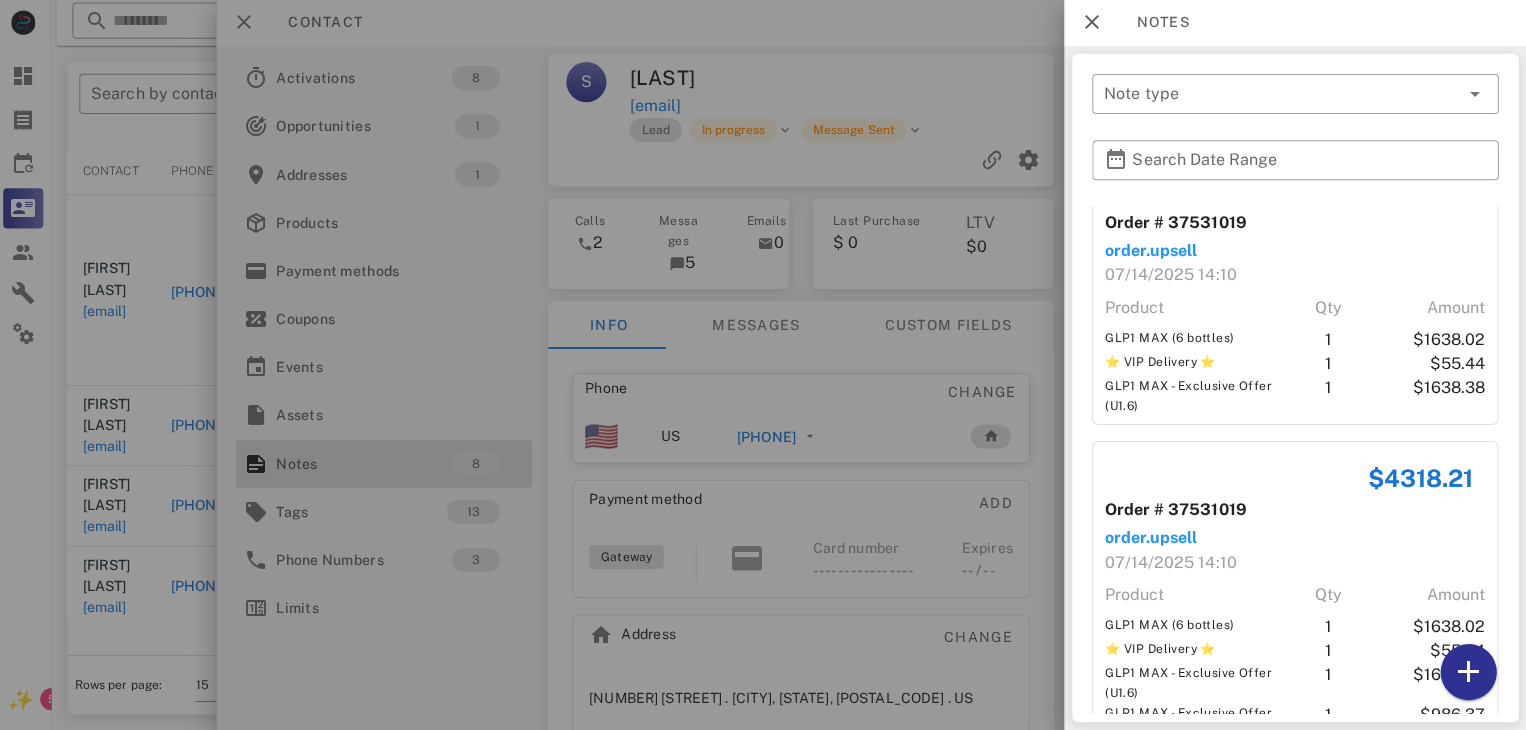scroll, scrollTop: 2224, scrollLeft: 0, axis: vertical 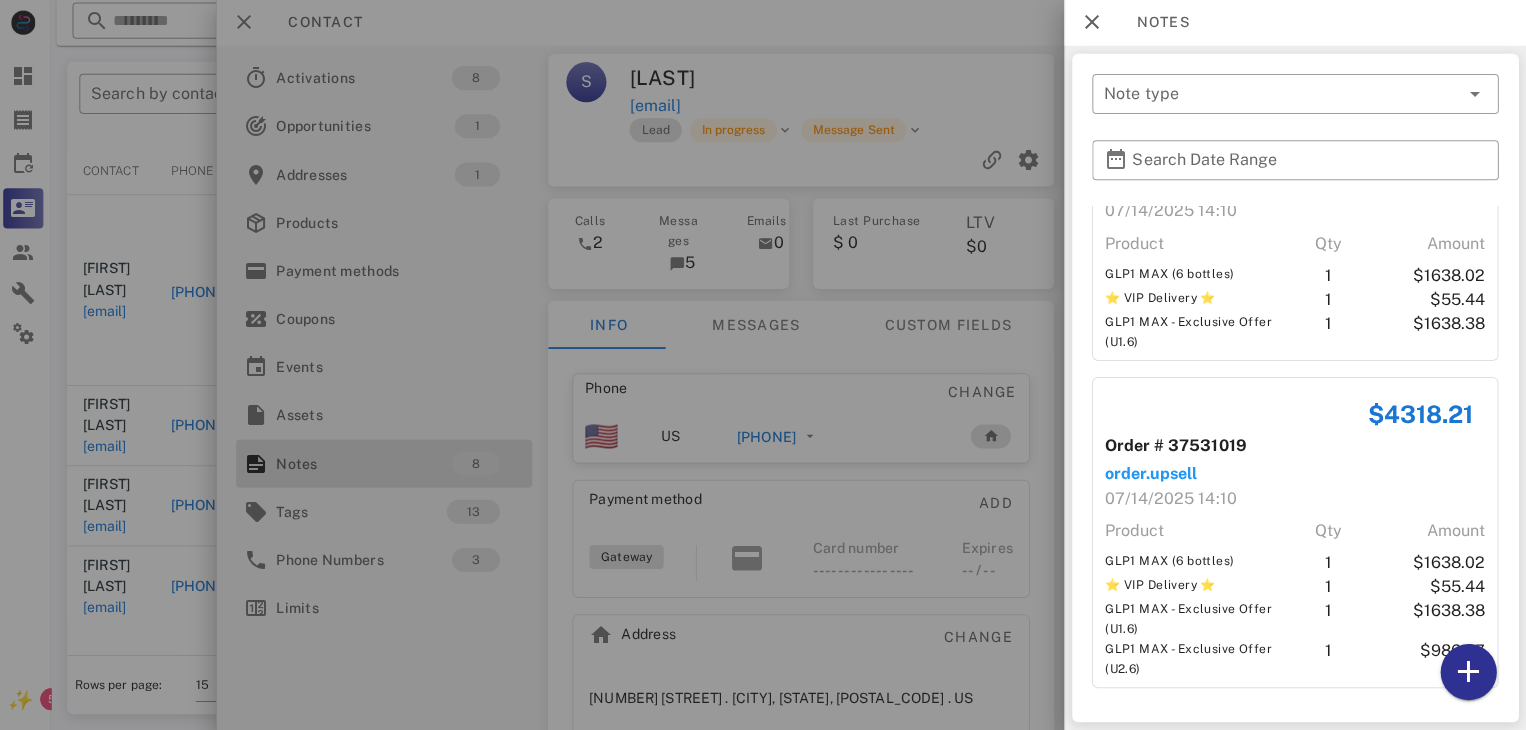 click at bounding box center (763, 365) 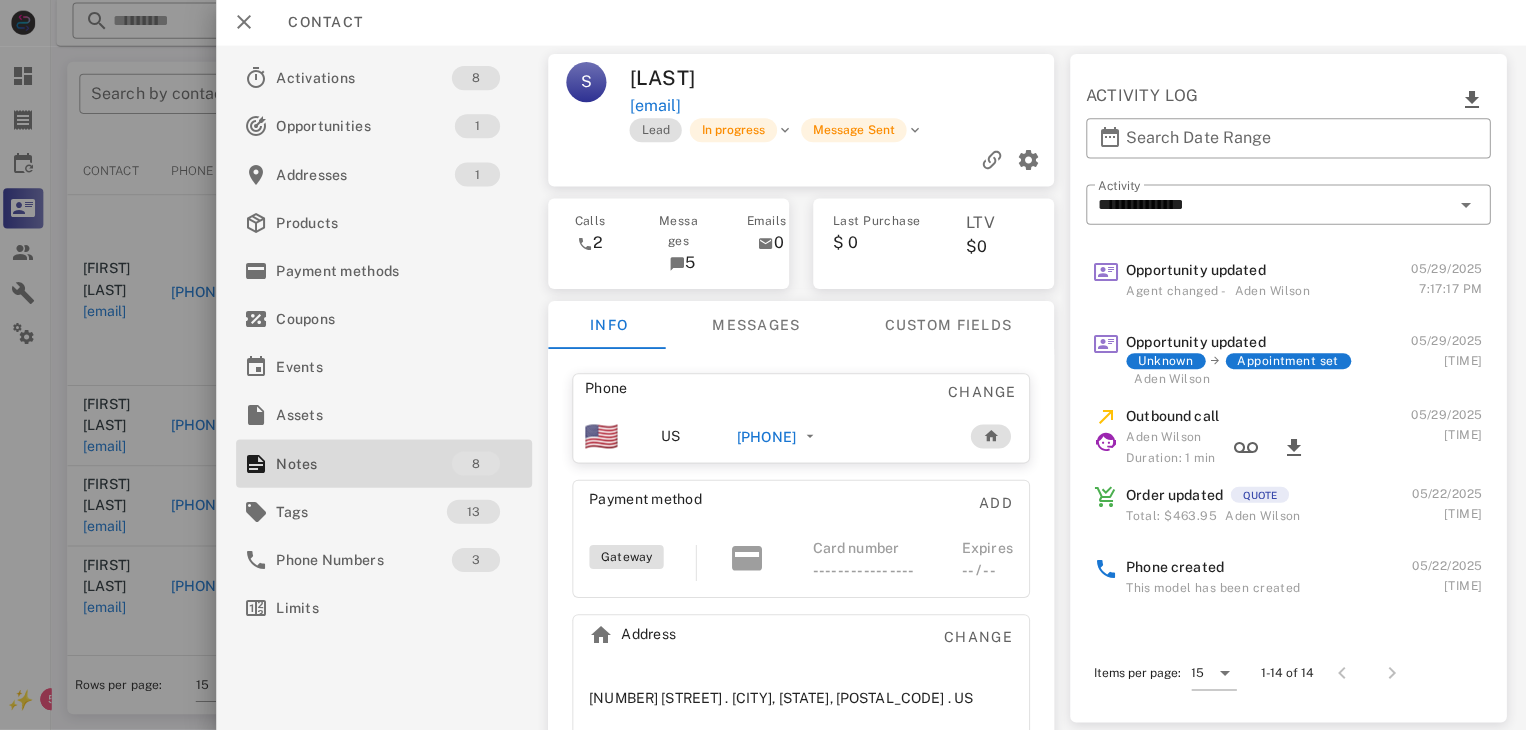 click on "[PHONE]" at bounding box center (768, 438) 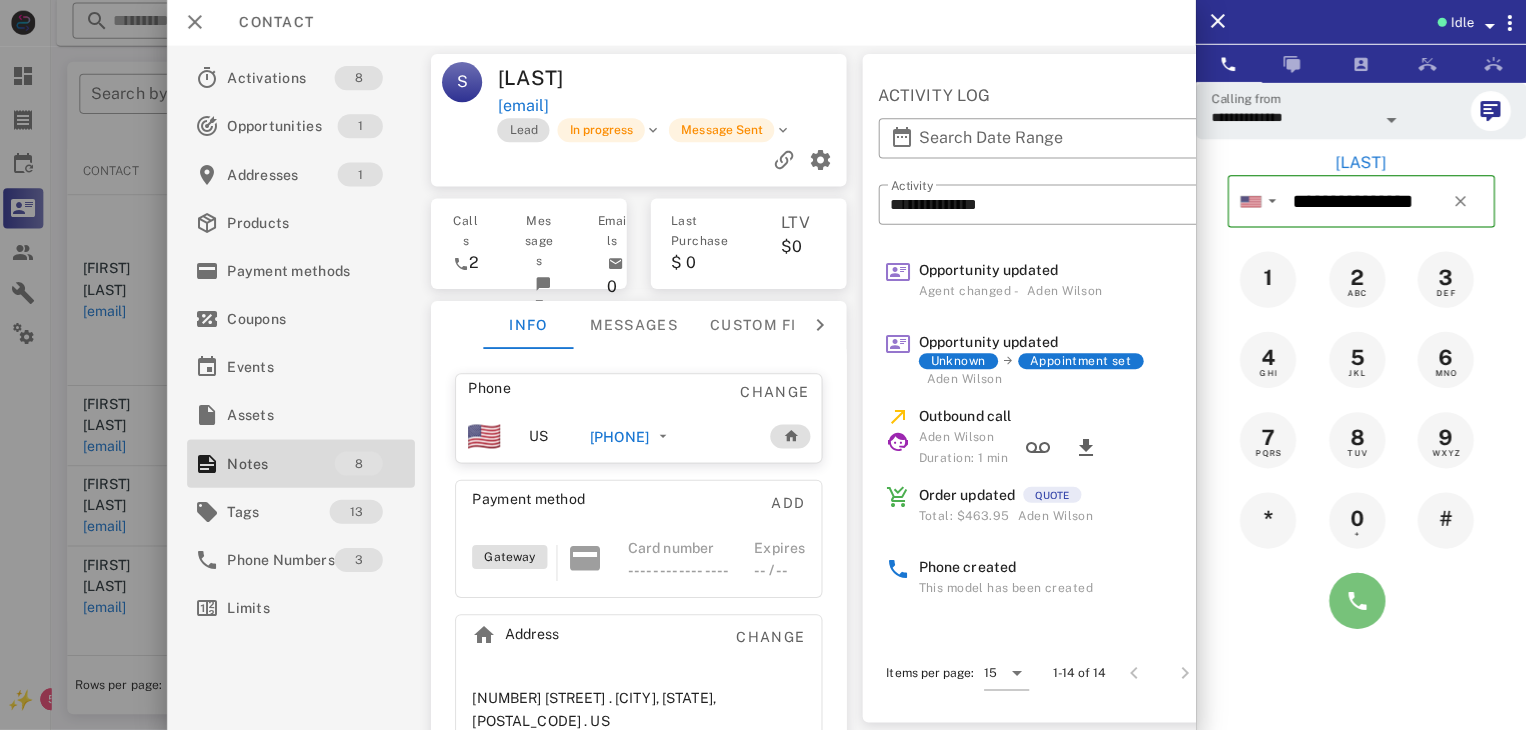 click at bounding box center [1357, 601] 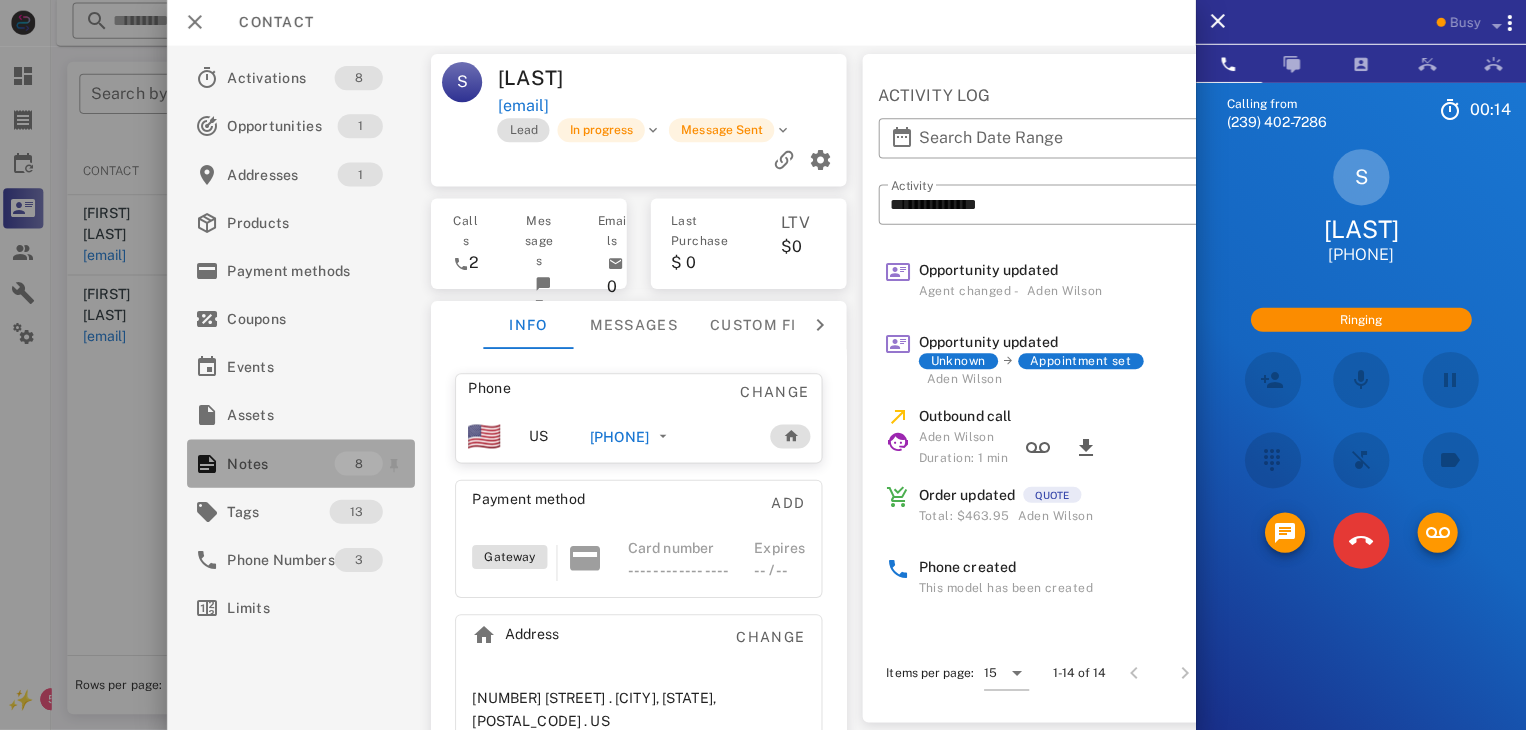 click on "Notes" at bounding box center [284, 464] 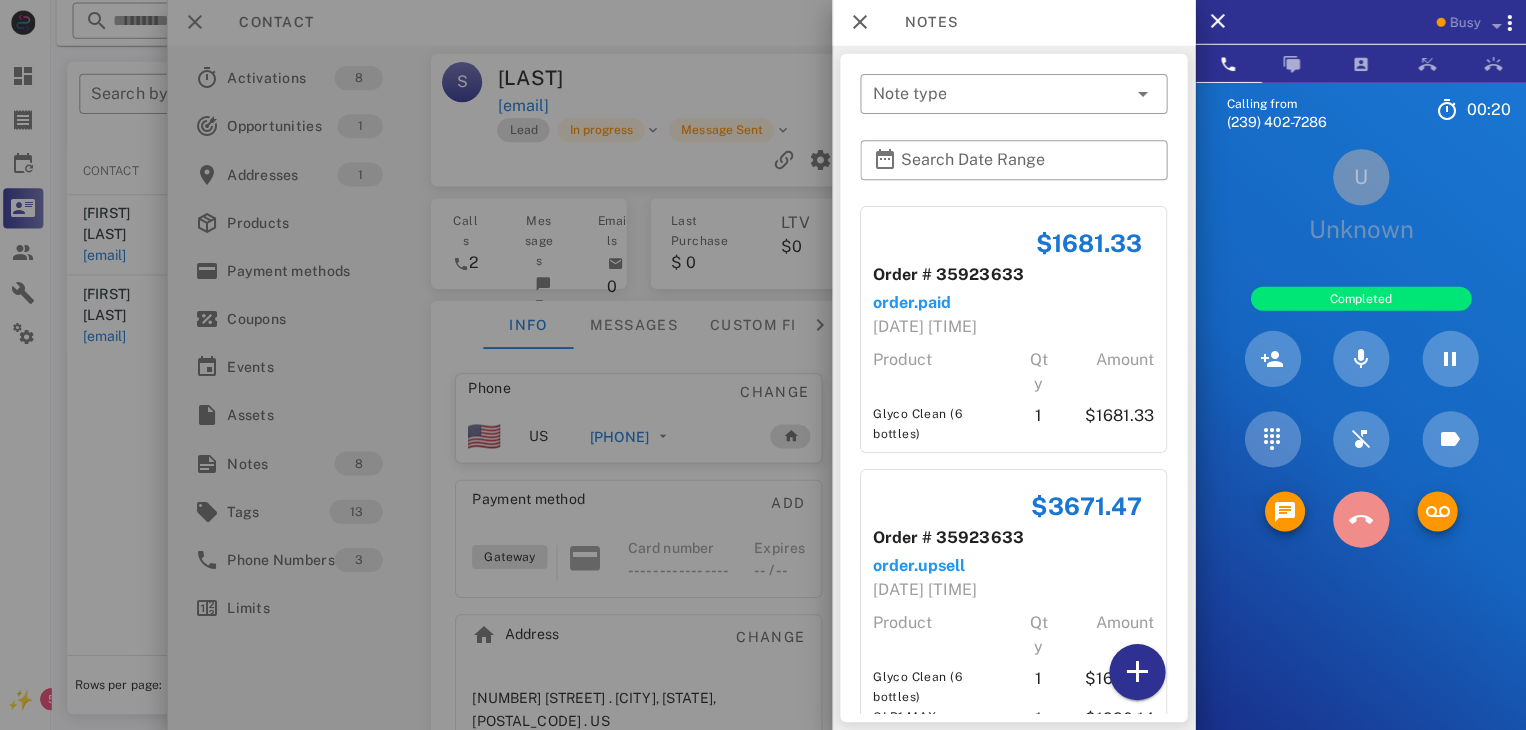 click at bounding box center [1360, 520] 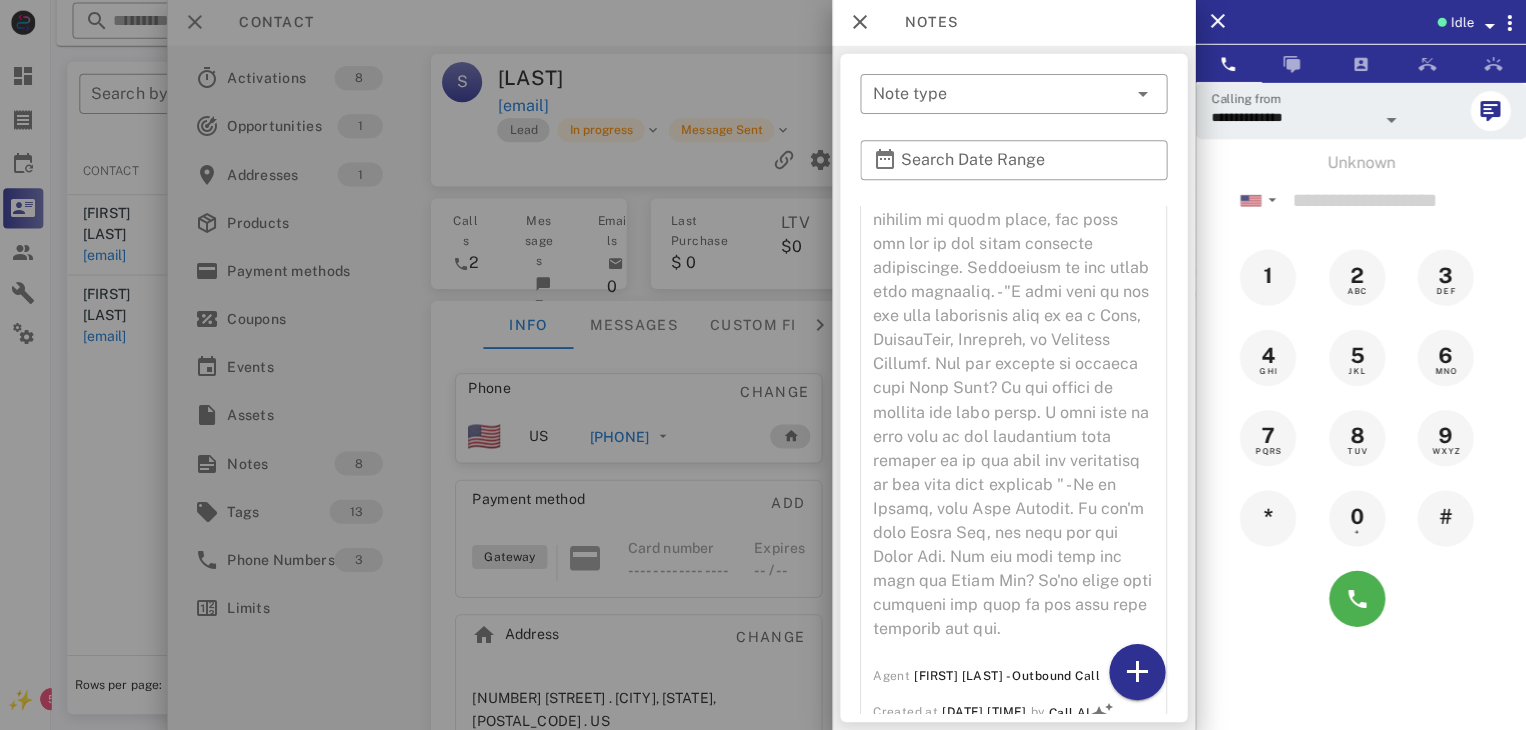 scroll, scrollTop: 1783, scrollLeft: 0, axis: vertical 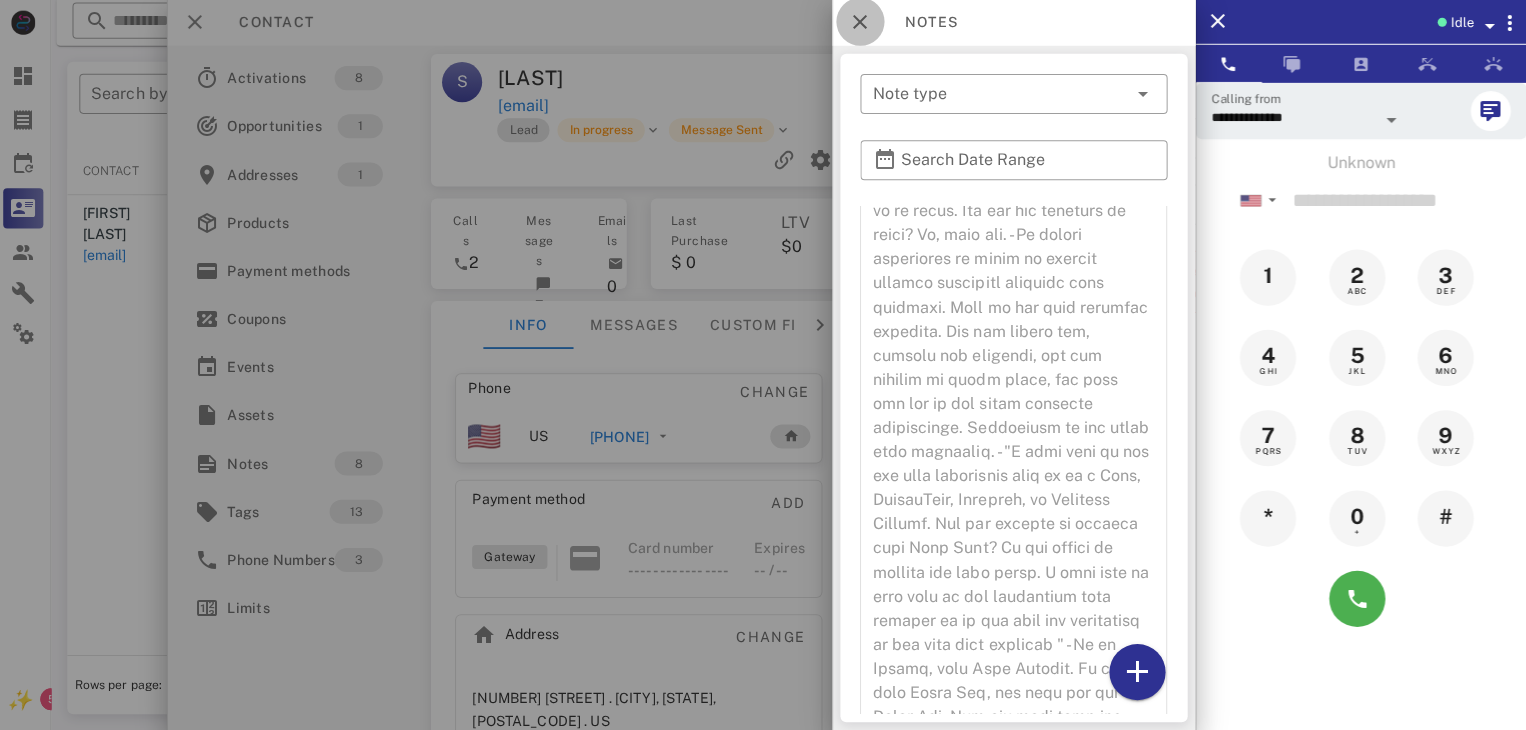 click at bounding box center (862, 24) 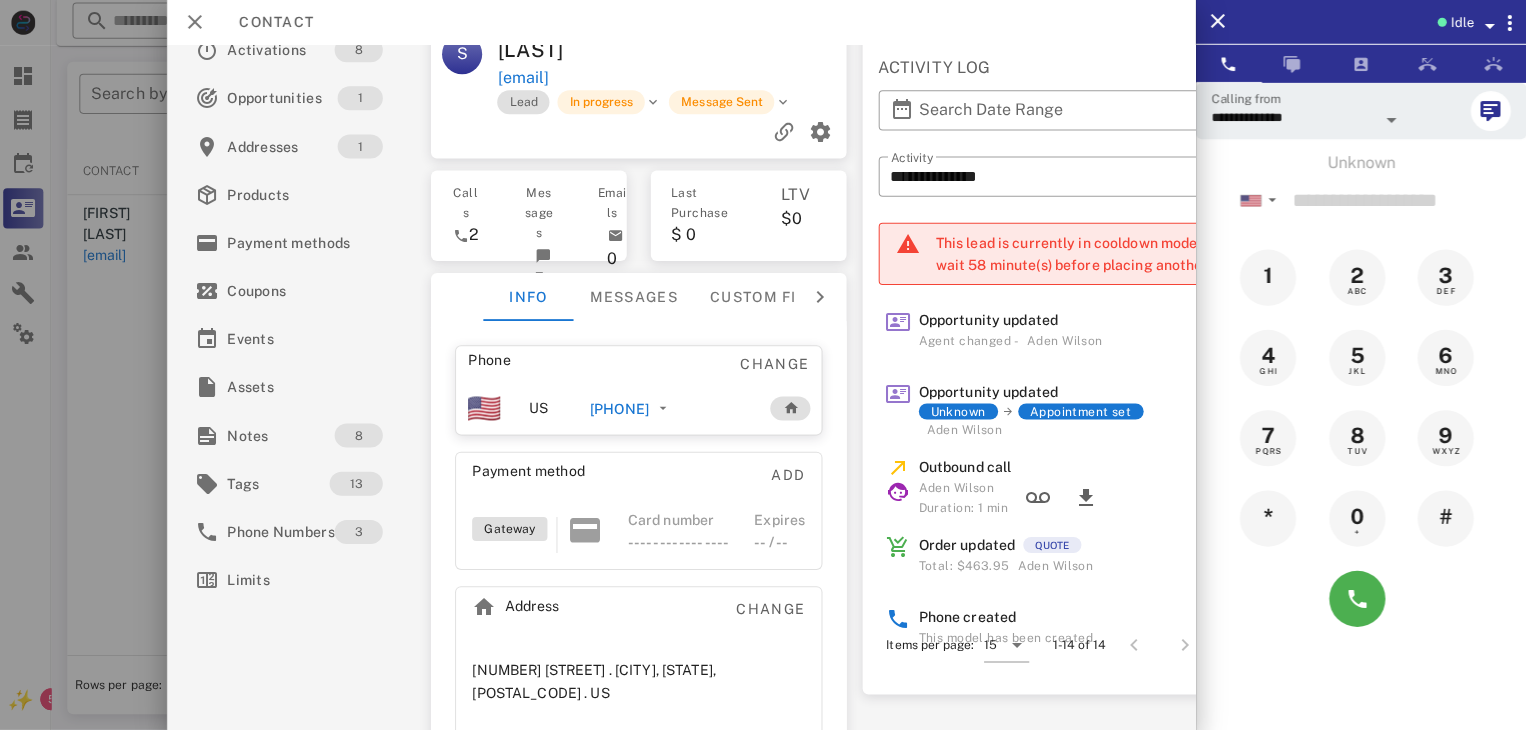 scroll, scrollTop: 45, scrollLeft: 0, axis: vertical 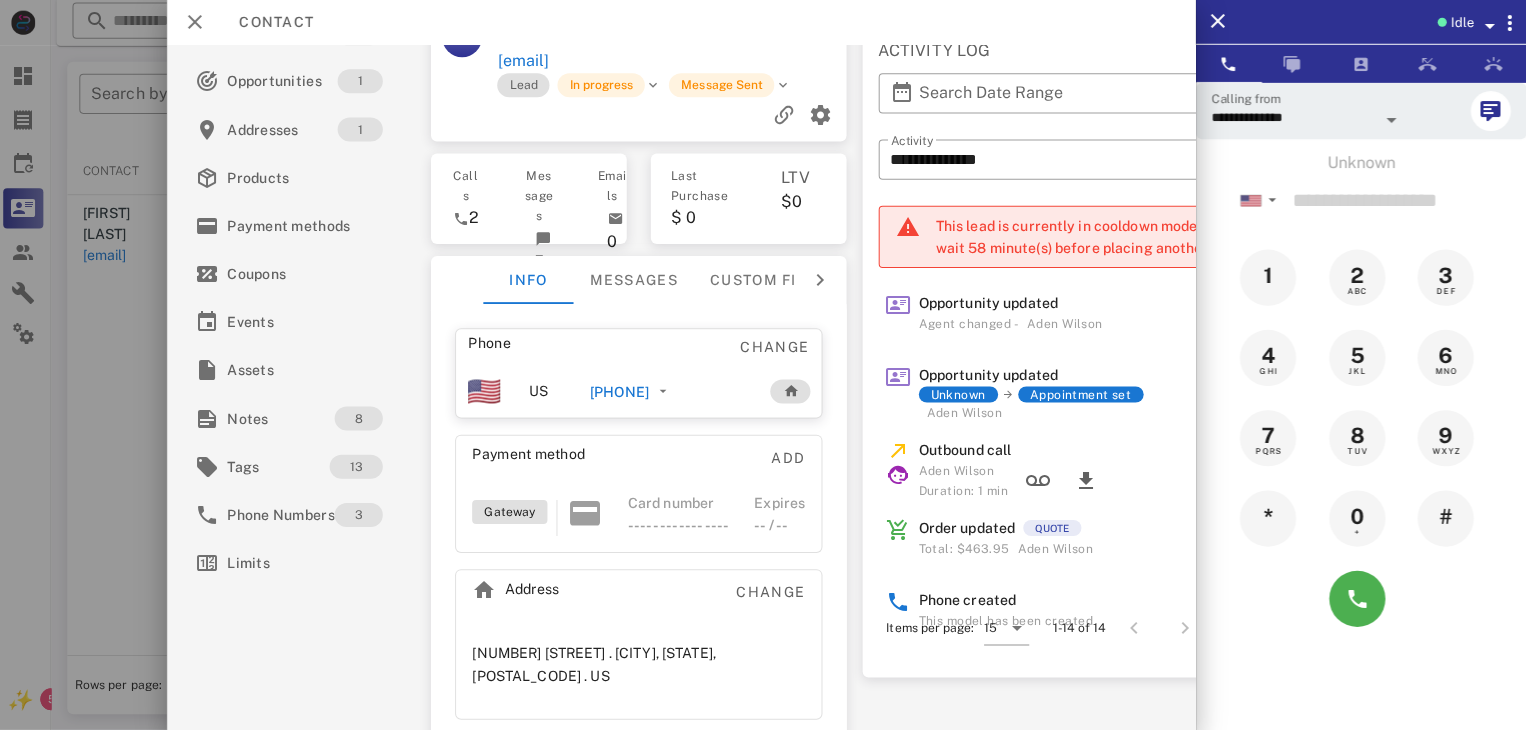 click on "[PHONE]" at bounding box center [621, 393] 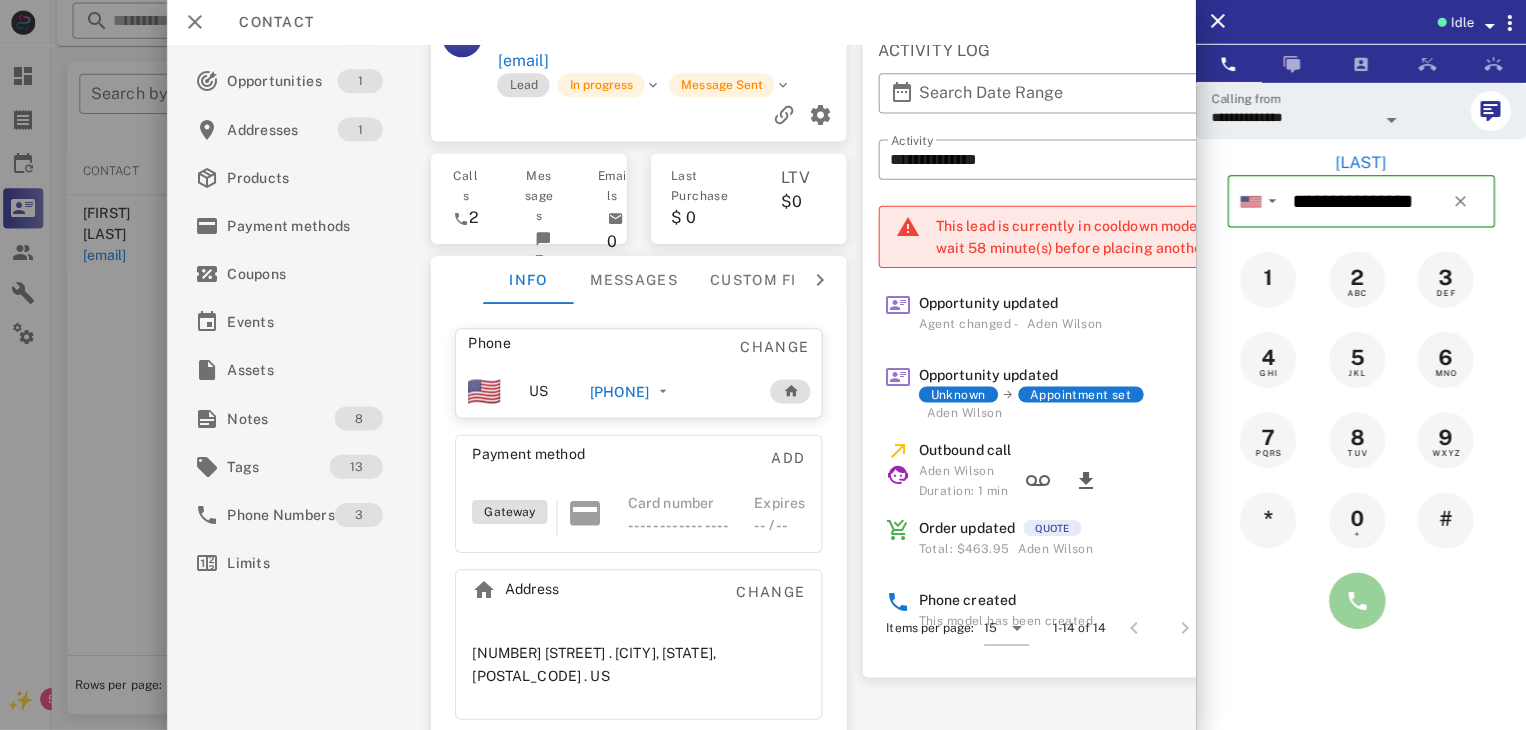 click at bounding box center [1357, 601] 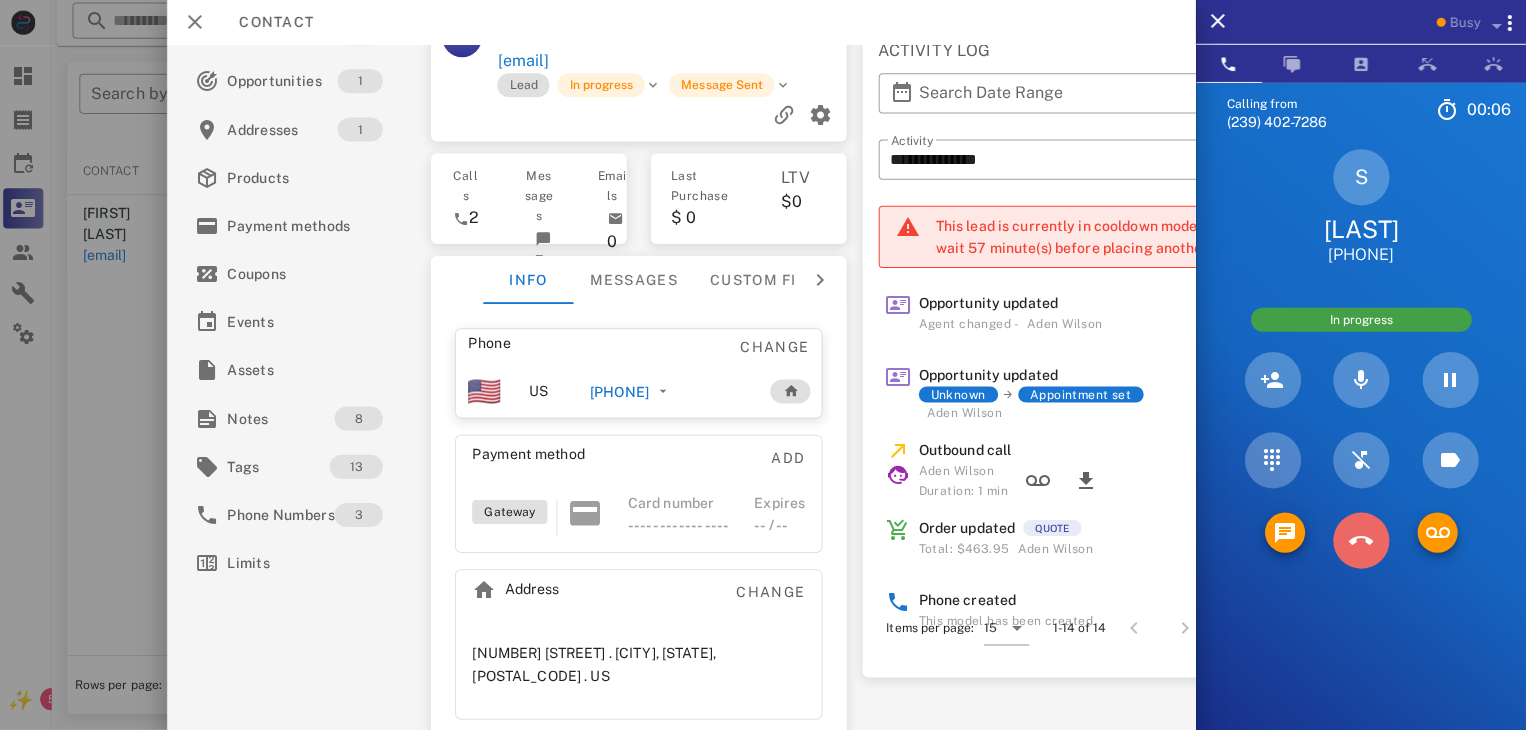 click at bounding box center (1361, 541) 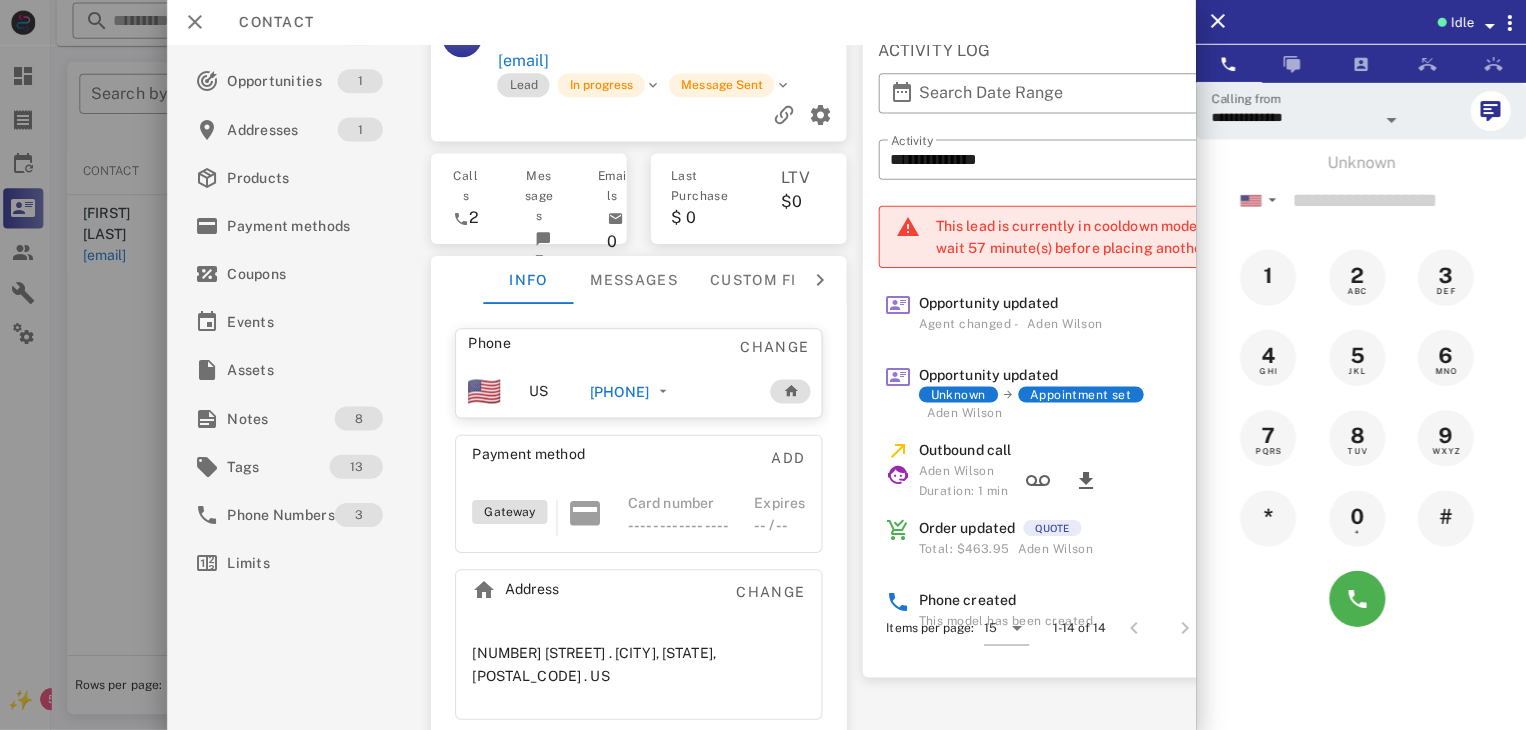 click at bounding box center [763, 365] 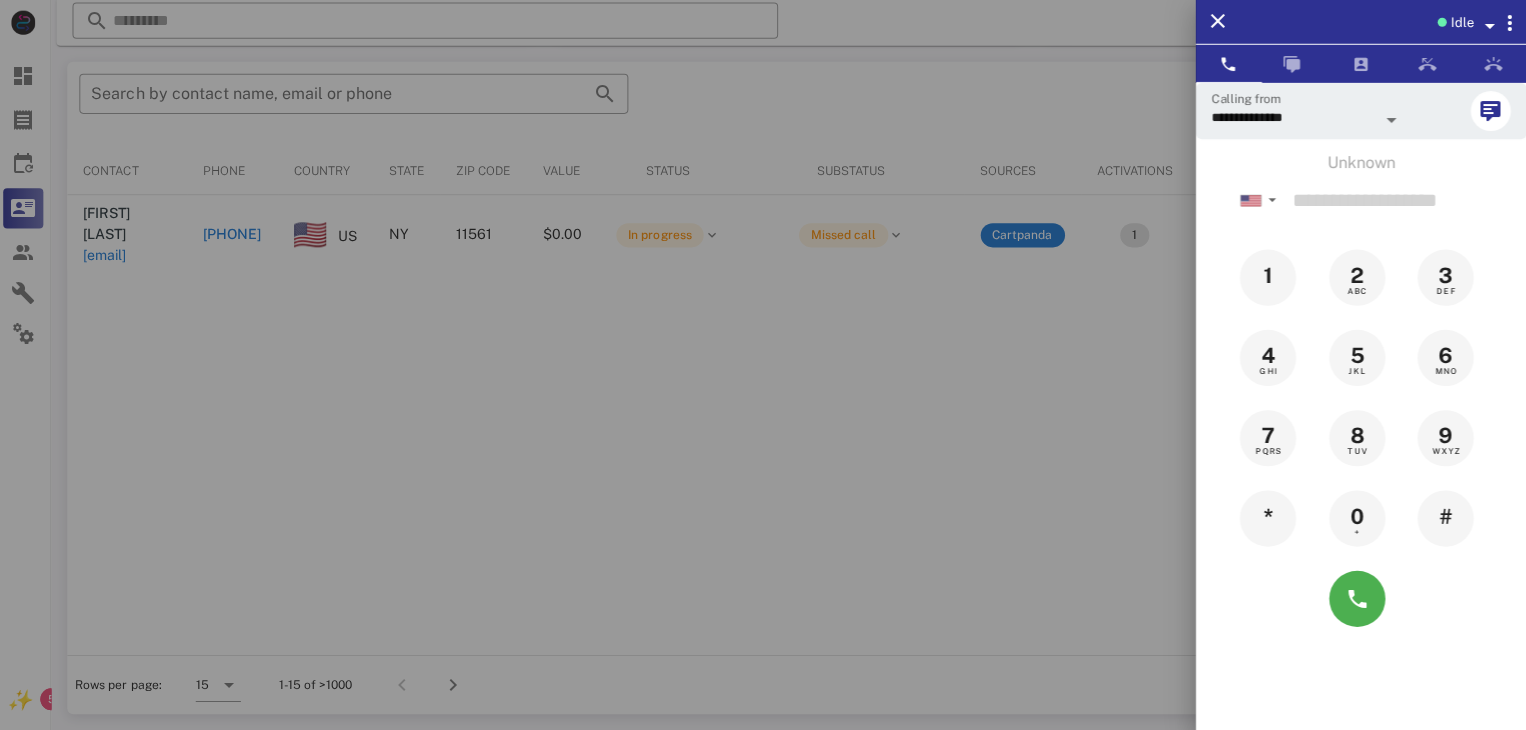 click at bounding box center [763, 365] 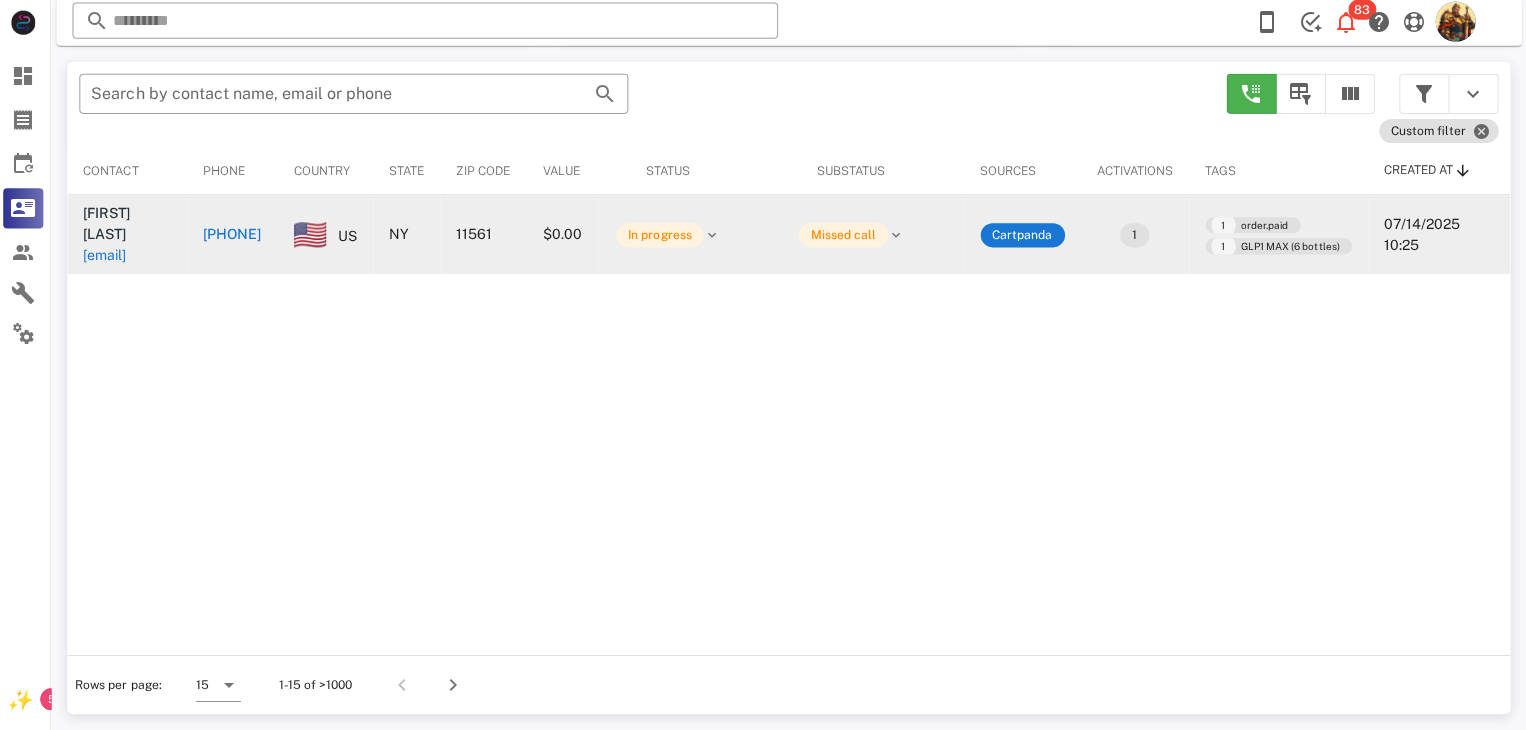 click on "[EMAIL]" at bounding box center (109, 257) 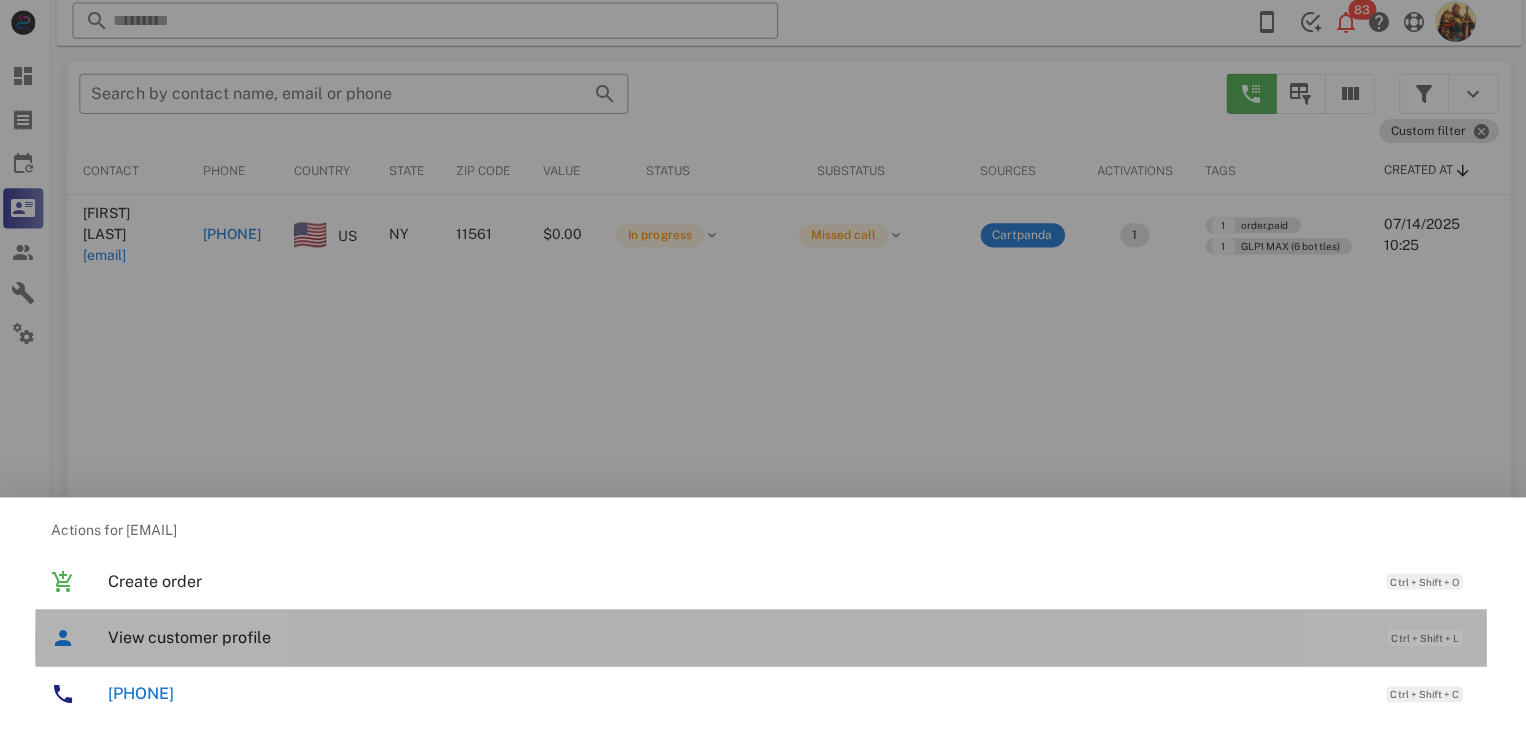 click on "View customer profile Ctrl + Shift + L" at bounding box center (791, 637) 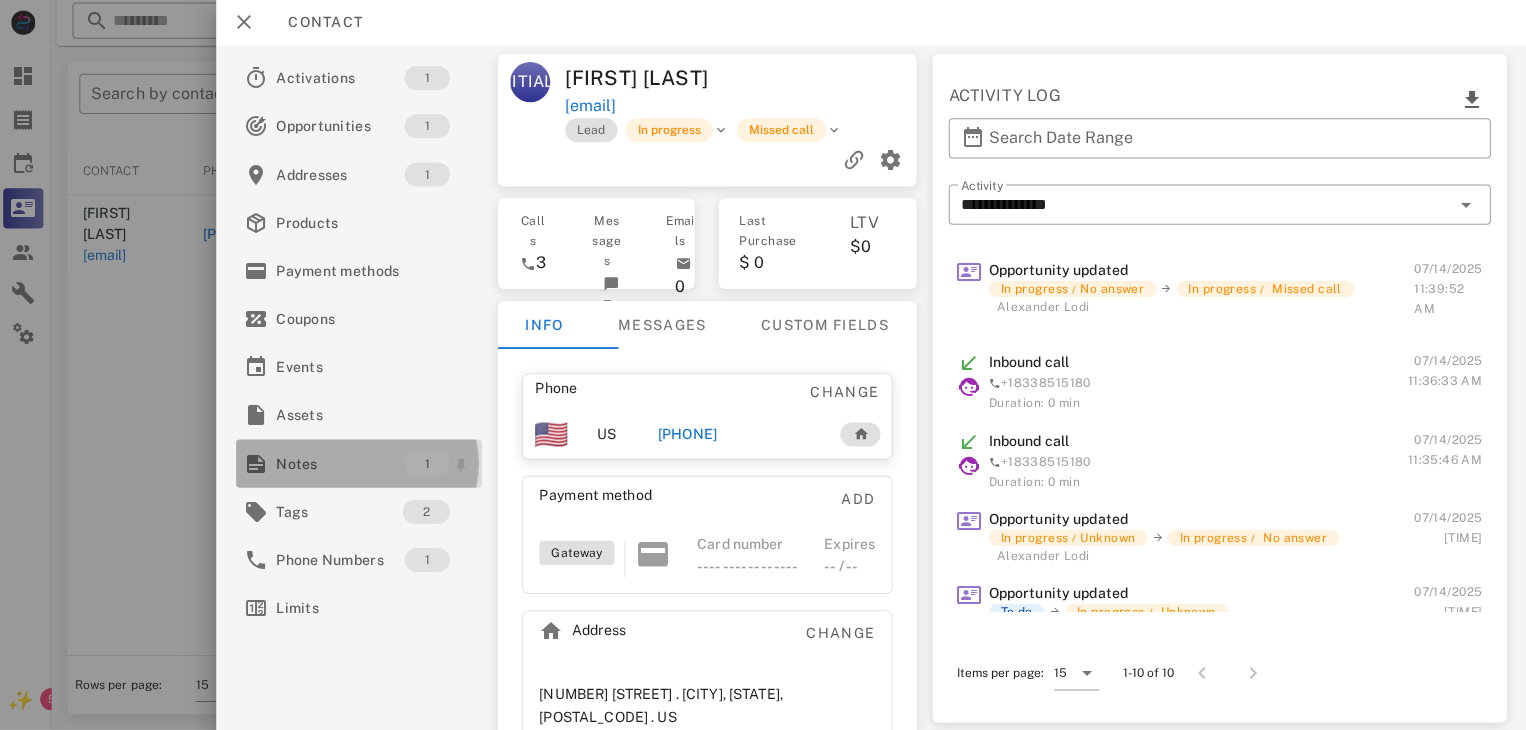 click on "Notes" at bounding box center (344, 464) 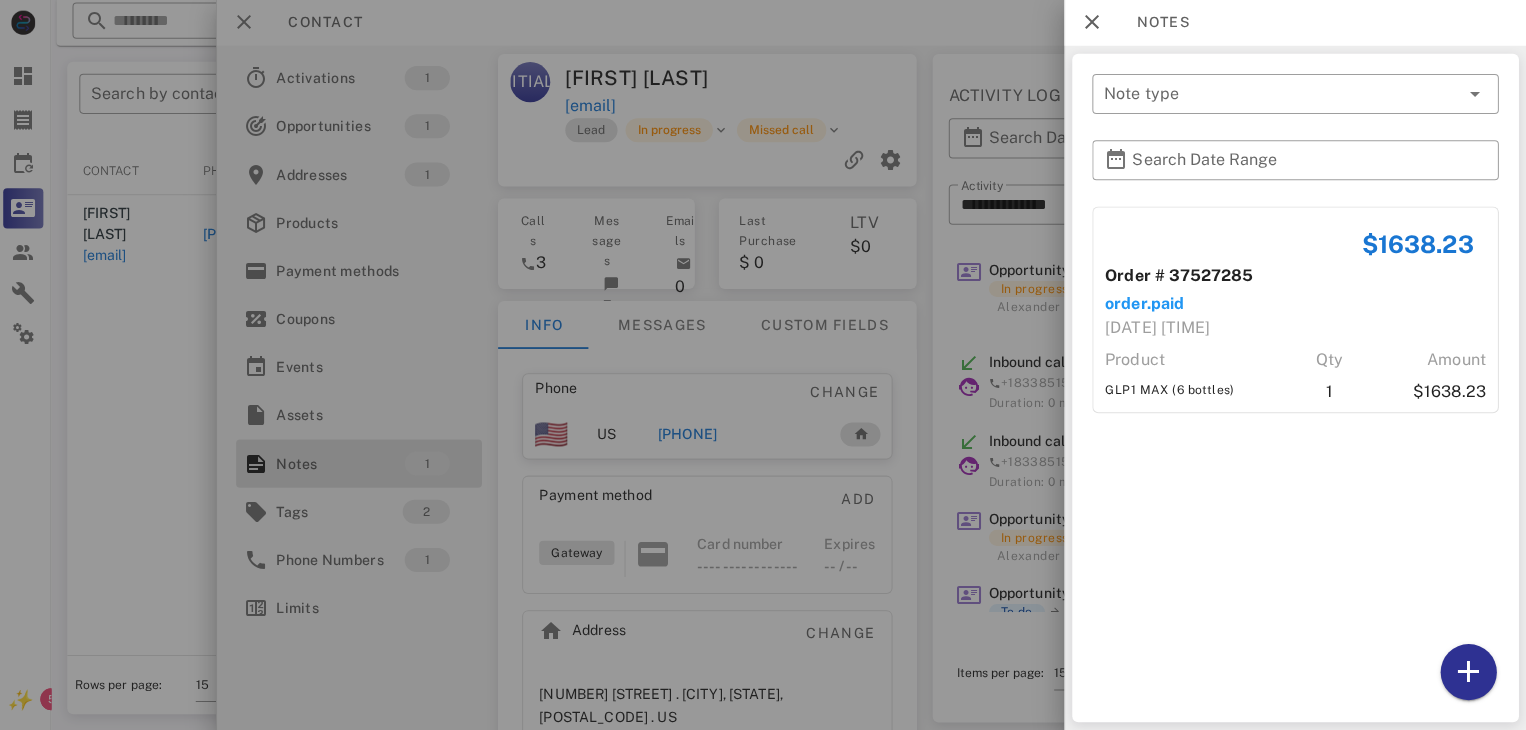 click at bounding box center (763, 365) 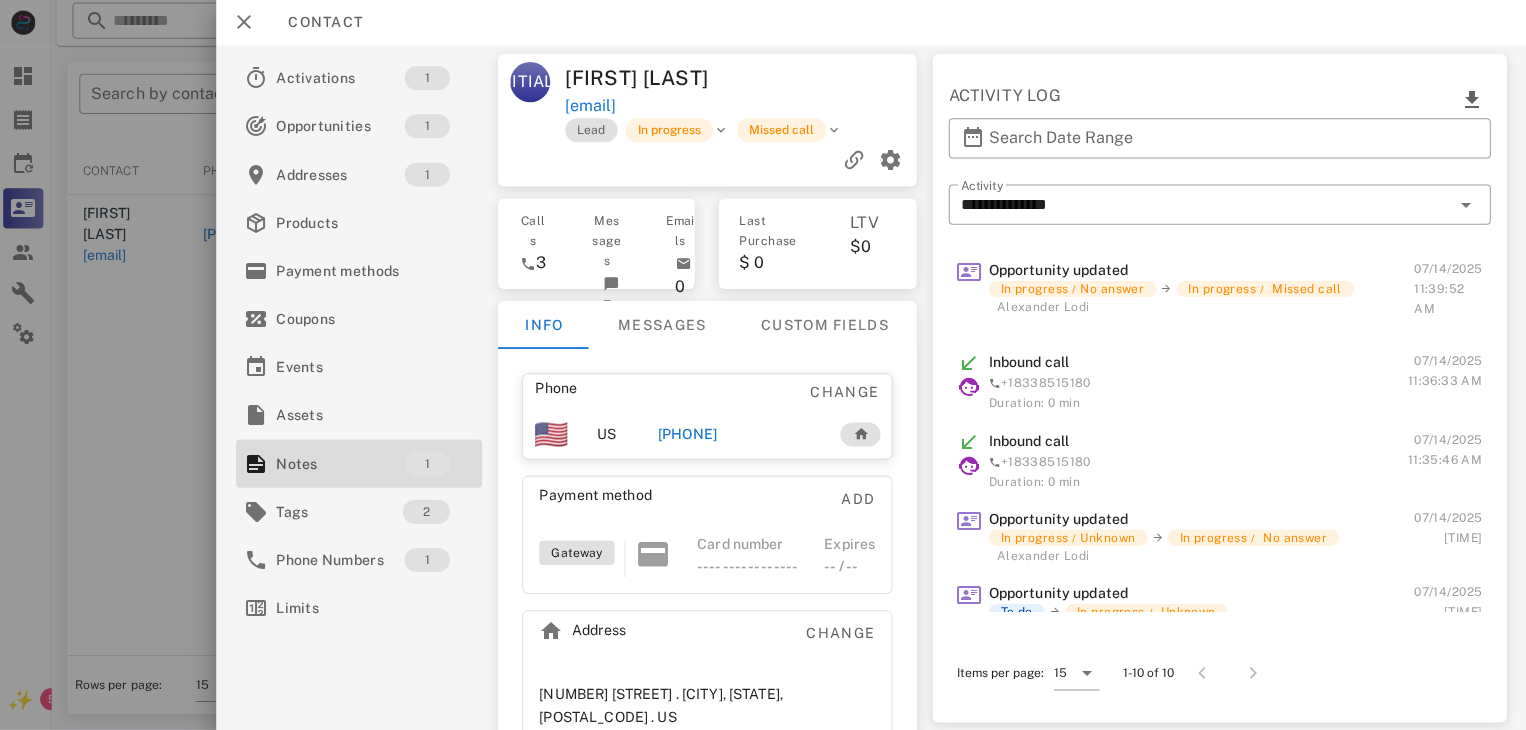 click on "[PHONE]" at bounding box center [690, 435] 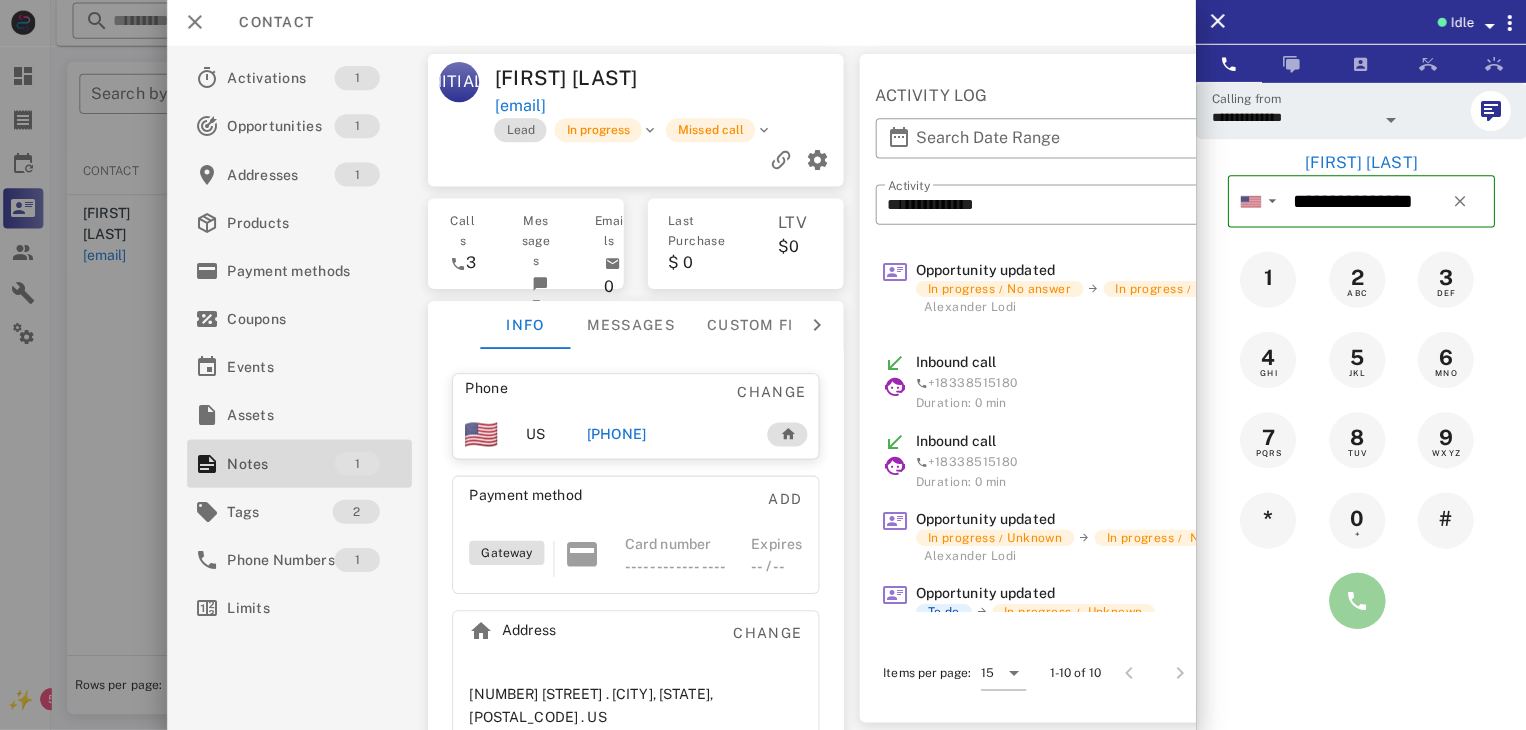 click at bounding box center (1357, 601) 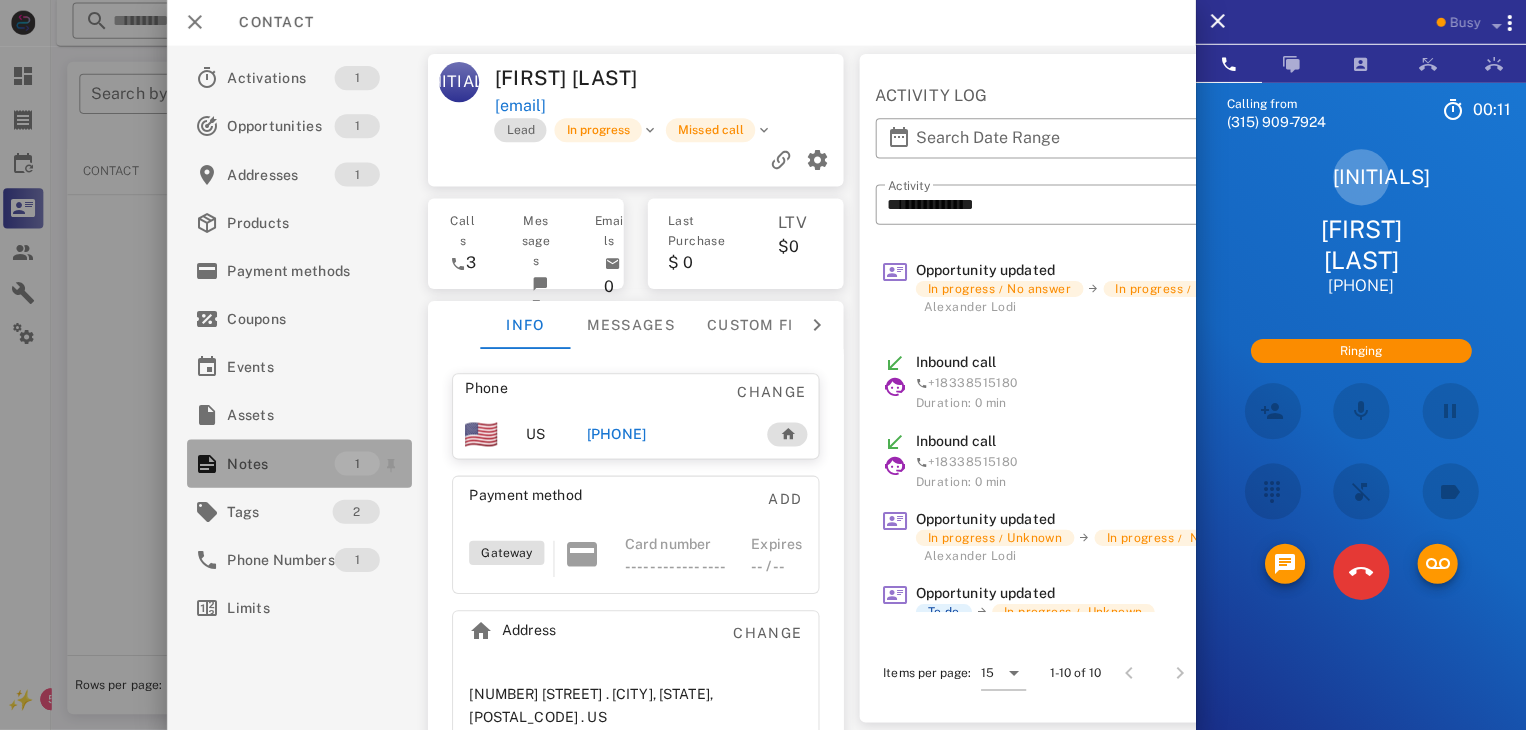 click on "Notes" at bounding box center (284, 464) 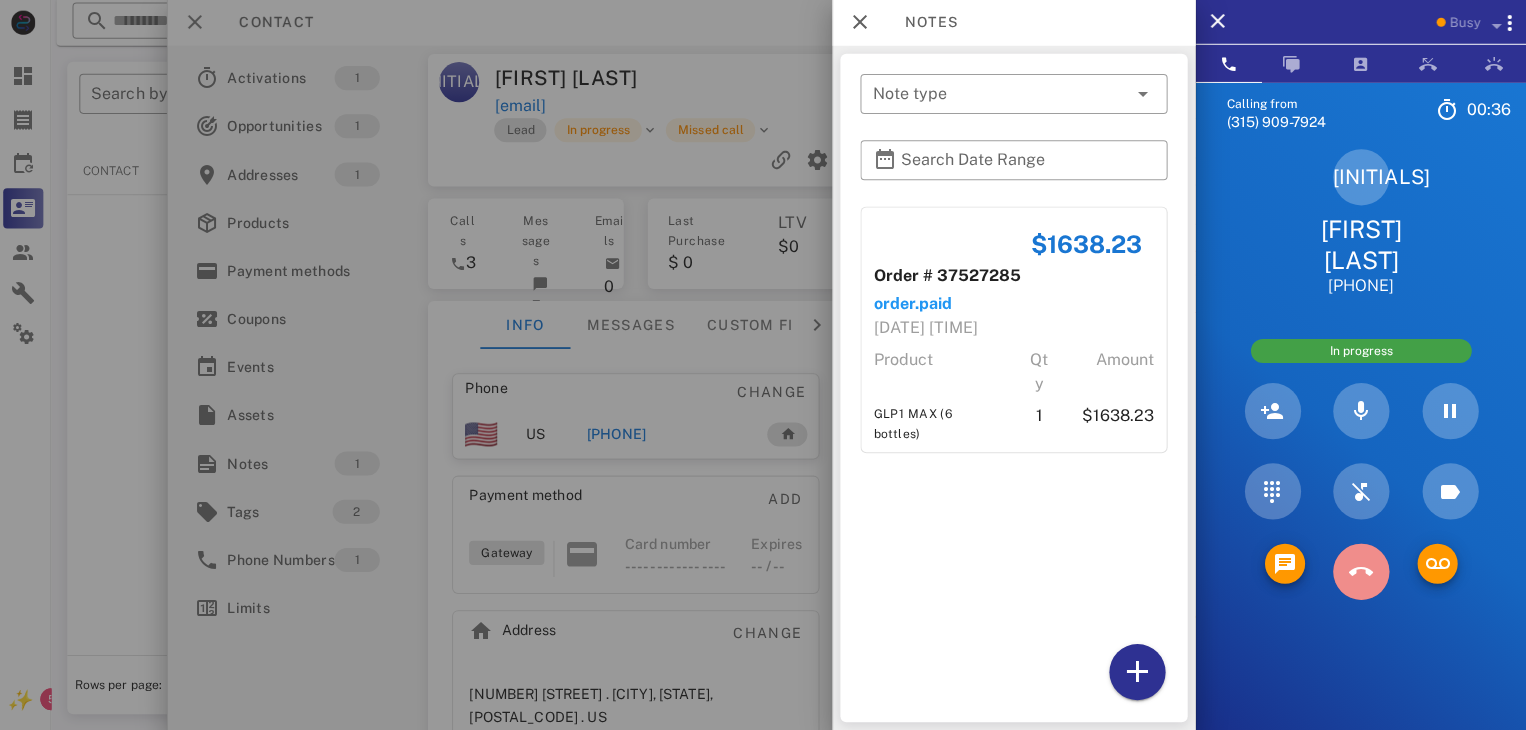 click at bounding box center (1361, 572) 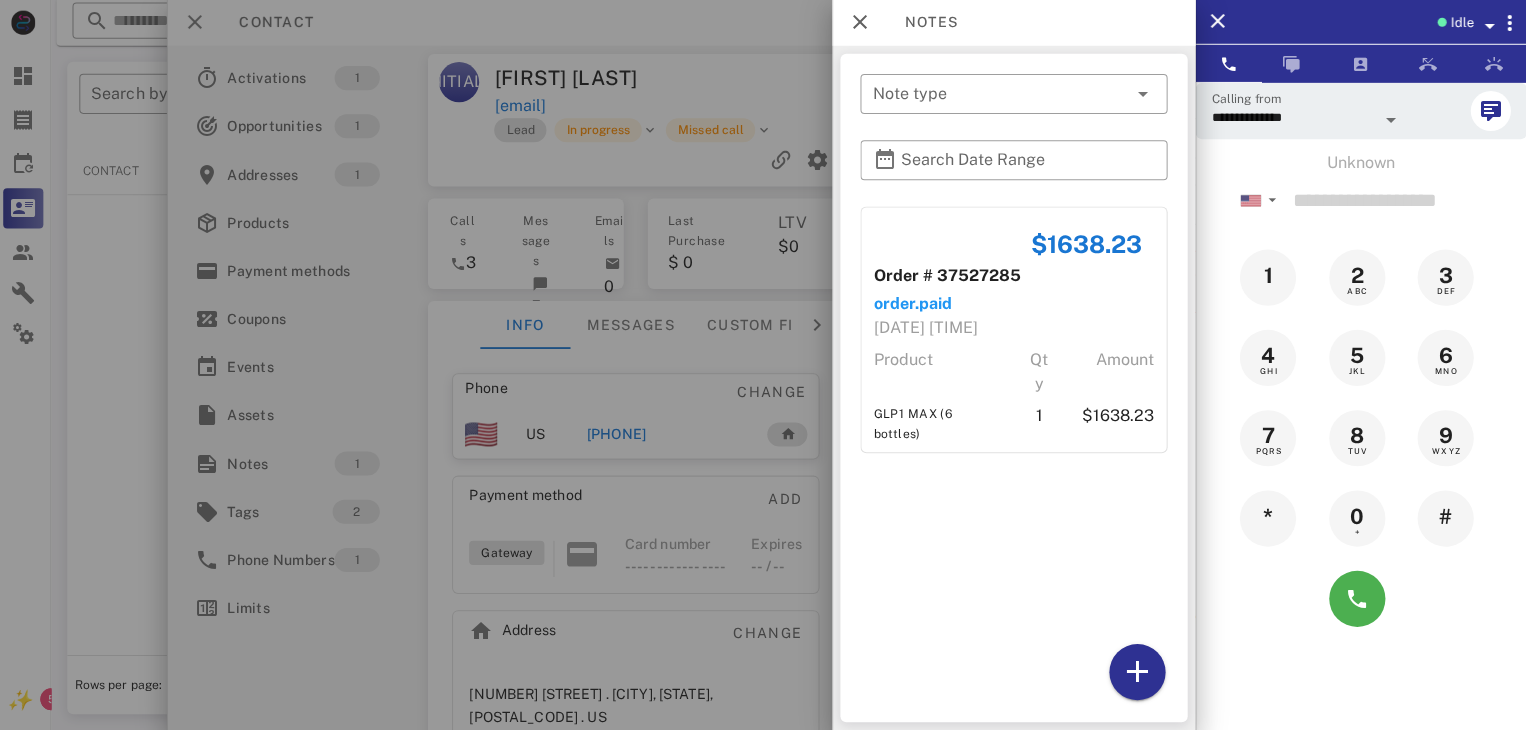 drag, startPoint x: 142, startPoint y: 532, endPoint x: 129, endPoint y: 530, distance: 13.152946 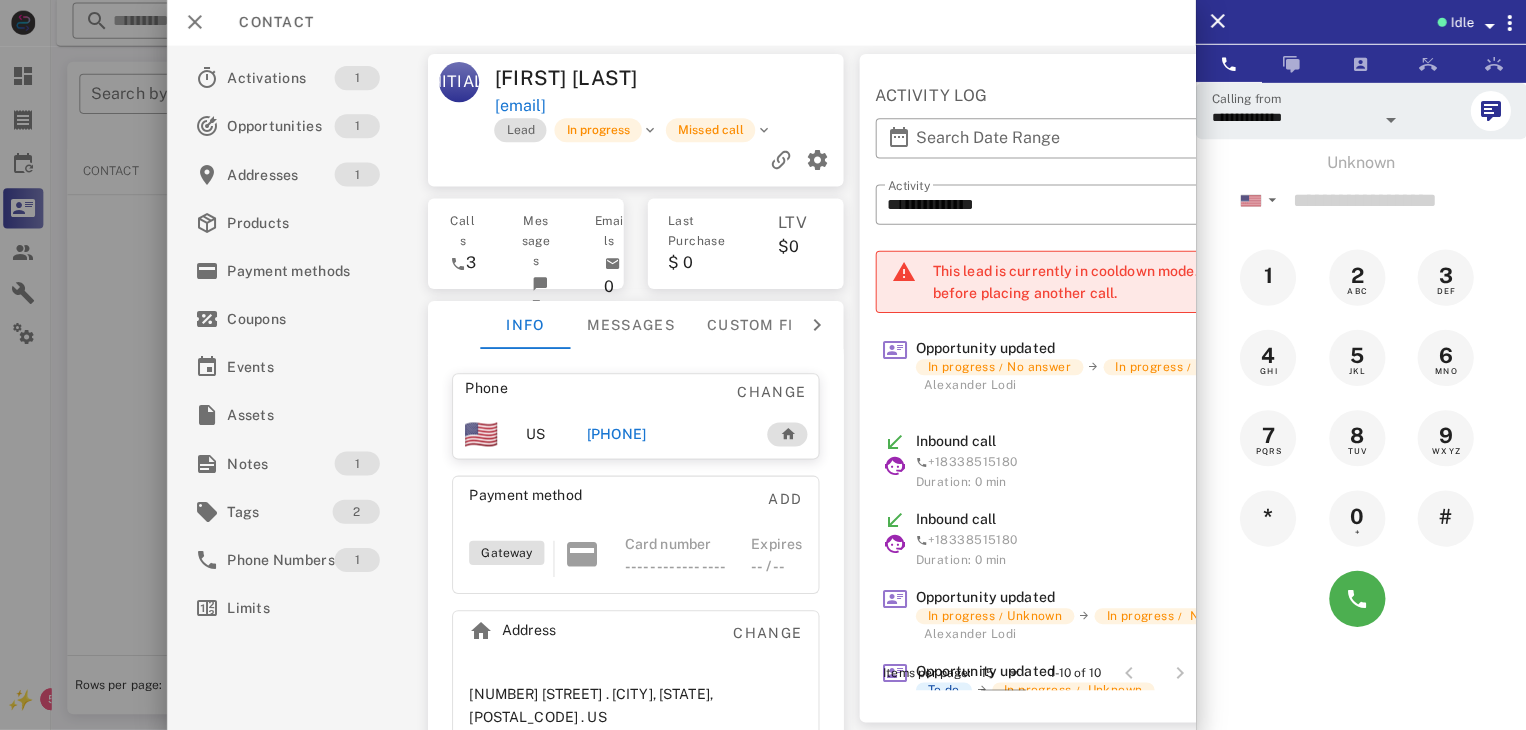 click at bounding box center (763, 365) 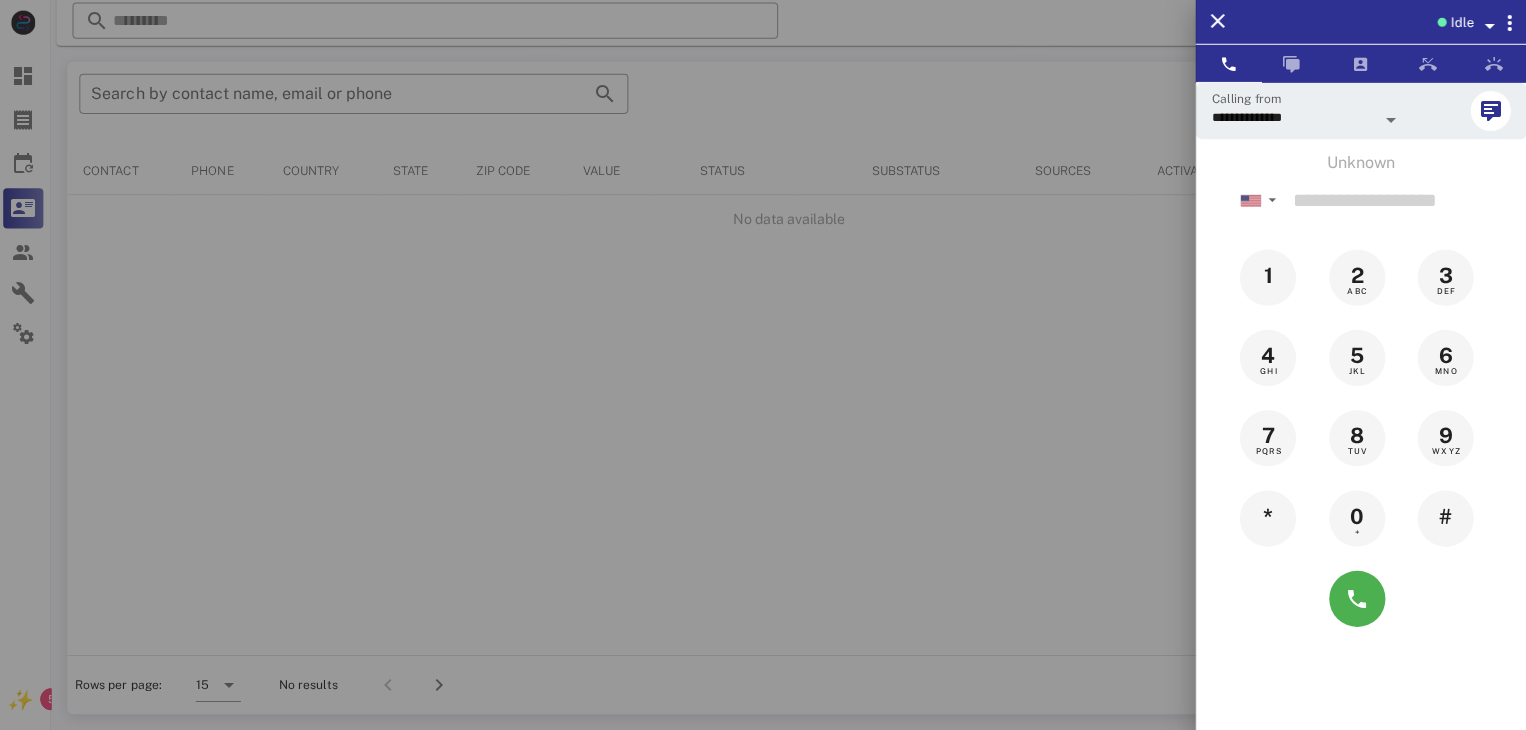 click at bounding box center [763, 365] 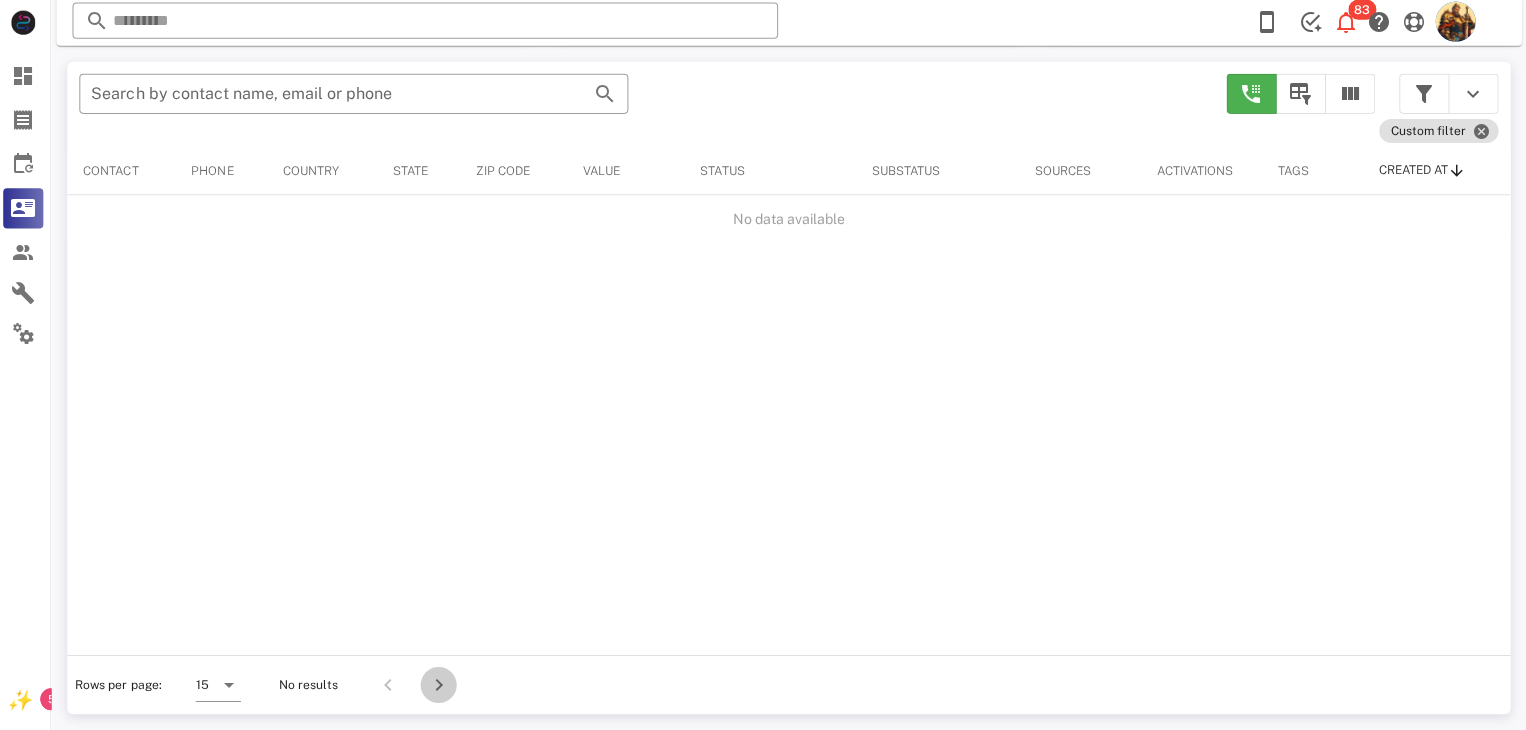 click at bounding box center [442, 685] 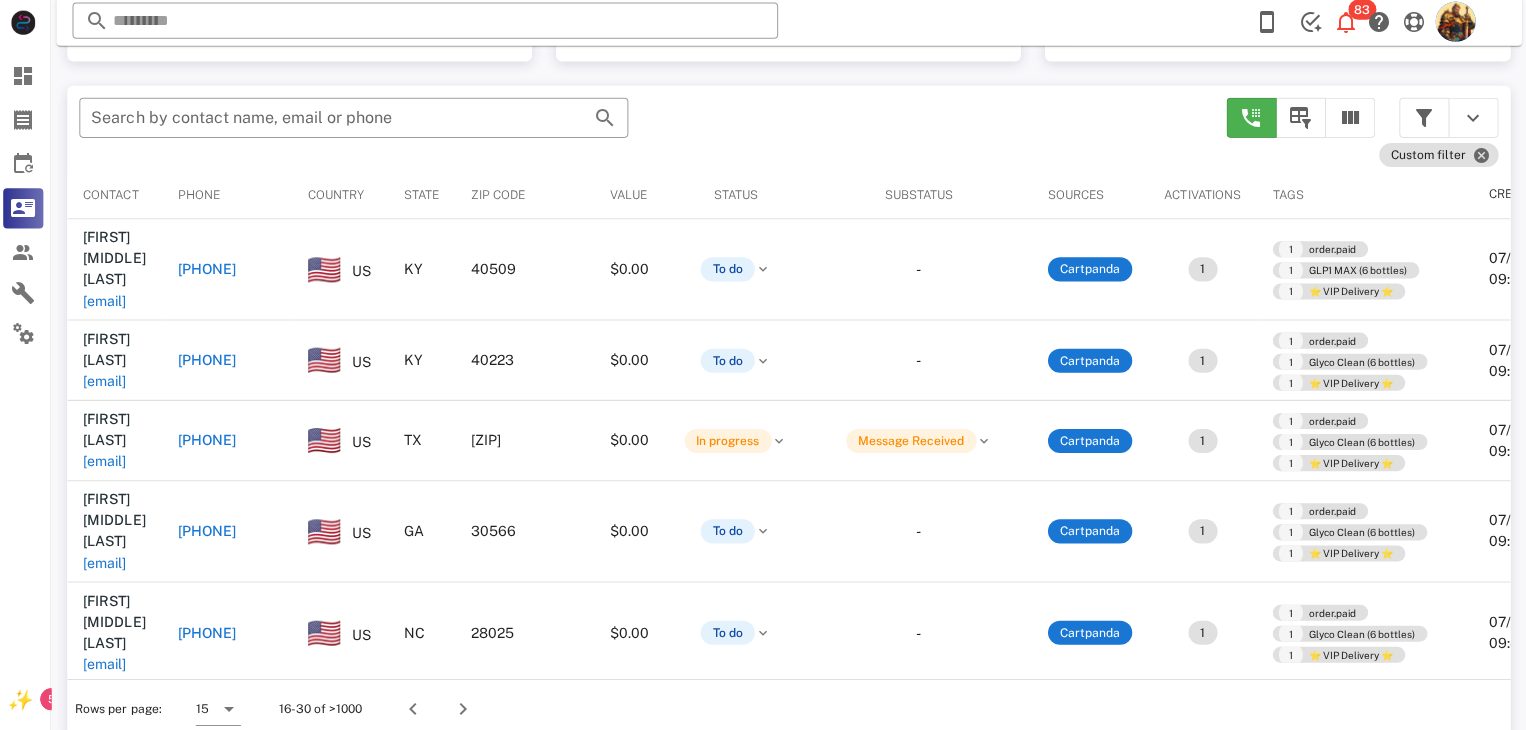 scroll, scrollTop: 380, scrollLeft: 0, axis: vertical 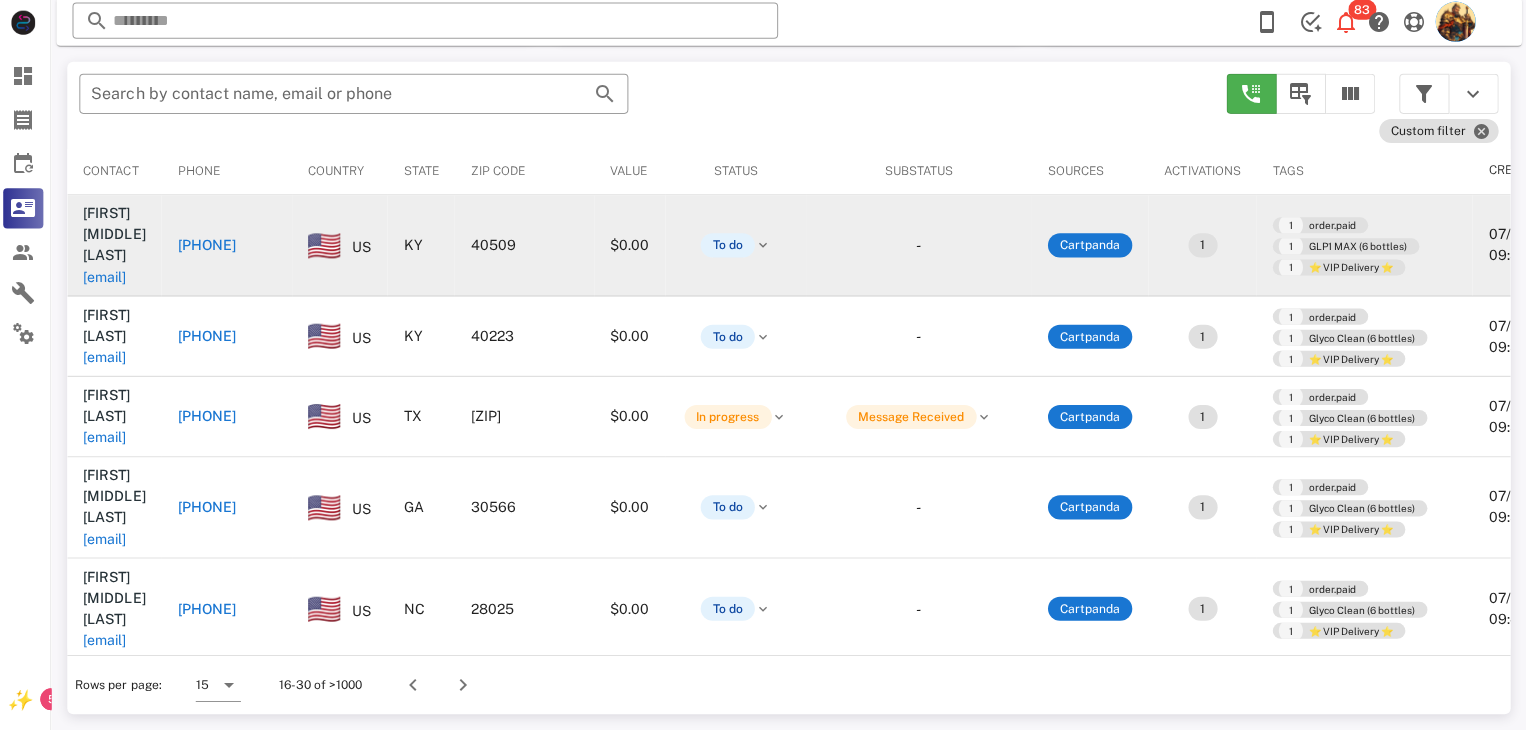 click on "[EMAIL]" at bounding box center [109, 278] 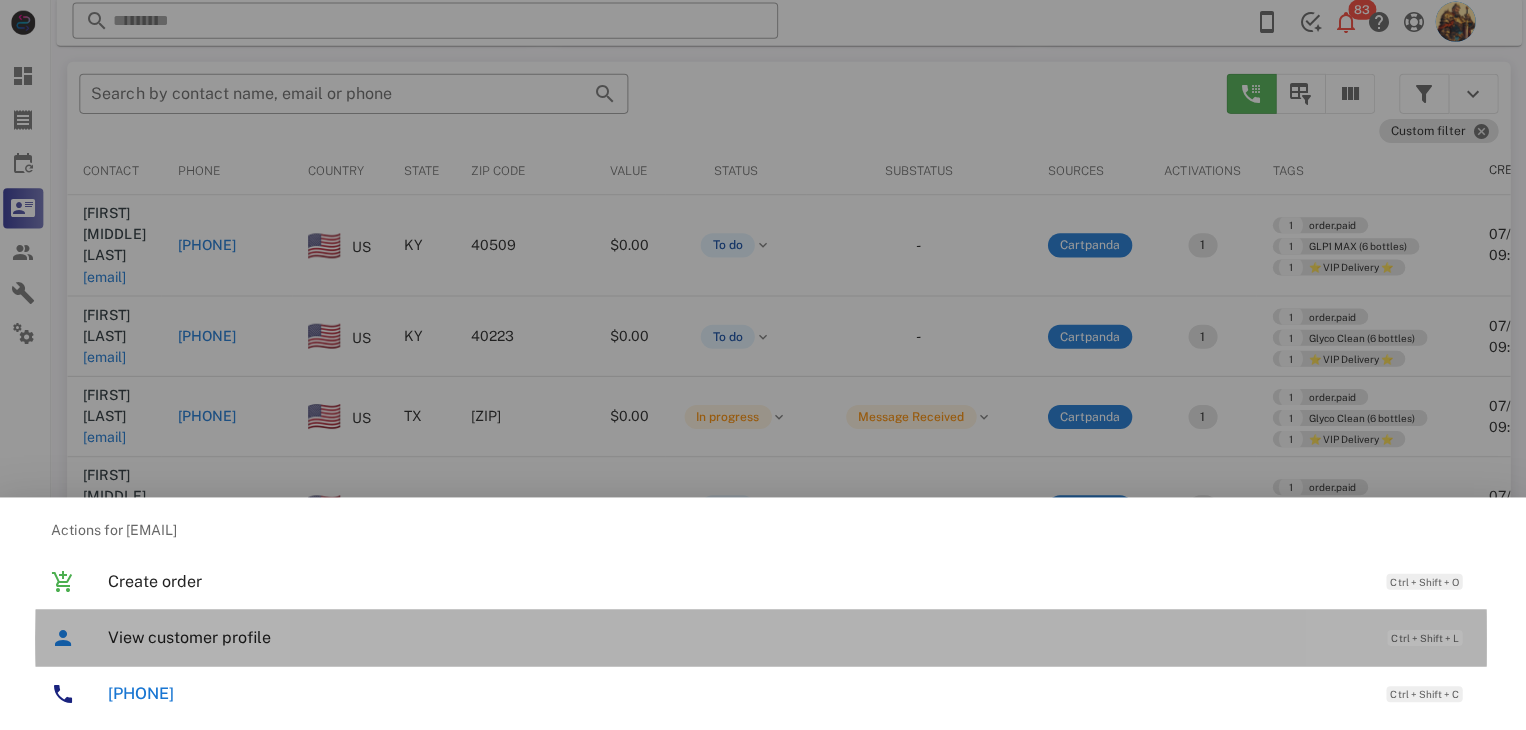 click on "View customer profile" at bounding box center (739, 637) 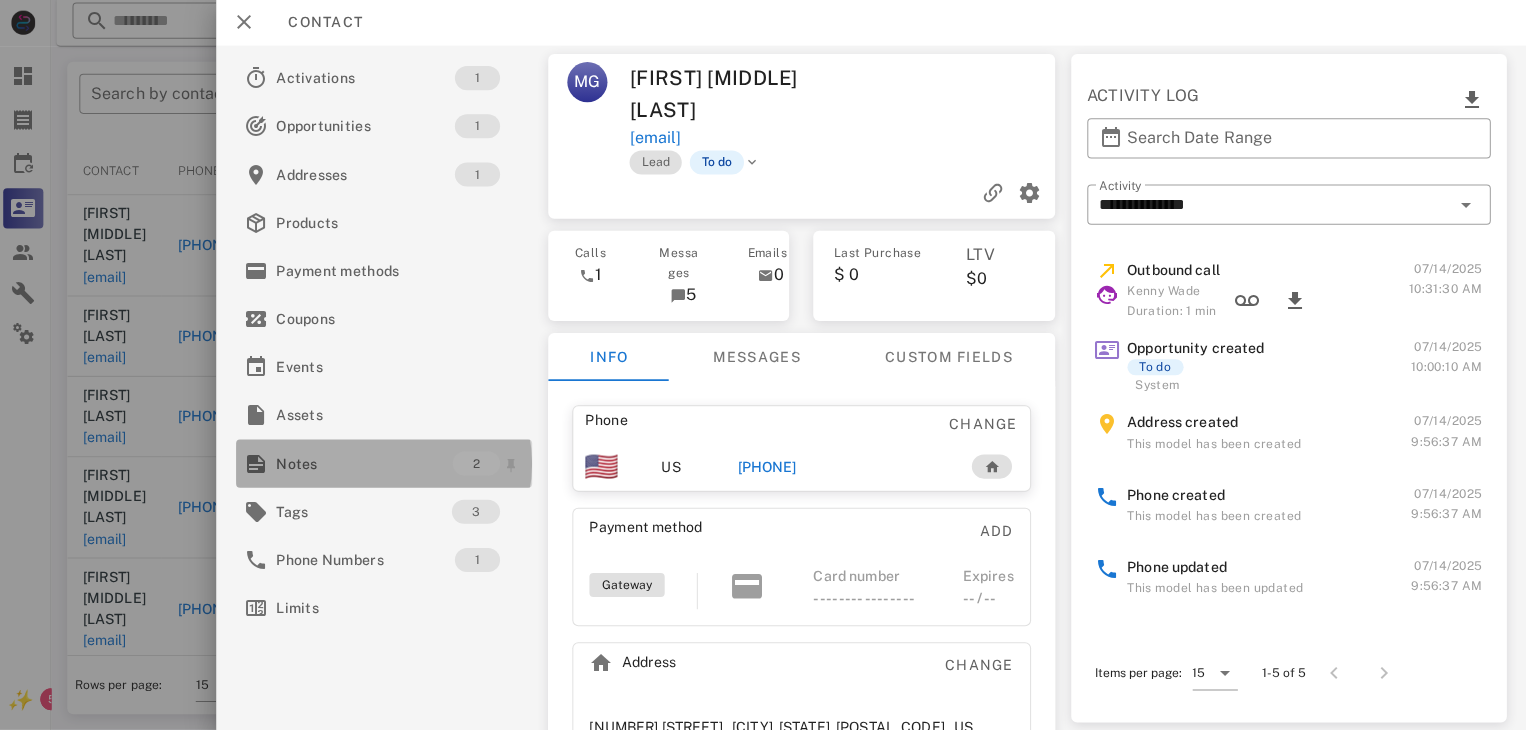 click on "Notes" at bounding box center (368, 464) 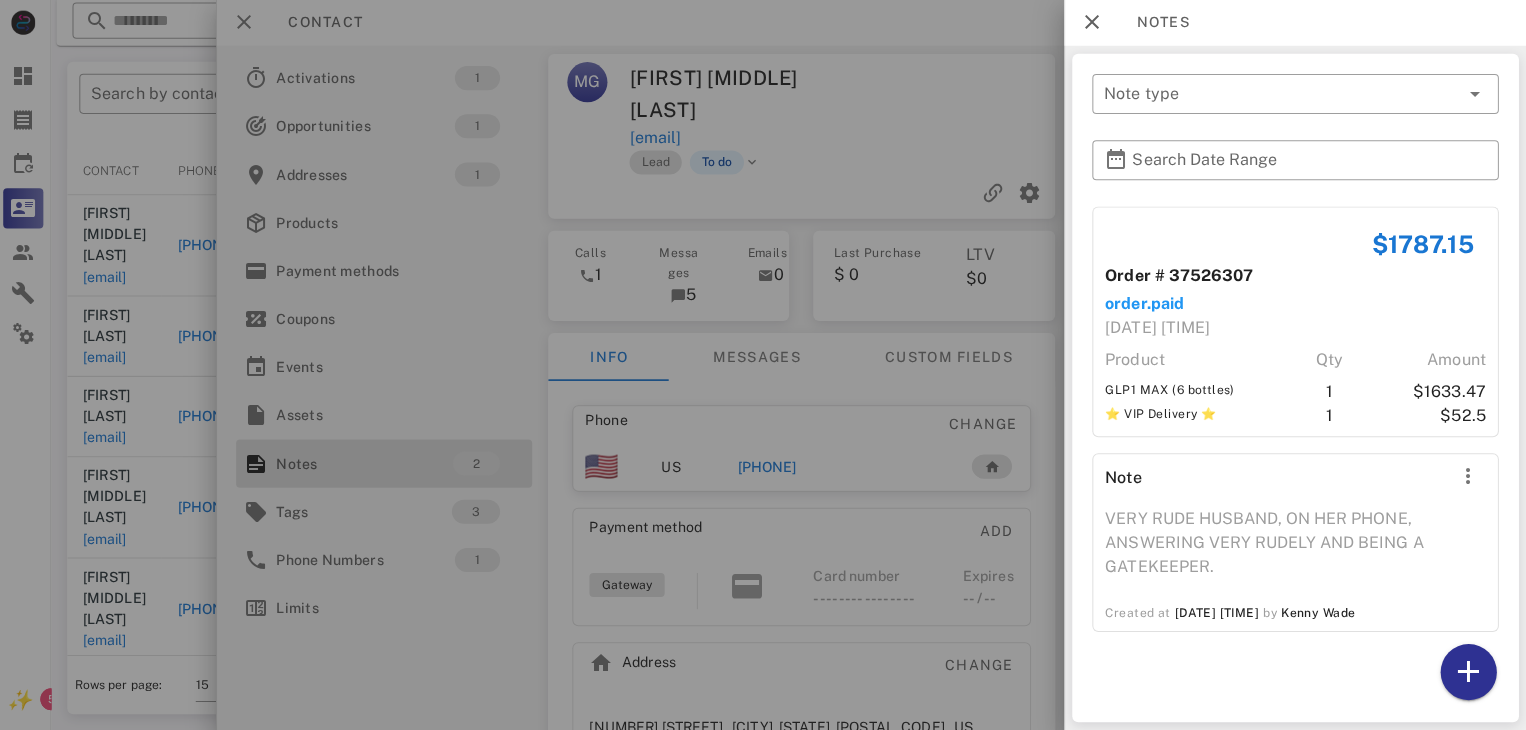 click at bounding box center [763, 365] 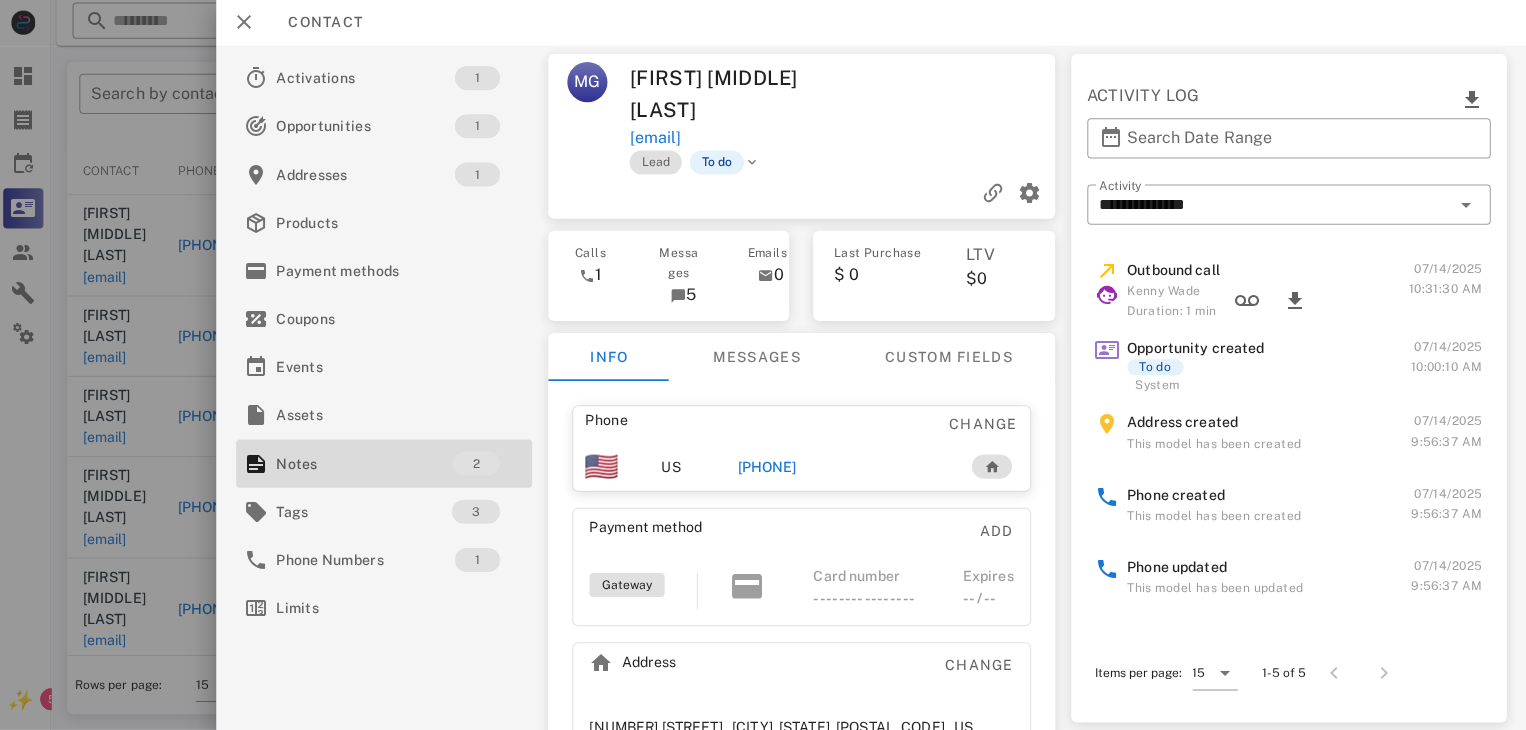 drag, startPoint x: 50, startPoint y: 517, endPoint x: 20, endPoint y: 559, distance: 51.613953 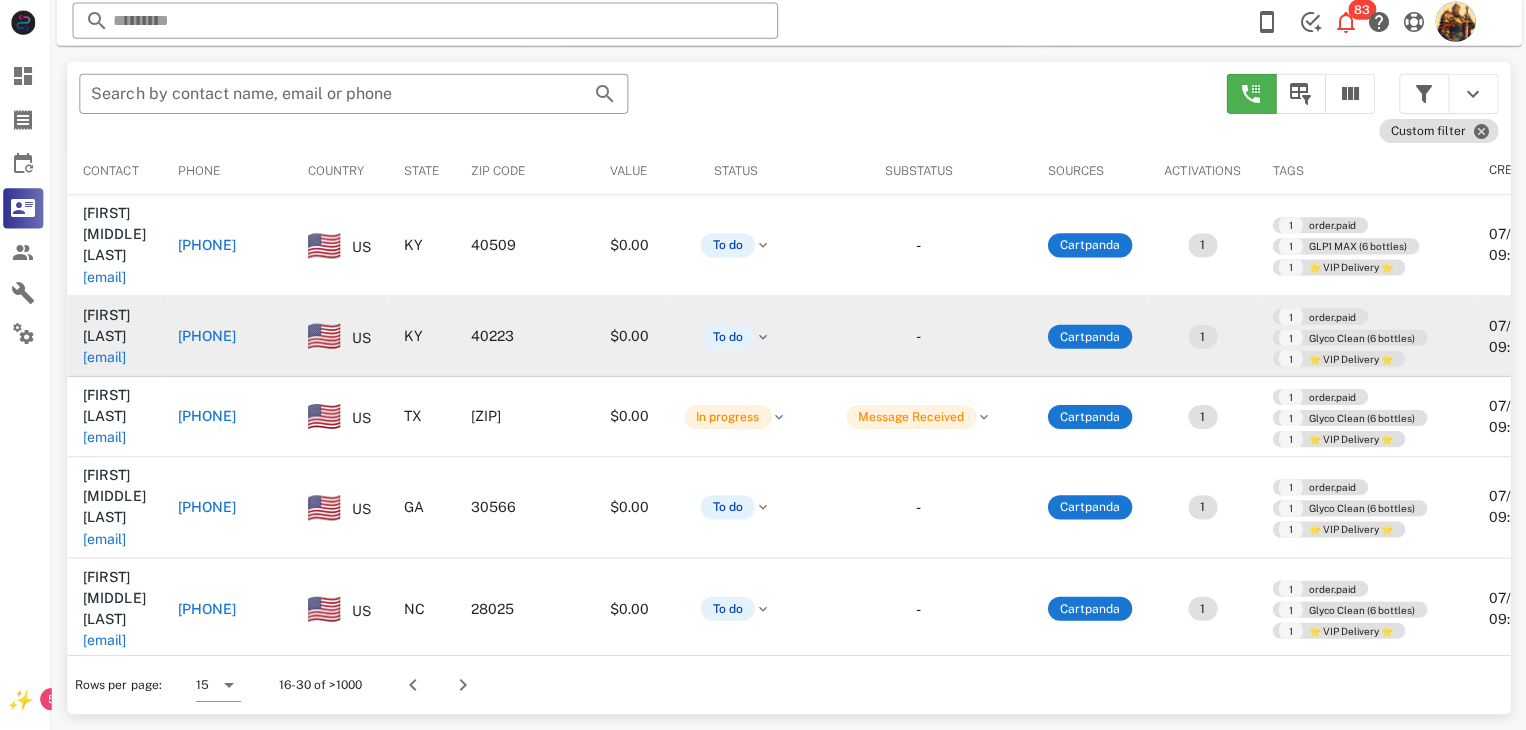 click on "[EMAIL]" at bounding box center (109, 358) 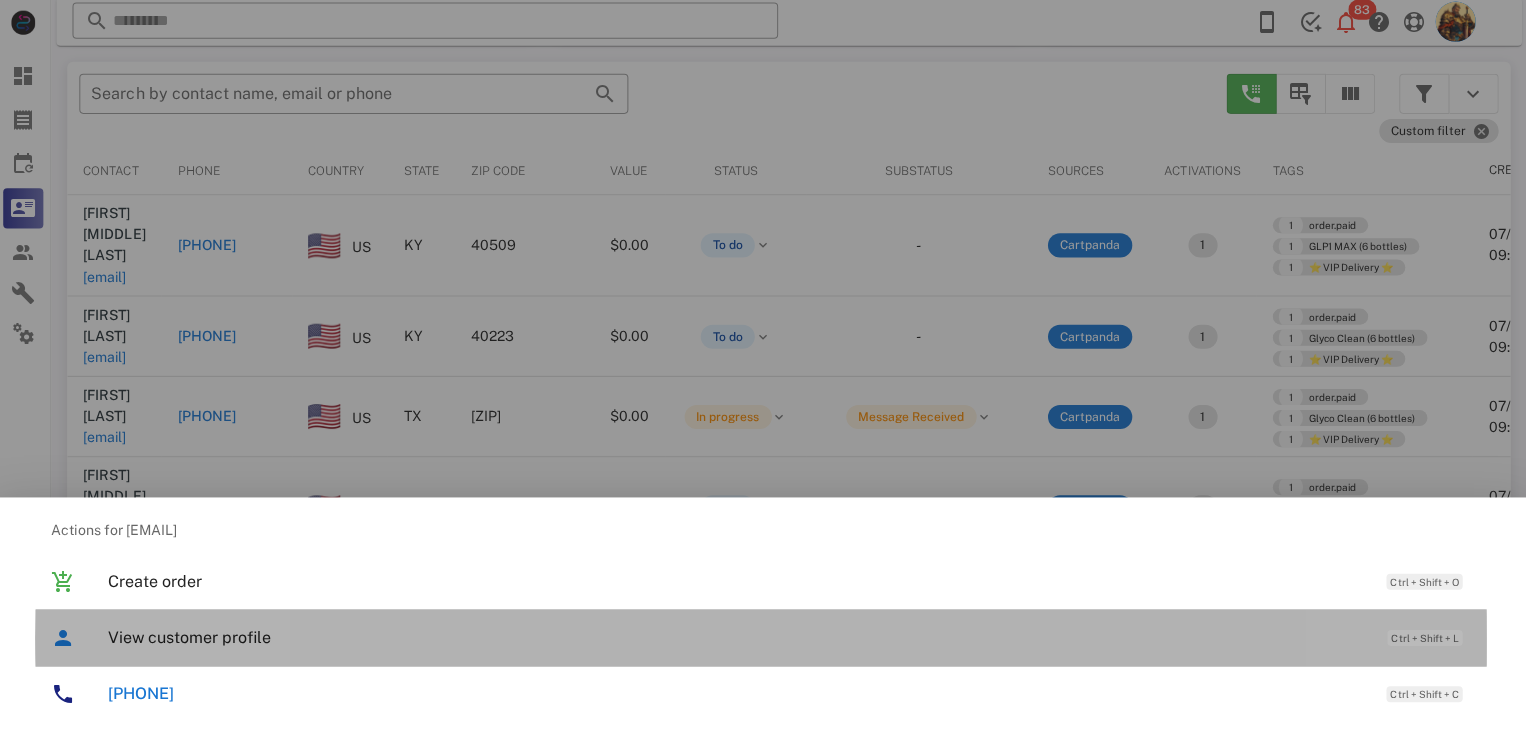 click on "View customer profile" at bounding box center (739, 637) 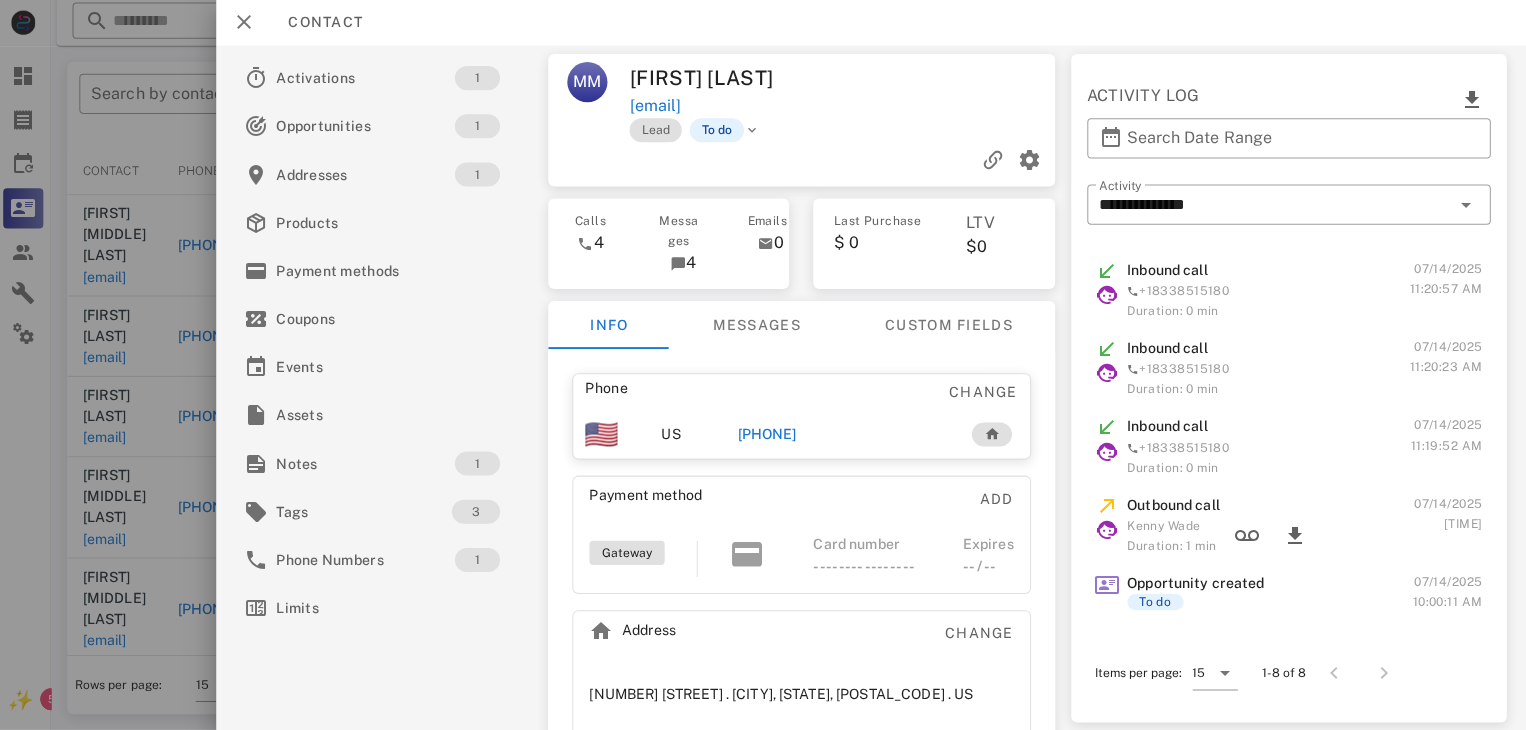 click at bounding box center (763, 365) 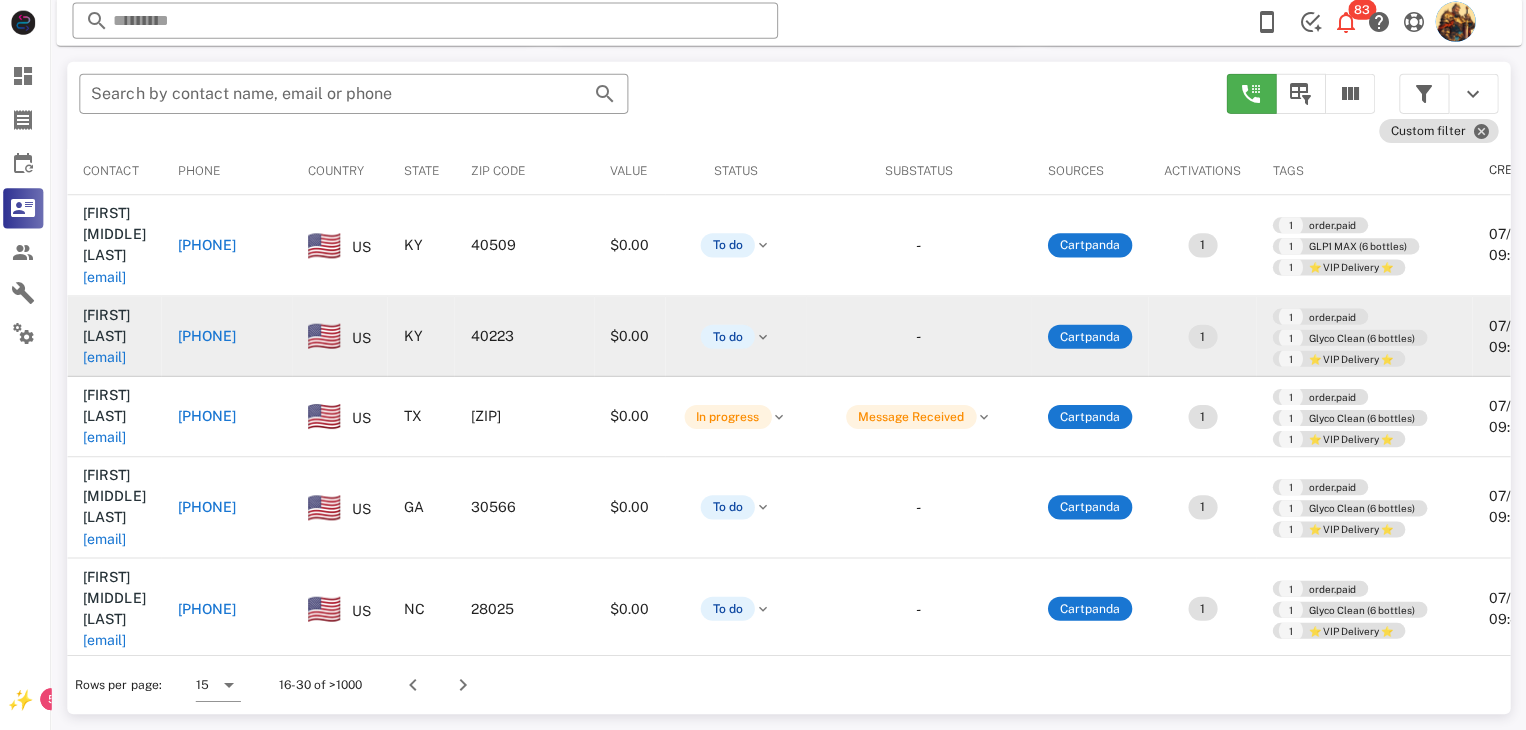 click on "[EMAIL]" at bounding box center (109, 358) 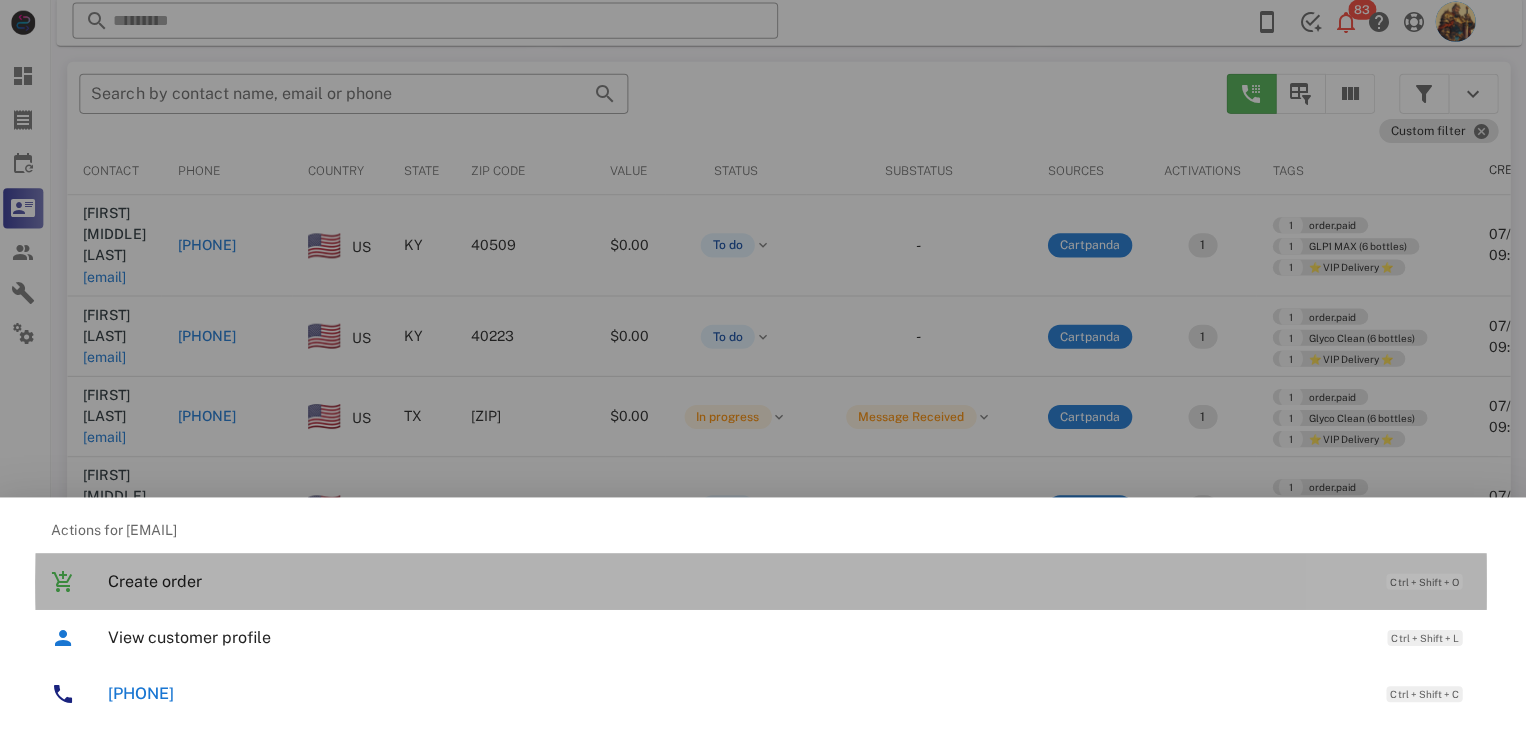 click on "Create order Ctrl + Shift + O" at bounding box center [763, 582] 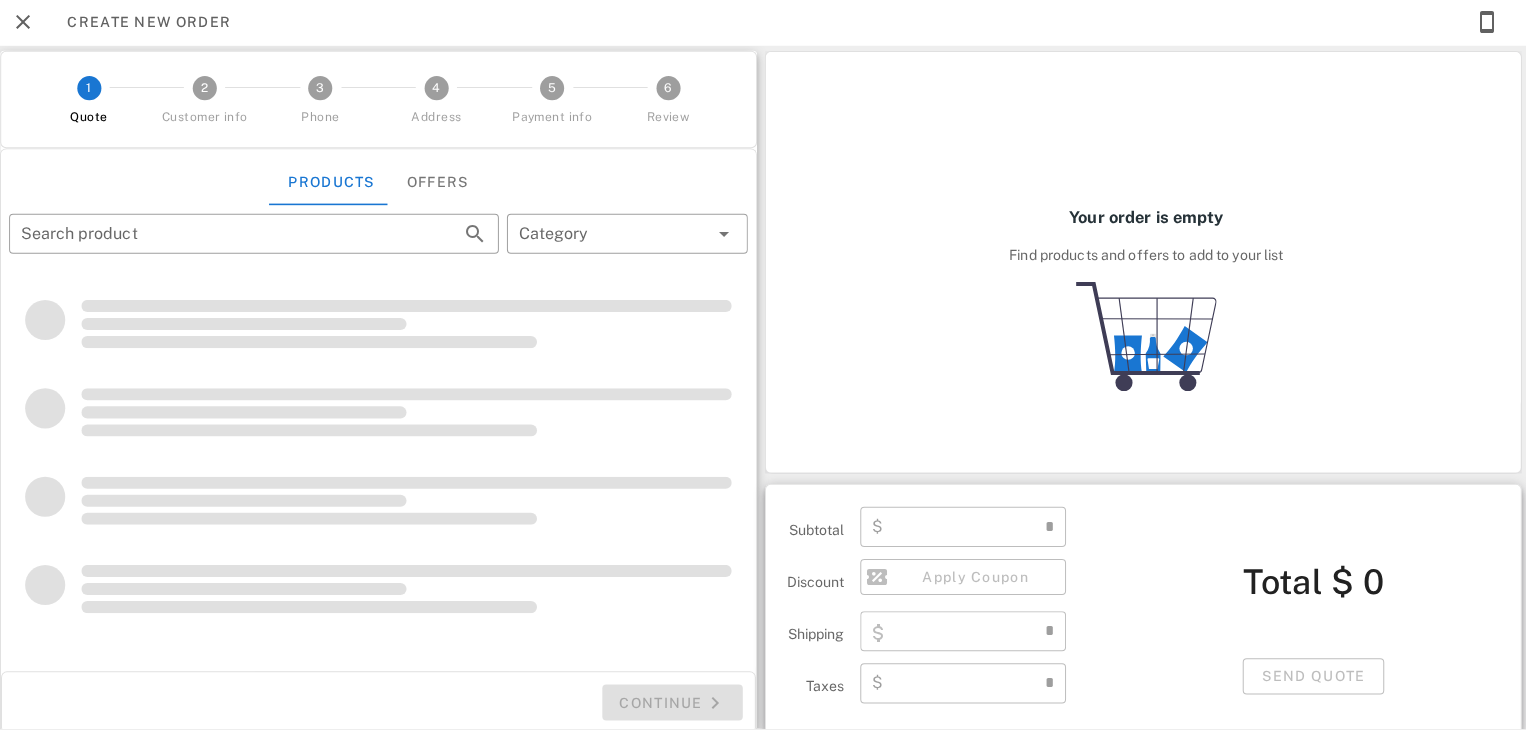 type on "**********" 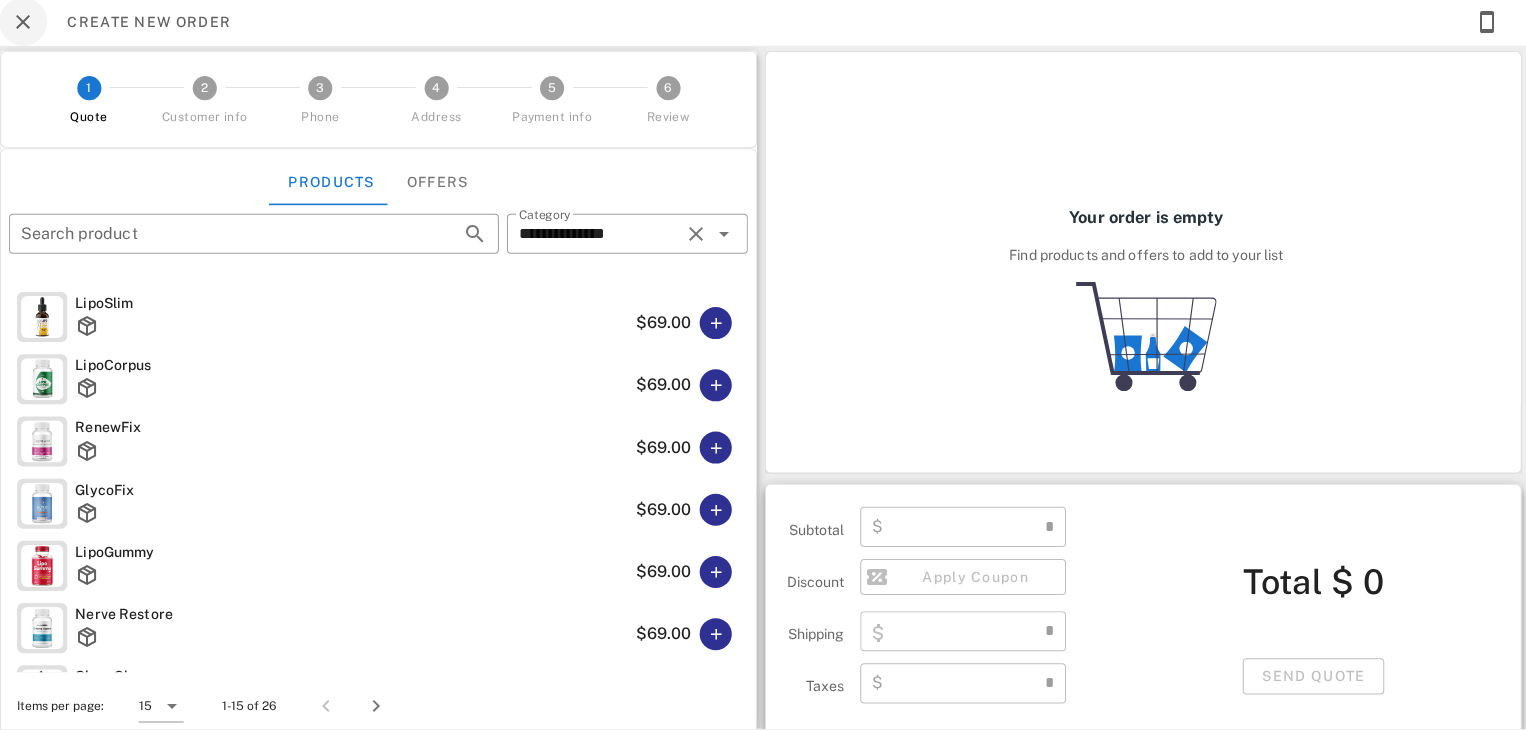type on "****" 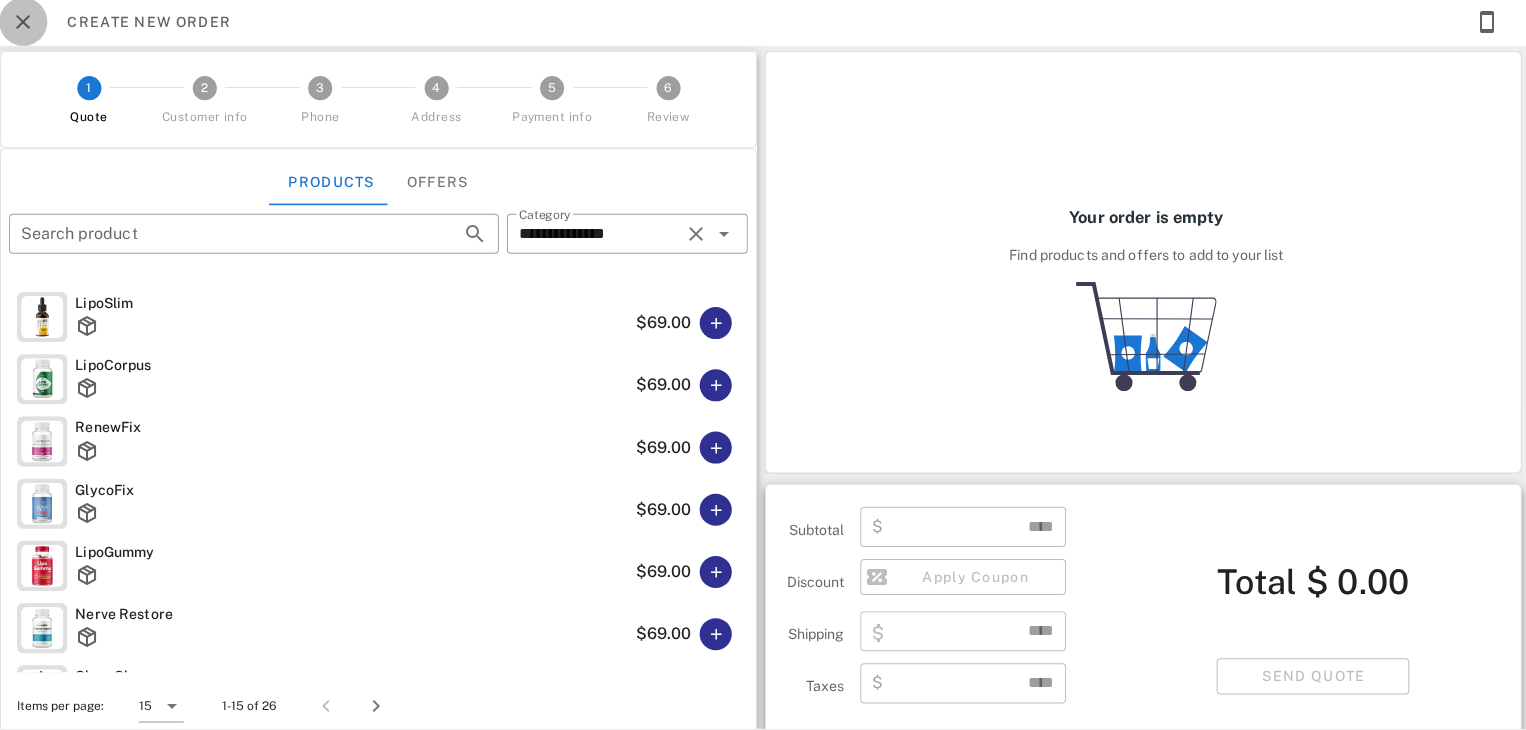 click at bounding box center (28, 24) 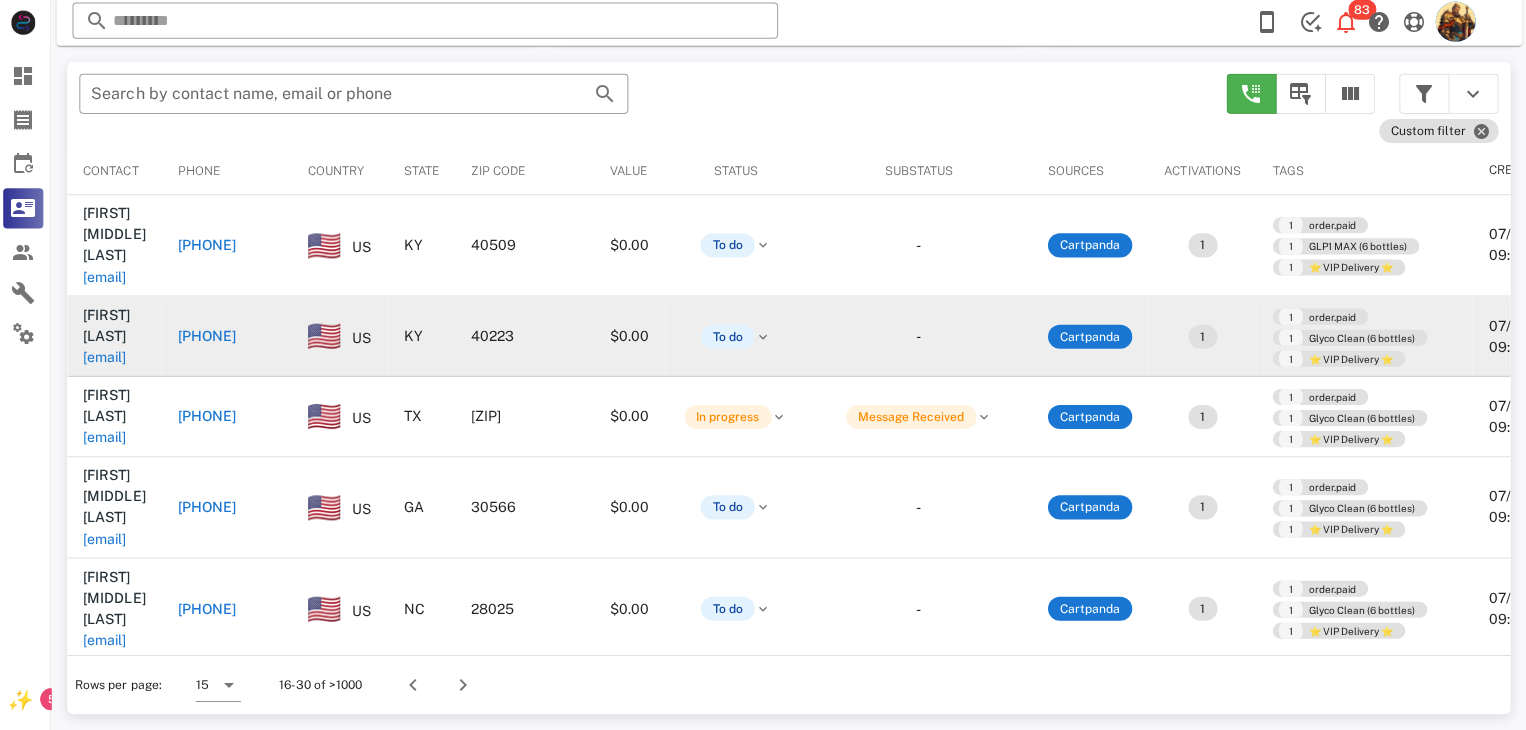 click on "[FIRST] [LAST] [EMAIL]" at bounding box center (119, 337) 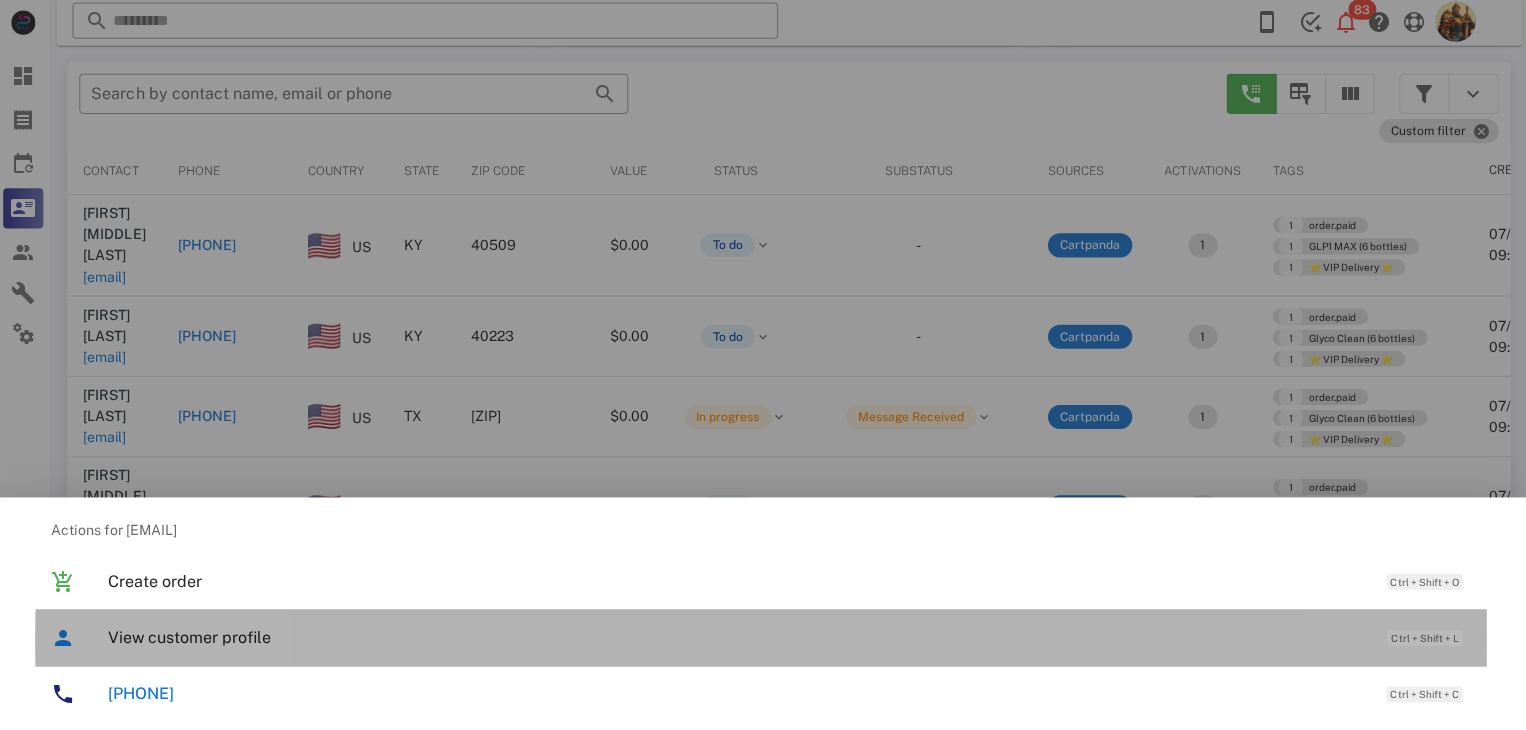 click on "View customer profile" at bounding box center (739, 637) 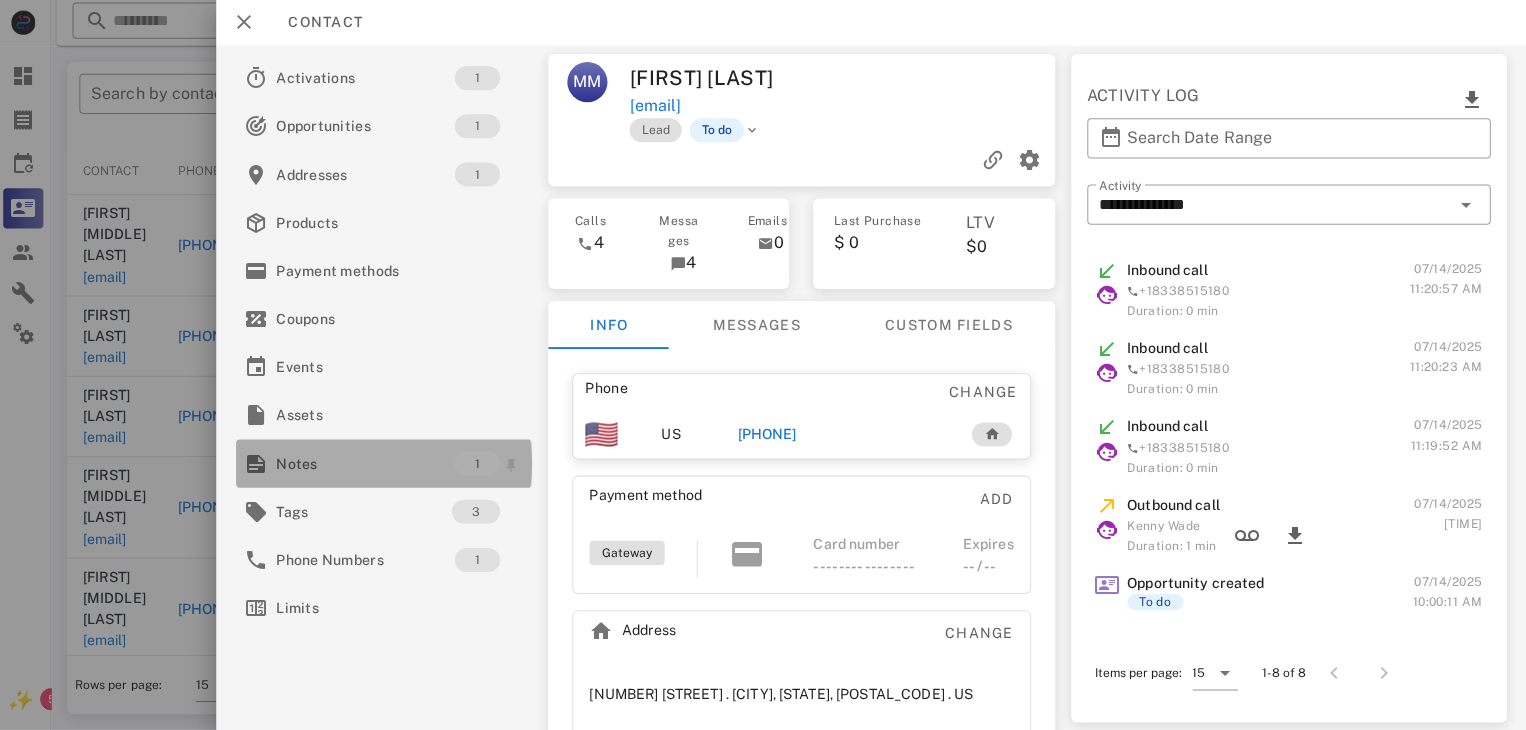 click on "Notes" at bounding box center (369, 464) 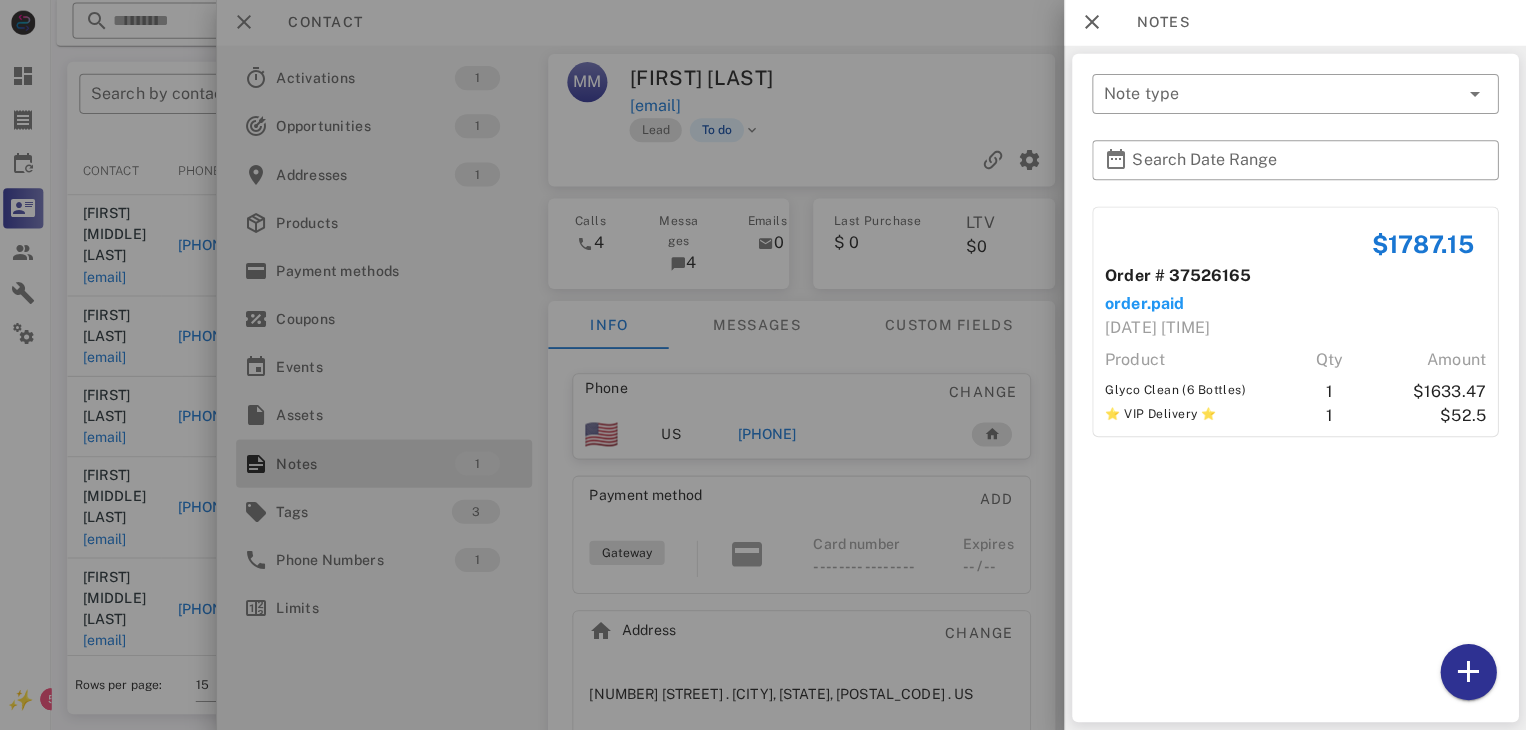 click at bounding box center (763, 365) 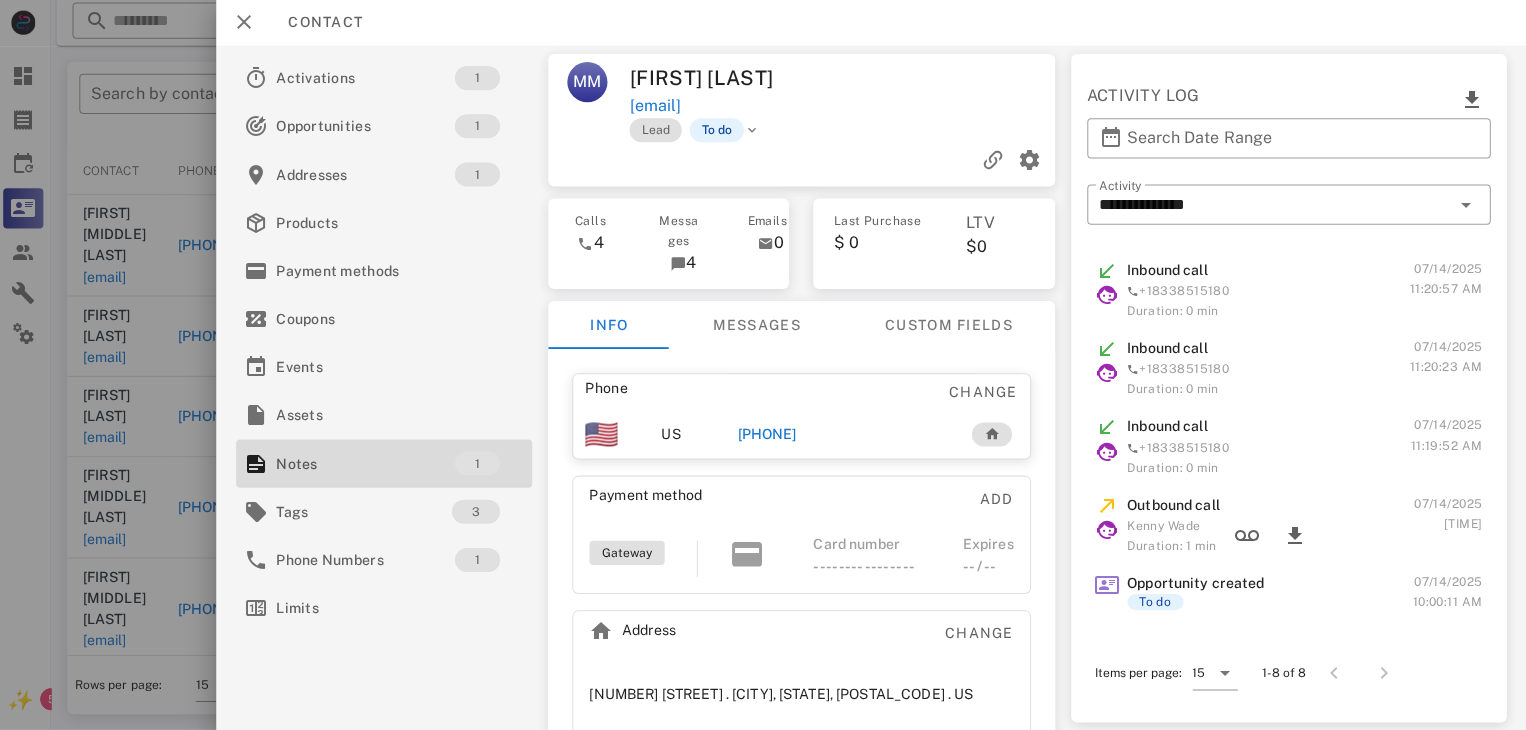 click on "[PHONE]" at bounding box center (769, 435) 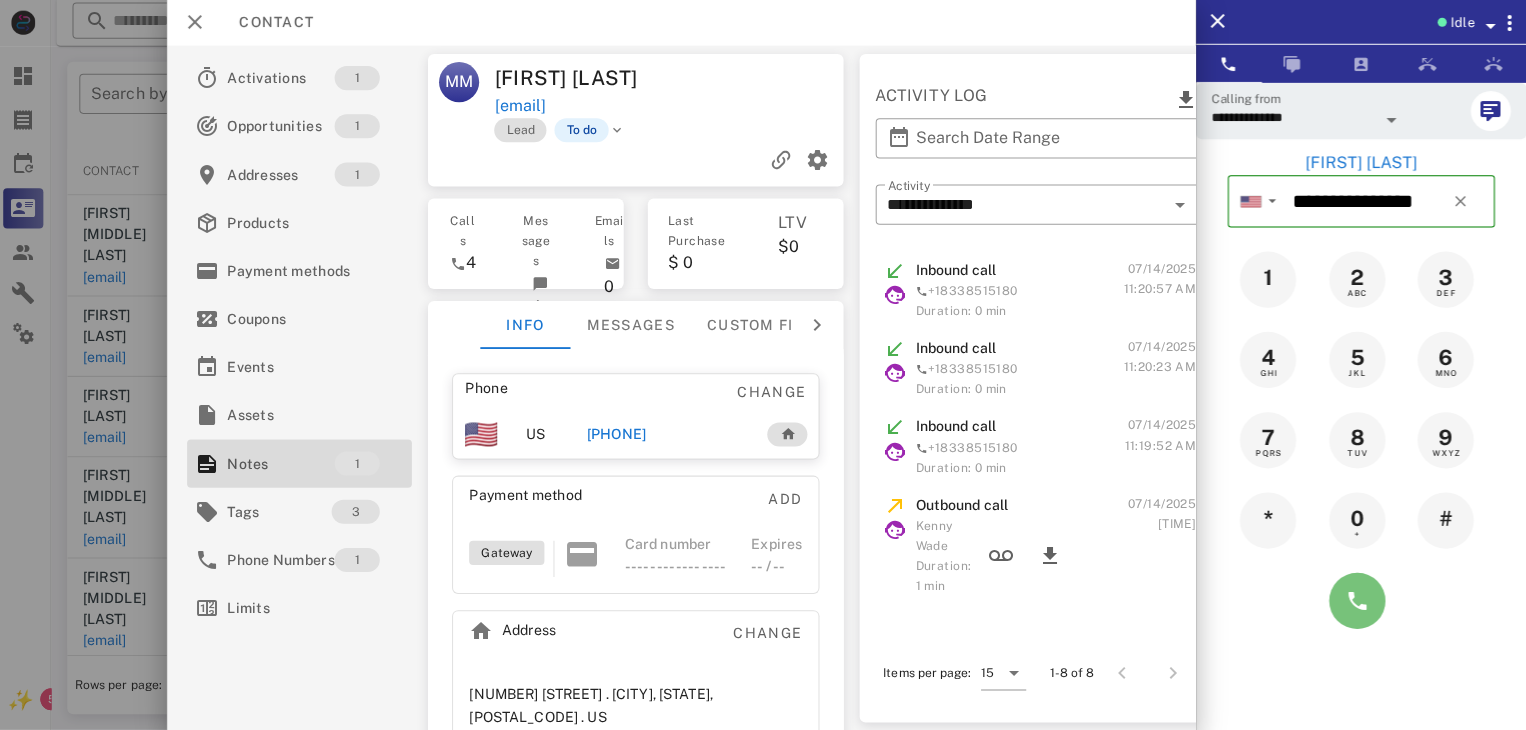 click at bounding box center [1357, 601] 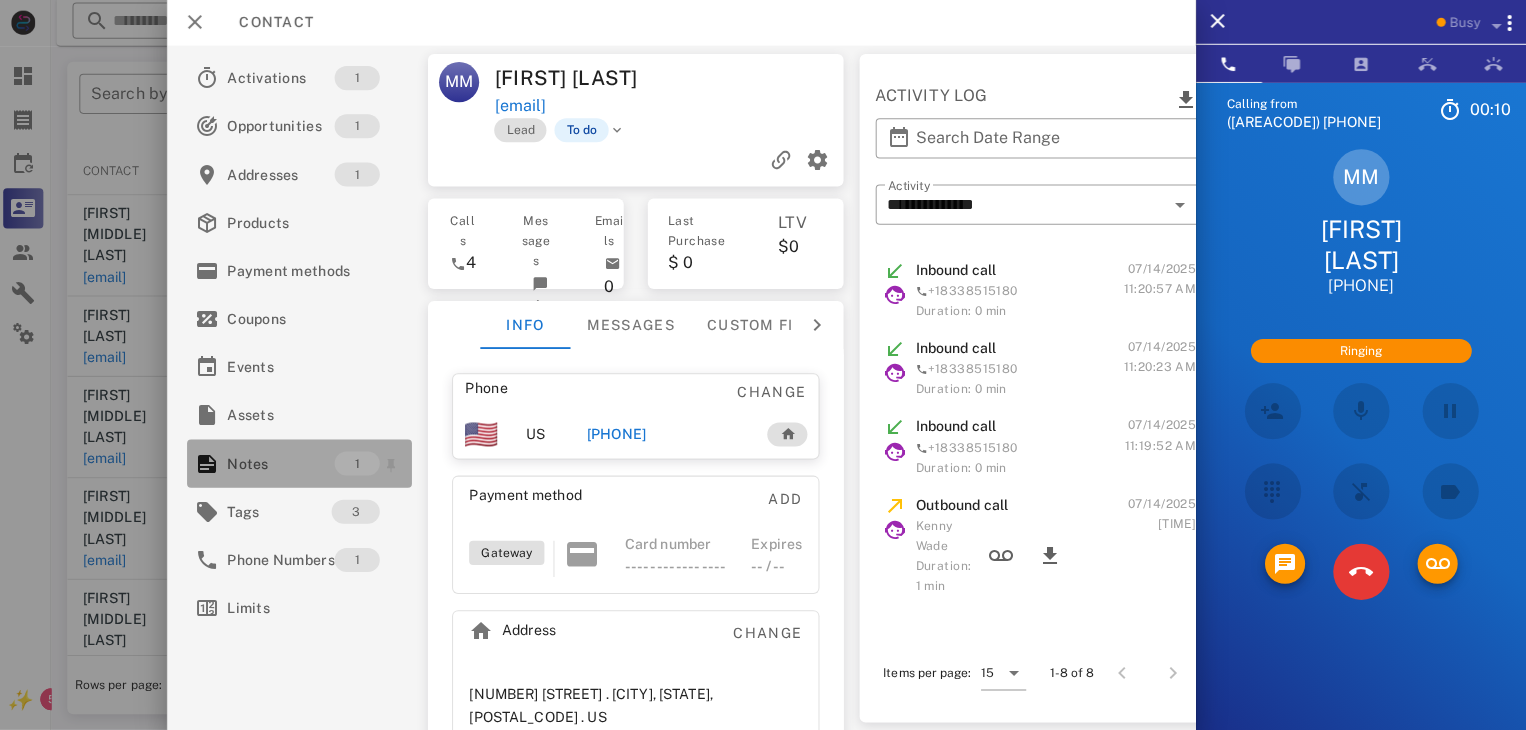 click on "Notes" at bounding box center (284, 464) 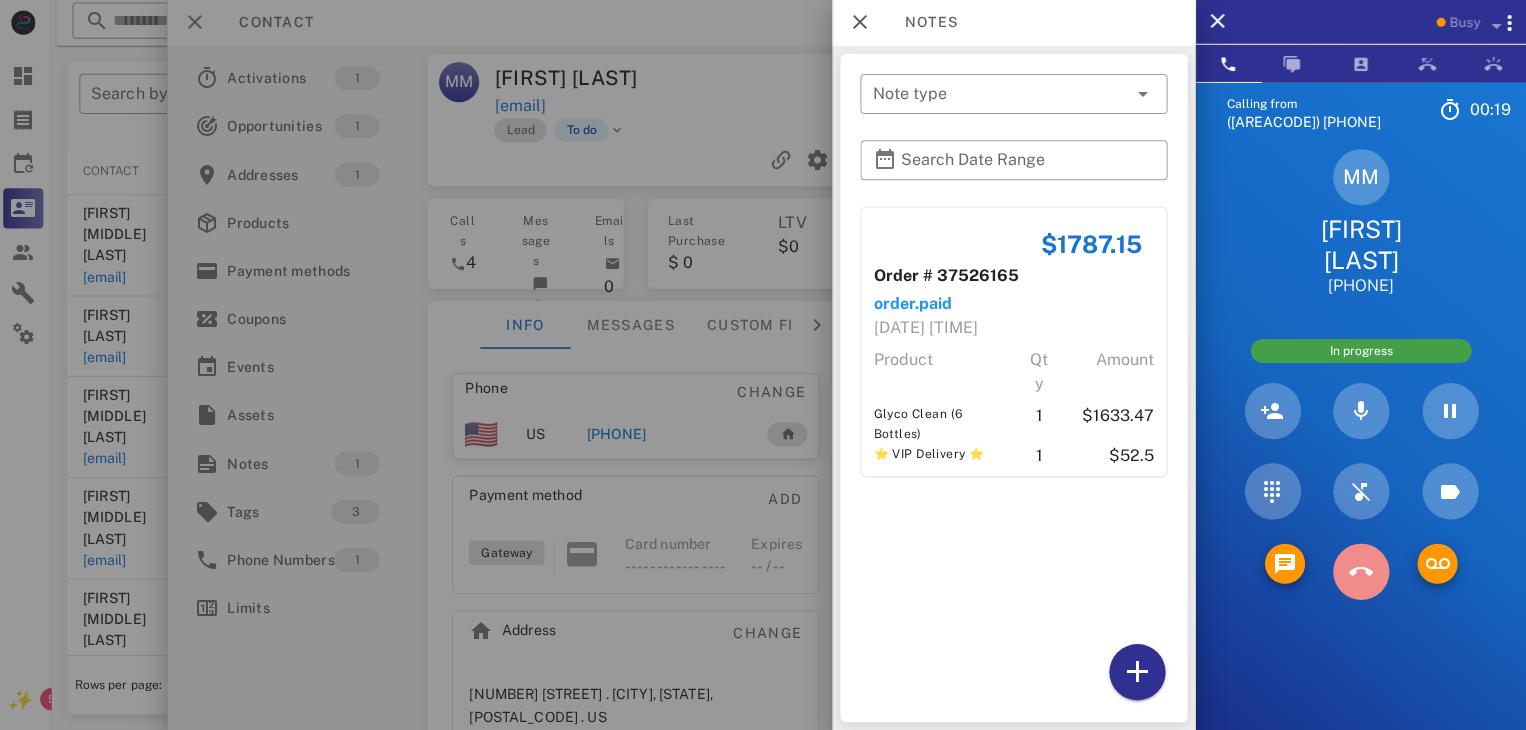 click at bounding box center (1361, 572) 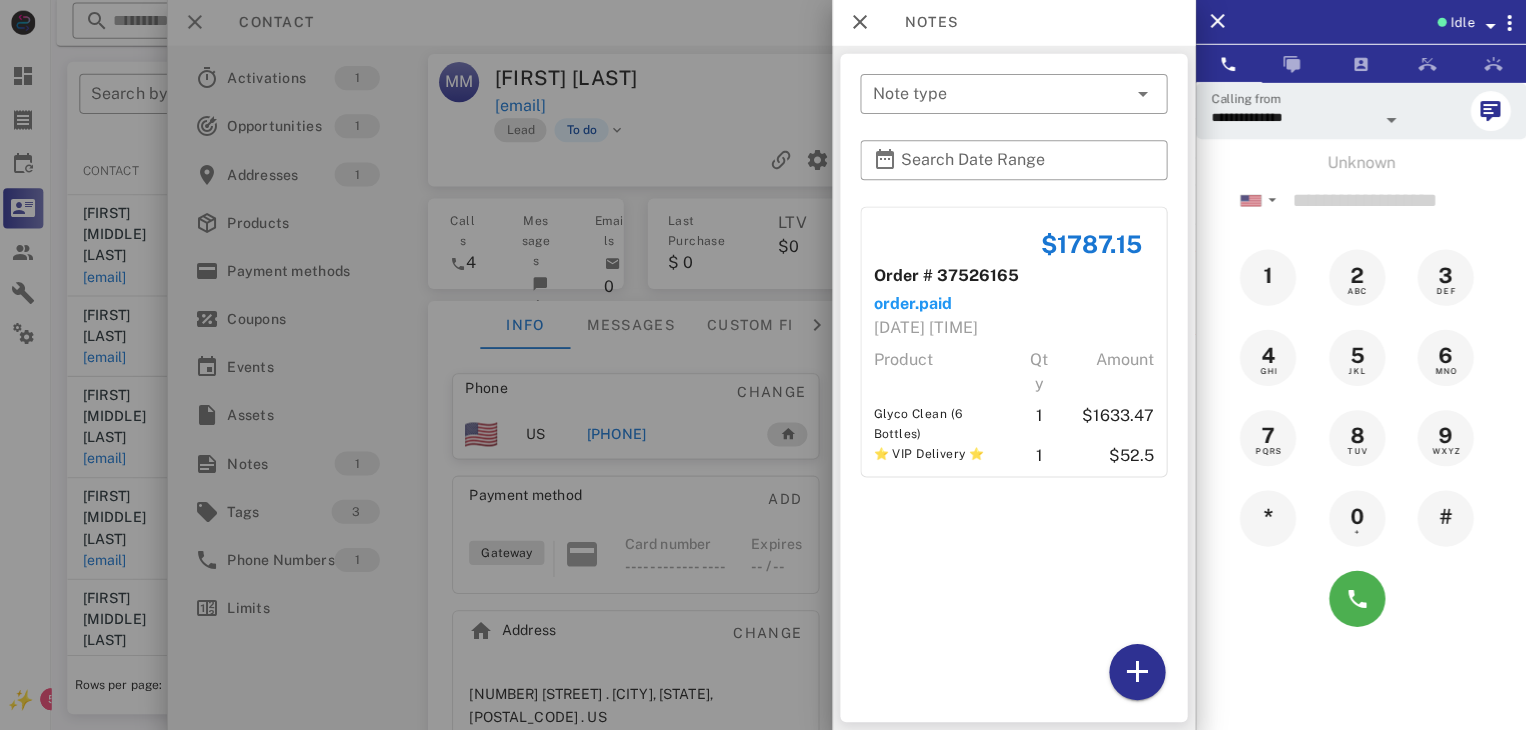 click at bounding box center (763, 365) 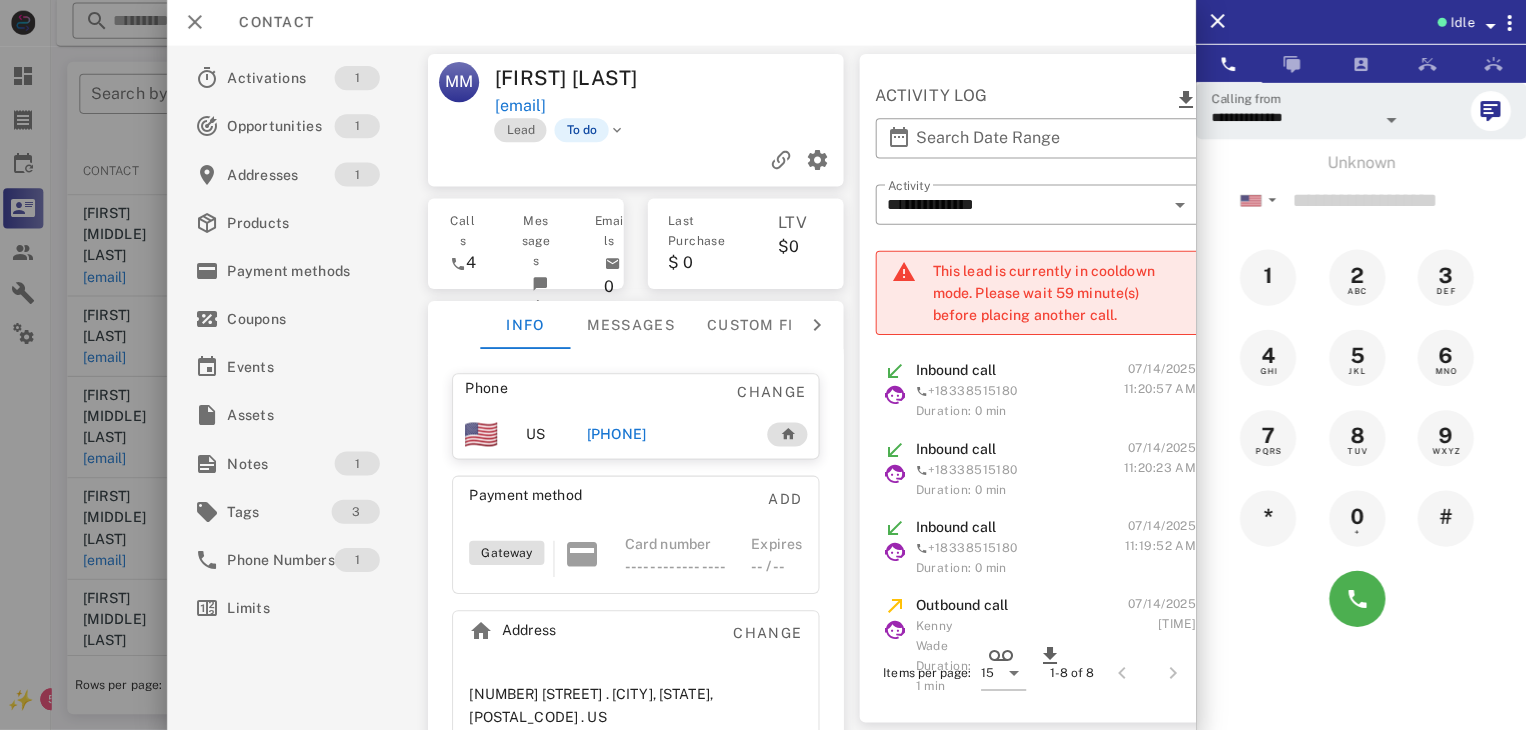 click at bounding box center [763, 365] 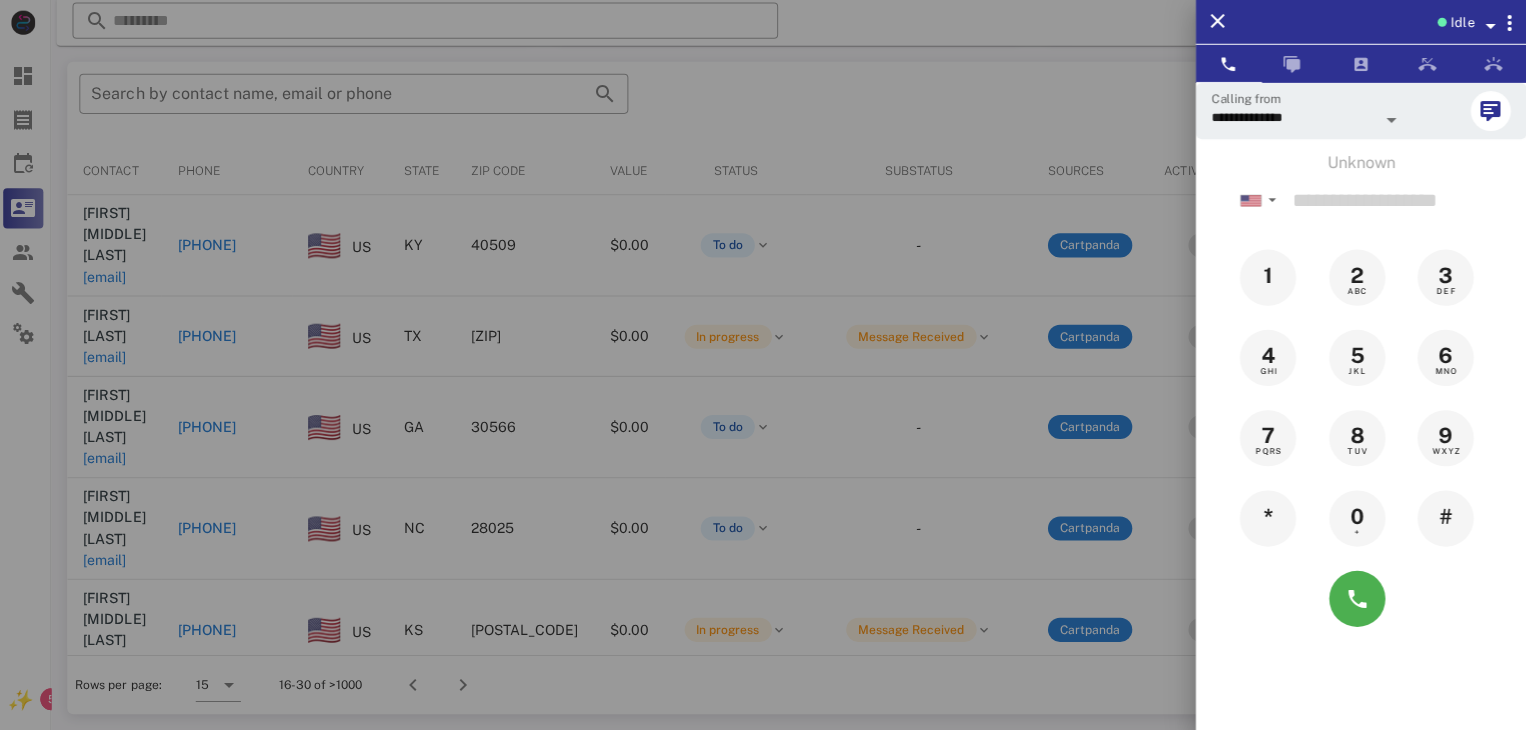 click at bounding box center (763, 365) 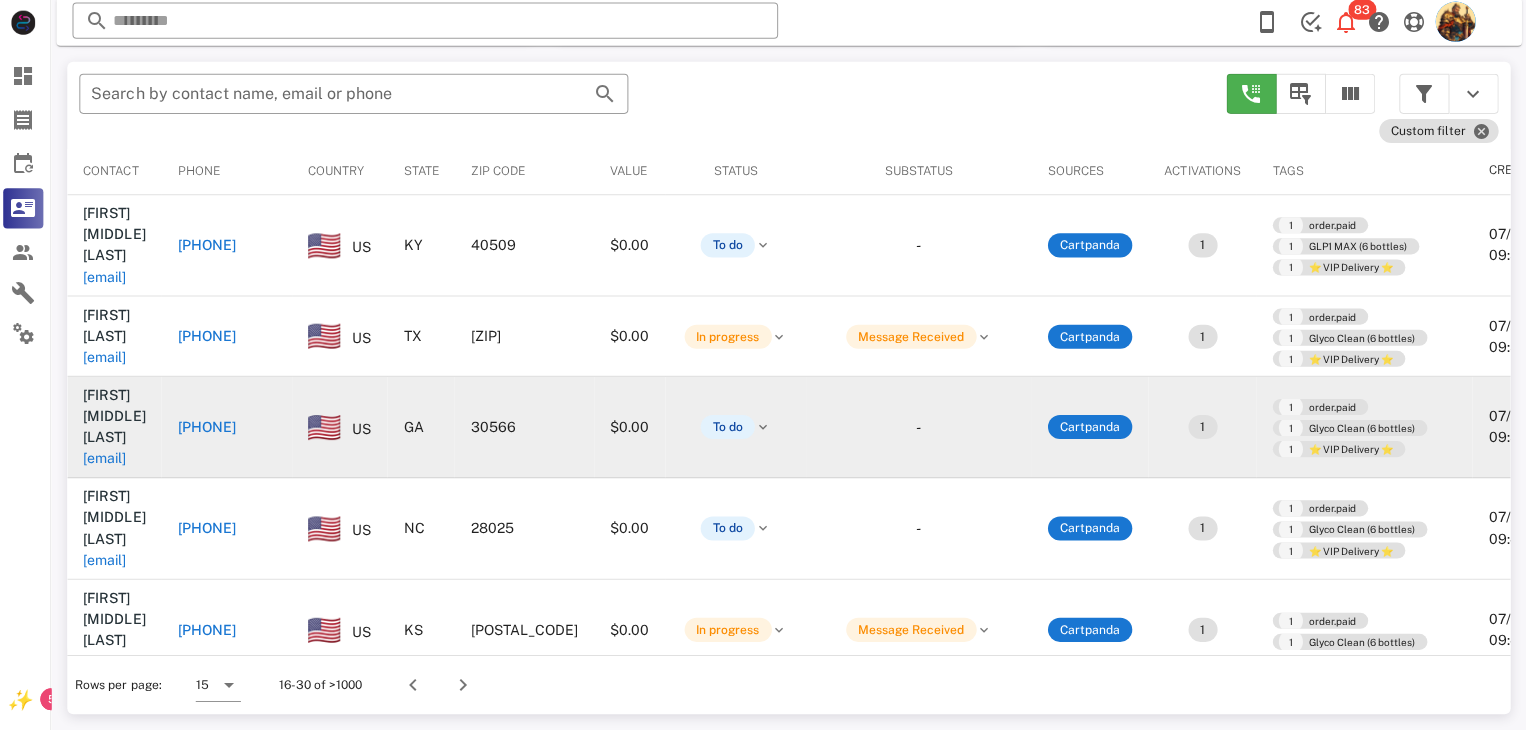 drag, startPoint x: 158, startPoint y: 363, endPoint x: 127, endPoint y: 372, distance: 32.280025 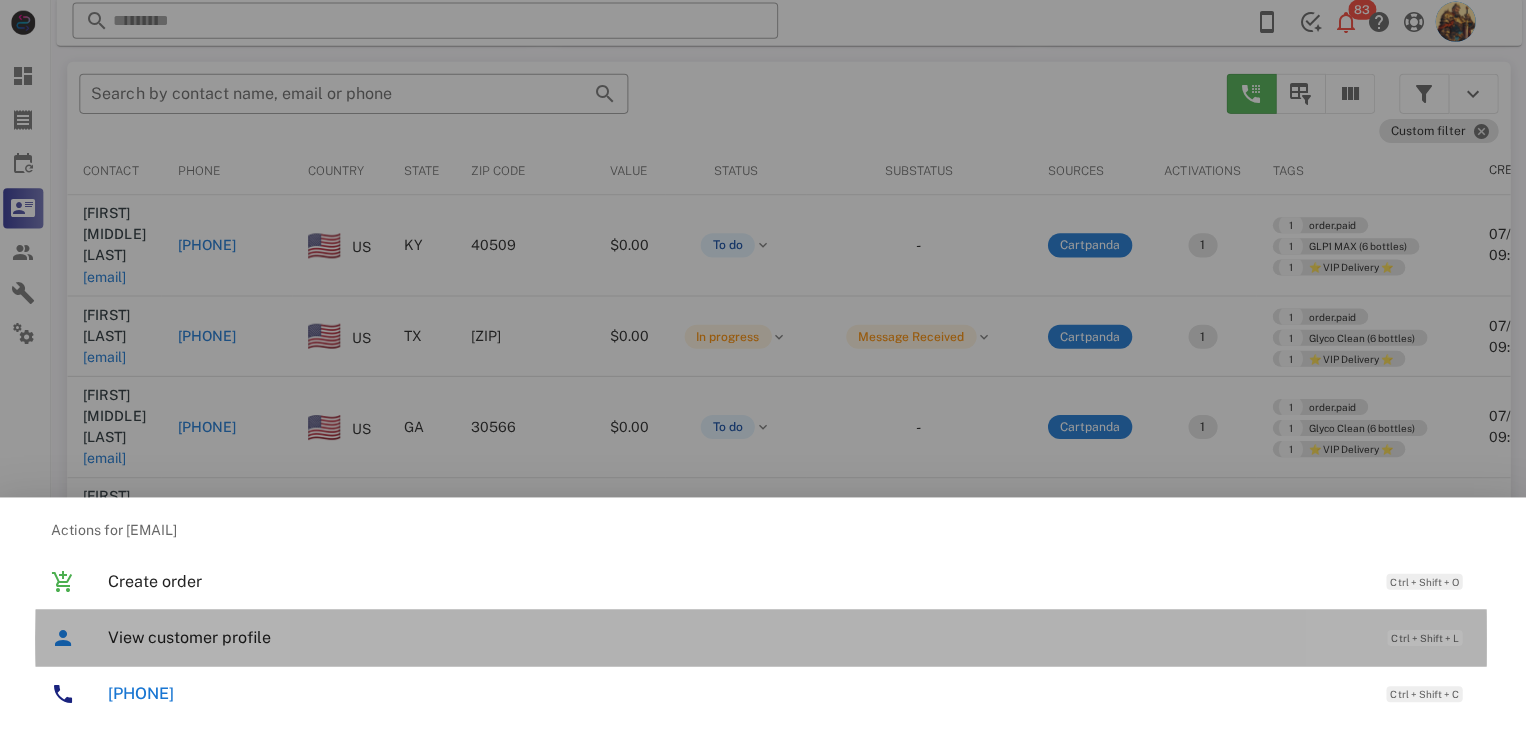 click on "View customer profile" at bounding box center [739, 637] 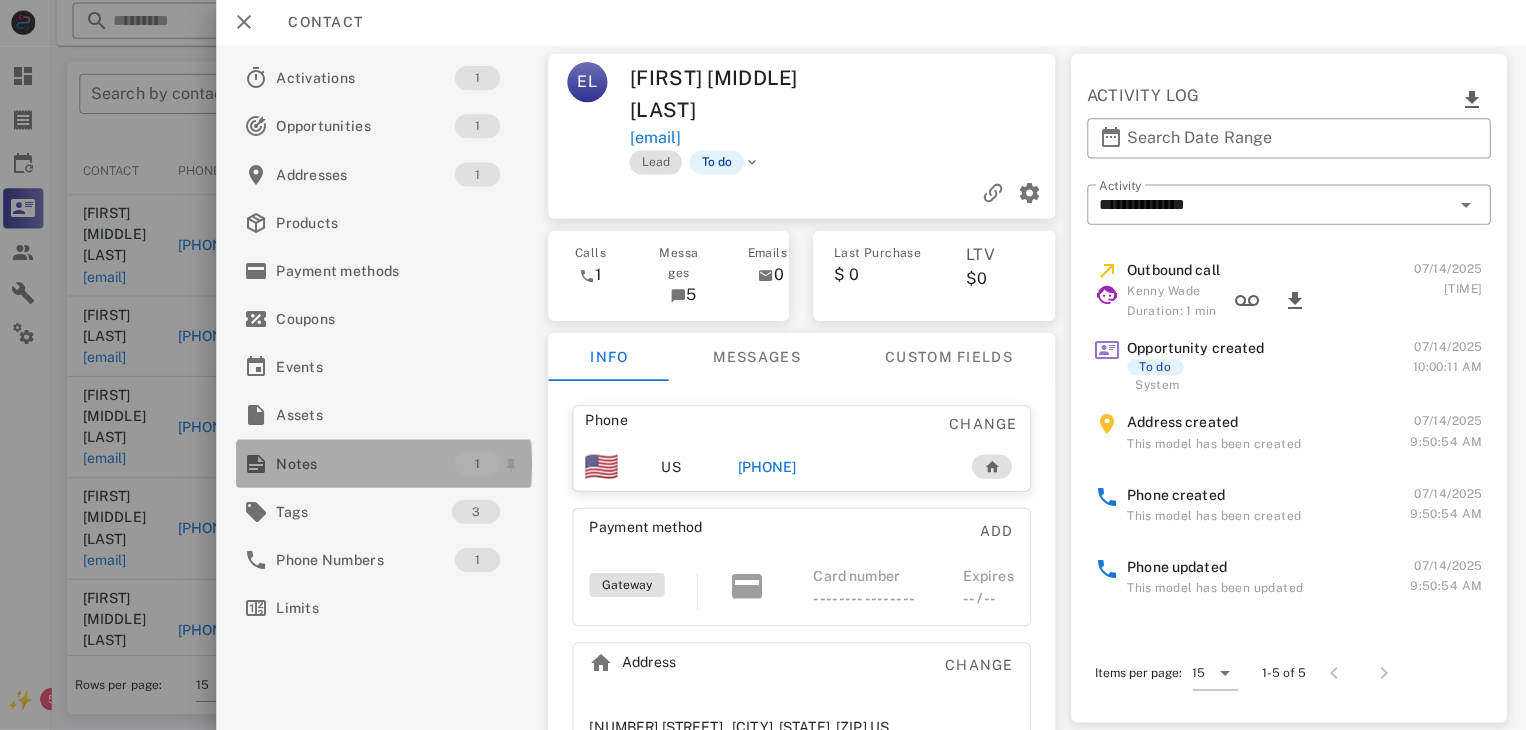 click on "Notes" at bounding box center (369, 464) 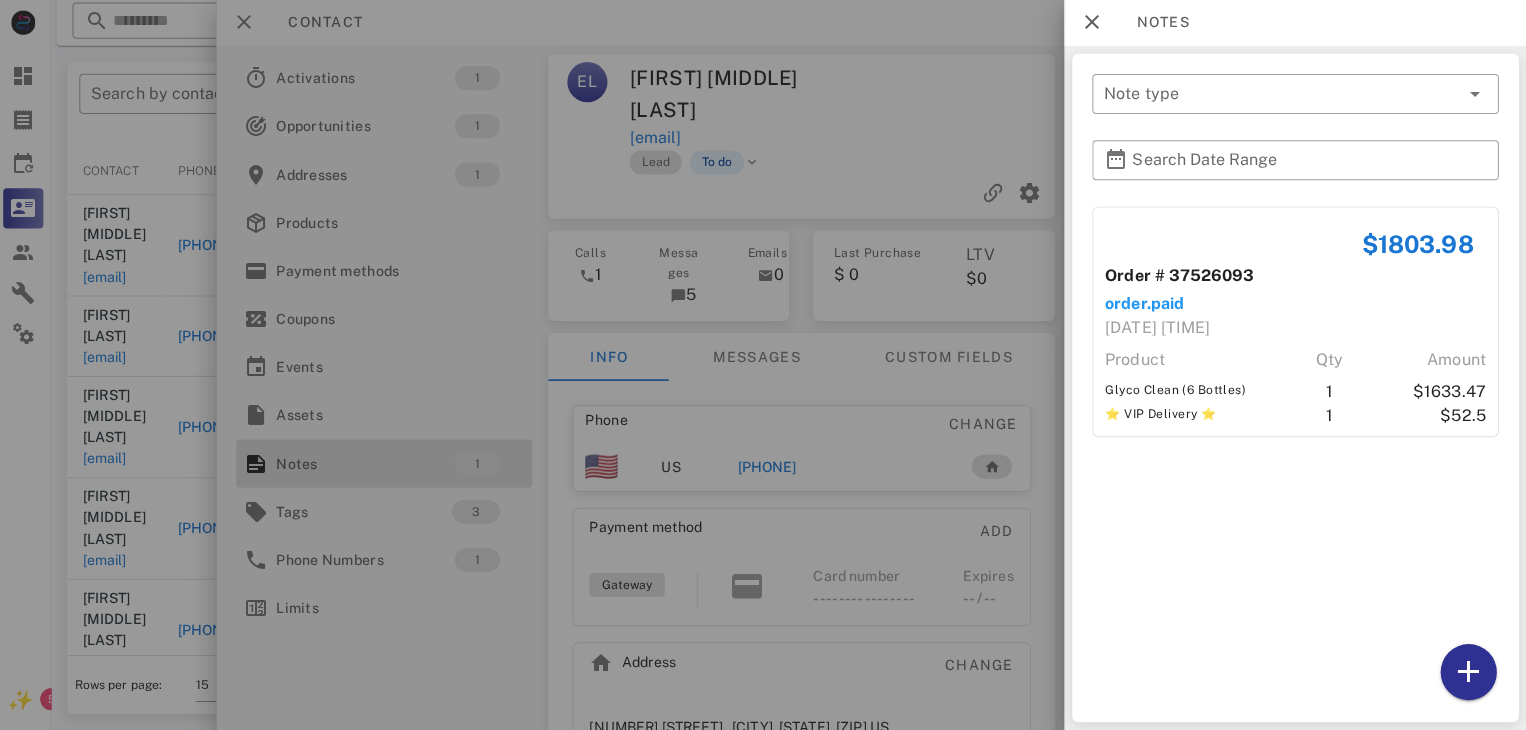 click at bounding box center (763, 365) 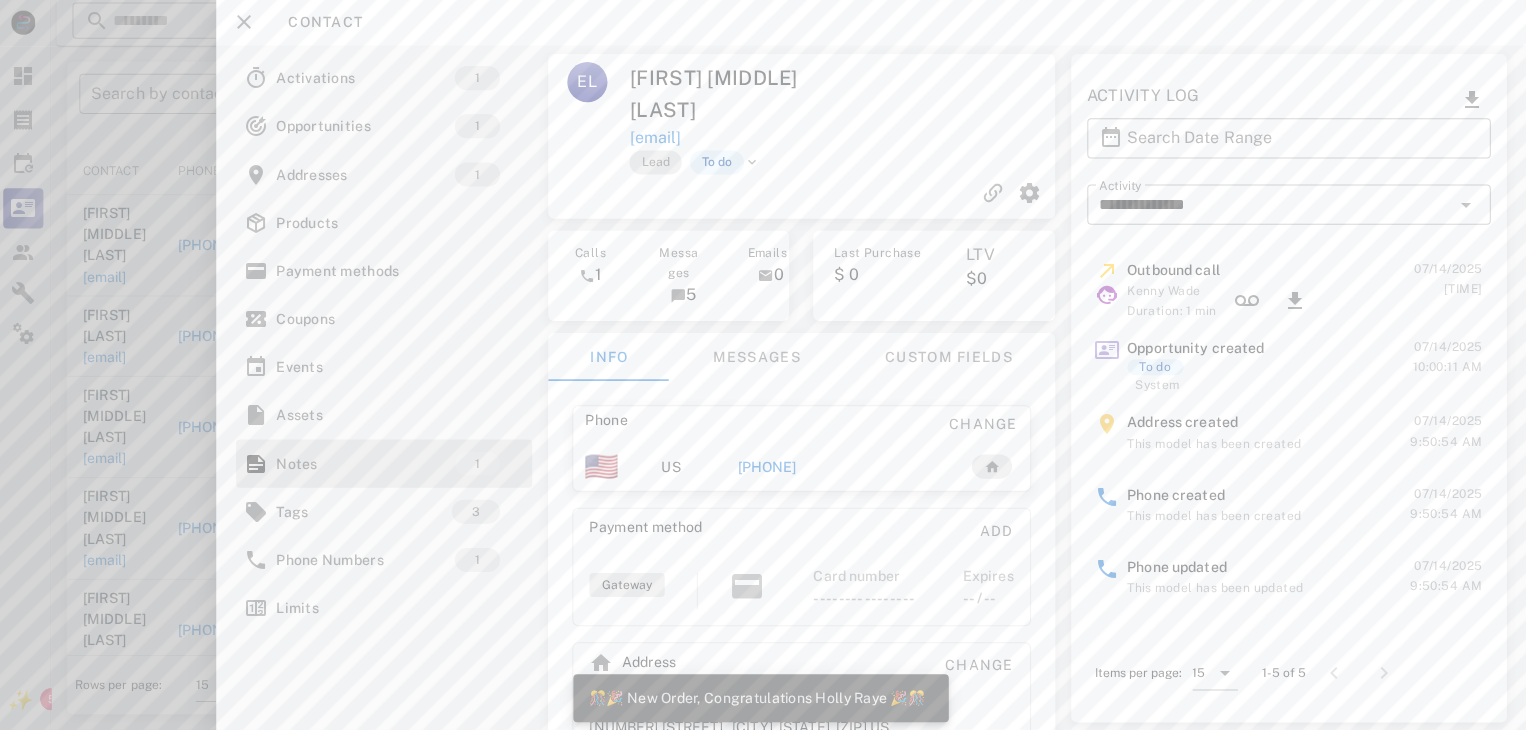 drag, startPoint x: 899, startPoint y: 454, endPoint x: 813, endPoint y: 433, distance: 88.52683 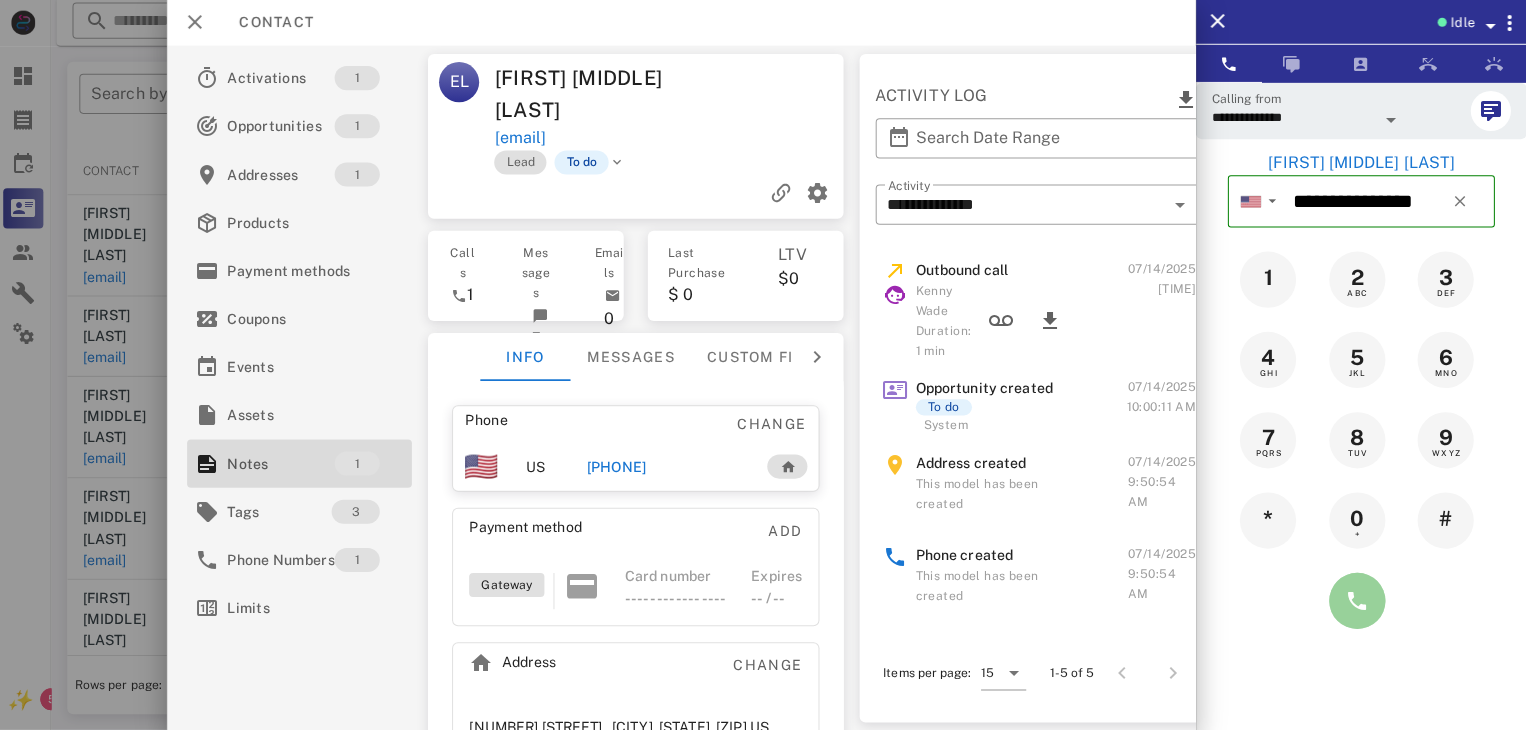 click at bounding box center [1357, 601] 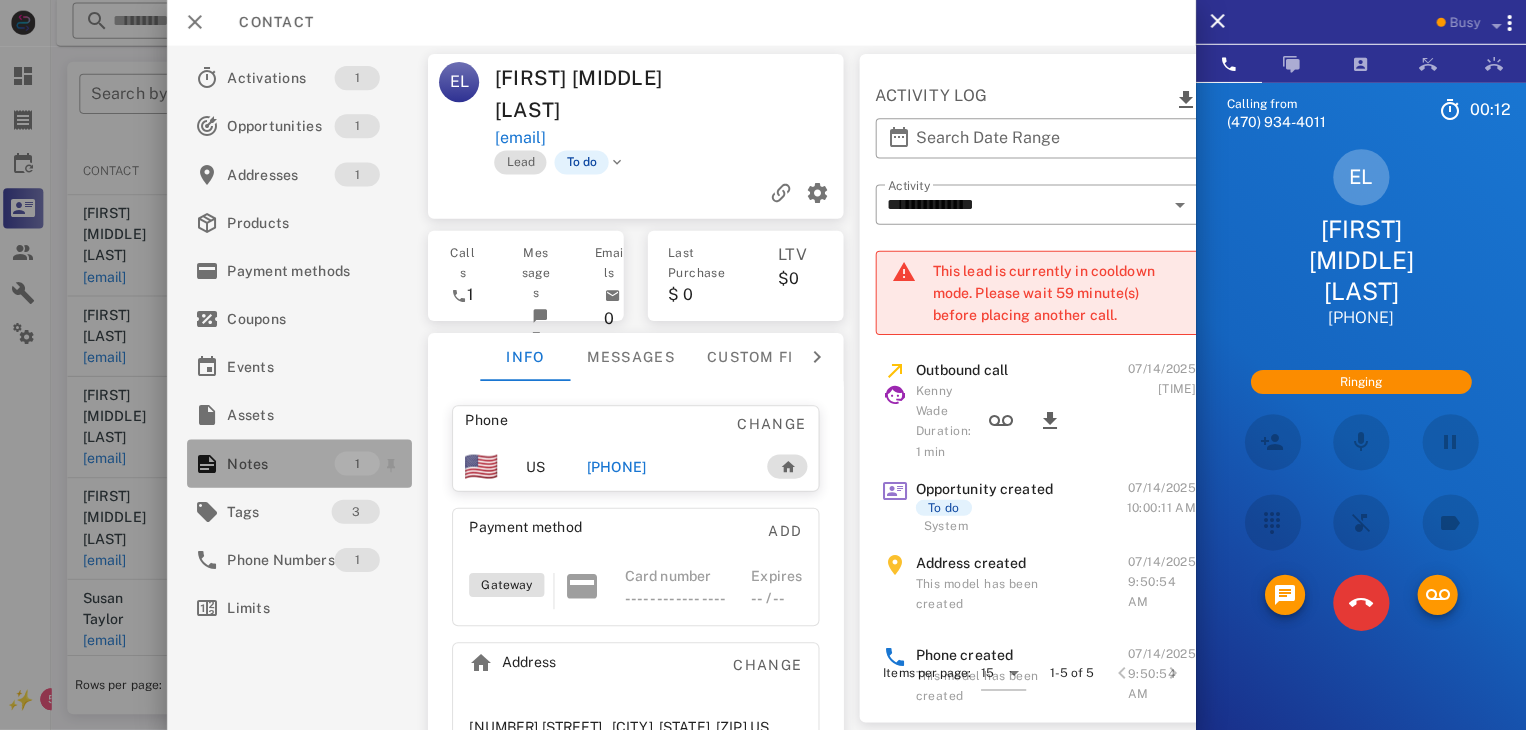 click on "Notes" at bounding box center (284, 464) 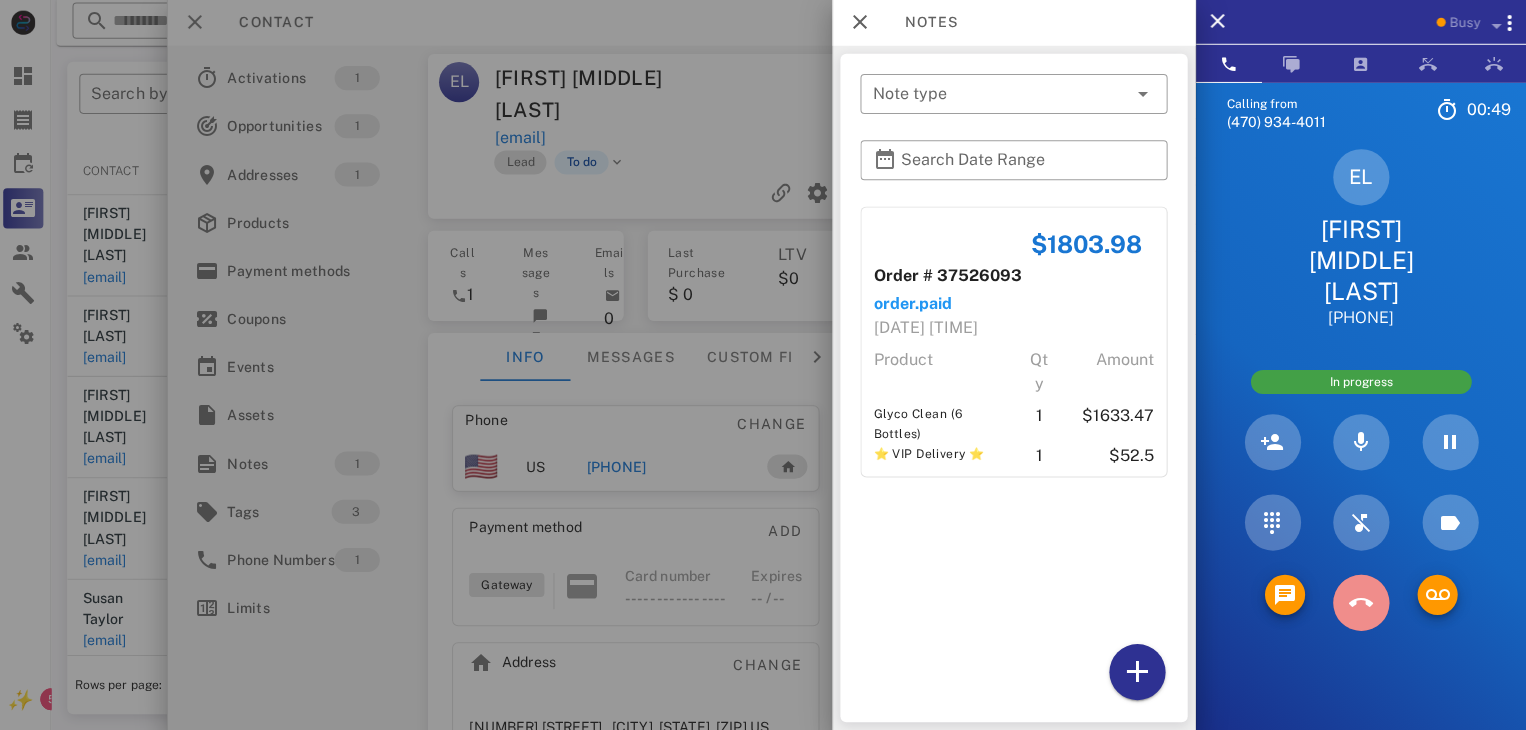 click at bounding box center [1361, 603] 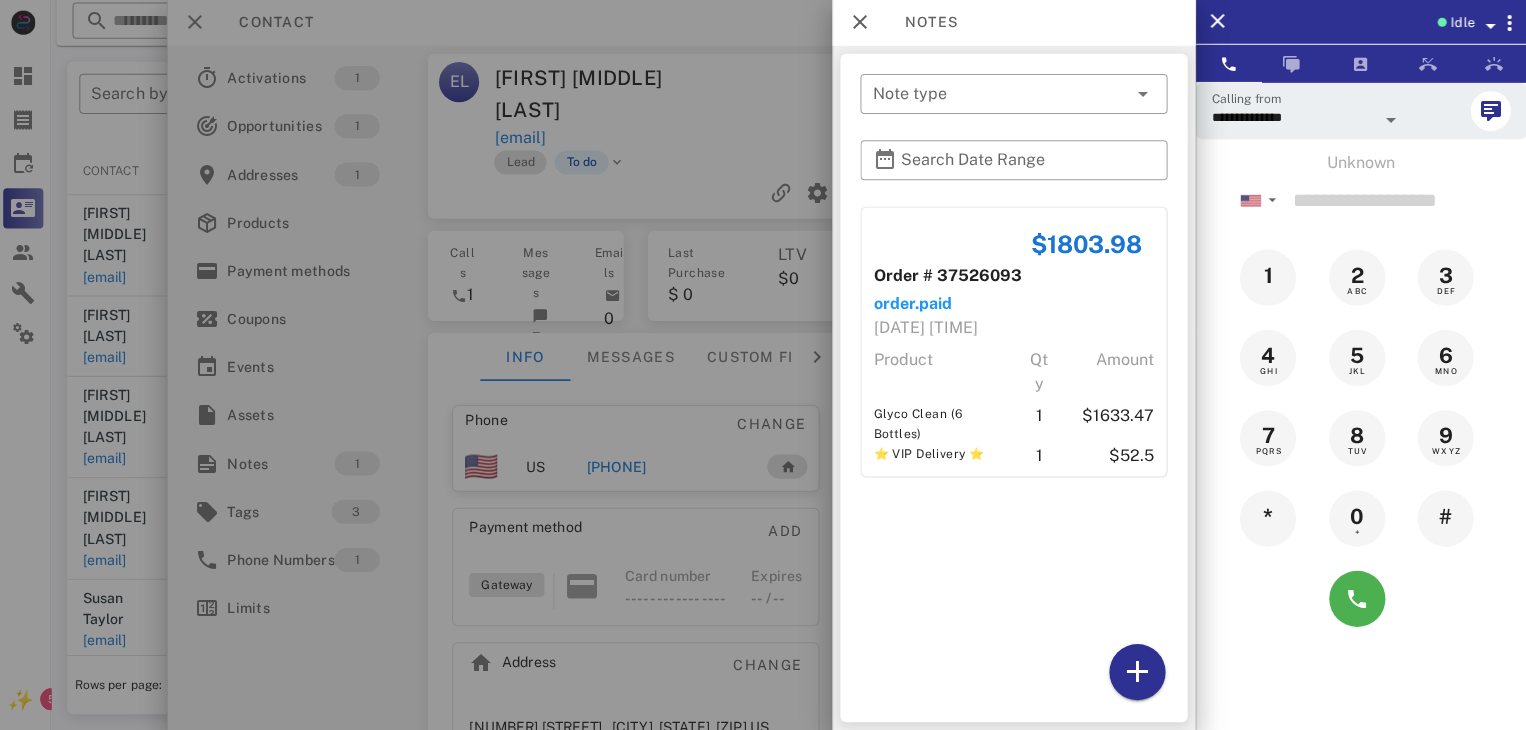 click at bounding box center [763, 365] 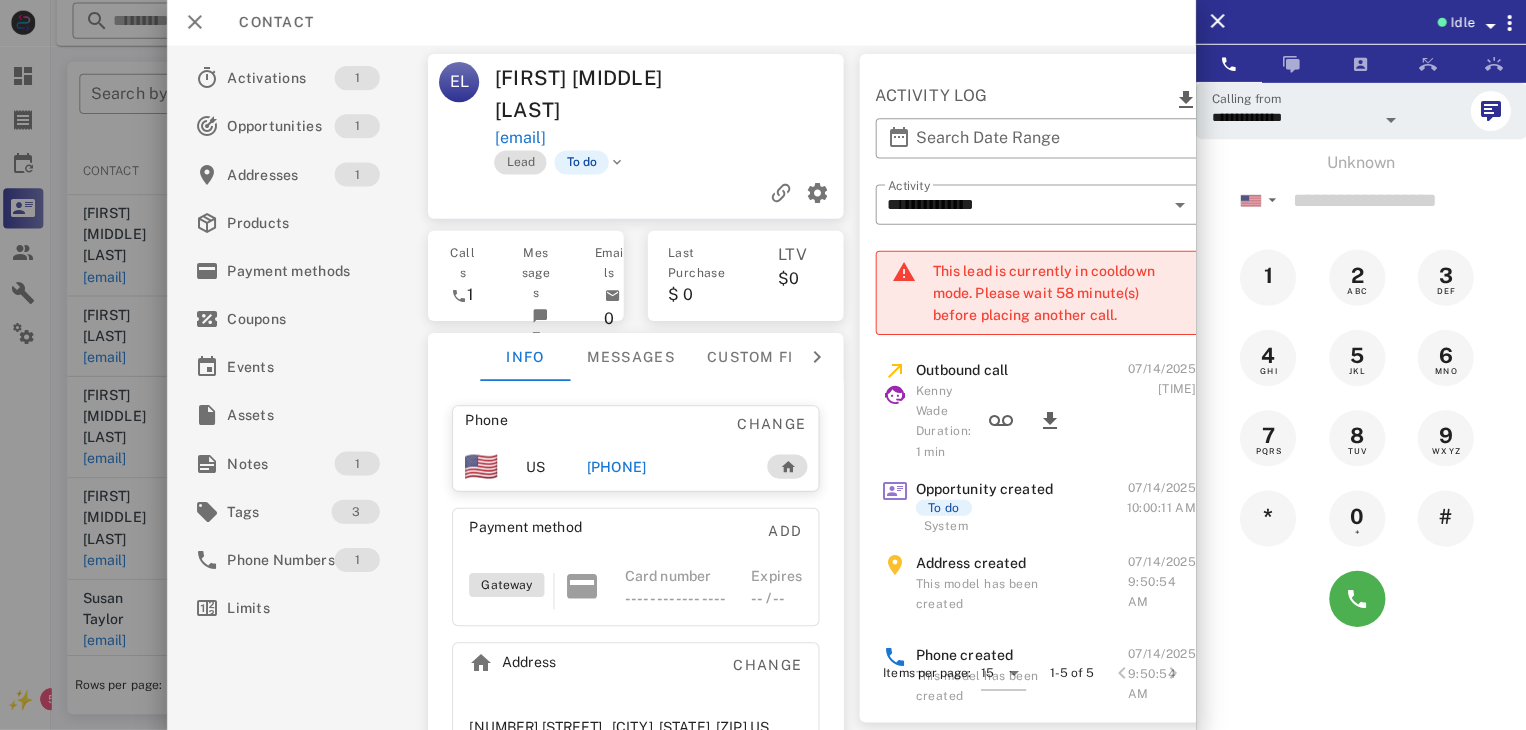 click at bounding box center [763, 365] 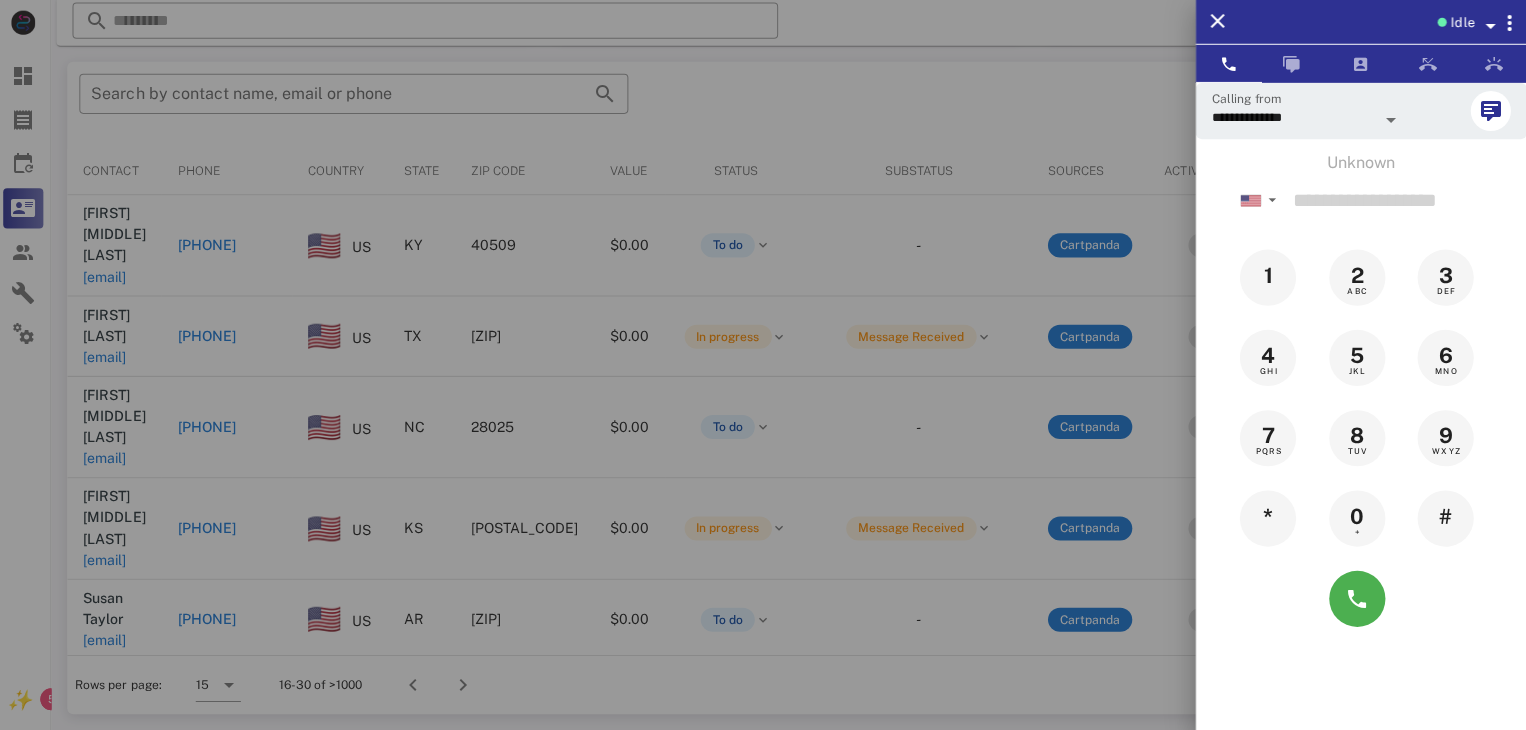 click at bounding box center (763, 365) 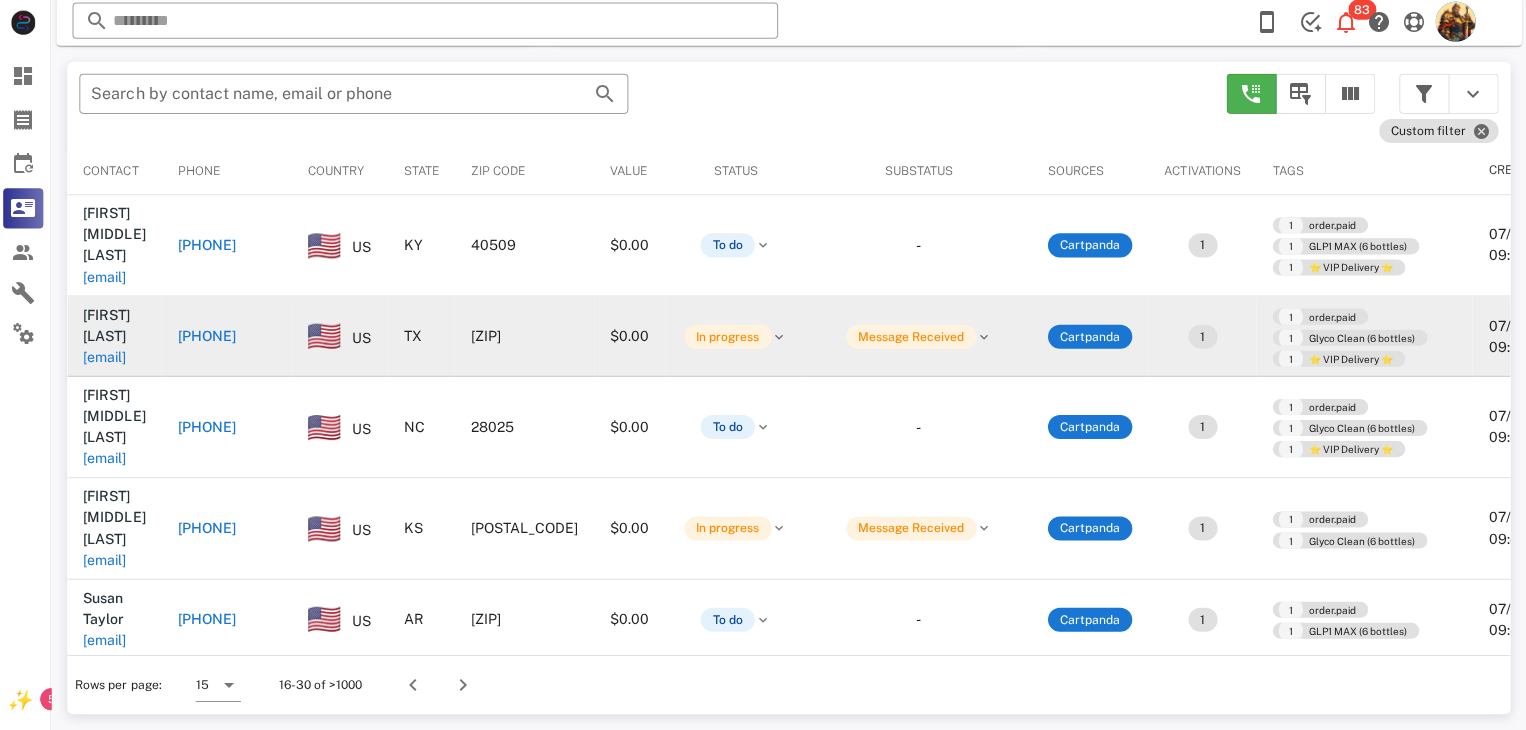click on "[EMAIL]" at bounding box center (109, 358) 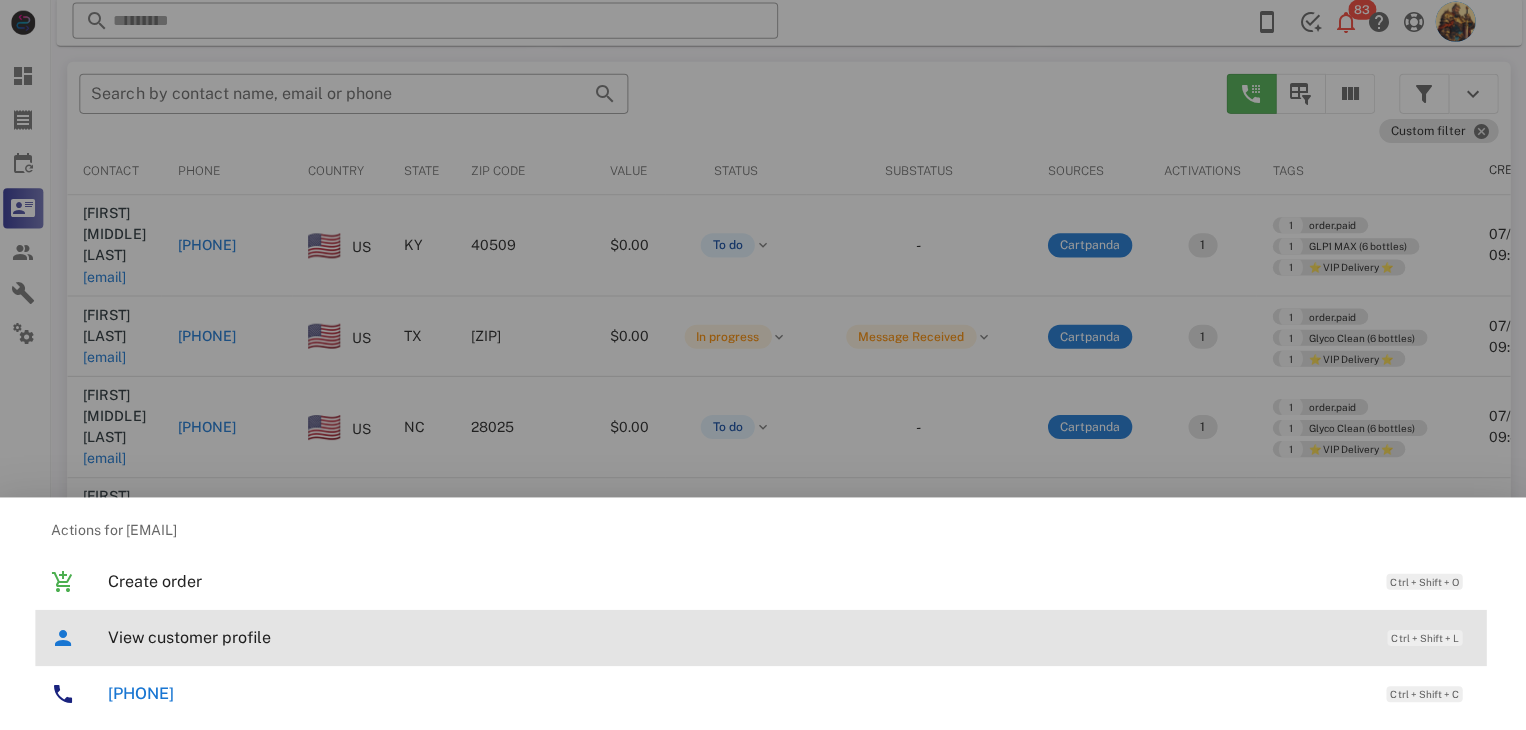 click on "View customer profile" at bounding box center [739, 637] 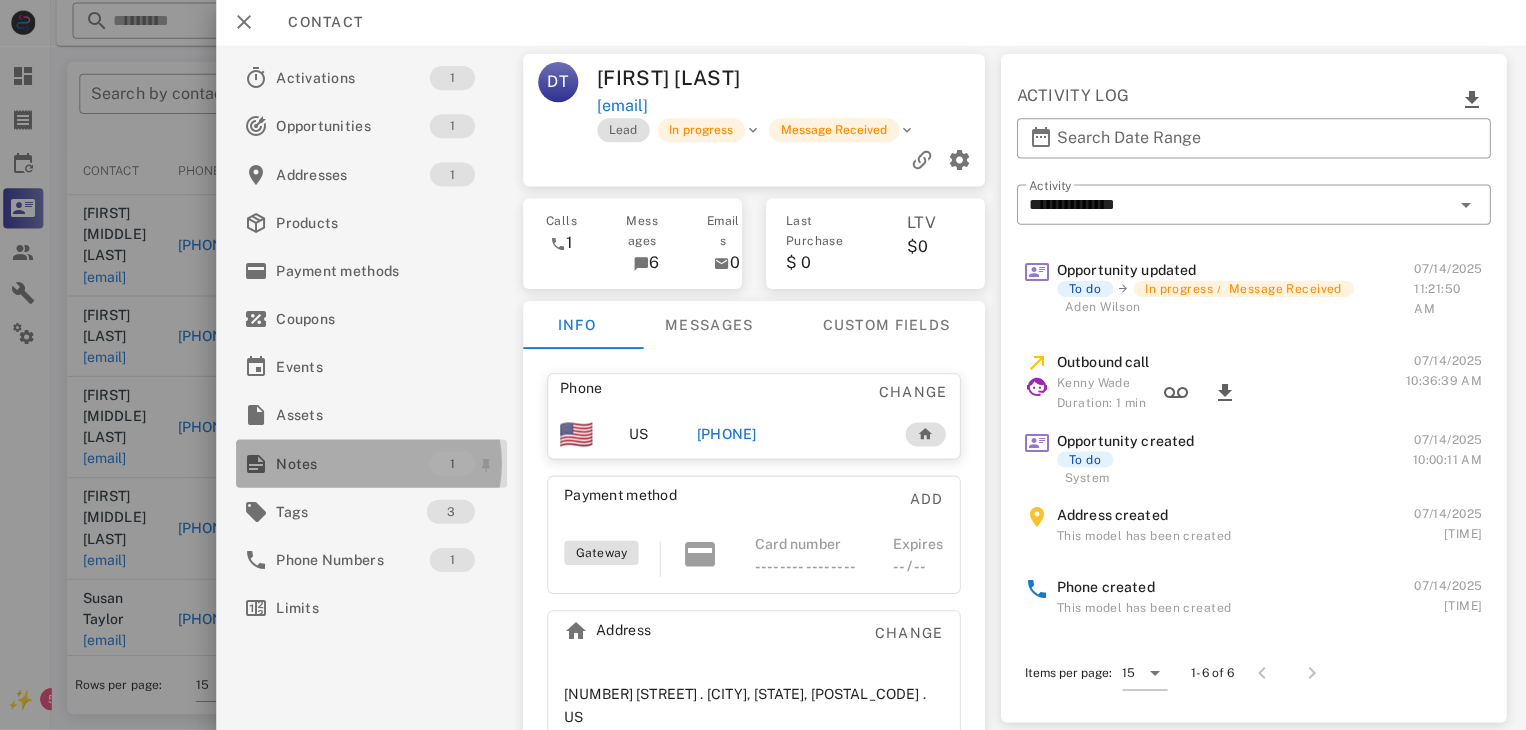click on "Notes" at bounding box center [356, 464] 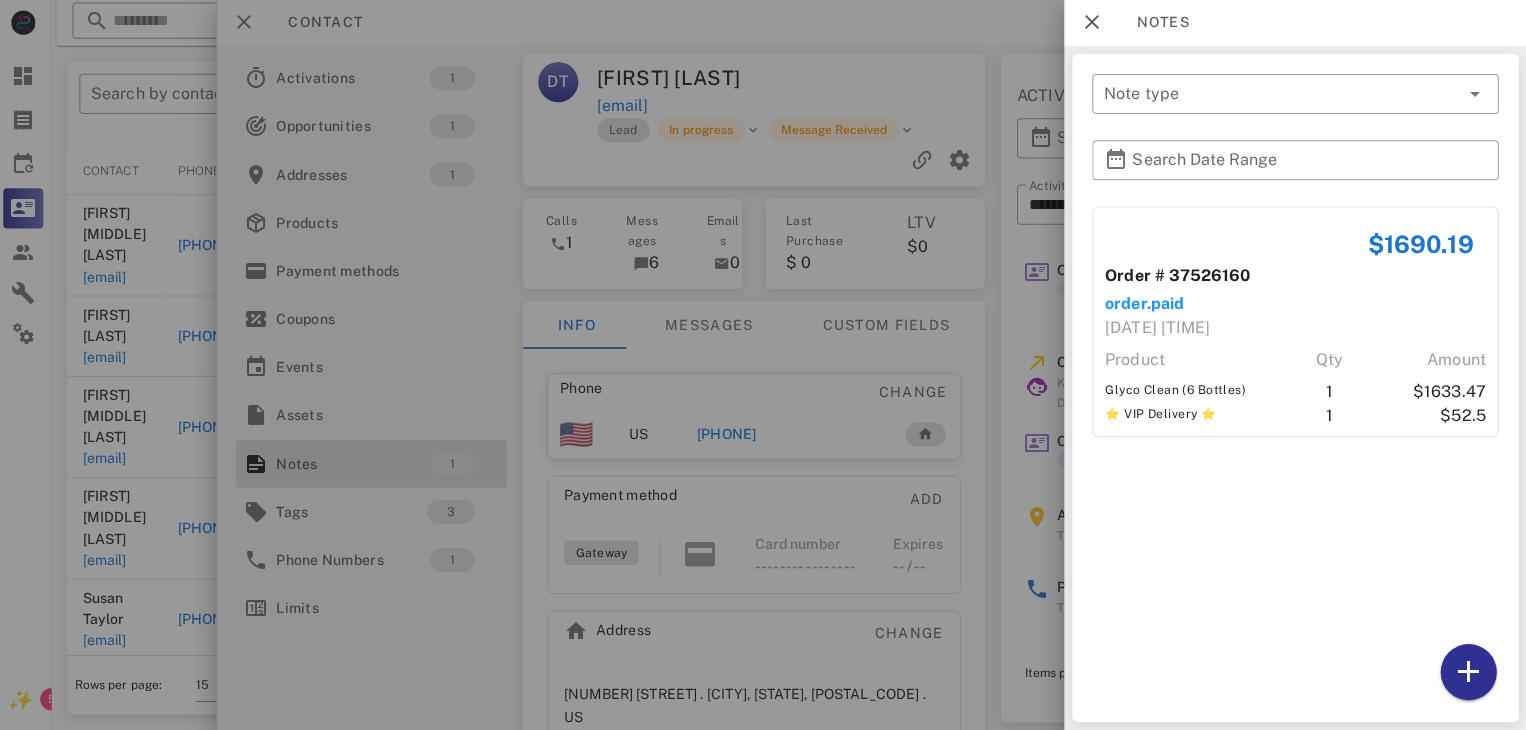 click at bounding box center (763, 365) 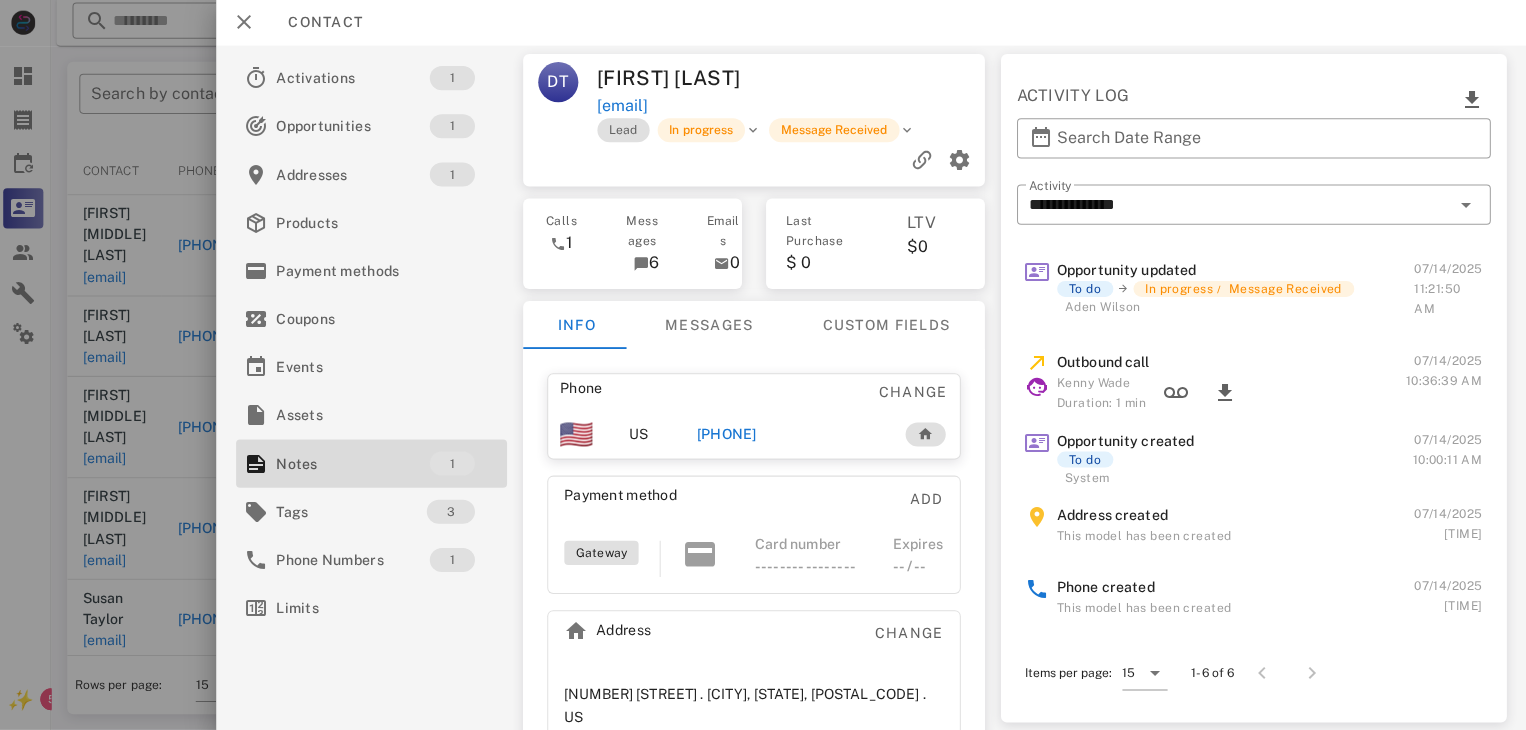 click on "[PHONE]" at bounding box center (729, 435) 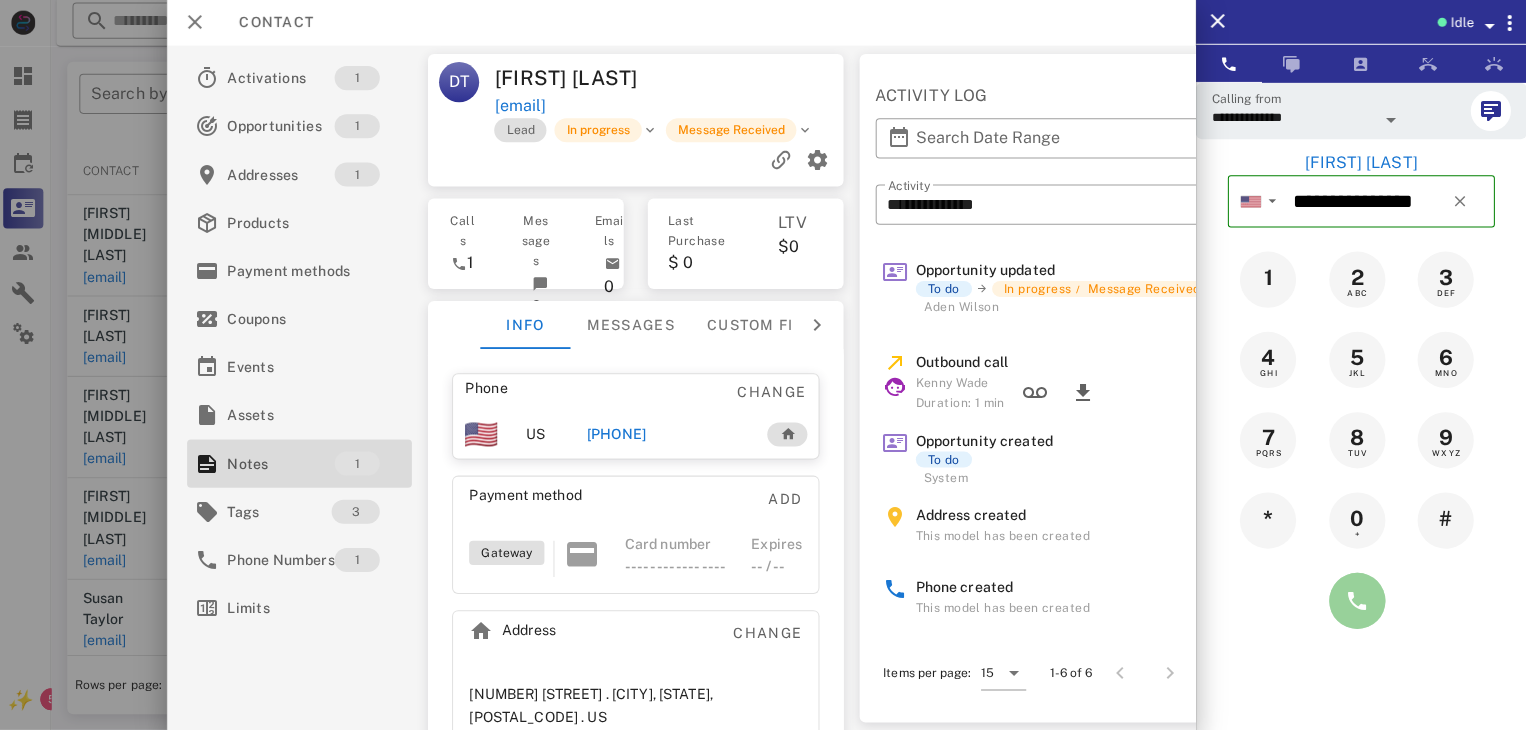 click at bounding box center (1357, 601) 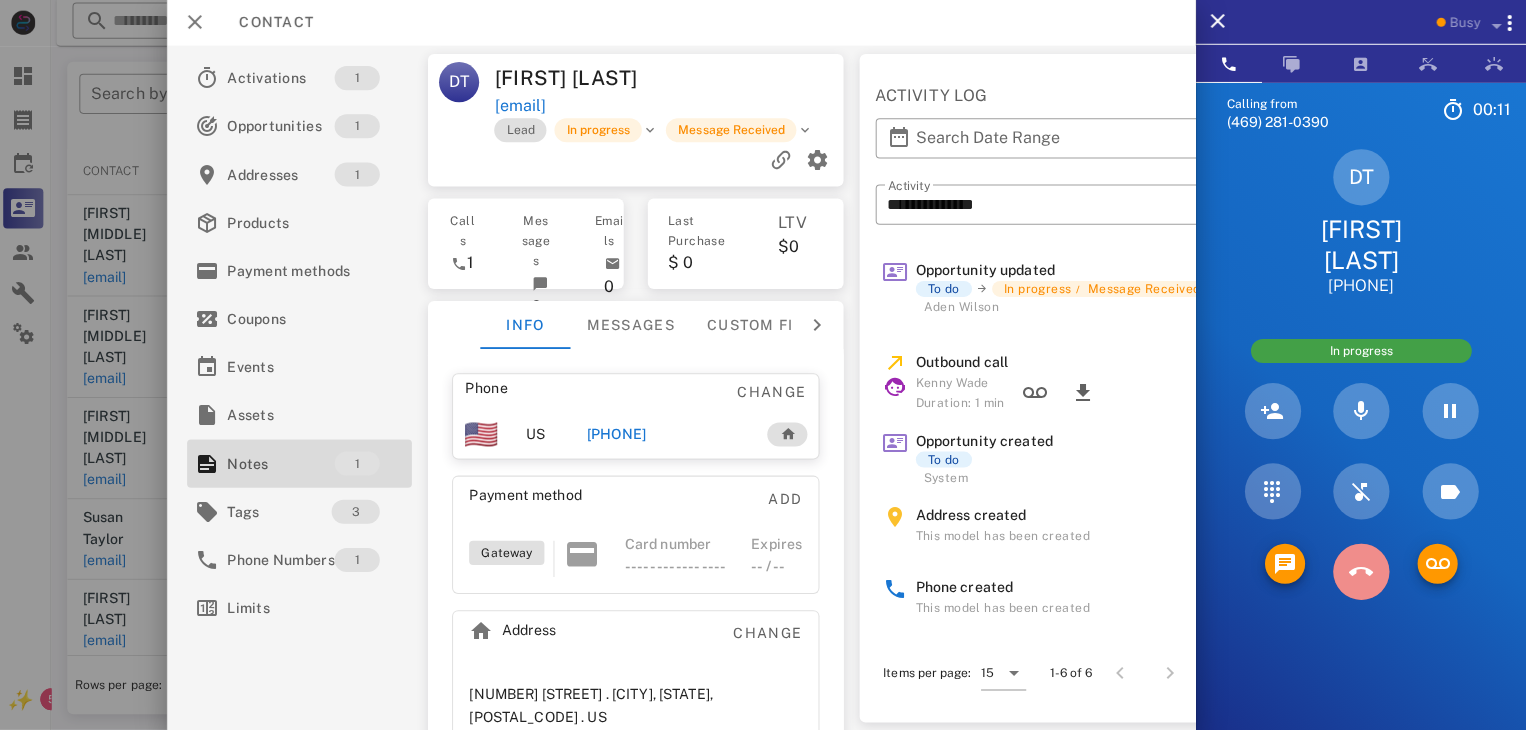 click at bounding box center [1361, 572] 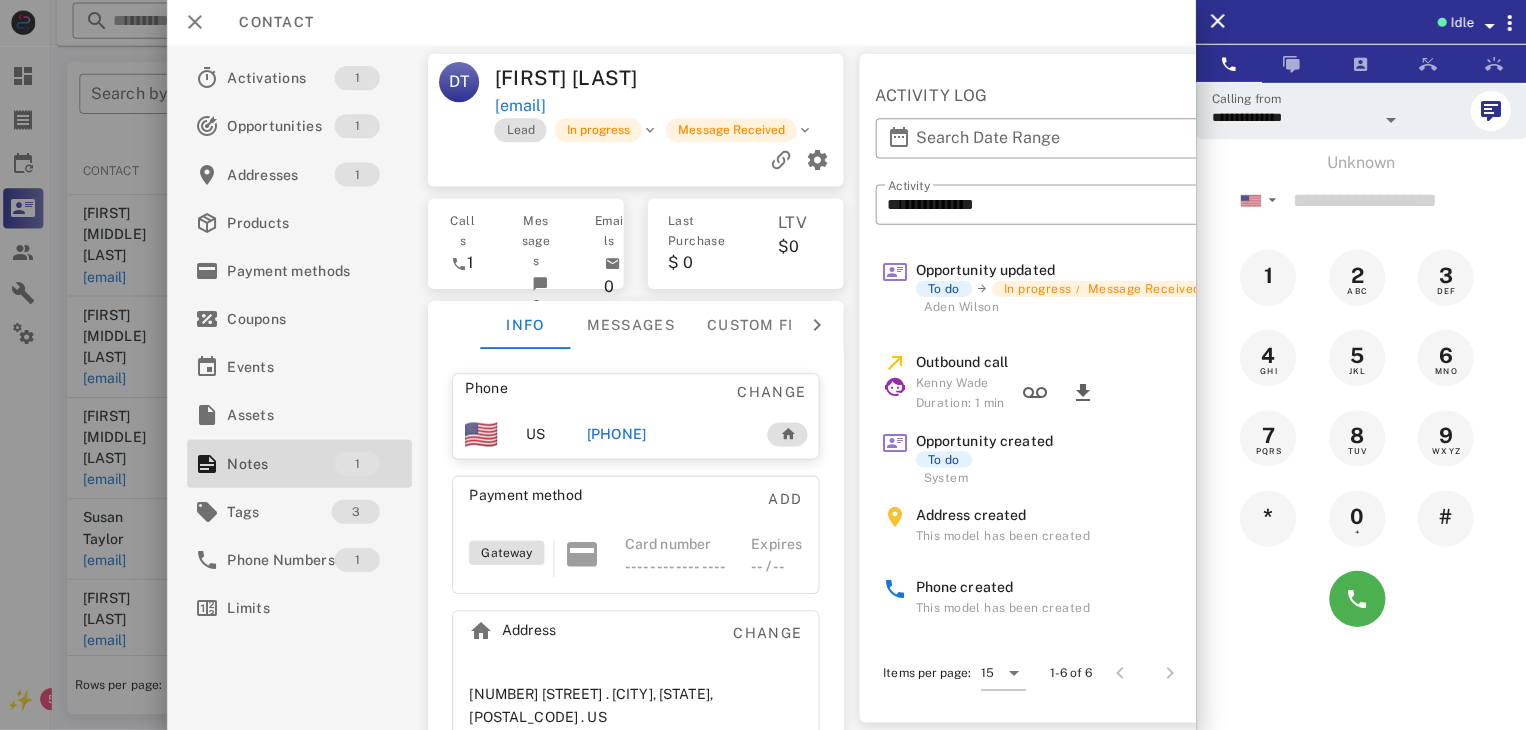 click at bounding box center [763, 365] 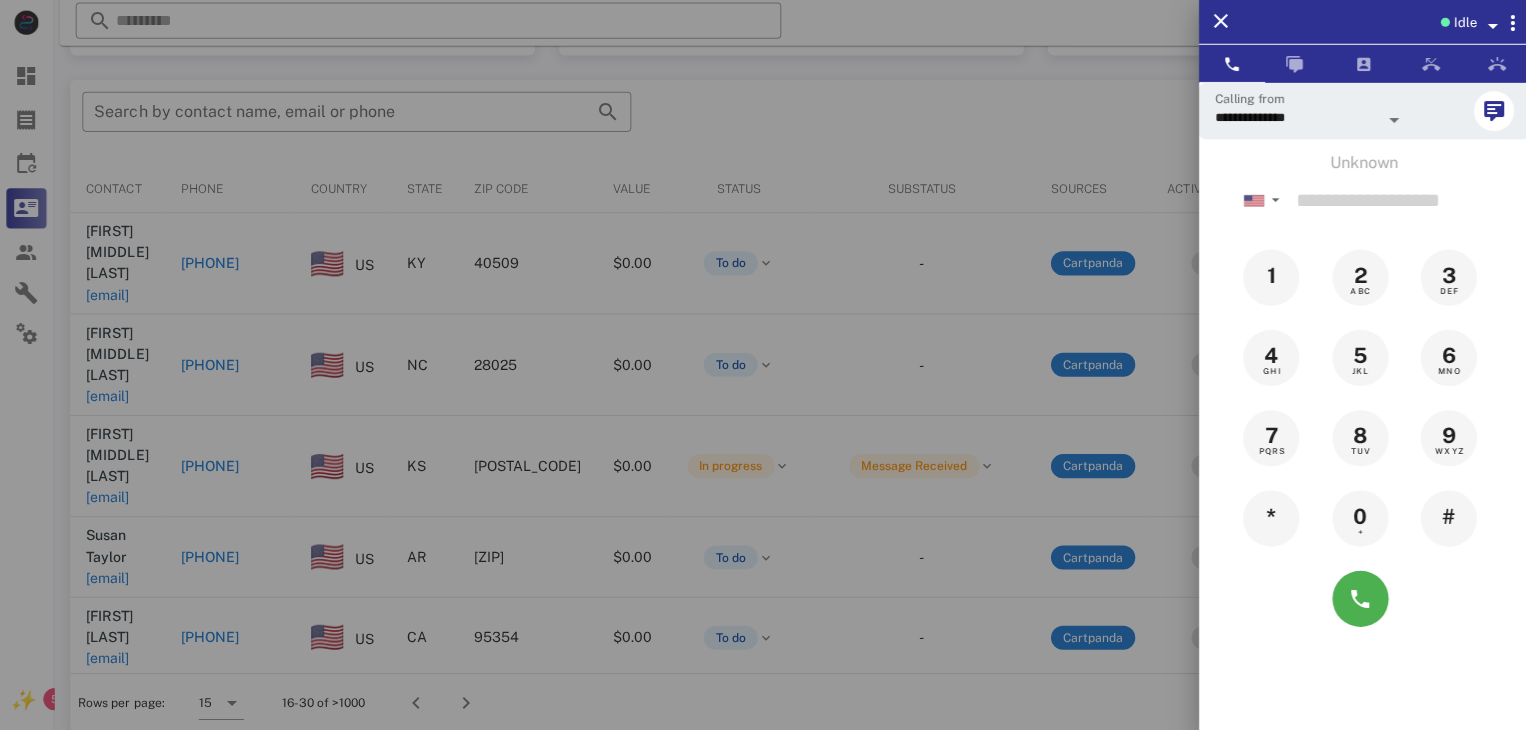 scroll, scrollTop: 369, scrollLeft: 0, axis: vertical 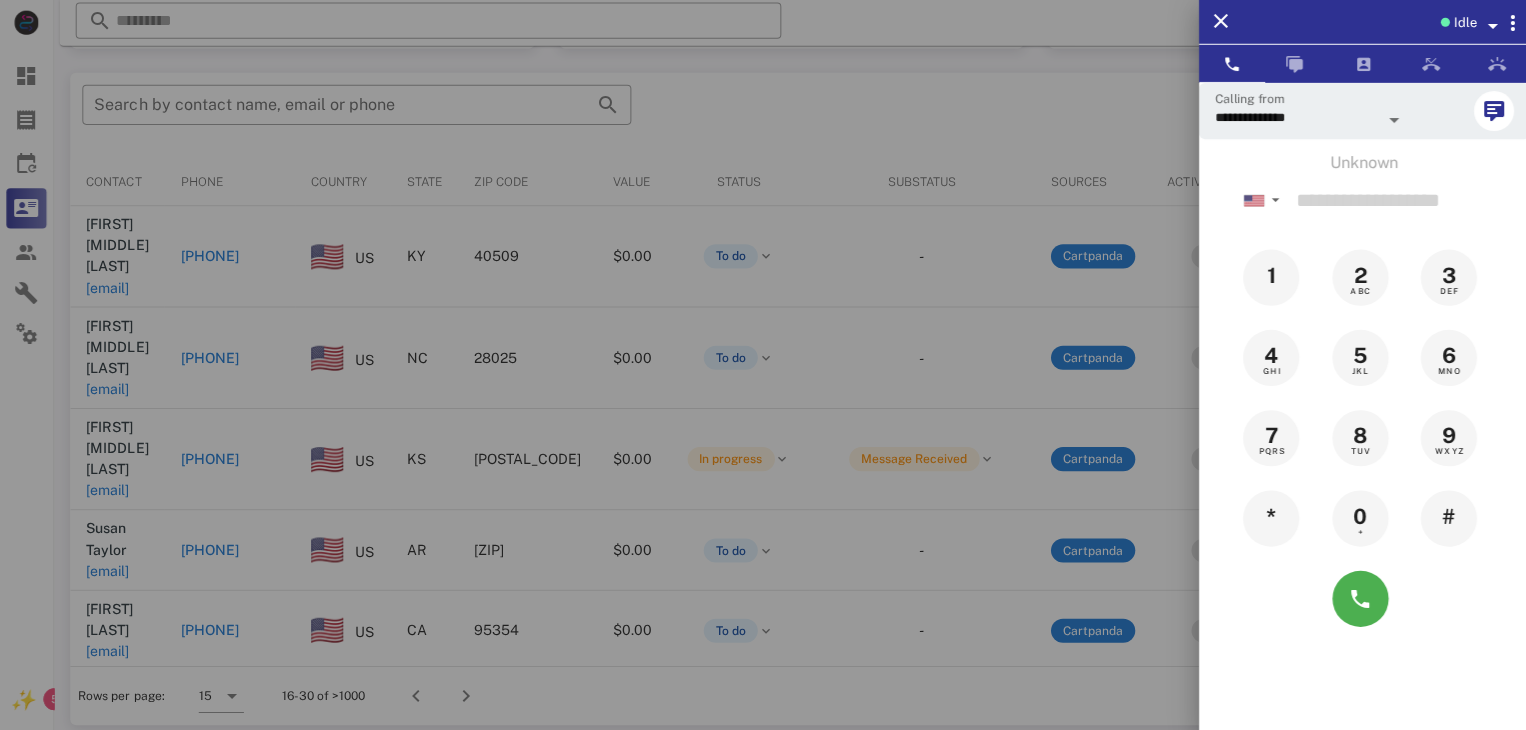 click at bounding box center [763, 365] 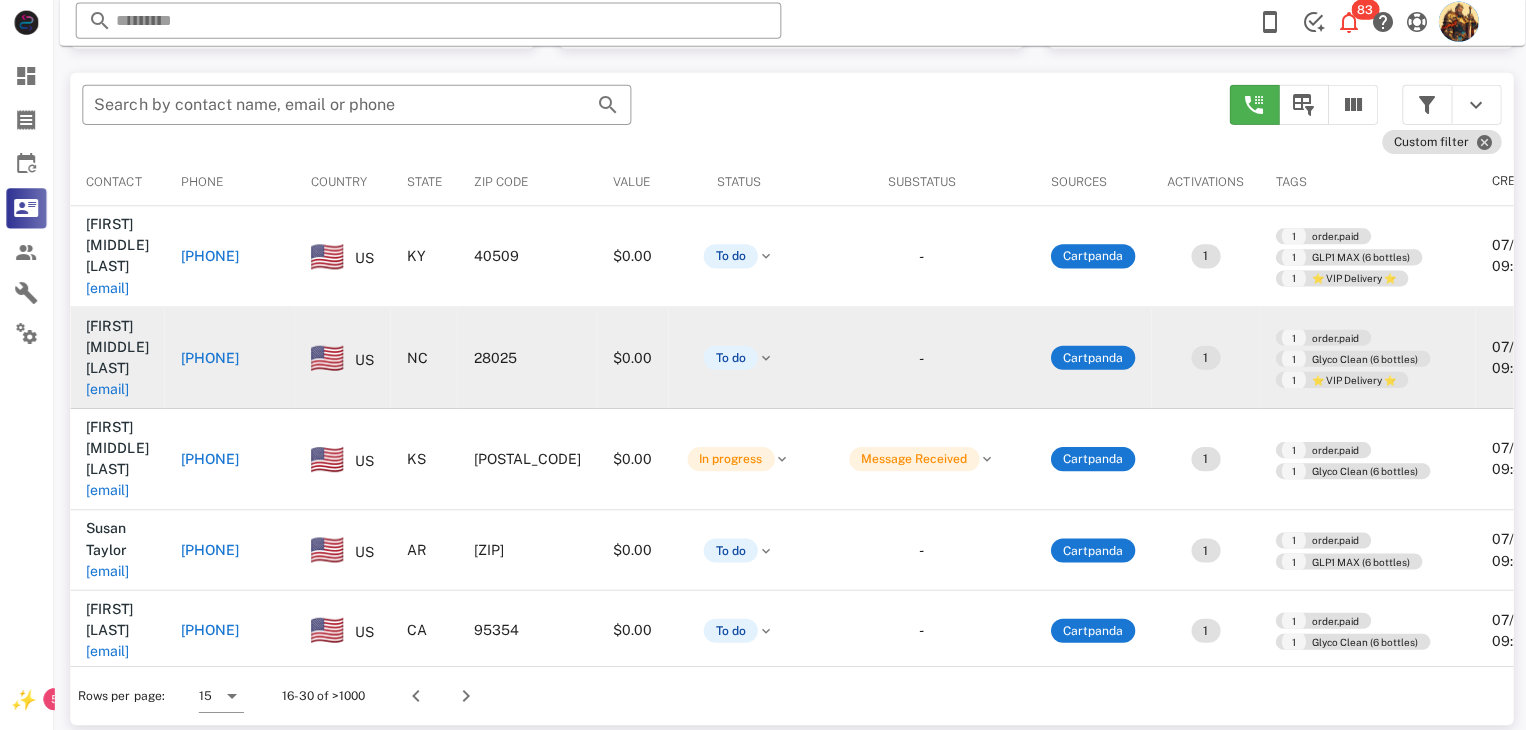 click on "[EMAIL]" at bounding box center (109, 390) 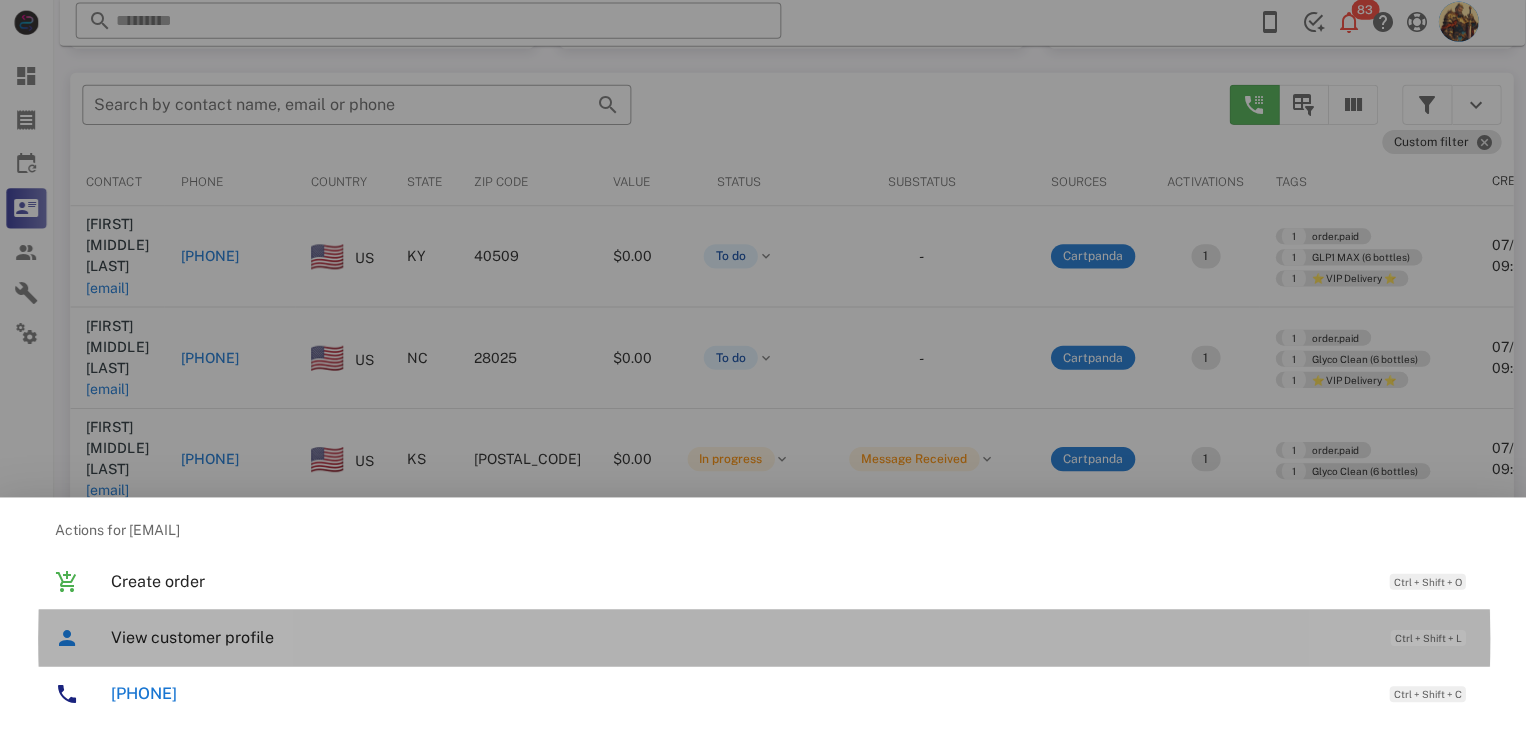 click on "View customer profile Ctrl + Shift + L" at bounding box center [791, 637] 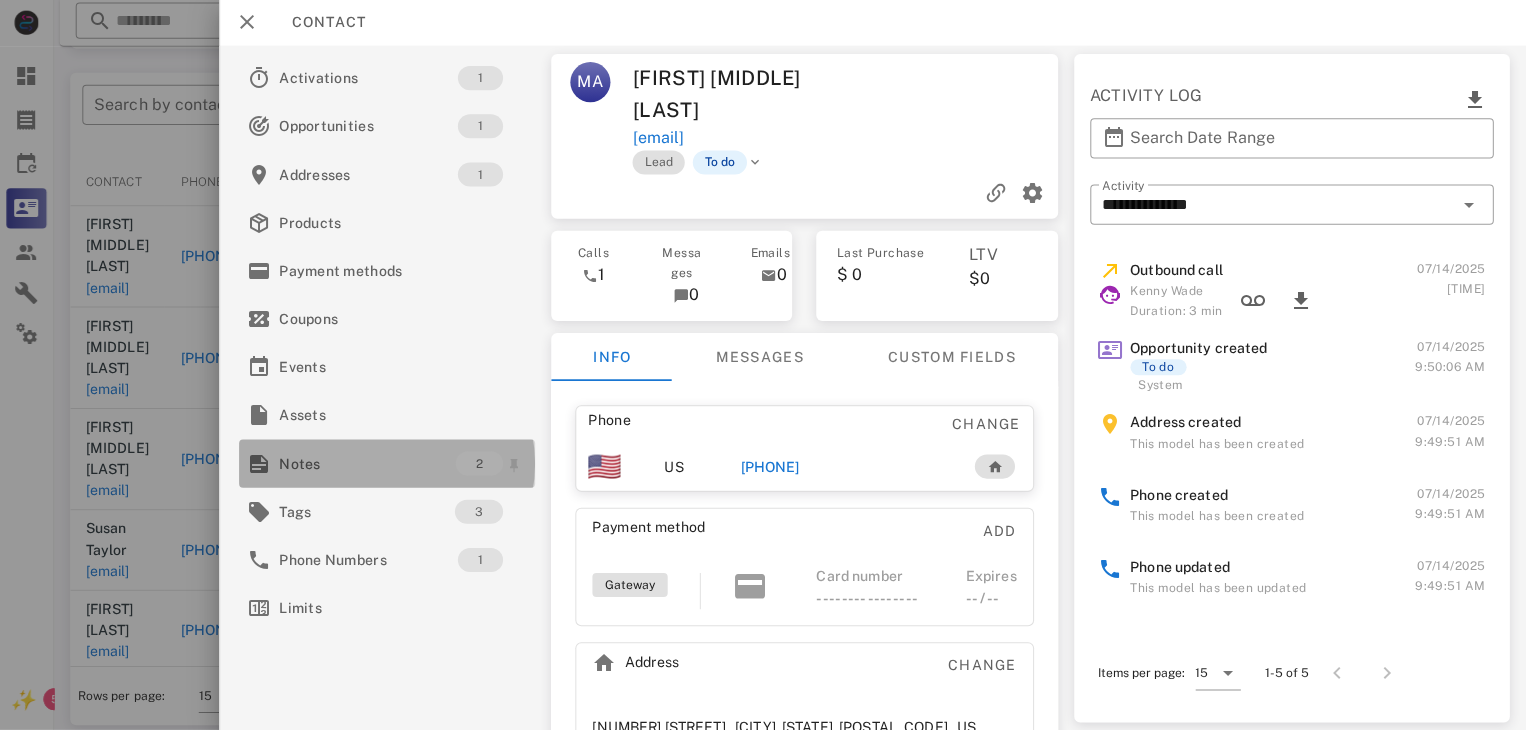 click on "Notes" at bounding box center (368, 464) 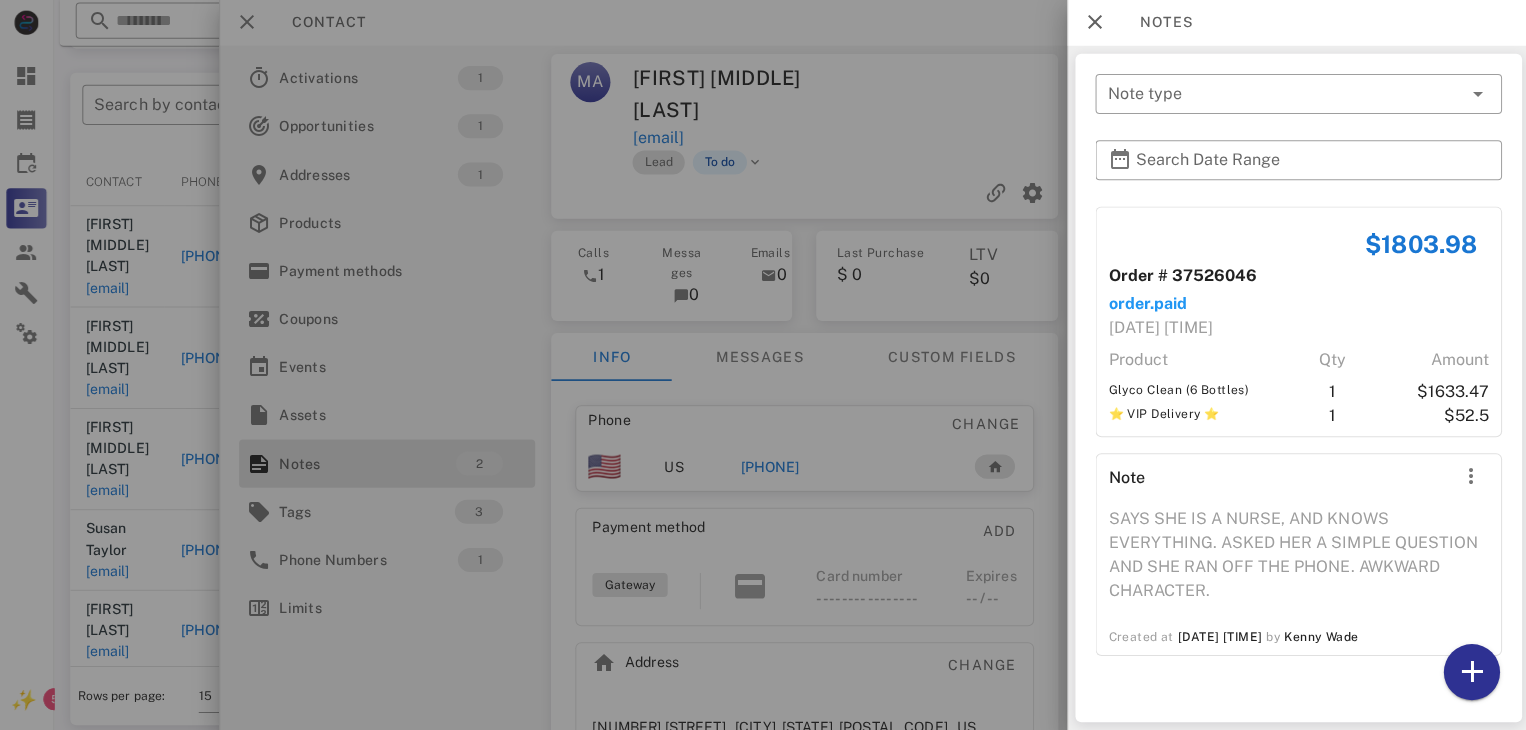 click at bounding box center (763, 365) 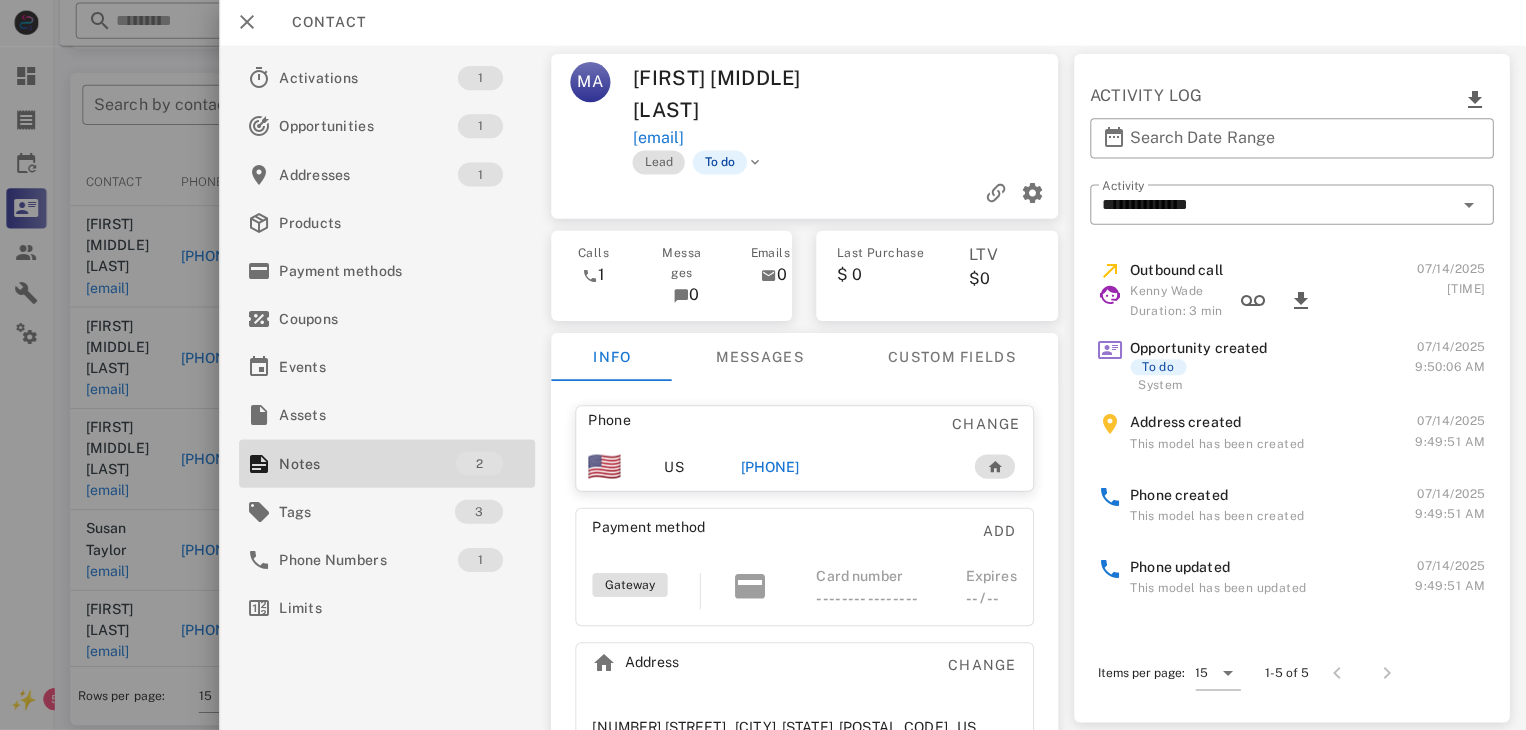 click at bounding box center [763, 365] 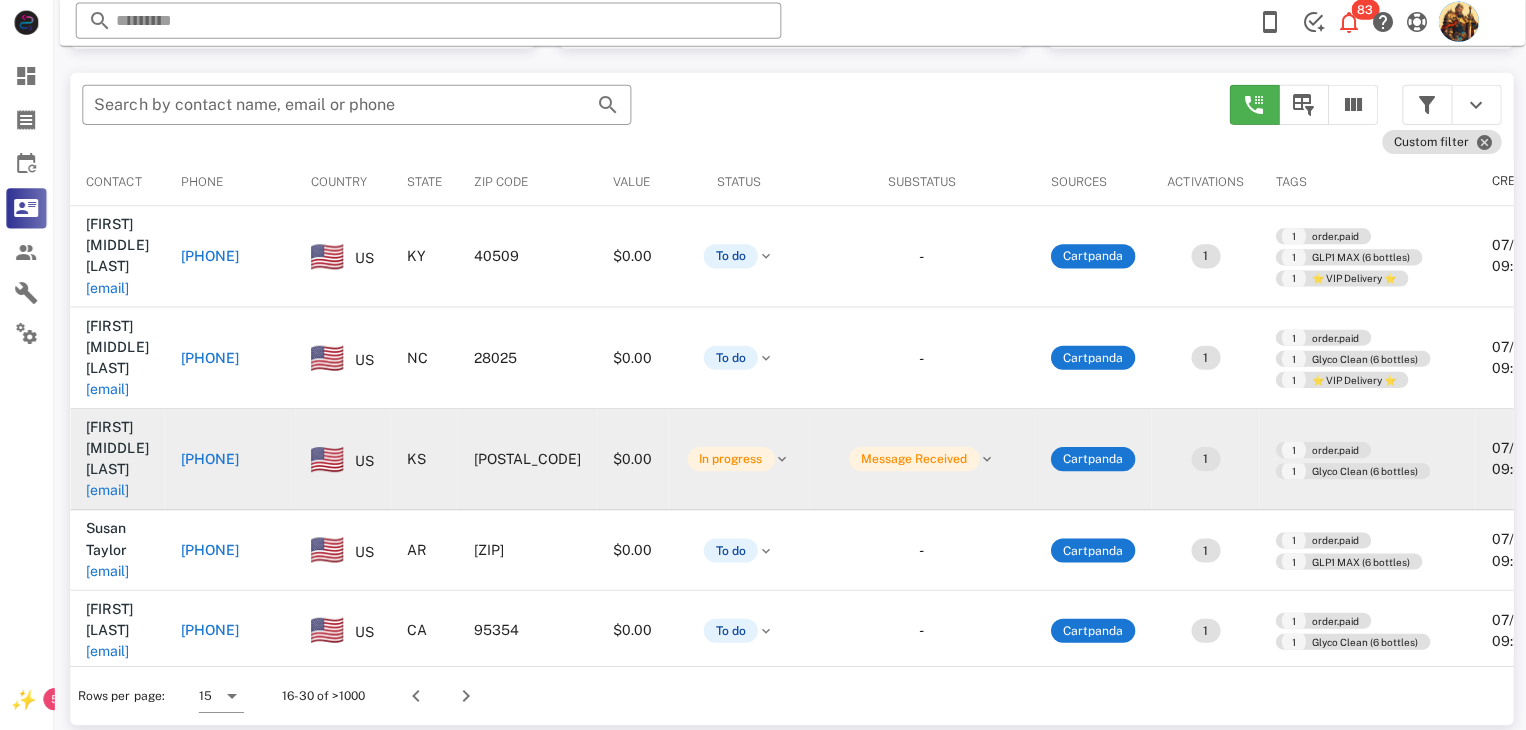 click on "[EMAIL]" at bounding box center (109, 491) 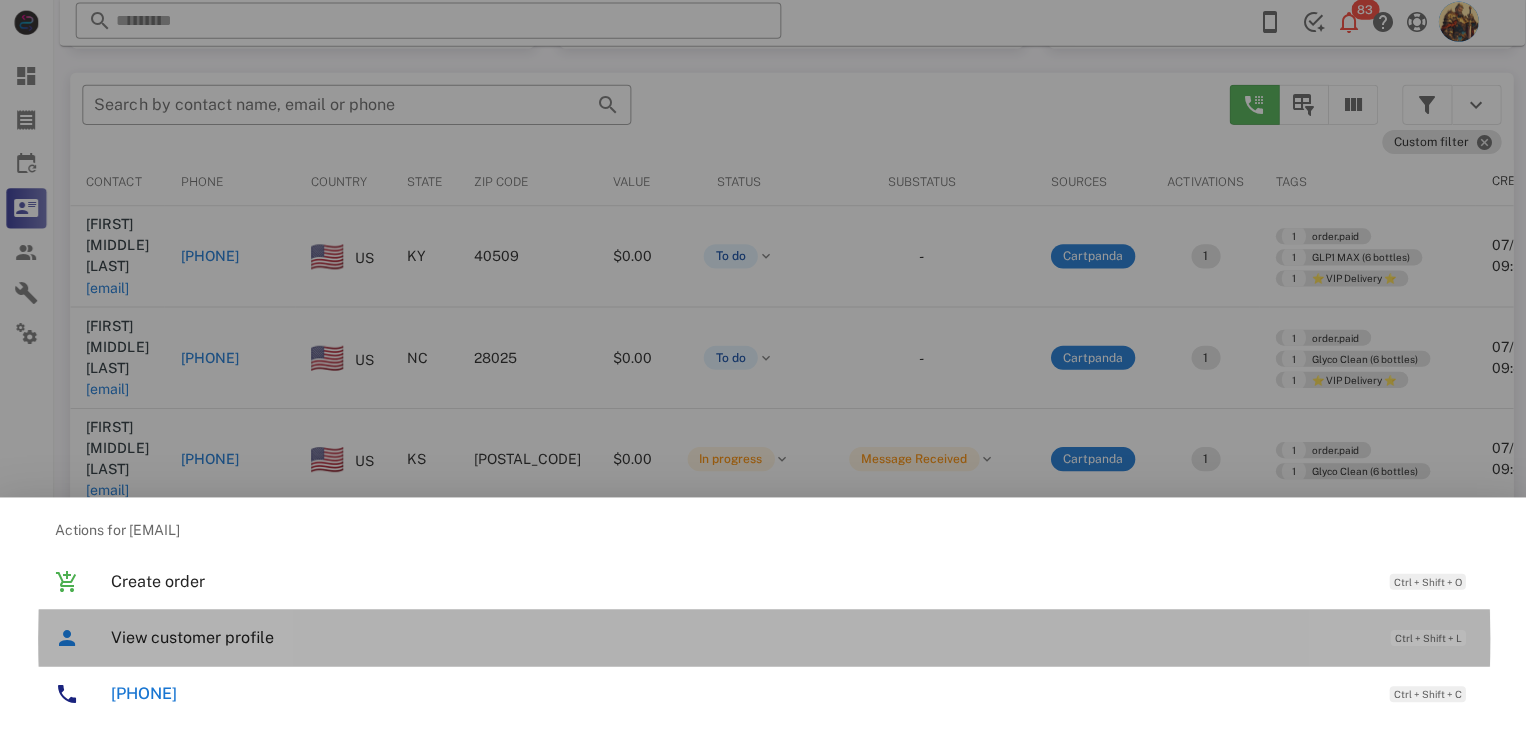 click on "View customer profile Ctrl + Shift + L" at bounding box center [791, 637] 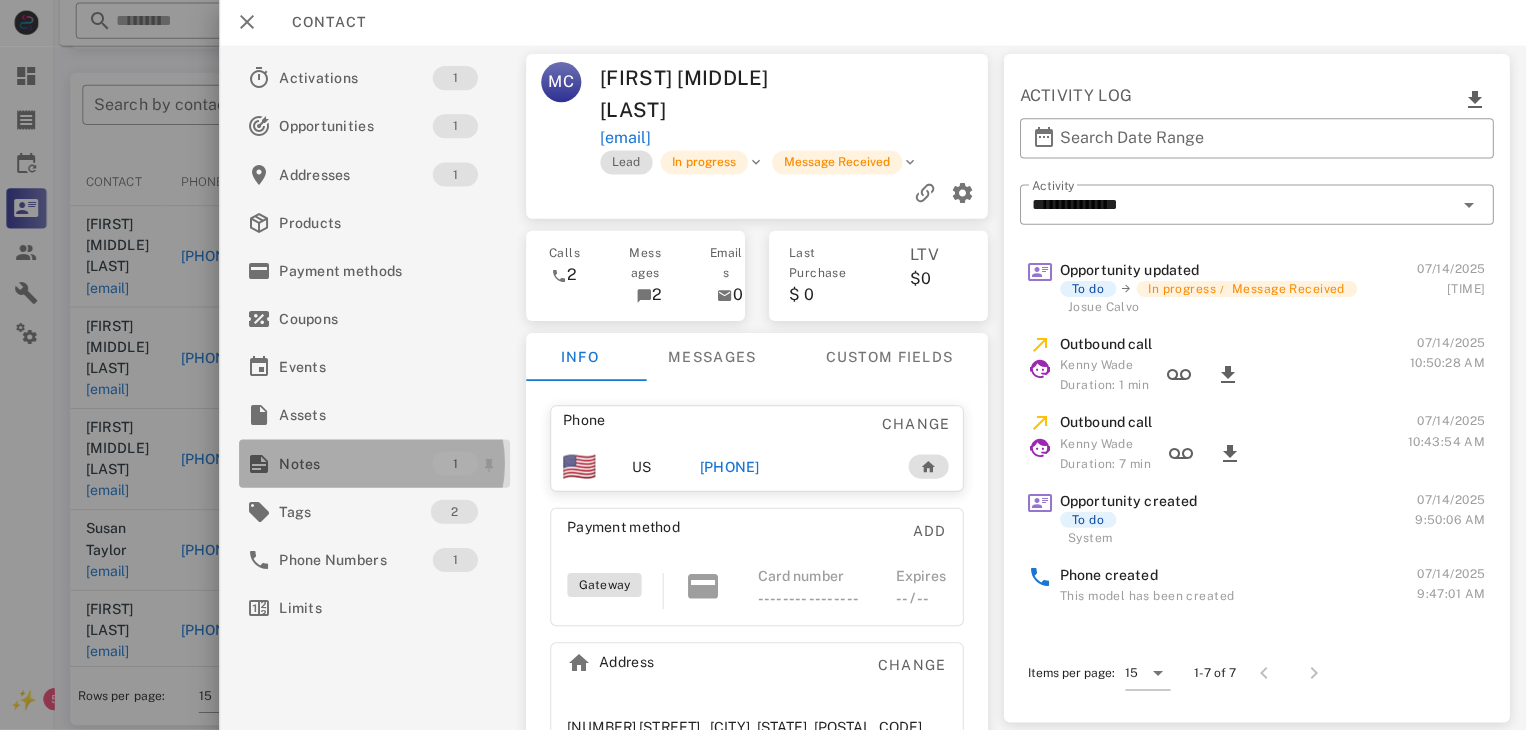 click on "Notes" at bounding box center (356, 464) 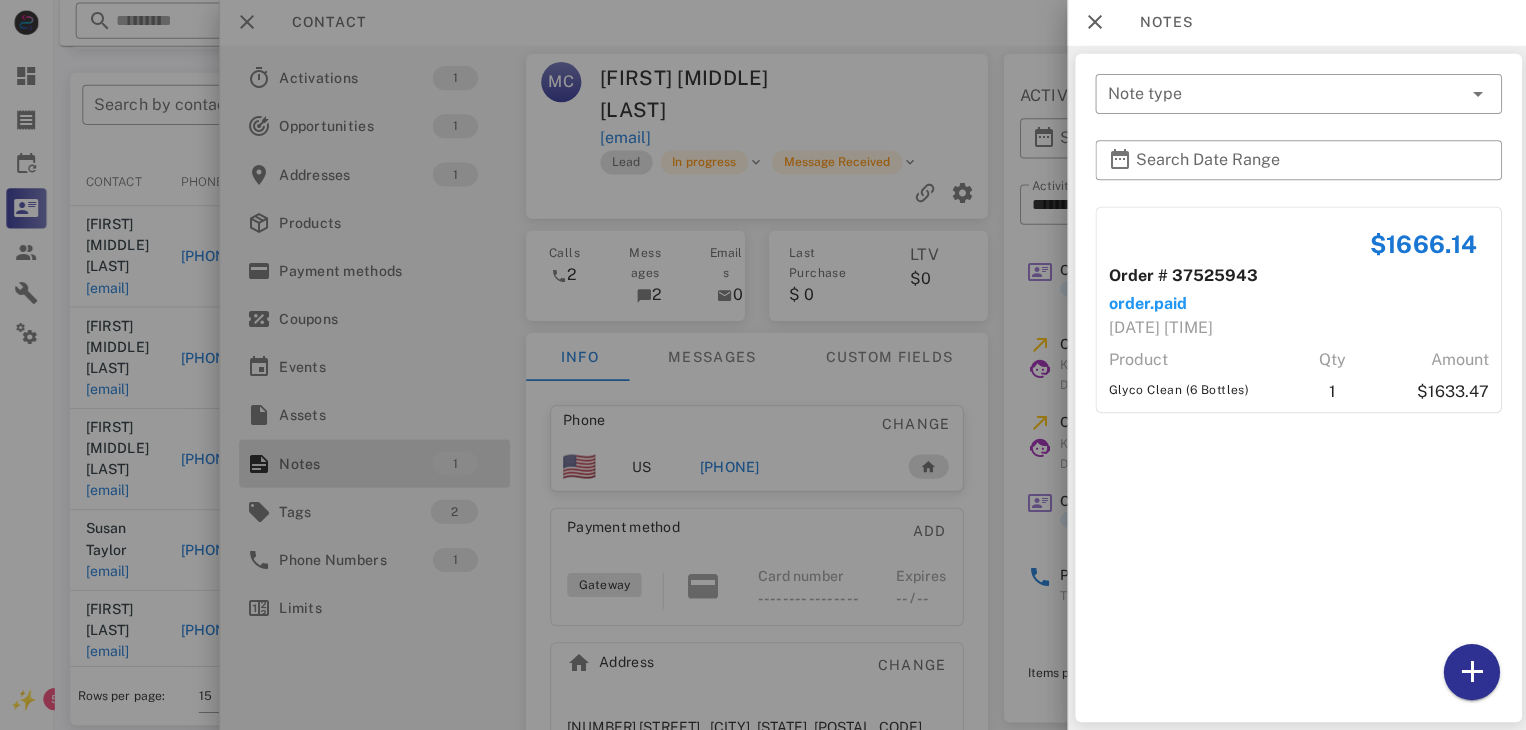 click at bounding box center [763, 365] 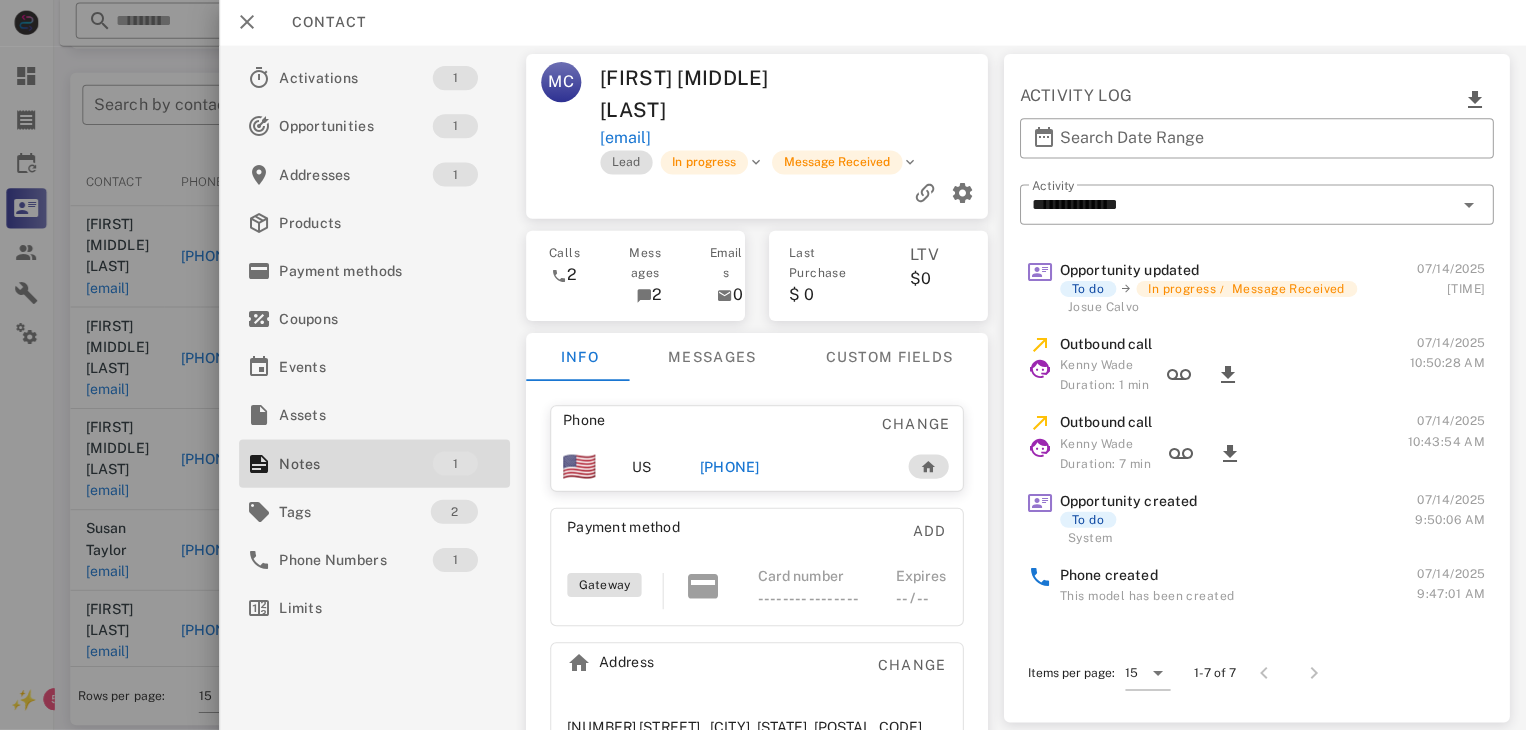 click on "[PHONE]" at bounding box center (729, 467) 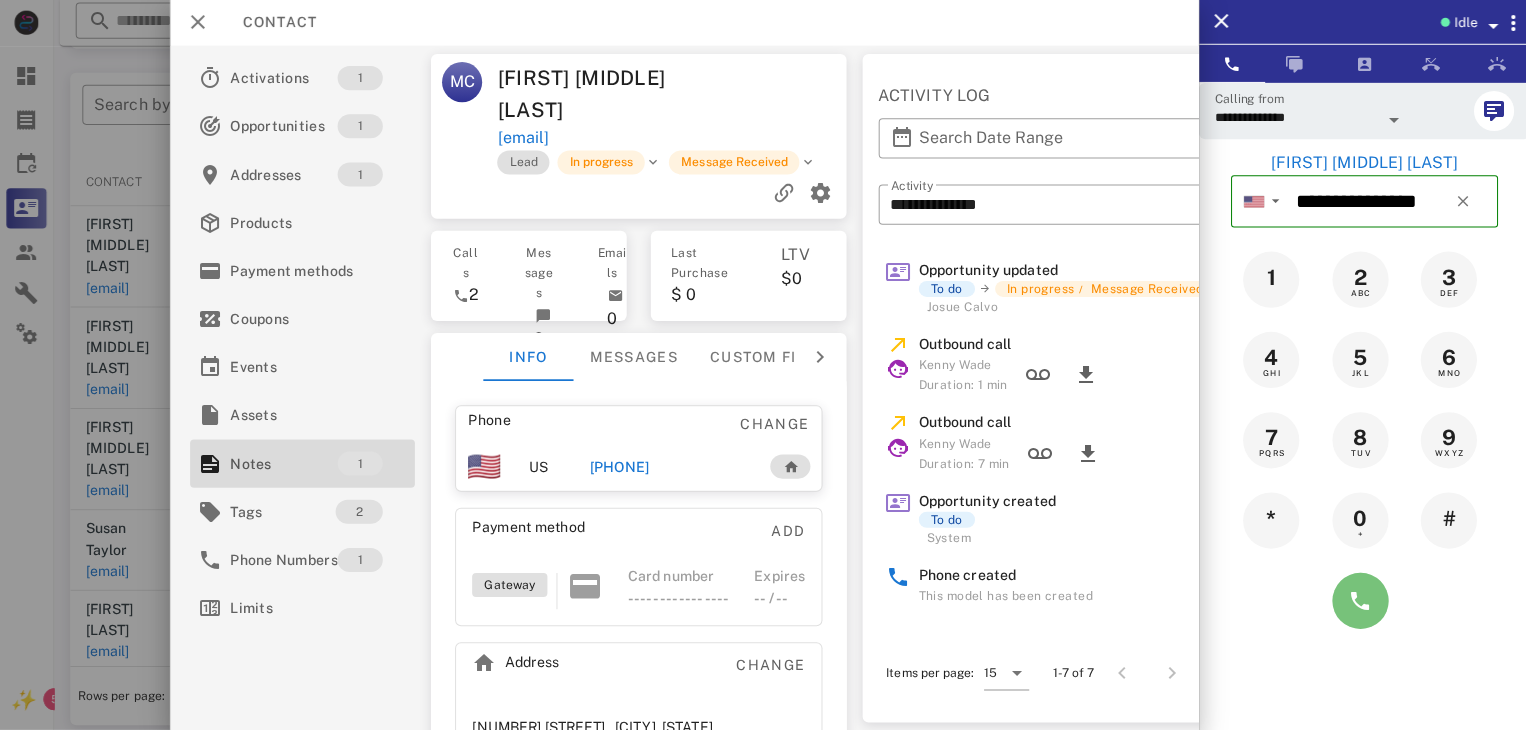 click at bounding box center [1357, 601] 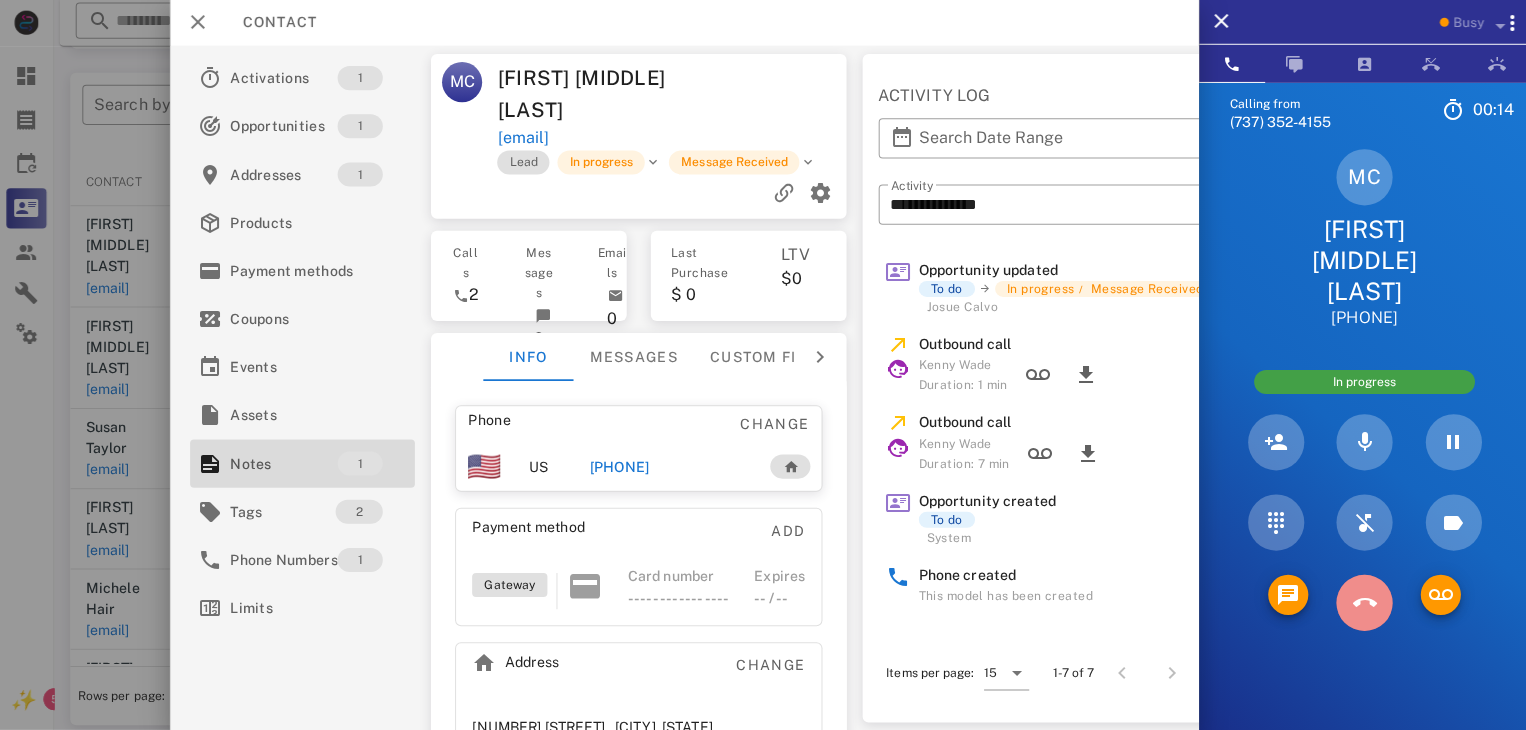 click at bounding box center [1361, 603] 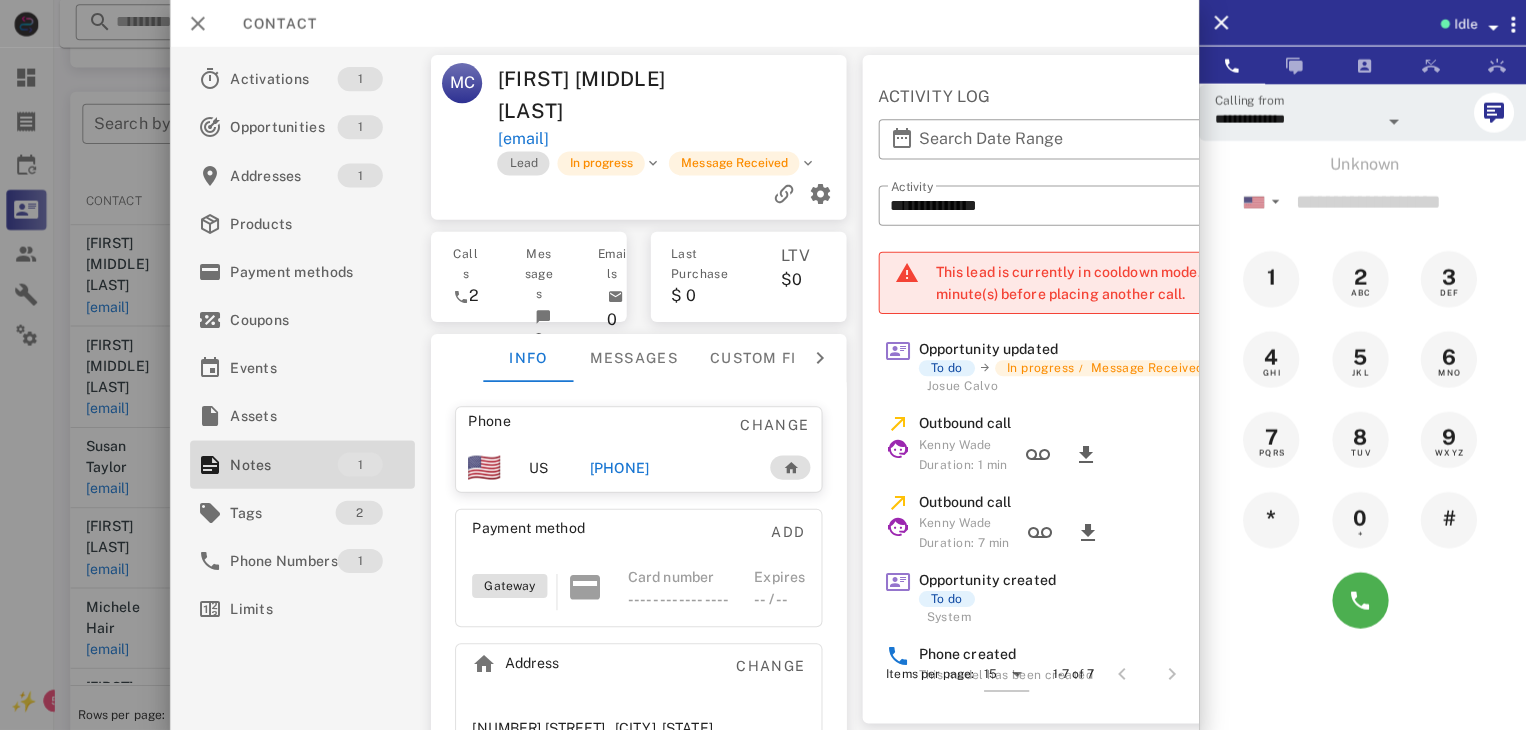 scroll, scrollTop: 355, scrollLeft: 0, axis: vertical 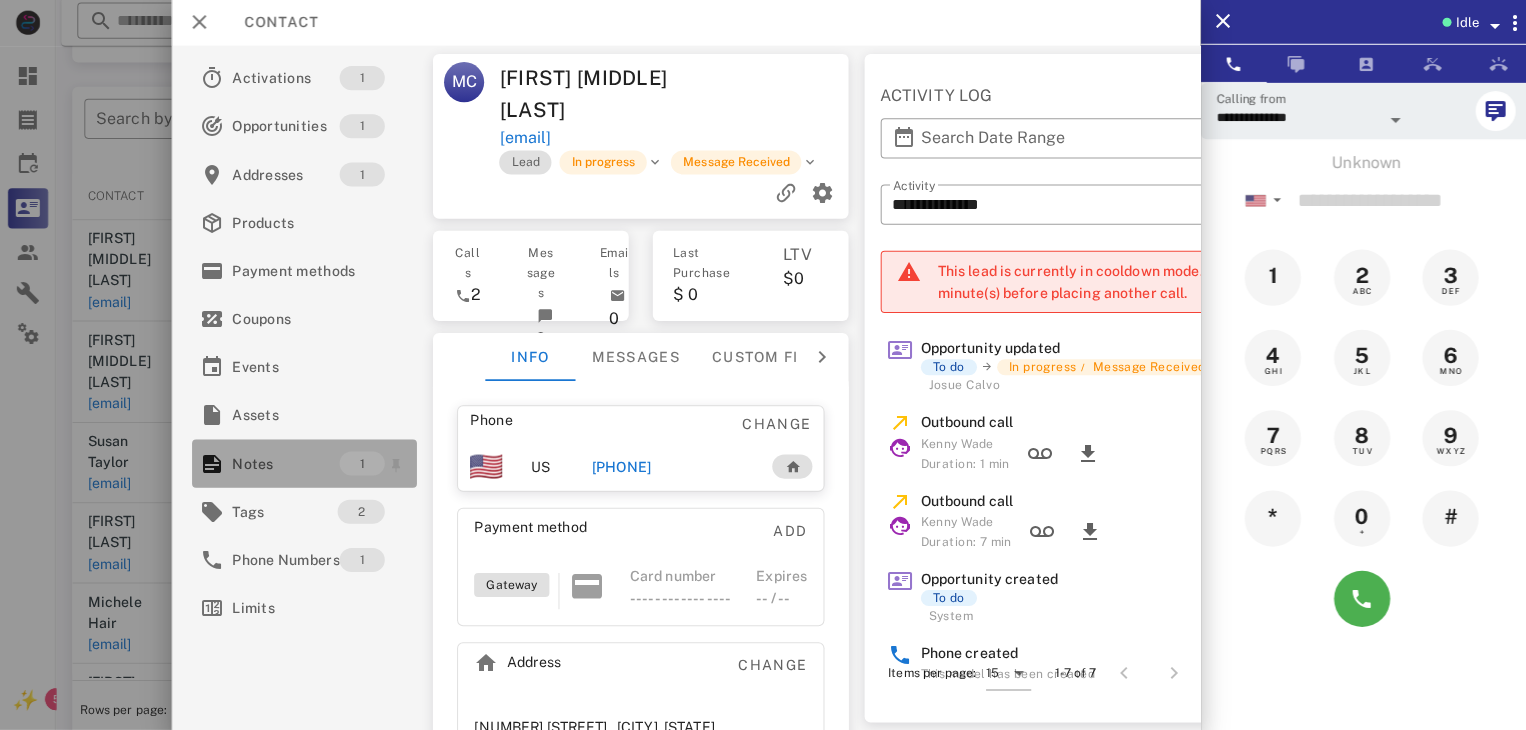 click on "Notes" at bounding box center (284, 464) 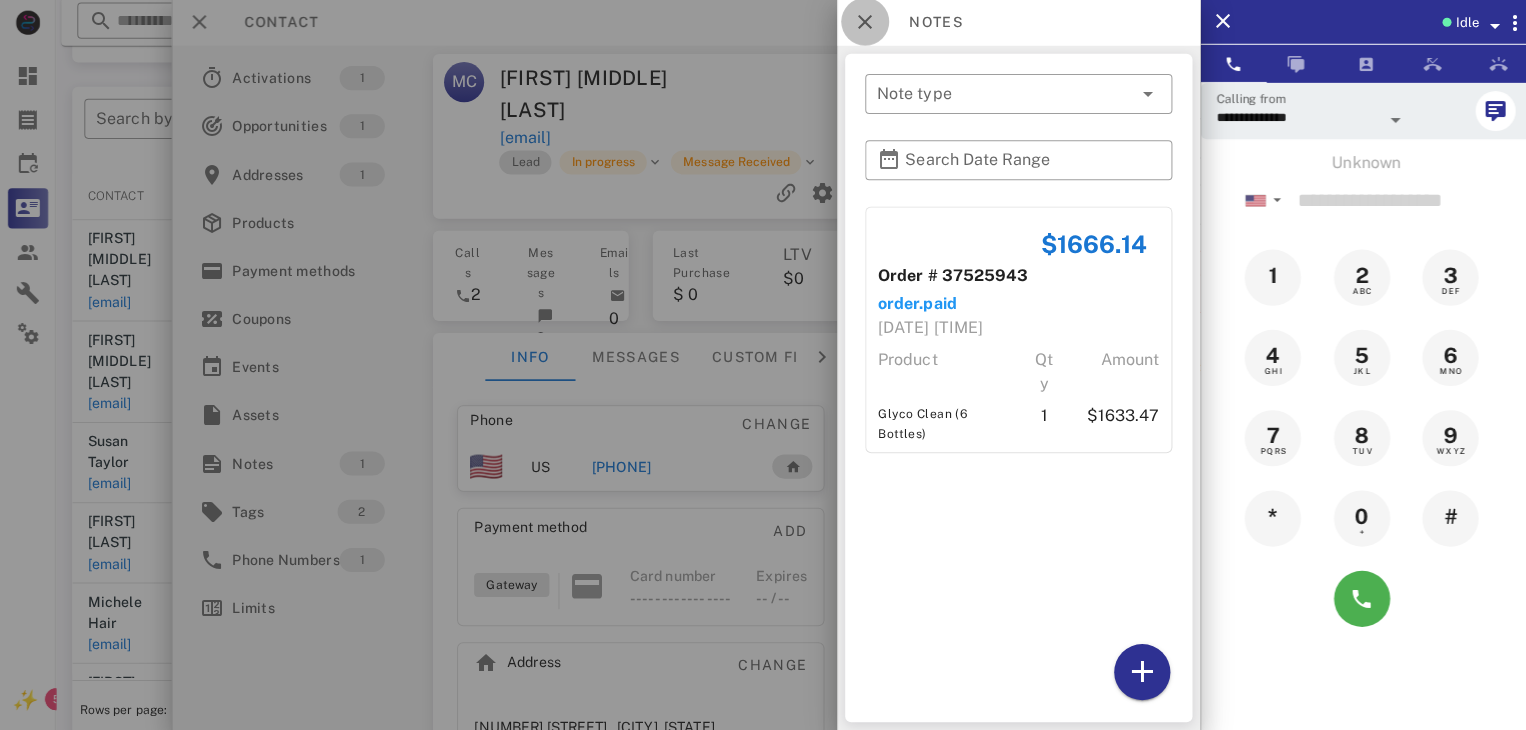 click at bounding box center (862, 24) 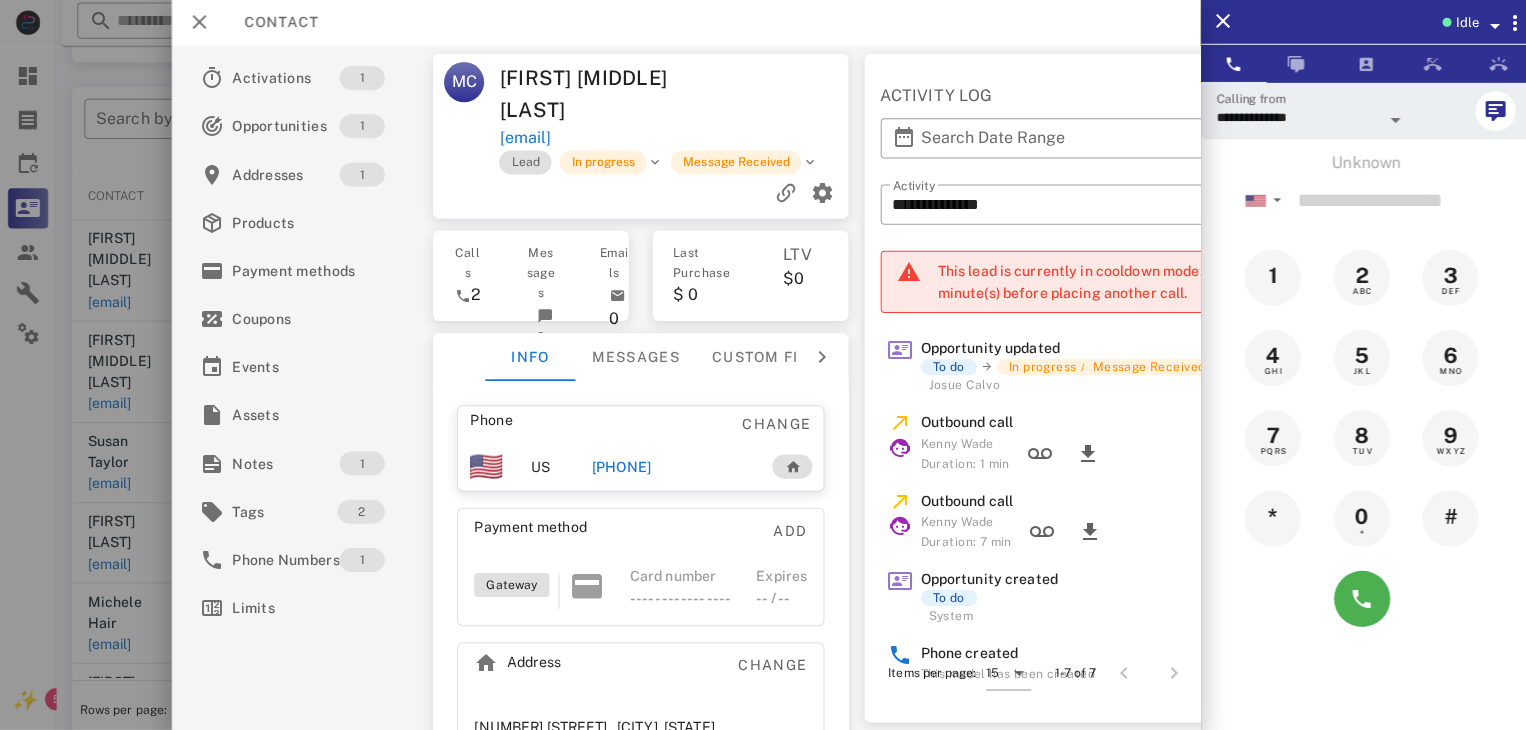 click on "[PHONE]" at bounding box center (618, 467) 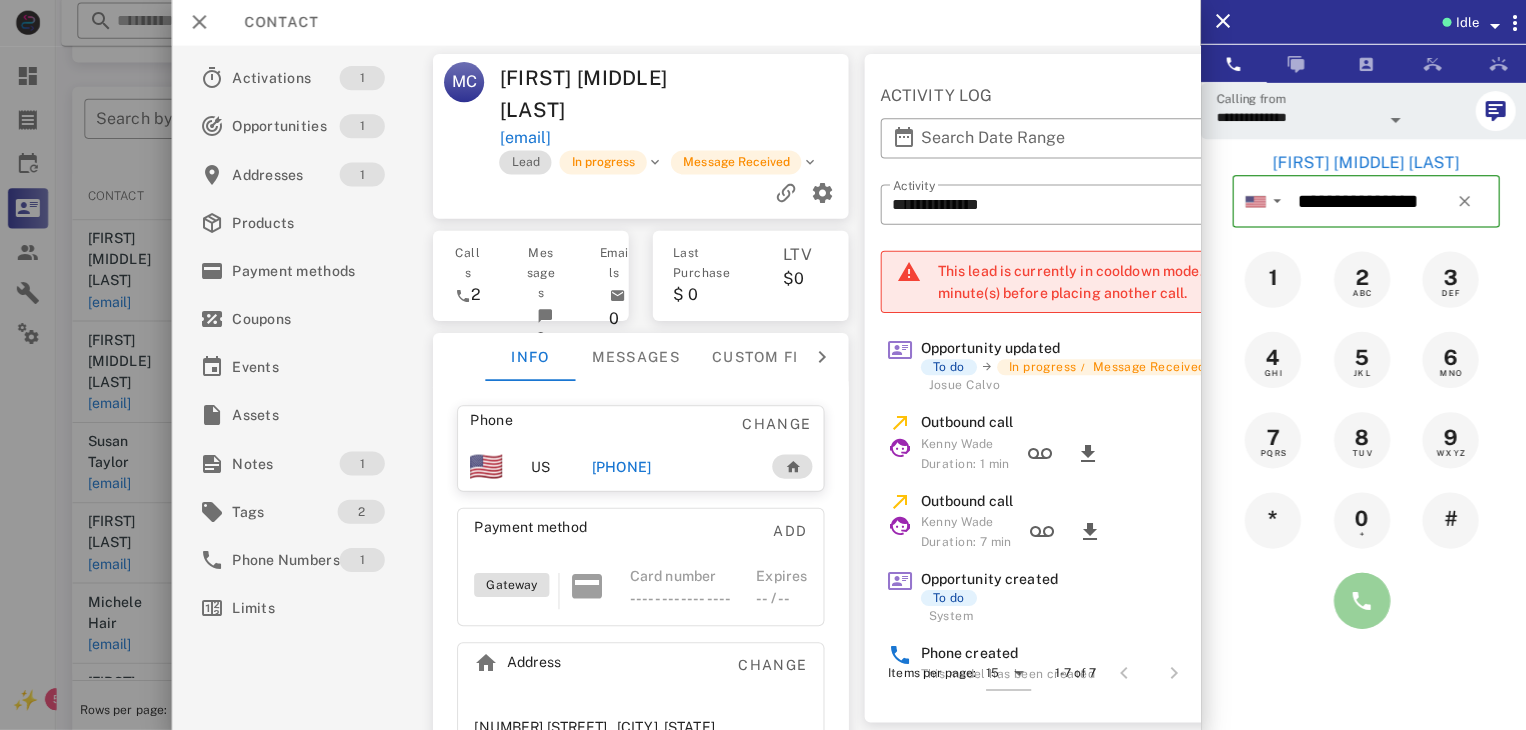 click at bounding box center [1357, 601] 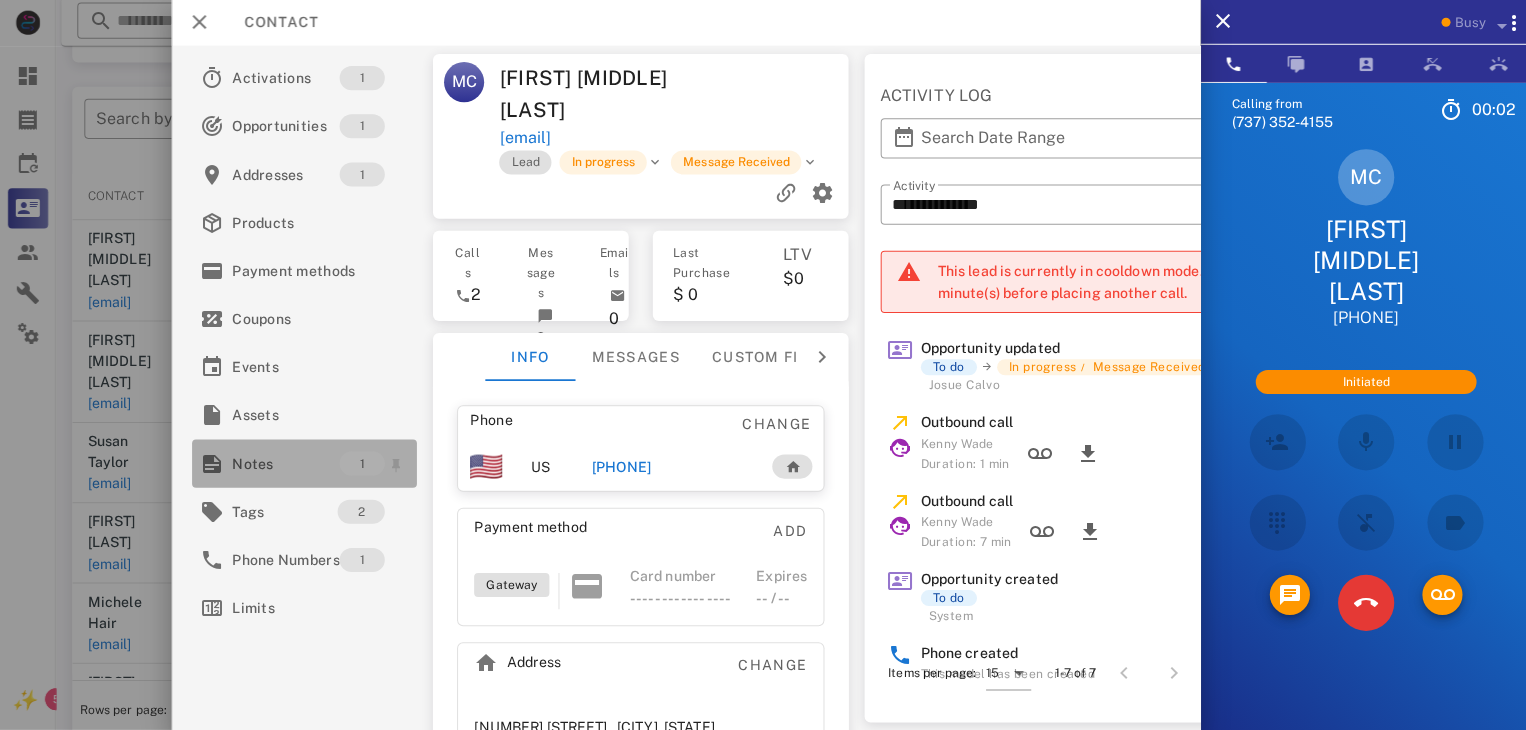 click at bounding box center [211, 464] 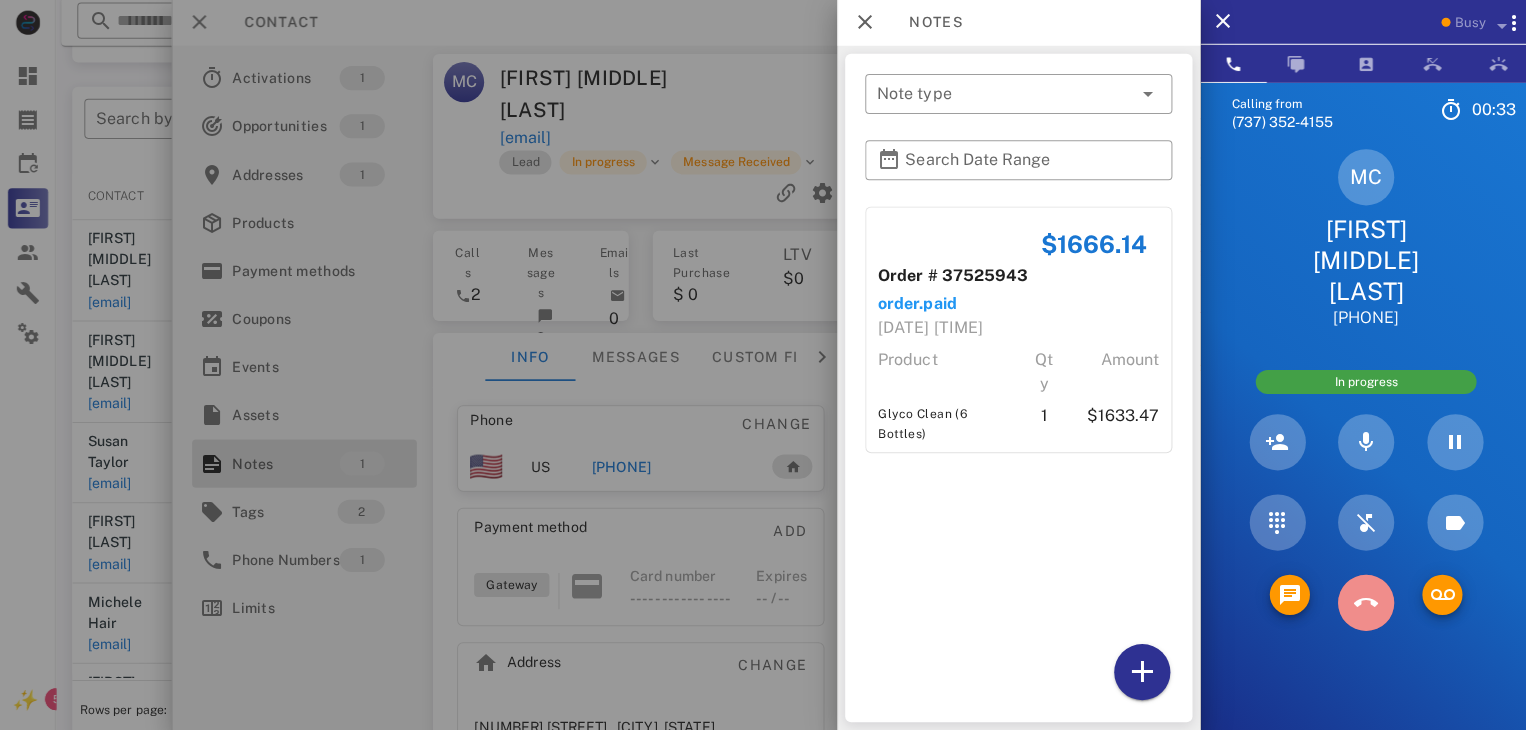 click at bounding box center (1361, 603) 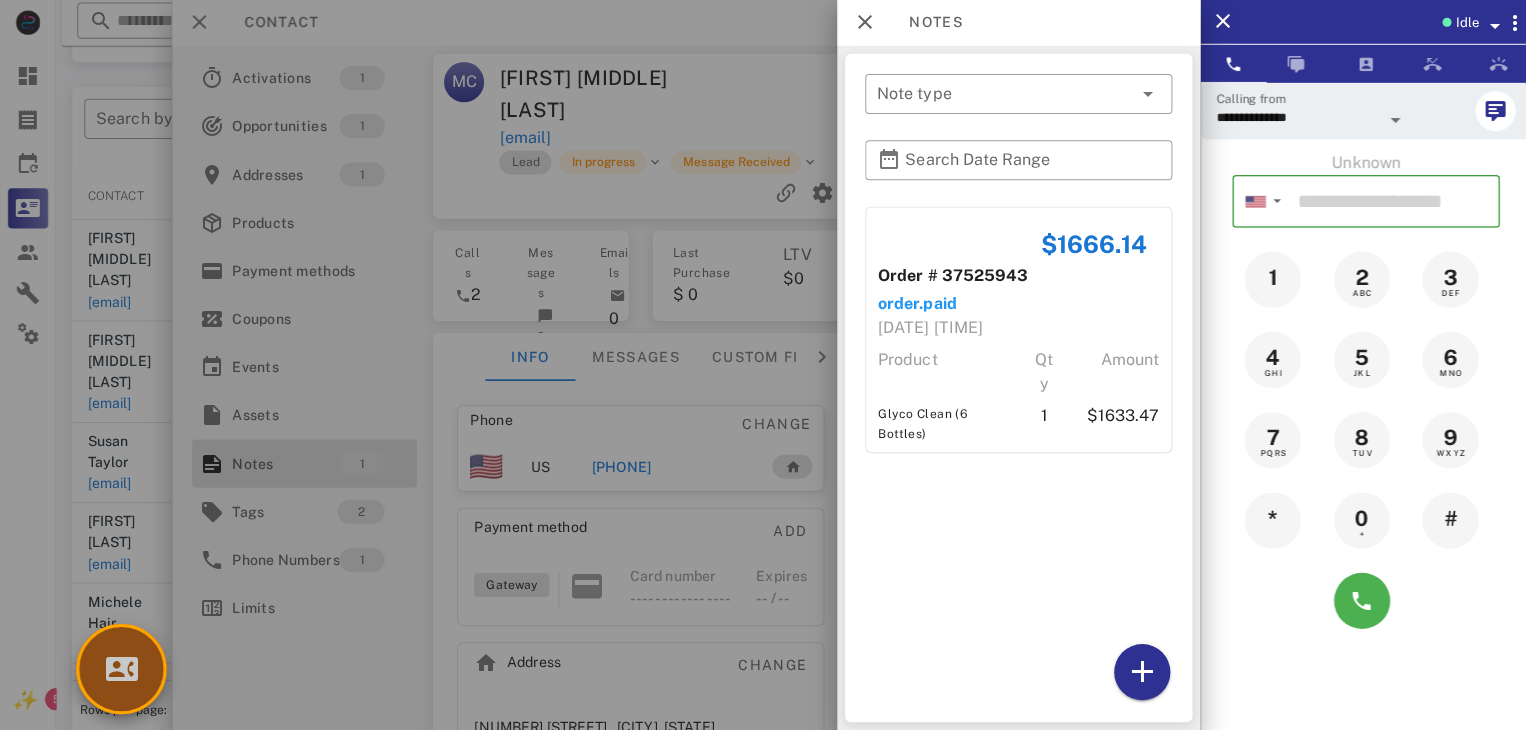 click at bounding box center (121, 669) 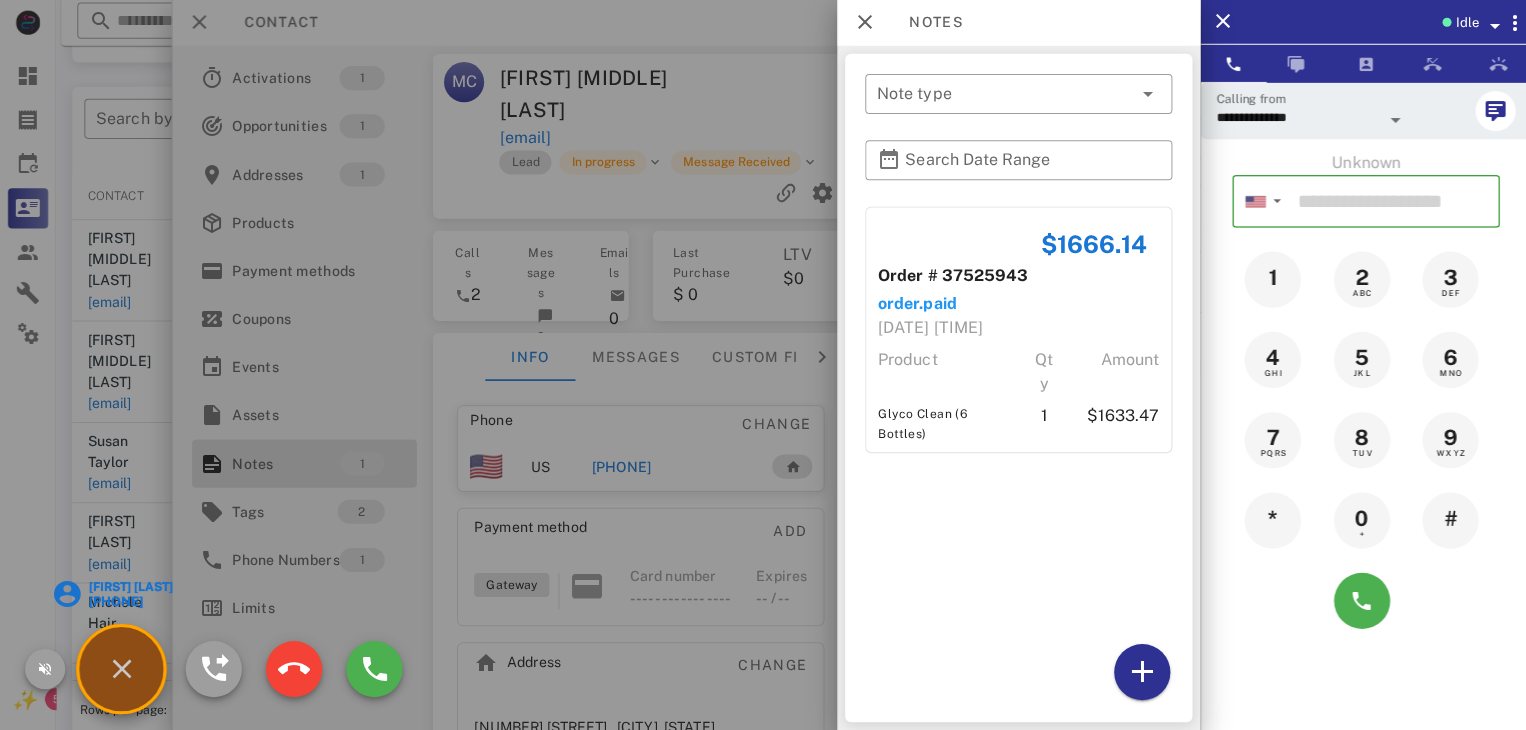click on "[FIRST] [LAST]" at bounding box center (129, 587) 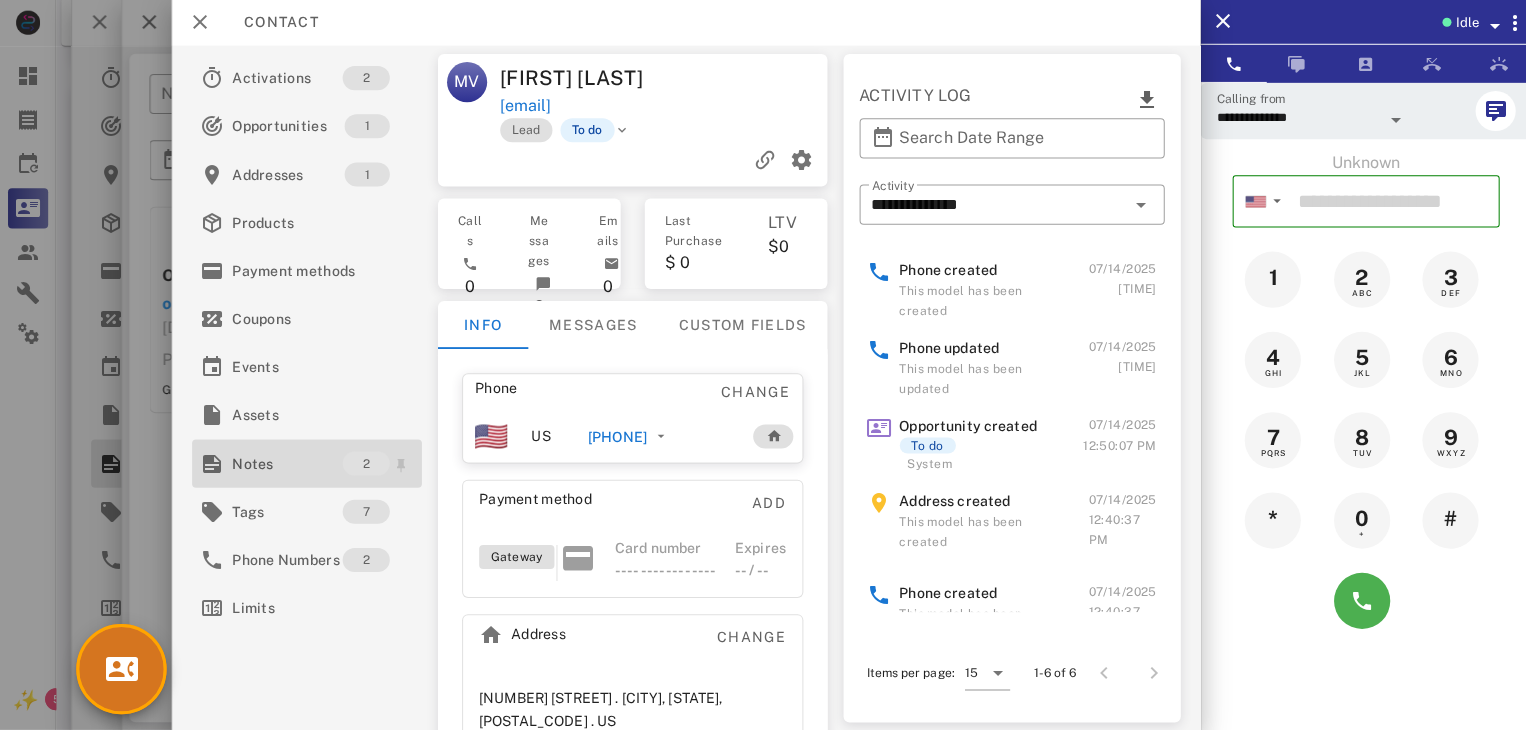 click on "Notes" at bounding box center (286, 464) 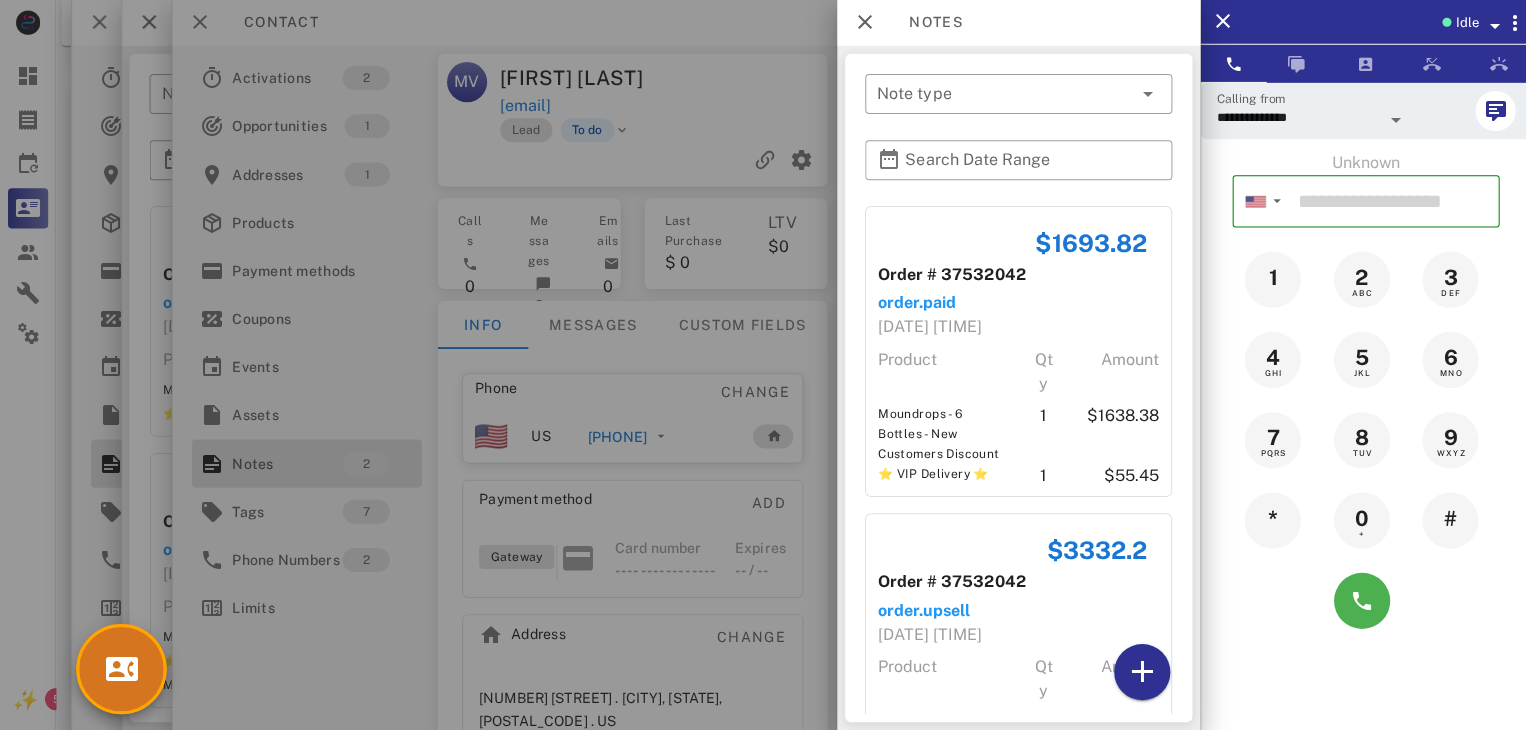 scroll, scrollTop: 178, scrollLeft: 0, axis: vertical 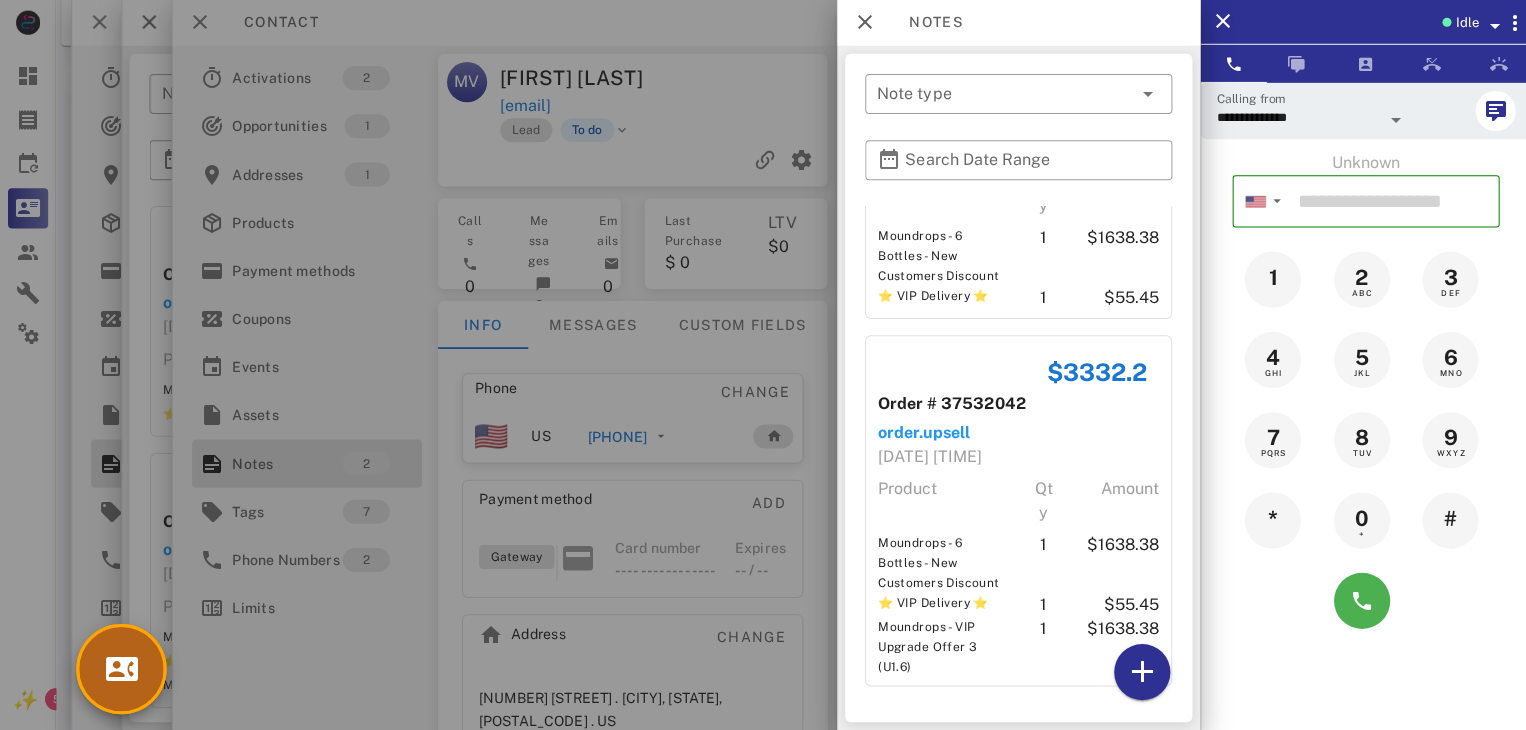 click at bounding box center [121, 669] 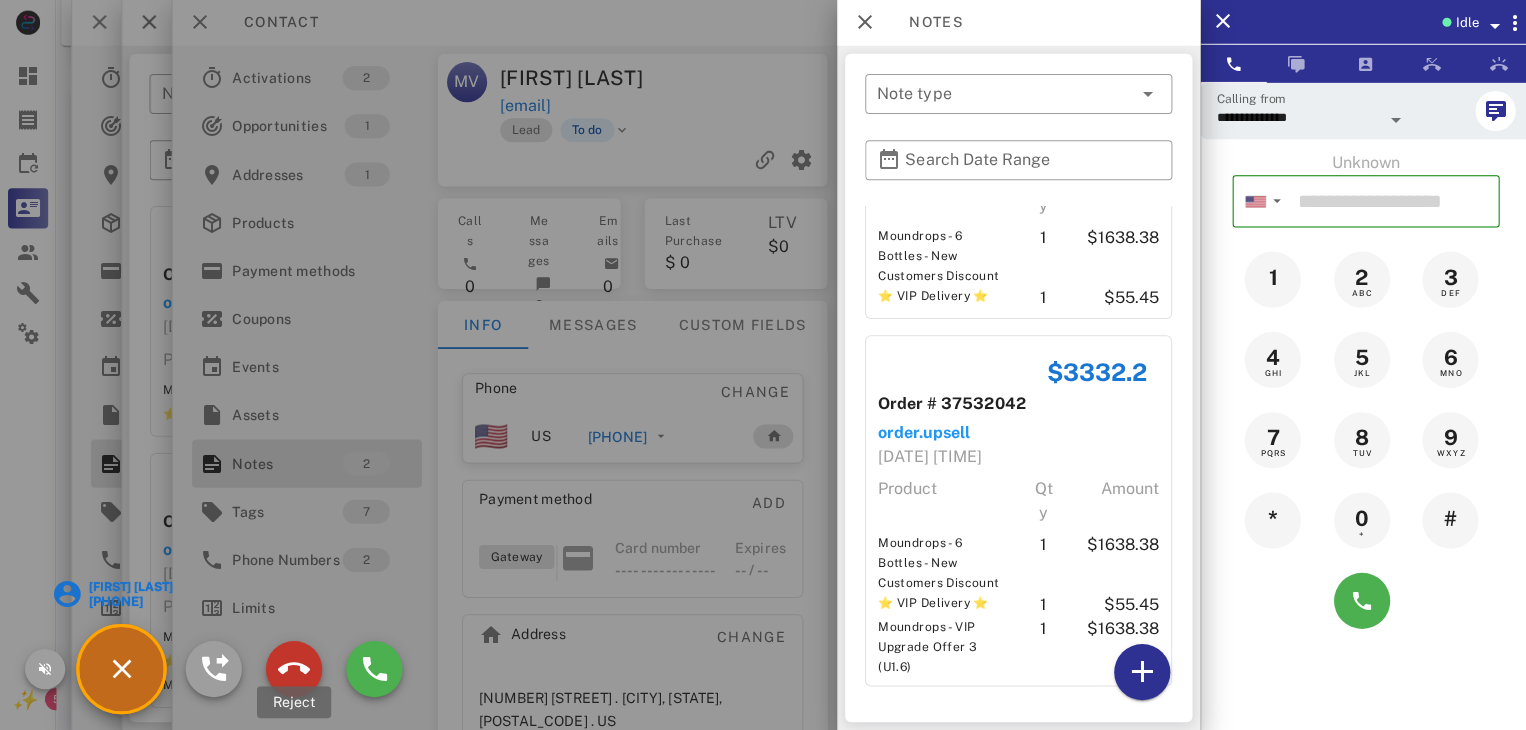 click at bounding box center [293, 669] 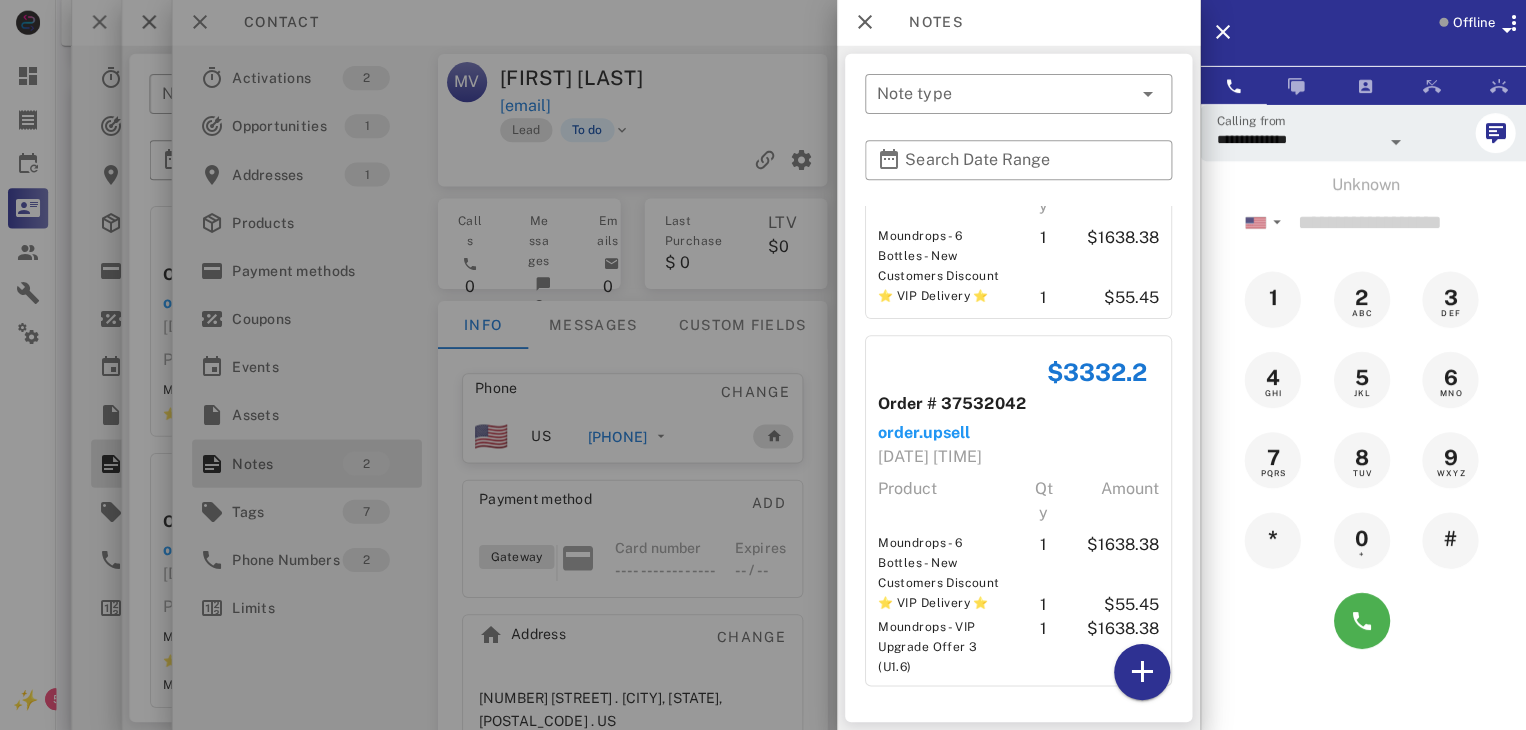 click at bounding box center [763, 365] 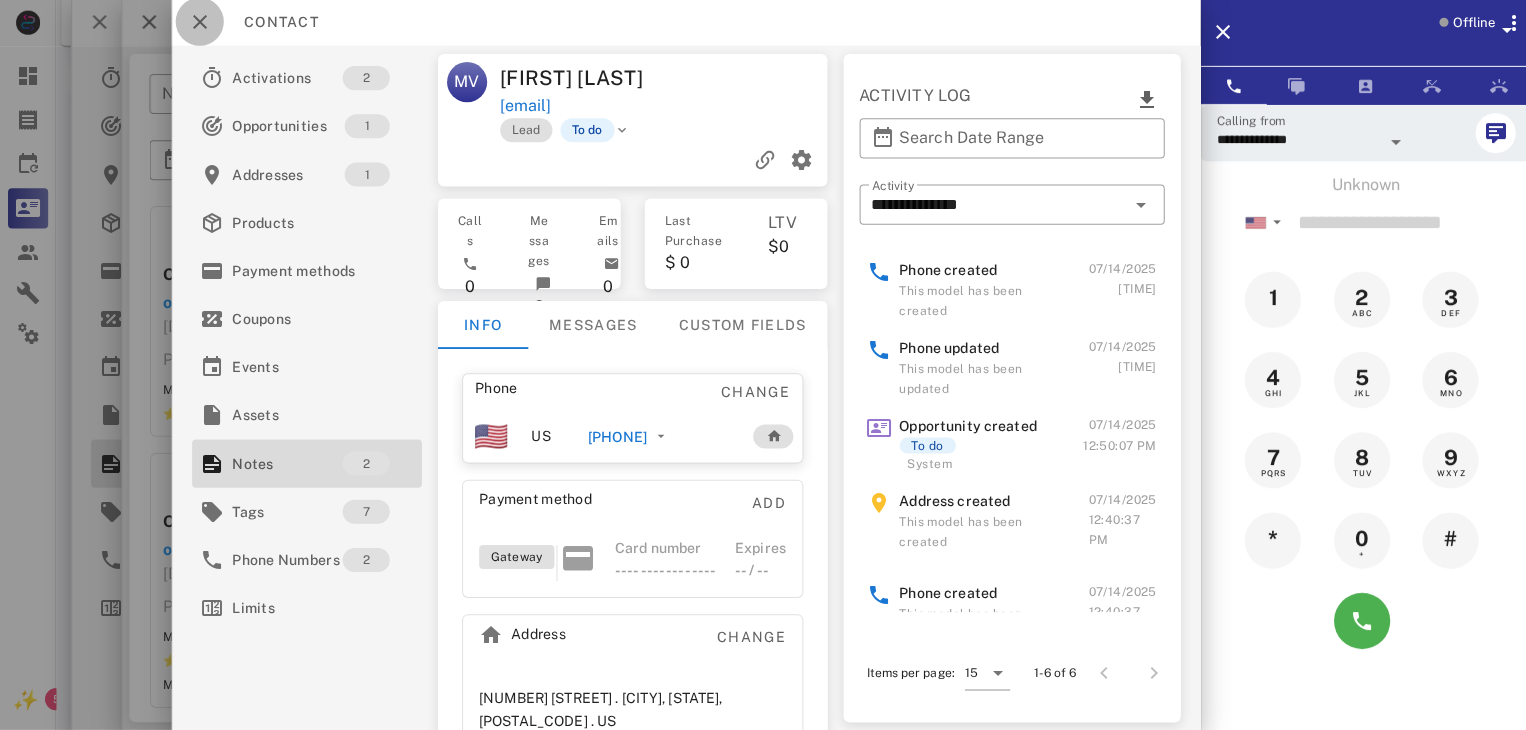 click at bounding box center [199, 24] 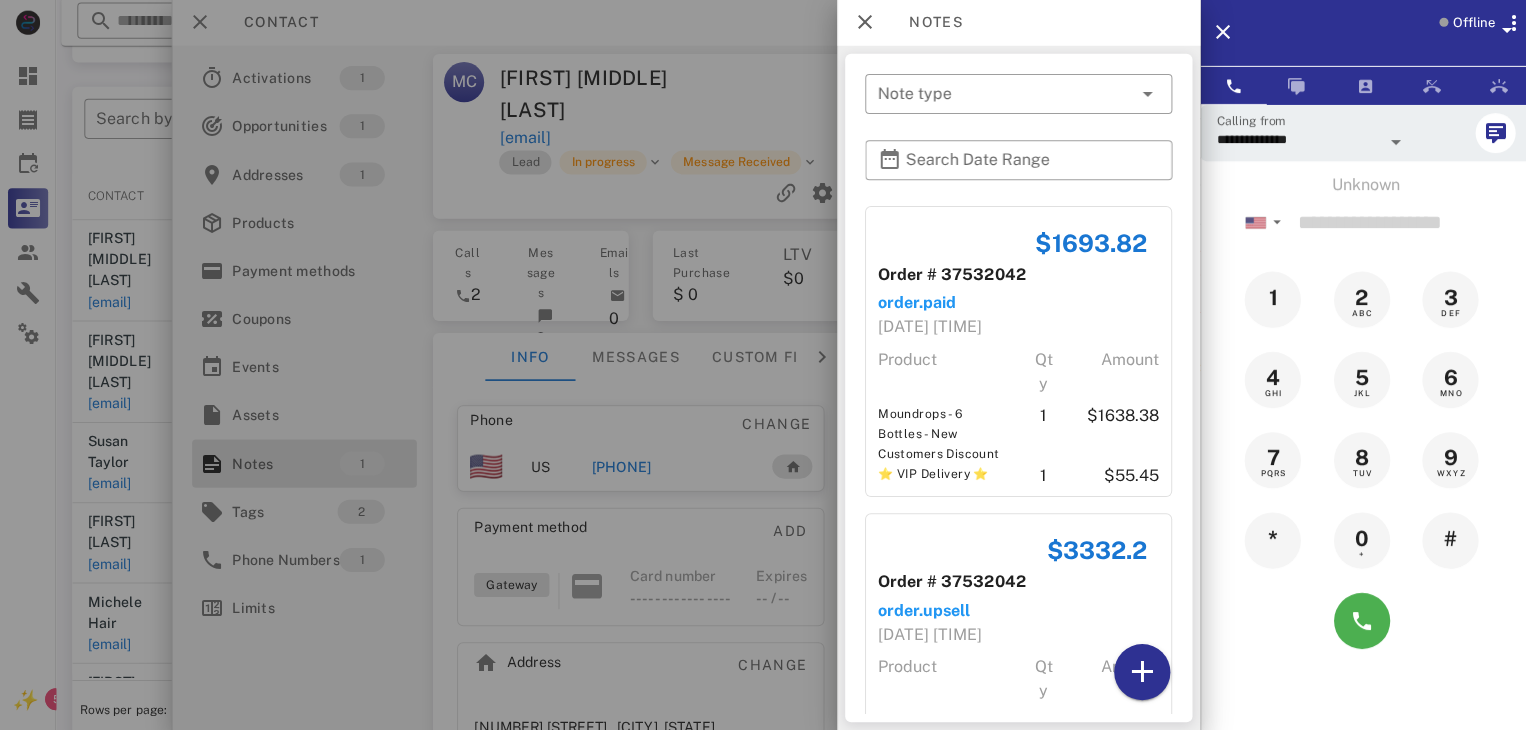 scroll, scrollTop: 178, scrollLeft: 0, axis: vertical 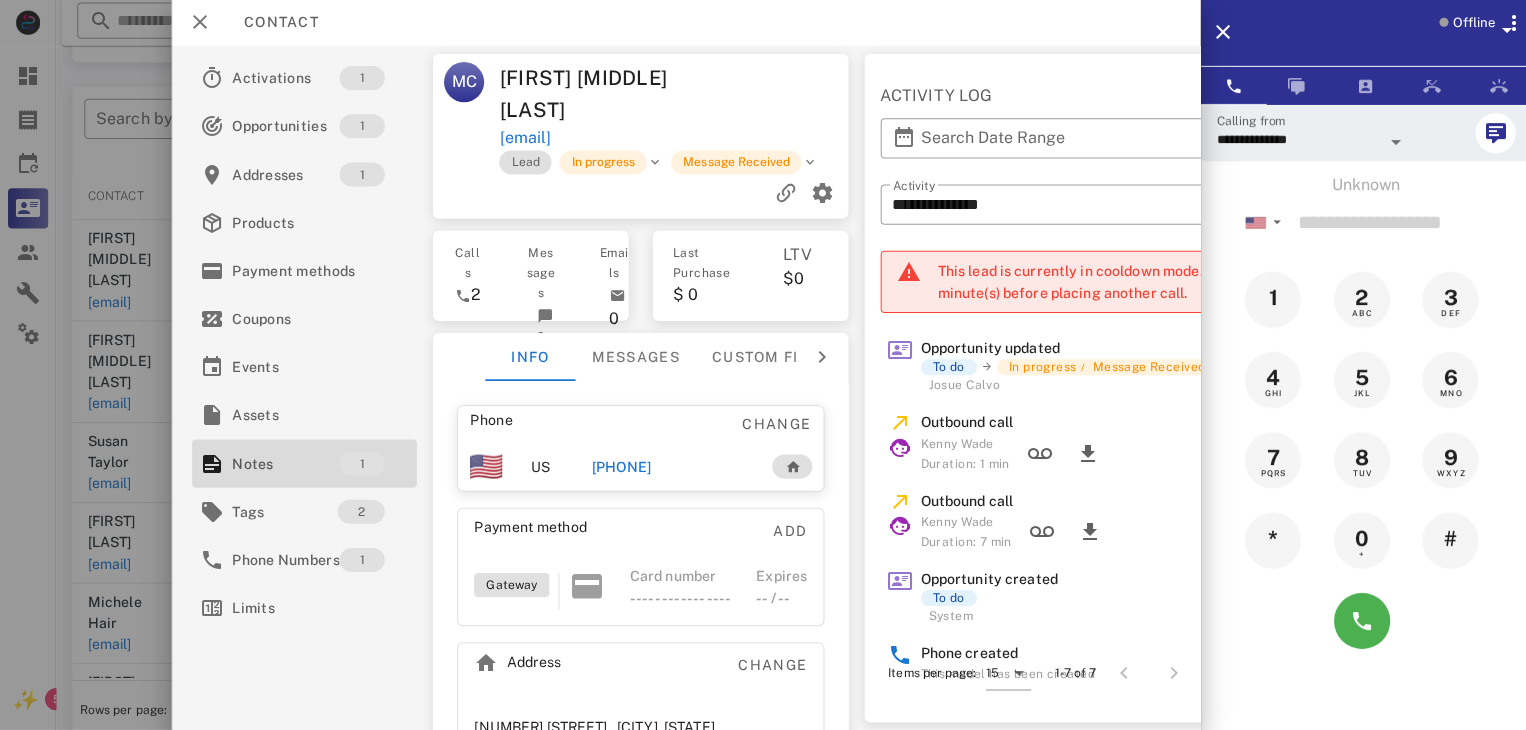 click at bounding box center (763, 365) 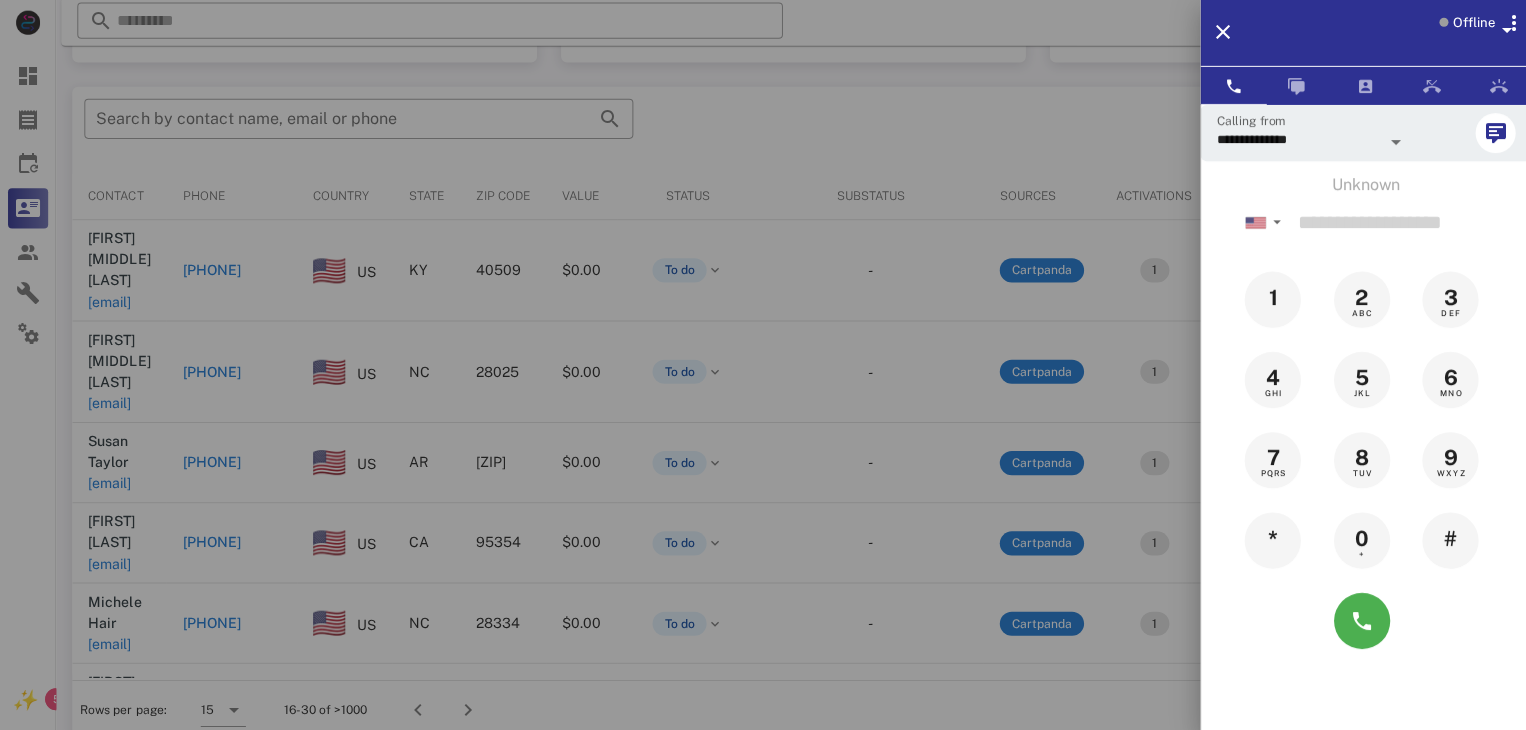 click at bounding box center [763, 365] 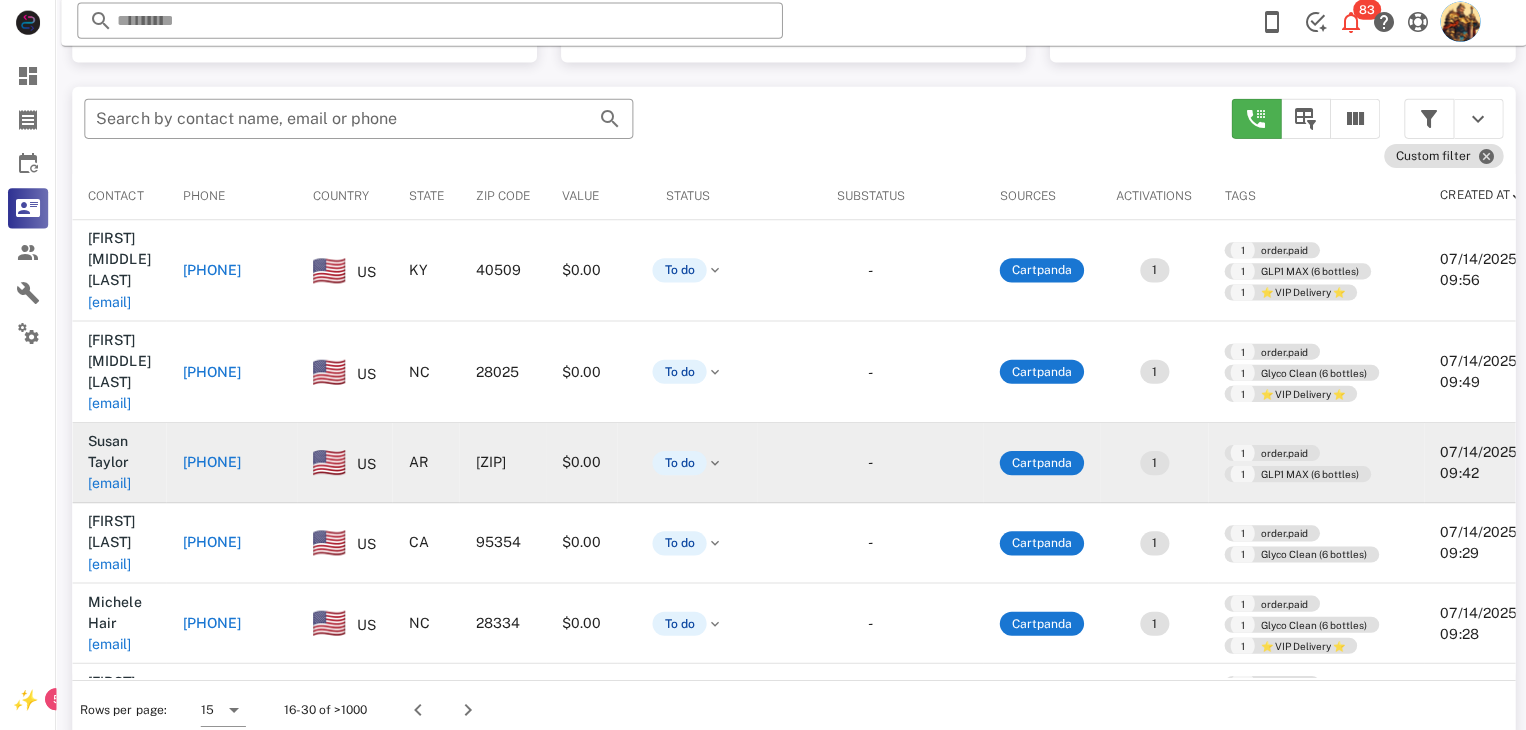click on "[EMAIL]" at bounding box center [109, 484] 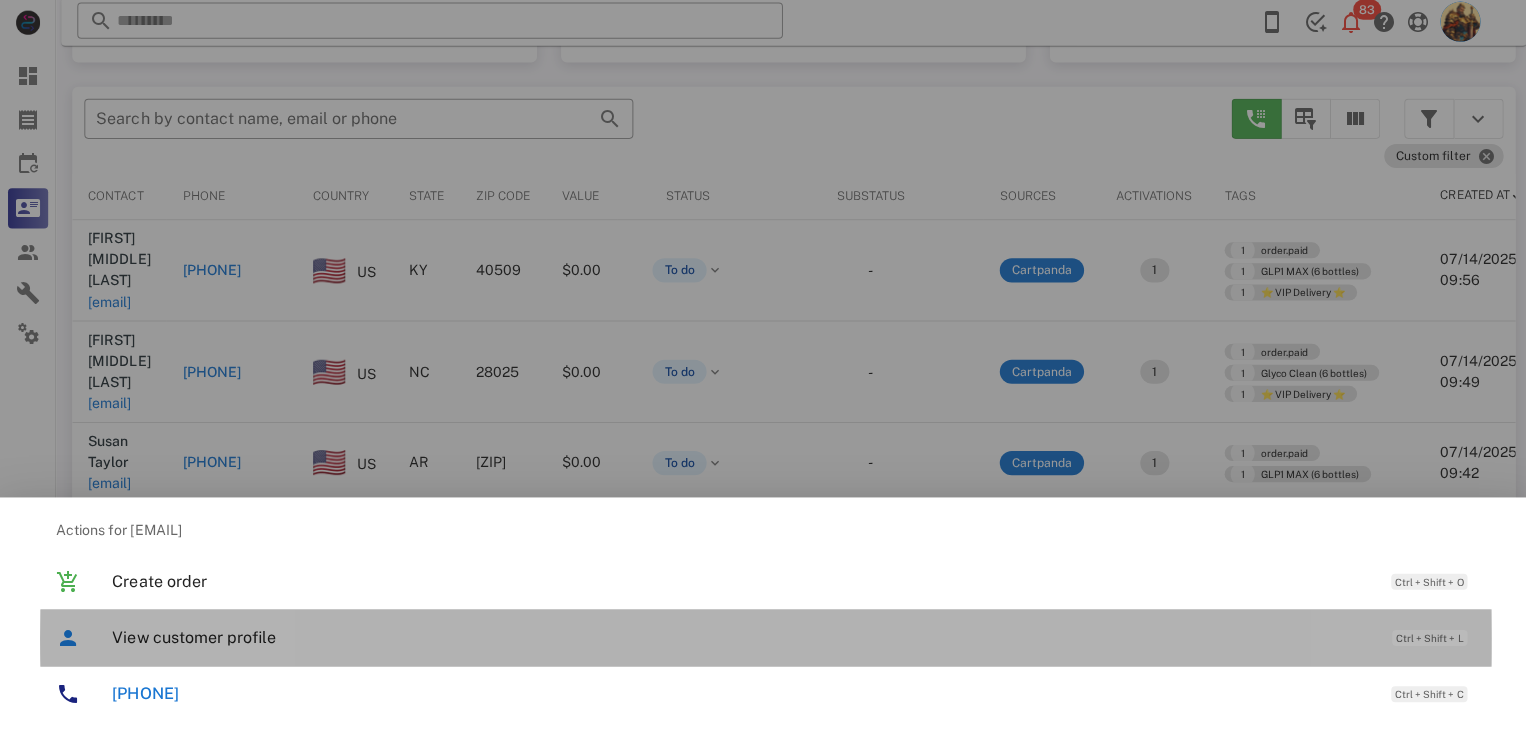 click on "View customer profile" at bounding box center (739, 637) 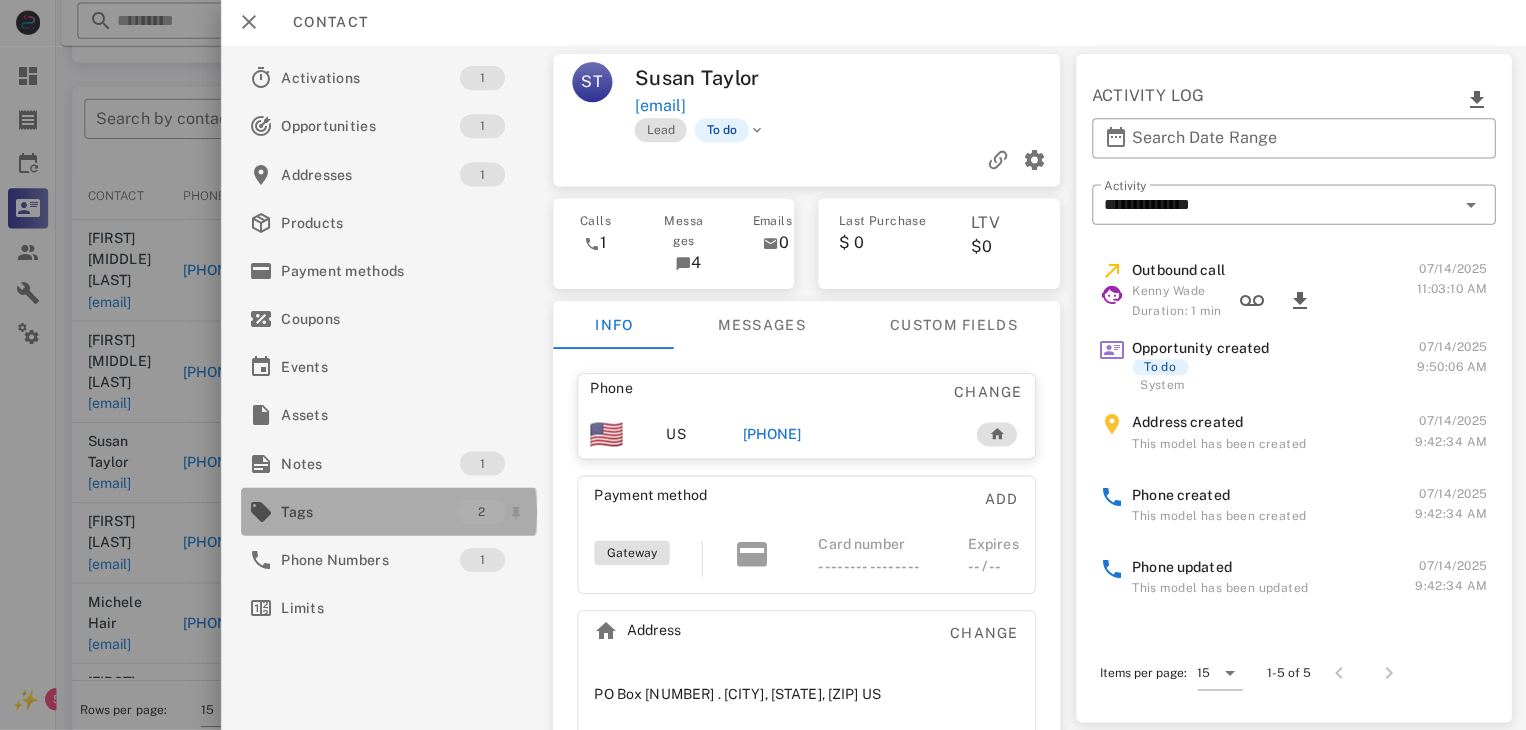 click on "Tags" at bounding box center (368, 512) 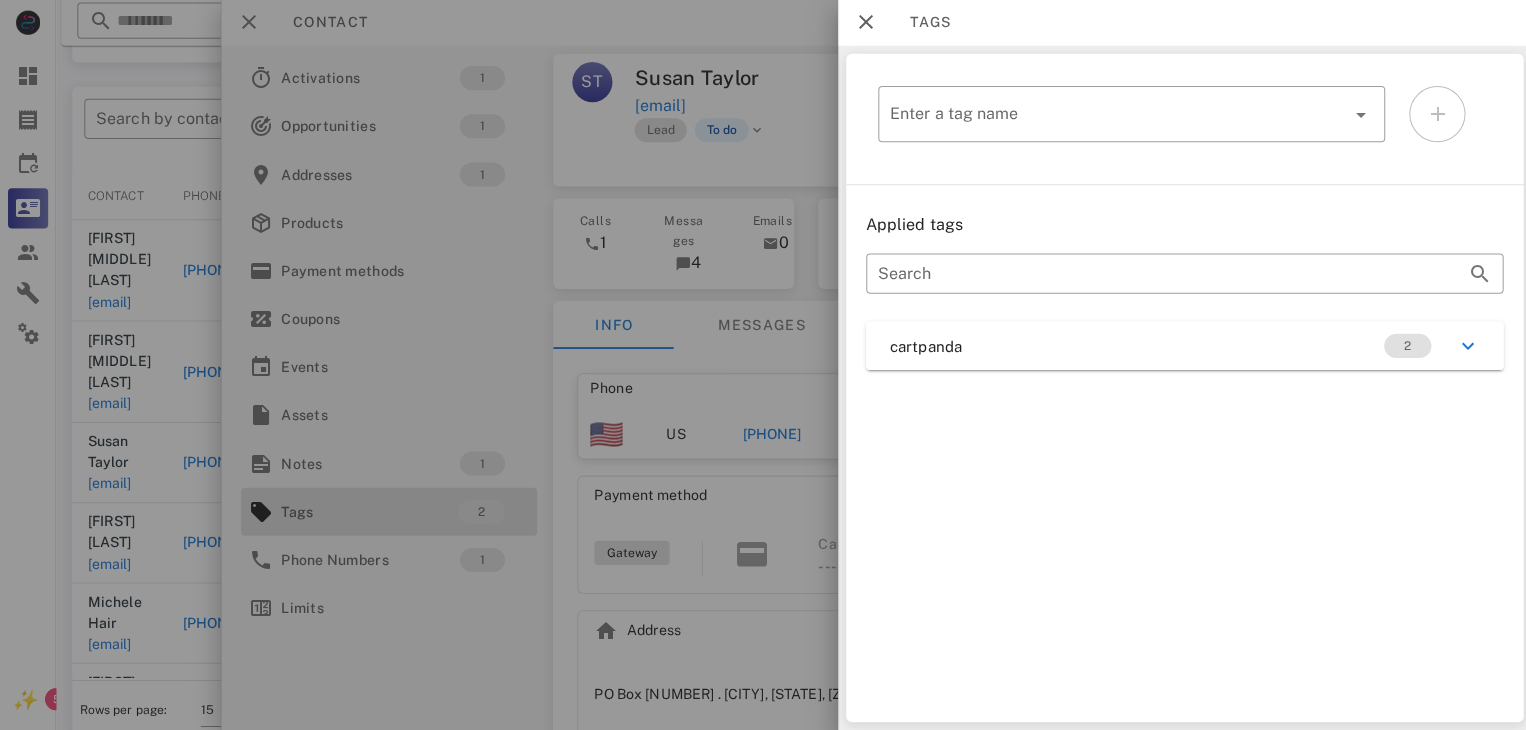 click at bounding box center (763, 365) 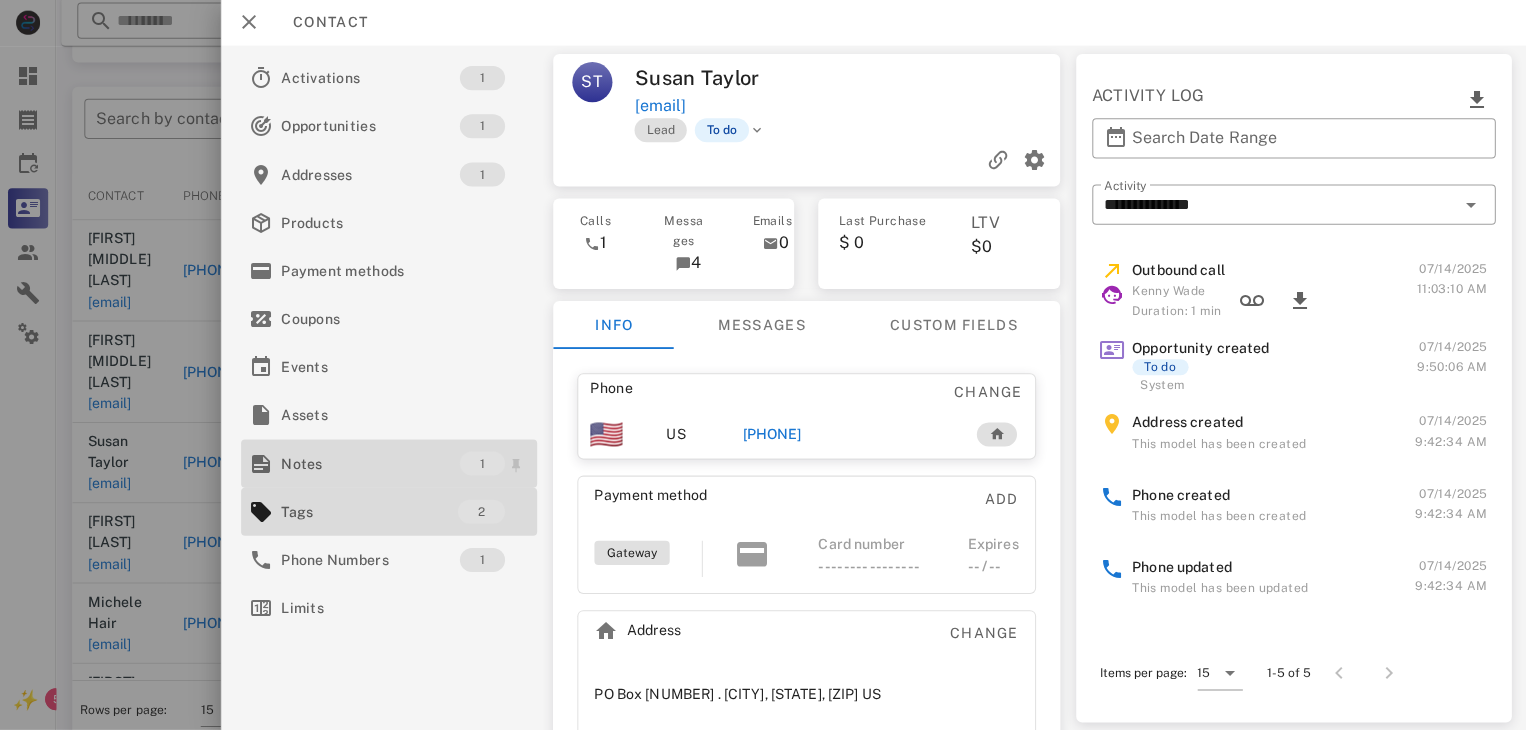 click on "Notes" at bounding box center [369, 464] 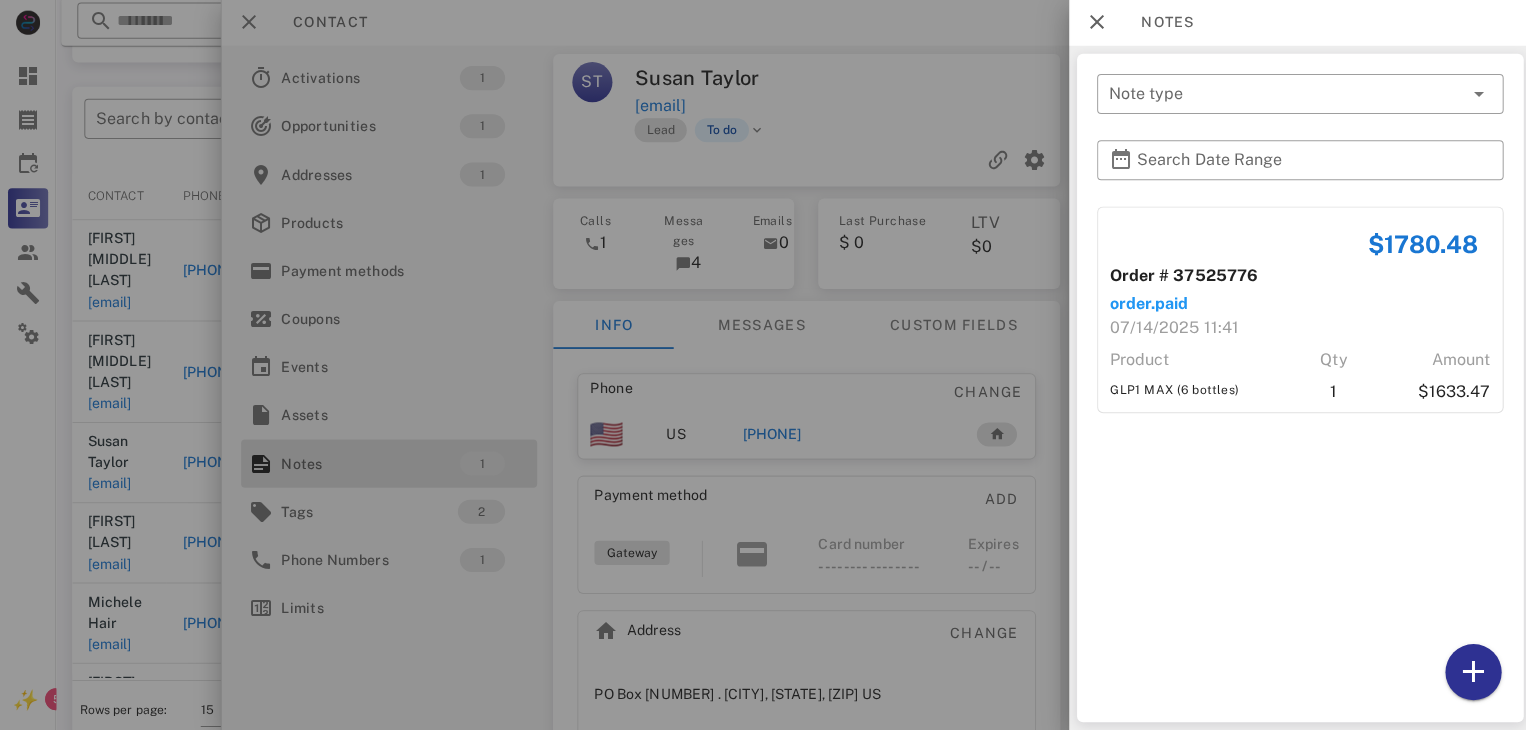 click at bounding box center [763, 365] 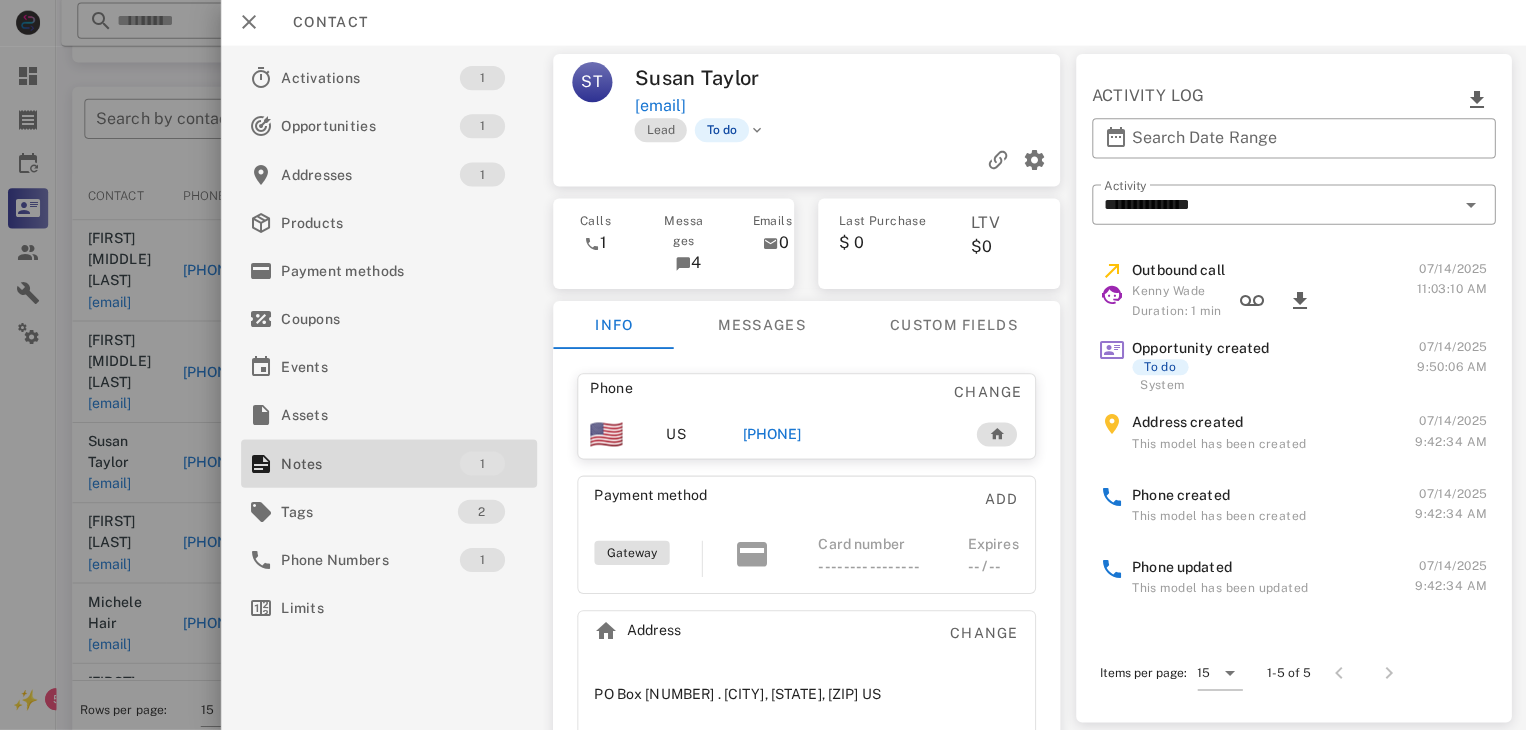 click on "[PHONE]" at bounding box center [769, 435] 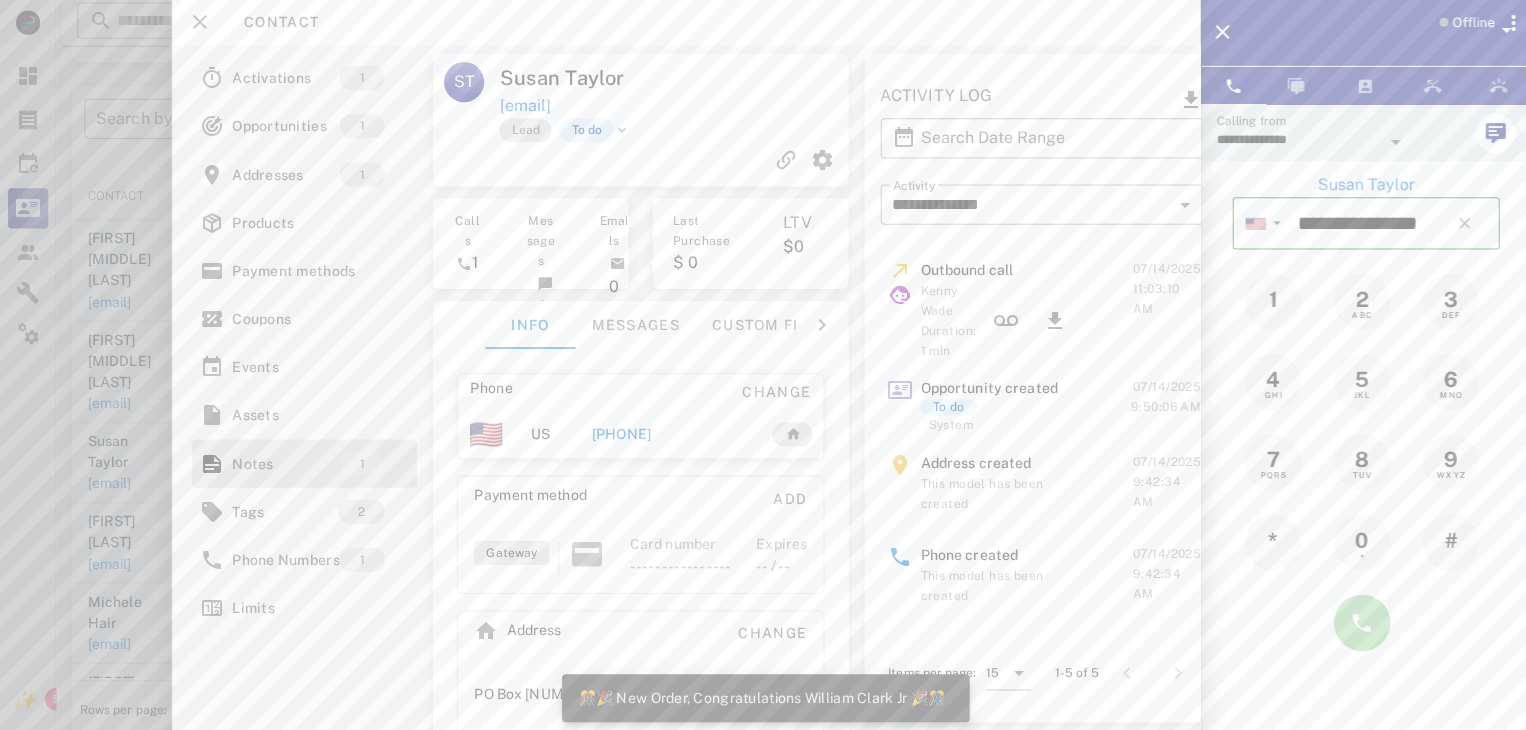 click at bounding box center (1357, 623) 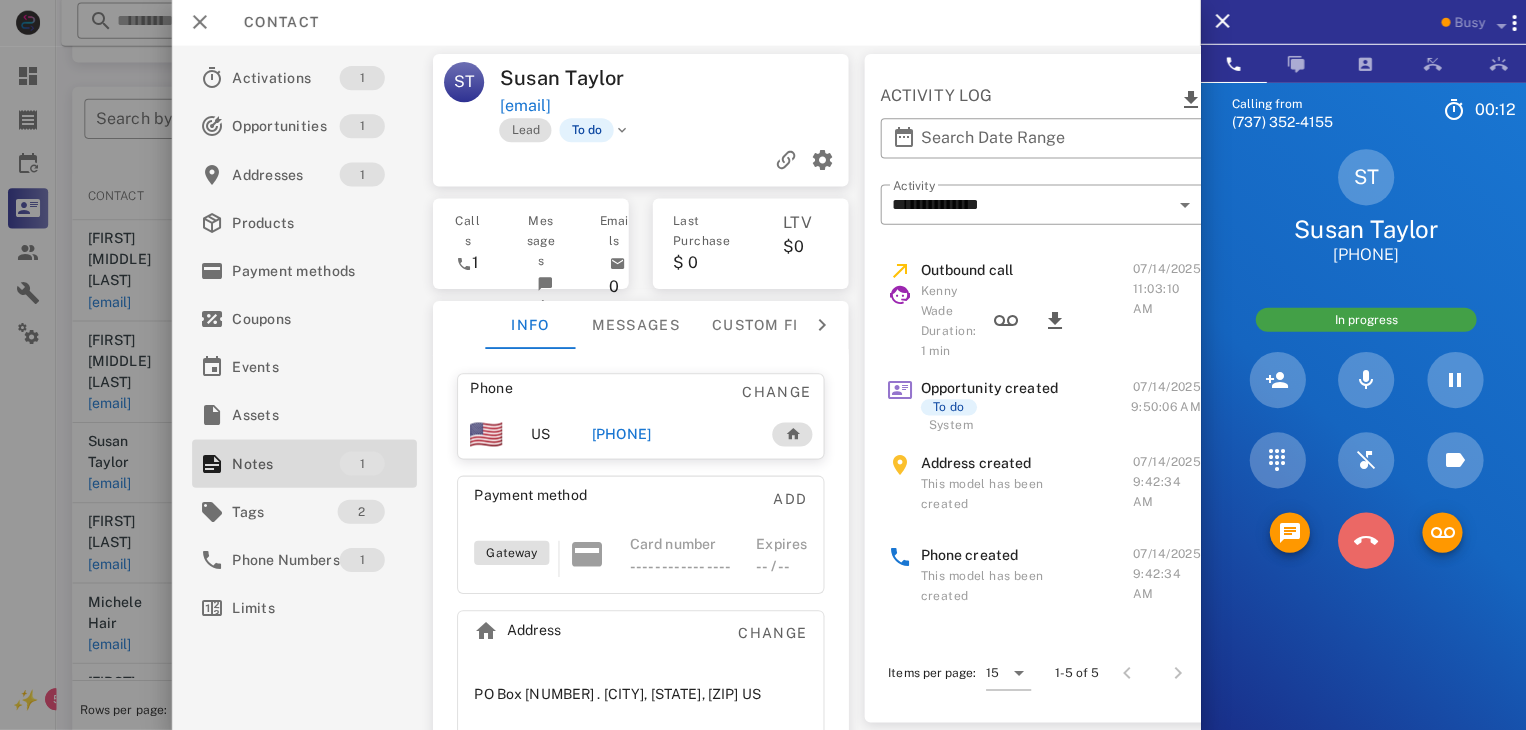 click at bounding box center [1361, 541] 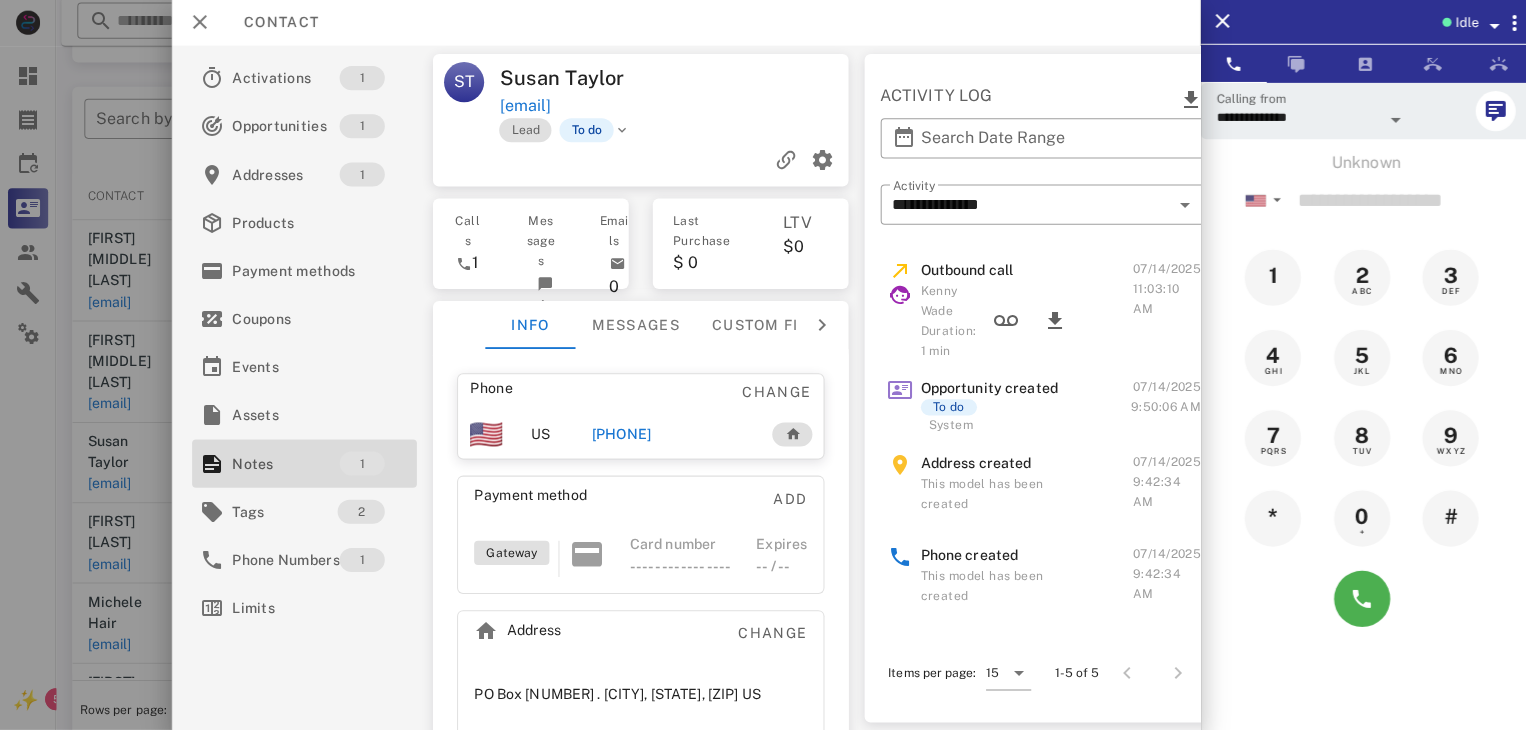 click at bounding box center (763, 365) 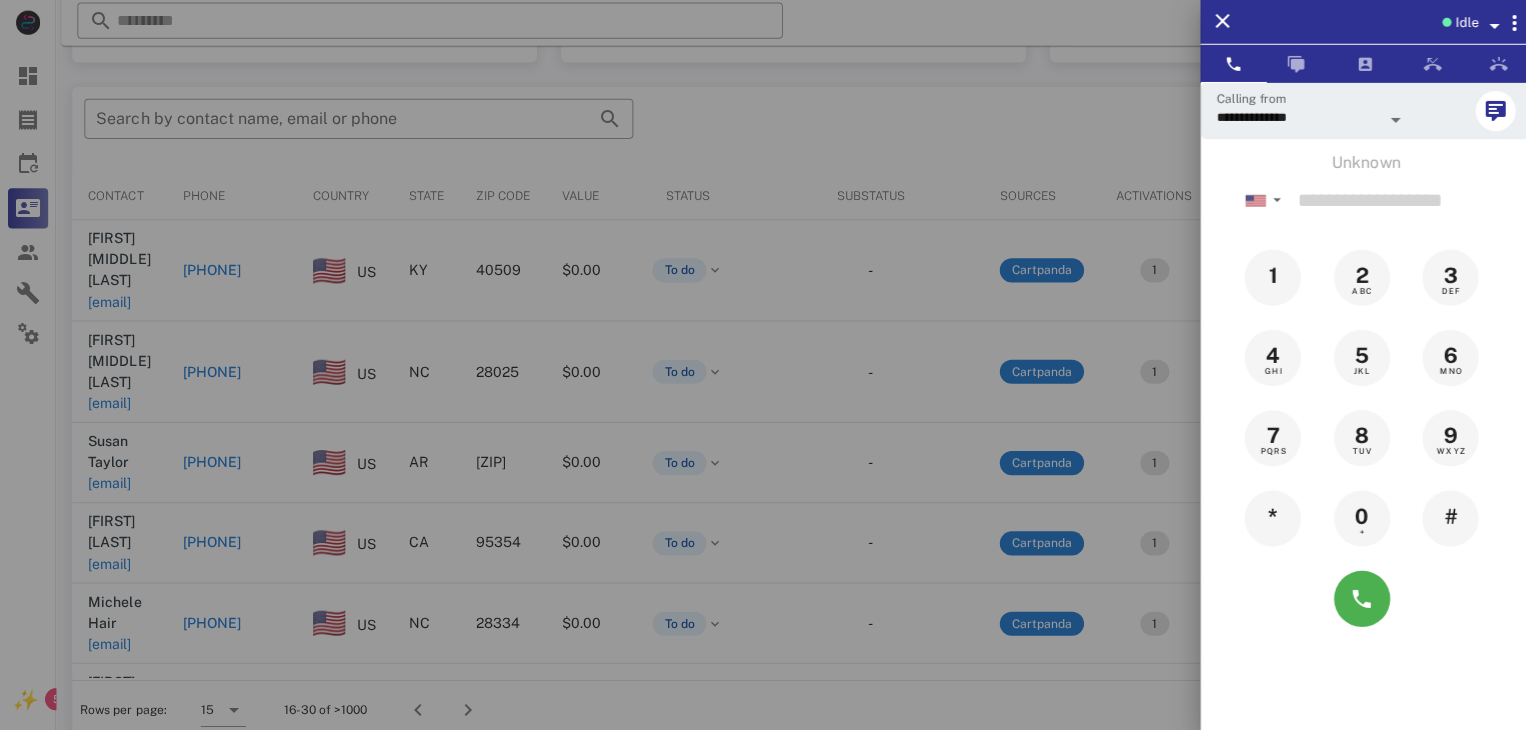 click at bounding box center (763, 365) 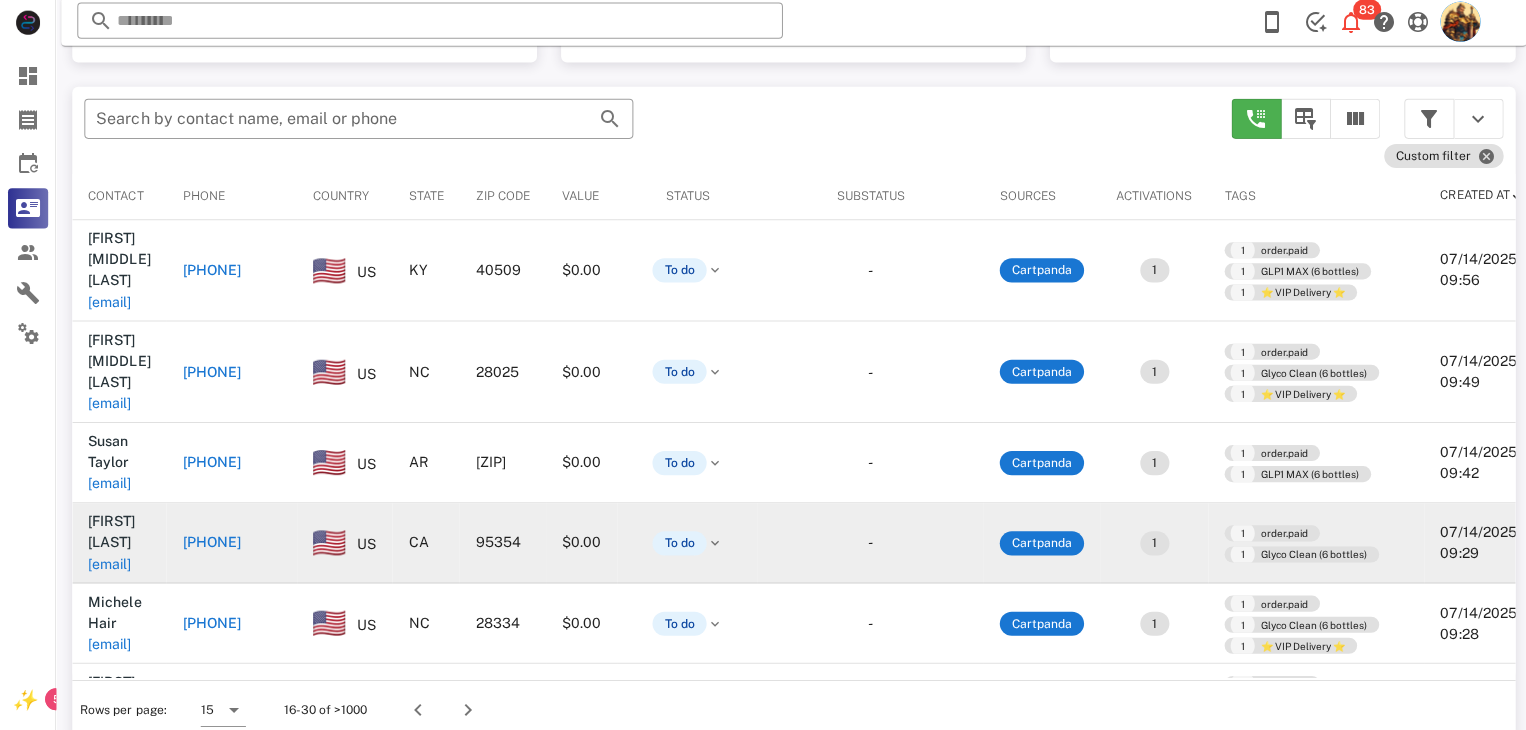 click on "[EMAIL]" at bounding box center (109, 564) 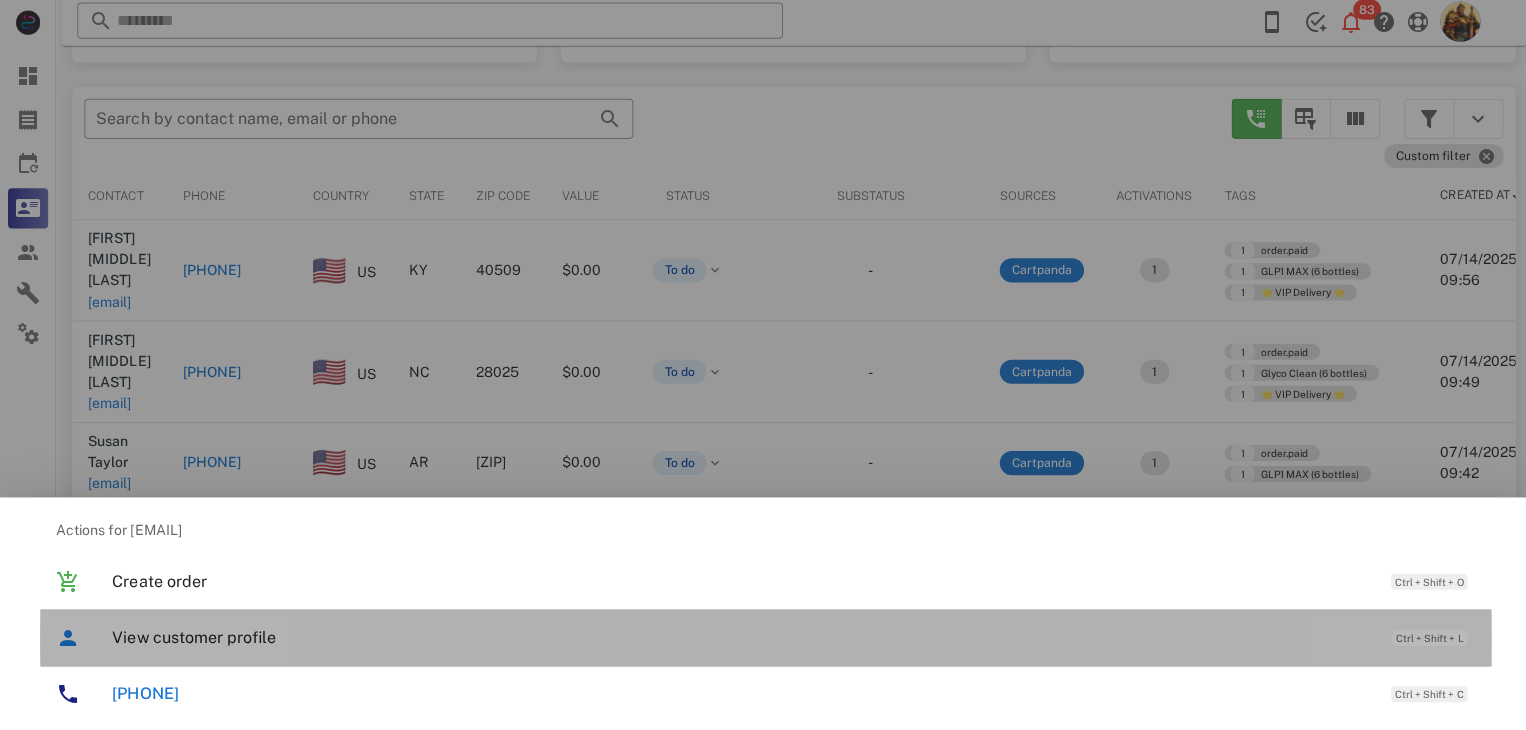 click on "View customer profile" at bounding box center (739, 637) 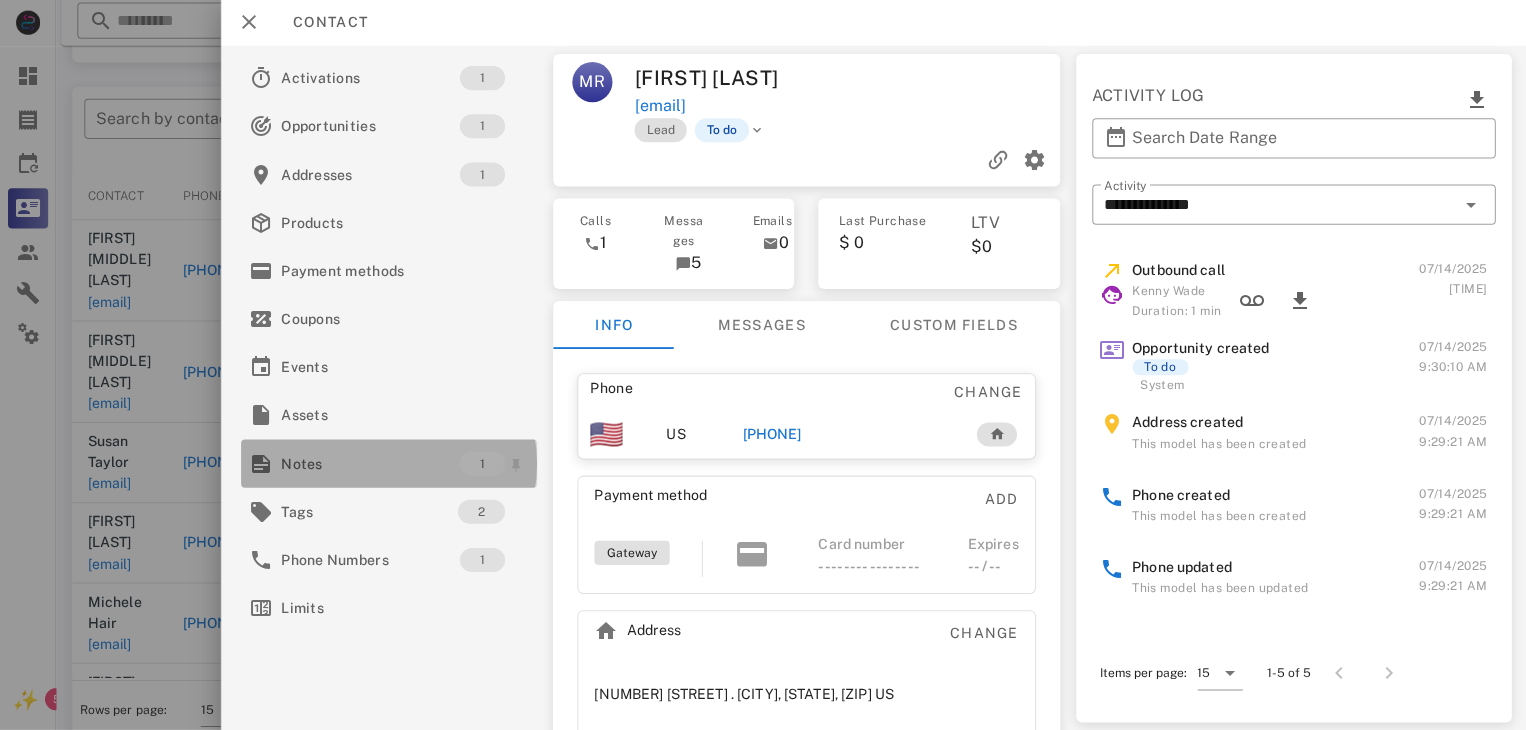 click on "Notes" at bounding box center (369, 464) 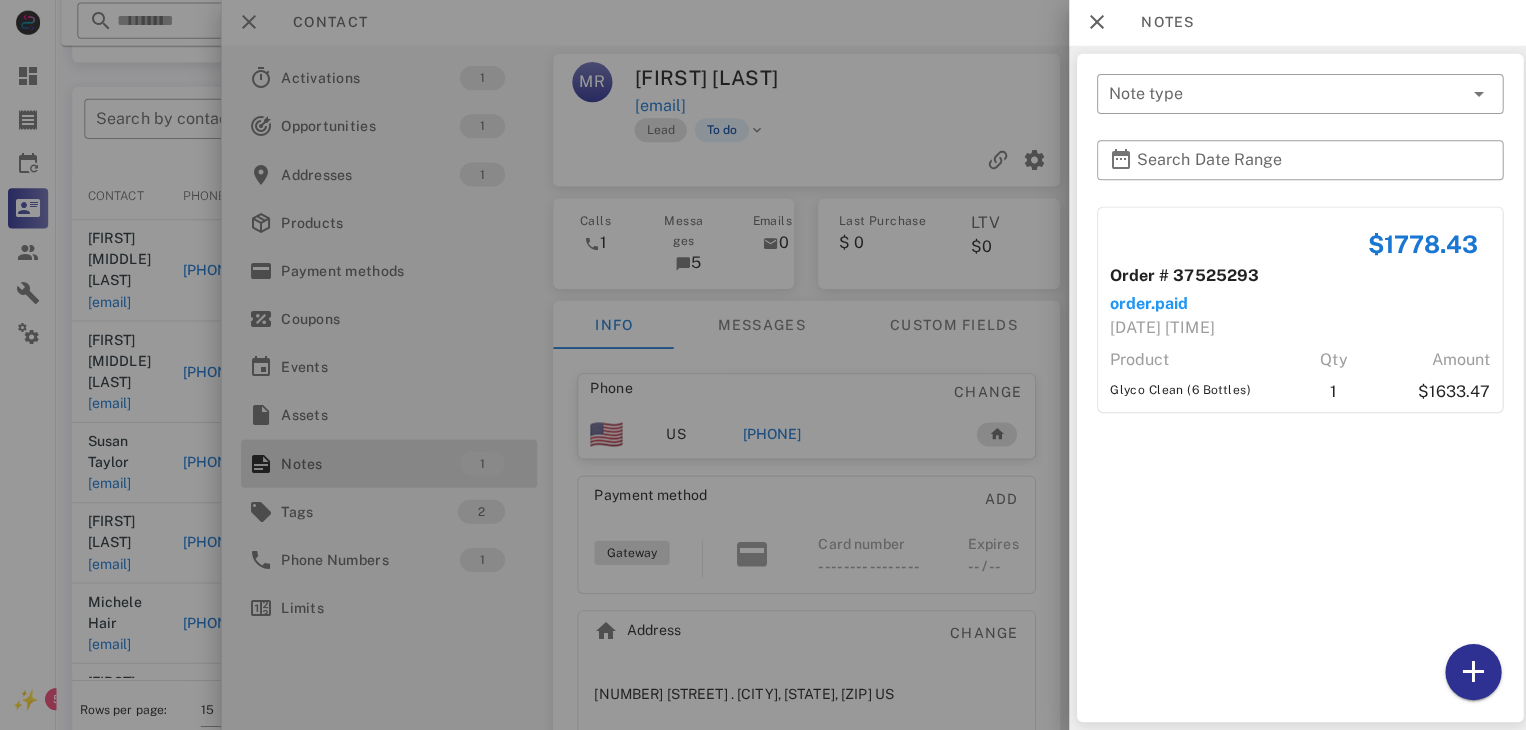 click at bounding box center (763, 365) 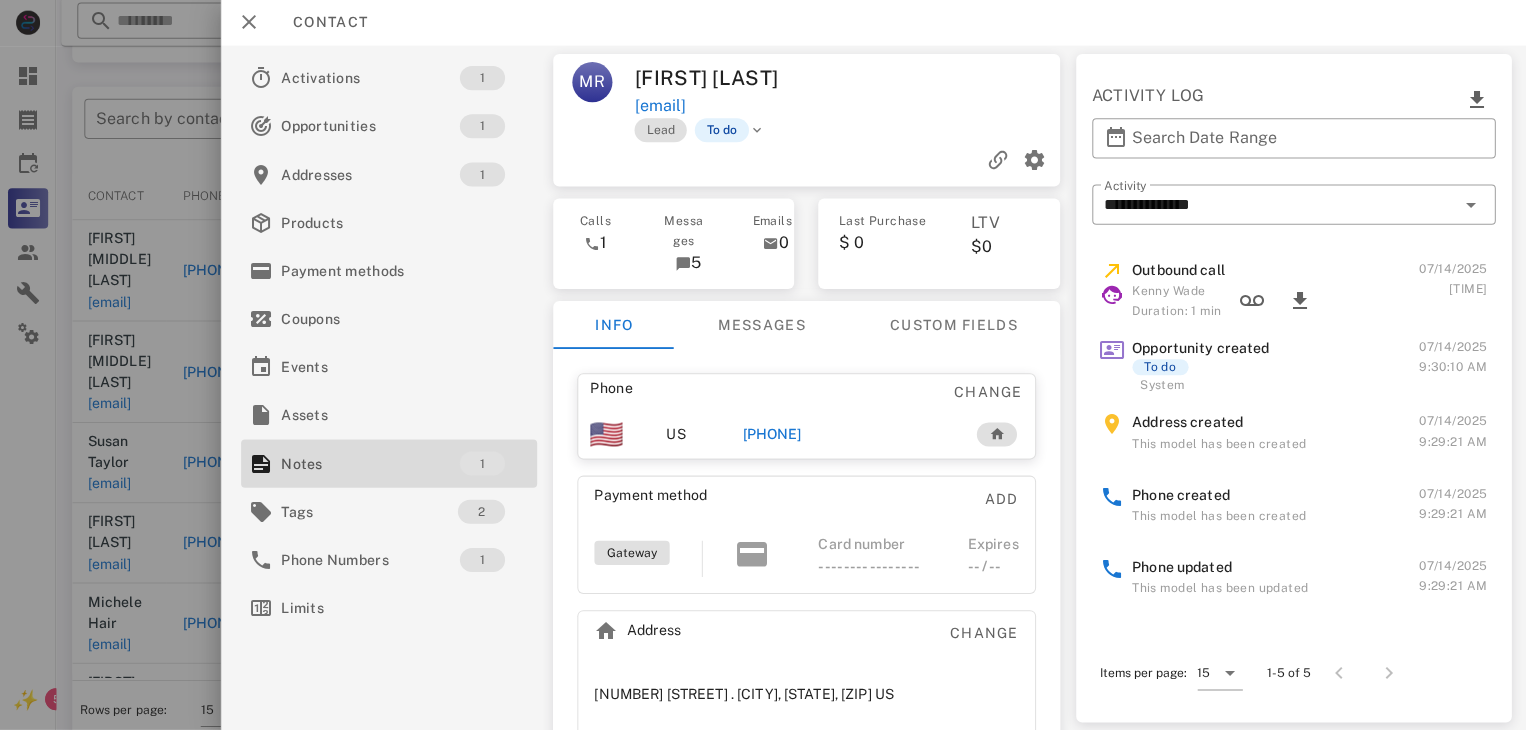 click on "[PHONE]" at bounding box center (769, 435) 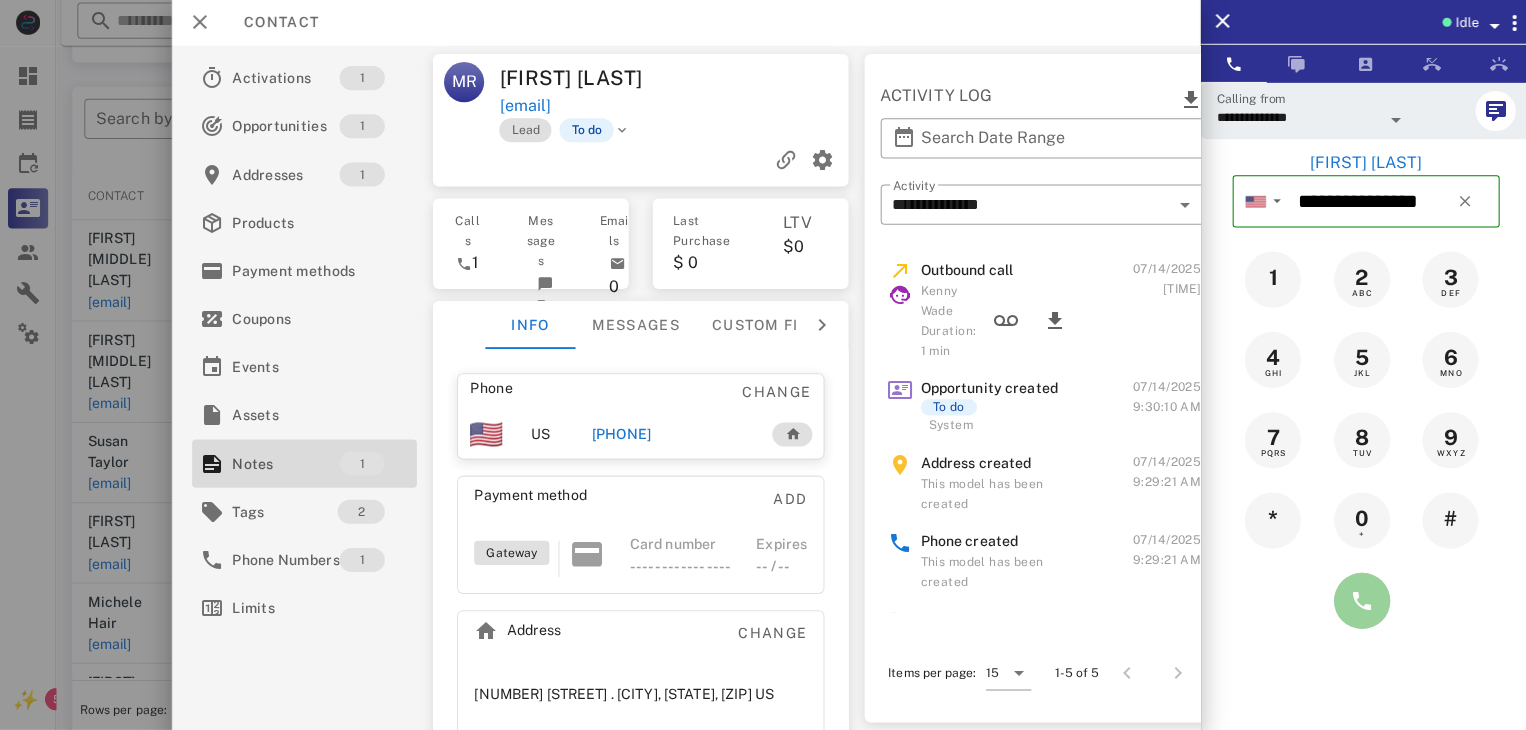 click at bounding box center [1357, 601] 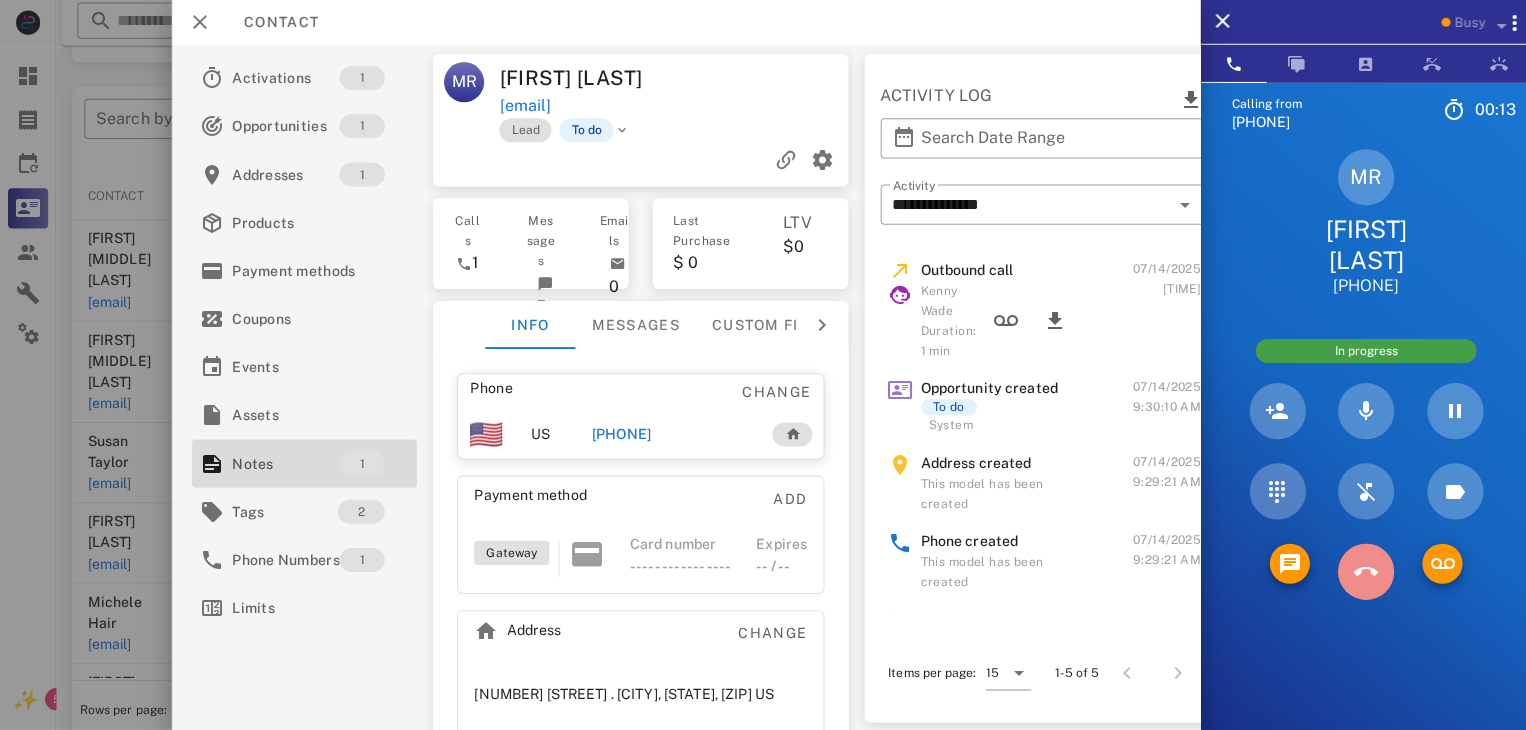 click at bounding box center [1361, 572] 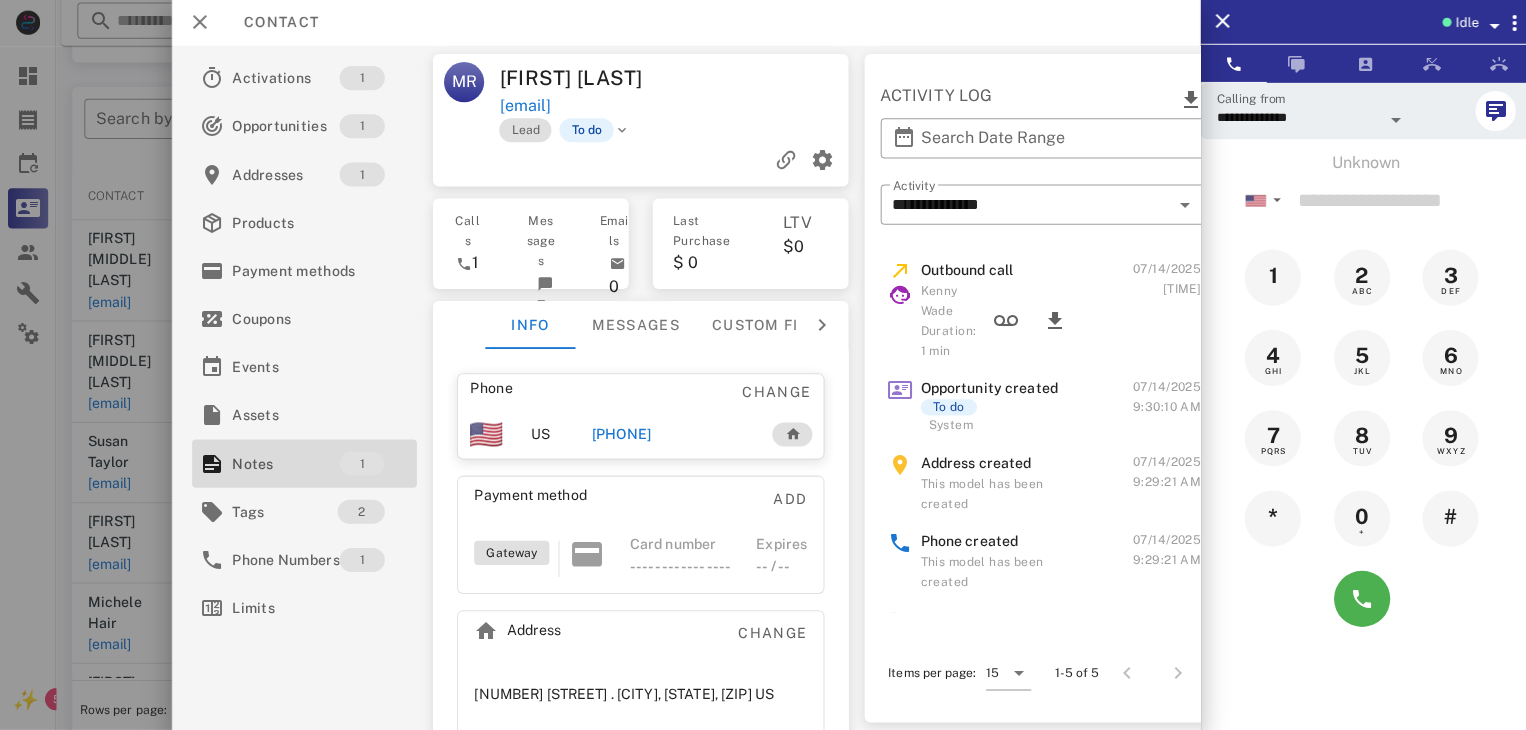 click at bounding box center [763, 365] 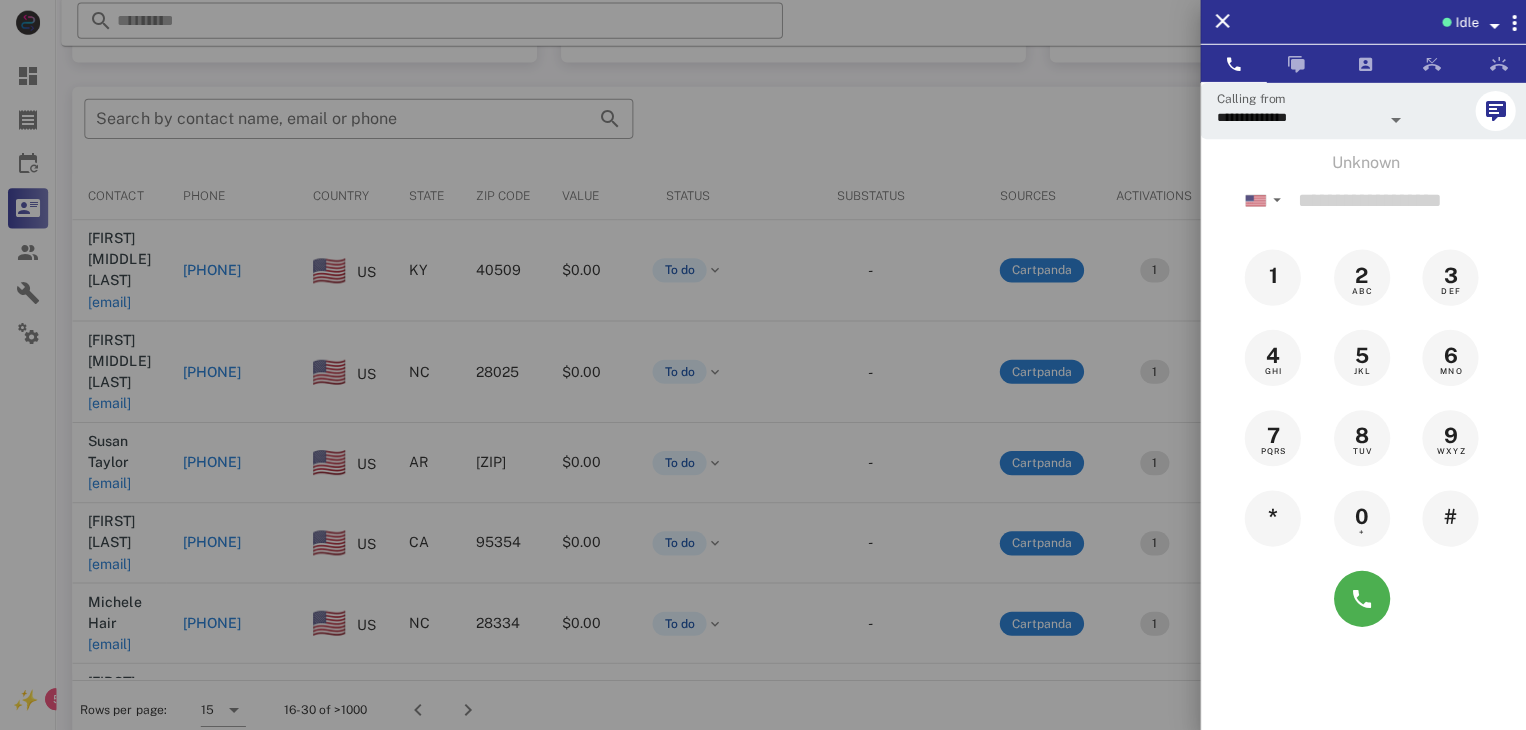 click at bounding box center [763, 365] 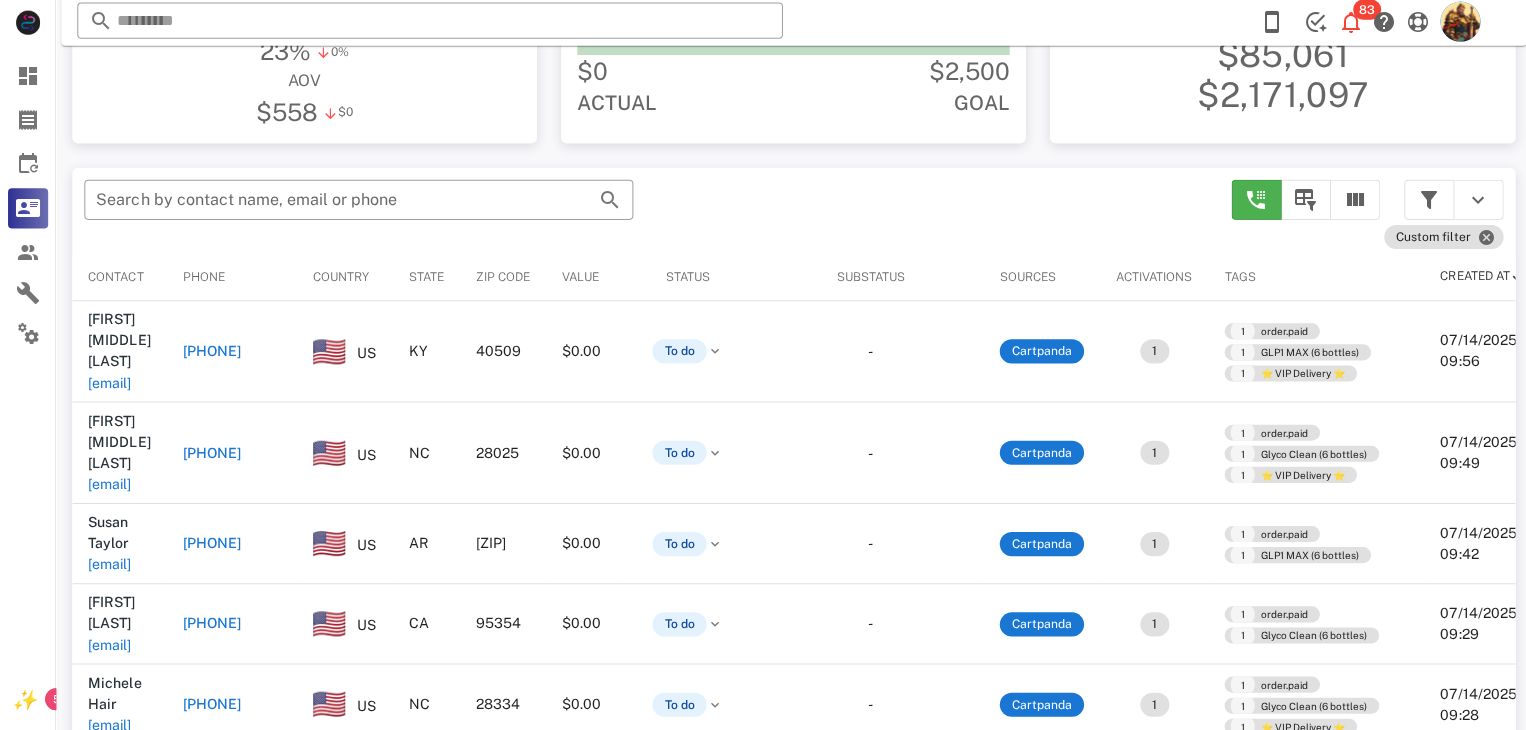 scroll, scrollTop: 380, scrollLeft: 0, axis: vertical 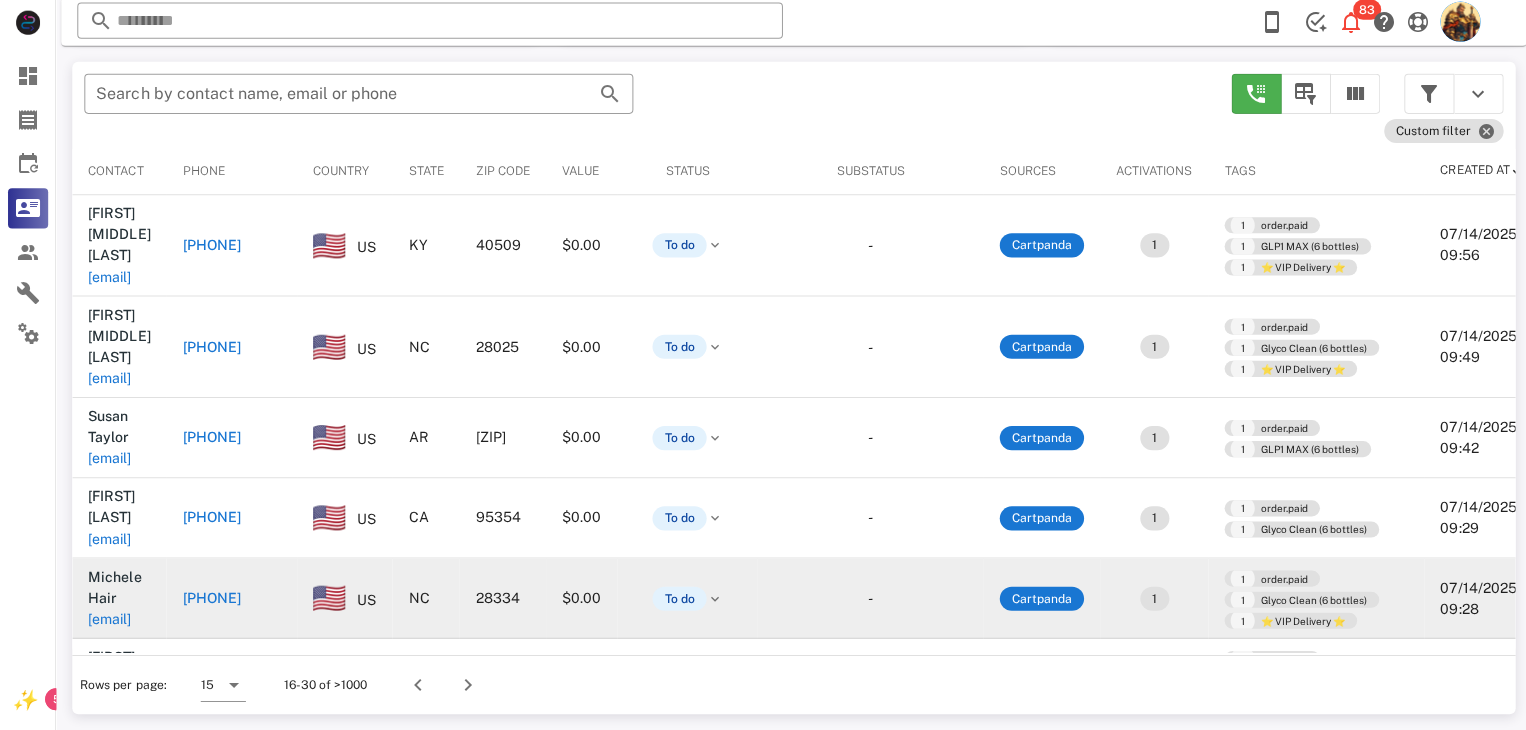 click on "[EMAIL]" at bounding box center (109, 619) 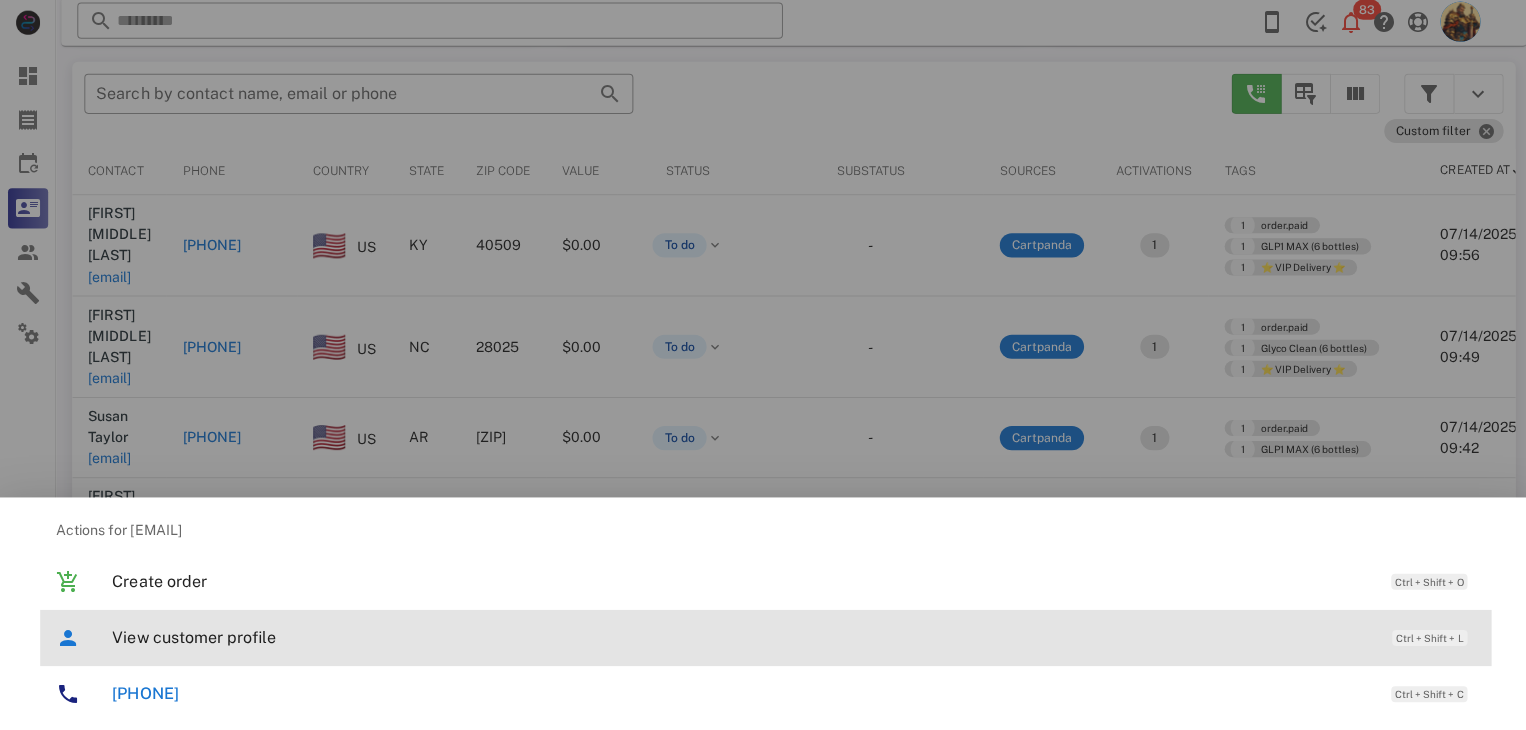 click on "View customer profile" at bounding box center [739, 637] 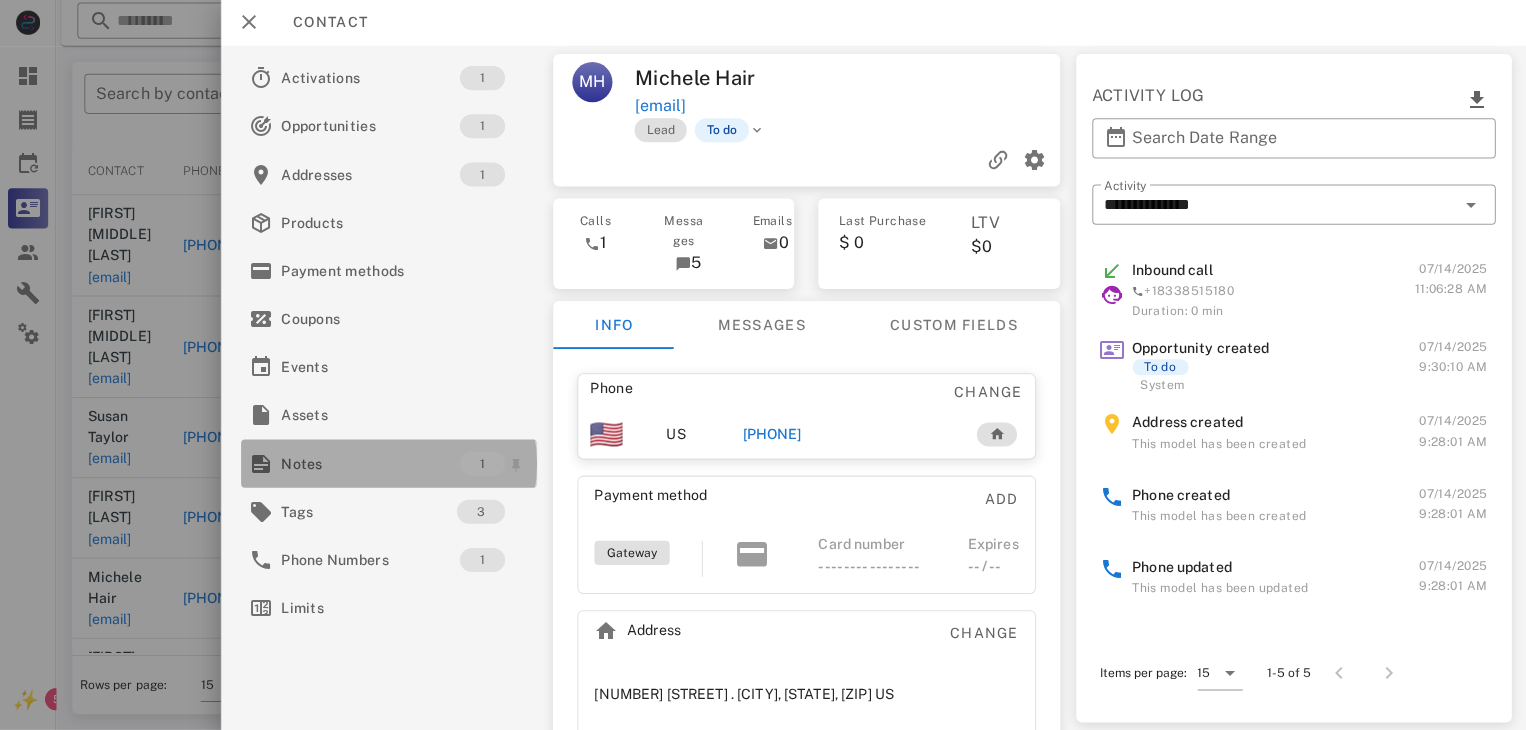 click on "Notes  1" at bounding box center [387, 464] 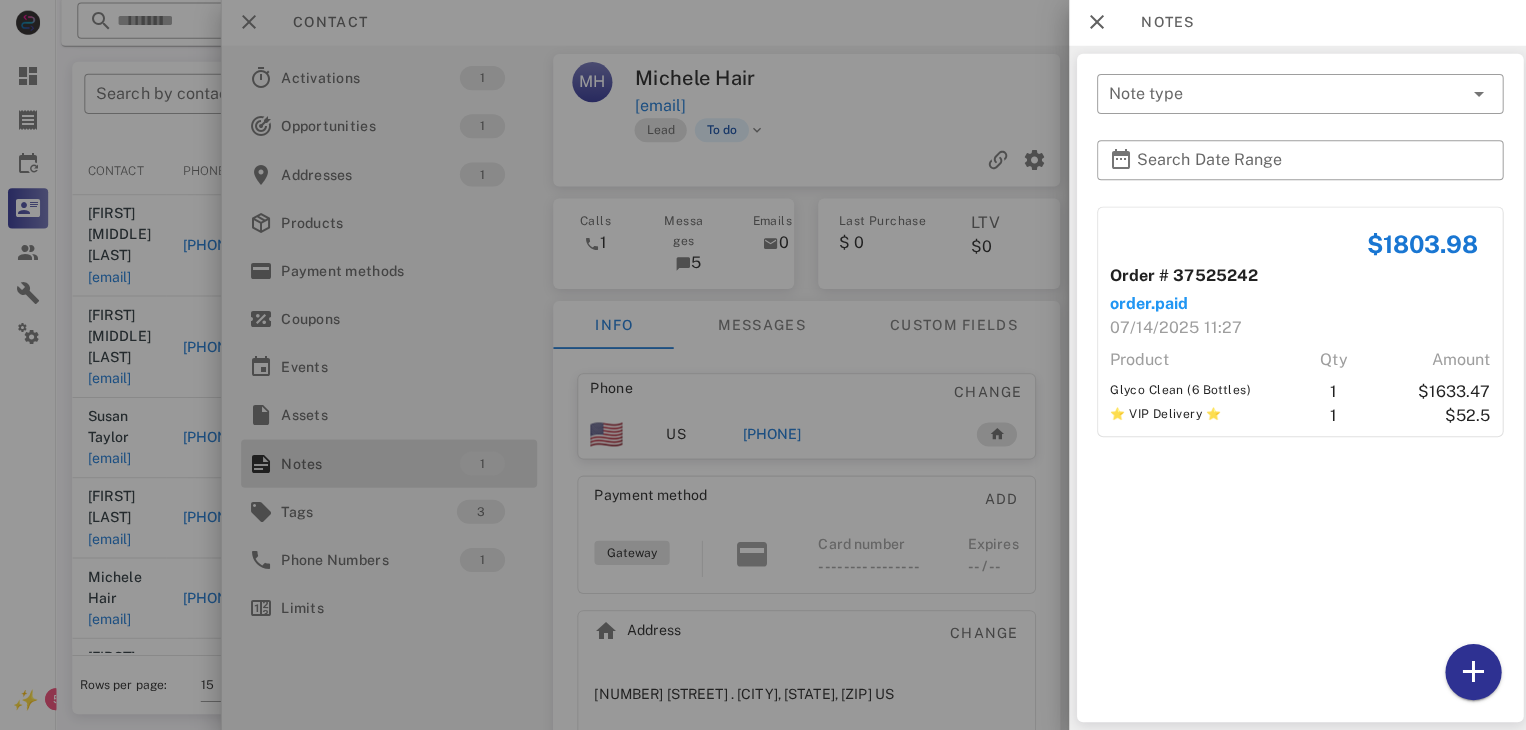 click at bounding box center [763, 365] 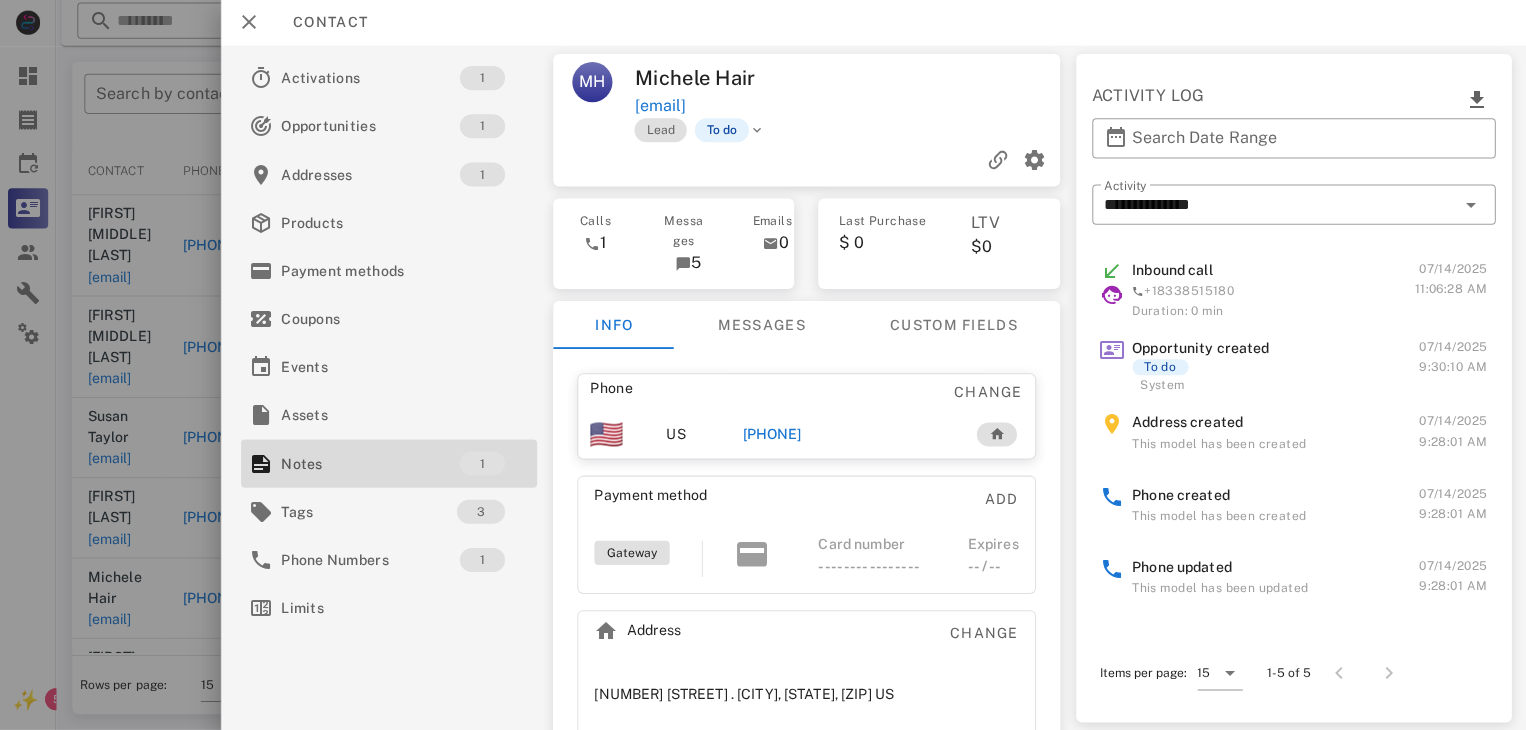 click on "[PHONE]" at bounding box center [769, 435] 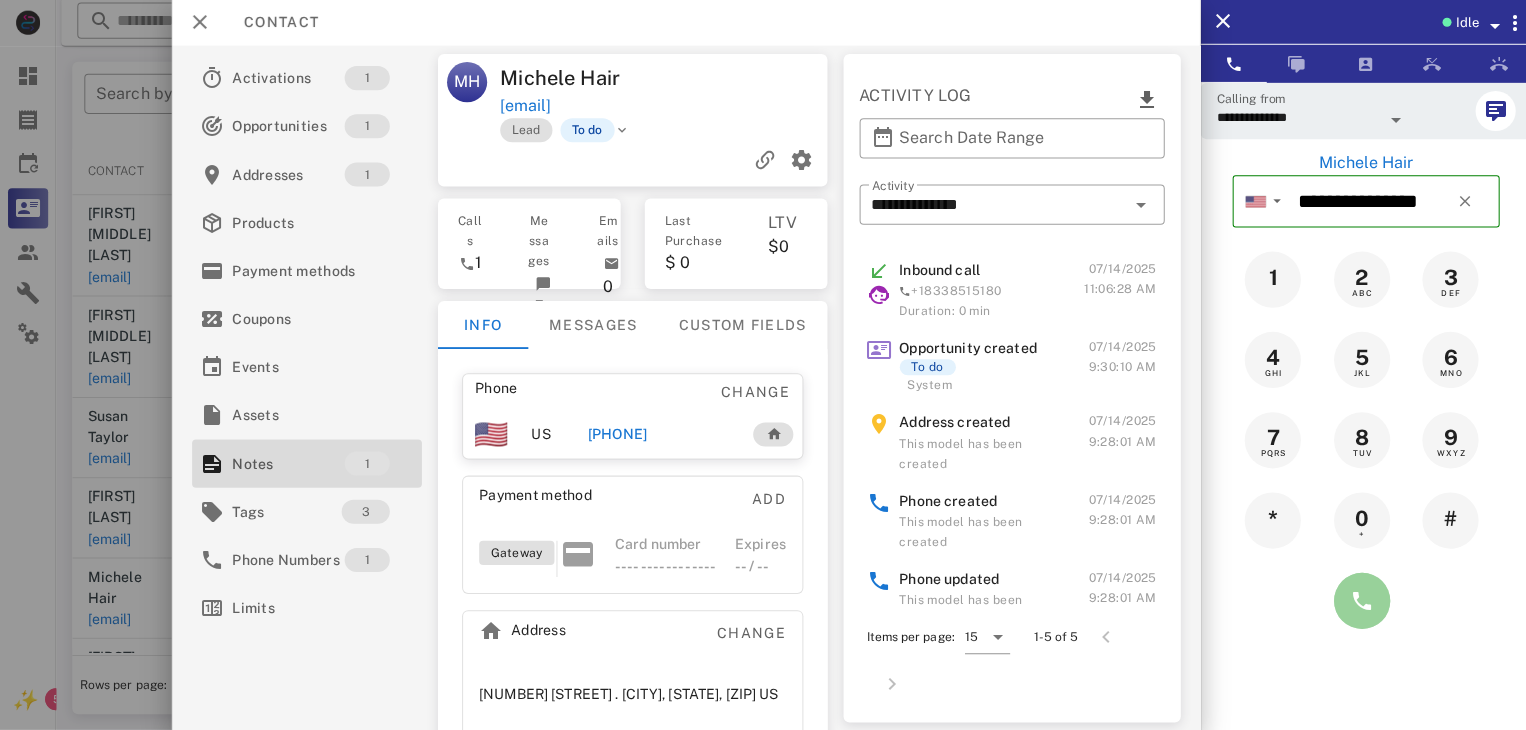 click at bounding box center [1357, 601] 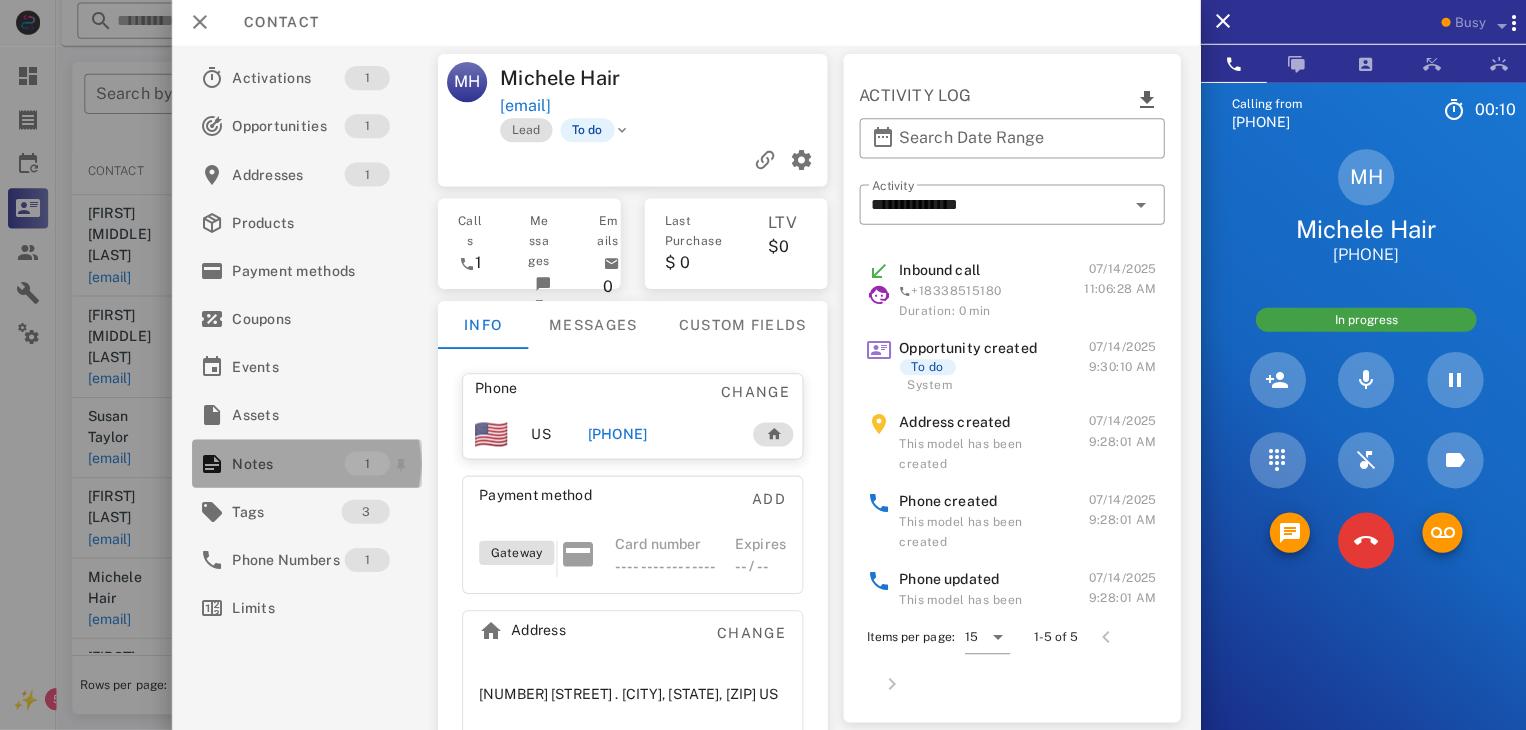 click on "Notes" at bounding box center [287, 464] 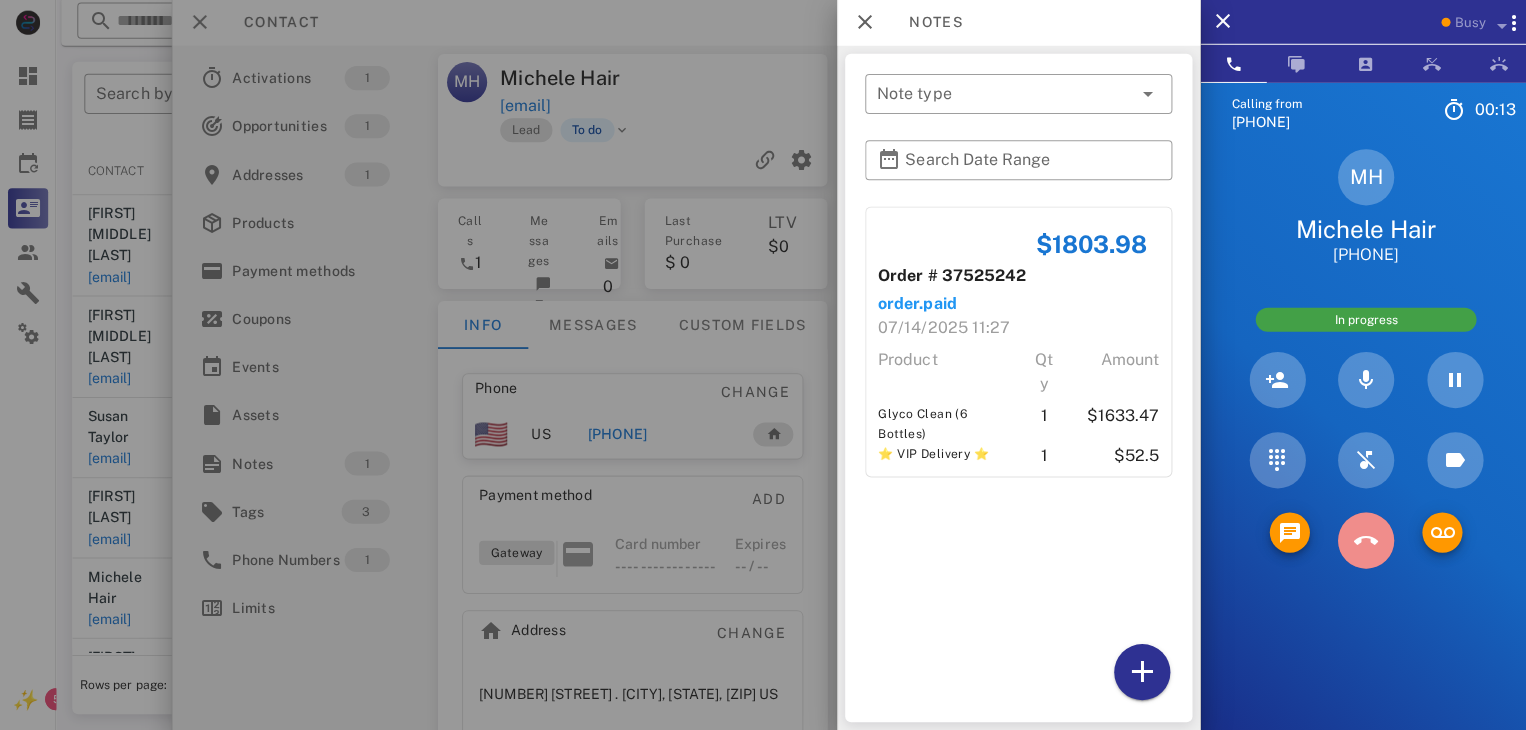 click at bounding box center (1361, 541) 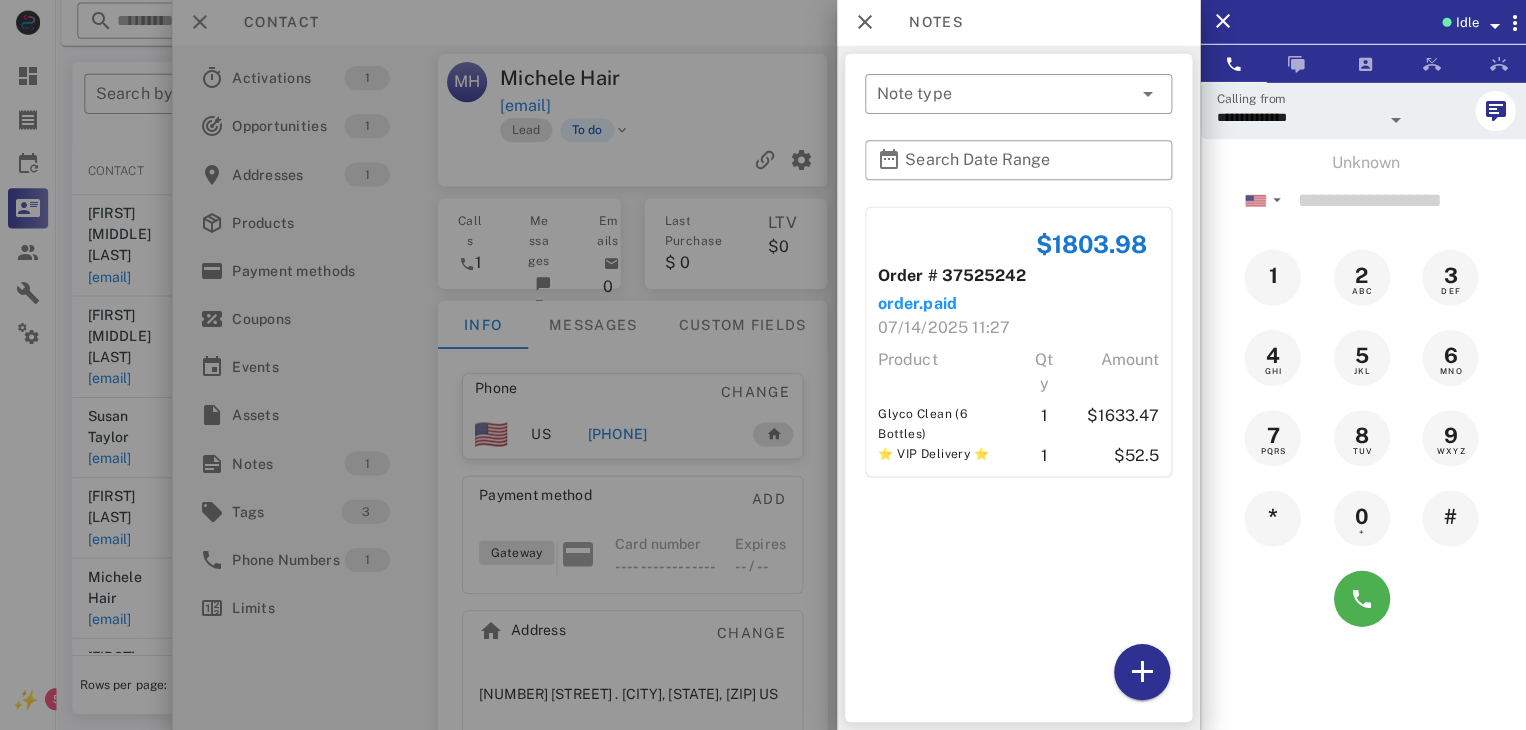 click at bounding box center (763, 365) 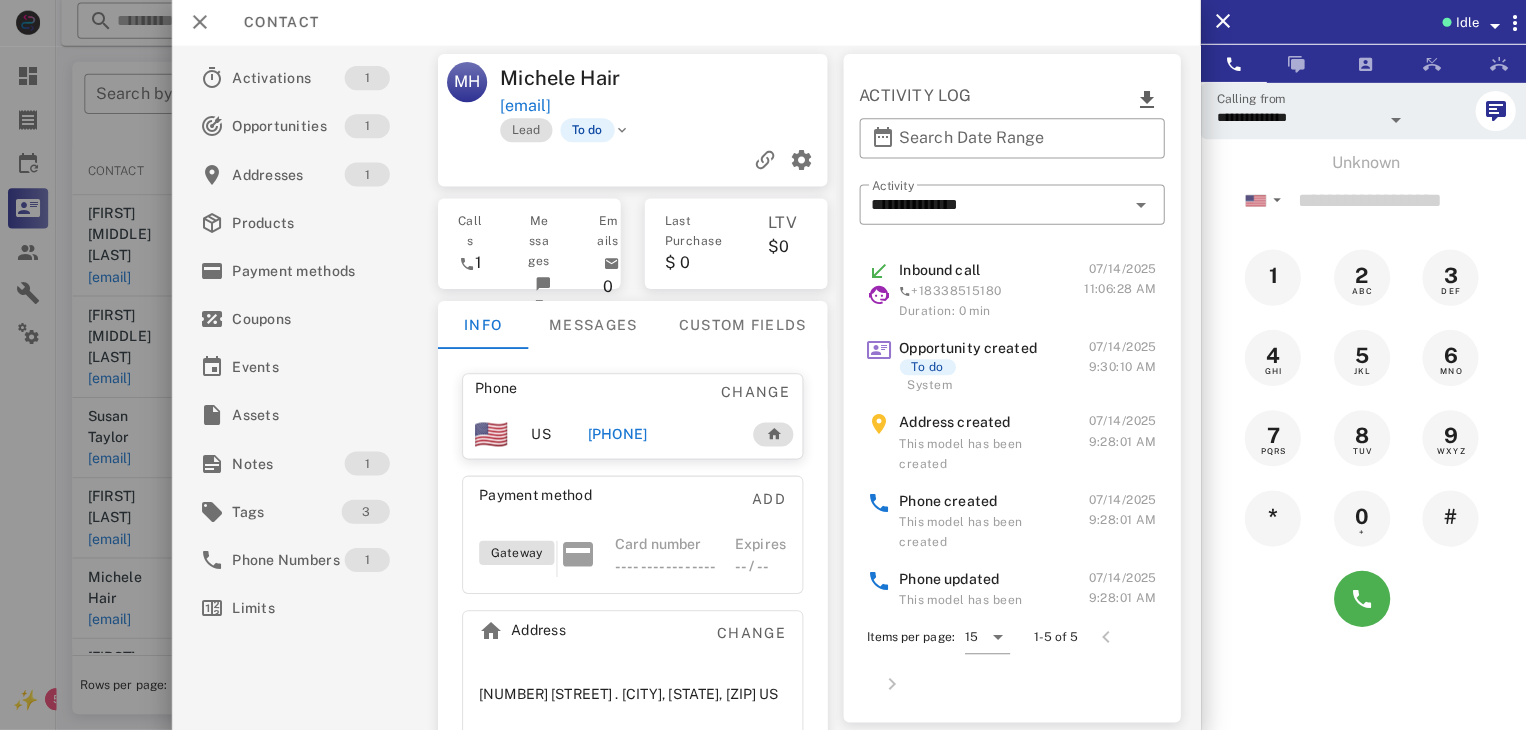 click on "[PHONE]" at bounding box center [614, 435] 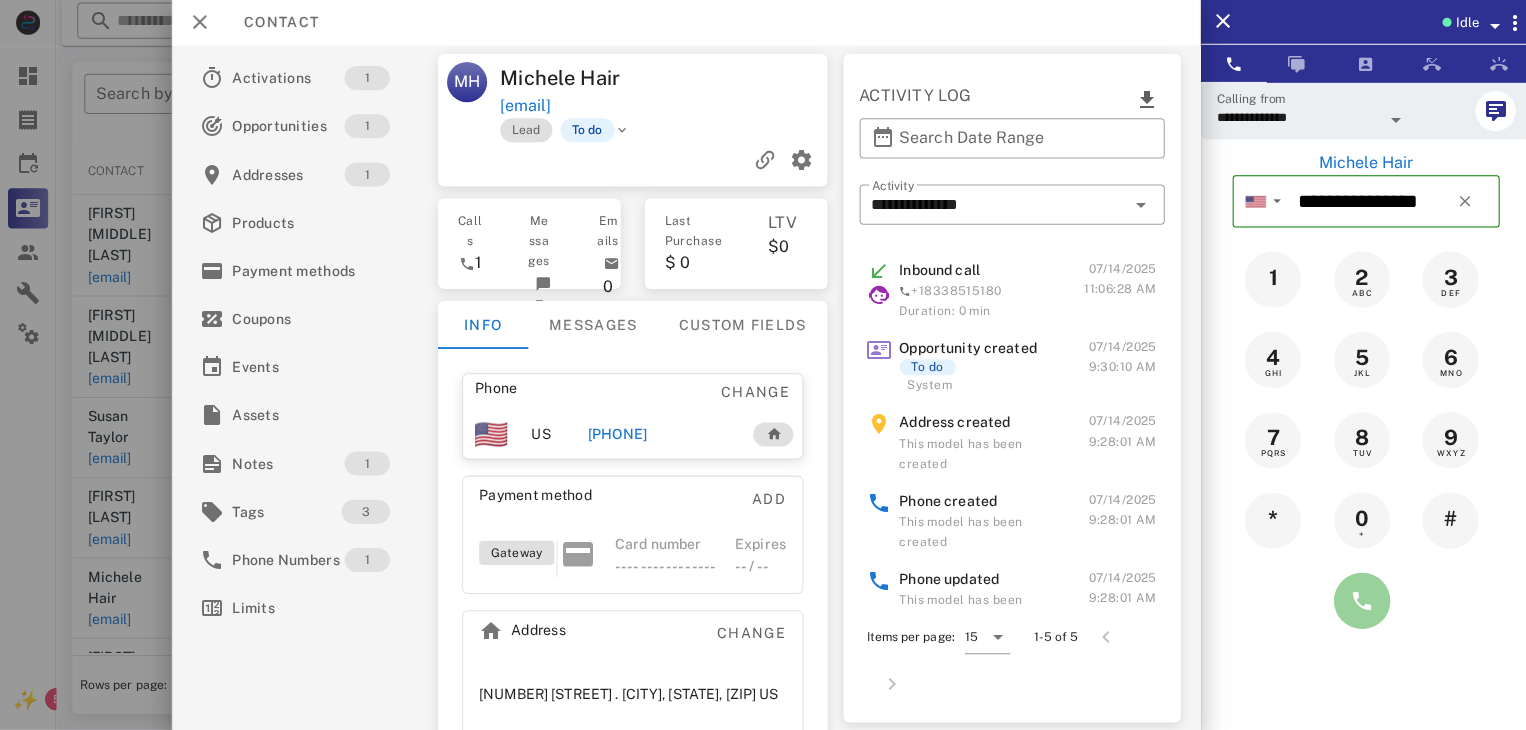 click at bounding box center (1357, 601) 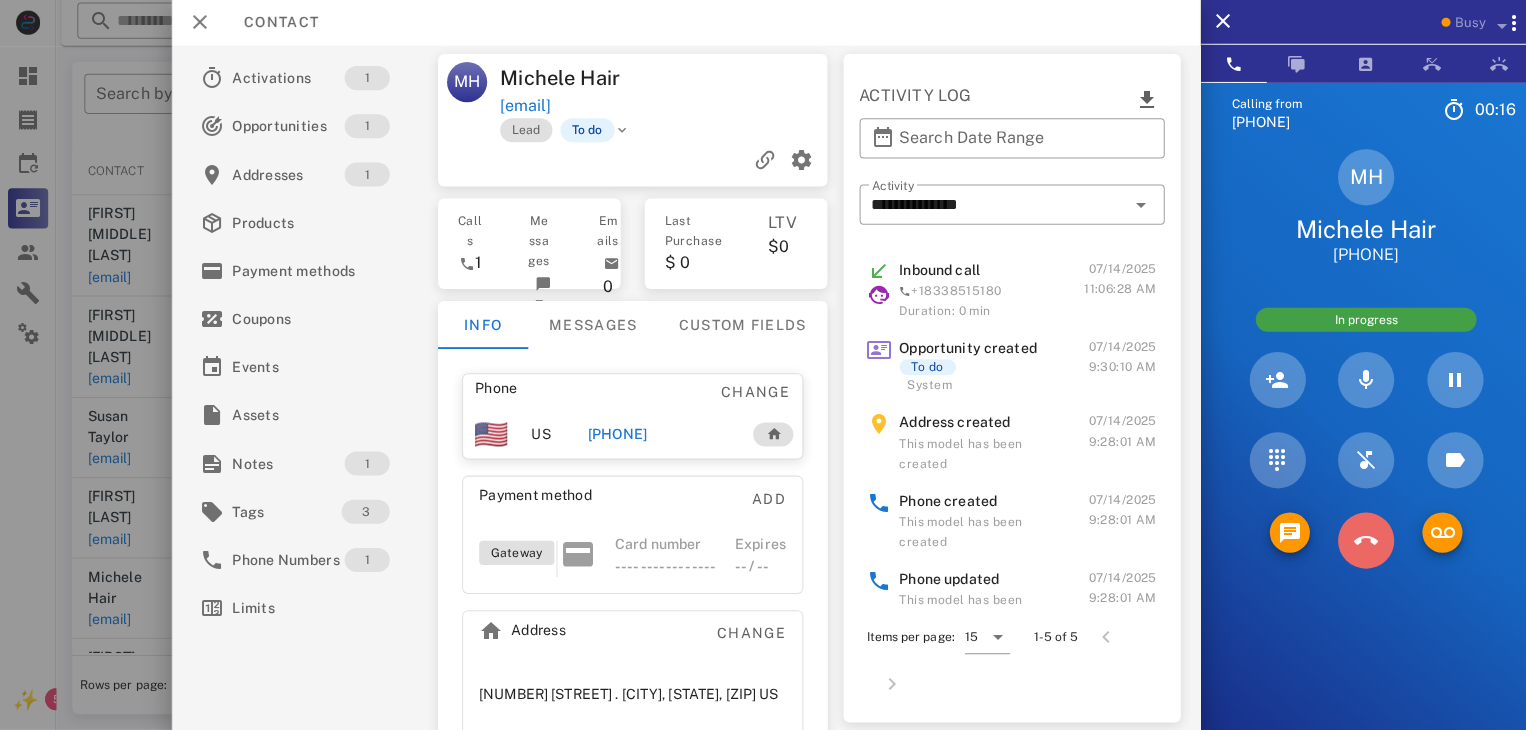 click at bounding box center (1361, 541) 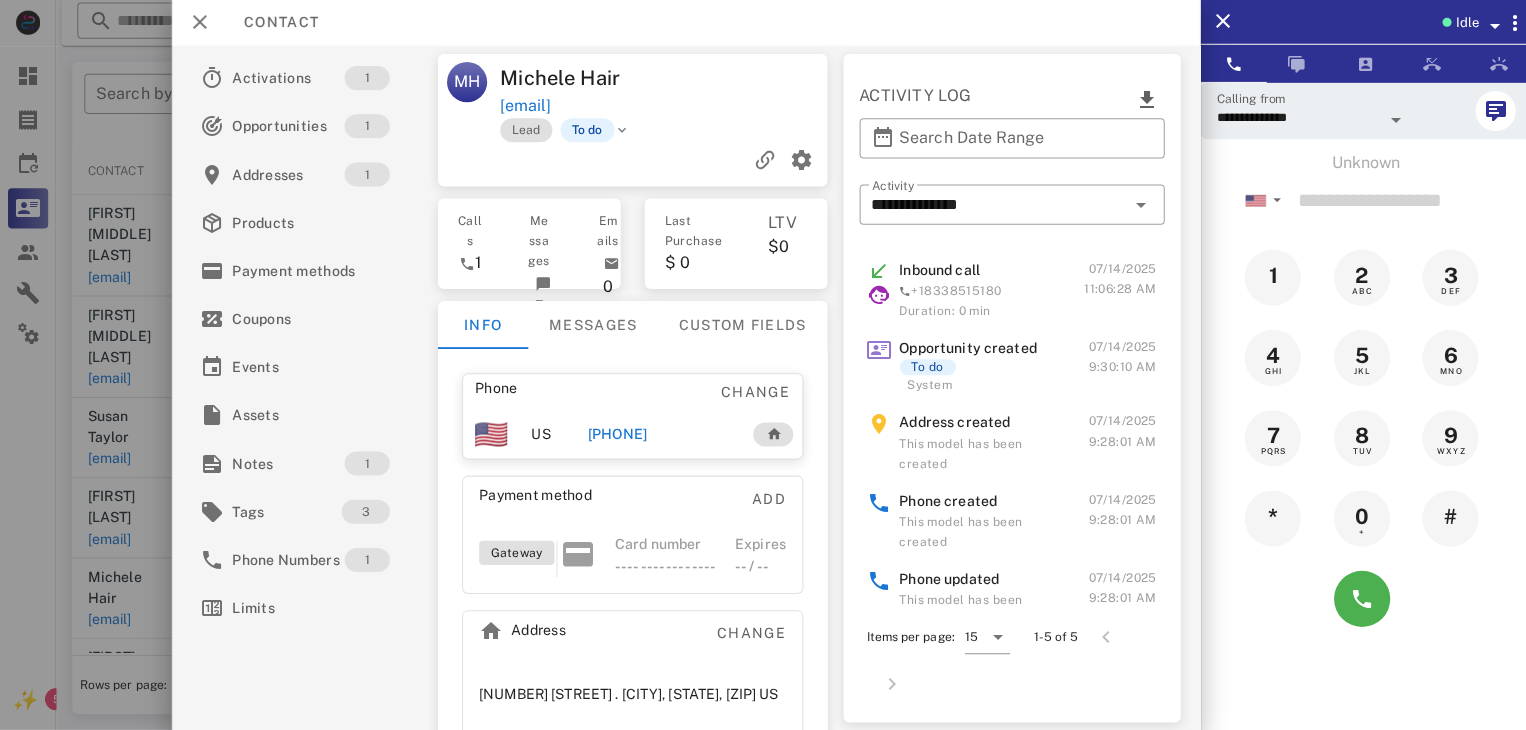 click at bounding box center (763, 365) 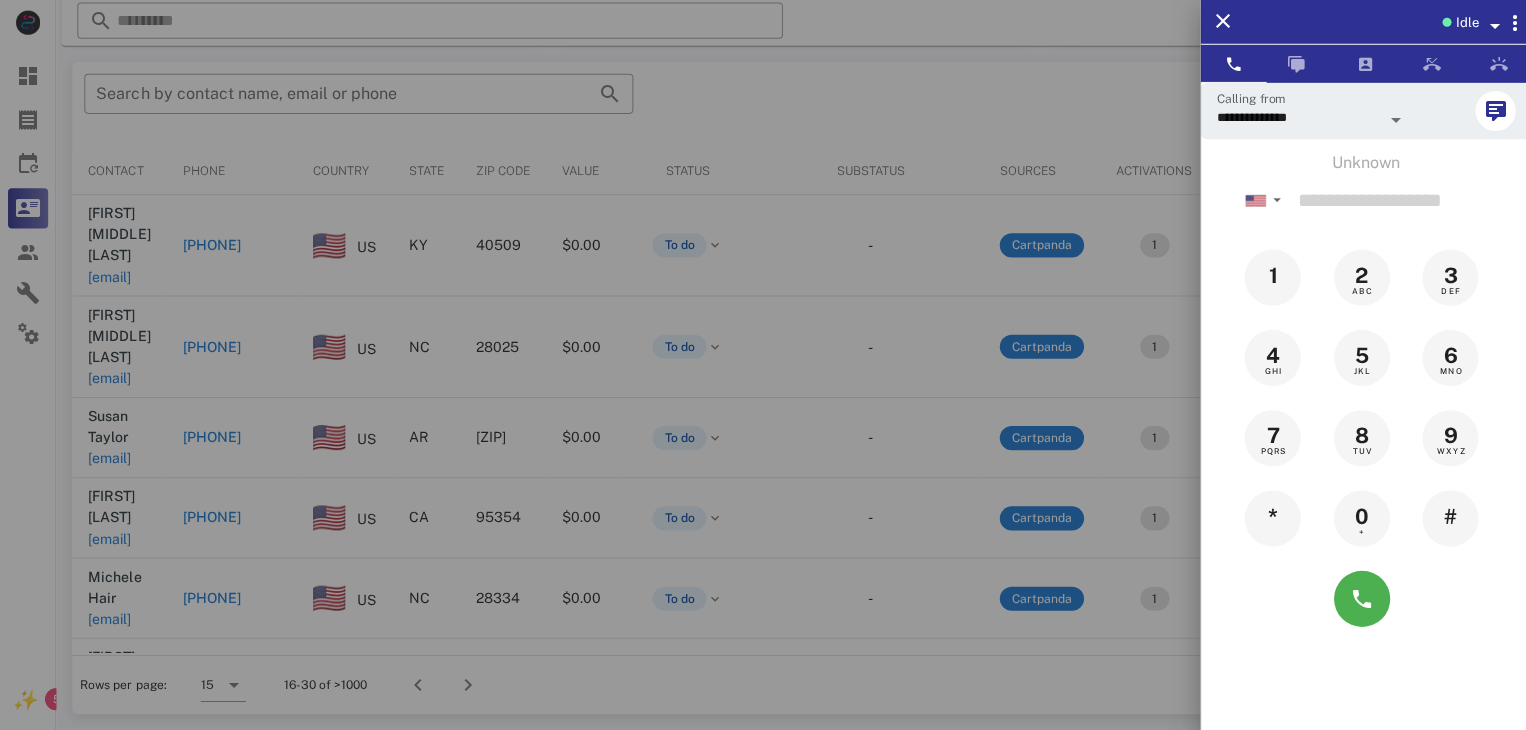 click at bounding box center (763, 365) 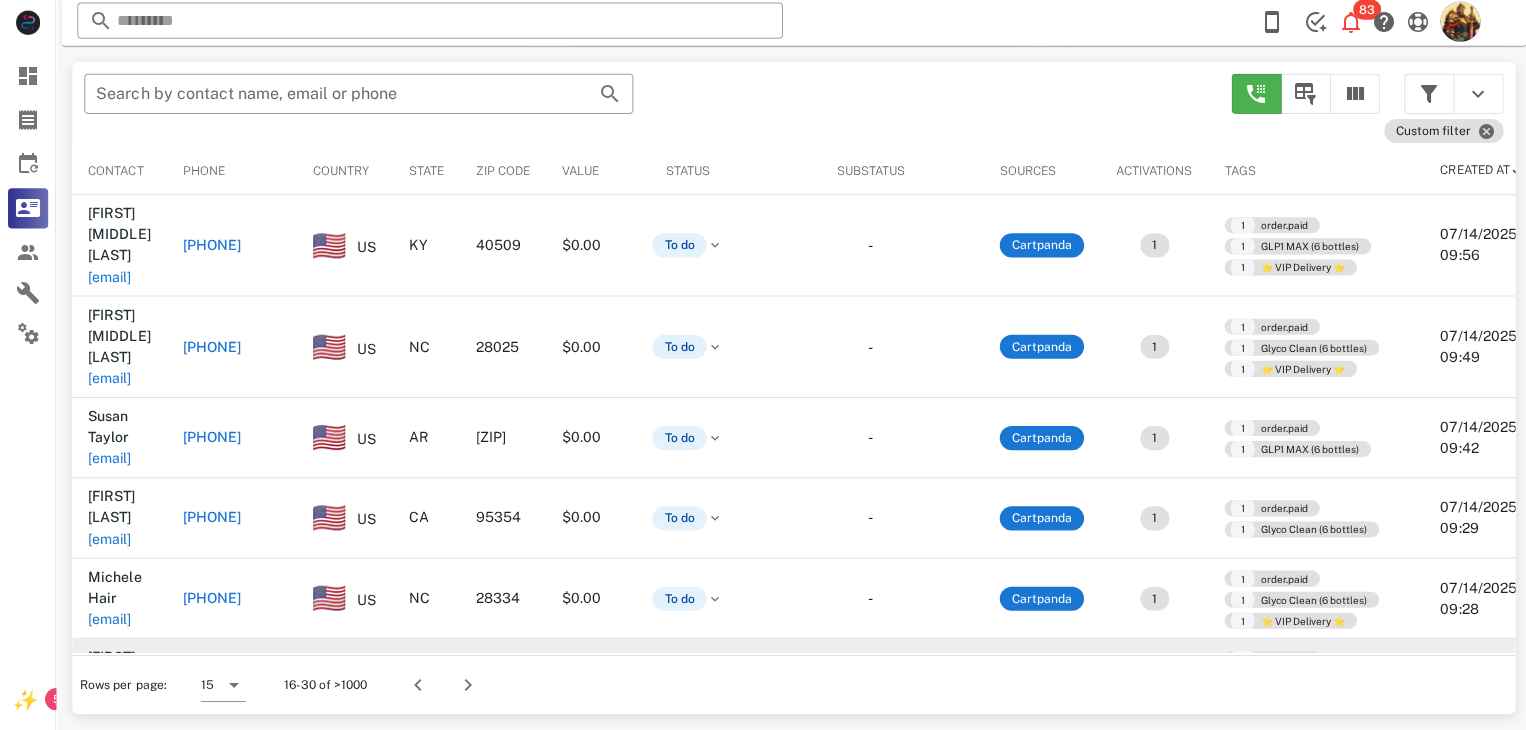 click on "[EMAIL]" at bounding box center (109, 699) 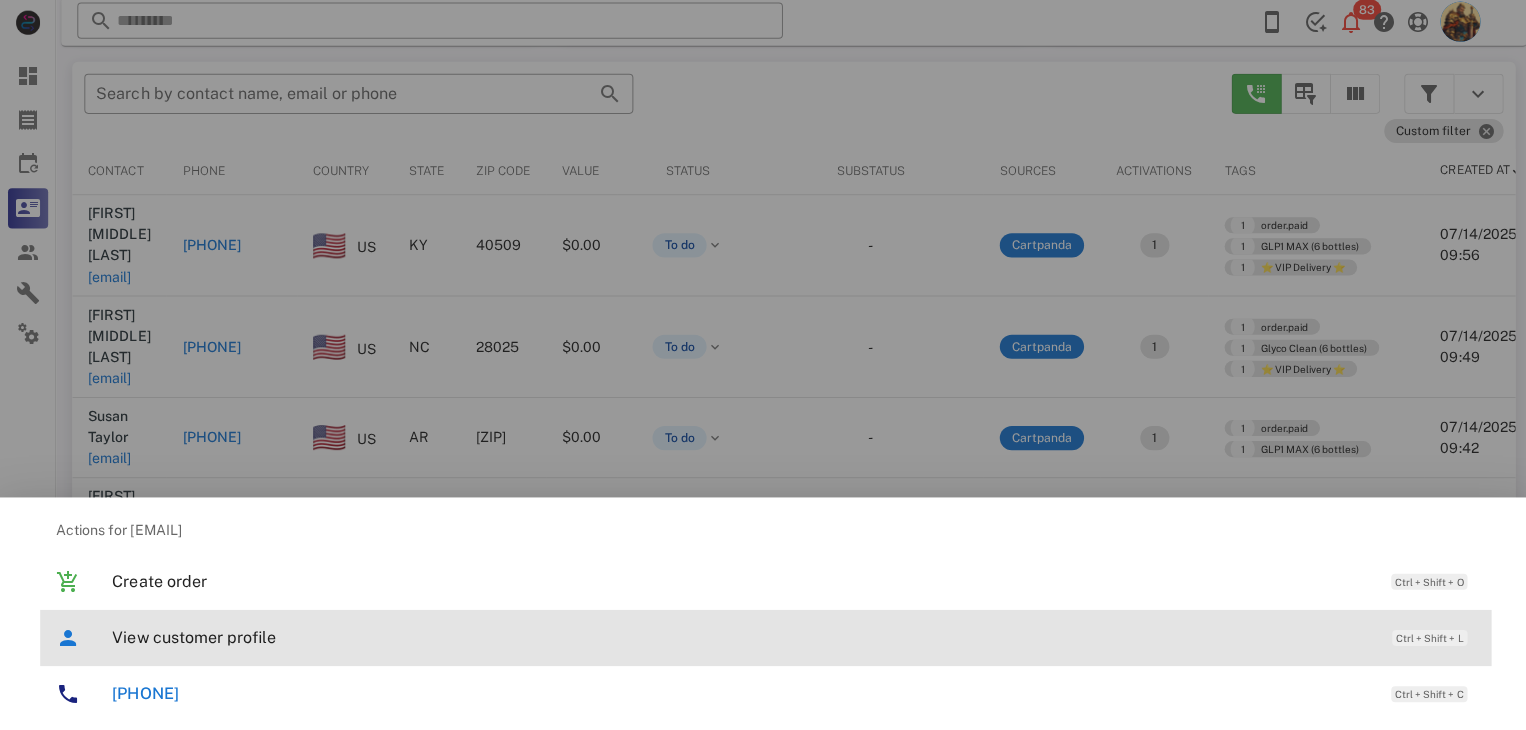 click on "View customer profile" at bounding box center (739, 637) 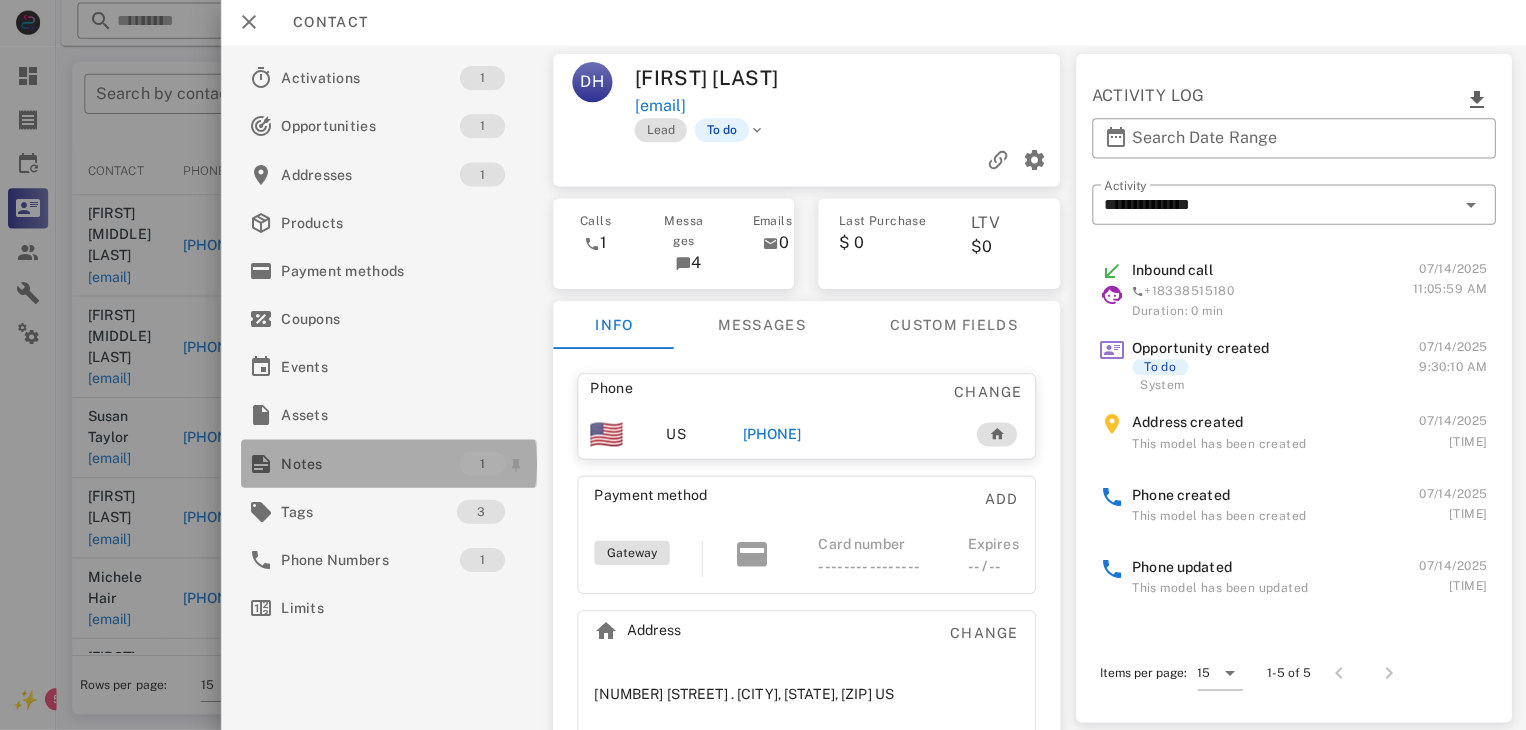 click on "Notes" at bounding box center [369, 464] 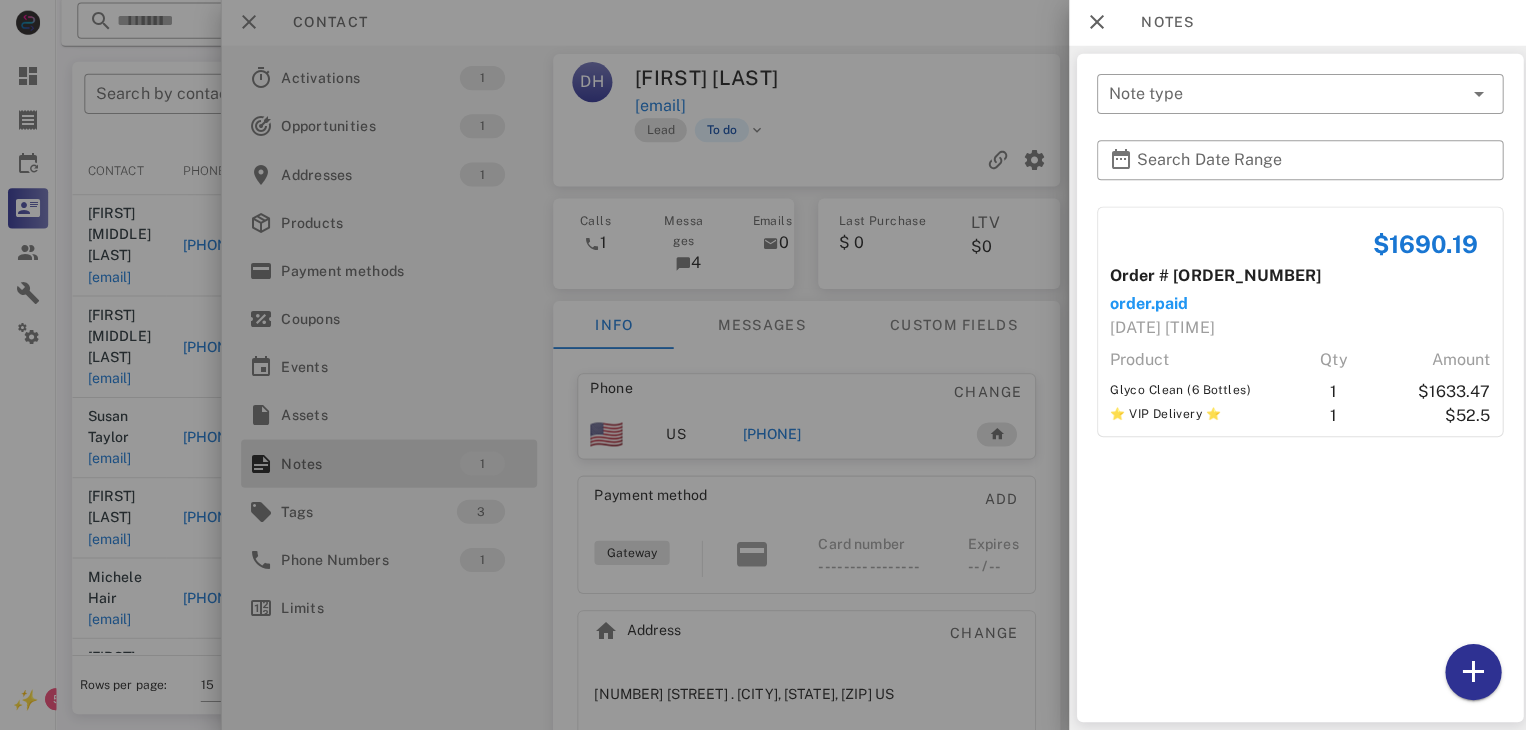 click at bounding box center (763, 365) 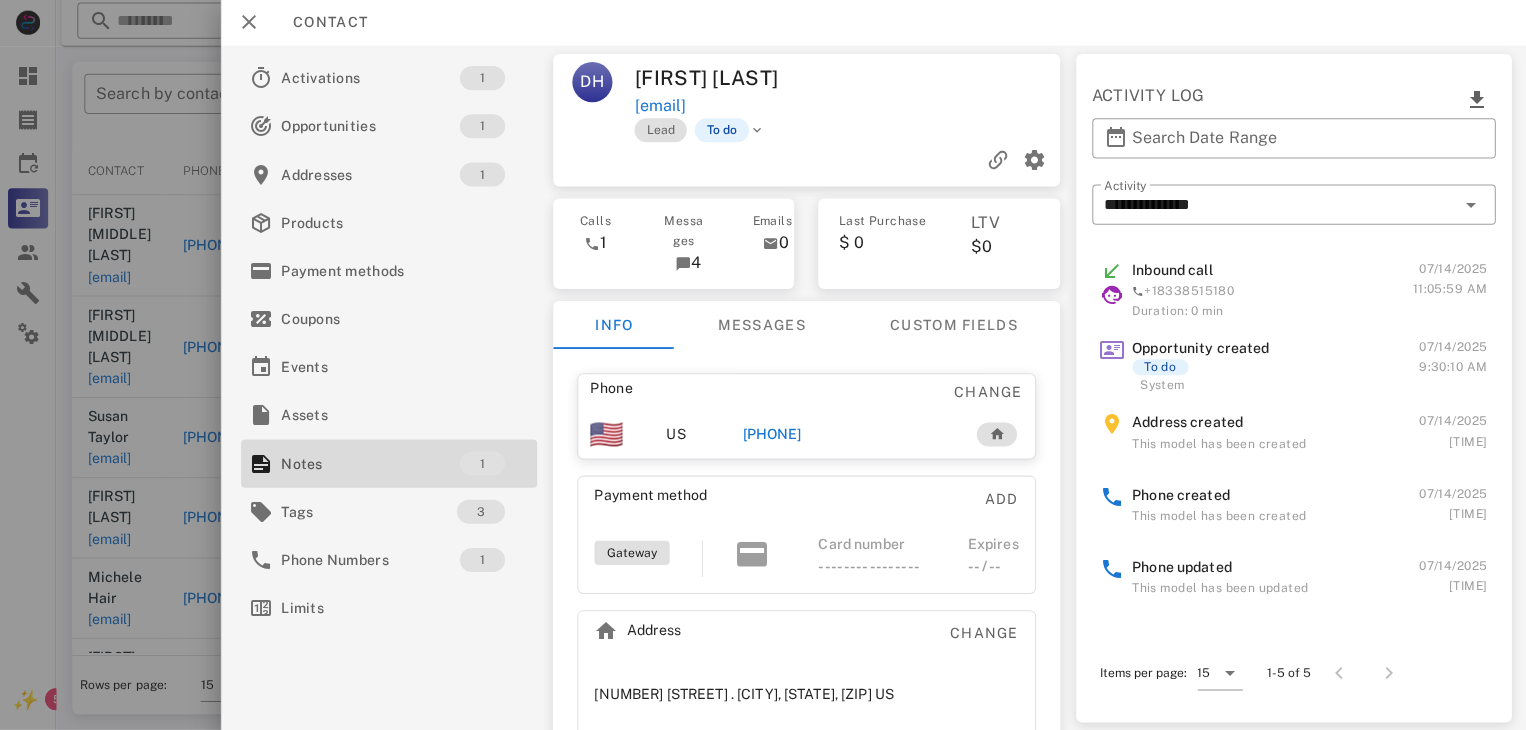click on "[PHONE]" at bounding box center [769, 435] 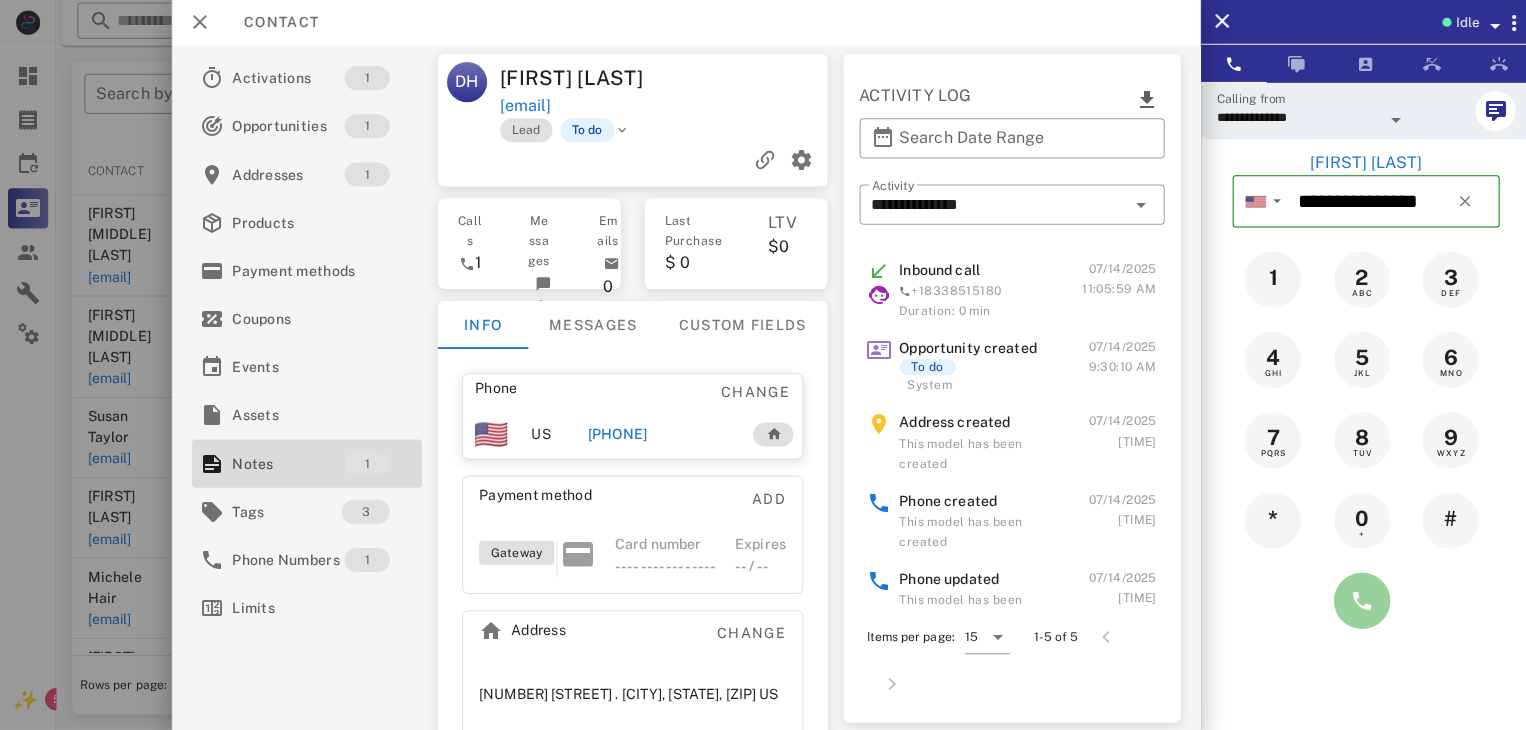 click at bounding box center (1357, 601) 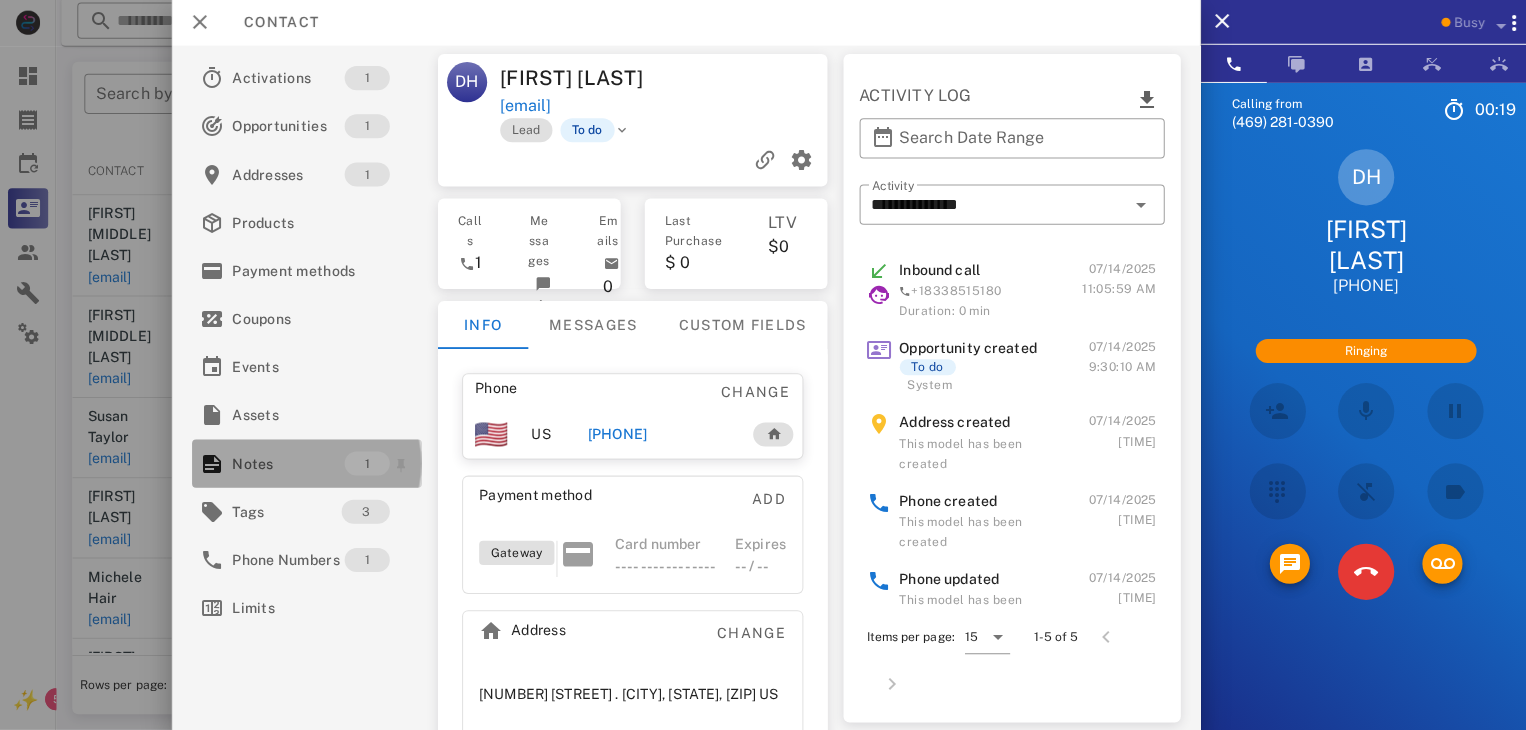 click on "Notes" at bounding box center (287, 464) 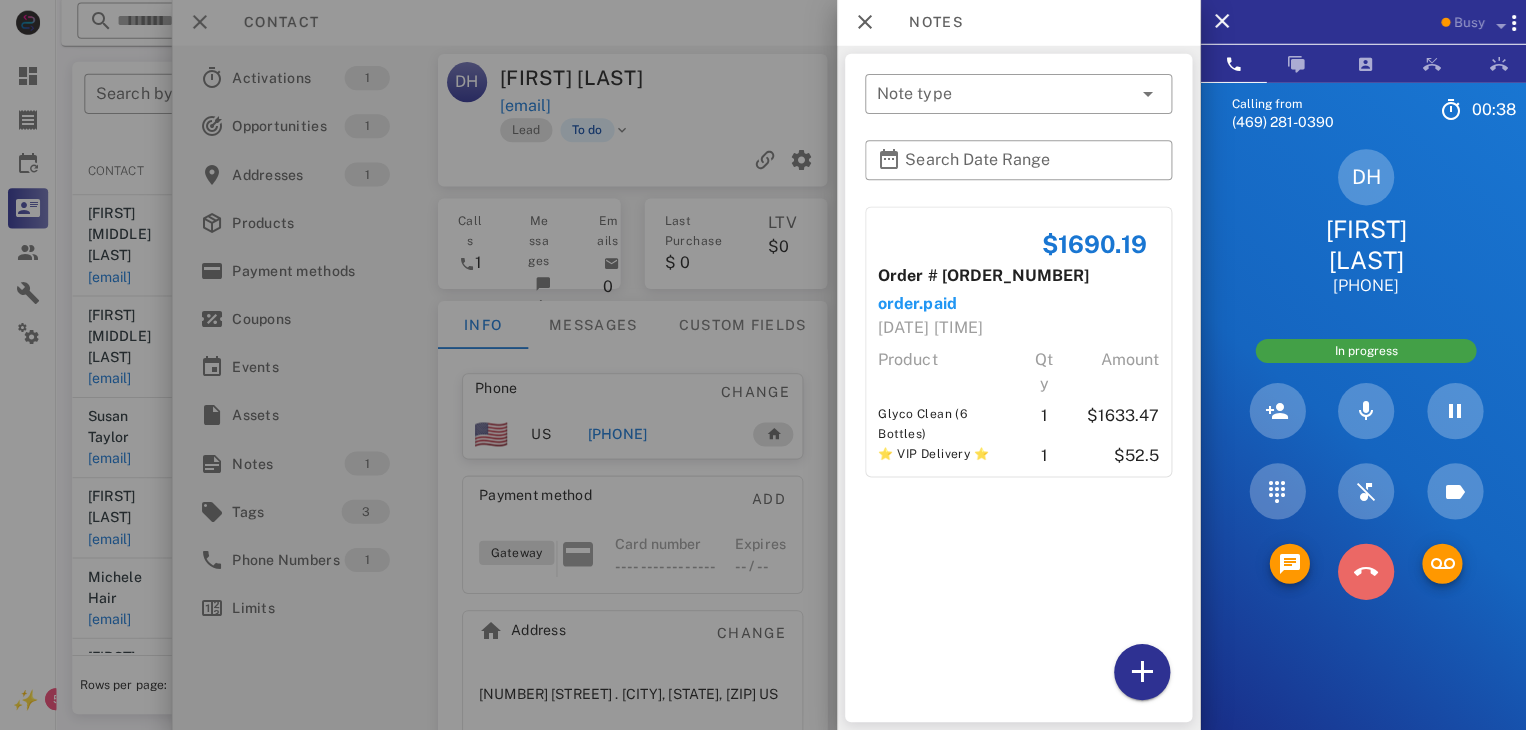 click at bounding box center [1361, 572] 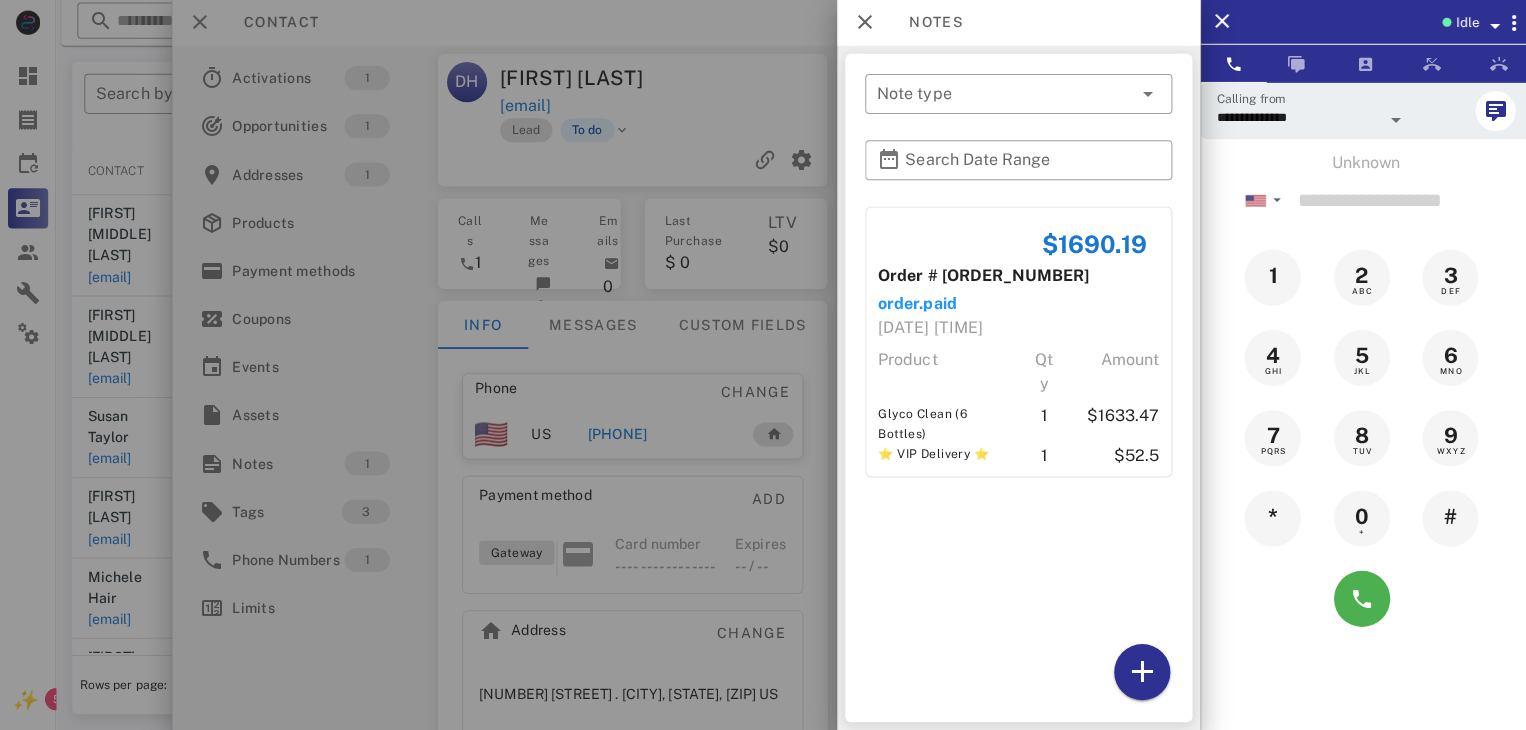click at bounding box center [763, 365] 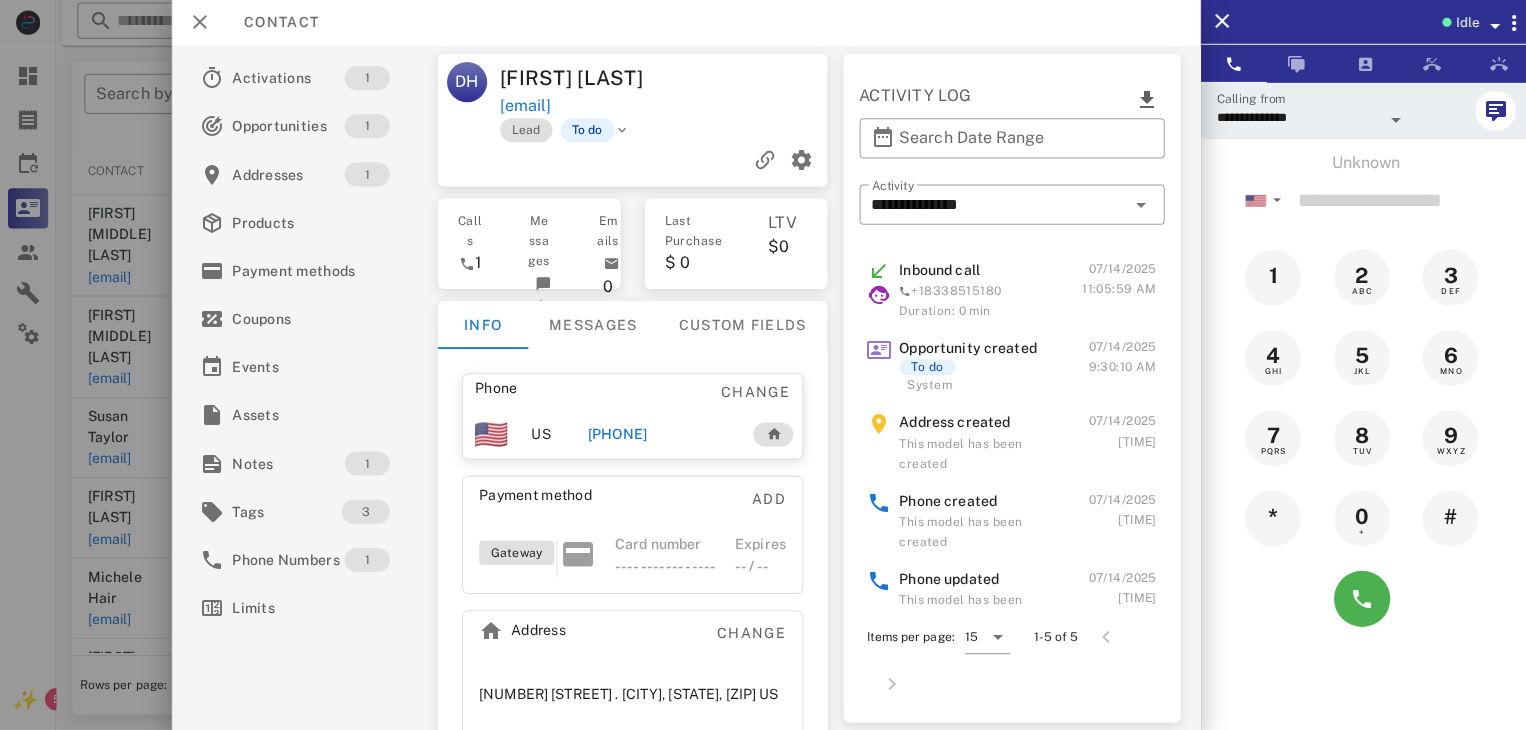 click at bounding box center (763, 365) 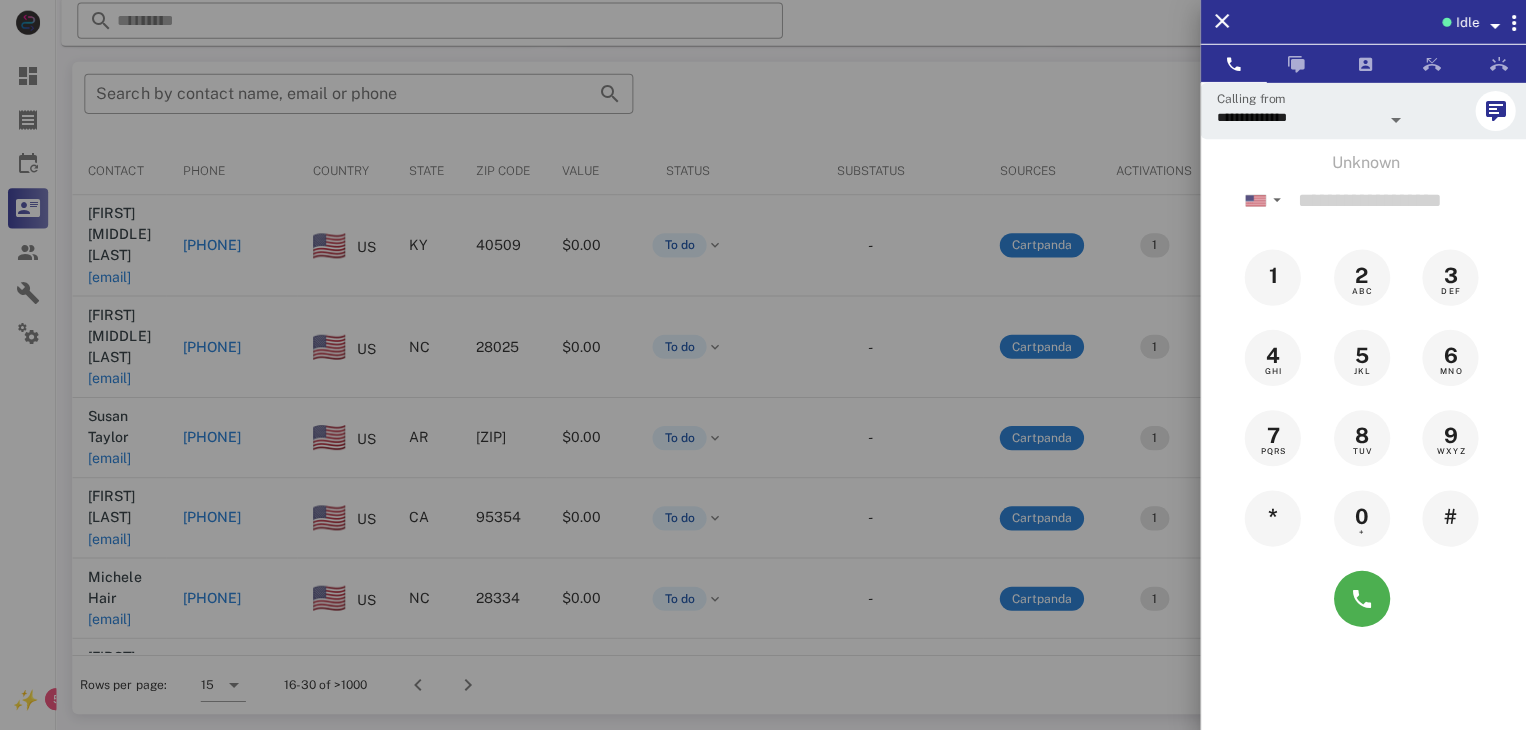 click at bounding box center (763, 365) 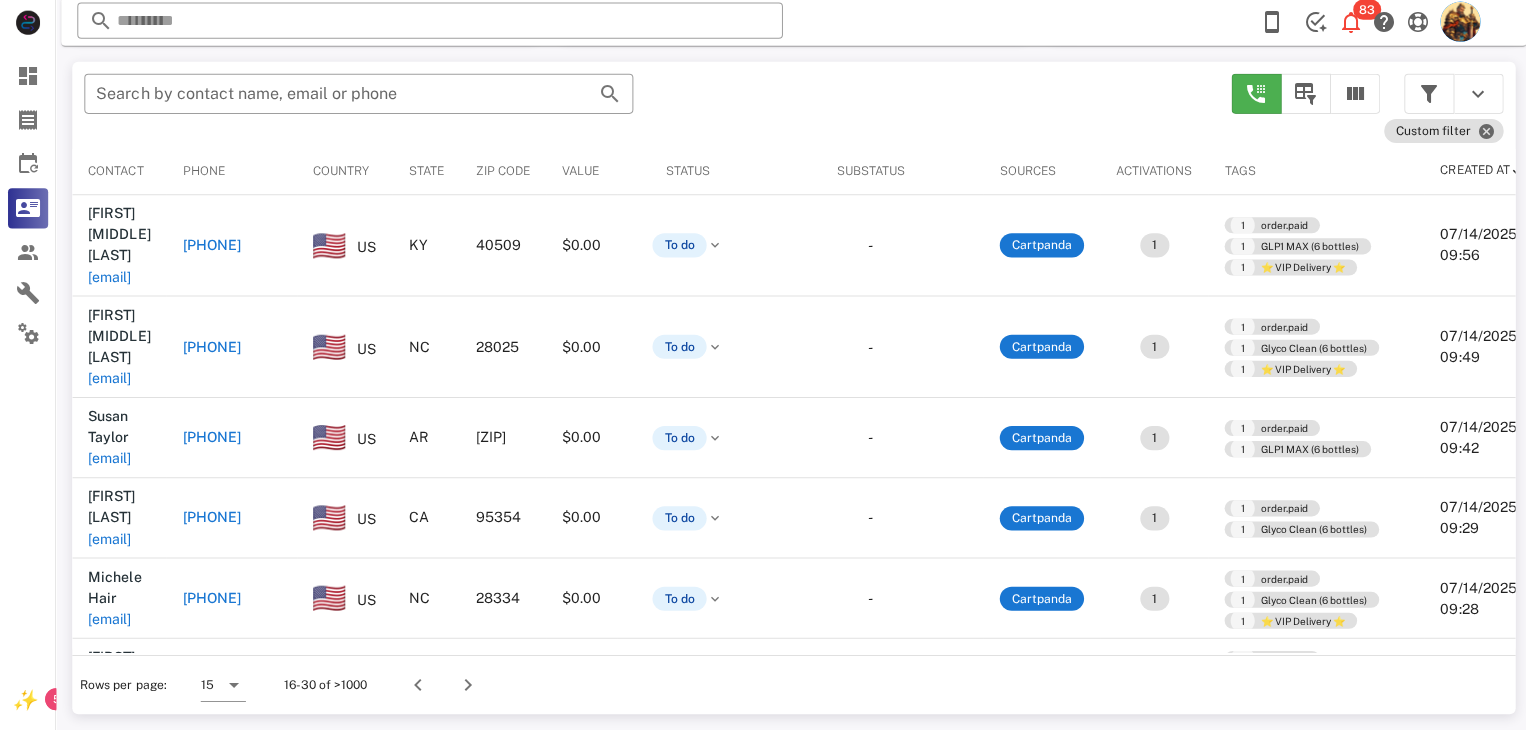 click on "[EMAIL]" at bounding box center [109, 792] 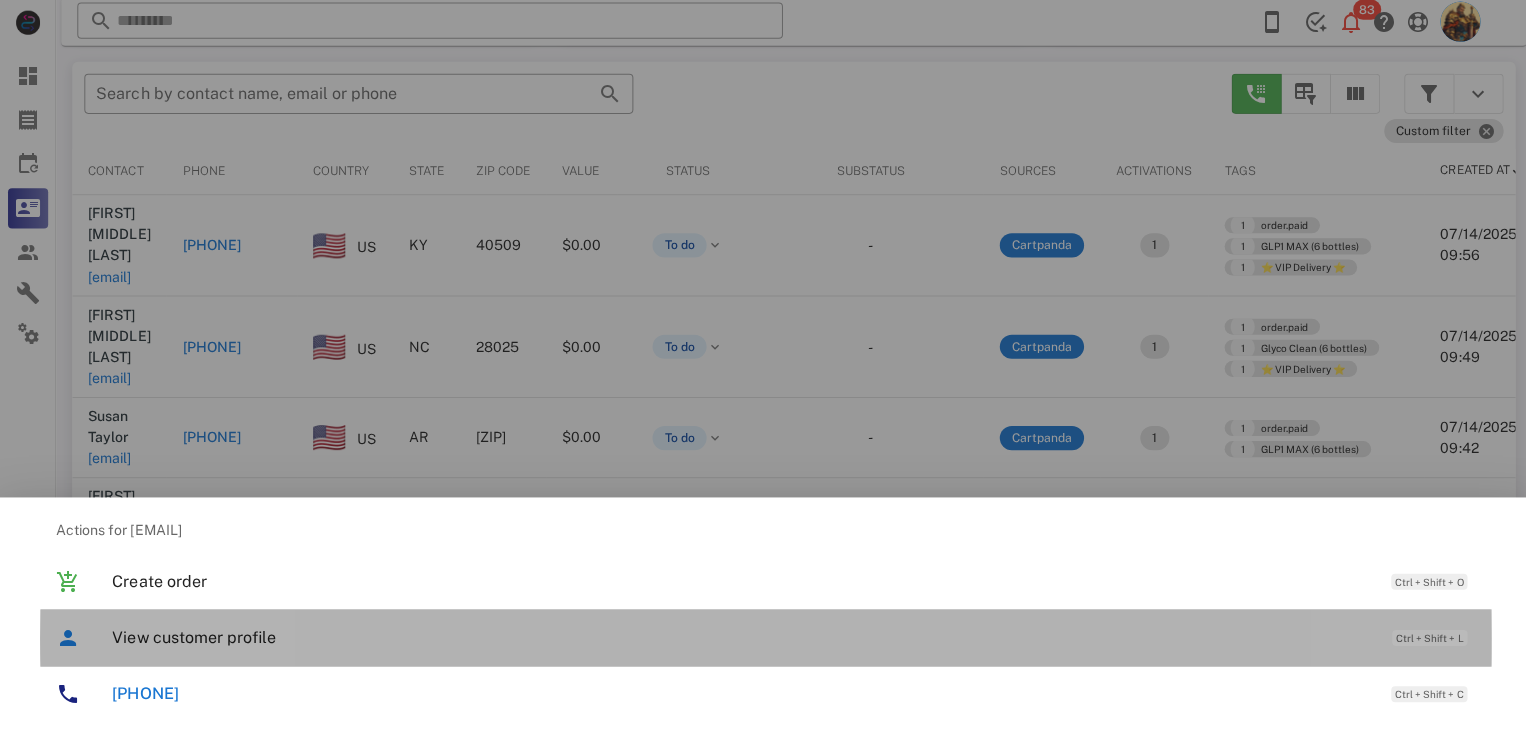 click on "View customer profile" at bounding box center (739, 637) 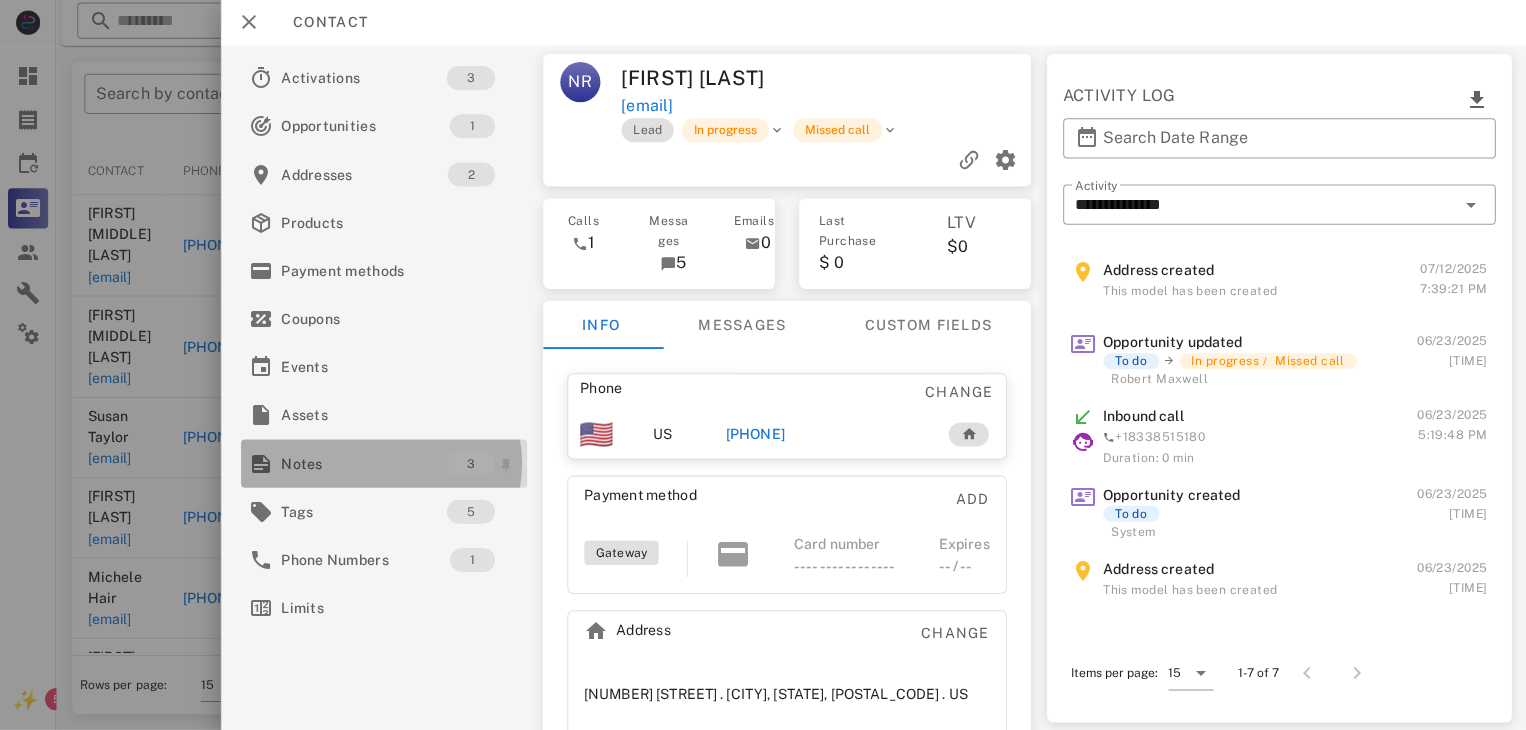 click on "Notes" at bounding box center (362, 464) 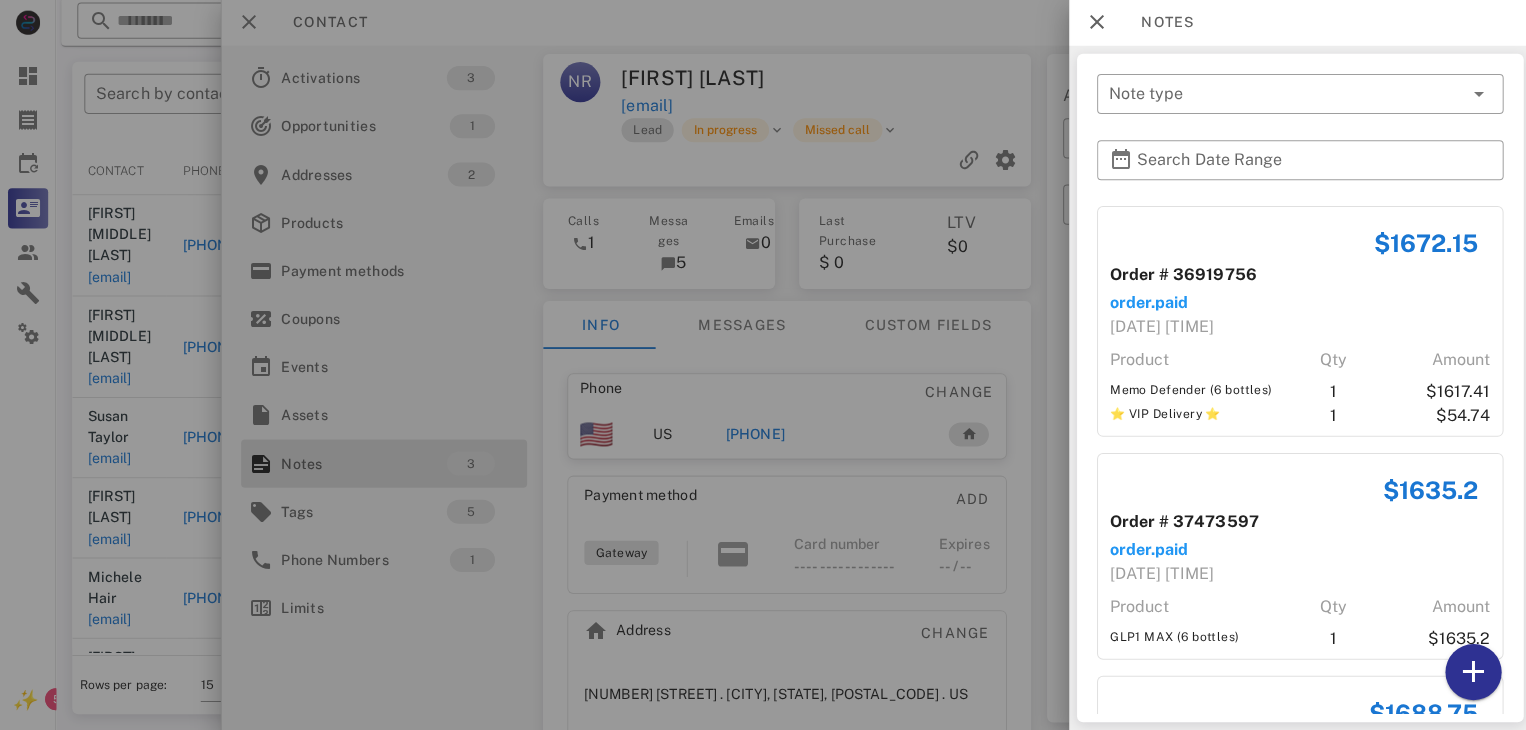 click at bounding box center [763, 365] 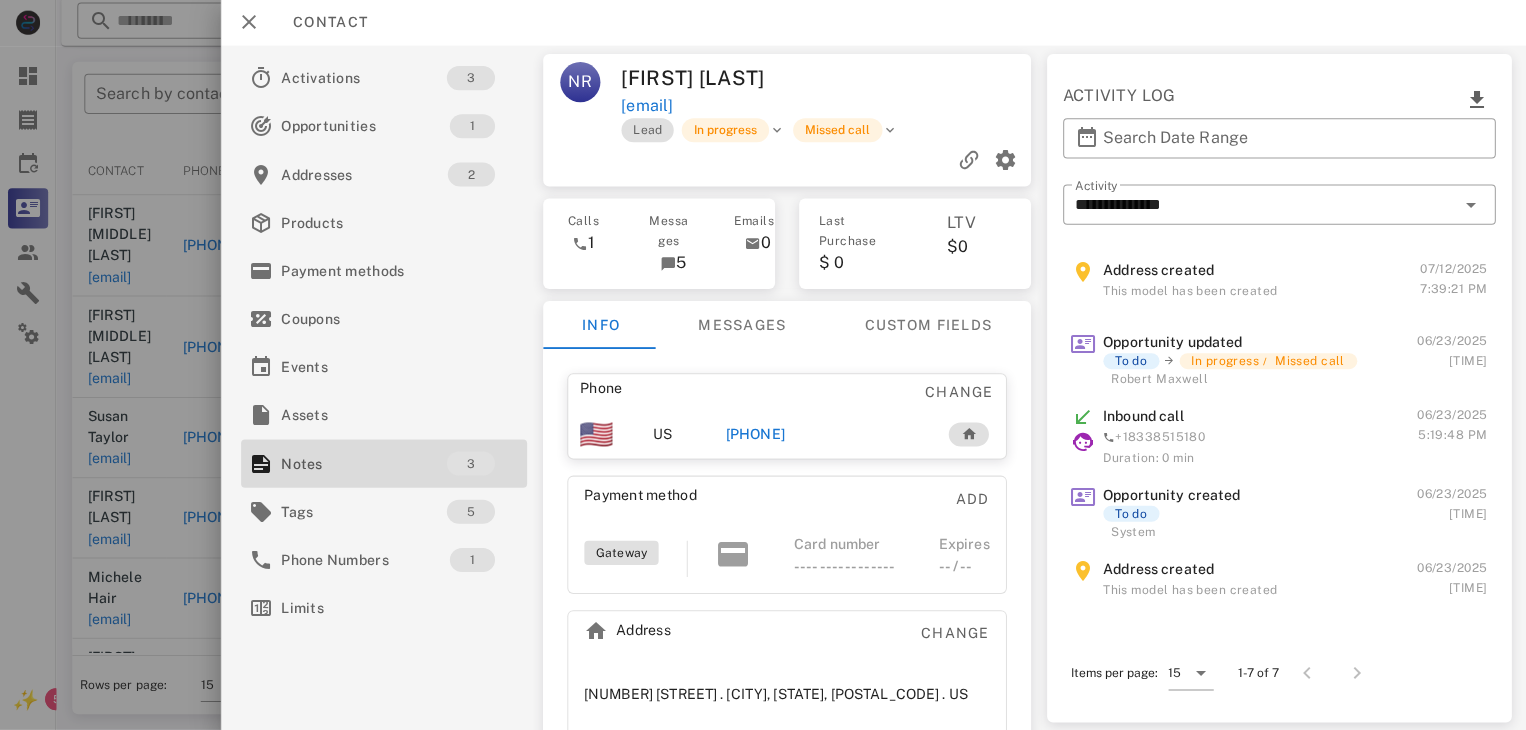 click at bounding box center [763, 365] 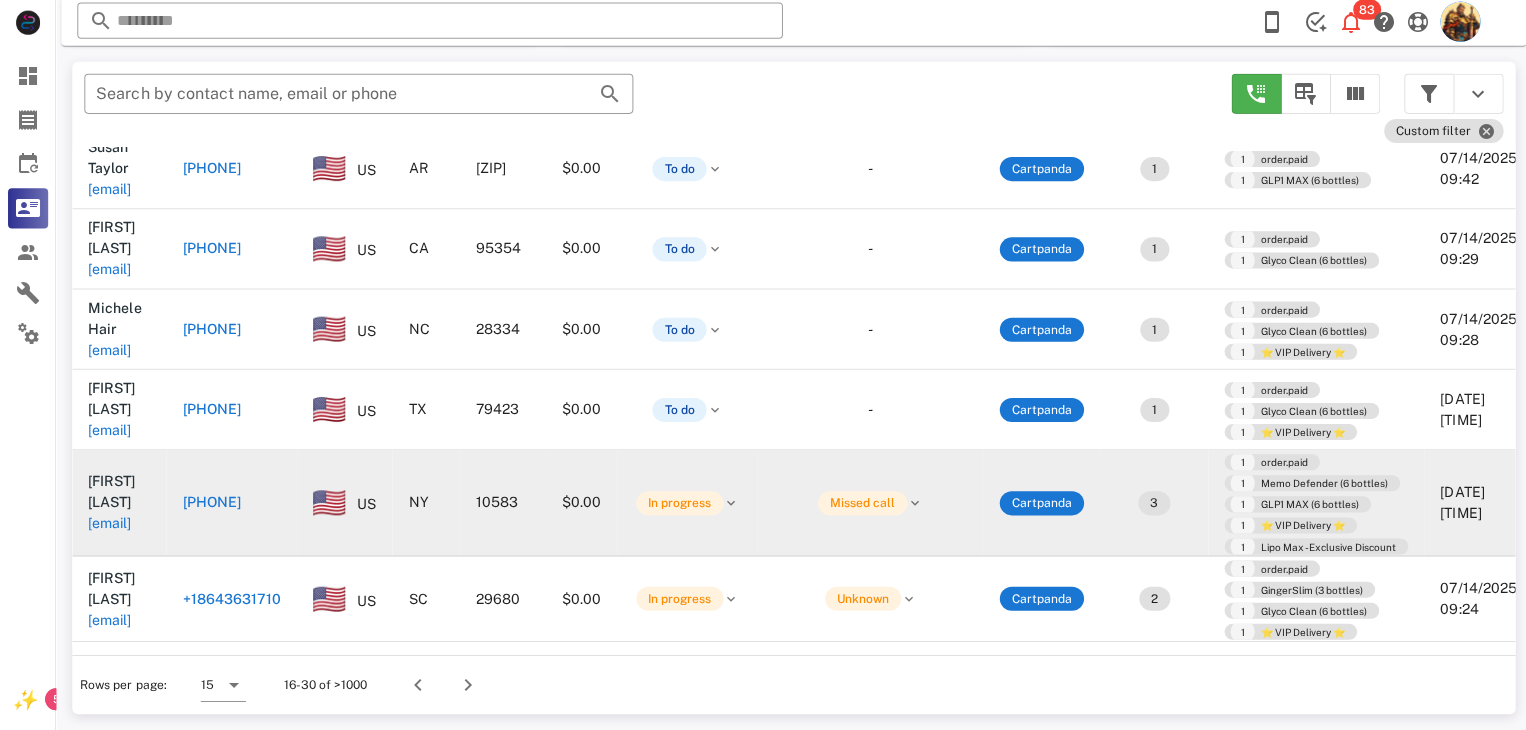 scroll, scrollTop: 299, scrollLeft: 0, axis: vertical 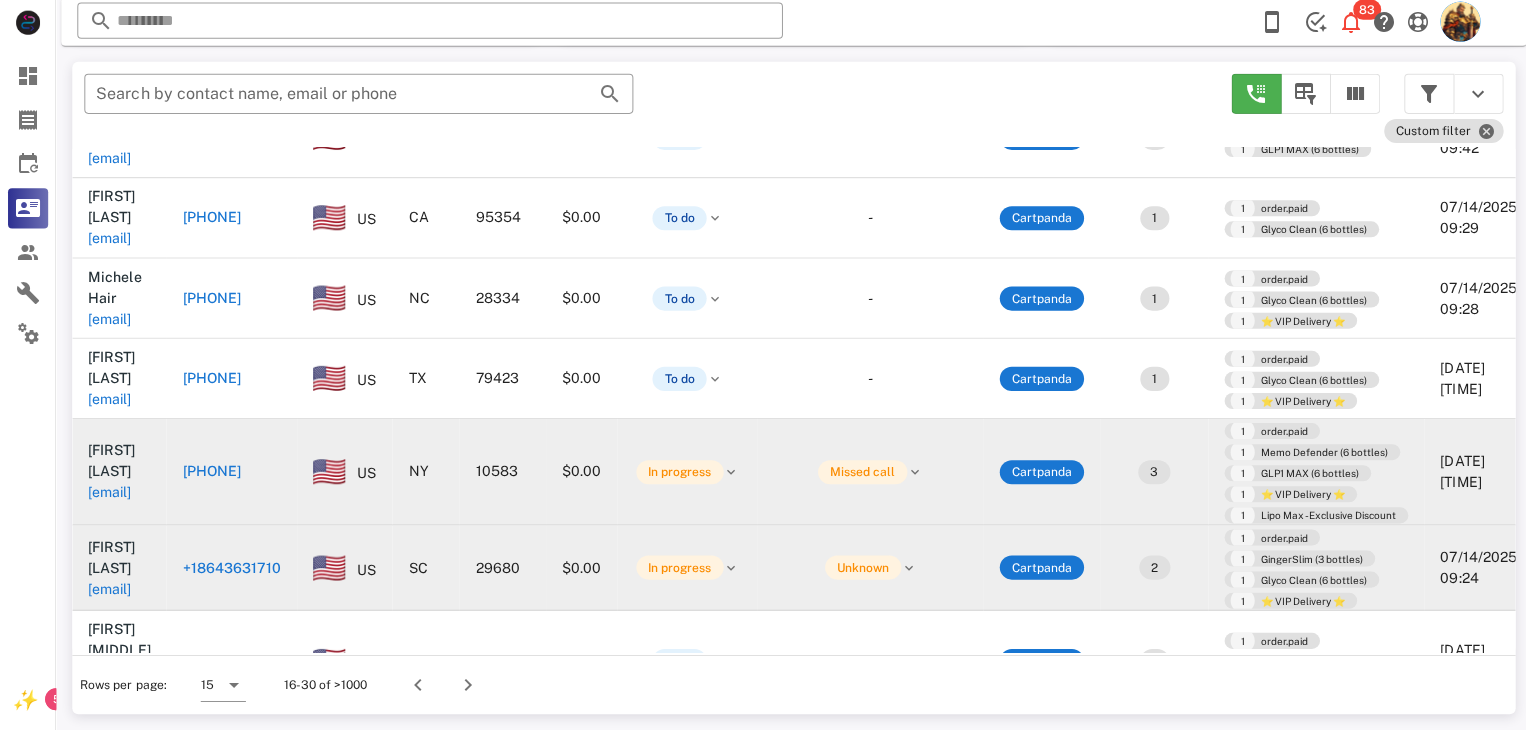 click on "[EMAIL]" at bounding box center [109, 589] 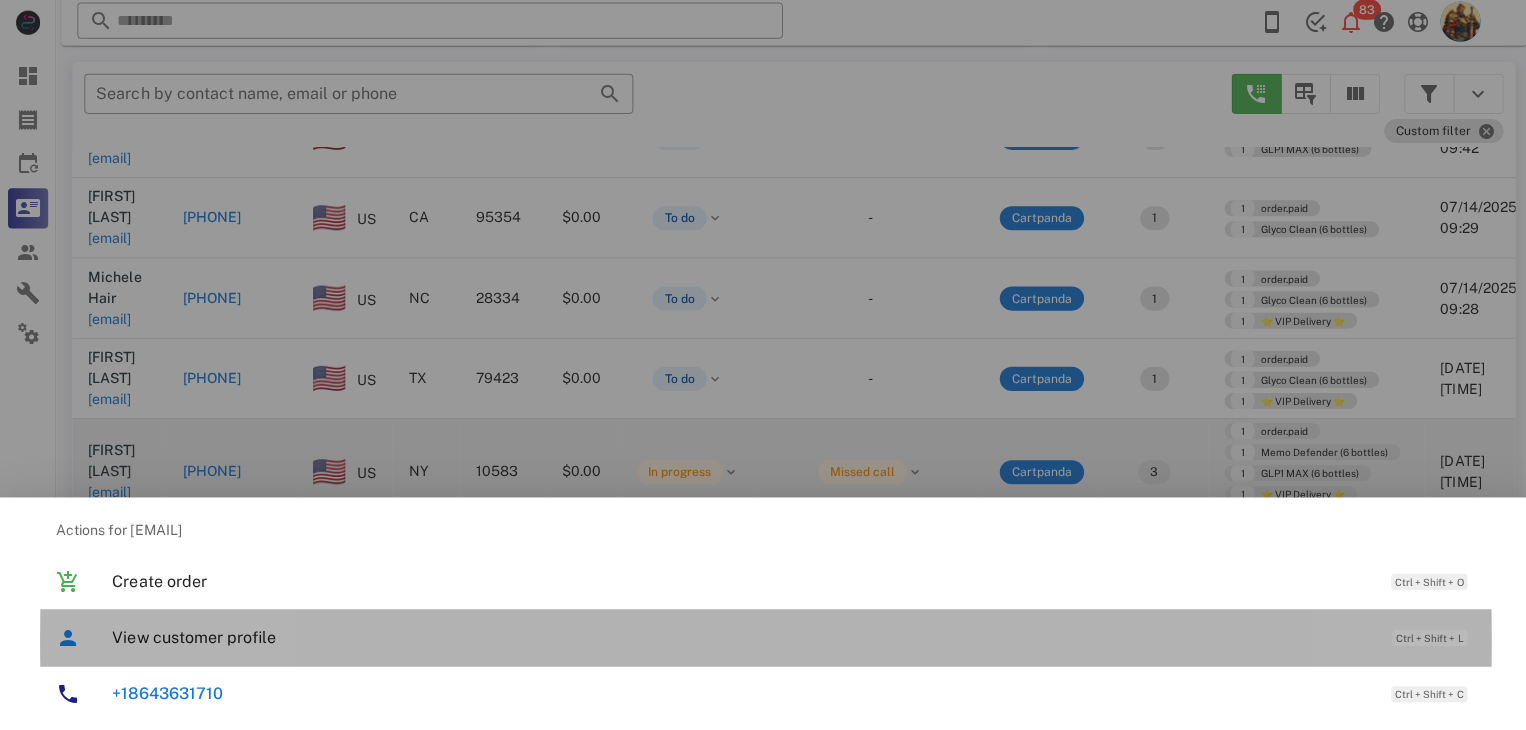 click on "View customer profile" at bounding box center (739, 637) 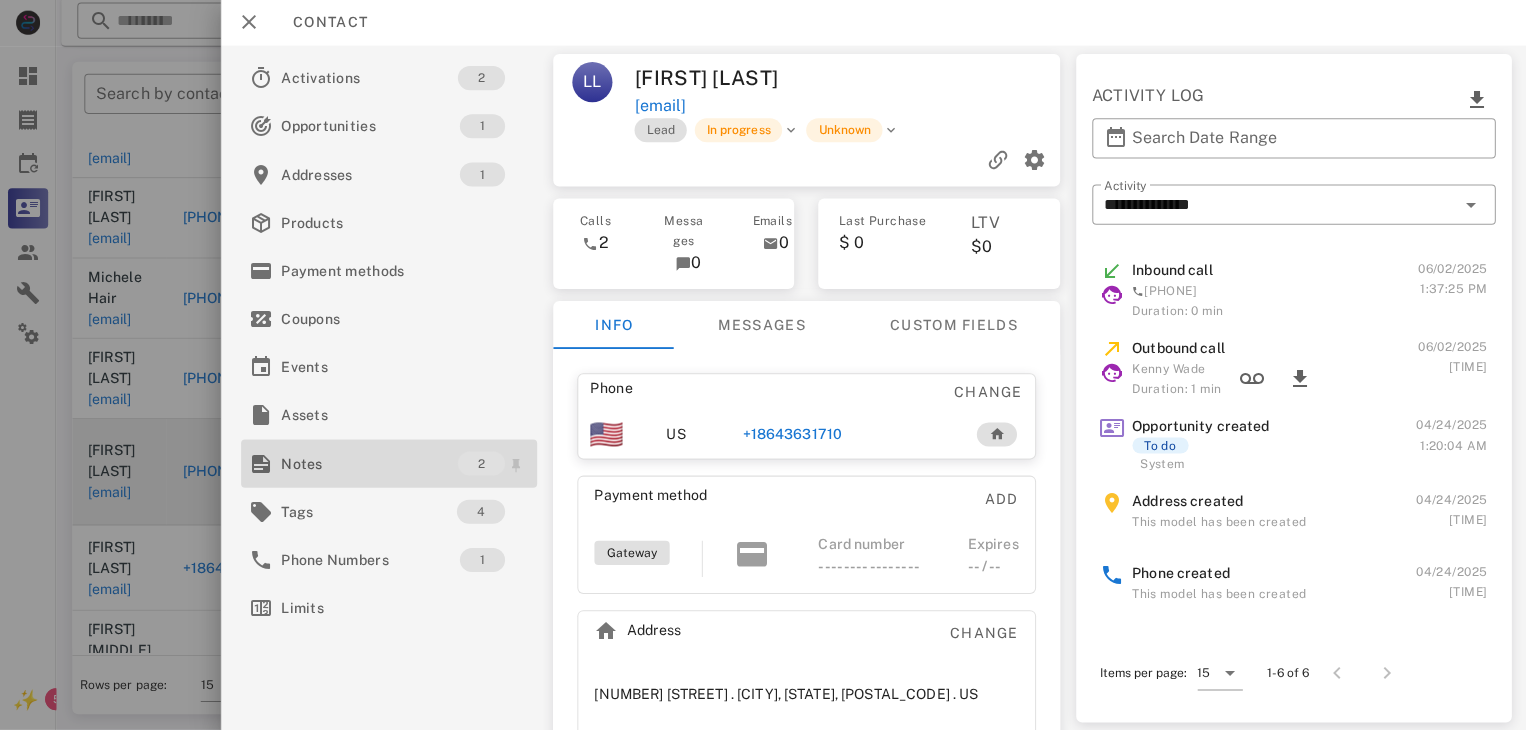 click on "Notes" at bounding box center (368, 464) 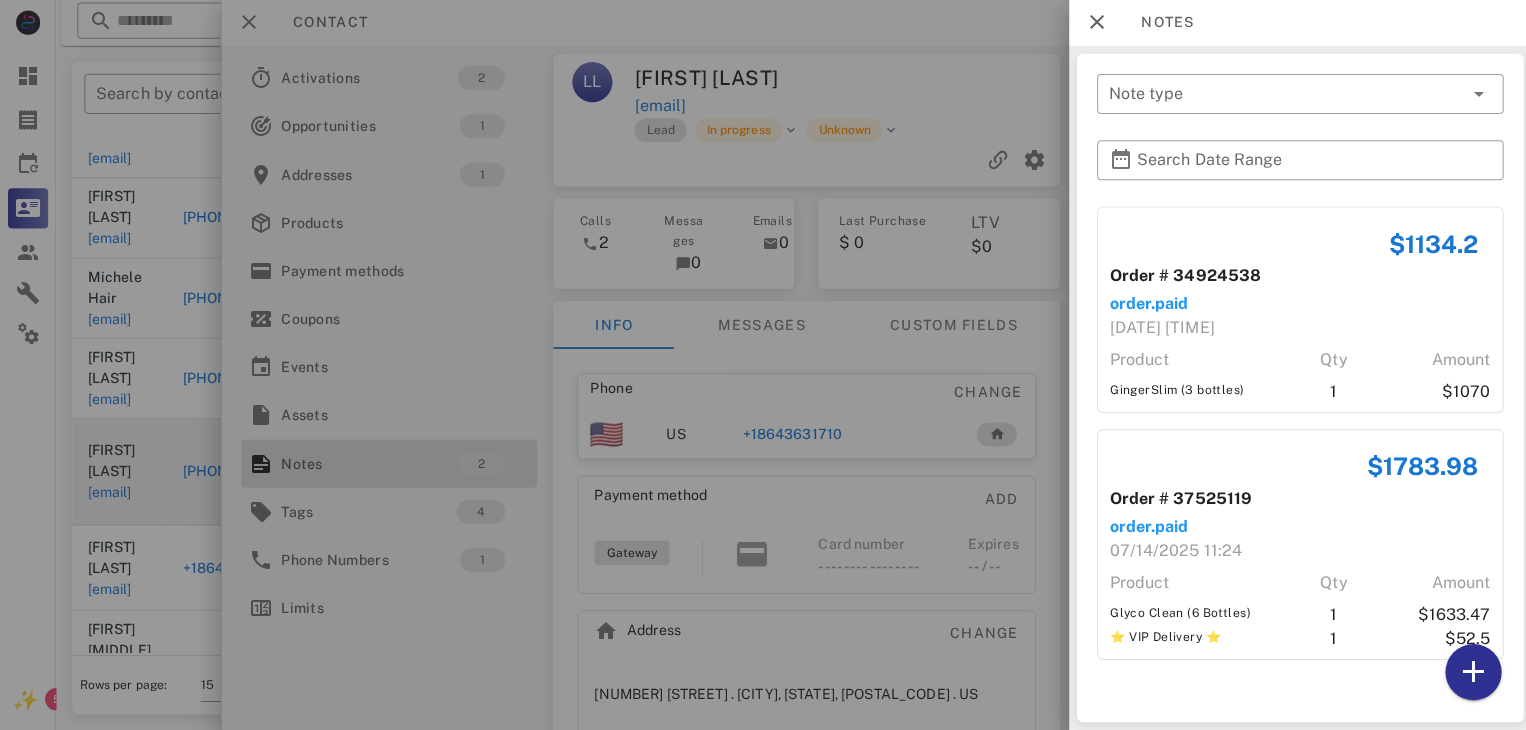 click at bounding box center [763, 365] 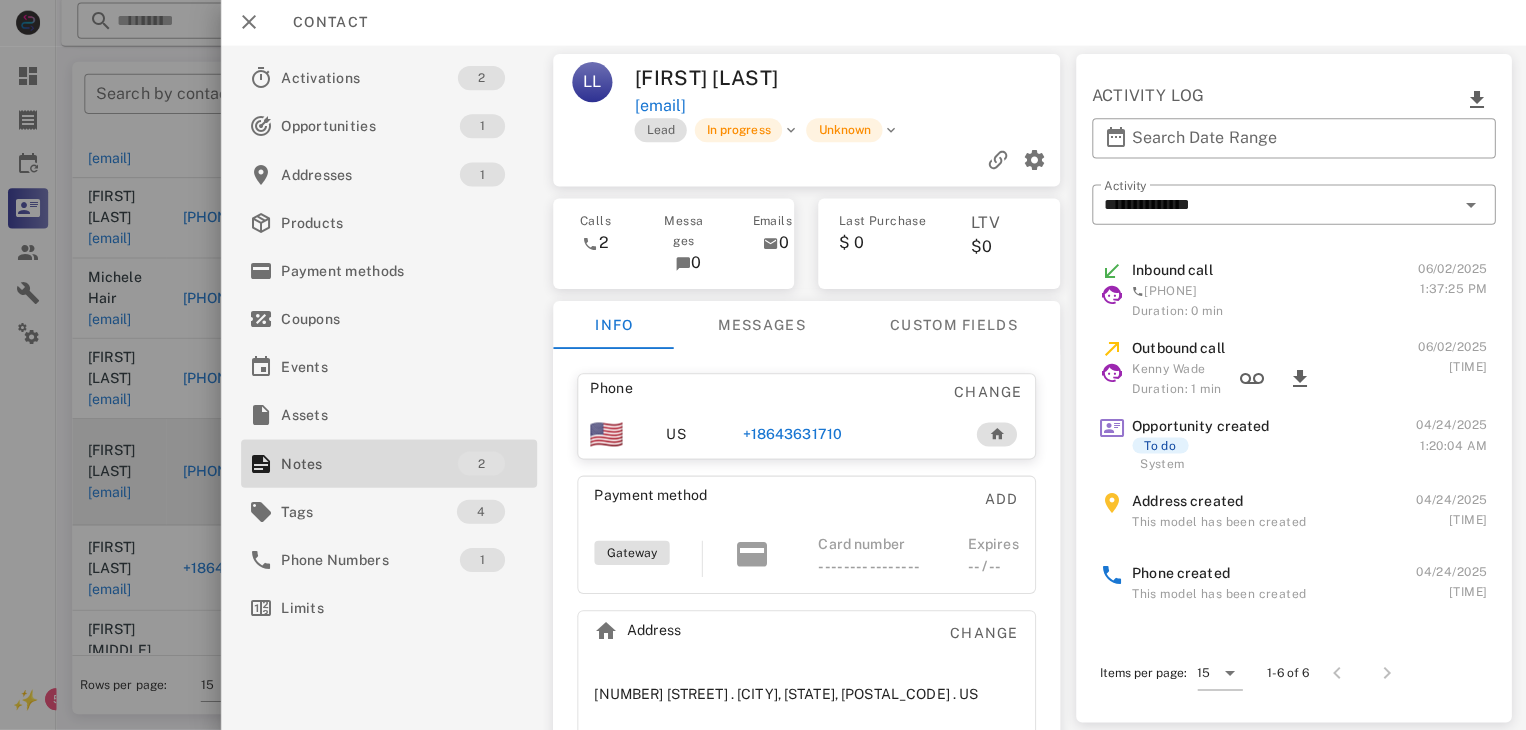 click on "+18643631710" at bounding box center (789, 435) 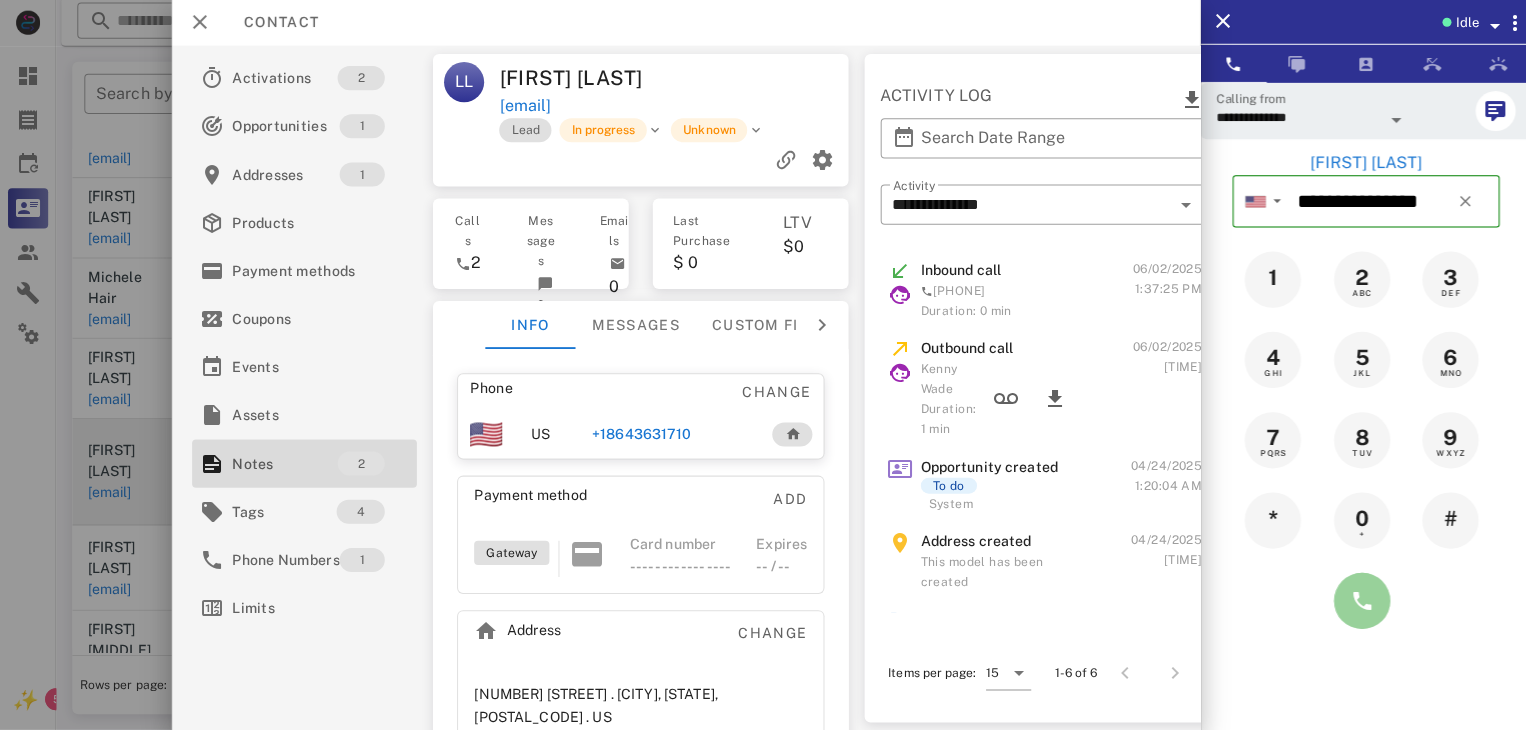 click at bounding box center [1357, 601] 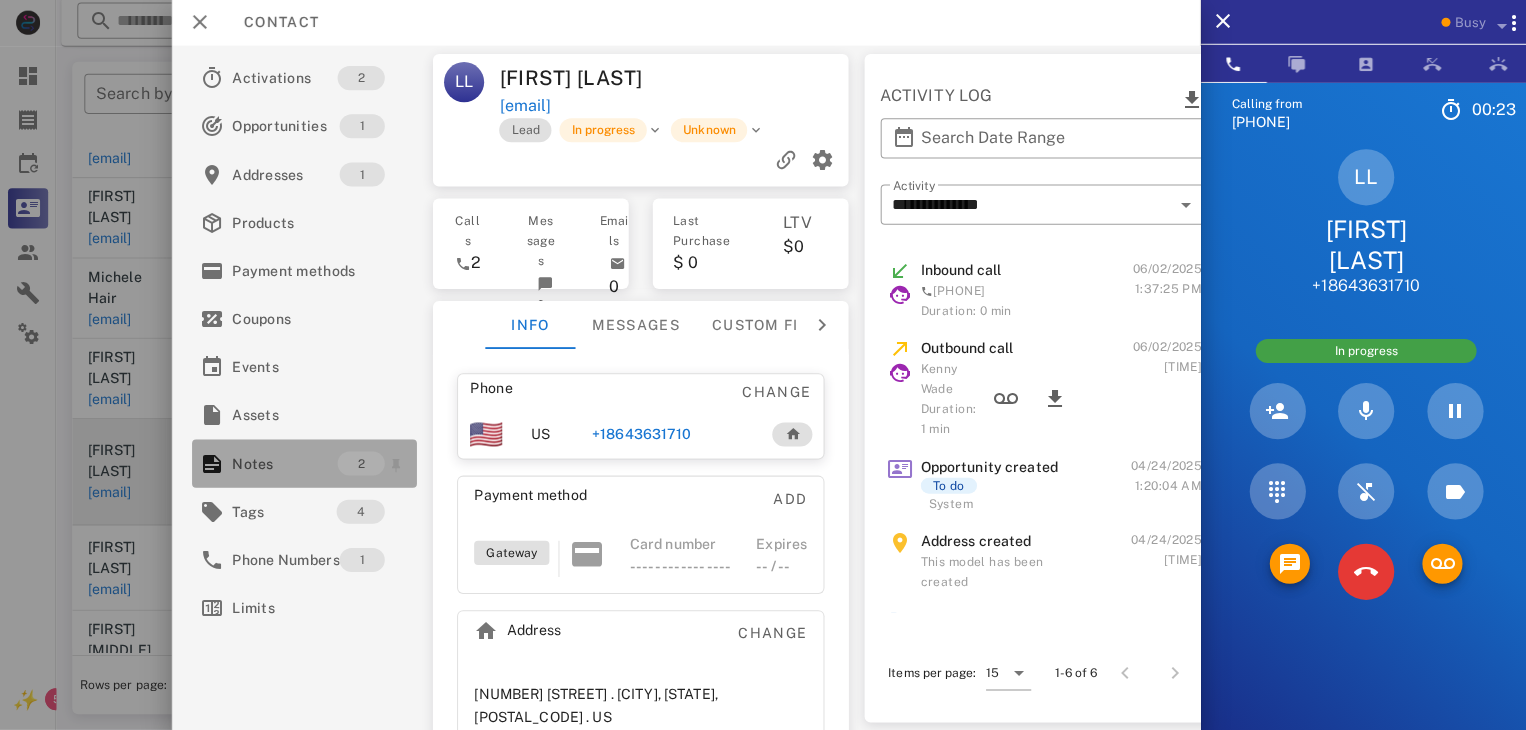 click on "Notes" at bounding box center [283, 464] 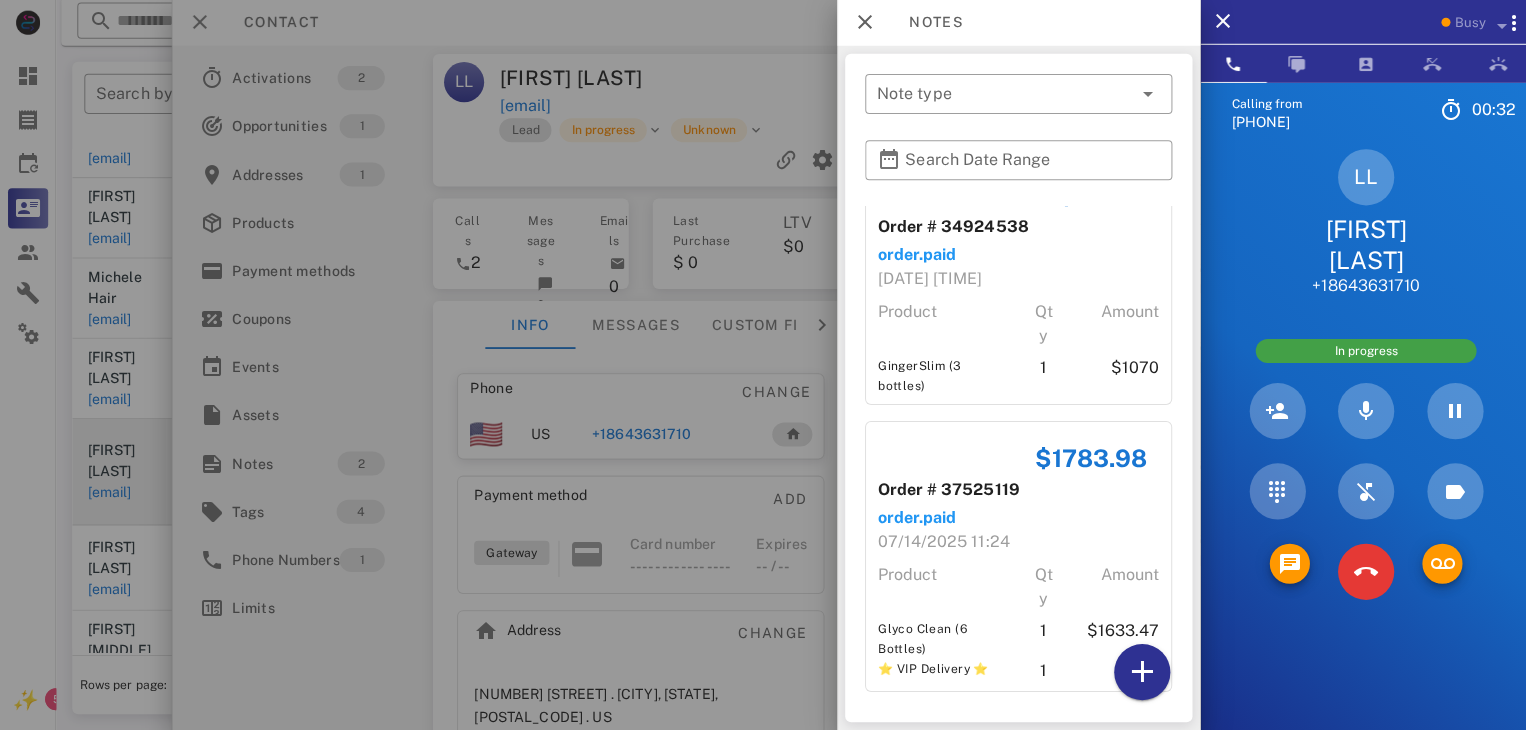 scroll, scrollTop: 54, scrollLeft: 0, axis: vertical 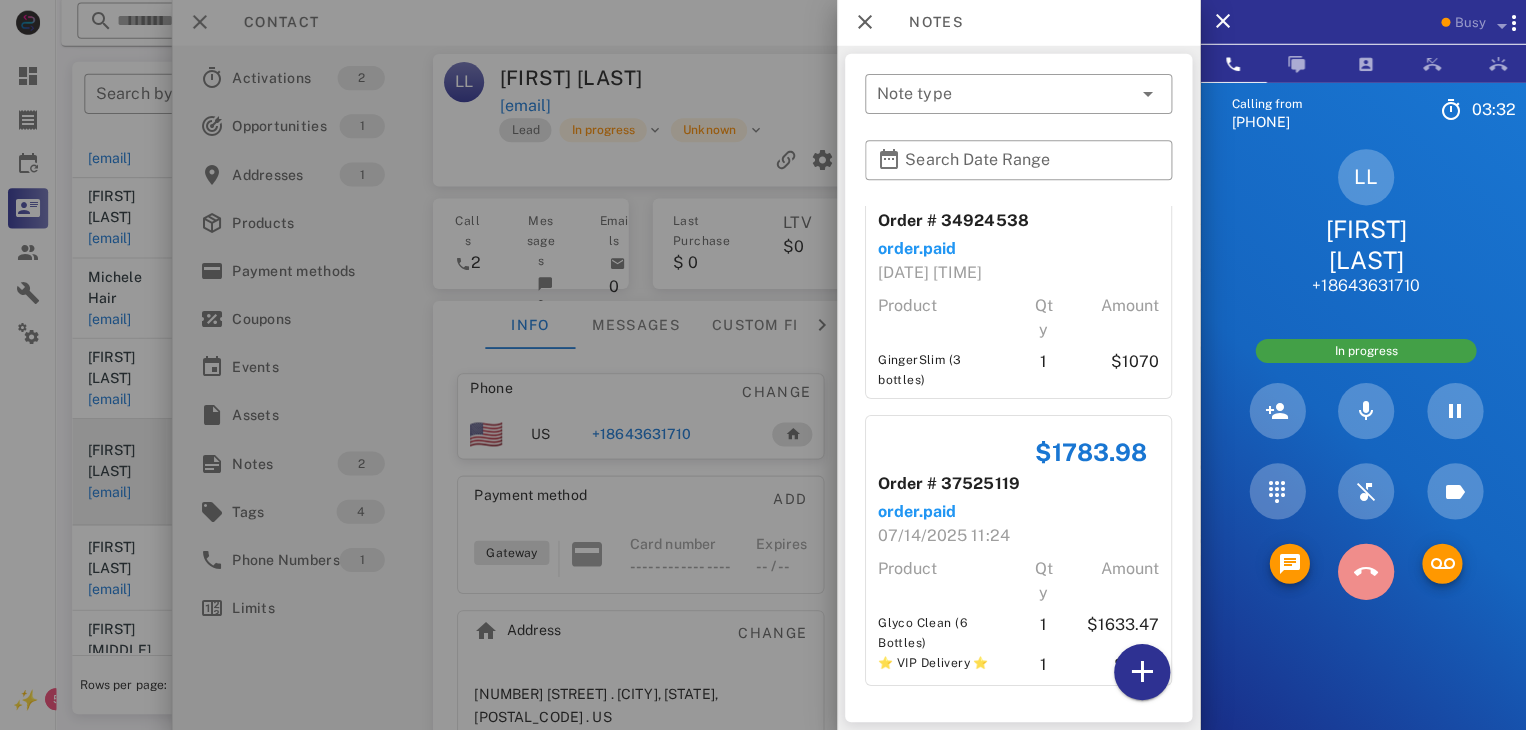 click at bounding box center (1361, 572) 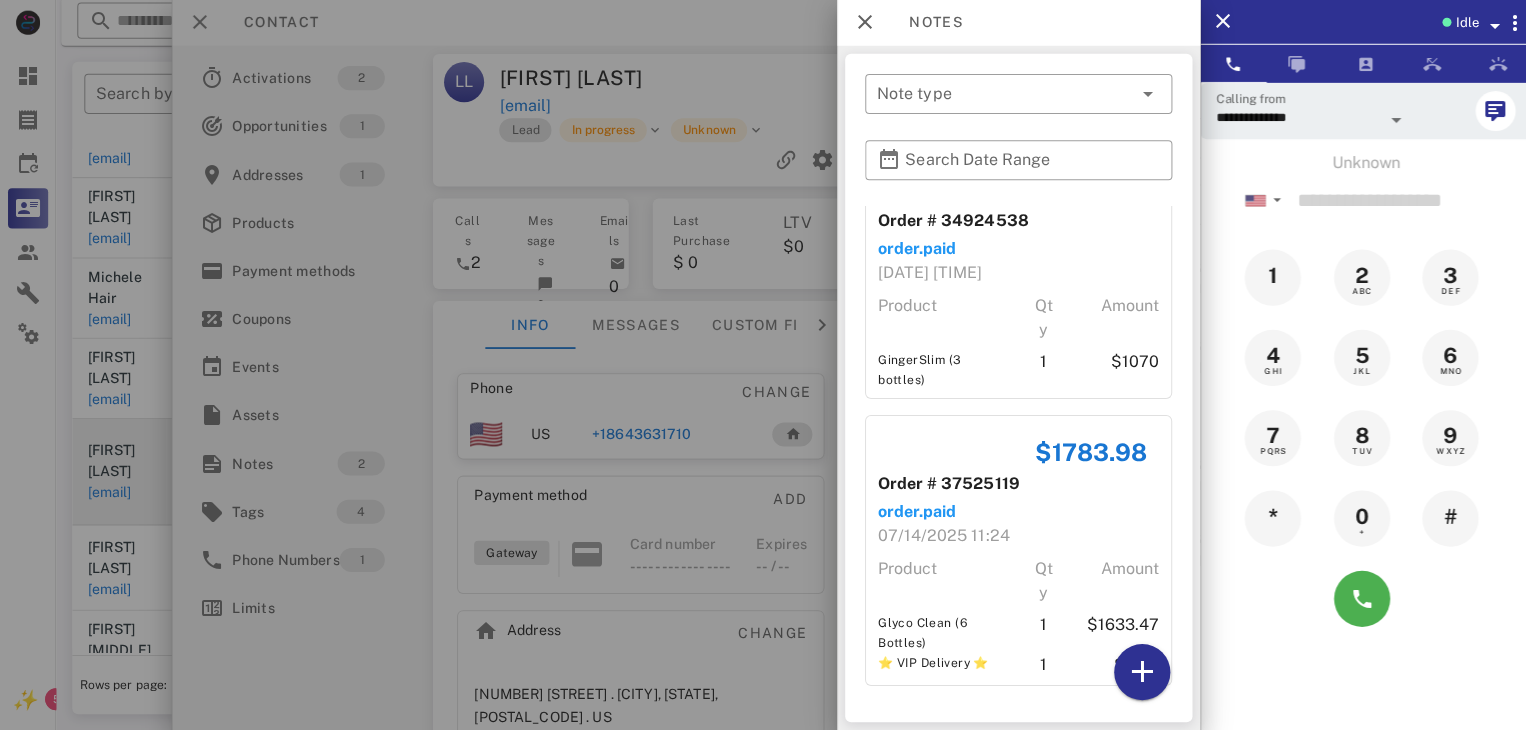 click at bounding box center [763, 365] 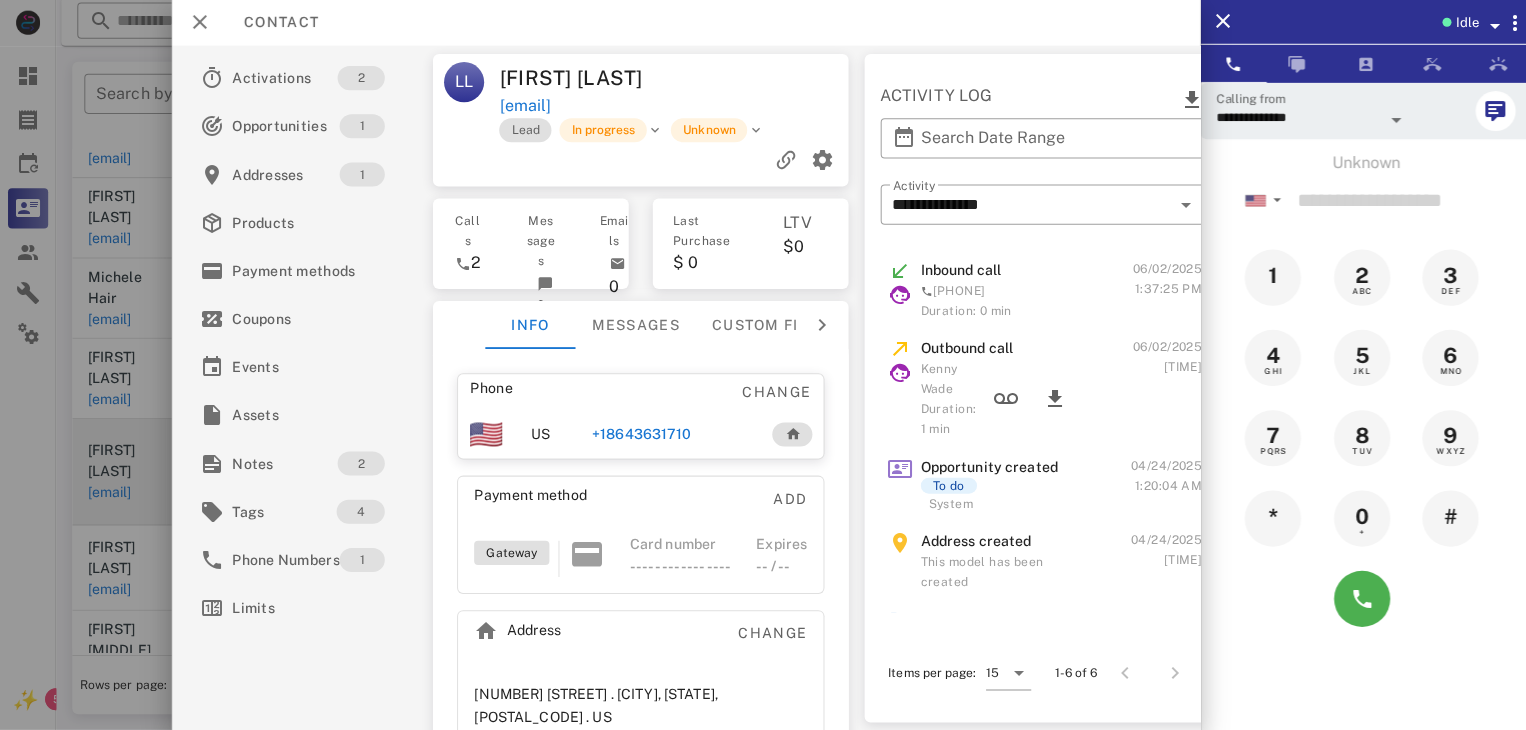 click at bounding box center (763, 365) 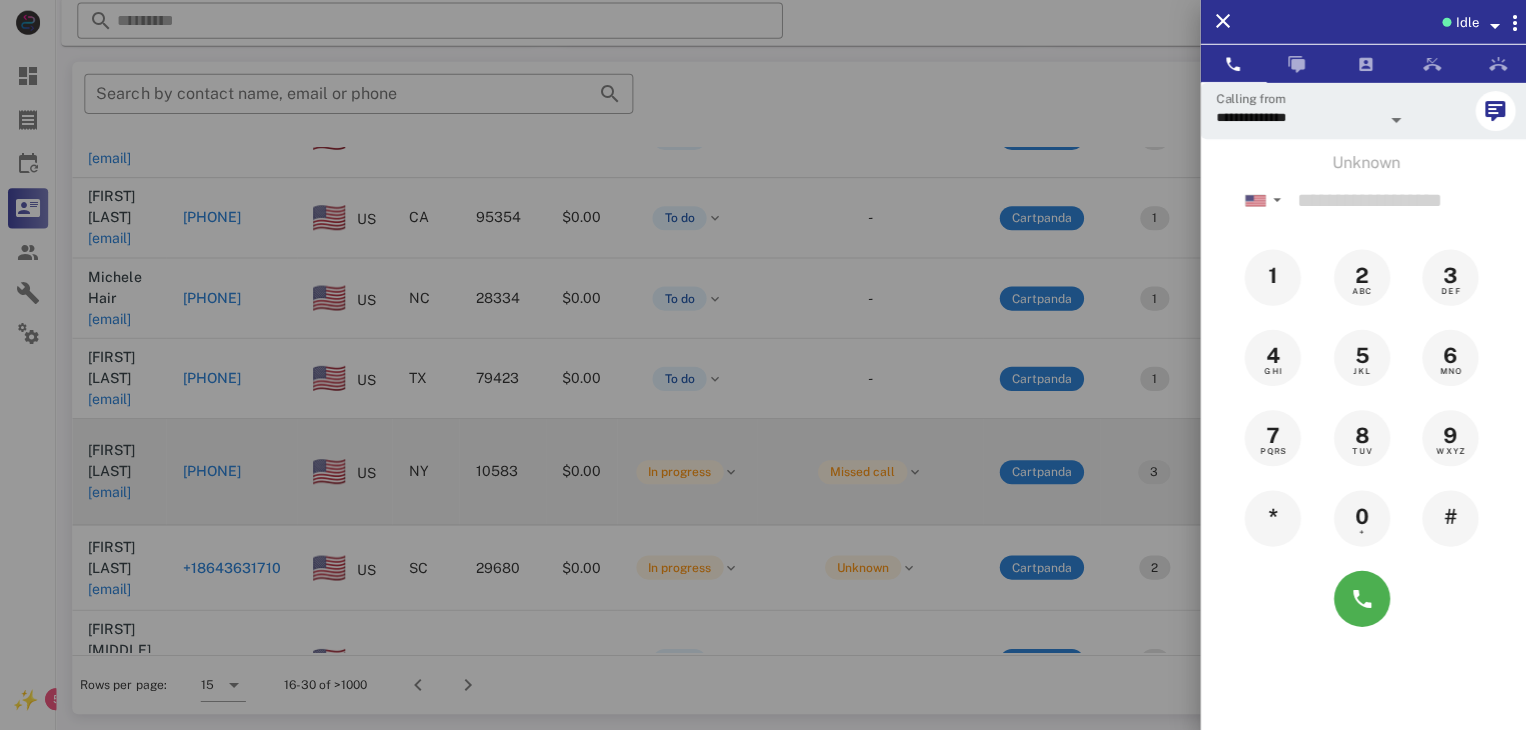 click at bounding box center [763, 365] 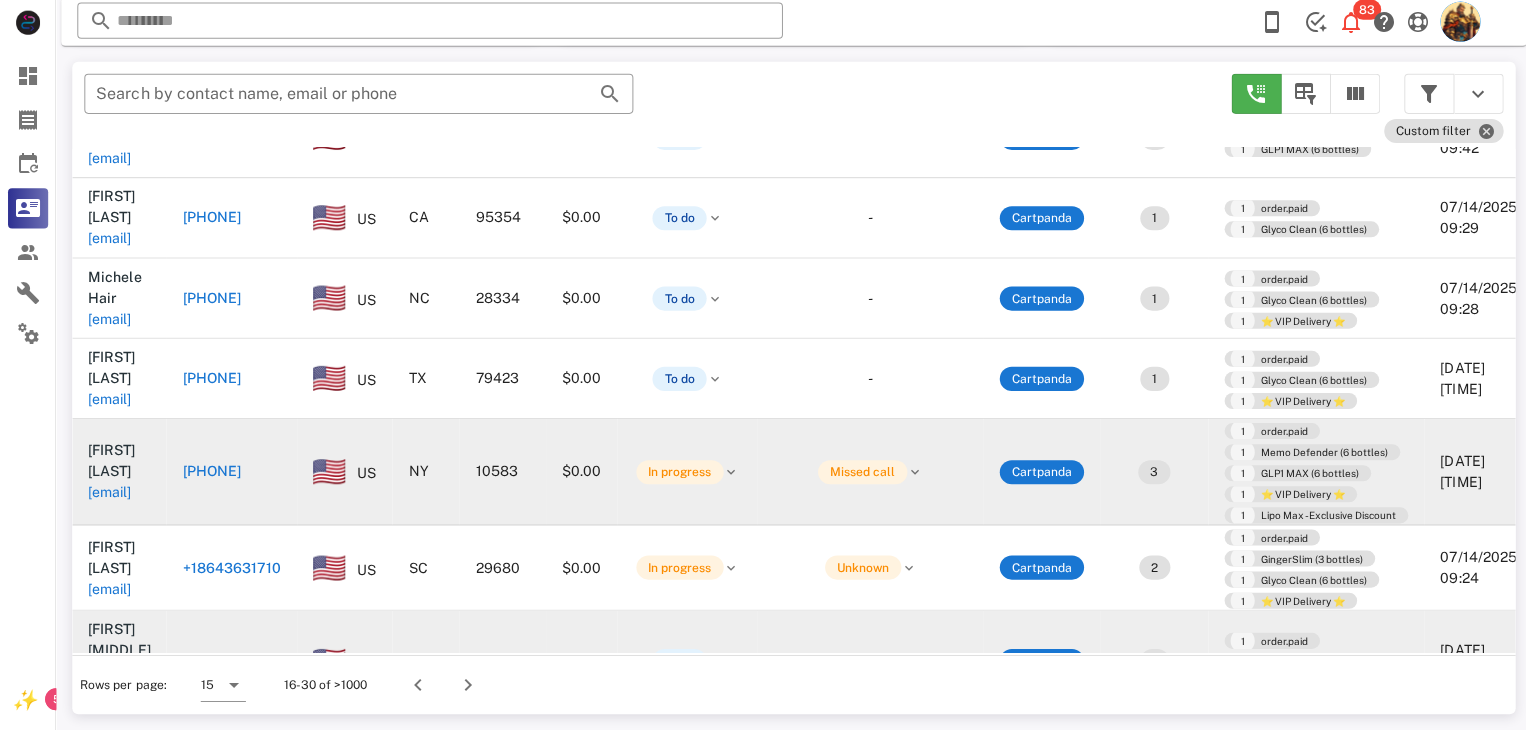 click on "[EMAIL]" at bounding box center (109, 692) 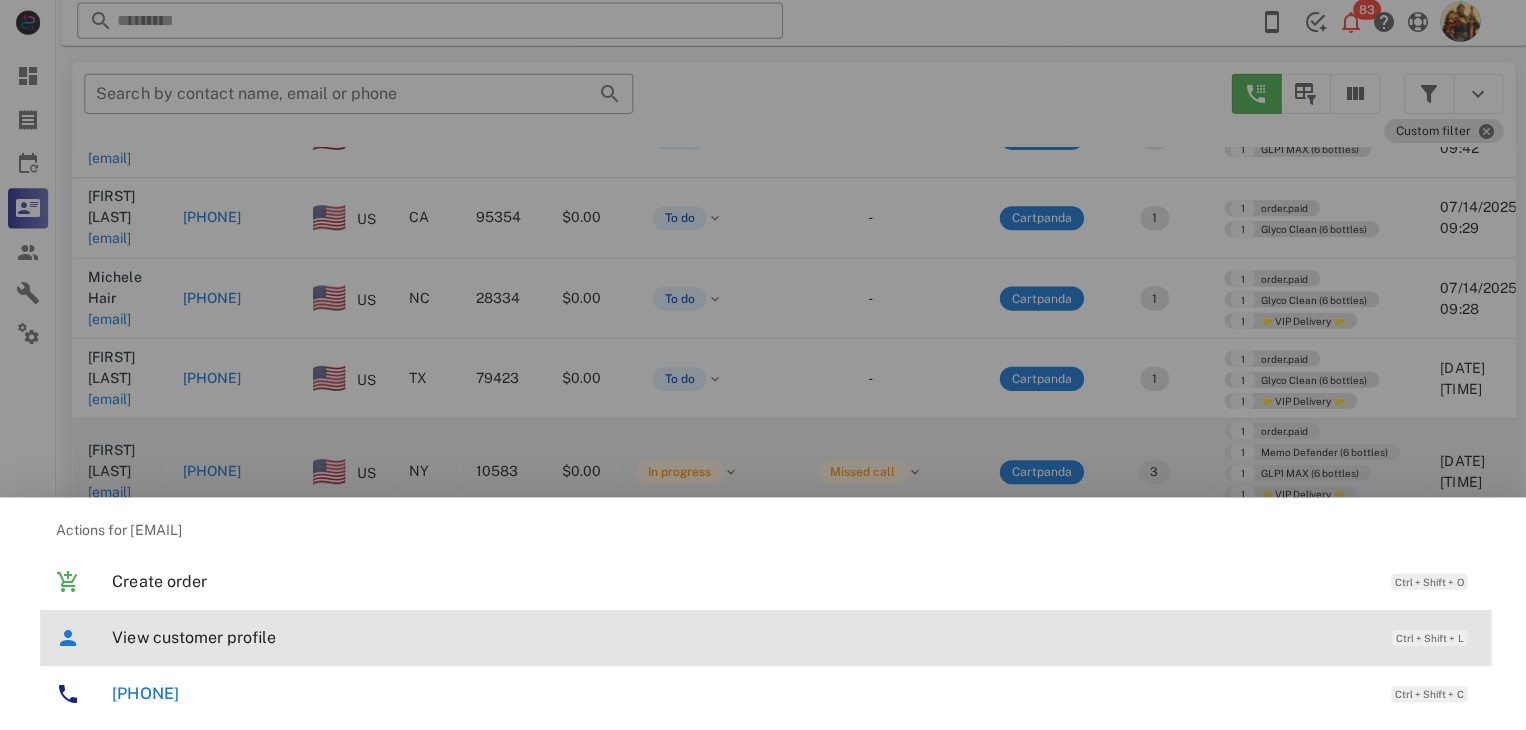 click on "View customer profile" at bounding box center (739, 637) 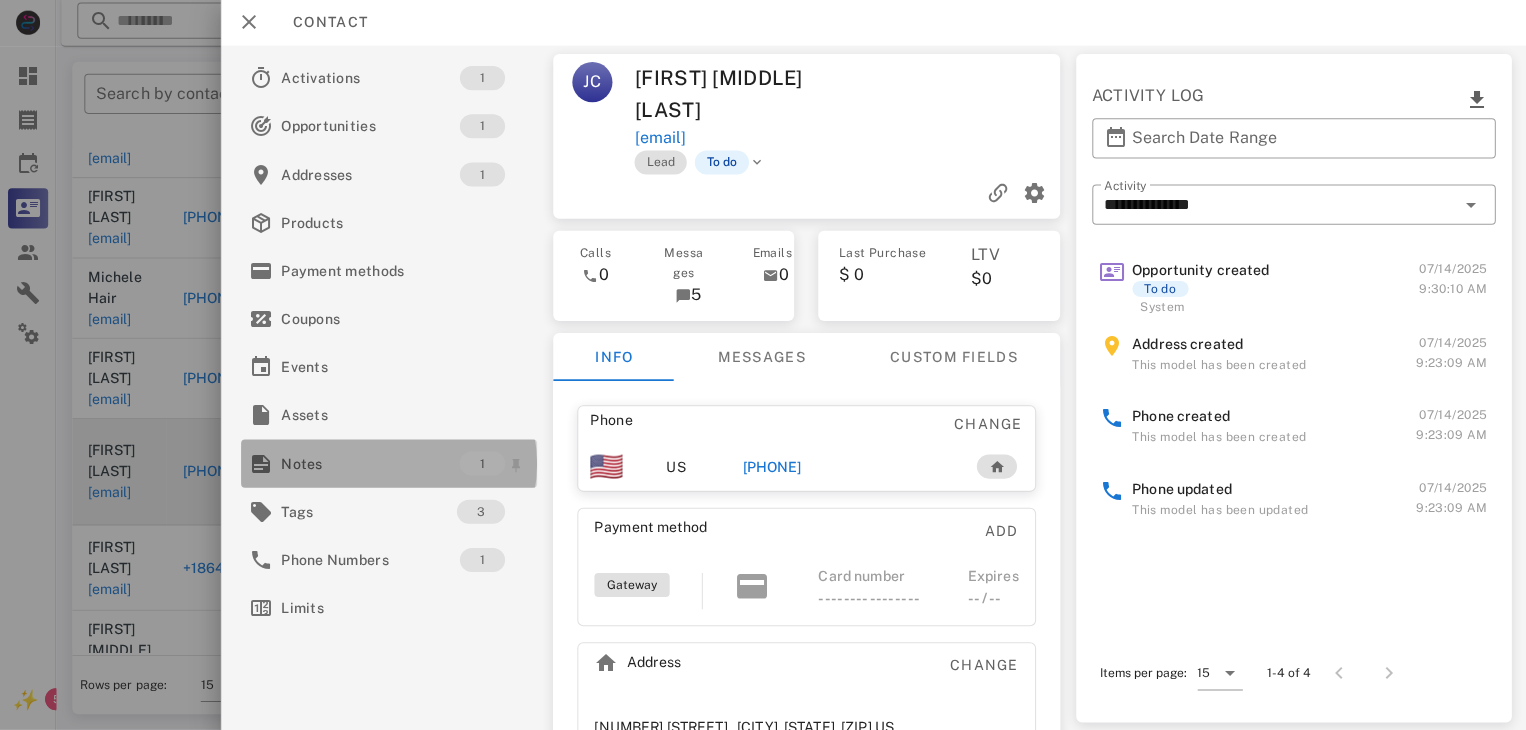 click on "Notes" at bounding box center (369, 464) 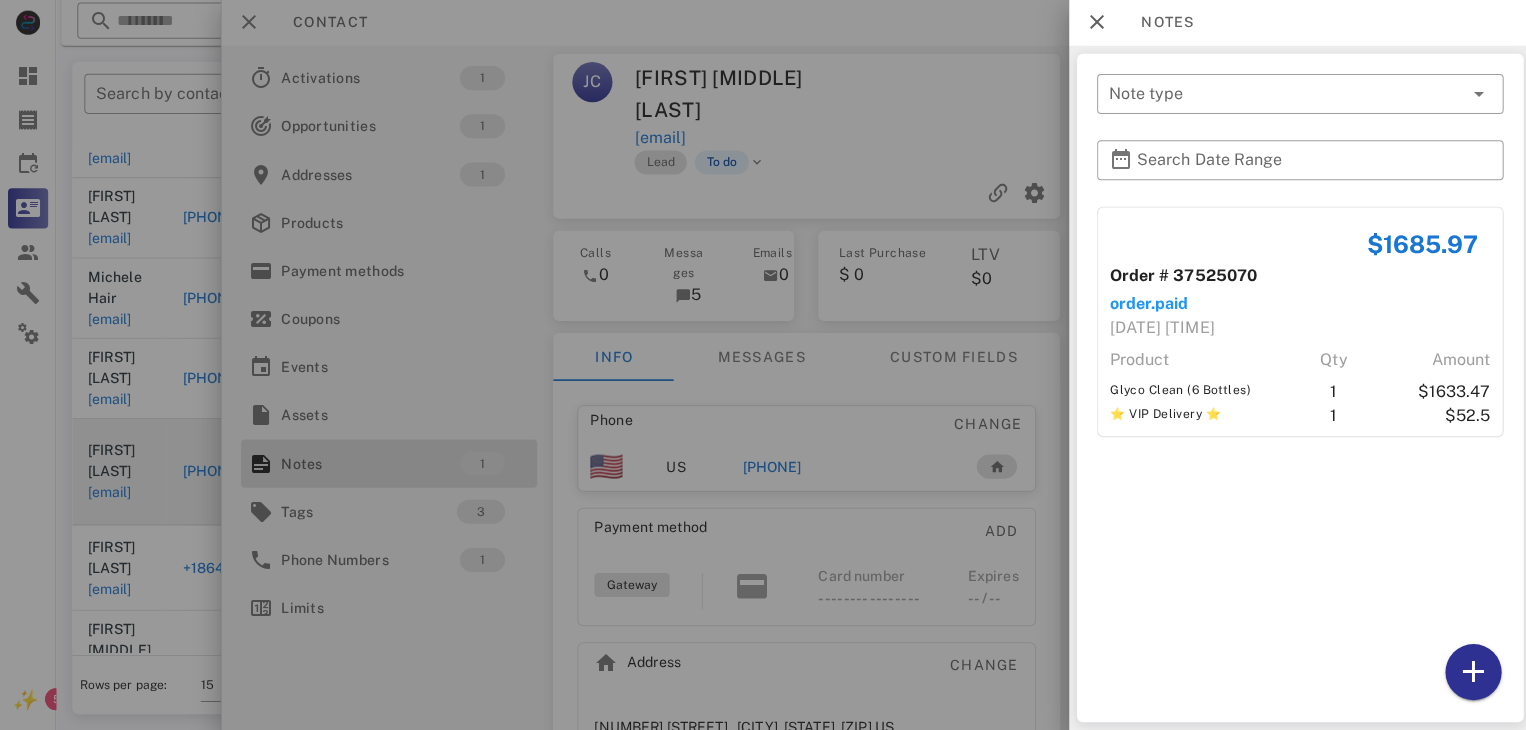 click at bounding box center [763, 365] 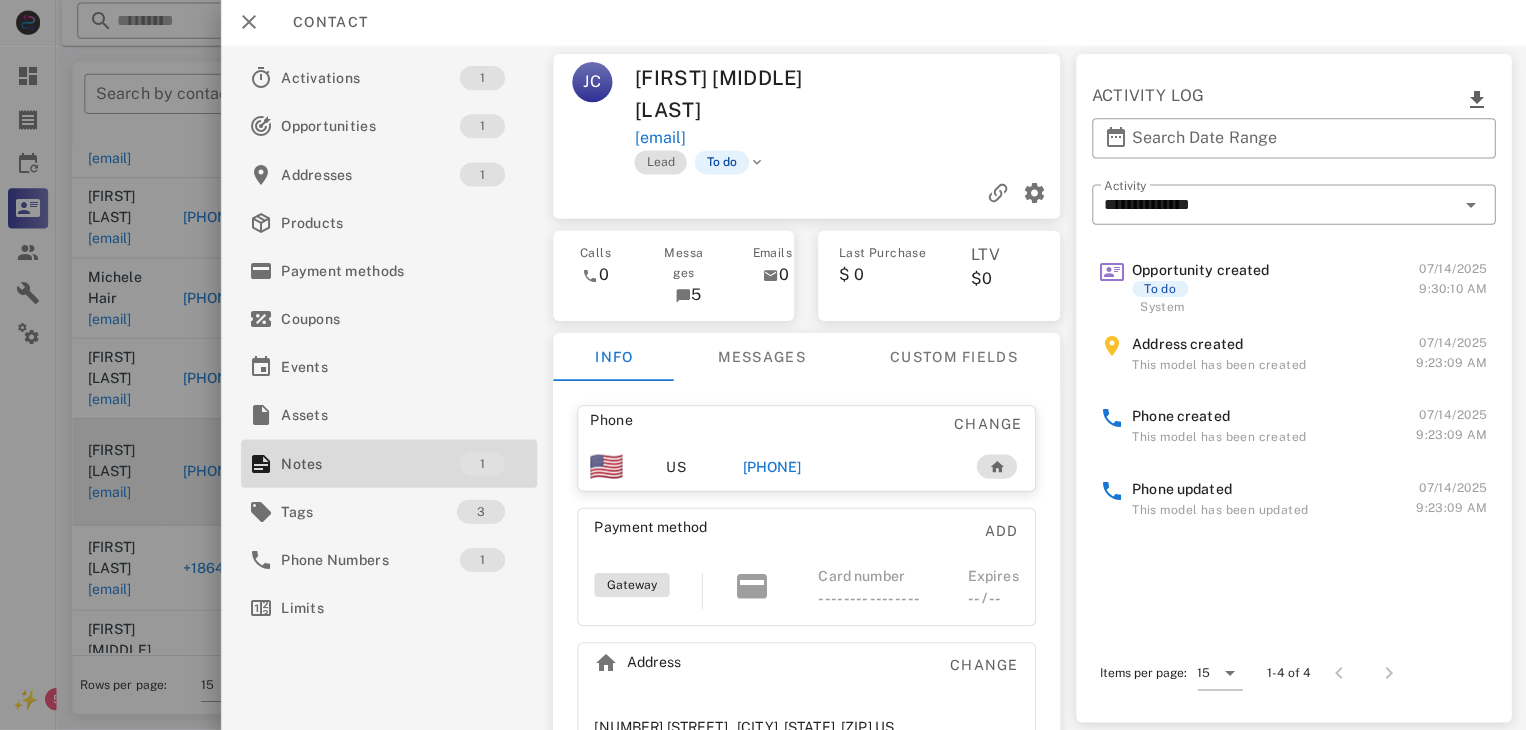 click on "[PHONE]" at bounding box center [769, 467] 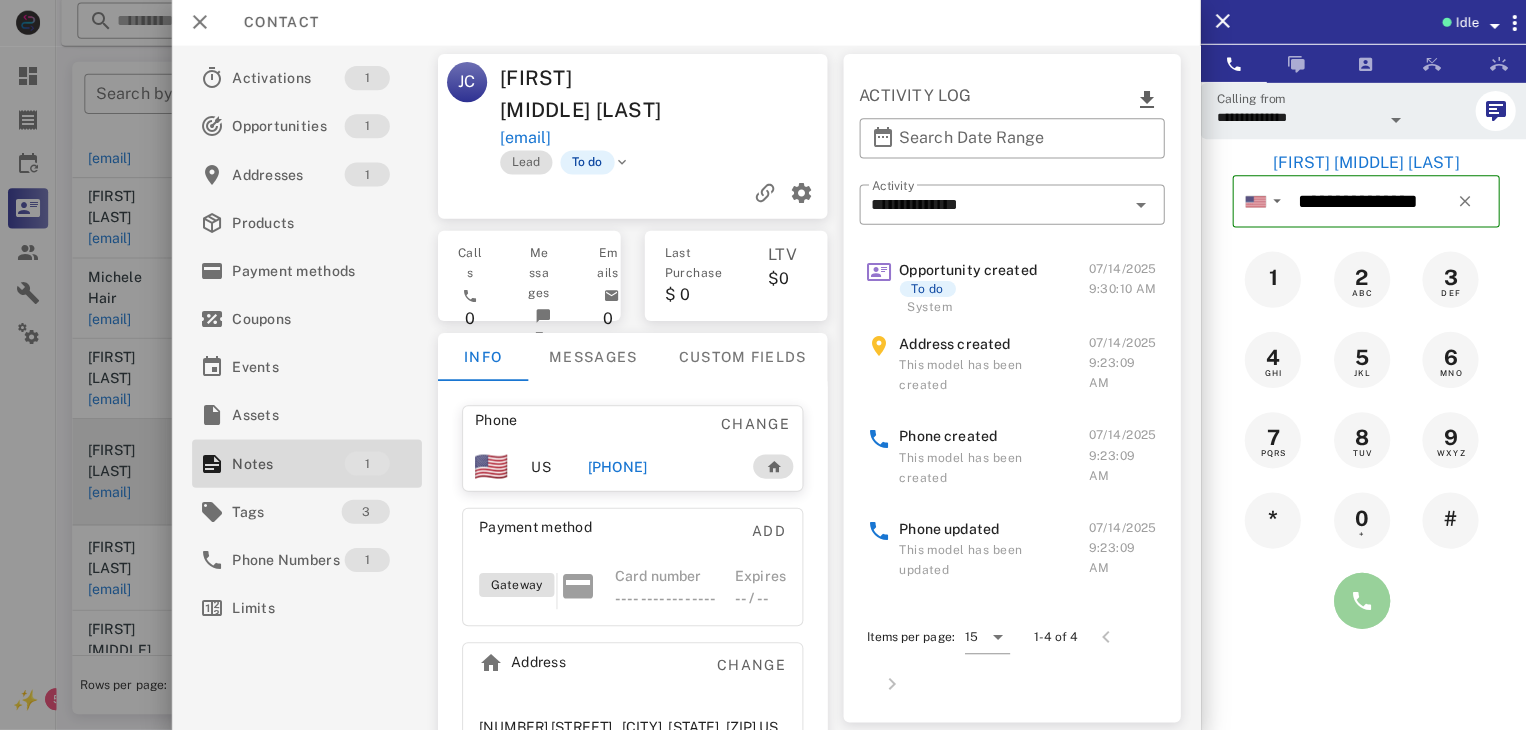 click at bounding box center (1357, 601) 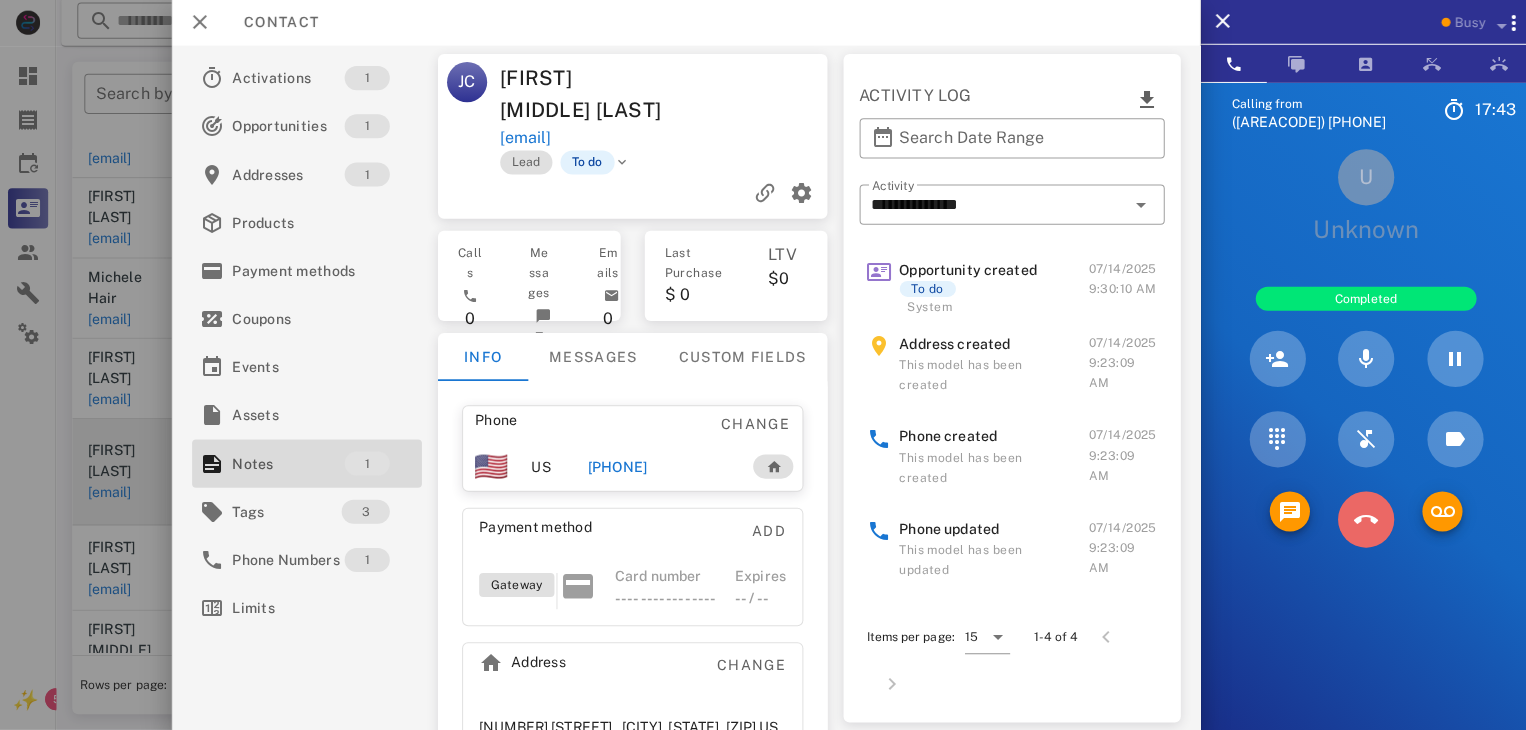 click at bounding box center [1361, 520] 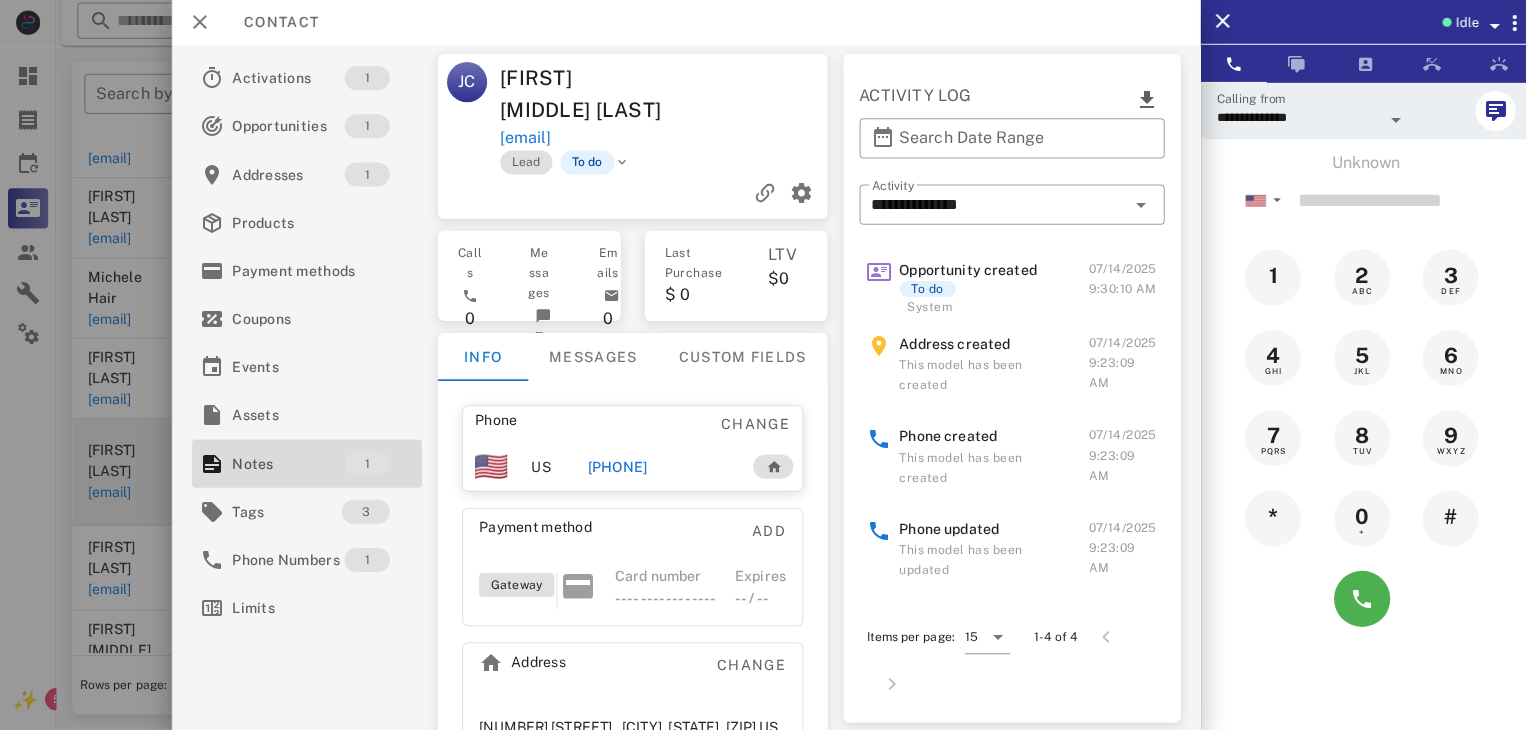 click at bounding box center [763, 365] 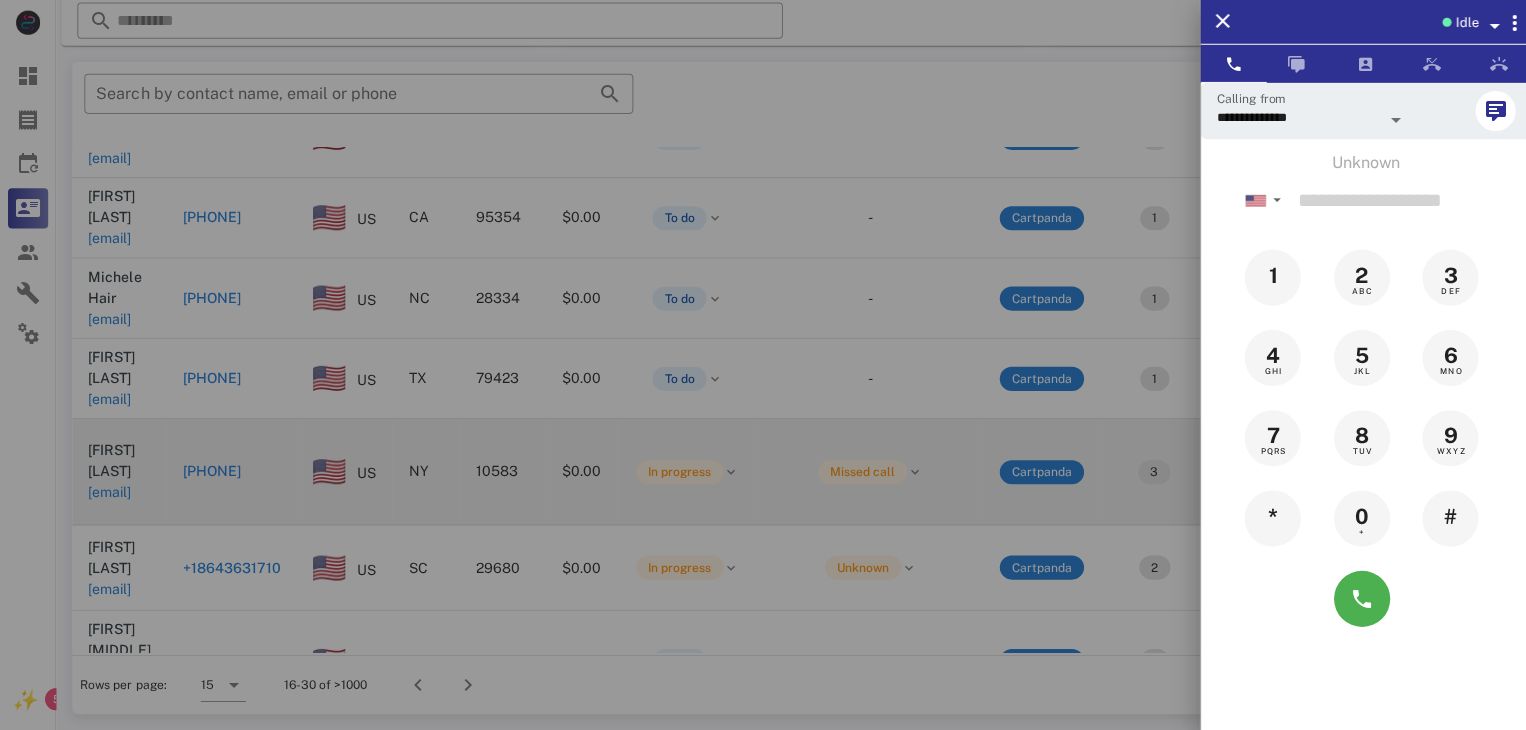 click at bounding box center (763, 365) 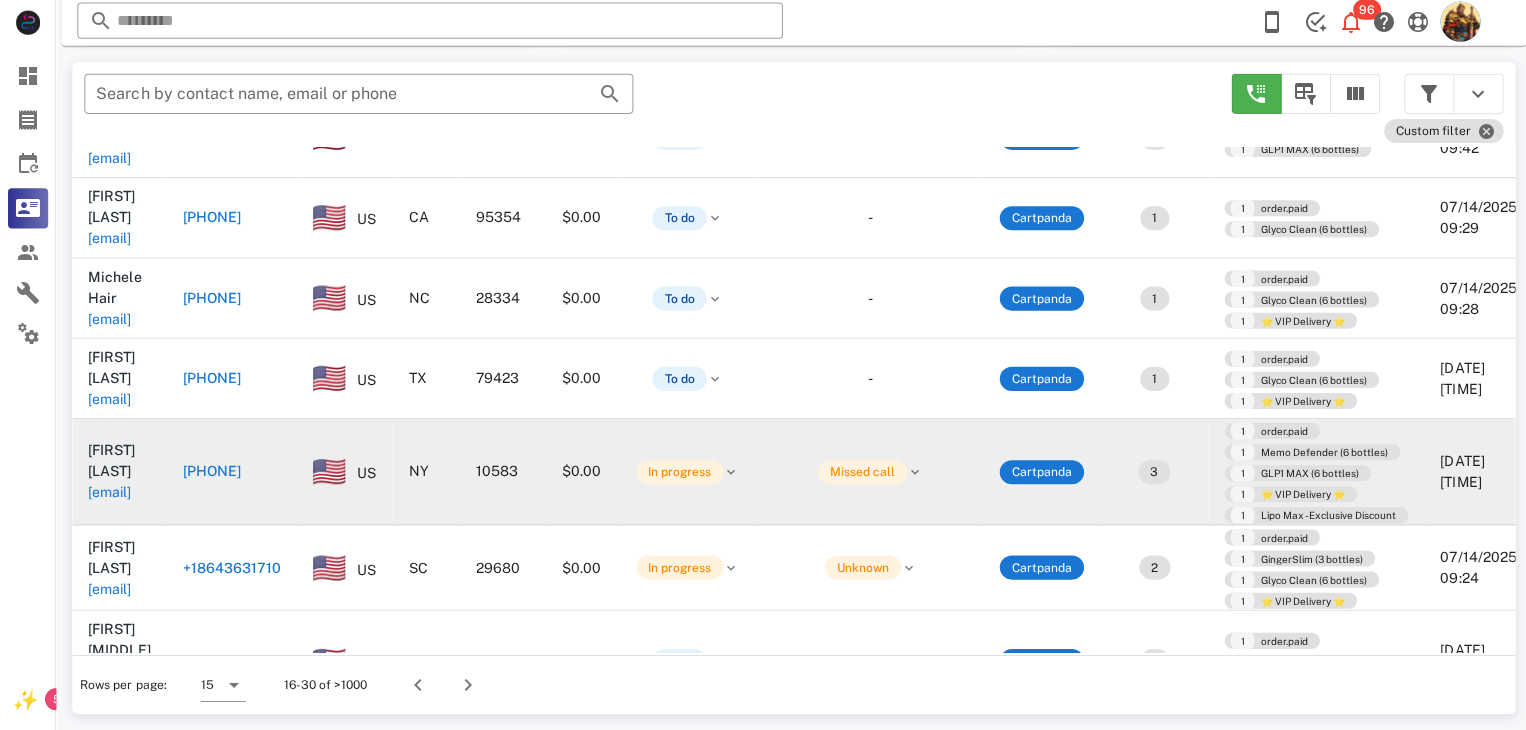 click on "[FIRST] [LAST] [EMAIL]" at bounding box center (119, 751) 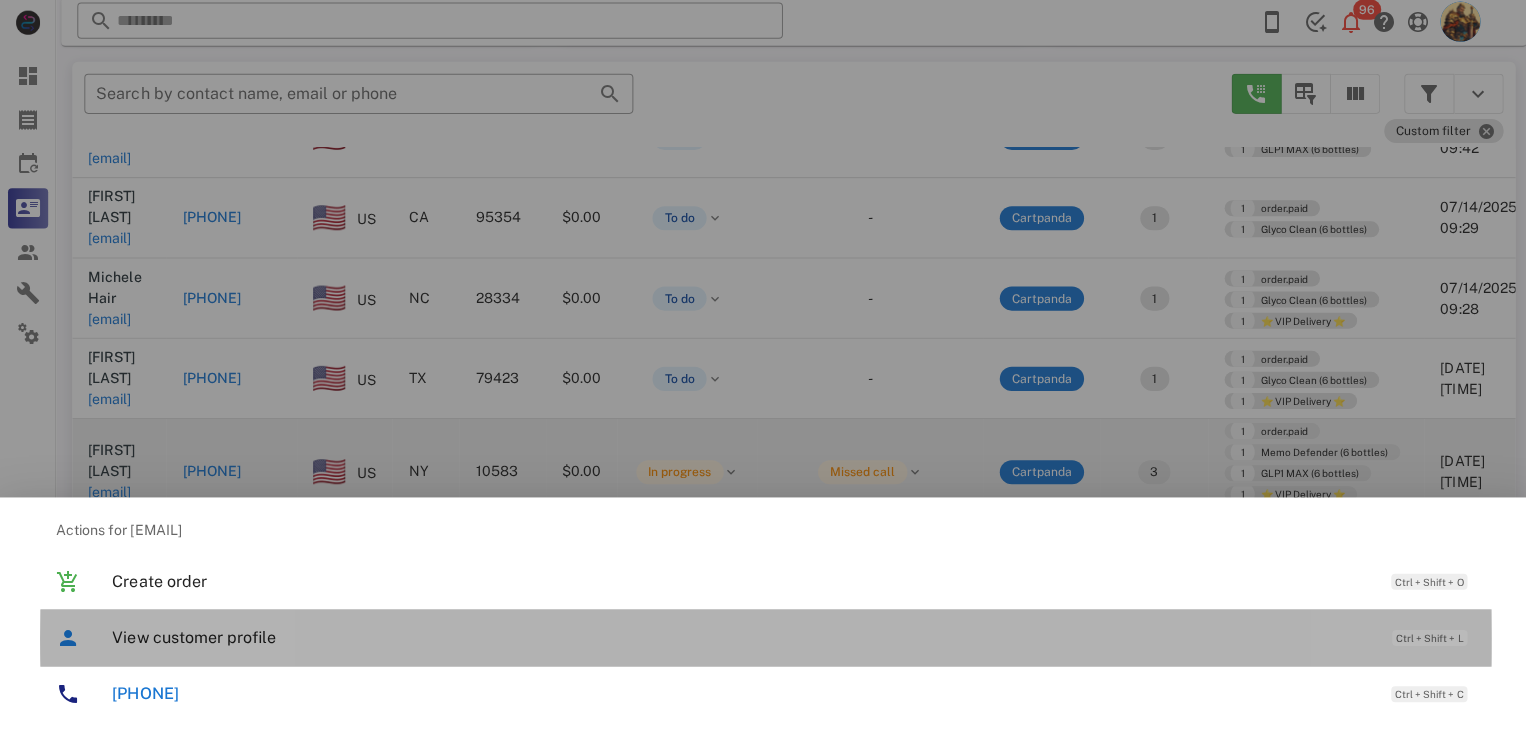 click on "View customer profile" at bounding box center [739, 637] 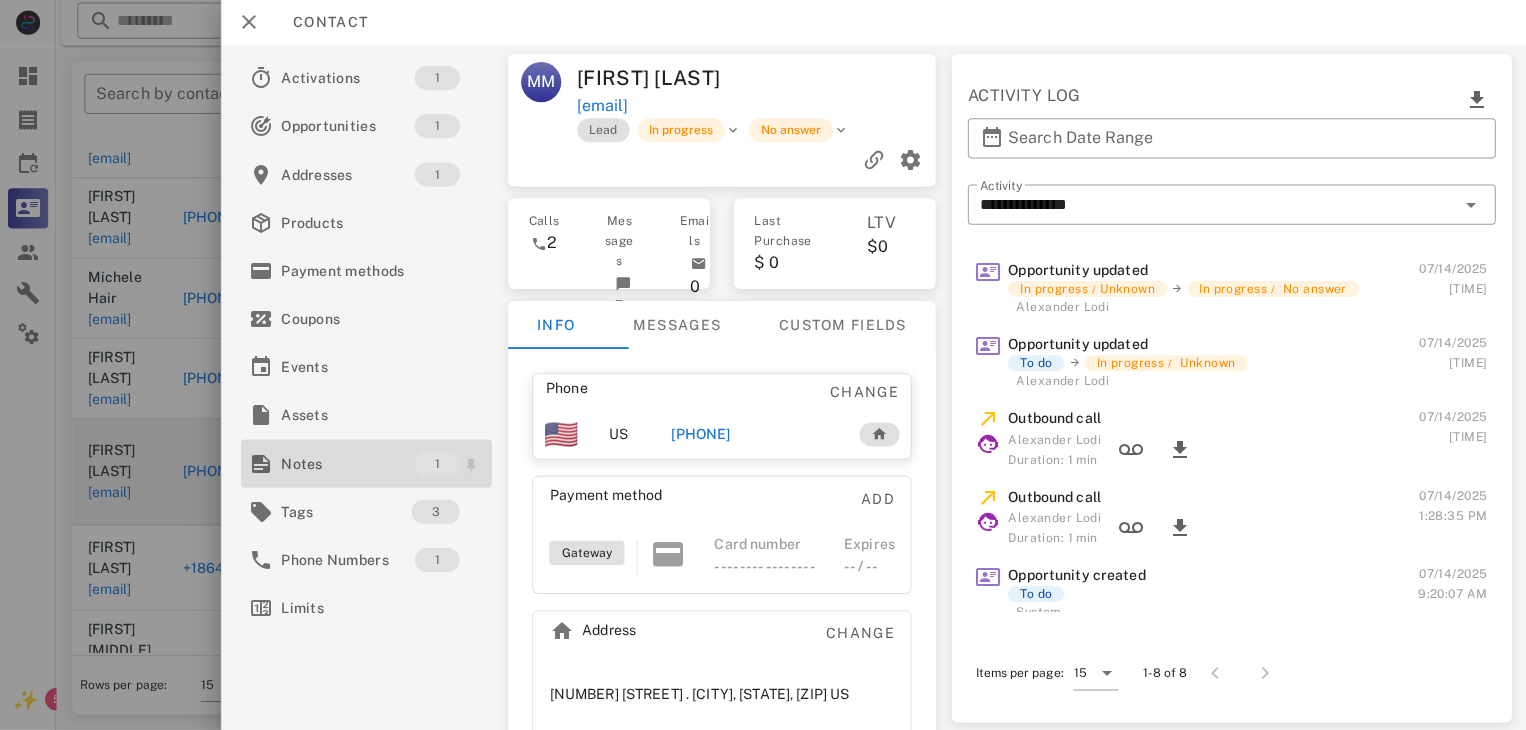 click on "Notes" at bounding box center (346, 464) 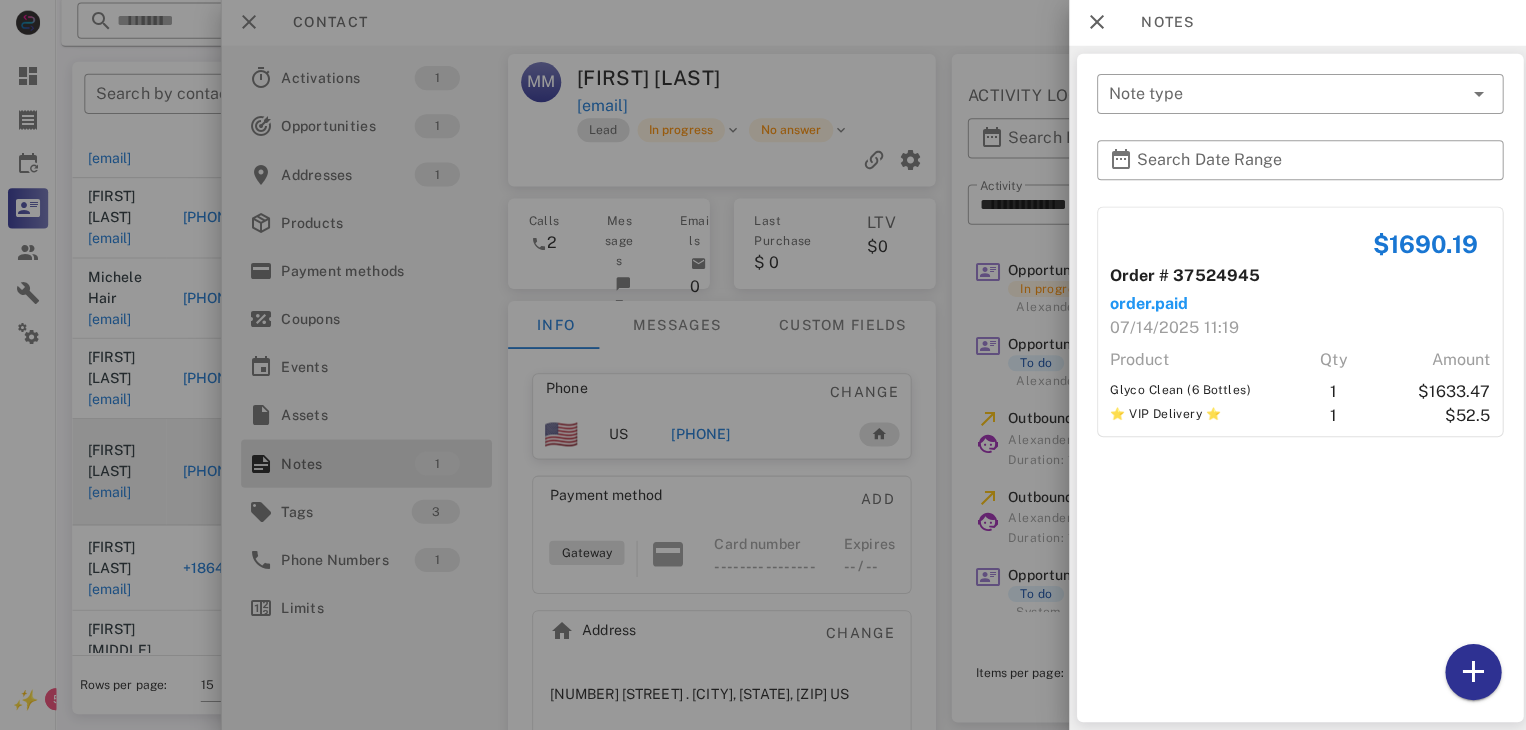 click at bounding box center [763, 365] 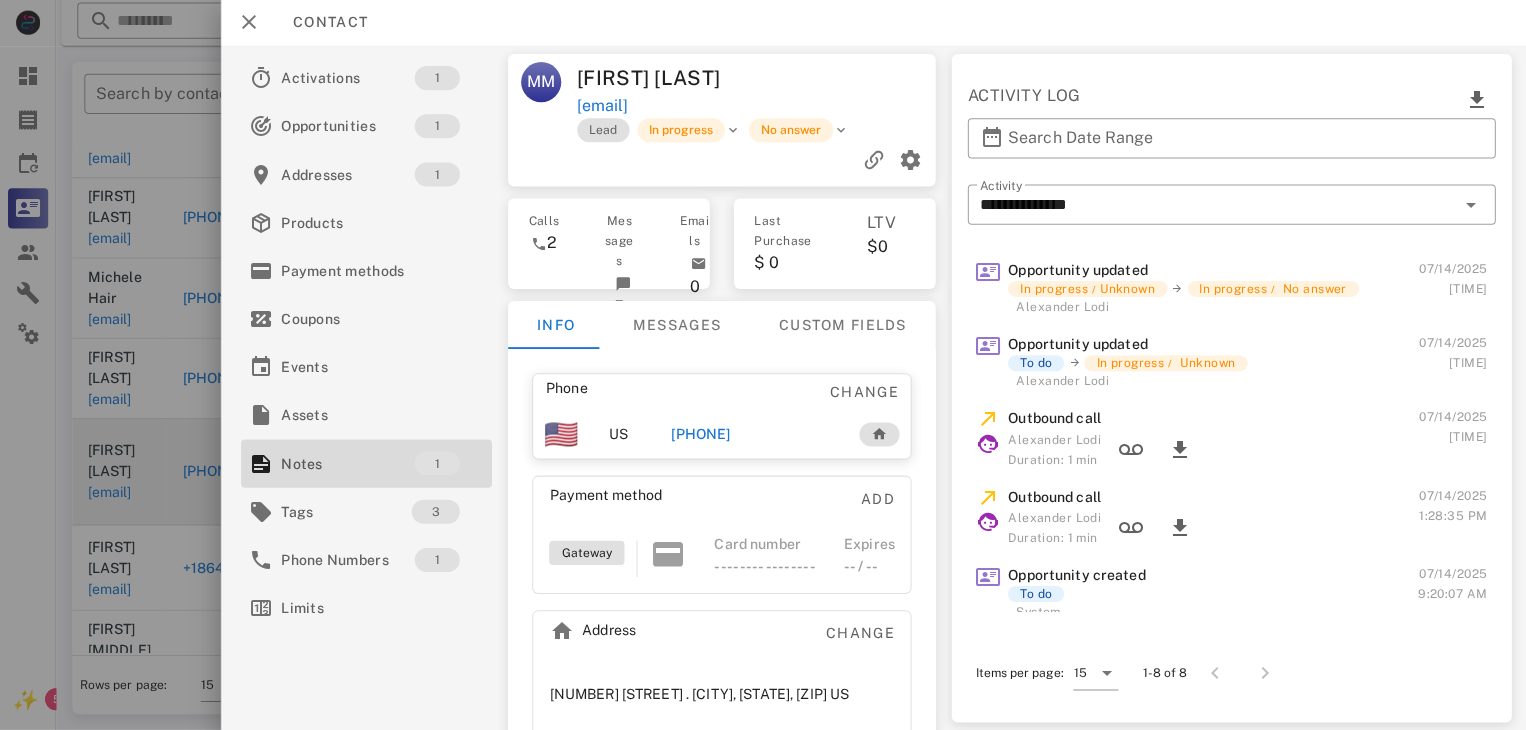click on "[PHONE]" at bounding box center [698, 435] 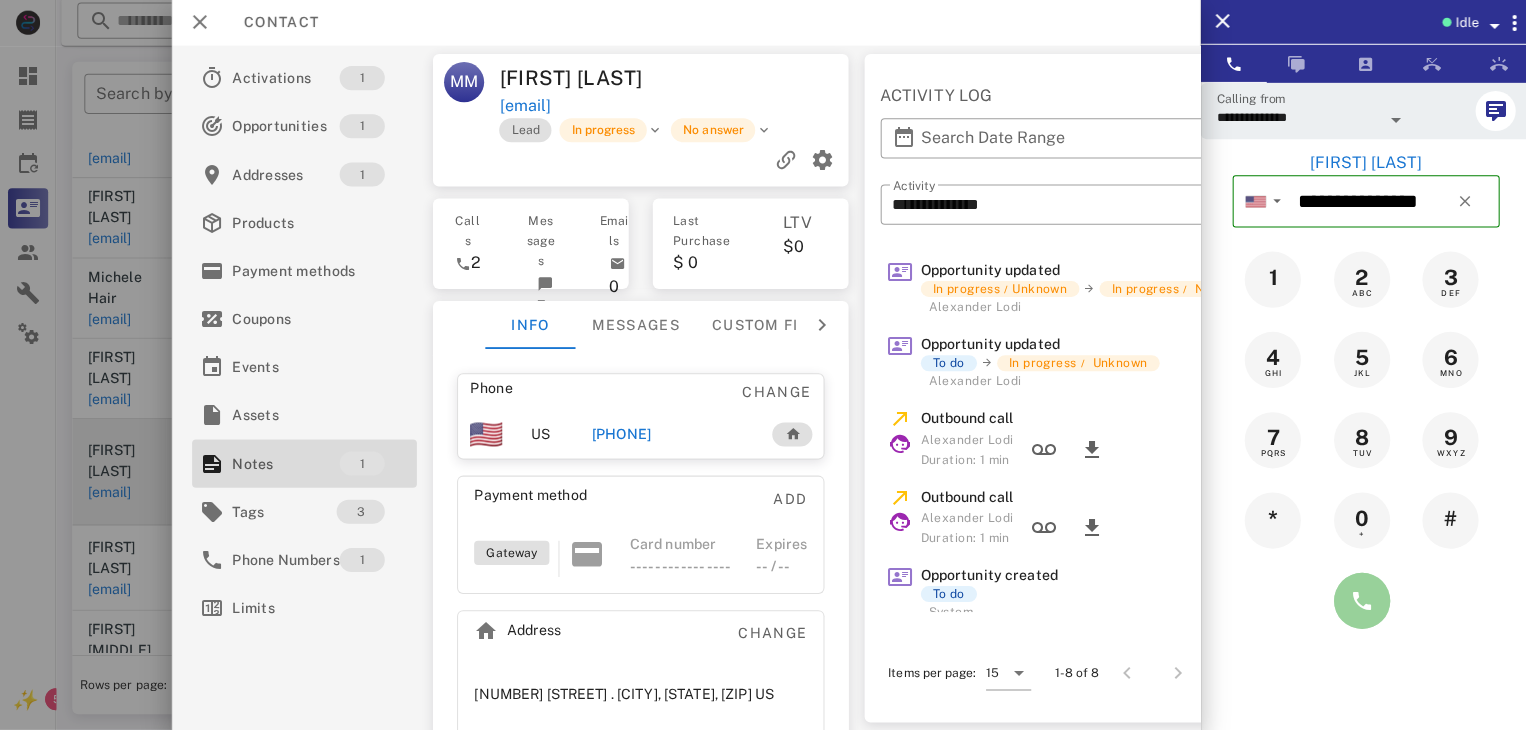 click at bounding box center (1357, 601) 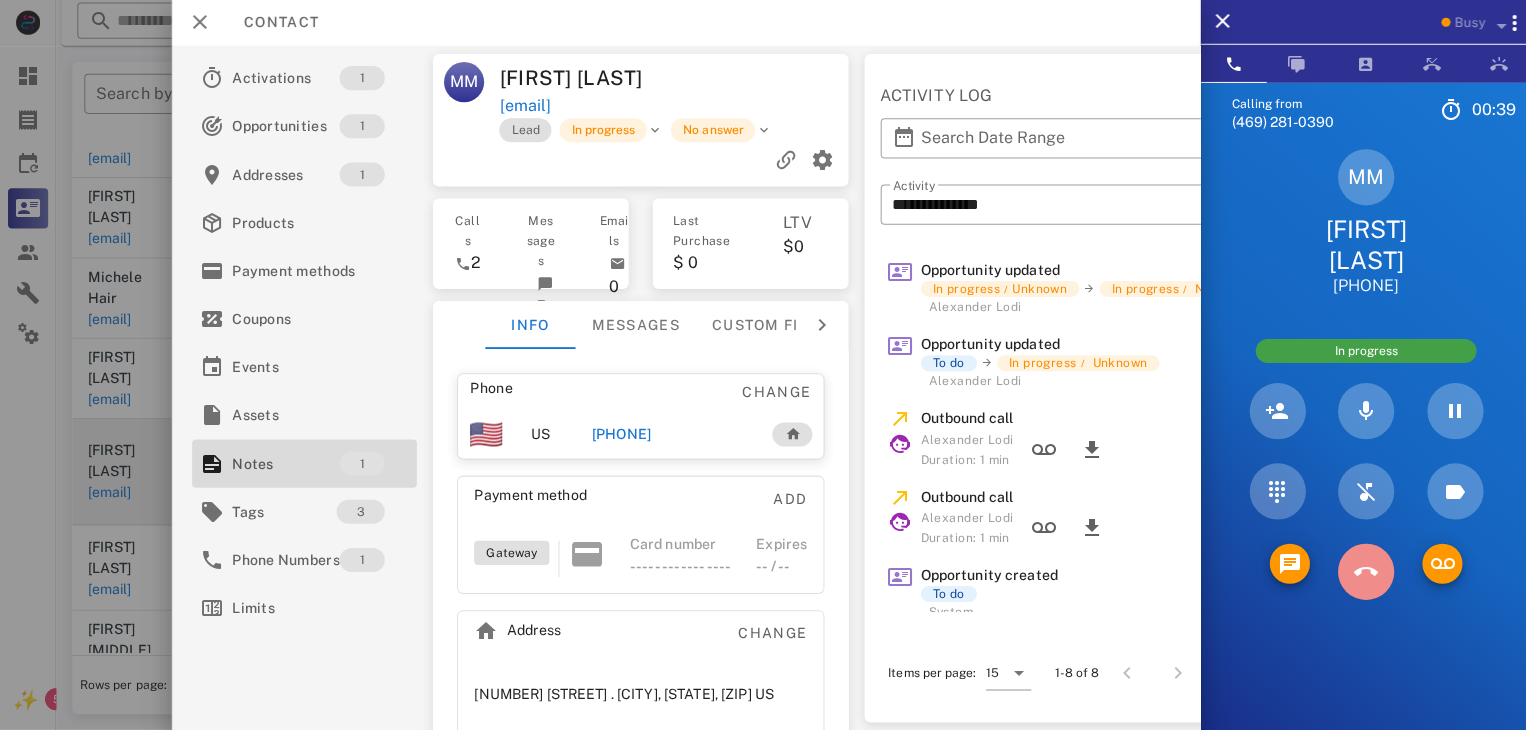 click at bounding box center (1361, 572) 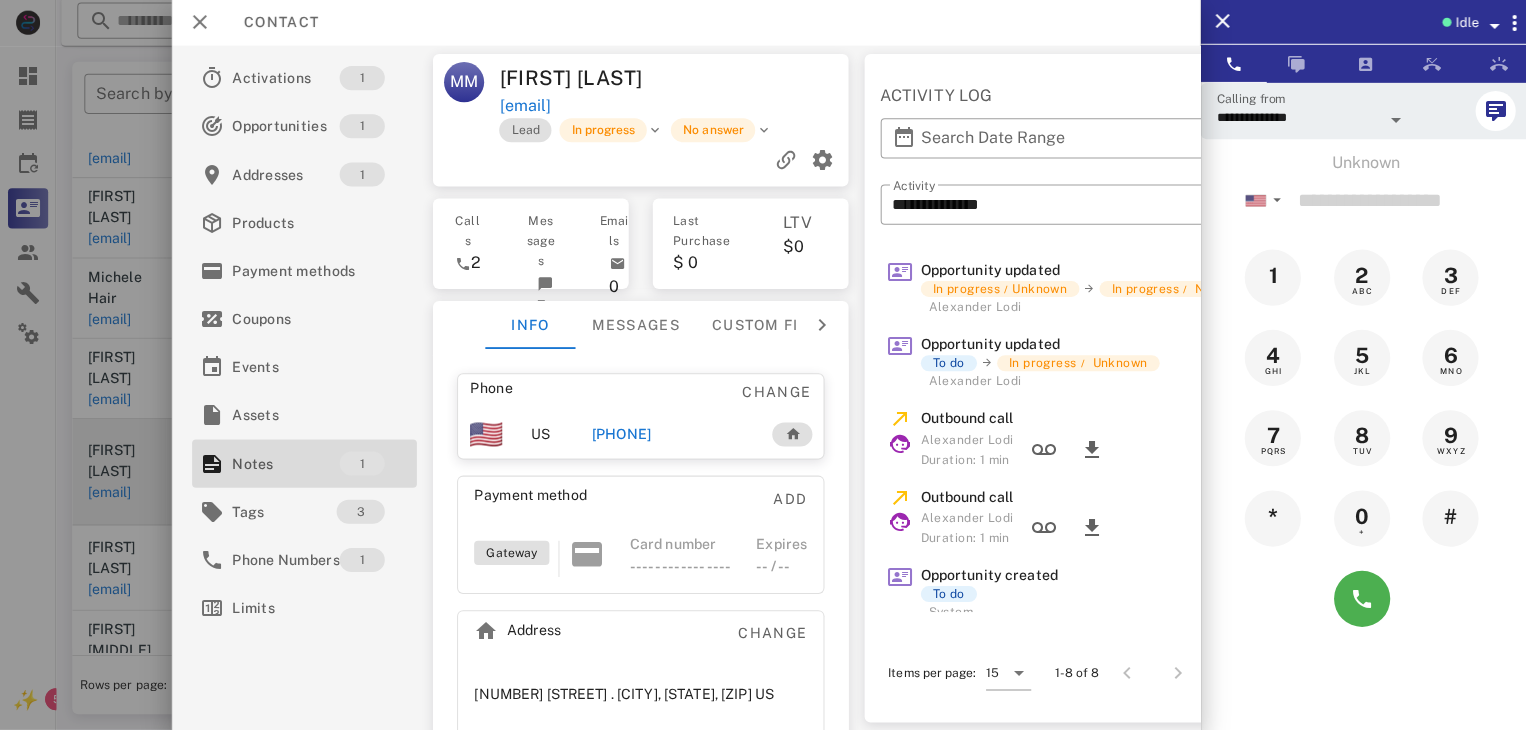click at bounding box center [763, 365] 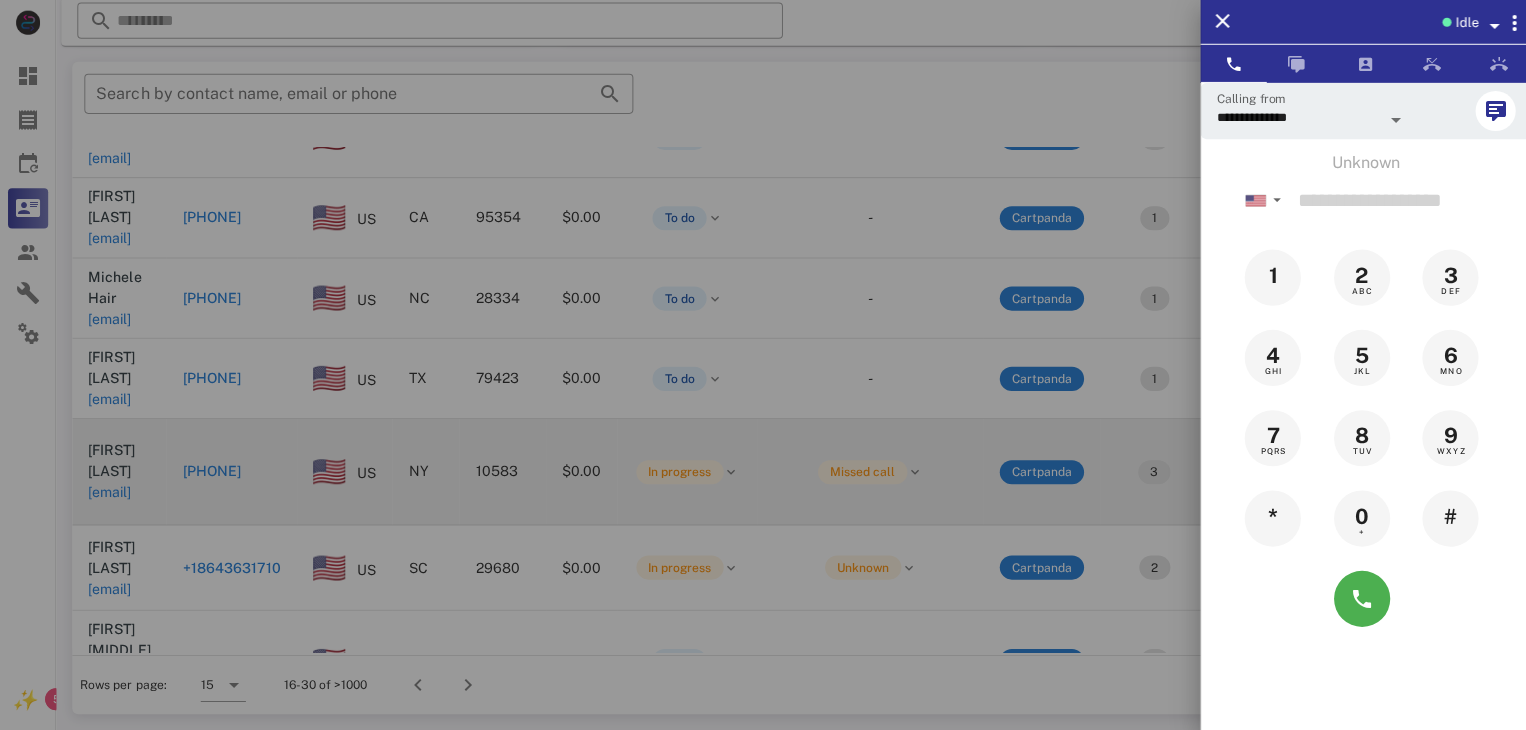 click at bounding box center (763, 365) 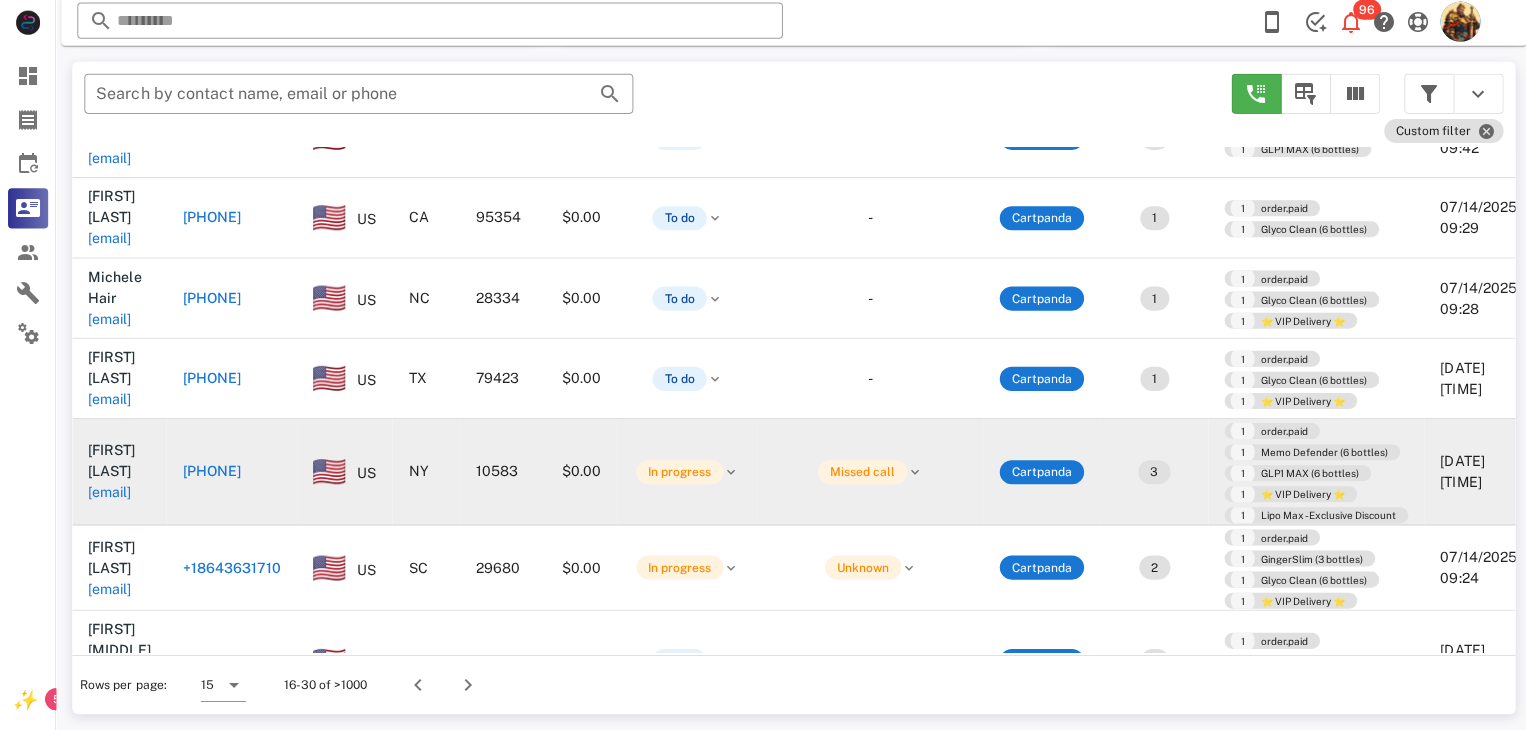 click on "[EMAIL]" at bounding box center (109, 852) 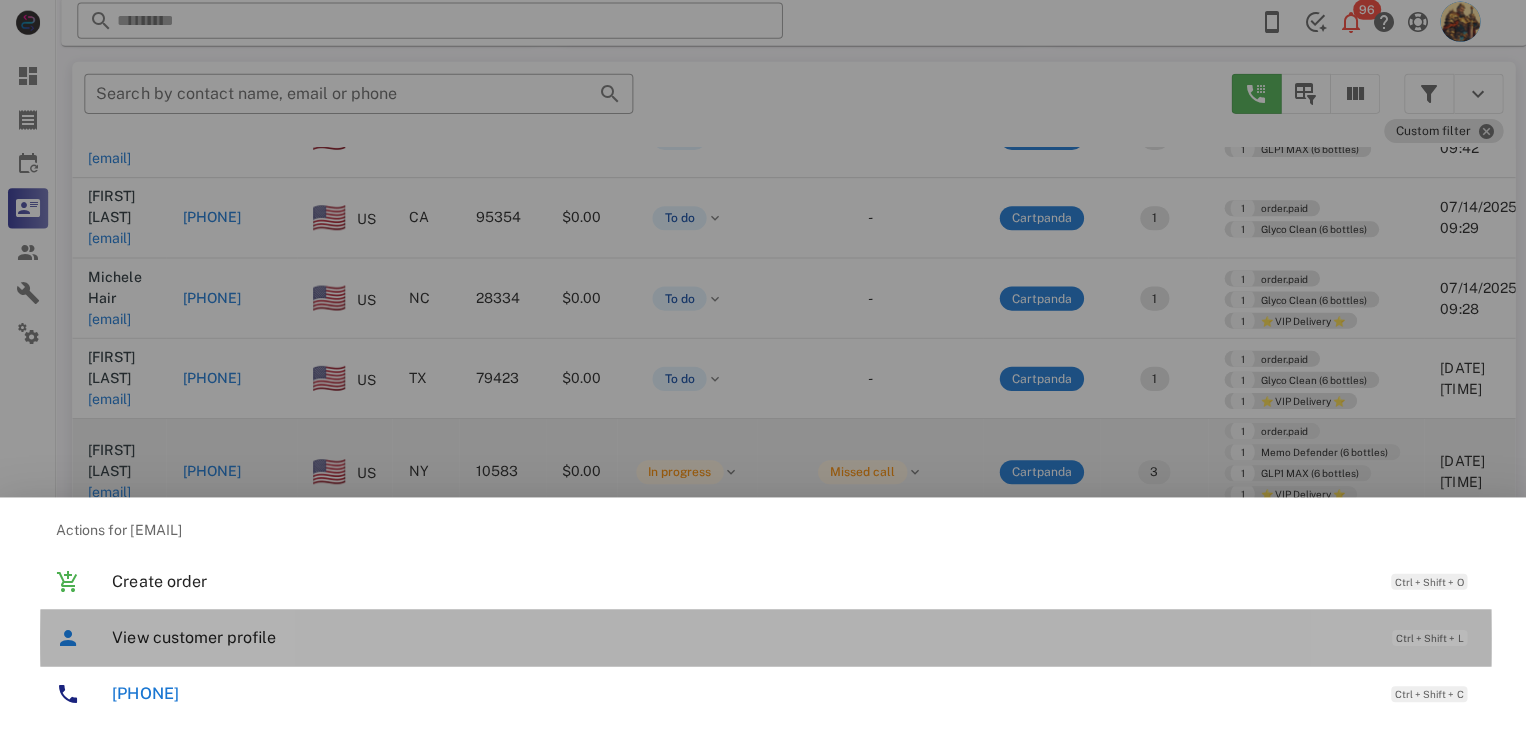 click on "View customer profile" at bounding box center (739, 637) 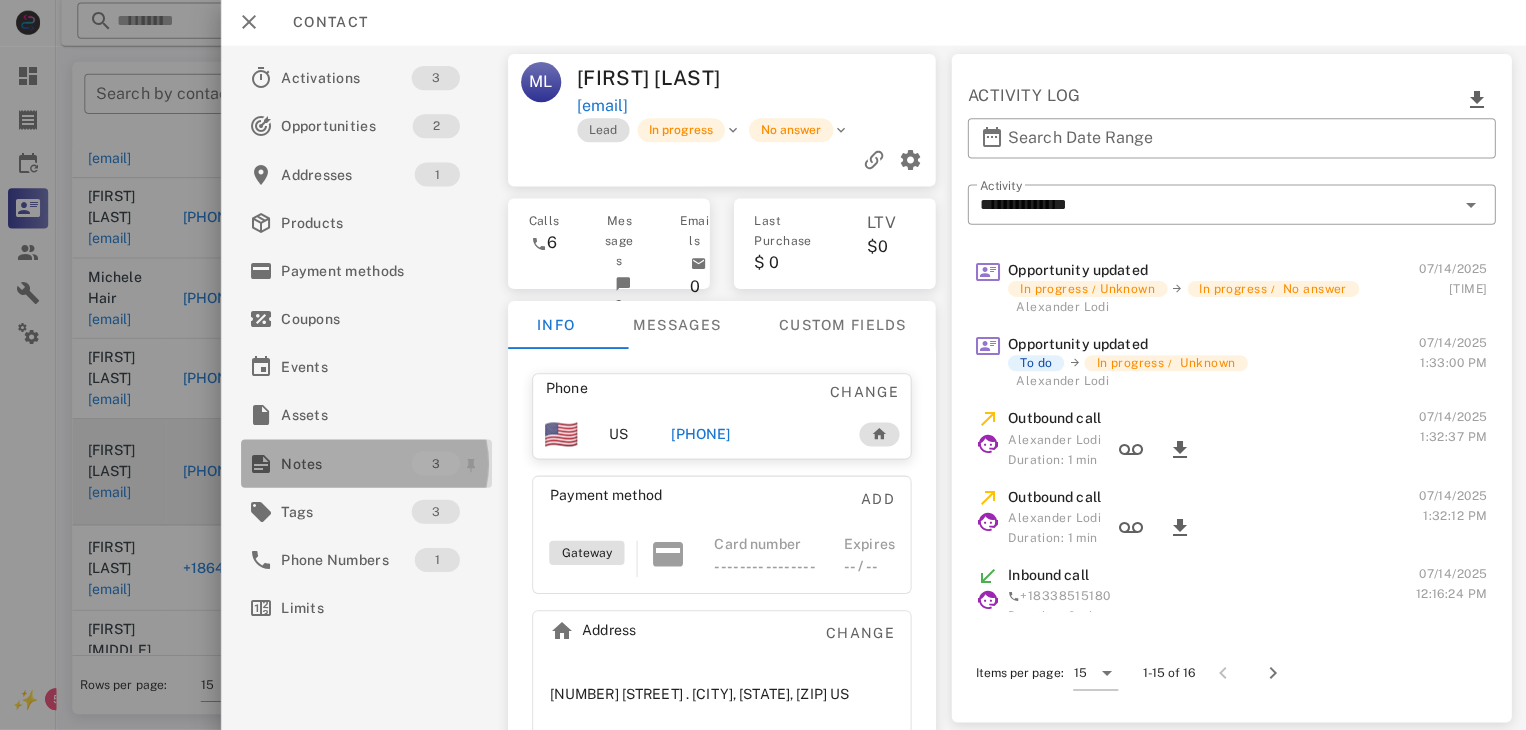 click on "Notes" at bounding box center (345, 464) 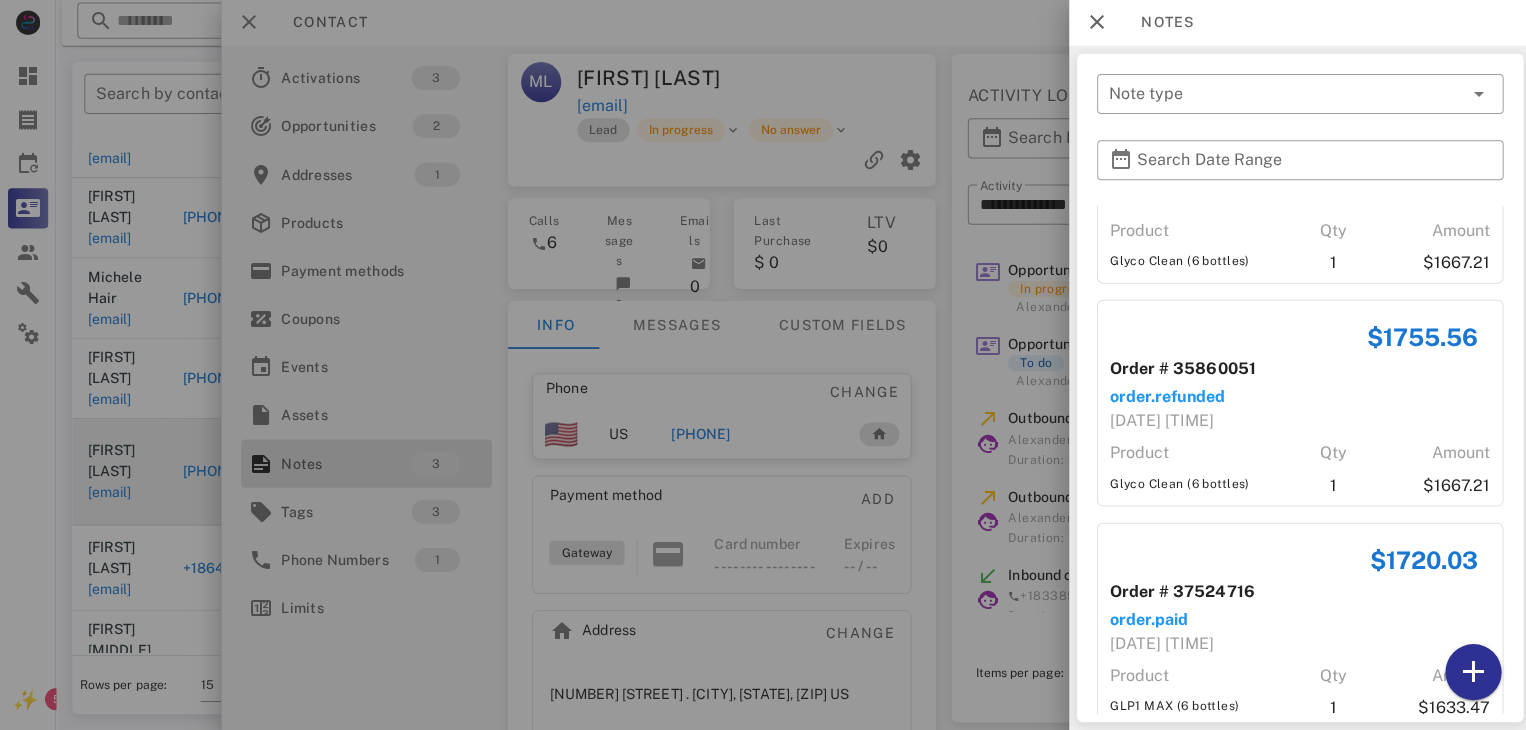 scroll, scrollTop: 172, scrollLeft: 0, axis: vertical 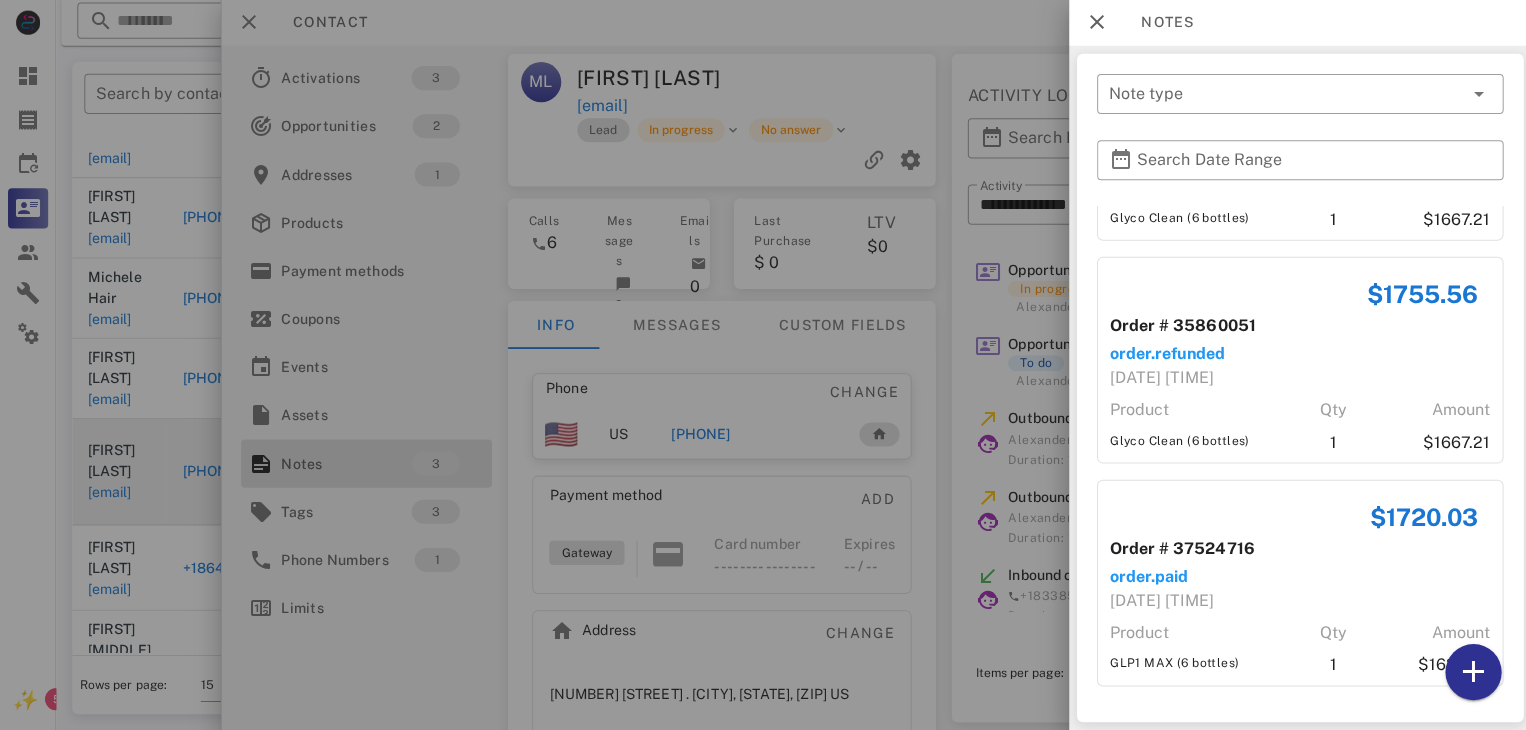 click at bounding box center [763, 365] 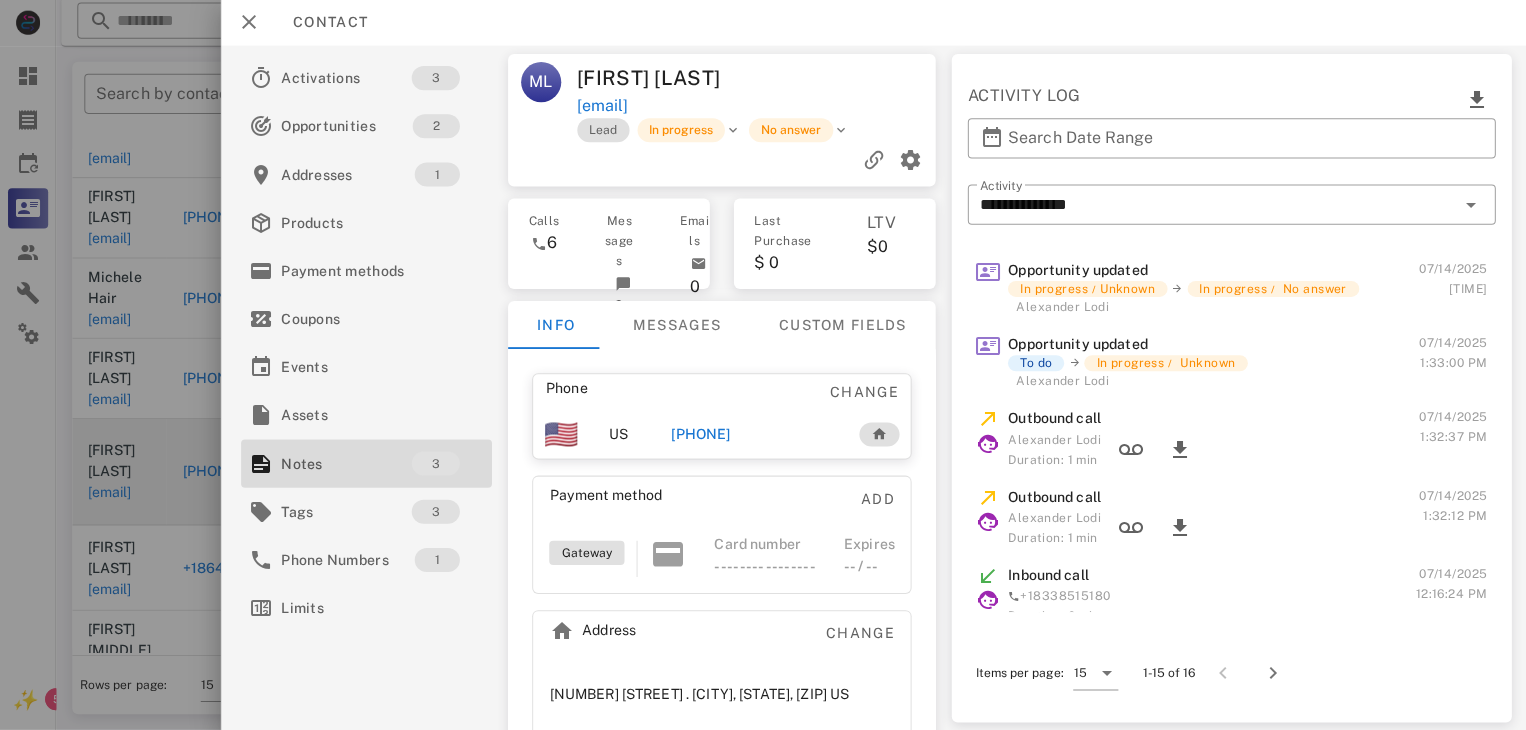 click on "[PHONE]" at bounding box center [698, 435] 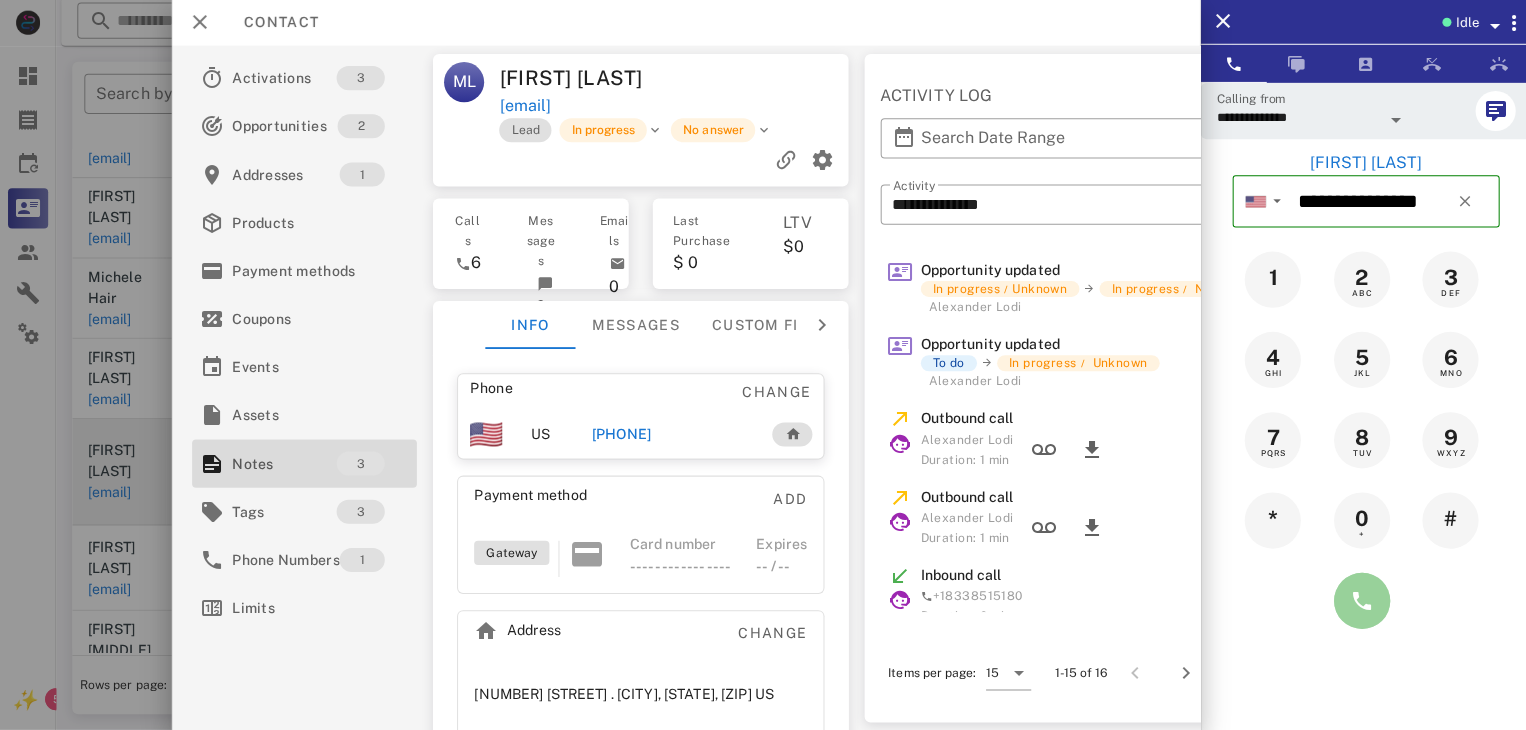 click at bounding box center (1357, 601) 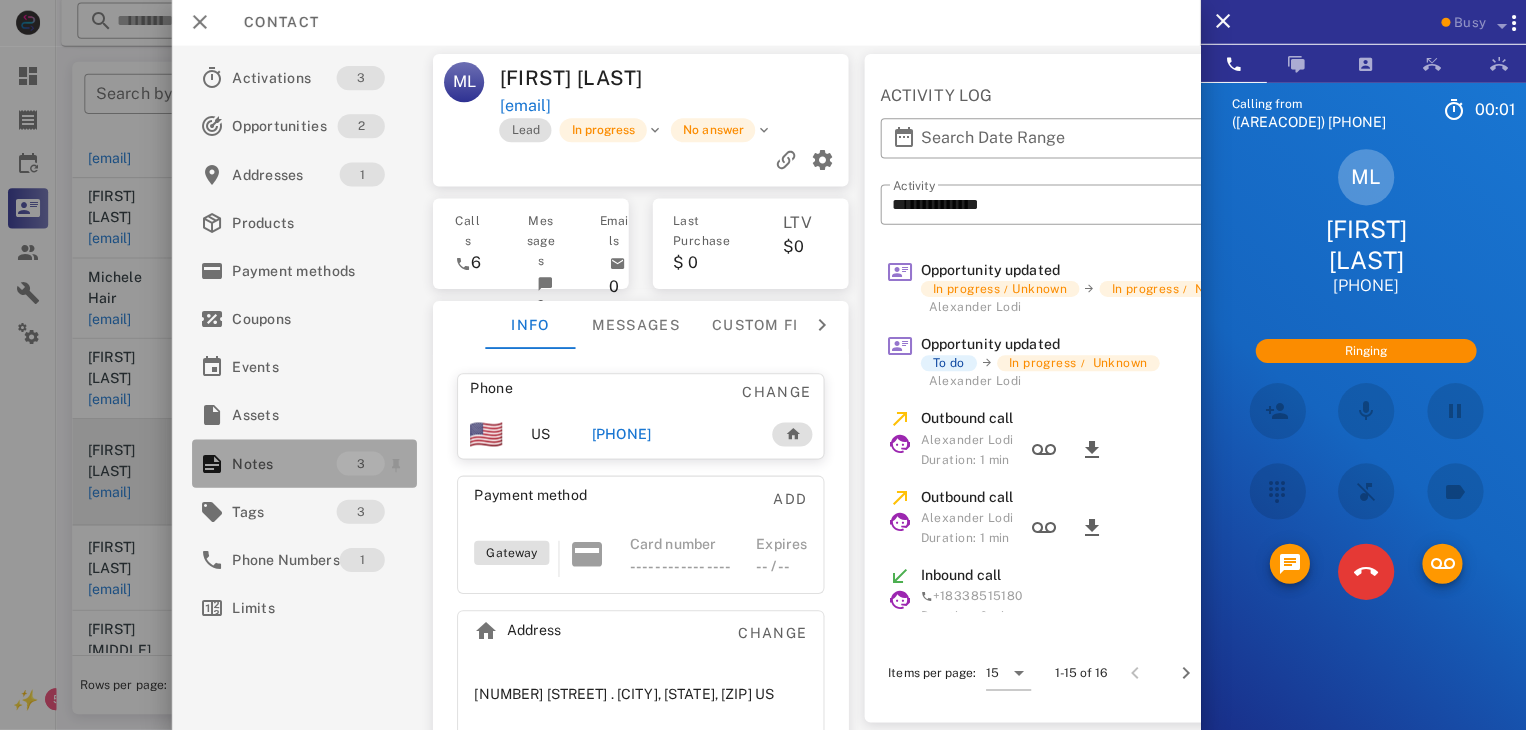 click on "Notes" at bounding box center [283, 464] 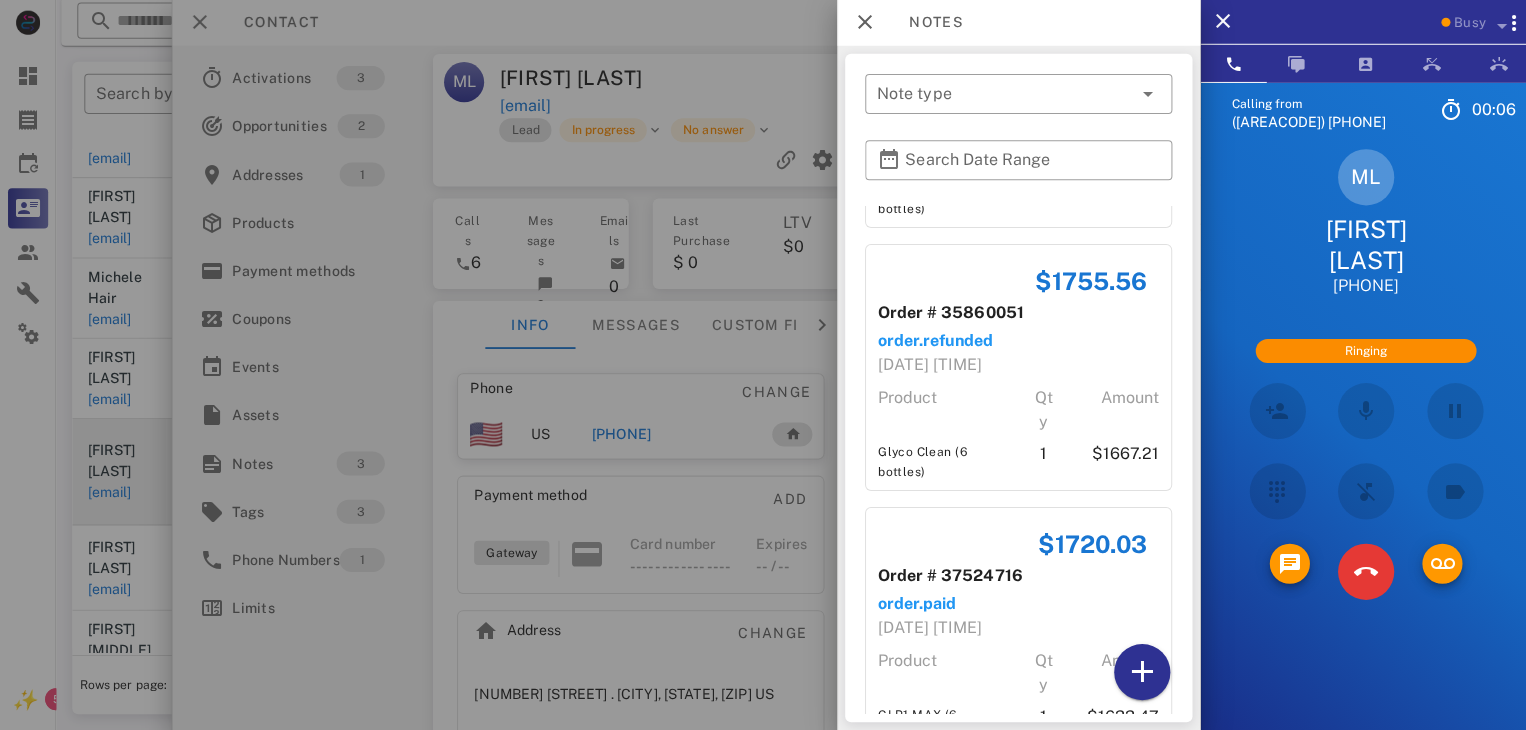 scroll, scrollTop: 292, scrollLeft: 0, axis: vertical 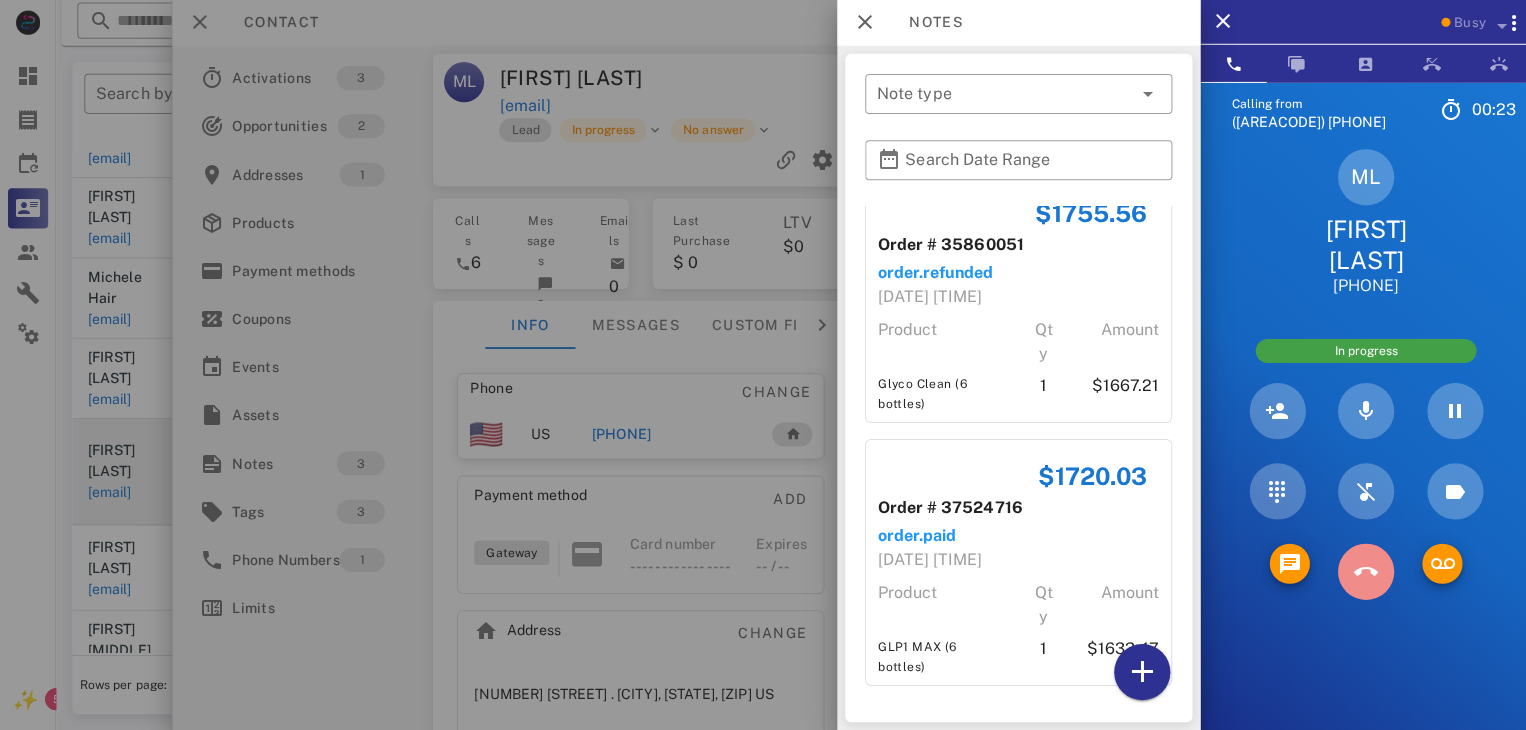 click at bounding box center (1361, 572) 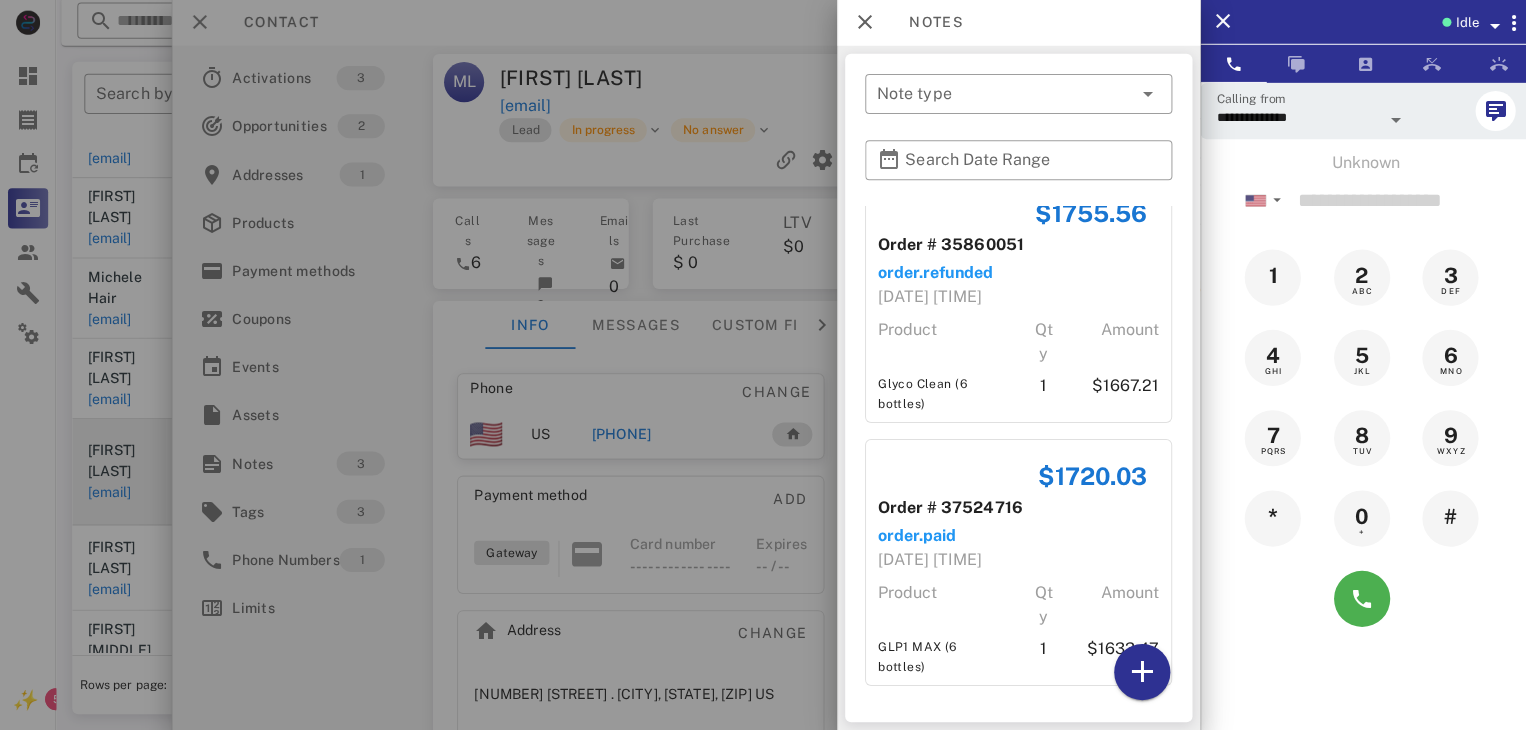 click at bounding box center [763, 365] 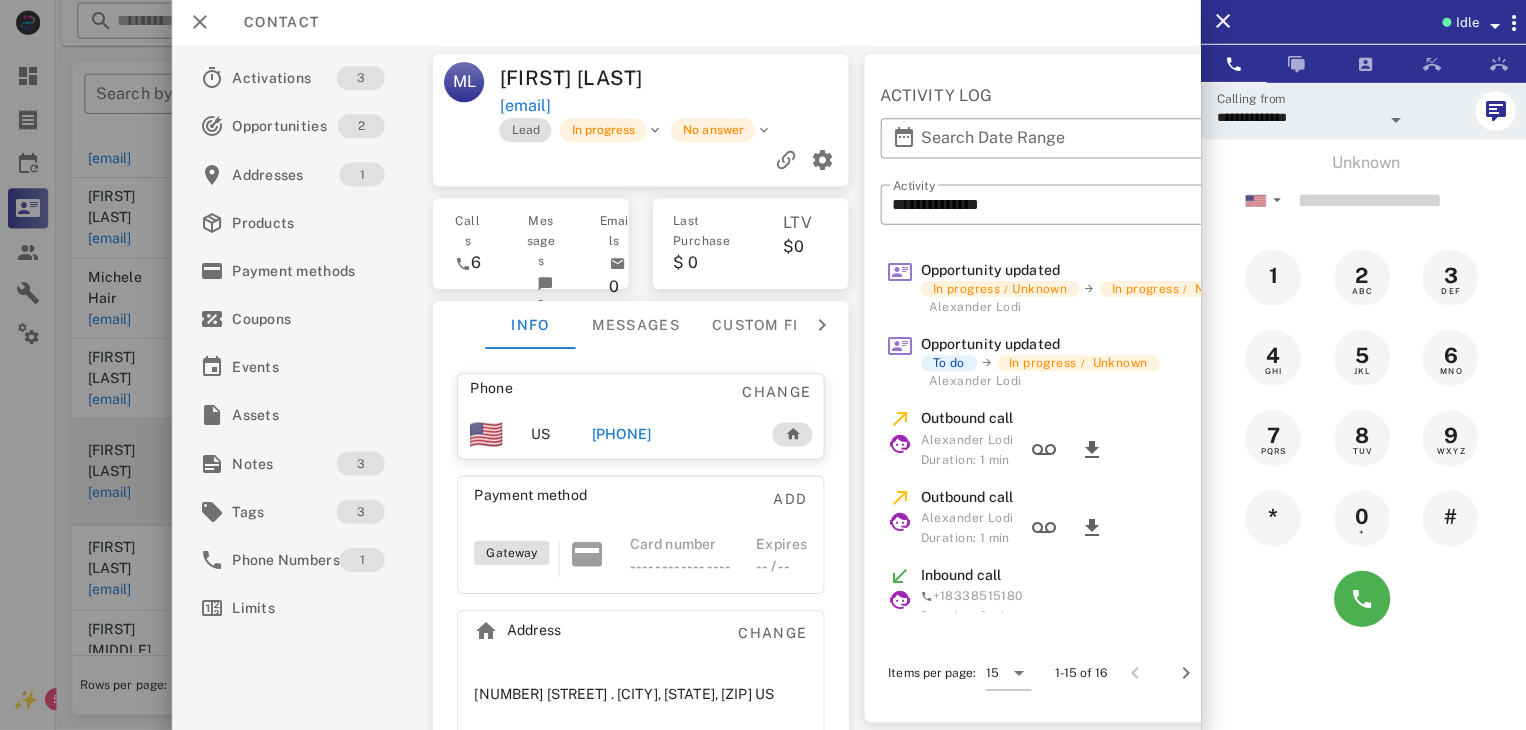 click on "[PHONE]" at bounding box center (618, 435) 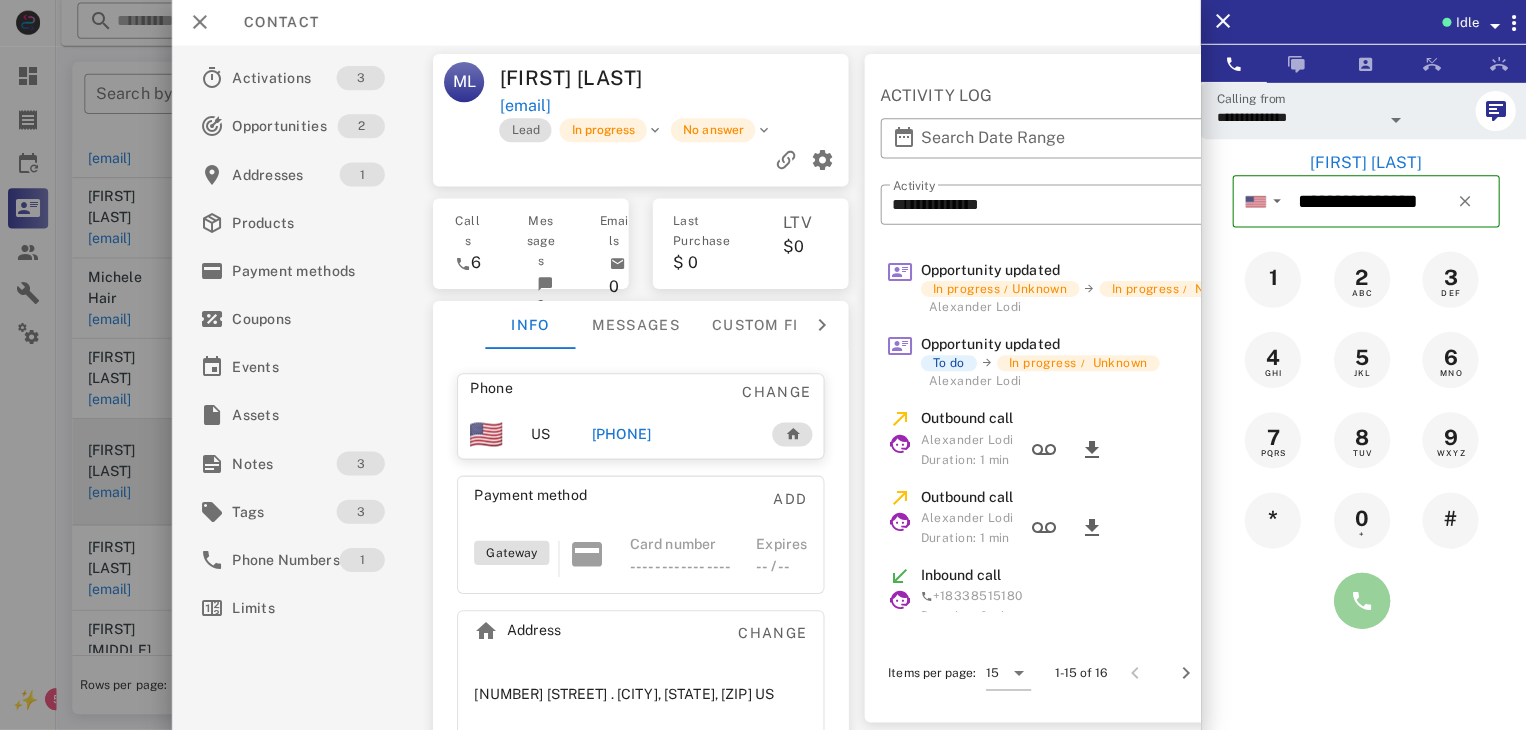click at bounding box center (1357, 601) 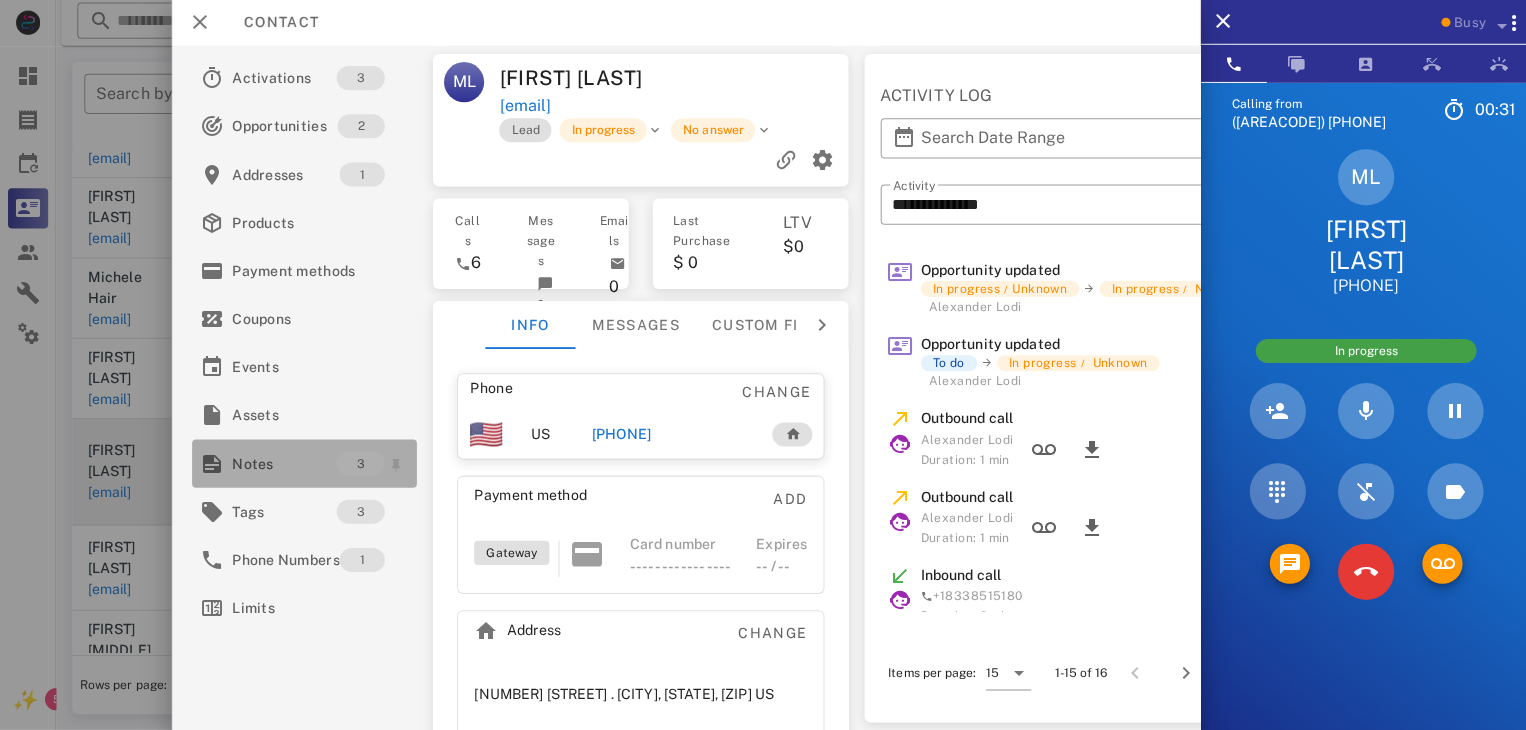 click on "Notes" at bounding box center [283, 464] 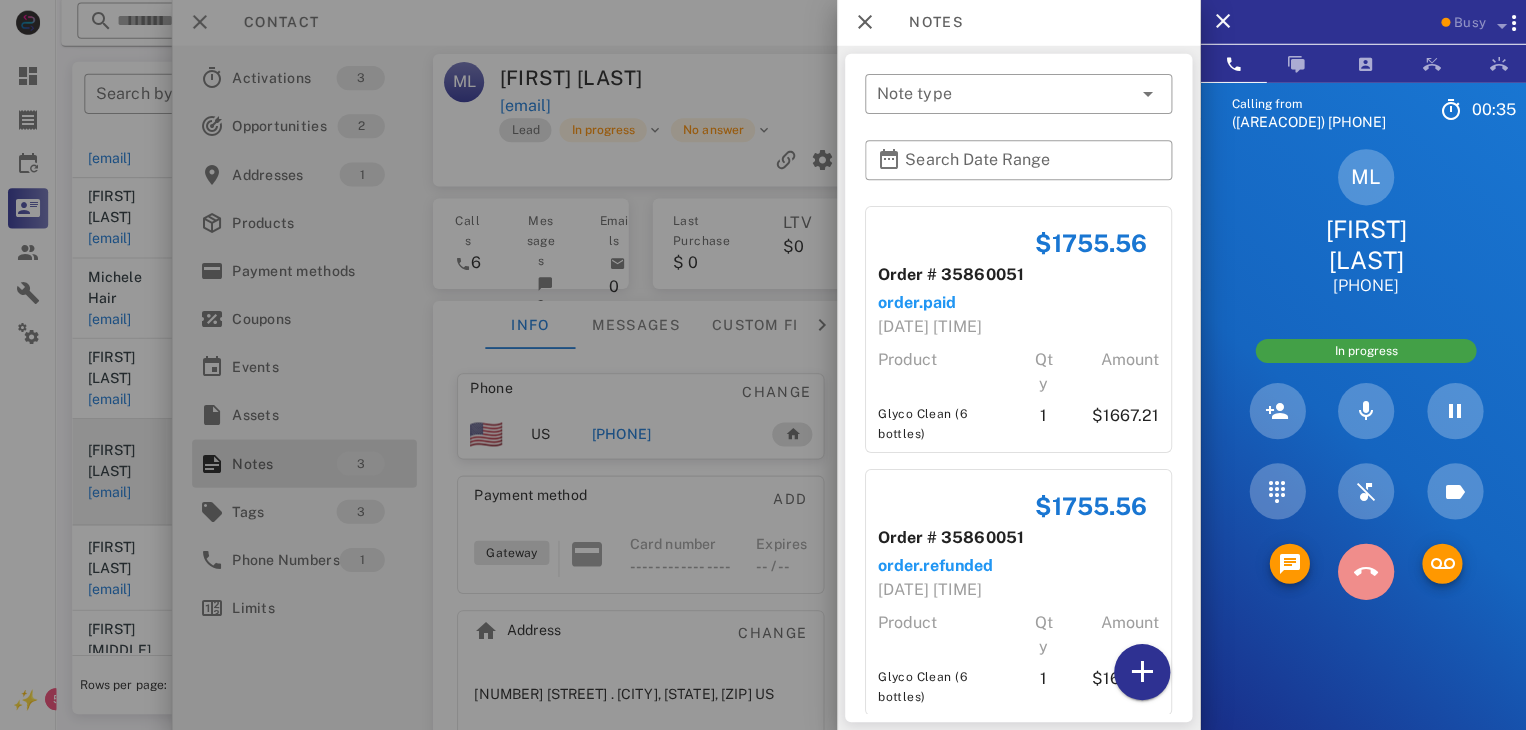click at bounding box center (1361, 572) 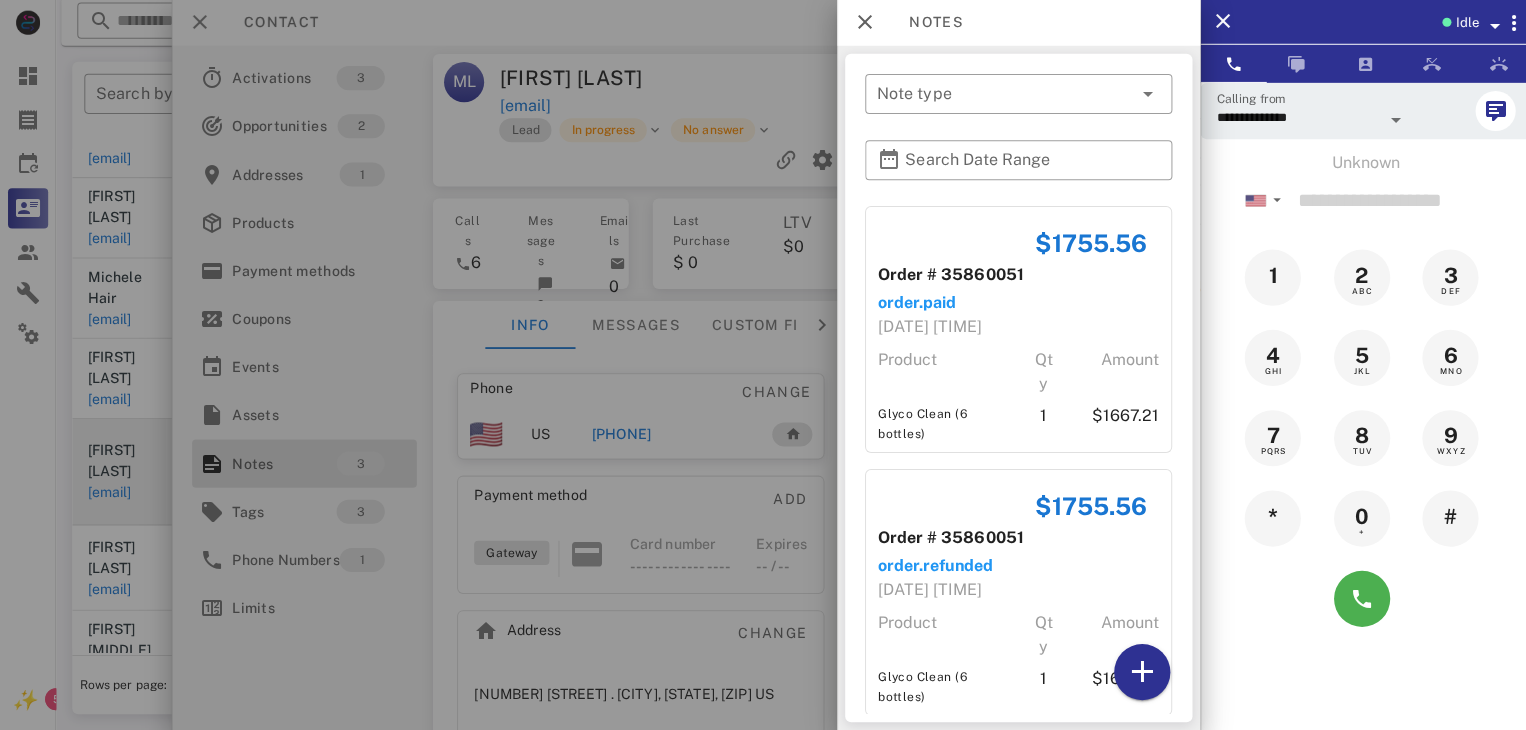 click at bounding box center [763, 365] 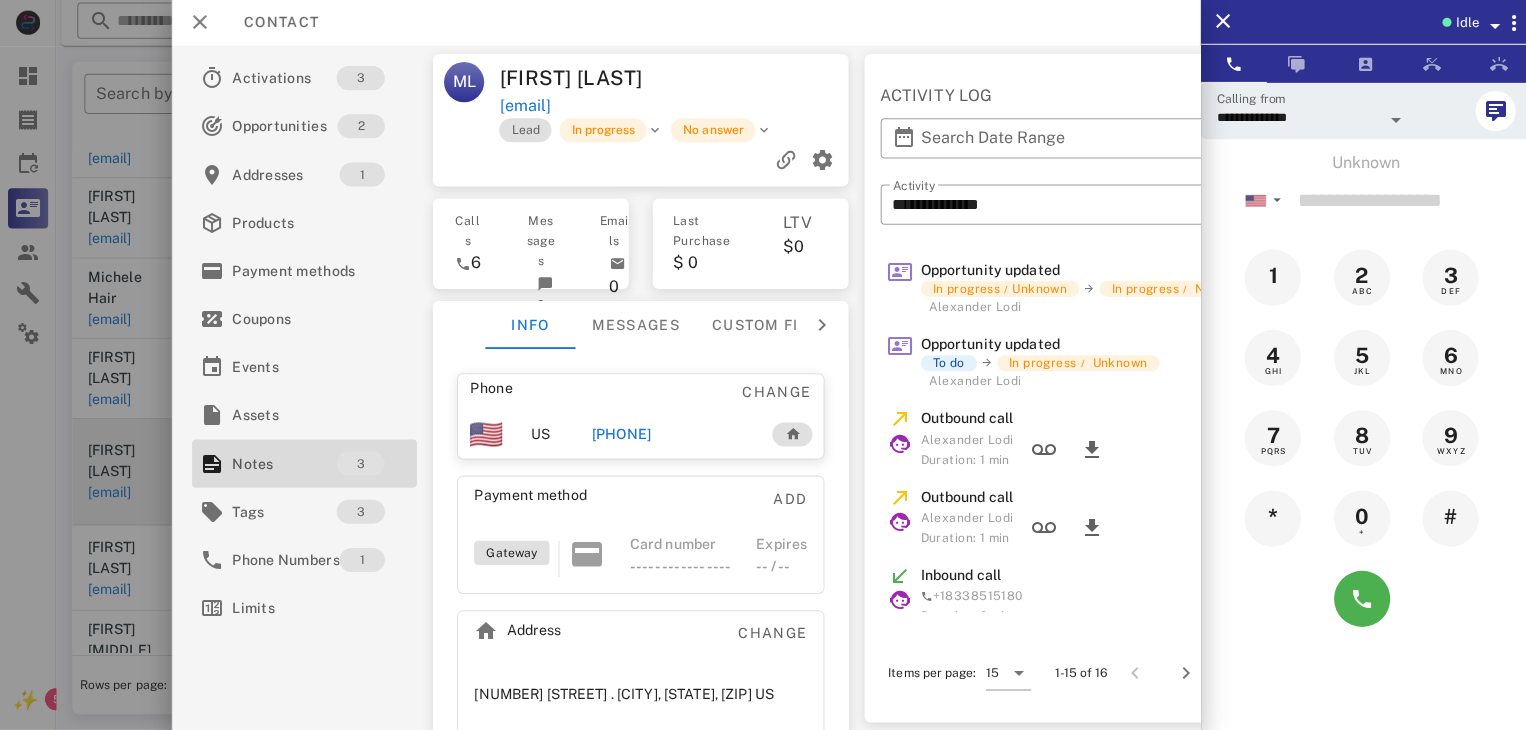 click at bounding box center (763, 365) 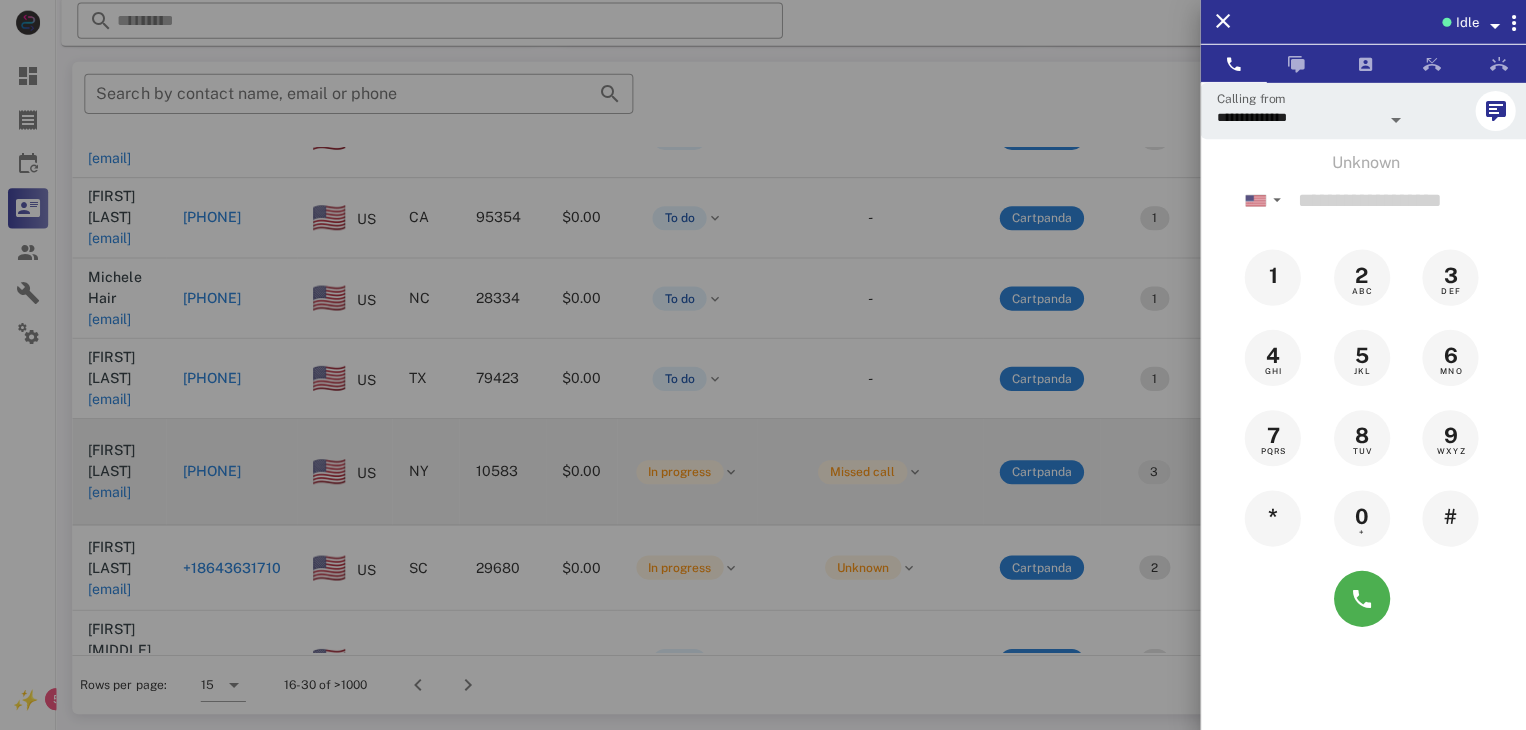 click at bounding box center (763, 365) 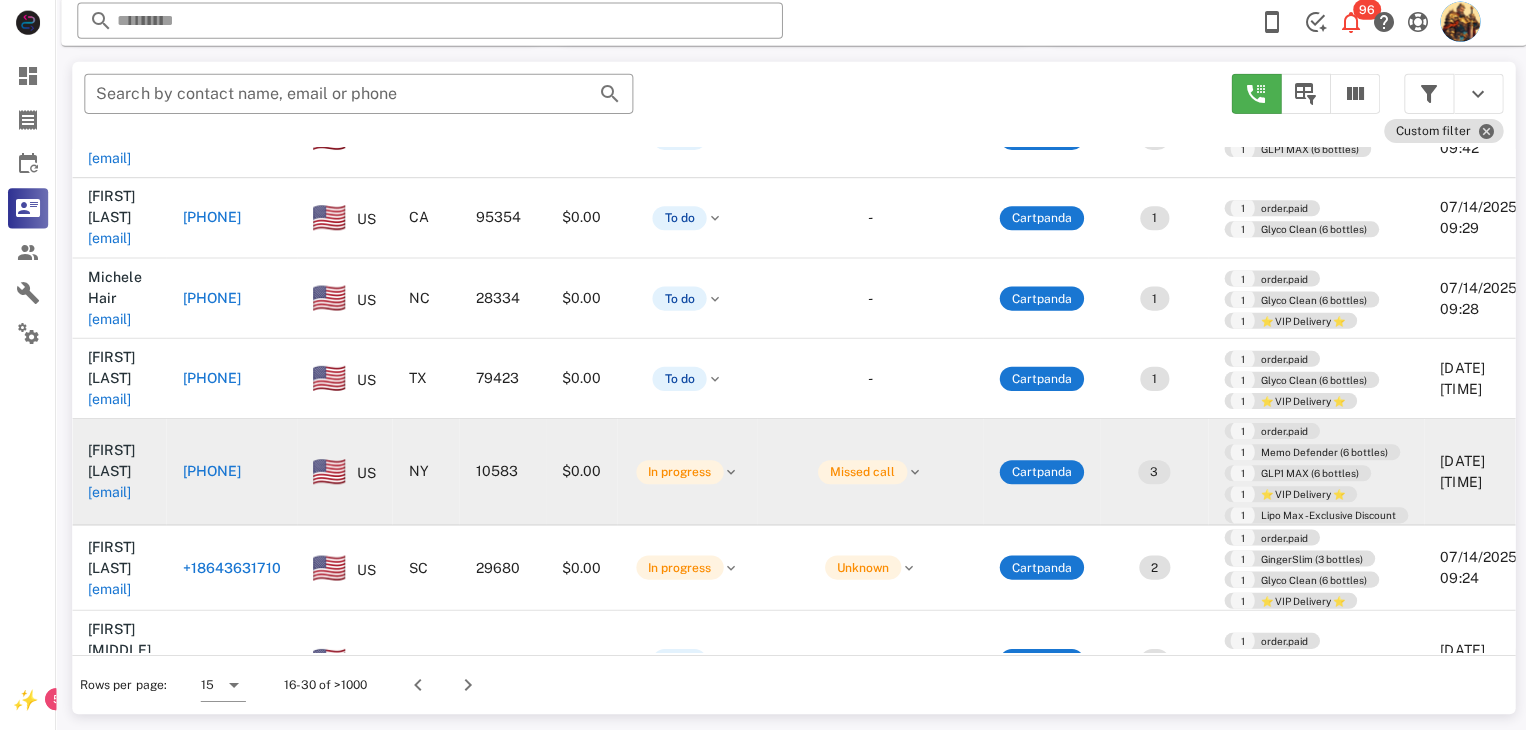 scroll, scrollTop: 308, scrollLeft: 0, axis: vertical 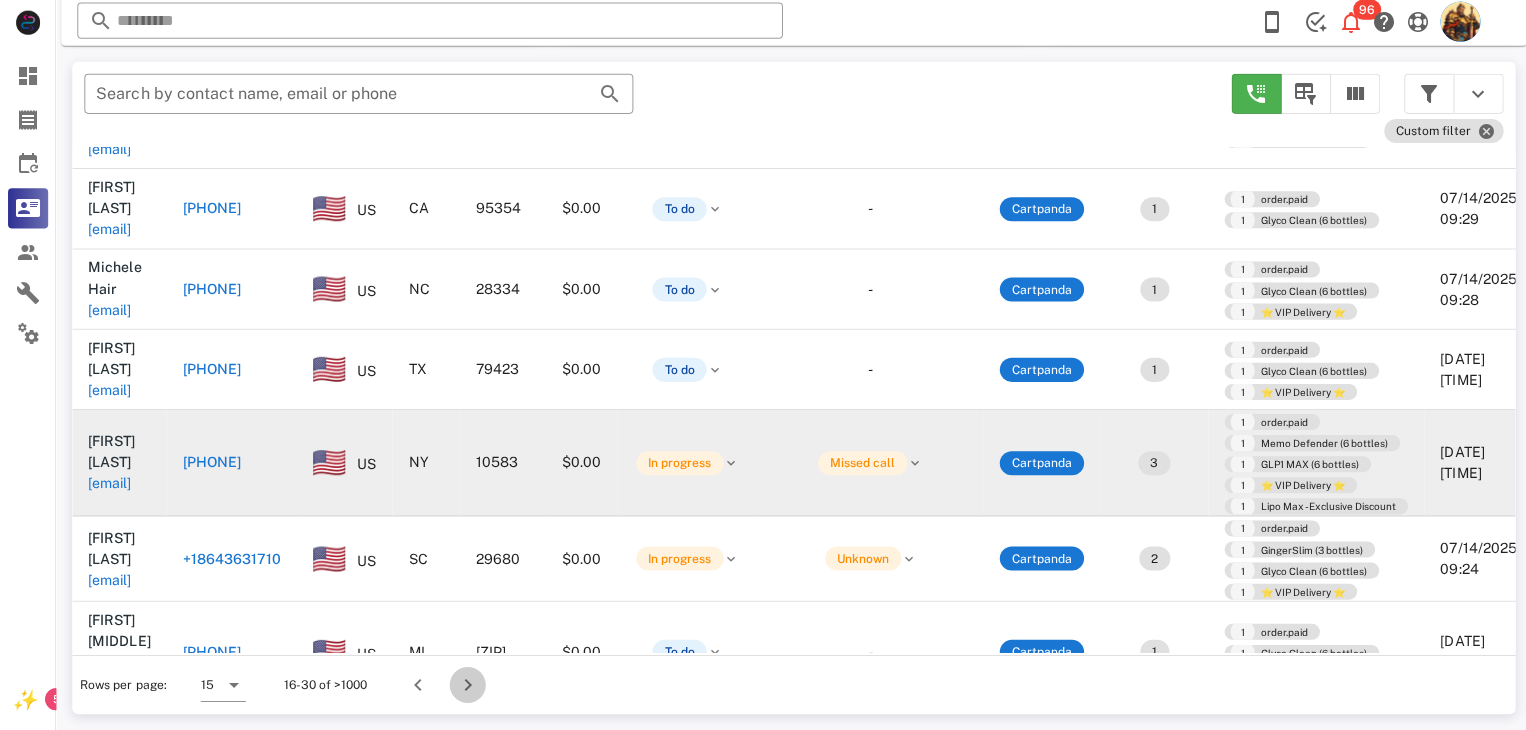 click at bounding box center (466, 685) 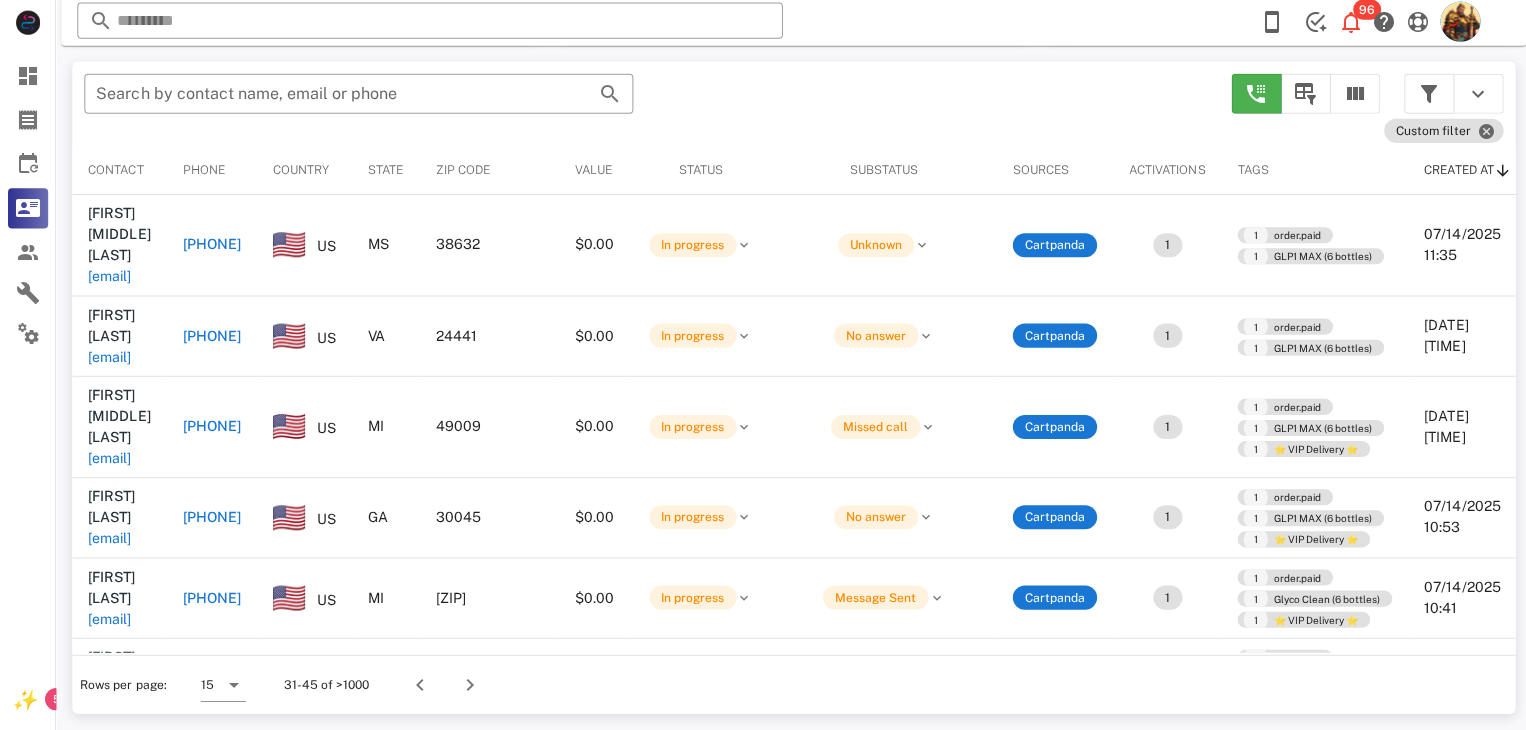 scroll, scrollTop: 380, scrollLeft: 0, axis: vertical 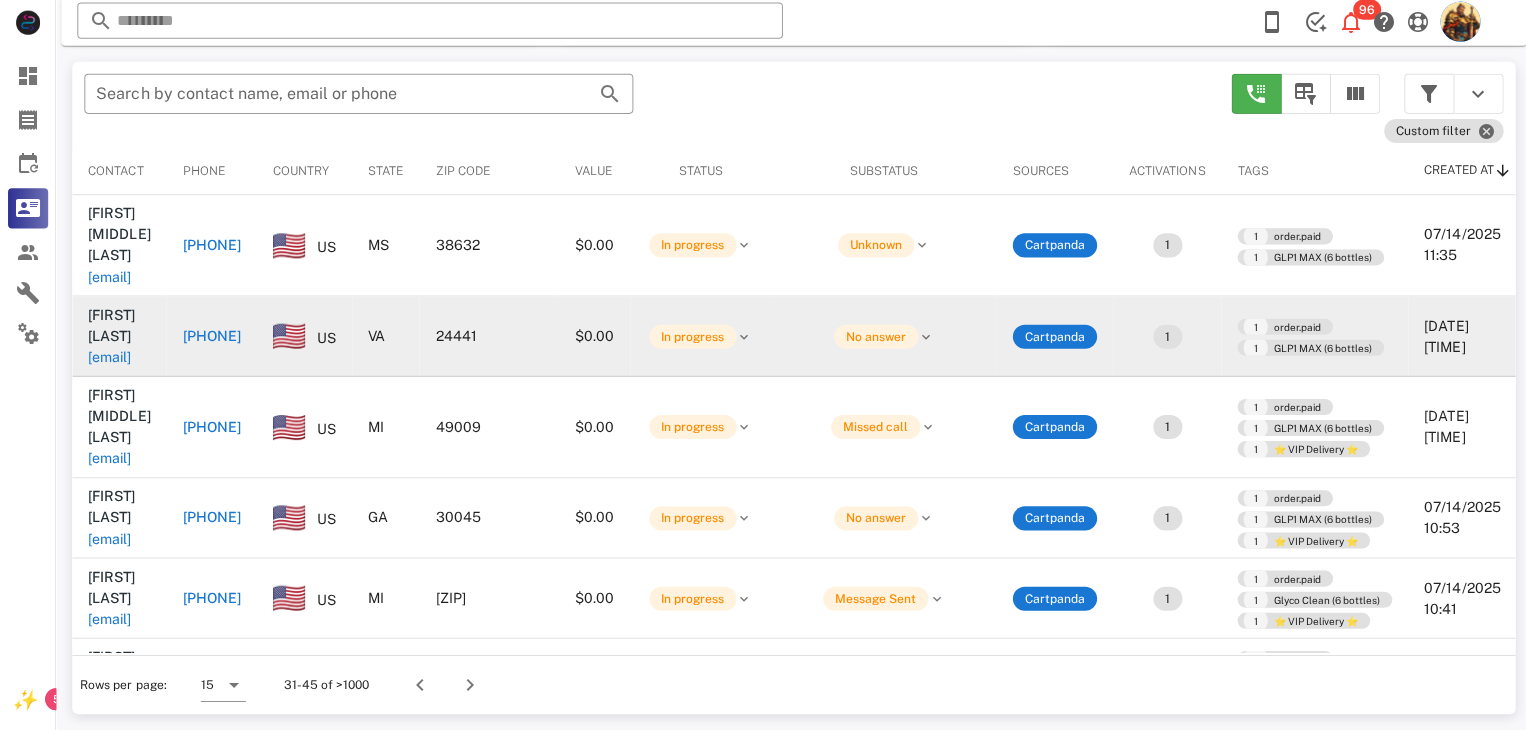 click on "[EMAIL]" at bounding box center (109, 358) 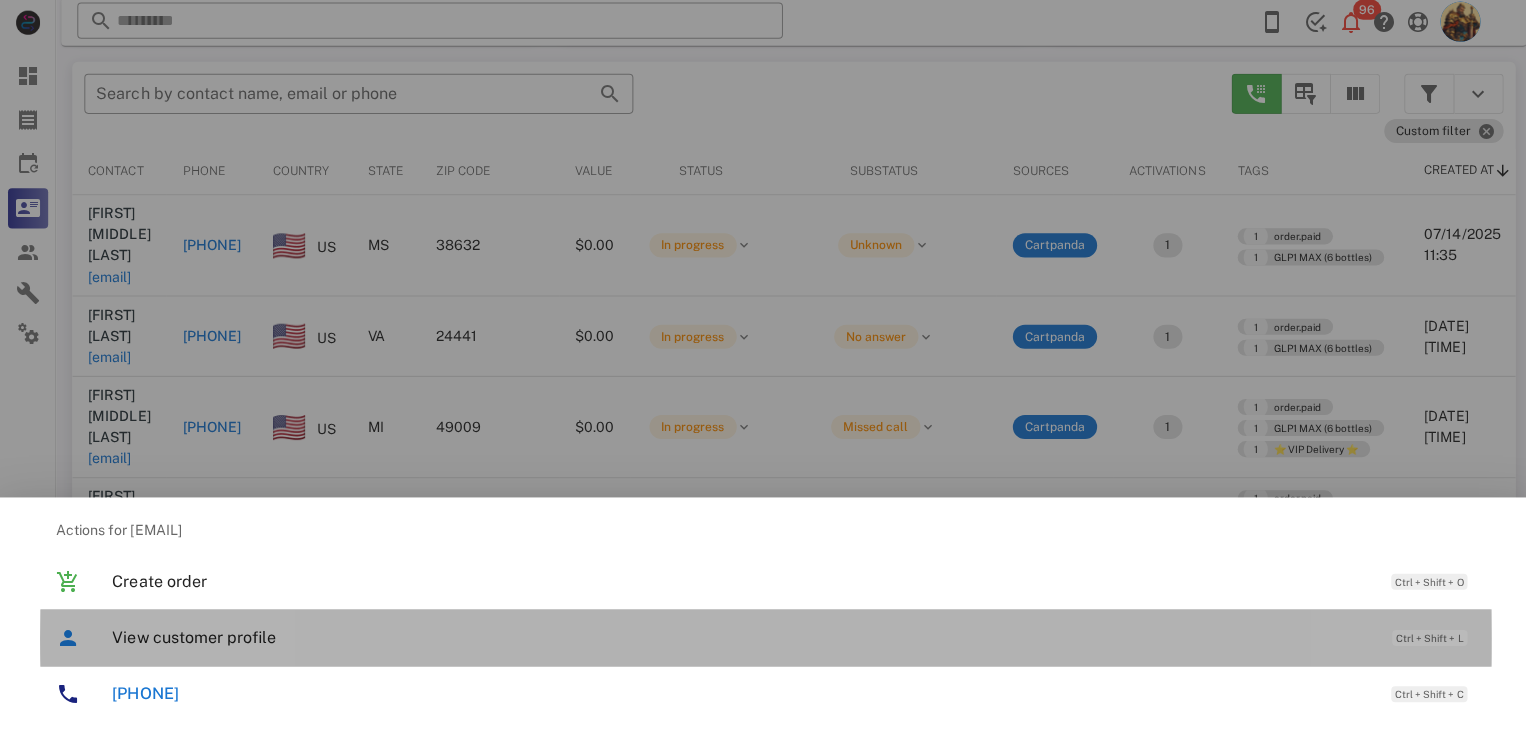 click on "View customer profile" at bounding box center [739, 637] 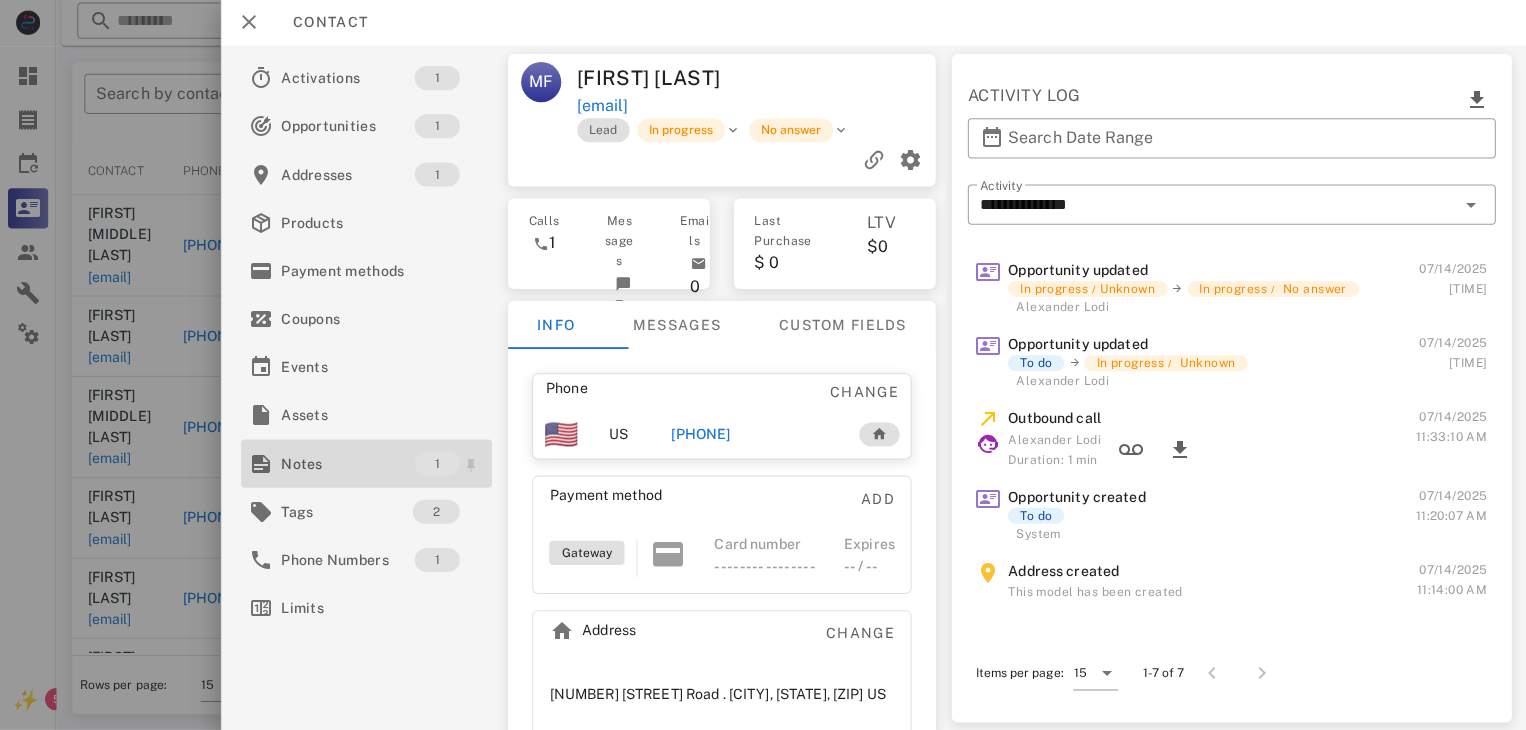 click on "Notes" at bounding box center (346, 464) 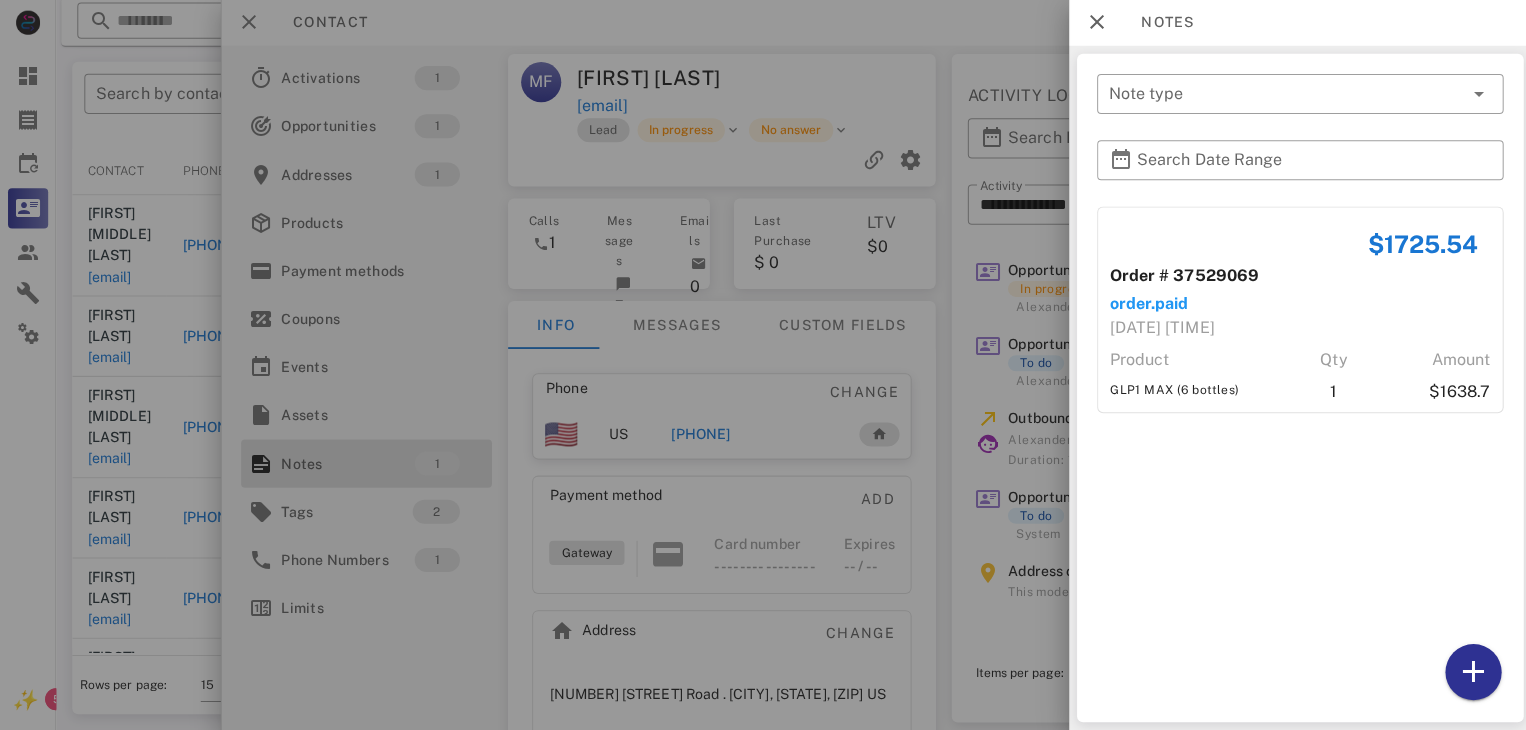 click at bounding box center (763, 365) 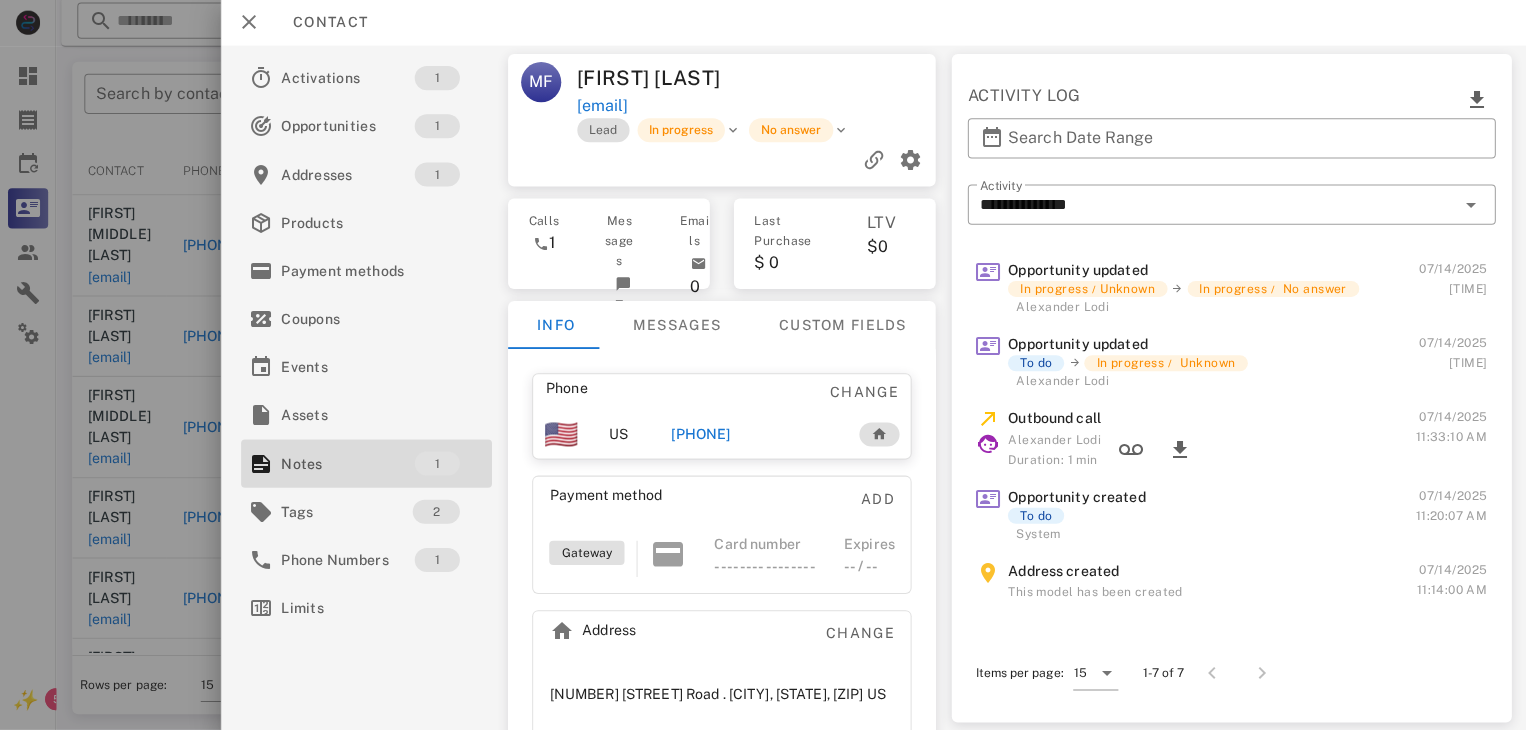 click on "[PHONE]" at bounding box center [698, 435] 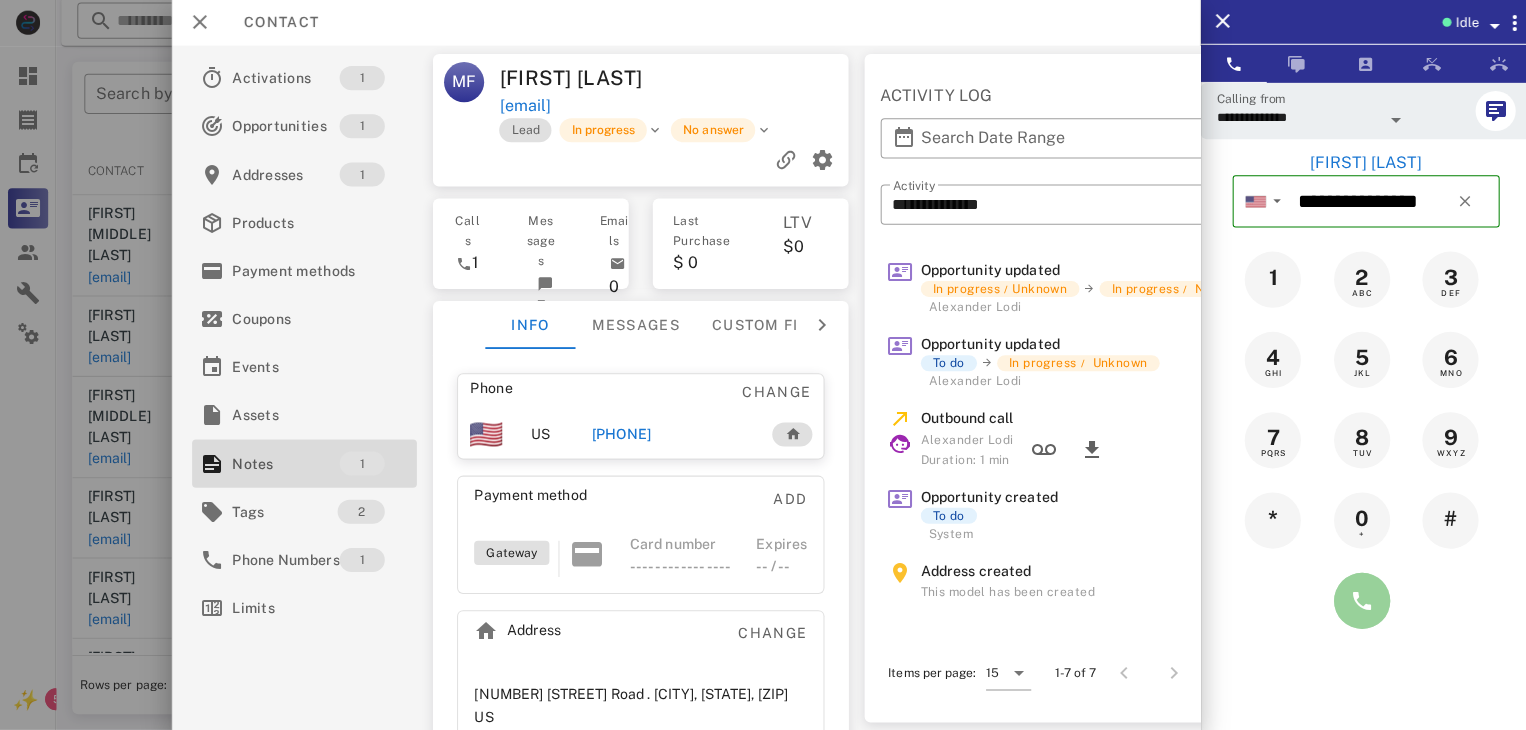 click at bounding box center (1357, 601) 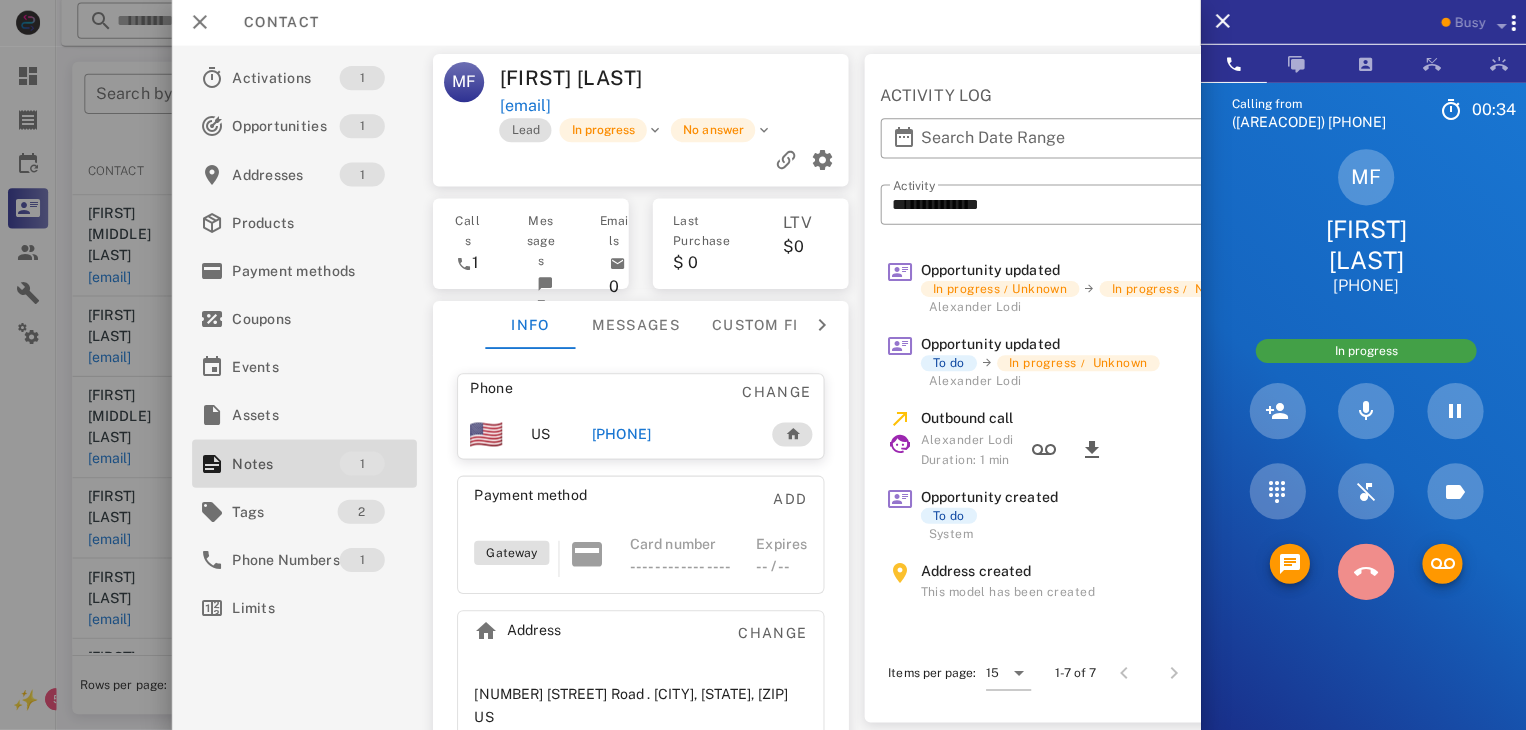 click at bounding box center [1361, 572] 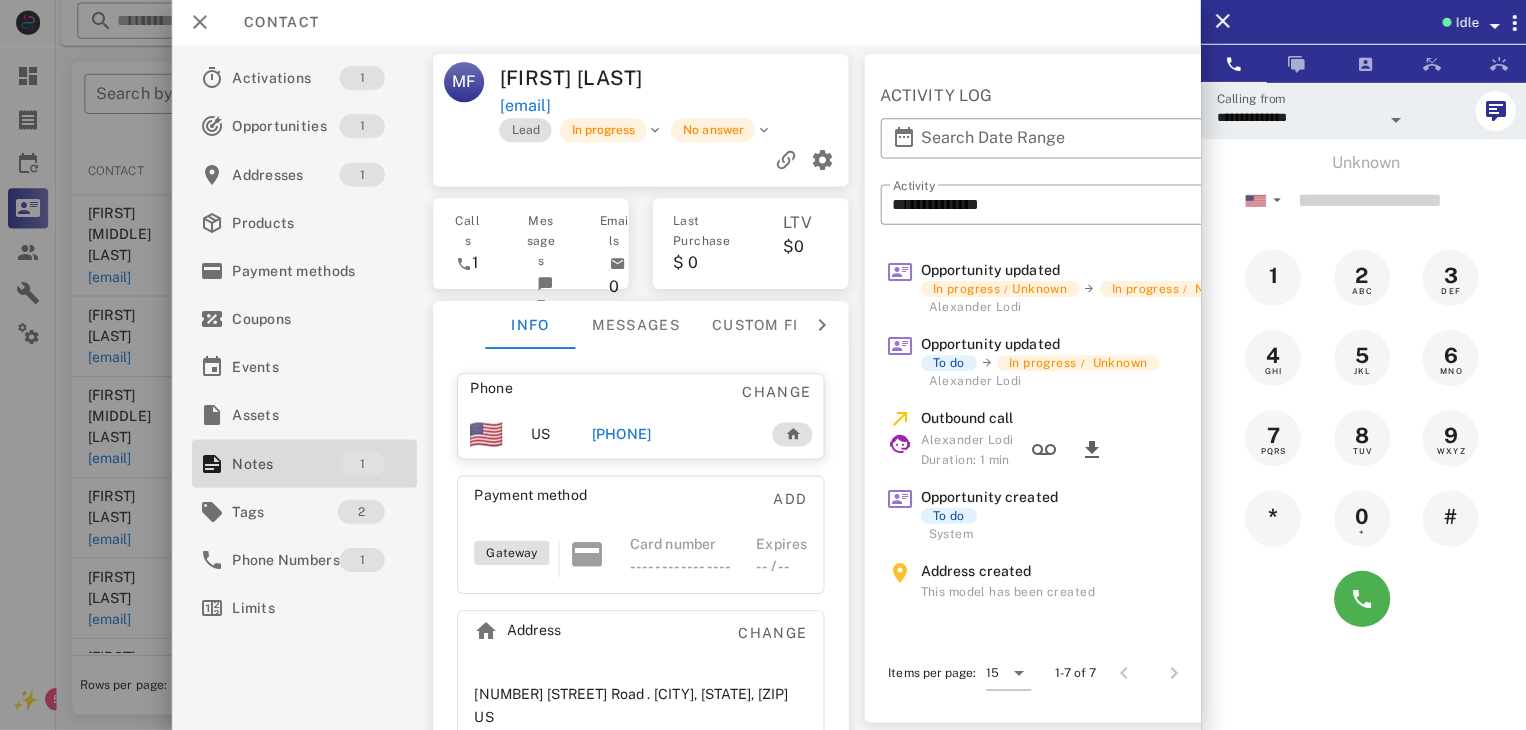 click at bounding box center [763, 365] 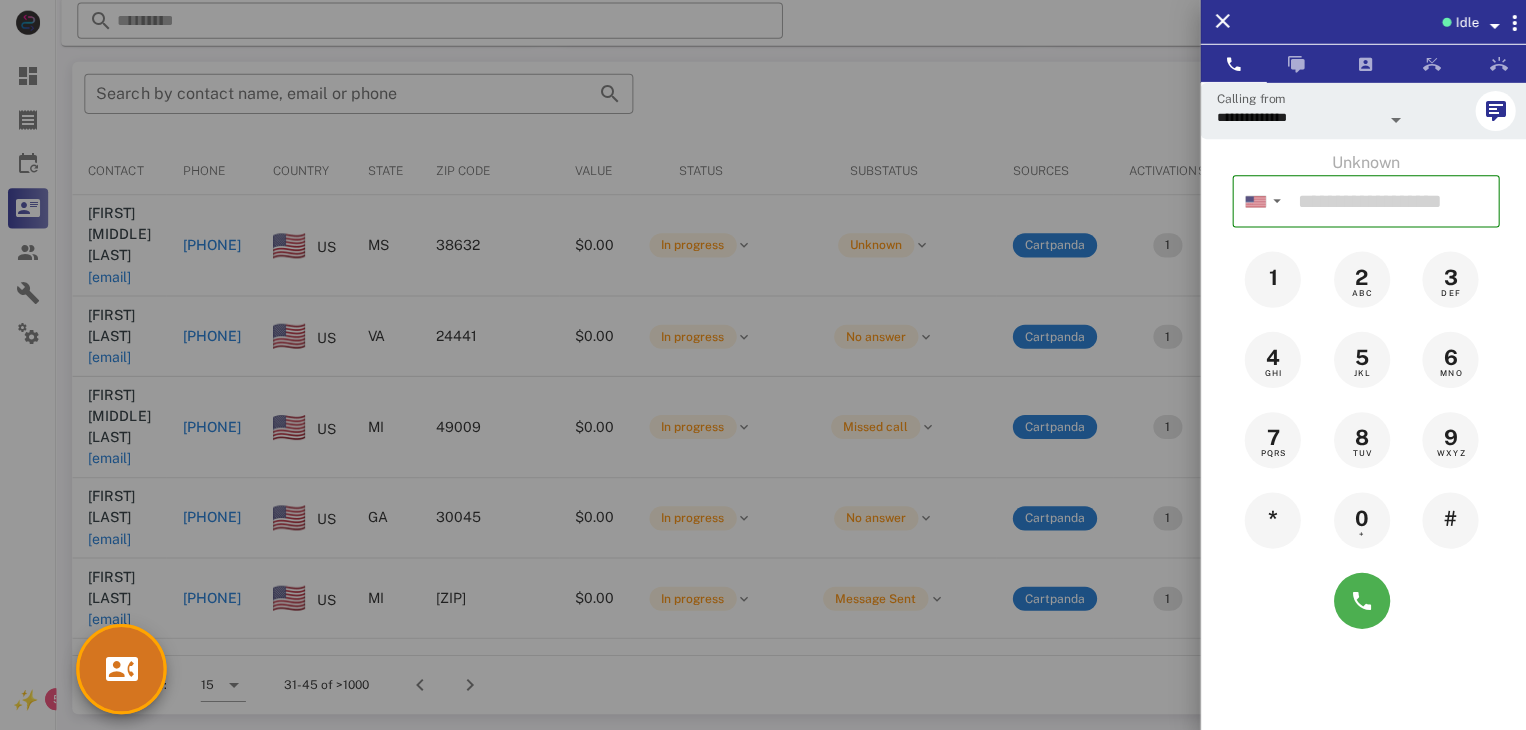 click on "**********" at bounding box center [791, 199] 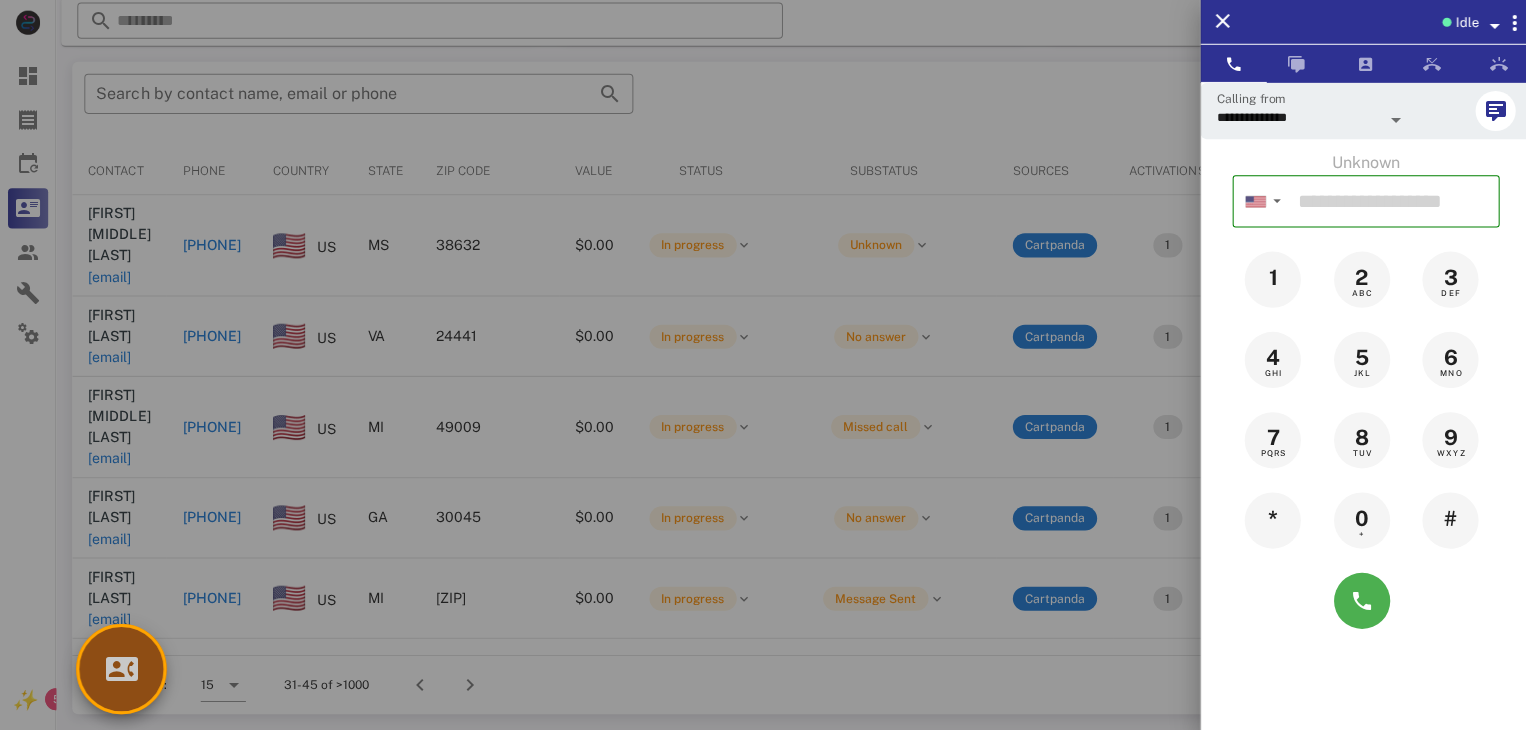 click at bounding box center [121, 669] 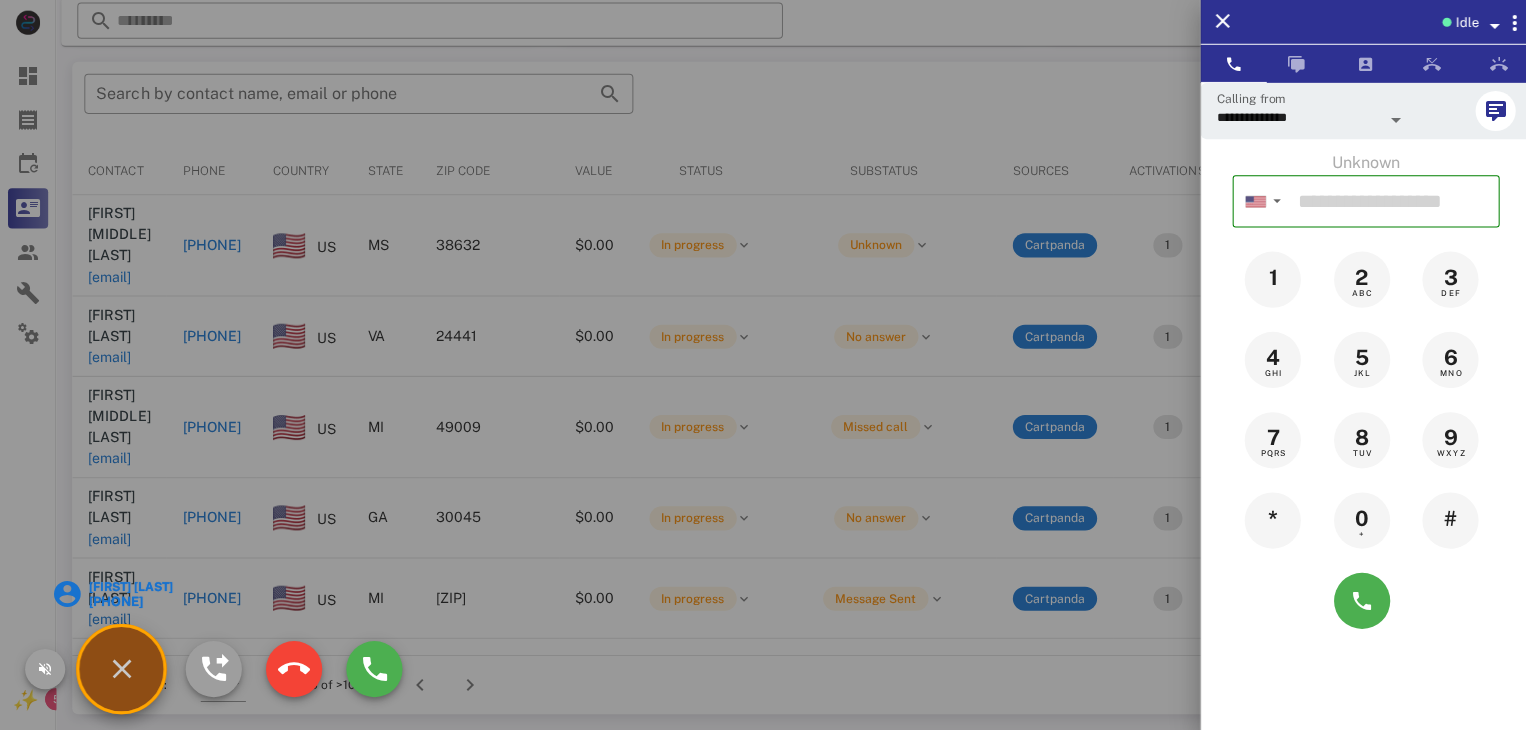 click on "[FIRST] [LAST]" at bounding box center (129, 587) 